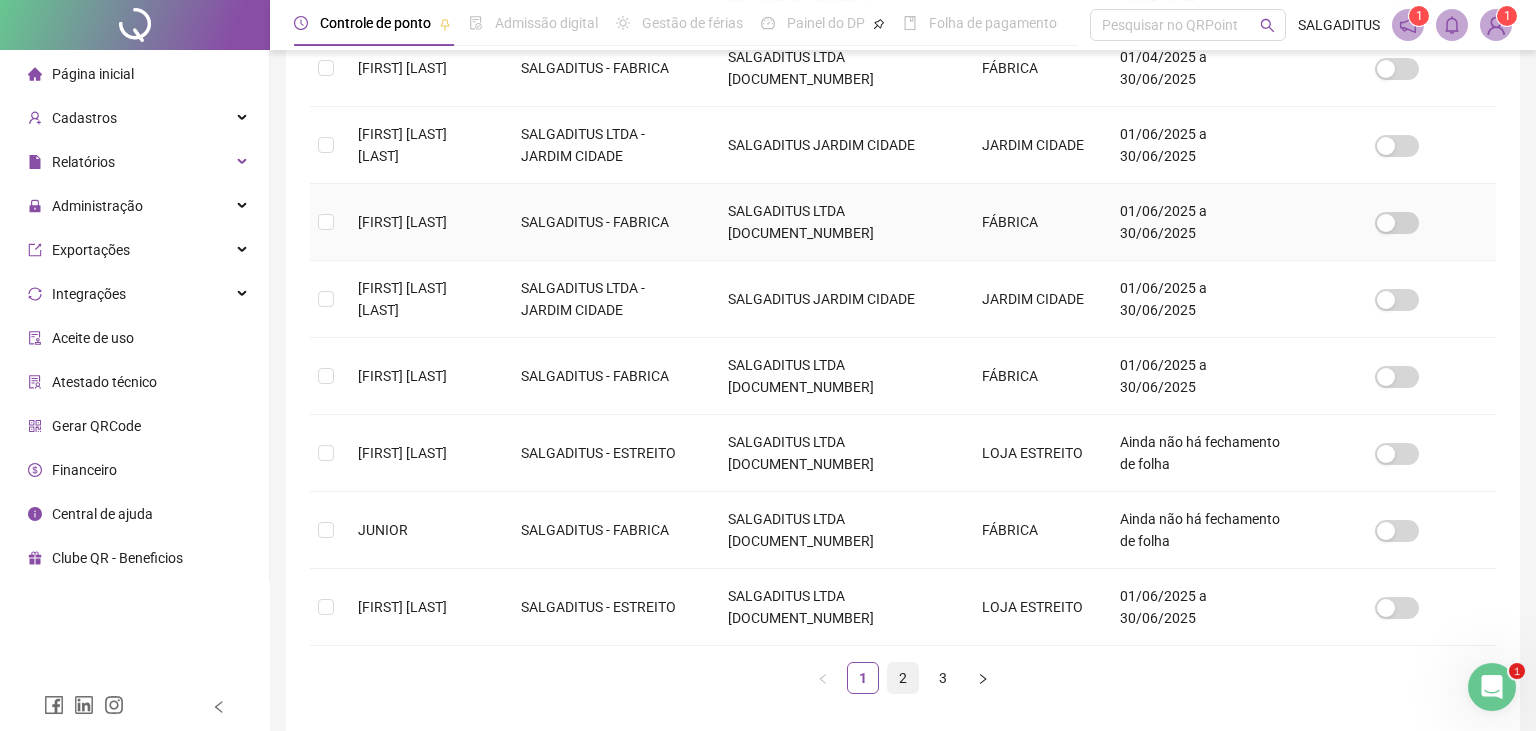 scroll, scrollTop: 149, scrollLeft: 0, axis: vertical 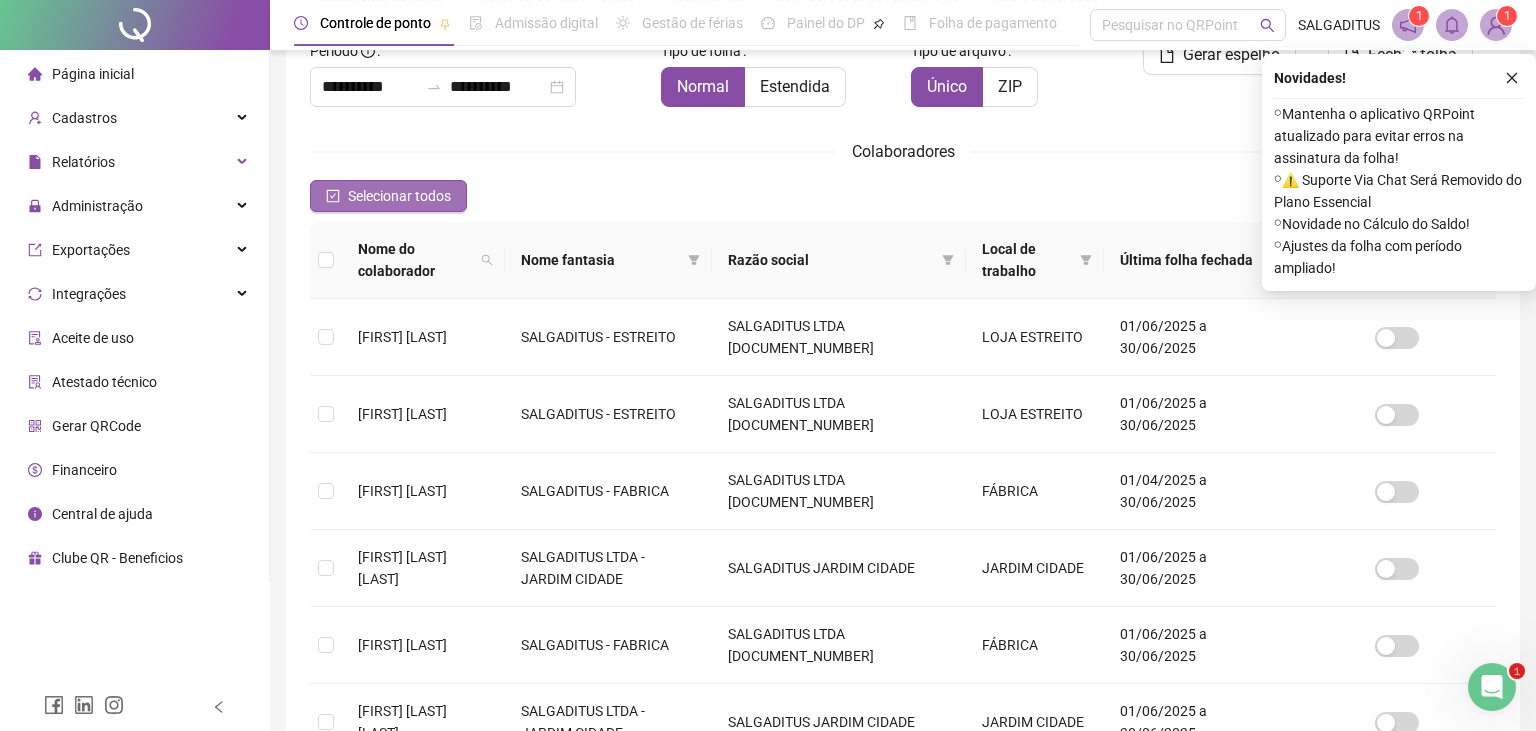 click on "Selecionar todos" at bounding box center [388, 196] 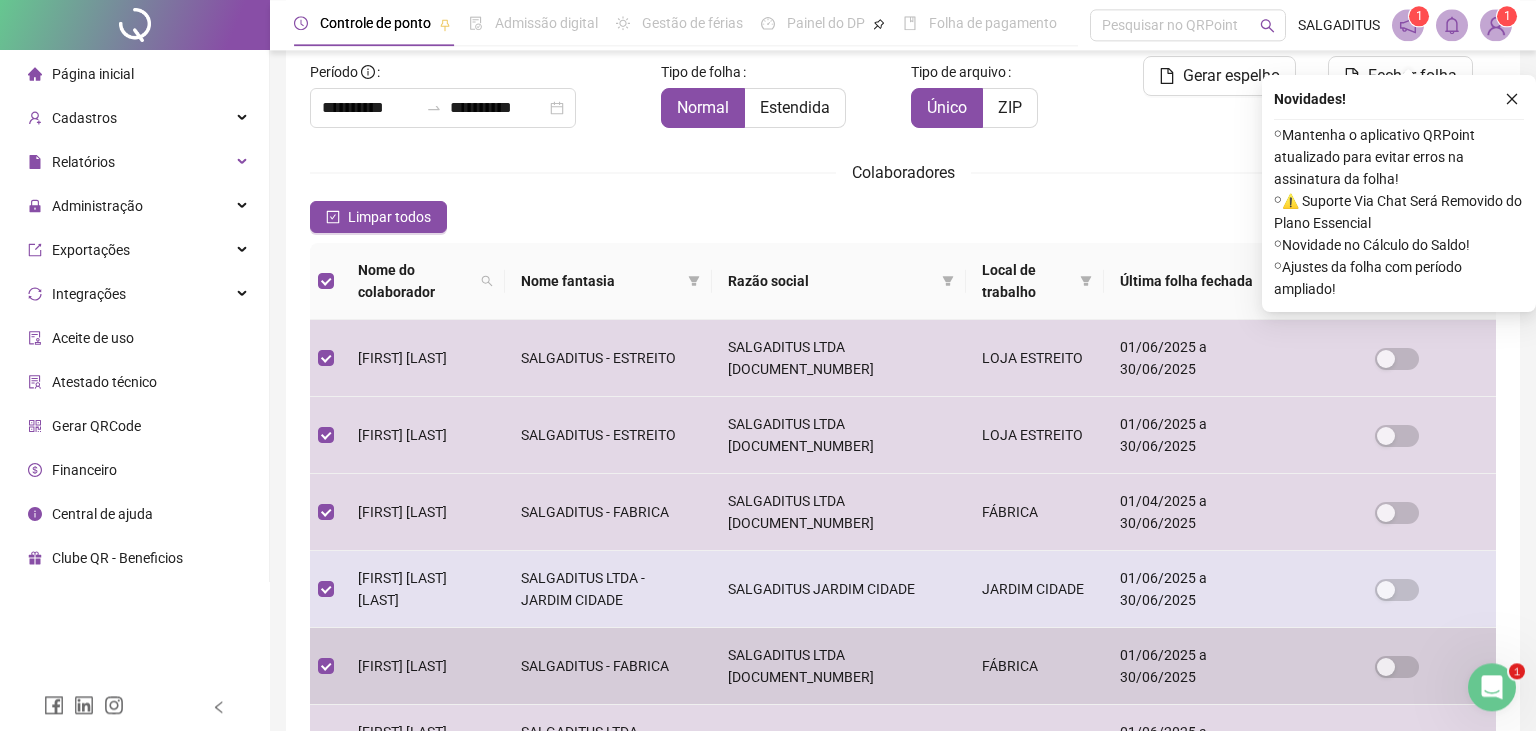 scroll, scrollTop: 149, scrollLeft: 0, axis: vertical 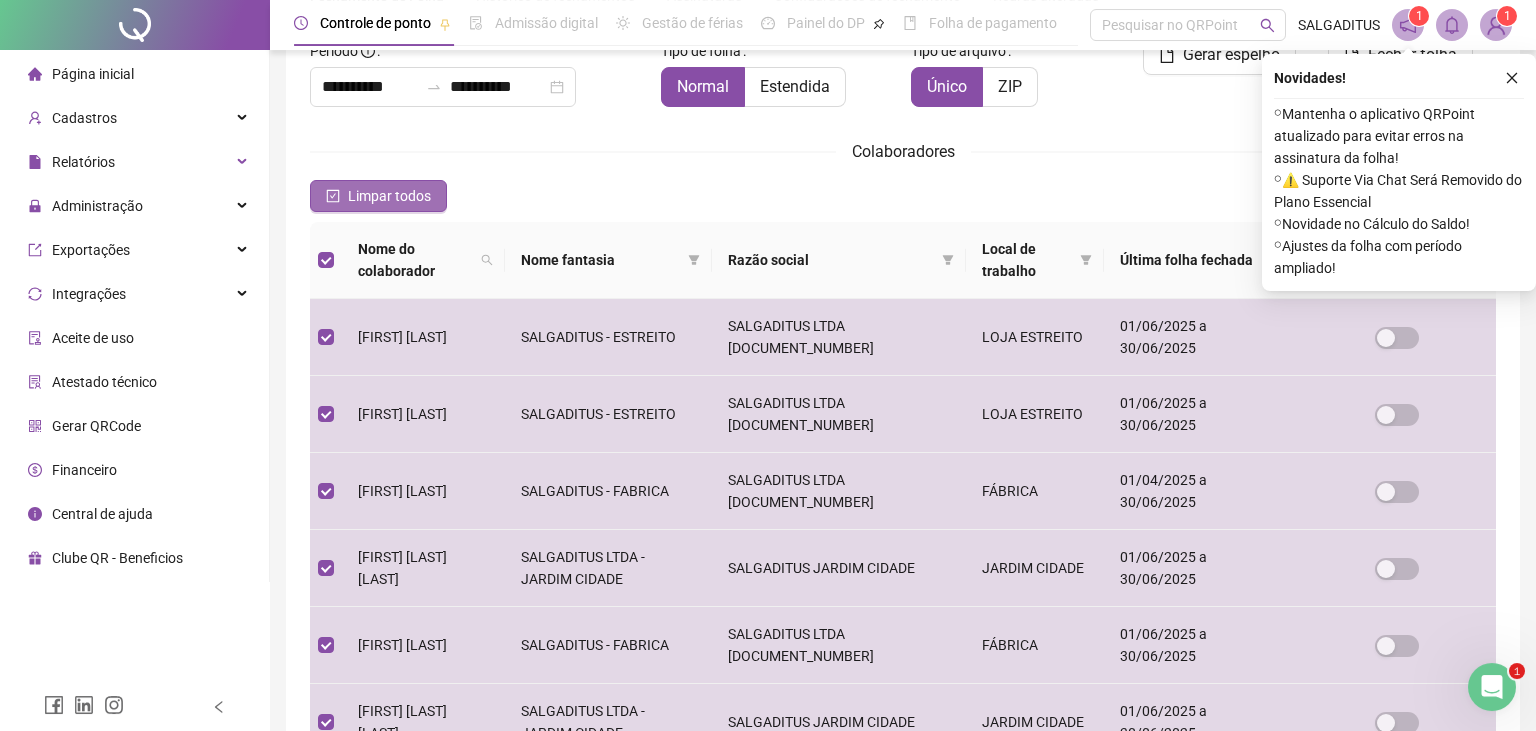 click on "Limpar todos" at bounding box center (378, 196) 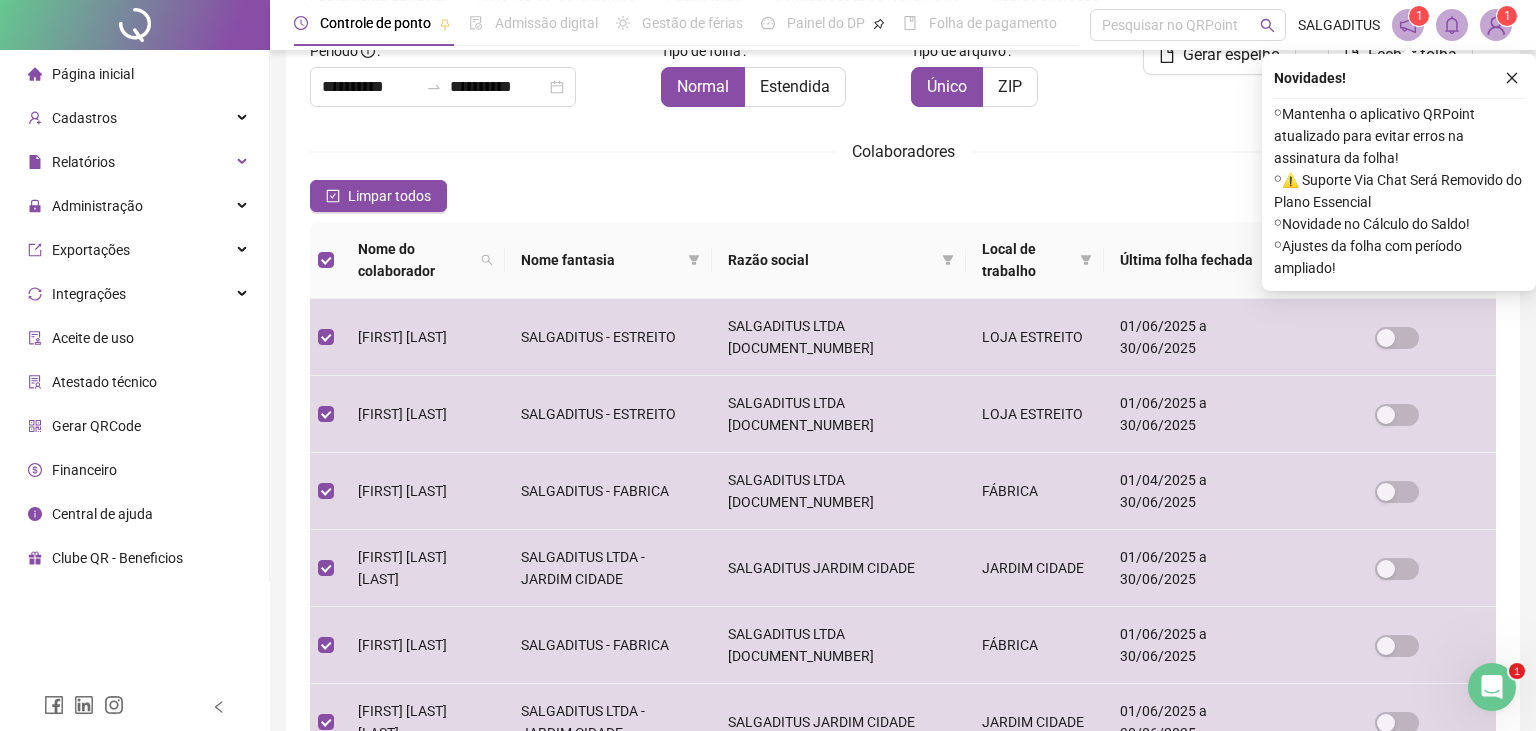 scroll, scrollTop: 44, scrollLeft: 0, axis: vertical 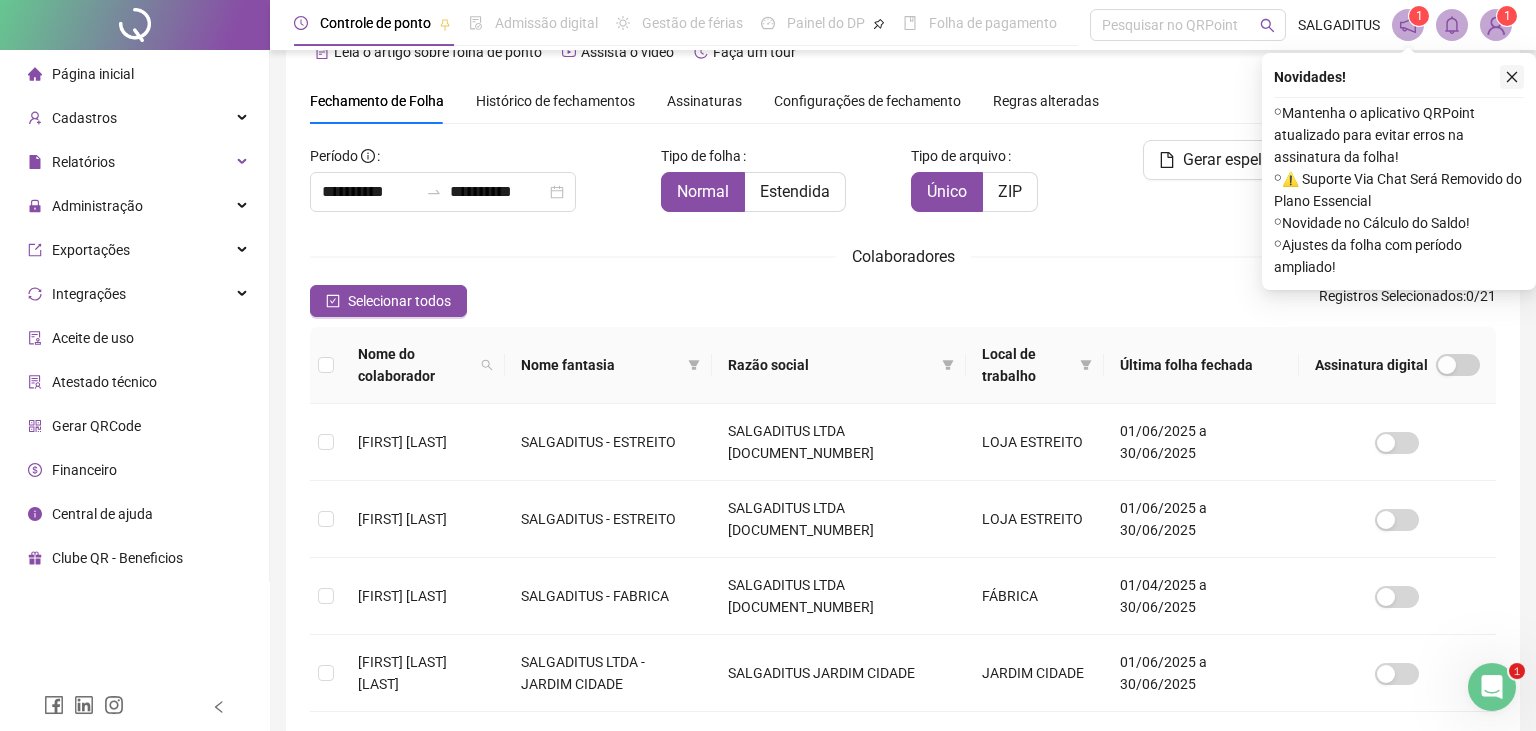 click at bounding box center [1512, 77] 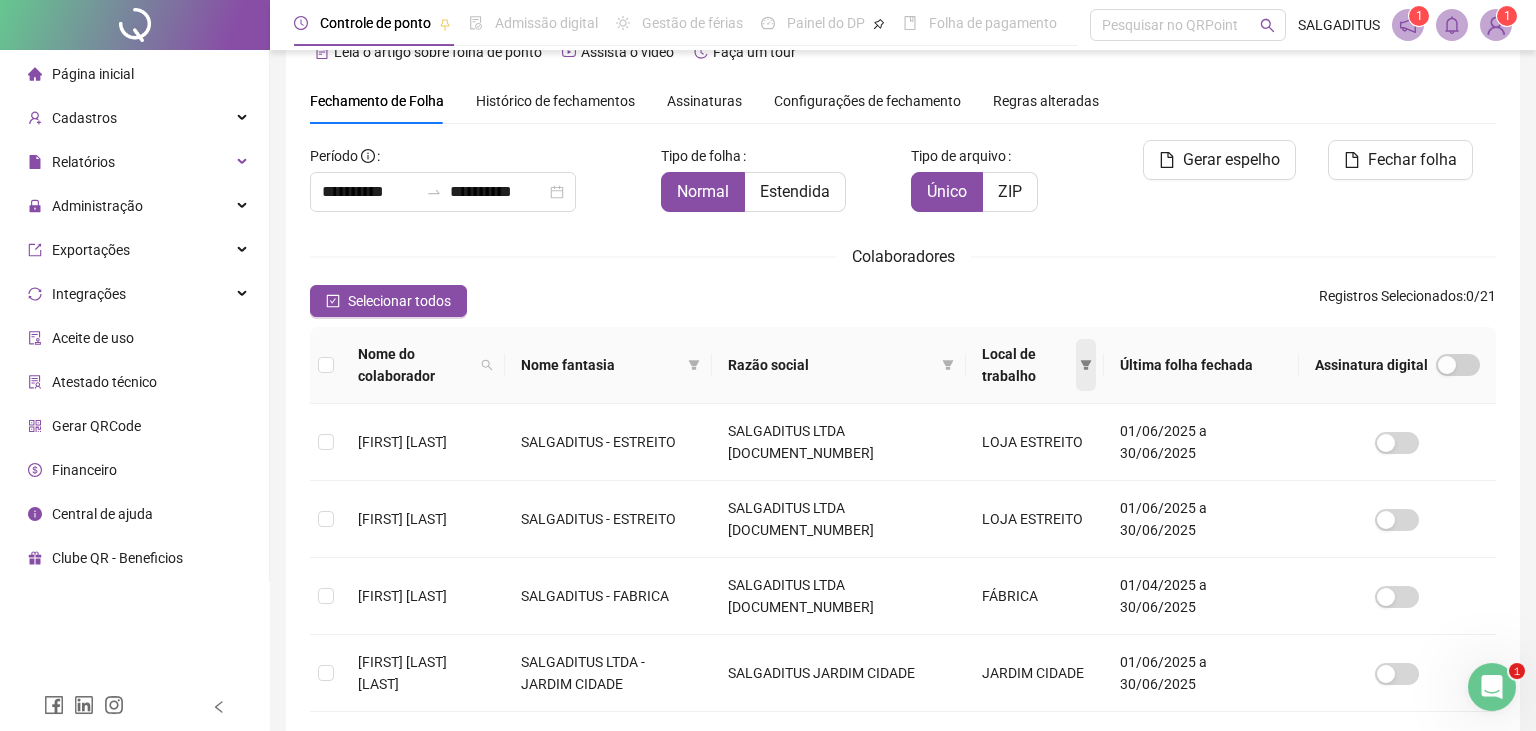 click 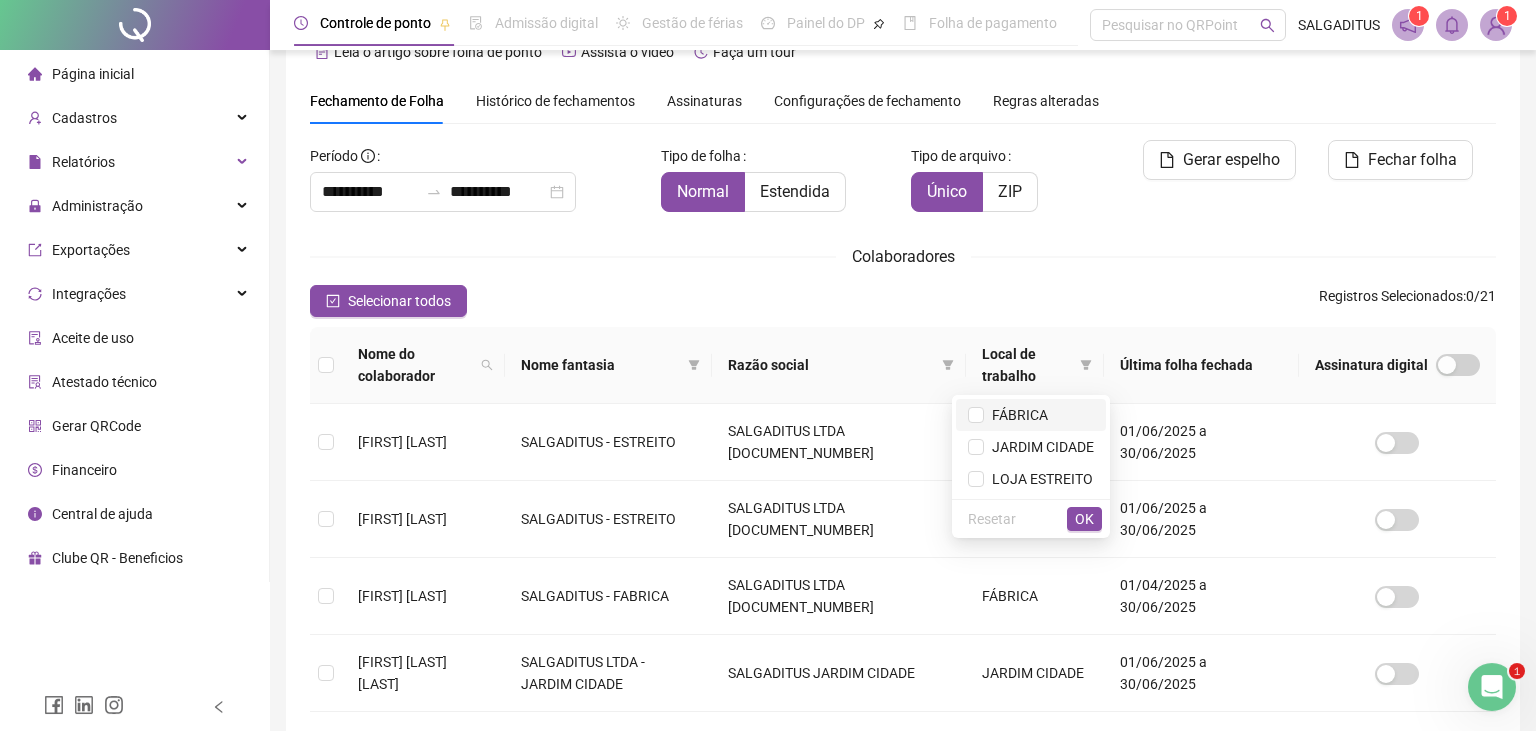 click on "FÁBRICA" at bounding box center (1016, 415) 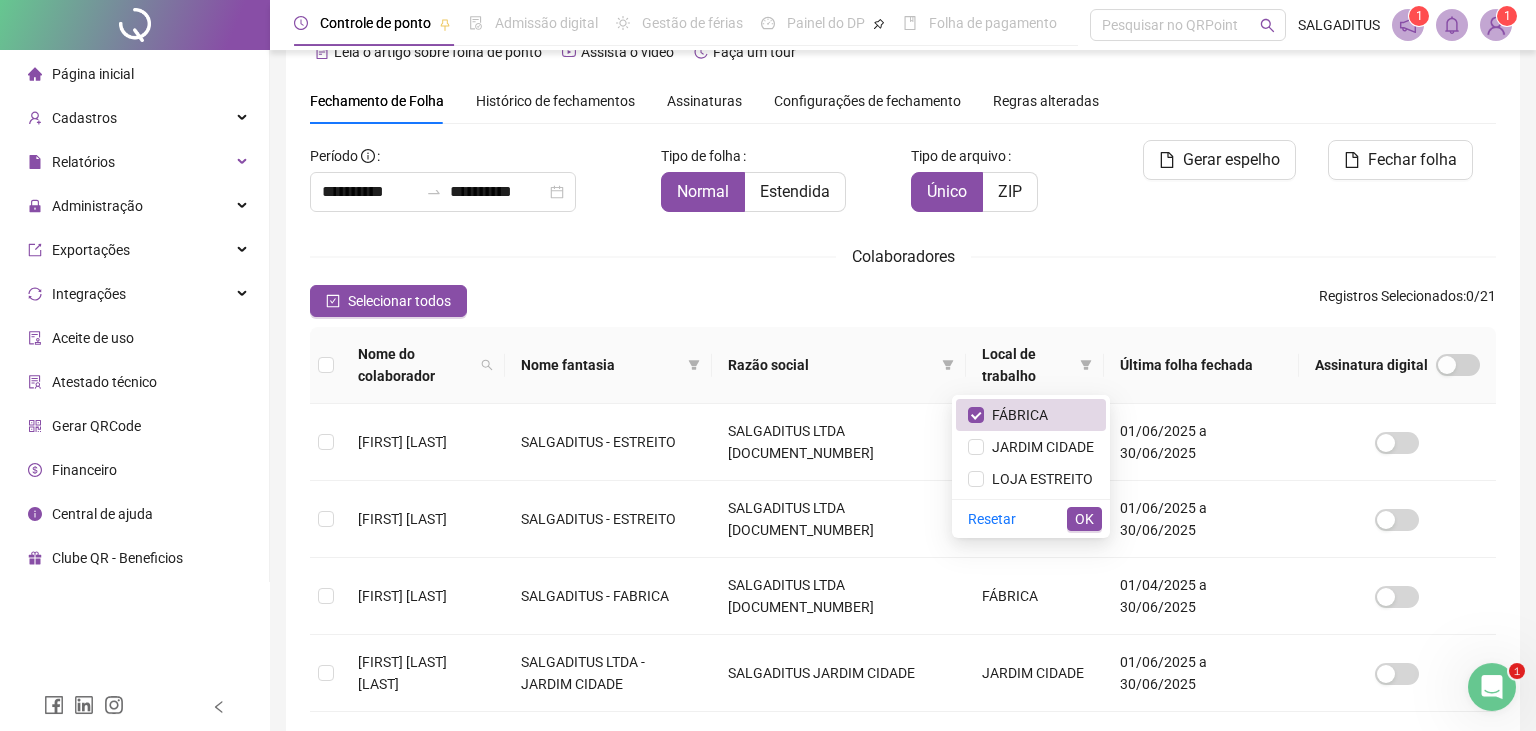 click on "Colaboradores" at bounding box center (903, 256) 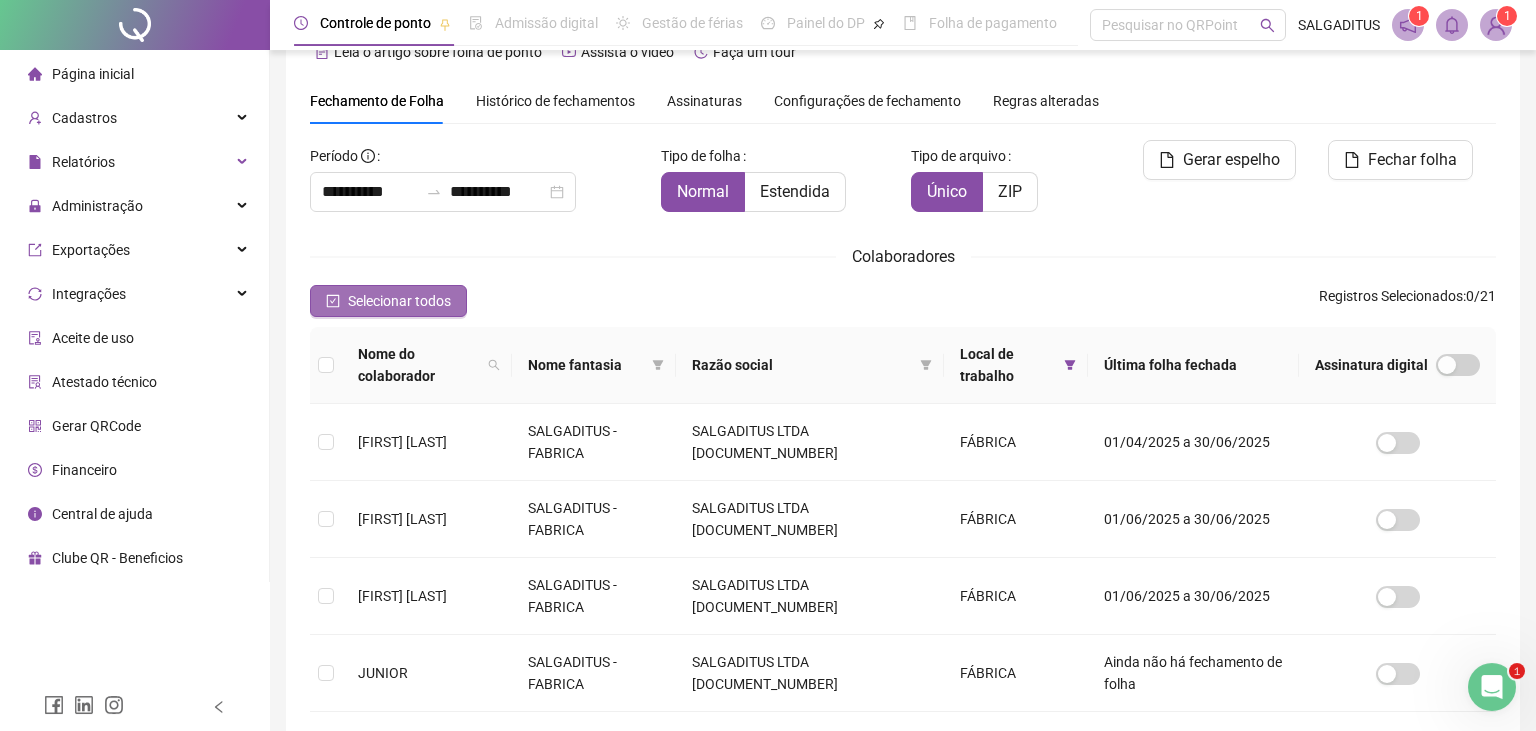 click on "Selecionar todos" at bounding box center (399, 301) 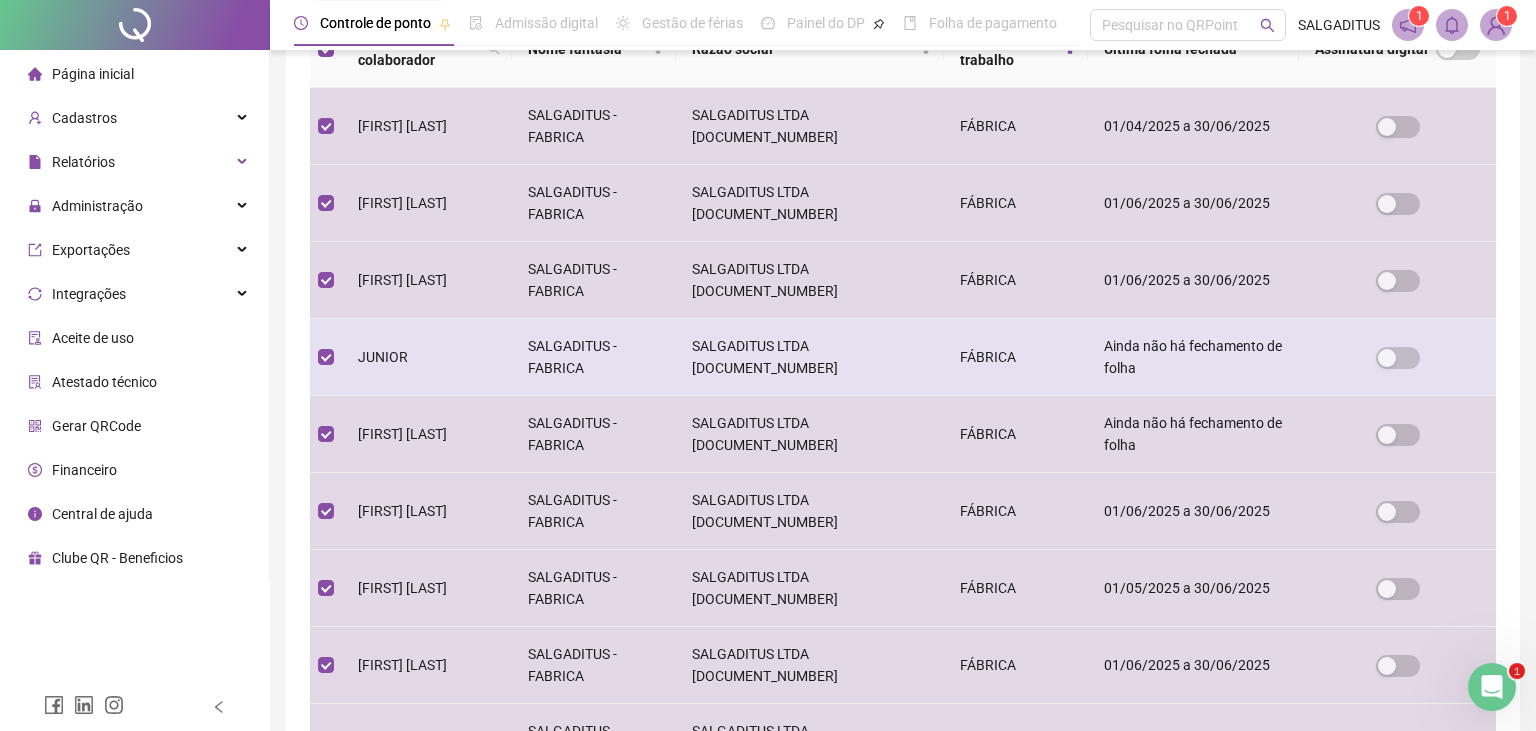 click on "[LAST]" at bounding box center [427, 357] 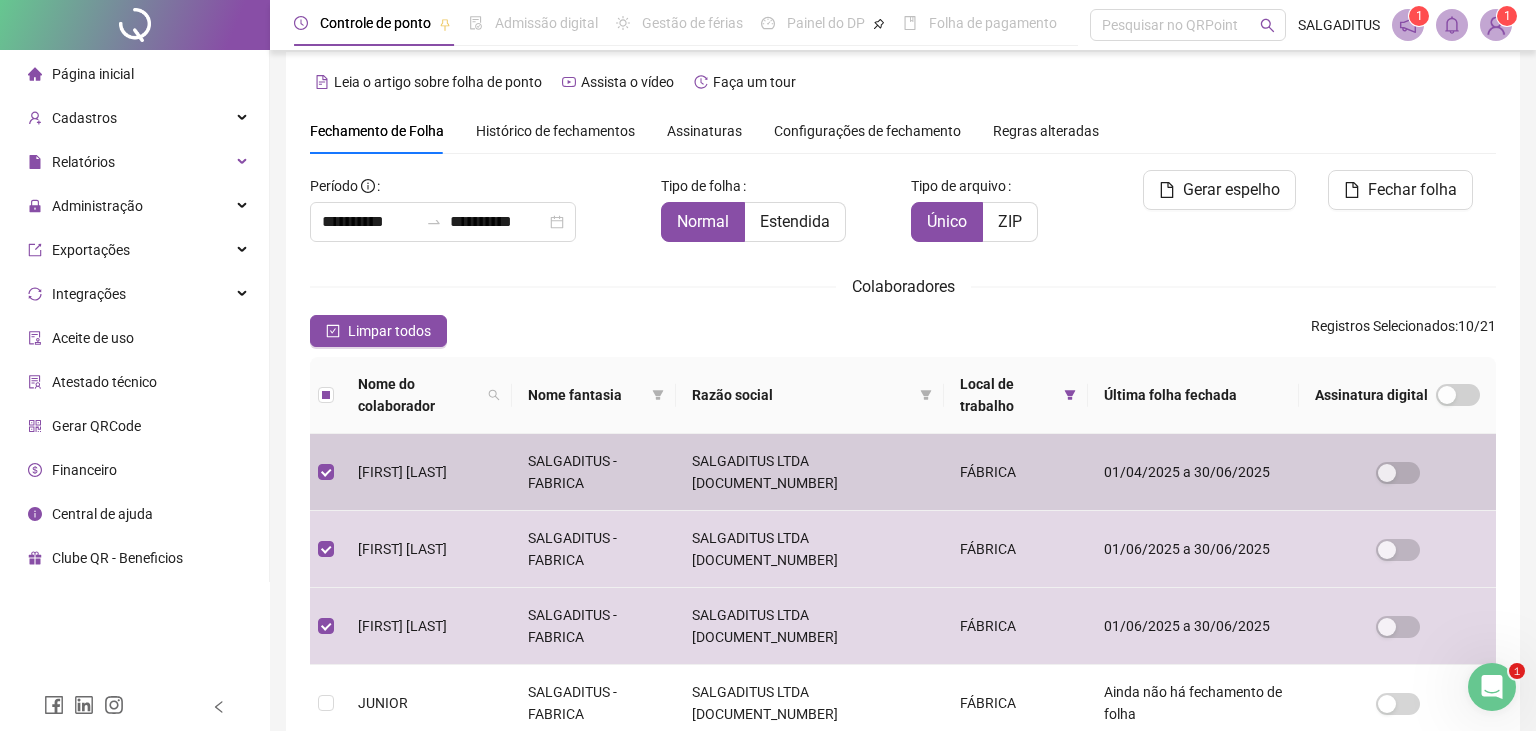 scroll, scrollTop: 0, scrollLeft: 0, axis: both 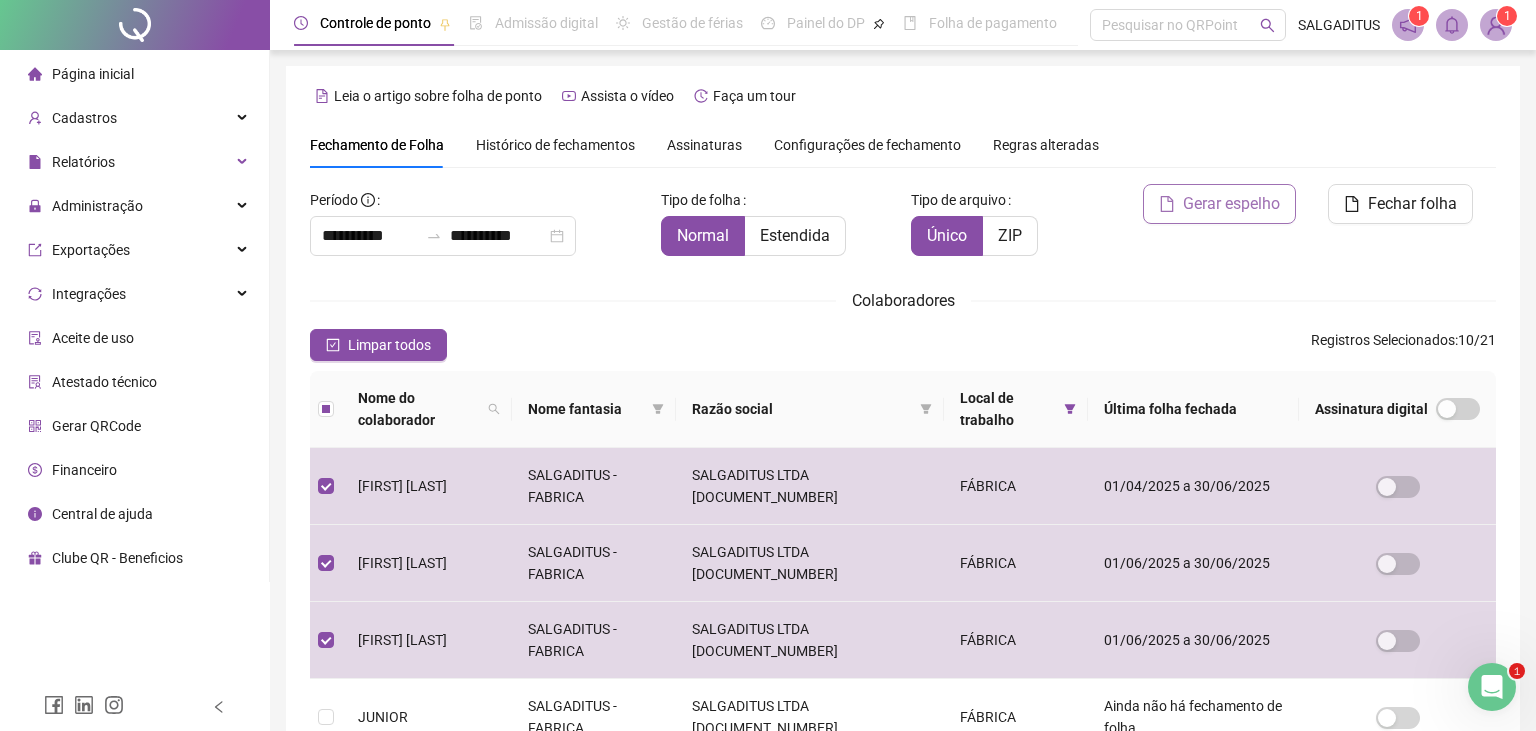 click on "Gerar espelho" at bounding box center [1231, 204] 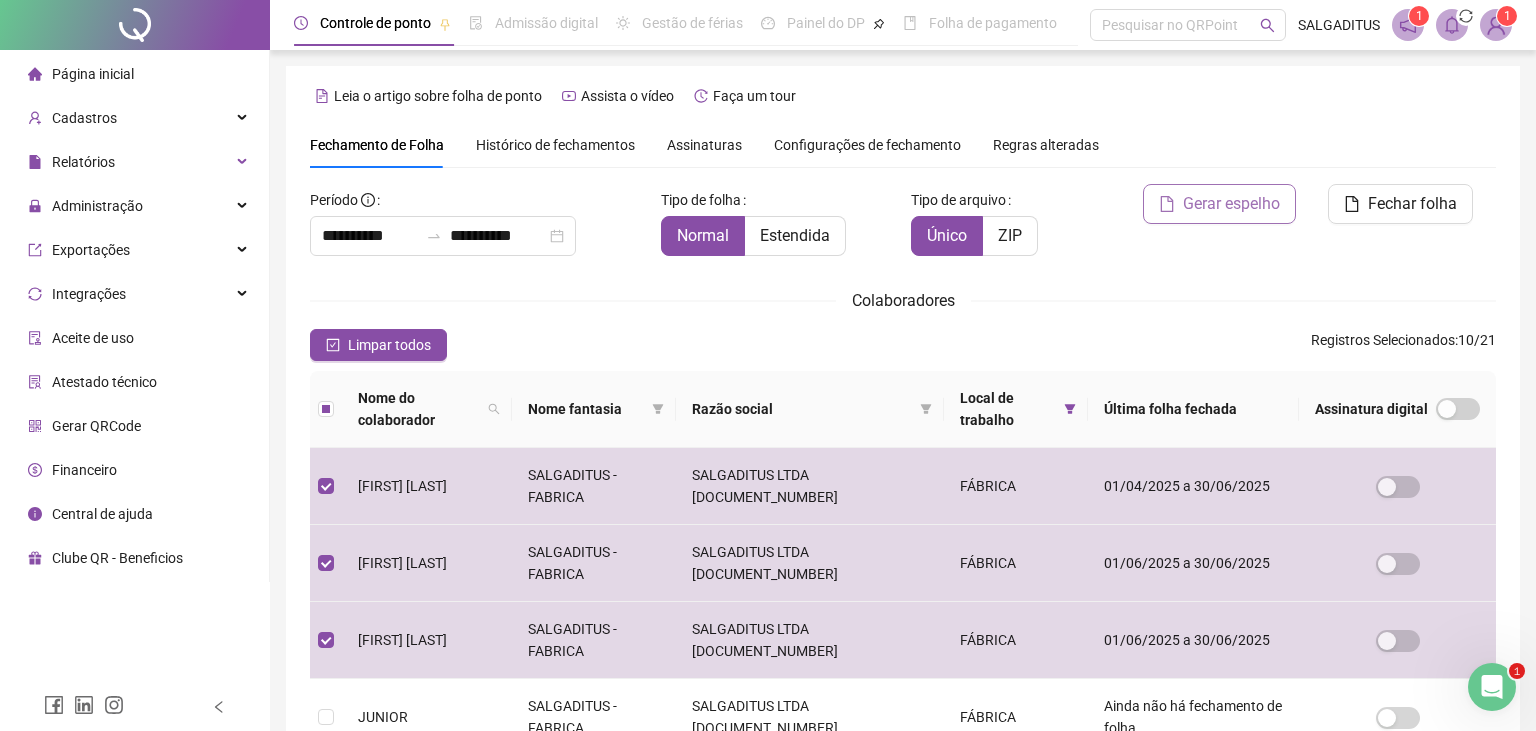 scroll, scrollTop: 44, scrollLeft: 0, axis: vertical 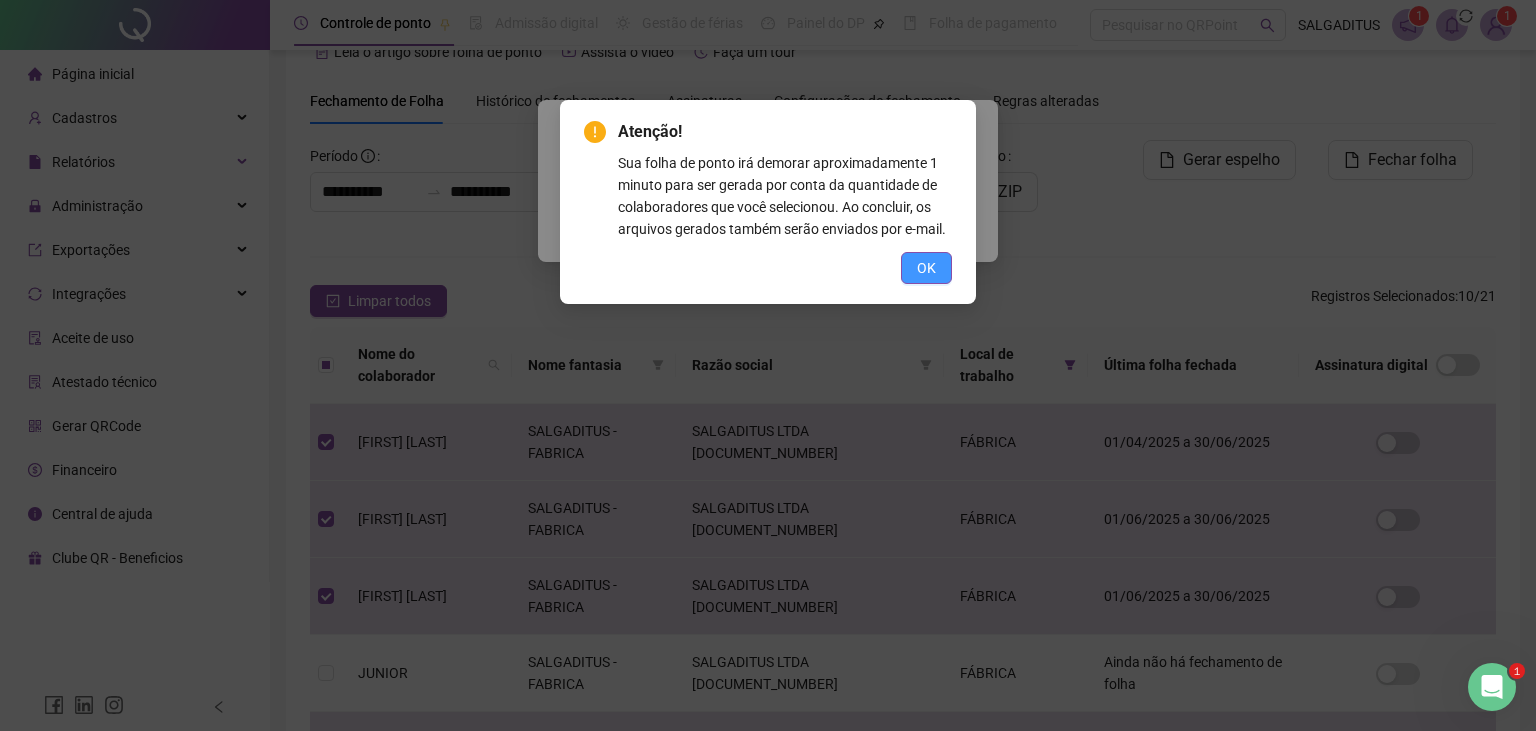 click on "OK" at bounding box center [926, 268] 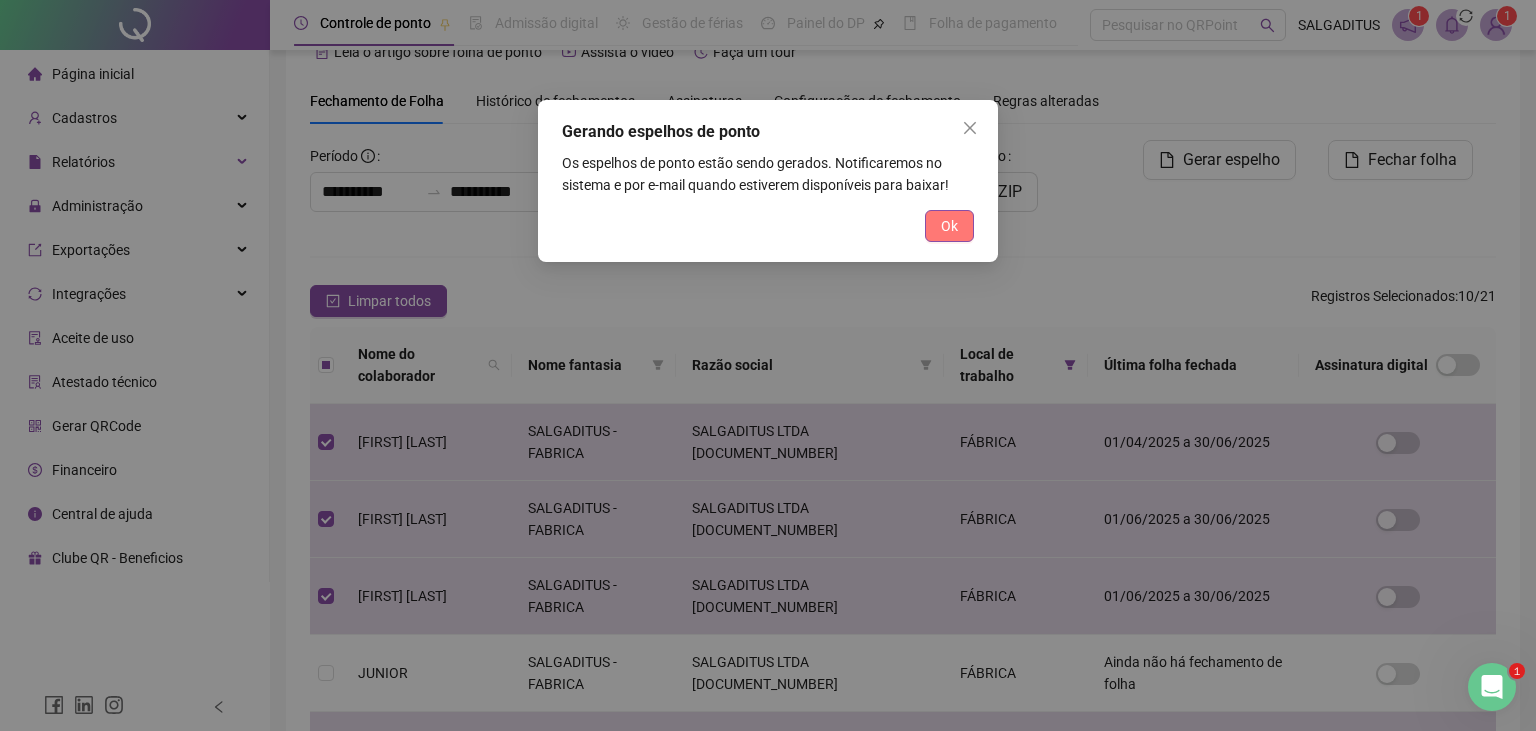 click on "Ok" at bounding box center (949, 226) 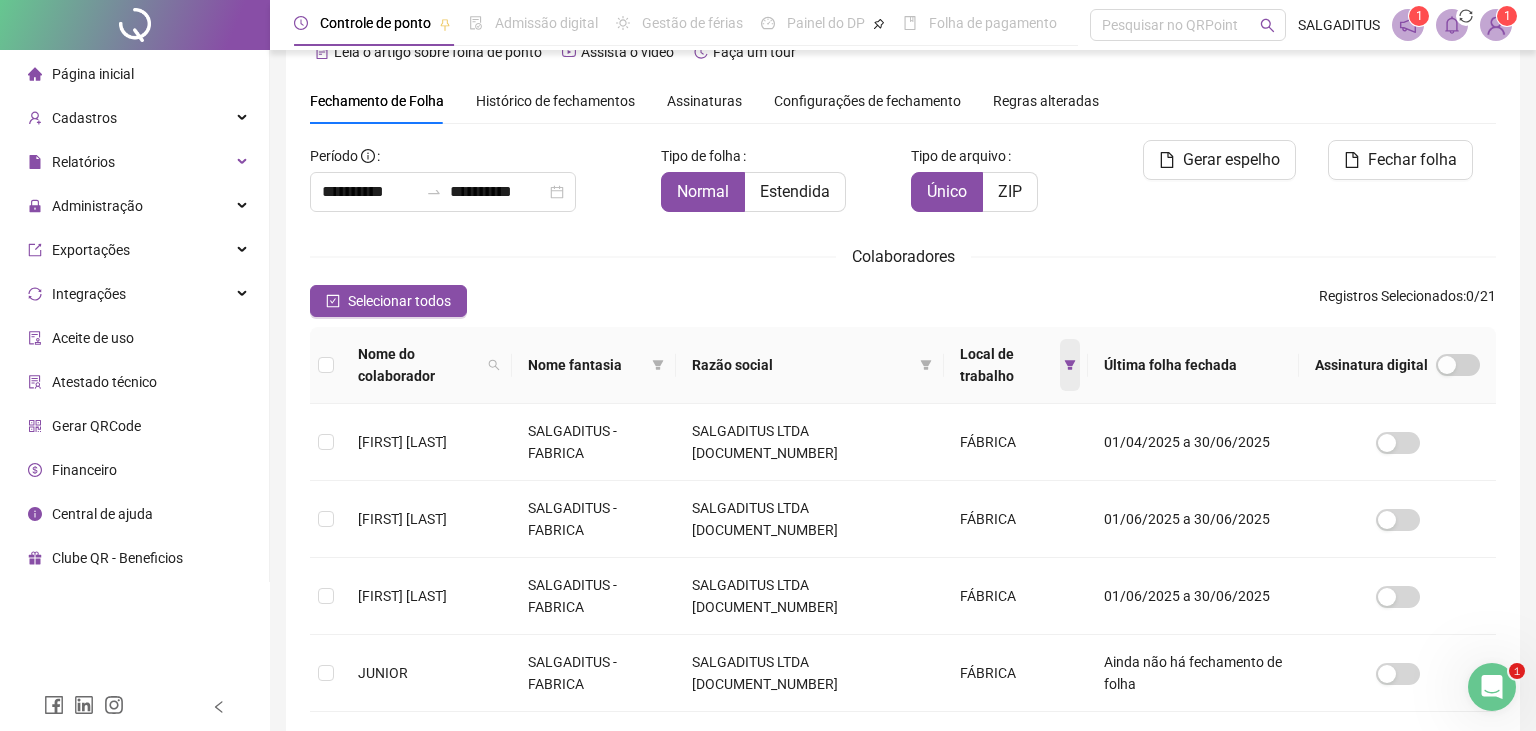 click at bounding box center (1070, 365) 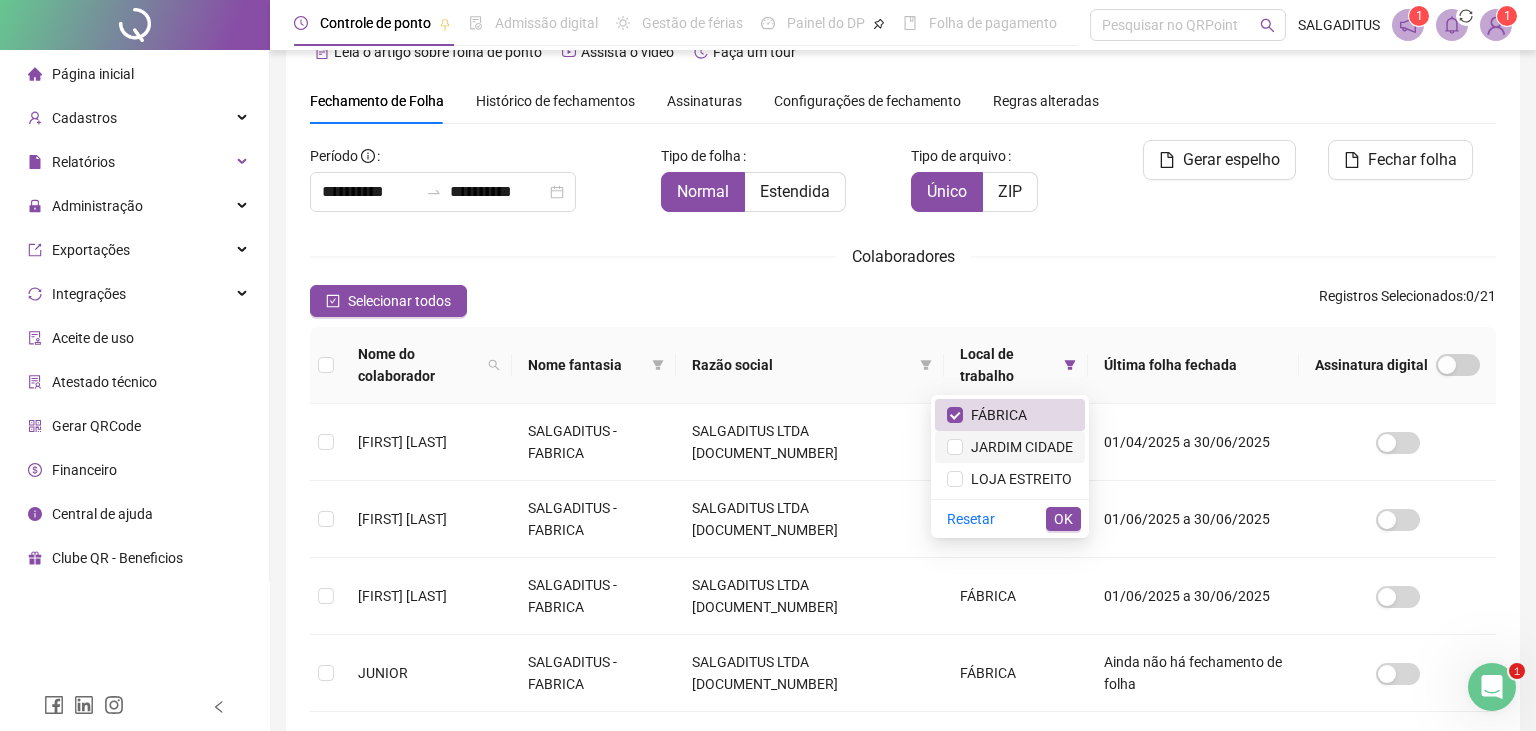 click on "JARDIM CIDADE" at bounding box center (1010, 447) 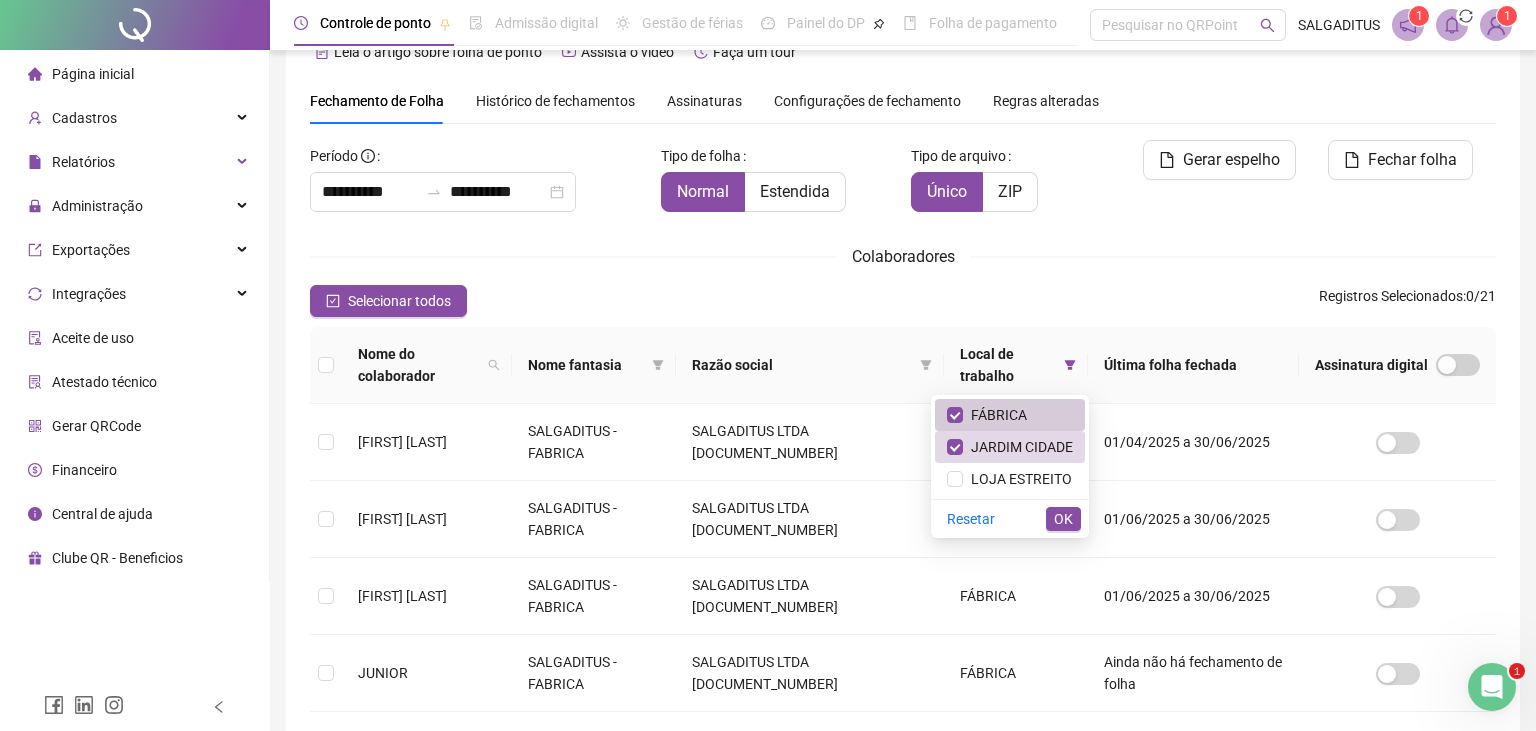 click on "FÁBRICA" at bounding box center (1010, 415) 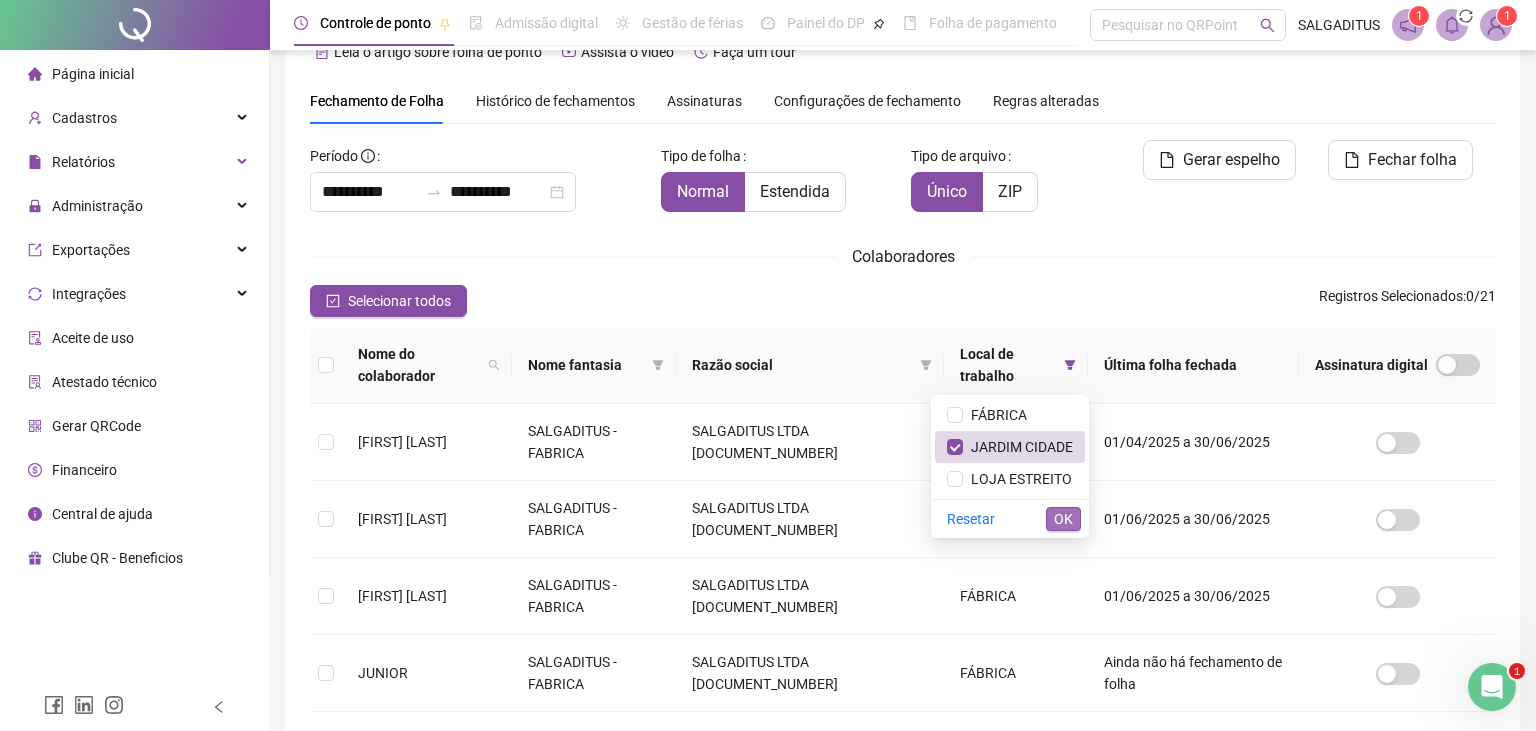 click on "OK" at bounding box center (1063, 519) 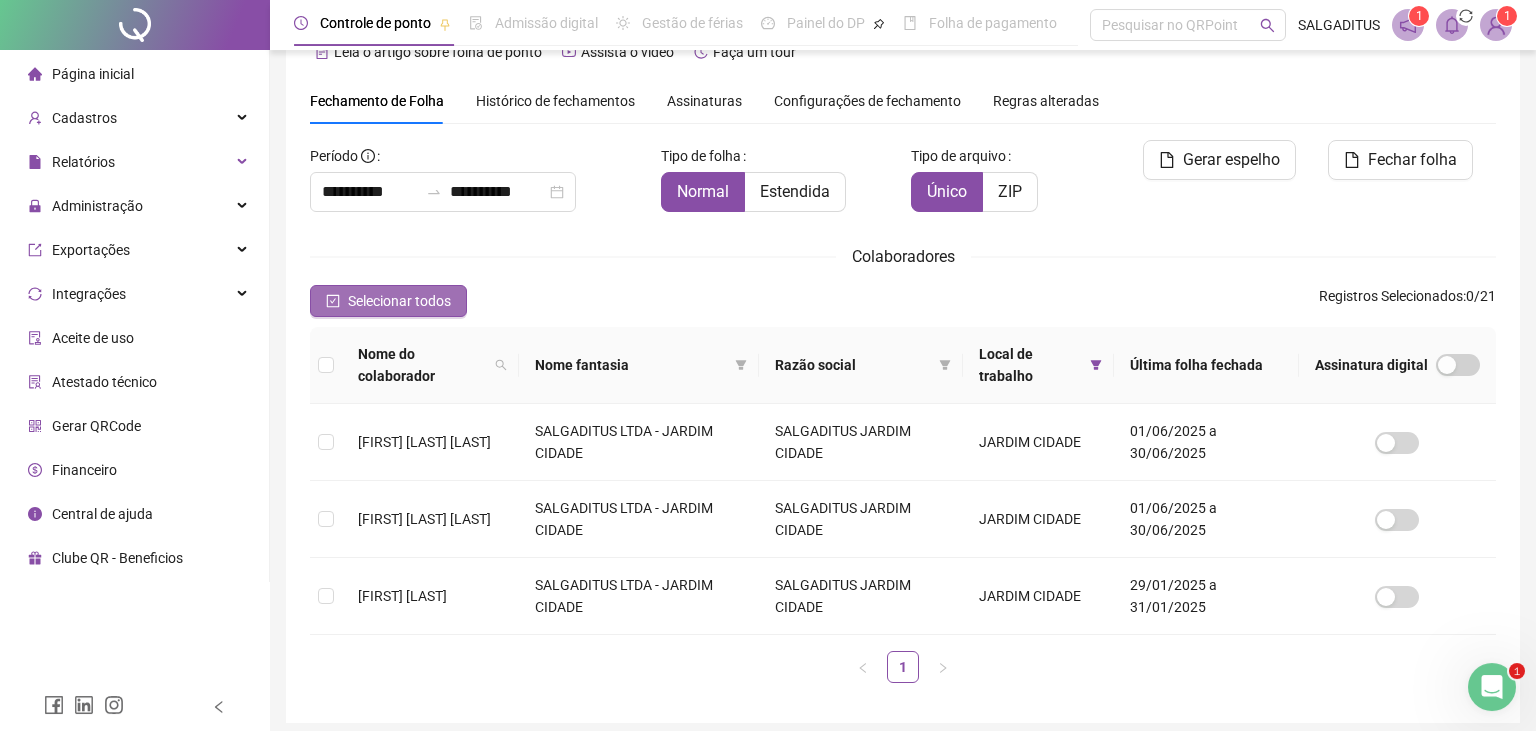 click on "Selecionar todos" at bounding box center [399, 301] 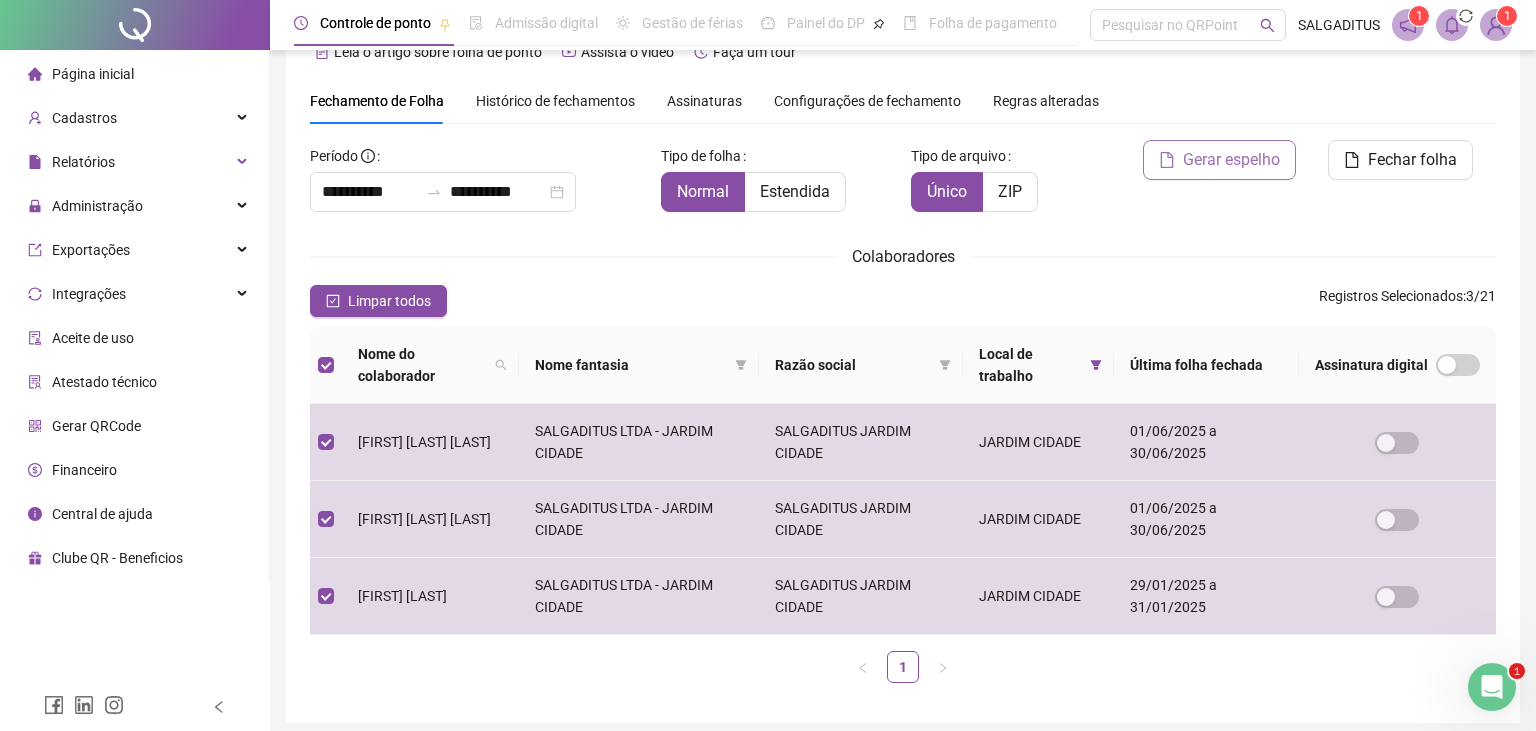 click on "Gerar espelho" at bounding box center (1231, 160) 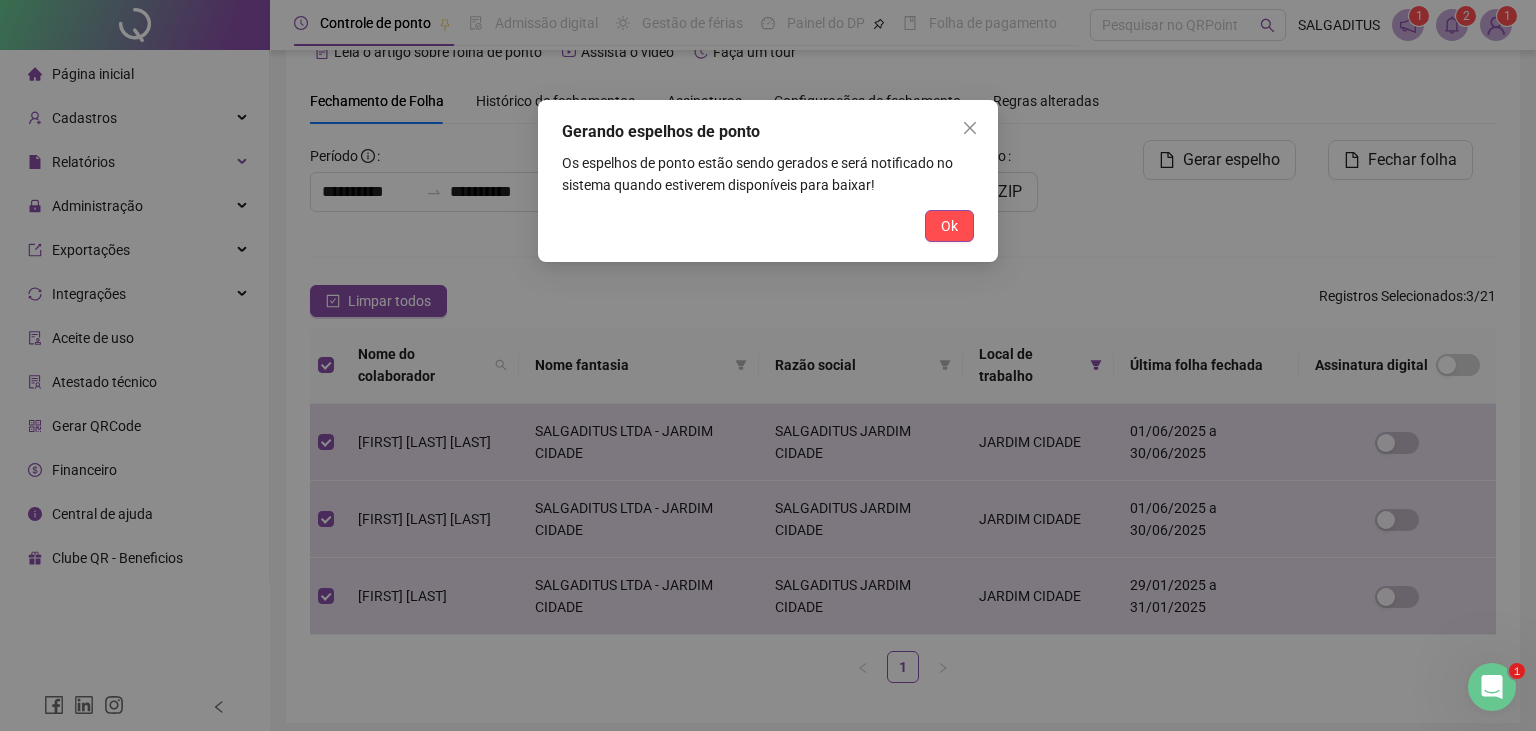 click on "Ok" at bounding box center (949, 226) 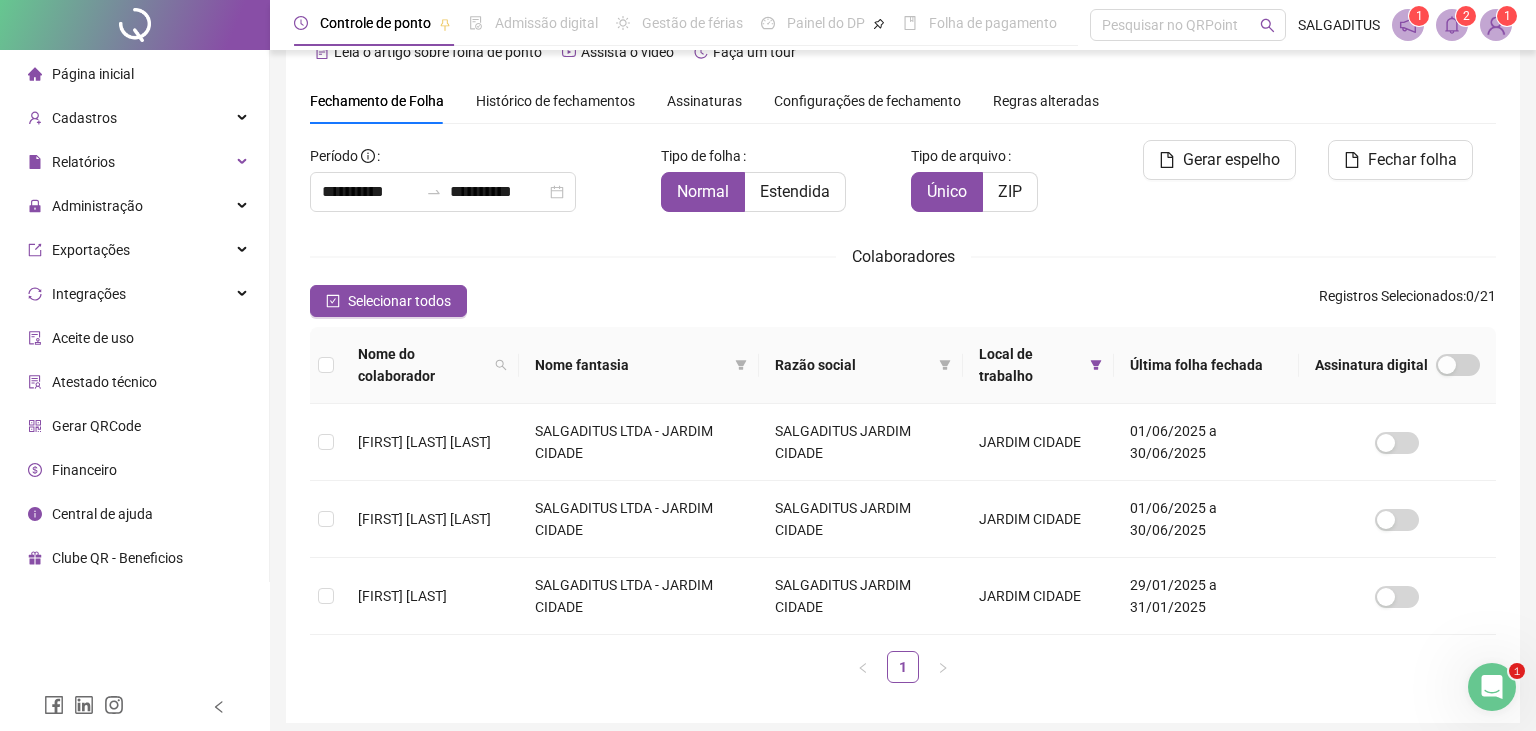 click on "Leia o artigo sobre folha de ponto Assista o vídeo Faça um tour" at bounding box center (903, 52) 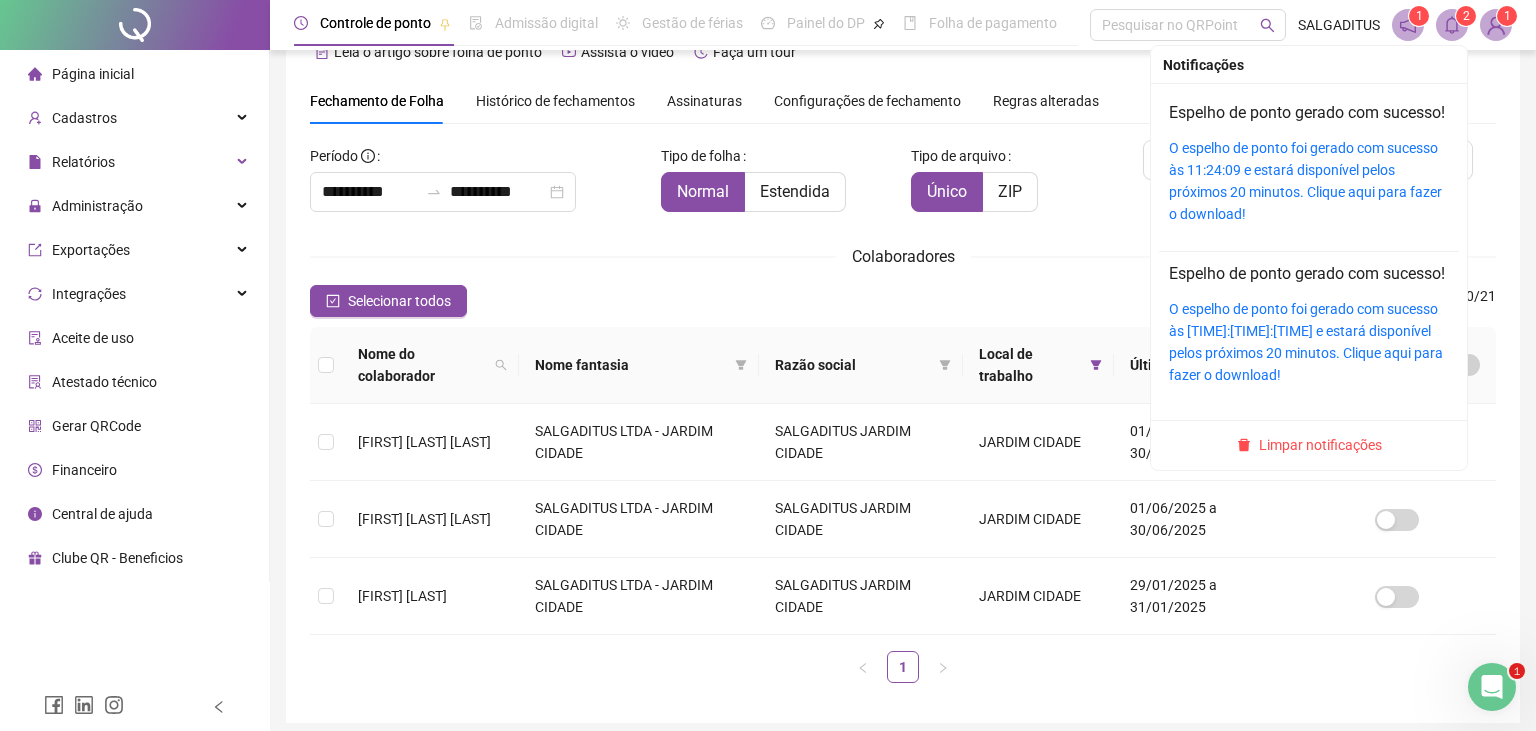 click on "Espelho de ponto gerado com sucesso! O espelho de ponto foi gerado com sucesso às 11:24:09 e estará disponível pelos próximos 20 minutos.
Clique aqui para fazer o download!" at bounding box center [1309, 171] 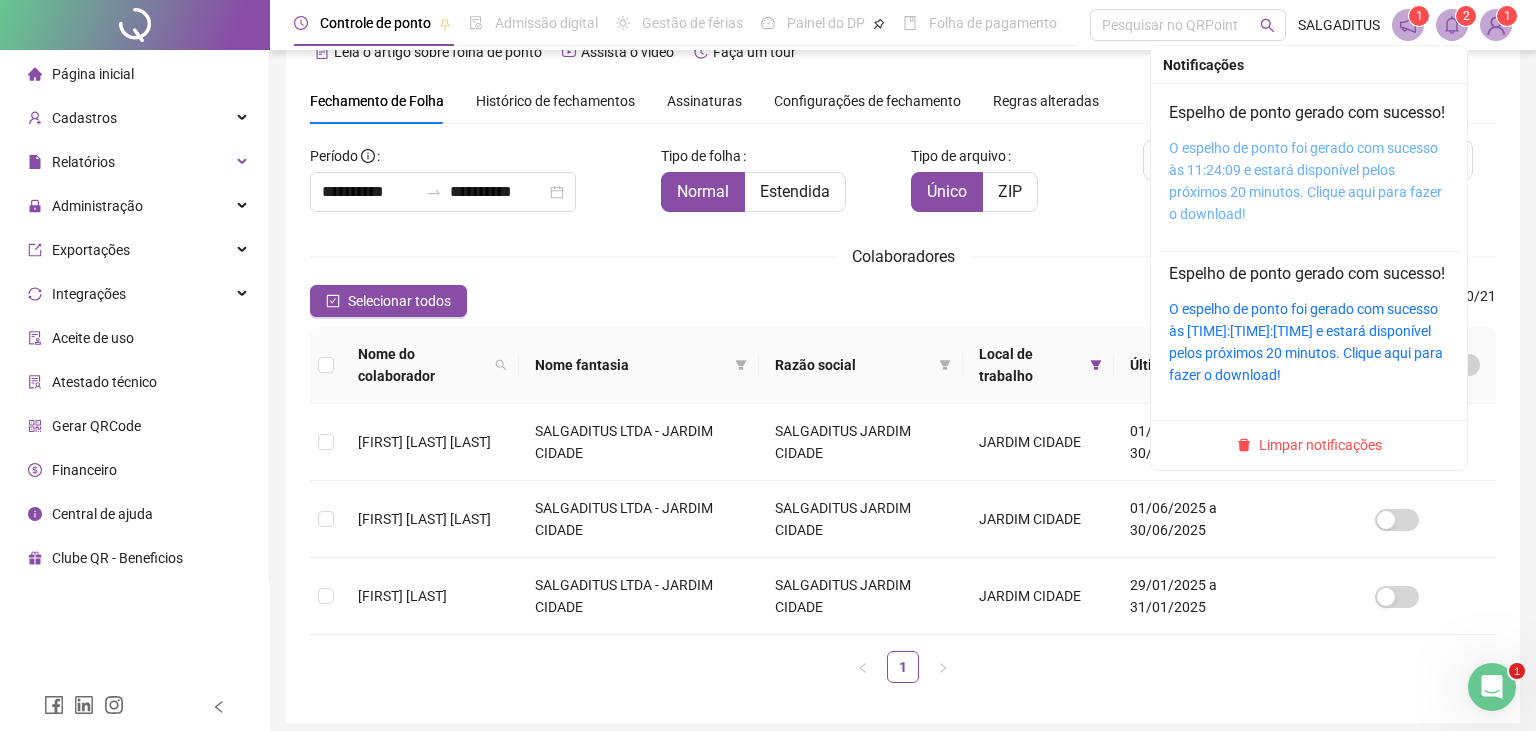 click on "O espelho de ponto foi gerado com sucesso às 11:24:09 e estará disponível pelos próximos 20 minutos.
Clique aqui para fazer o download!" at bounding box center [1305, 181] 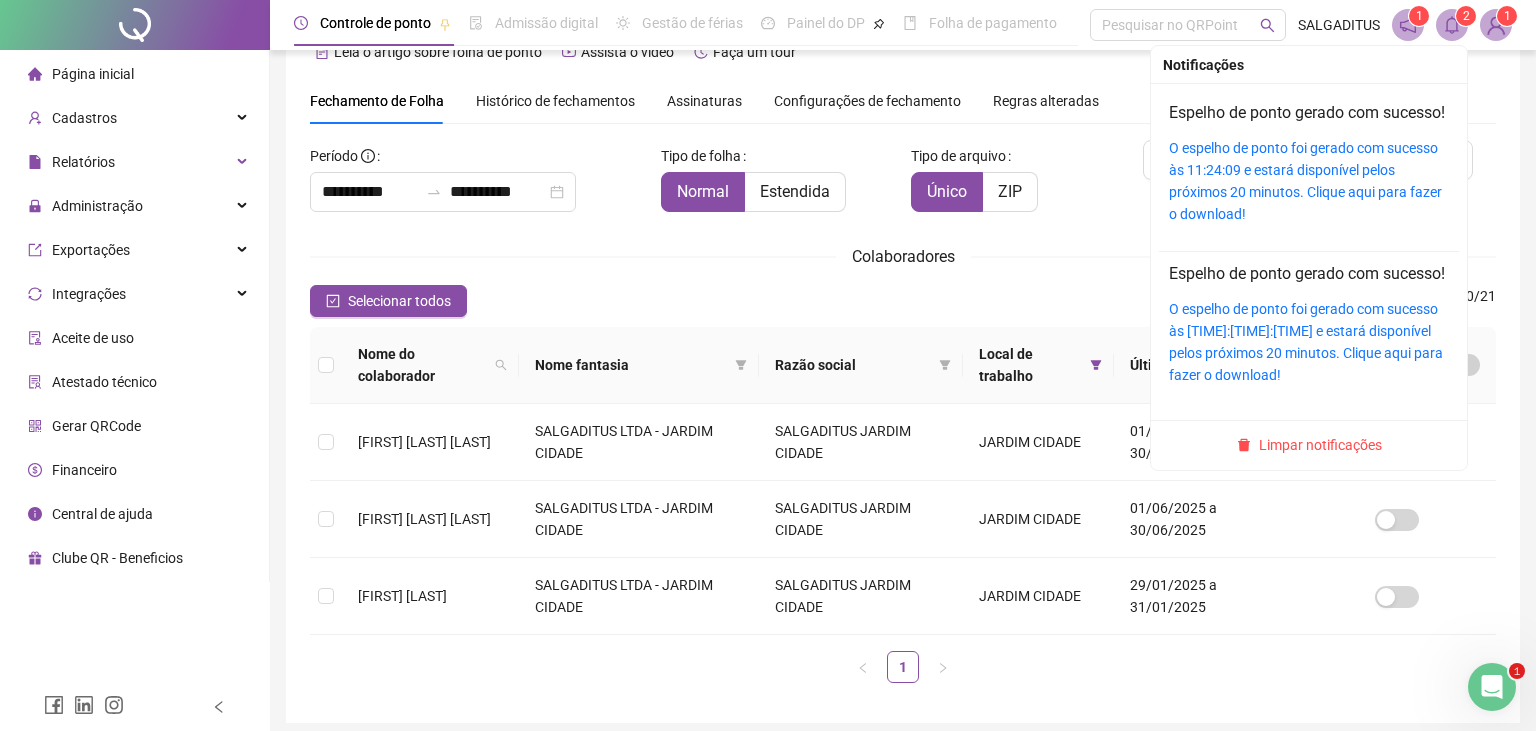 click 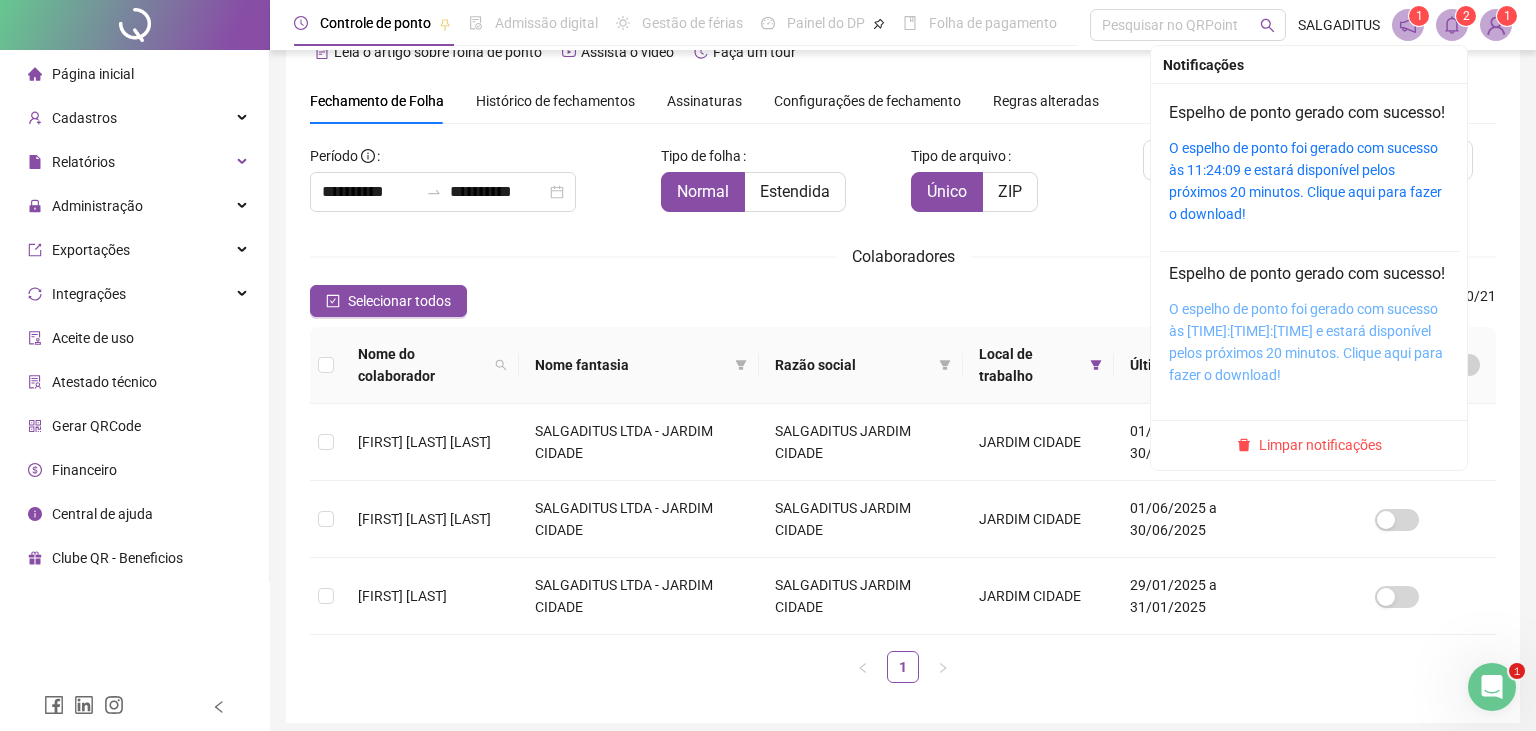 click on "O espelho de ponto foi gerado com sucesso às 11:24:05 e estará disponível pelos próximos 20 minutos.
Clique aqui para fazer o download!" at bounding box center (1306, 342) 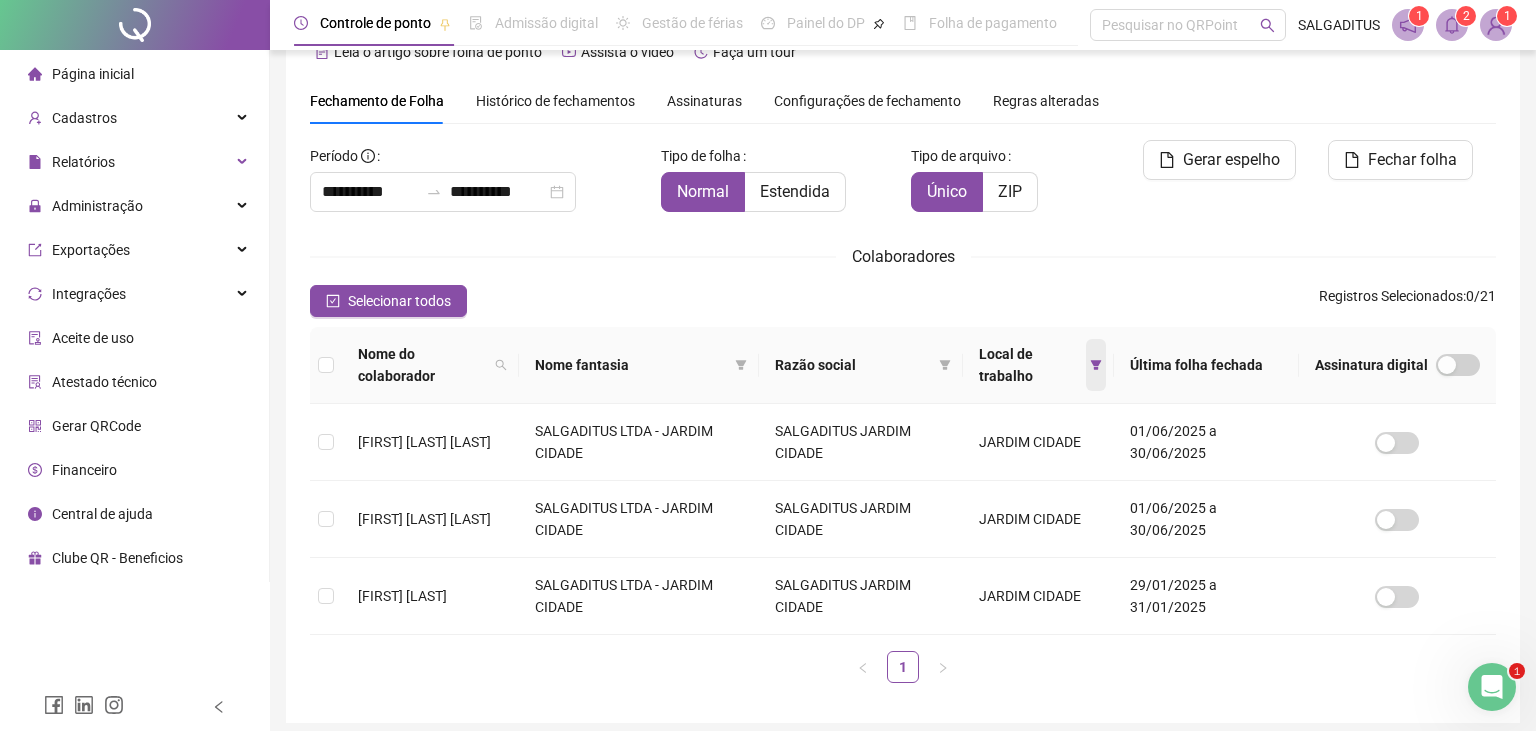 click at bounding box center [1096, 365] 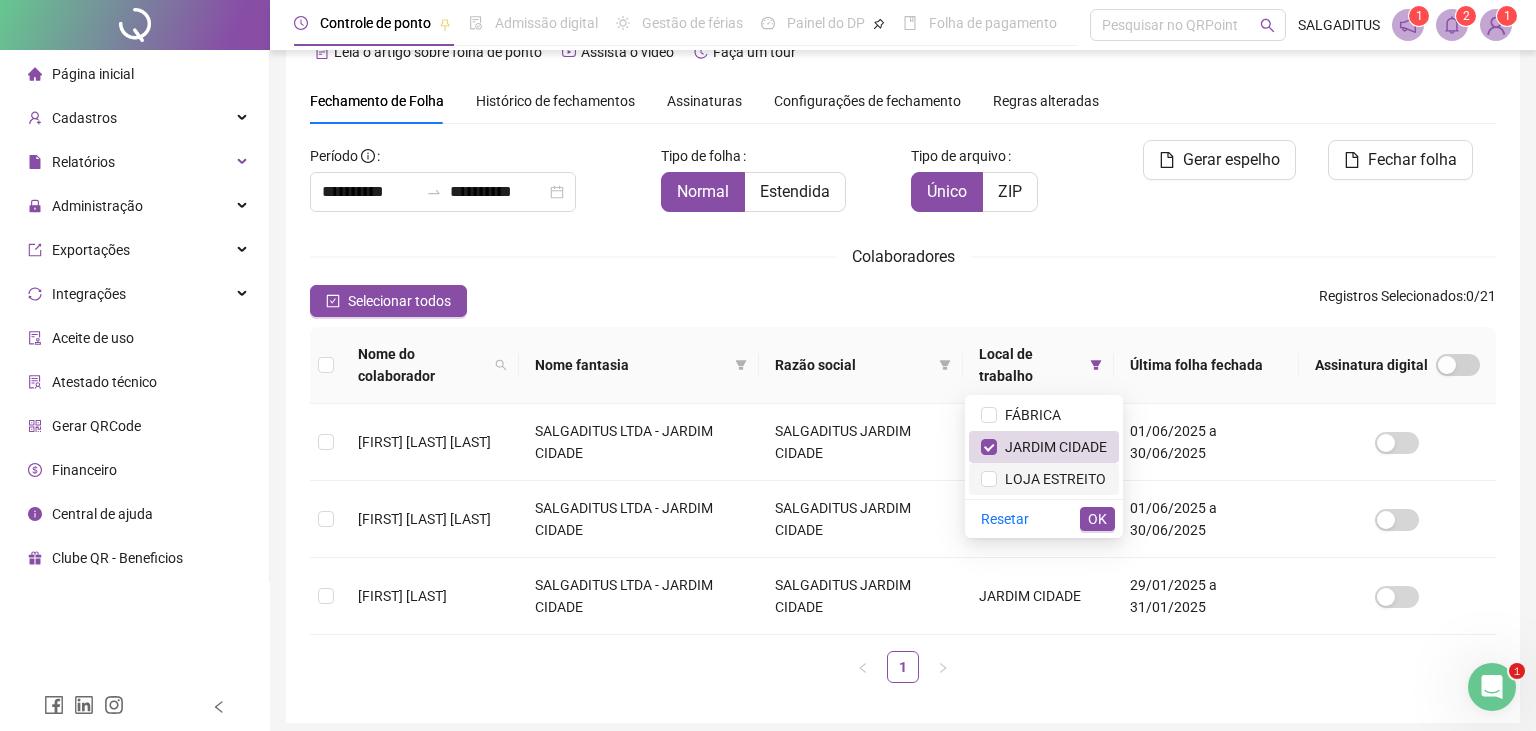 click on "LOJA ESTREITO" at bounding box center (1044, 479) 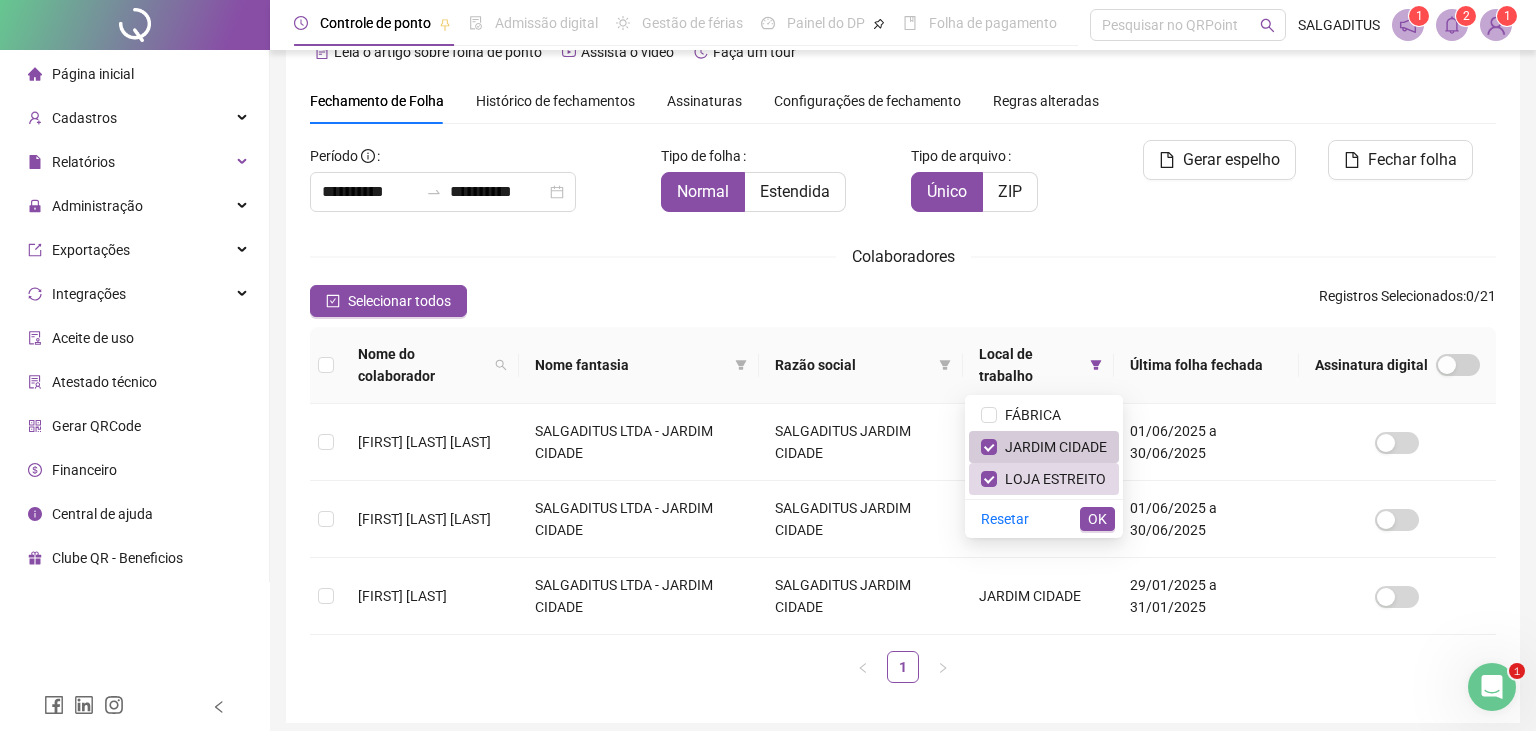 click on "JARDIM CIDADE" at bounding box center [1044, 447] 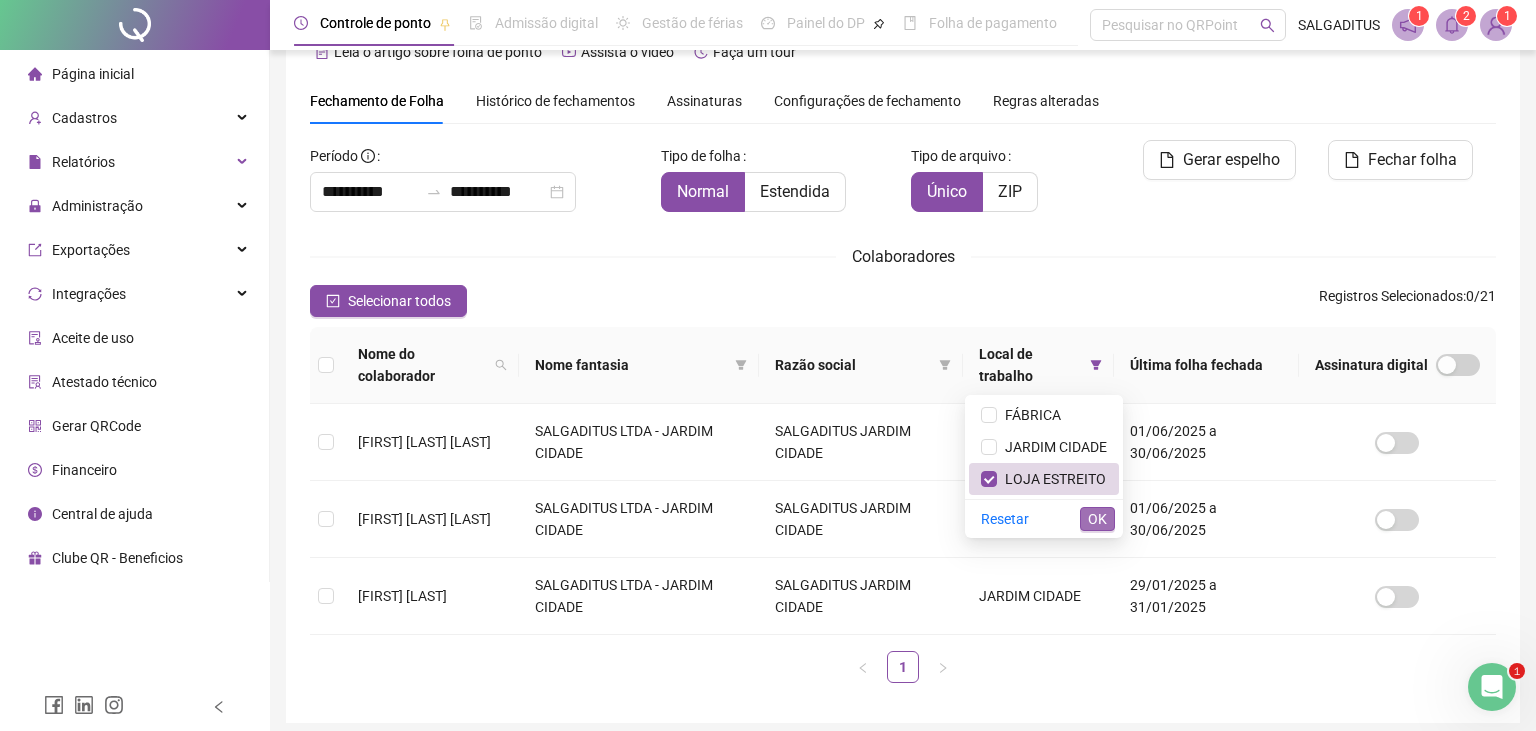 click on "OK" at bounding box center (1097, 519) 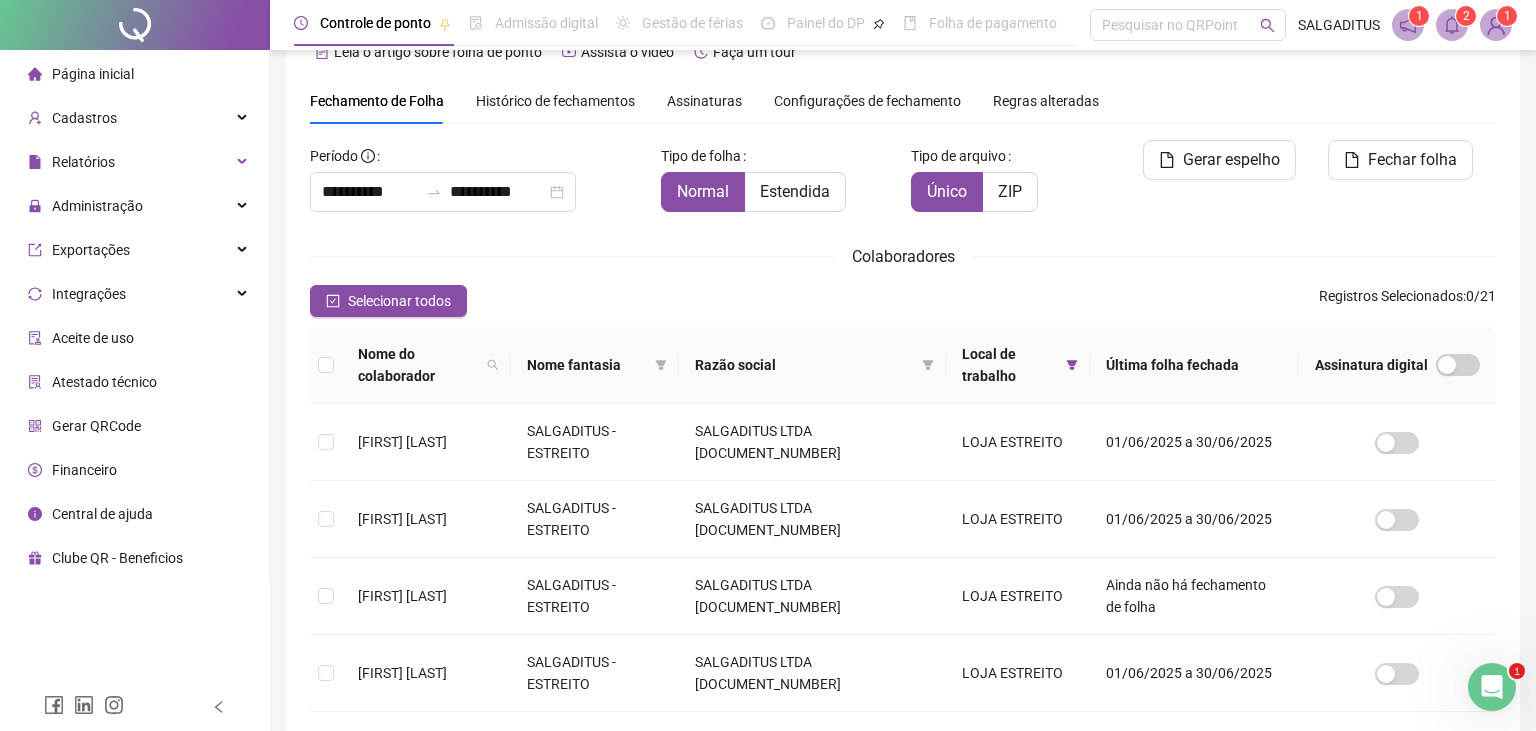 click on "**********" at bounding box center (903, 573) 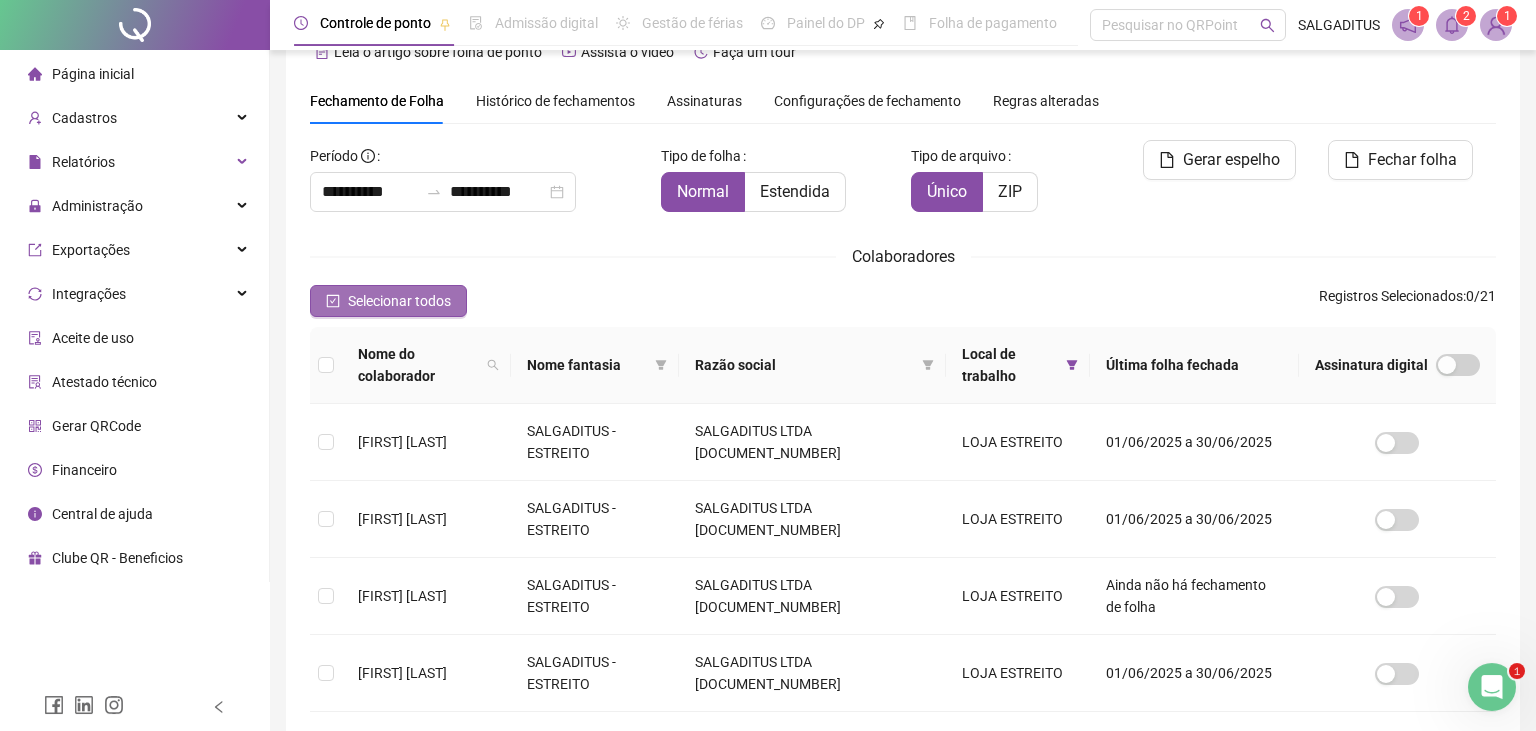 click on "Selecionar todos" at bounding box center [399, 301] 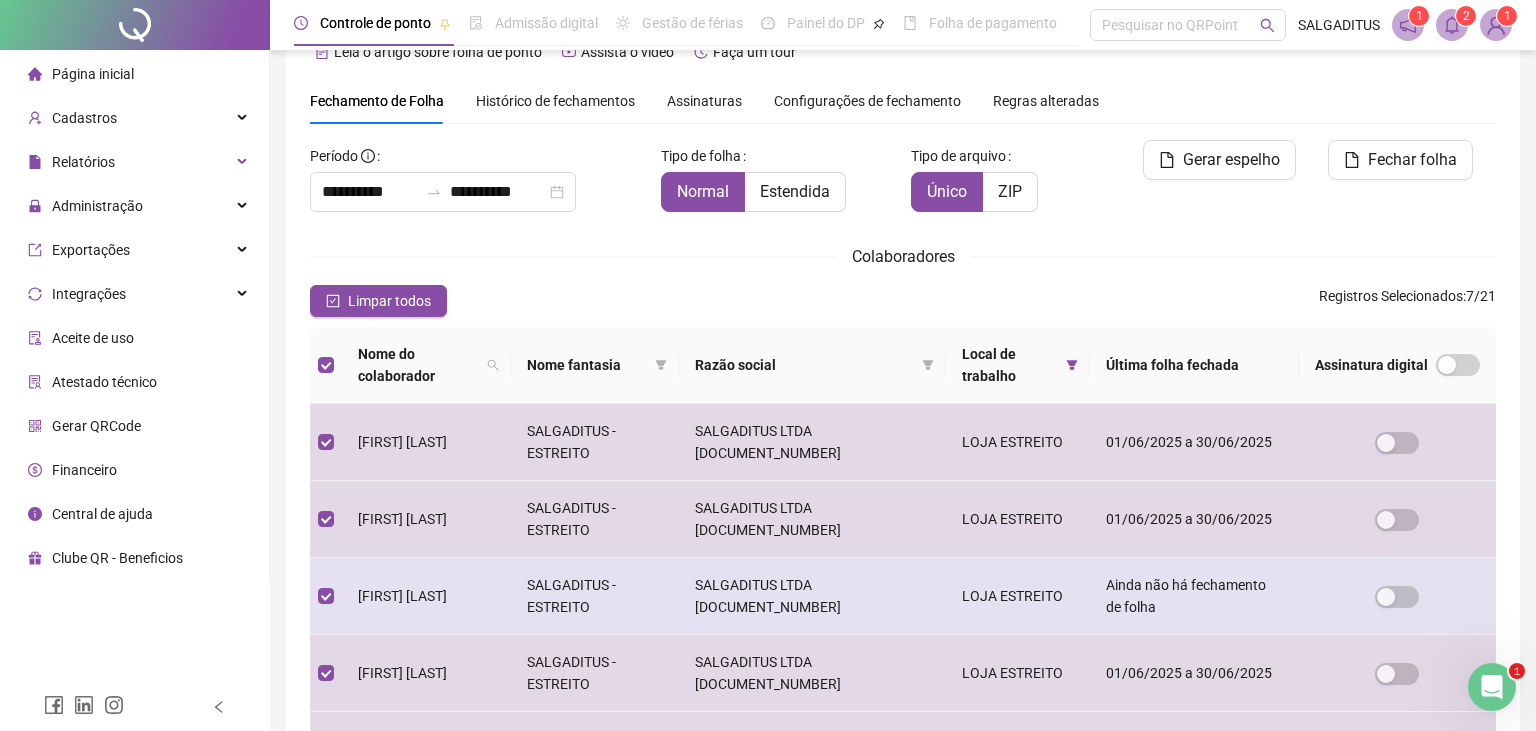 click on "[FIRST] [LAST]" at bounding box center [426, 596] 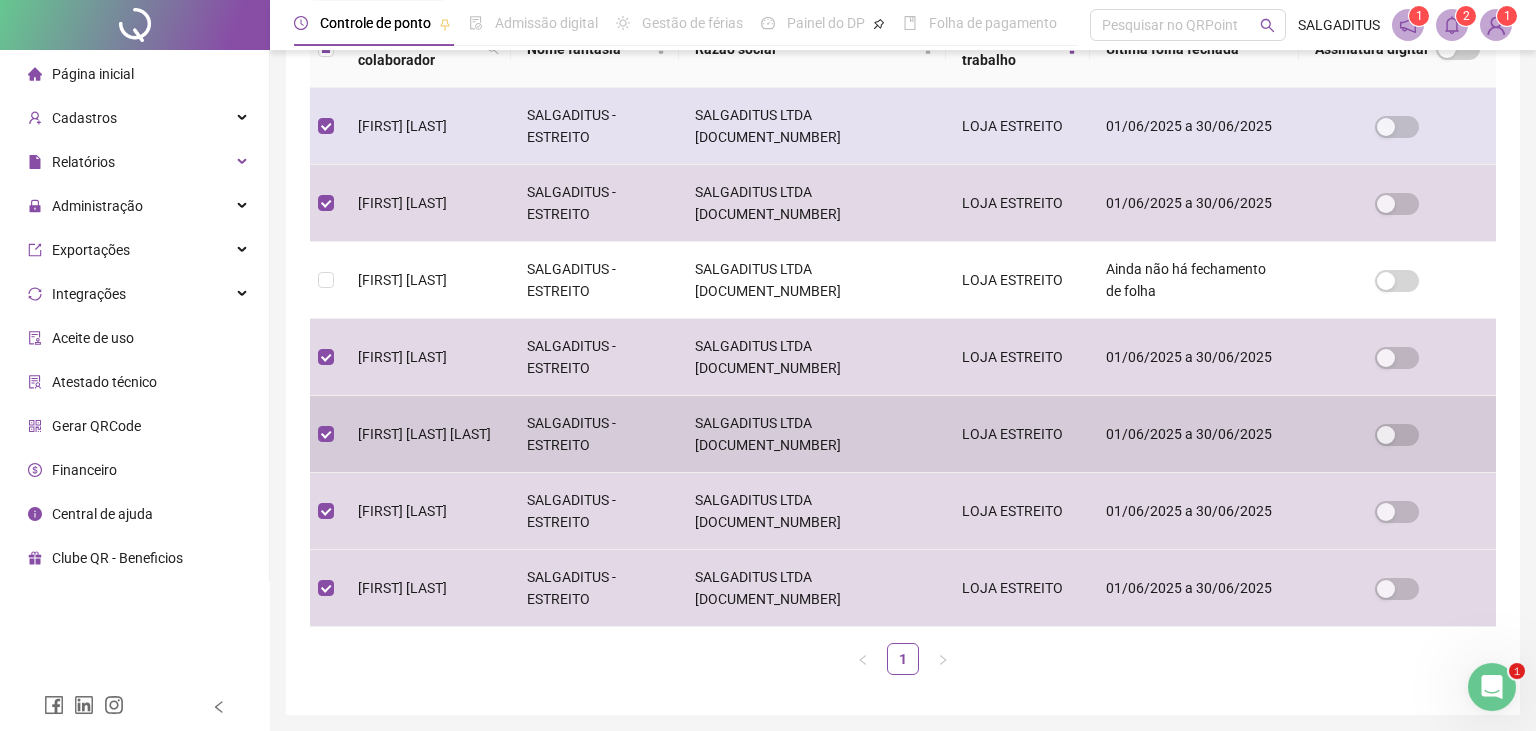 scroll, scrollTop: 0, scrollLeft: 0, axis: both 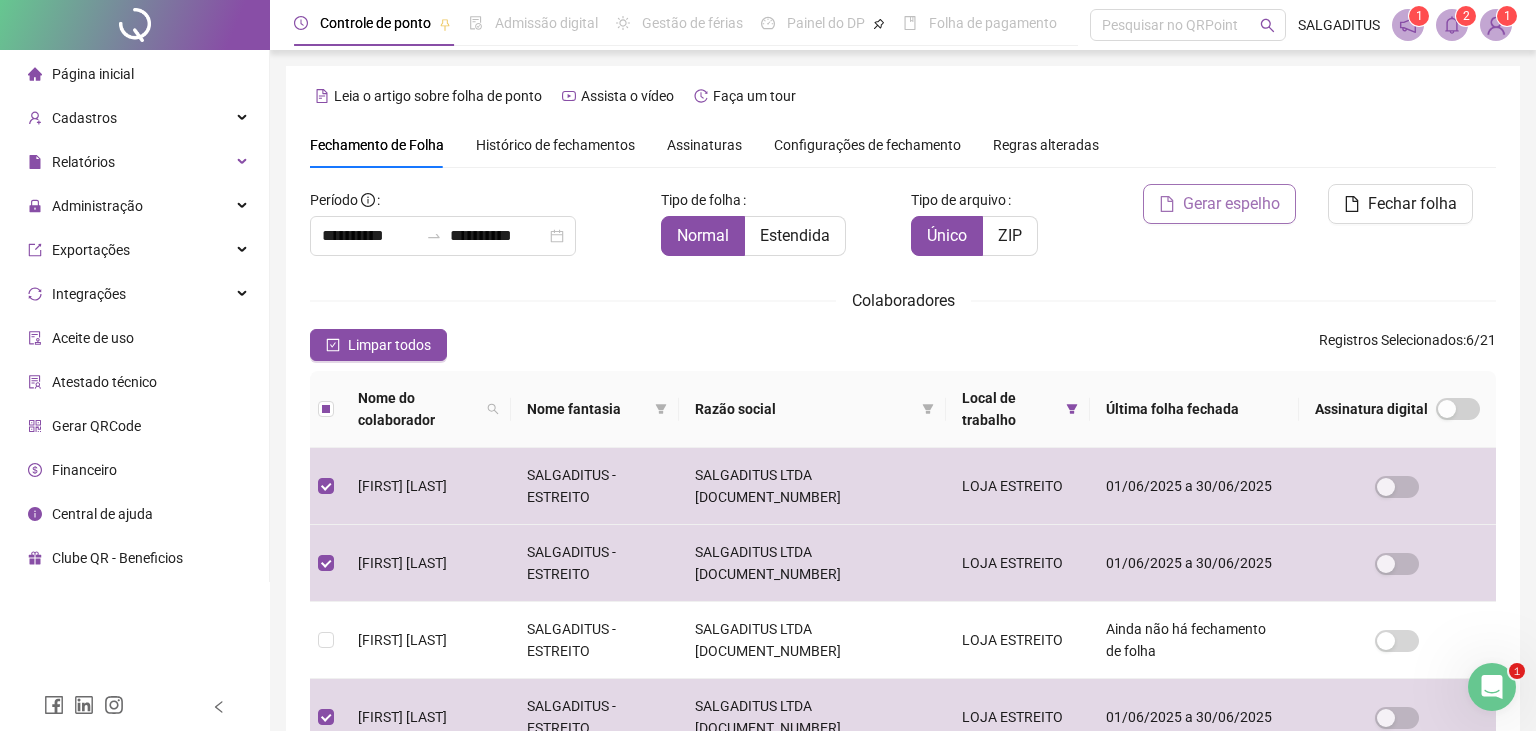 click on "Gerar espelho" at bounding box center [1231, 204] 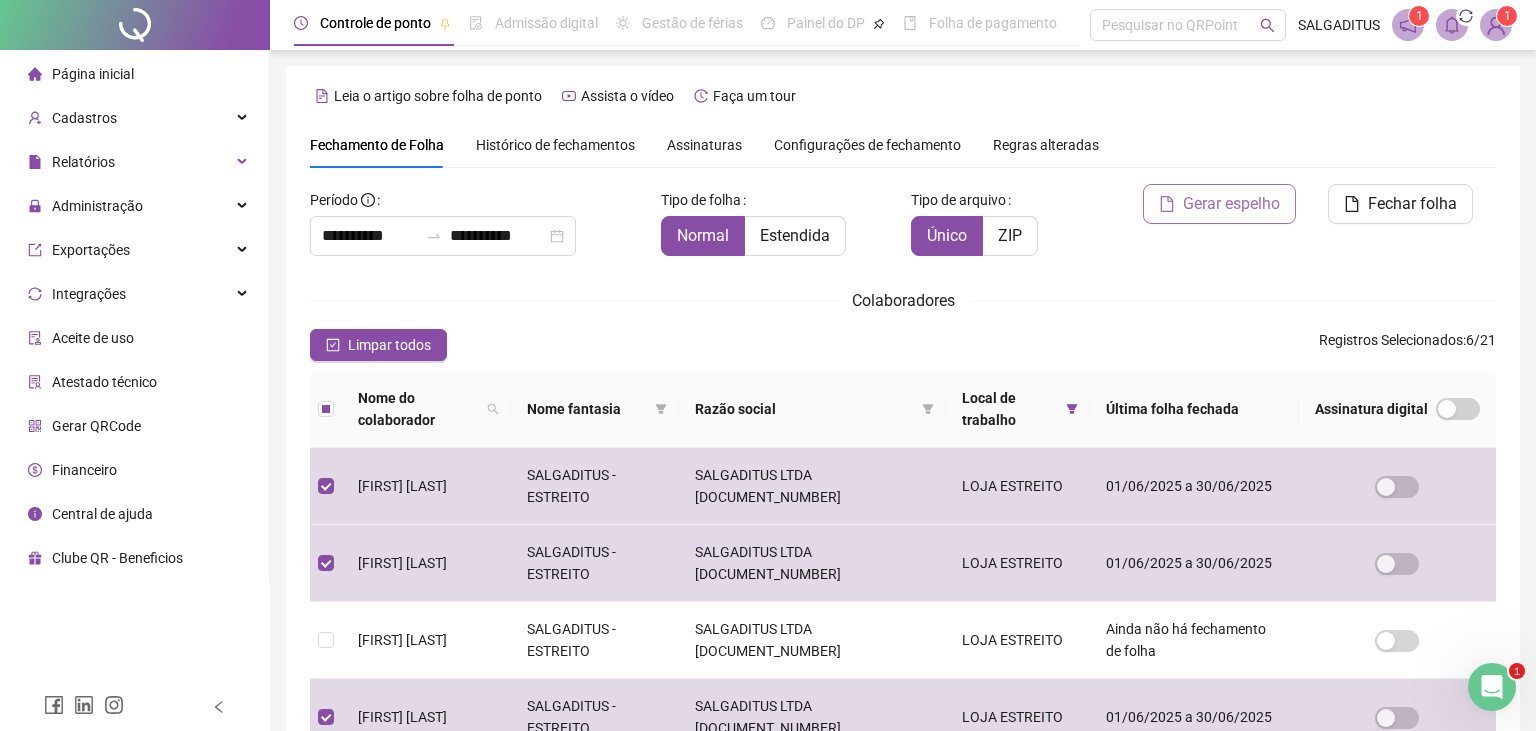 scroll, scrollTop: 44, scrollLeft: 0, axis: vertical 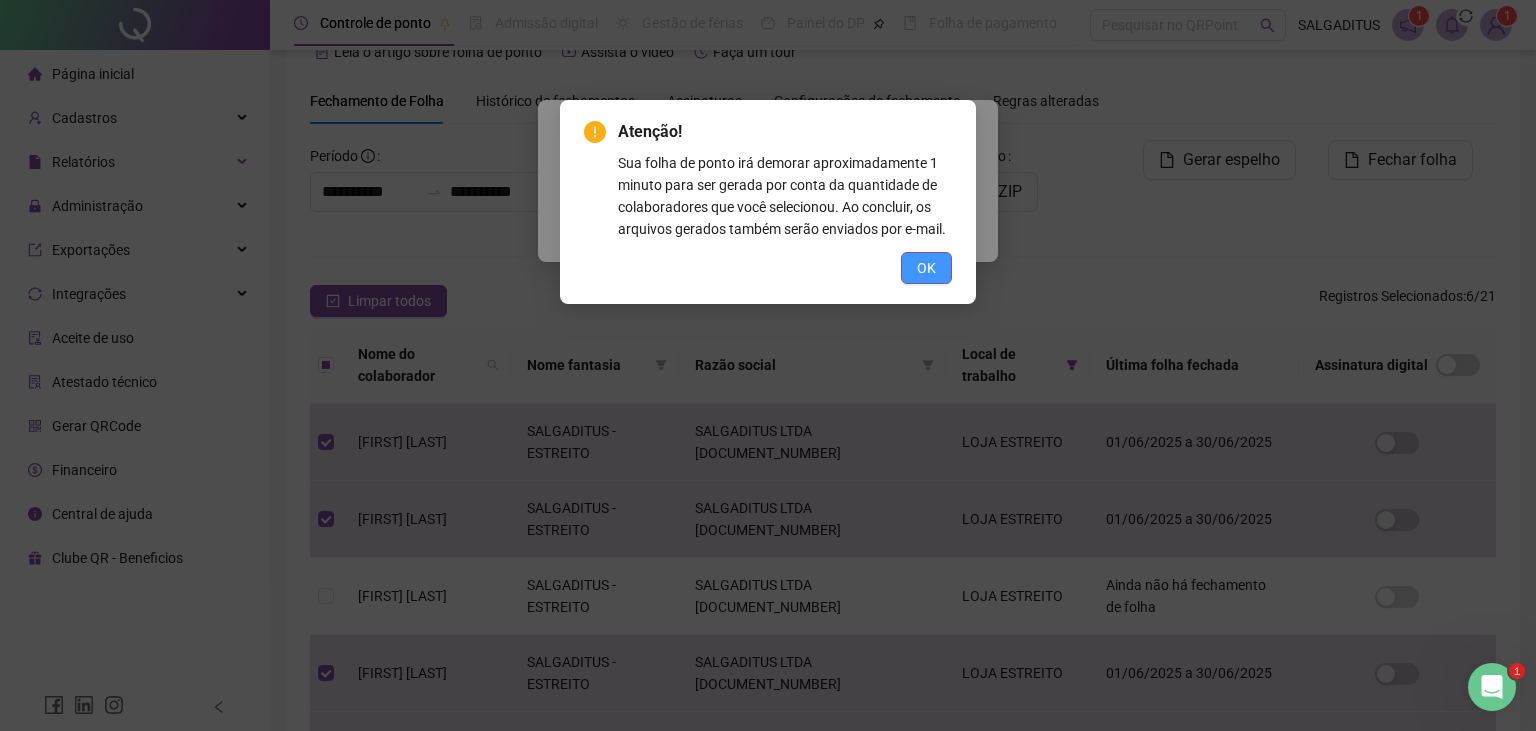 click on "OK" at bounding box center [926, 268] 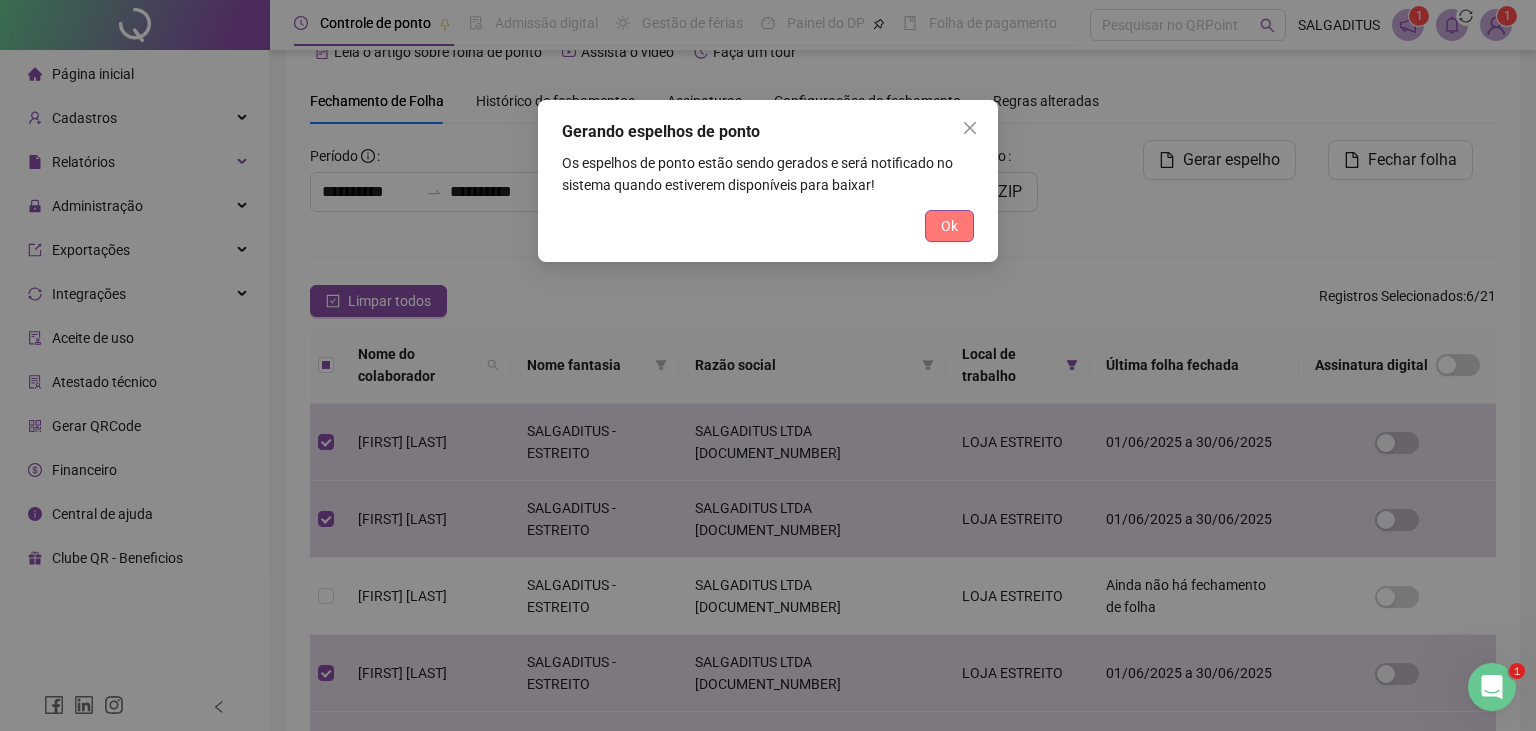 click on "Ok" at bounding box center [949, 226] 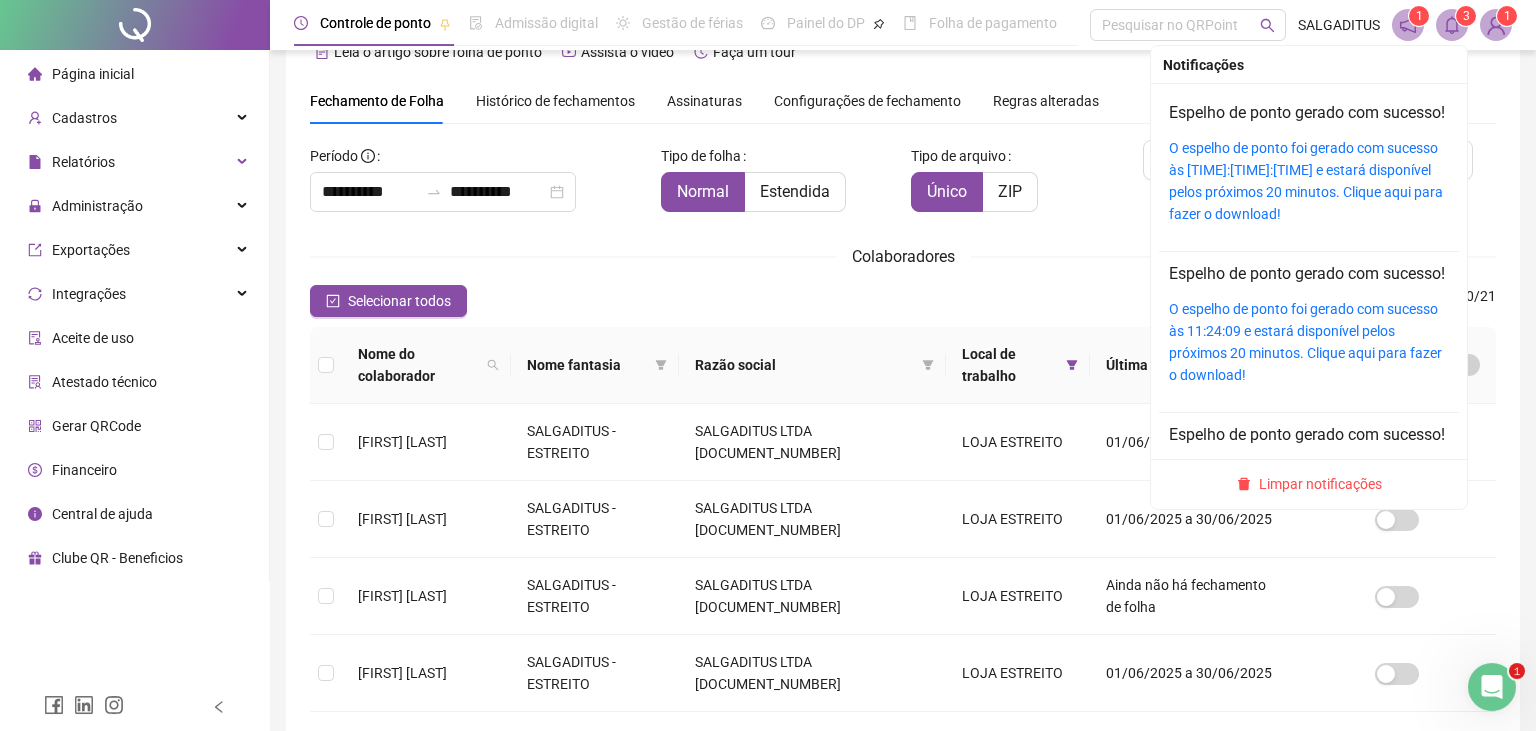 click 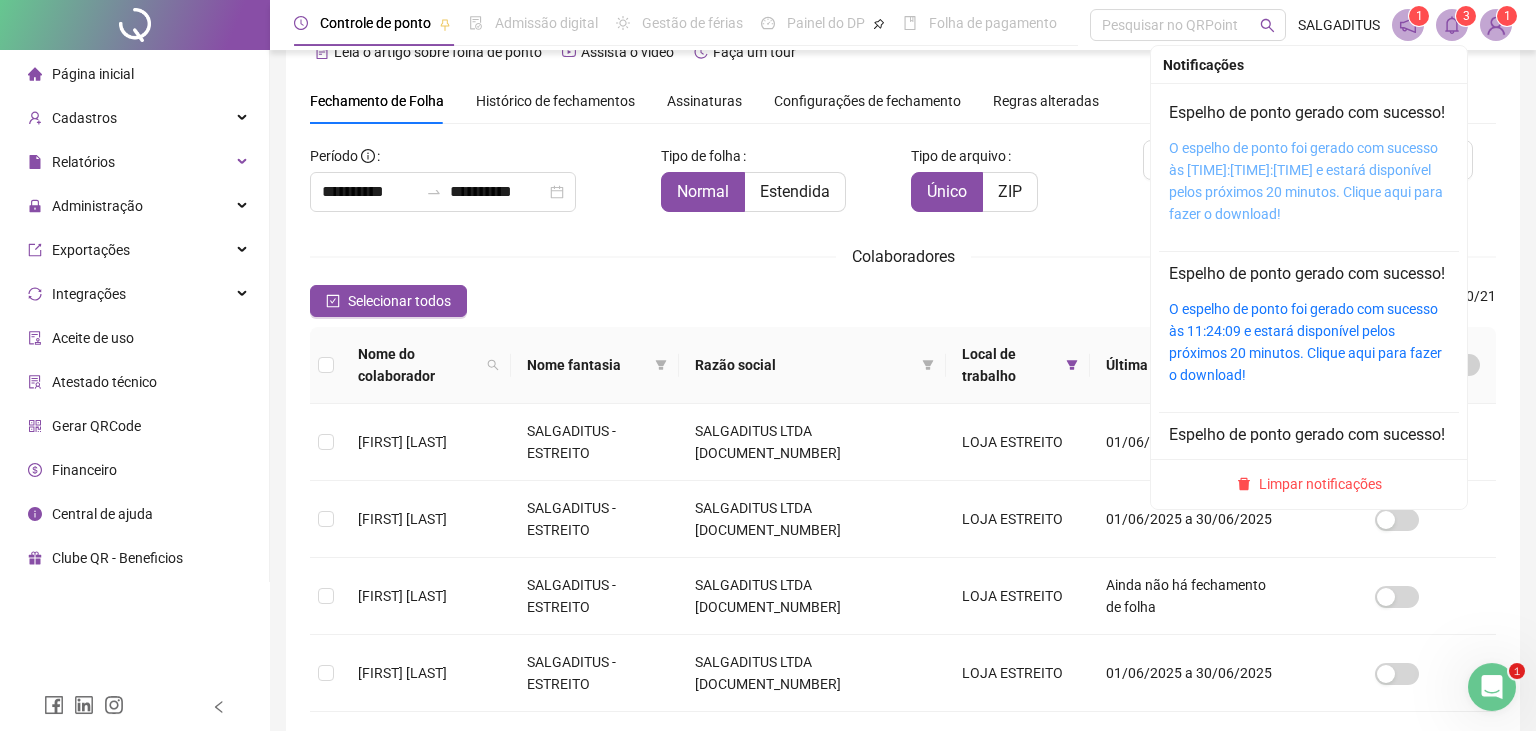 click on "O espelho de ponto foi gerado com sucesso às 11:24:51 e estará disponível pelos próximos 20 minutos.
Clique aqui para fazer o download!" at bounding box center [1306, 181] 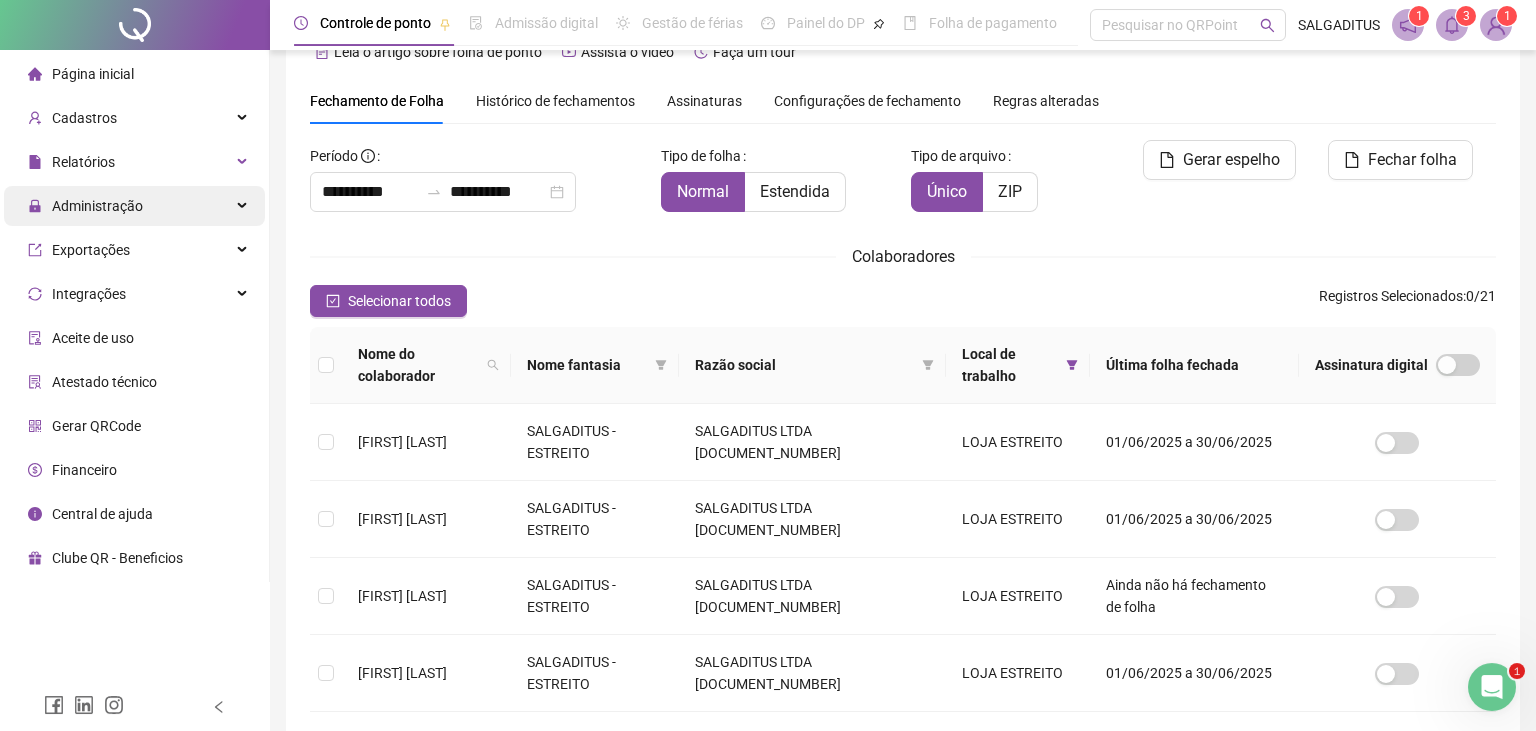 click on "Administração" at bounding box center (134, 206) 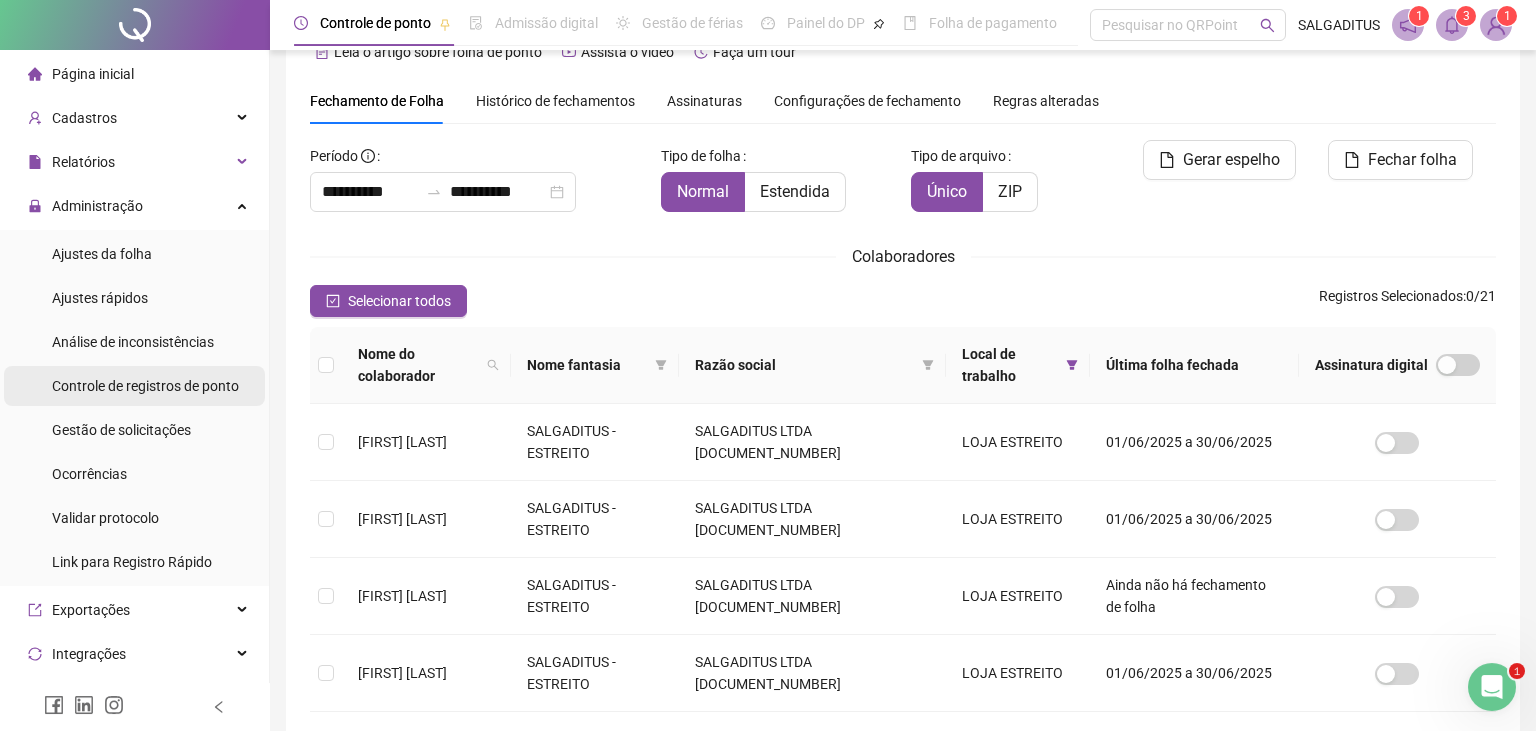 click on "Controle de registros de ponto" at bounding box center (145, 386) 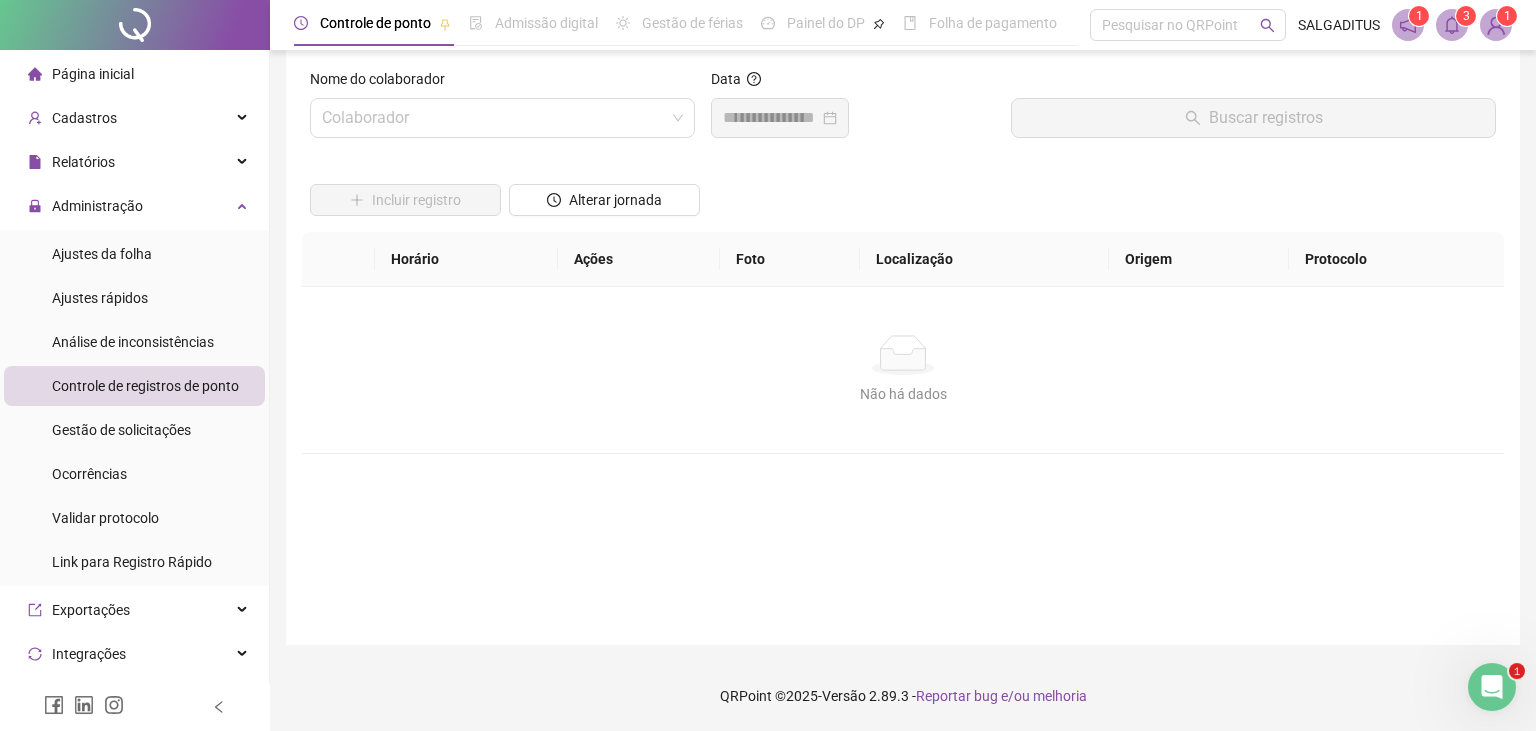 scroll, scrollTop: 21, scrollLeft: 0, axis: vertical 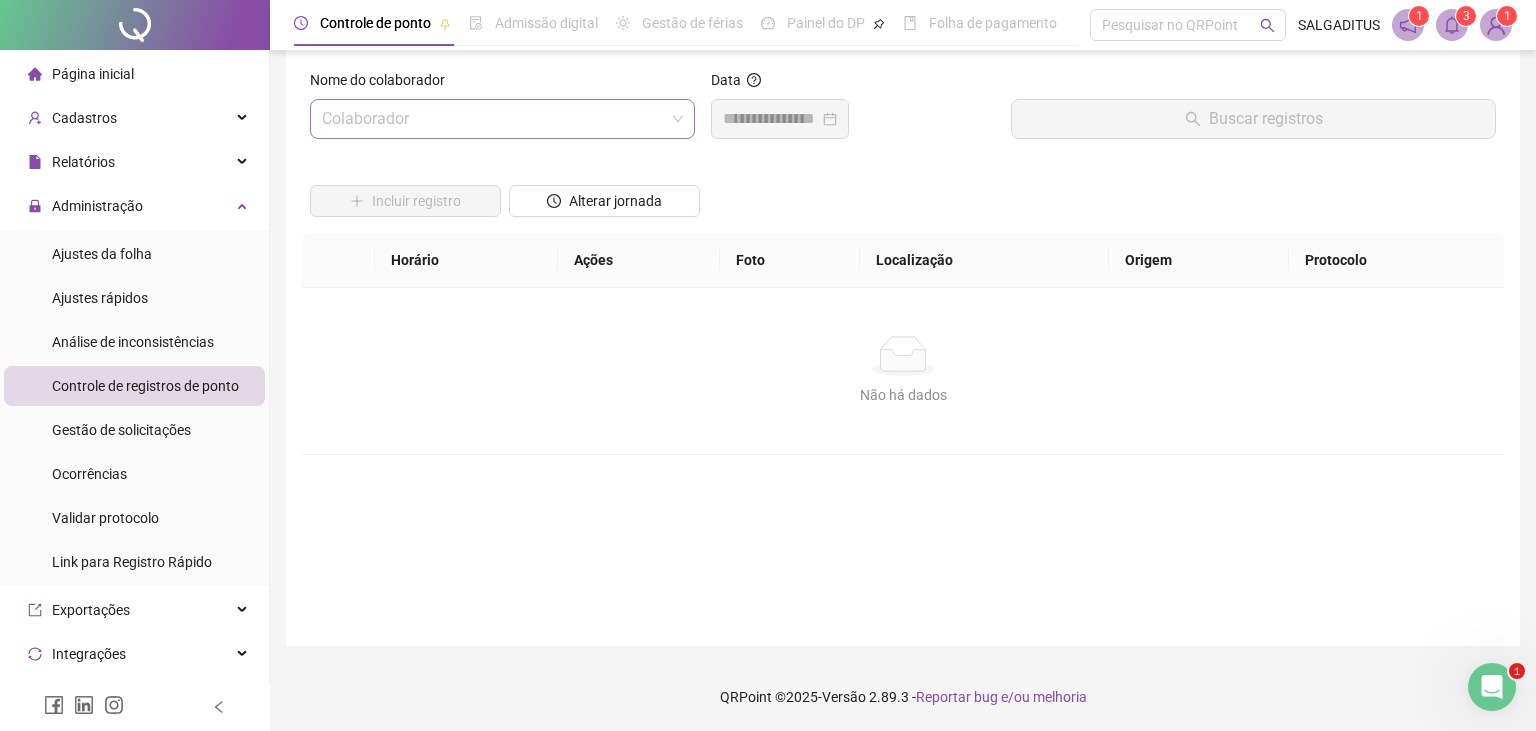 click at bounding box center [493, 119] 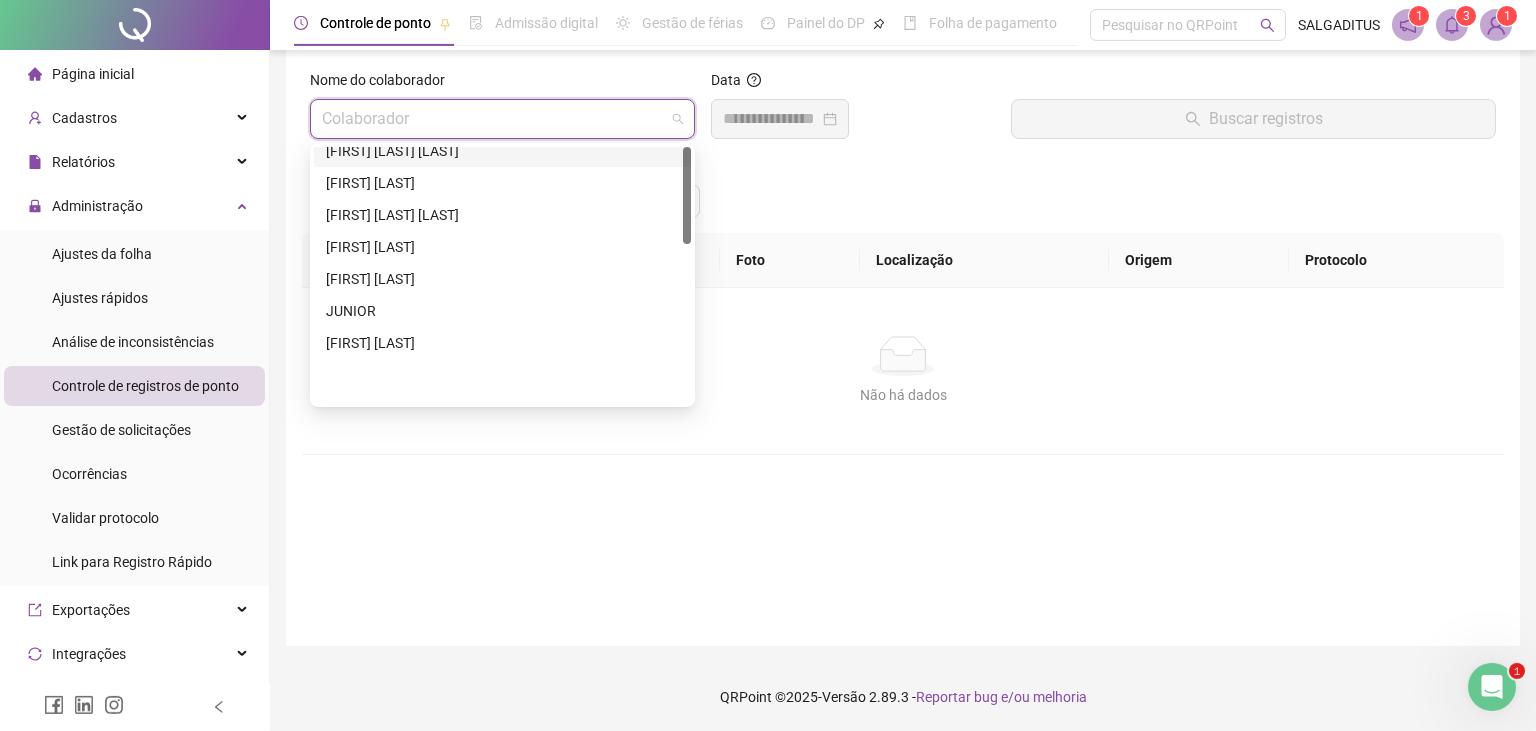 scroll, scrollTop: 0, scrollLeft: 0, axis: both 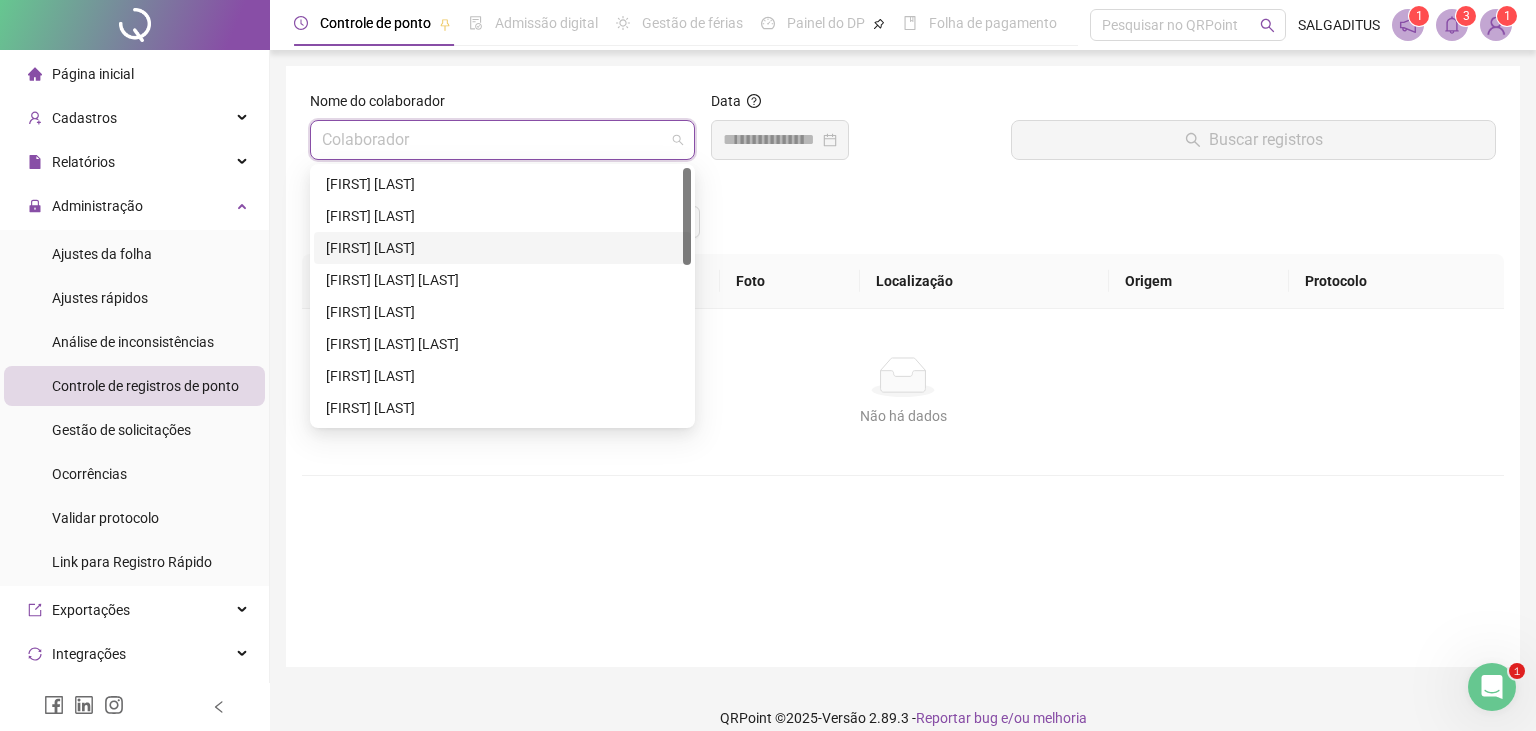 click on "[FIRST] [LAST]" at bounding box center (502, 248) 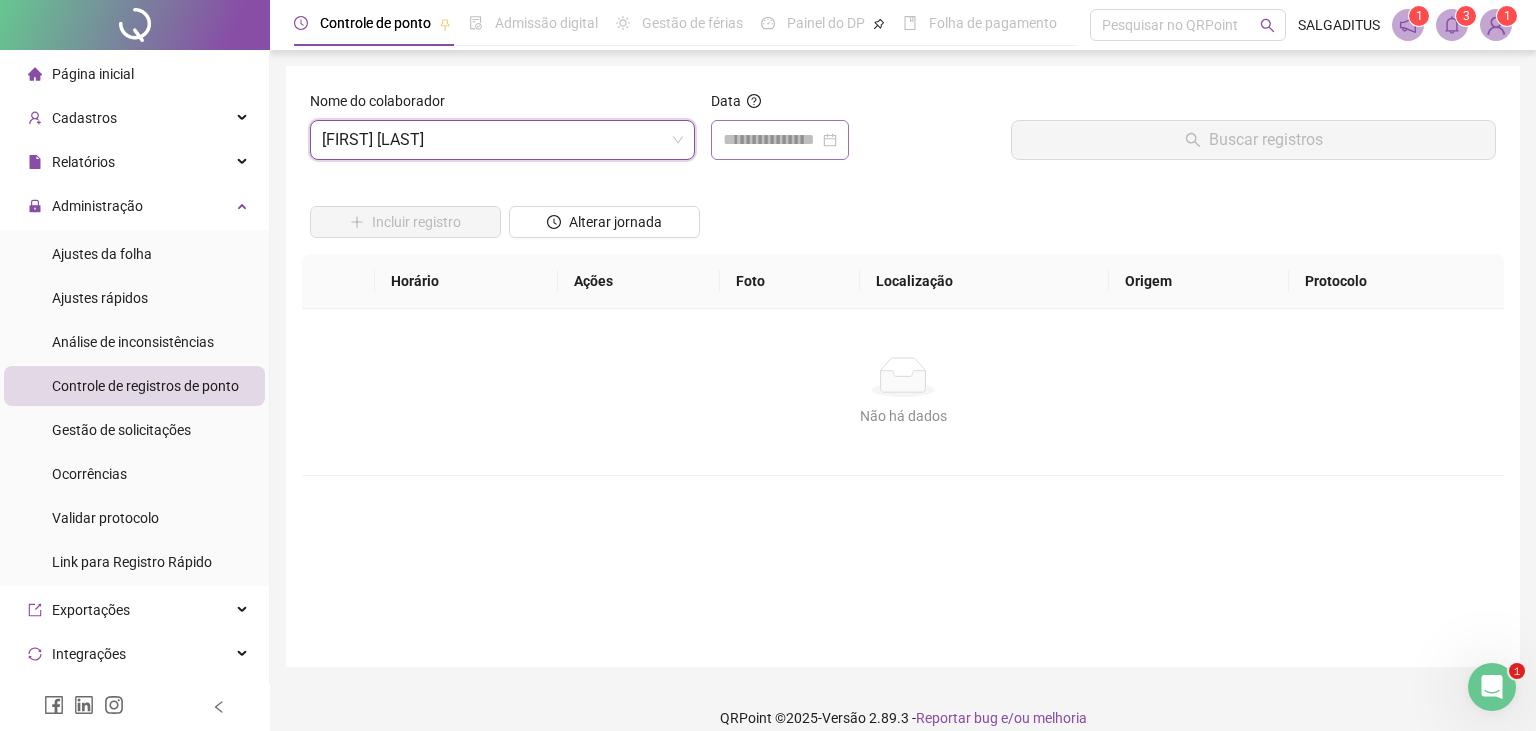 click at bounding box center [780, 140] 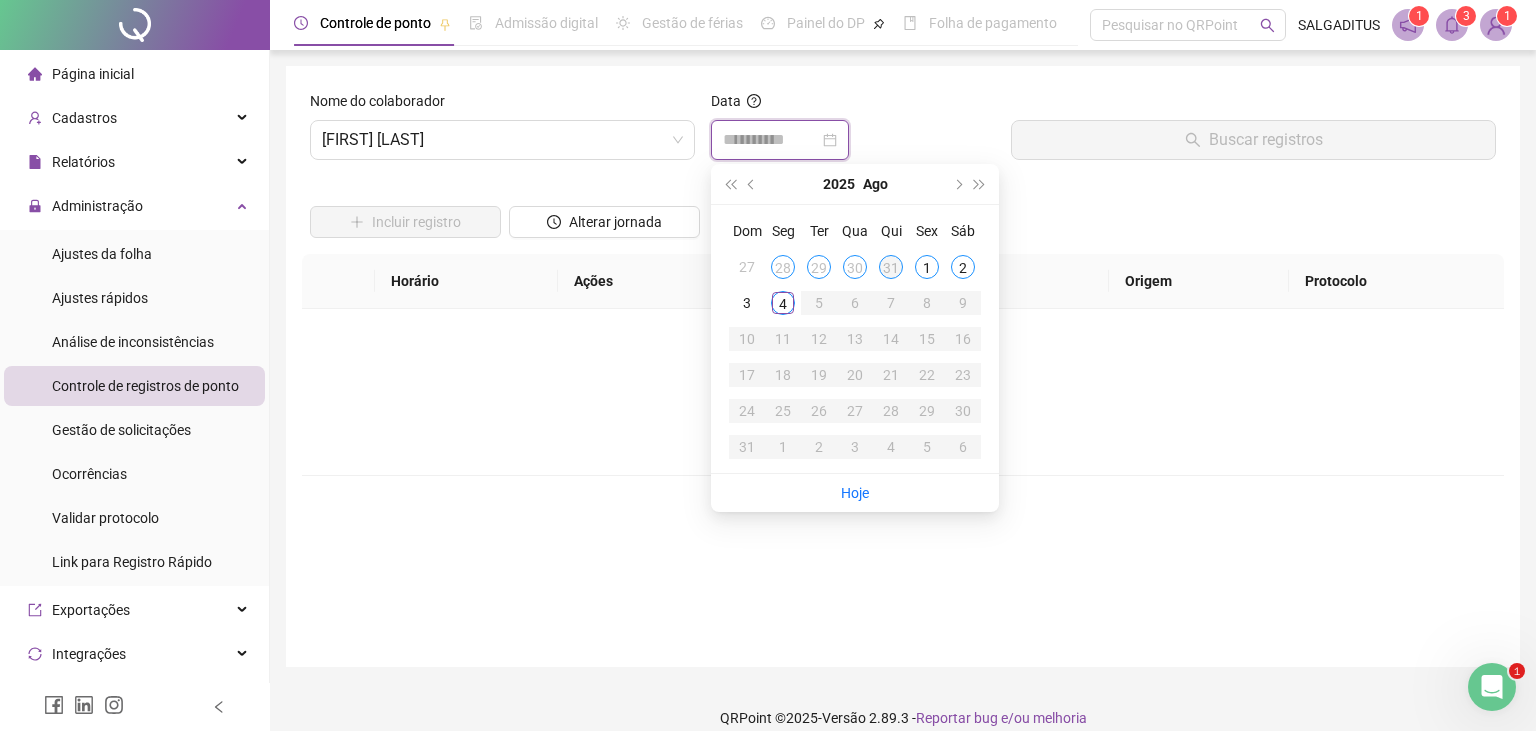 type on "**********" 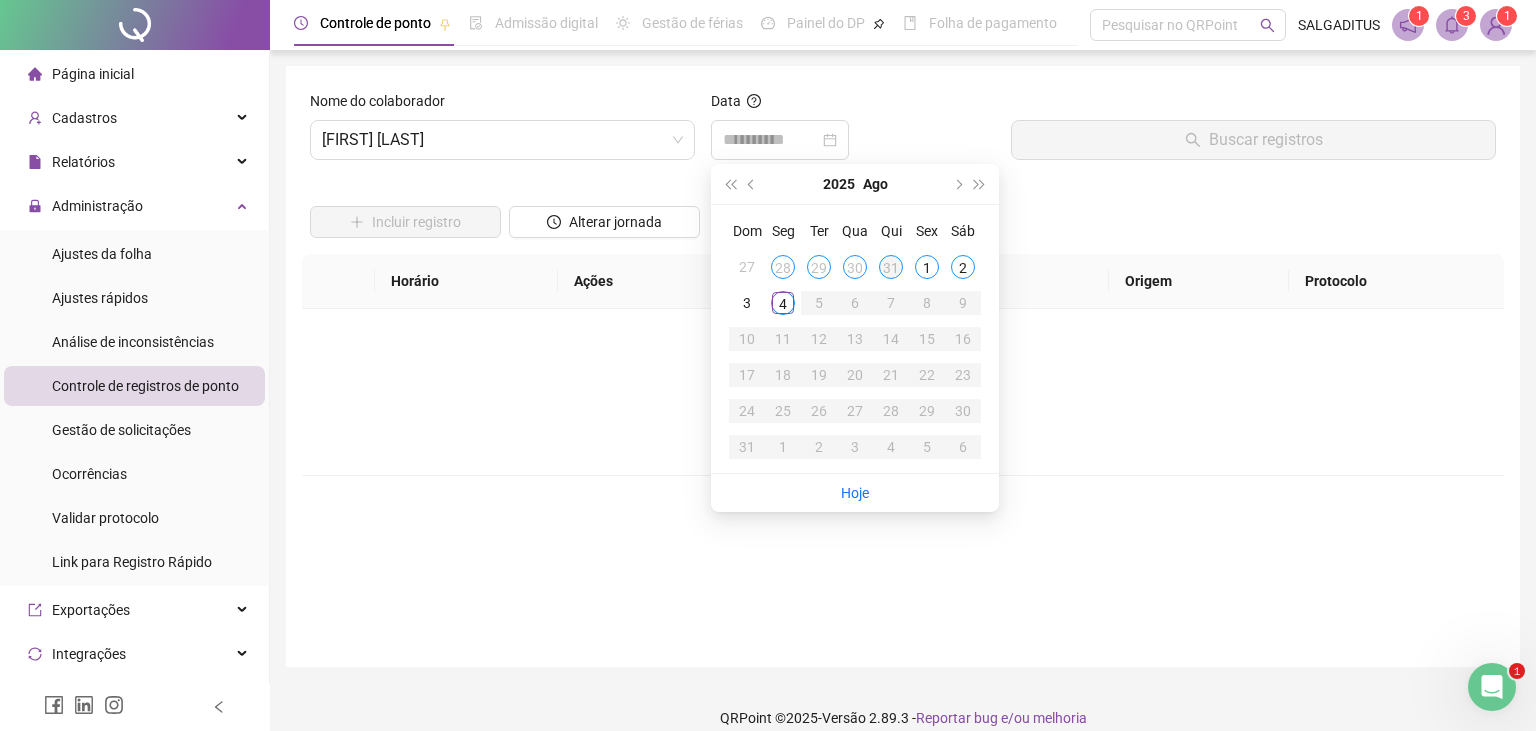 click on "31" at bounding box center (891, 267) 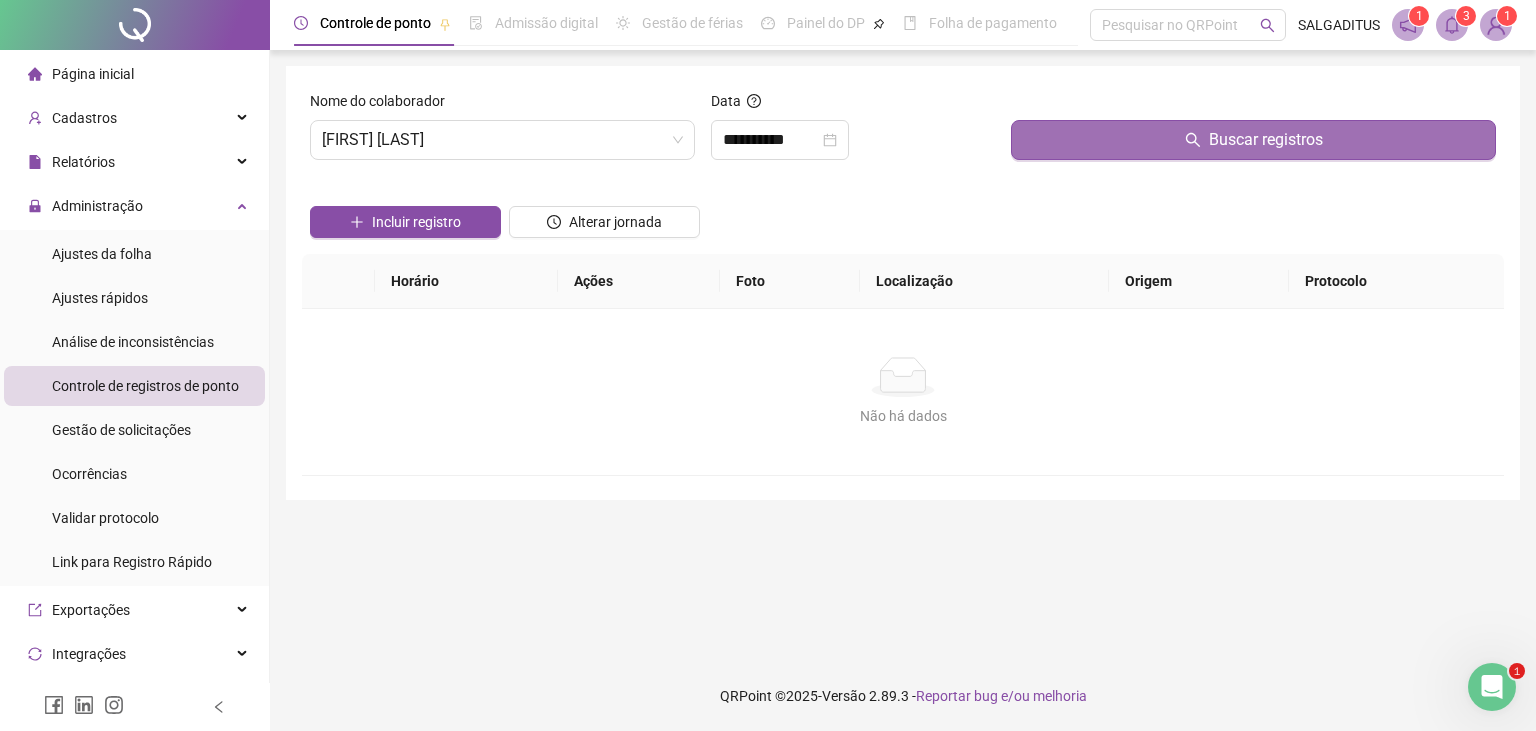 click on "Buscar registros" at bounding box center (1253, 140) 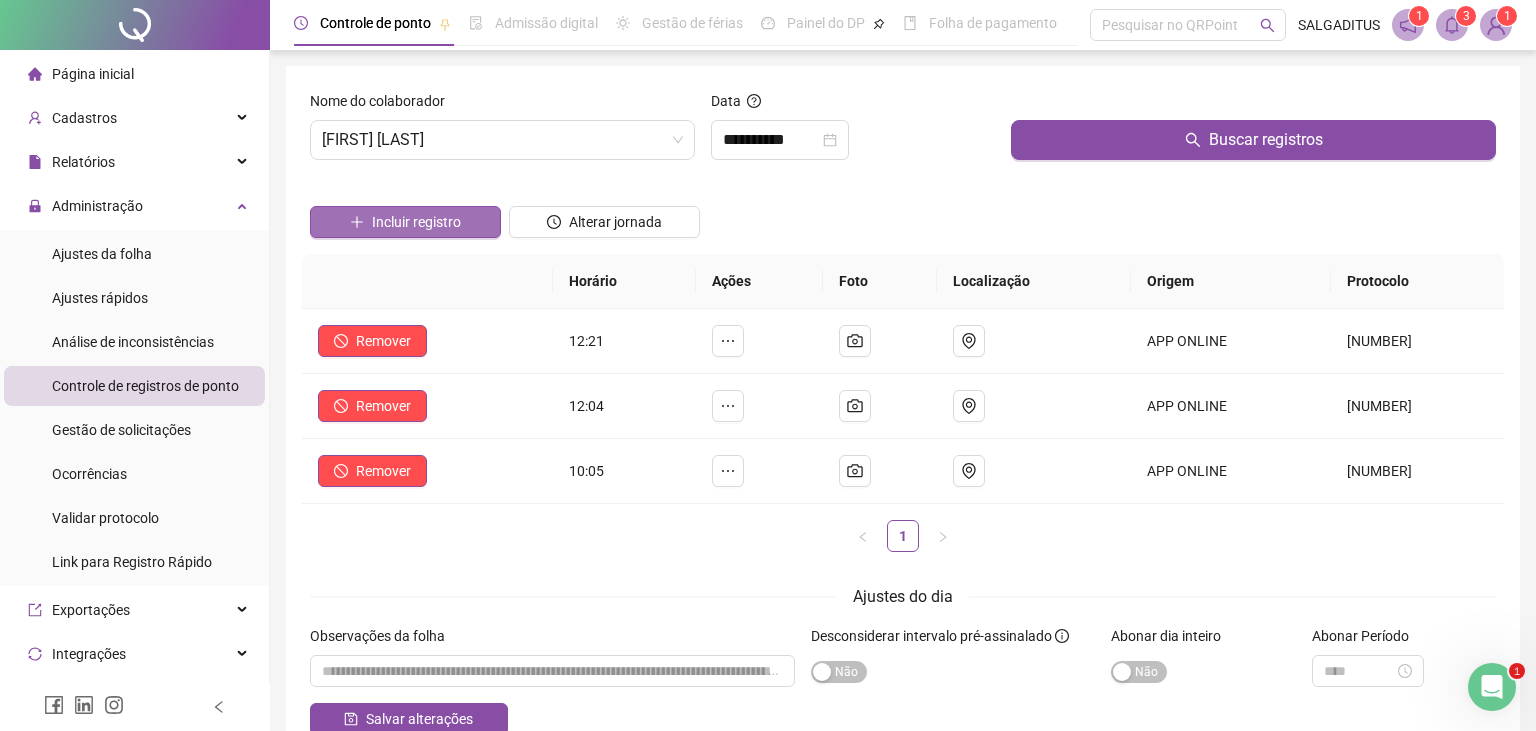 click on "Incluir registro" at bounding box center (416, 222) 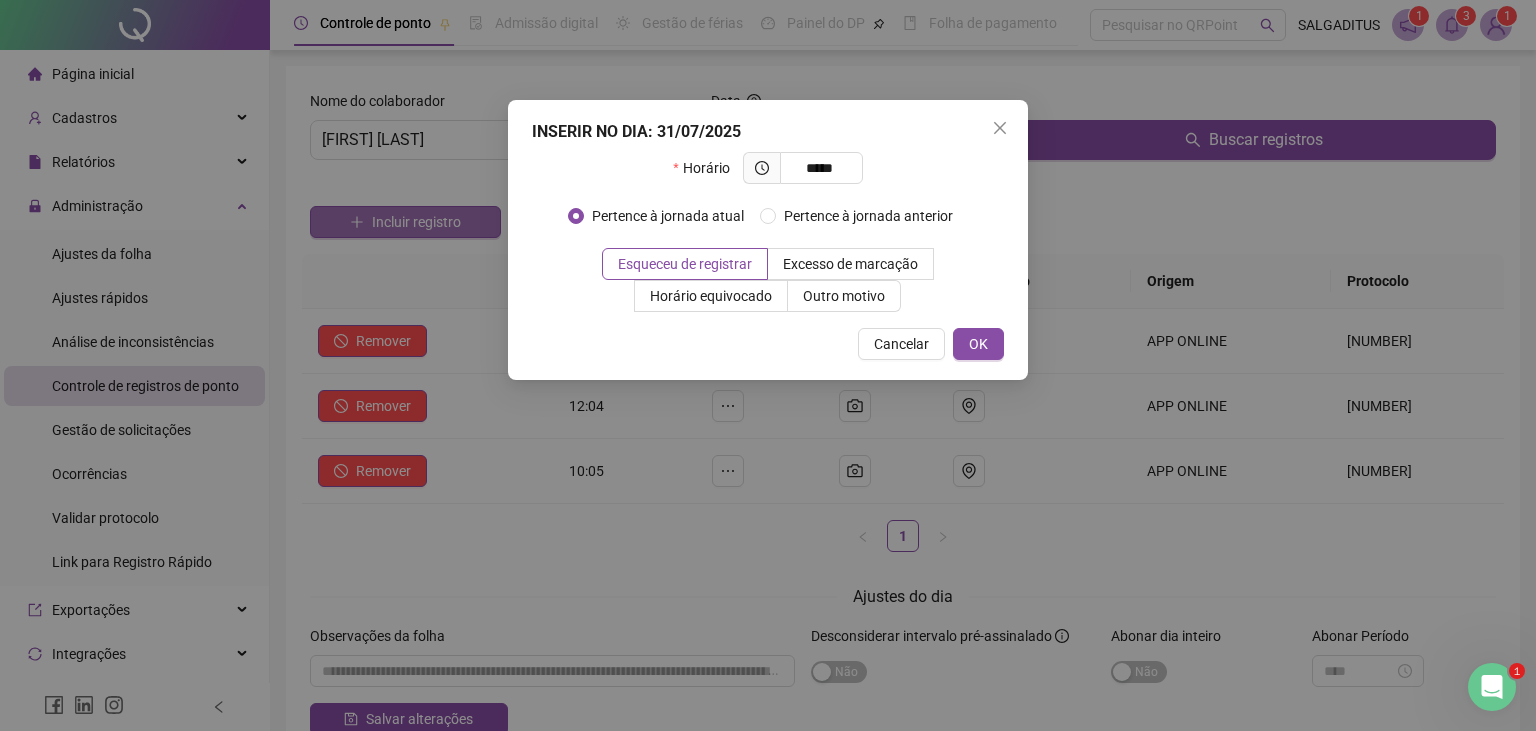 type on "*****" 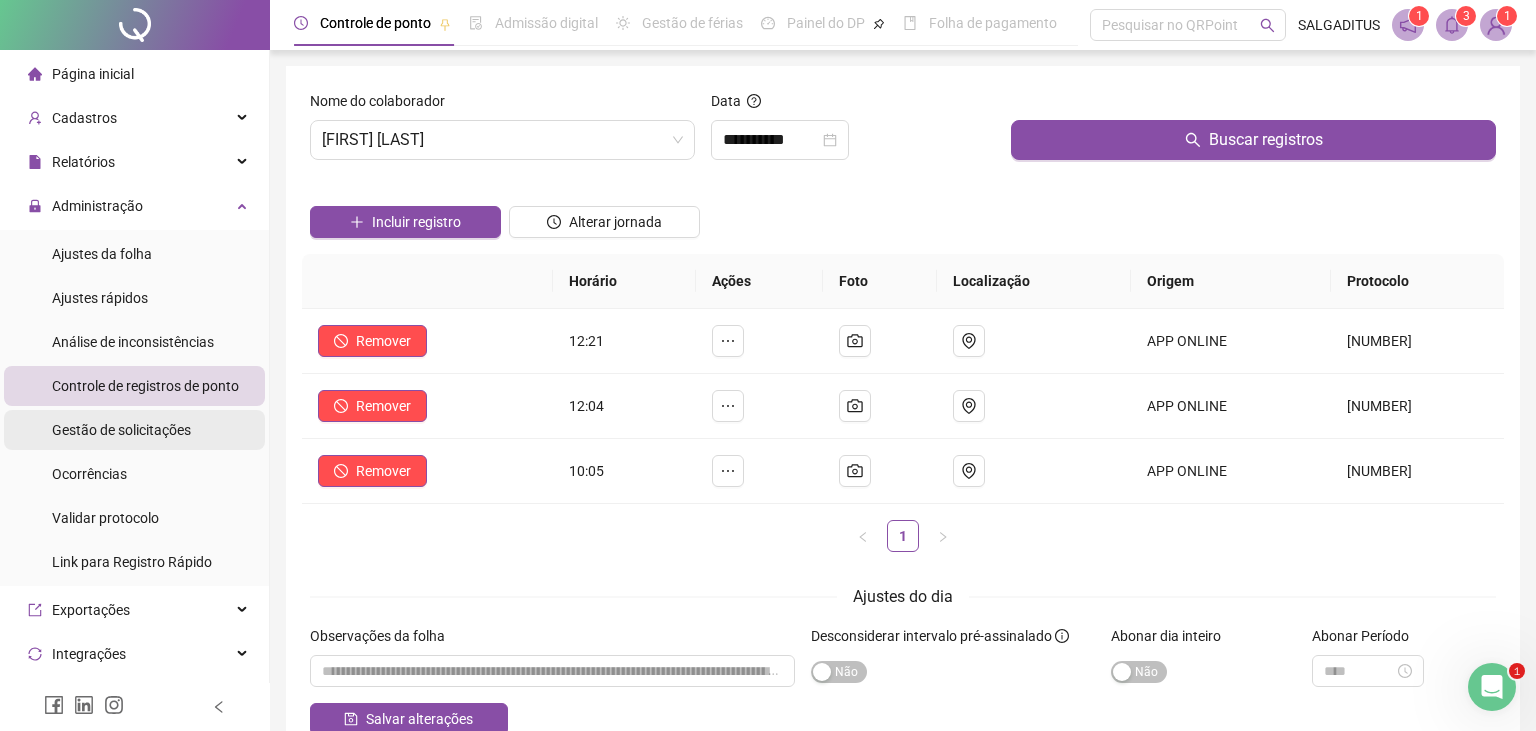 click on "Gestão de solicitações" at bounding box center (121, 430) 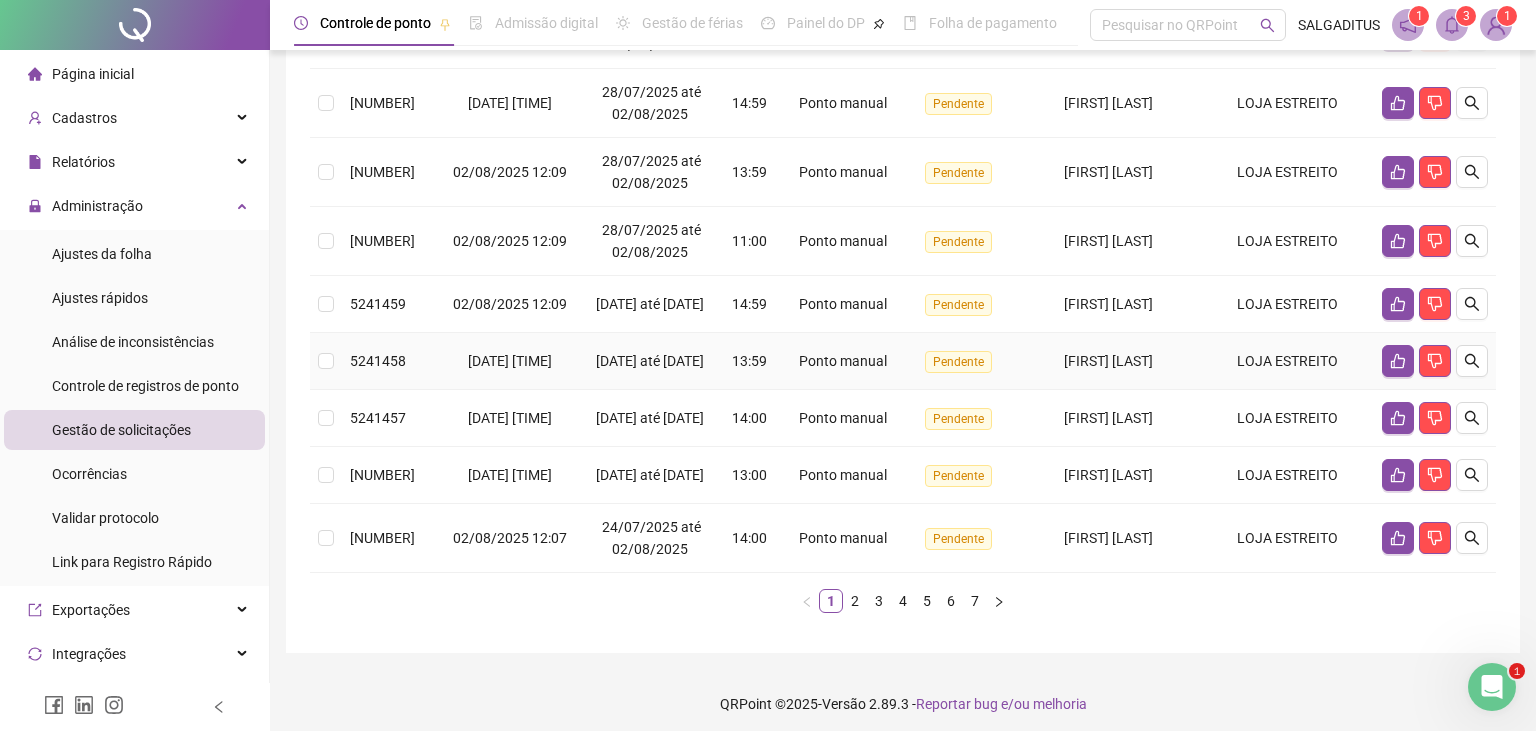 scroll, scrollTop: 105, scrollLeft: 0, axis: vertical 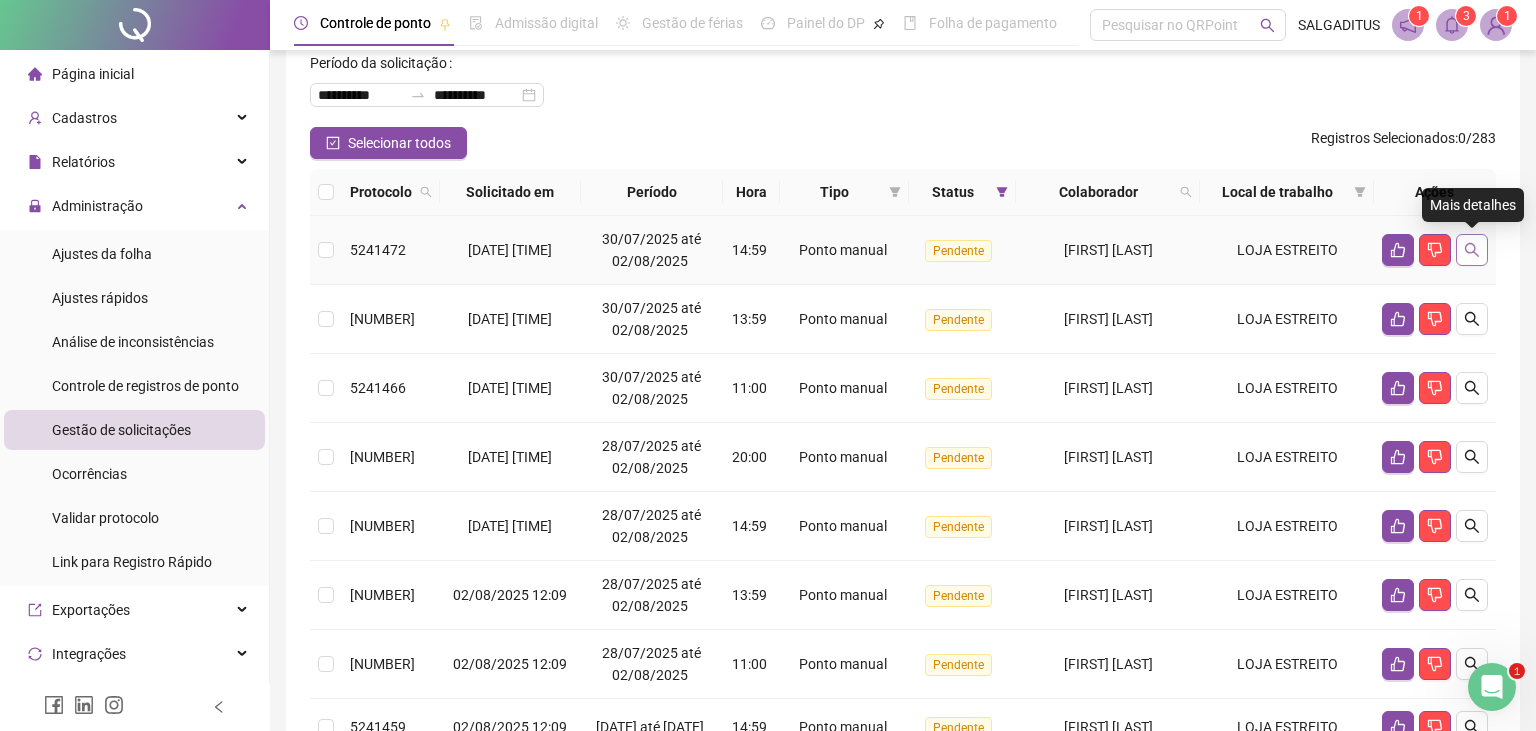 click at bounding box center [1472, 250] 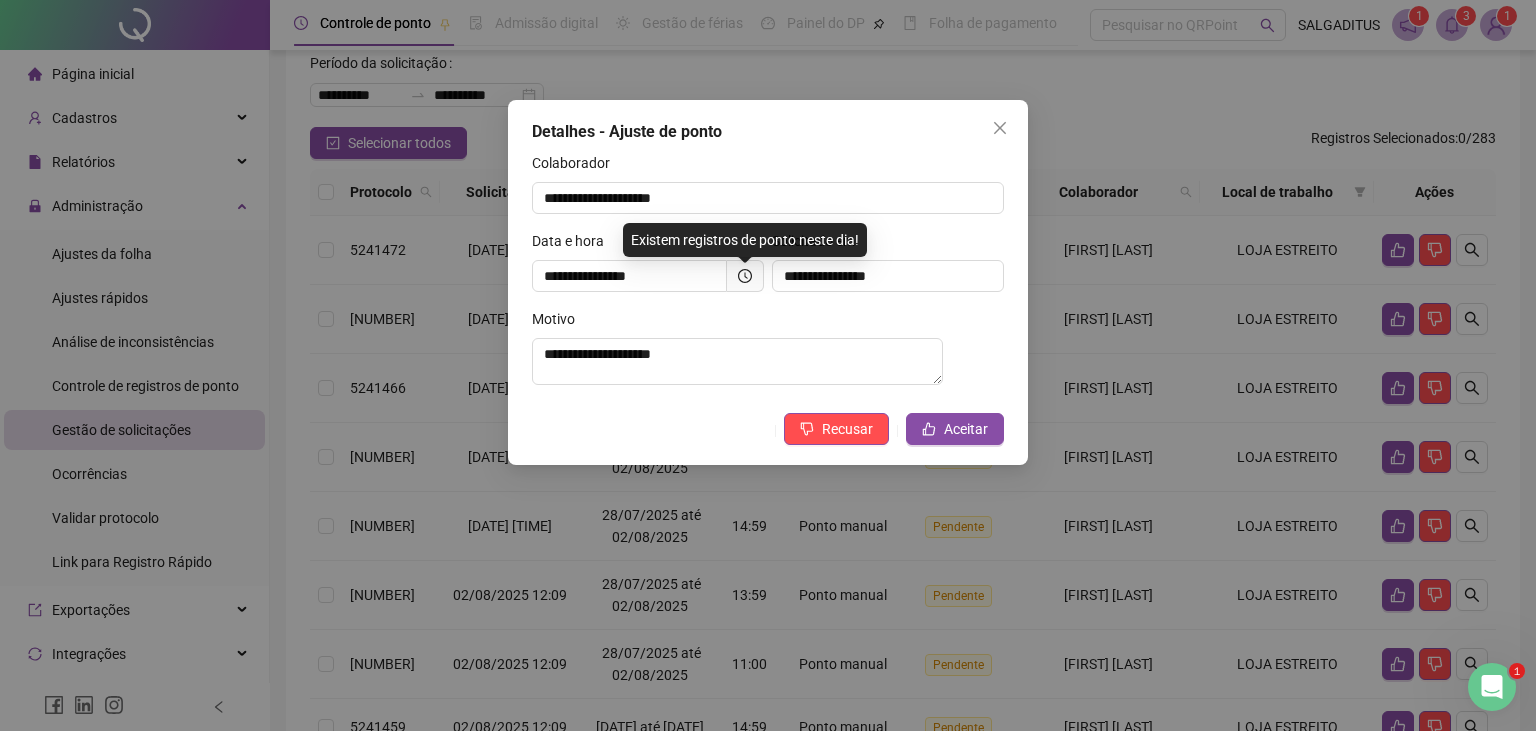 click 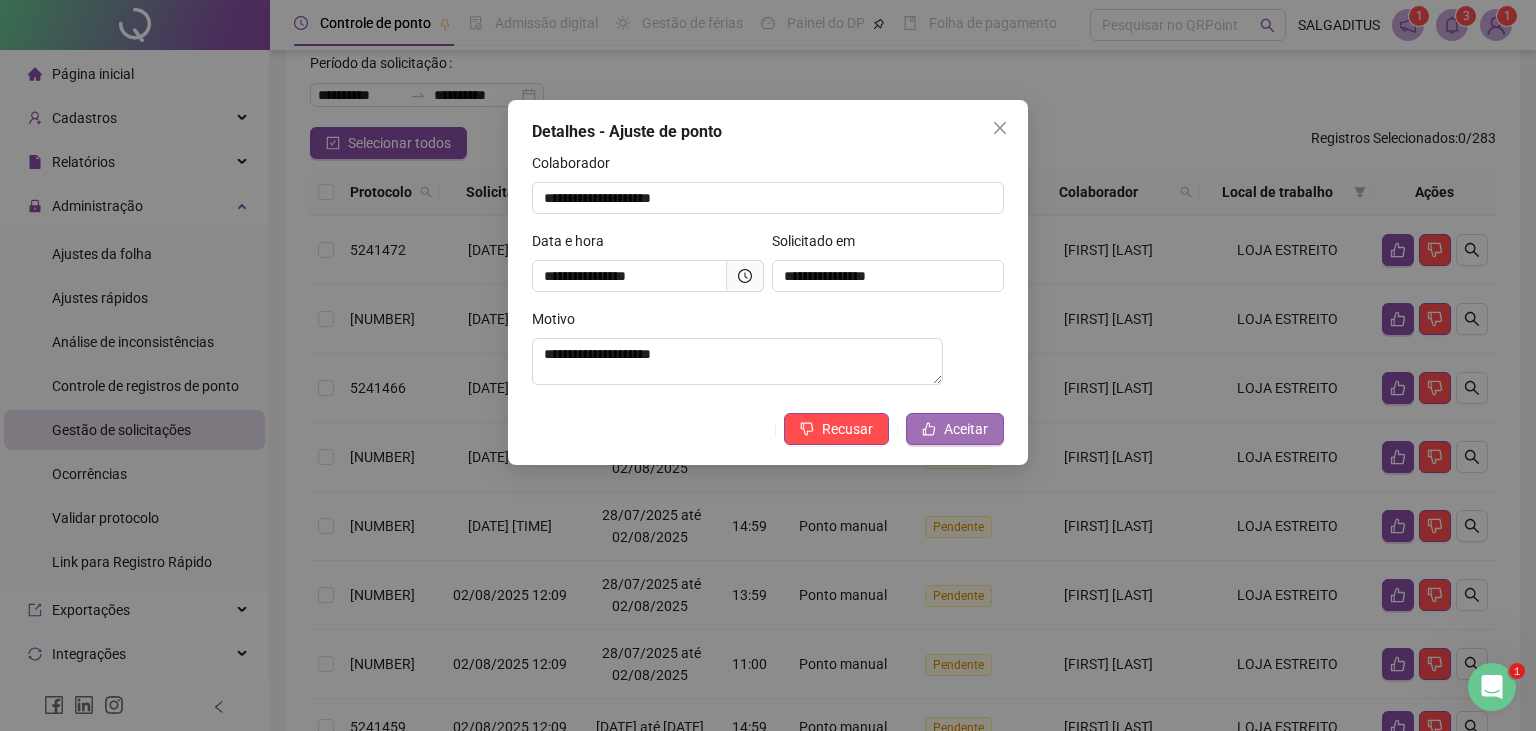 click on "Aceitar" at bounding box center (966, 429) 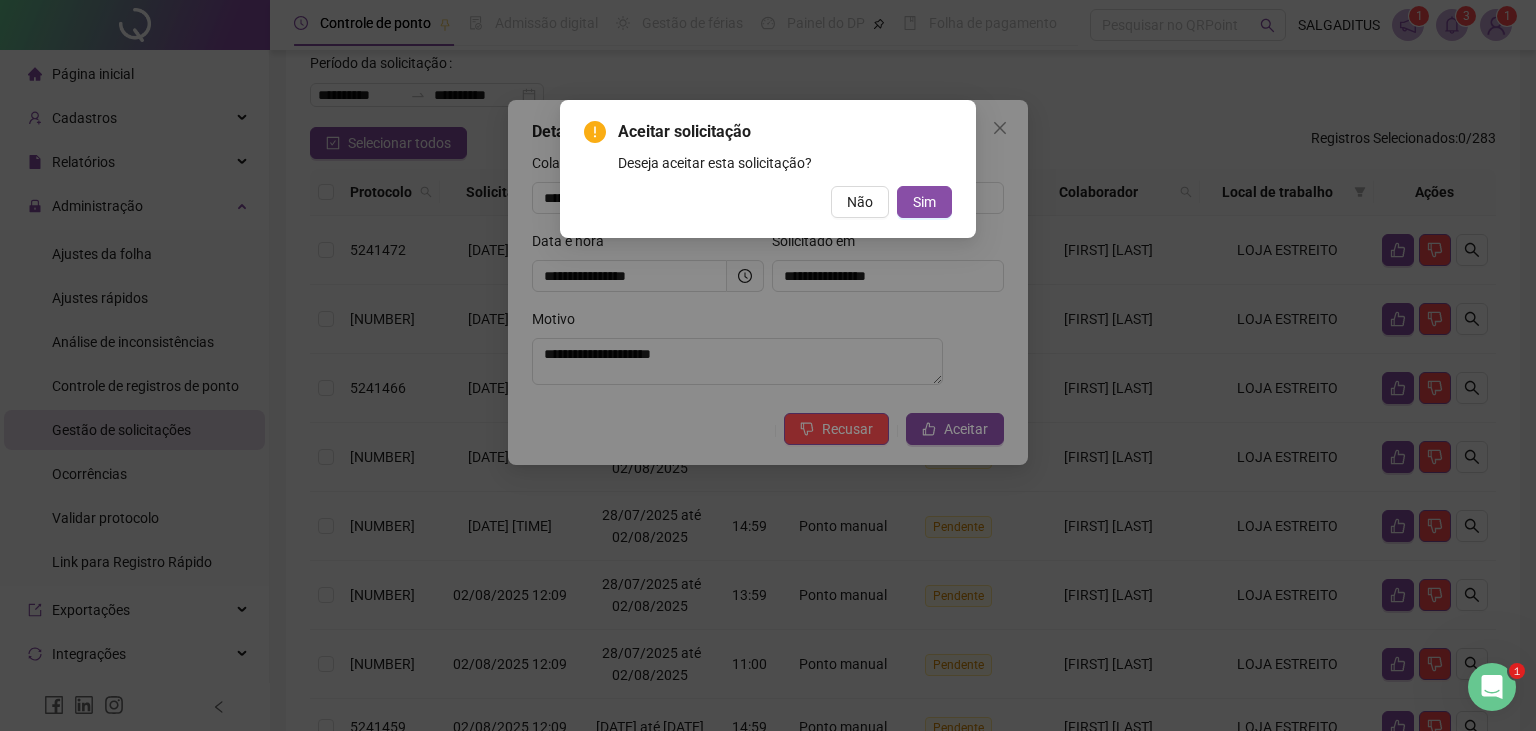 click on "Aceitar solicitação Deseja aceitar esta solicitação? Não Sim" at bounding box center [768, 169] 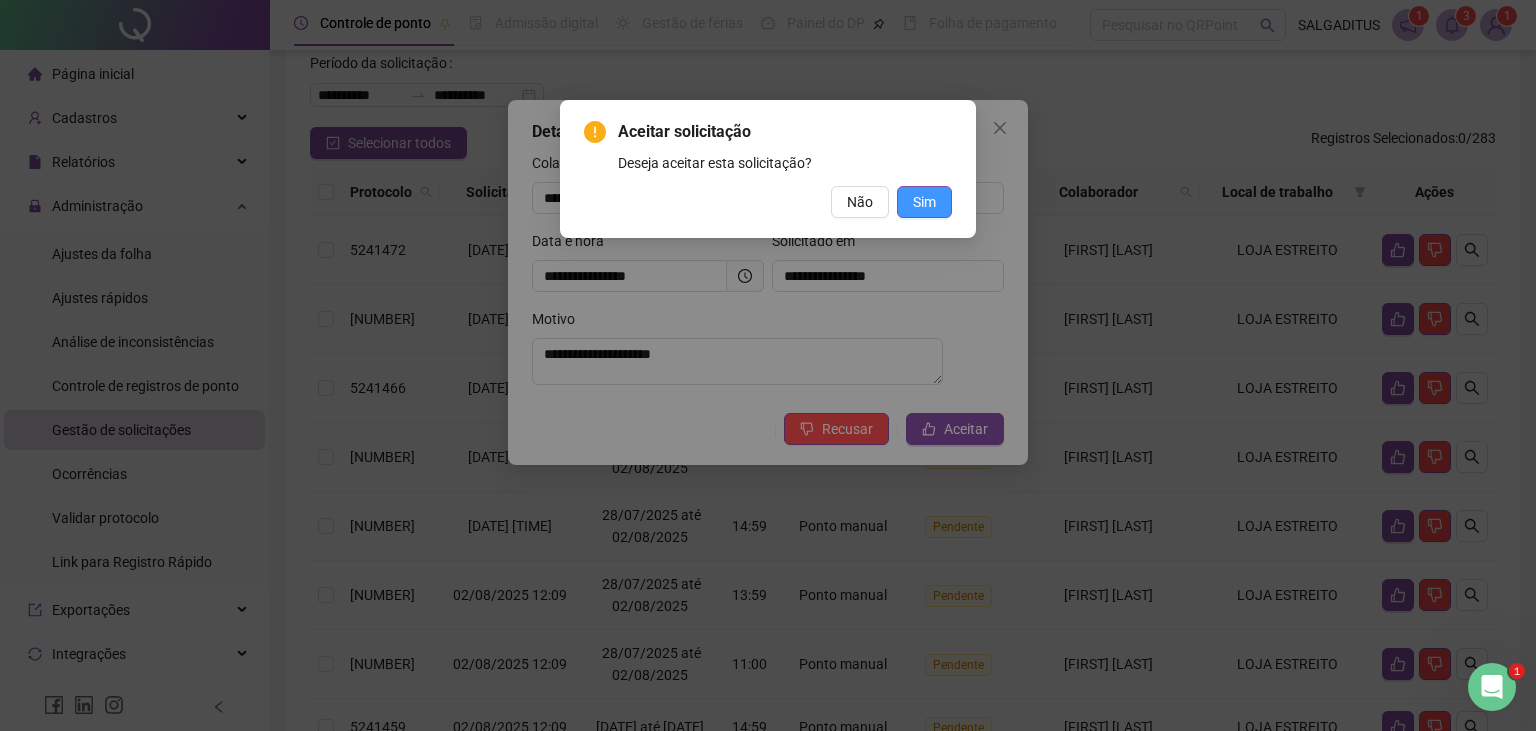 click on "Sim" at bounding box center (924, 202) 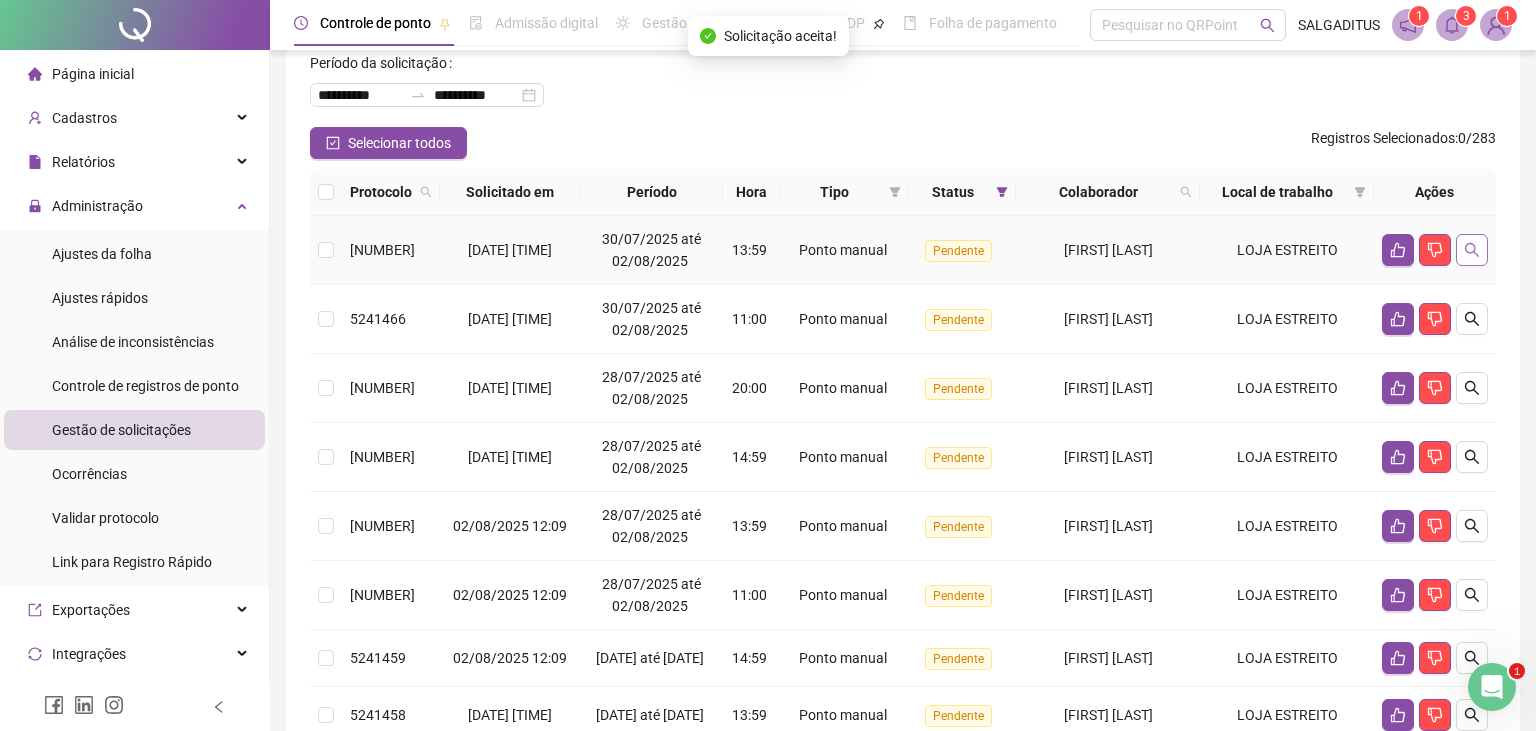 click at bounding box center [1472, 250] 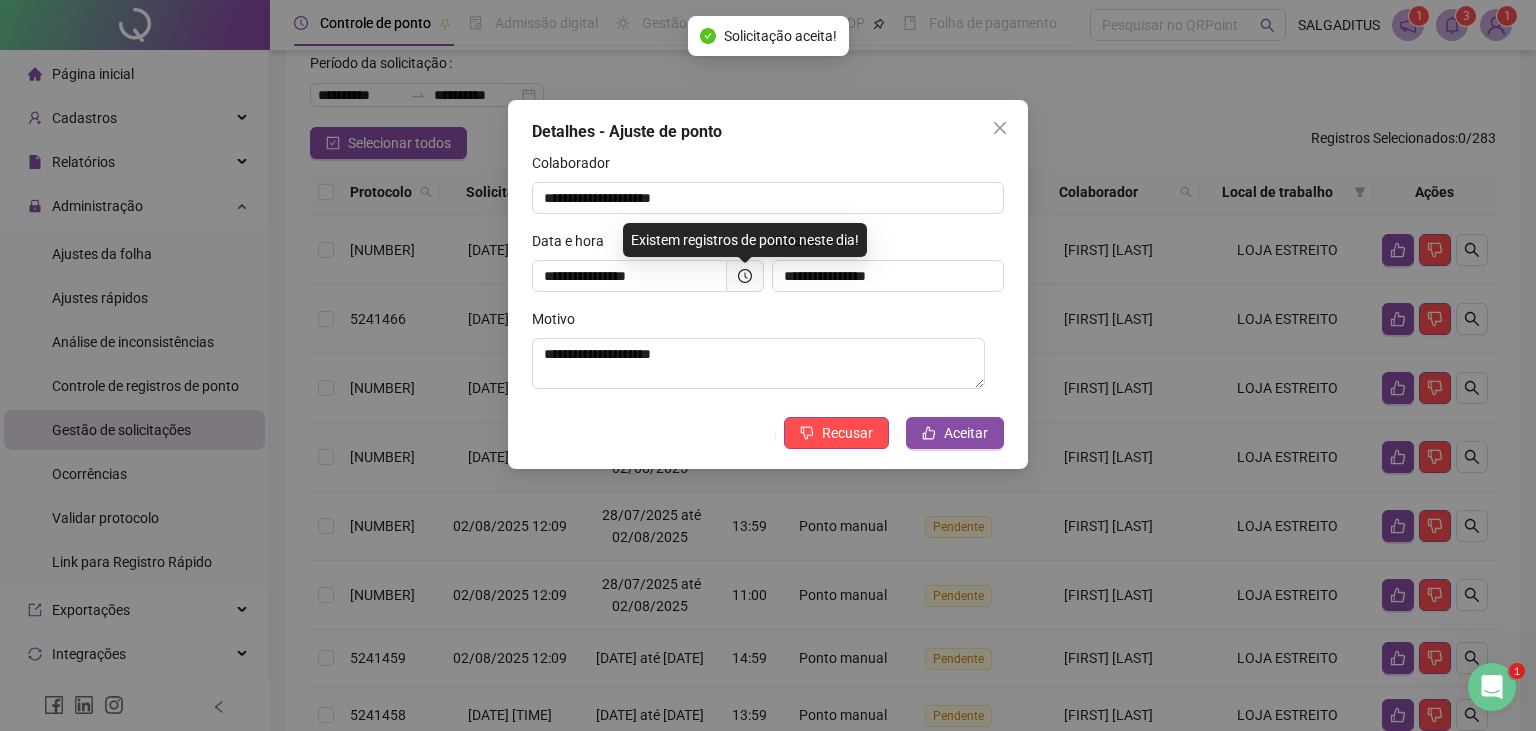 click 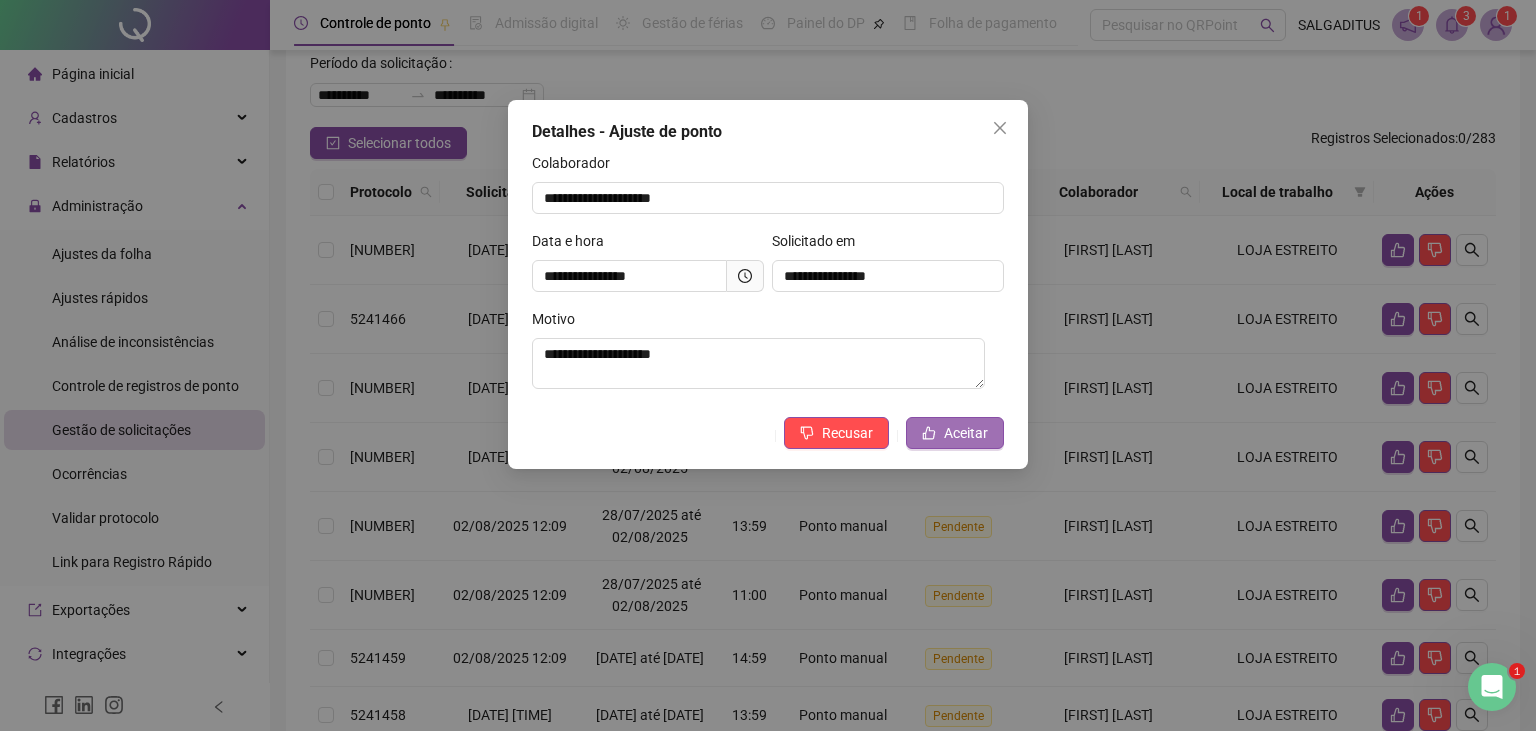 click on "Aceitar" at bounding box center (966, 433) 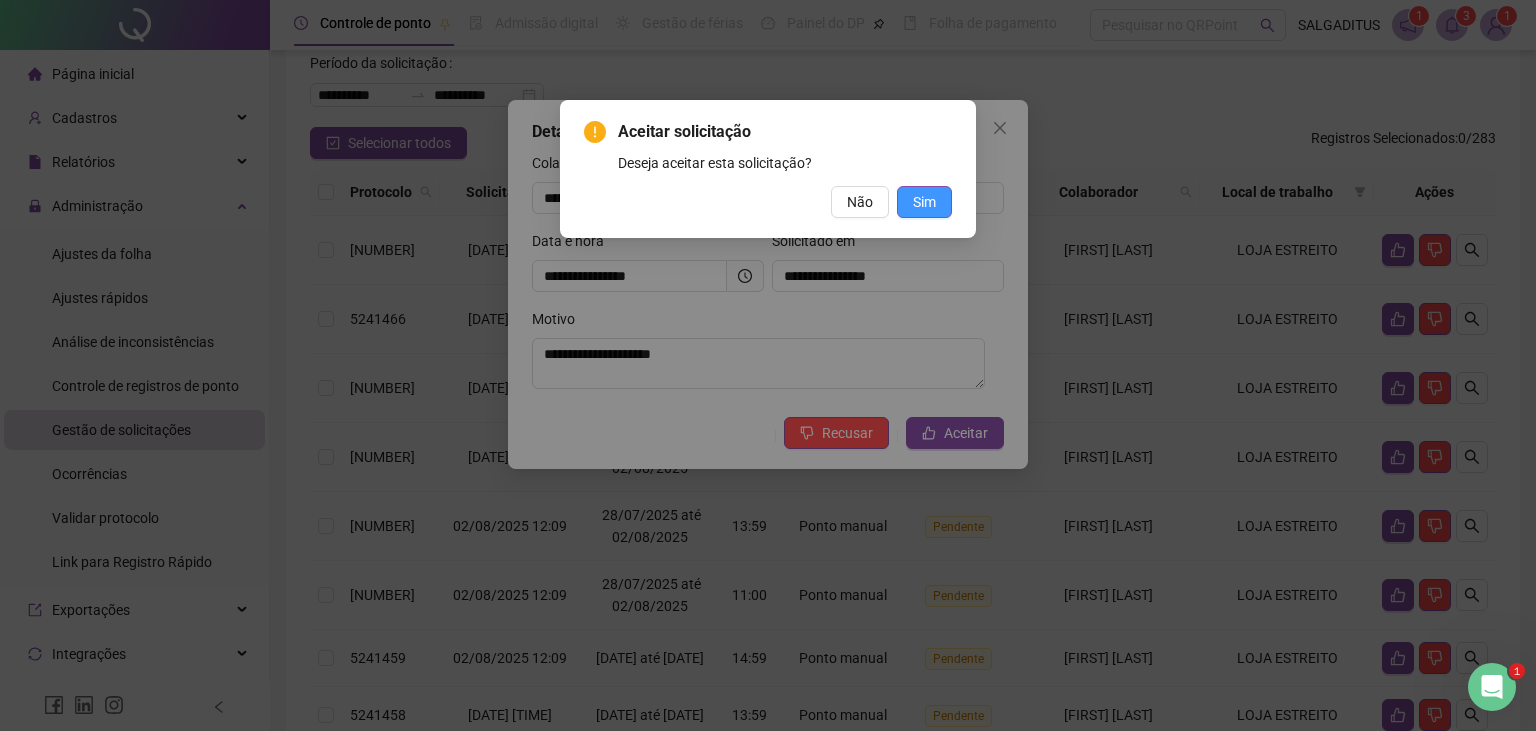 click on "Sim" at bounding box center [924, 202] 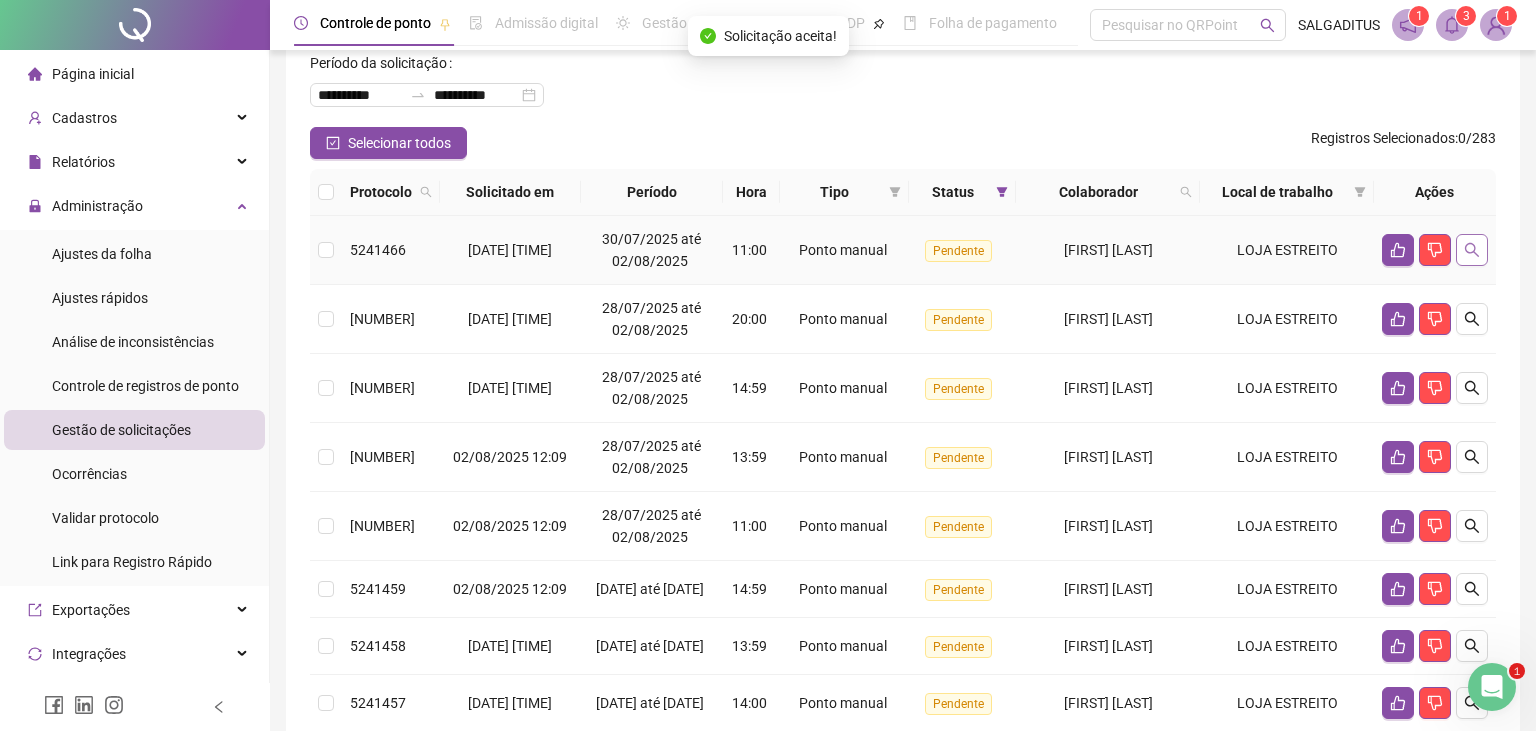 click at bounding box center [1472, 250] 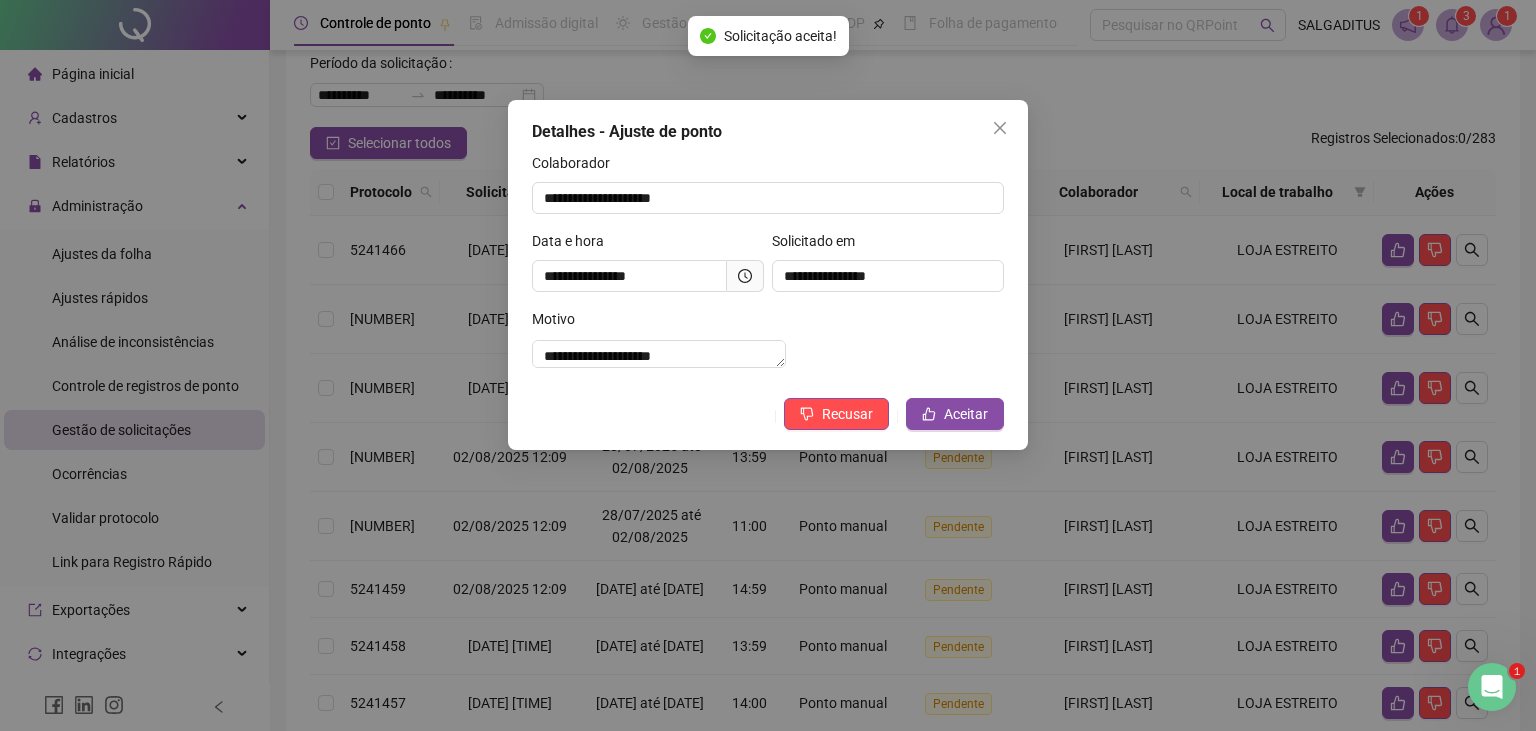 click 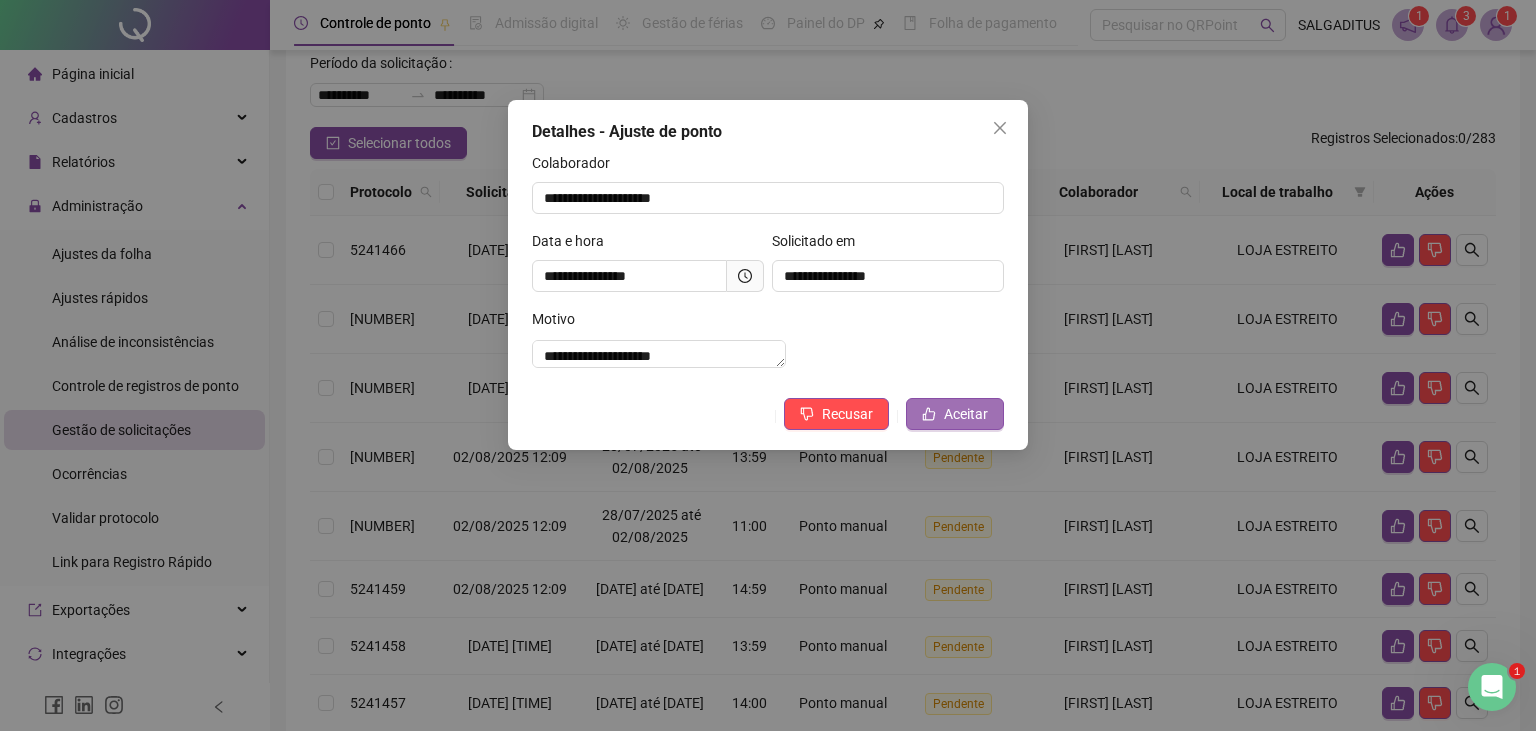 click on "Aceitar" at bounding box center [955, 414] 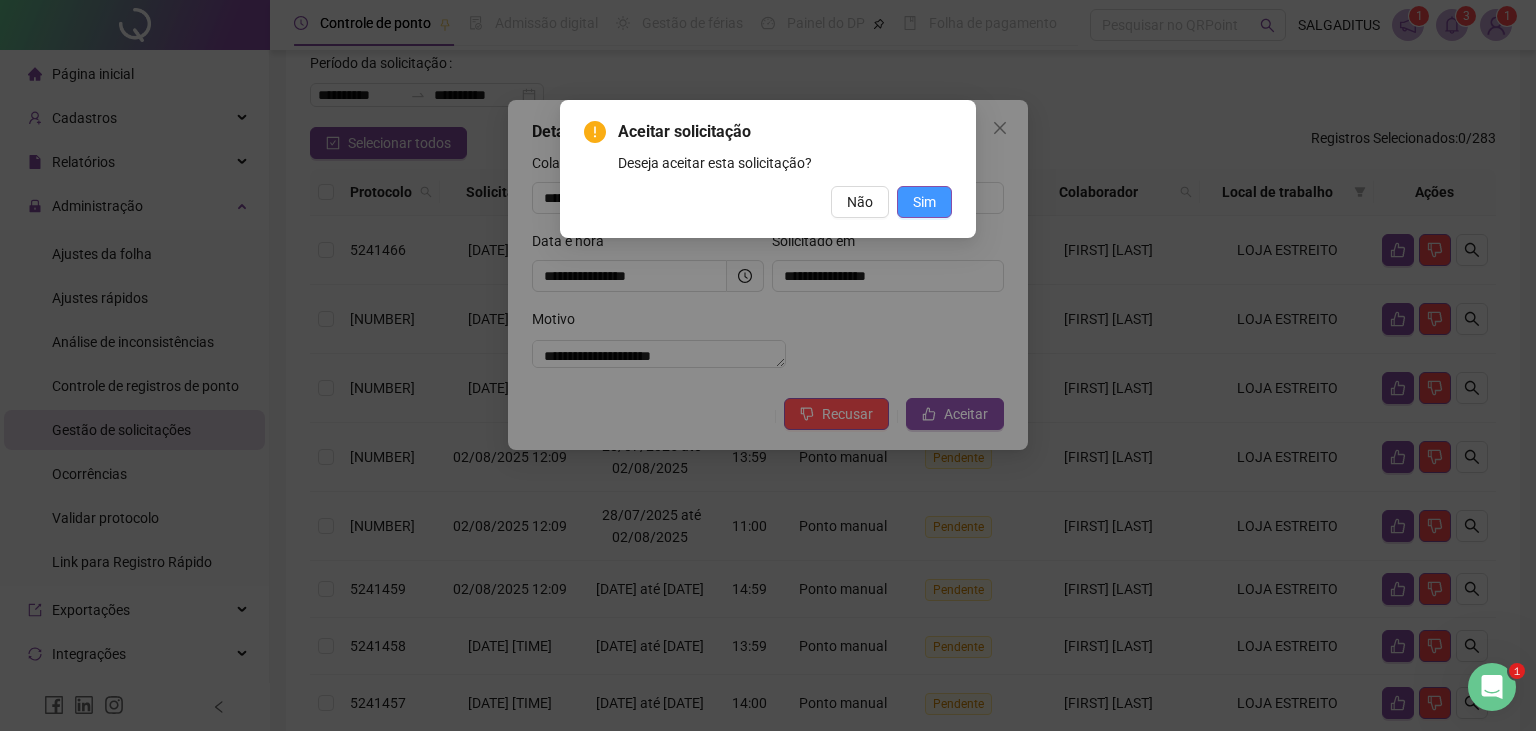 click on "Sim" at bounding box center (924, 202) 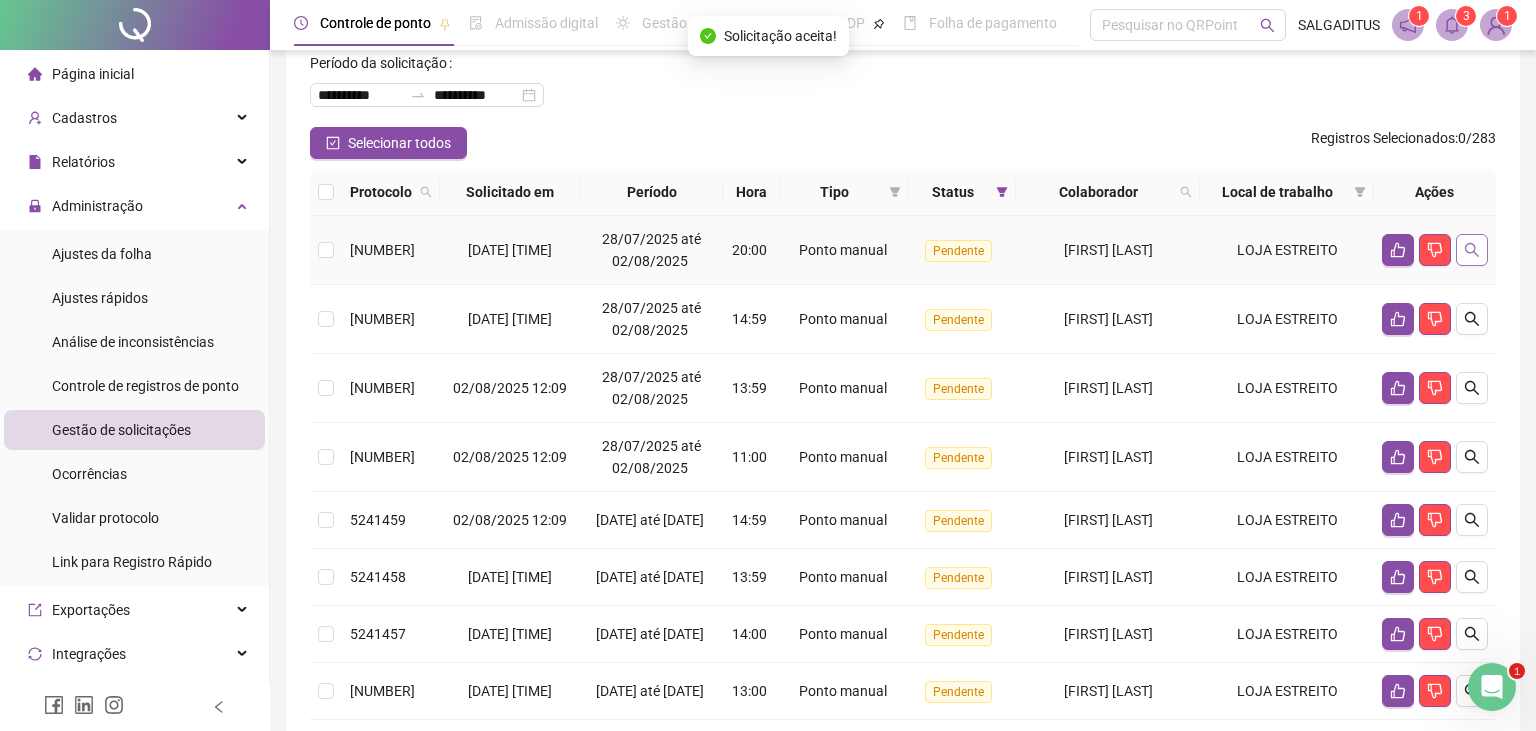 click at bounding box center [1472, 250] 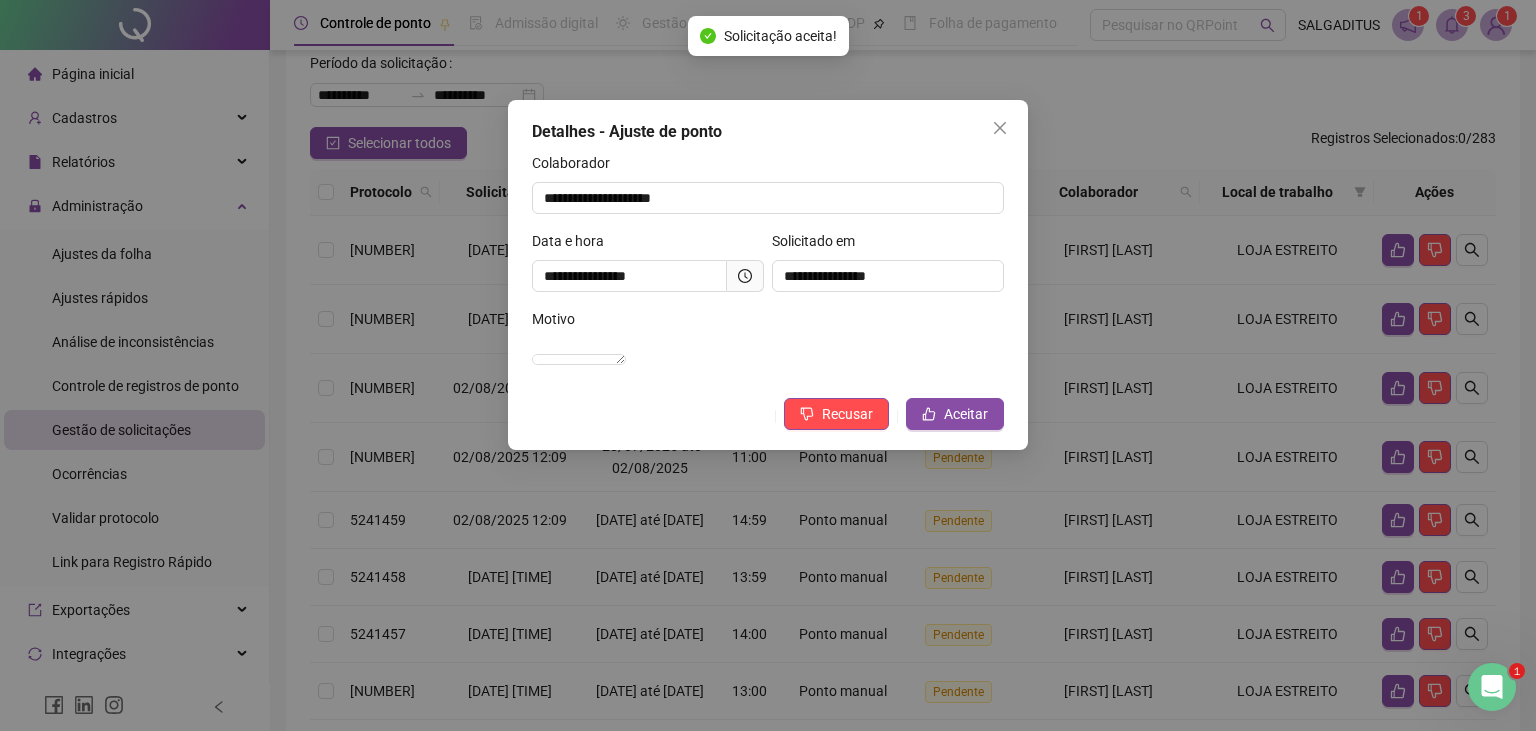 click at bounding box center (745, 276) 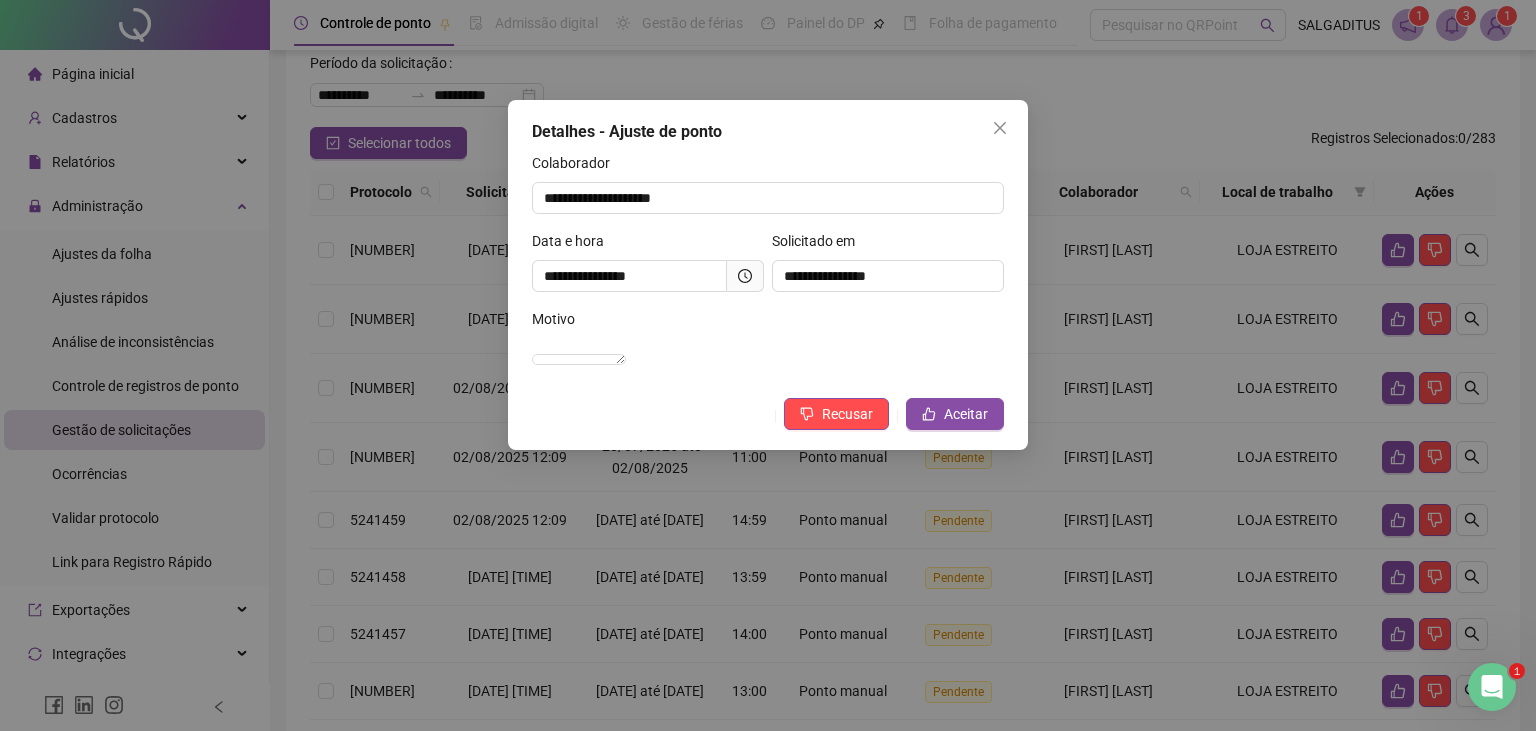 click 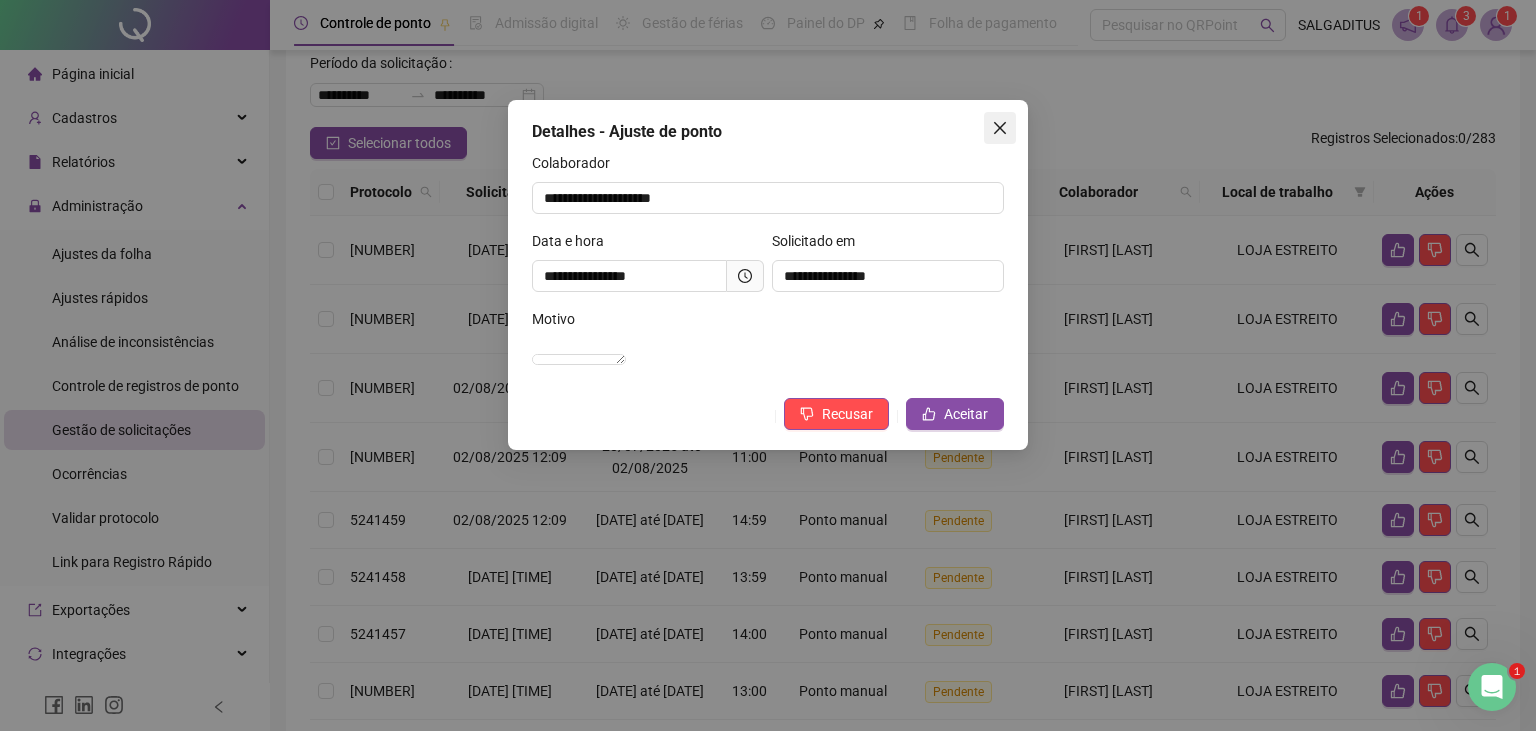 click at bounding box center [1000, 128] 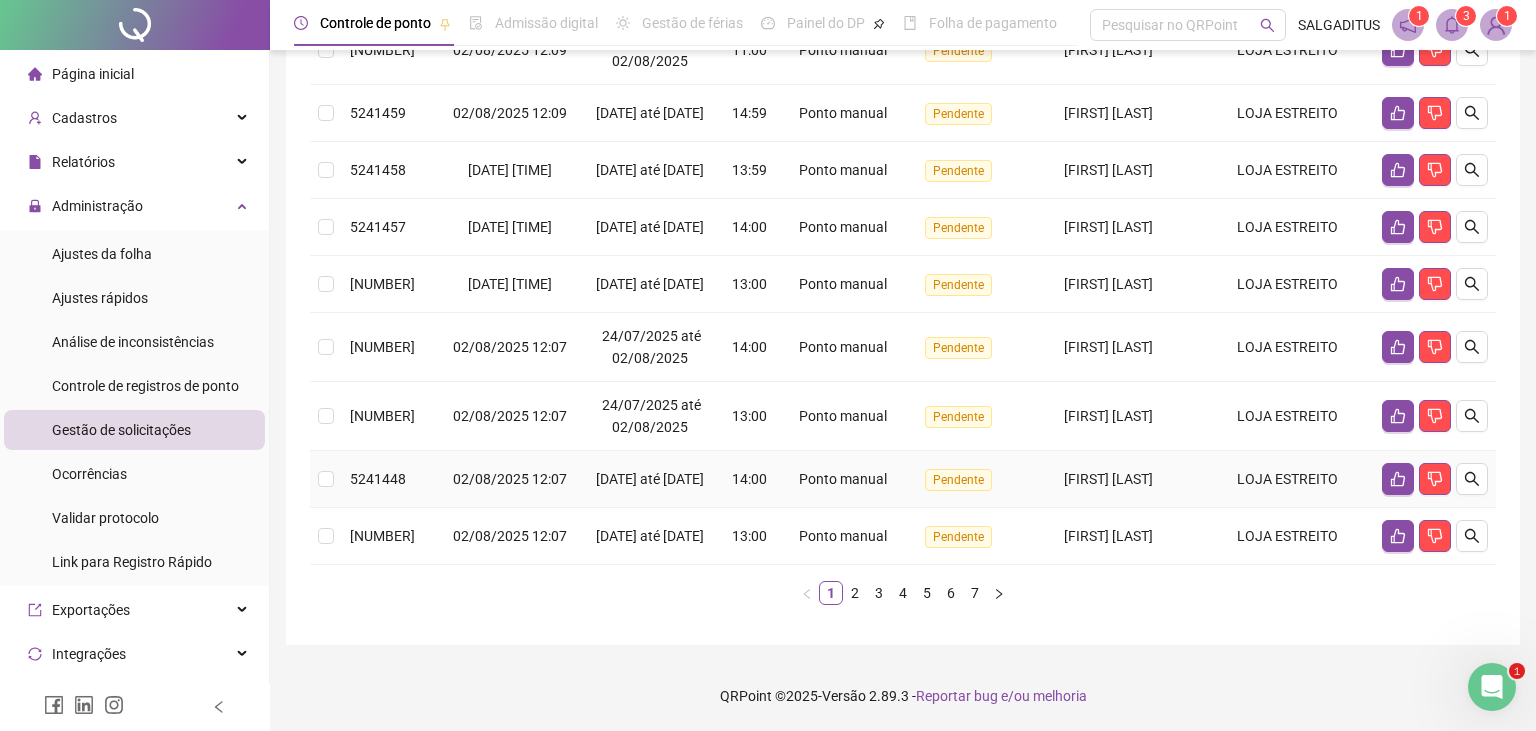 scroll, scrollTop: 581, scrollLeft: 0, axis: vertical 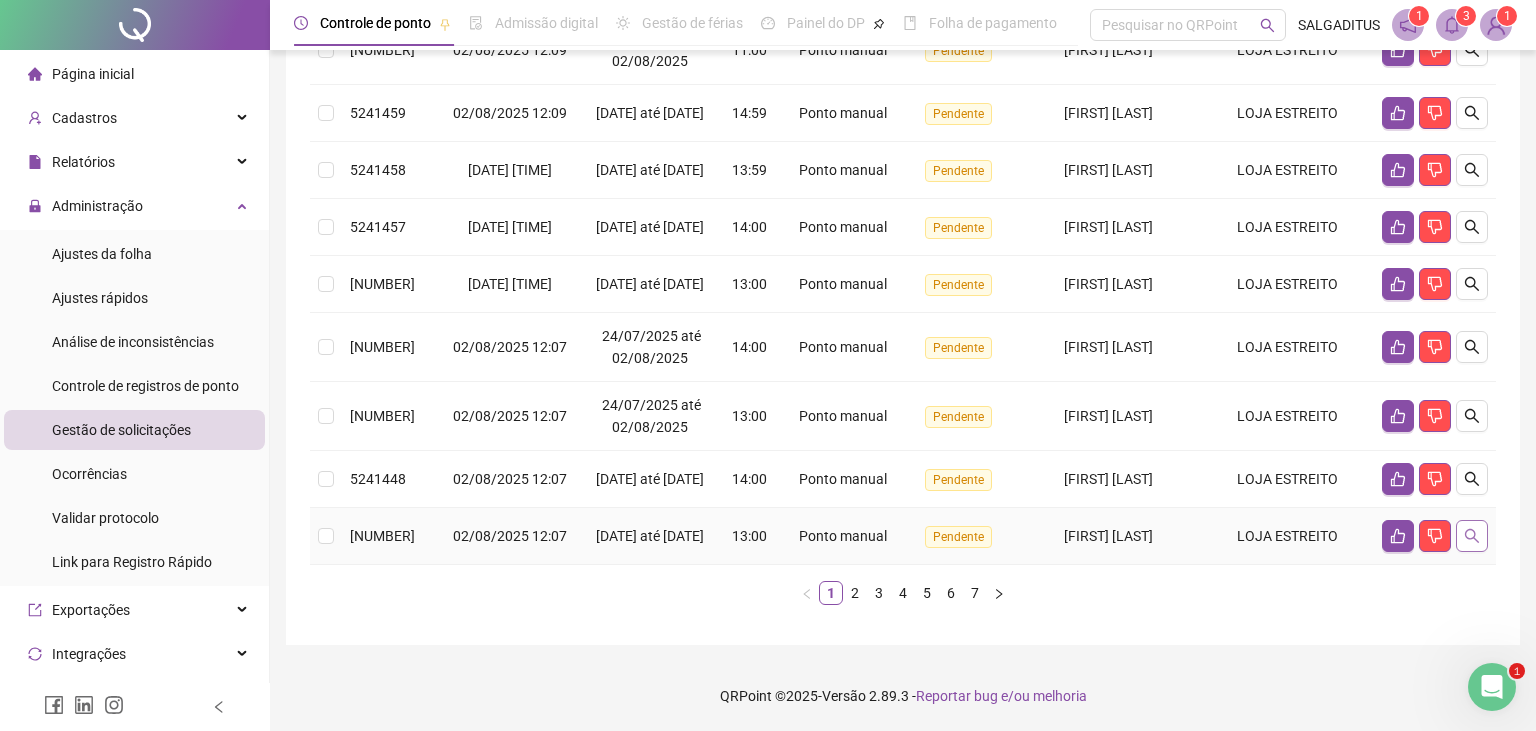 click at bounding box center (1472, 536) 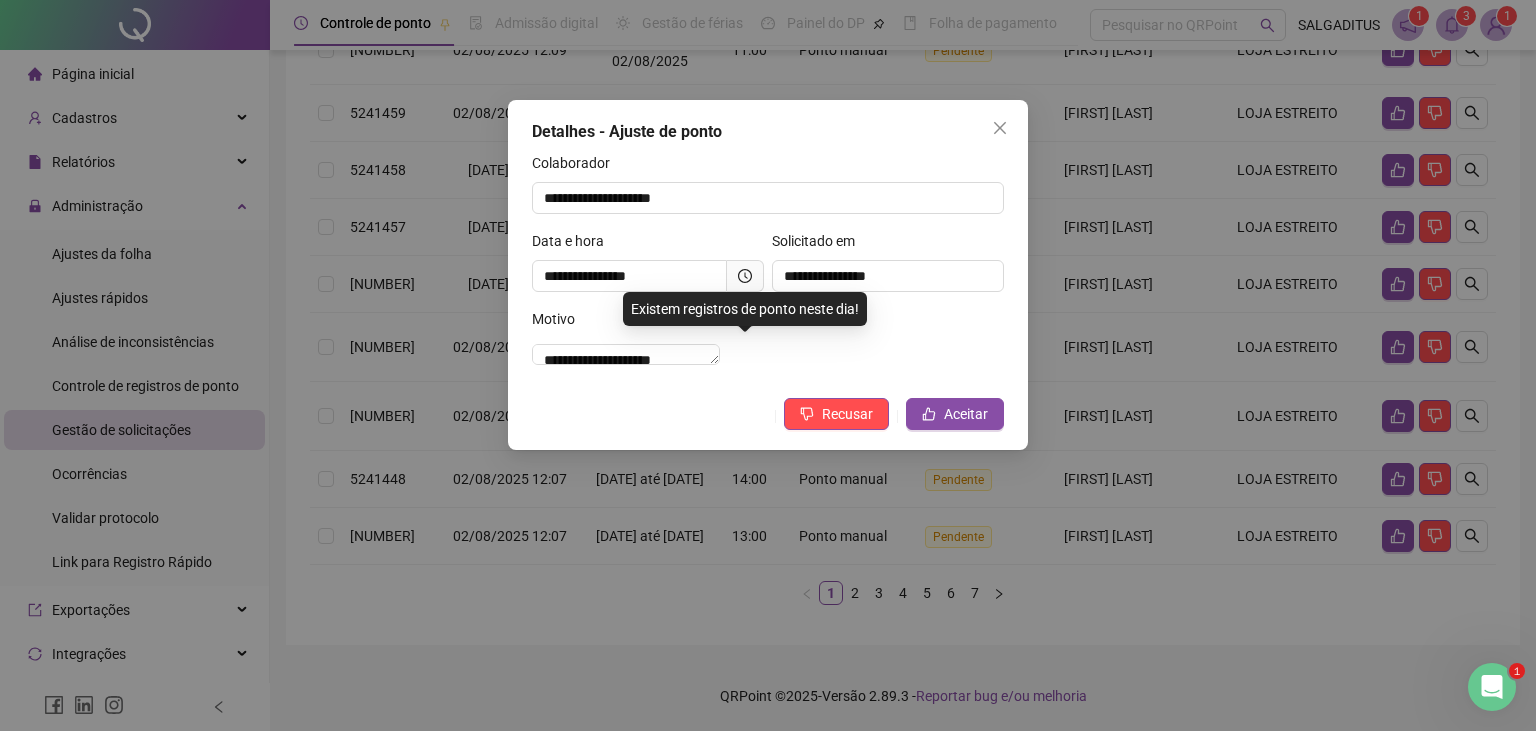 click at bounding box center (745, 276) 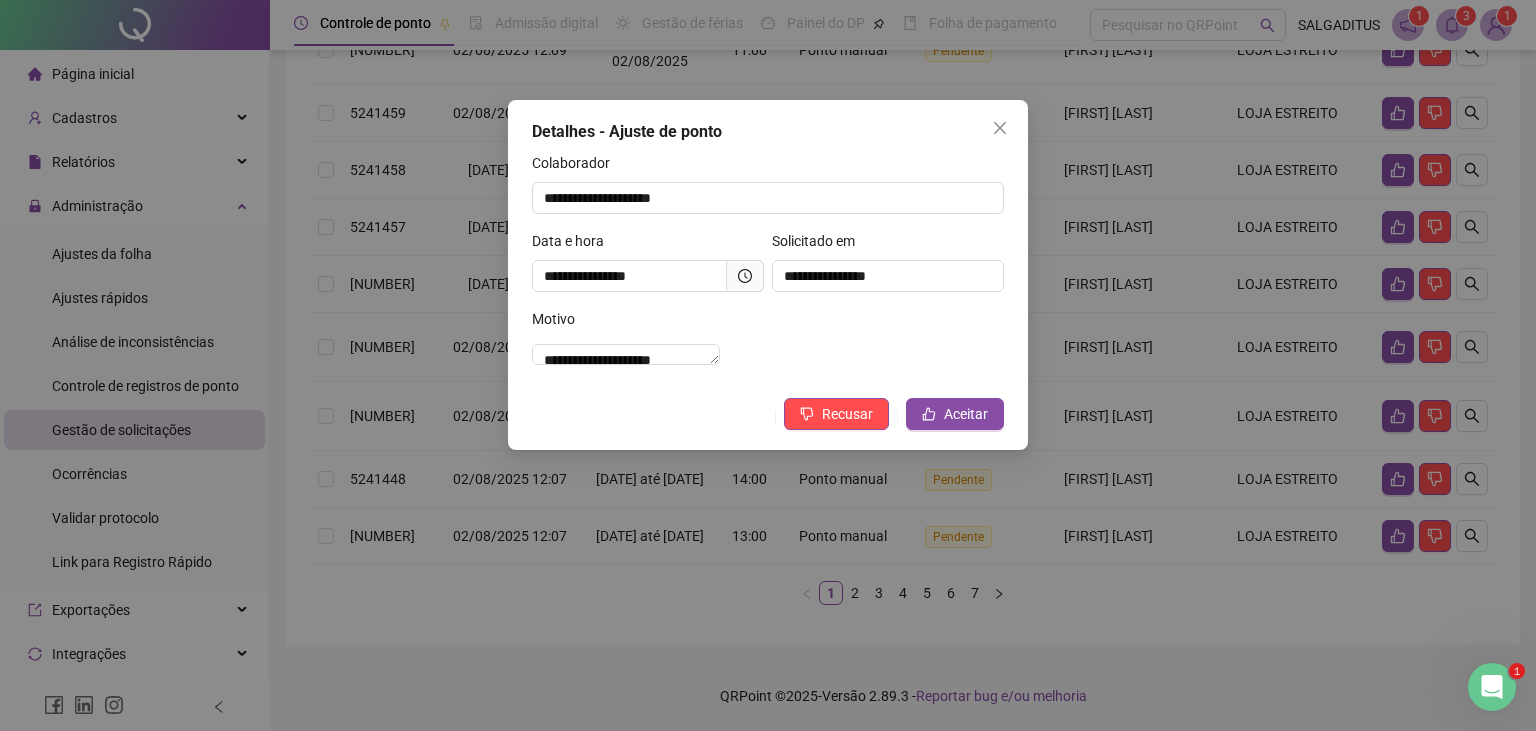 click 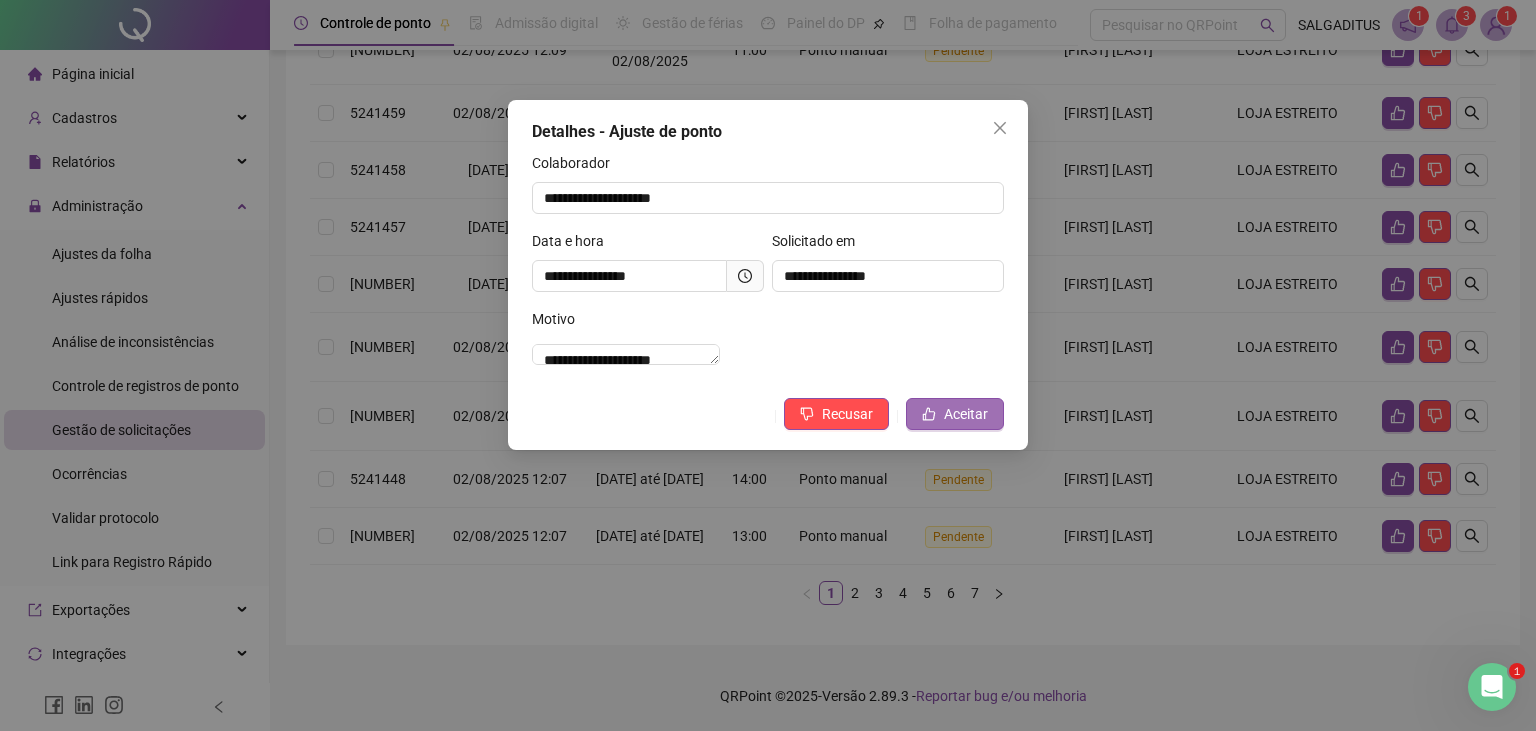 click 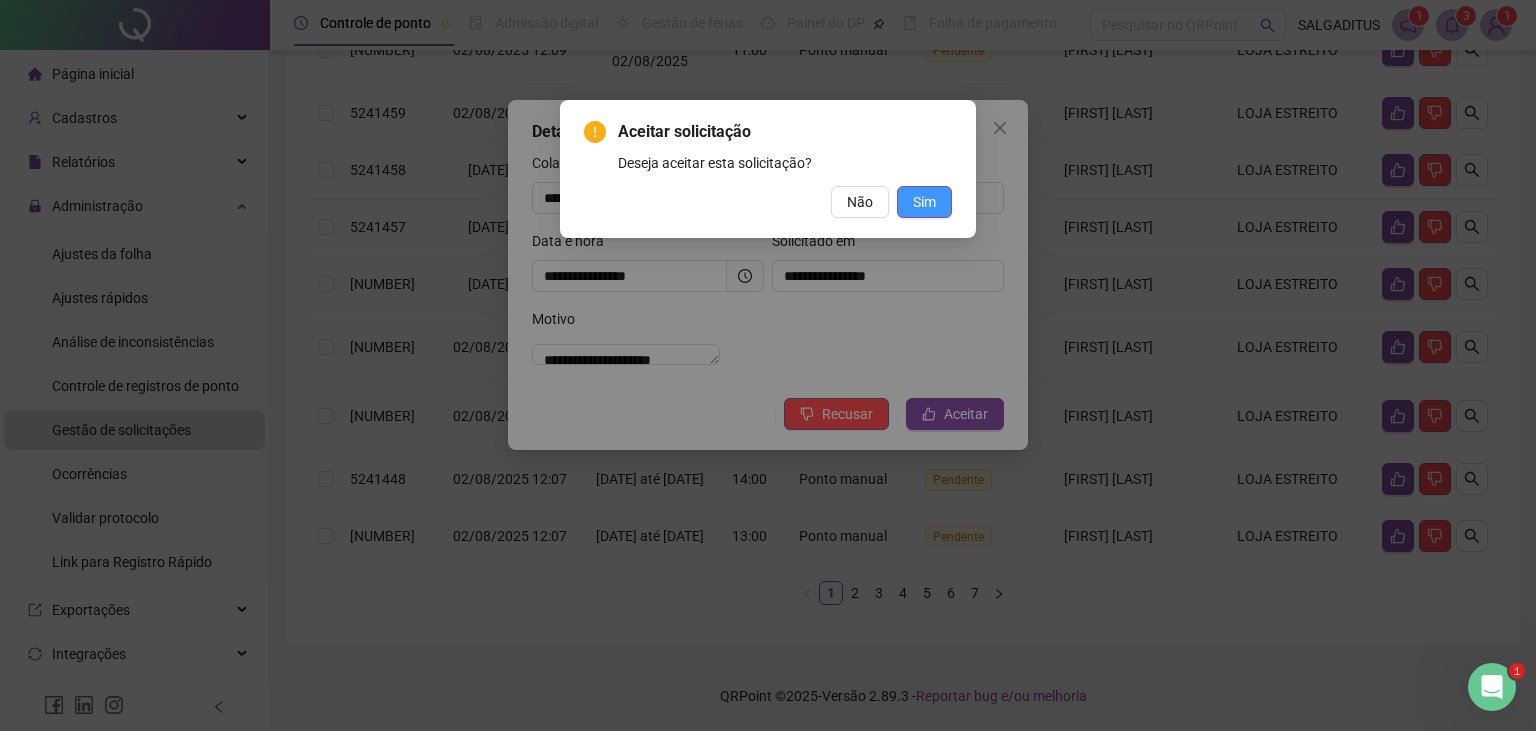 click on "Sim" at bounding box center [924, 202] 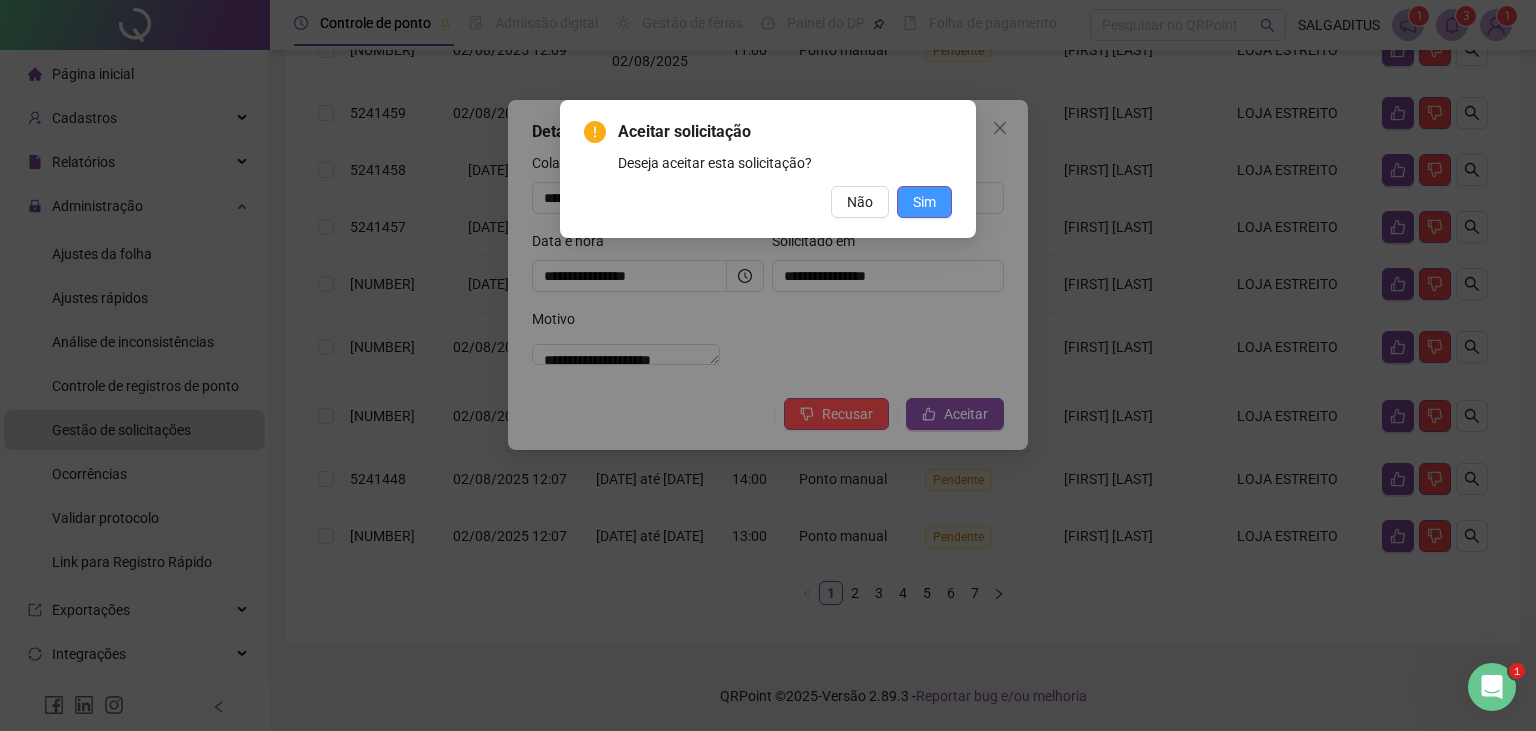 click on "Aceitar solicitação Deseja aceitar esta solicitação? Não Sim" at bounding box center (768, 365) 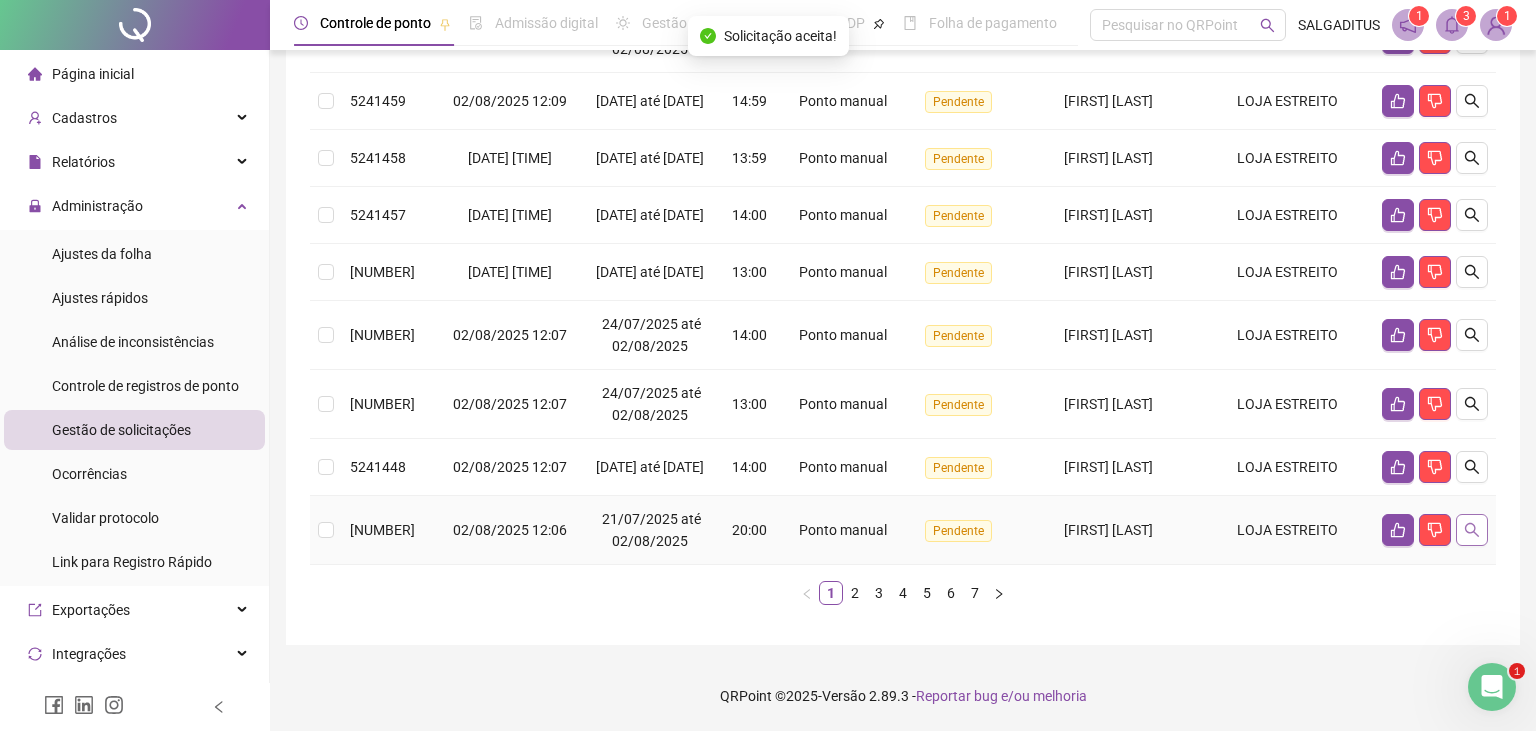 click 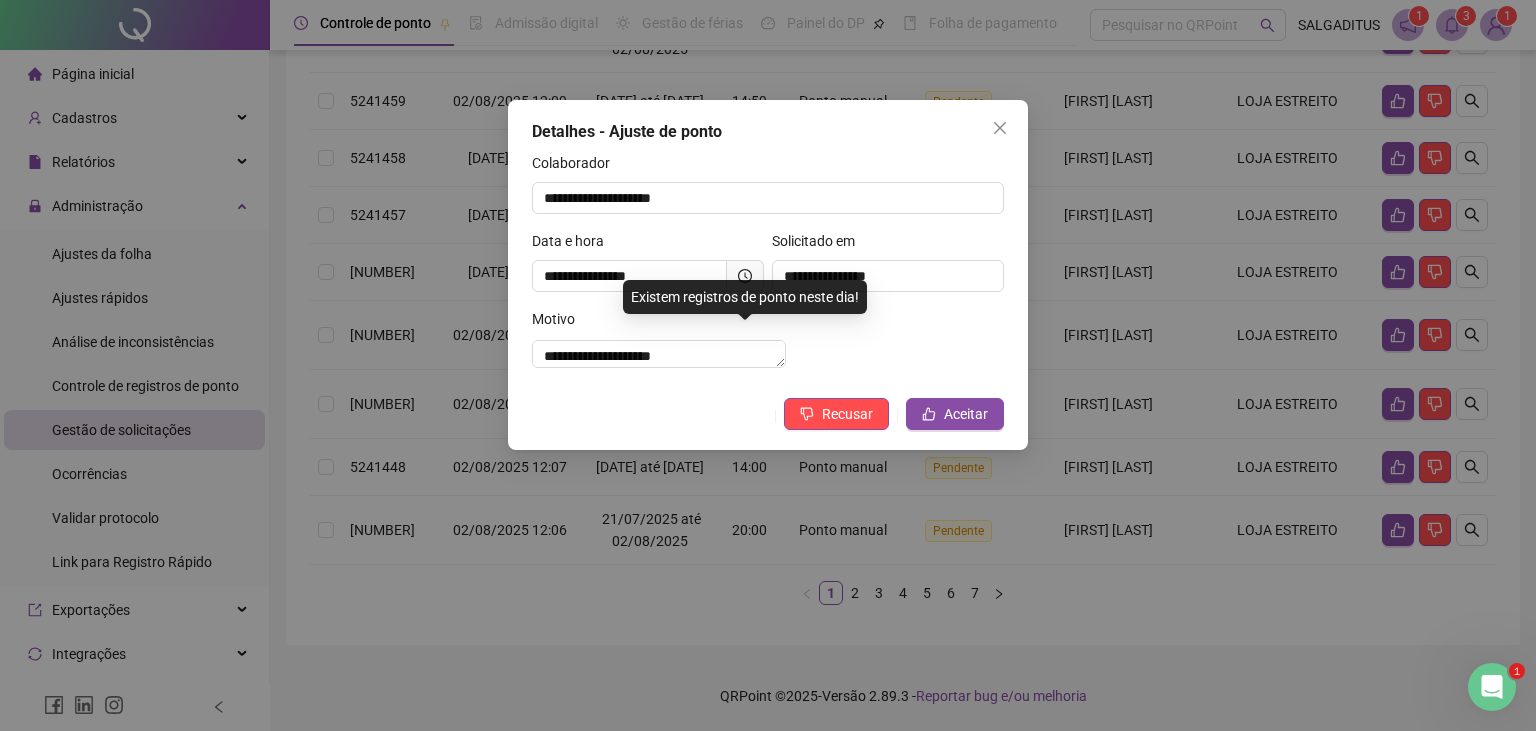 click at bounding box center (745, 276) 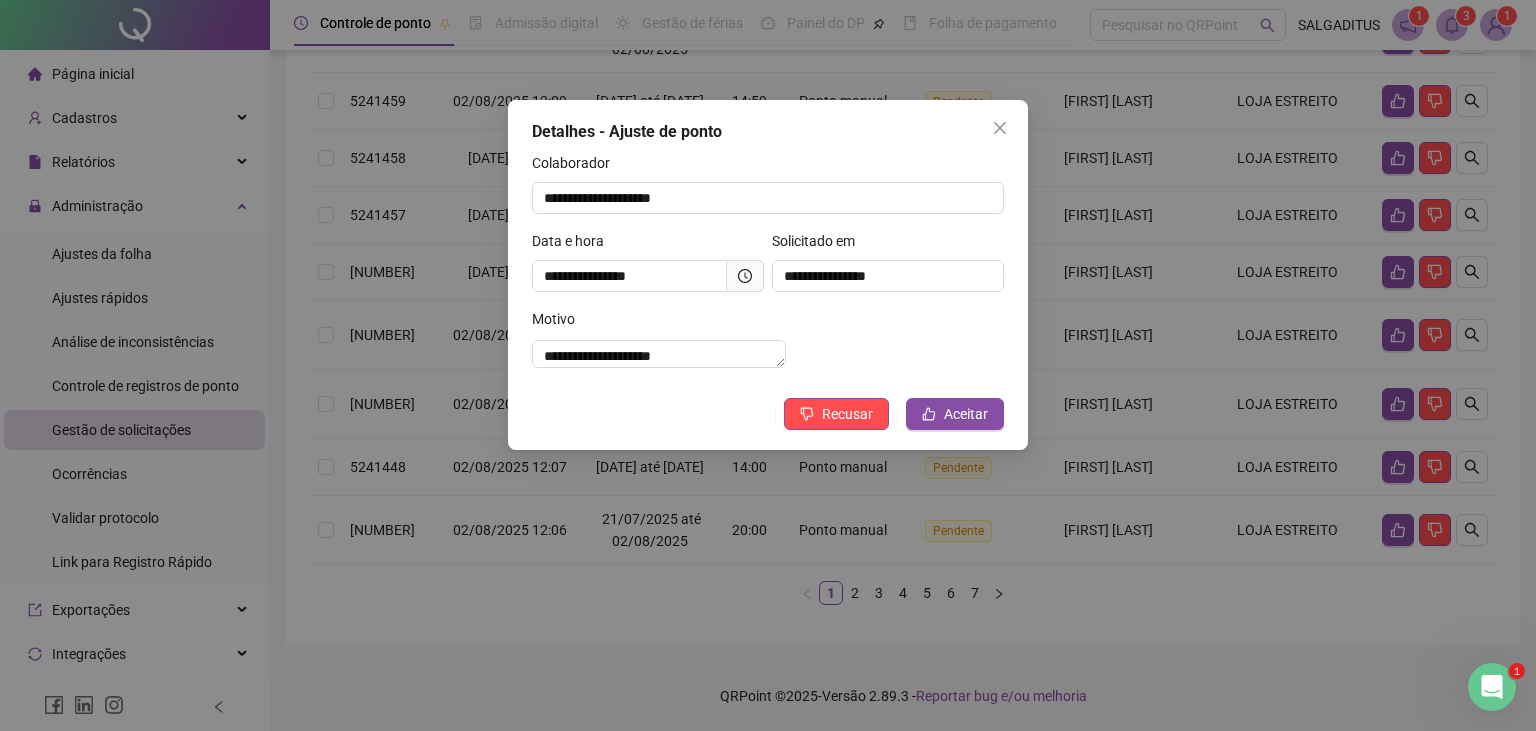 click 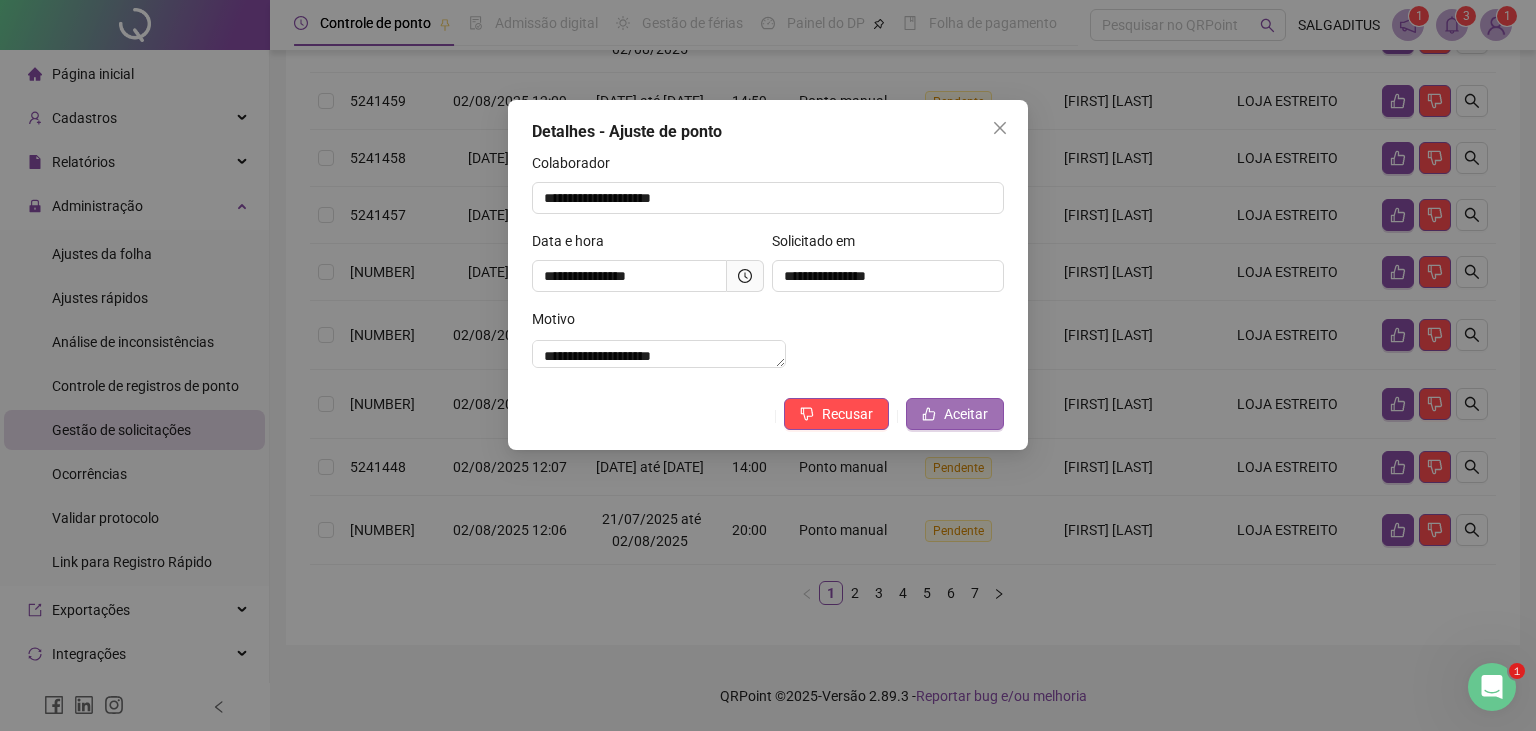 click on "Aceitar" at bounding box center [955, 414] 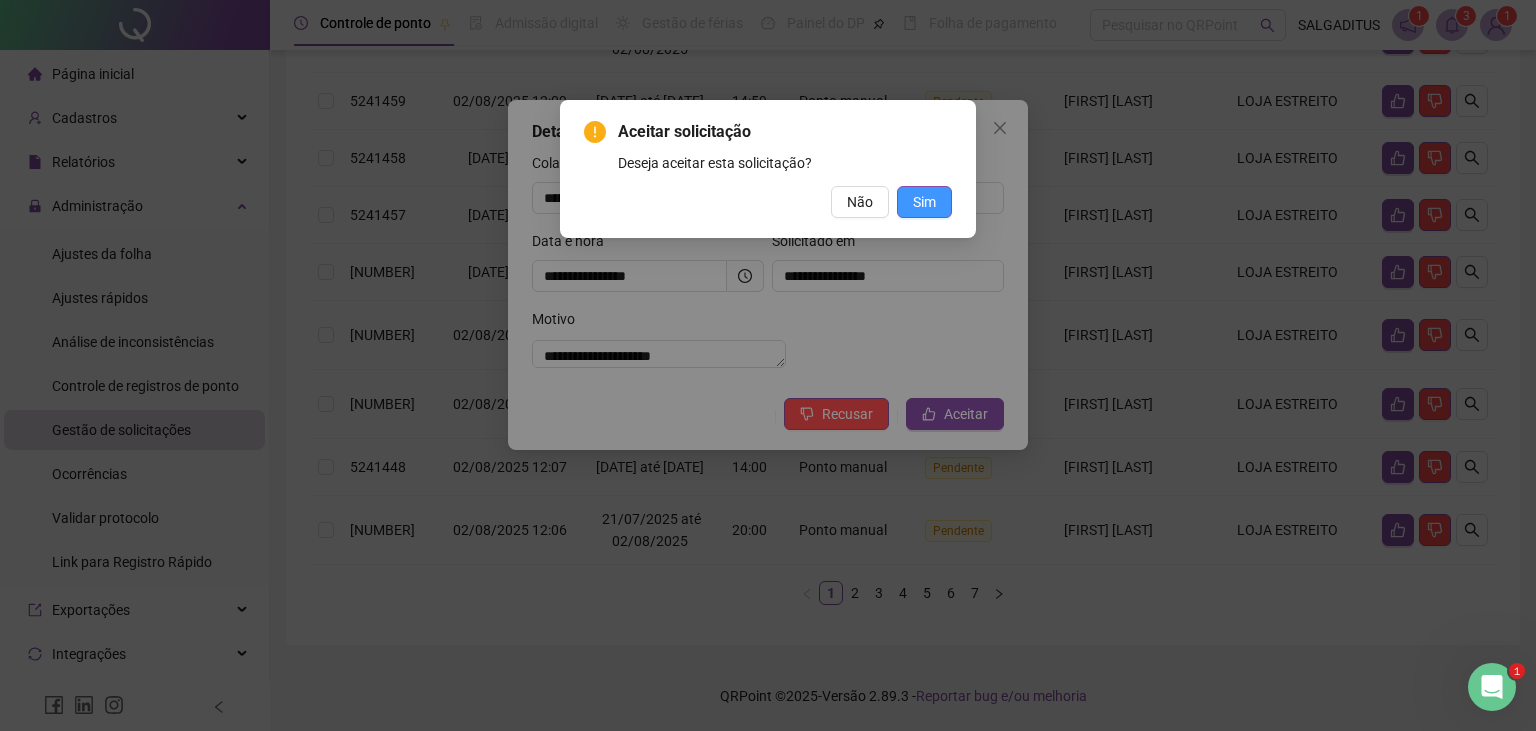 click on "Sim" at bounding box center [924, 202] 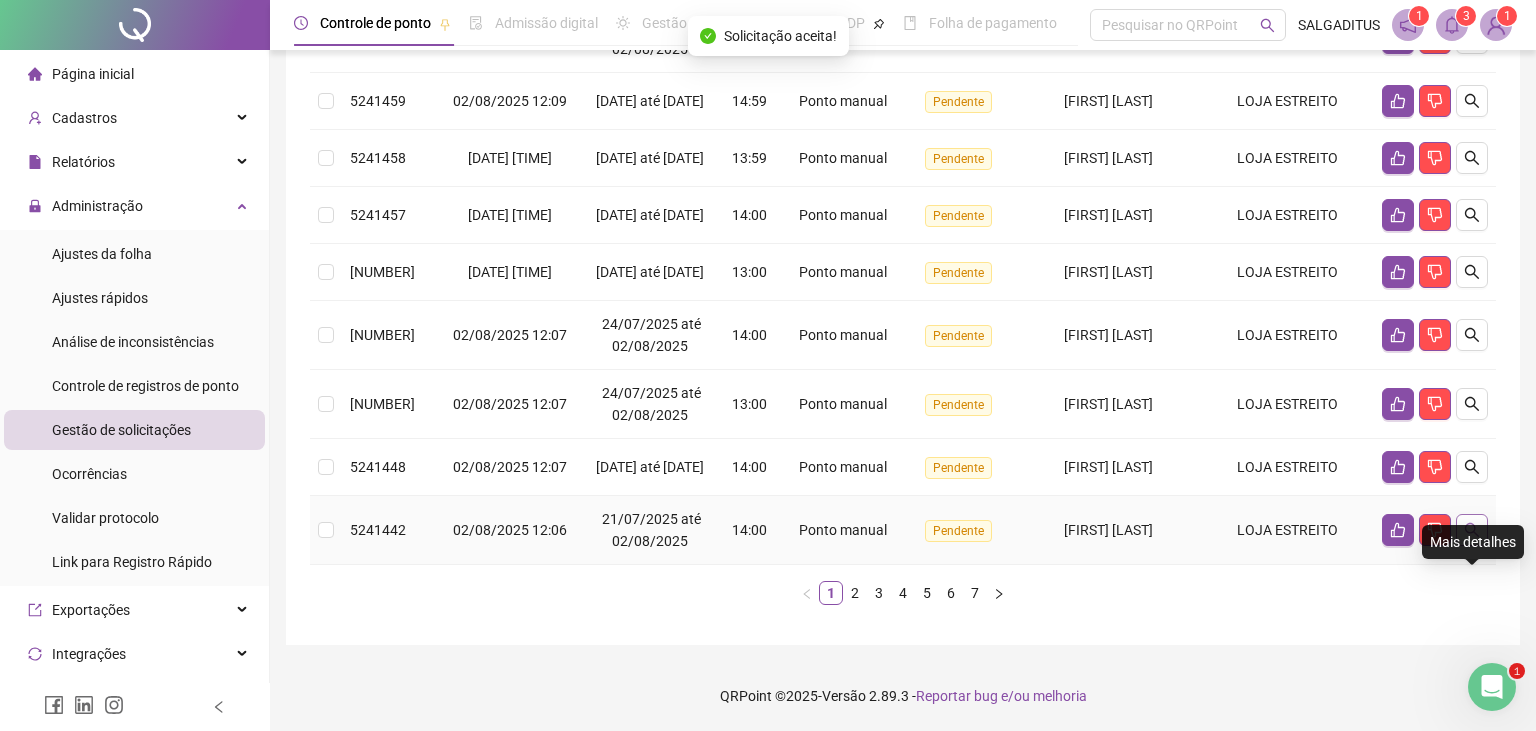 click at bounding box center (1472, 530) 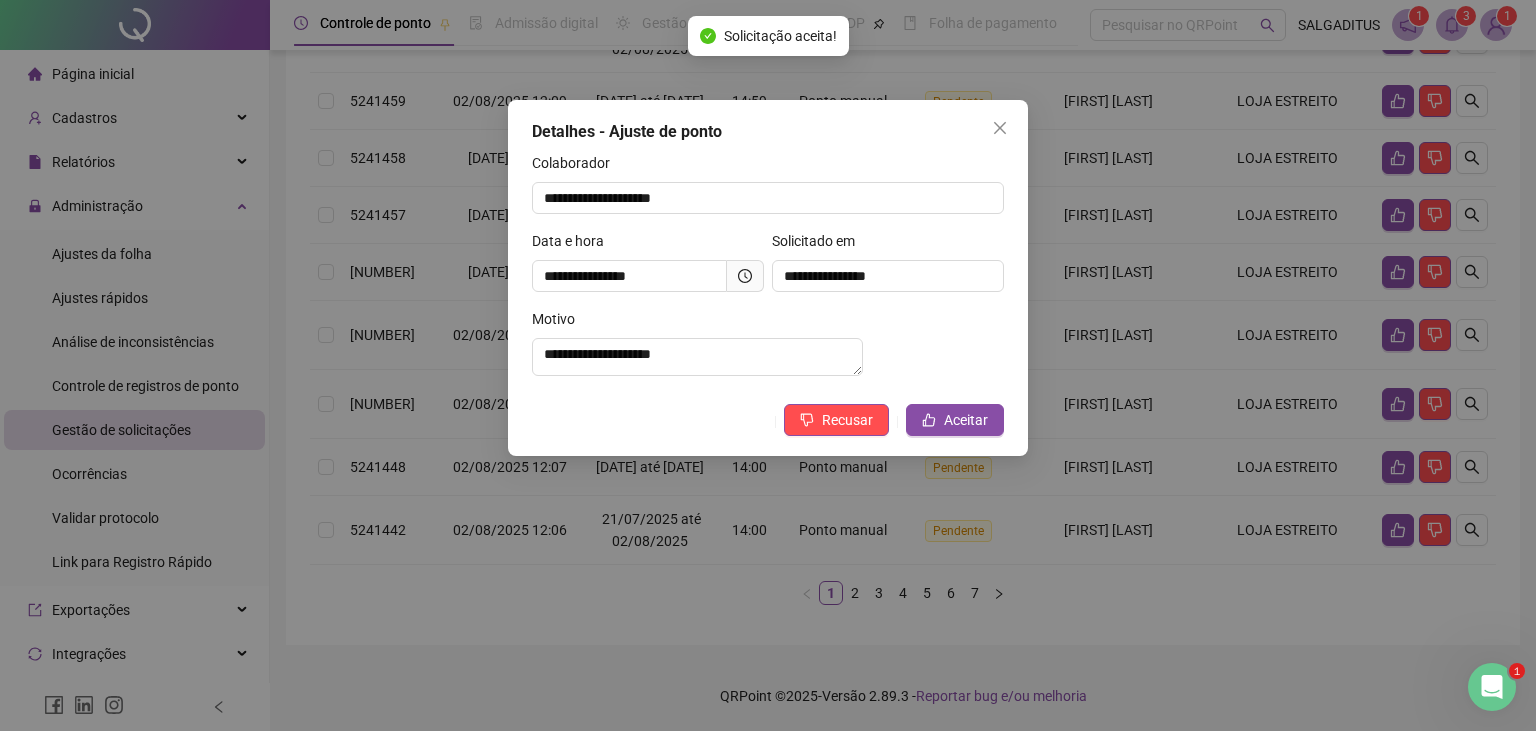 click 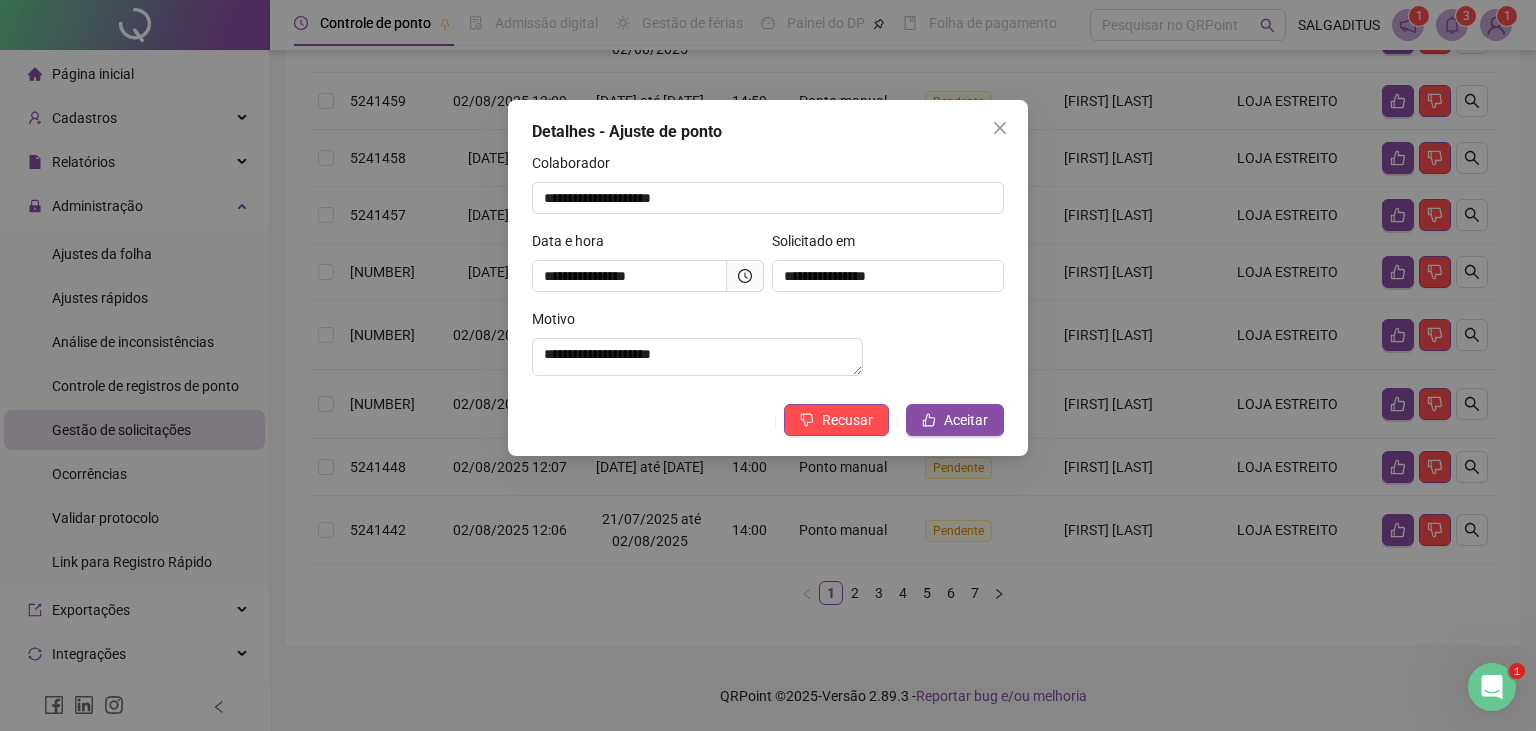 click on "**********" at bounding box center (768, 278) 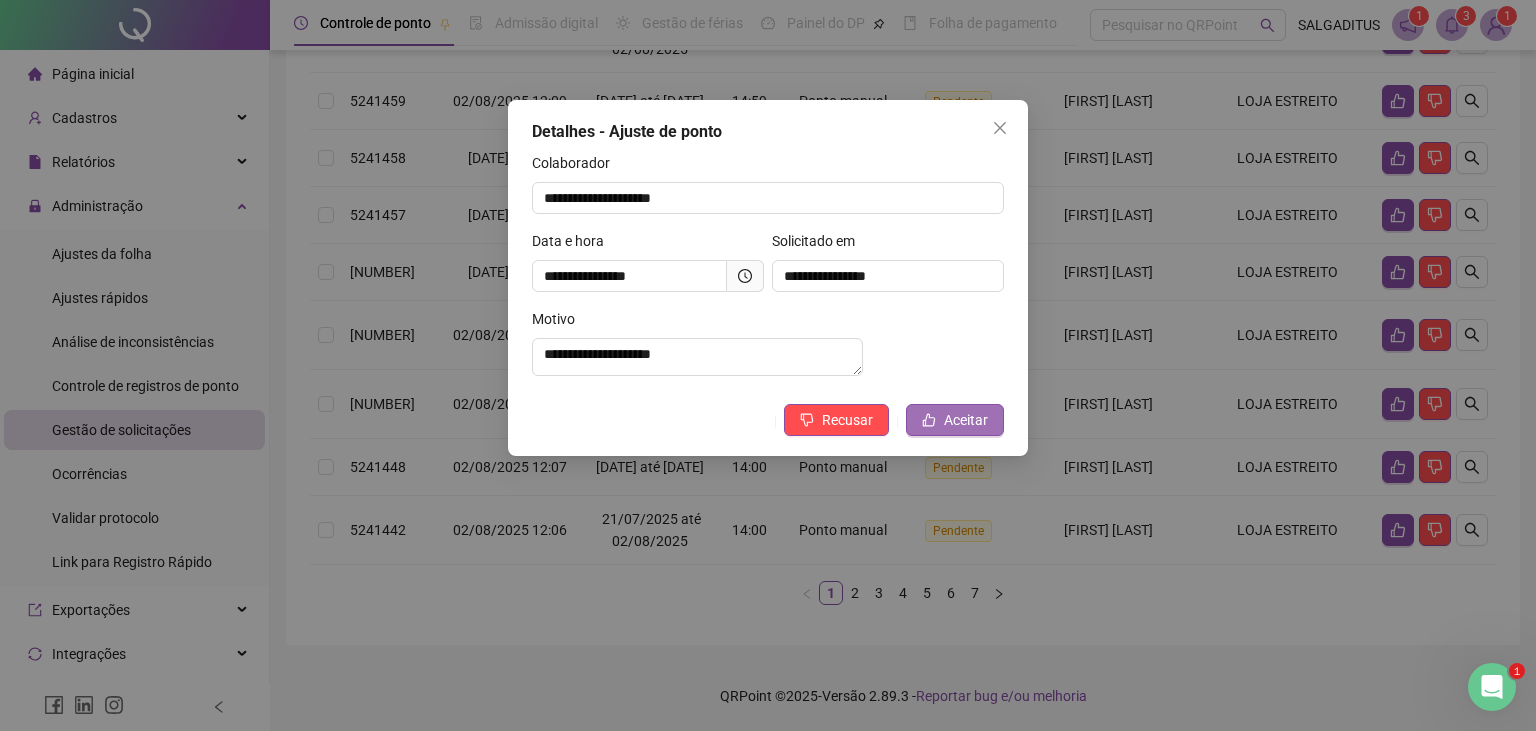 click 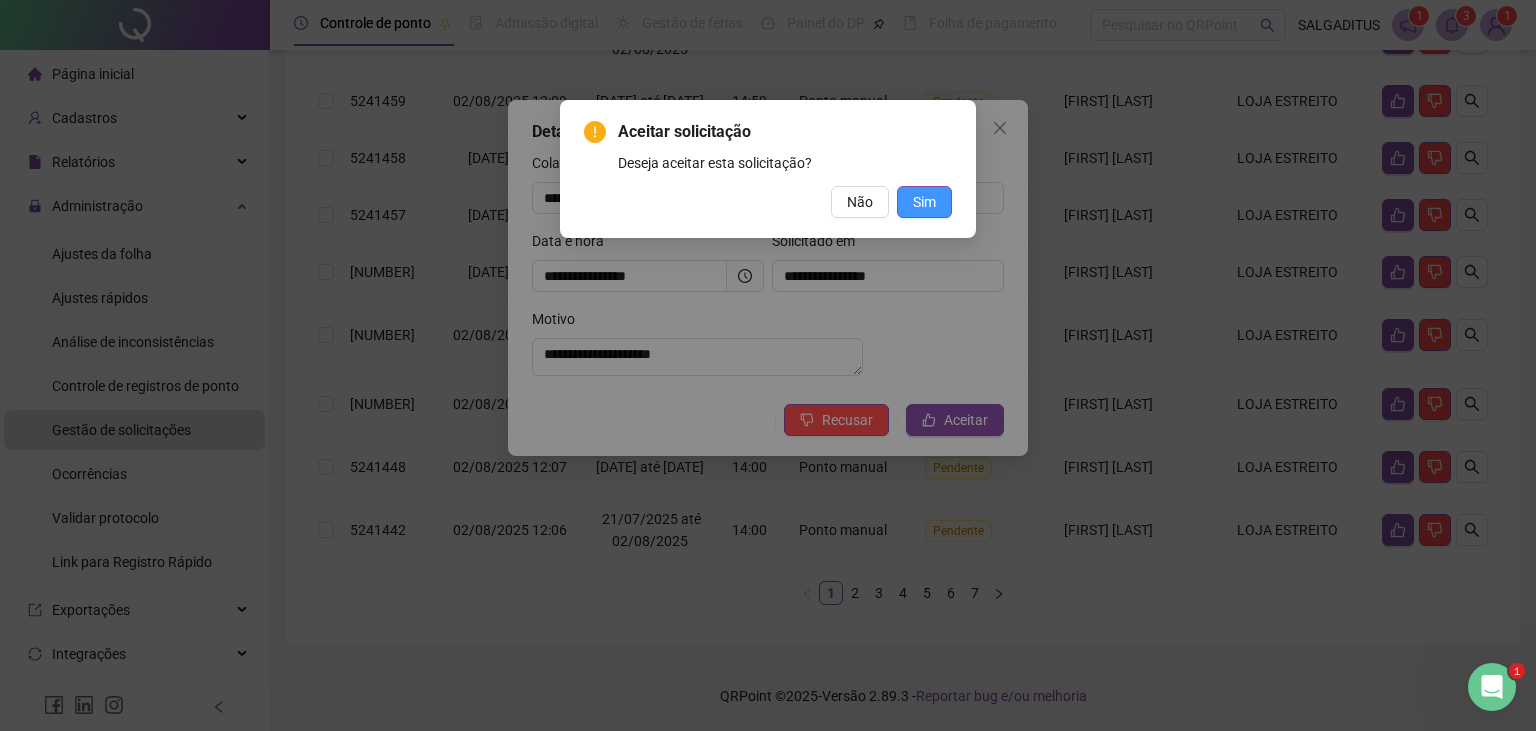 click on "Sim" at bounding box center [924, 202] 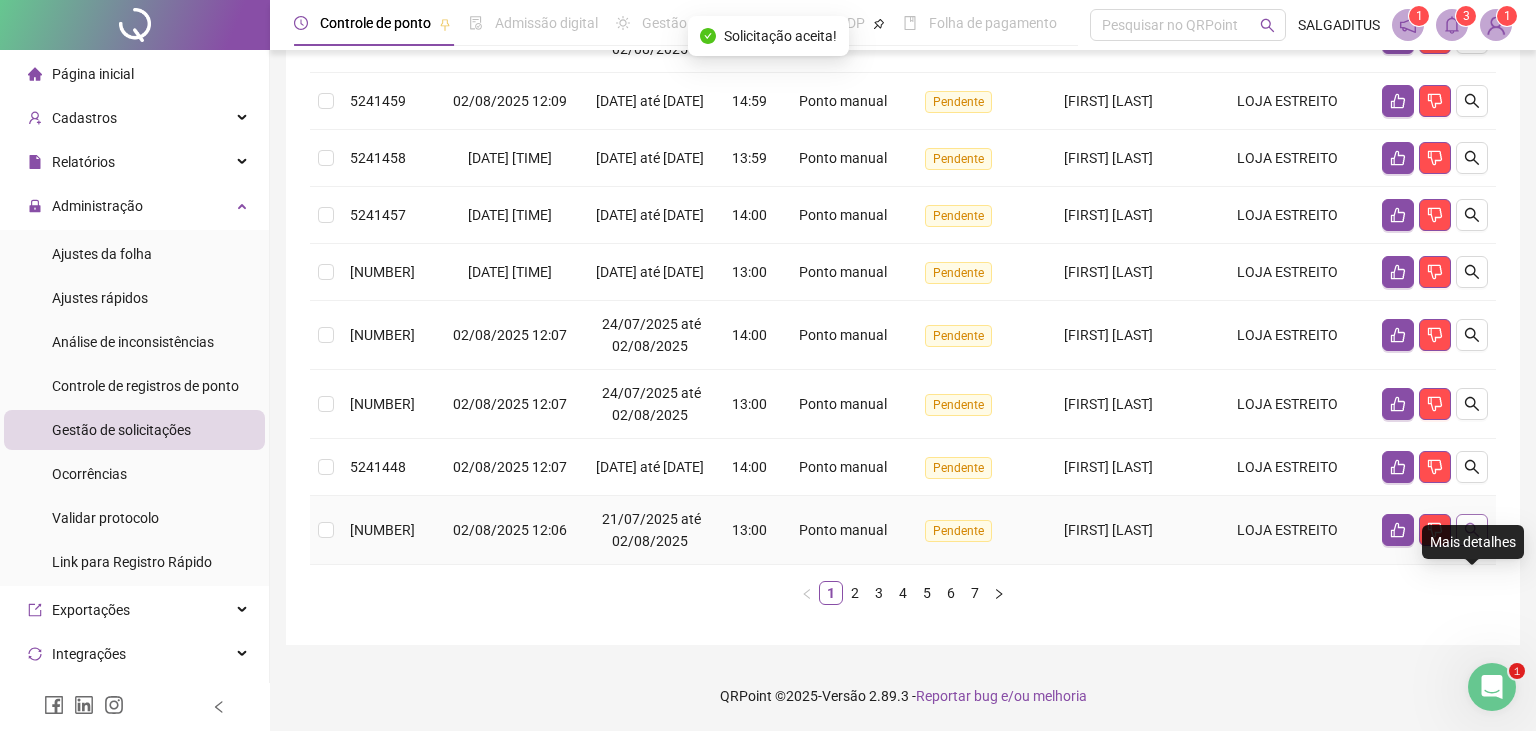 click at bounding box center [1472, 530] 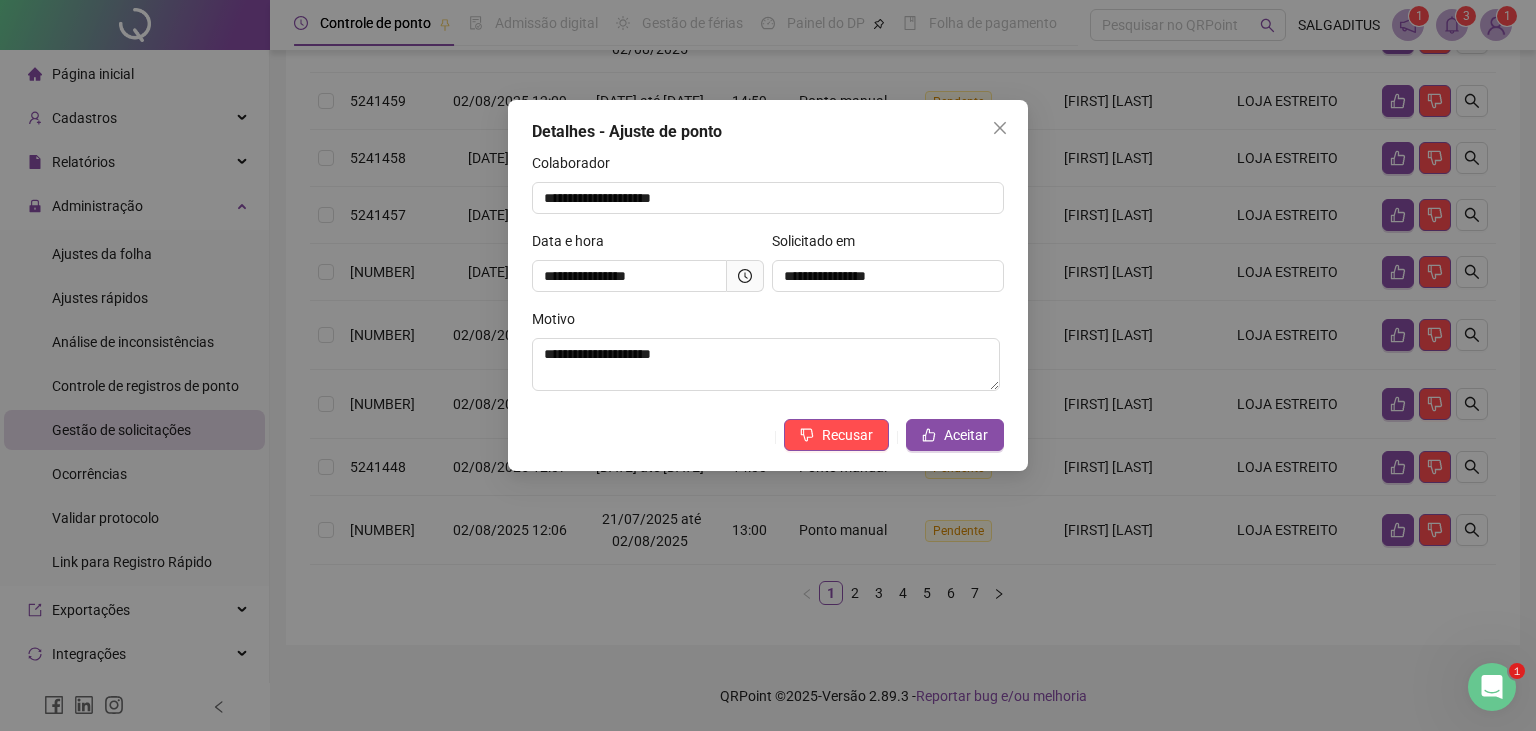 click at bounding box center (745, 276) 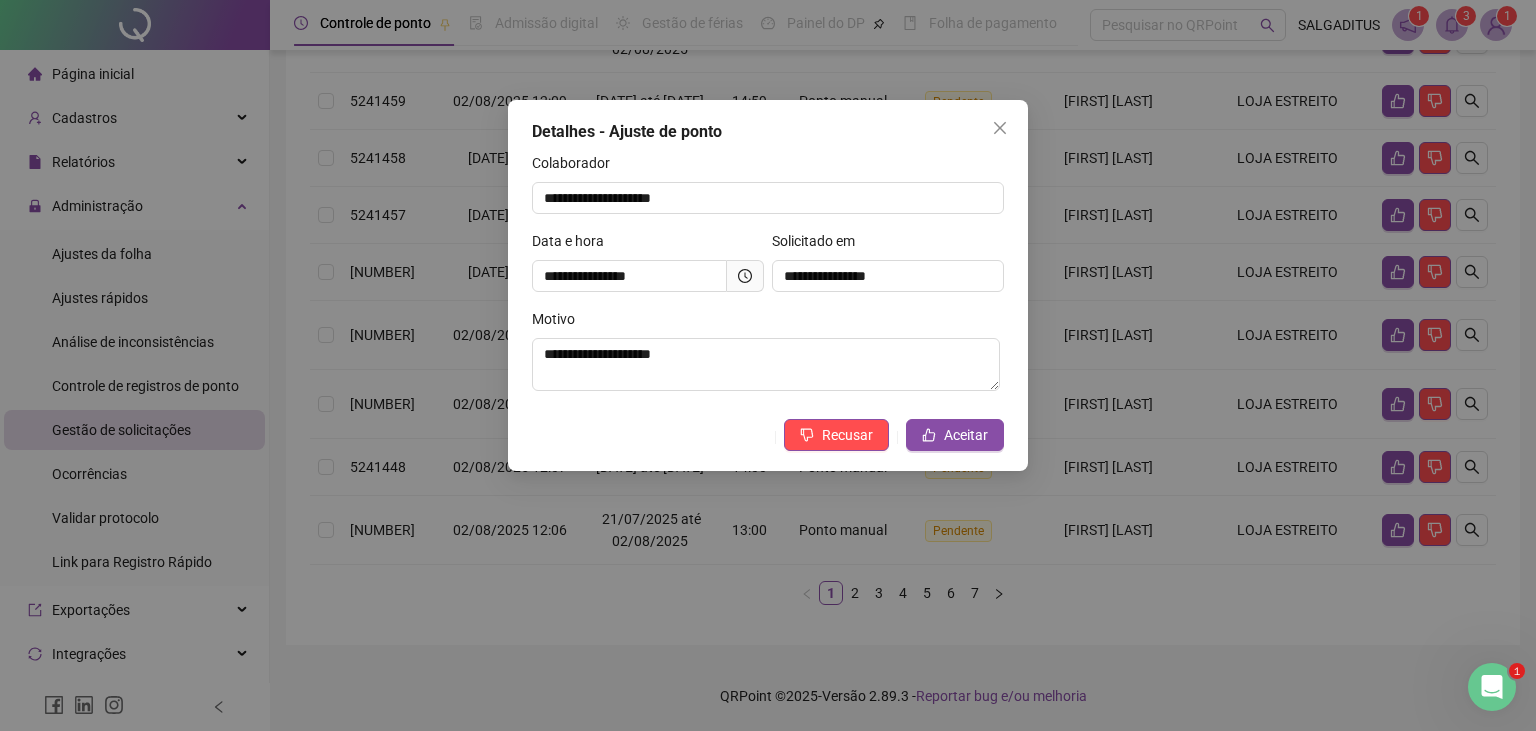 click at bounding box center [745, 276] 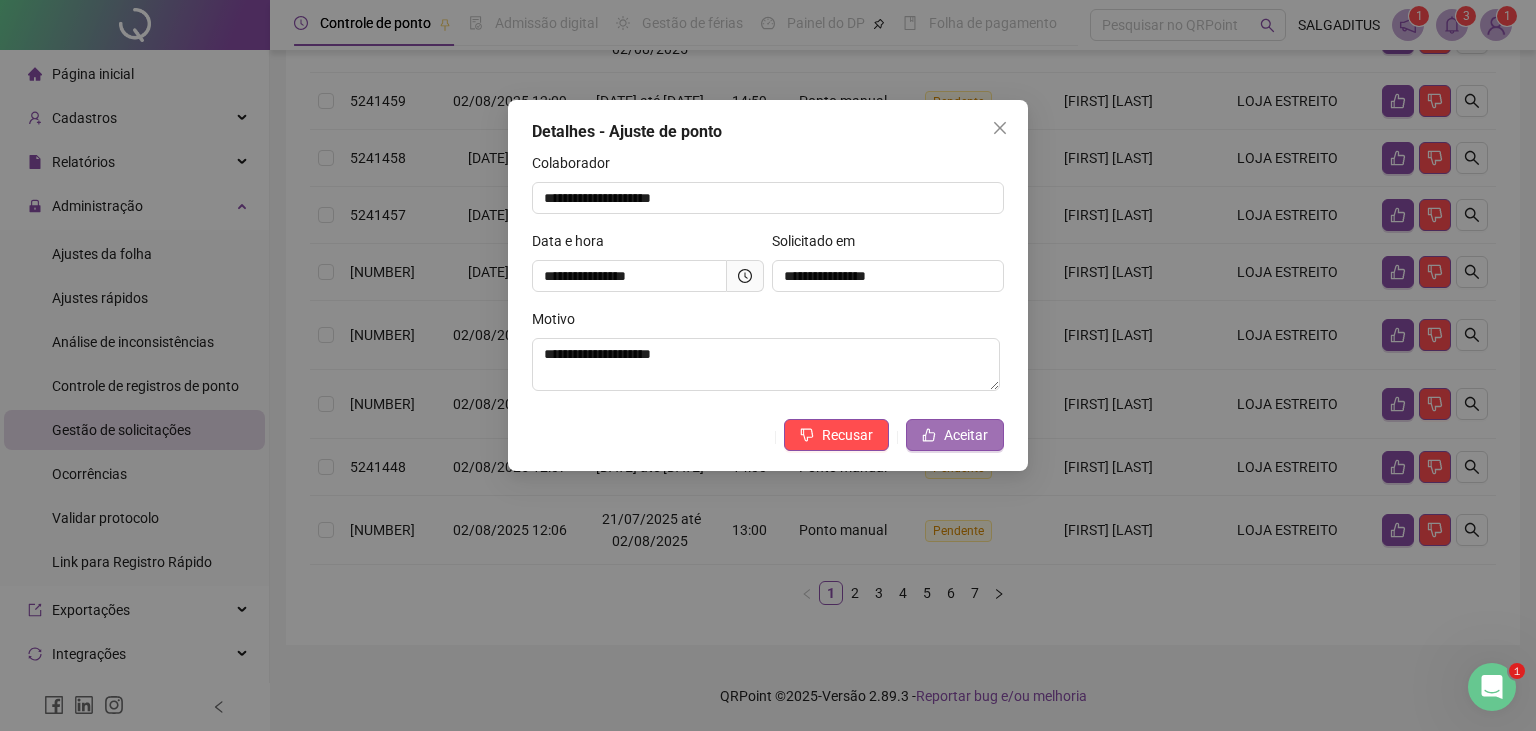 click on "Aceitar" at bounding box center (955, 435) 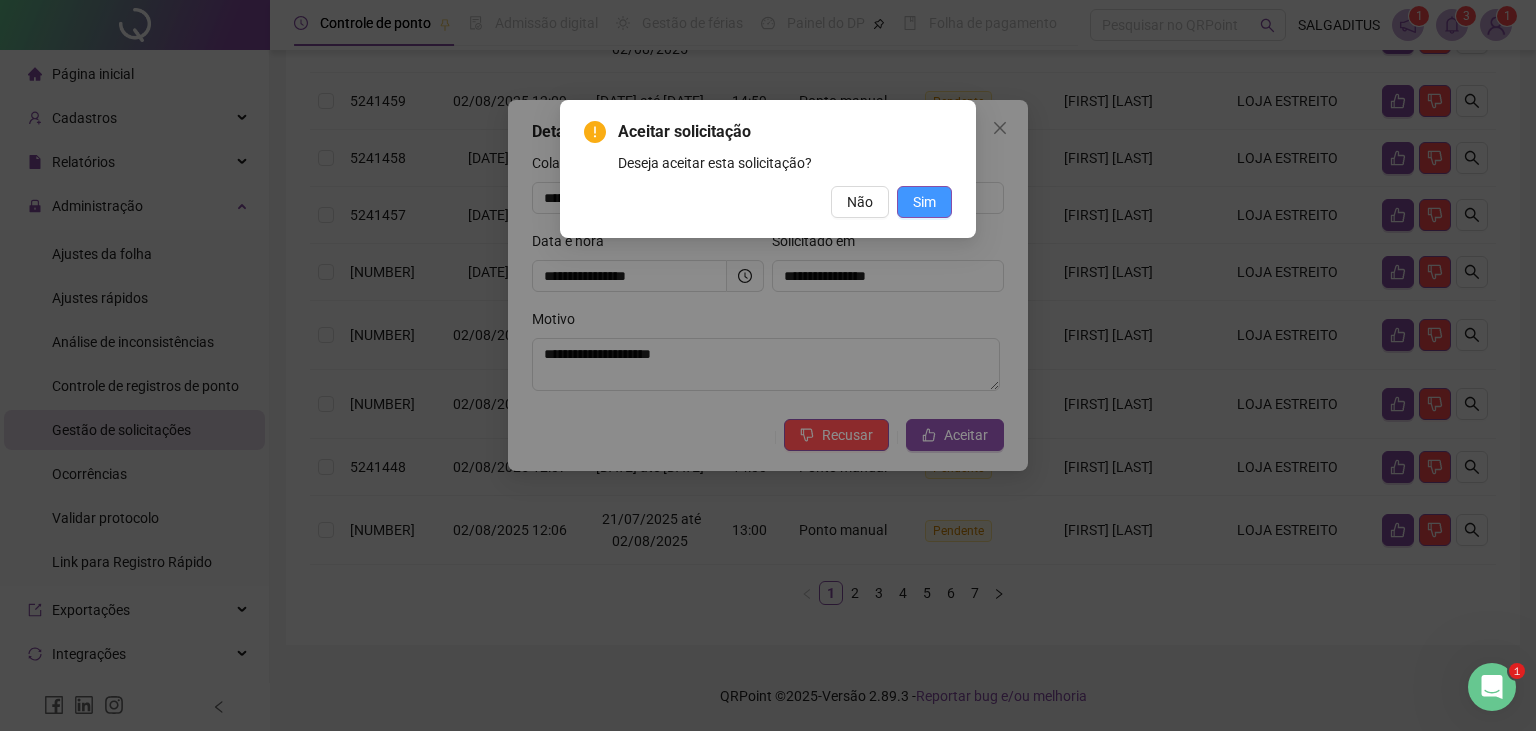 click on "Sim" at bounding box center [924, 202] 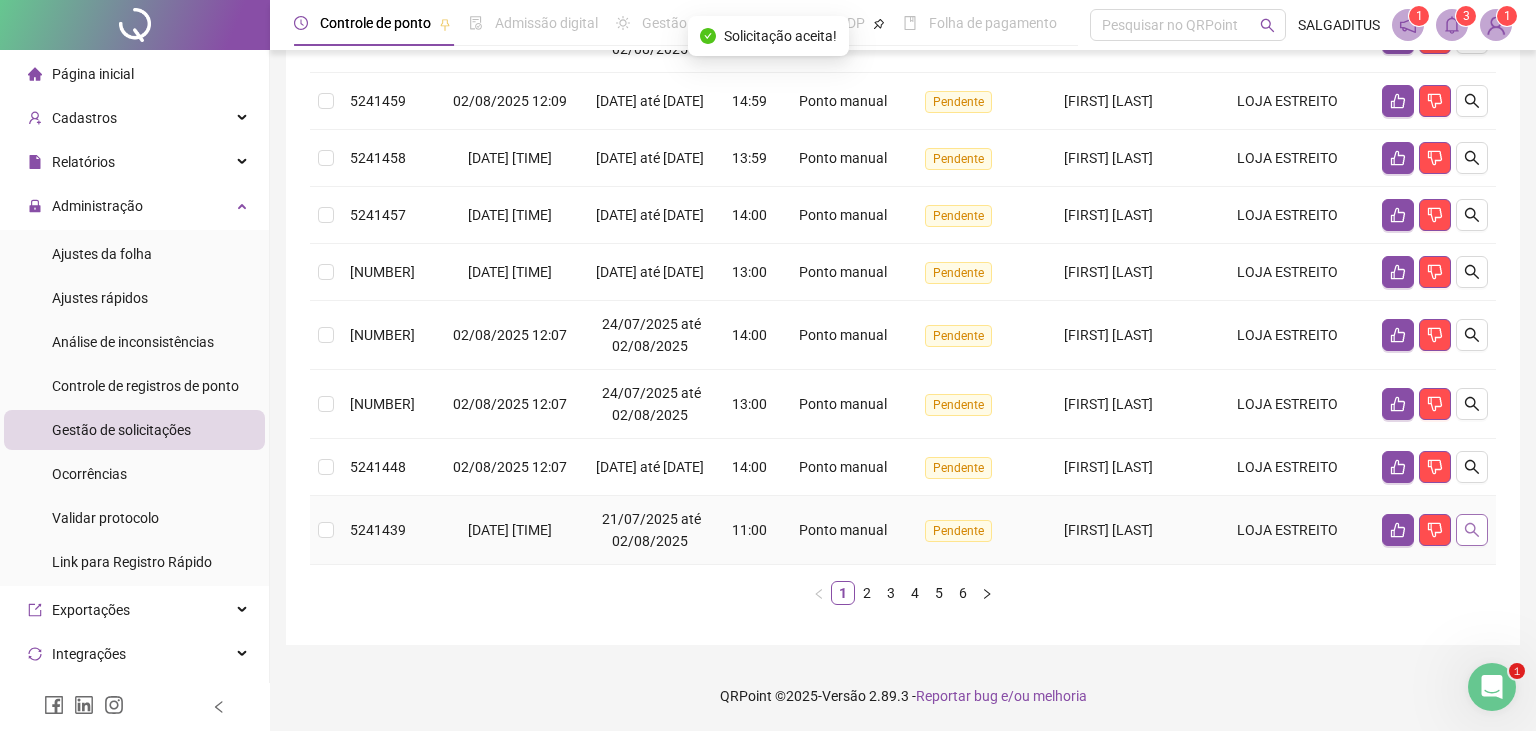 click at bounding box center (1472, 530) 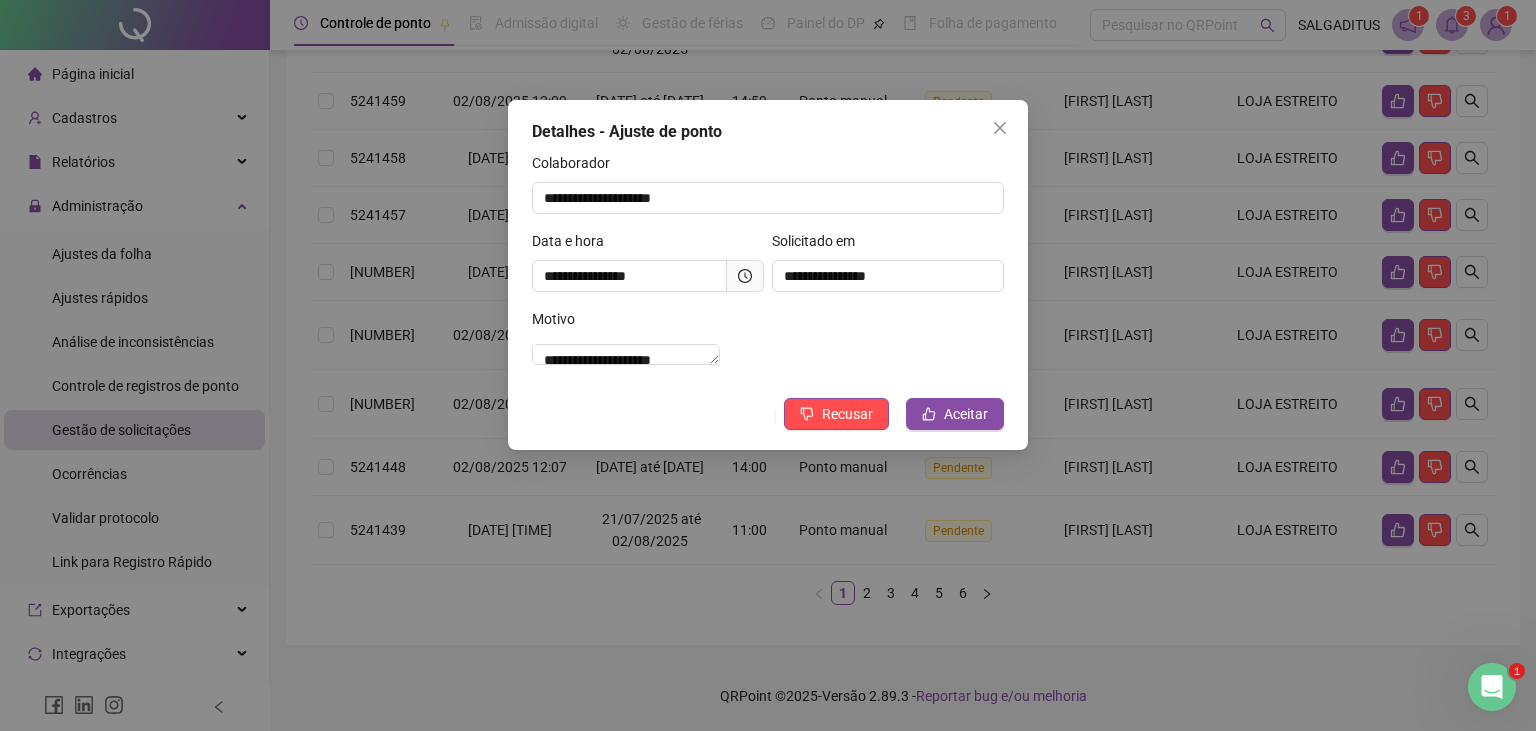 click at bounding box center (745, 276) 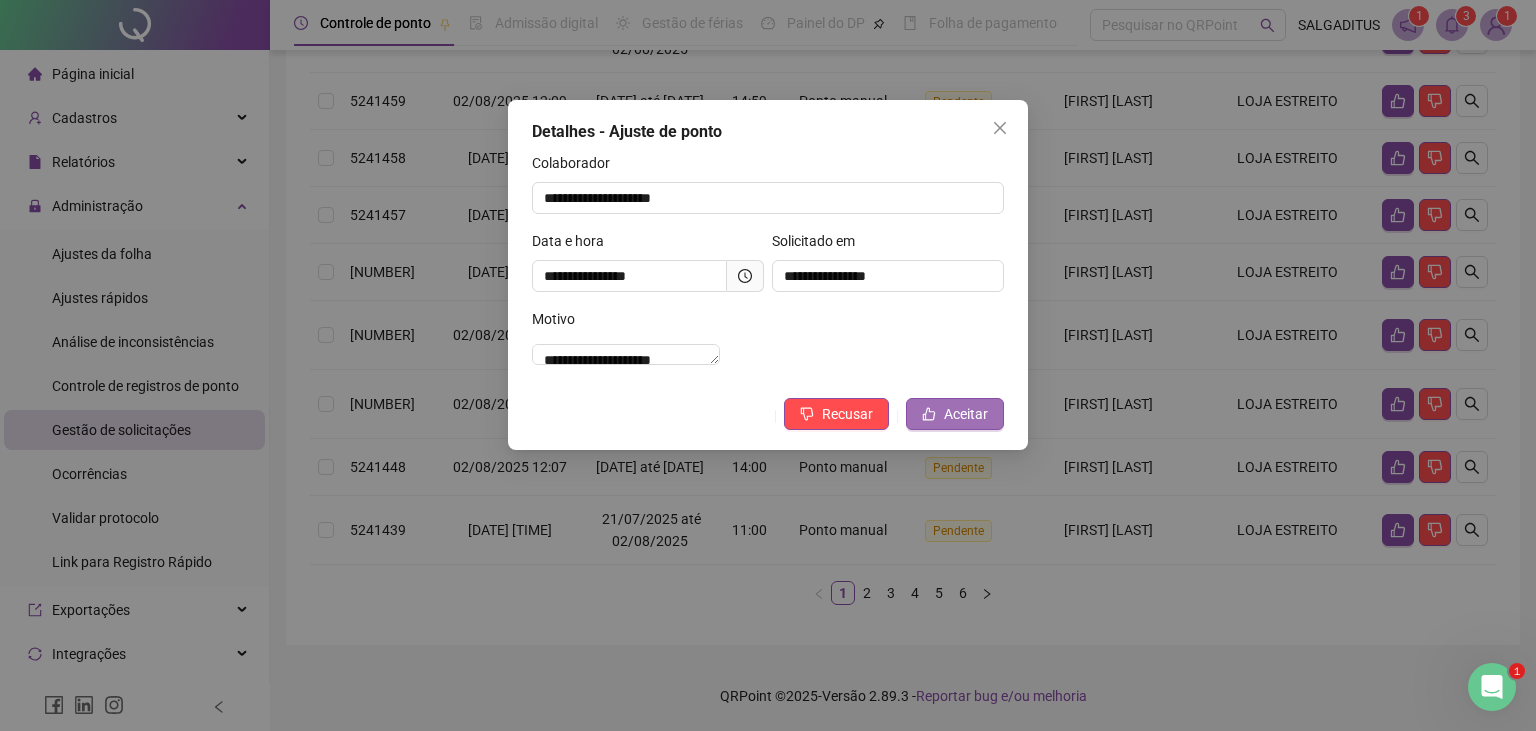 click on "Aceitar" at bounding box center (955, 414) 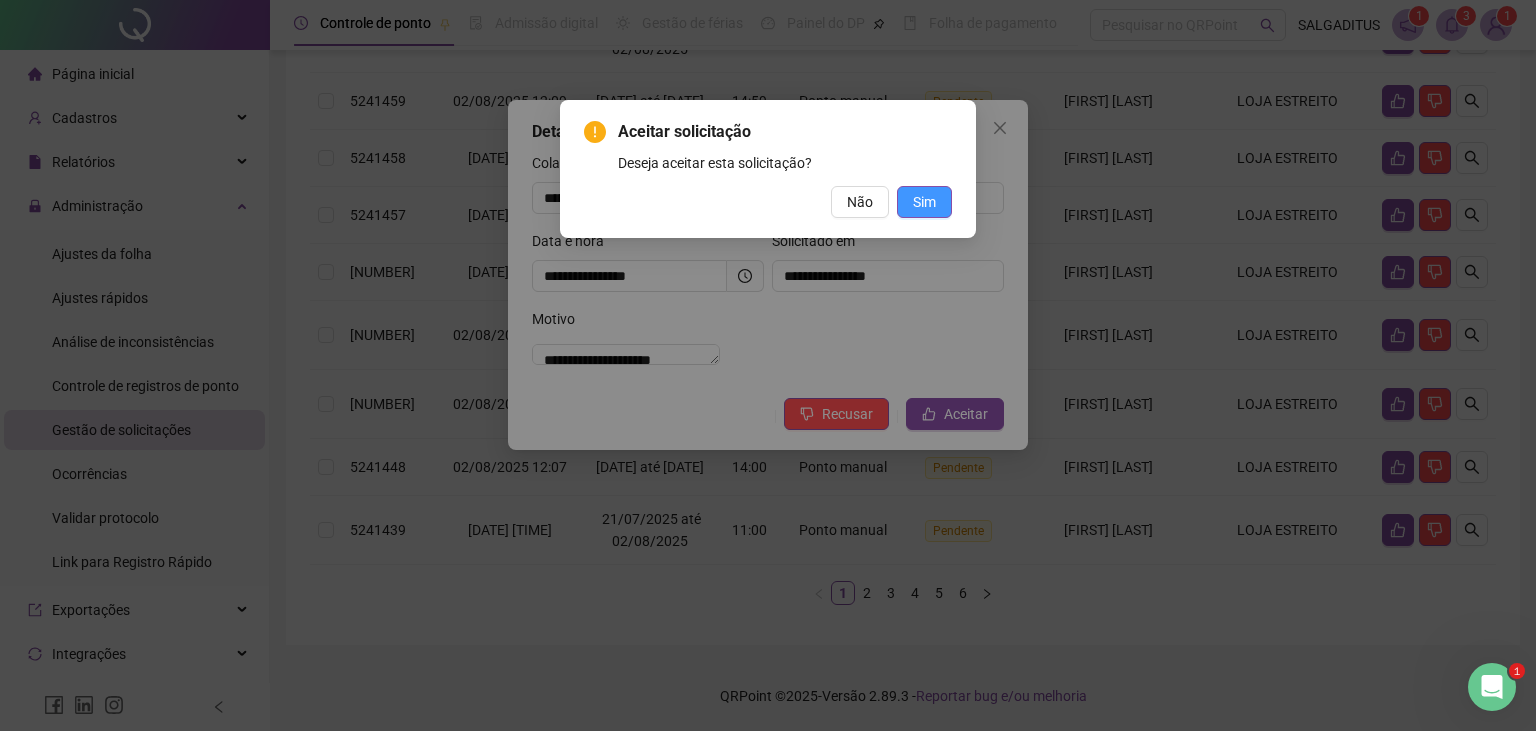 click on "Sim" at bounding box center [924, 202] 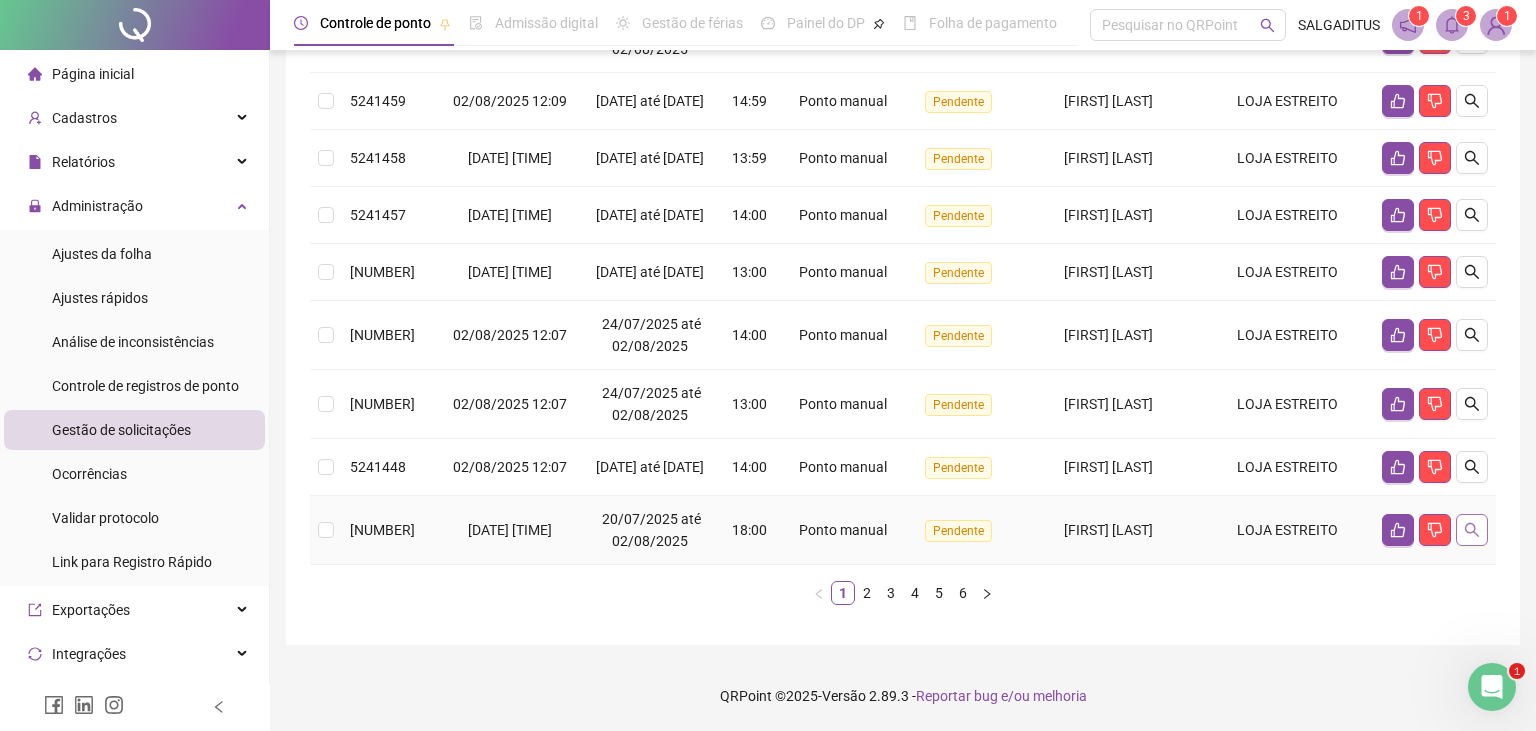 click at bounding box center (1472, 530) 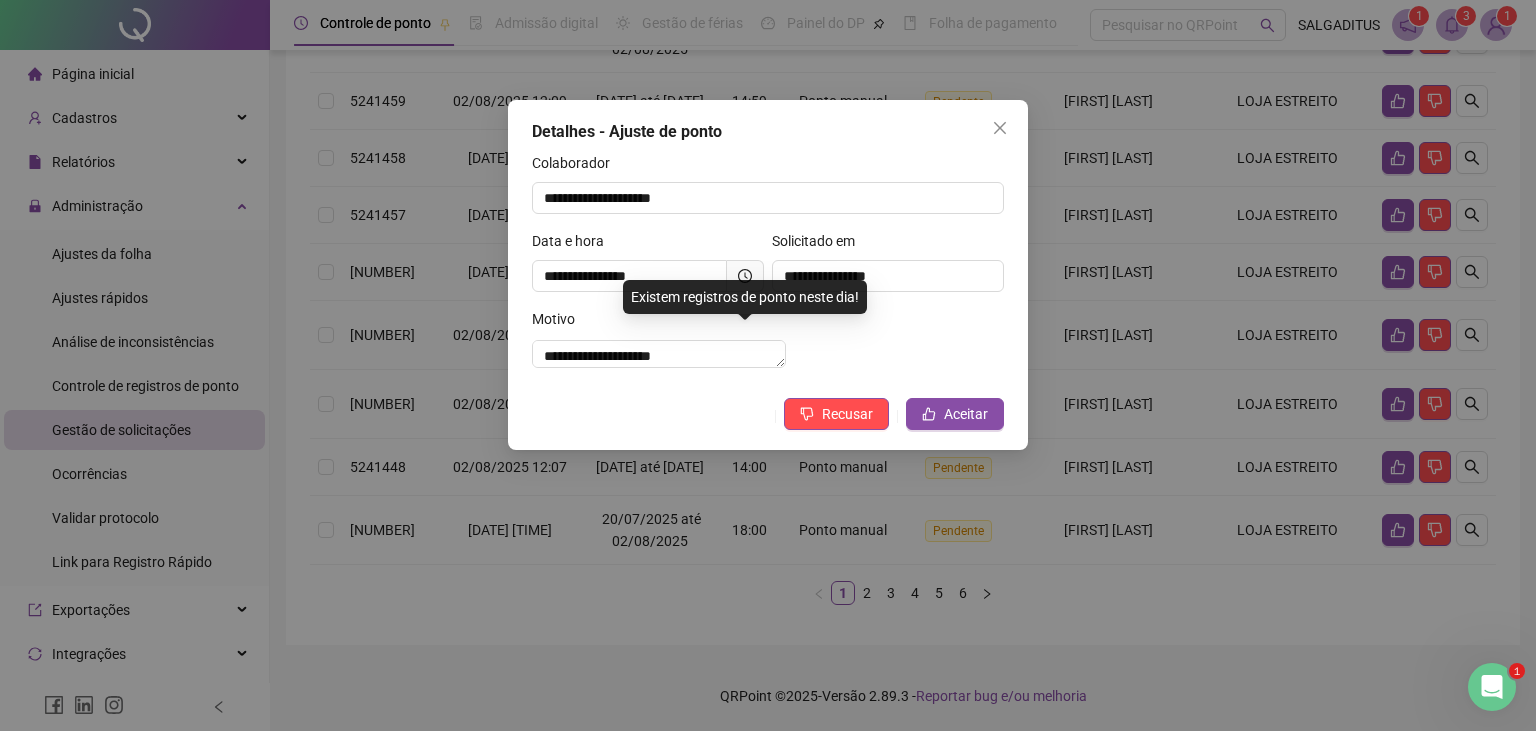 click at bounding box center [745, 276] 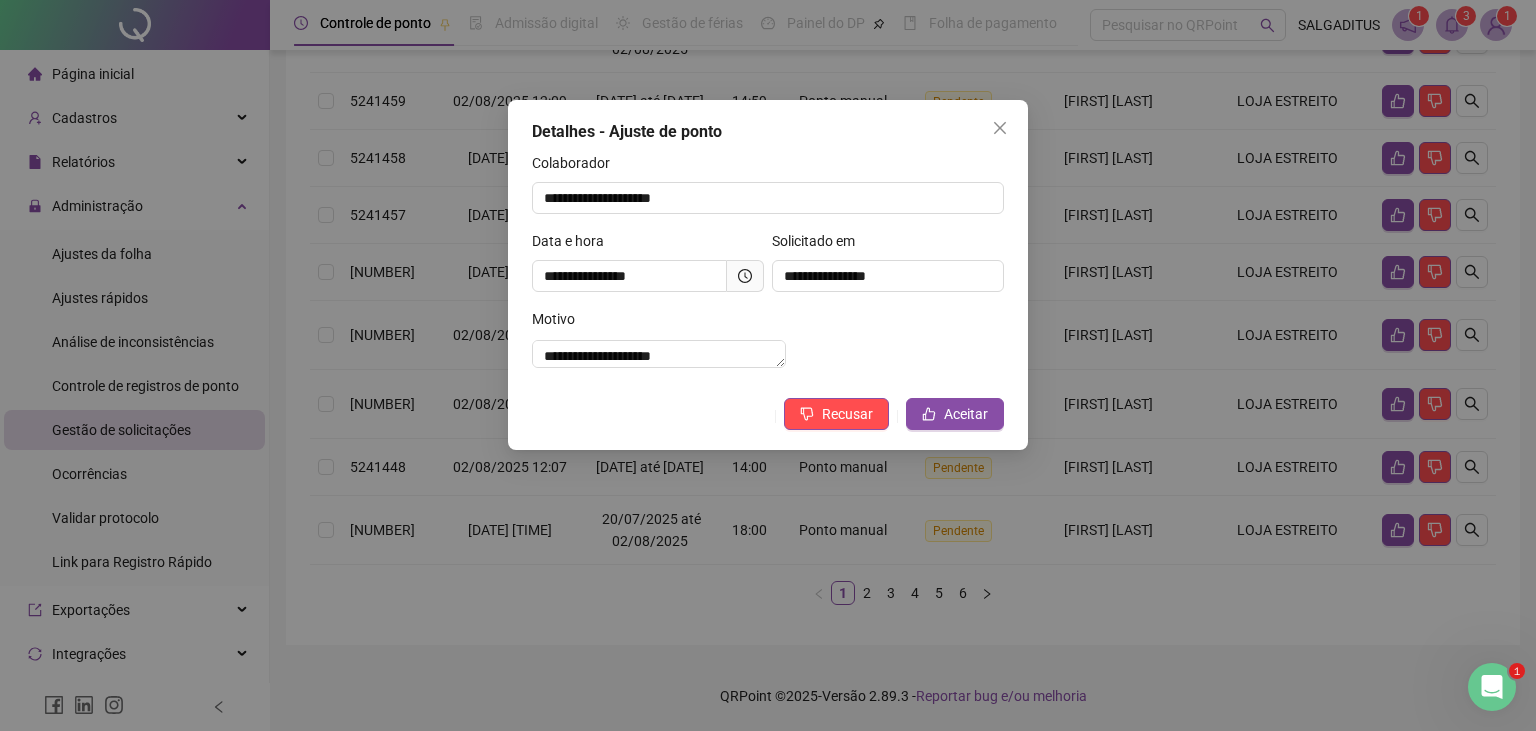 click at bounding box center (745, 276) 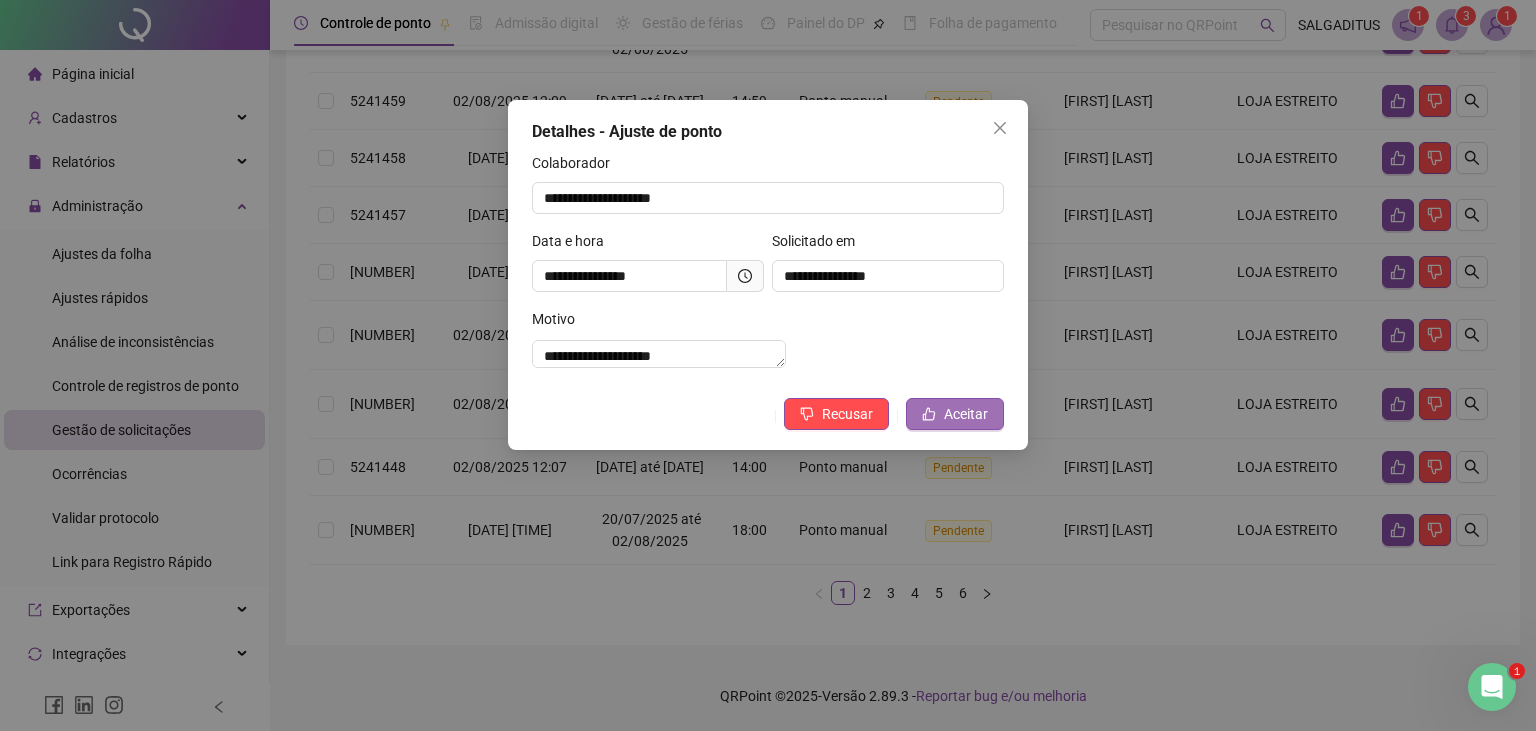 click on "Aceitar" at bounding box center [955, 414] 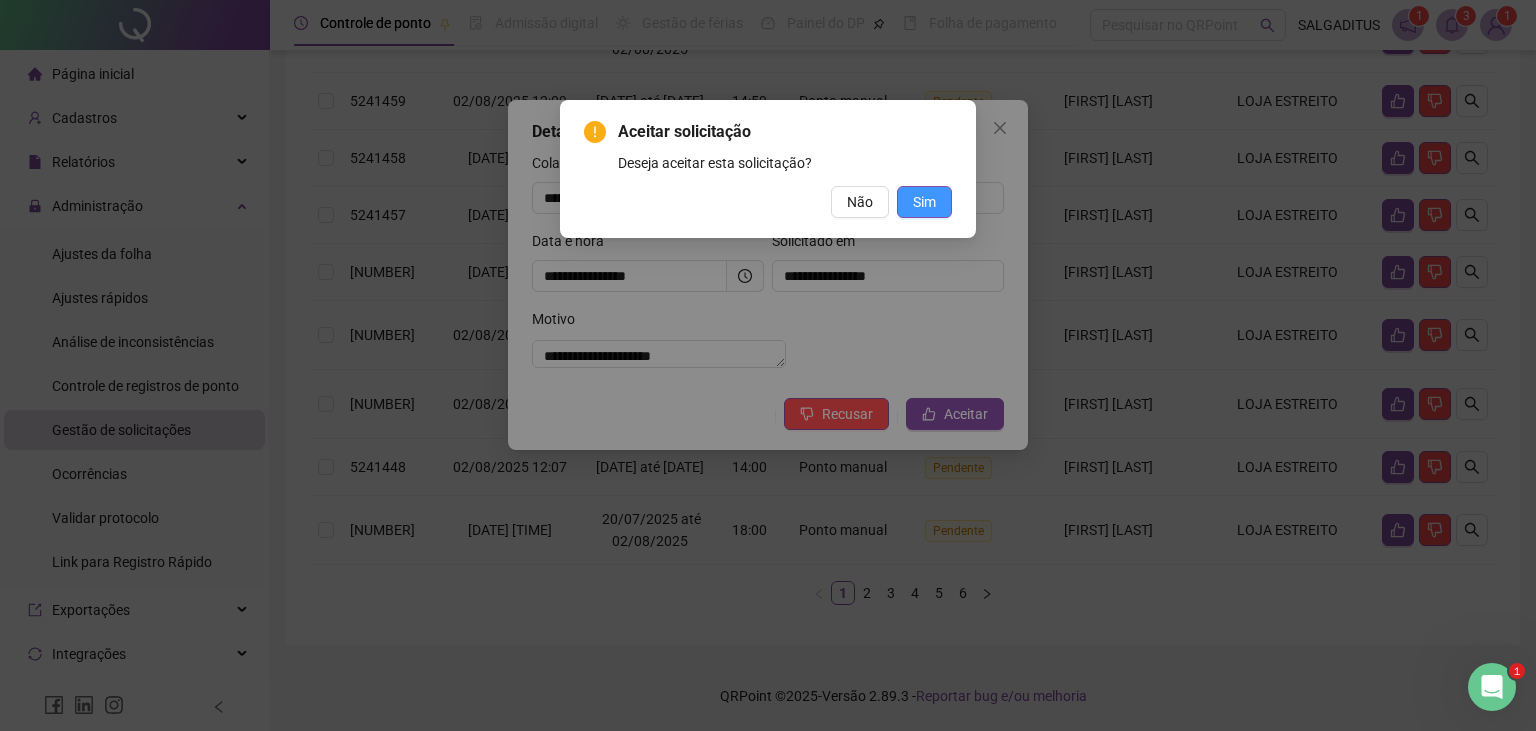 click on "Sim" at bounding box center (924, 202) 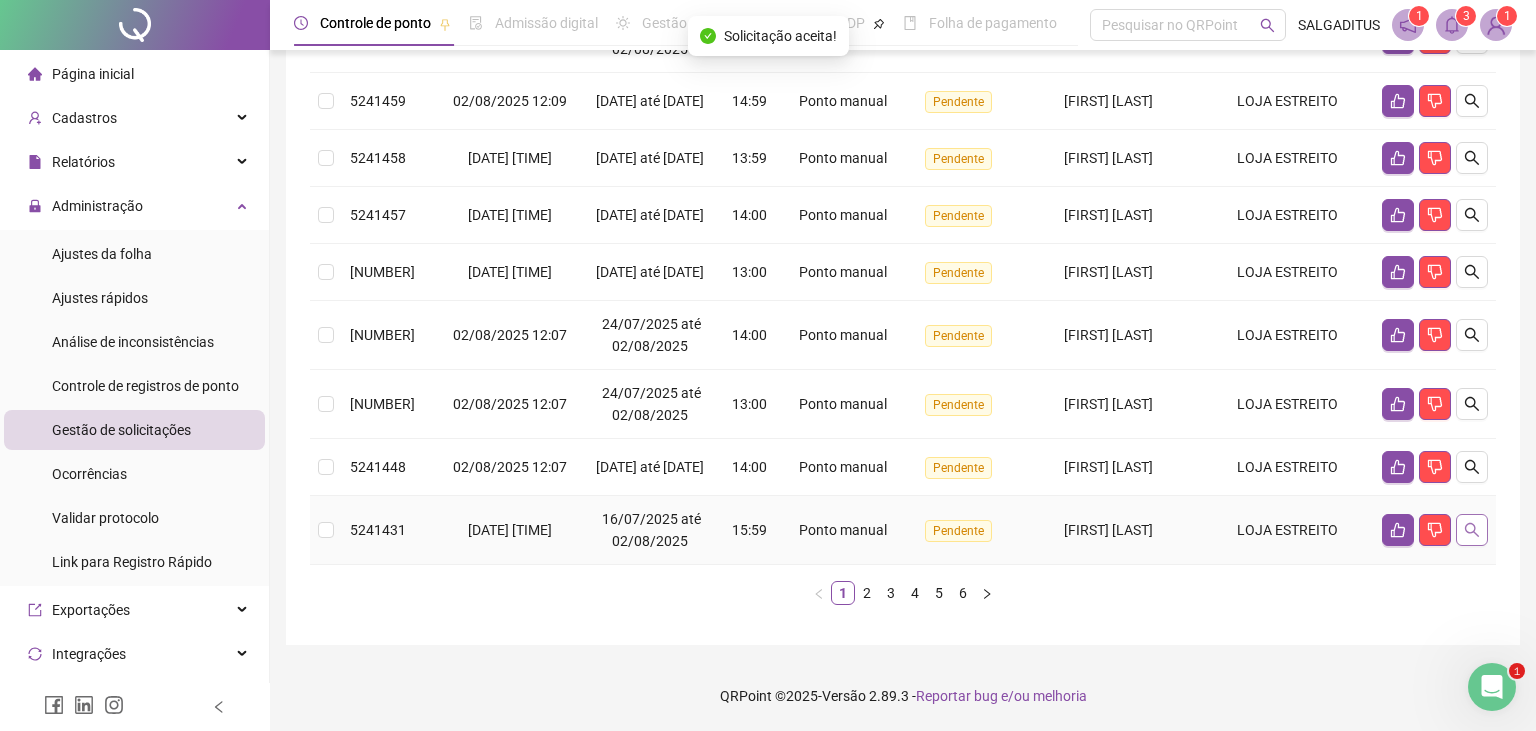 click at bounding box center [1472, 530] 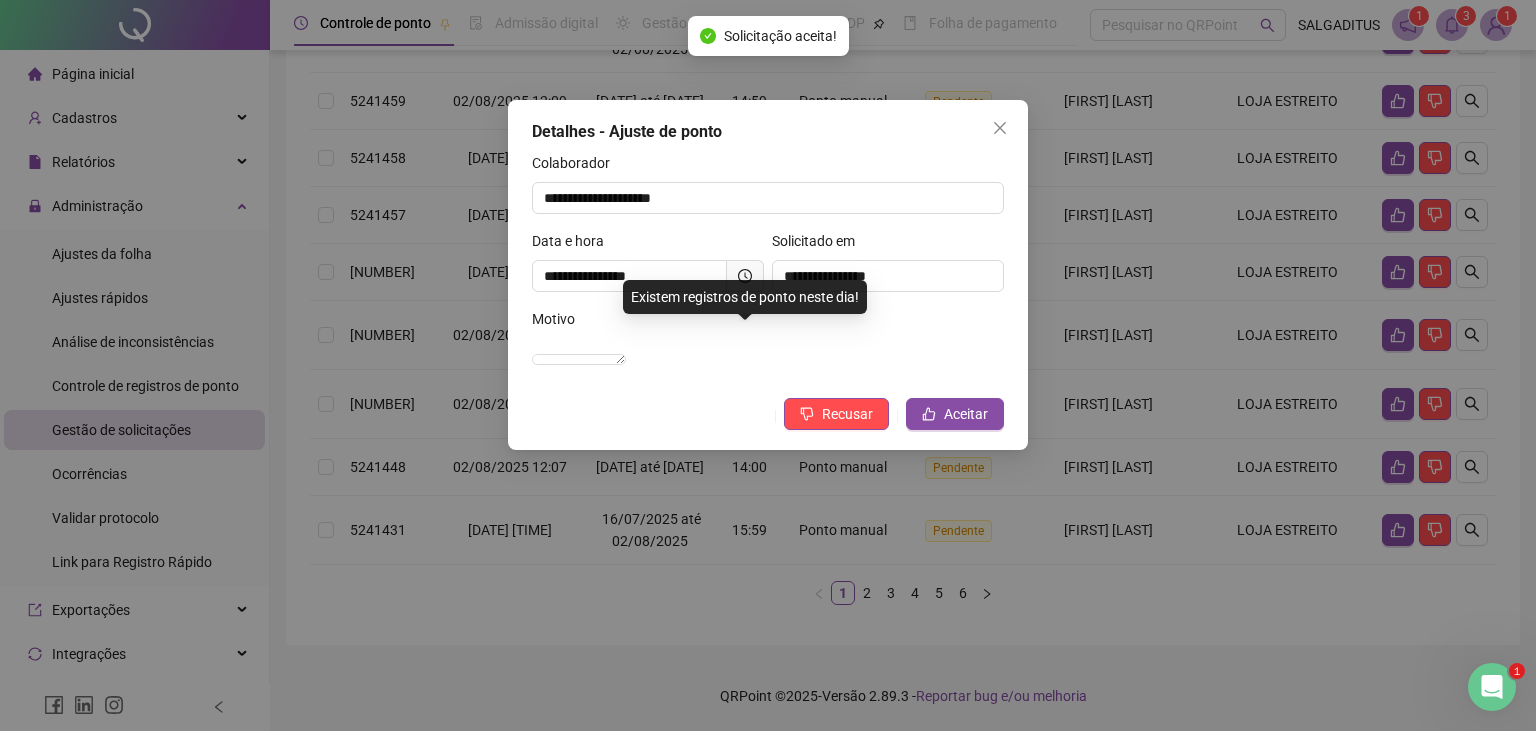 click at bounding box center (745, 276) 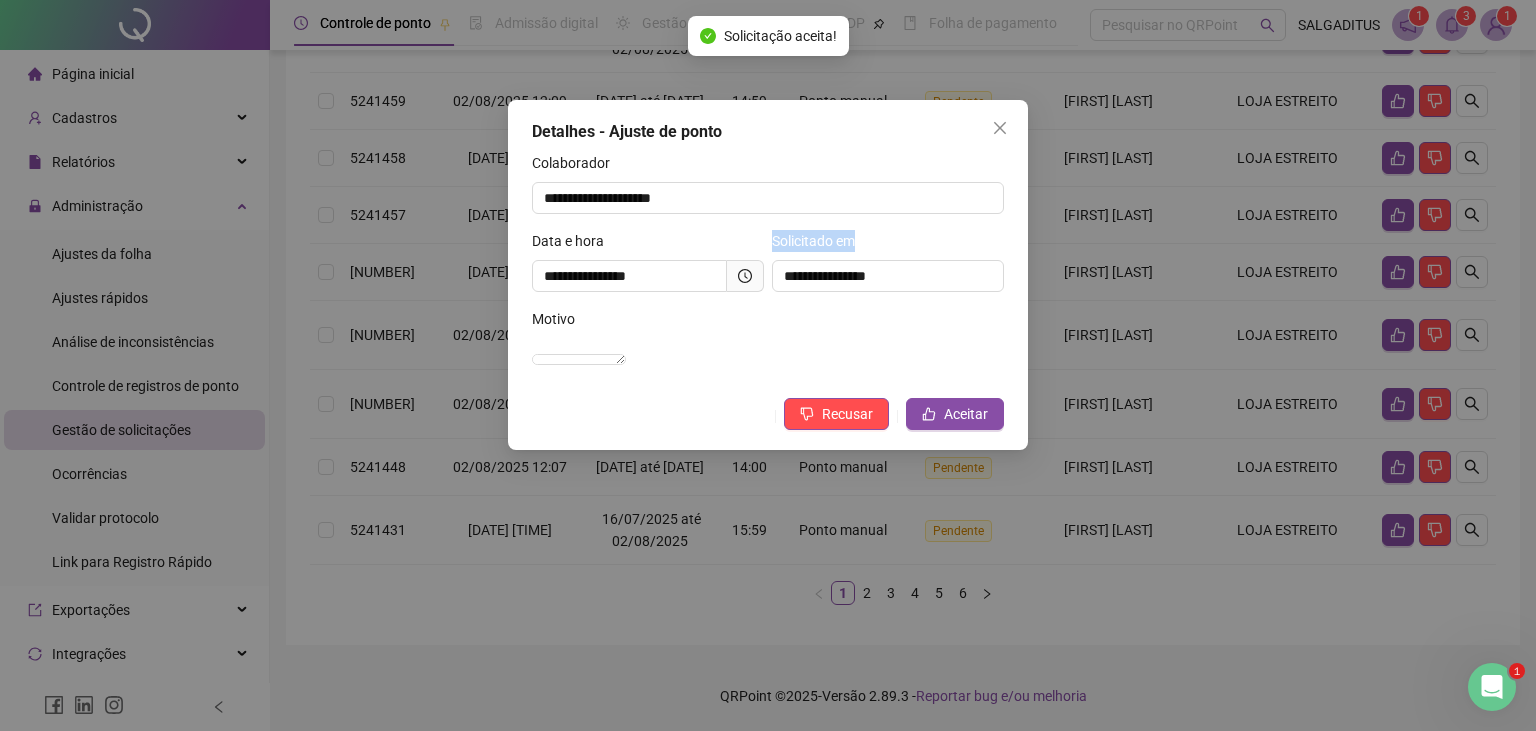 click on "**********" at bounding box center [768, 269] 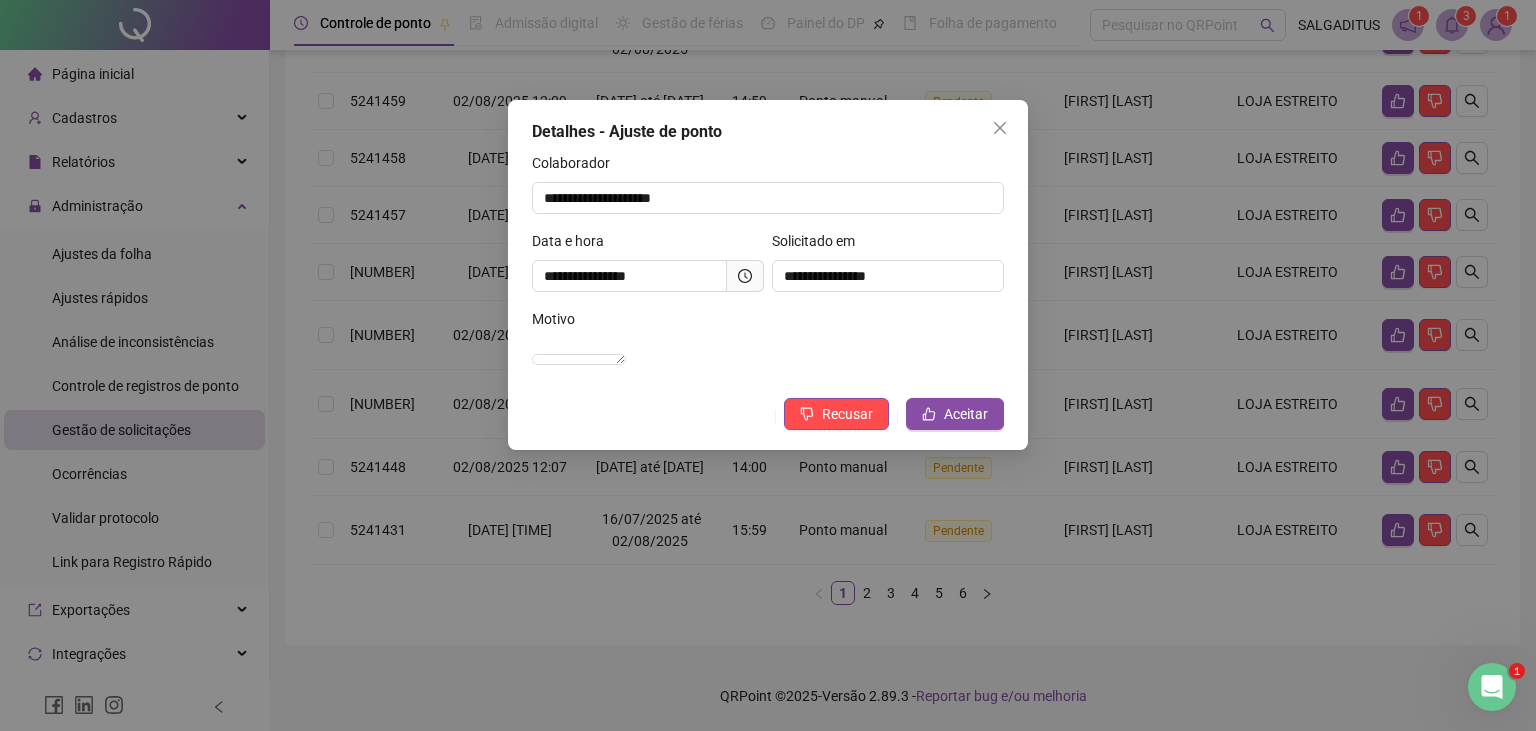 click at bounding box center [745, 276] 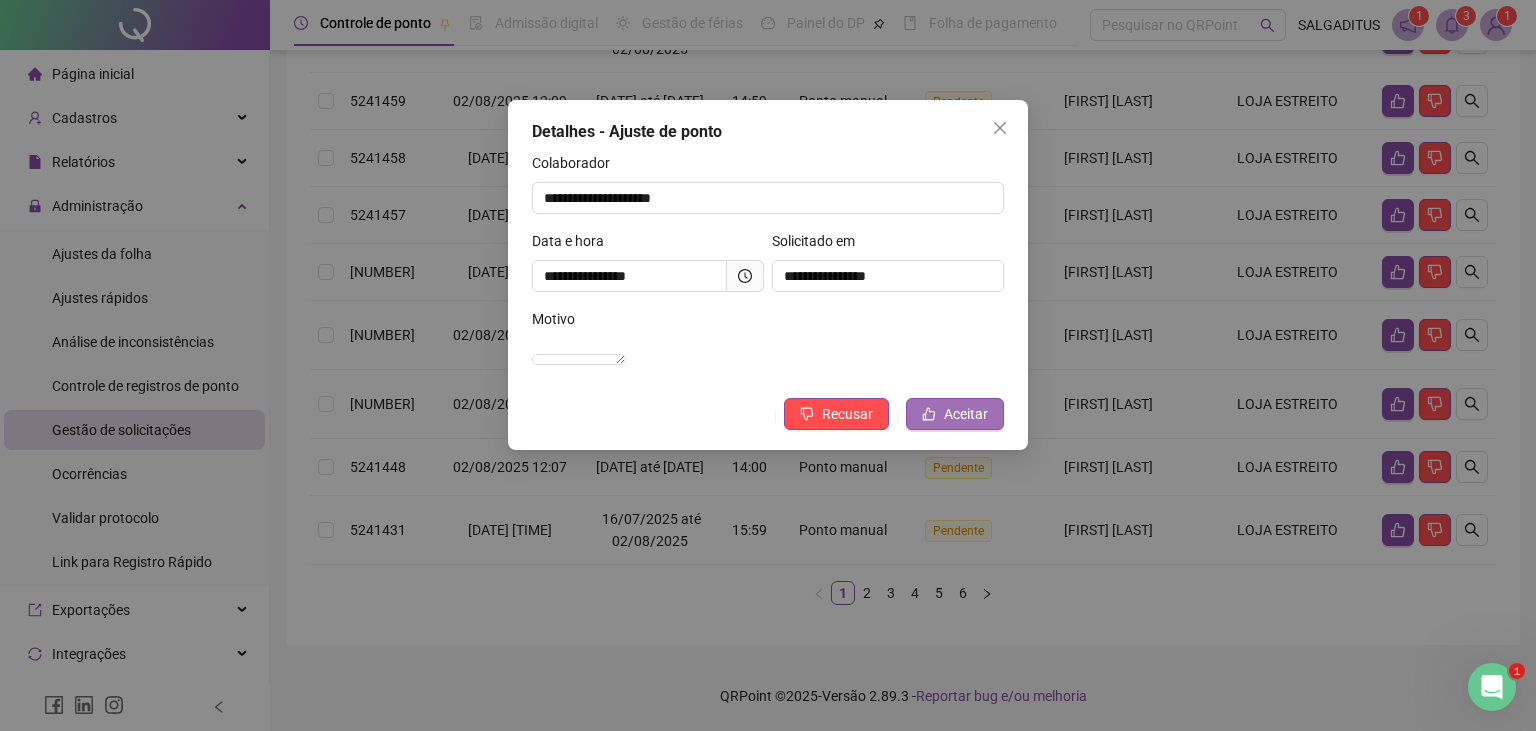 click on "Aceitar" at bounding box center (955, 414) 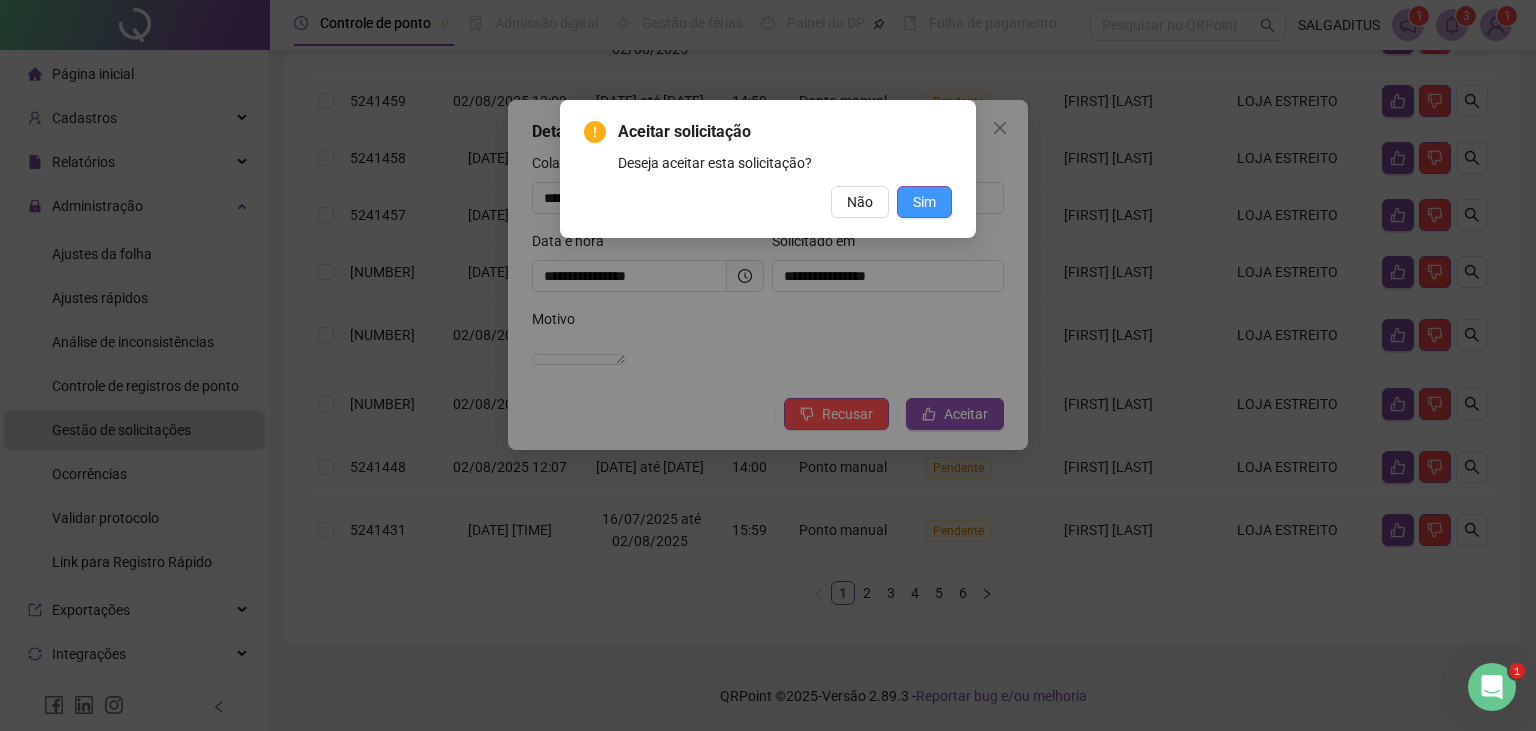 click on "Sim" at bounding box center [924, 202] 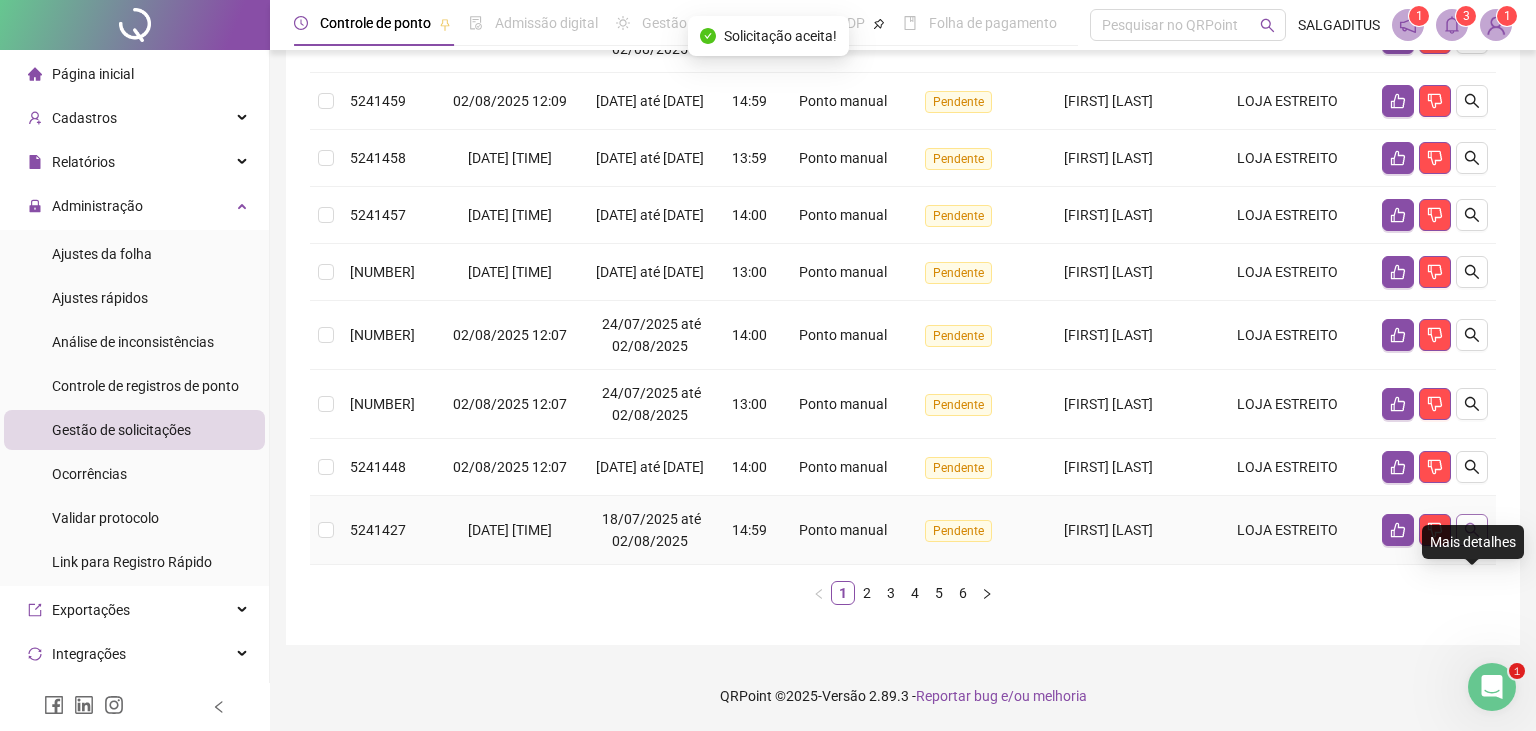 click at bounding box center [1472, 530] 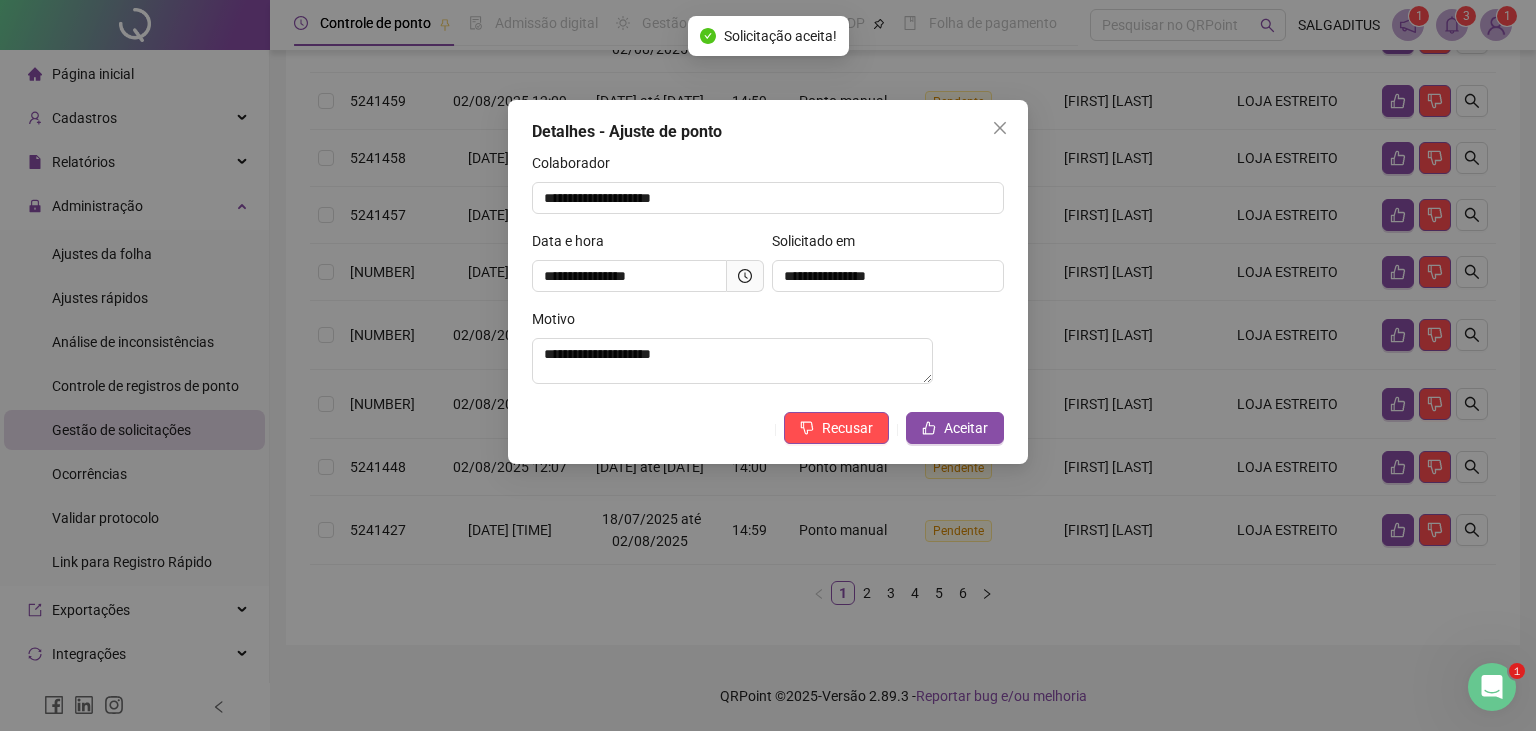 click at bounding box center [745, 276] 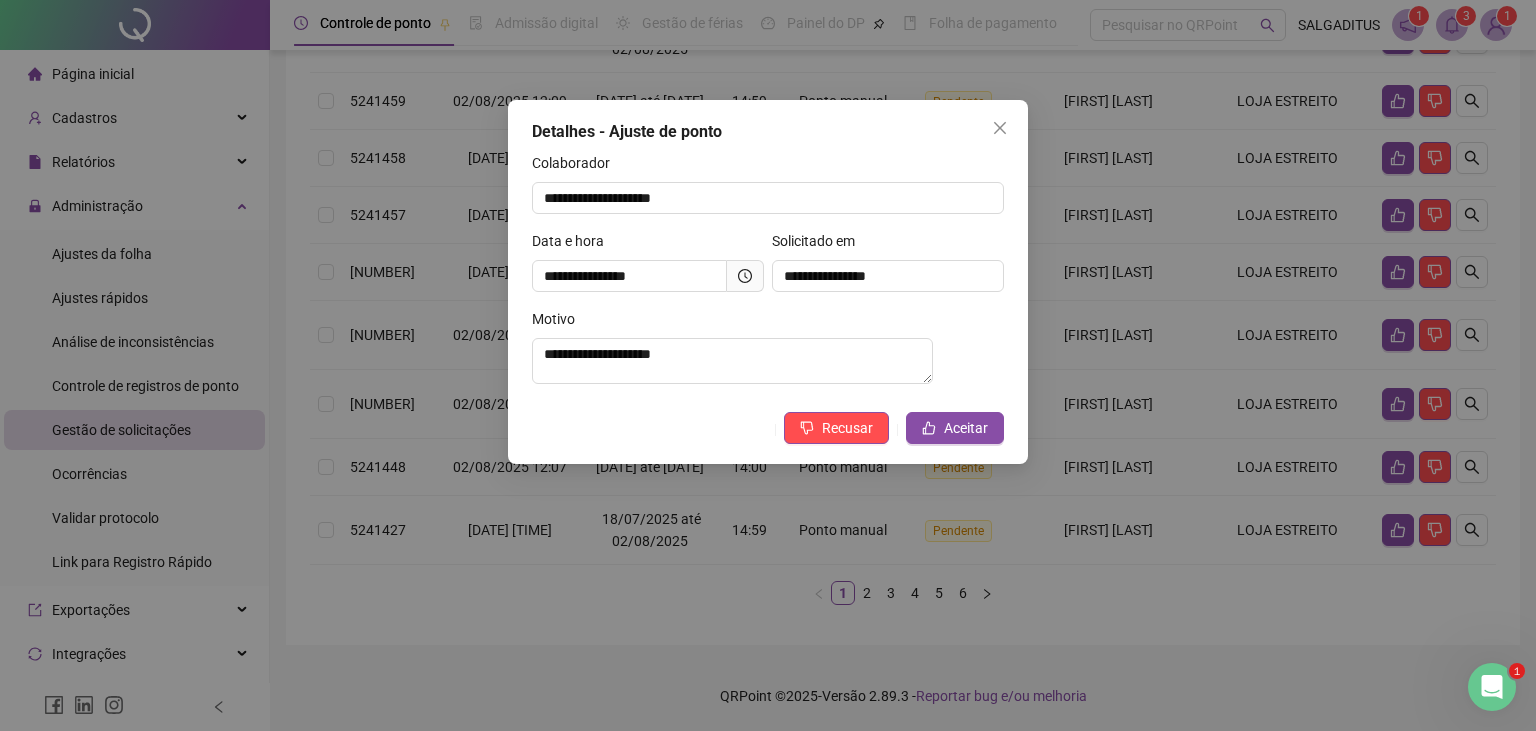 click 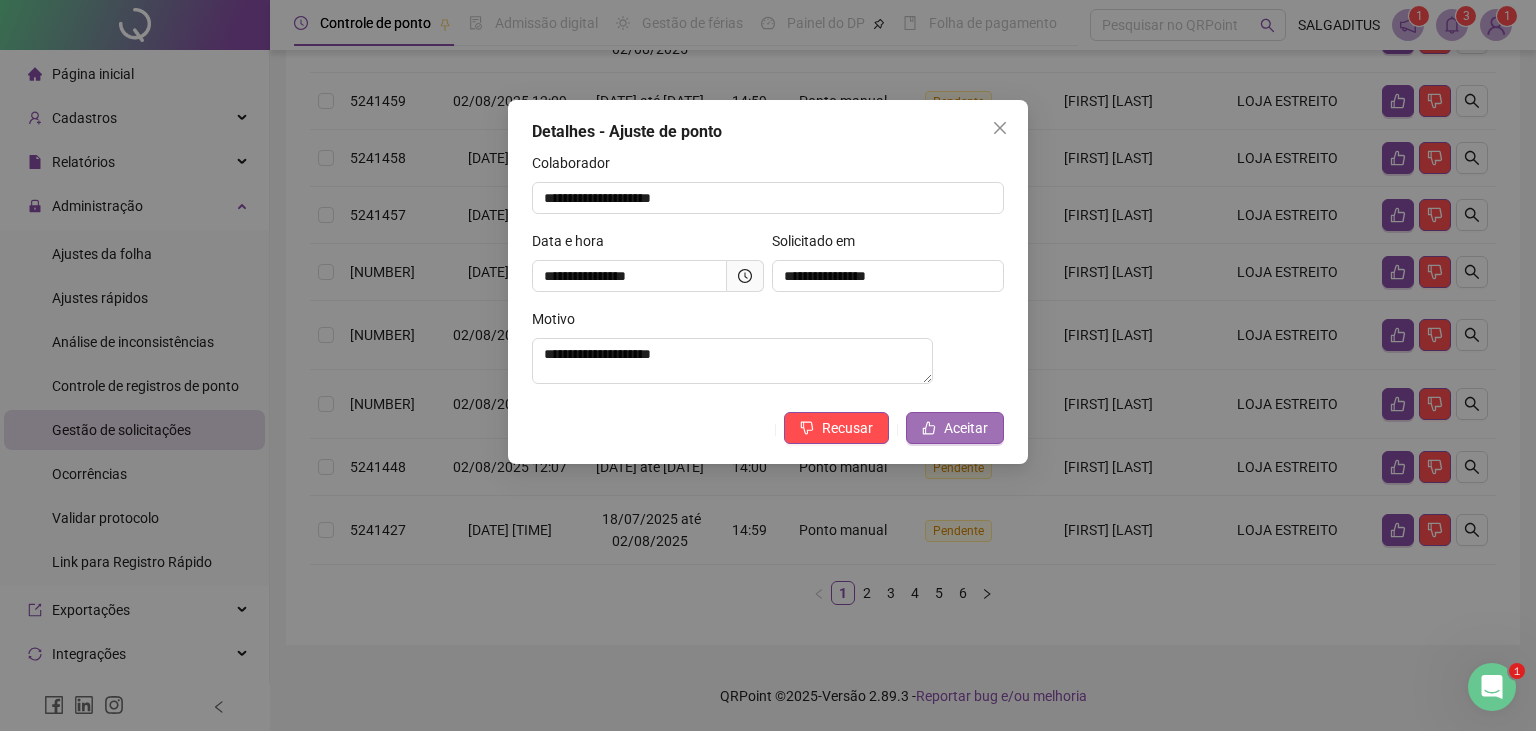 click on "Aceitar" at bounding box center [955, 428] 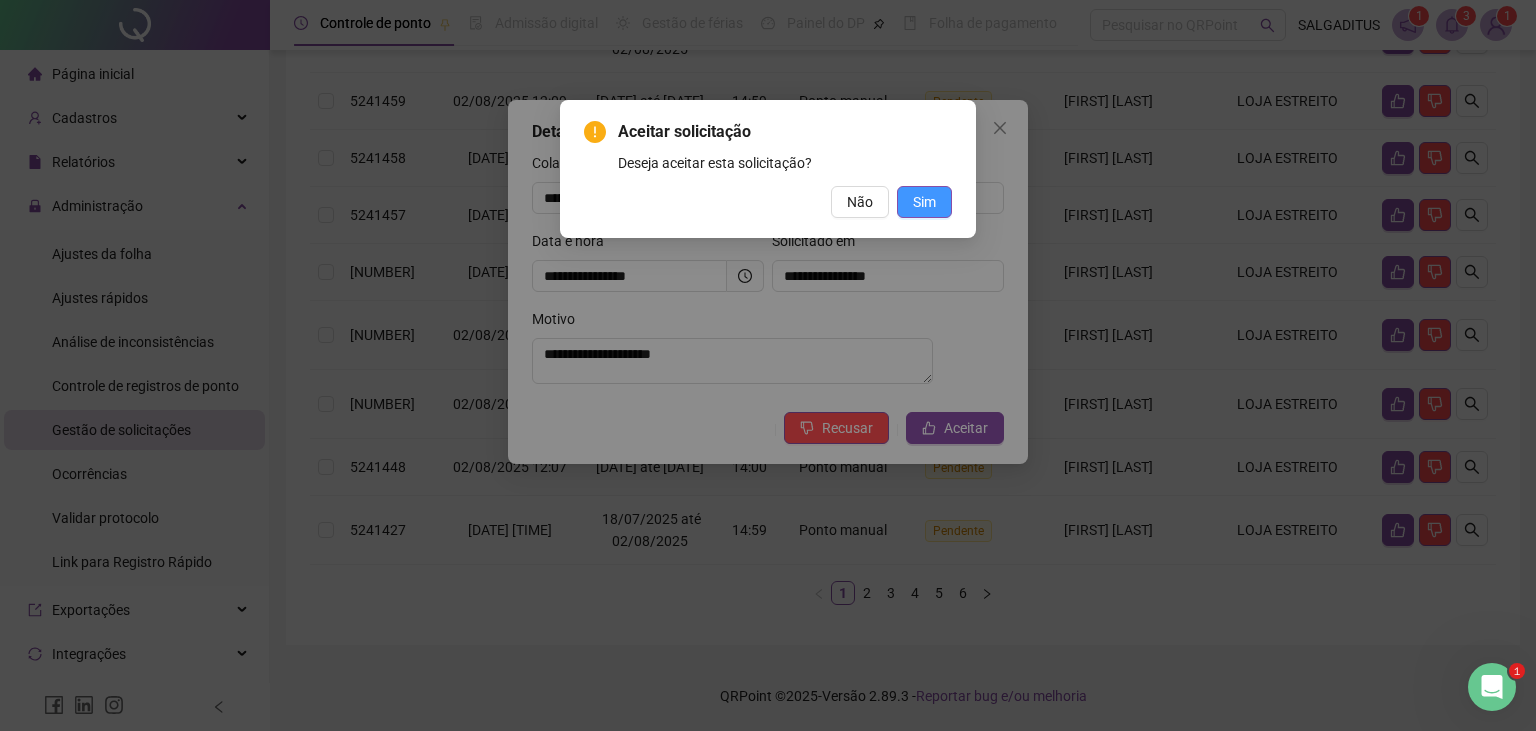 click on "Sim" at bounding box center [924, 202] 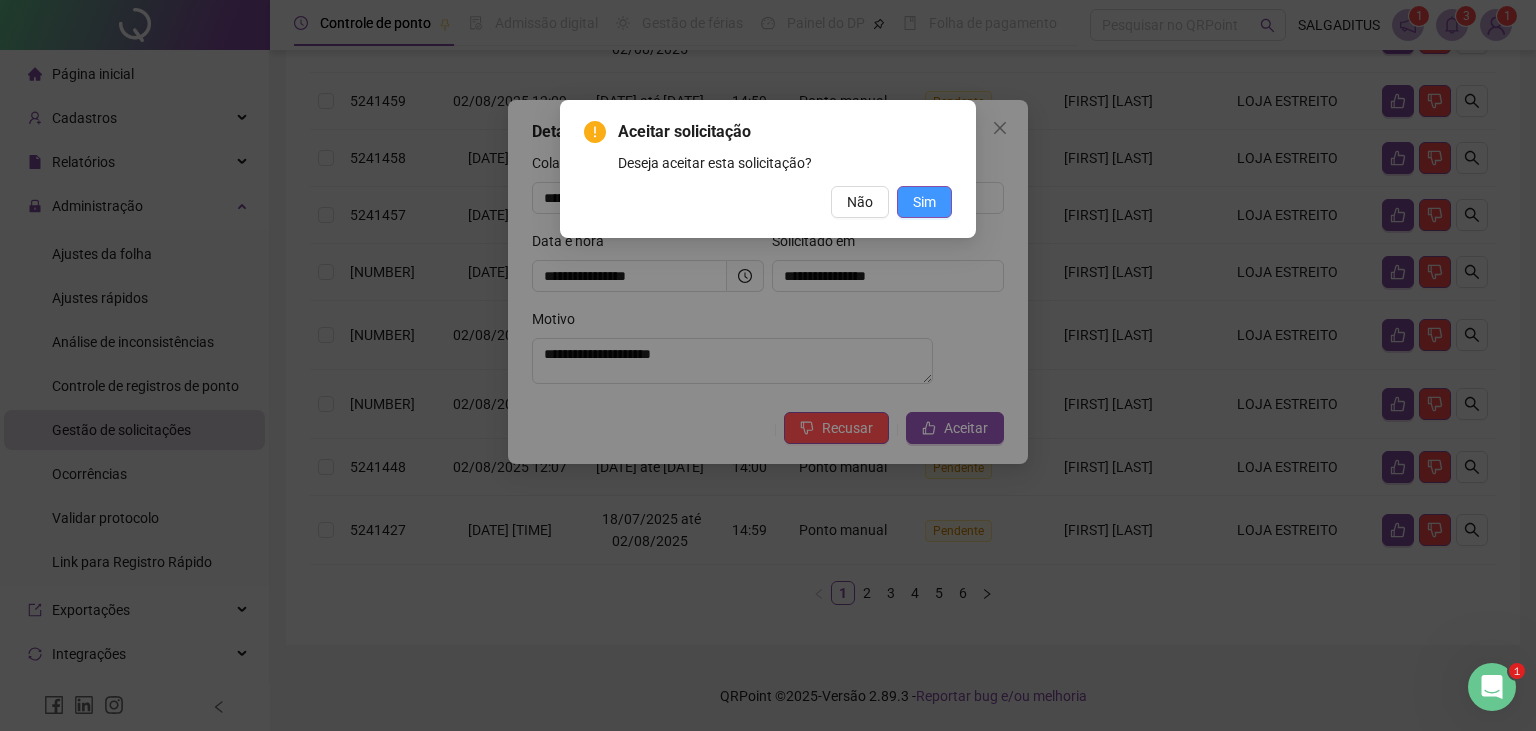 click on "Sim" at bounding box center [924, 202] 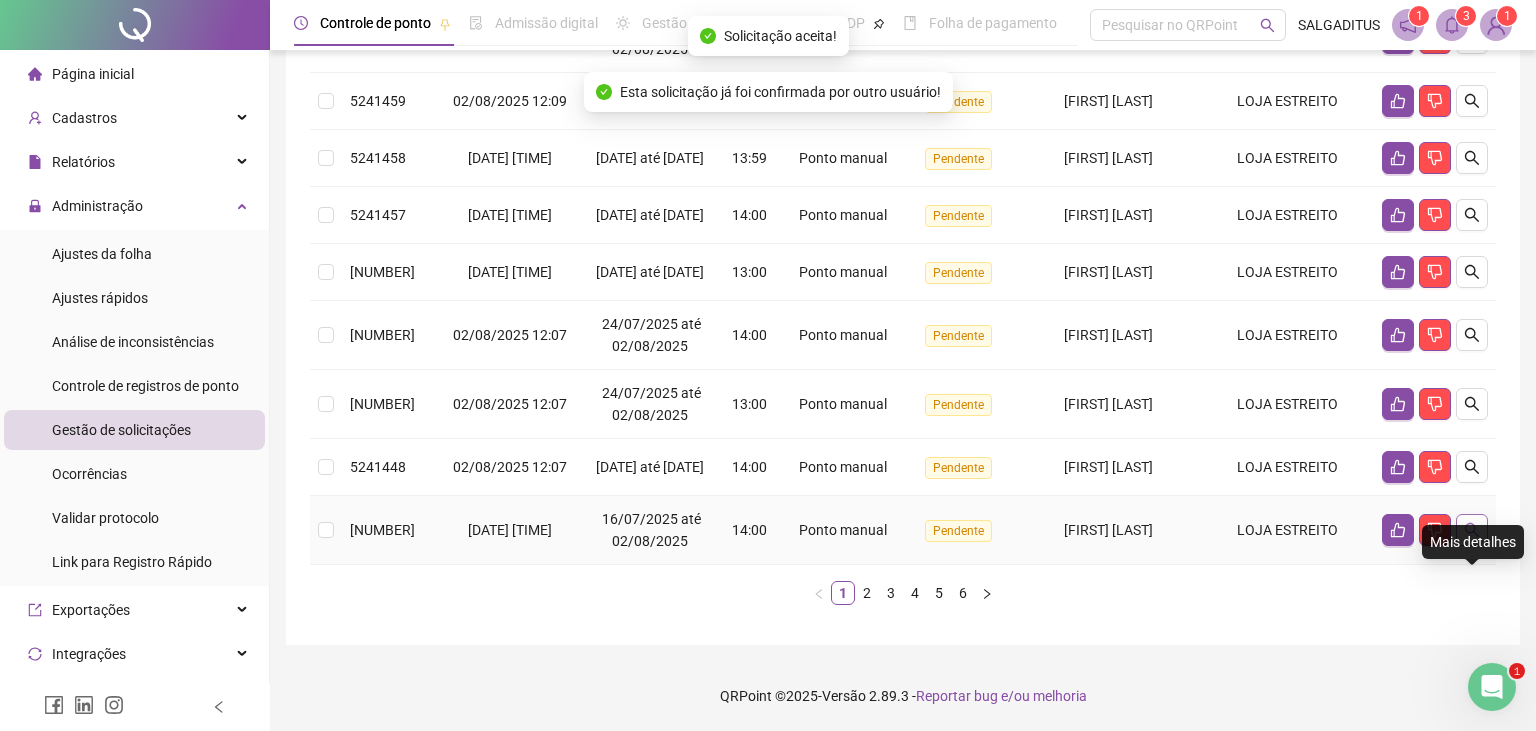 click at bounding box center [1472, 530] 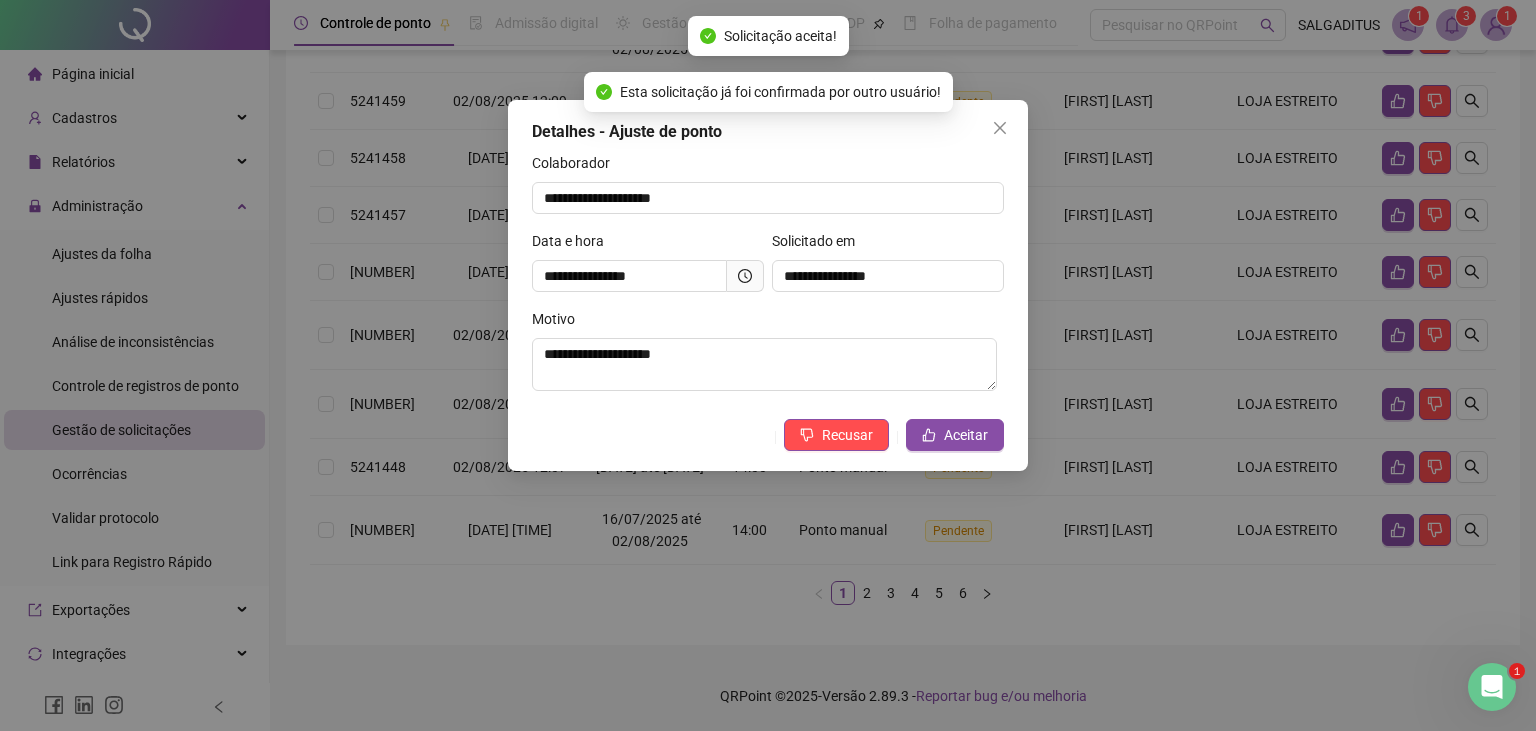 click 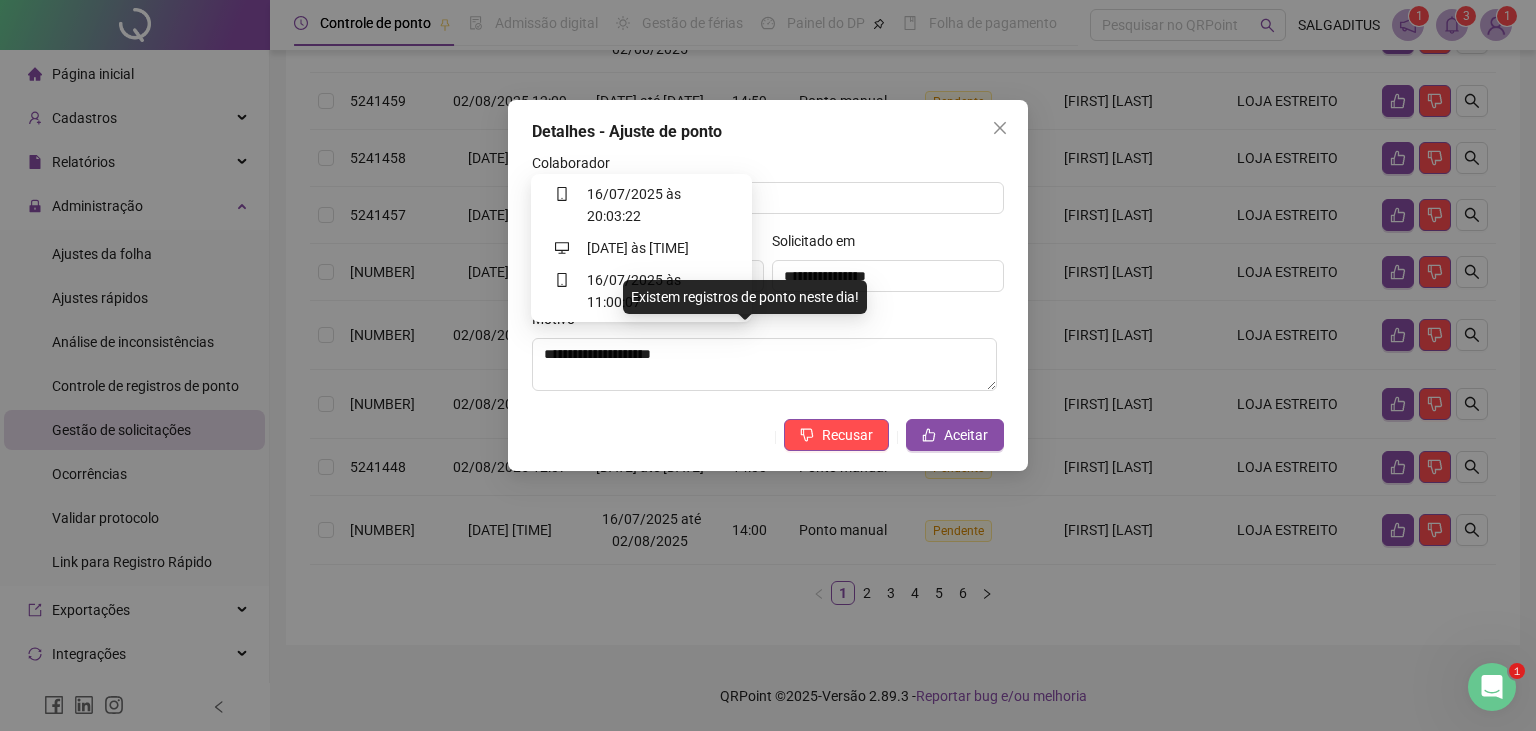 click 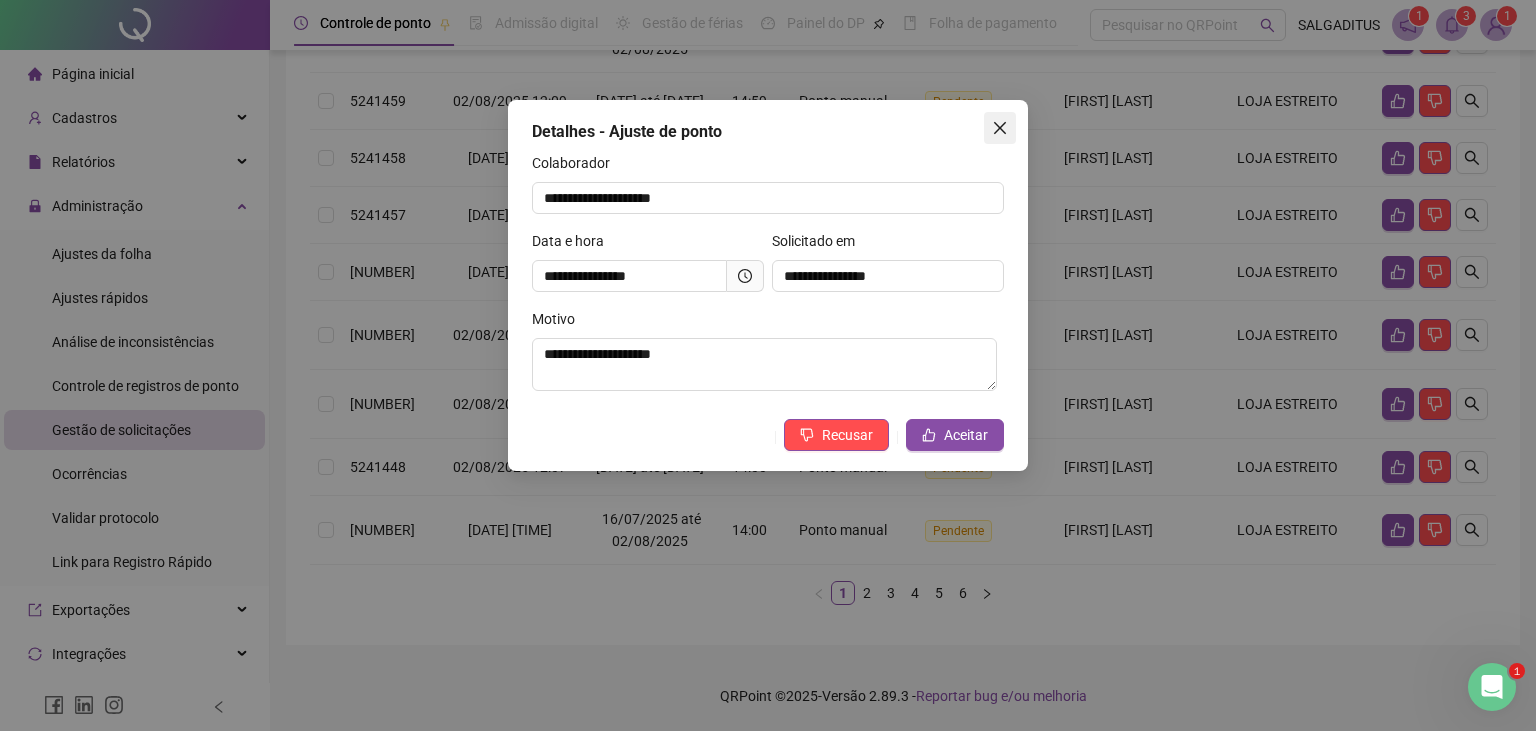 click at bounding box center [1000, 128] 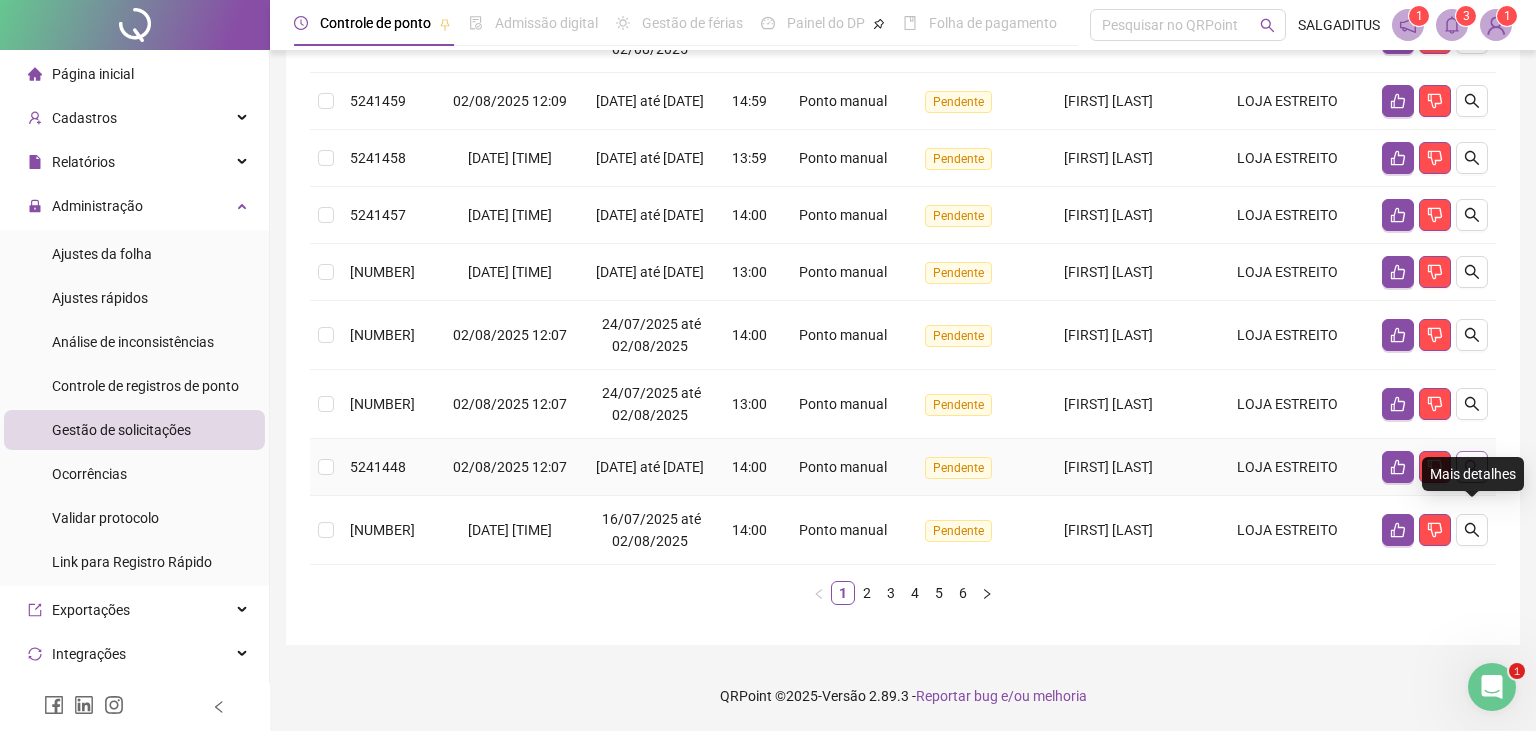 click at bounding box center [1472, 467] 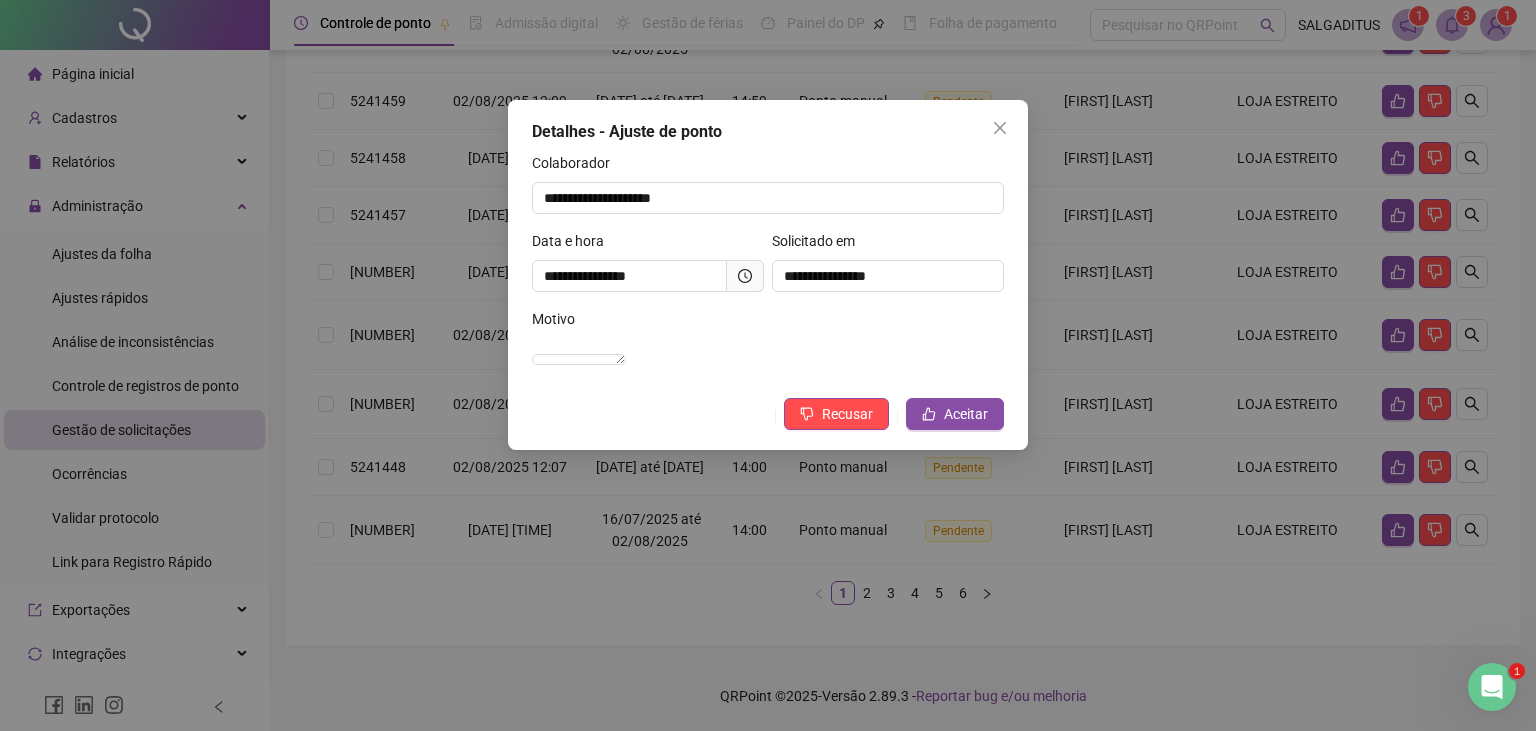 click 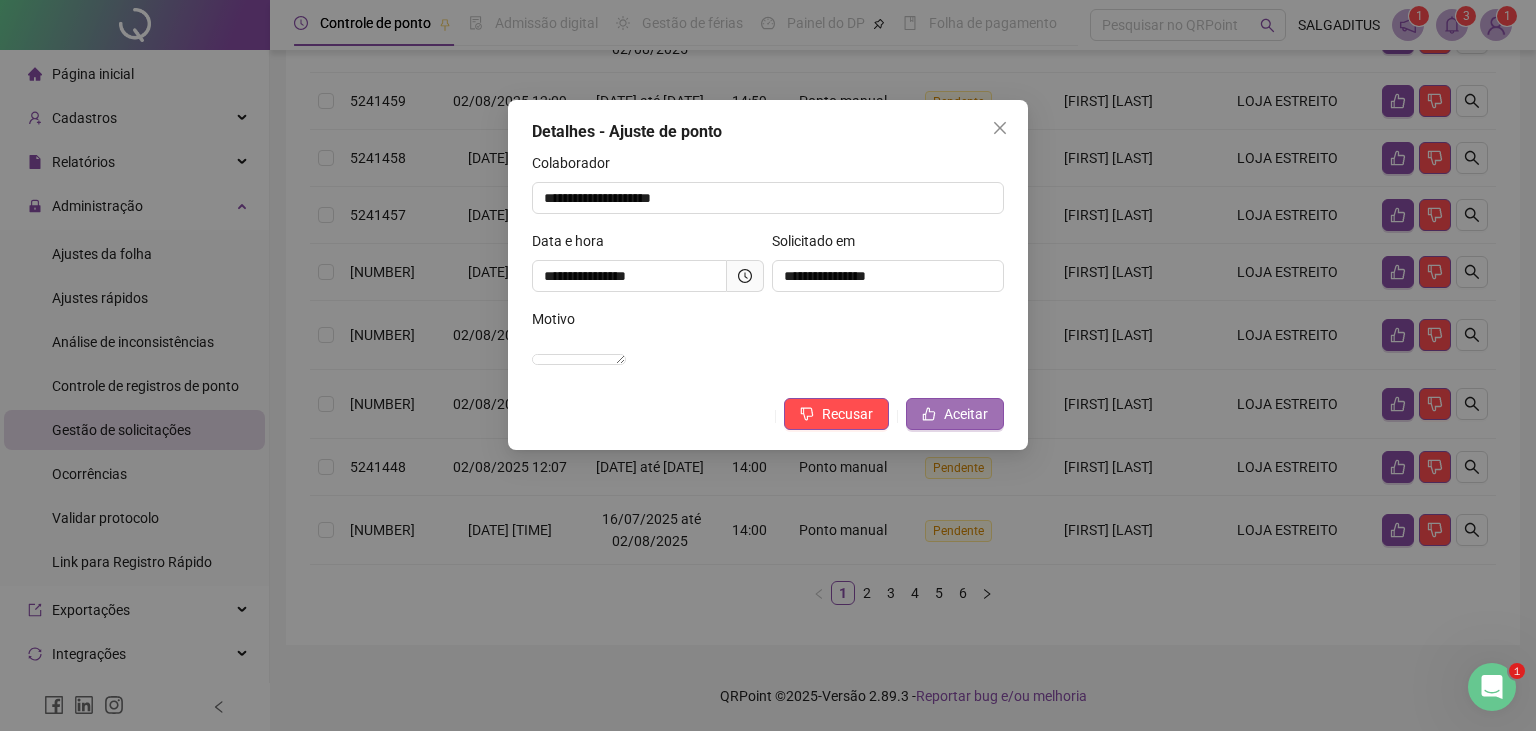click on "Aceitar" at bounding box center [966, 414] 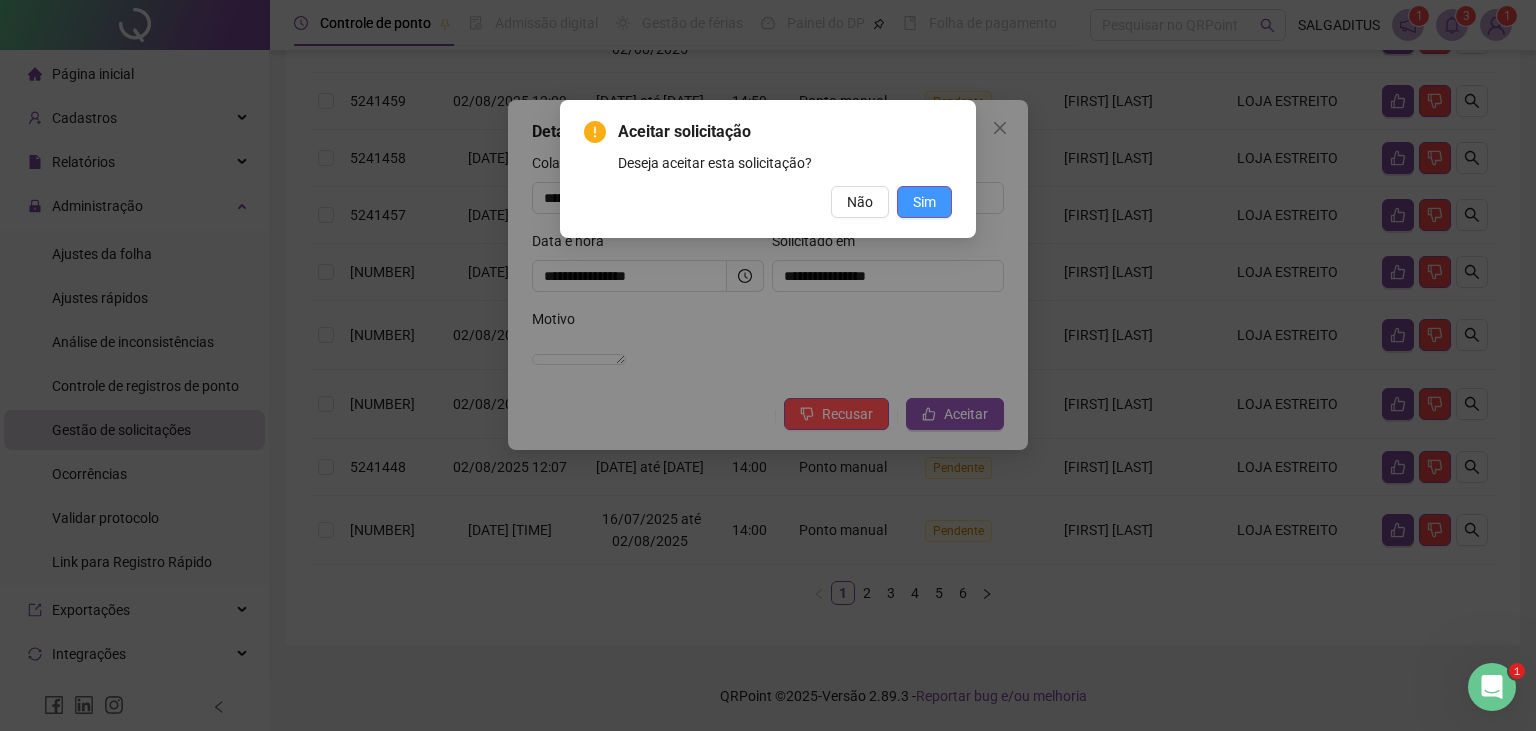 click on "Sim" at bounding box center (924, 202) 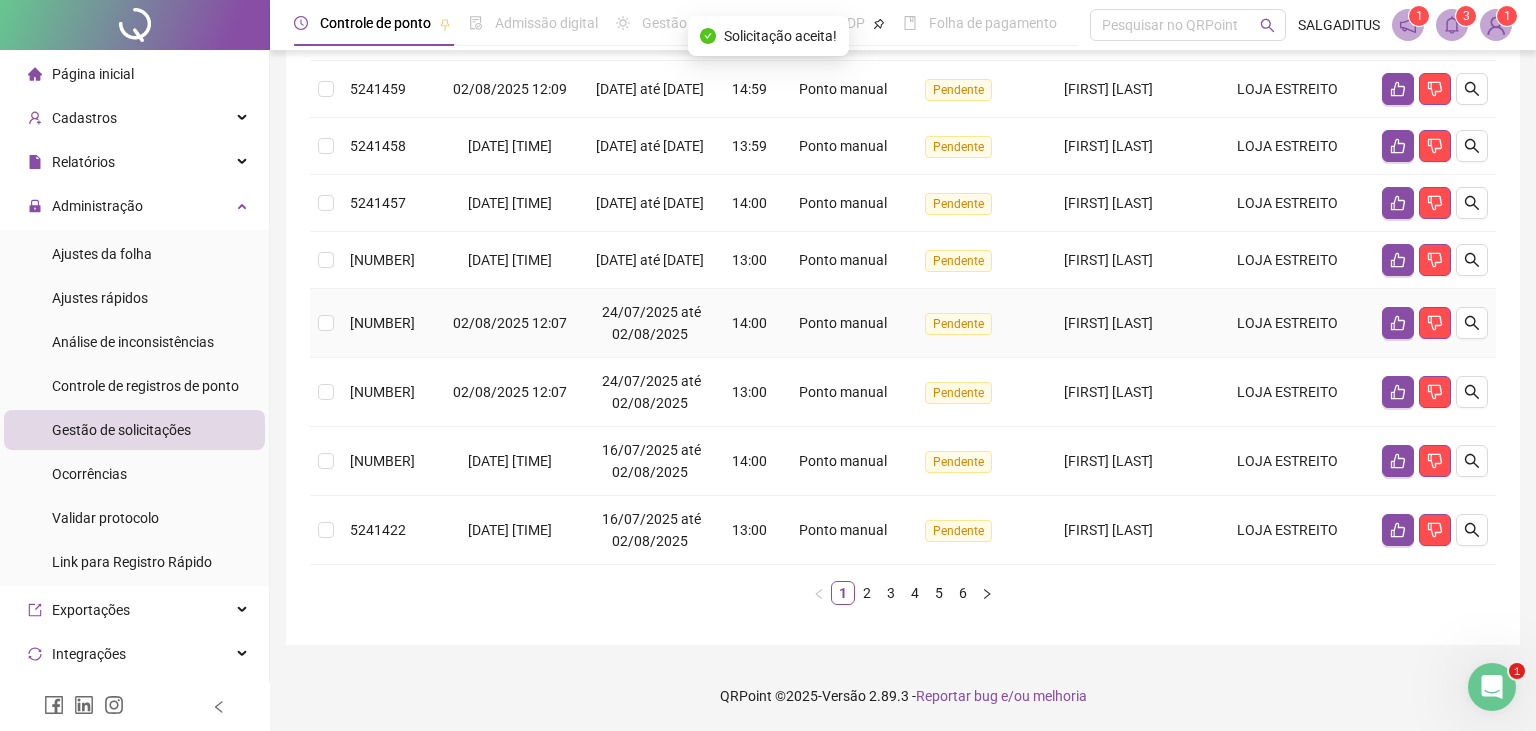 click 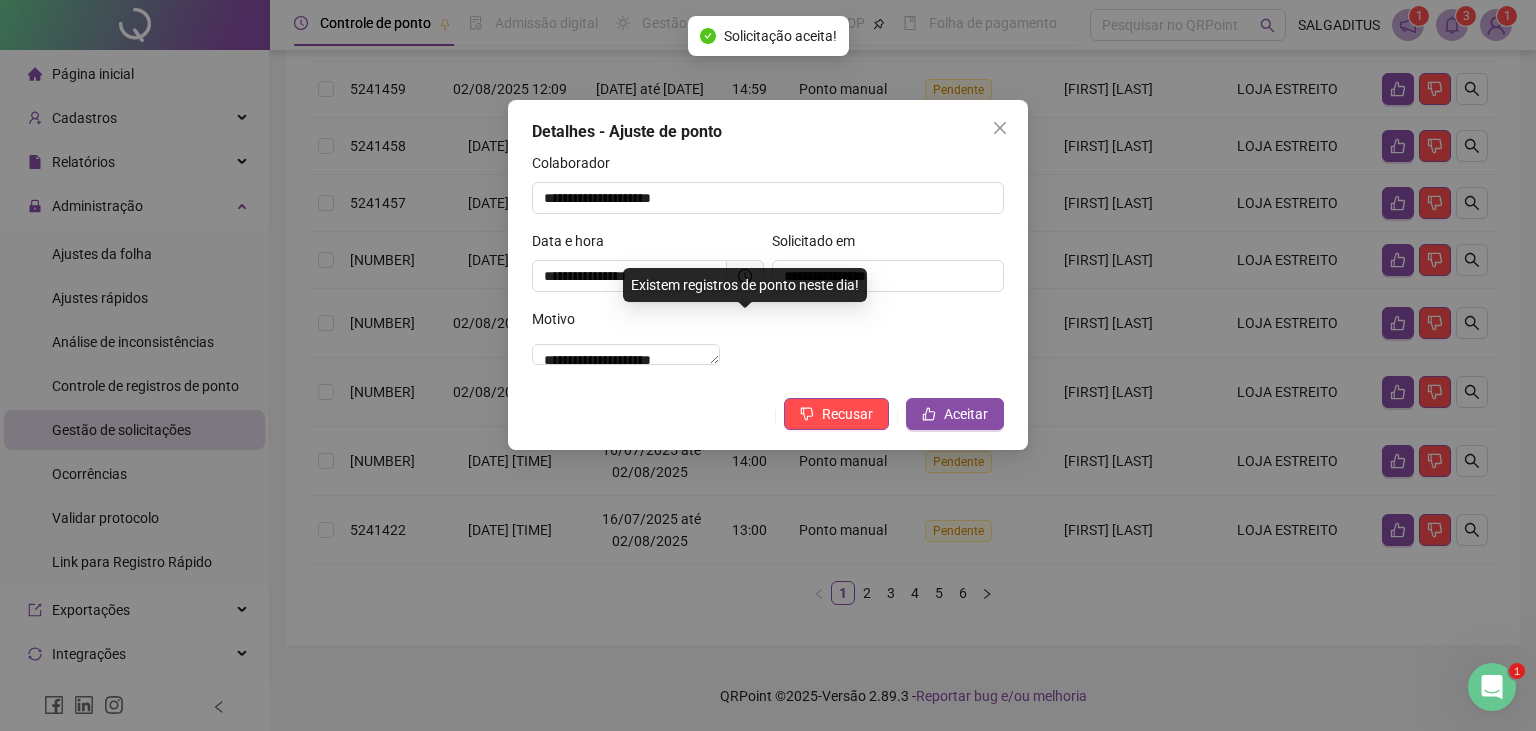 click at bounding box center (745, 276) 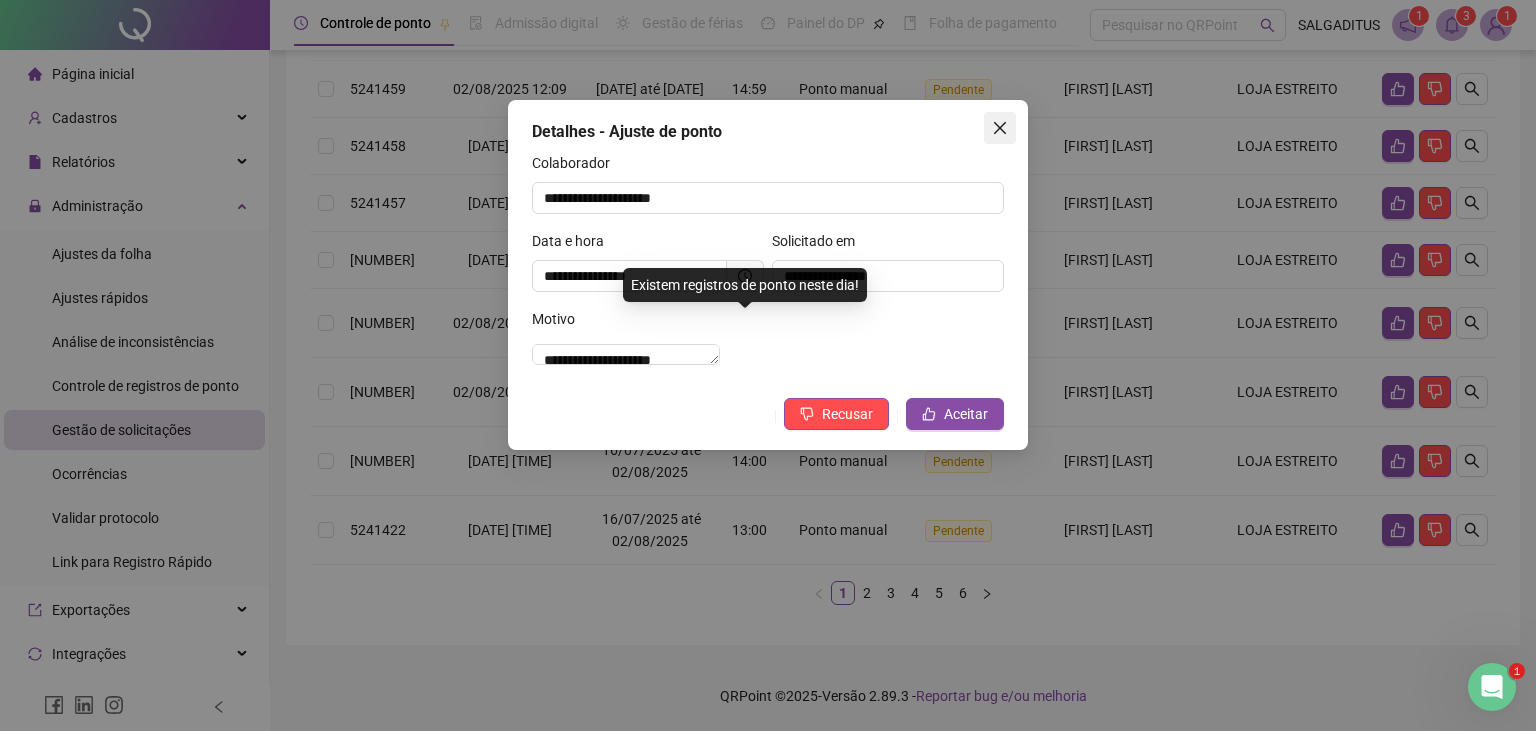 click 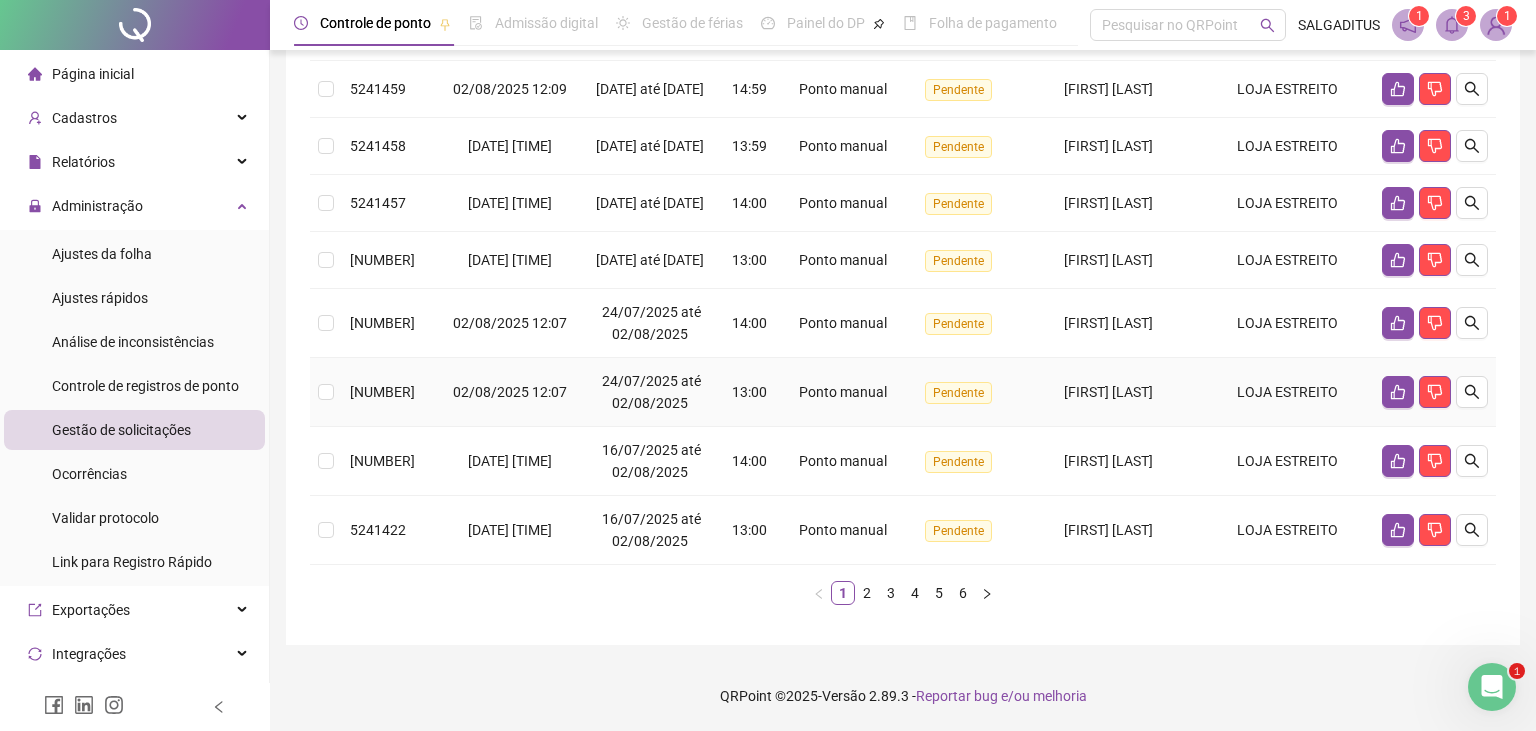 scroll, scrollTop: 53, scrollLeft: 0, axis: vertical 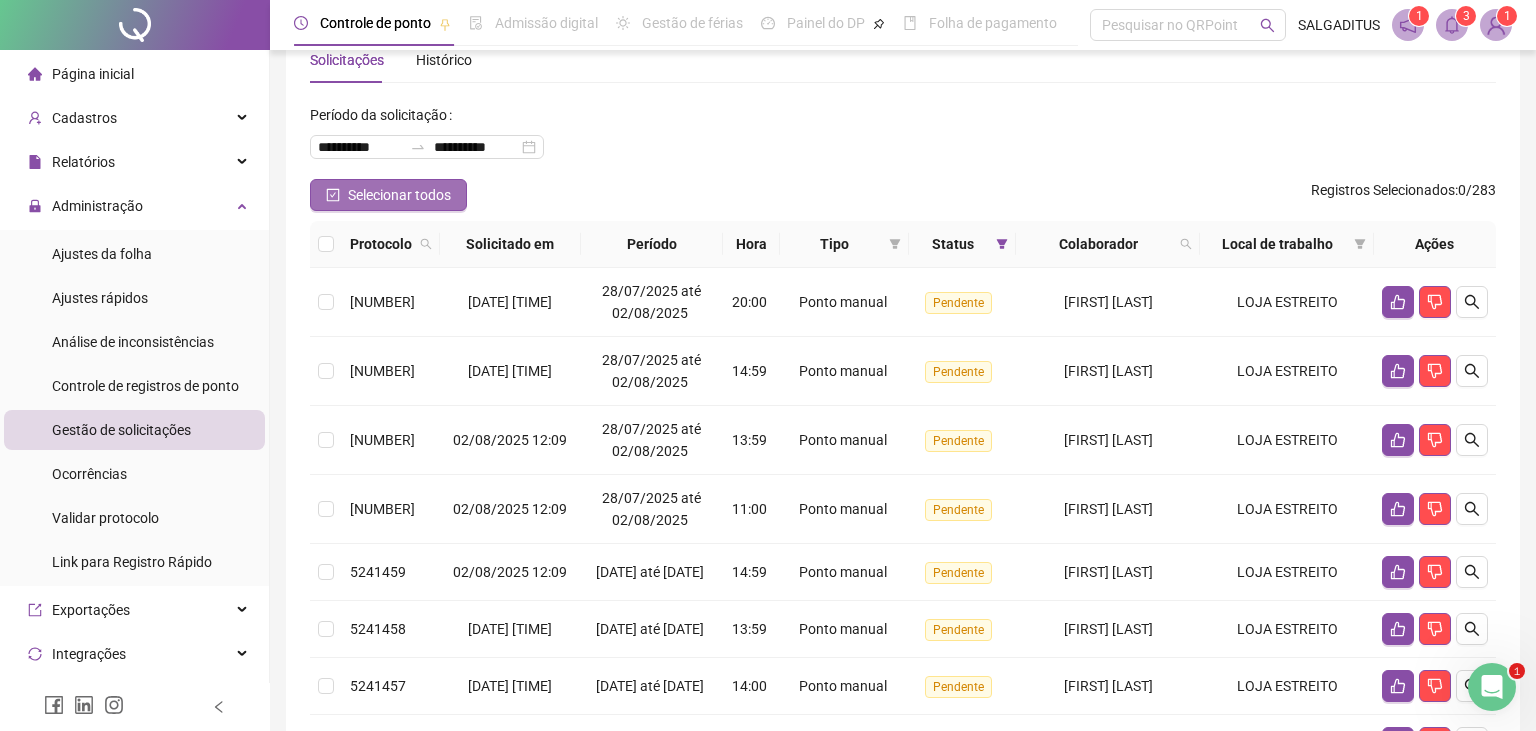 click on "Selecionar todos" at bounding box center [399, 195] 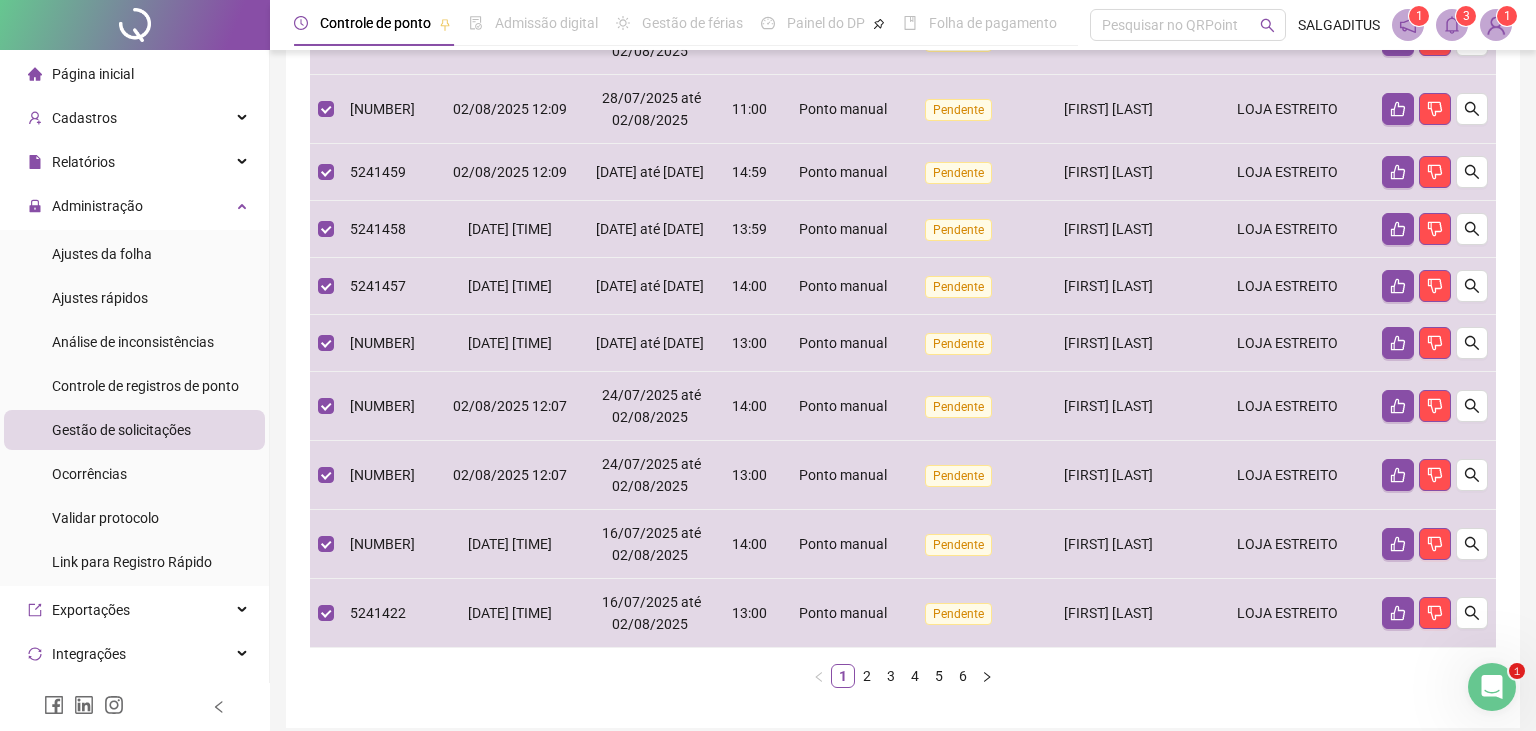 scroll, scrollTop: 476, scrollLeft: 0, axis: vertical 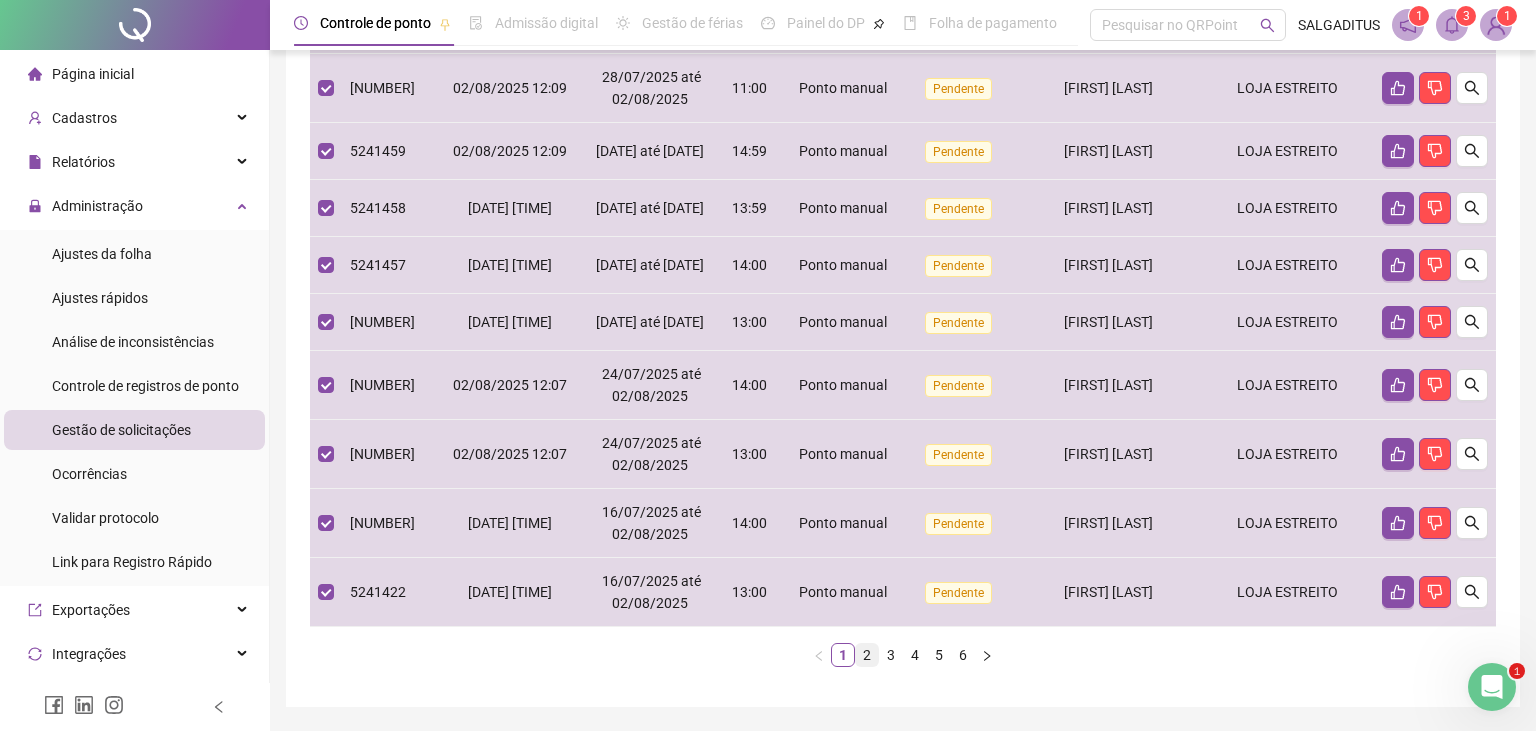 click on "2" at bounding box center (867, 655) 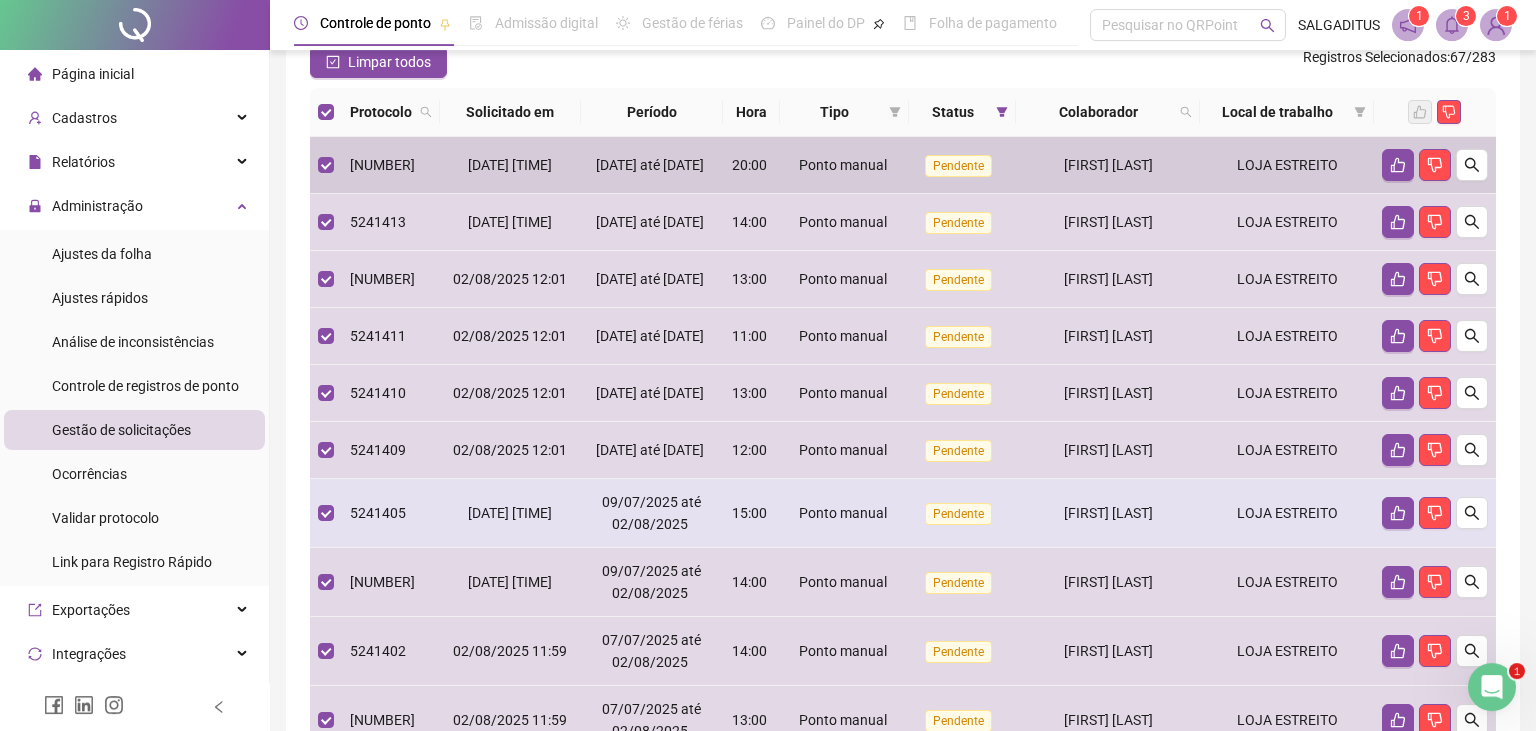 scroll, scrollTop: 476, scrollLeft: 0, axis: vertical 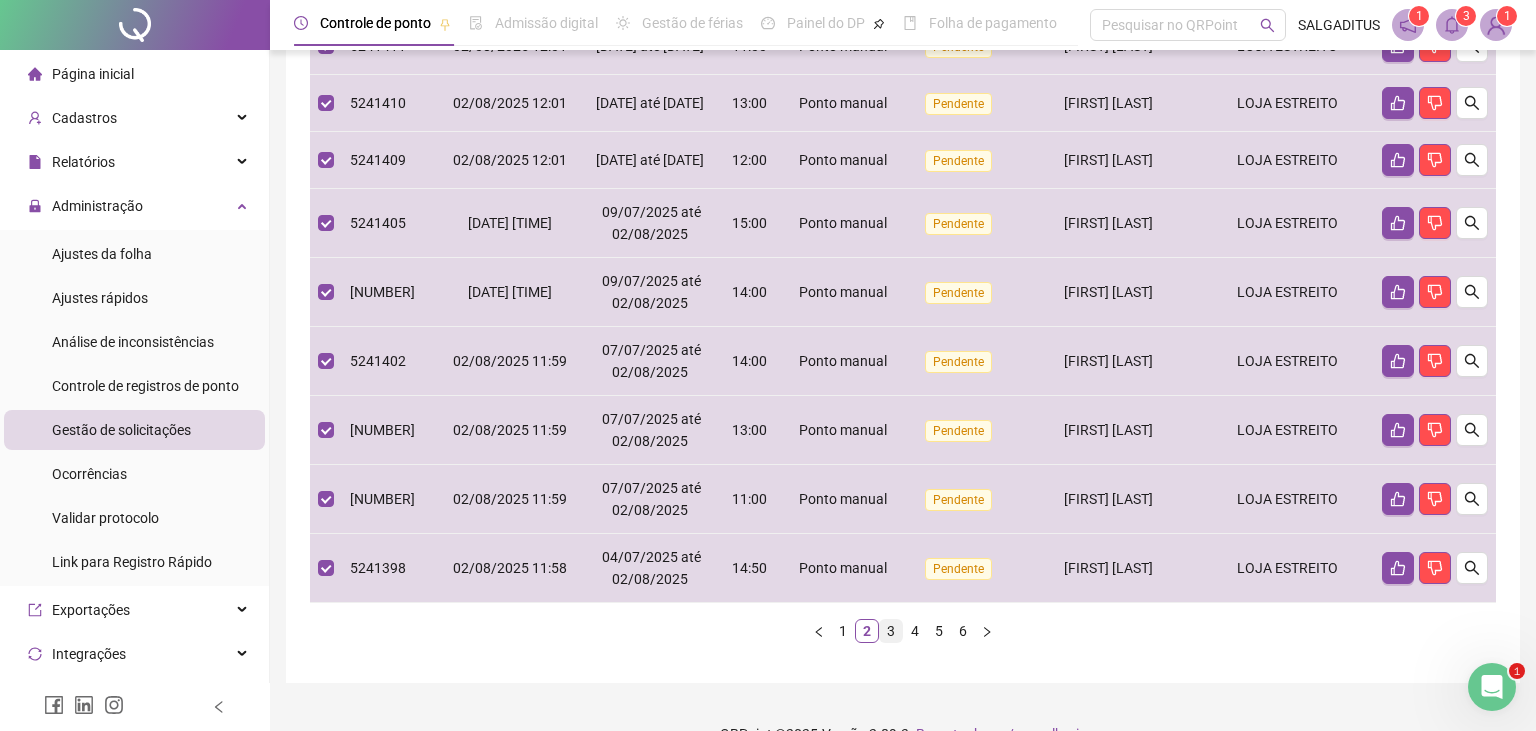 click on "3" at bounding box center [891, 631] 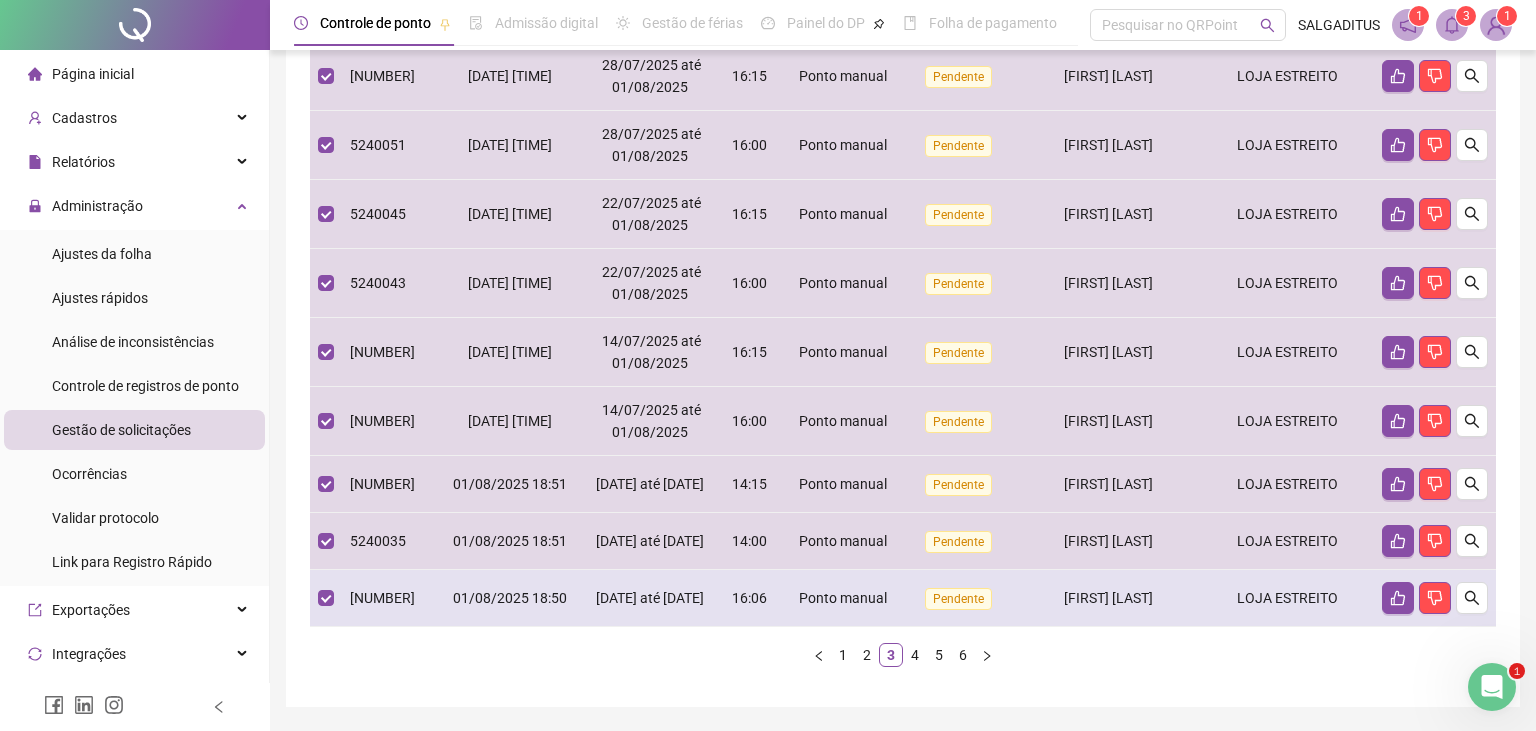 drag, startPoint x: 322, startPoint y: 639, endPoint x: 329, endPoint y: 608, distance: 31.780497 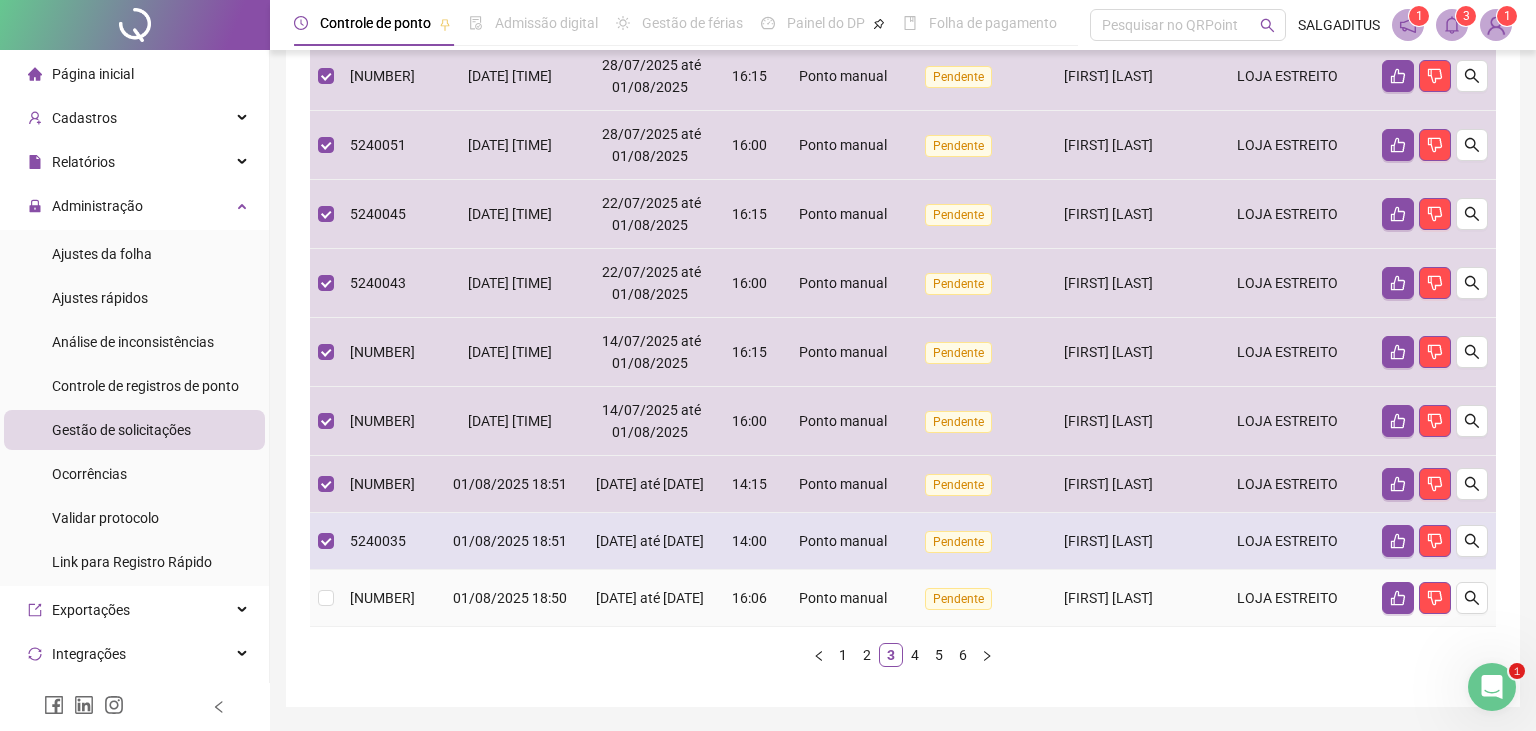 click at bounding box center [326, 541] 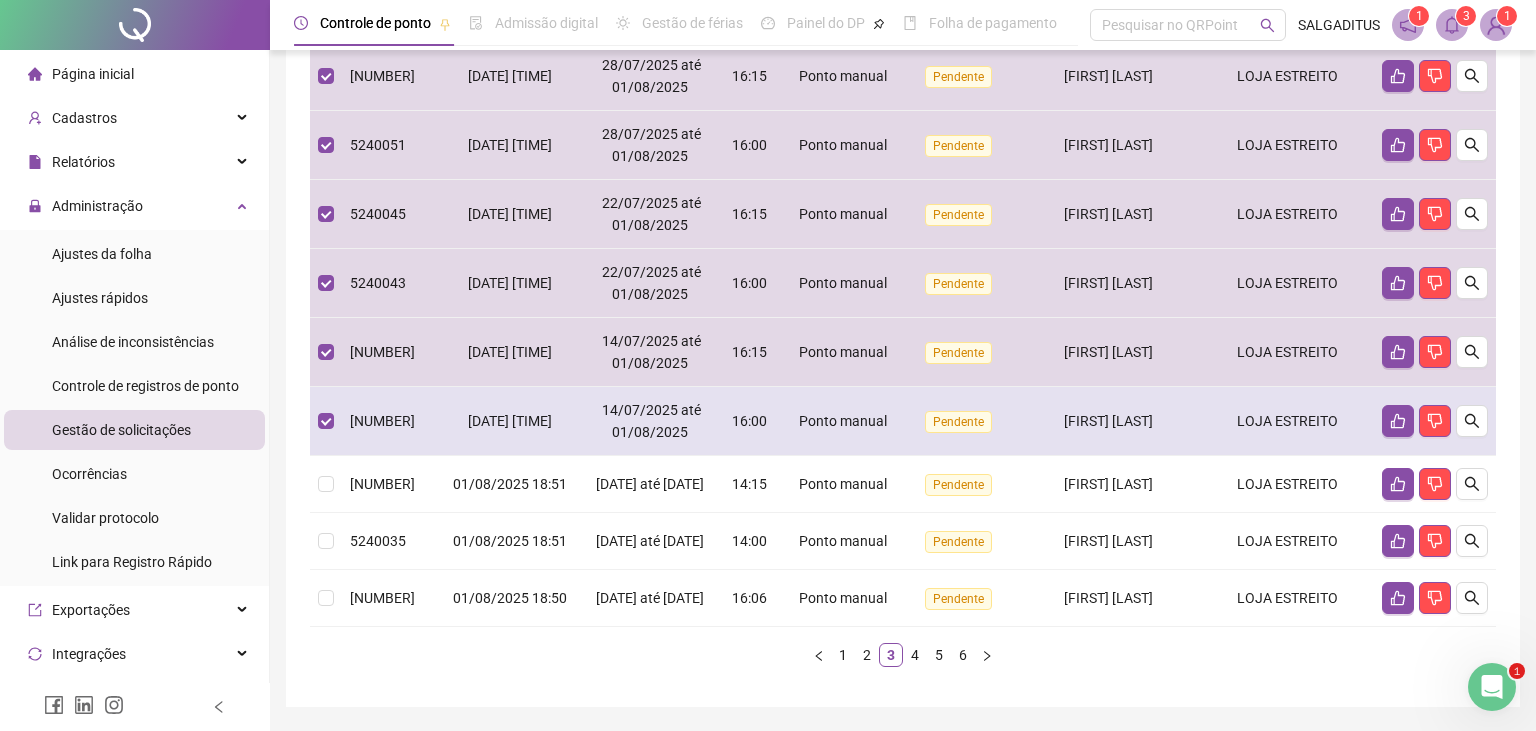 click on "5240038" at bounding box center (391, 421) 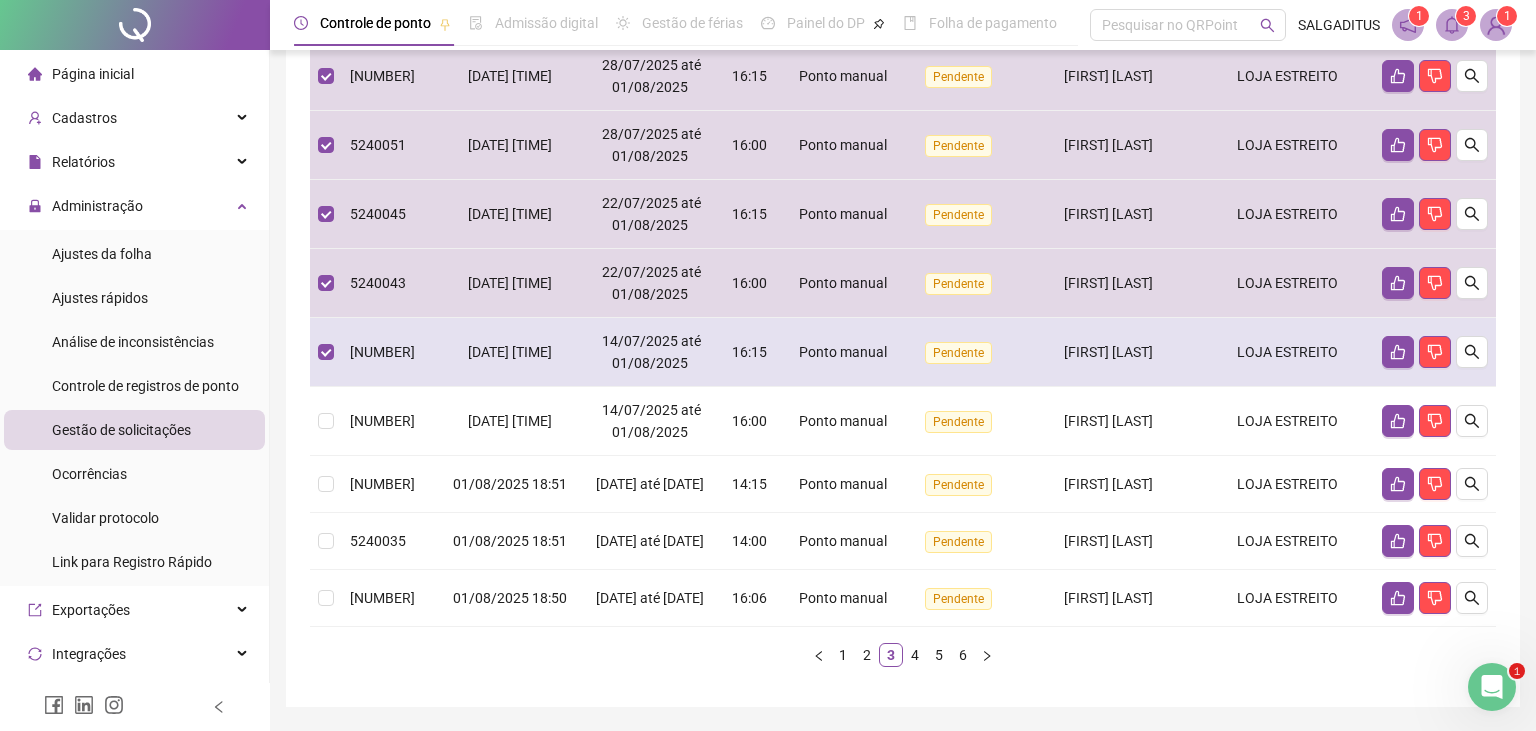 click on "5240040" at bounding box center [391, 352] 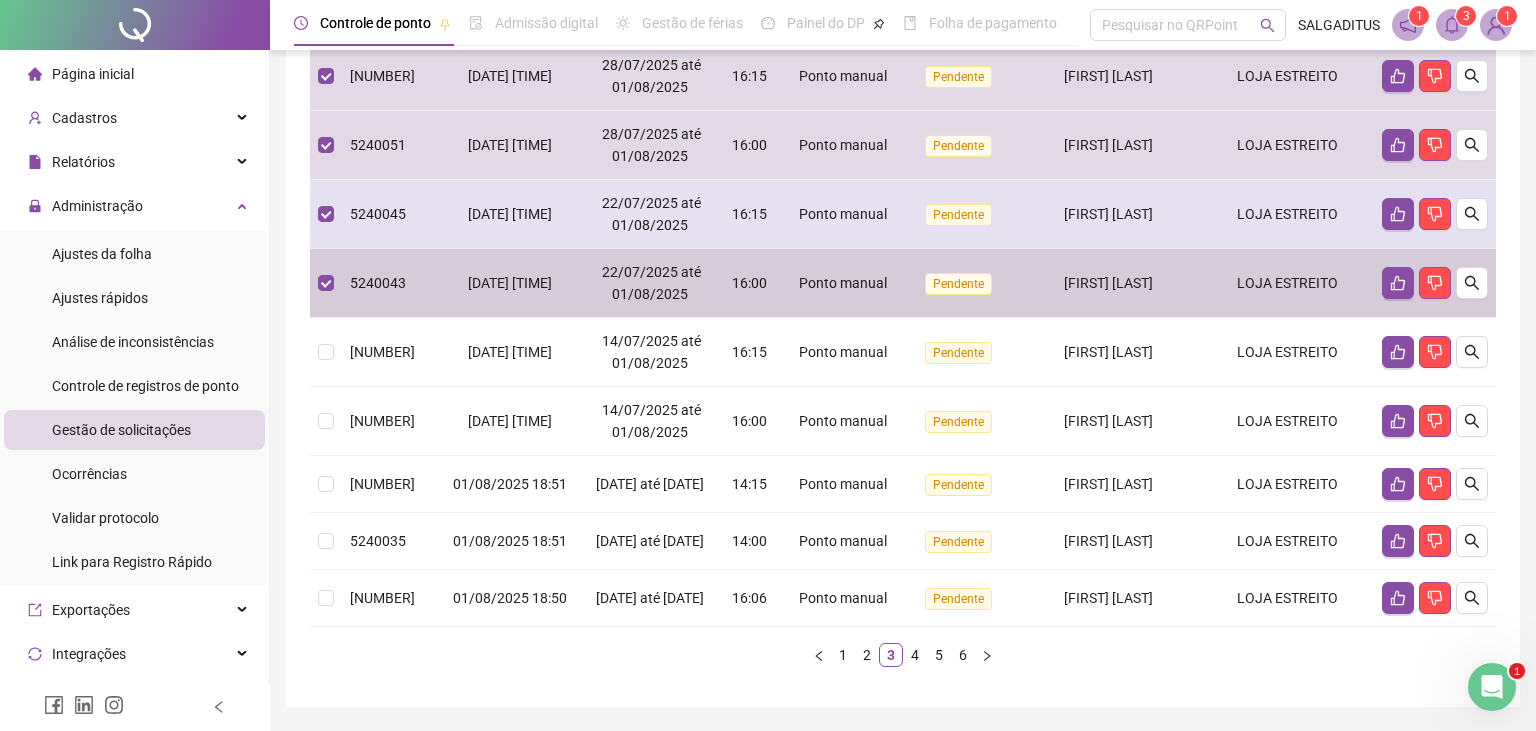 drag, startPoint x: 499, startPoint y: 302, endPoint x: 498, endPoint y: 225, distance: 77.00649 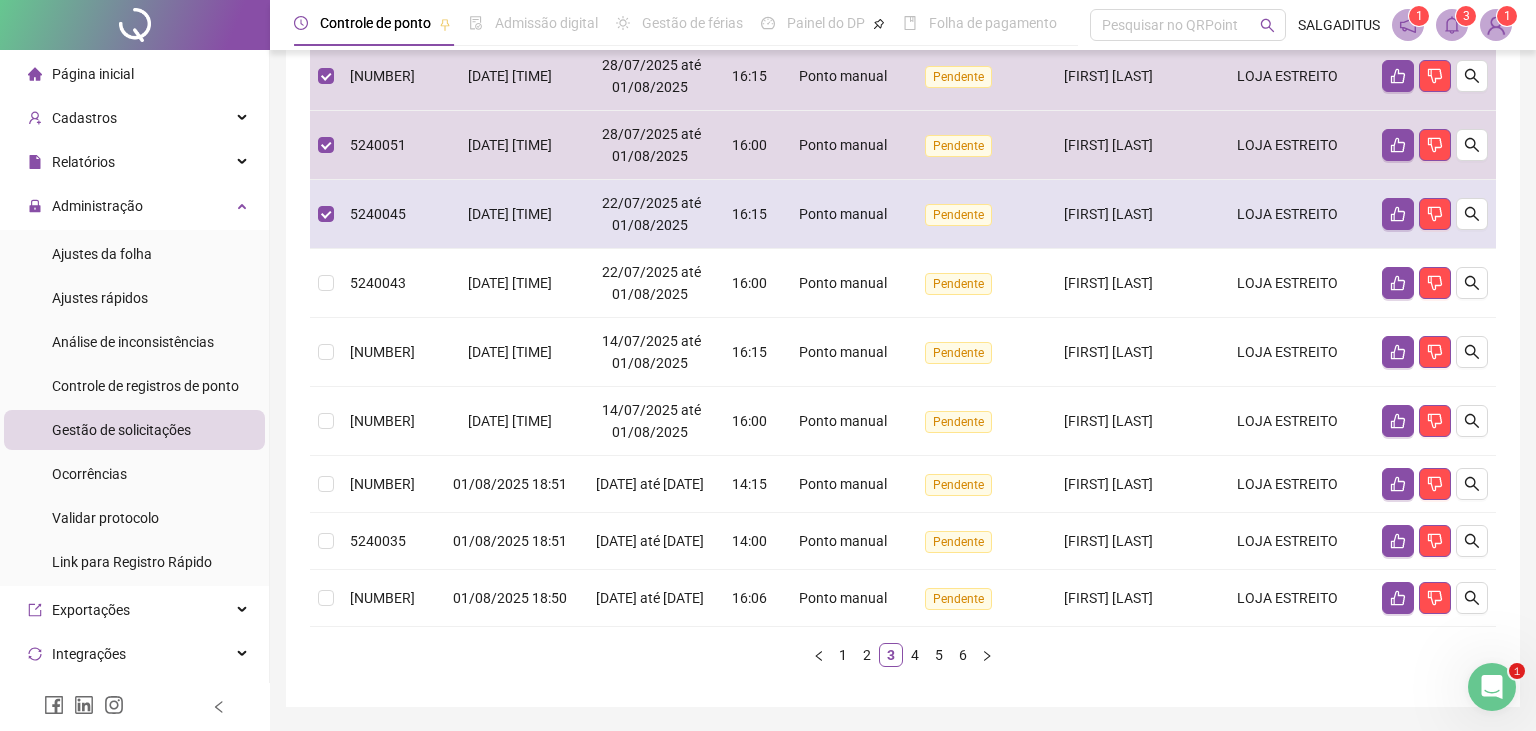 click on "01/08/2025 18:54" at bounding box center [510, 214] 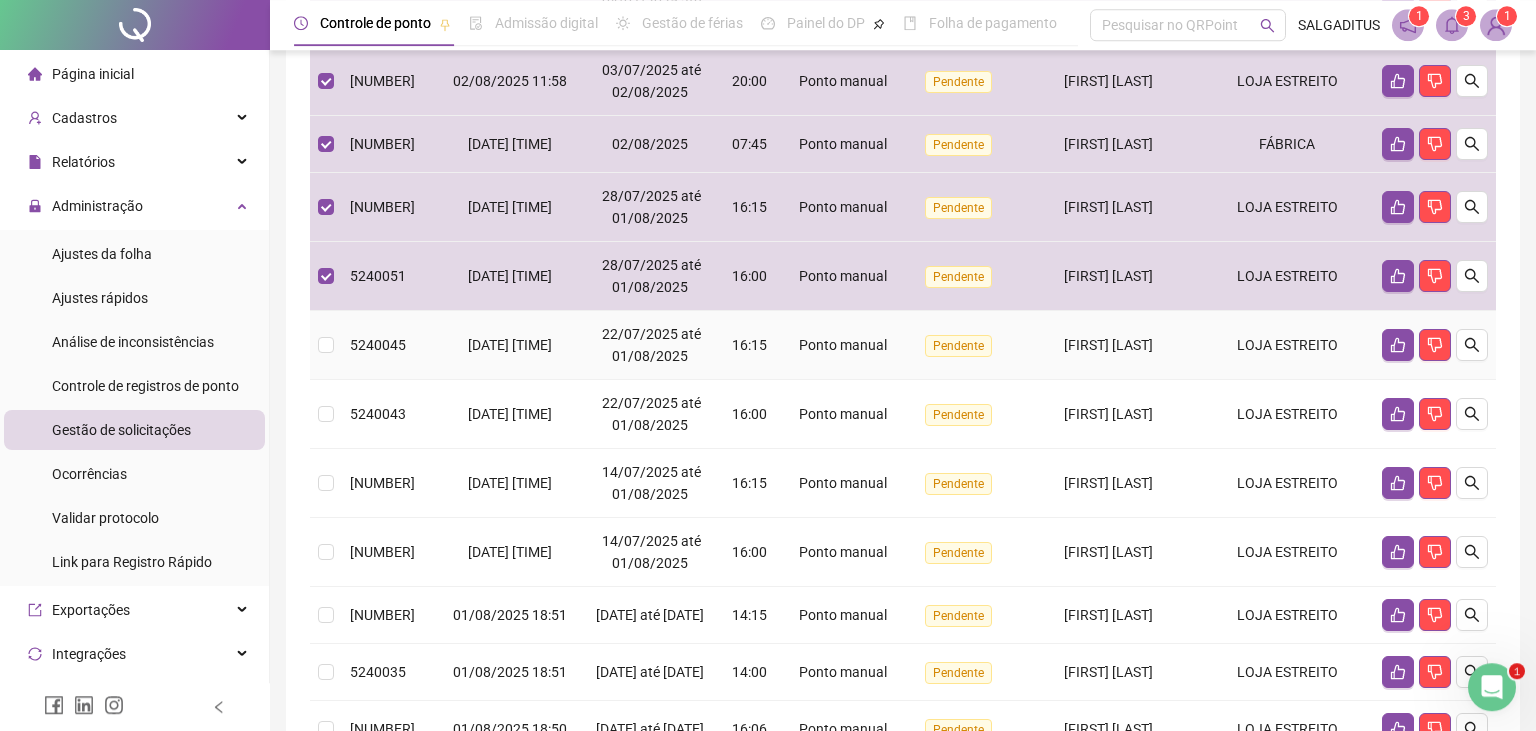 scroll, scrollTop: 370, scrollLeft: 0, axis: vertical 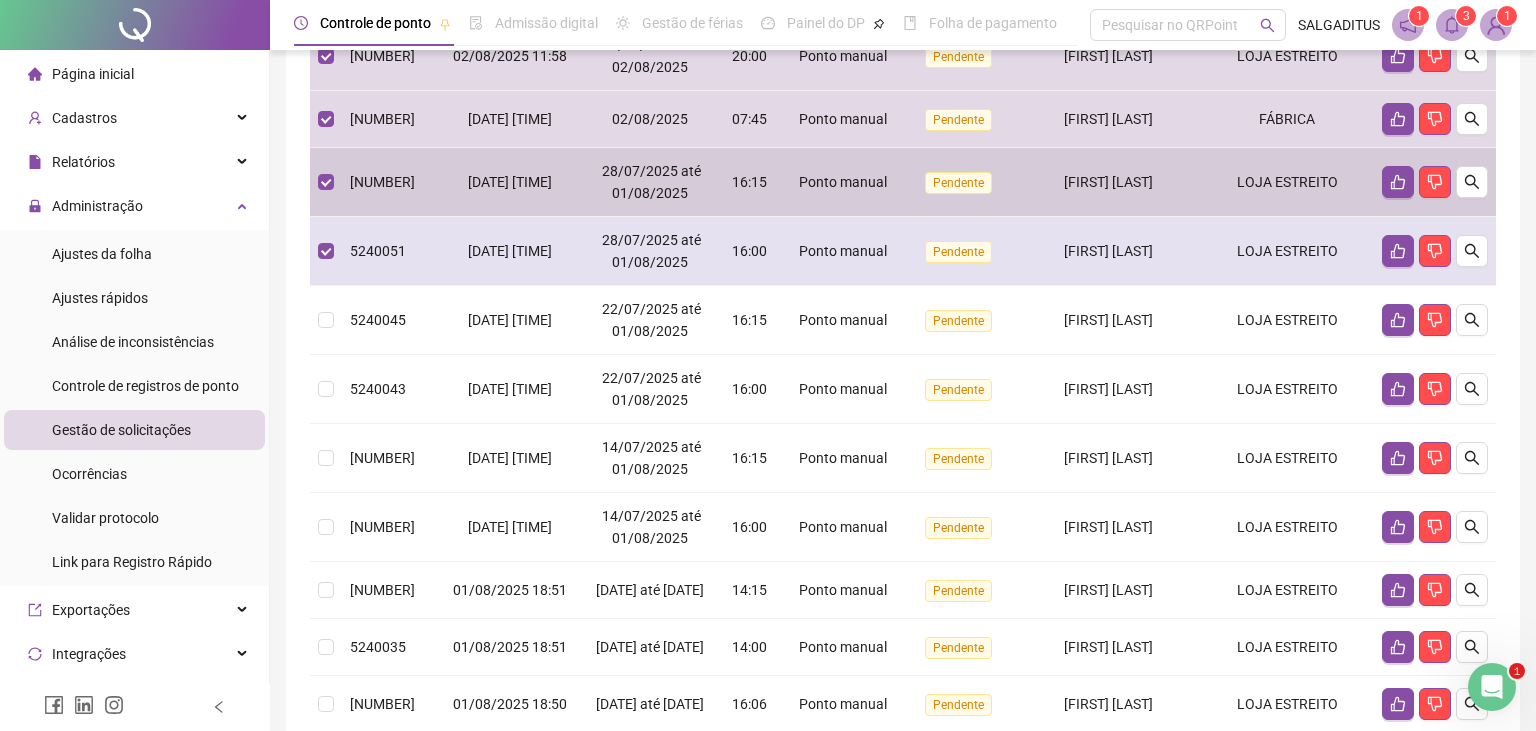 drag, startPoint x: 426, startPoint y: 169, endPoint x: 434, endPoint y: 256, distance: 87.36704 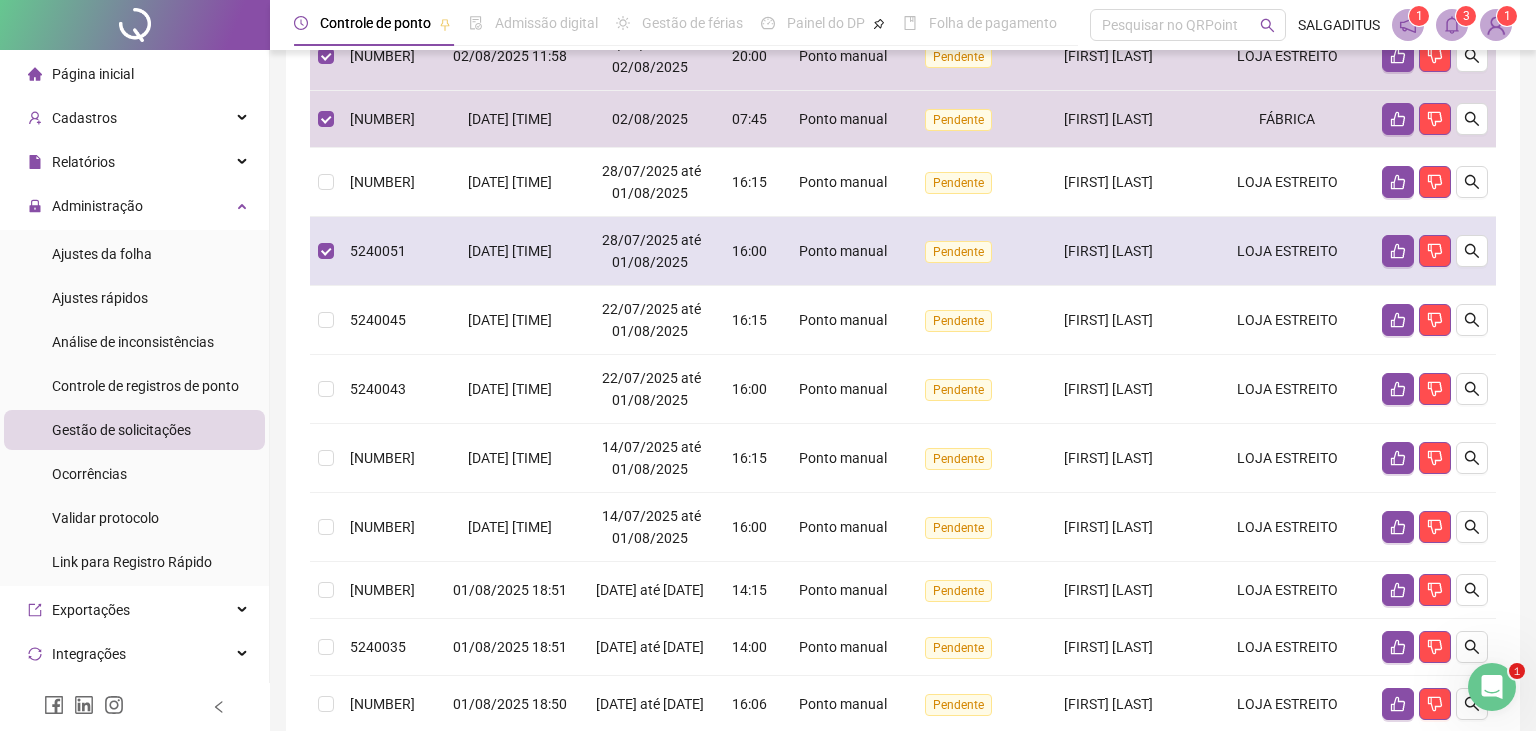 click on "5240051" at bounding box center (391, 251) 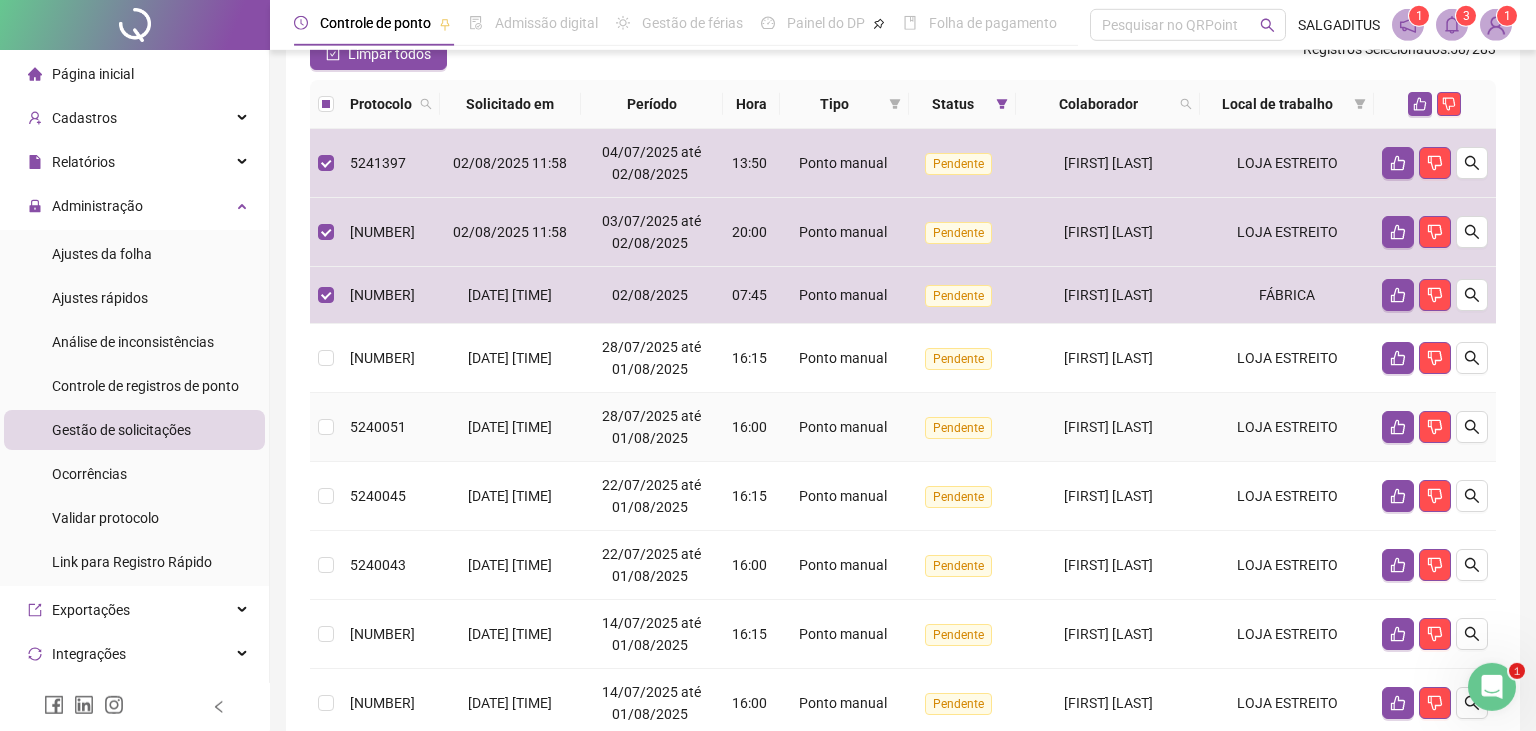 scroll, scrollTop: 159, scrollLeft: 0, axis: vertical 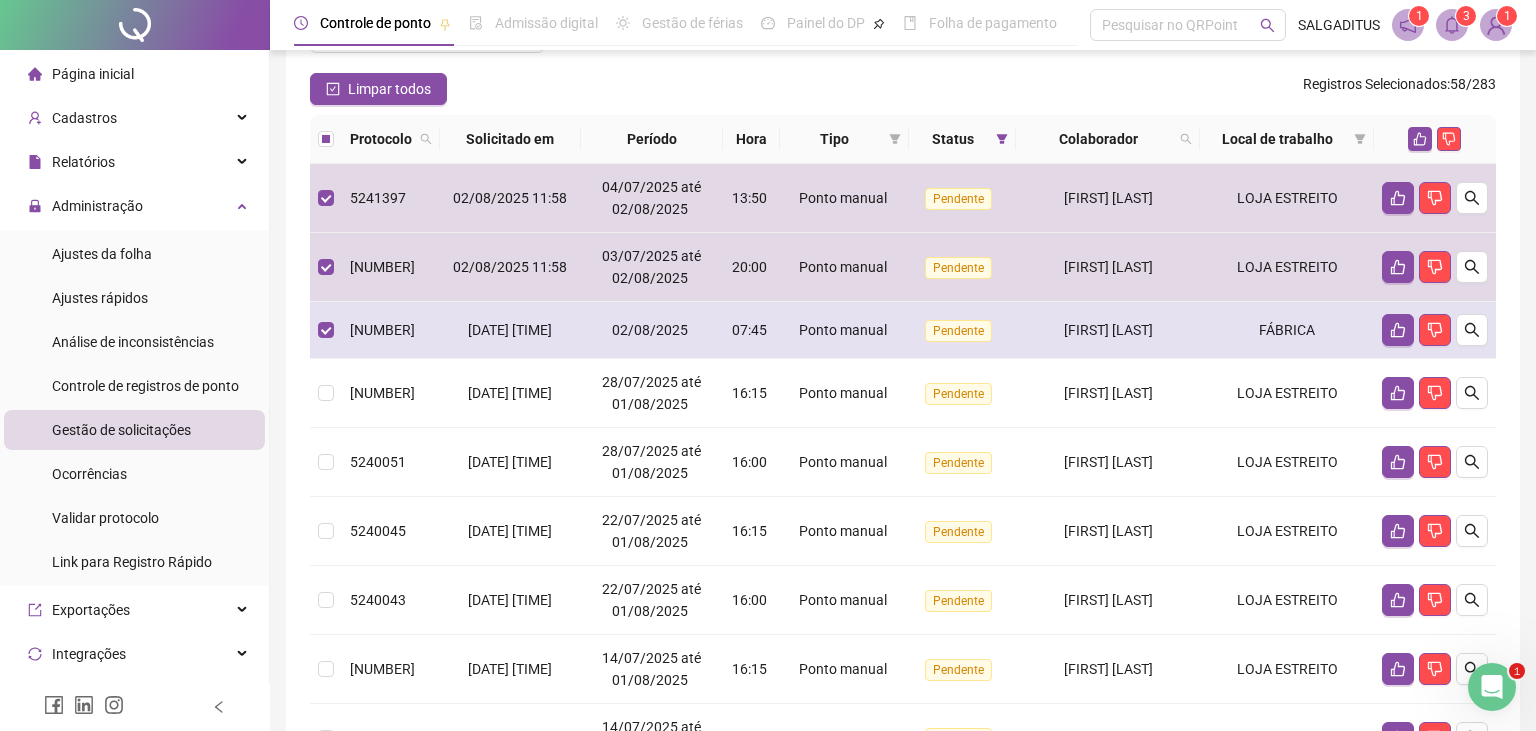 click on "5240645" at bounding box center [391, 330] 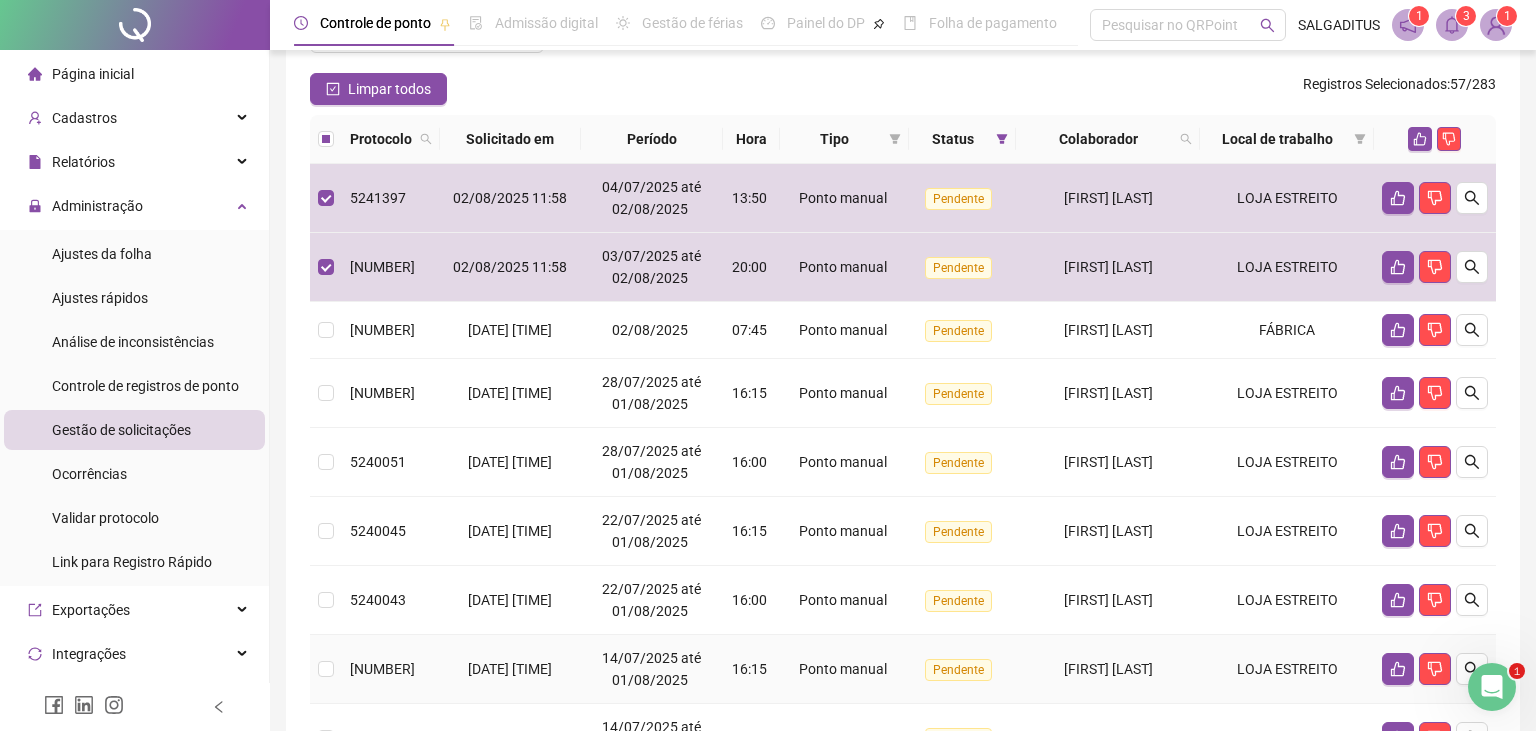 scroll, scrollTop: 571, scrollLeft: 0, axis: vertical 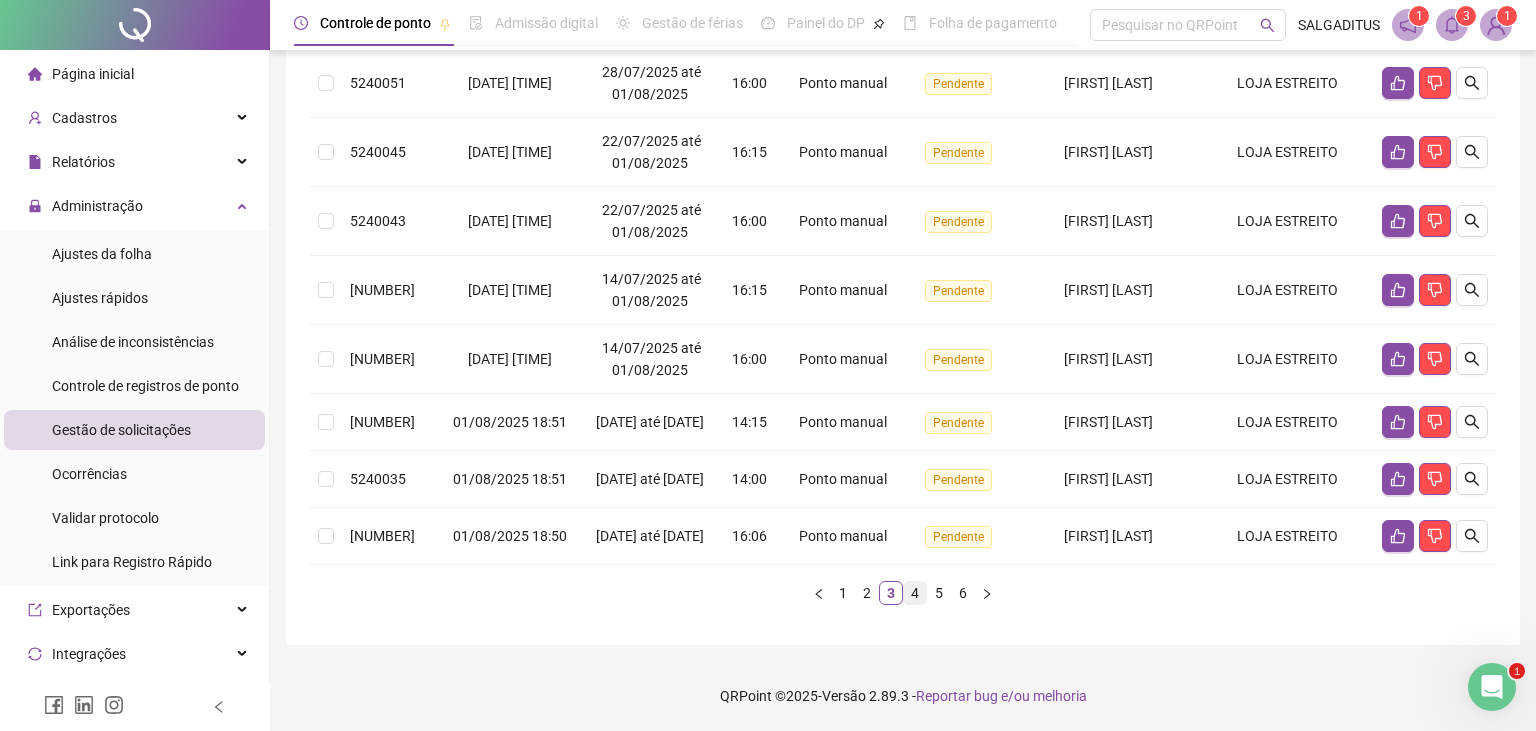 click on "4" at bounding box center [915, 593] 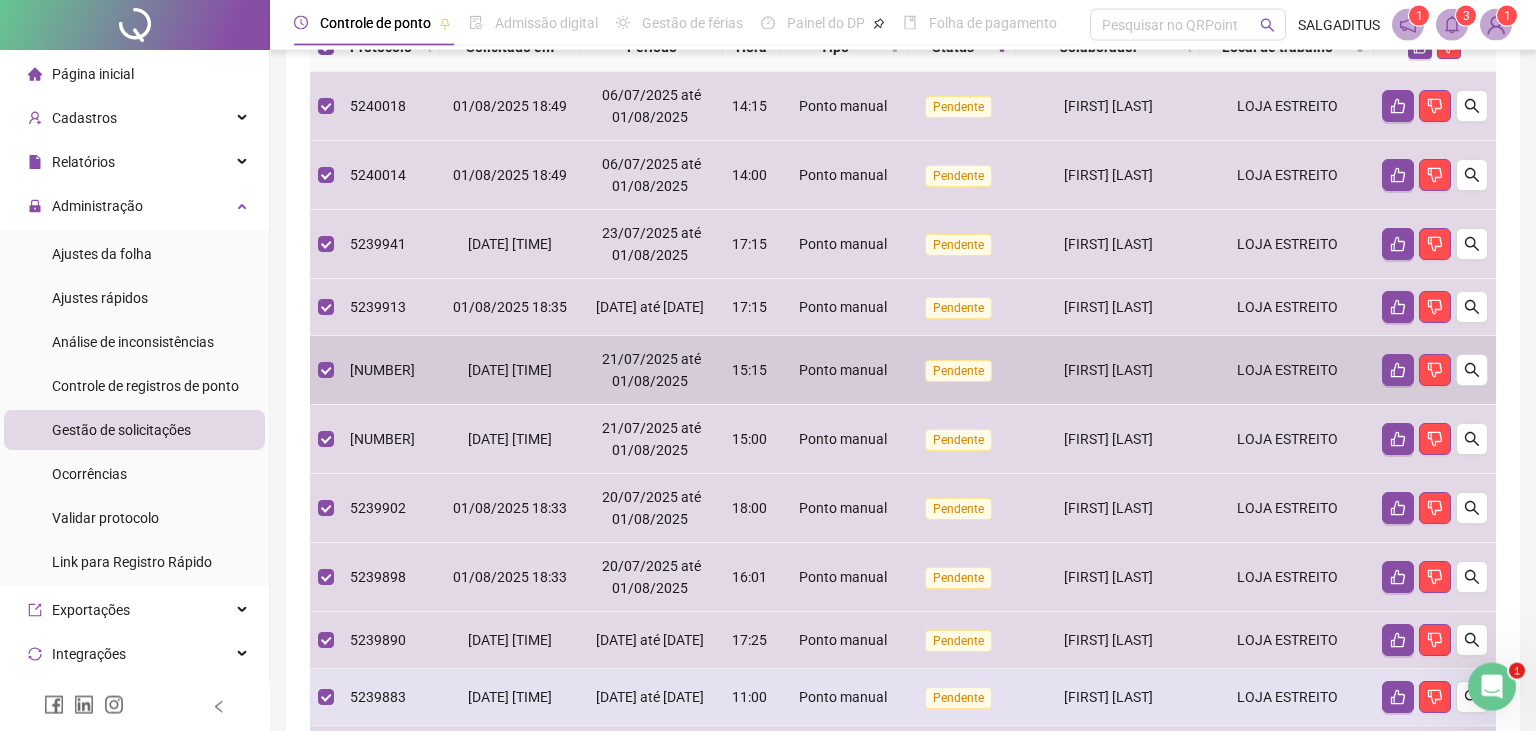 scroll, scrollTop: 148, scrollLeft: 0, axis: vertical 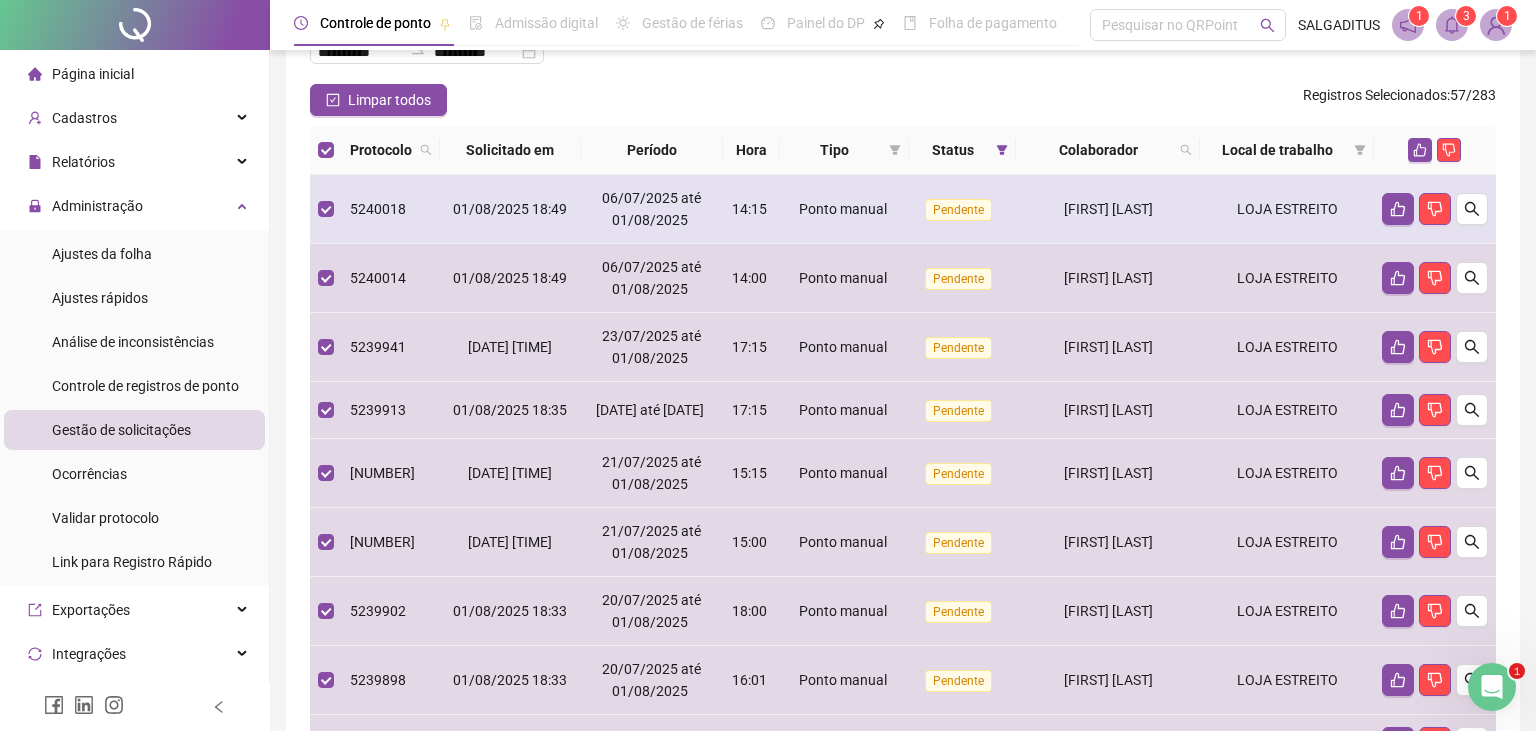 click on "01/08/2025 18:49" at bounding box center (510, 209) 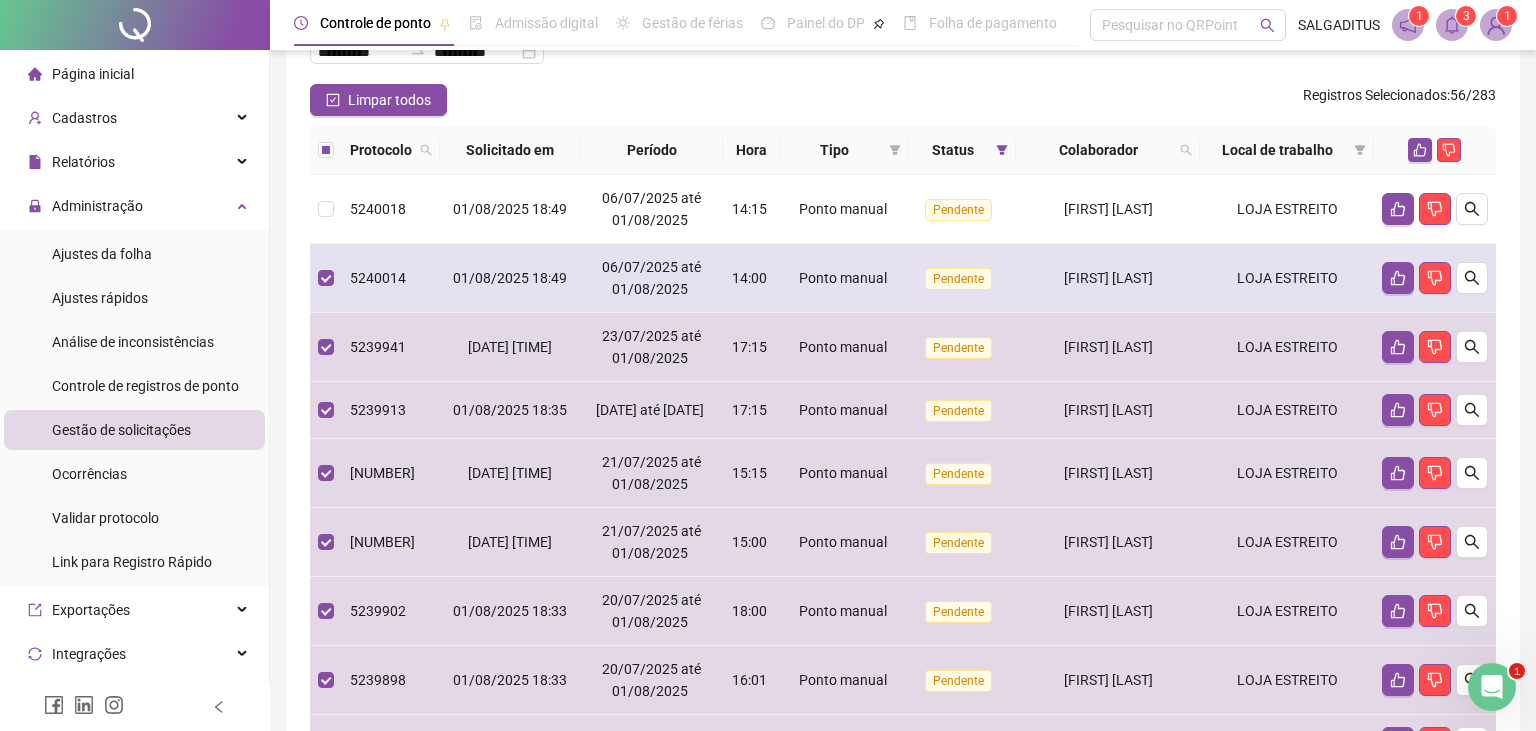 click on "01/08/2025 18:49" at bounding box center [510, 278] 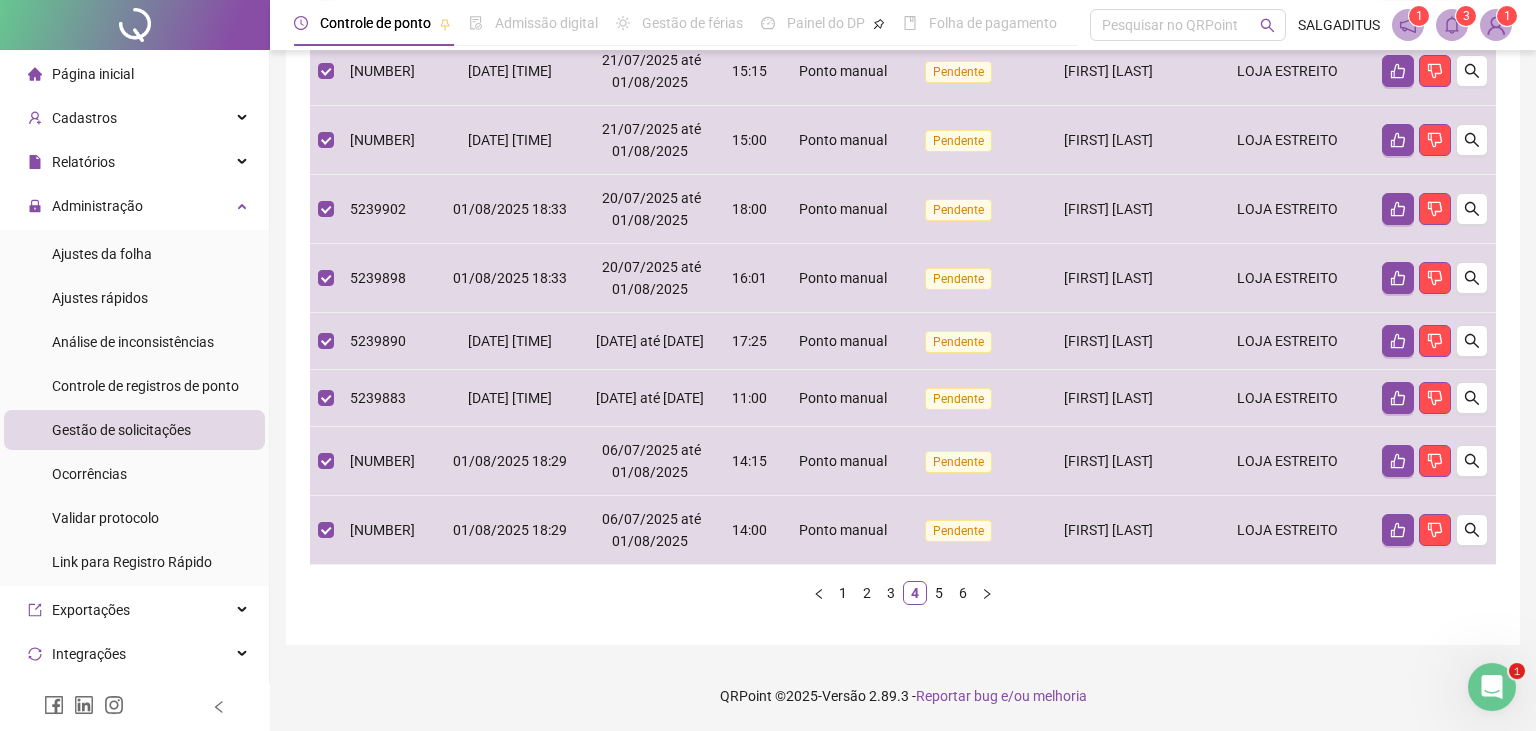 scroll, scrollTop: 571, scrollLeft: 0, axis: vertical 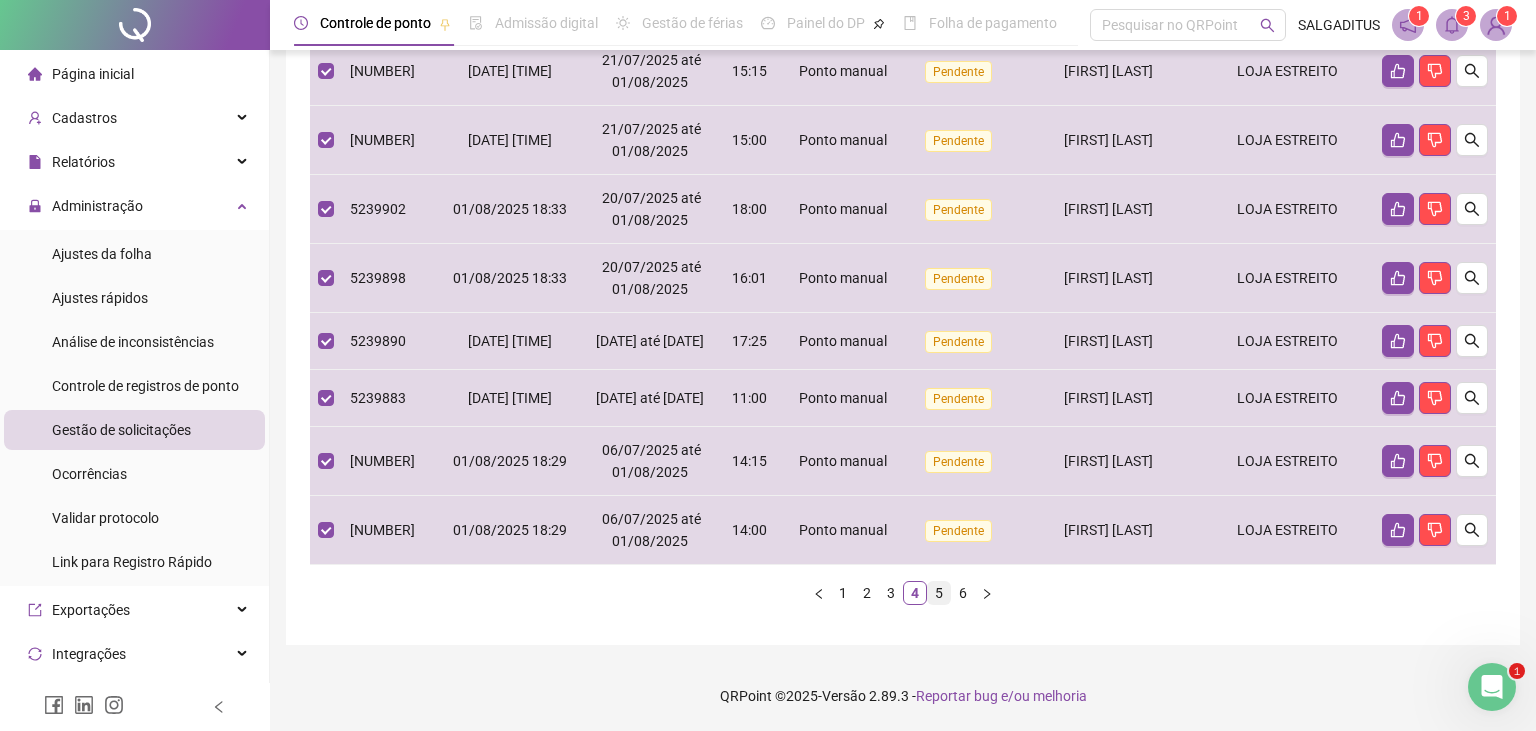 click on "5" at bounding box center [939, 593] 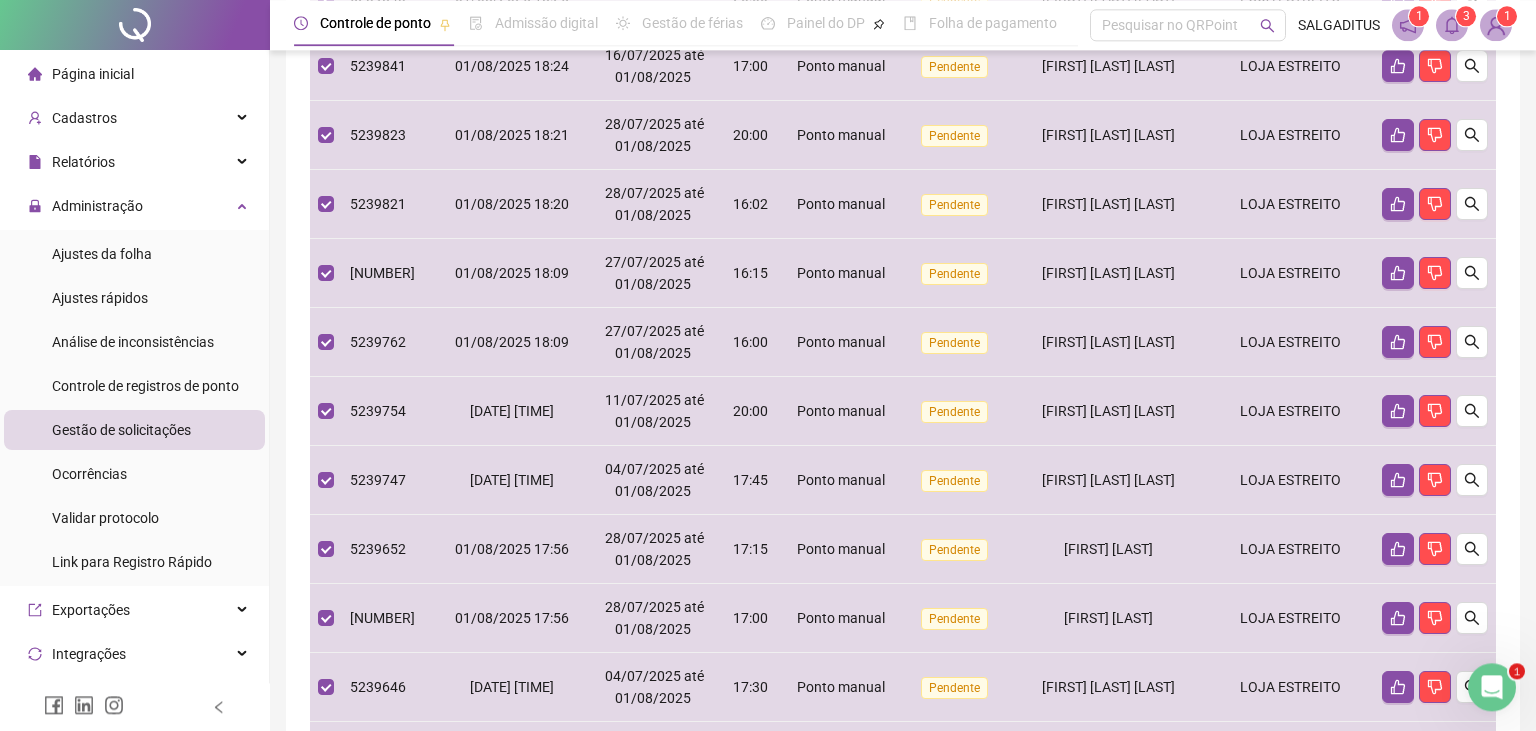 scroll, scrollTop: 254, scrollLeft: 0, axis: vertical 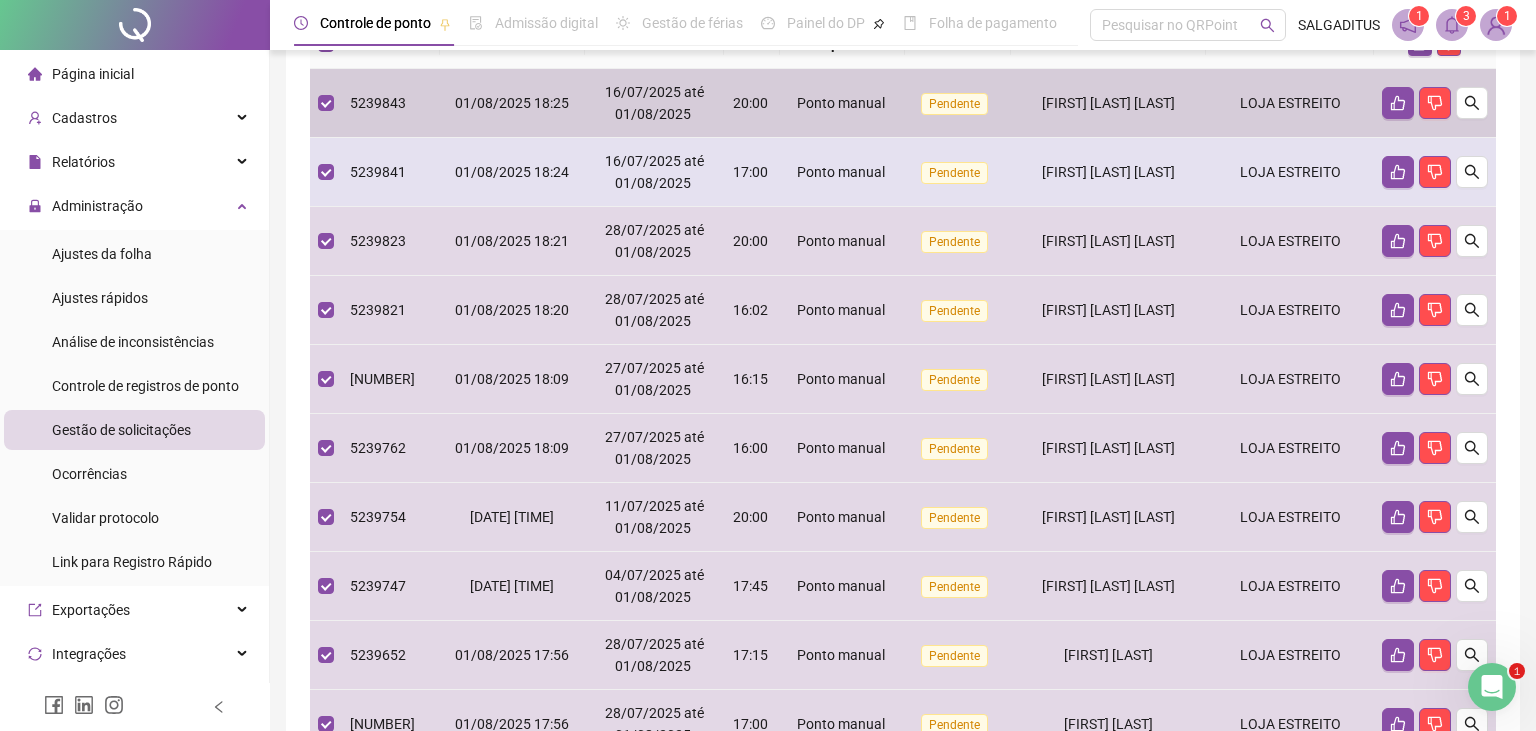 drag, startPoint x: 523, startPoint y: 98, endPoint x: 528, endPoint y: 175, distance: 77.16217 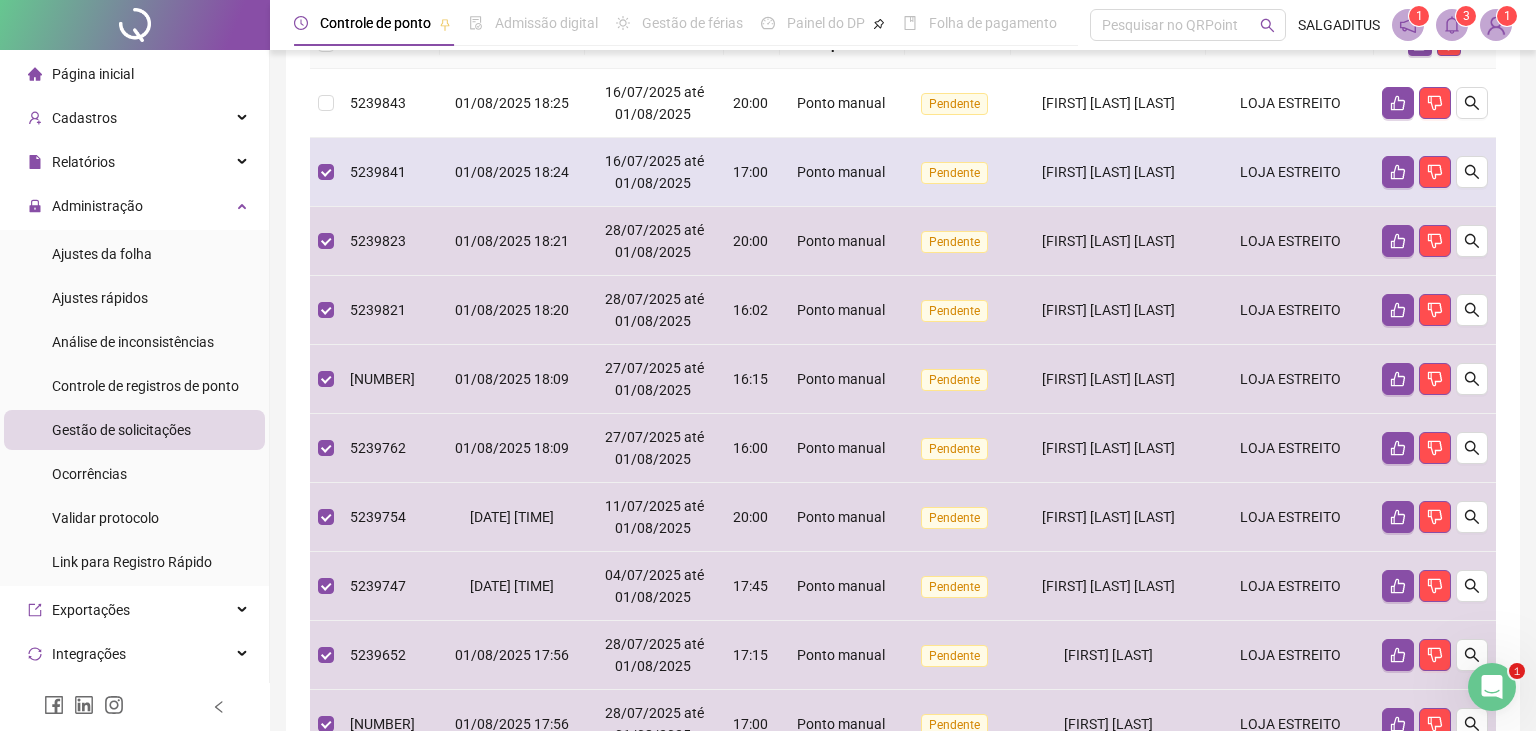 click on "01/08/2025 18:24" at bounding box center [512, 172] 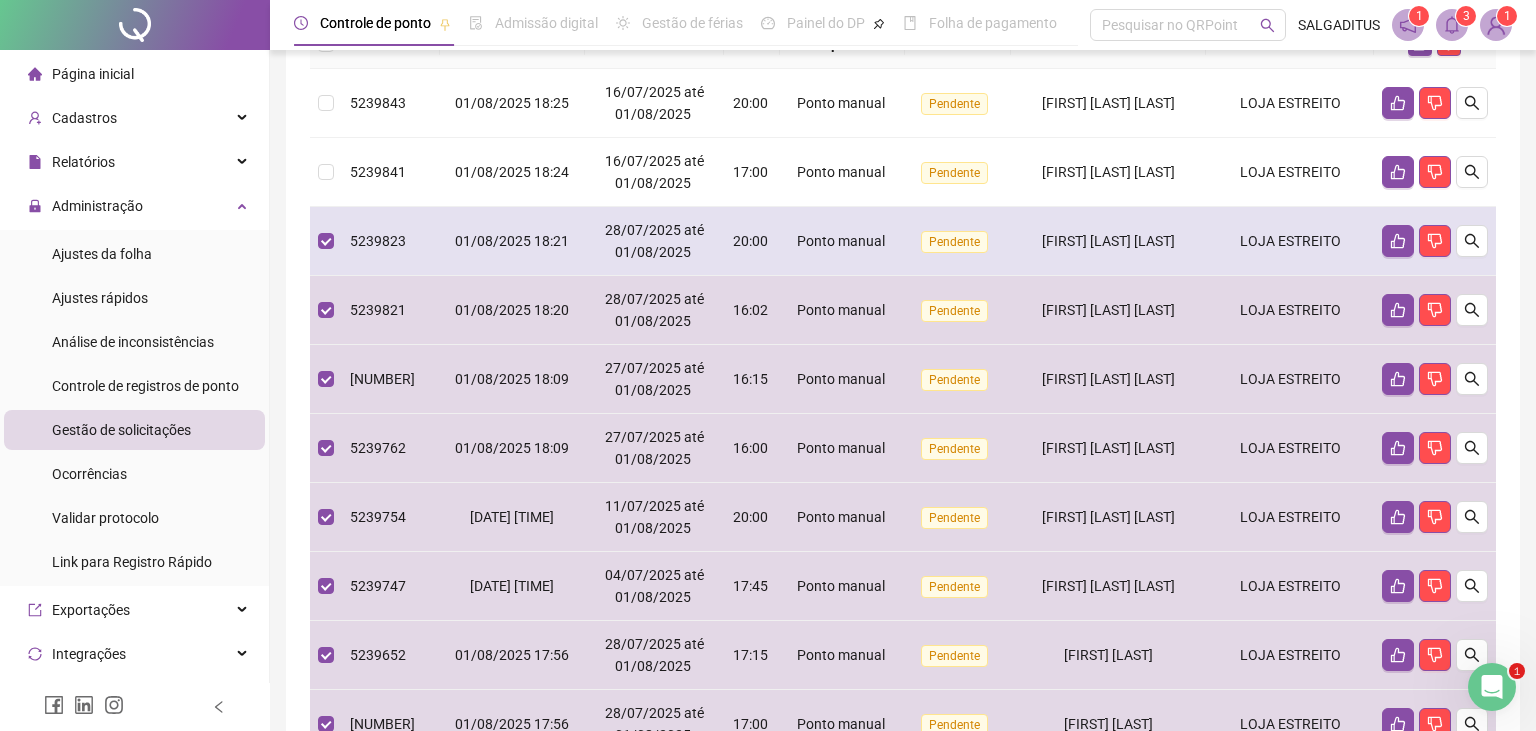 click on "01/08/2025 18:21" at bounding box center [512, 241] 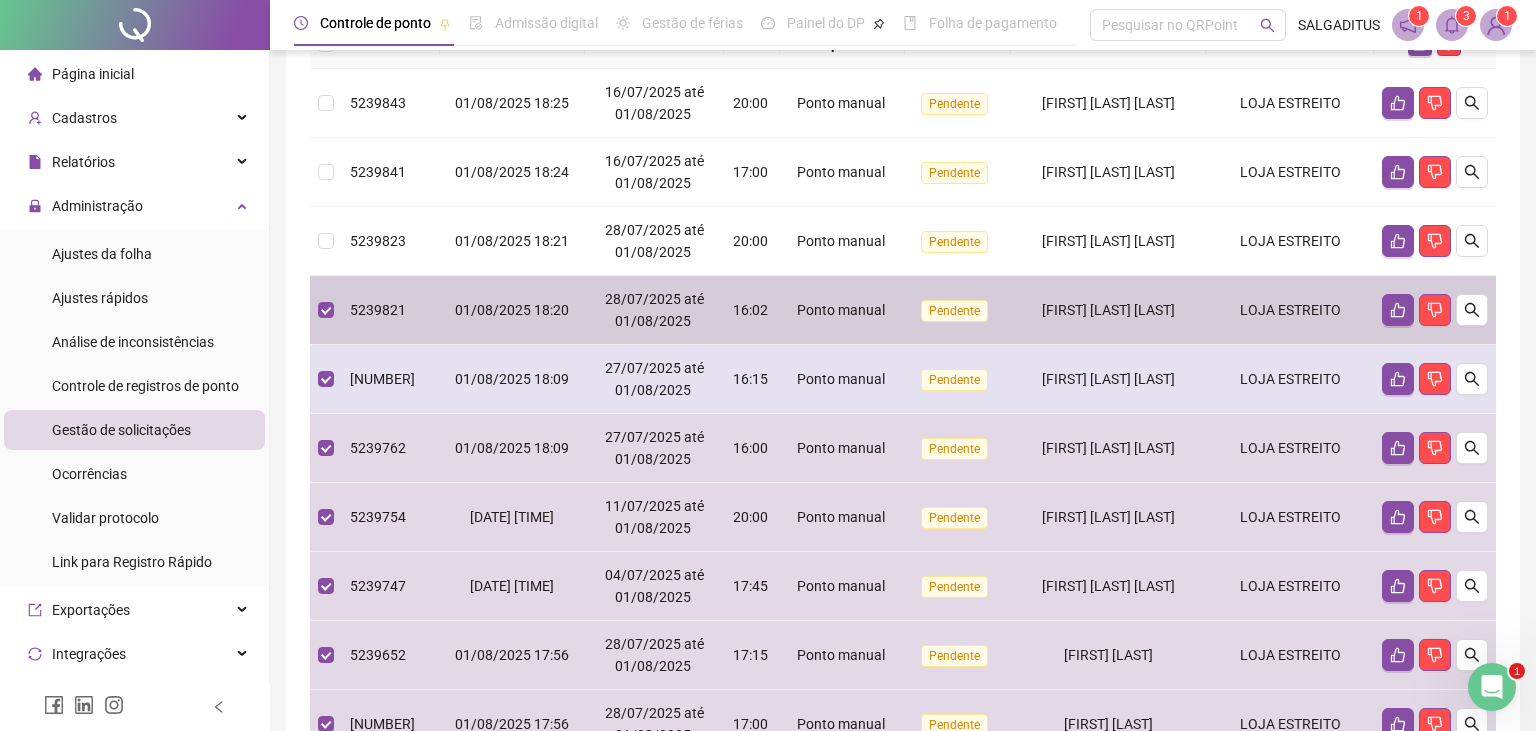 drag, startPoint x: 514, startPoint y: 312, endPoint x: 490, endPoint y: 411, distance: 101.86756 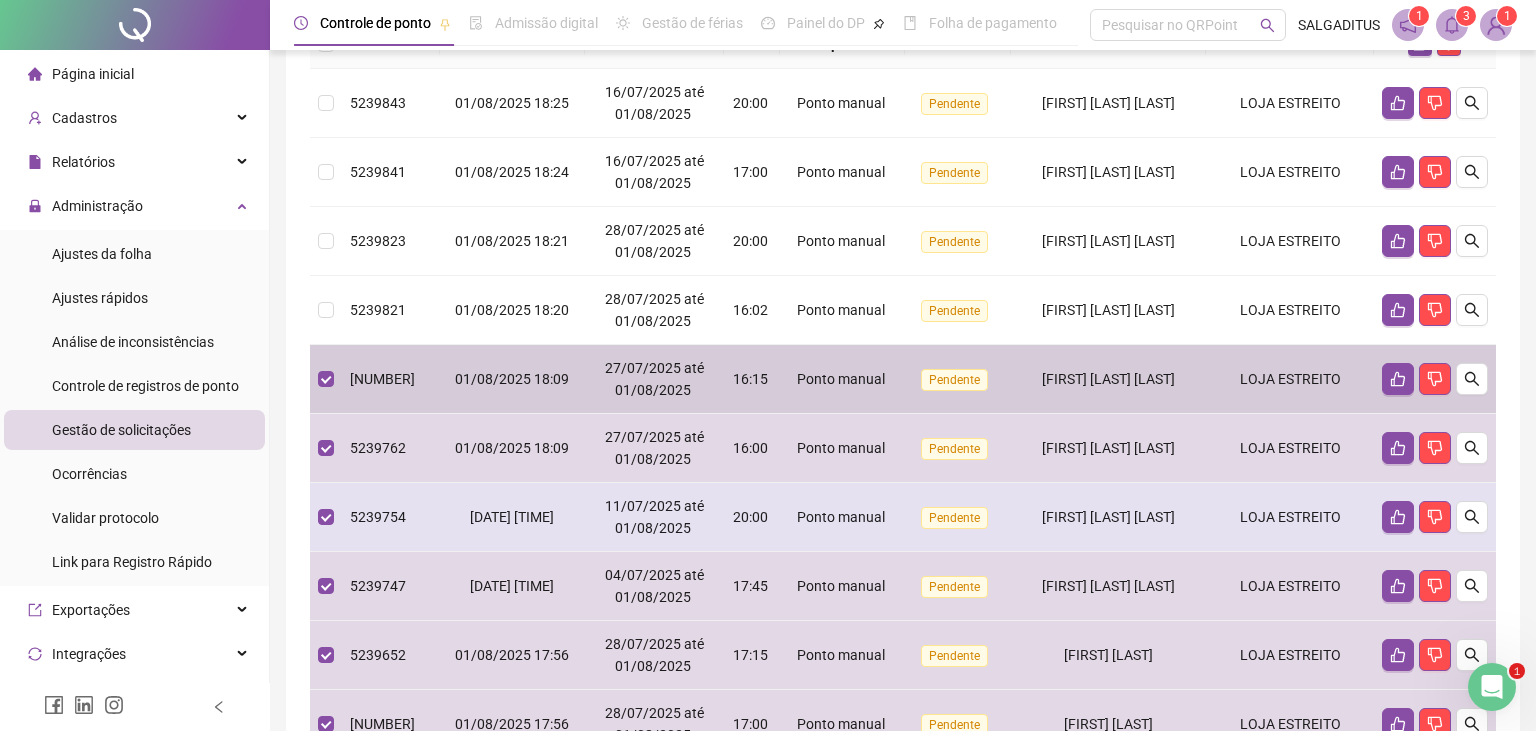 drag, startPoint x: 490, startPoint y: 411, endPoint x: 472, endPoint y: 500, distance: 90.80198 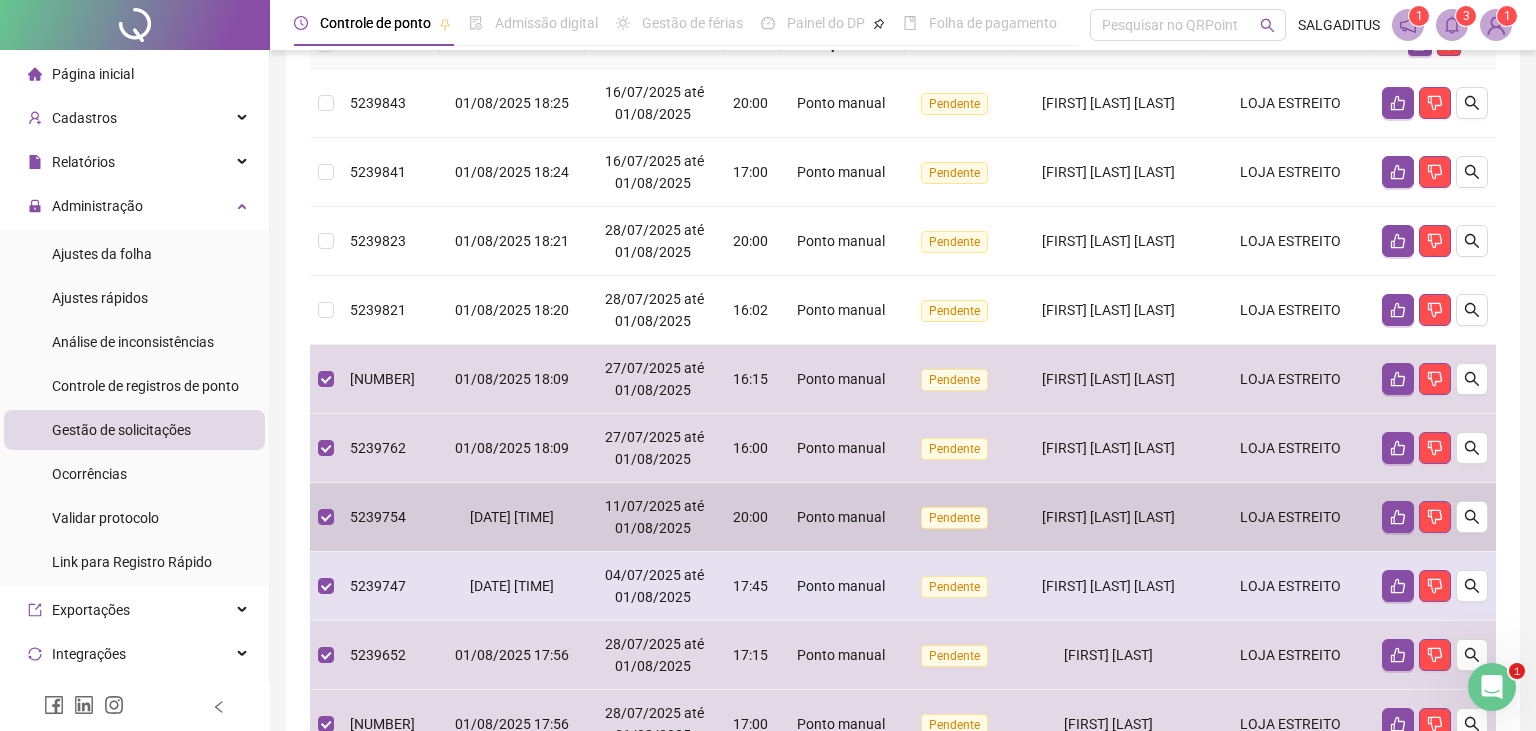 drag, startPoint x: 472, startPoint y: 500, endPoint x: 454, endPoint y: 565, distance: 67.44627 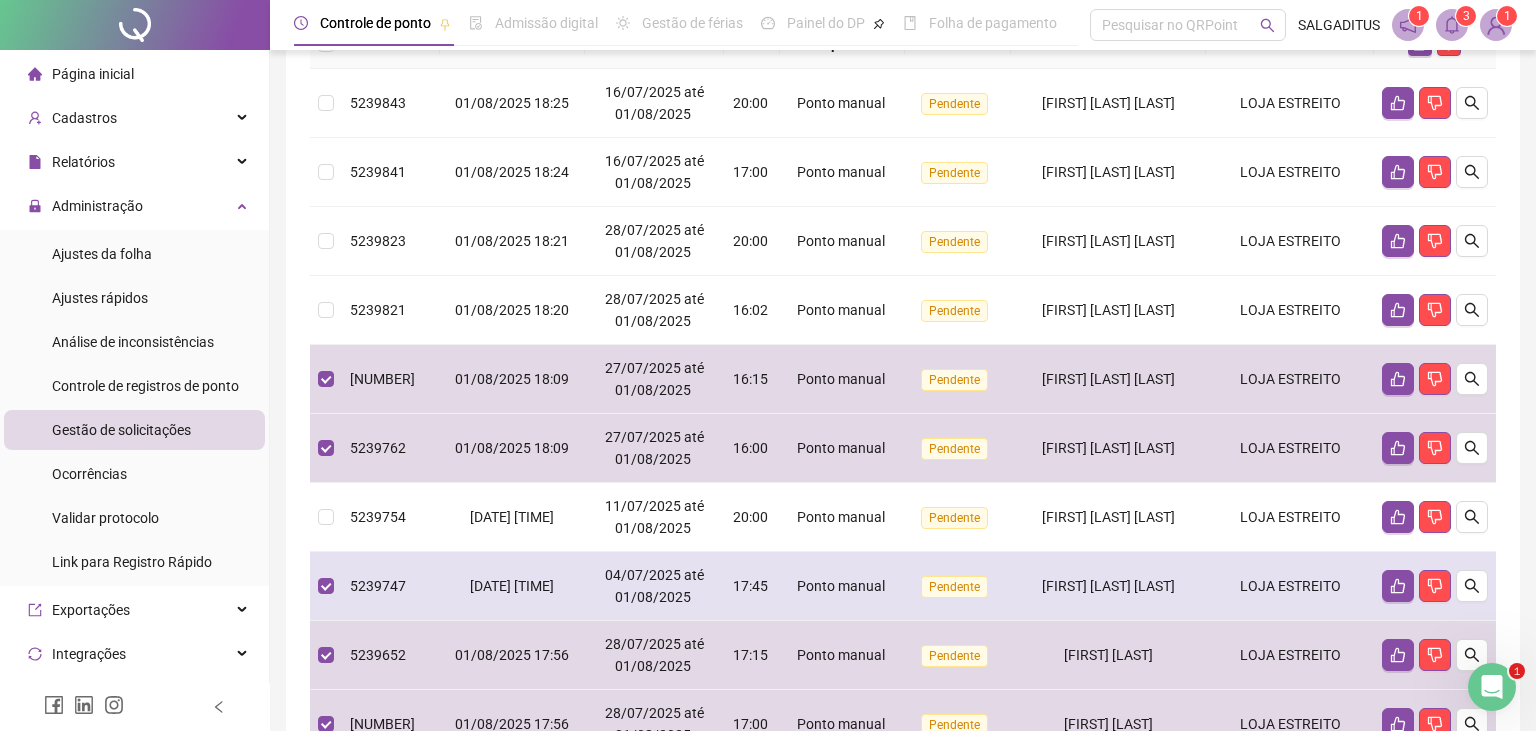 click on "01/08/2025 18:06" at bounding box center [512, 586] 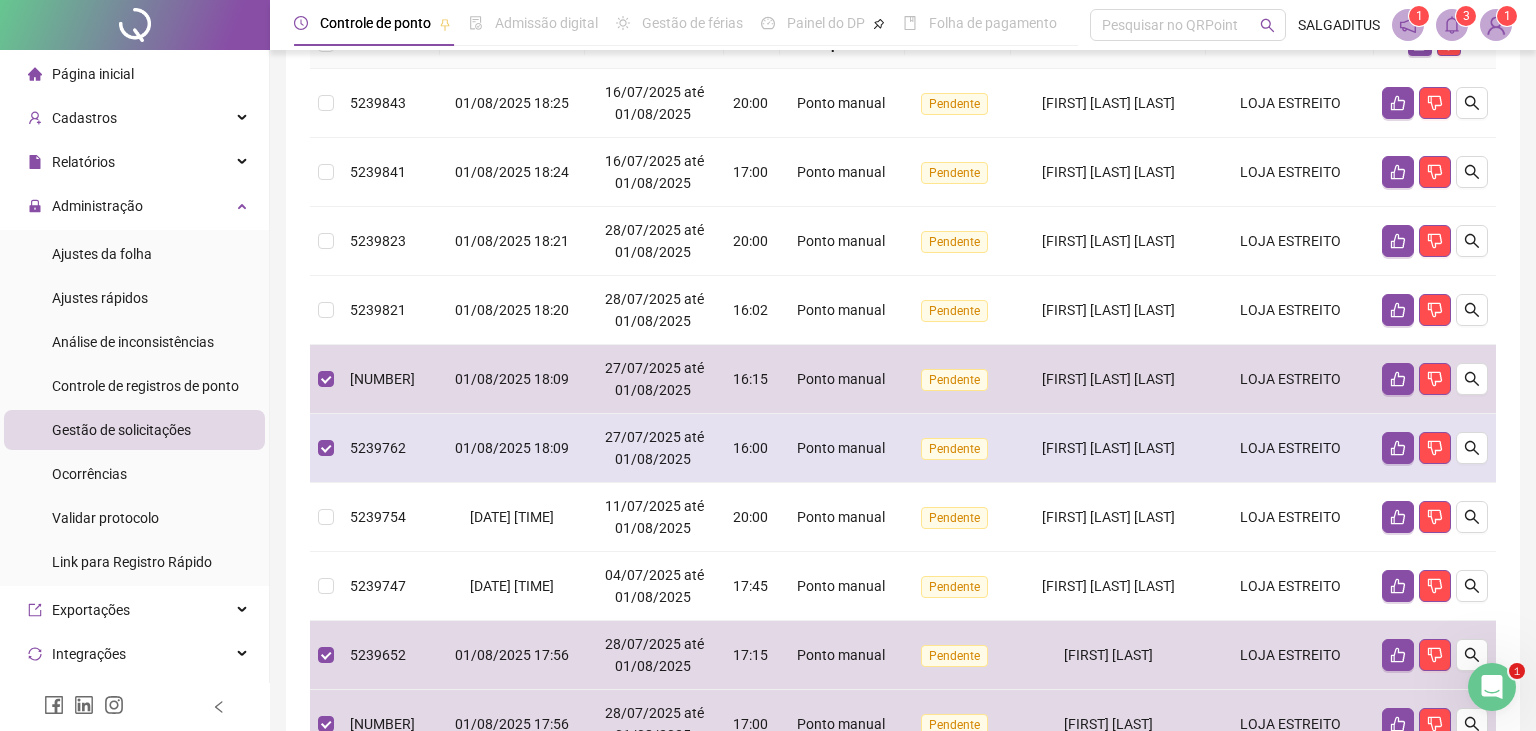 drag, startPoint x: 474, startPoint y: 450, endPoint x: 504, endPoint y: 393, distance: 64.412735 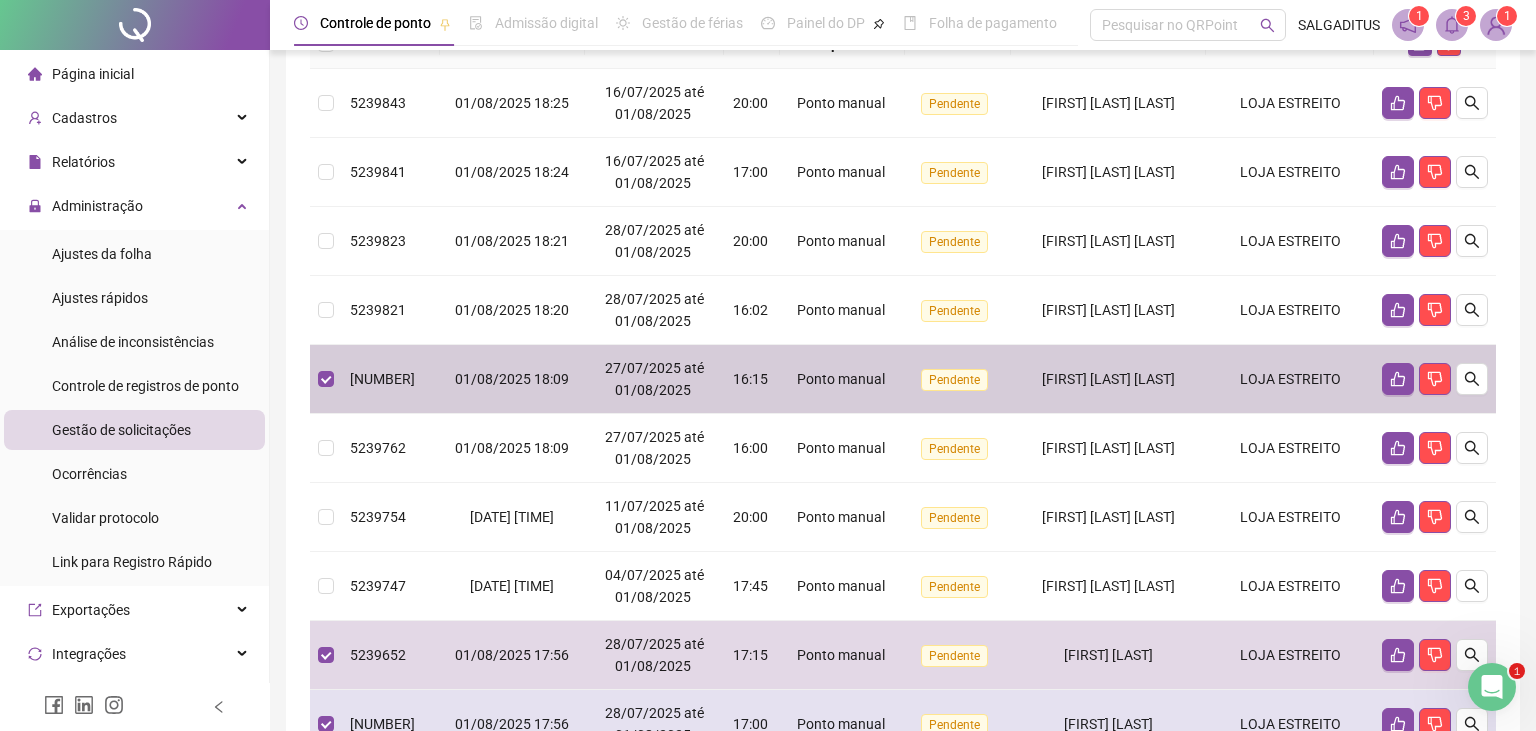 drag, startPoint x: 504, startPoint y: 392, endPoint x: 481, endPoint y: 714, distance: 322.82037 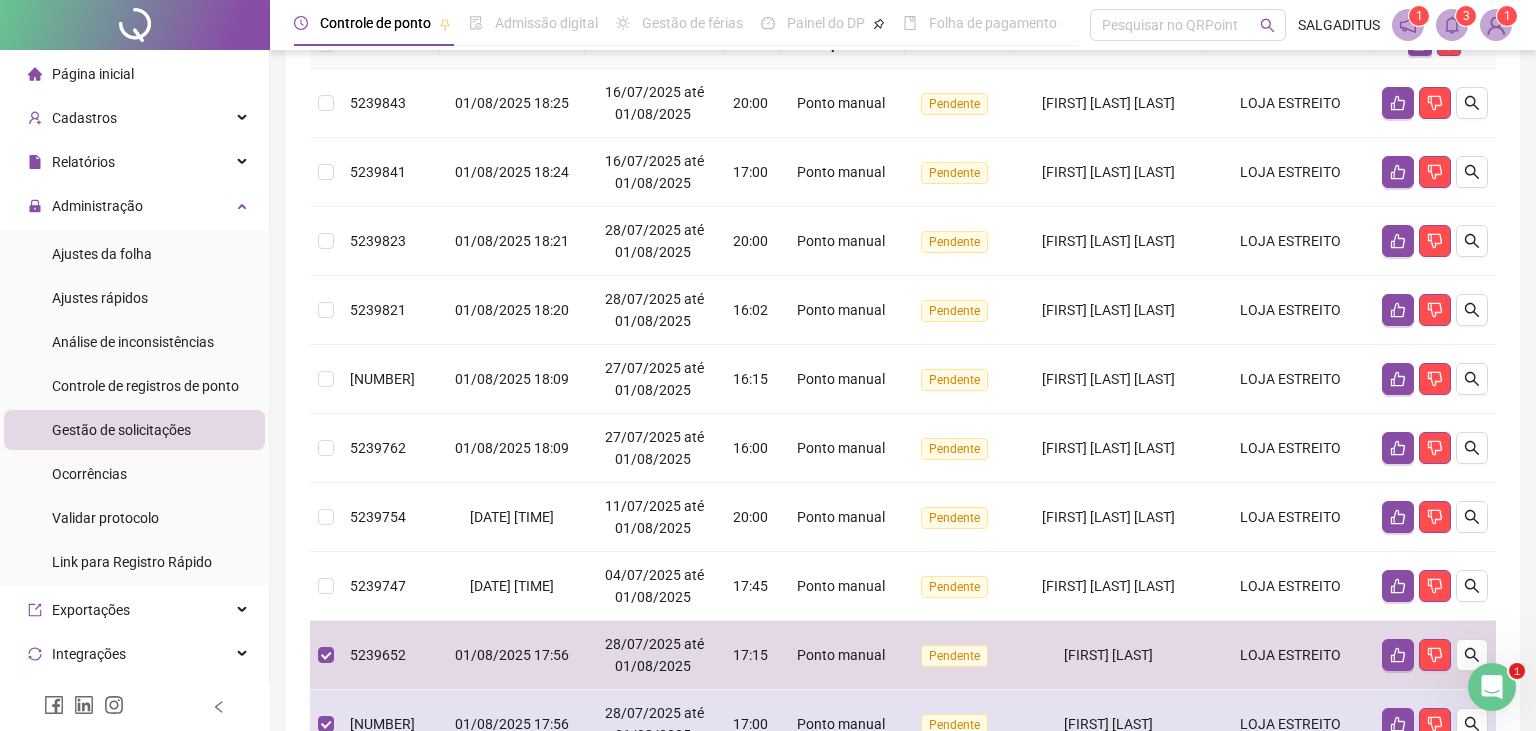 drag, startPoint x: 482, startPoint y: 719, endPoint x: 470, endPoint y: 712, distance: 13.892444 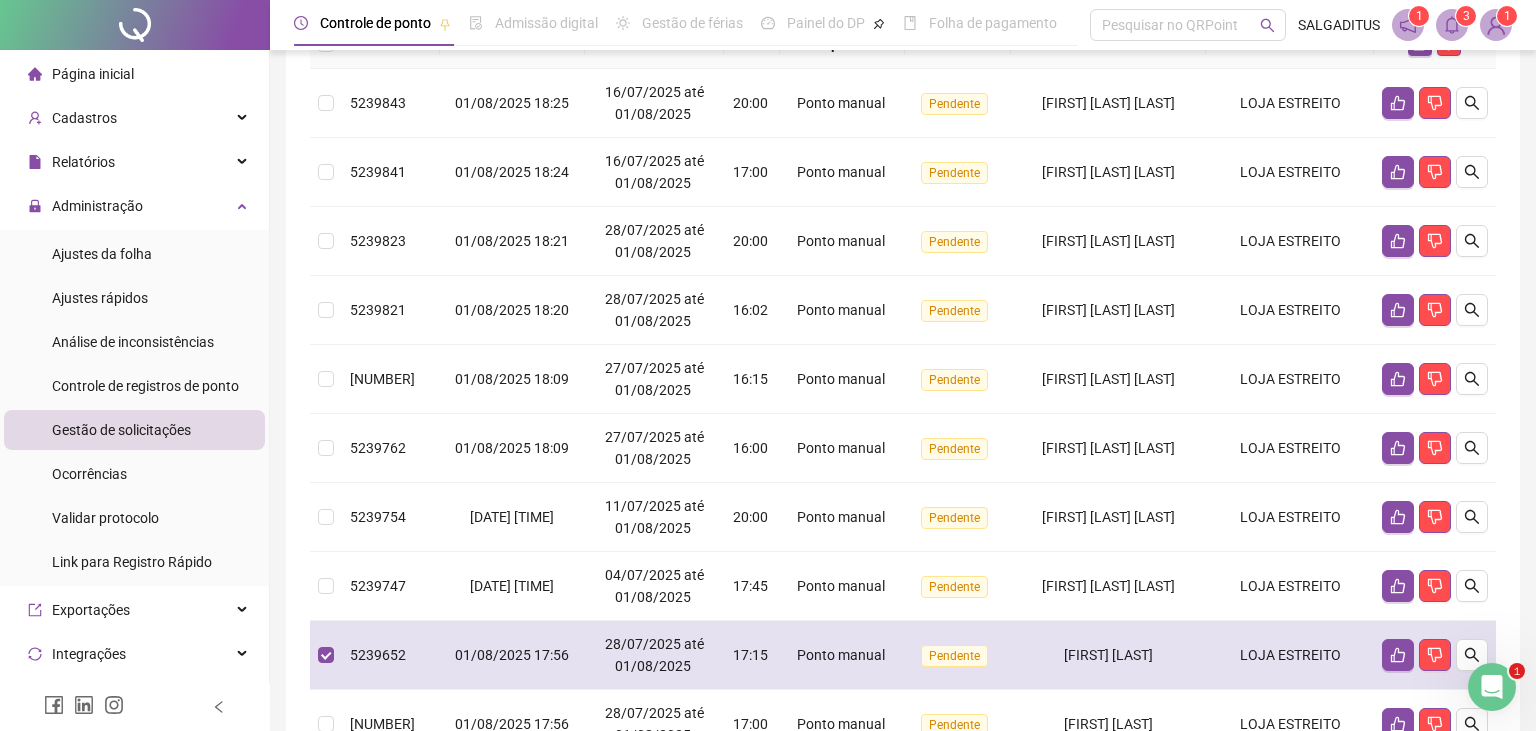 click on "01/08/2025 17:56" at bounding box center (512, 655) 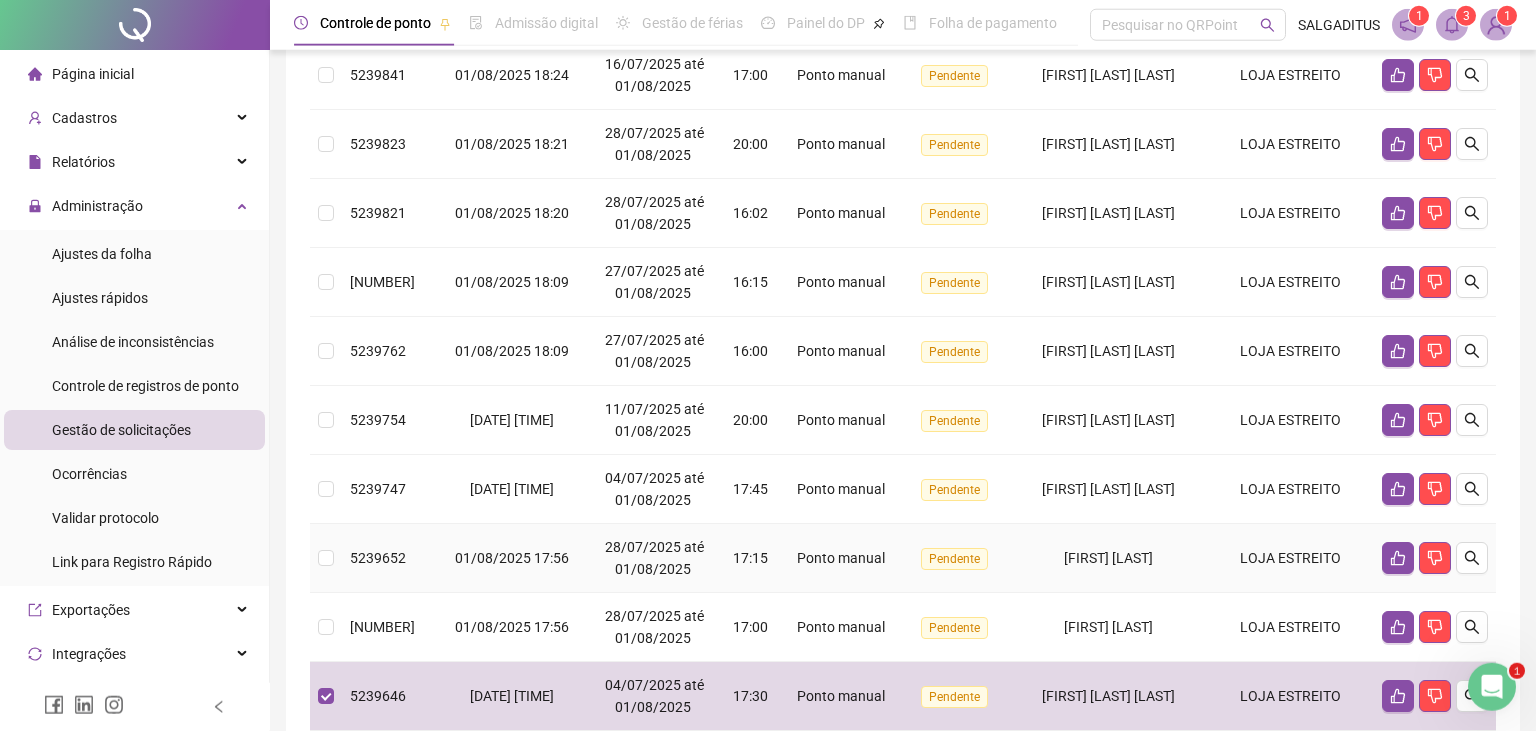 scroll, scrollTop: 465, scrollLeft: 0, axis: vertical 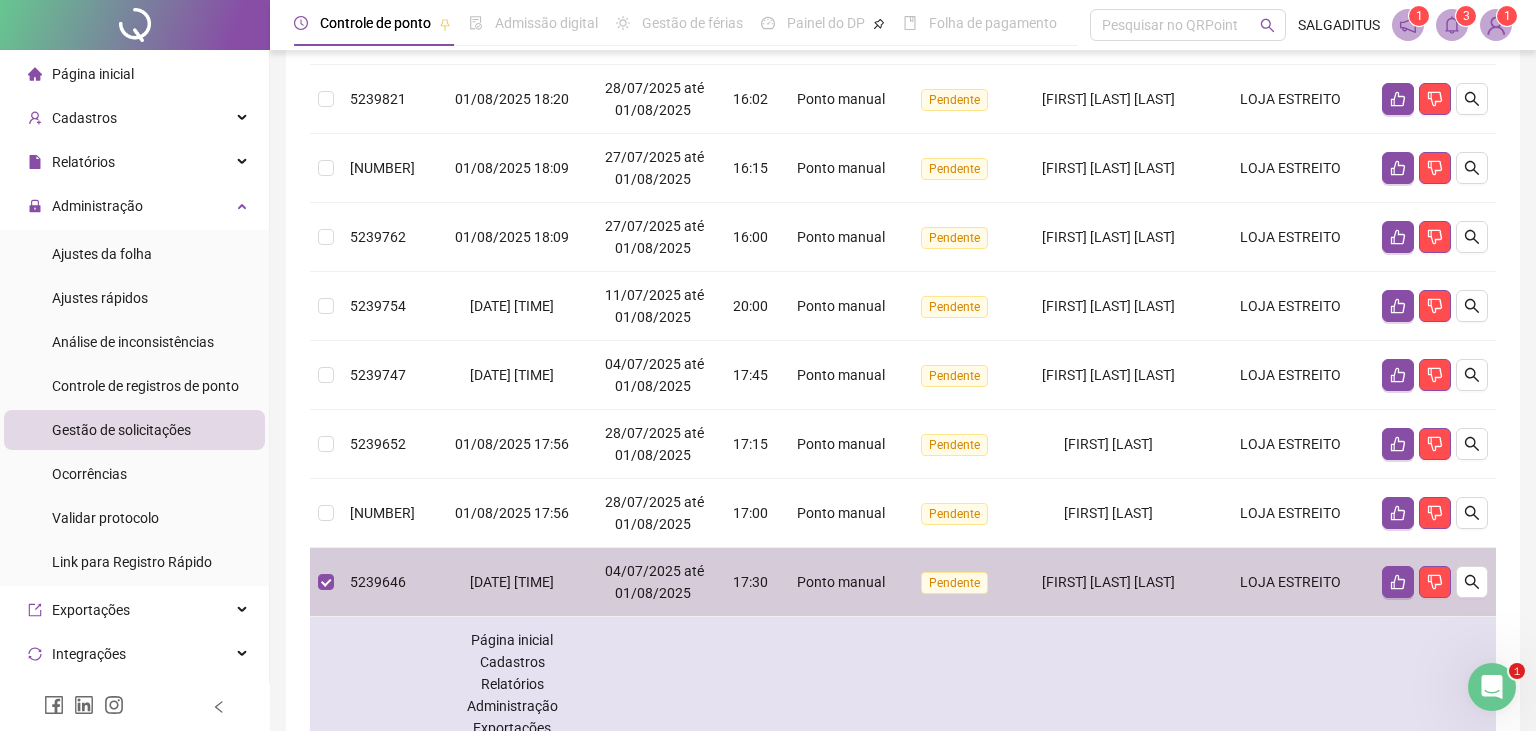 drag, startPoint x: 595, startPoint y: 570, endPoint x: 594, endPoint y: 647, distance: 77.00649 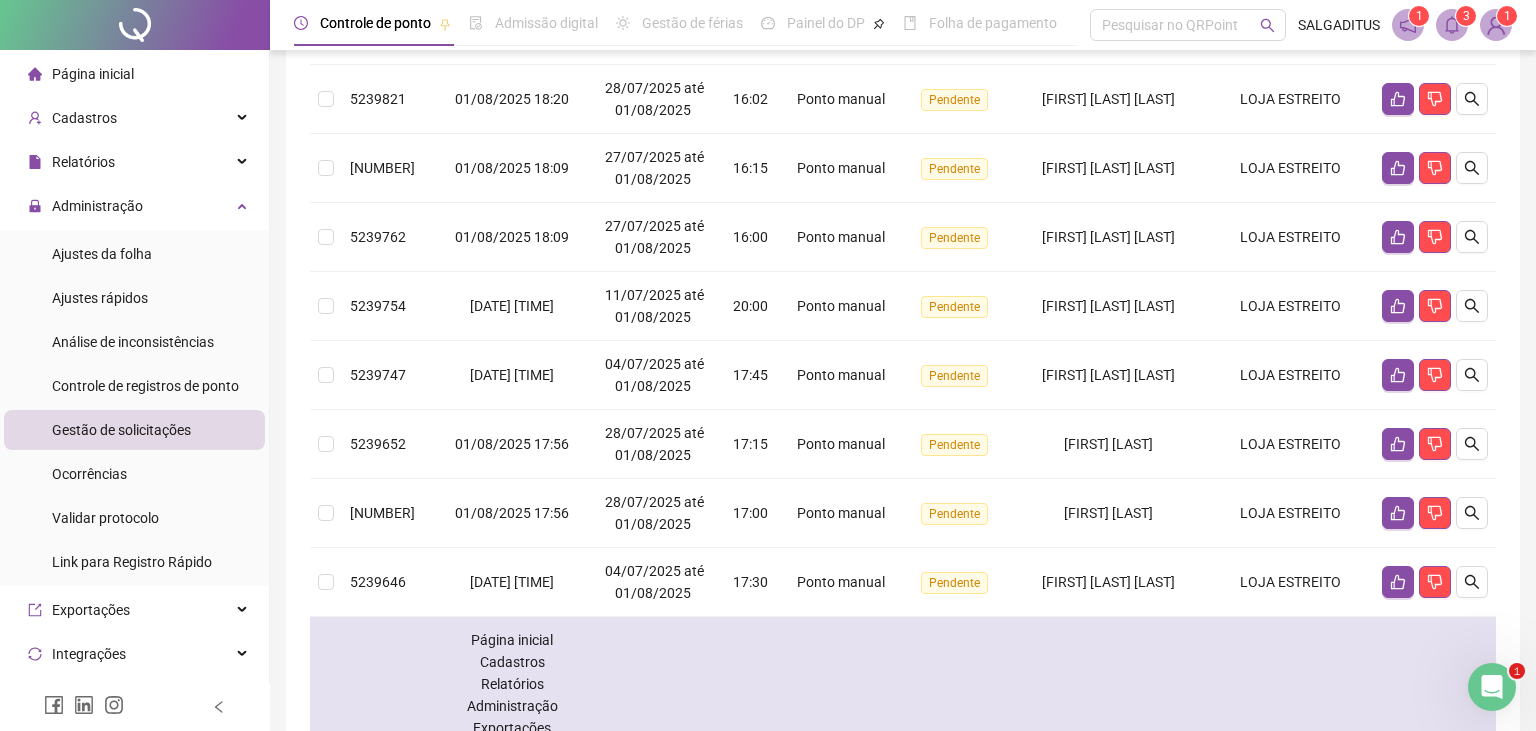 drag, startPoint x: 594, startPoint y: 647, endPoint x: 826, endPoint y: 522, distance: 263.53177 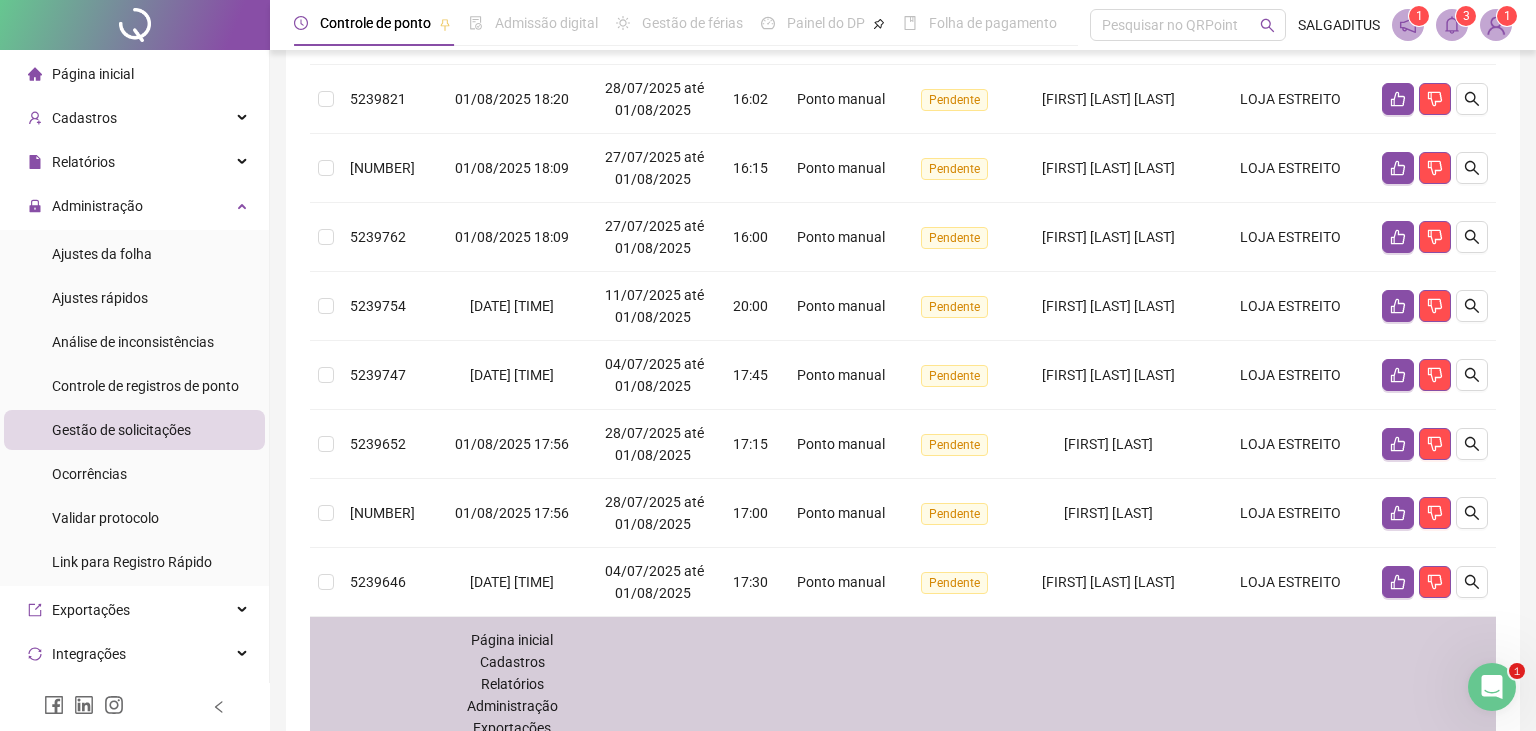 click on "31/07/2025 até 01/08/2025" at bounding box center [654, 1311] 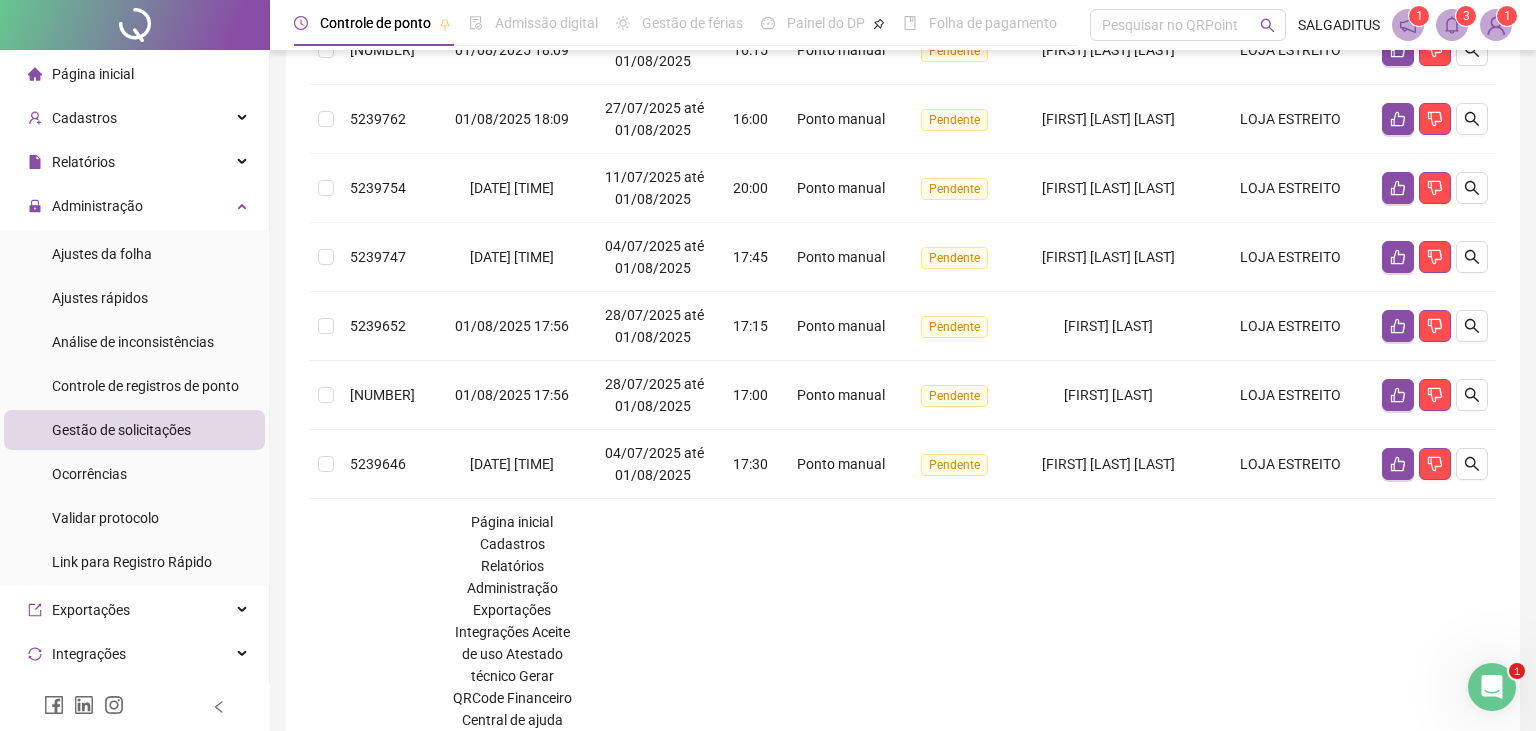 click on "6" at bounding box center (963, 1916) 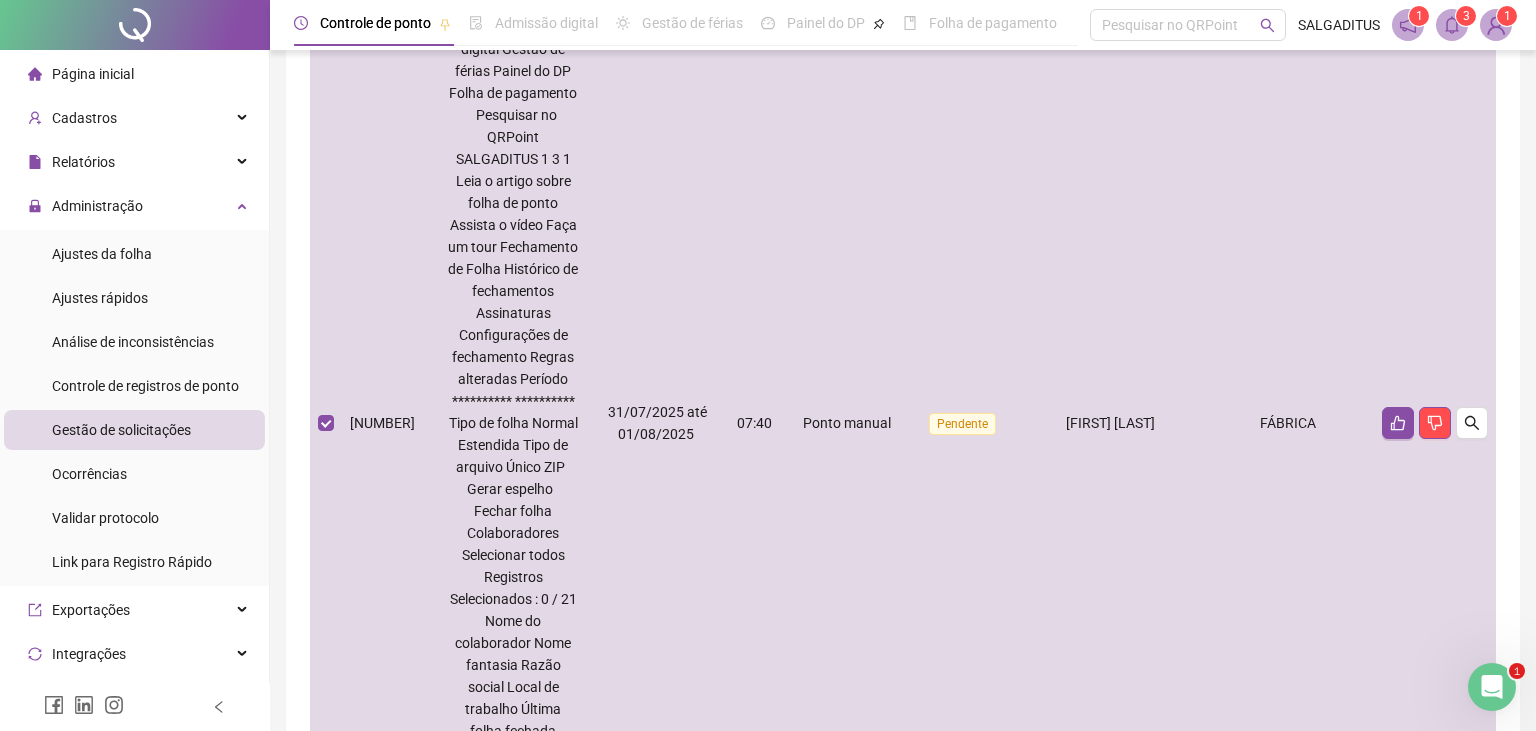 scroll, scrollTop: 227, scrollLeft: 0, axis: vertical 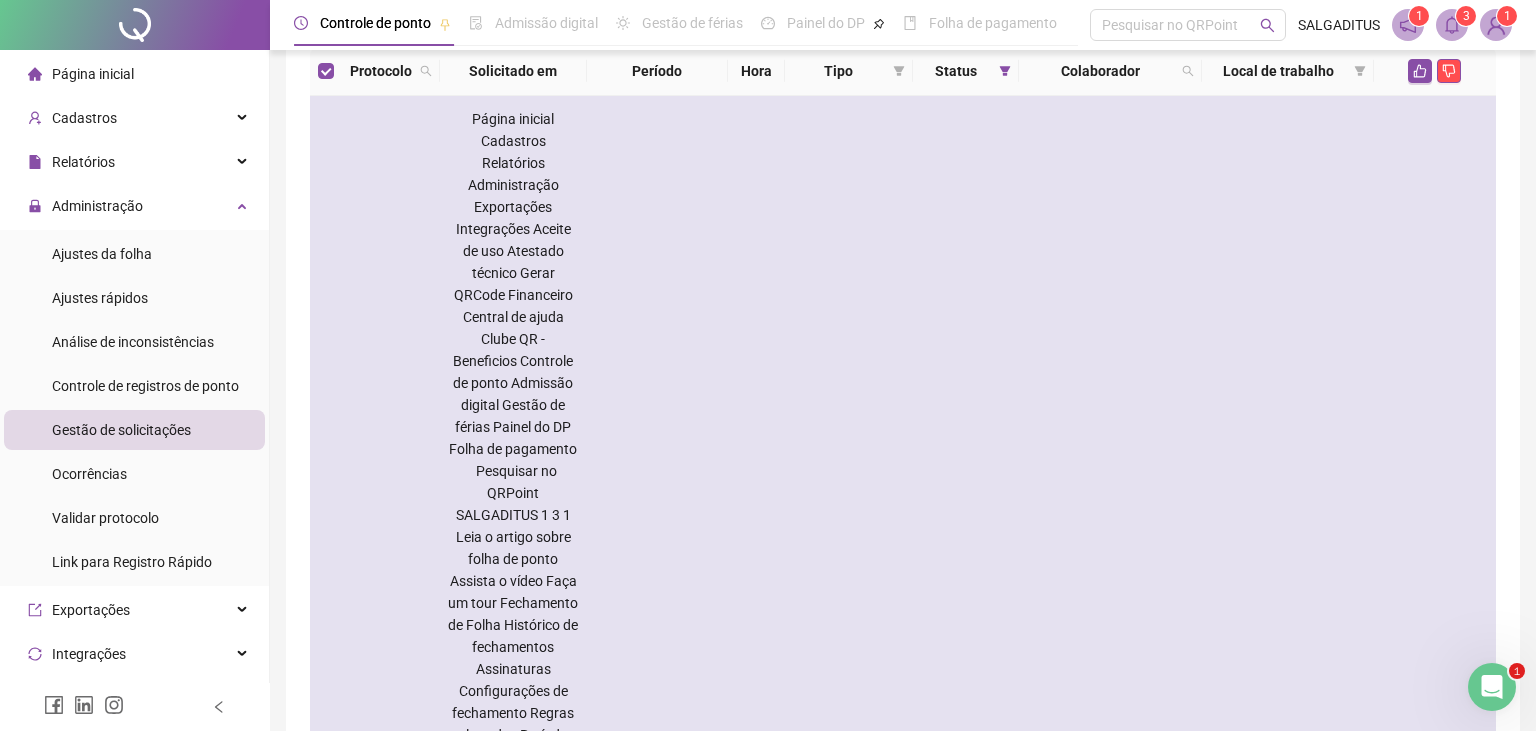 click on "01/08/2025 14:02" at bounding box center [513, 779] 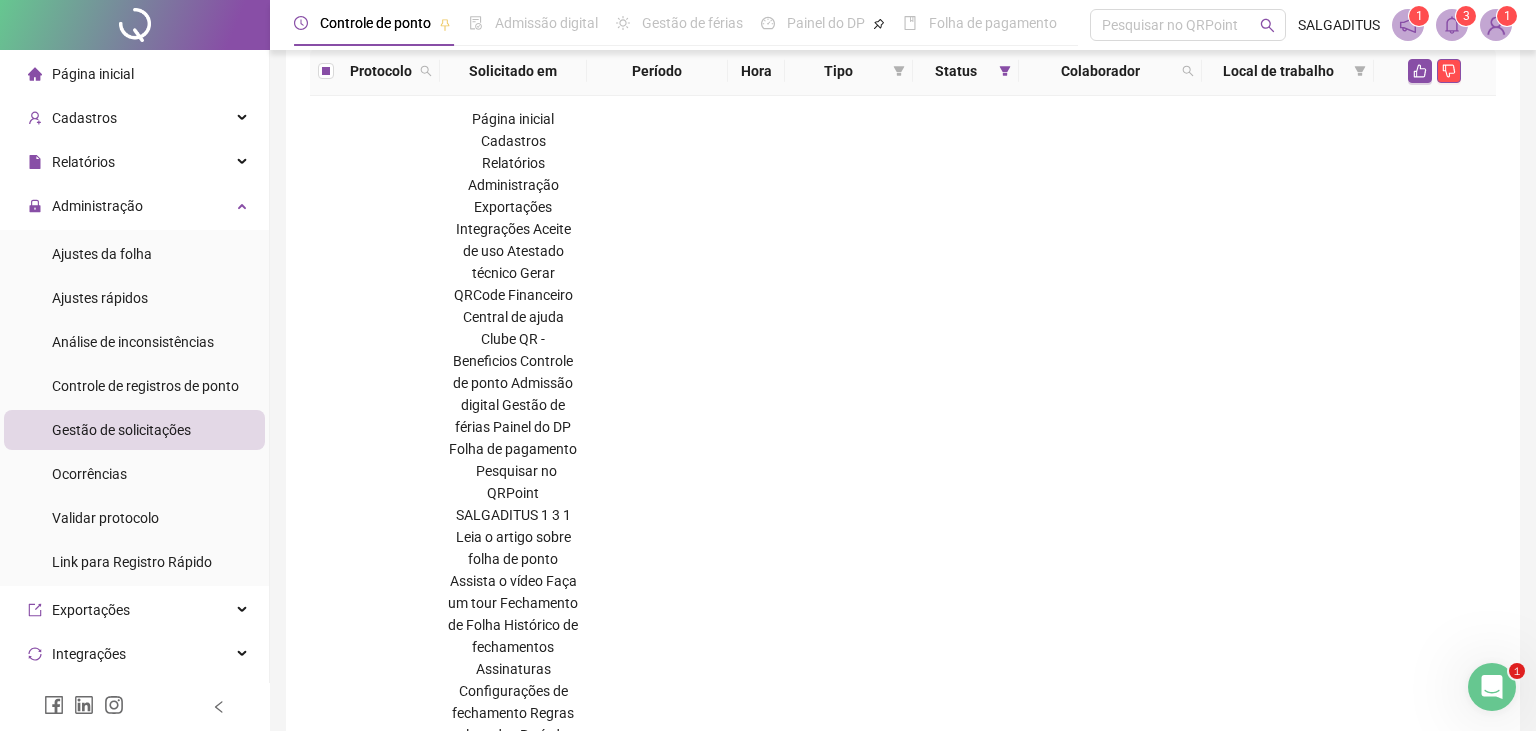 click on "01/08/2025 14:01" at bounding box center (513, 1497) 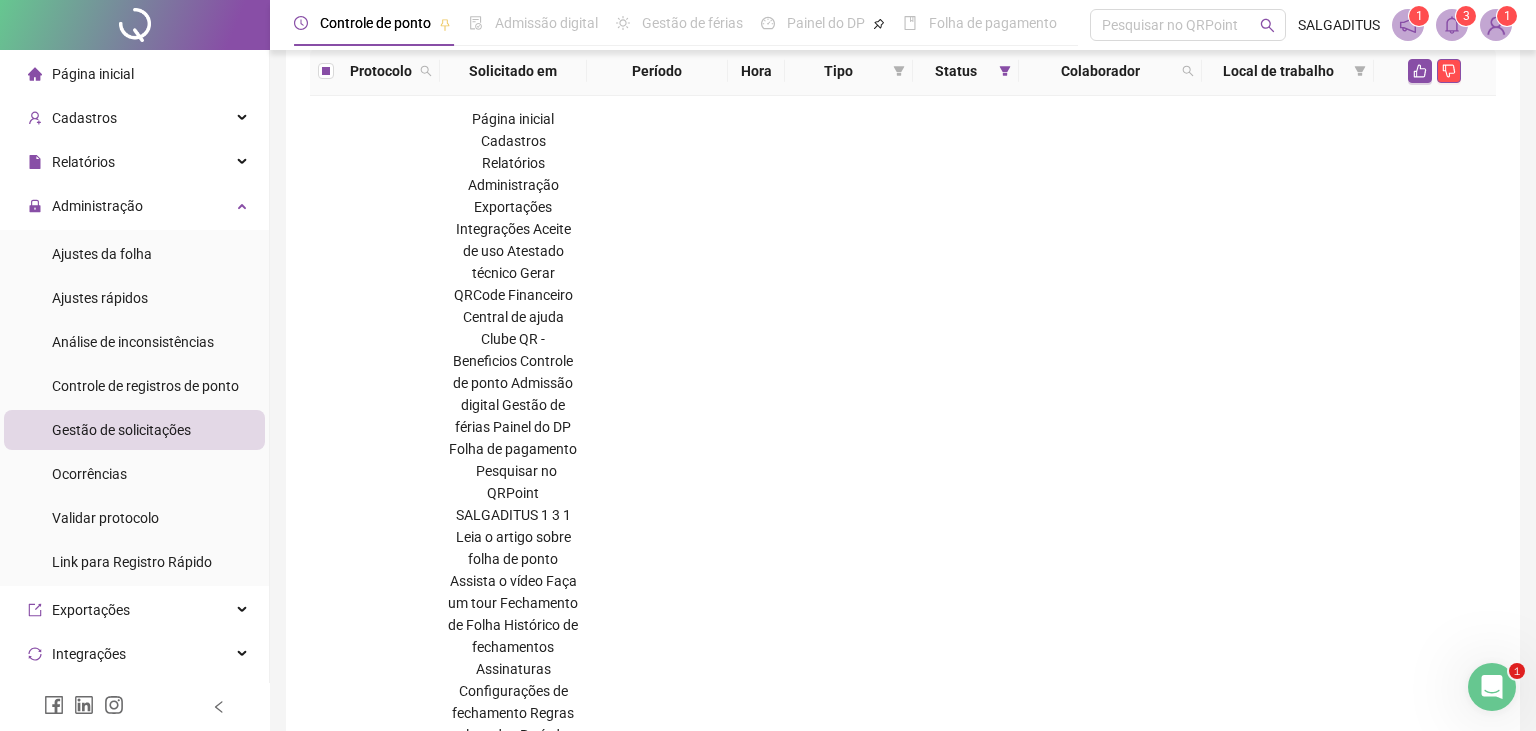 drag, startPoint x: 447, startPoint y: 317, endPoint x: 433, endPoint y: 354, distance: 39.56008 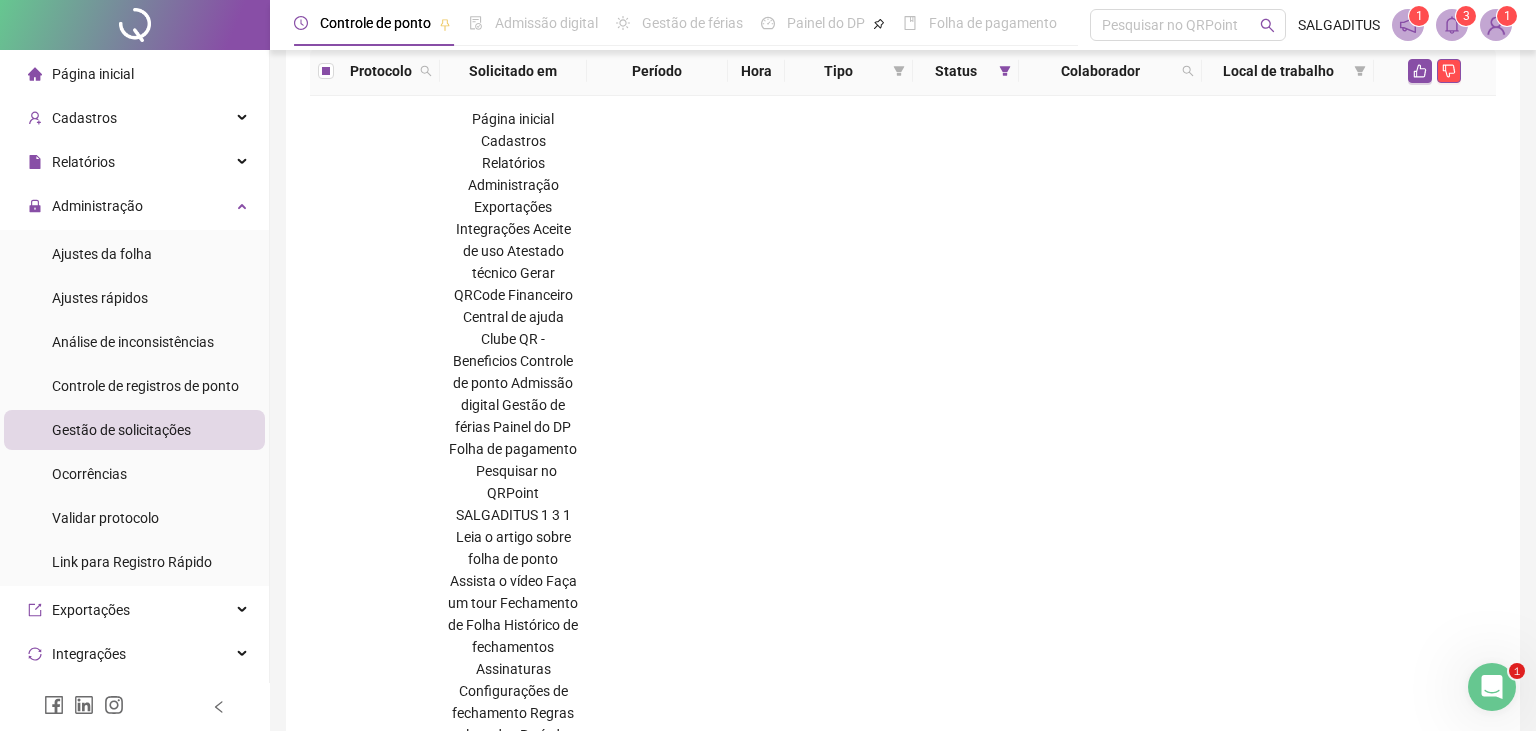 click on "01/08/2025 14:01" at bounding box center (513, 1635) 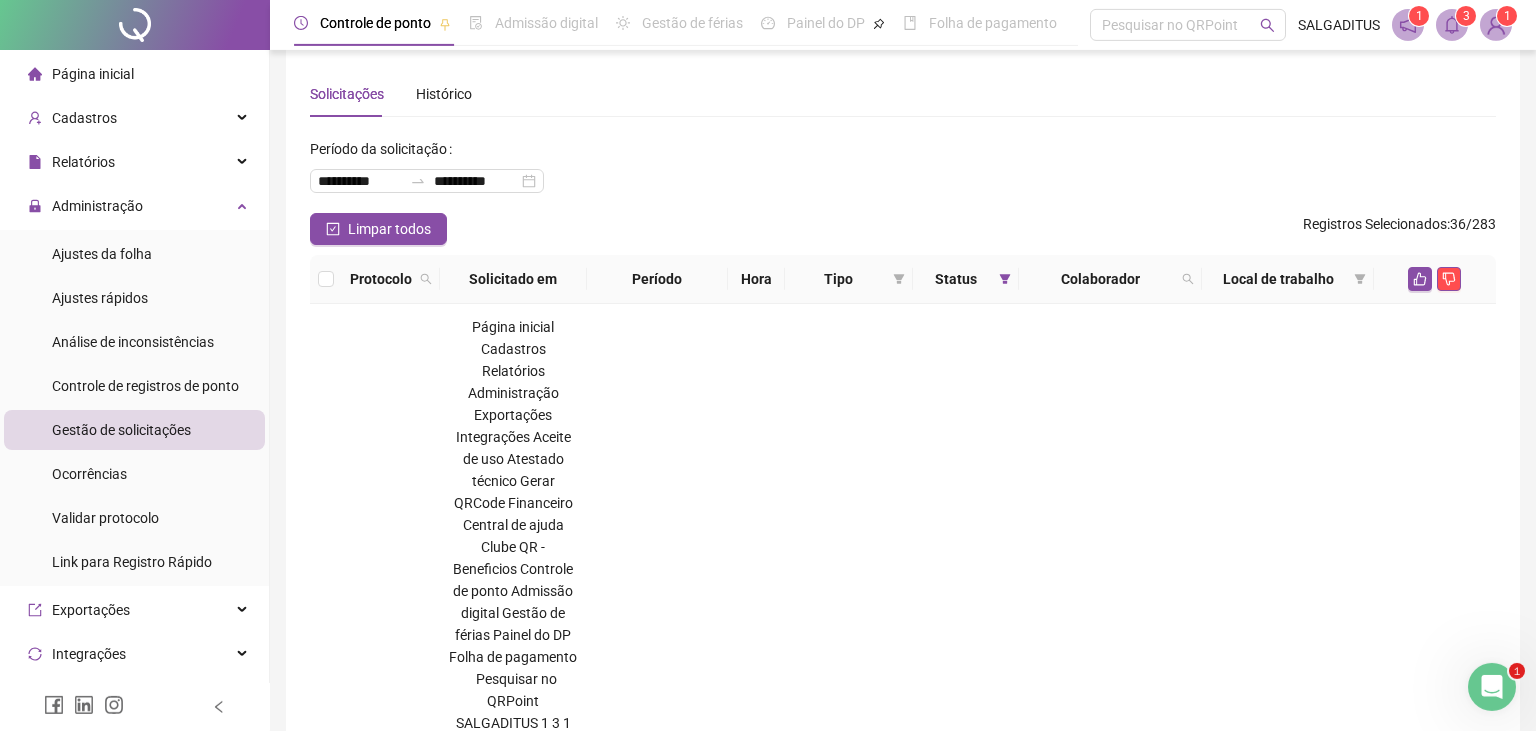 scroll, scrollTop: 16, scrollLeft: 0, axis: vertical 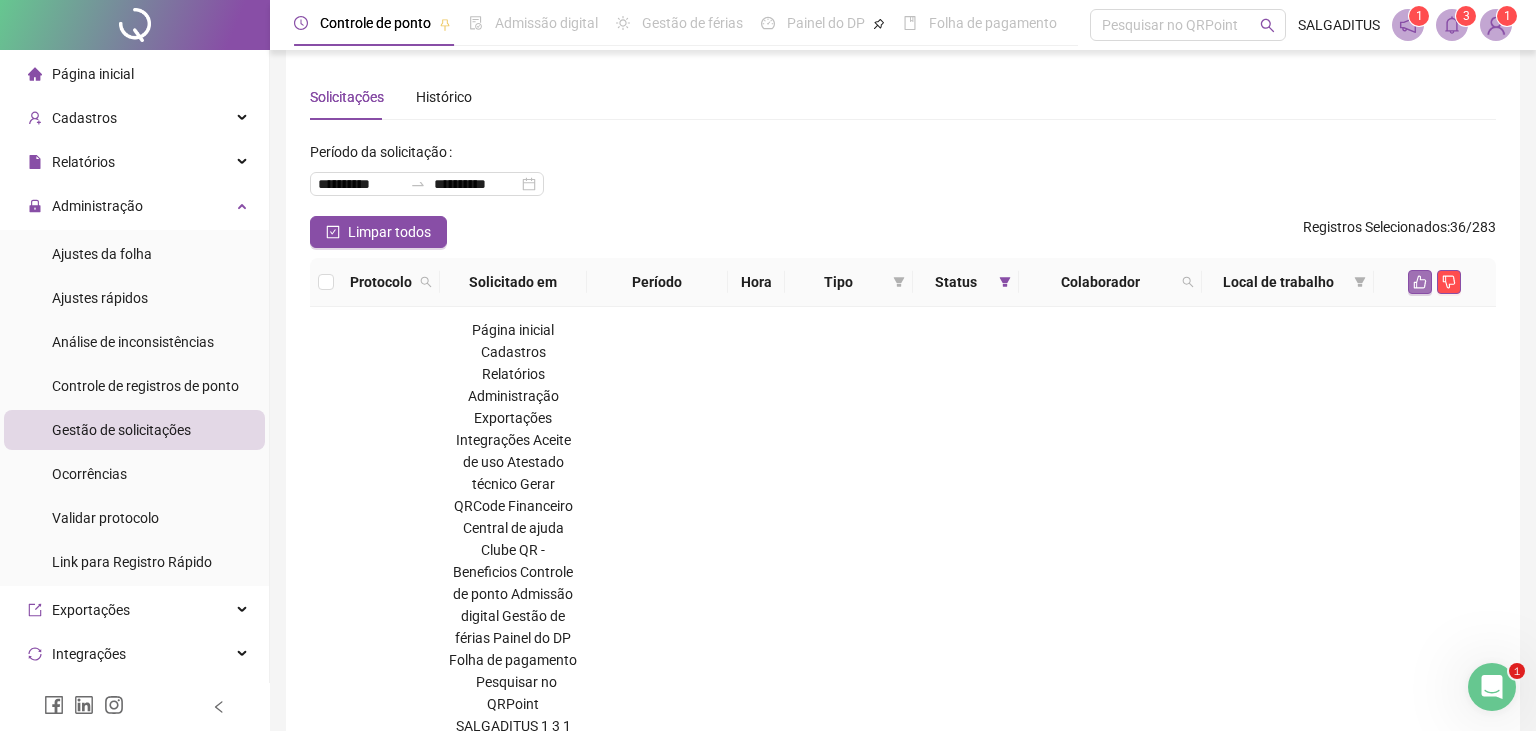 click 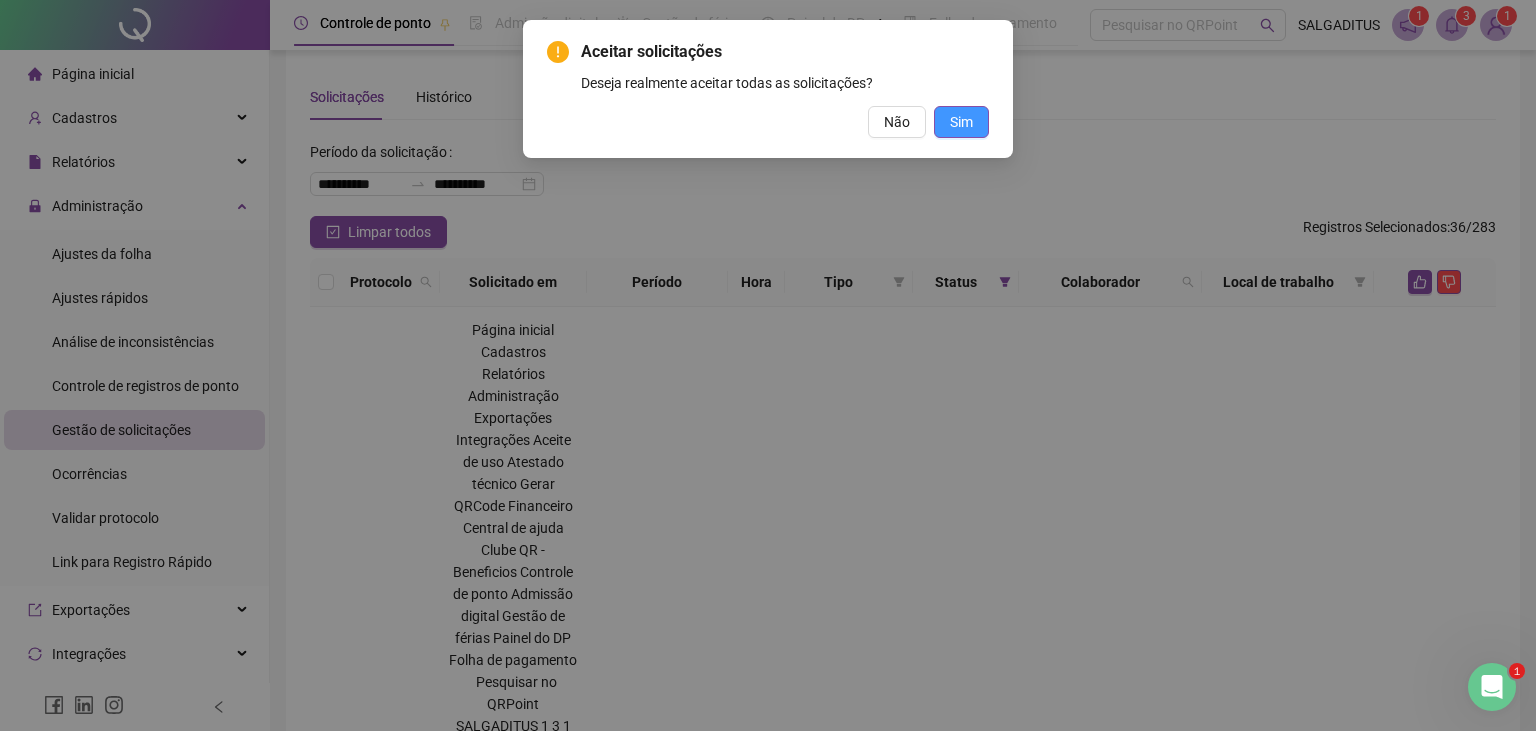 click on "Sim" at bounding box center [961, 122] 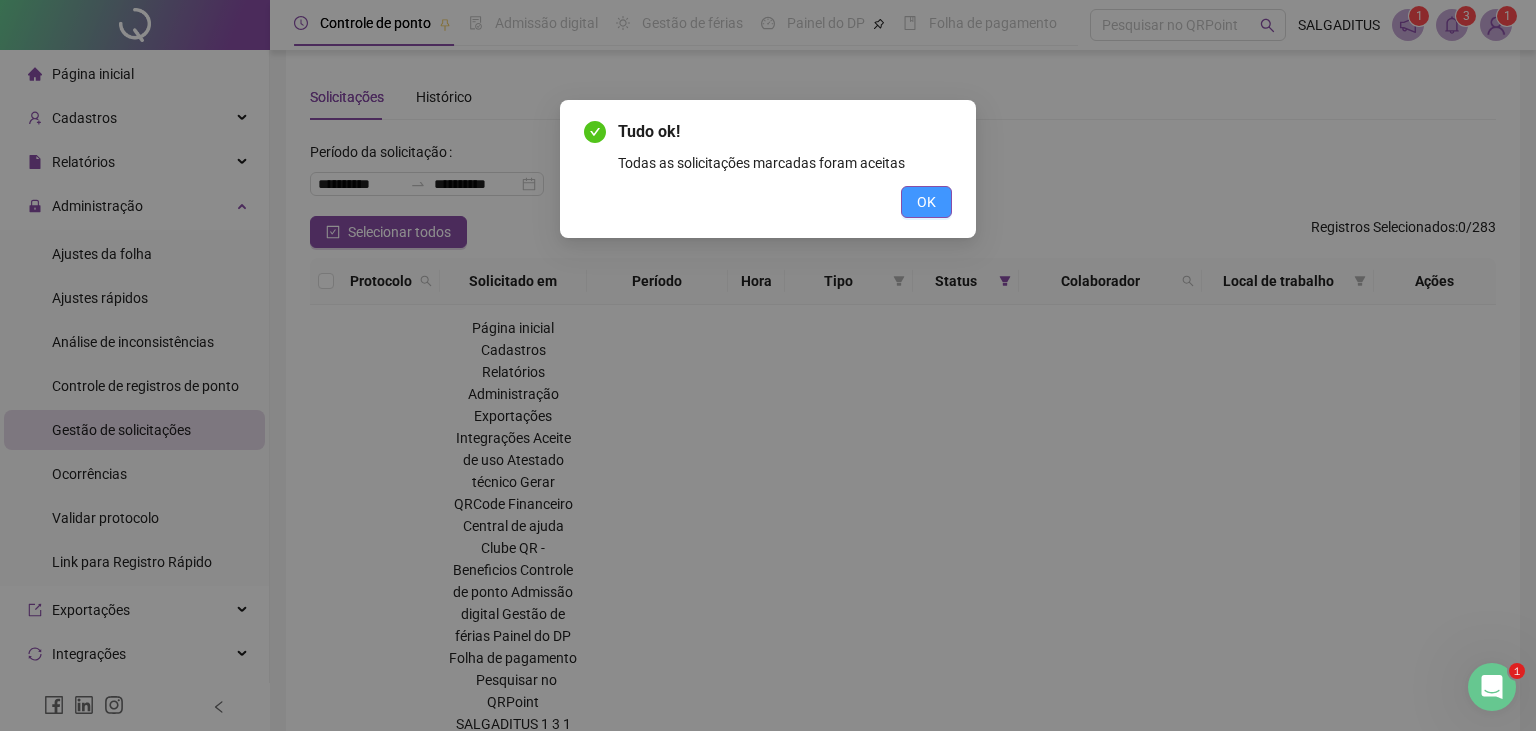 click on "OK" at bounding box center [926, 202] 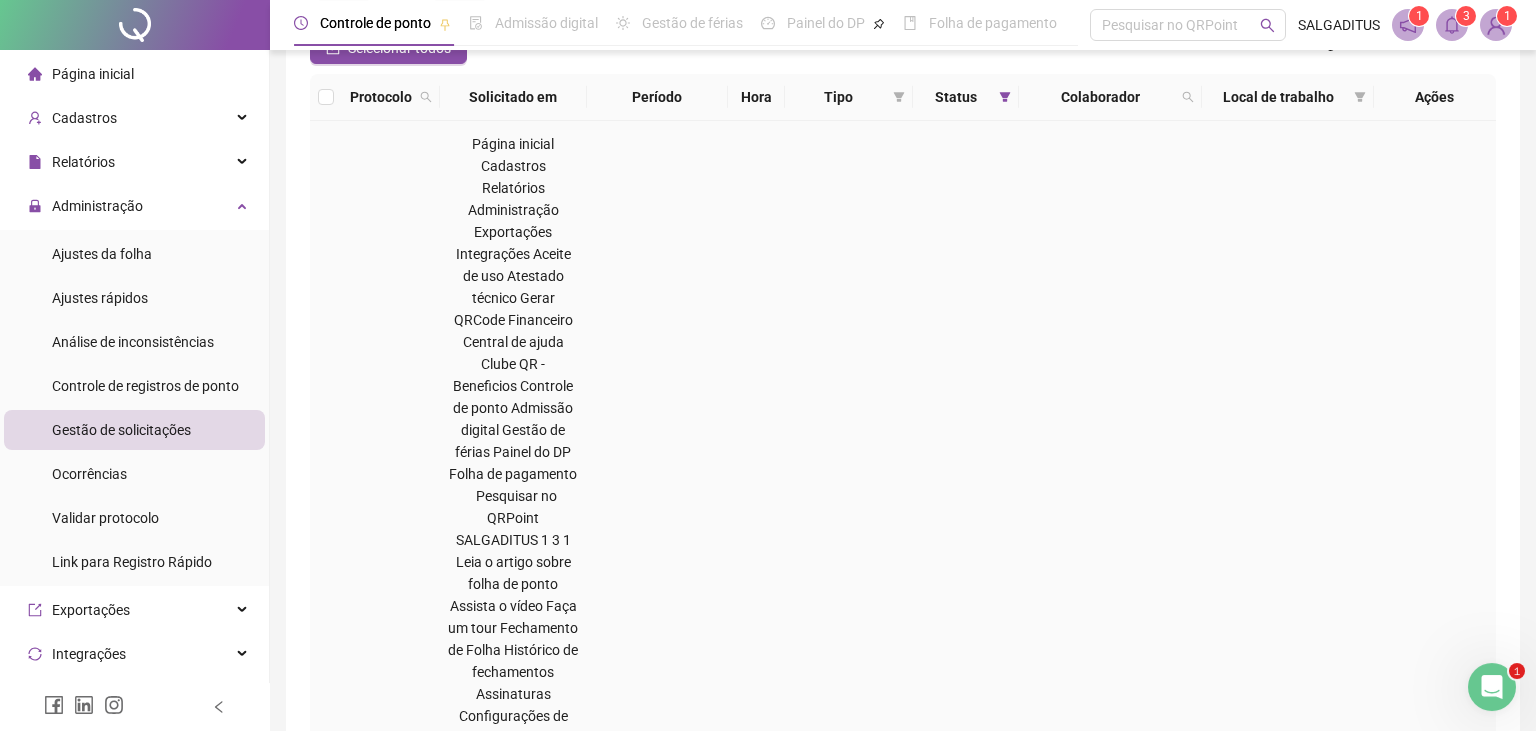 scroll, scrollTop: 225, scrollLeft: 0, axis: vertical 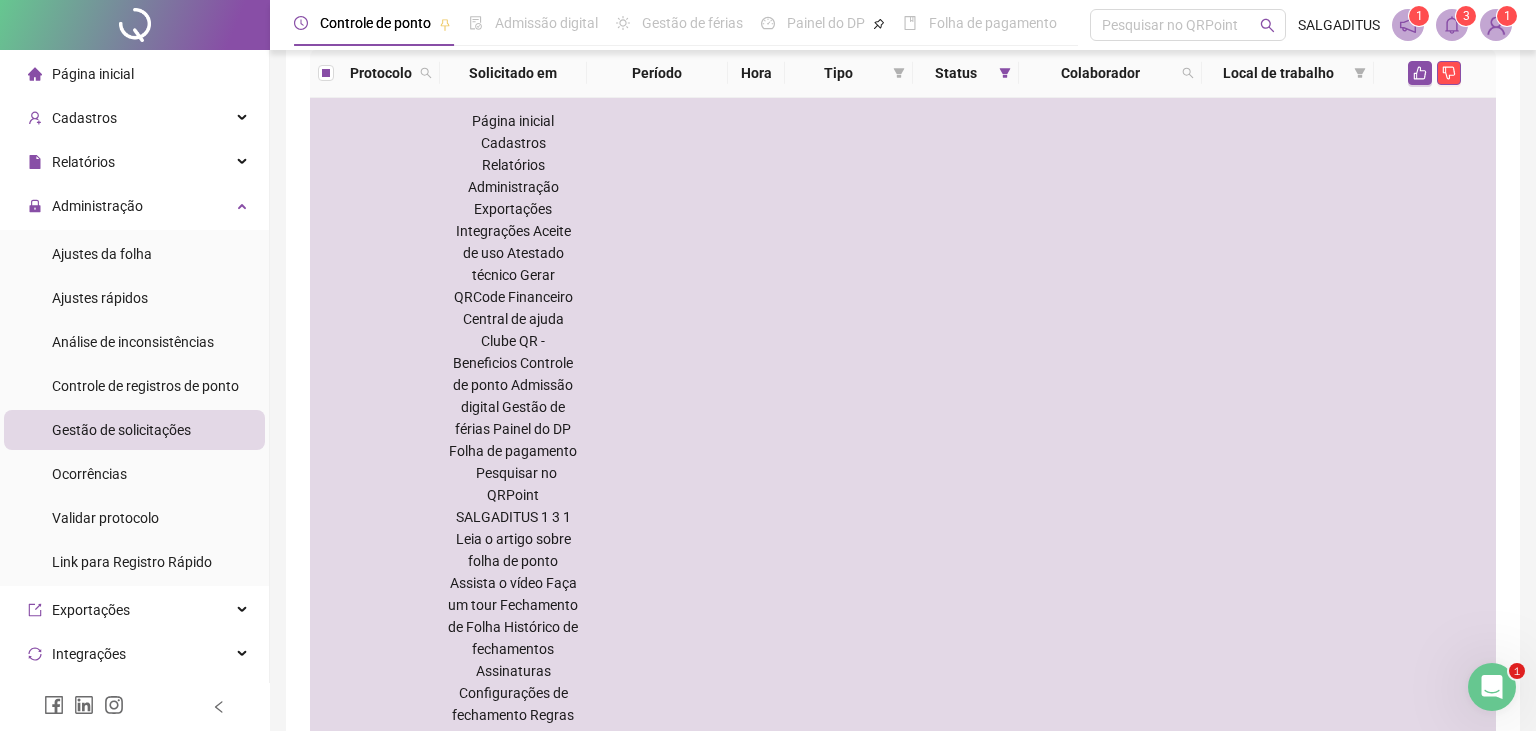 click on "5238103" at bounding box center (391, 1499) 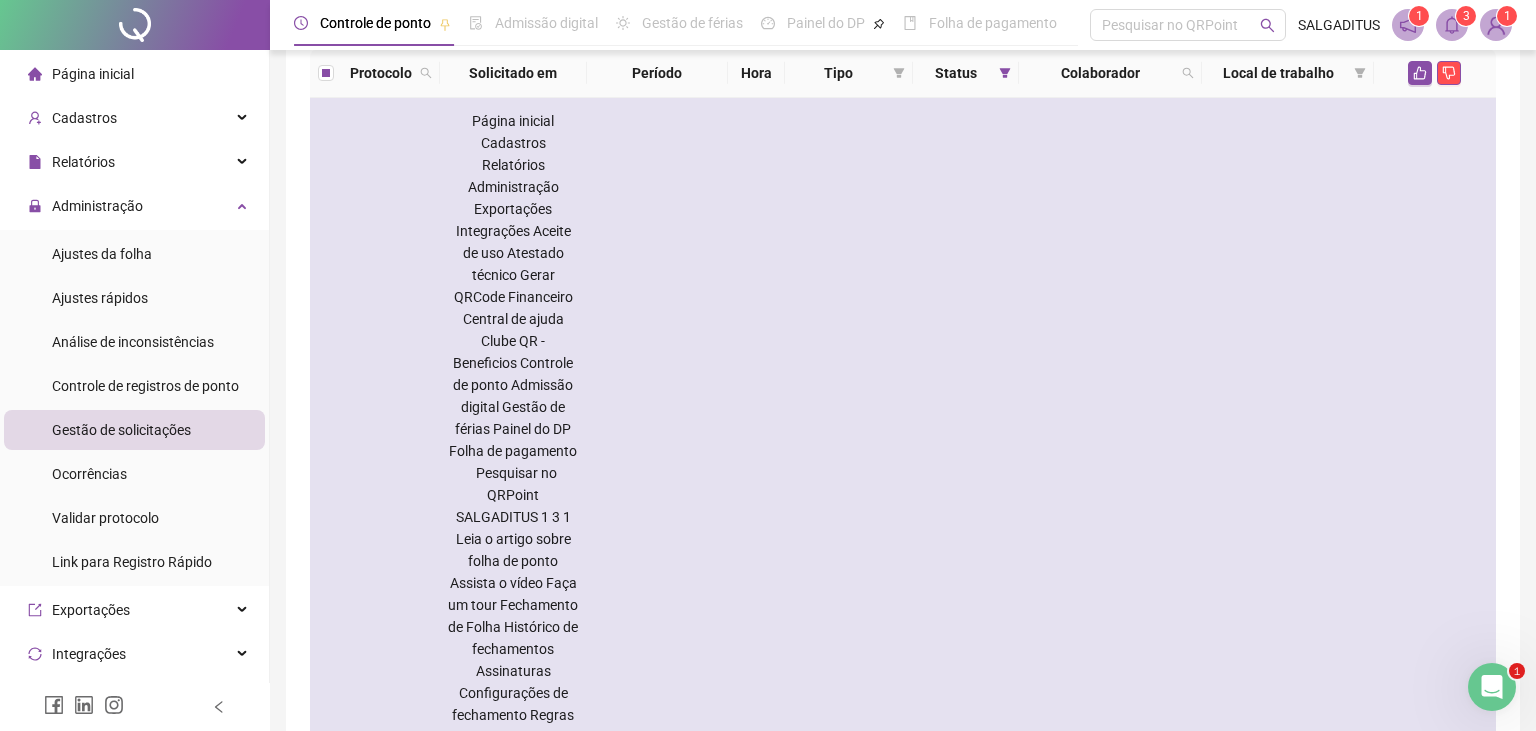 click on "5238105" at bounding box center (382, 781) 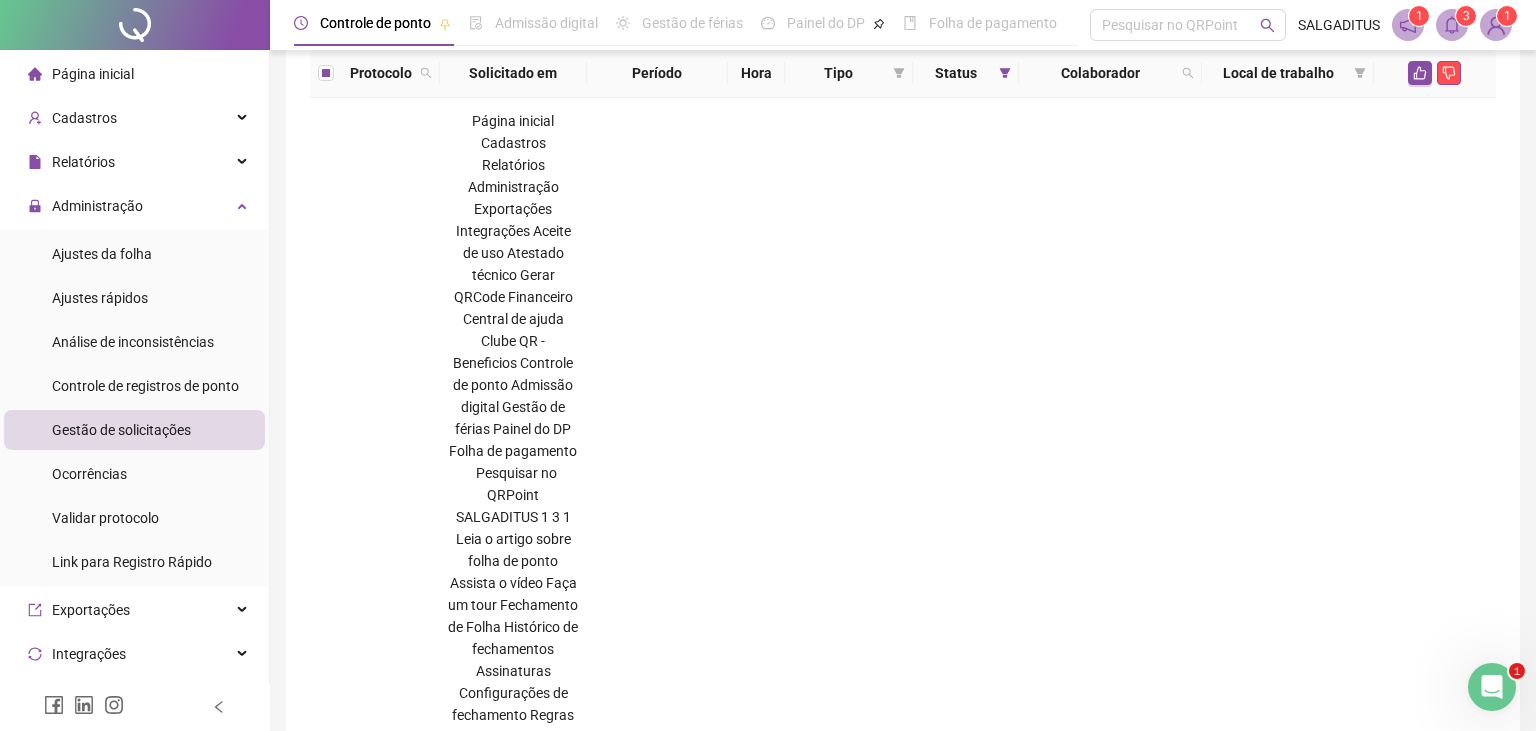 click on "5238103" at bounding box center (382, 1499) 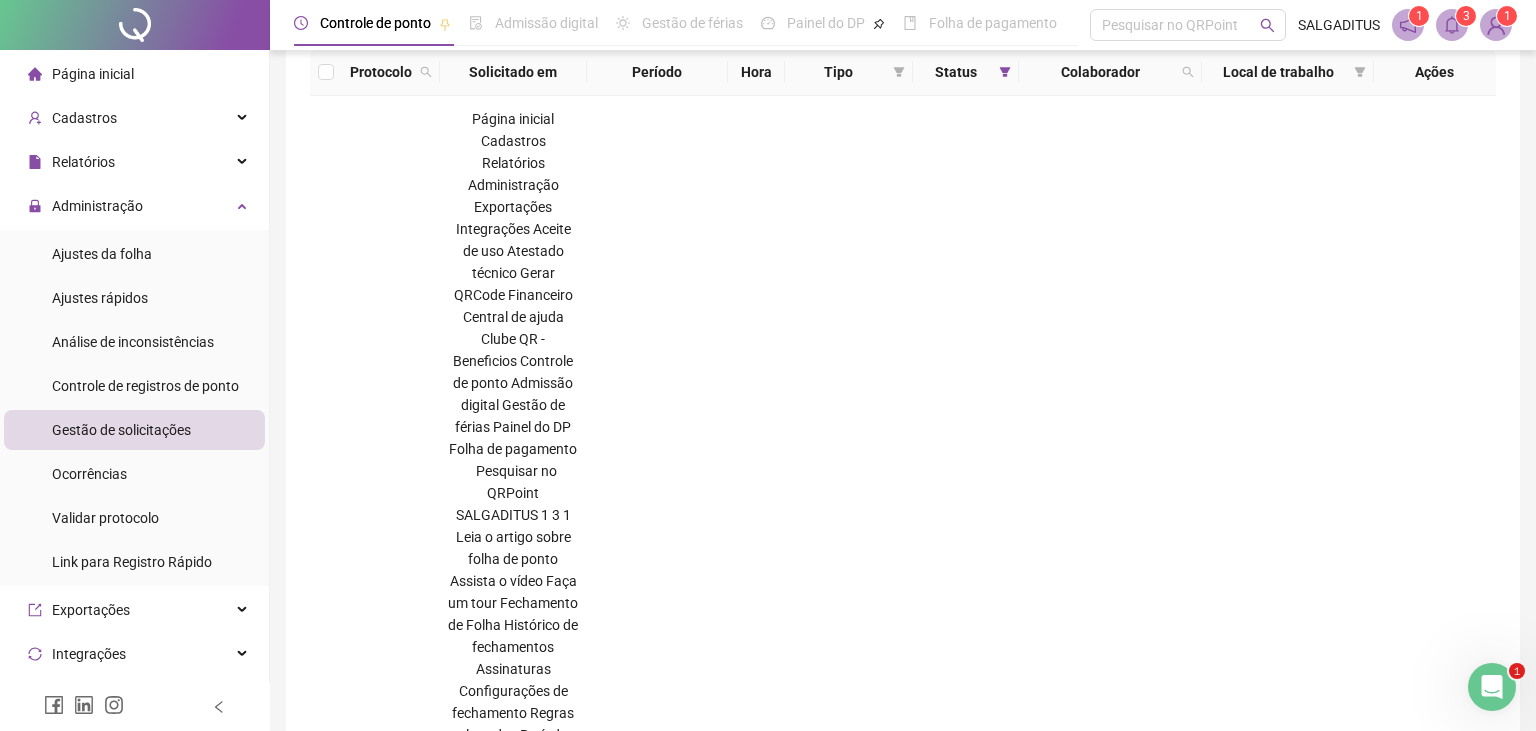 click on "1" at bounding box center [879, 1893] 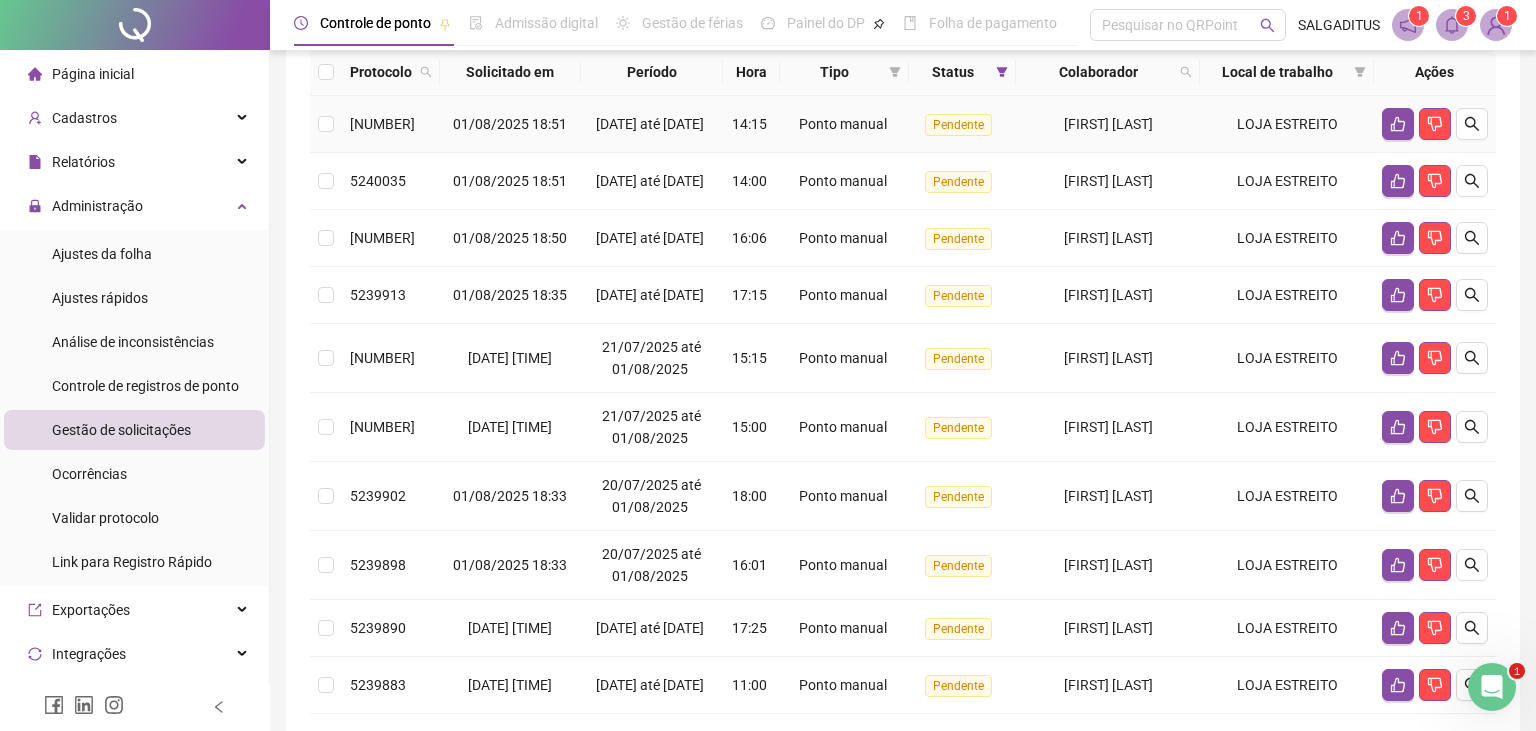 click on "13/07/2025 até 01/08/2025" at bounding box center [650, 124] 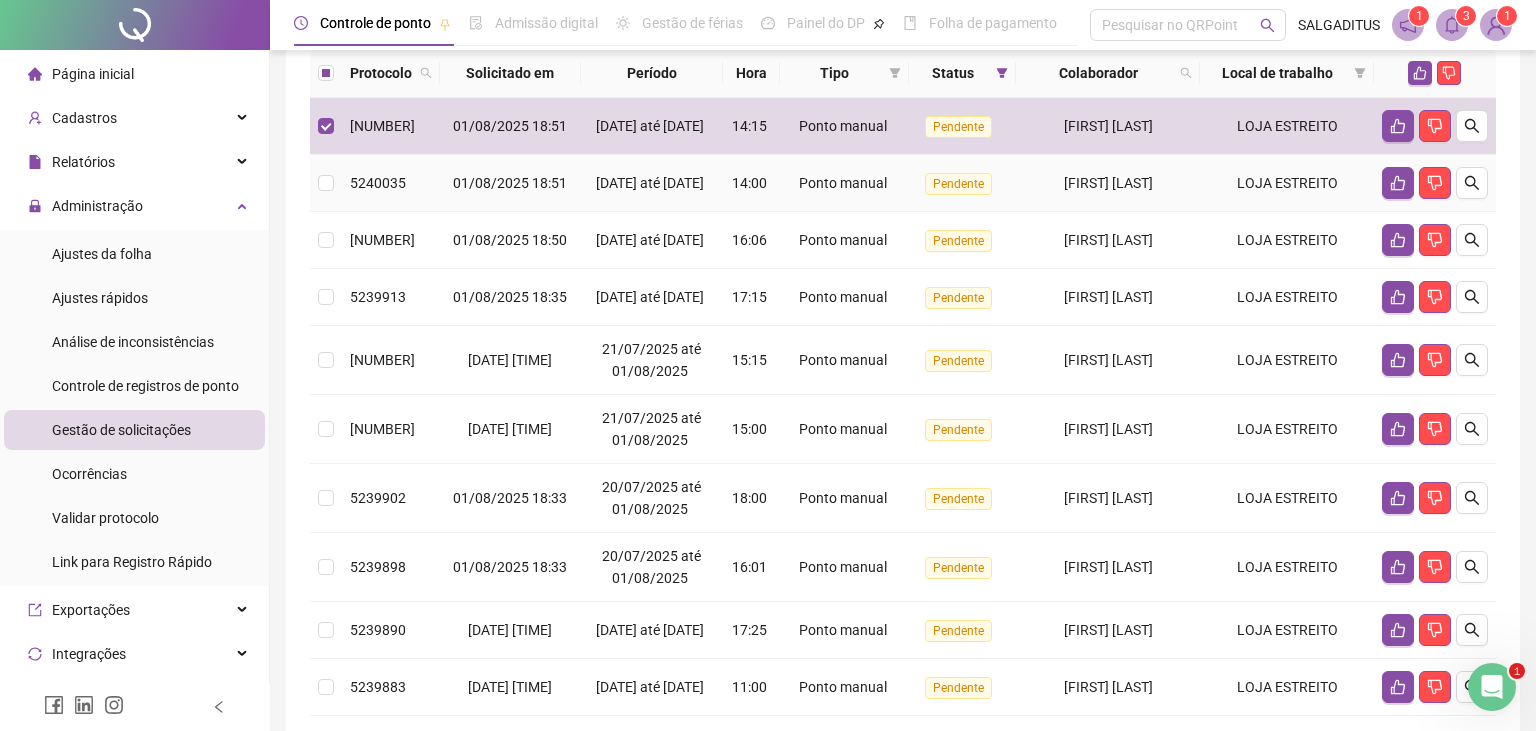 drag, startPoint x: 602, startPoint y: 203, endPoint x: 611, endPoint y: 286, distance: 83.48653 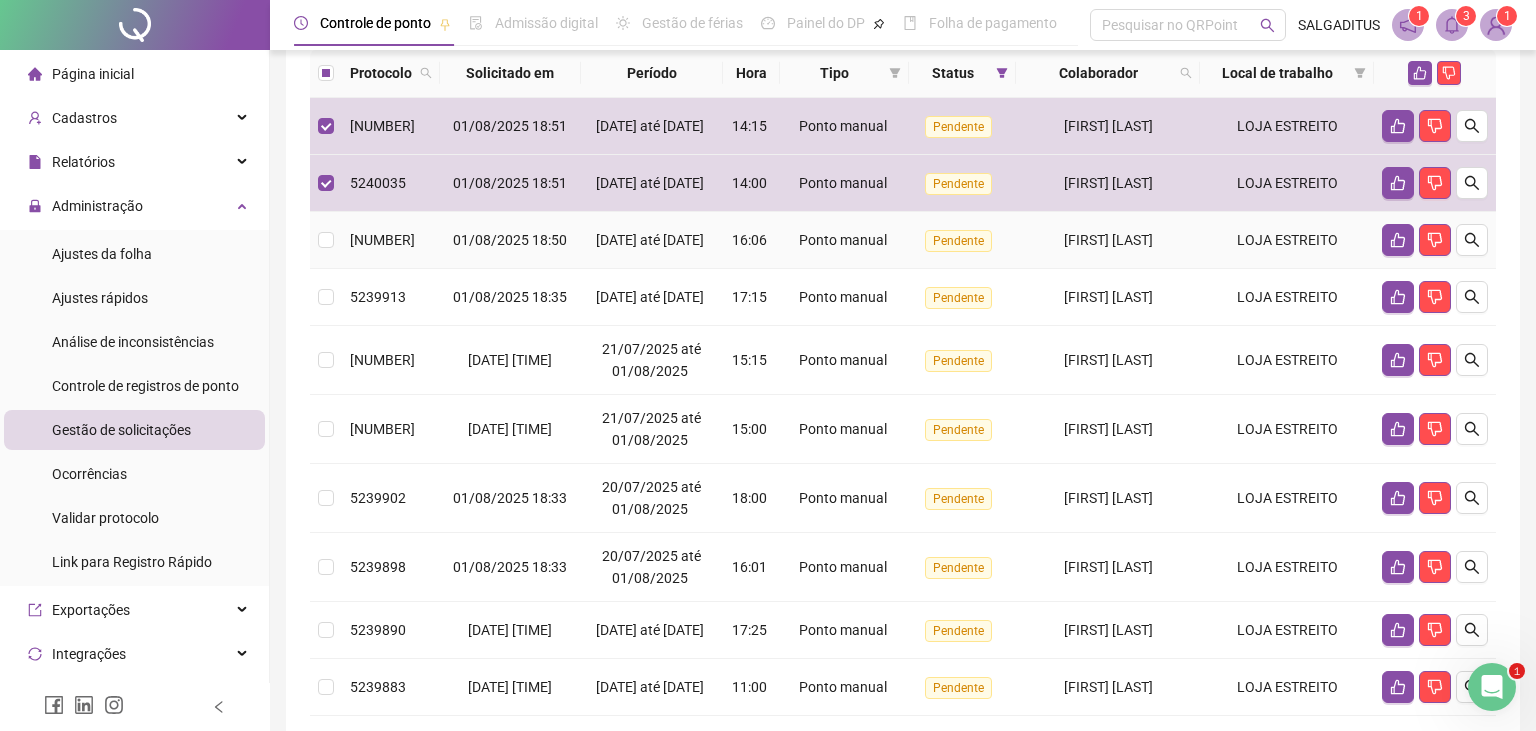 click on "07/07/2025 até 01/08/2025" at bounding box center [650, 240] 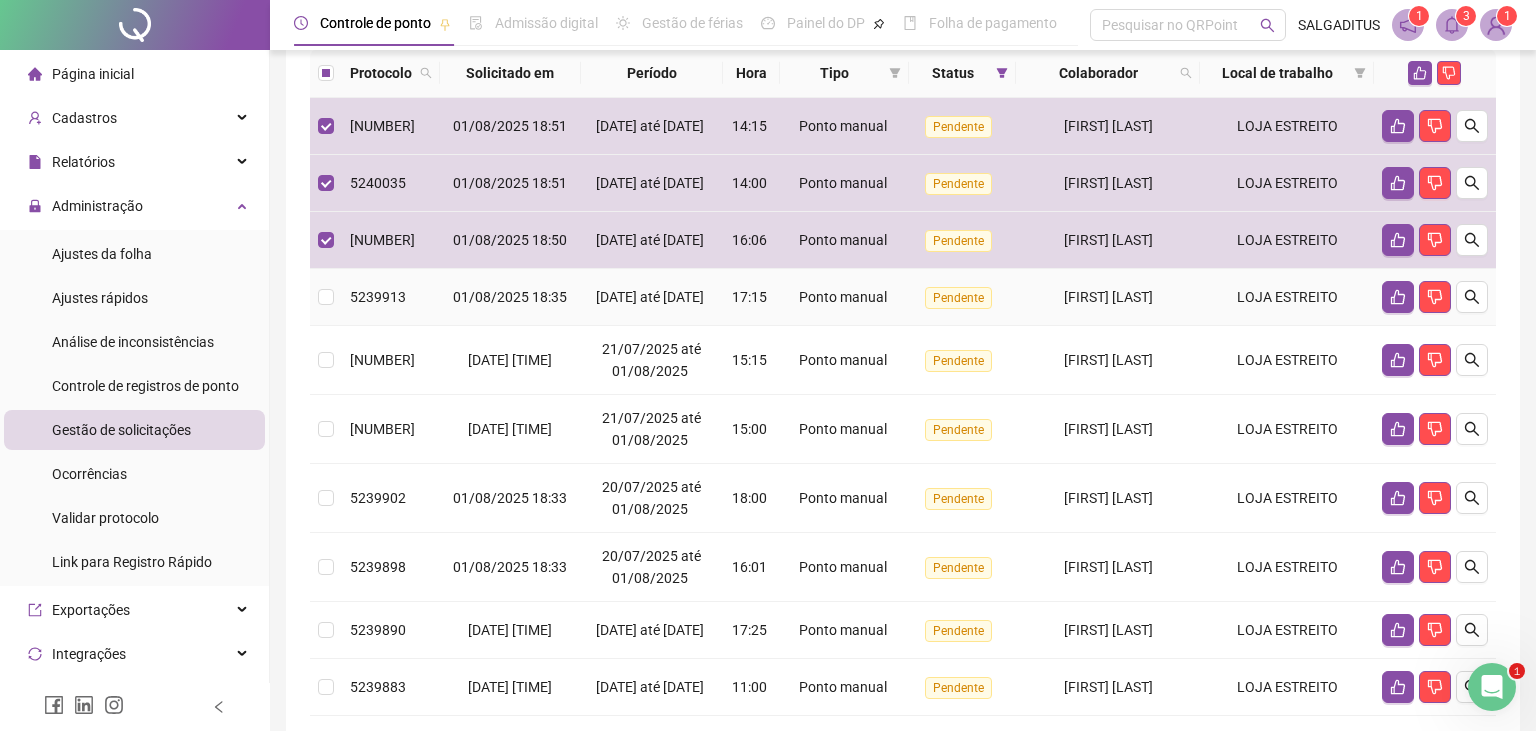 click on "26/07/2025 até 01/08/2025" at bounding box center [650, 297] 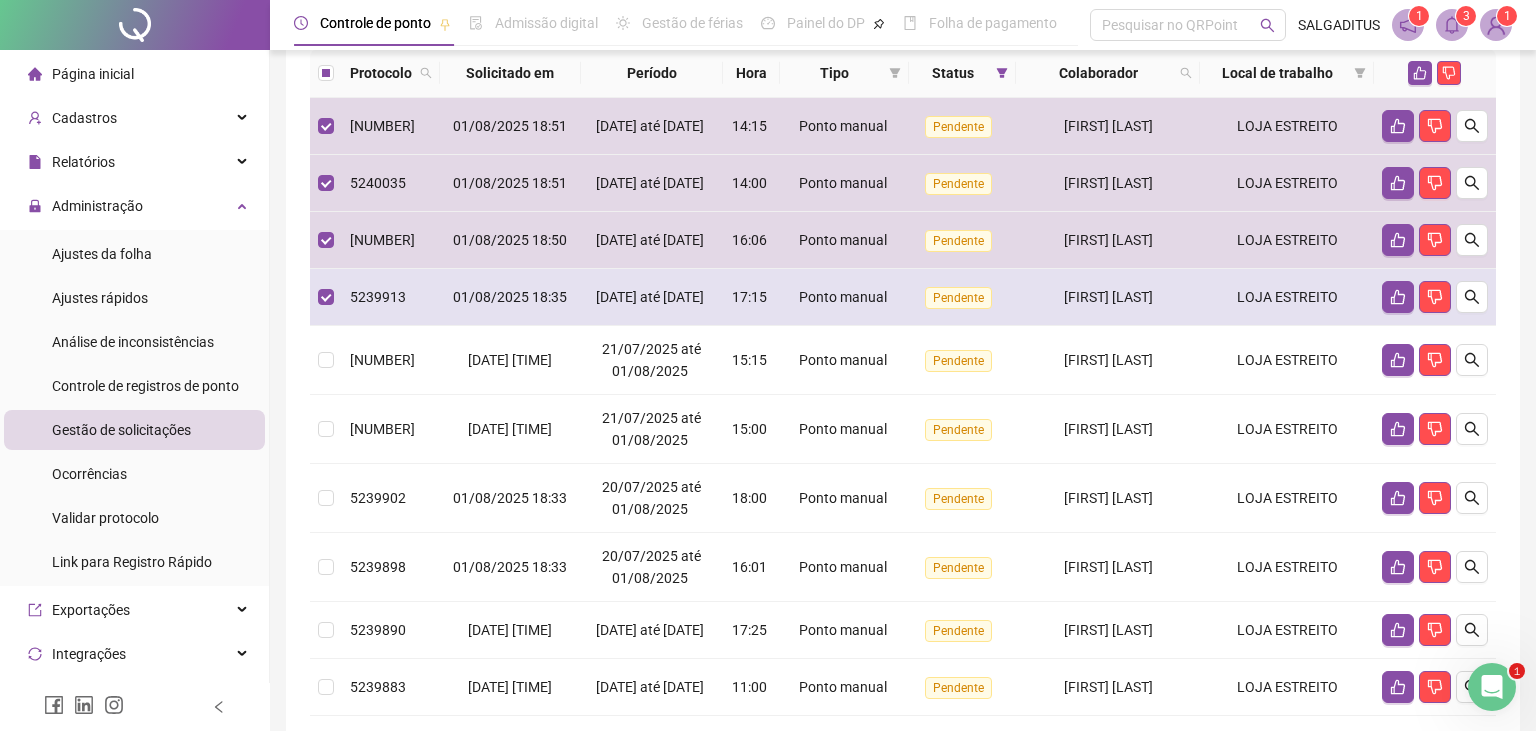 click on "26/07/2025 até 01/08/2025" at bounding box center [650, 297] 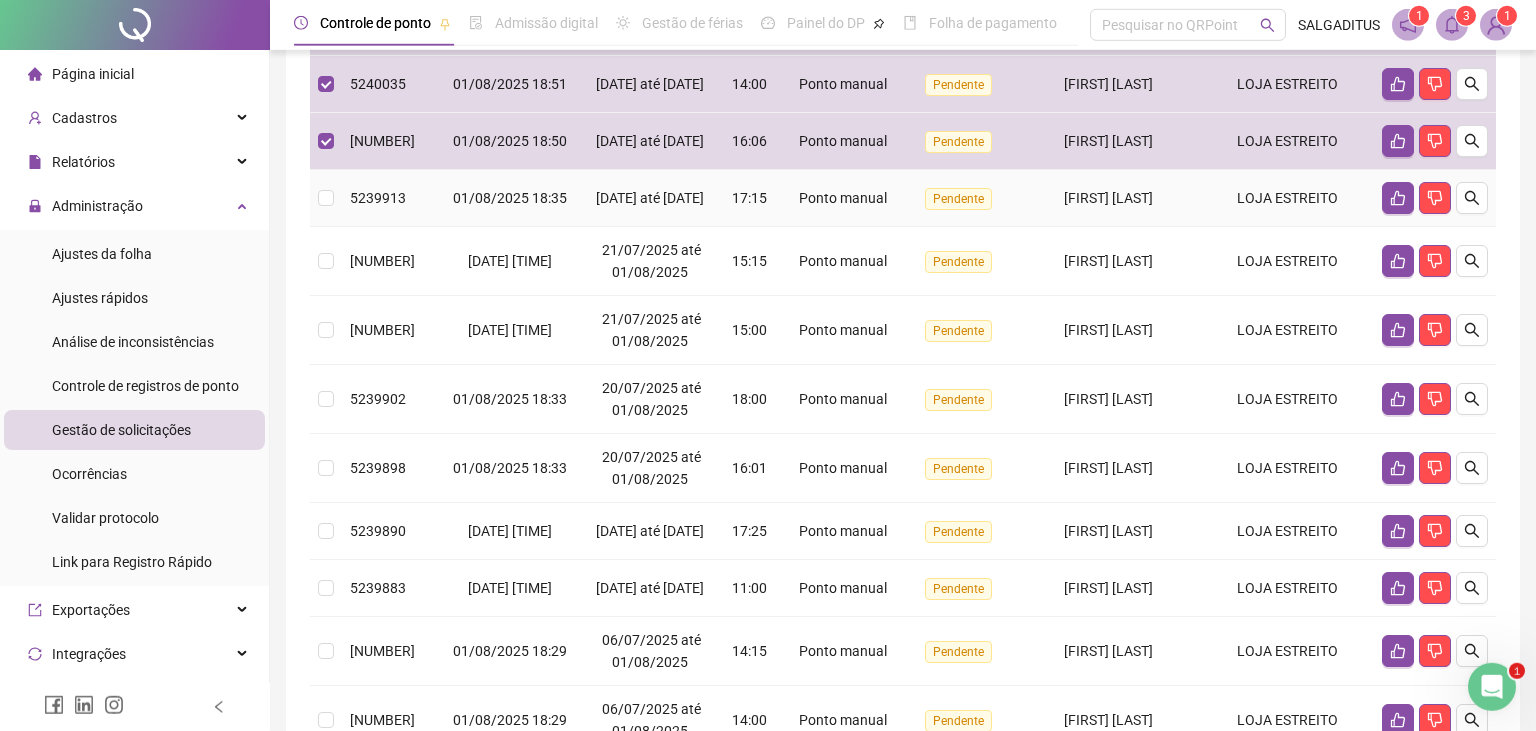 scroll, scrollTop: 331, scrollLeft: 0, axis: vertical 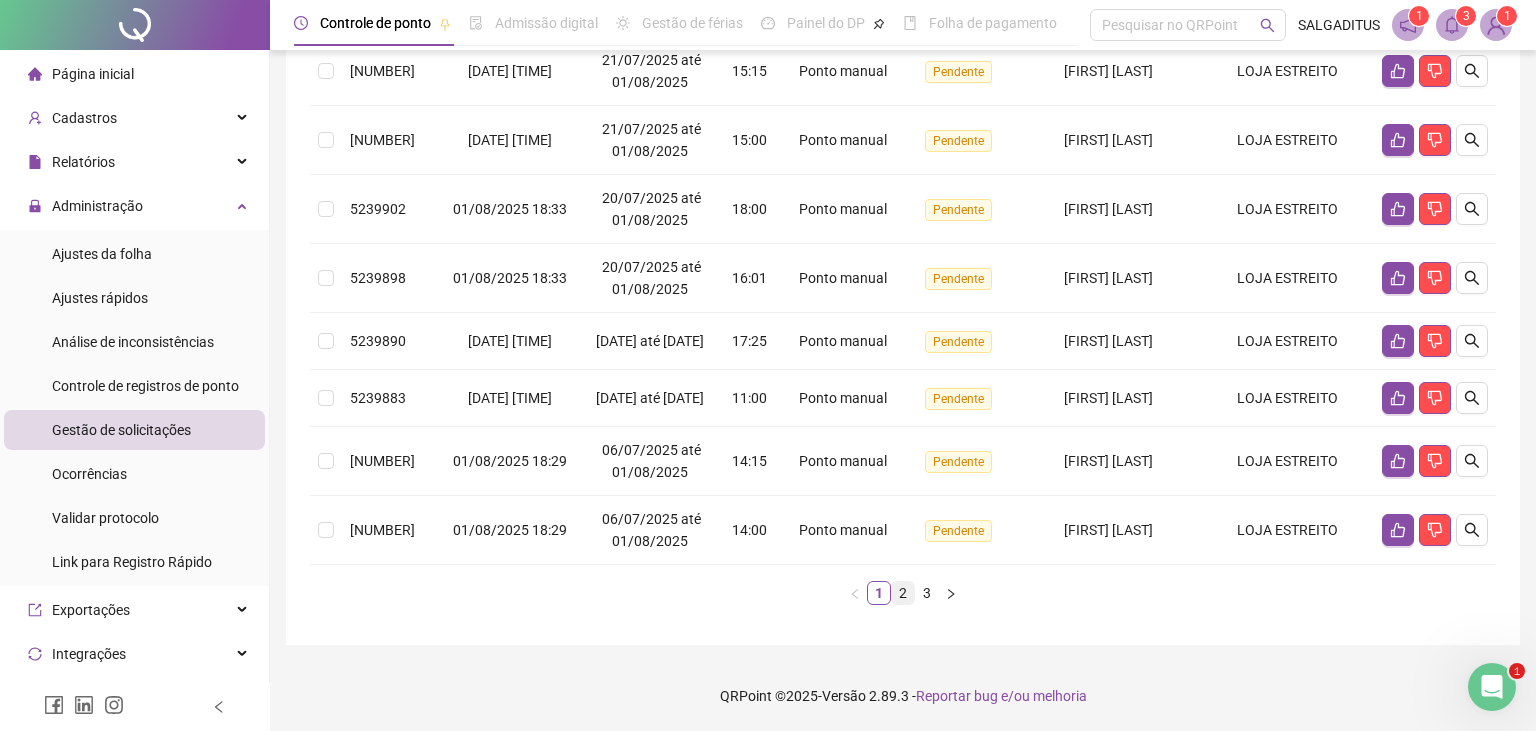 click on "2" at bounding box center (903, 593) 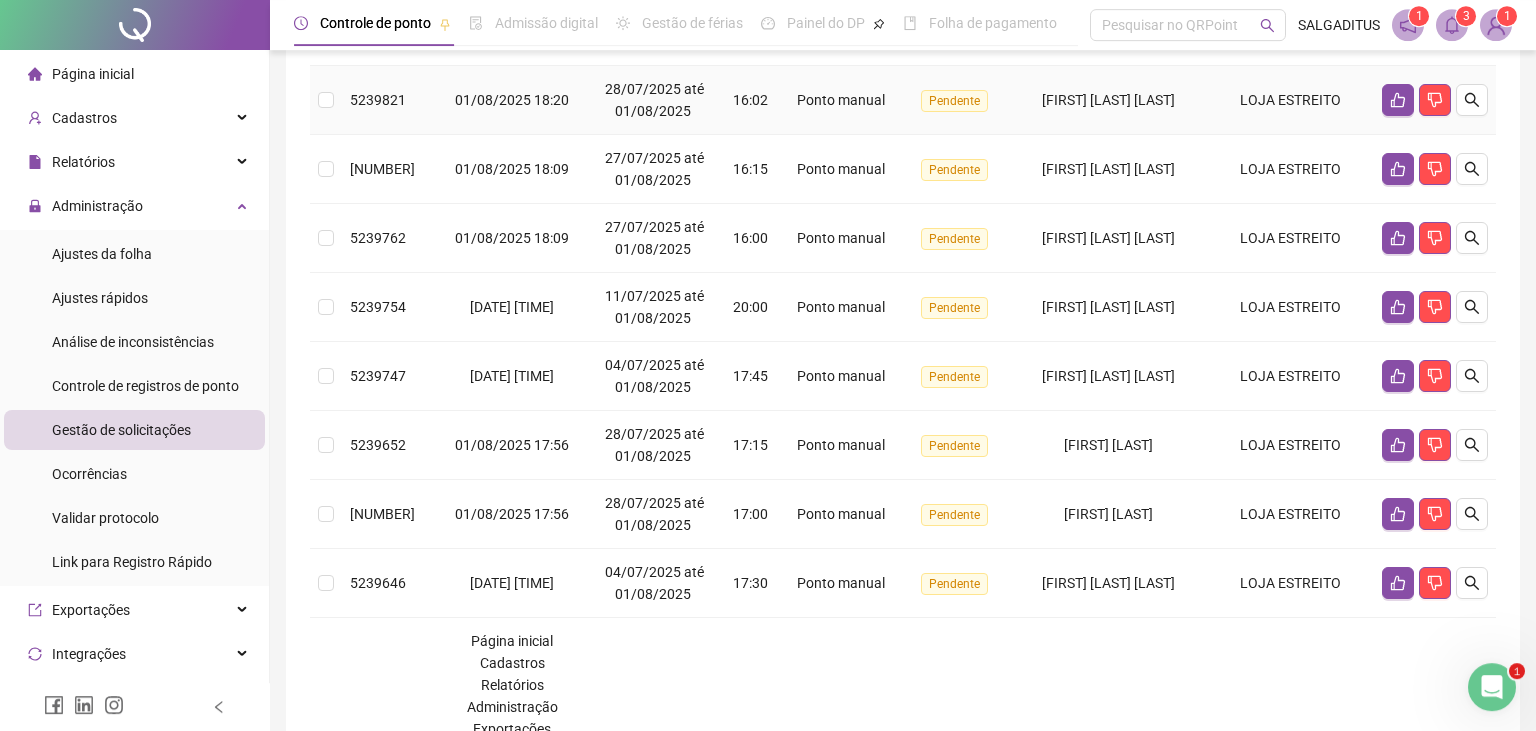 scroll, scrollTop: 583, scrollLeft: 0, axis: vertical 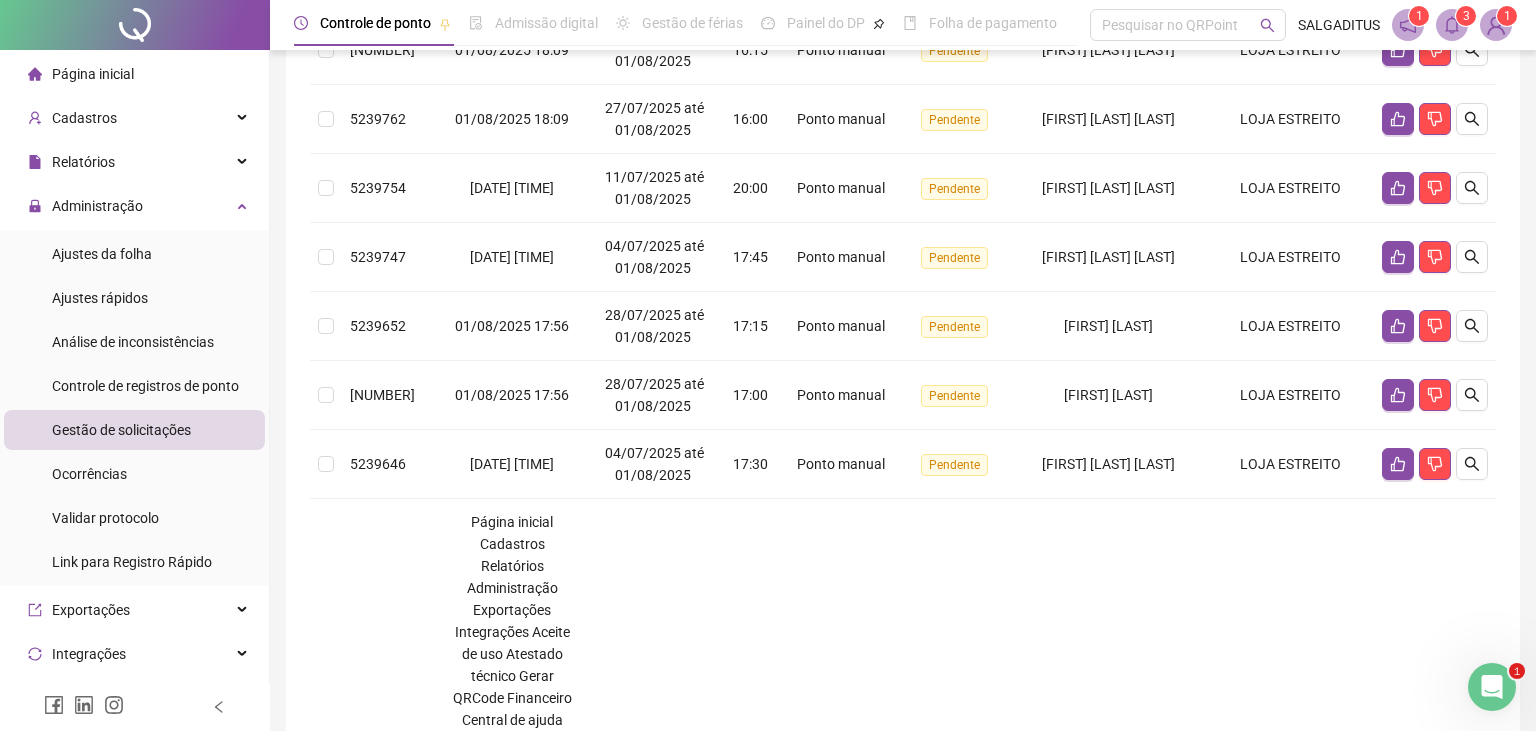 click on "3" at bounding box center [927, 1916] 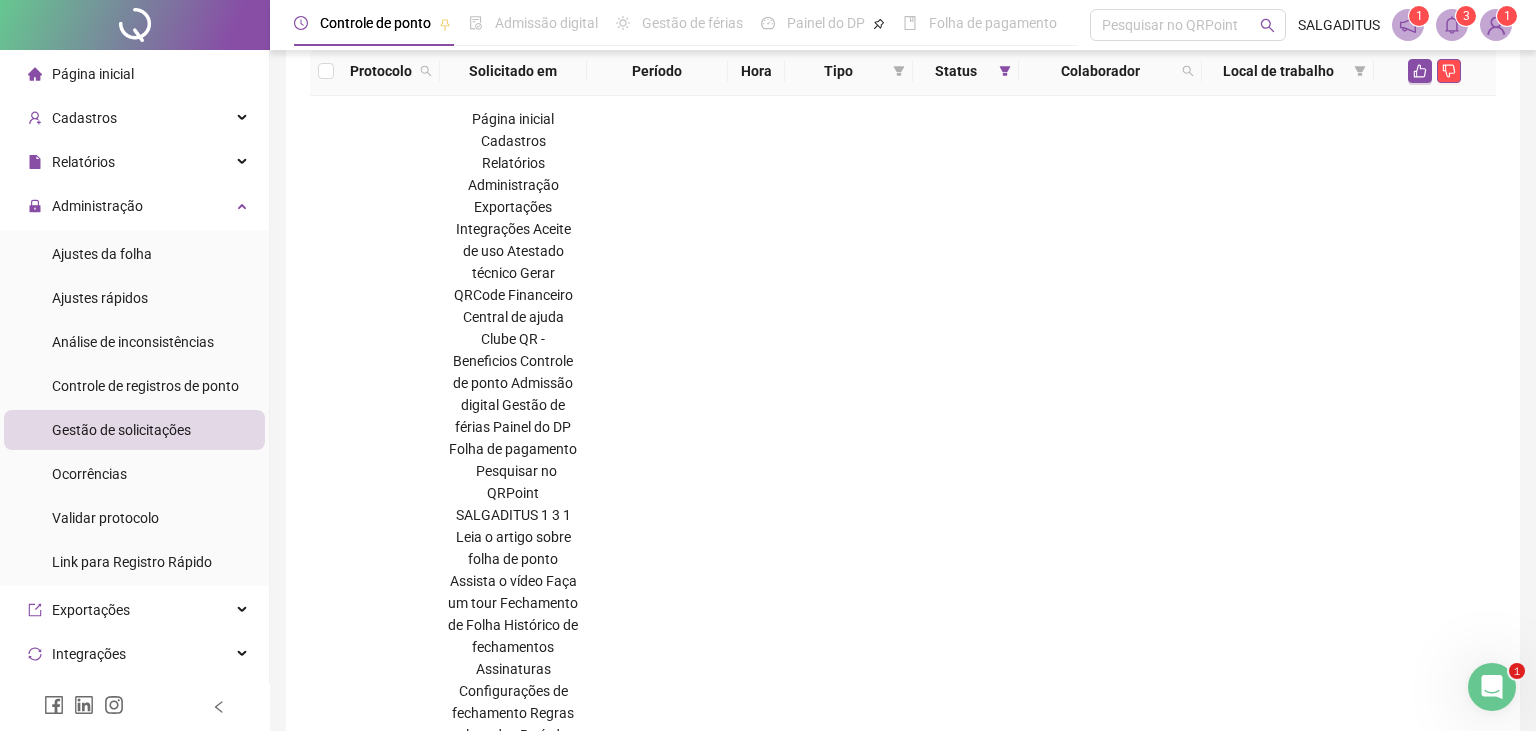 click on "1" at bounding box center [879, 1893] 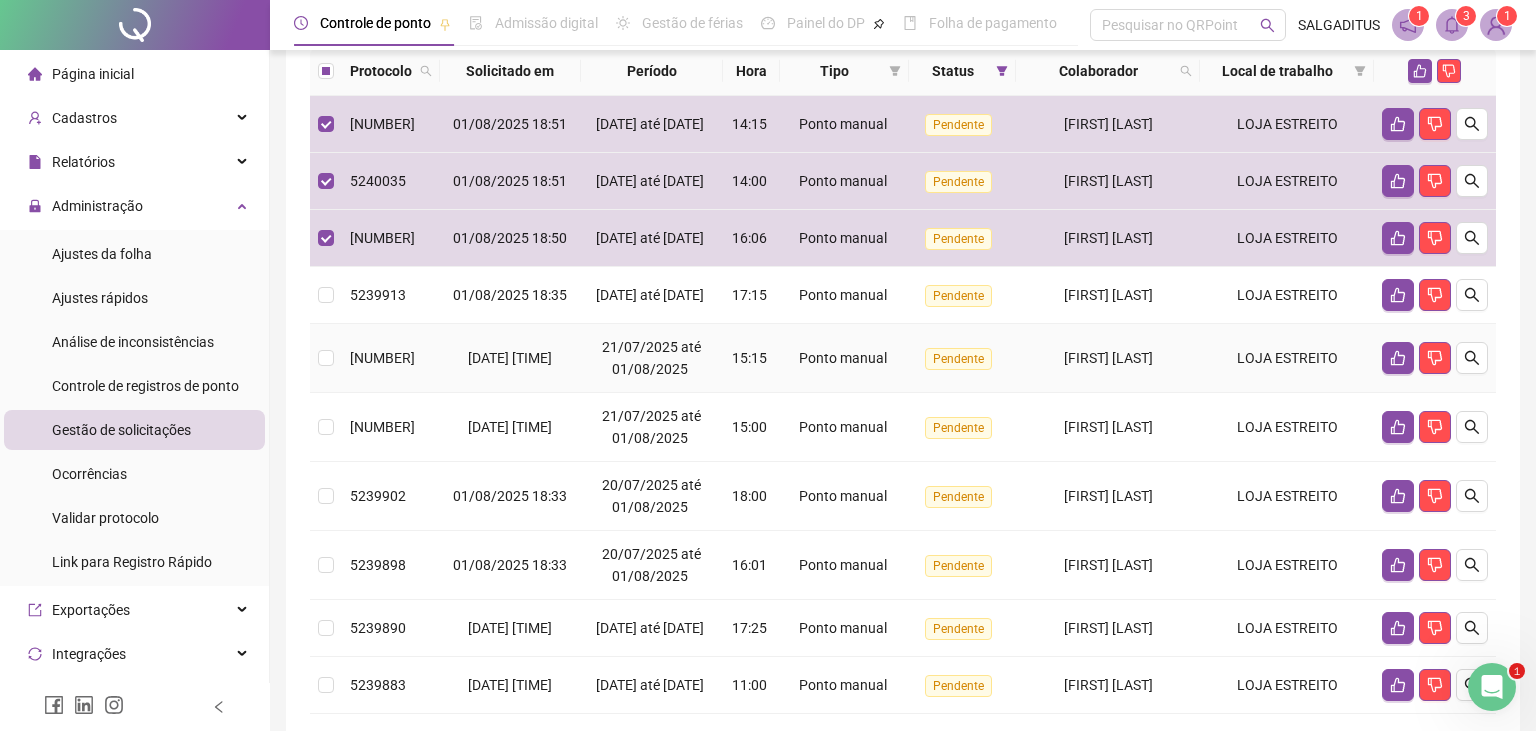 scroll, scrollTop: 0, scrollLeft: 0, axis: both 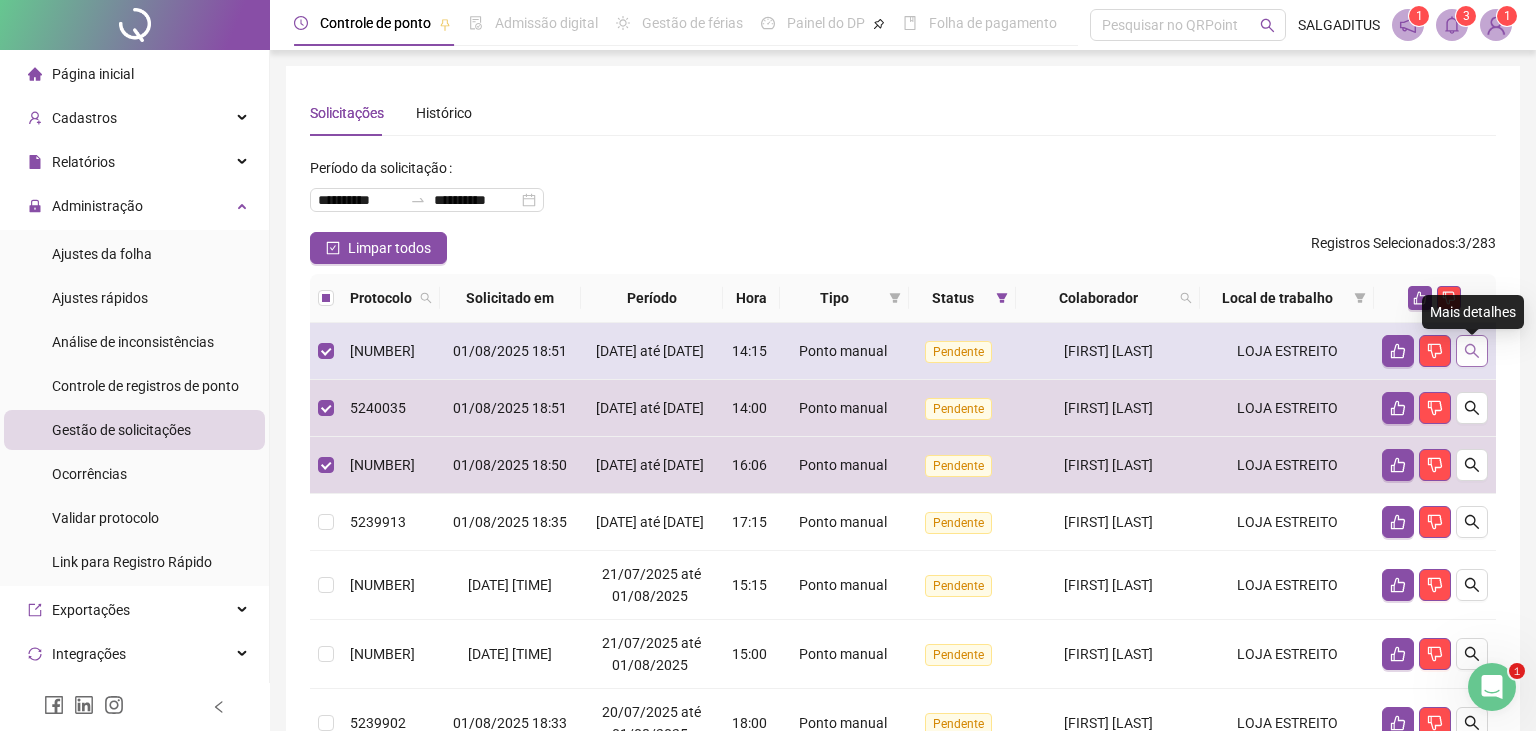 click at bounding box center (1472, 351) 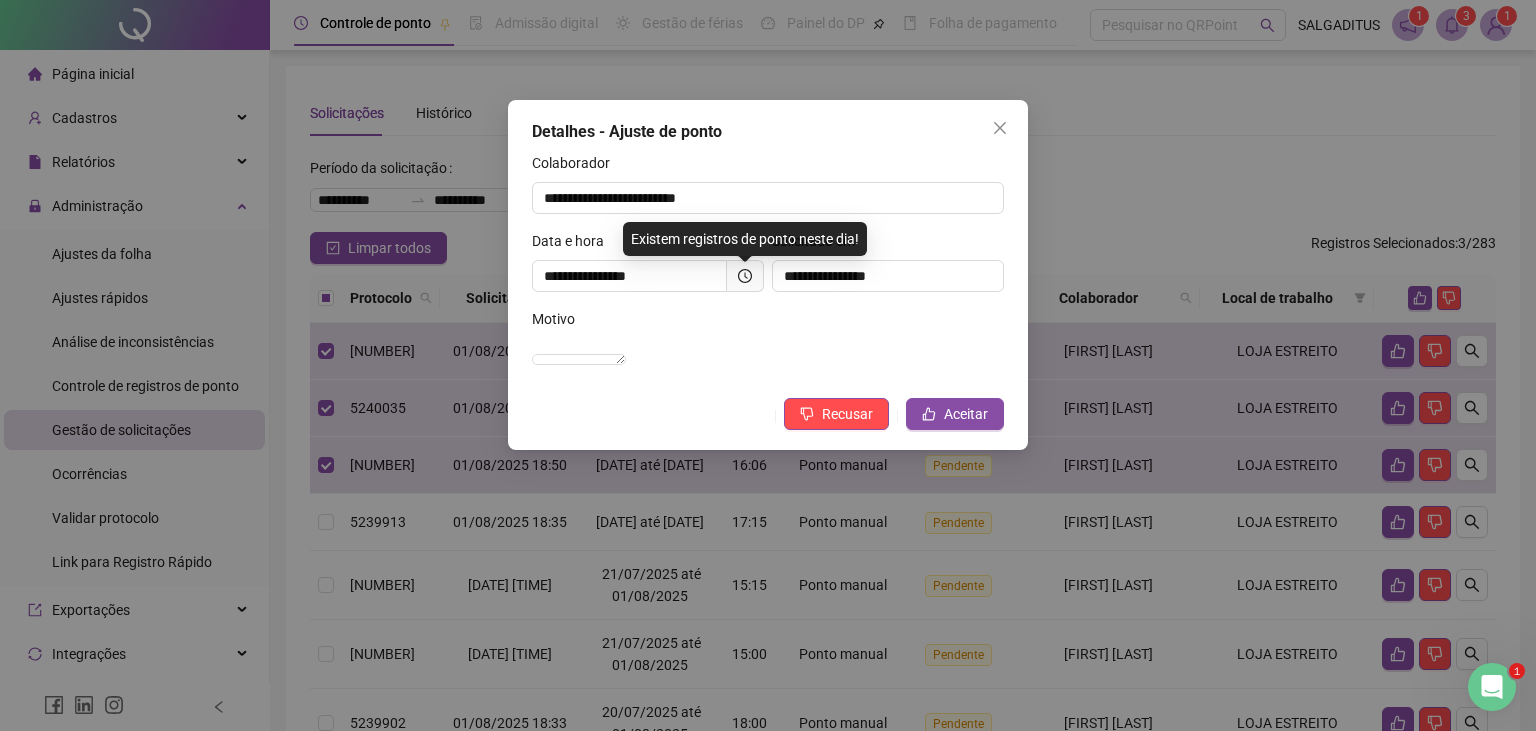 click at bounding box center (745, 276) 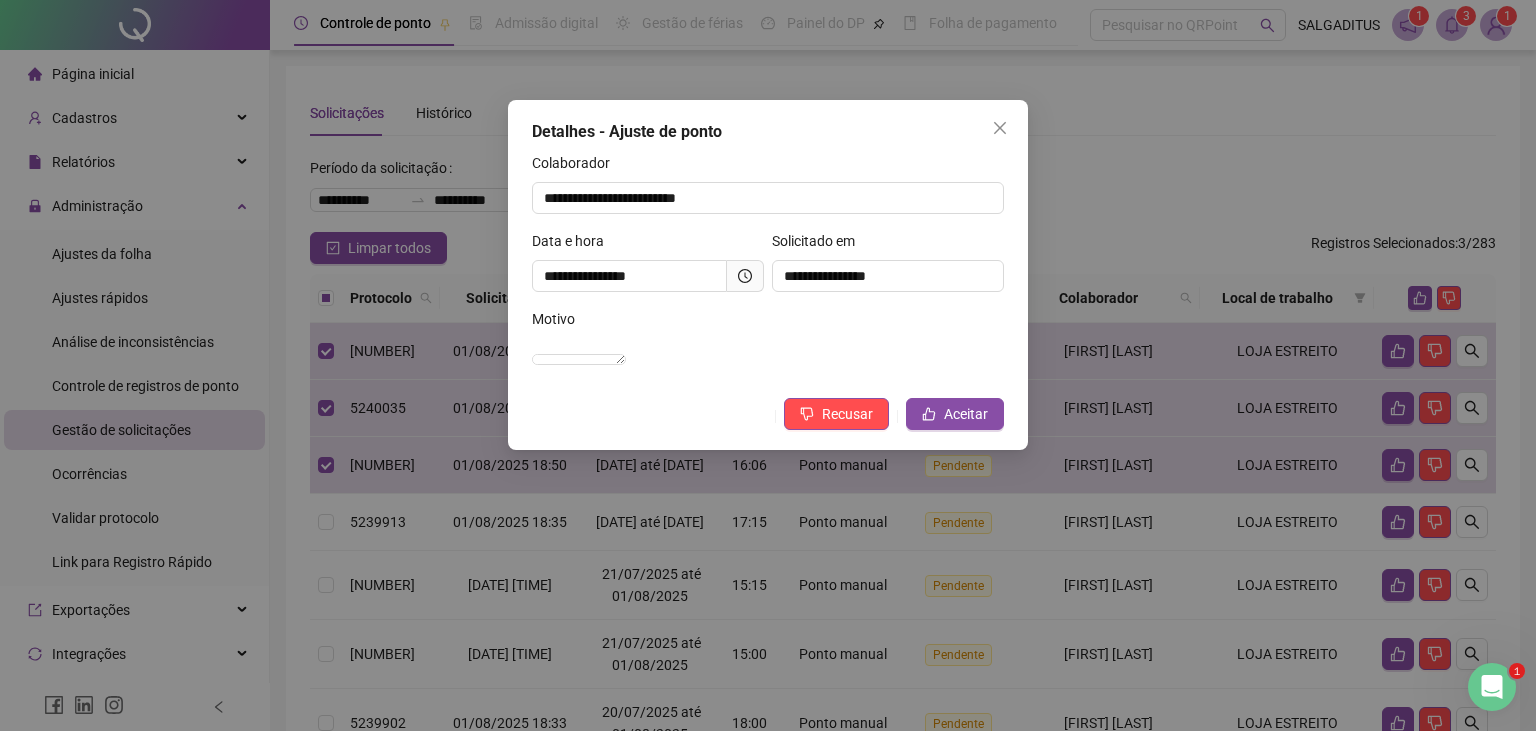 click 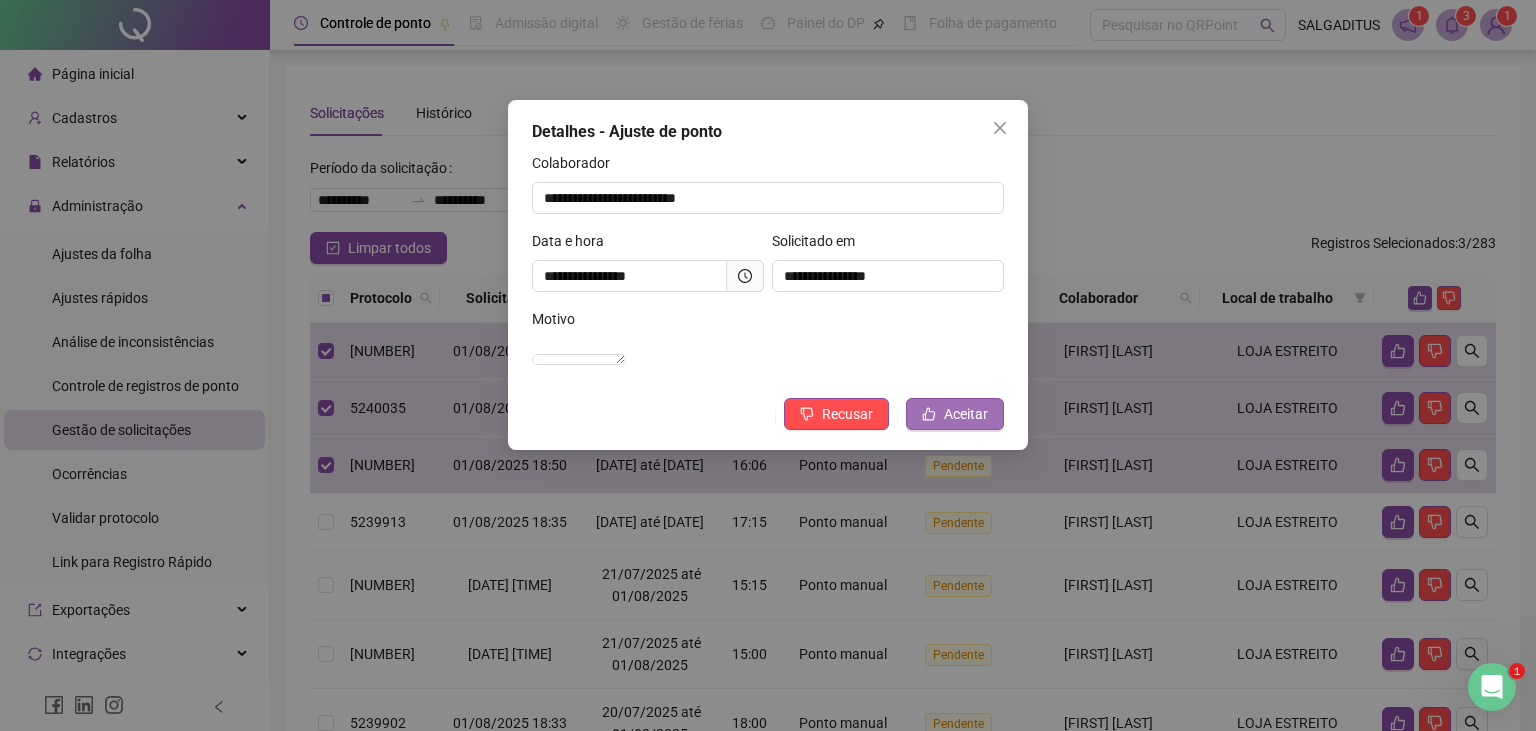 click on "Aceitar" at bounding box center [955, 414] 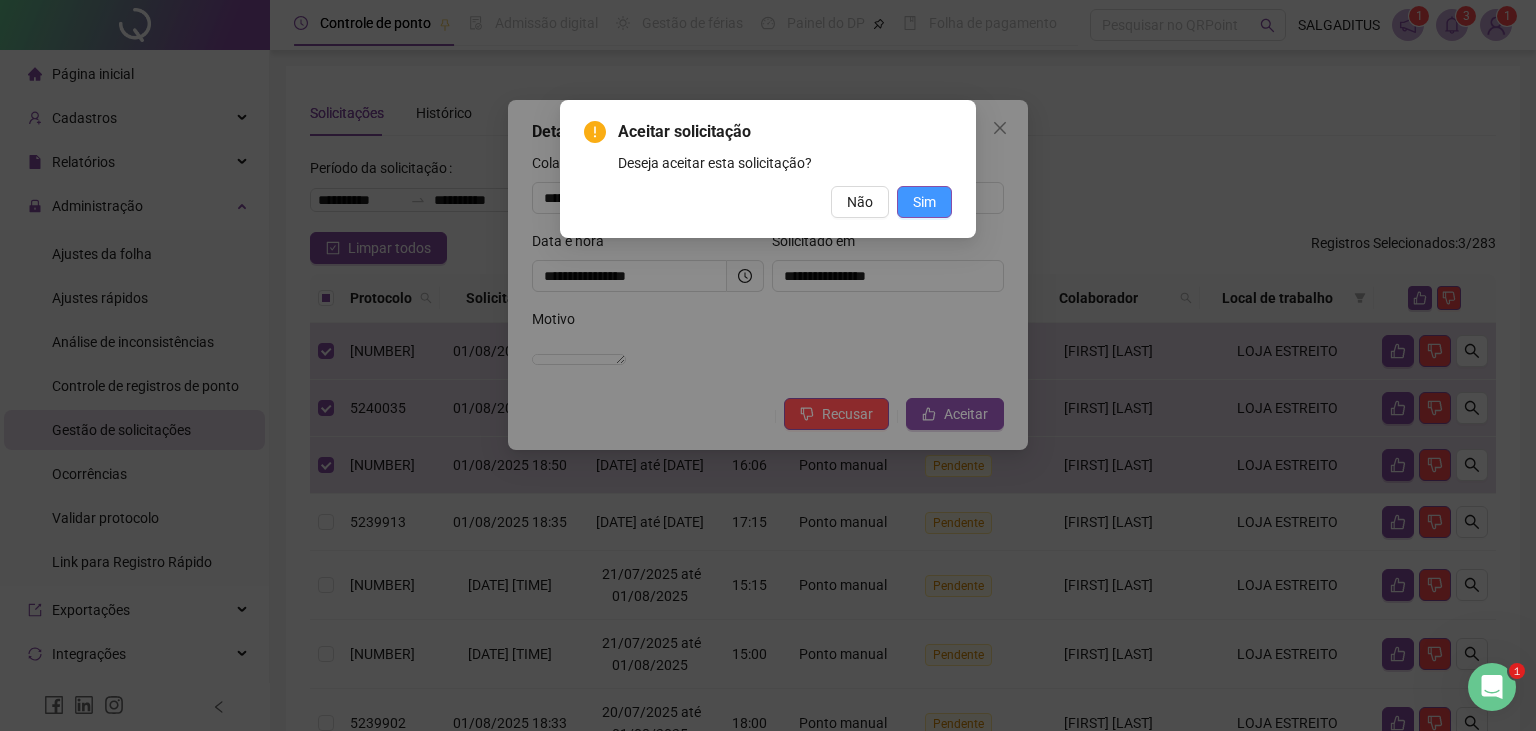 click on "Sim" at bounding box center (924, 202) 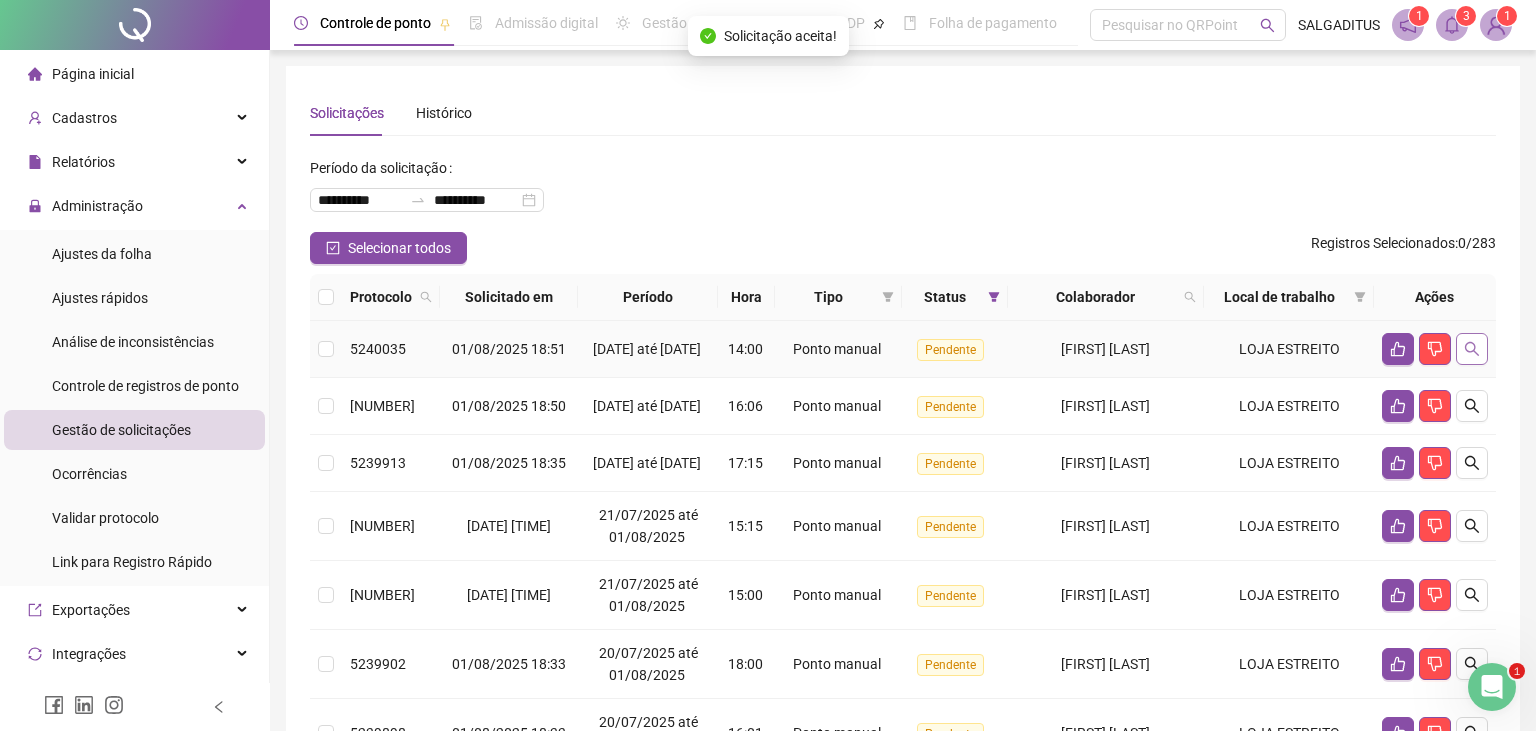 click at bounding box center (1472, 349) 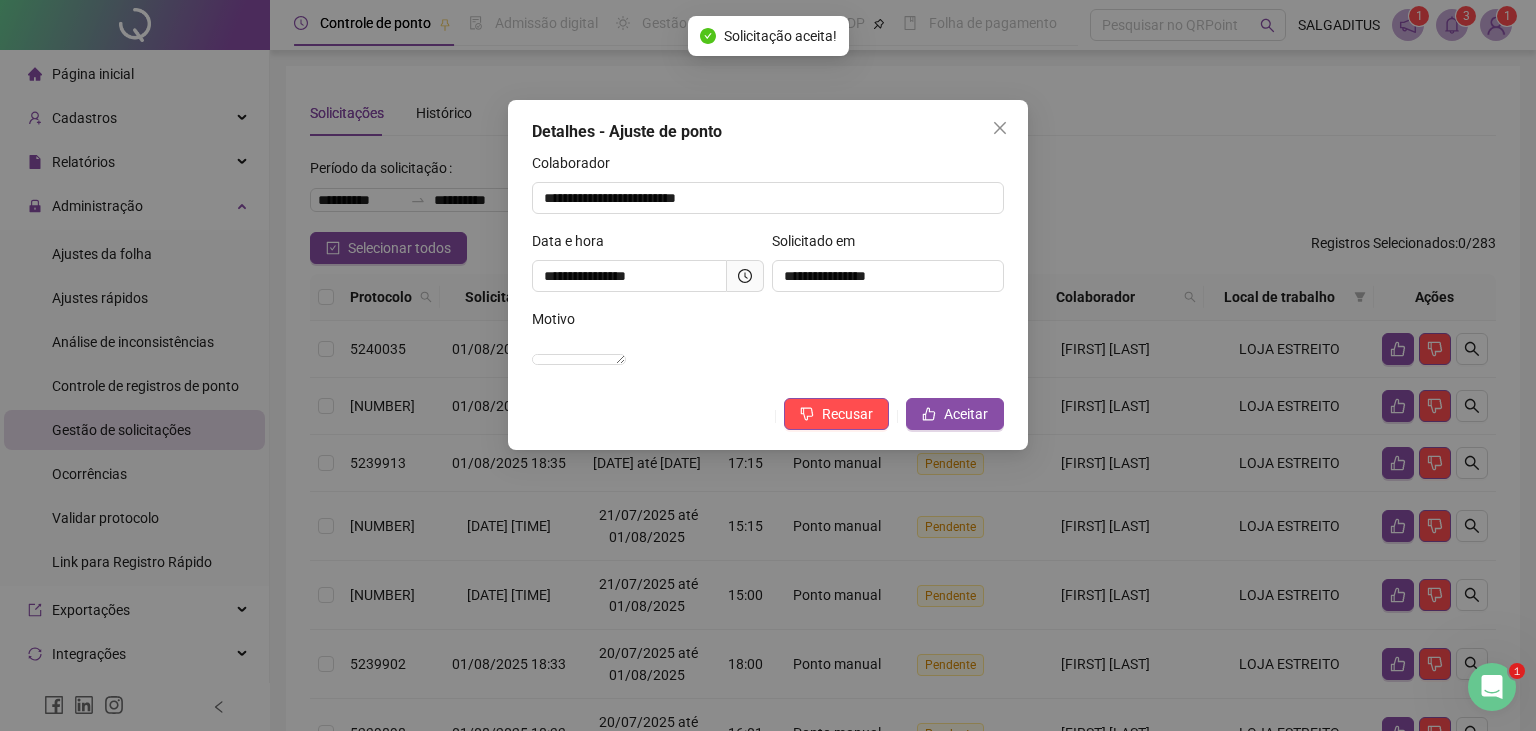 click 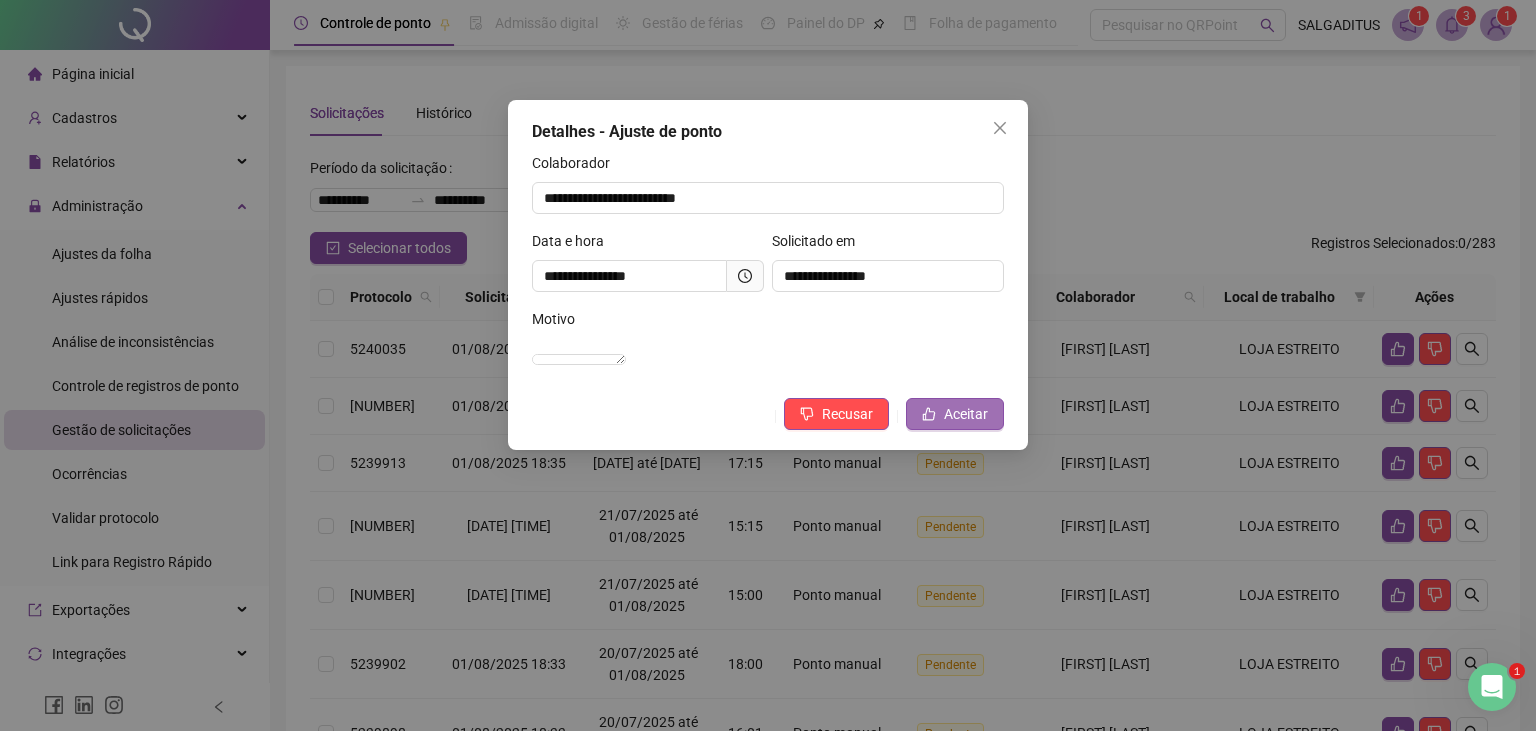 click on "Aceitar" at bounding box center (955, 414) 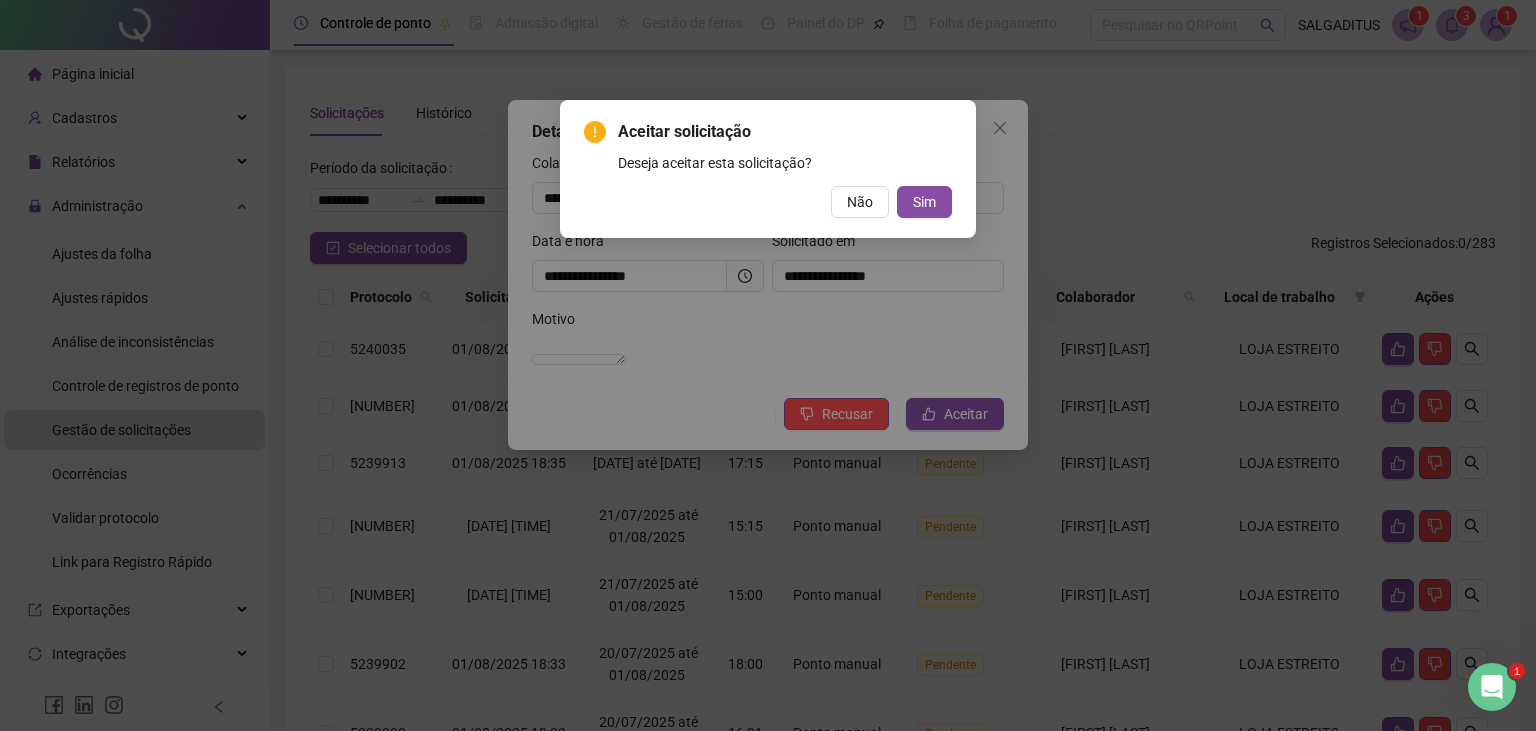 click on "Aceitar solicitação Deseja aceitar esta solicitação? Não Sim" at bounding box center [768, 169] 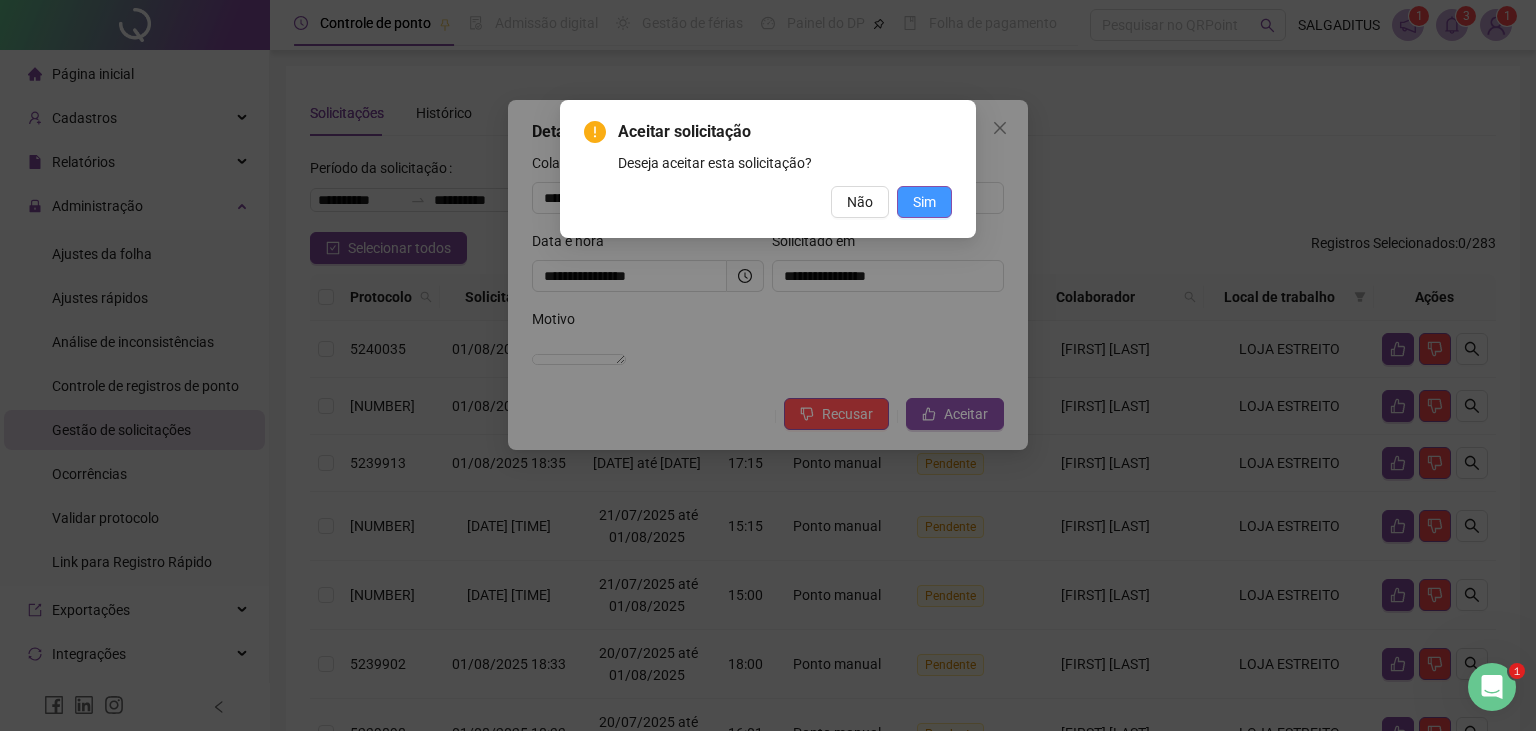 click on "Sim" at bounding box center (924, 202) 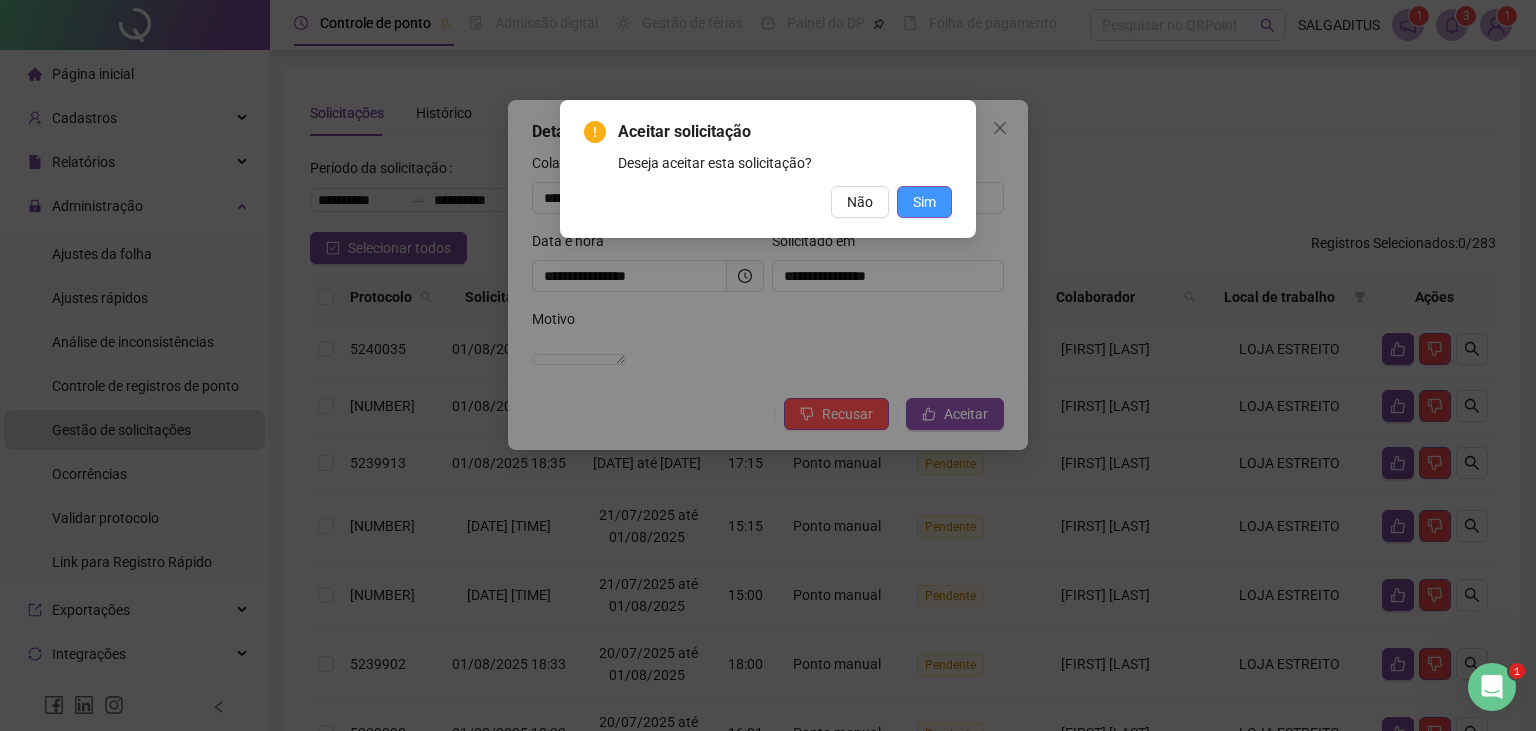 click on "Sim" at bounding box center (924, 202) 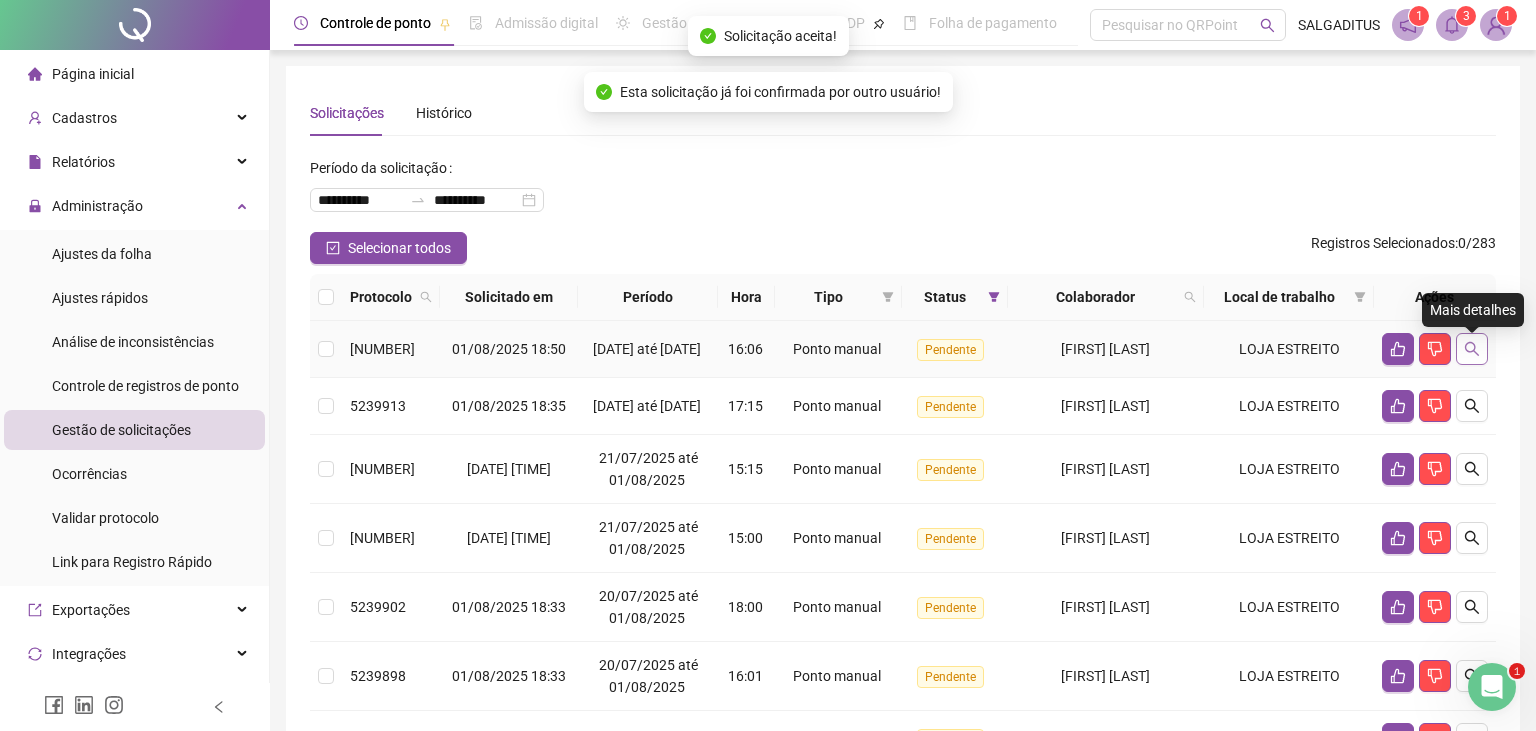 click at bounding box center (1472, 349) 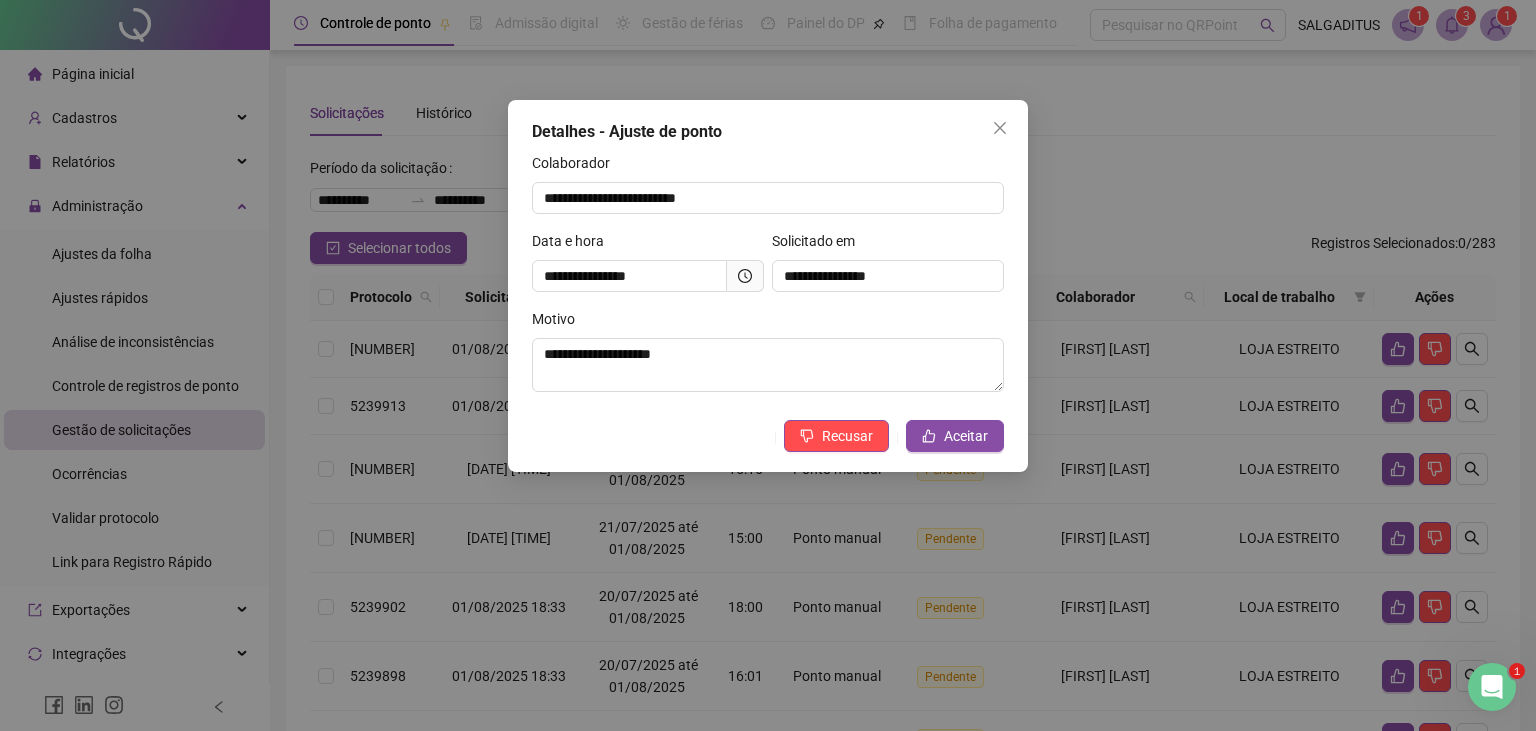 click 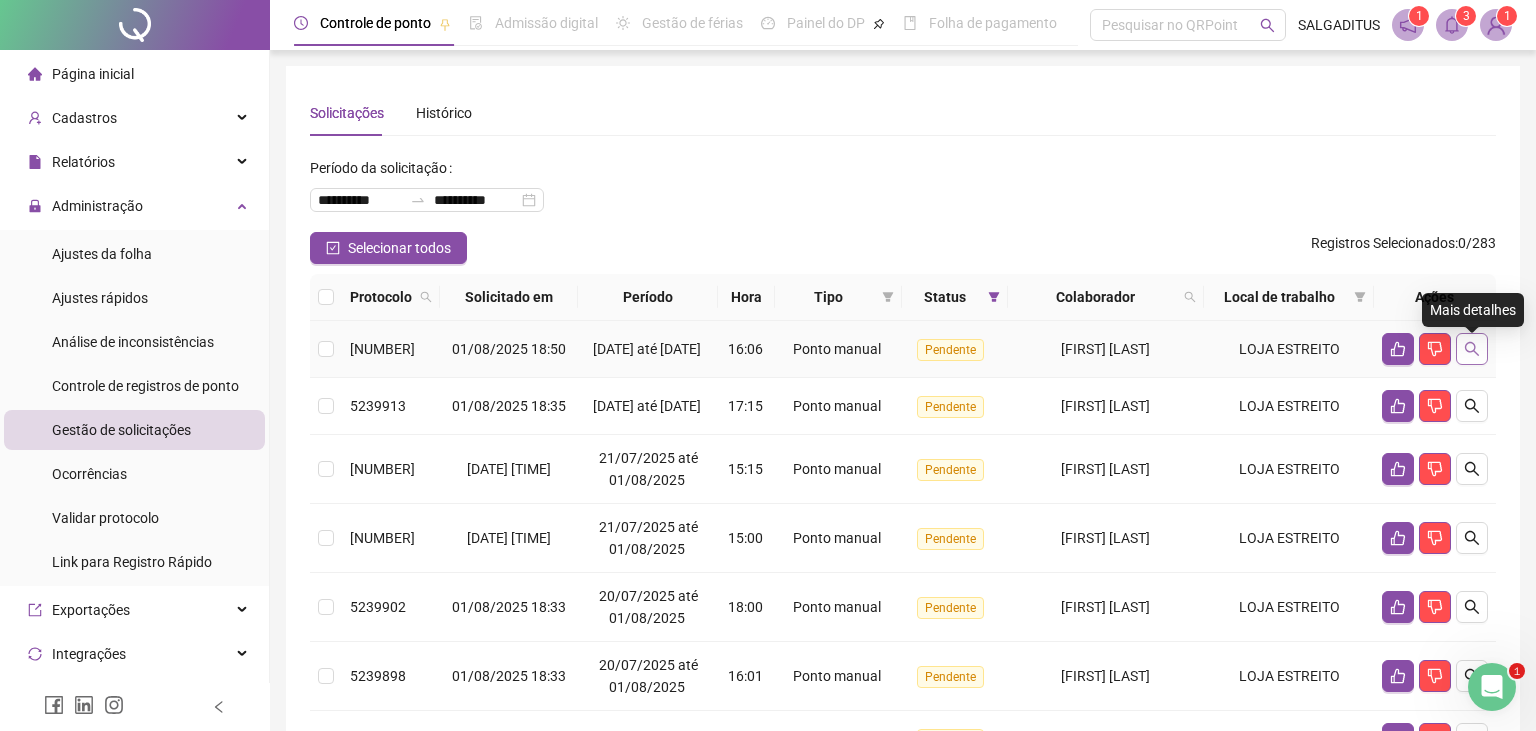 click 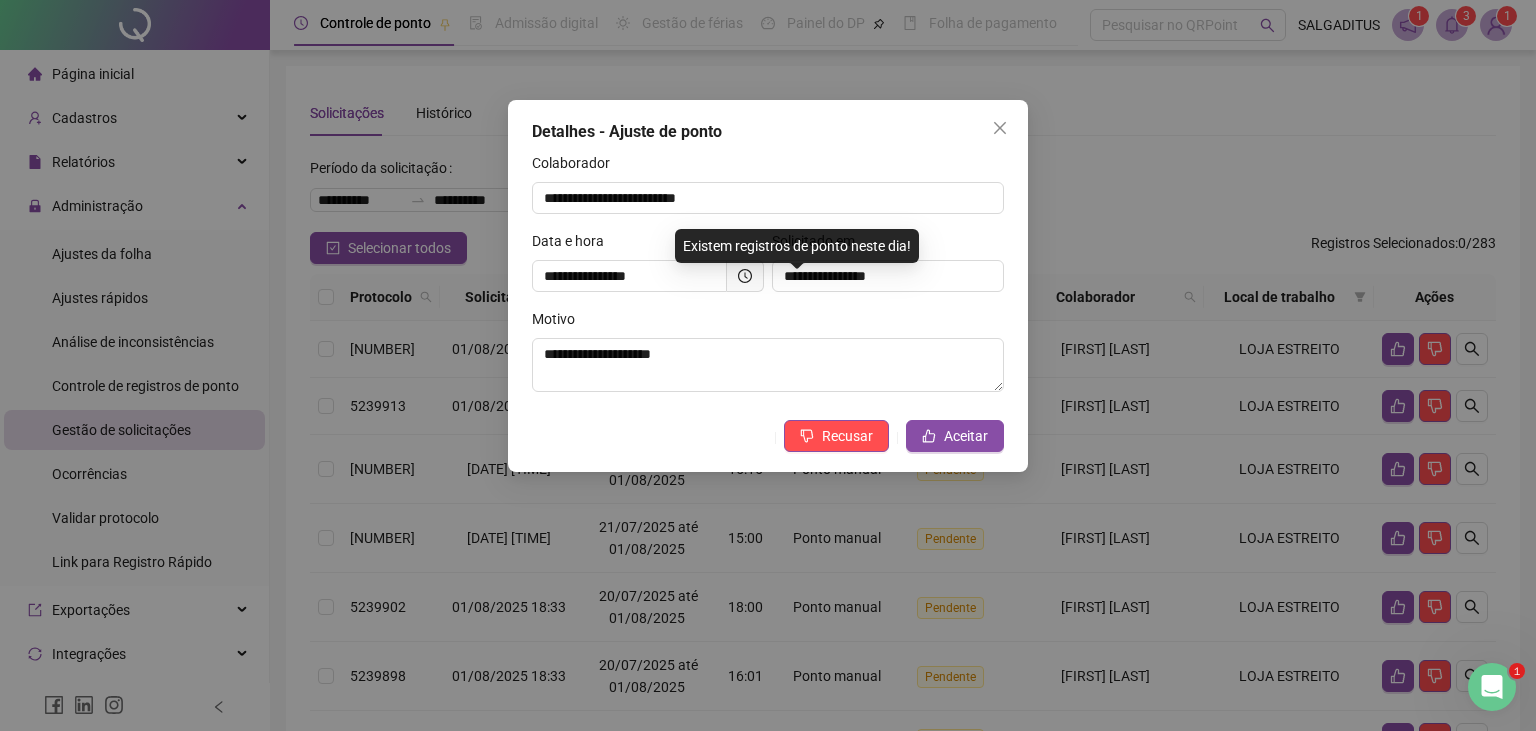 click at bounding box center [745, 276] 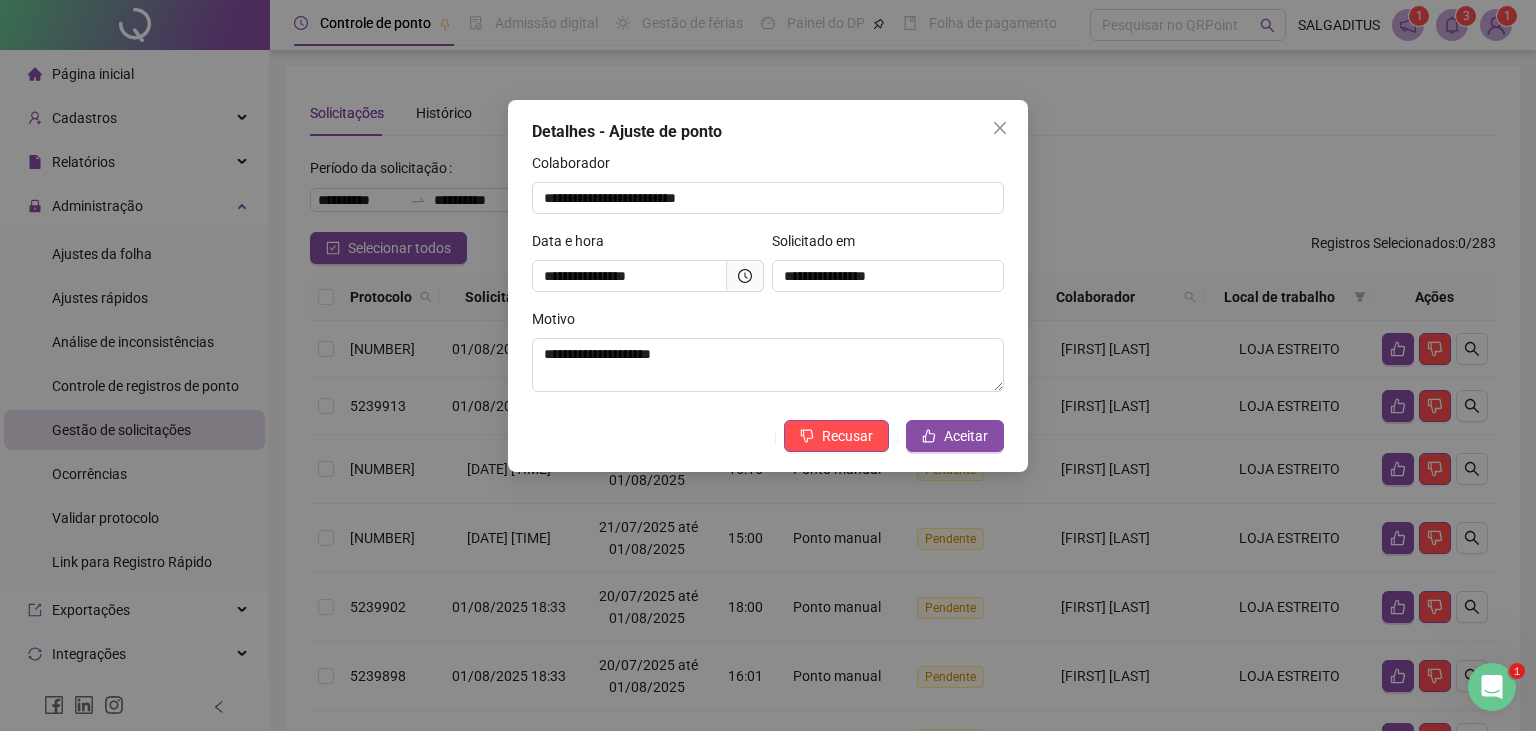 click 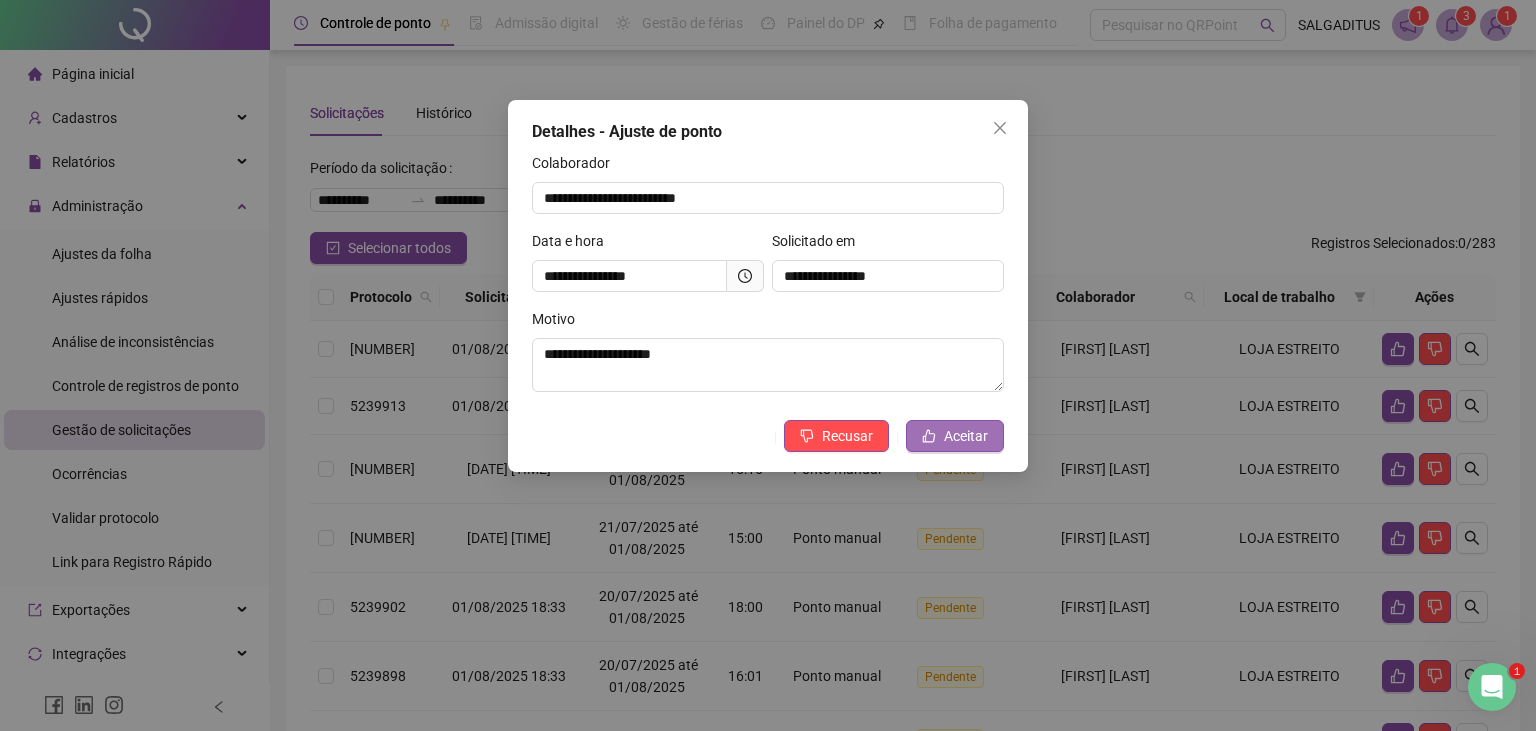 click on "Aceitar" at bounding box center [955, 436] 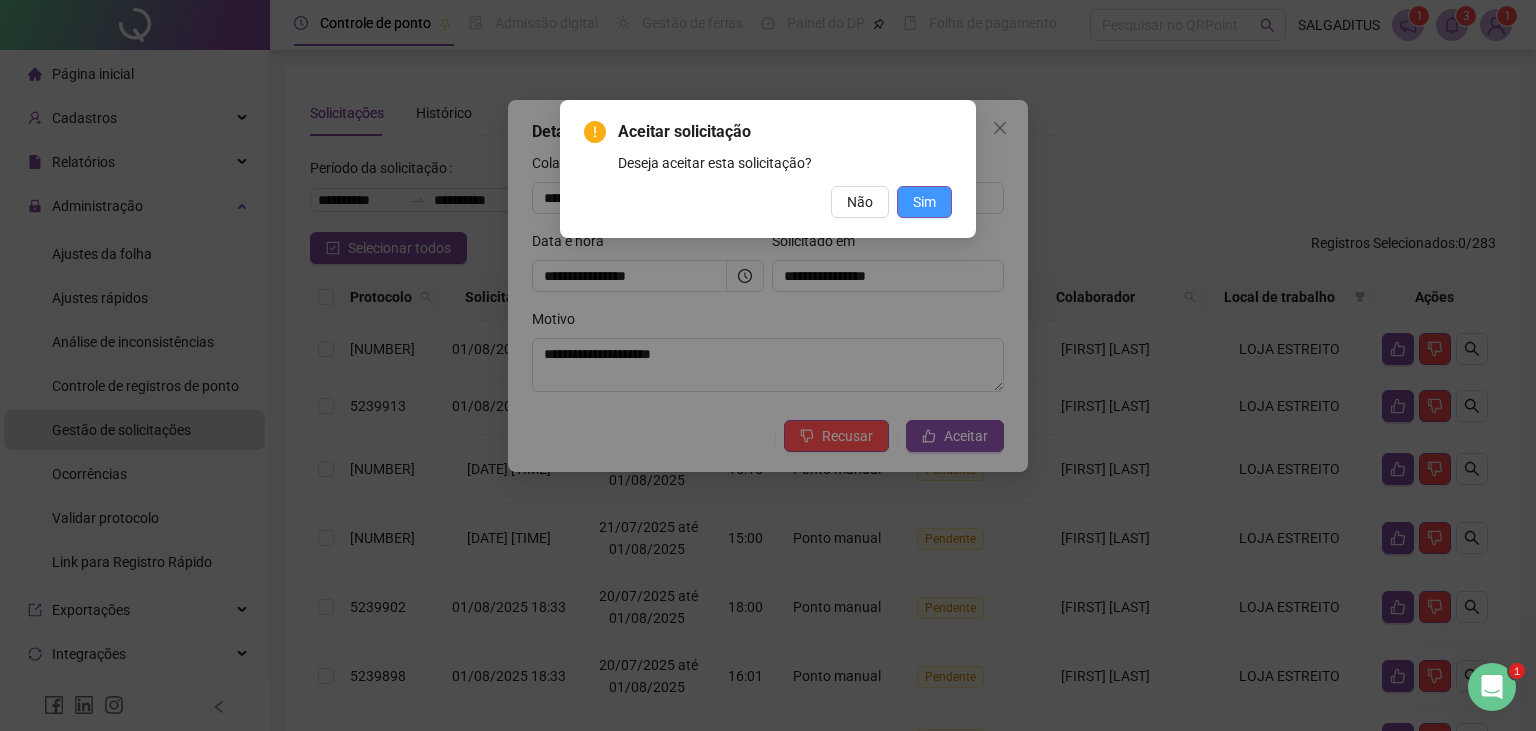 click on "Sim" at bounding box center [924, 202] 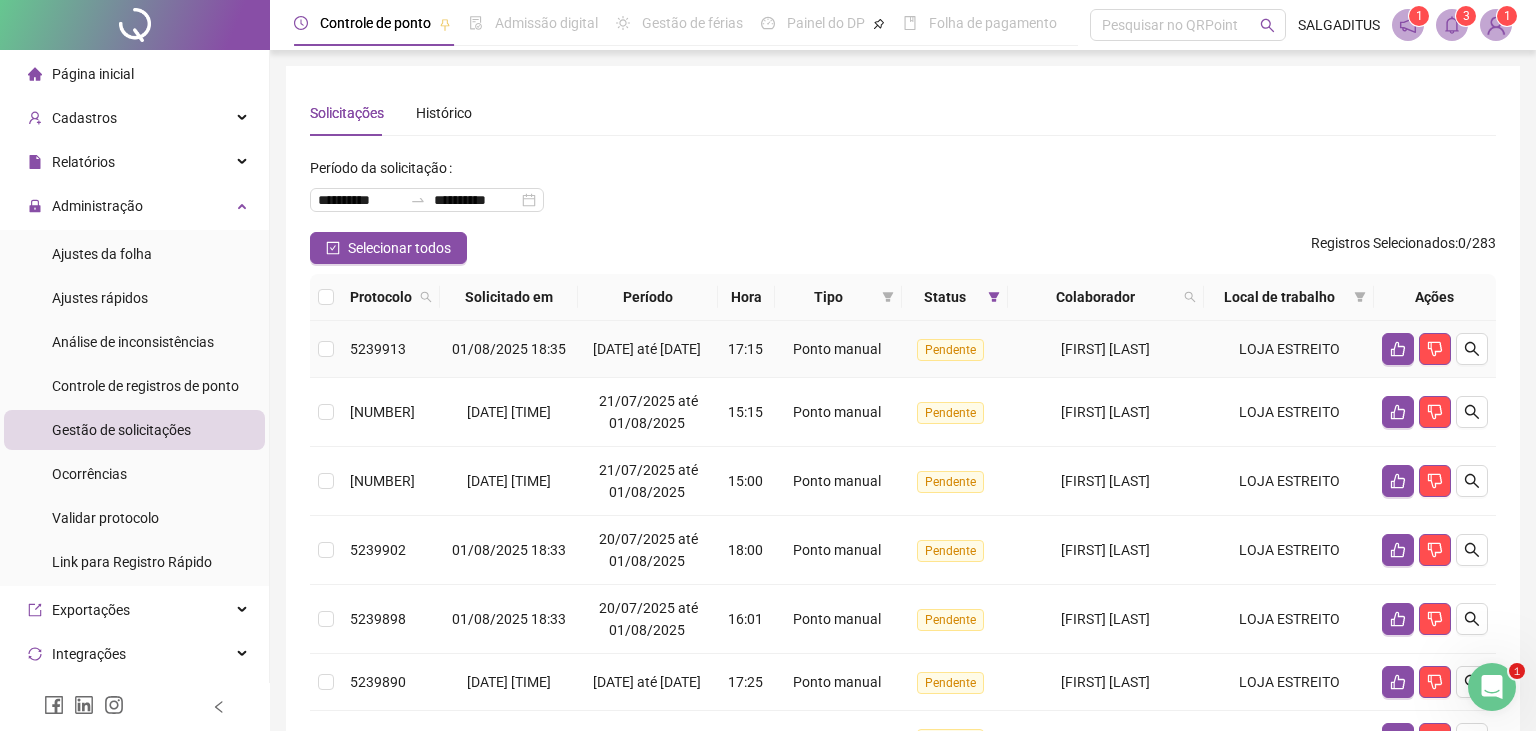 click on "5239913" at bounding box center (391, 349) 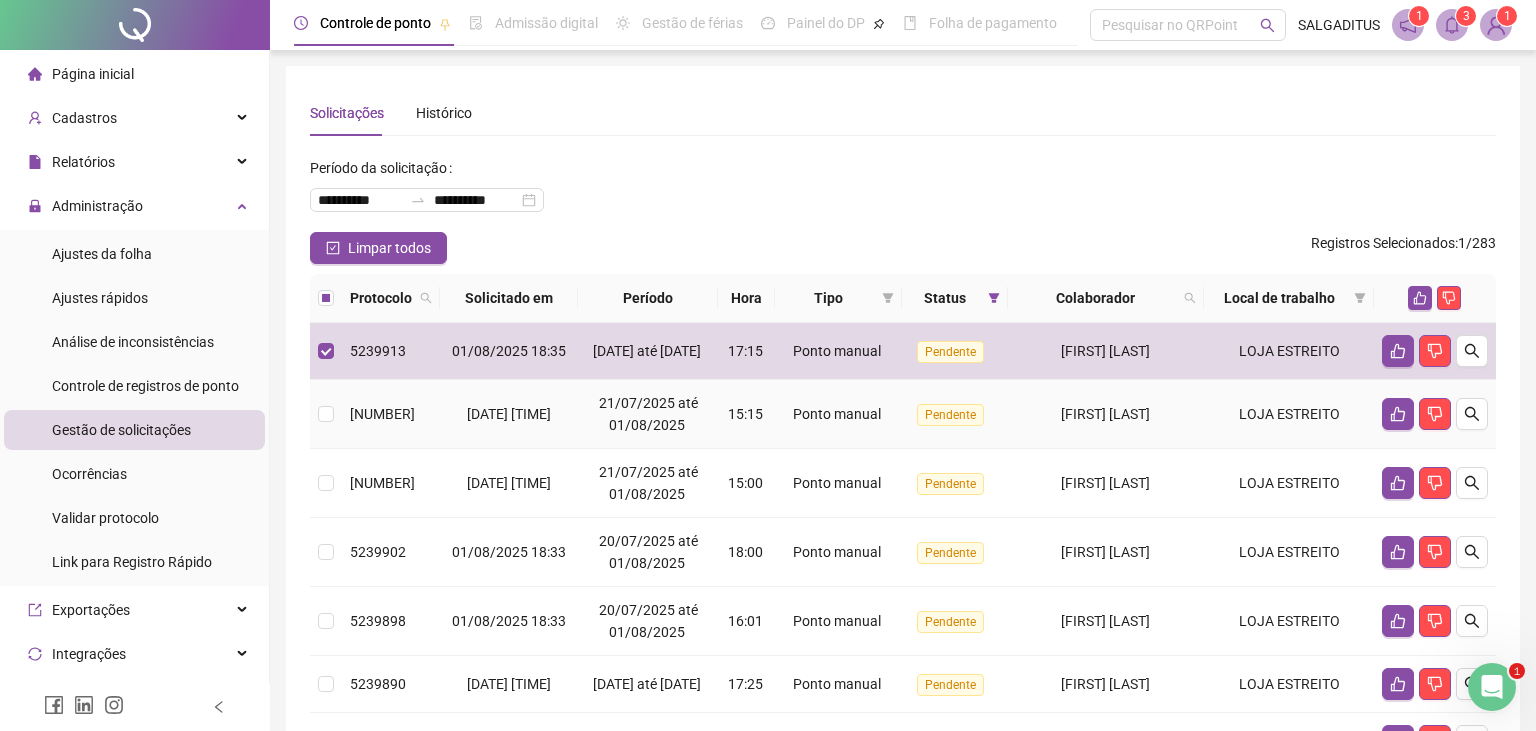 click on "01/08/2025 18:34" at bounding box center (509, 414) 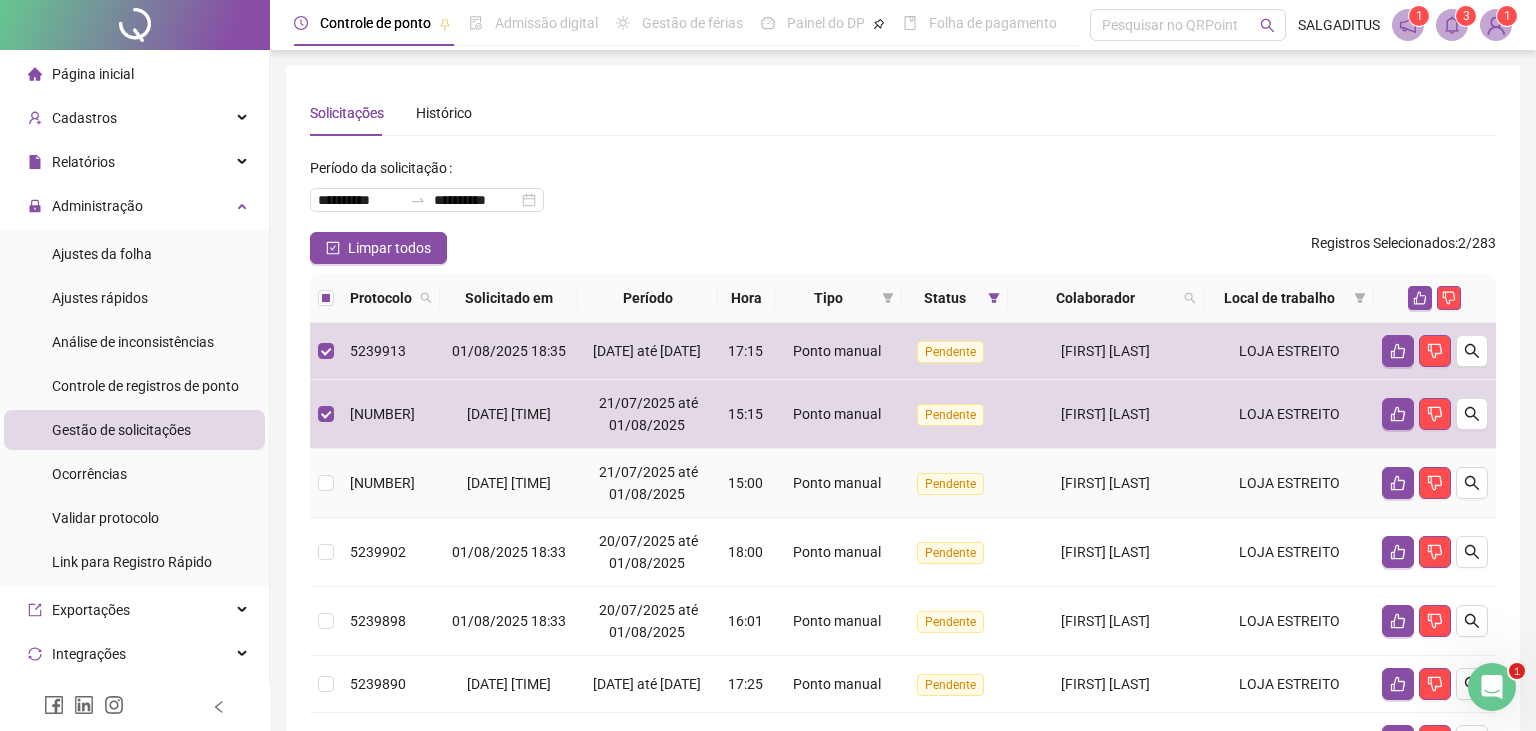 click on "01/08/2025 18:34" at bounding box center (509, 483) 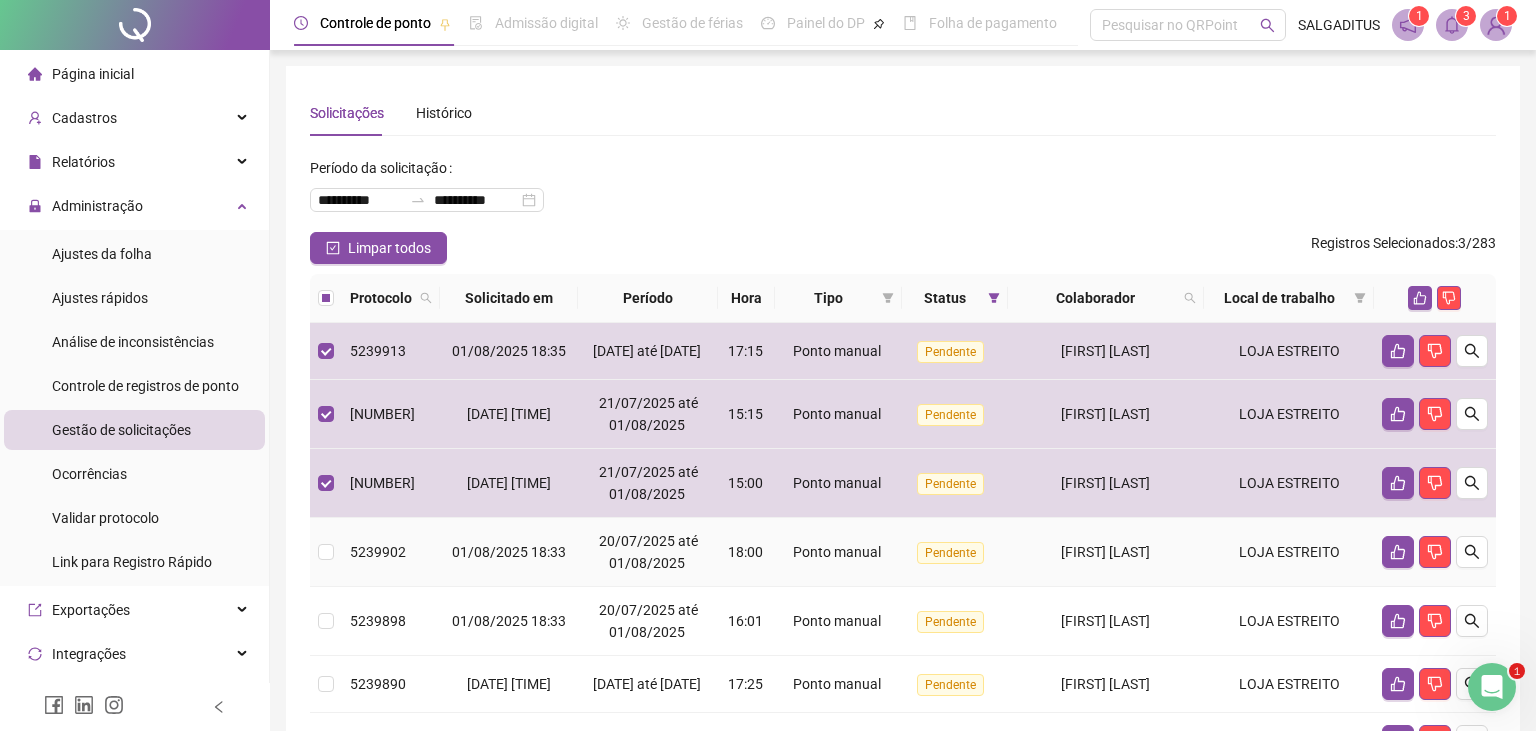 click on "01/08/2025 18:33" at bounding box center [509, 552] 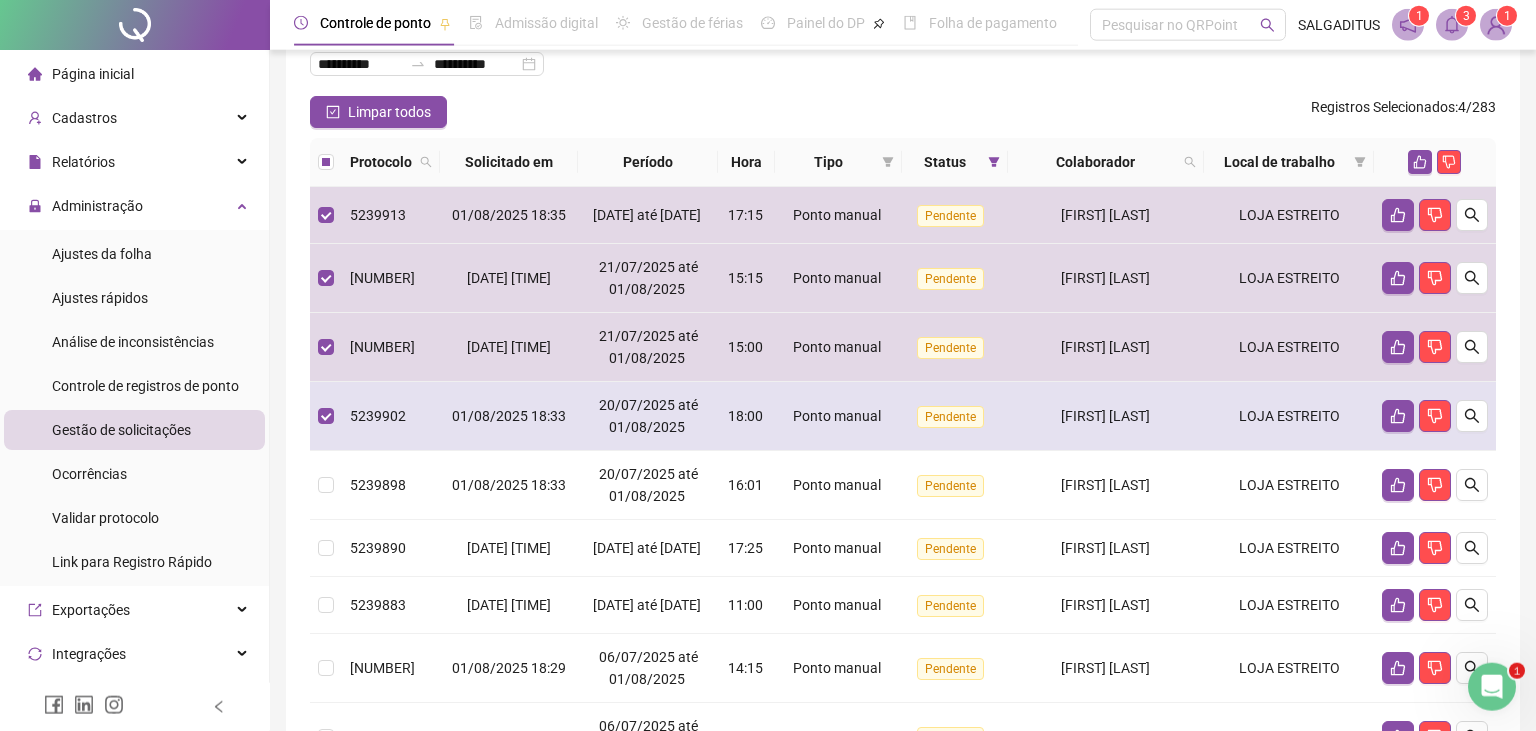 scroll, scrollTop: 211, scrollLeft: 0, axis: vertical 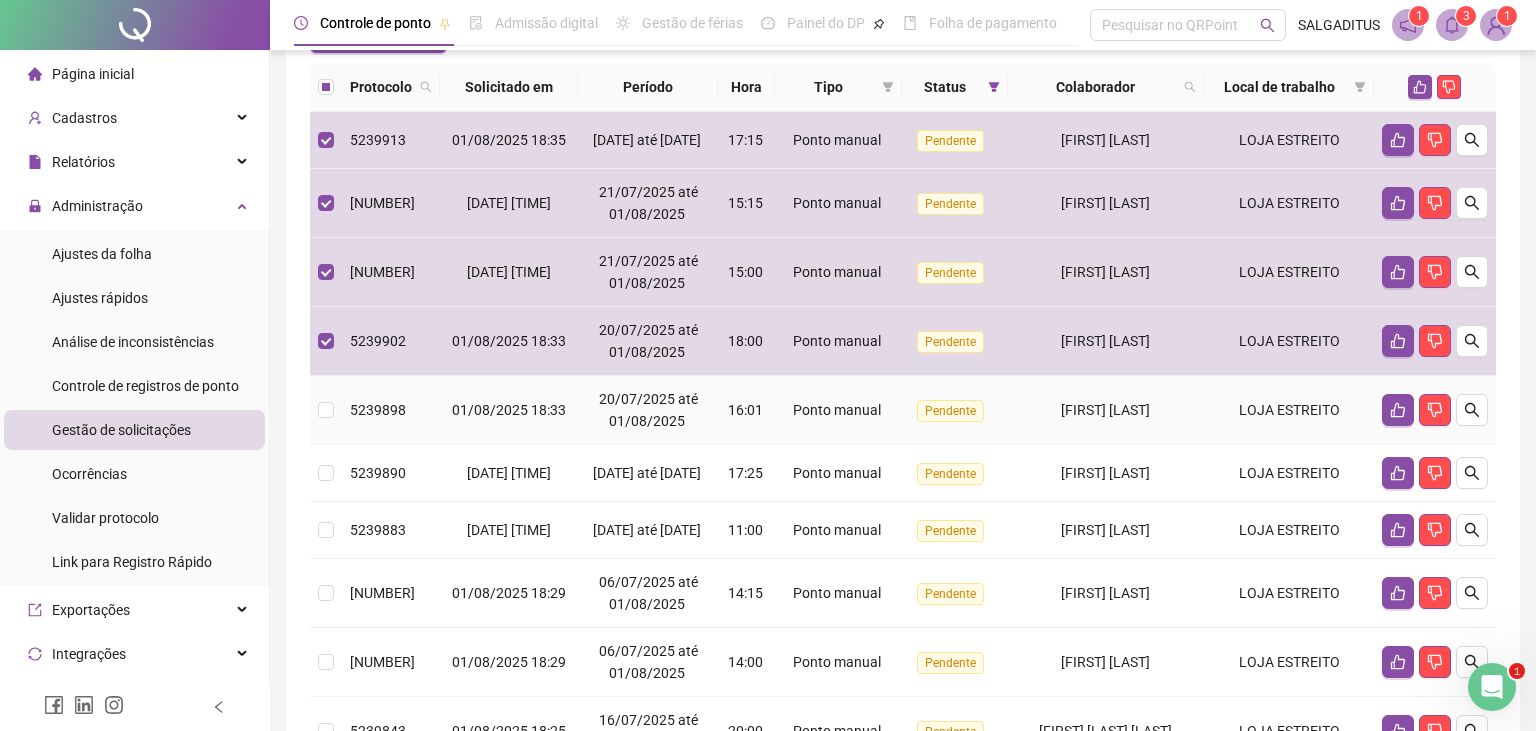 click on "16:01" at bounding box center (746, 410) 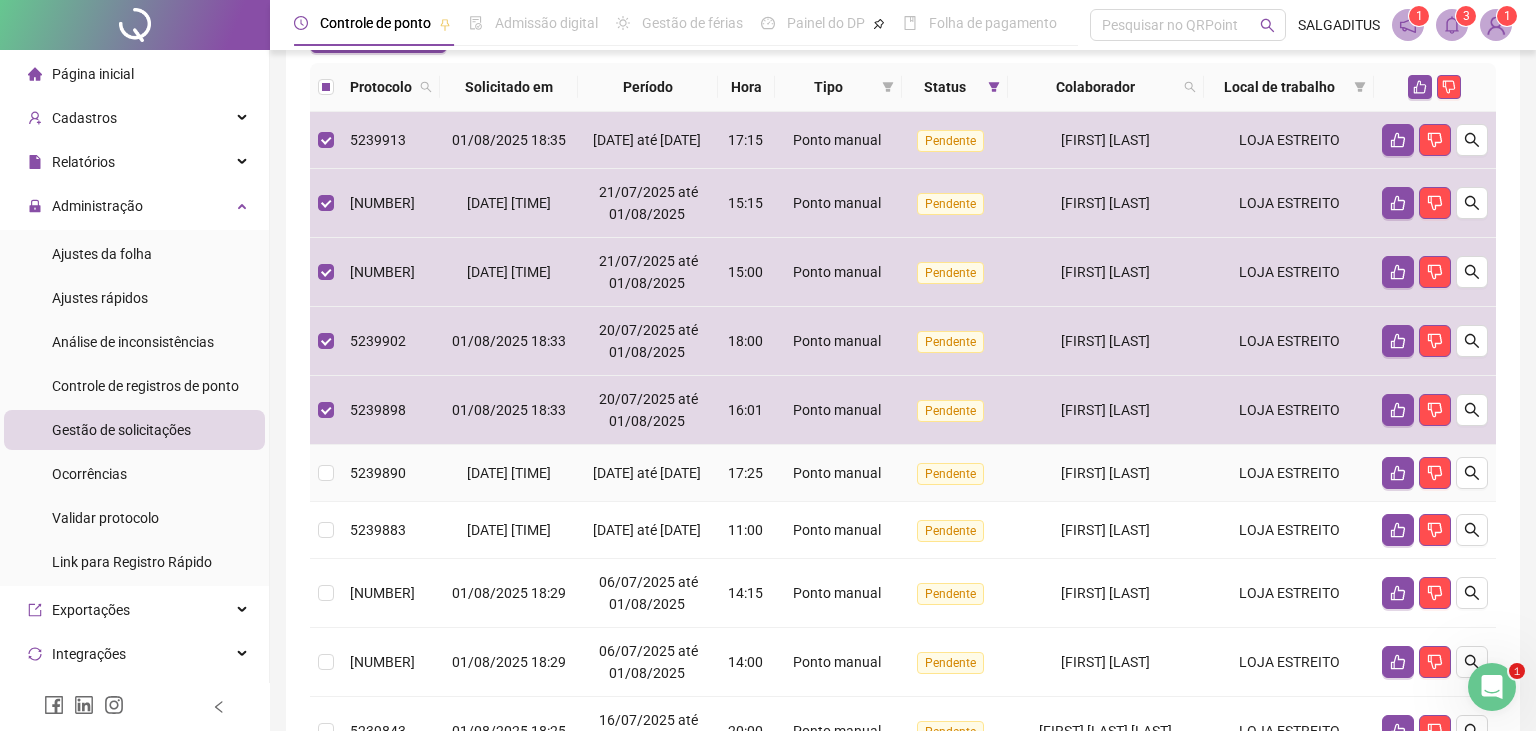 click on "17:25" at bounding box center (746, 473) 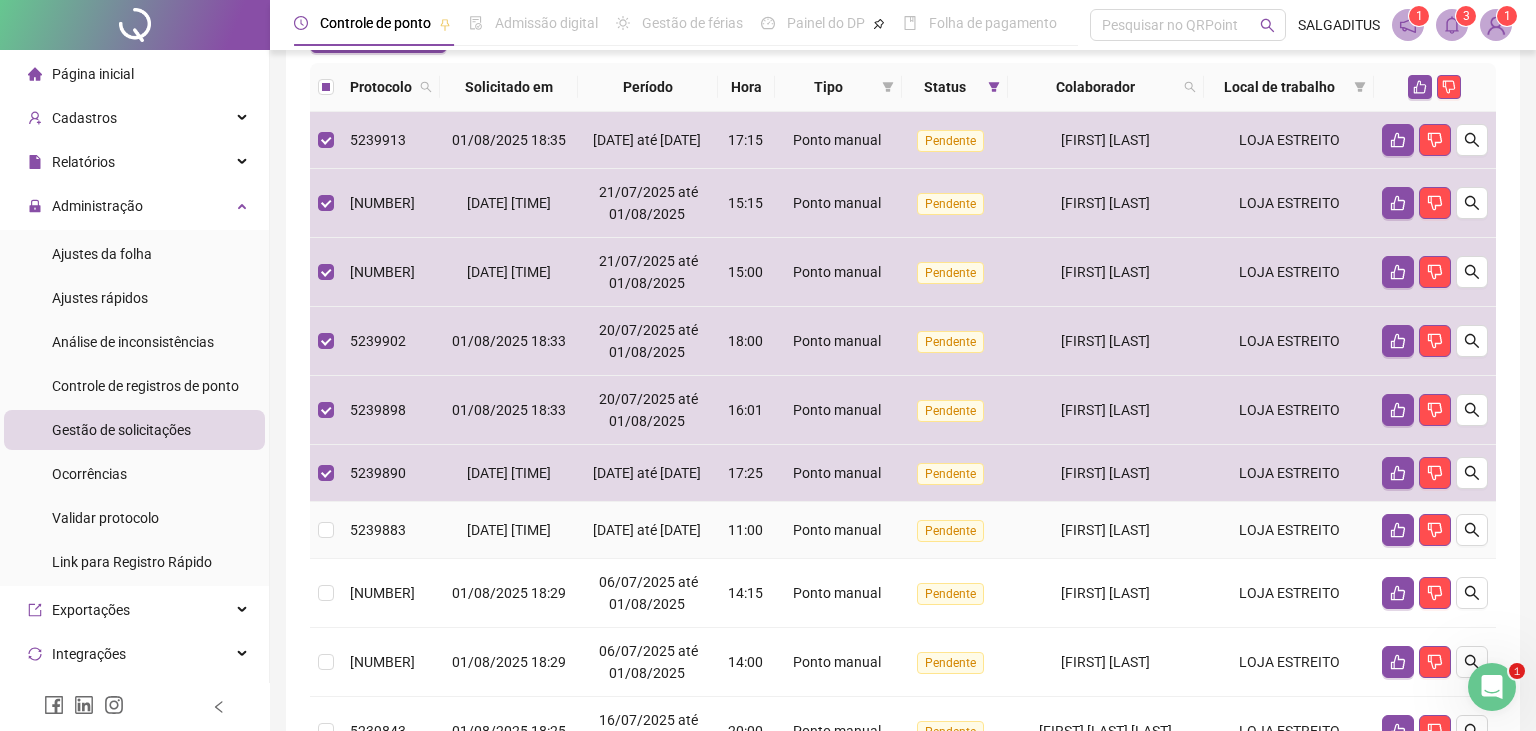 click on "Ponto manual" at bounding box center (837, 530) 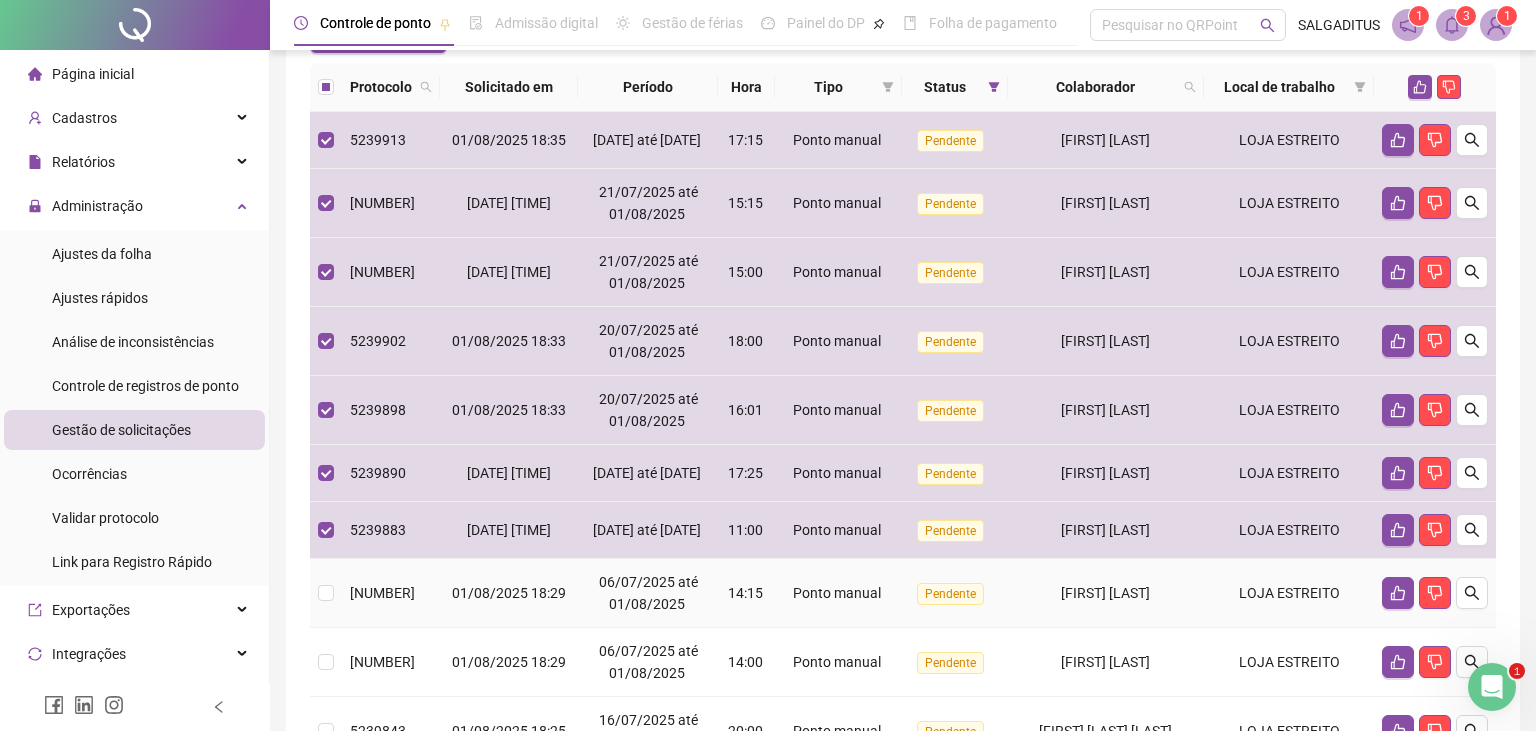 click on "Ponto manual" at bounding box center [838, 593] 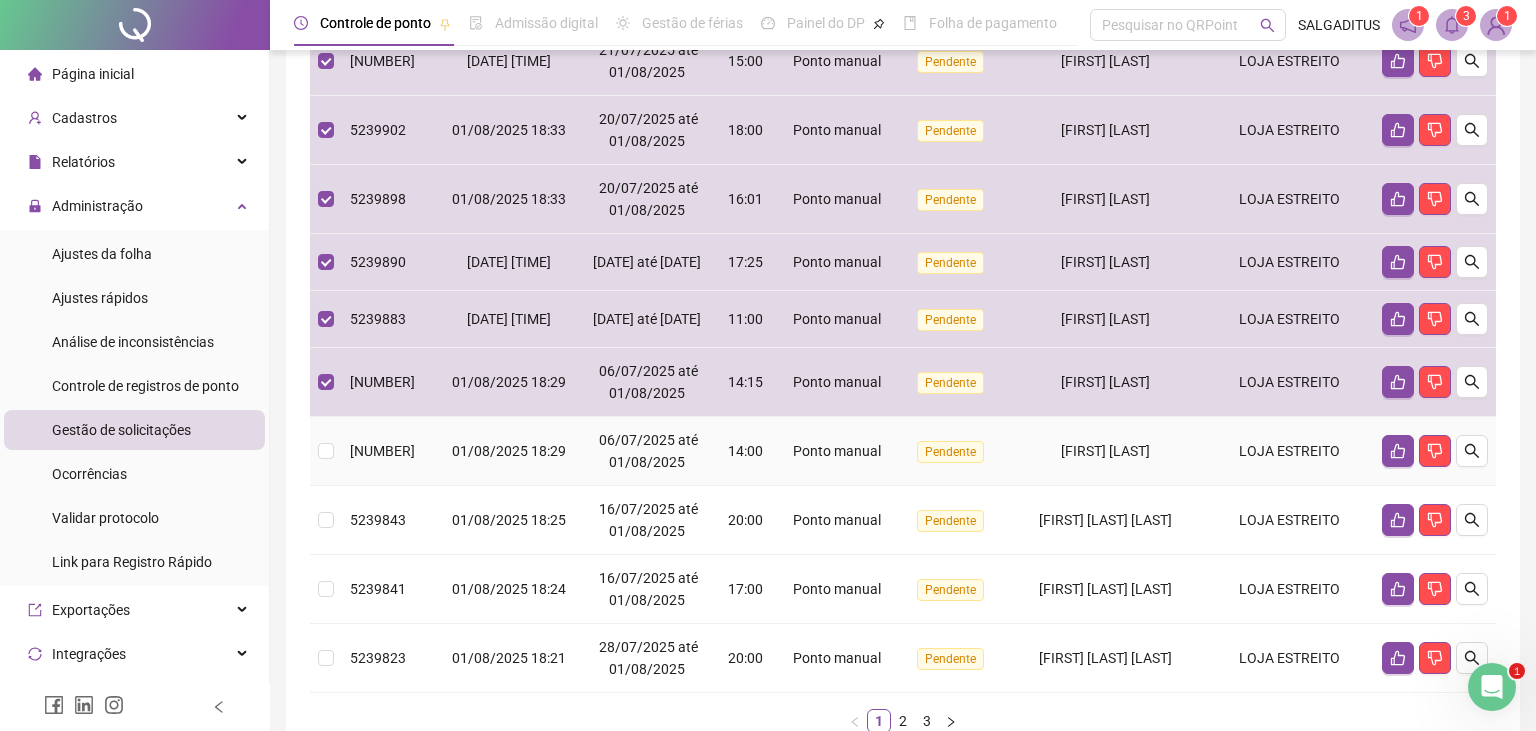 click on "Ponto manual" at bounding box center (838, 451) 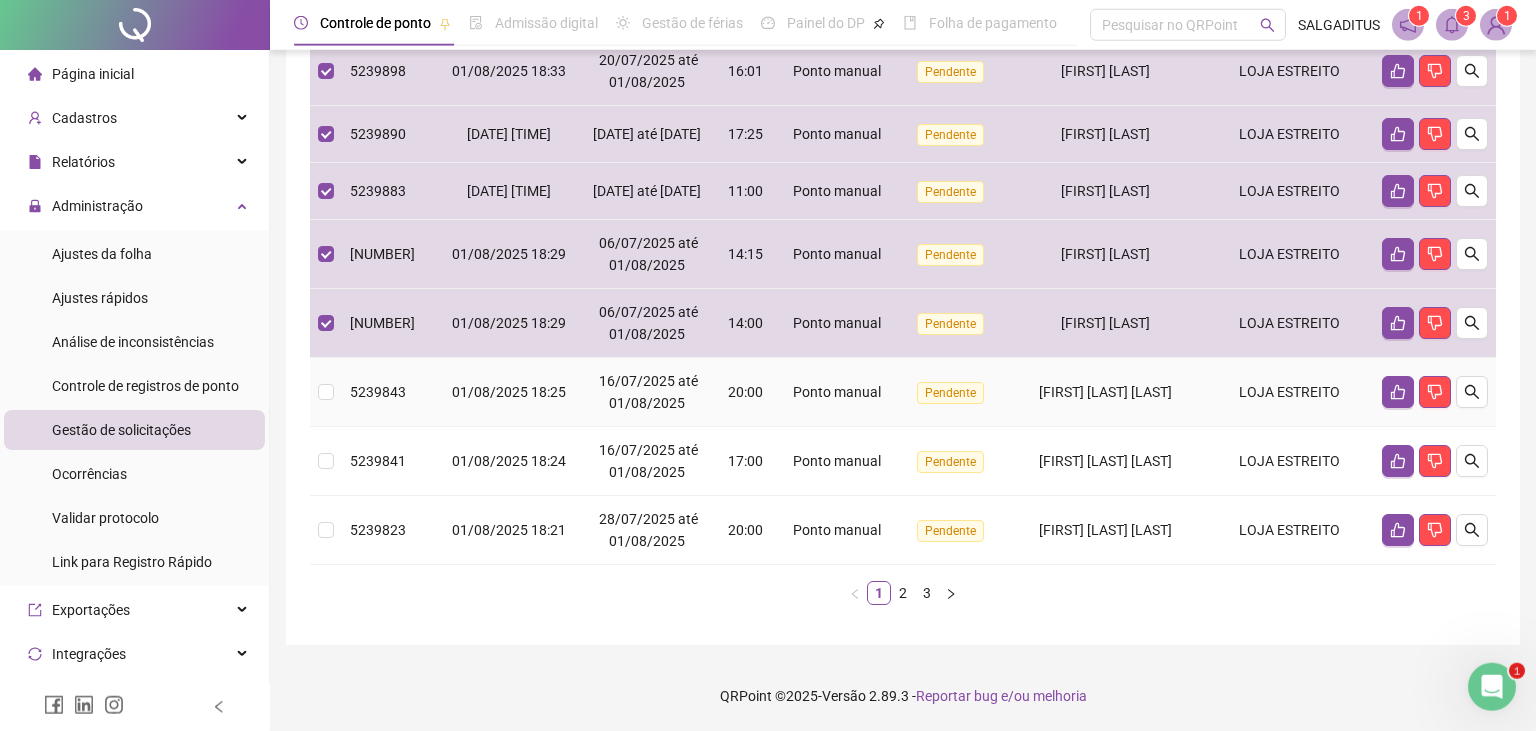 scroll, scrollTop: 583, scrollLeft: 0, axis: vertical 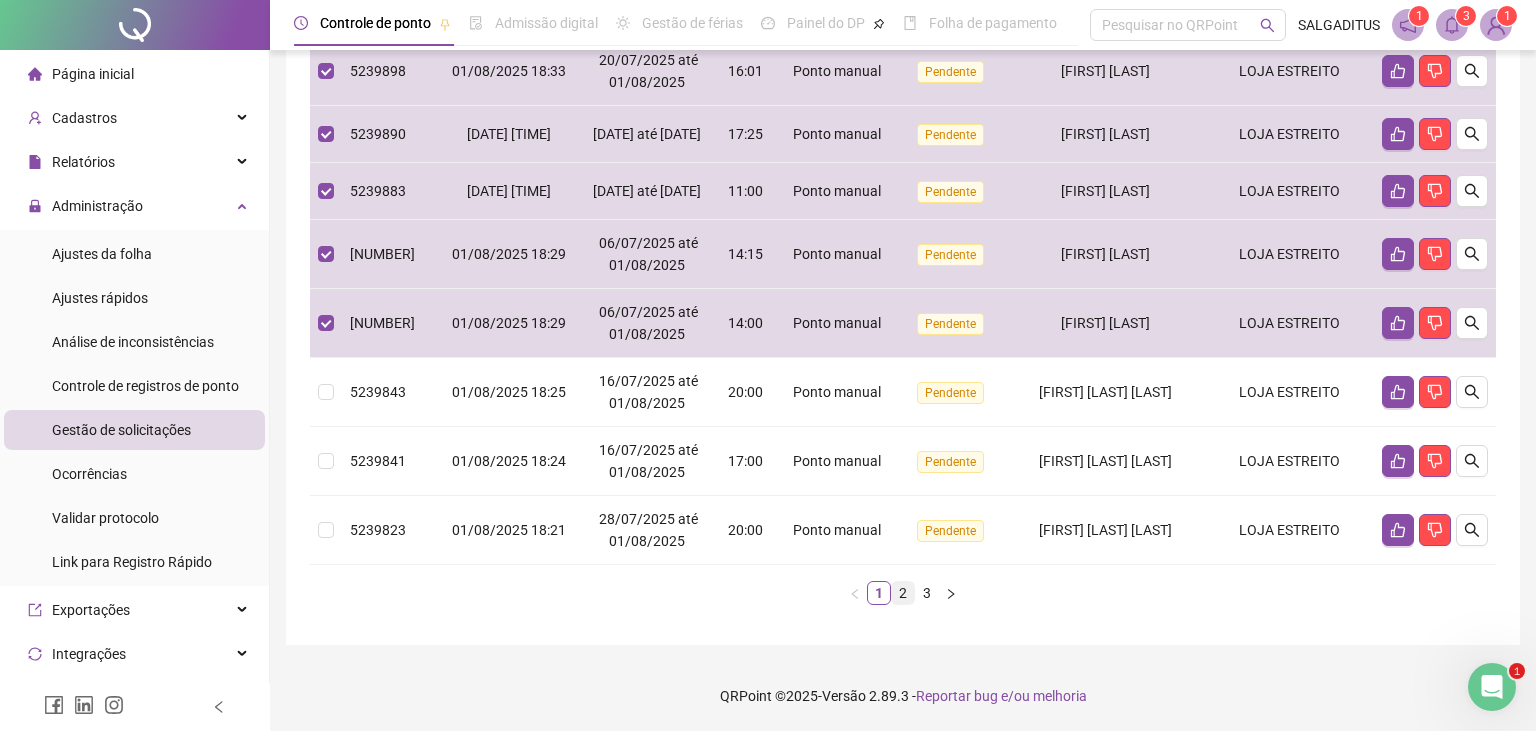 click on "2" at bounding box center (903, 593) 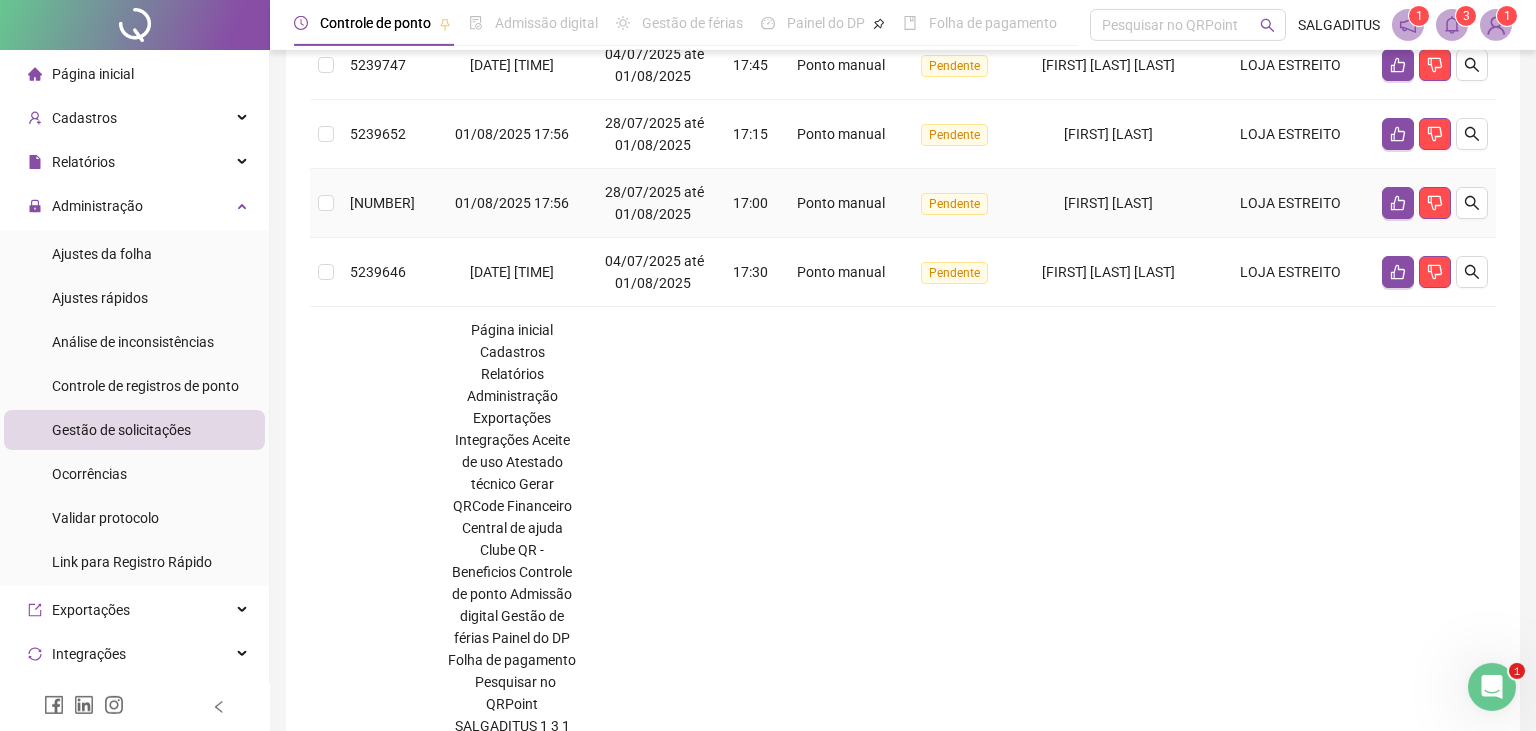 scroll, scrollTop: 583, scrollLeft: 0, axis: vertical 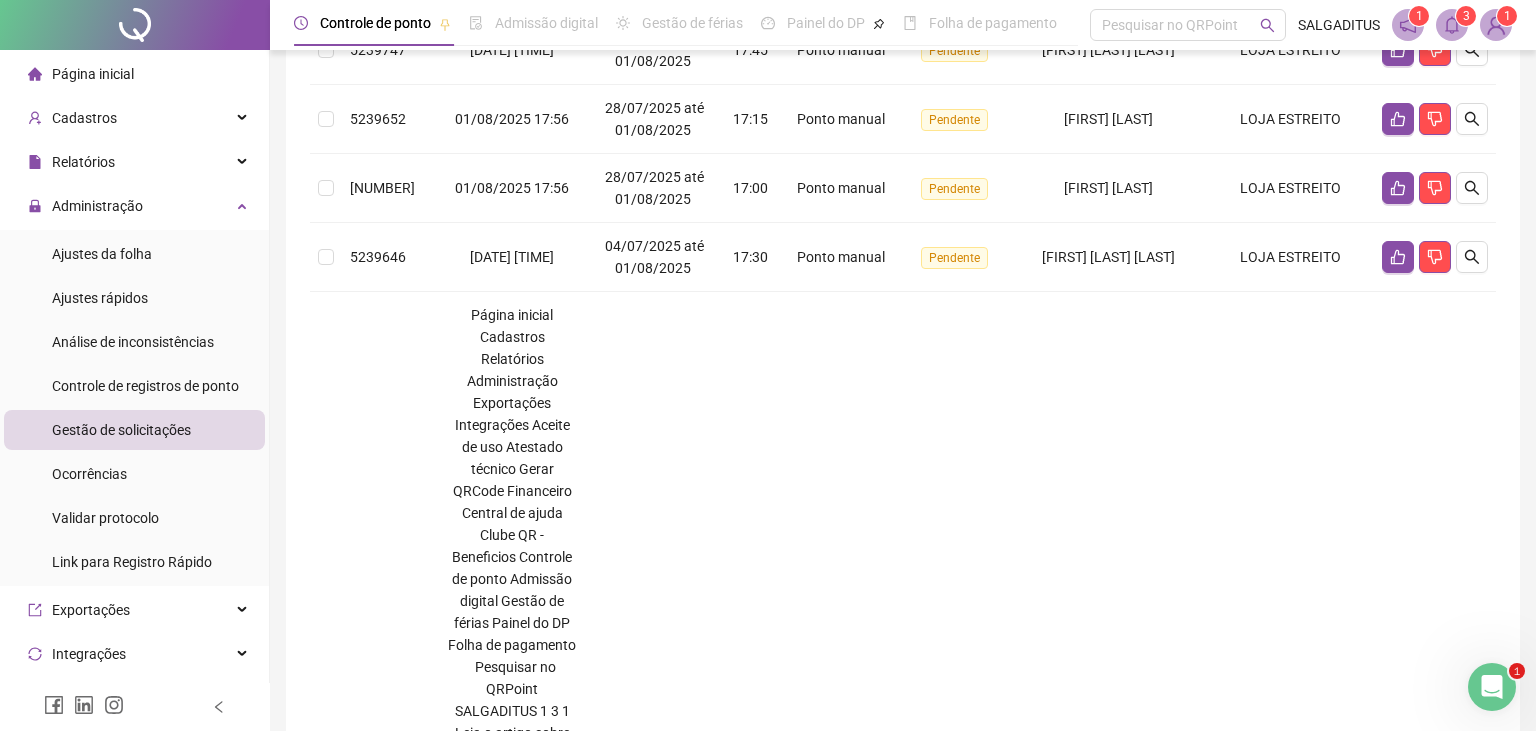 click on "3" at bounding box center [927, 3236] 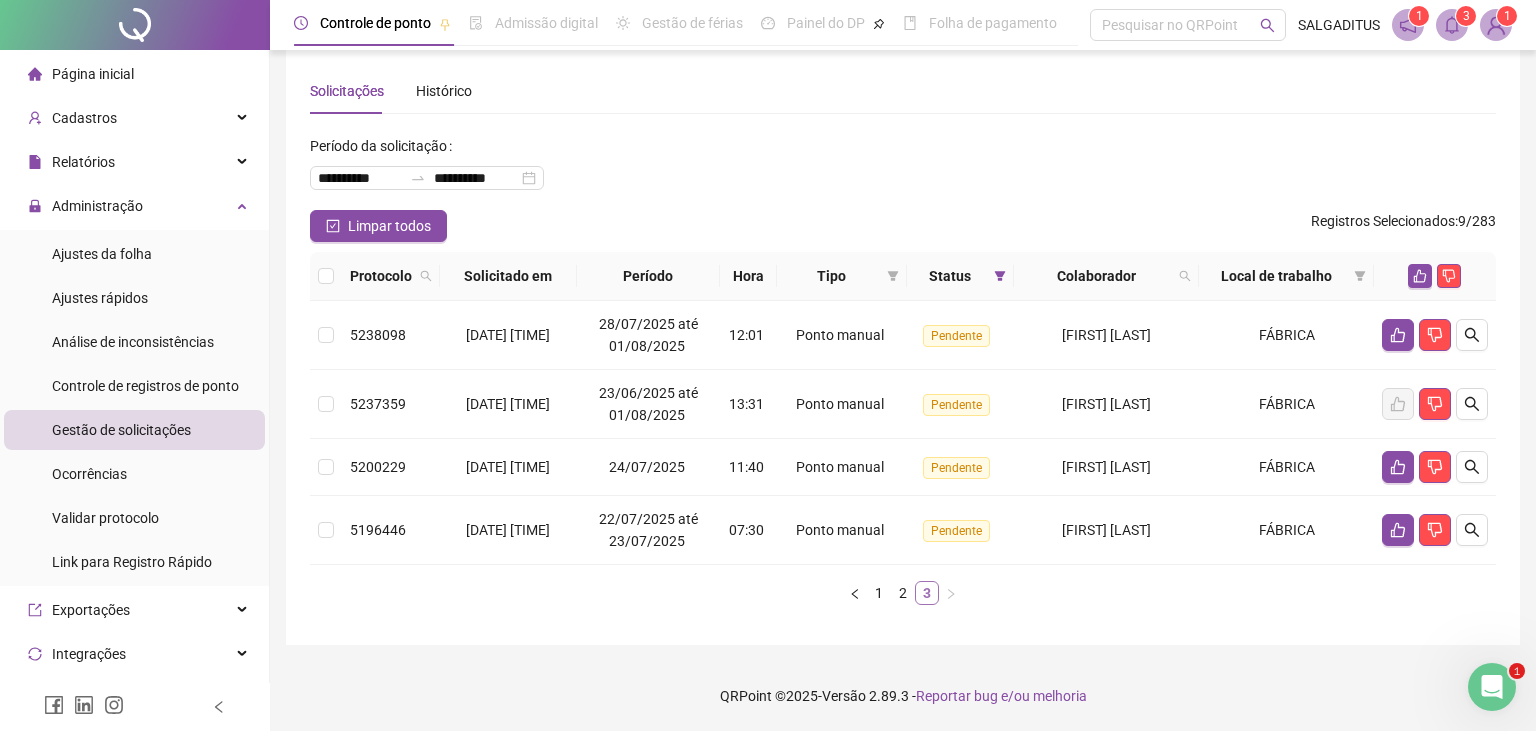 scroll, scrollTop: 20, scrollLeft: 0, axis: vertical 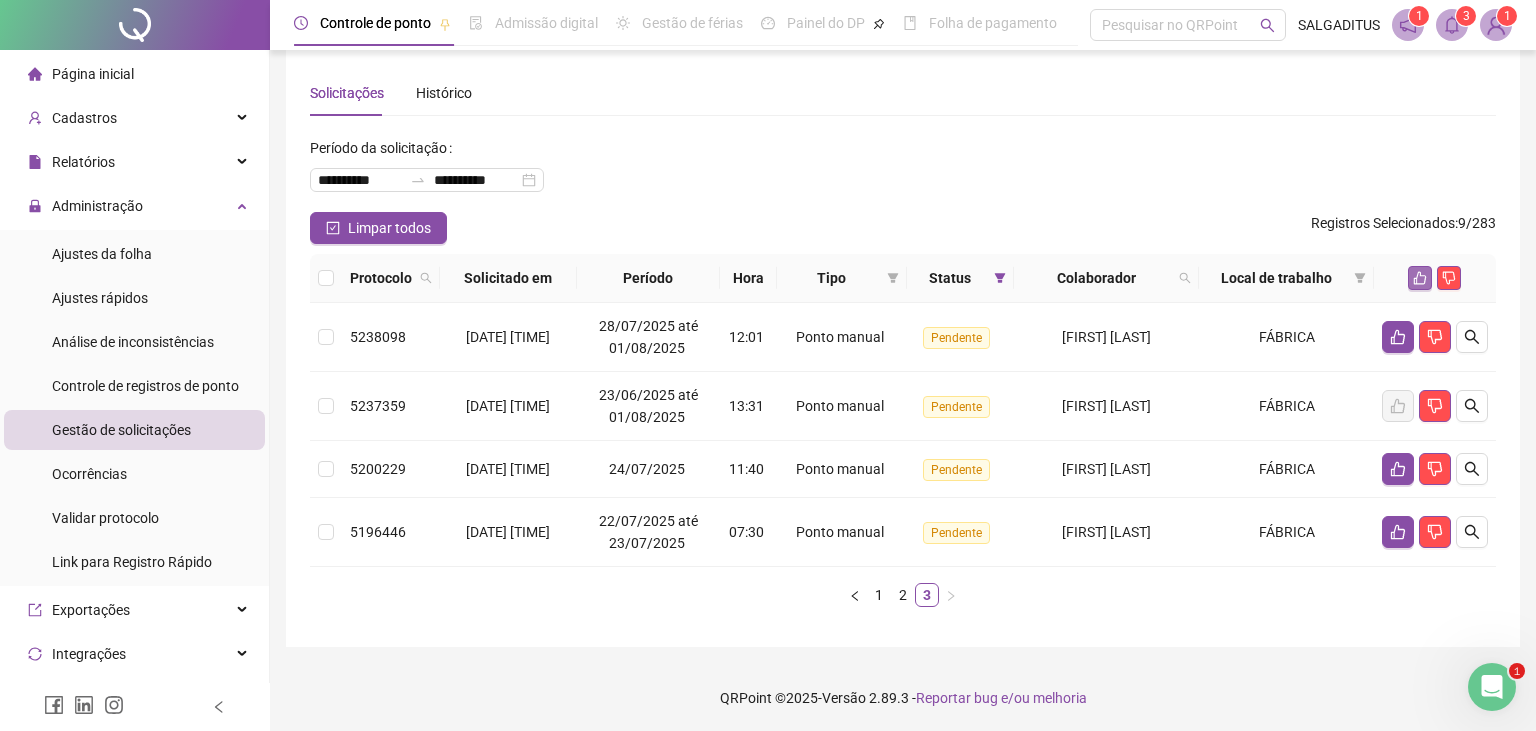 click 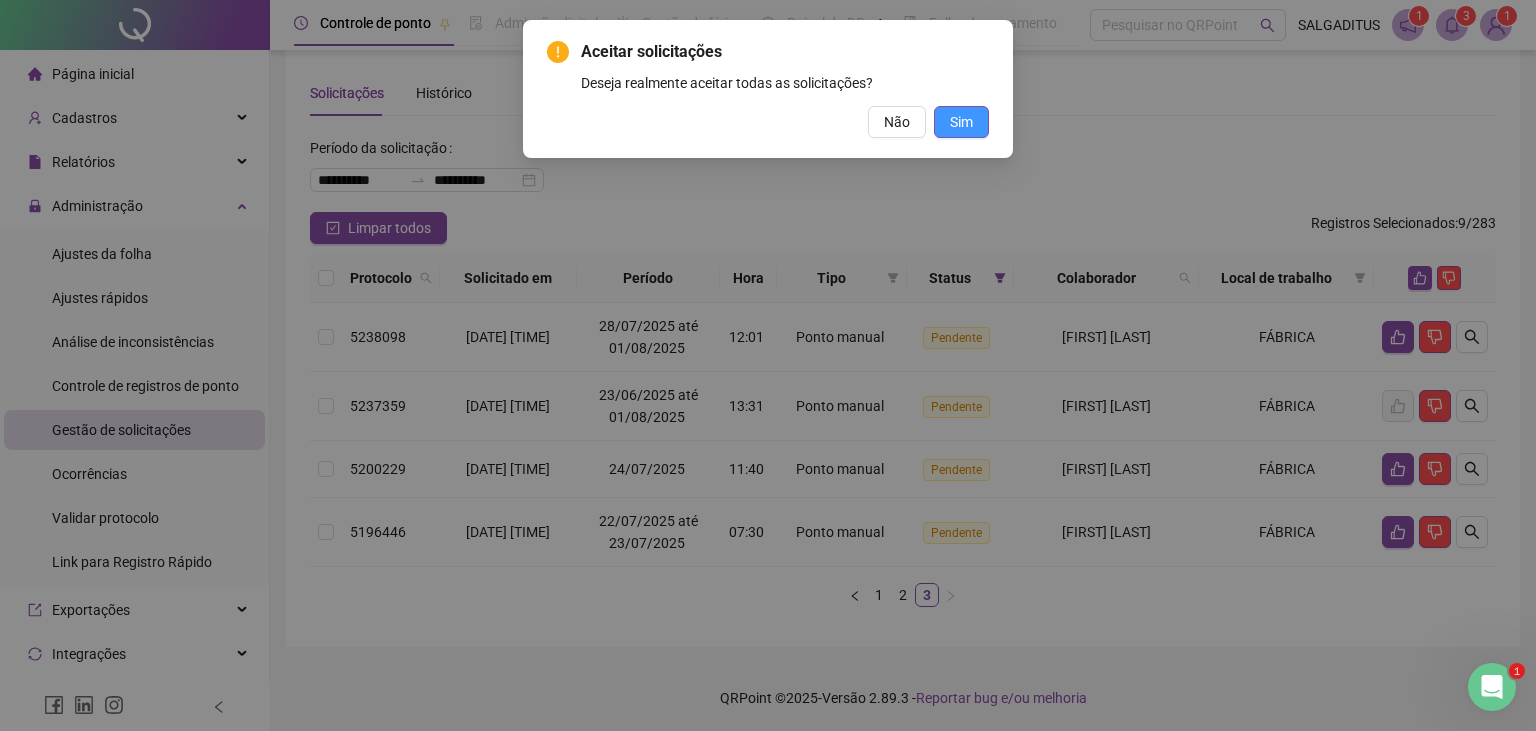 click on "Sim" at bounding box center [961, 122] 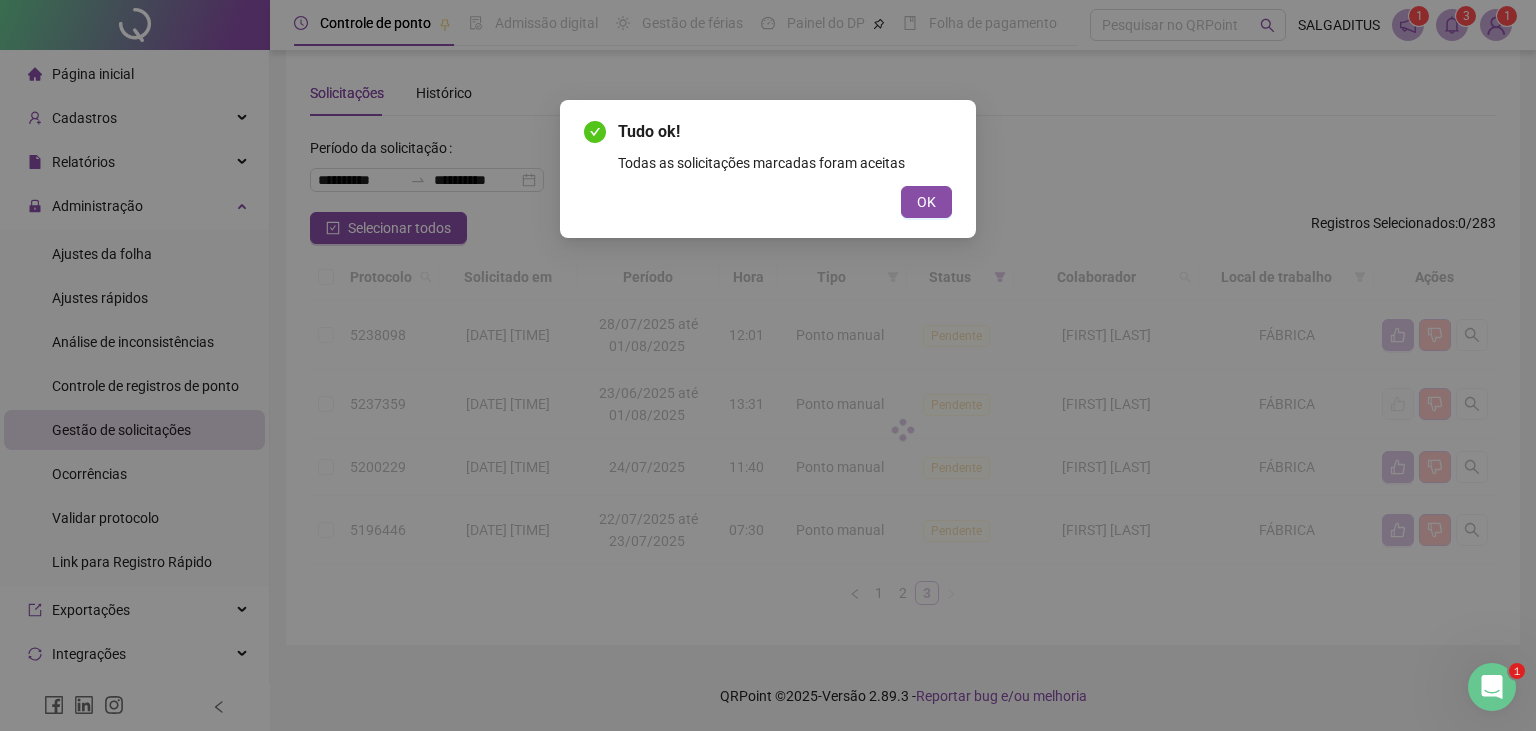 scroll, scrollTop: 19, scrollLeft: 0, axis: vertical 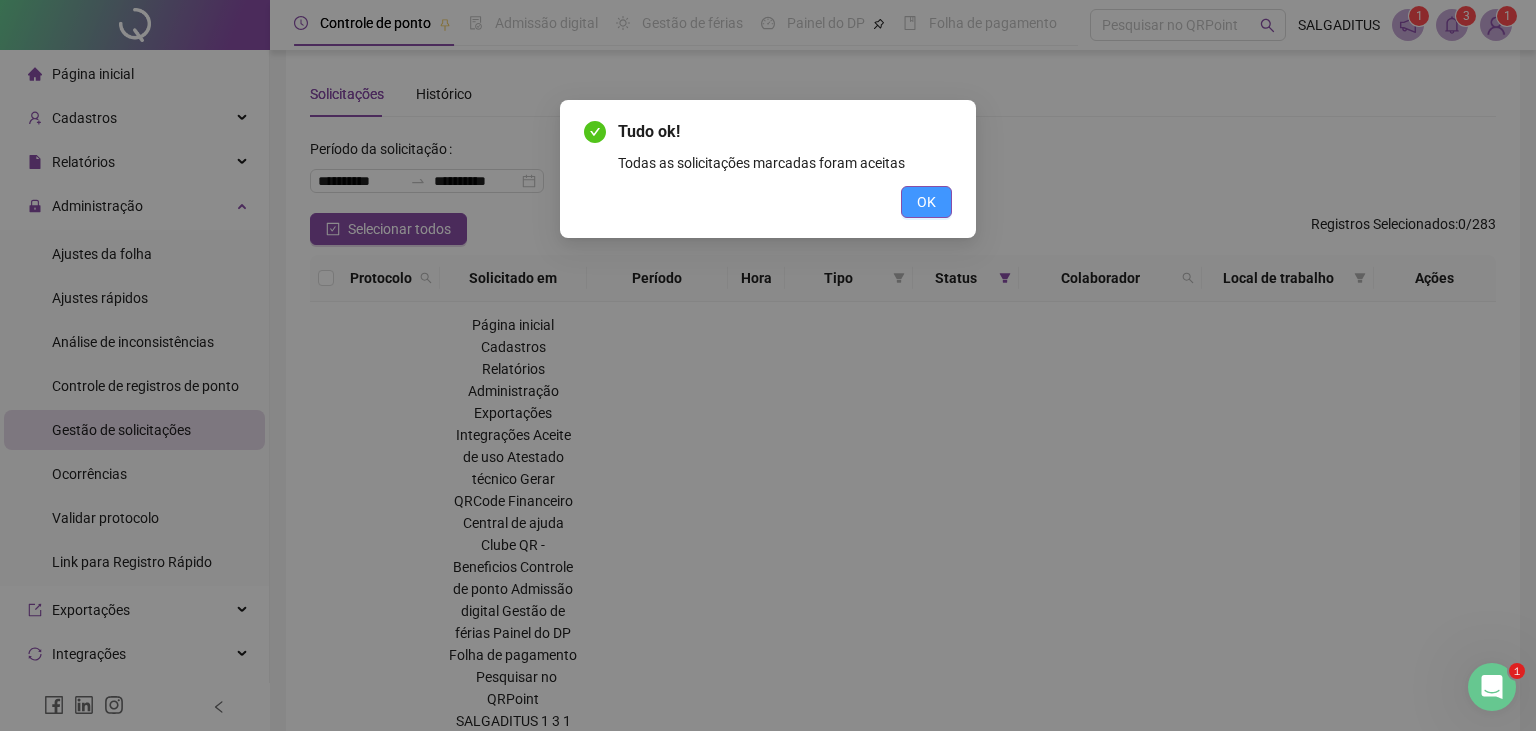 click on "OK" at bounding box center (926, 202) 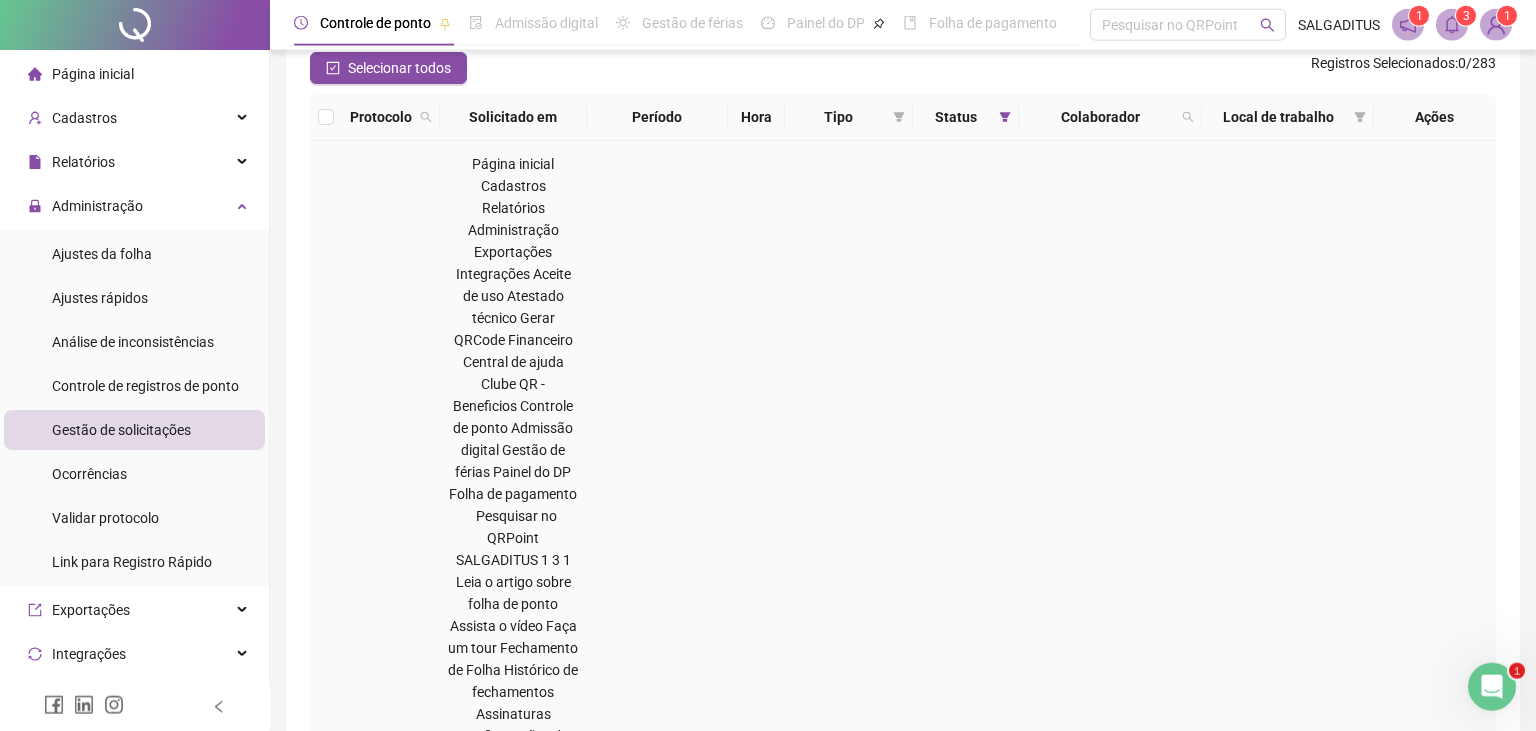 scroll, scrollTop: 225, scrollLeft: 0, axis: vertical 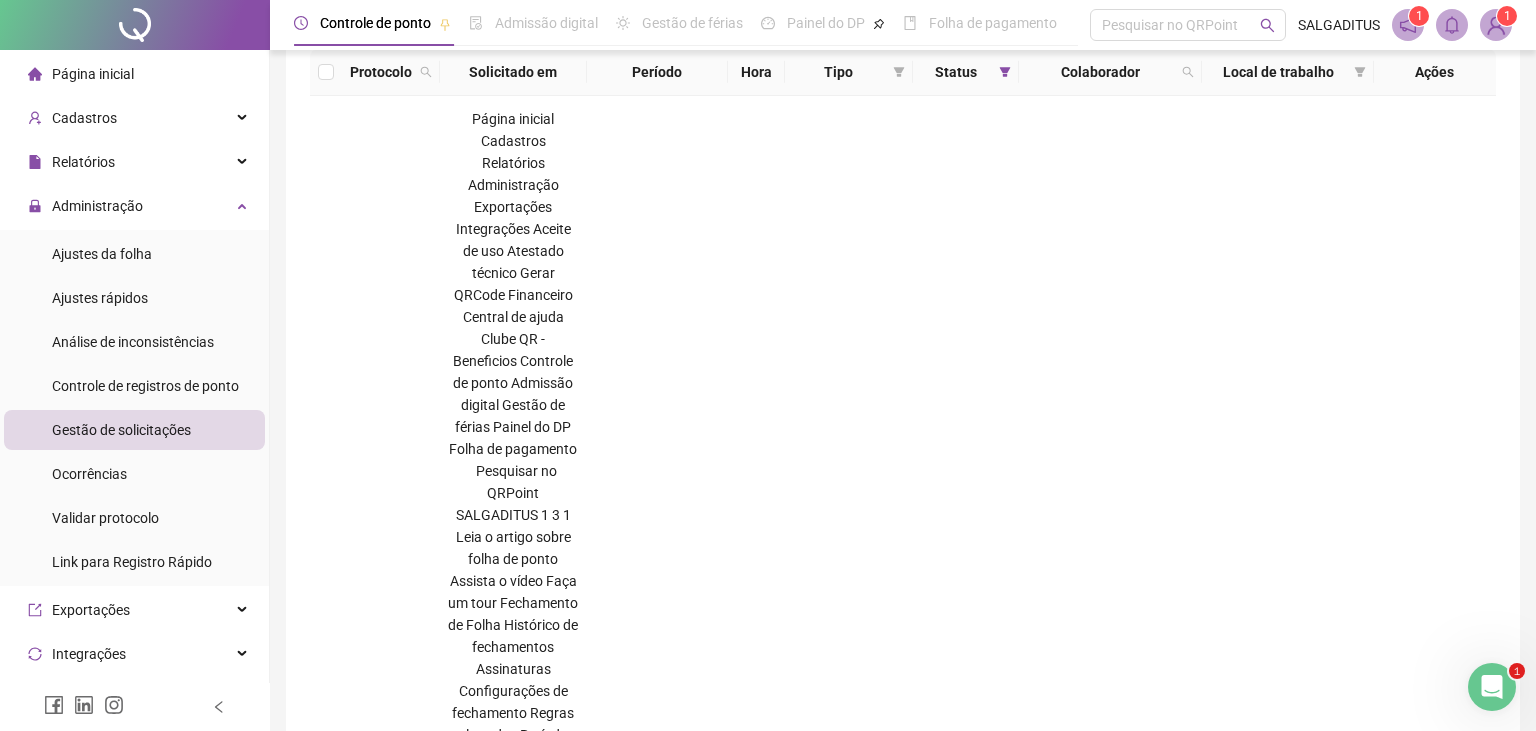 click on "1" at bounding box center (891, 1893) 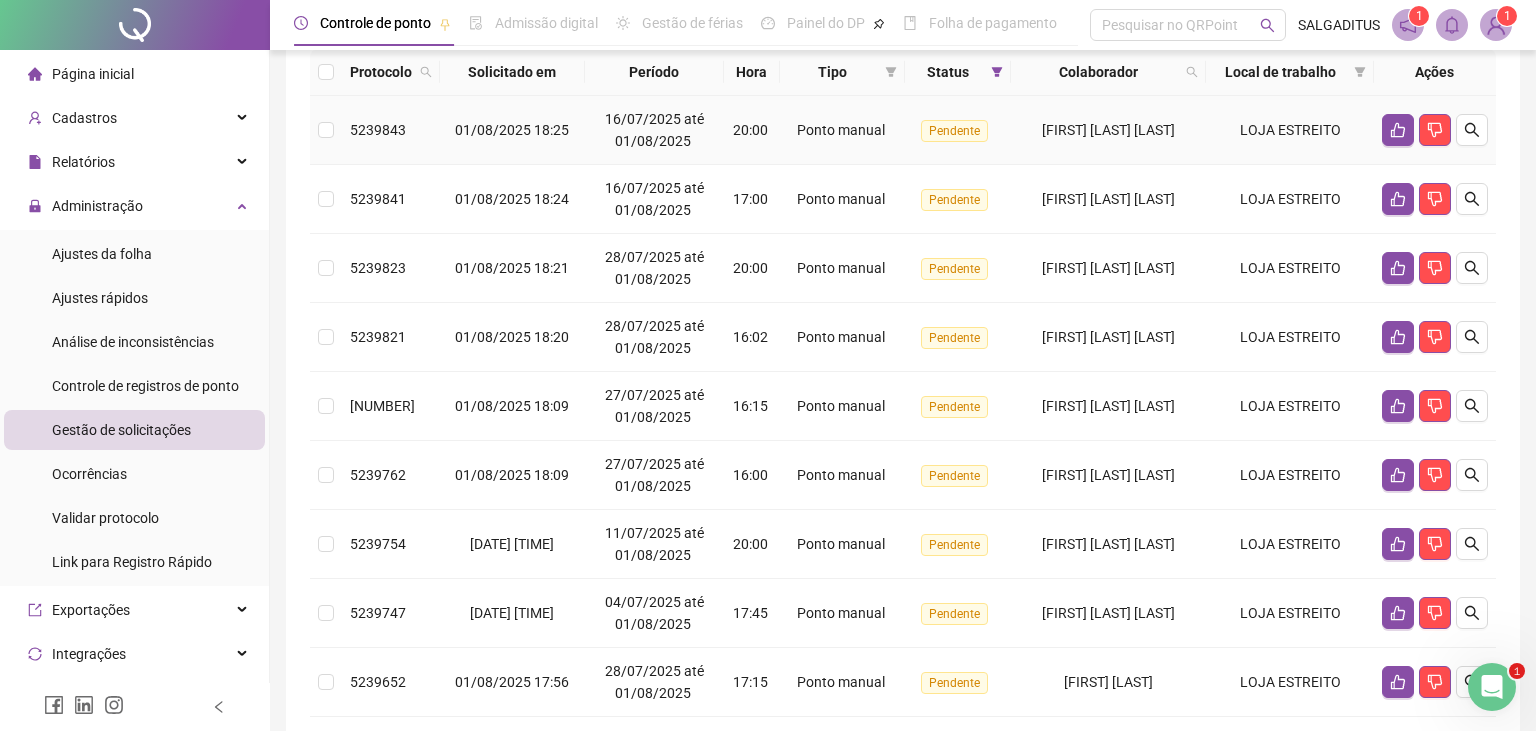 click on "Ponto manual" at bounding box center (842, 130) 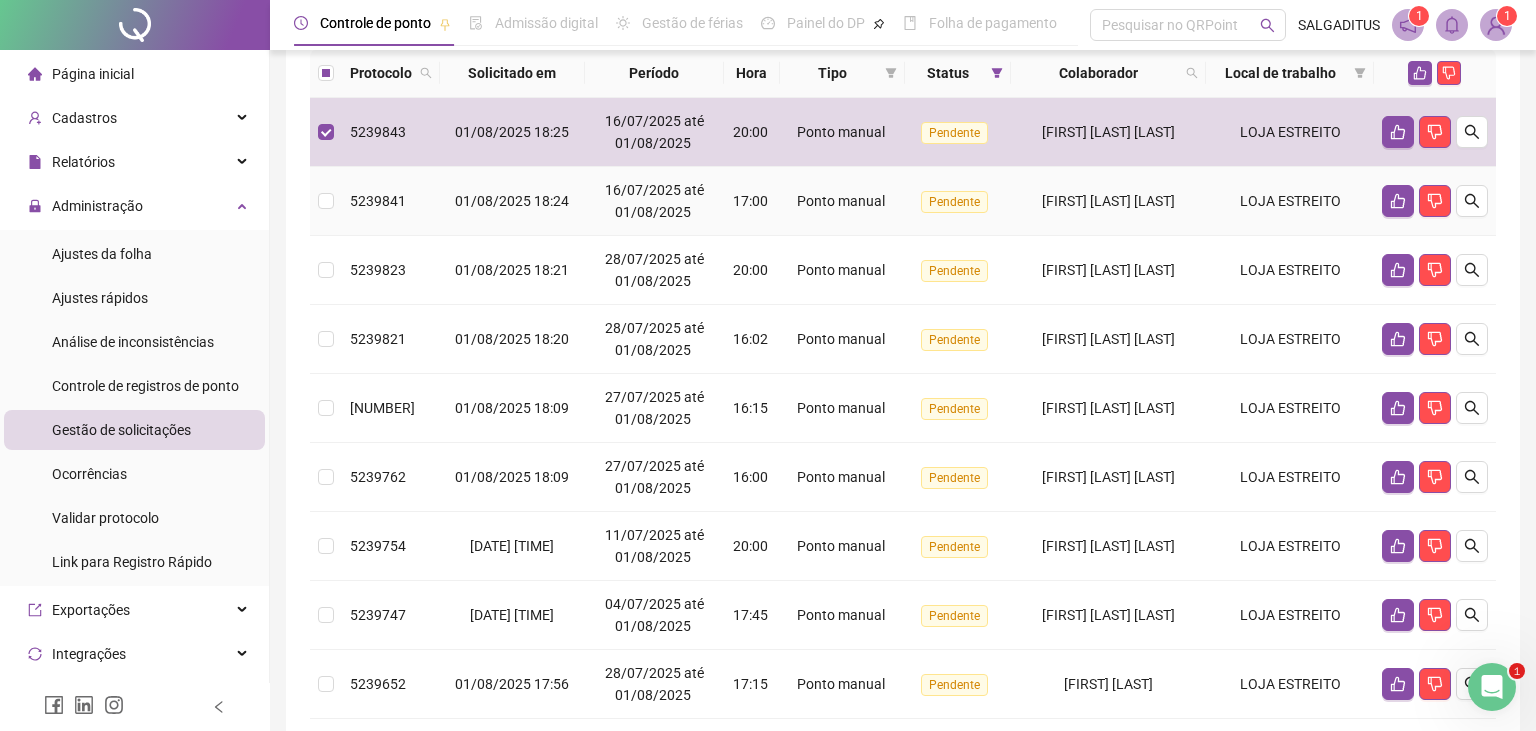 click on "Ponto manual" at bounding box center [841, 201] 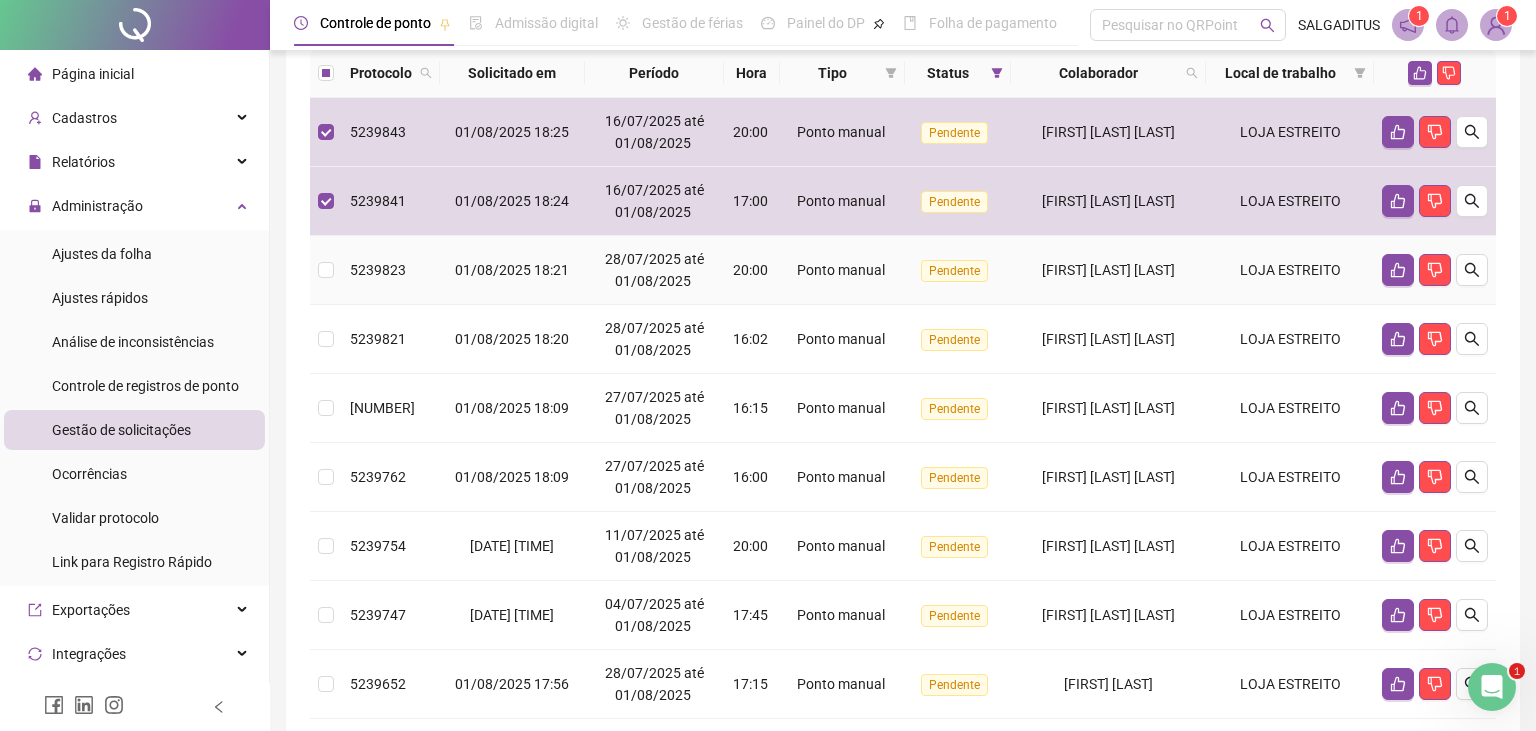 click on "Ponto manual" at bounding box center [842, 270] 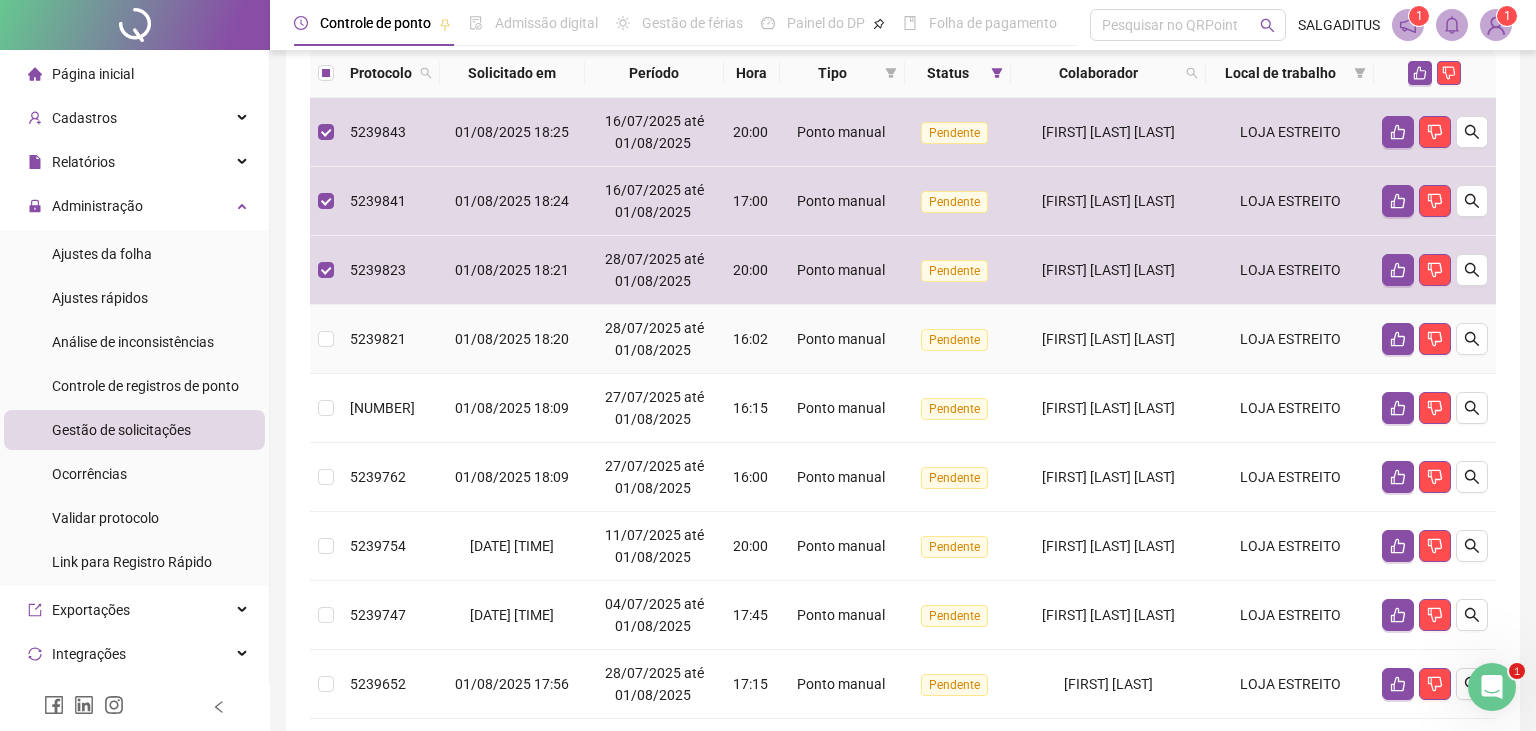 click on "Ponto manual" at bounding box center [842, 339] 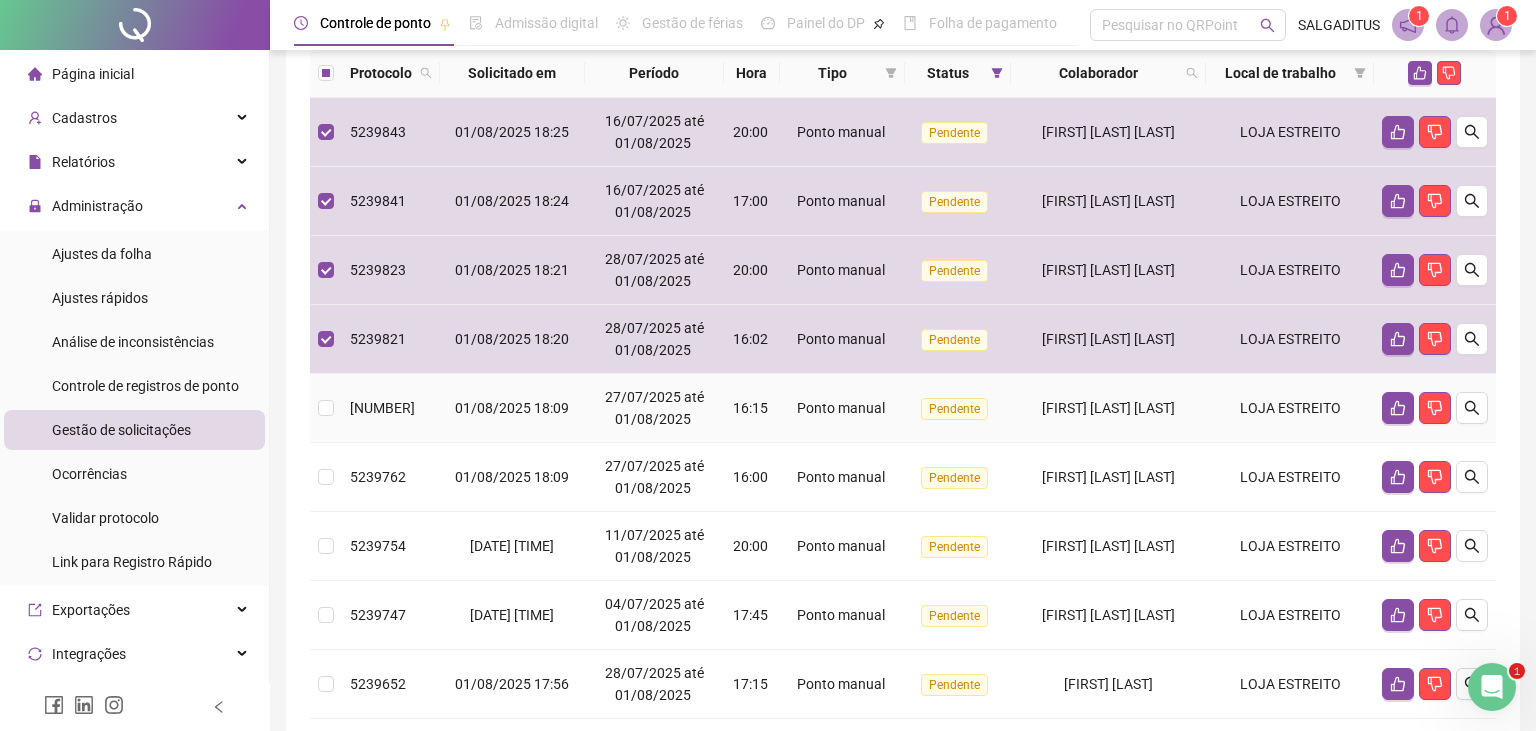 click on "16:15" at bounding box center (752, 408) 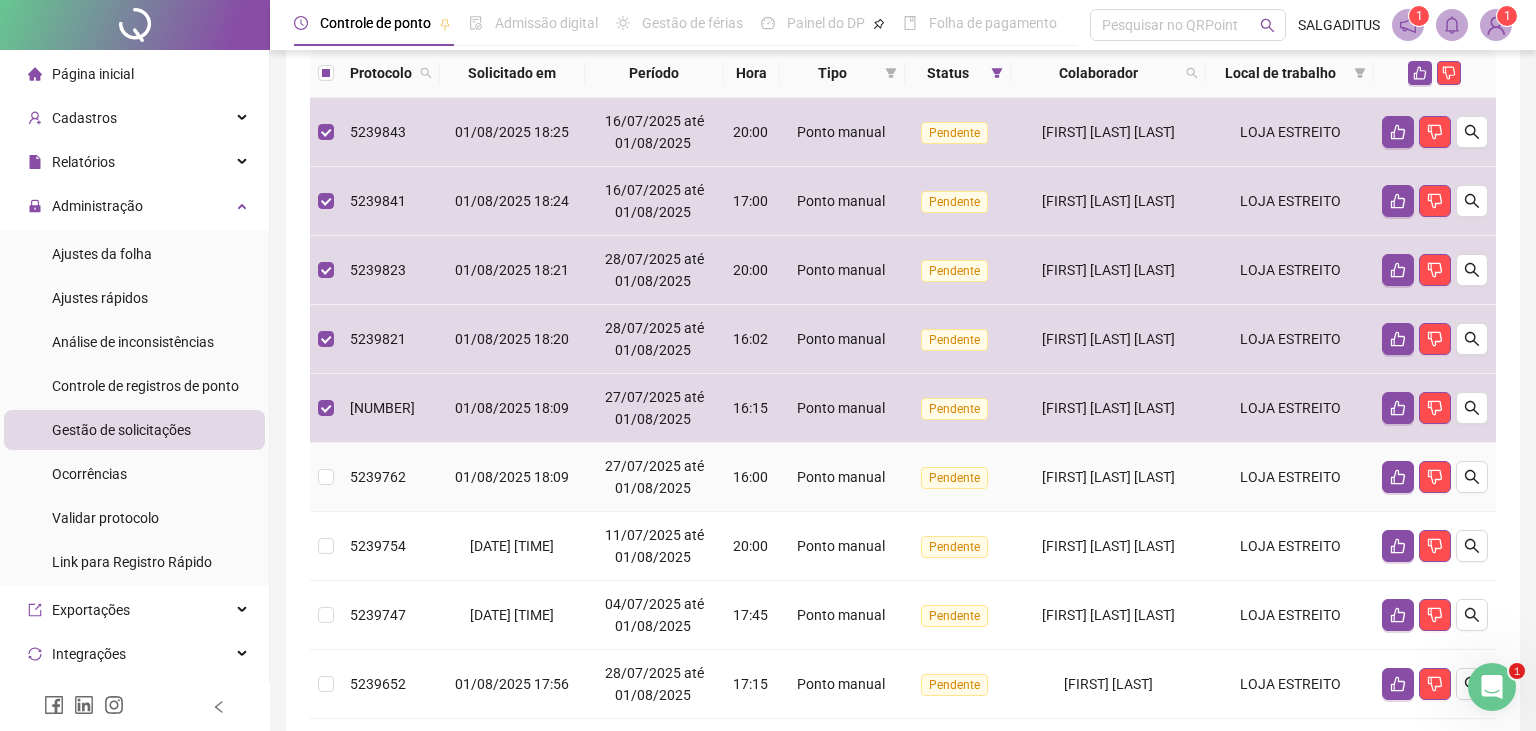 click on "16:00" at bounding box center (752, 477) 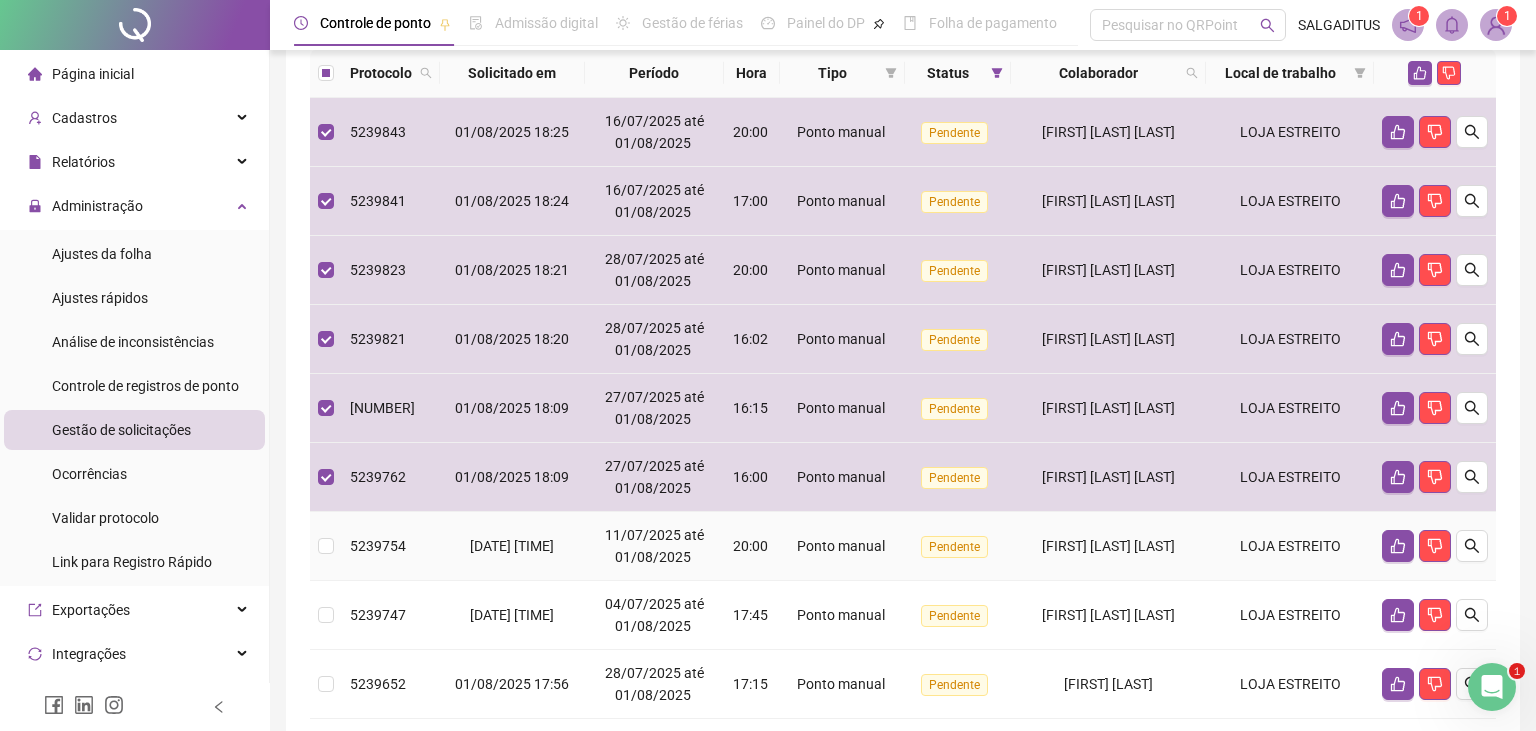 click on "20:00" at bounding box center [752, 546] 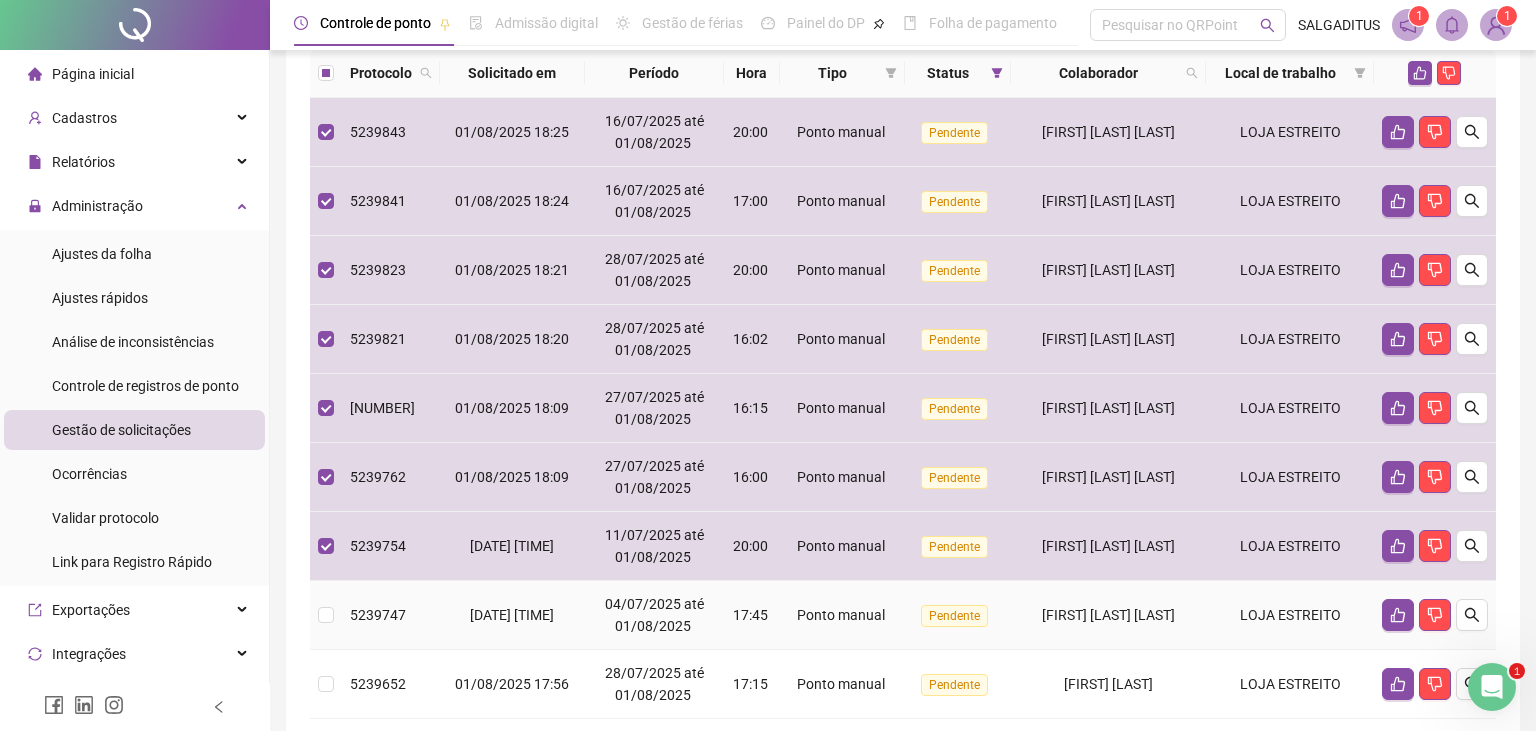 click on "17:45" at bounding box center (752, 615) 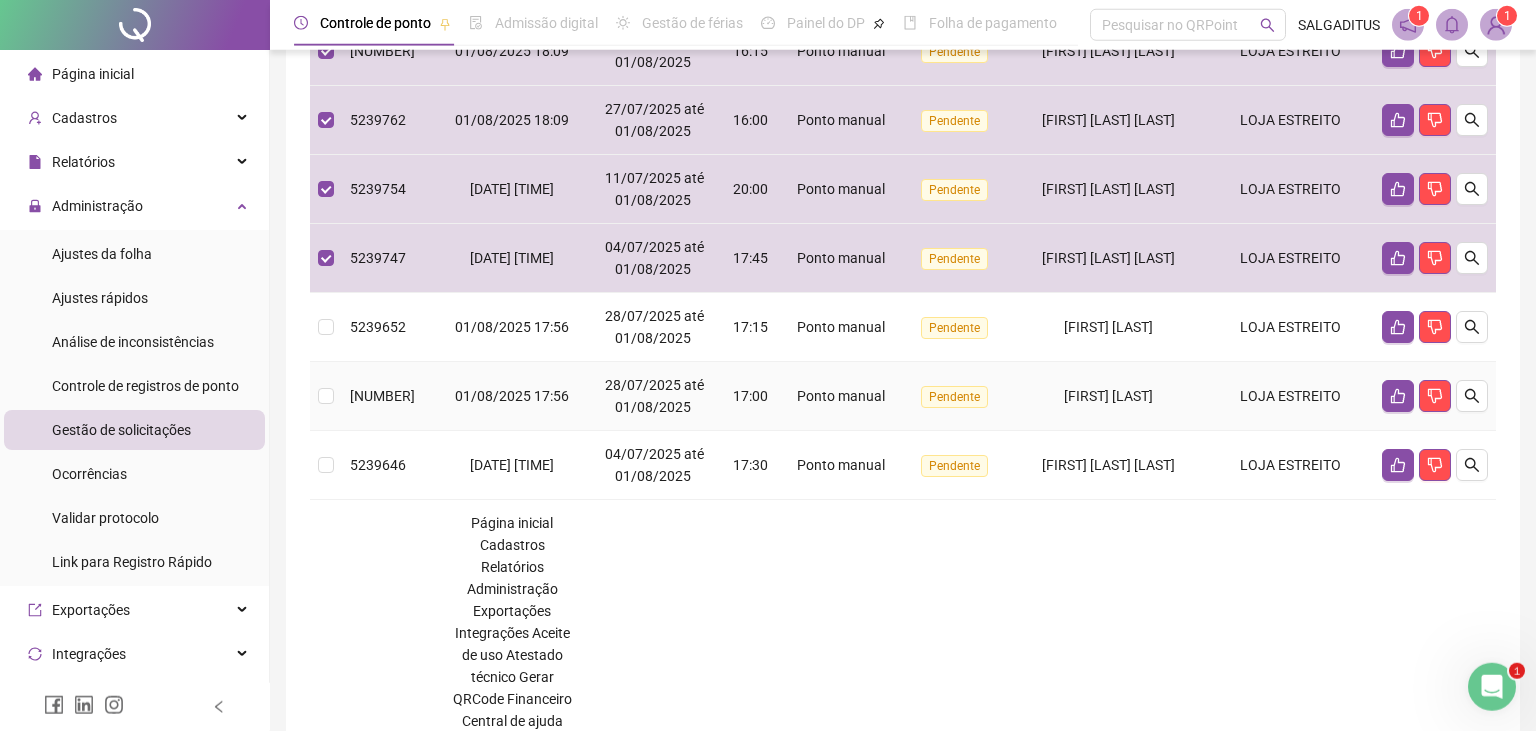 scroll, scrollTop: 583, scrollLeft: 0, axis: vertical 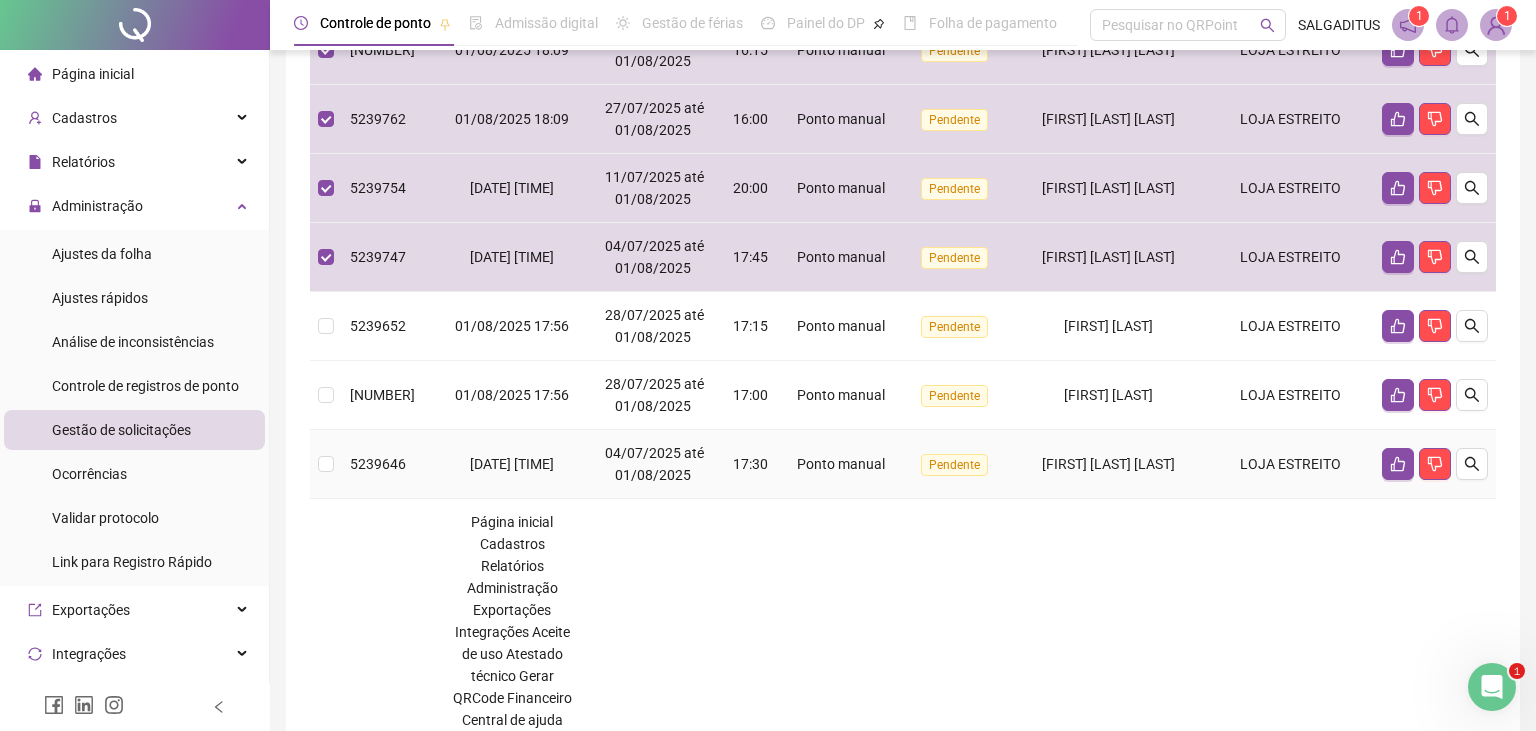 click on "Ponto manual" at bounding box center (842, 464) 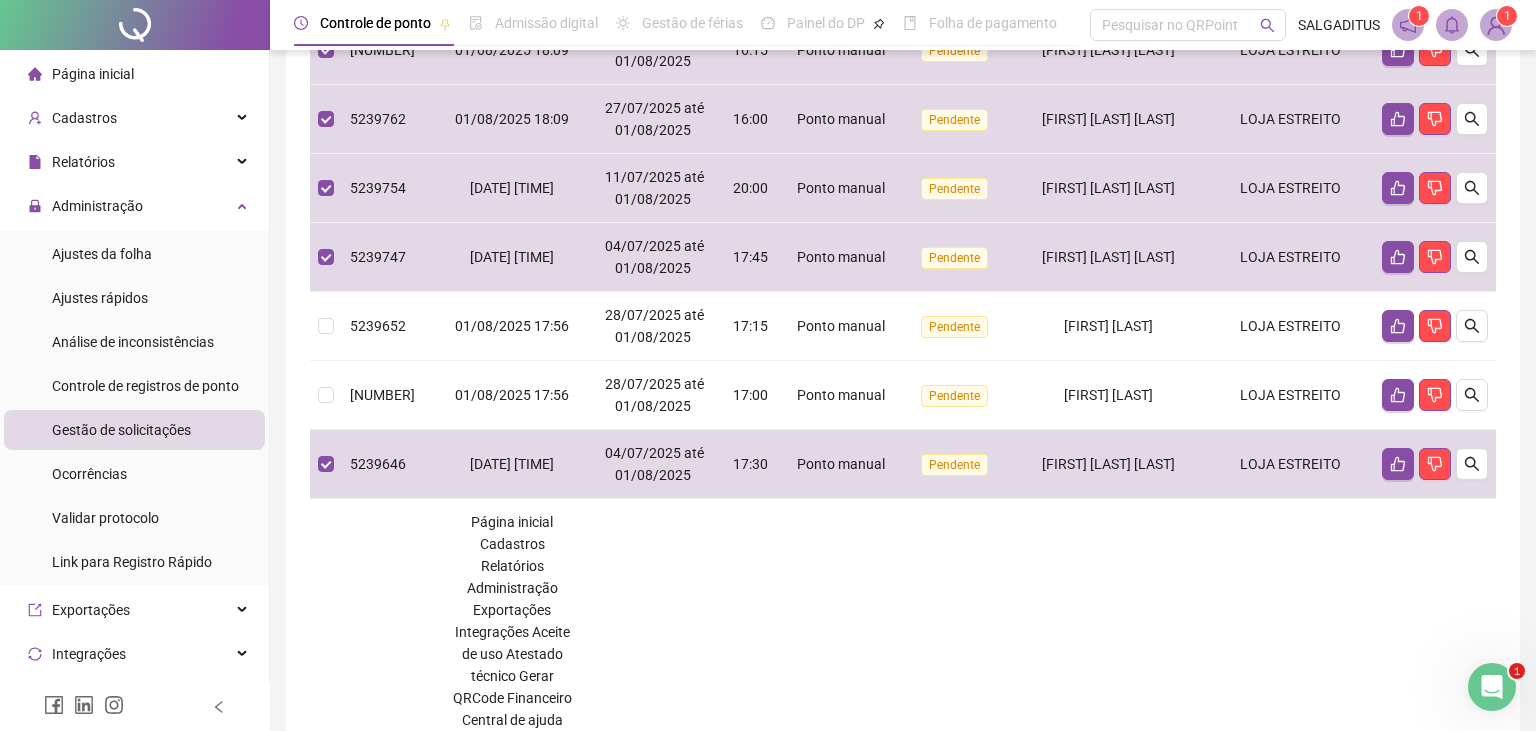 click on "Protocolo Solicitado em Período Hora Tipo Status Colaborador Local de trabalho                     5239843 01/08/2025 18:25 16/07/2025 até 01/08/2025   20:00   Ponto manual   Pendente MILENE MORETTO DE SOUZA LOJA ESTREITO 5239841 01/08/2025 18:24 16/07/2025 até 01/08/2025   17:00   Ponto manual   Pendente MILENE MORETTO DE SOUZA LOJA ESTREITO 5239823 01/08/2025 18:21 28/07/2025 até 01/08/2025   20:00   Ponto manual   Pendente MILENE MORETTO DE SOUZA LOJA ESTREITO 5239821 01/08/2025 18:20 28/07/2025 até 01/08/2025   16:02   Ponto manual   Pendente MILENE MORETTO DE SOUZA LOJA ESTREITO 5239765 01/08/2025 18:09 27/07/2025 até 01/08/2025   16:15   Ponto manual   Pendente MILENE MORETTO DE SOUZA LOJA ESTREITO 5239762 01/08/2025 18:09 27/07/2025 até 01/08/2025   16:00   Ponto manual   Pendente MILENE MORETTO DE SOUZA LOJA ESTREITO 5239754 01/08/2025 18:07 11/07/2025 até 01/08/2025   20:00   Ponto manual   Pendente MILENE MORETTO DE SOUZA LOJA ESTREITO 5239747 01/08/2025 18:06" at bounding box center [903, 817] 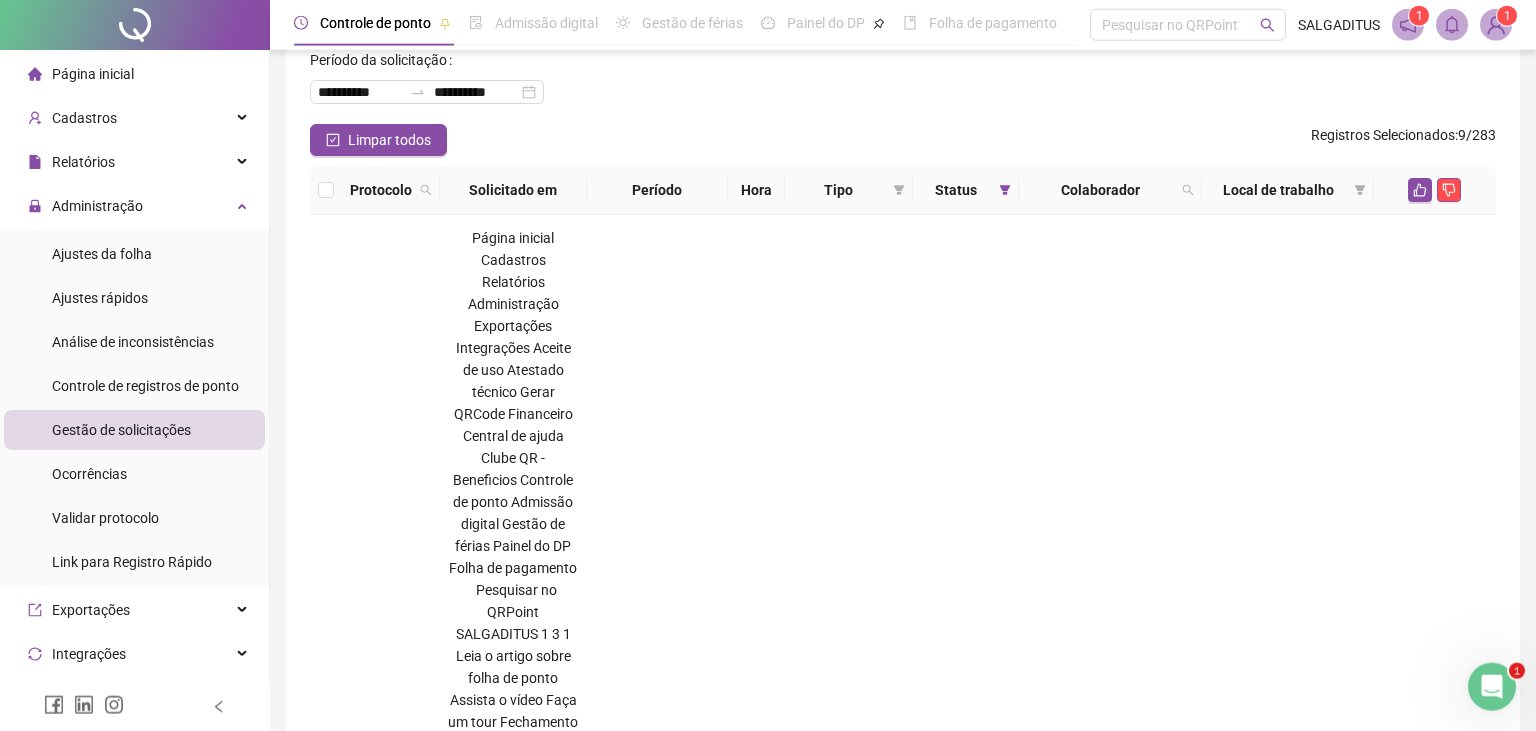scroll, scrollTop: 16, scrollLeft: 0, axis: vertical 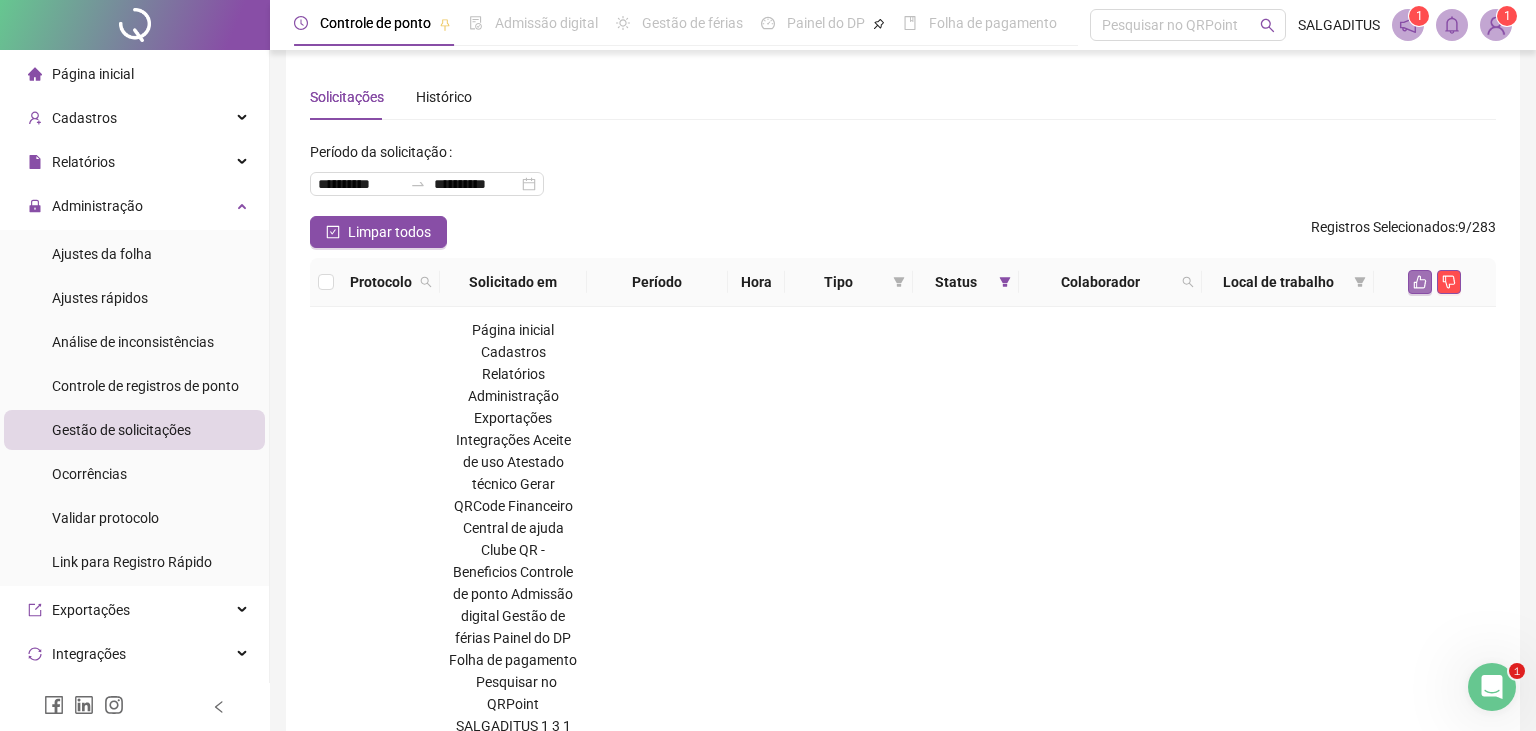 click 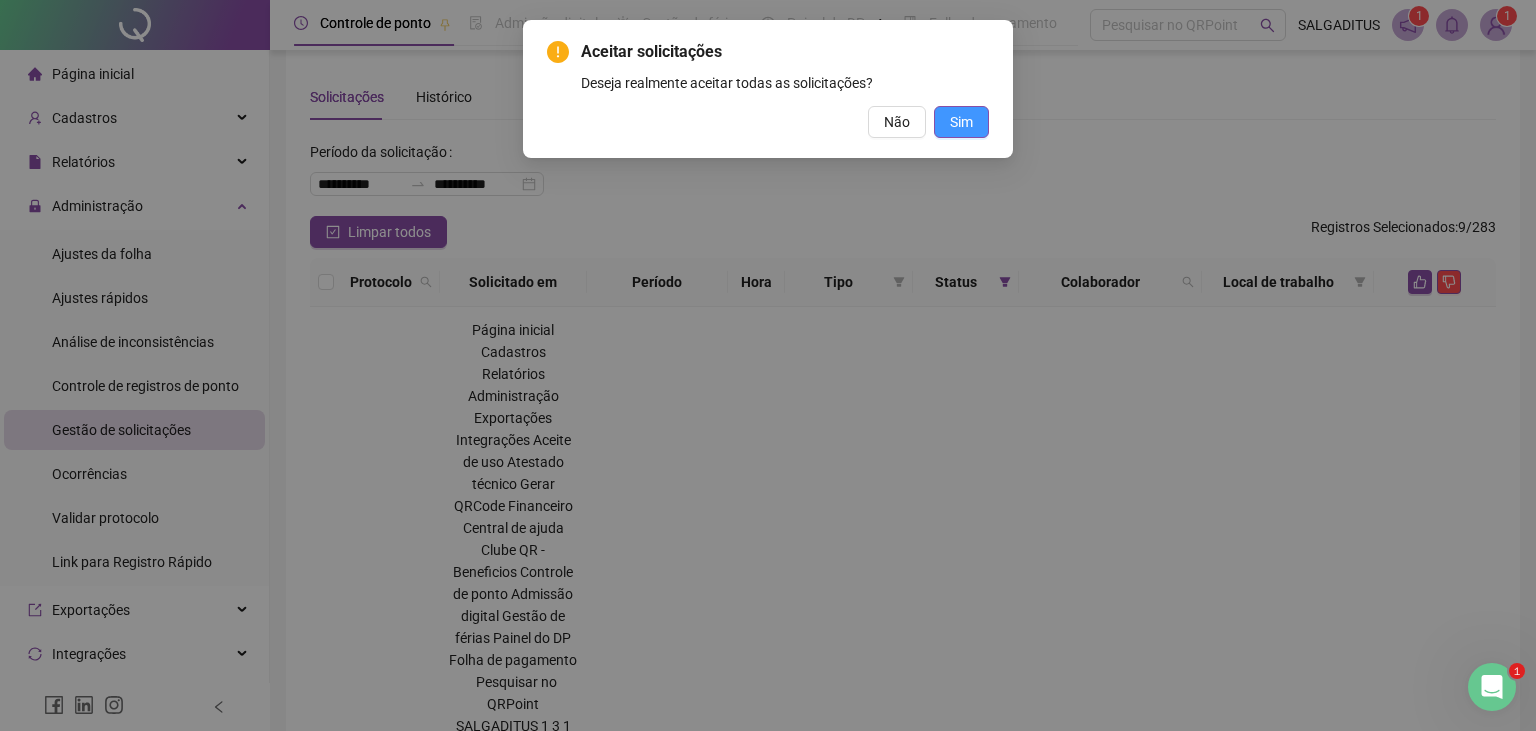 click on "Sim" at bounding box center (961, 122) 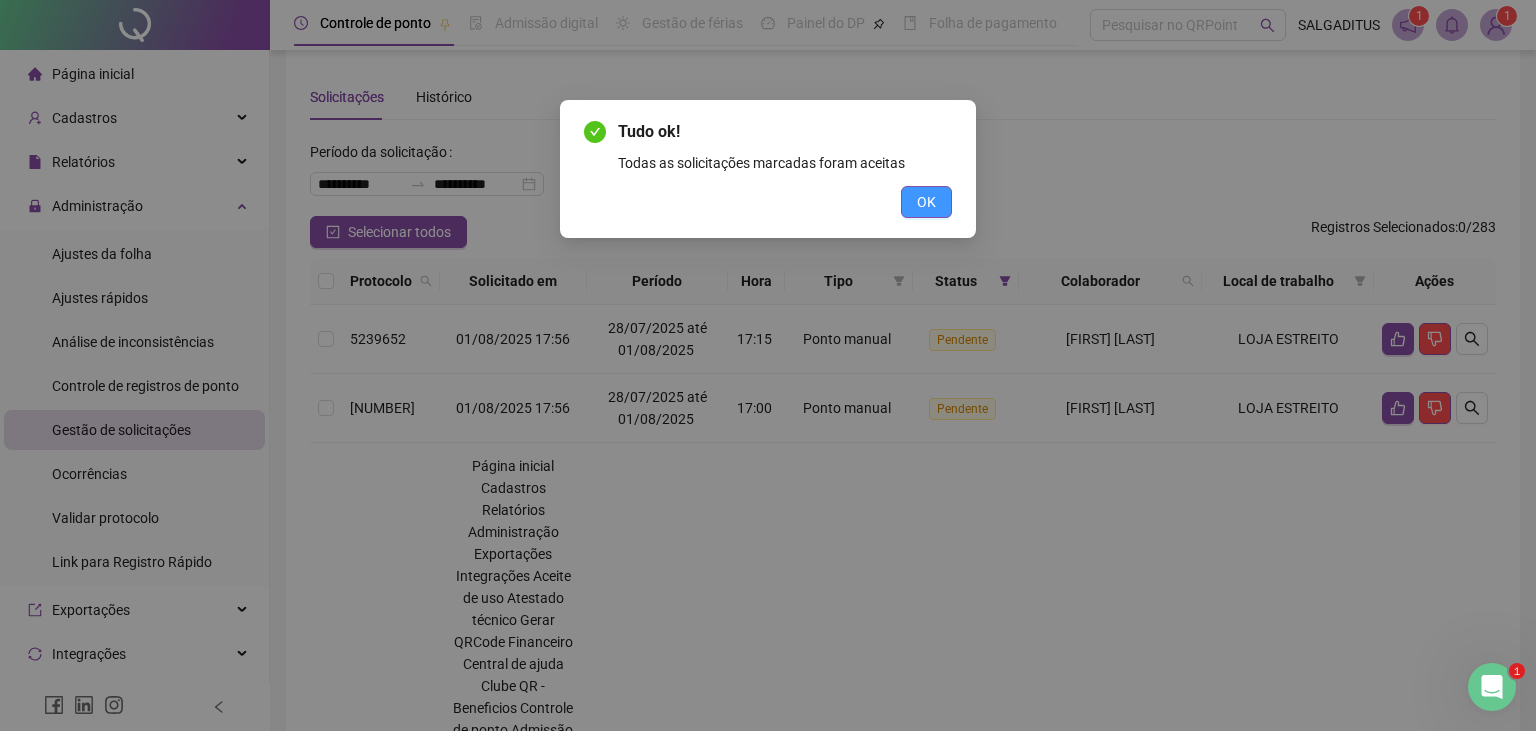 click on "OK" at bounding box center (926, 202) 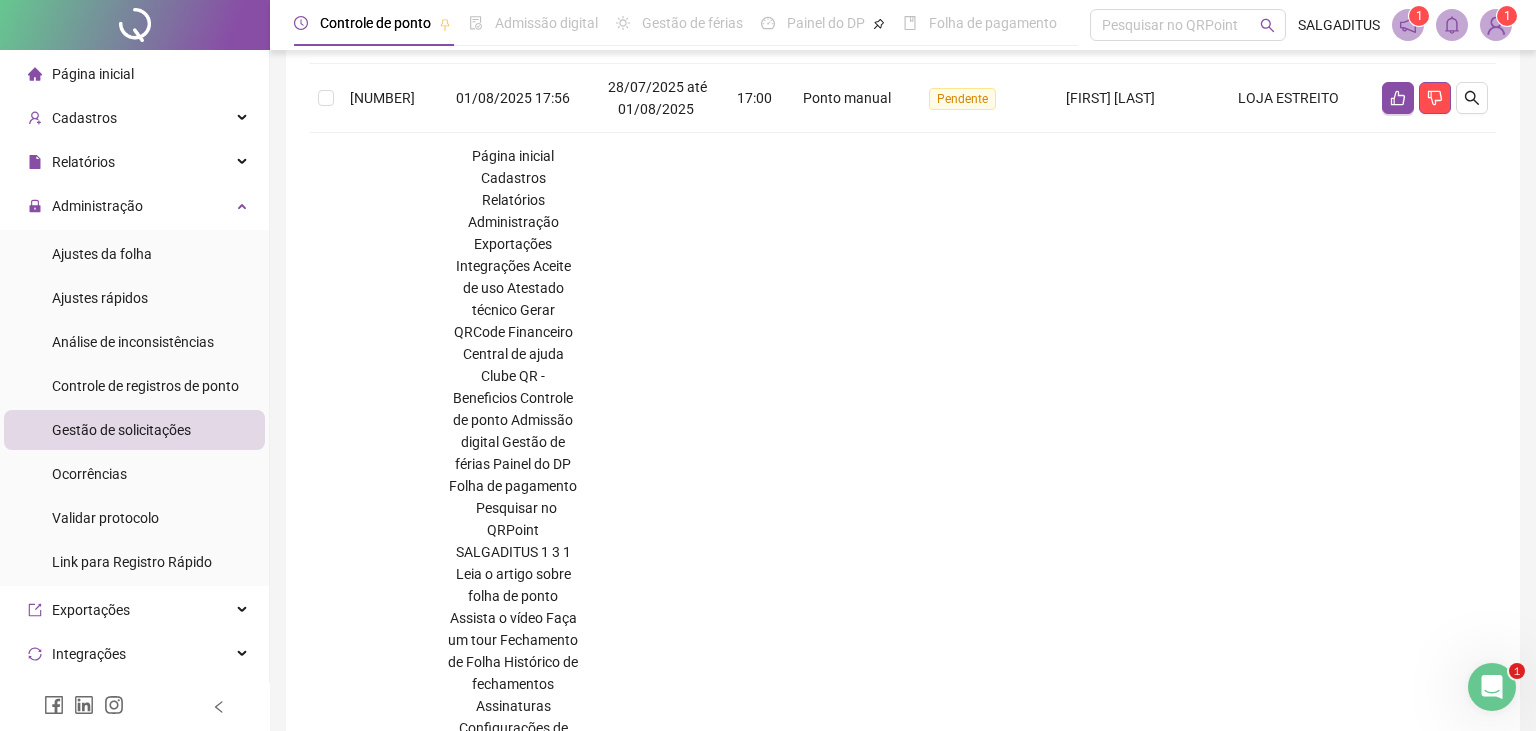 scroll, scrollTop: 9, scrollLeft: 0, axis: vertical 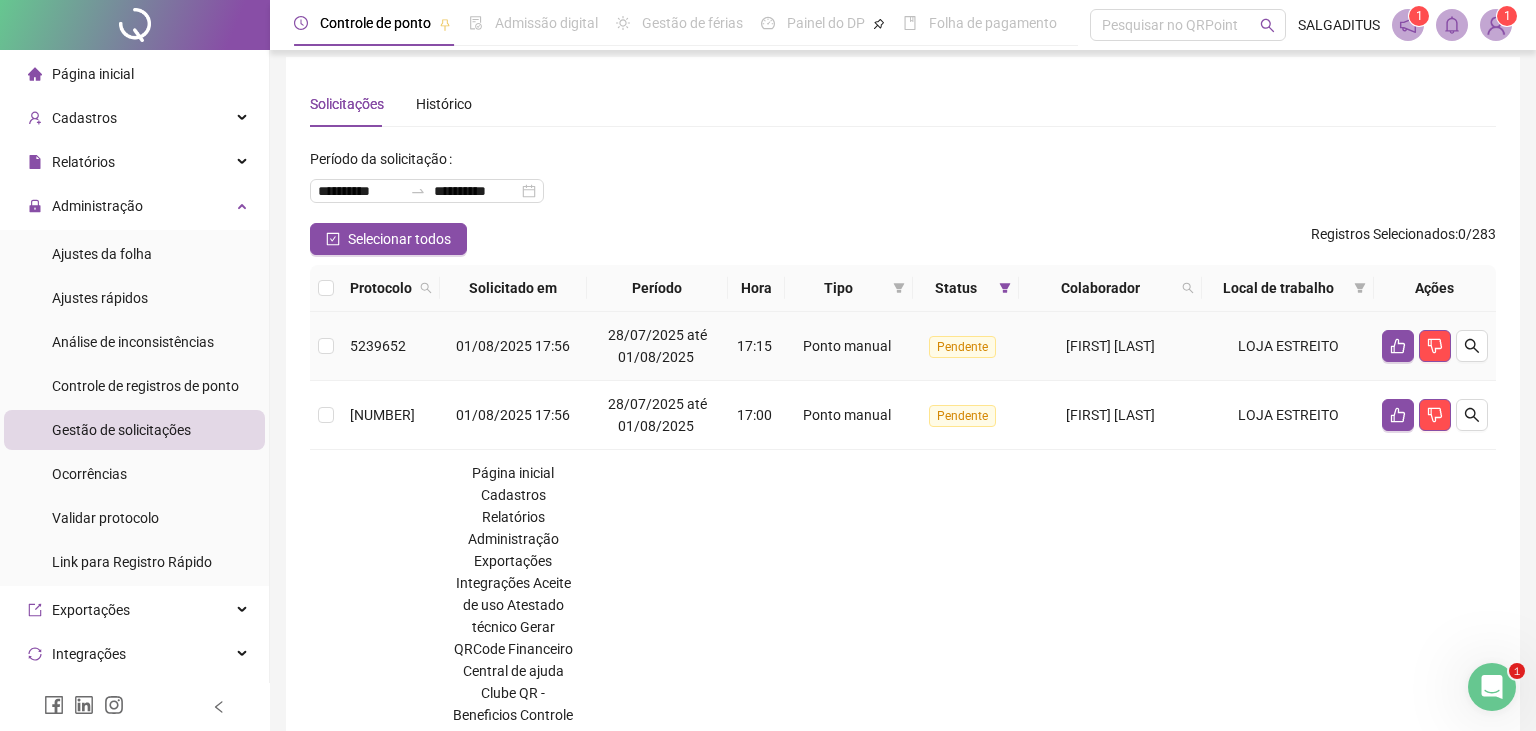 click on "01/08/2025 17:56" at bounding box center (513, 346) 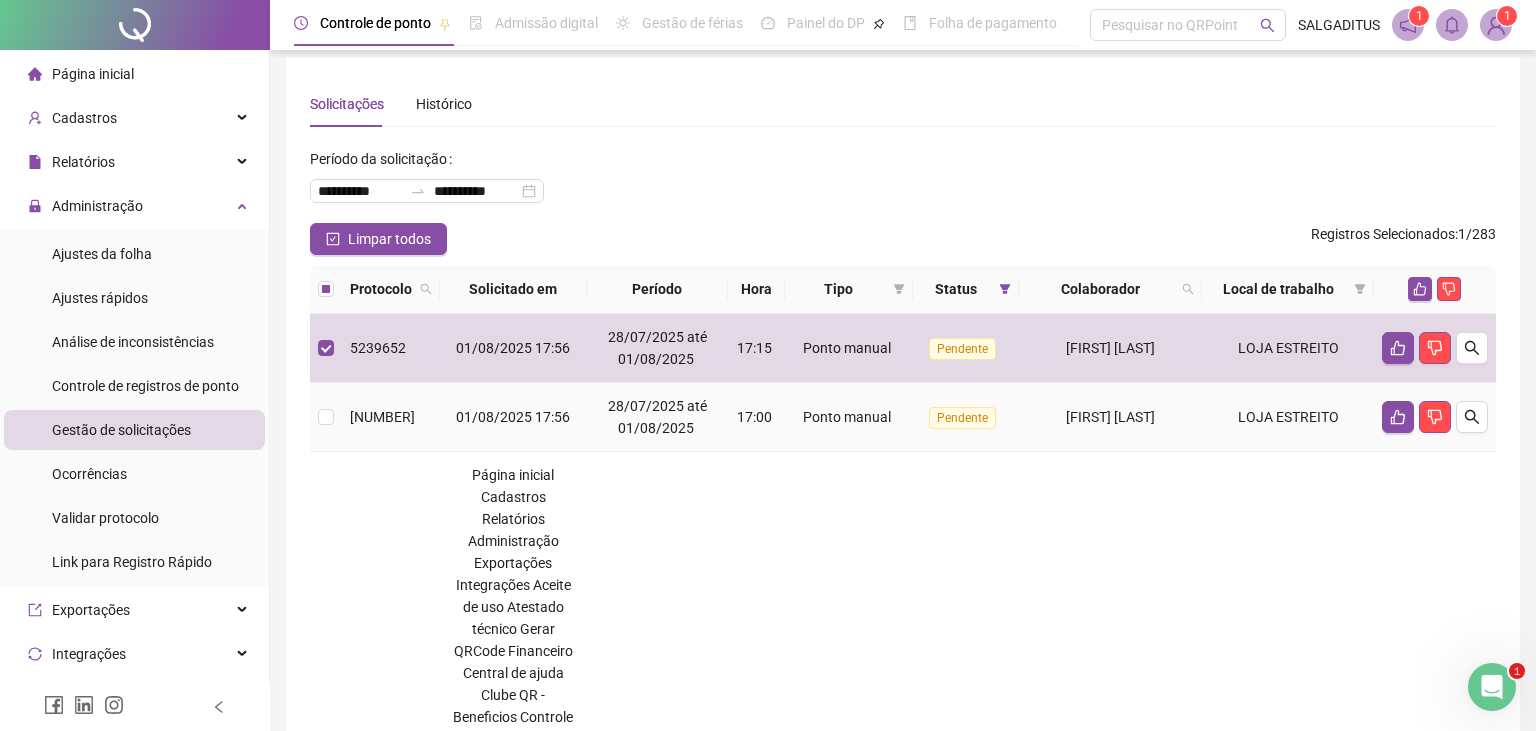 click on "01/08/2025 17:56" at bounding box center (513, 417) 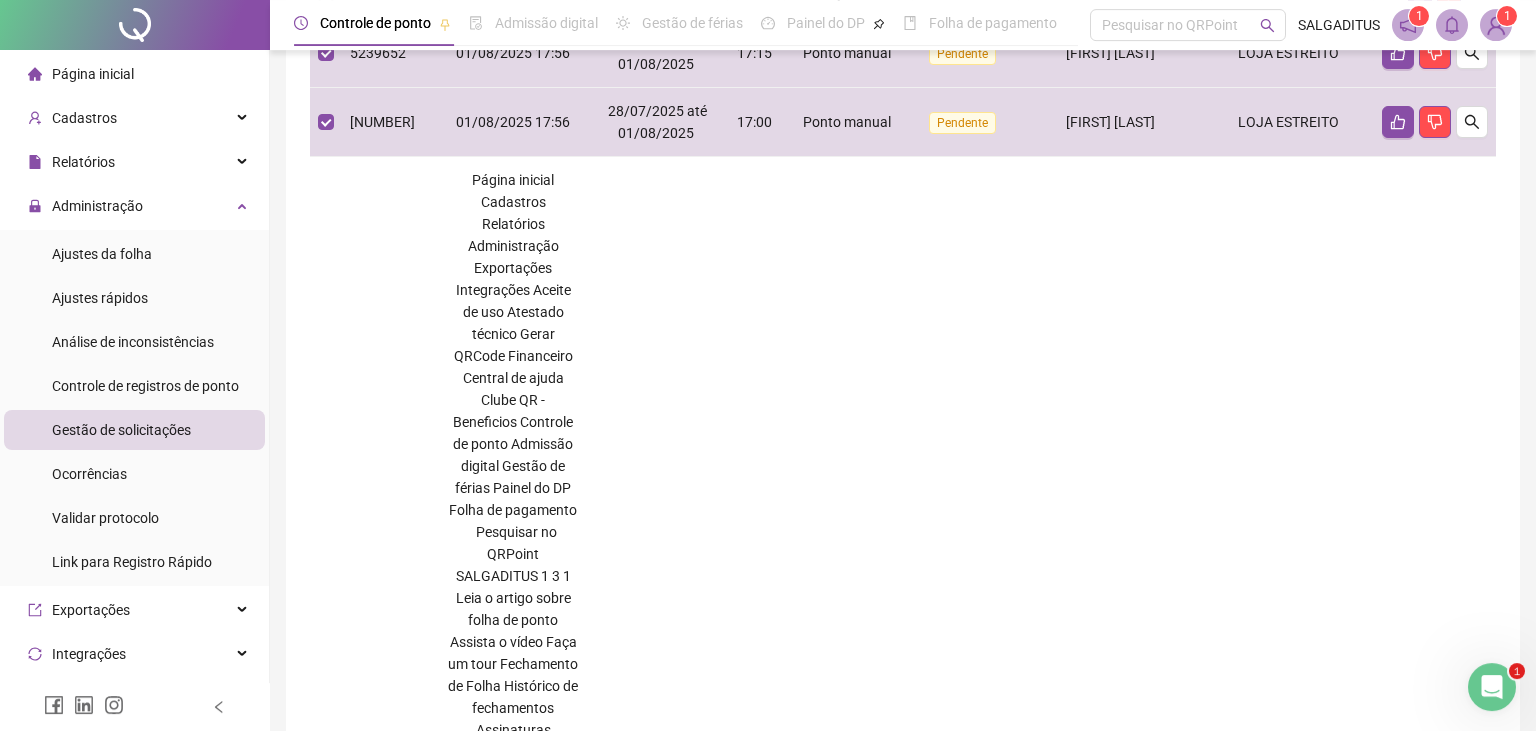 scroll, scrollTop: 115, scrollLeft: 0, axis: vertical 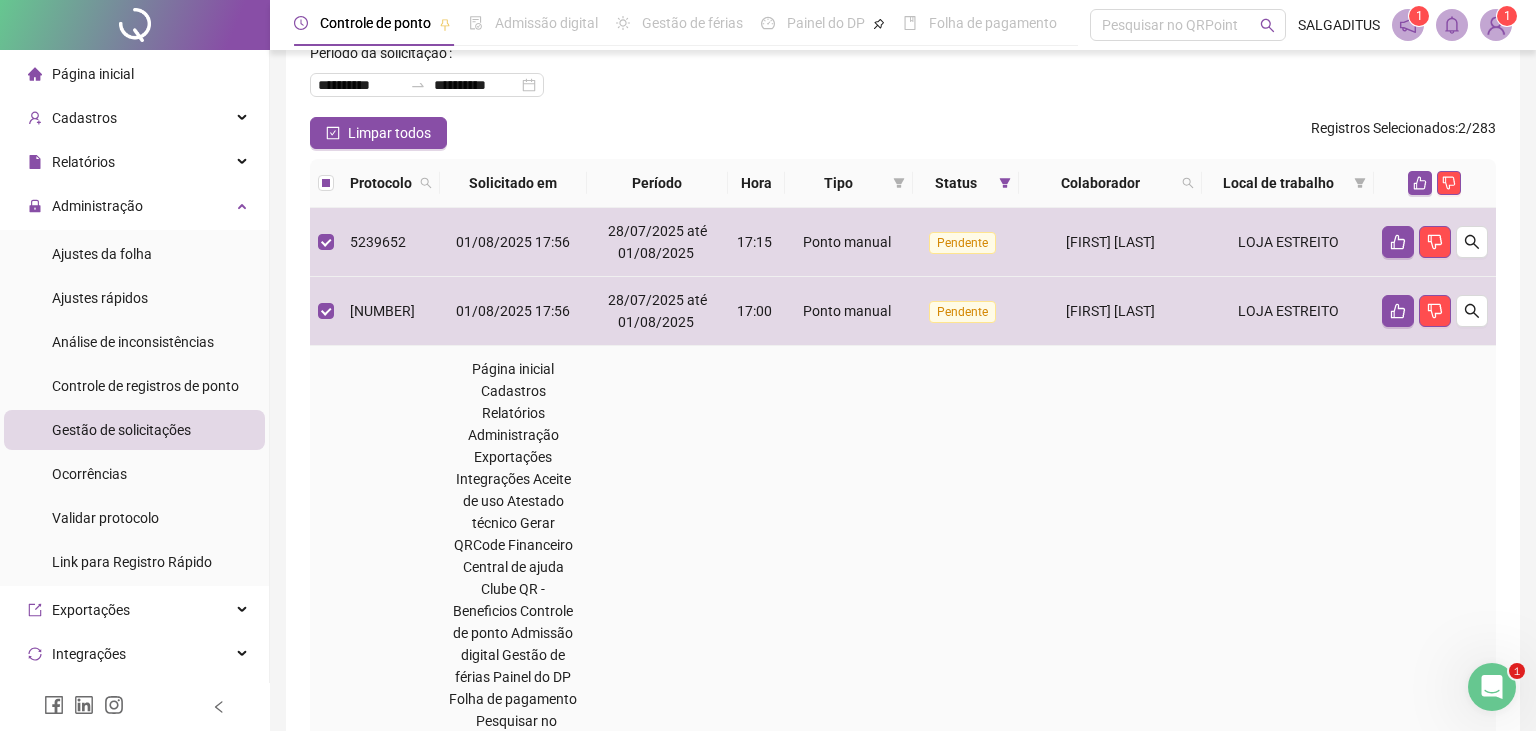 click on "[FIRST] [MIDDLE] [LAST] [LAST]" at bounding box center (1110, 1029) 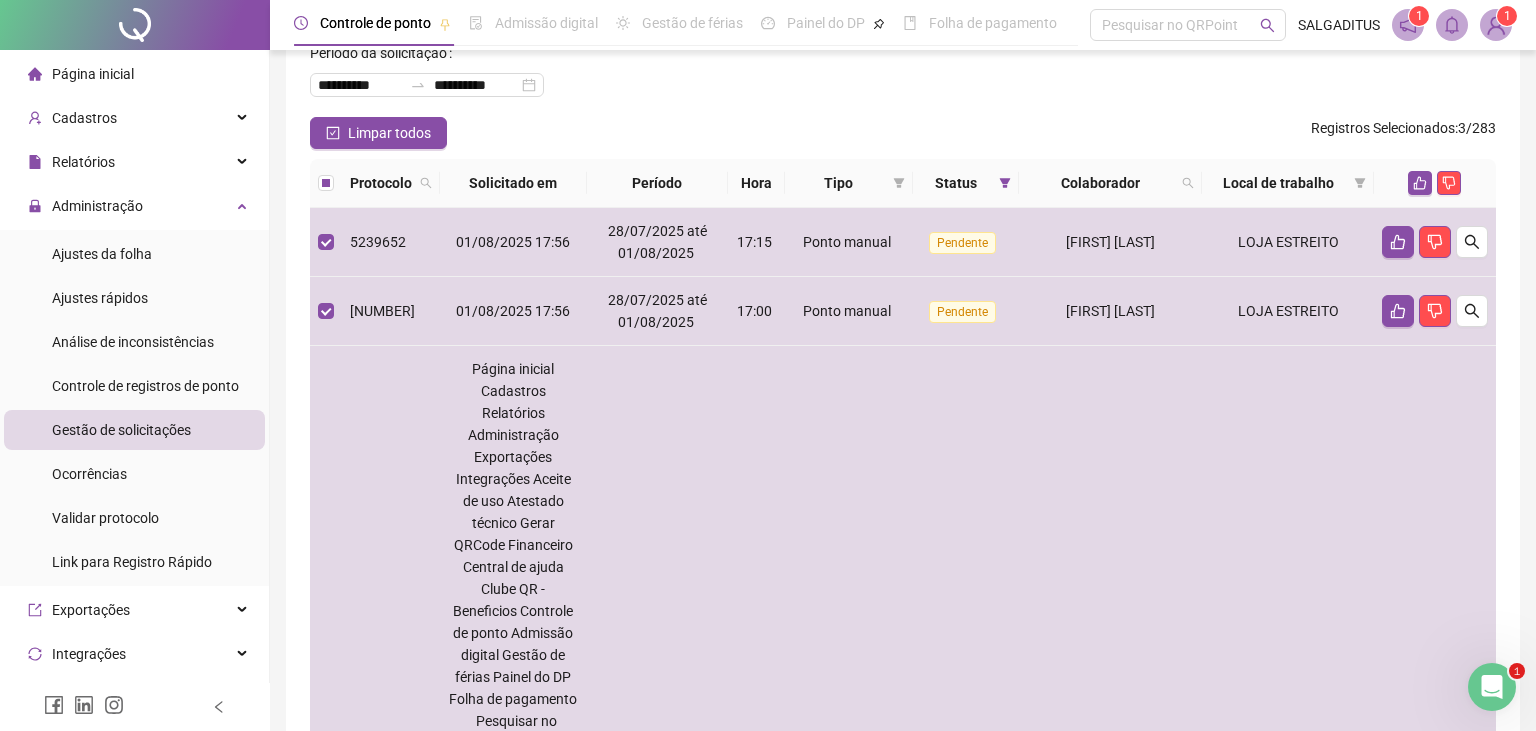 click on "[FIRST] [MIDDLE] [LAST] [LAST]" at bounding box center (1110, 2396) 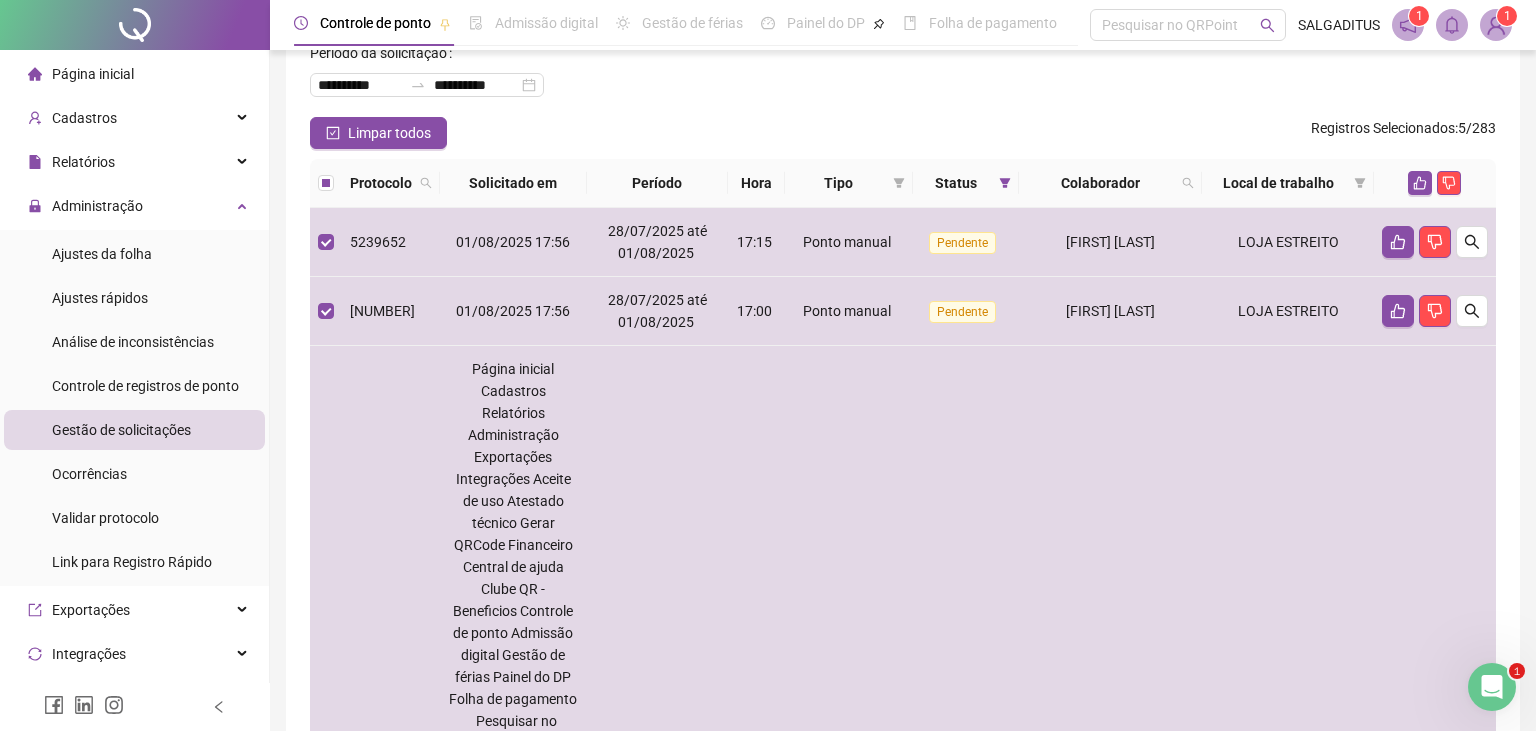 scroll, scrollTop: 220, scrollLeft: 0, axis: vertical 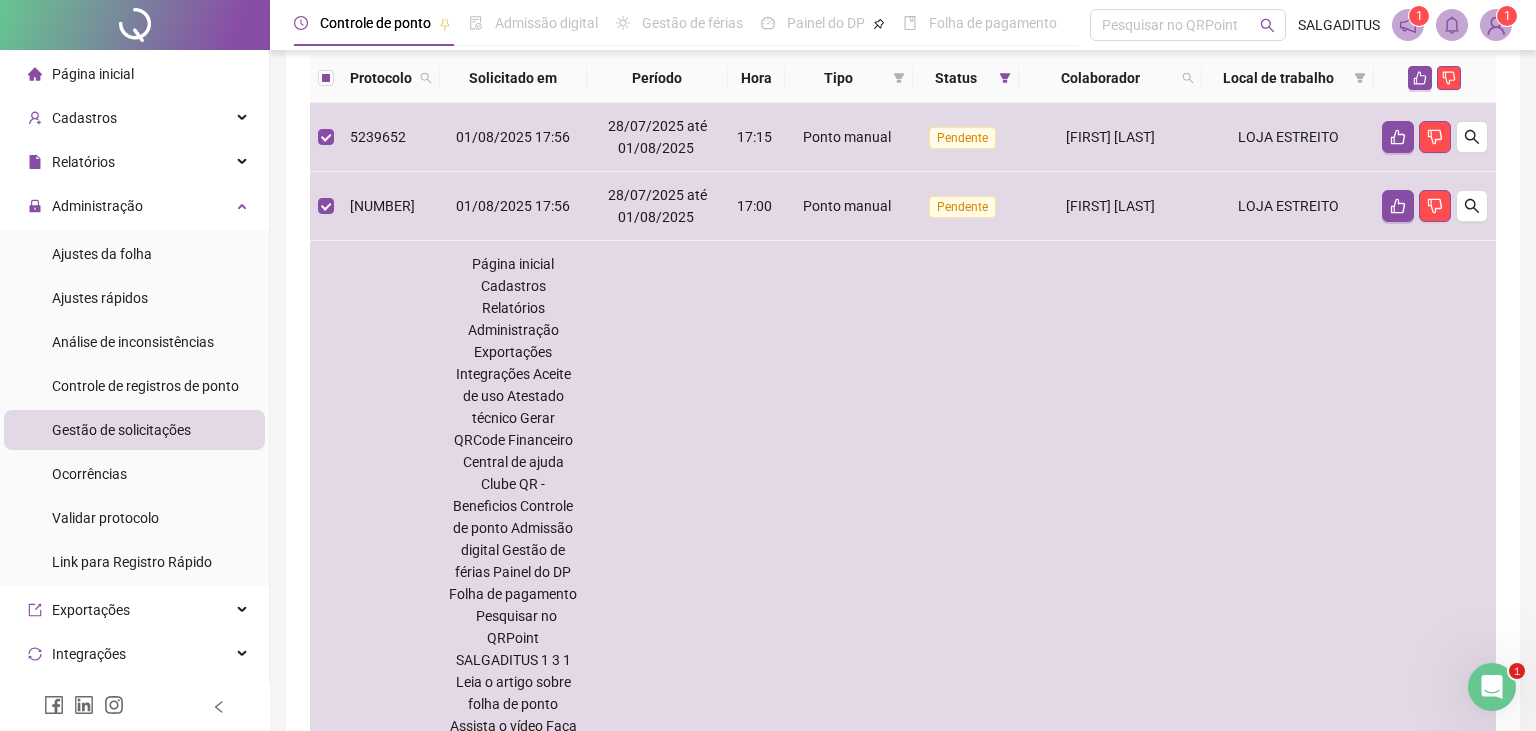 click on "[FIRST] [MIDDLE] [LAST] [LAST]" at bounding box center (1110, 3078) 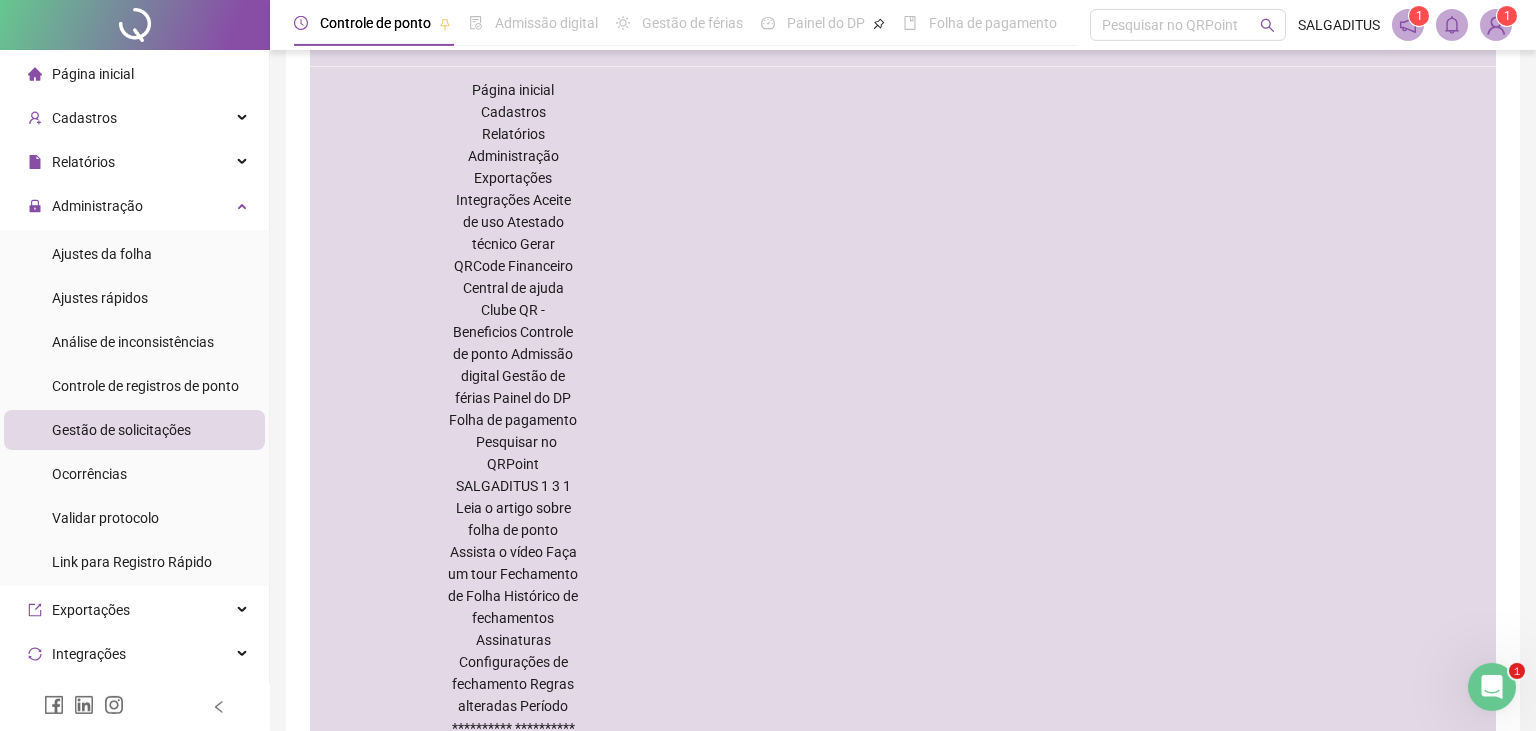 scroll, scrollTop: 433, scrollLeft: 0, axis: vertical 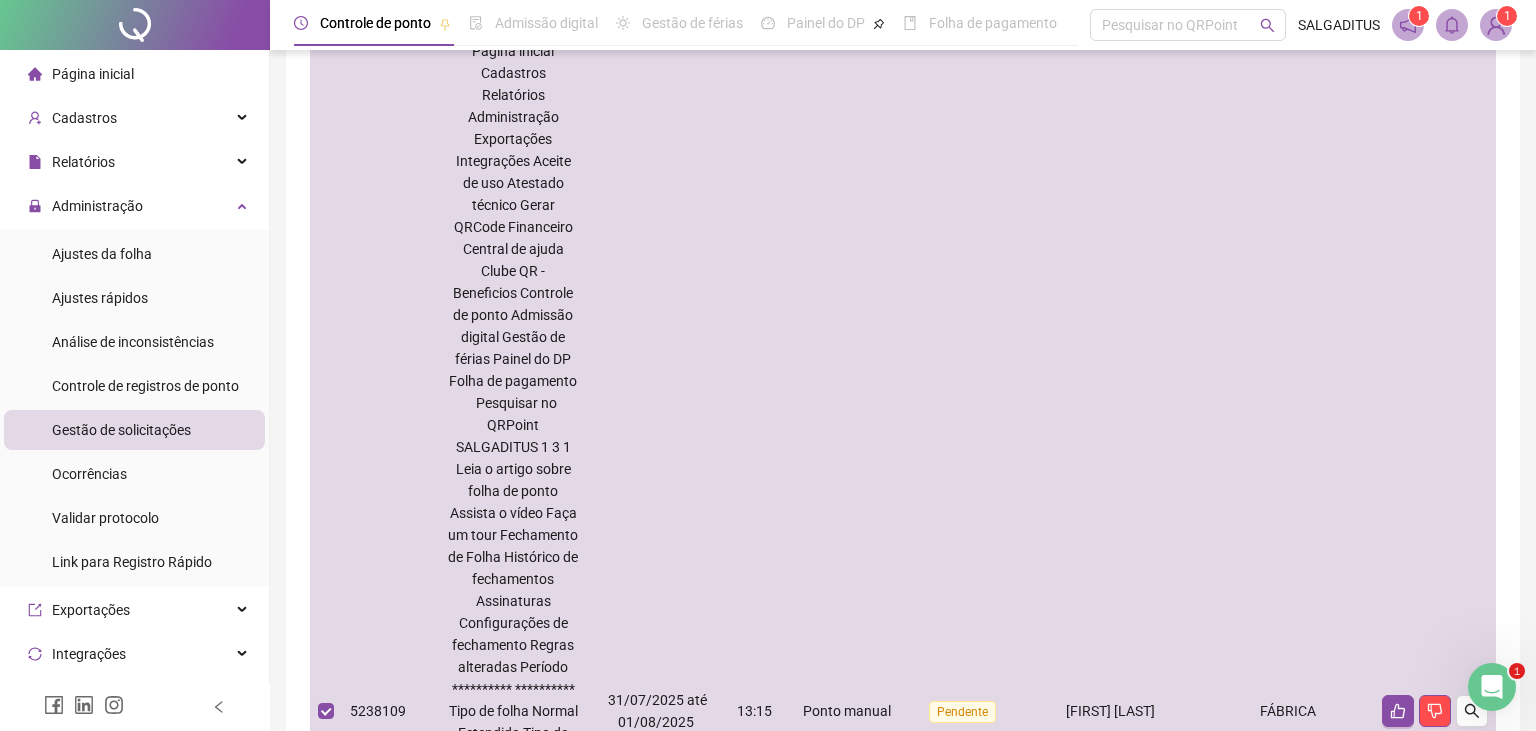 click on "[FIRST] [LAST]" at bounding box center [1110, 3003] 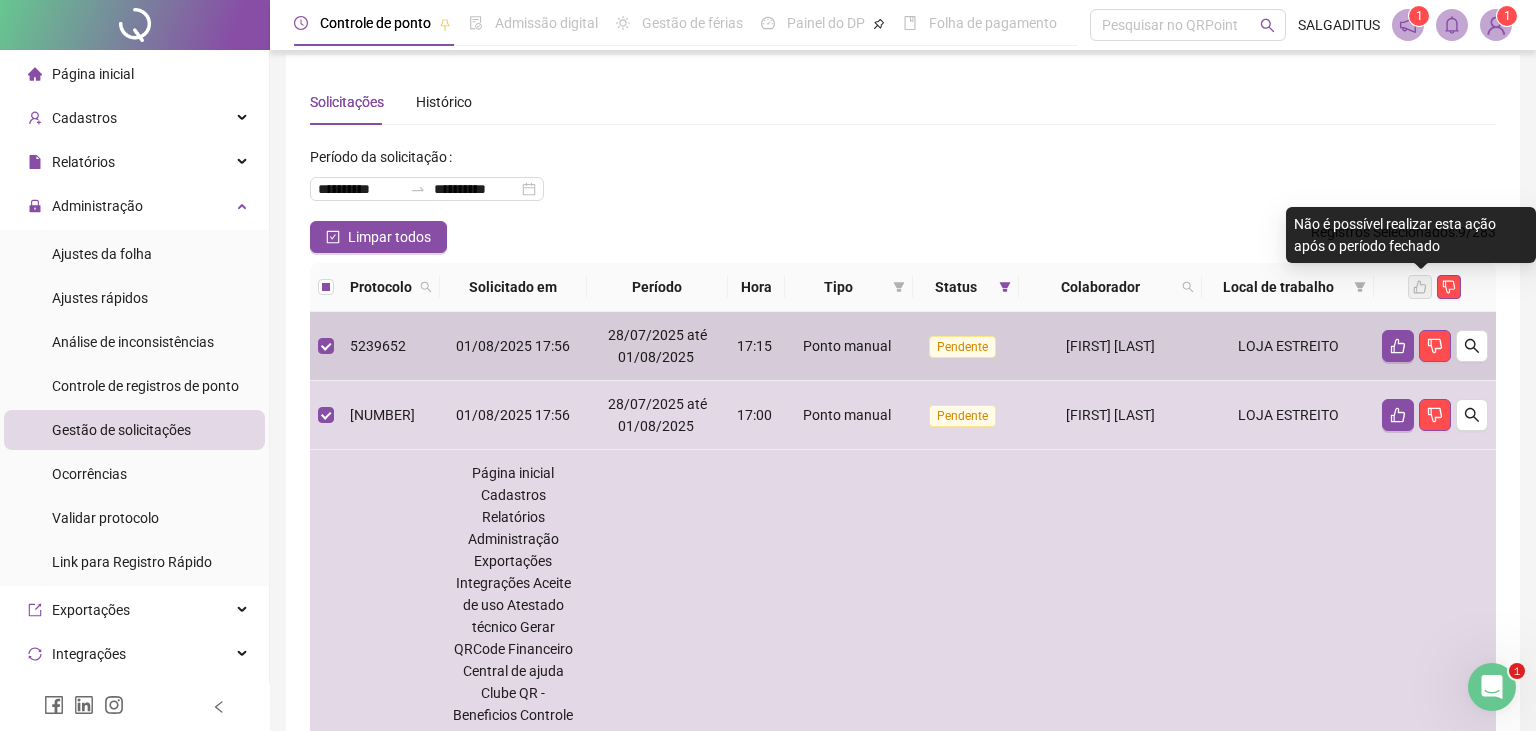 scroll, scrollTop: 328, scrollLeft: 0, axis: vertical 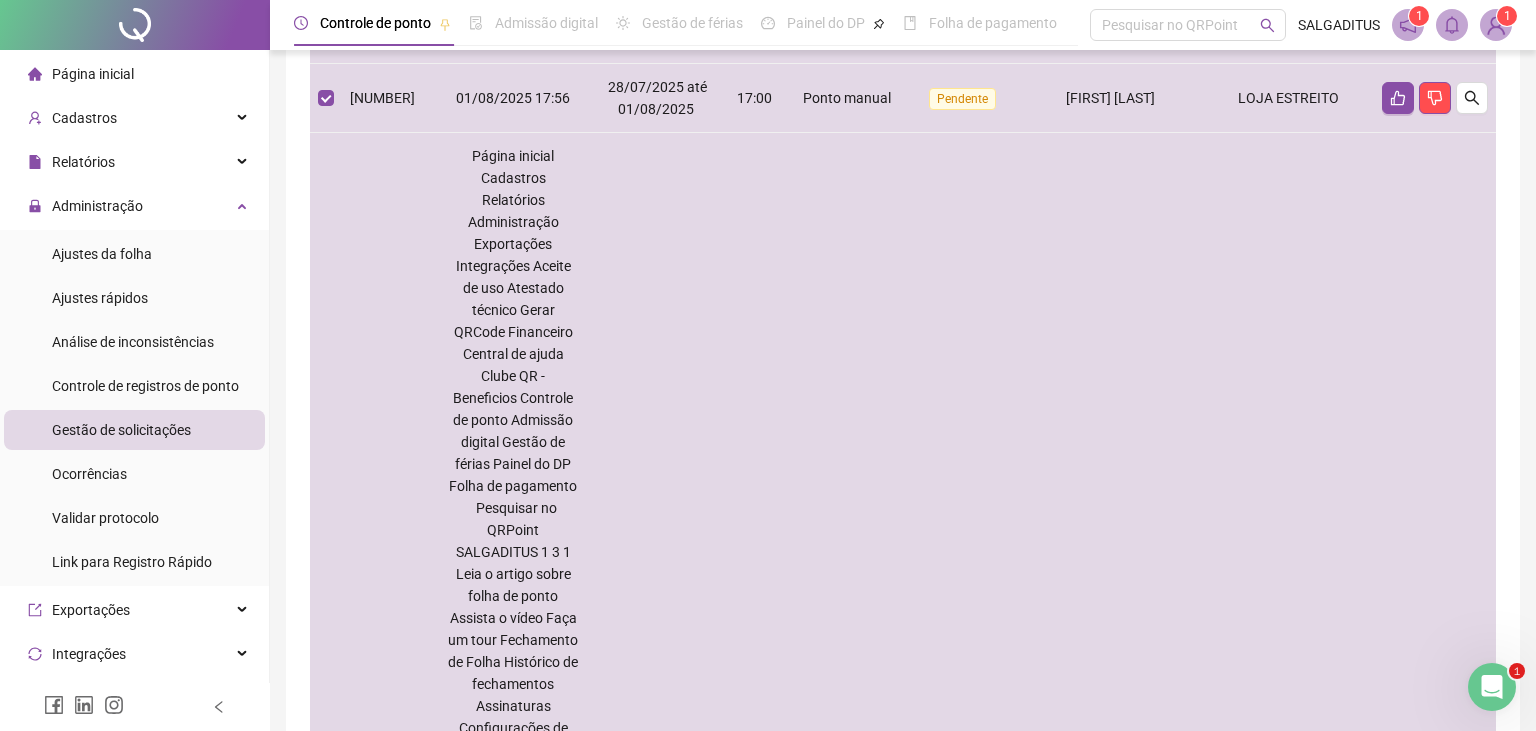 click on "[FIRST] [LAST]" at bounding box center [1110, 3108] 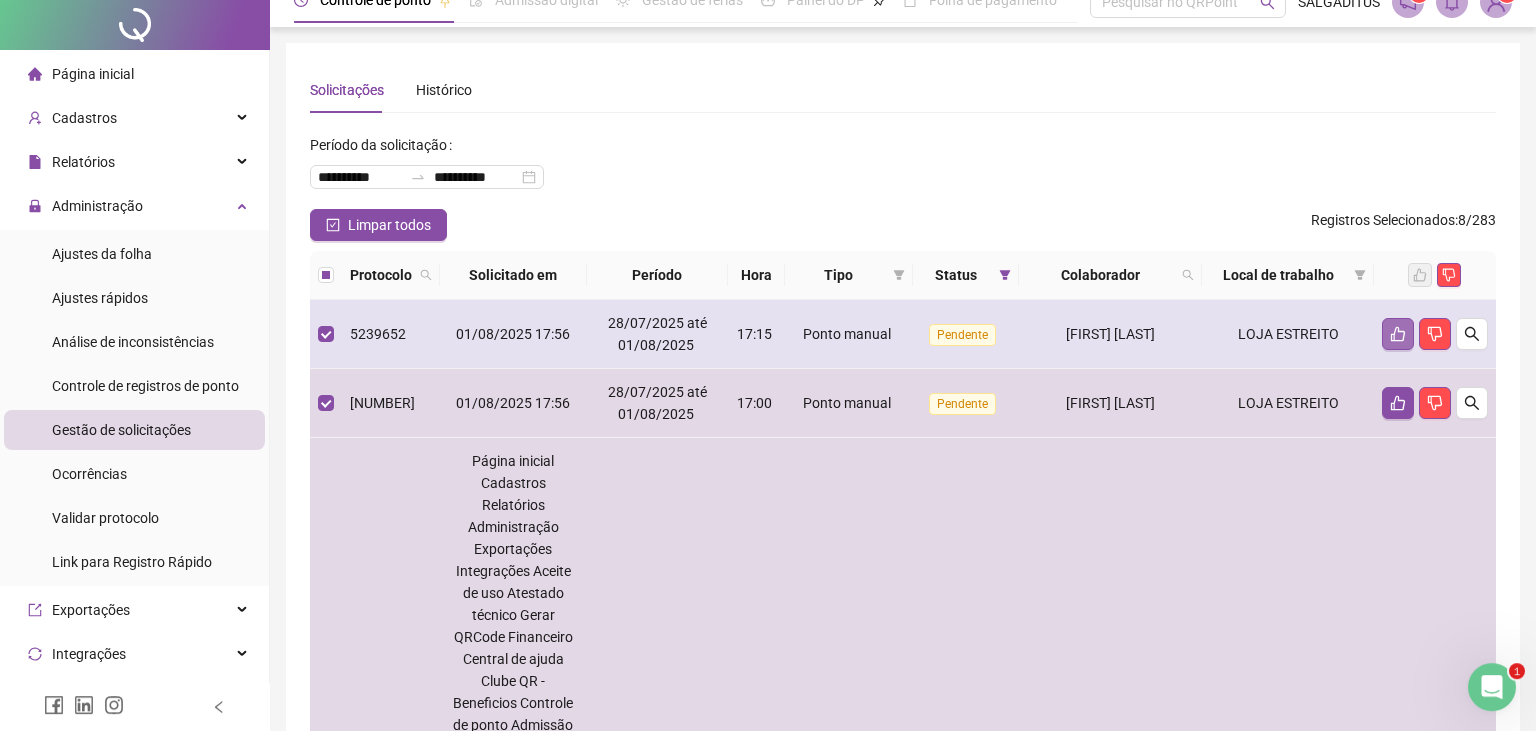 scroll, scrollTop: 433, scrollLeft: 0, axis: vertical 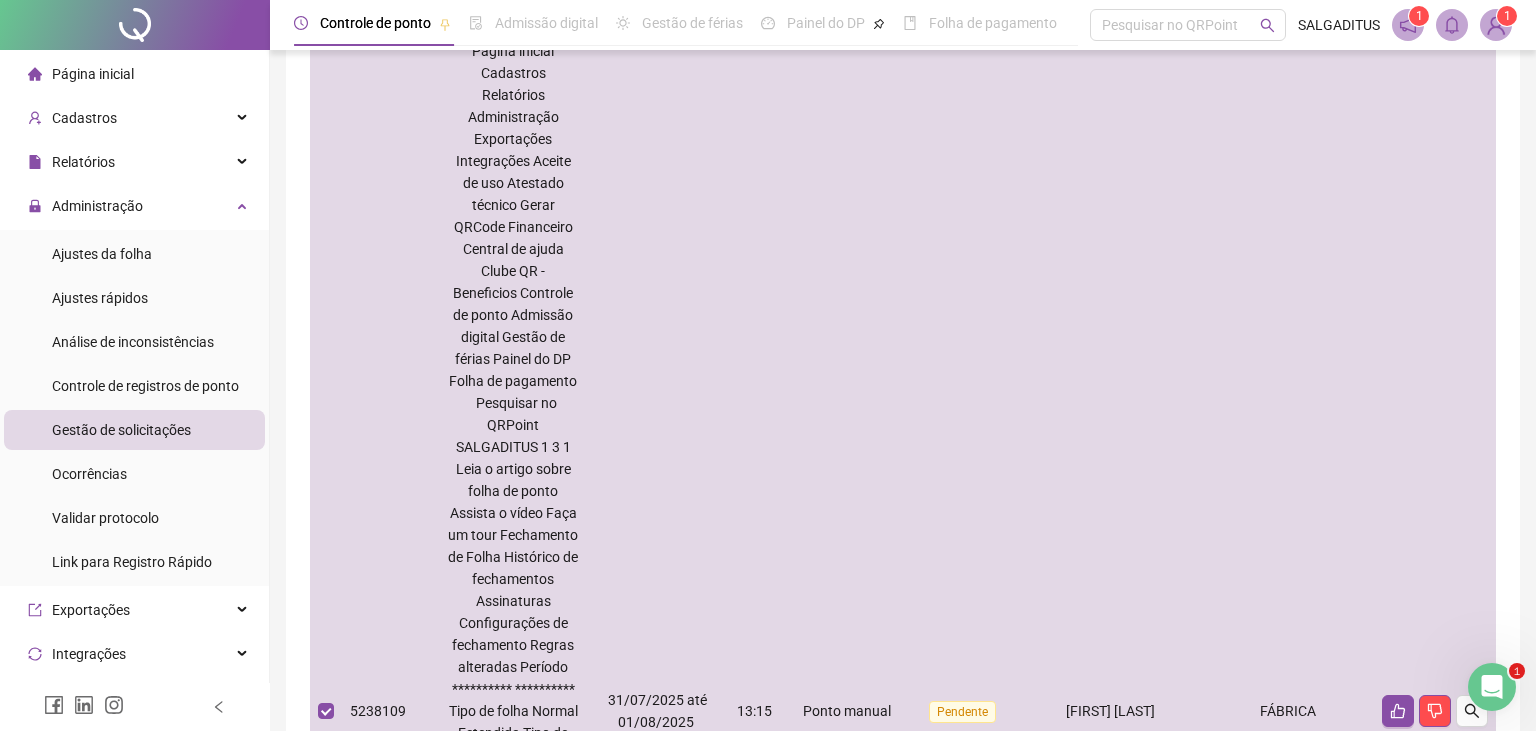 click on "FÁBRICA" at bounding box center [1288, 3066] 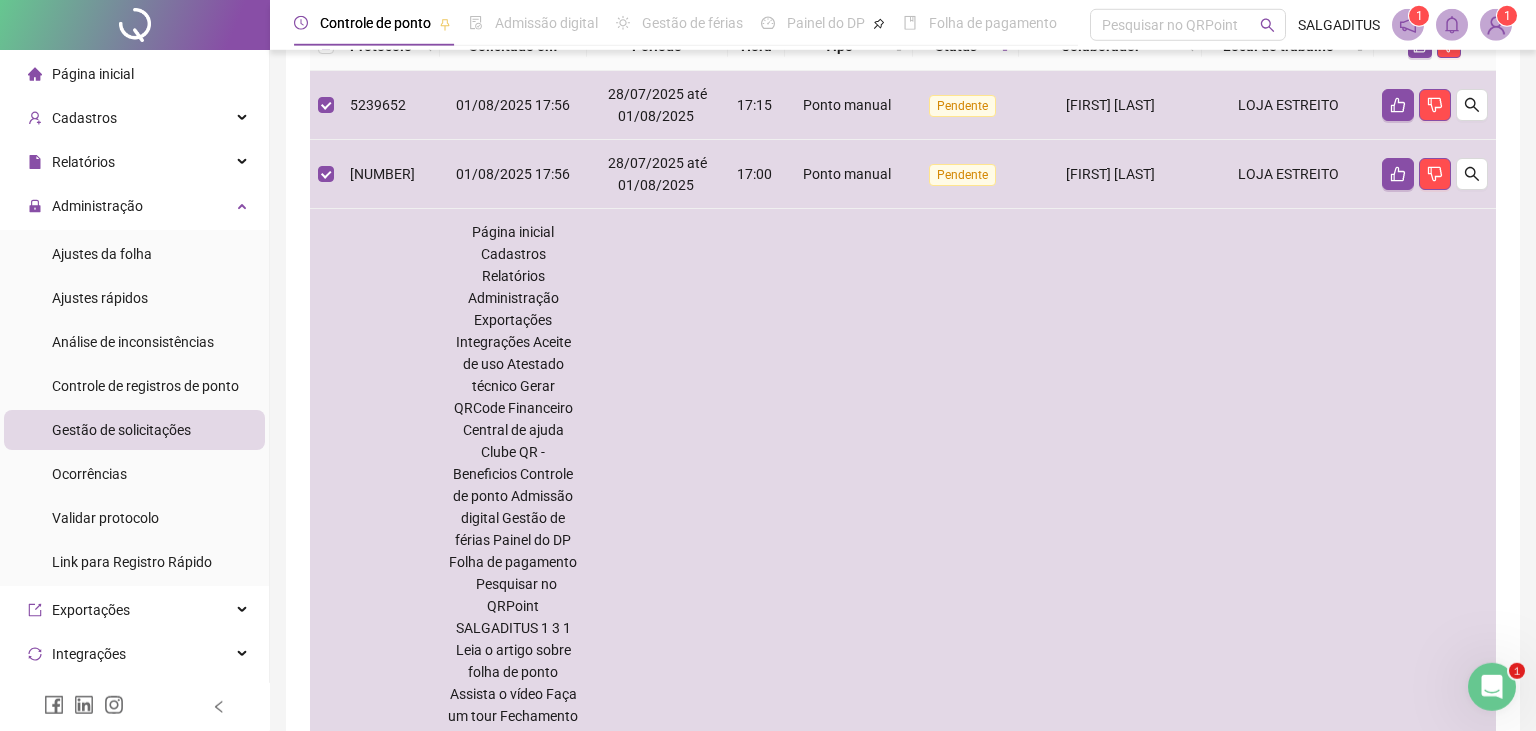 scroll, scrollTop: 0, scrollLeft: 0, axis: both 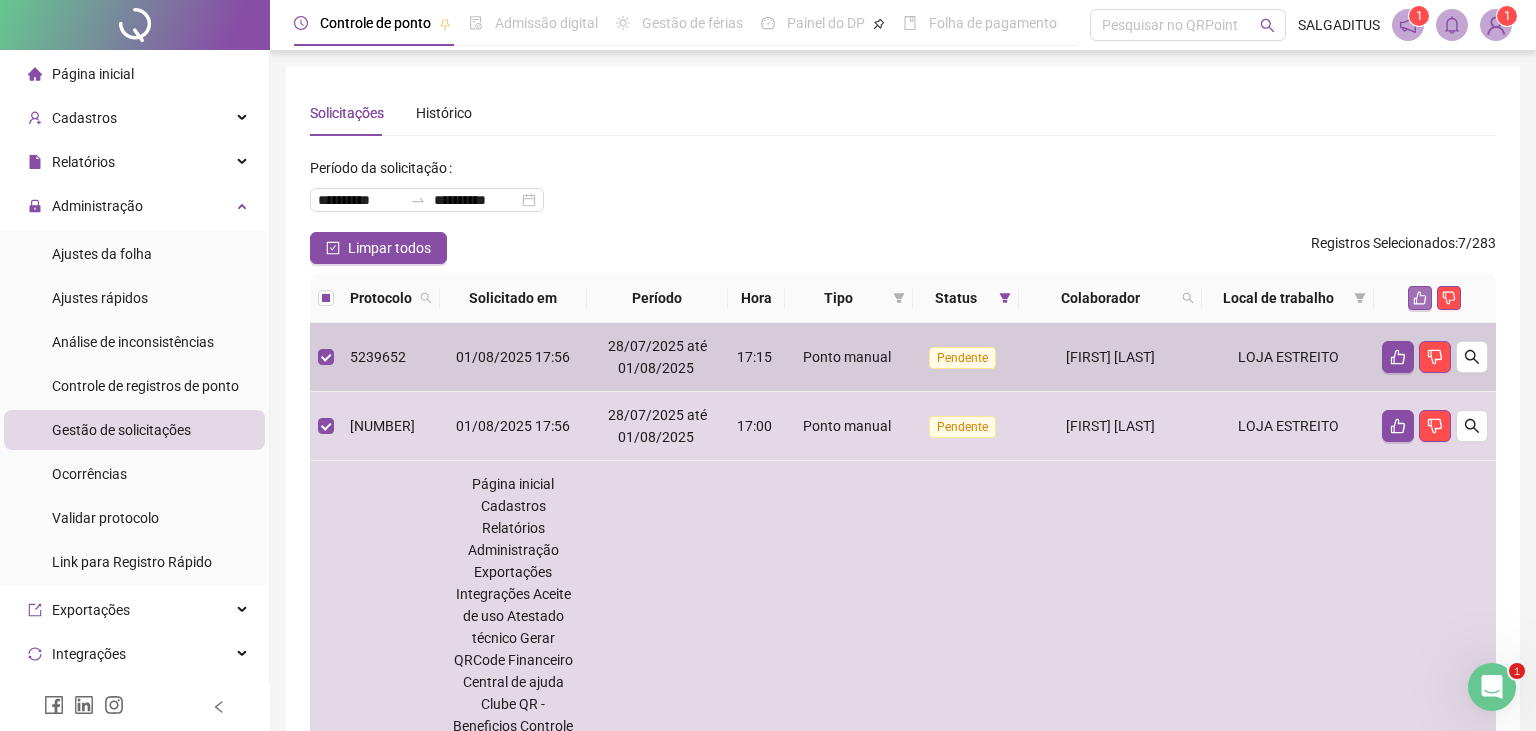click 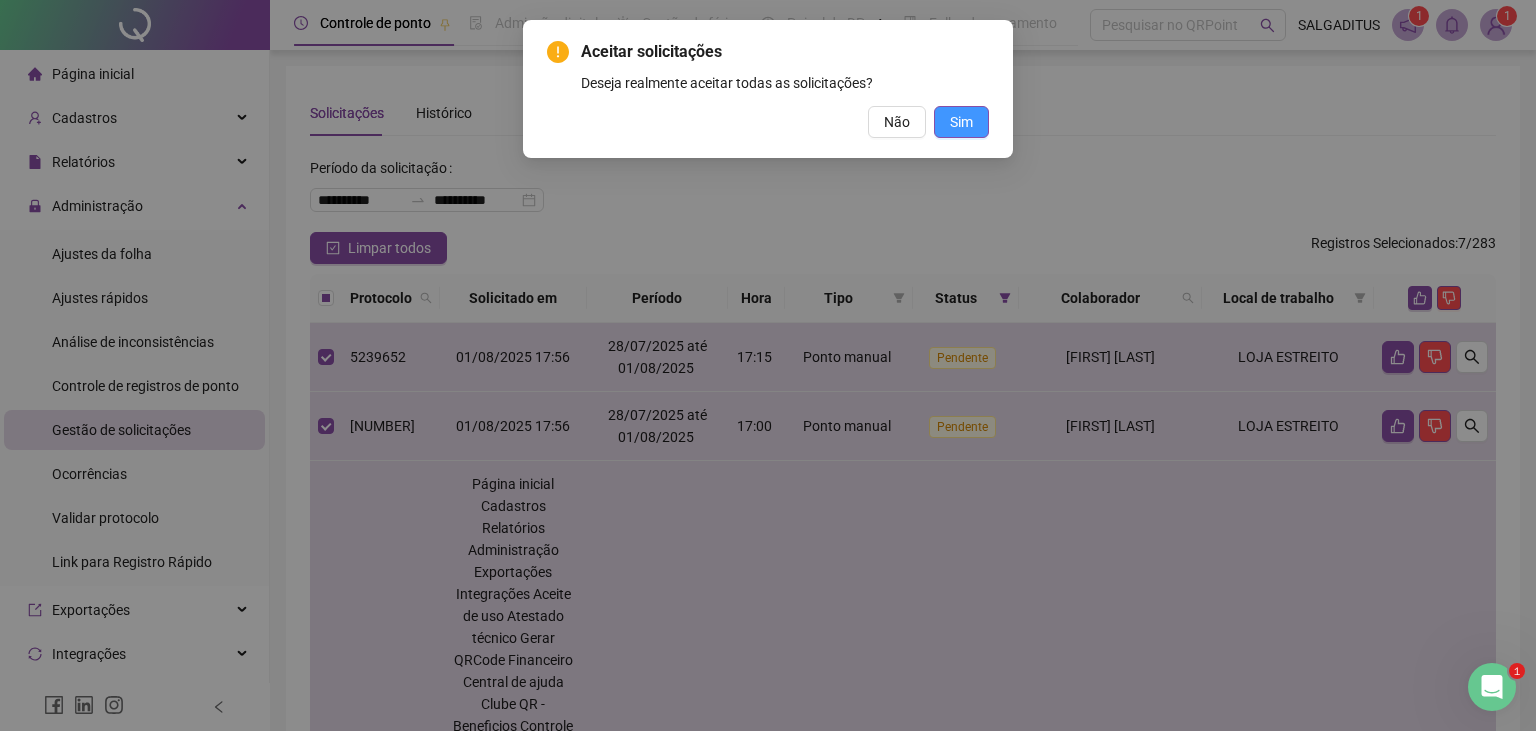click on "Sim" at bounding box center [961, 122] 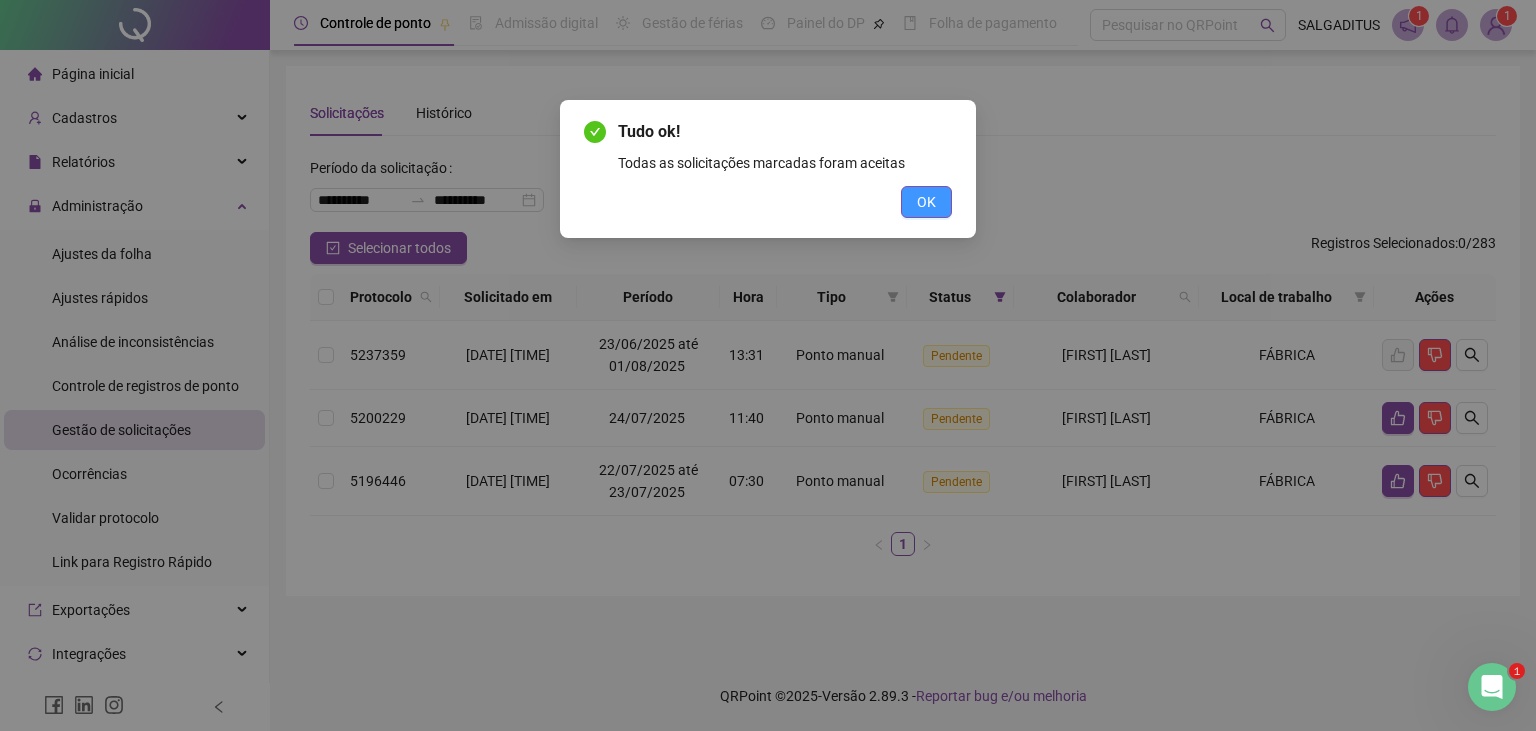 click on "OK" at bounding box center [926, 202] 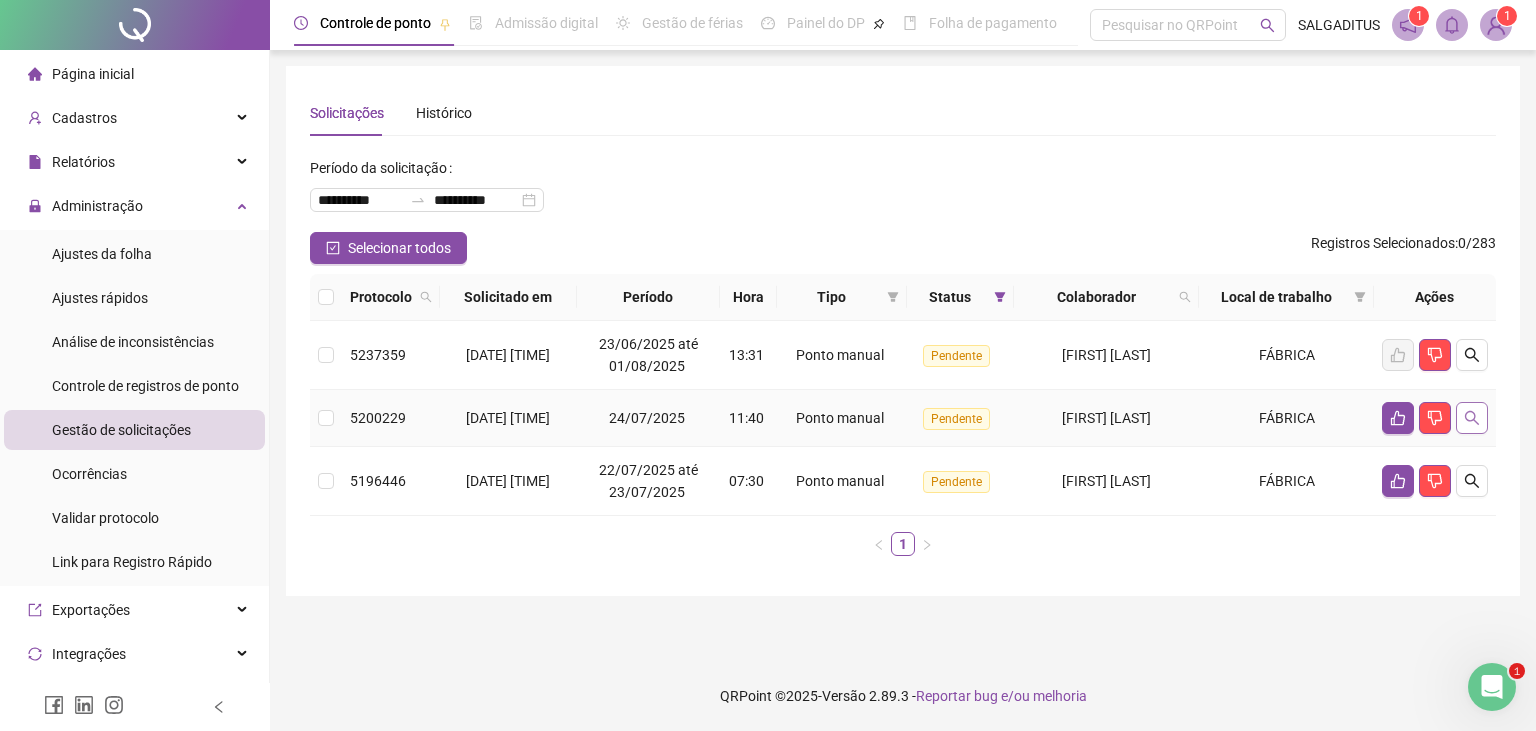 click at bounding box center [1472, 418] 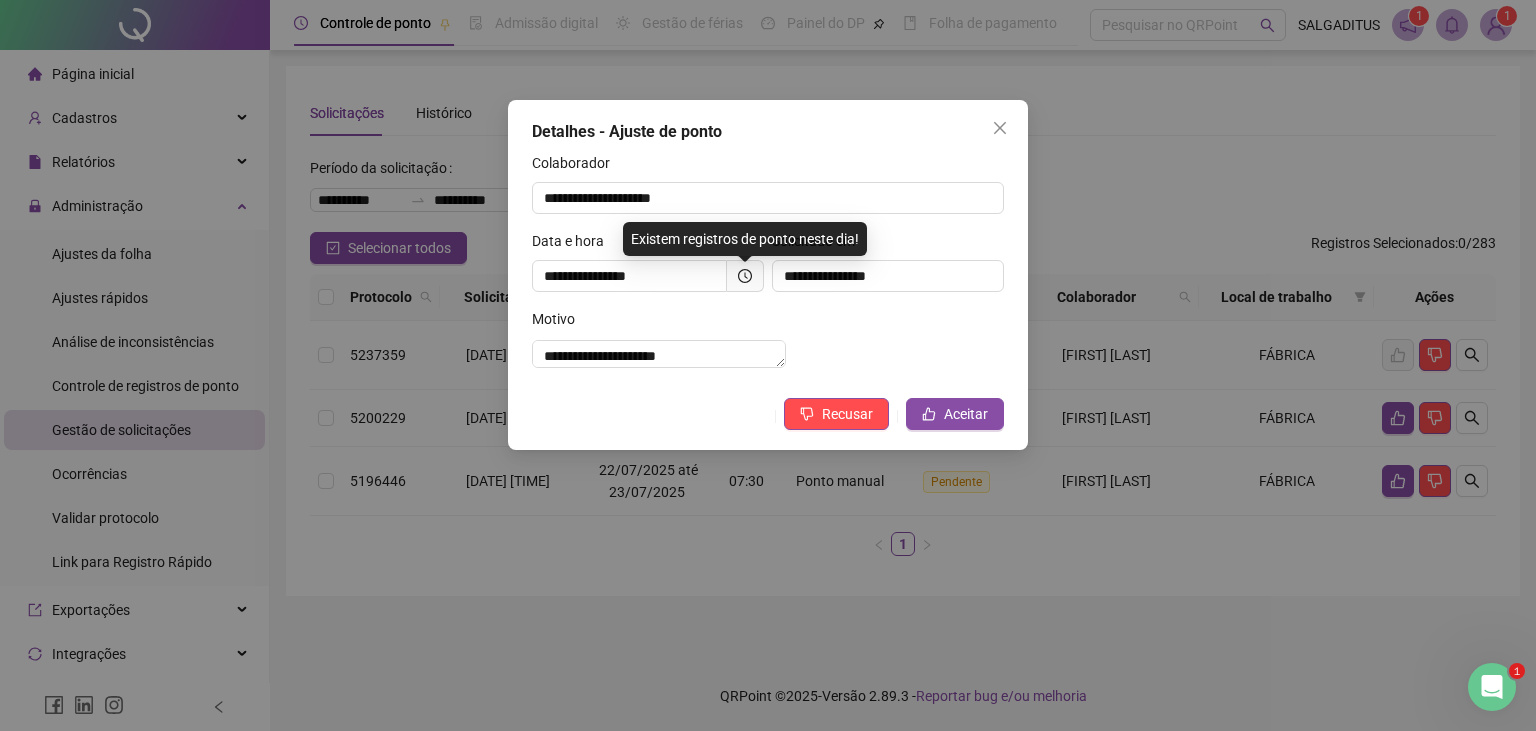 click at bounding box center (745, 276) 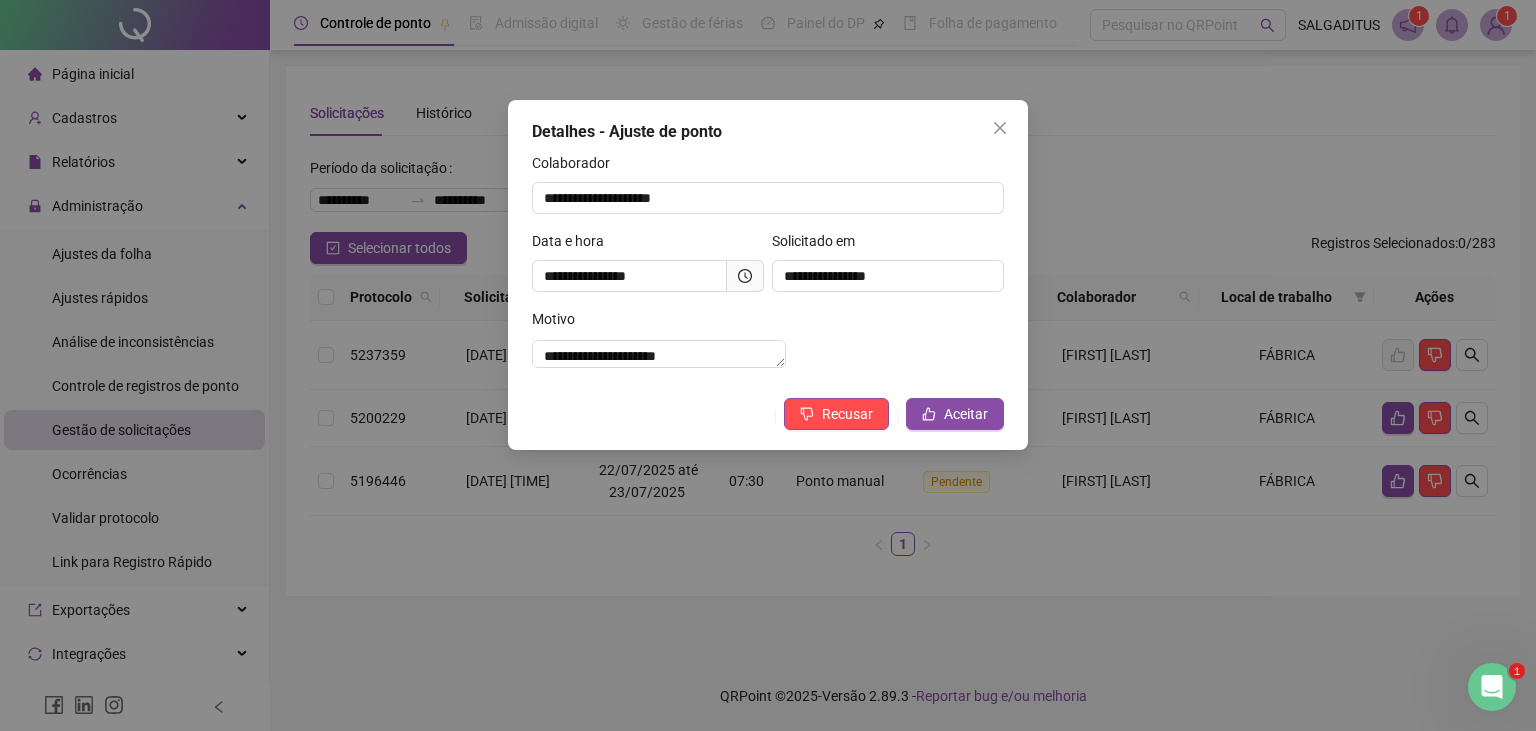 click at bounding box center (745, 276) 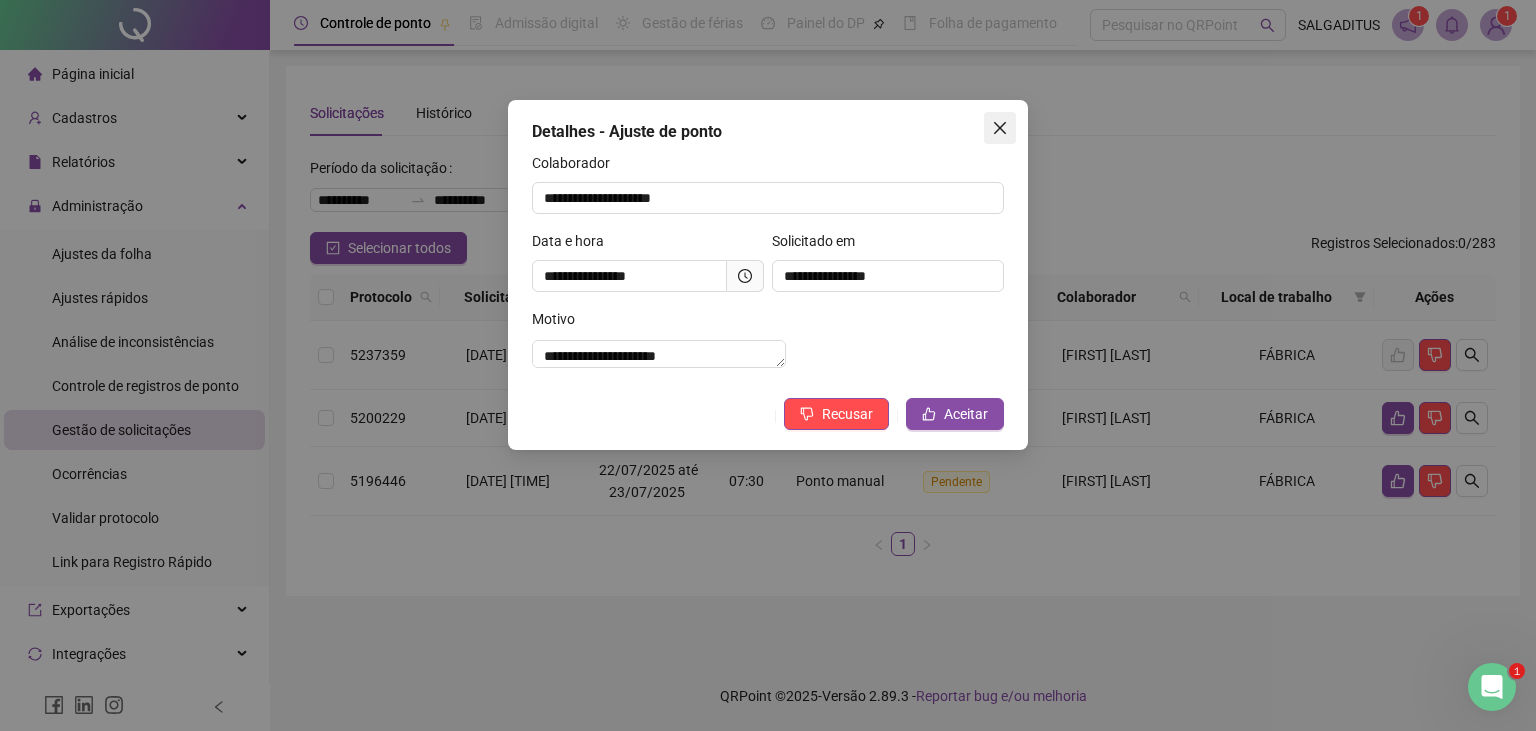 click 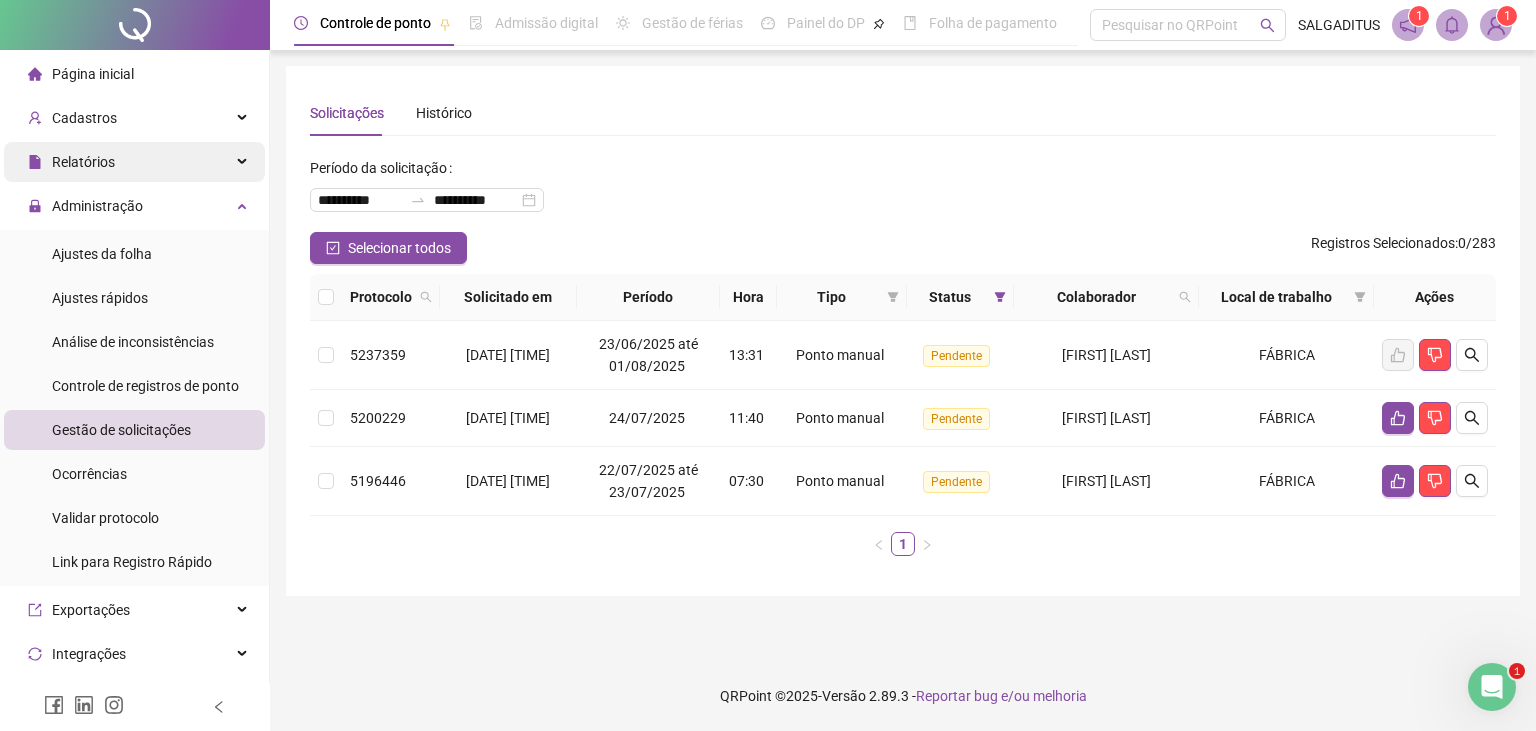 click on "Relatórios" at bounding box center (134, 162) 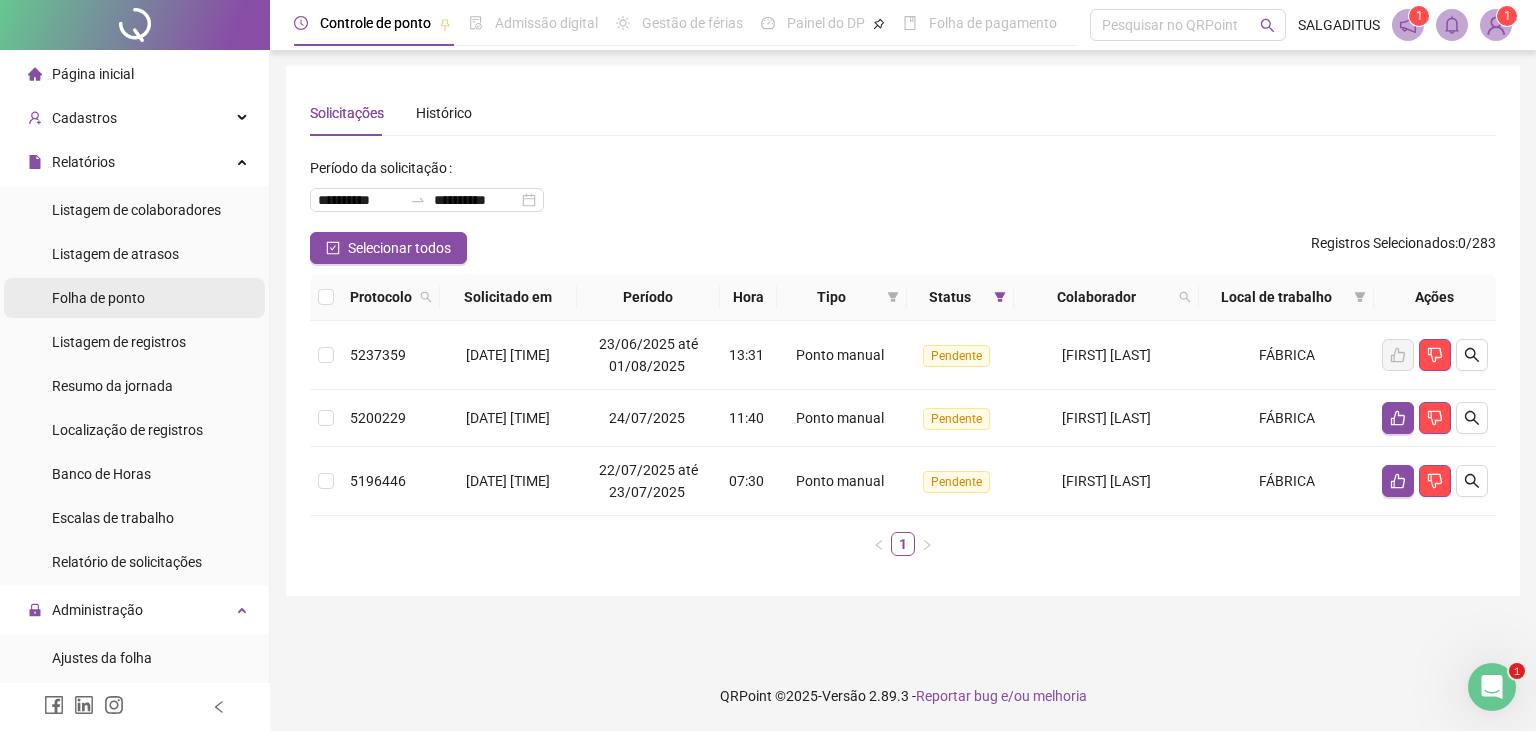 click on "Folha de ponto" at bounding box center (98, 298) 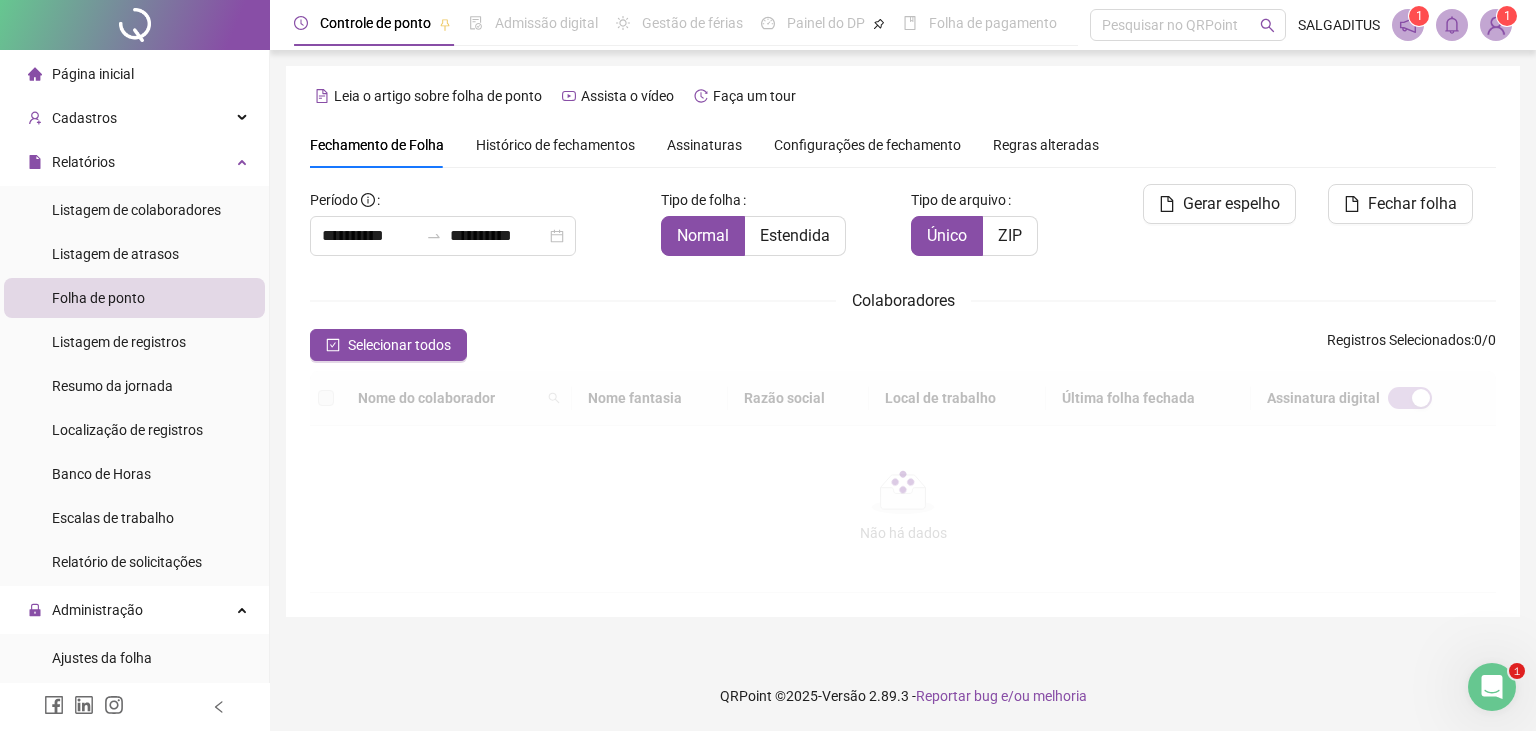 scroll, scrollTop: 44, scrollLeft: 0, axis: vertical 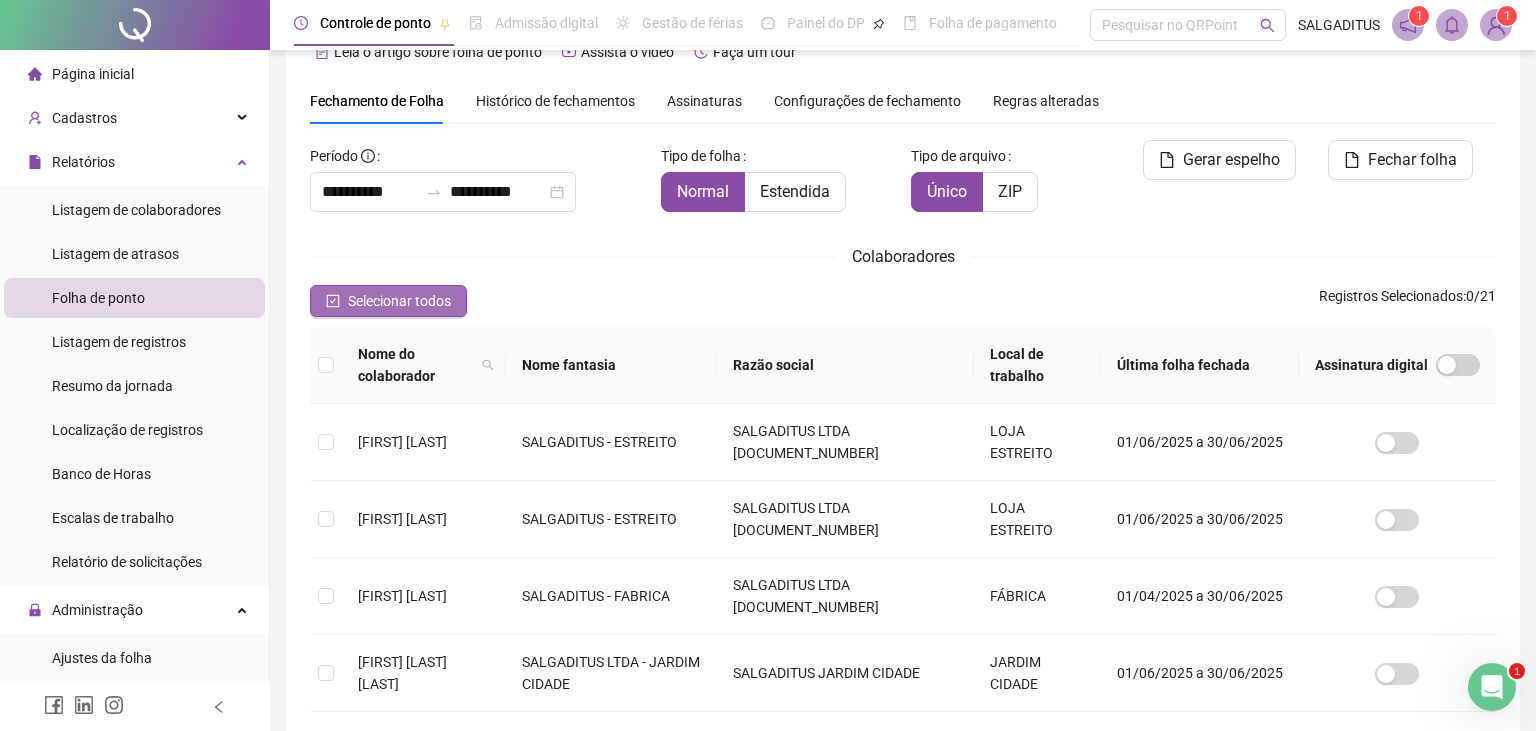 click on "Selecionar todos" at bounding box center [399, 301] 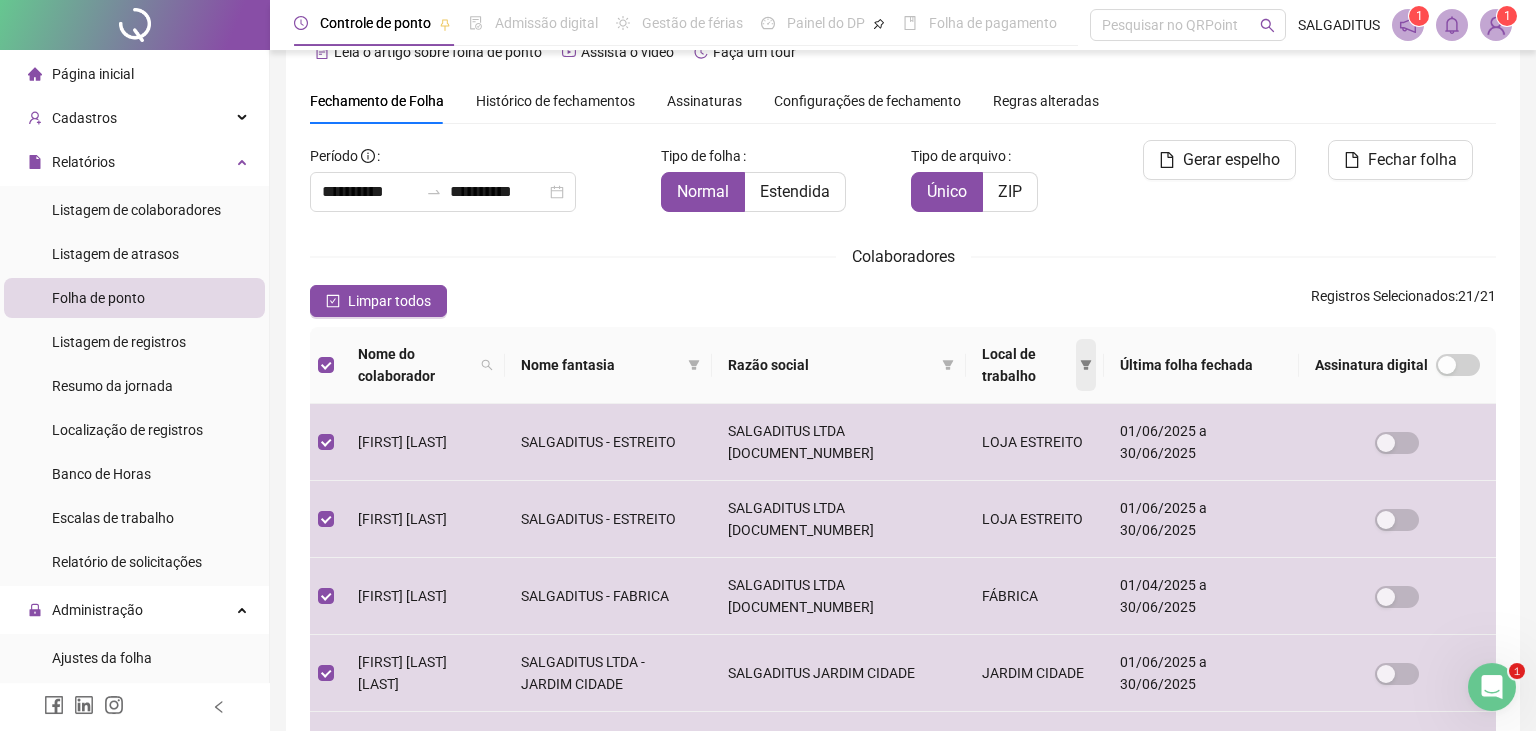 click at bounding box center (1086, 365) 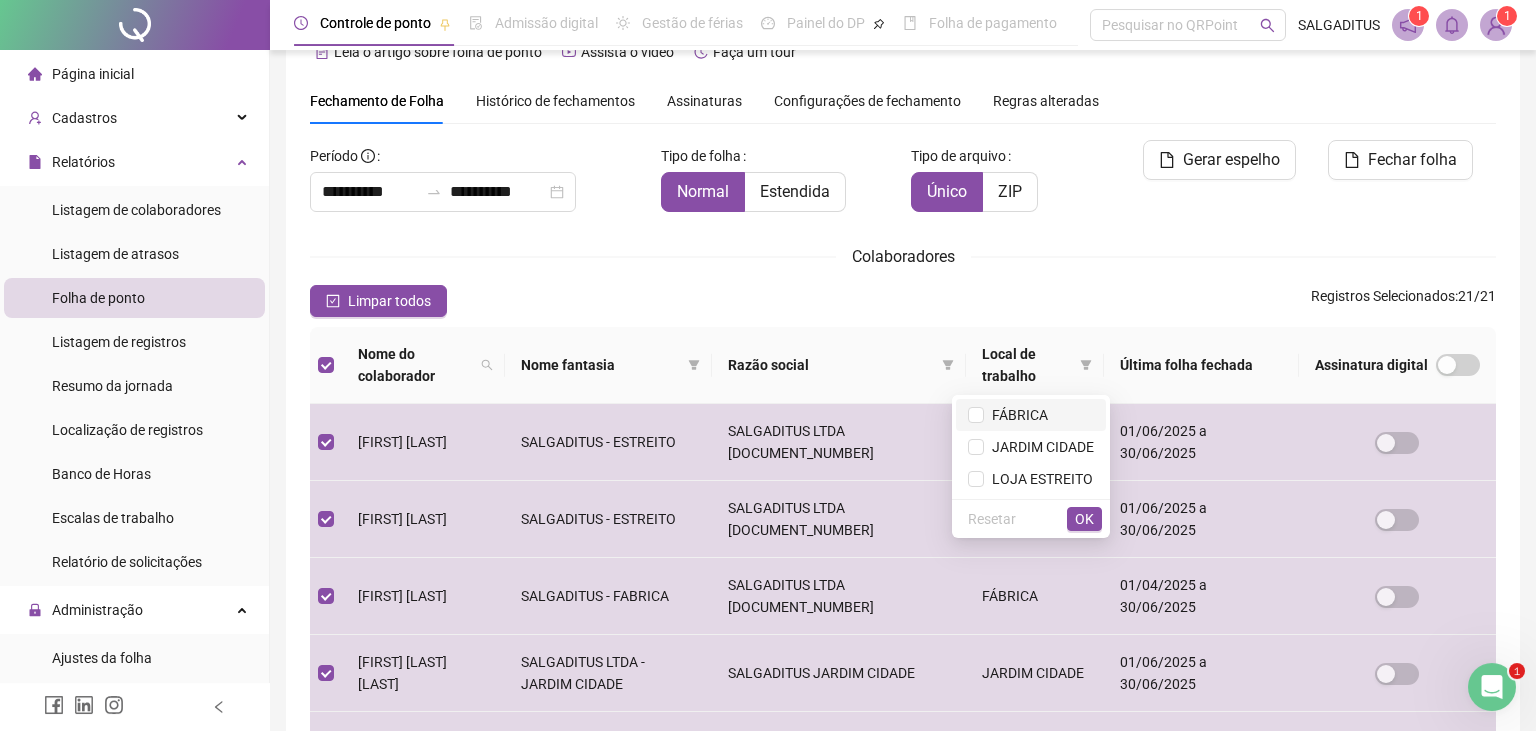 click on "FÁBRICA" at bounding box center [1031, 415] 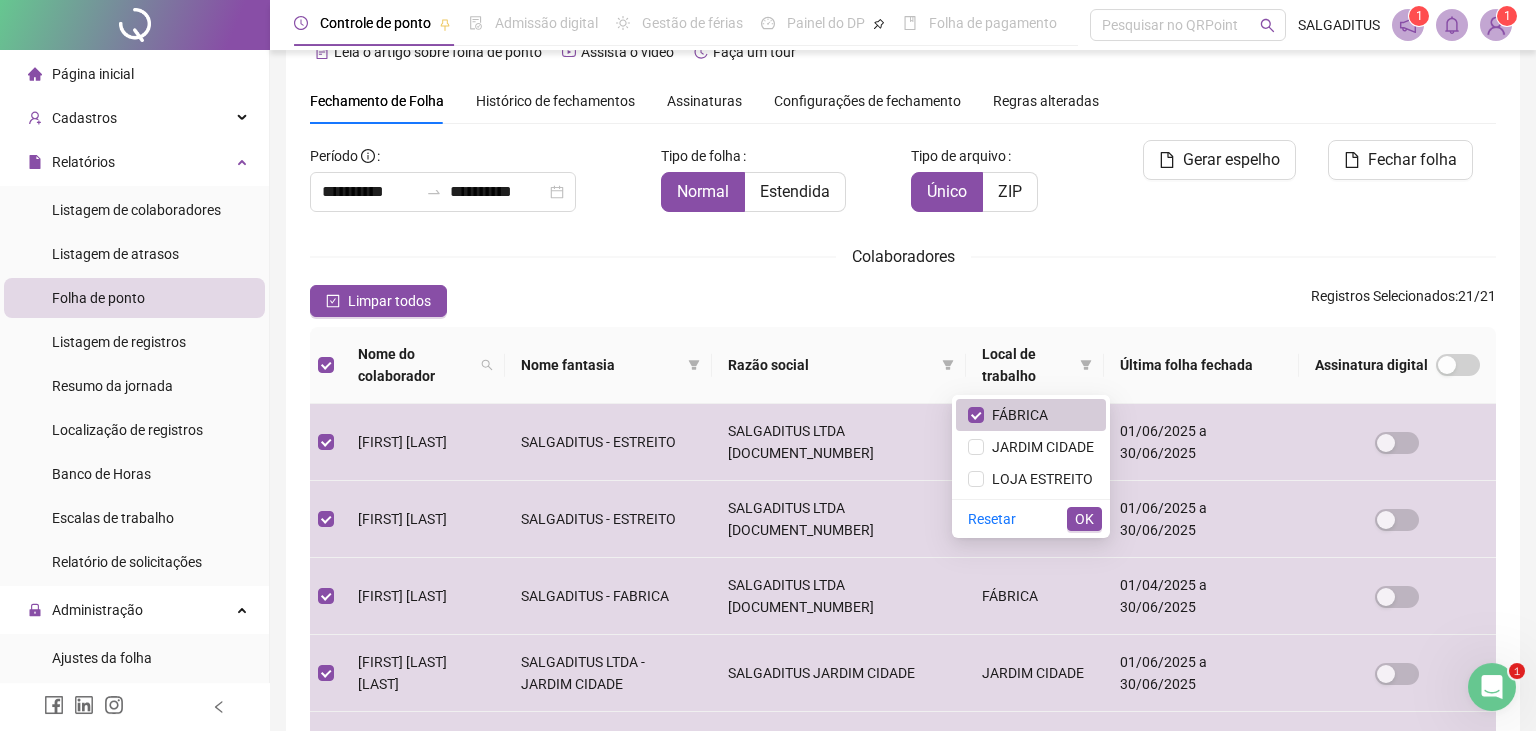 click on "FÁBRICA" at bounding box center (1016, 415) 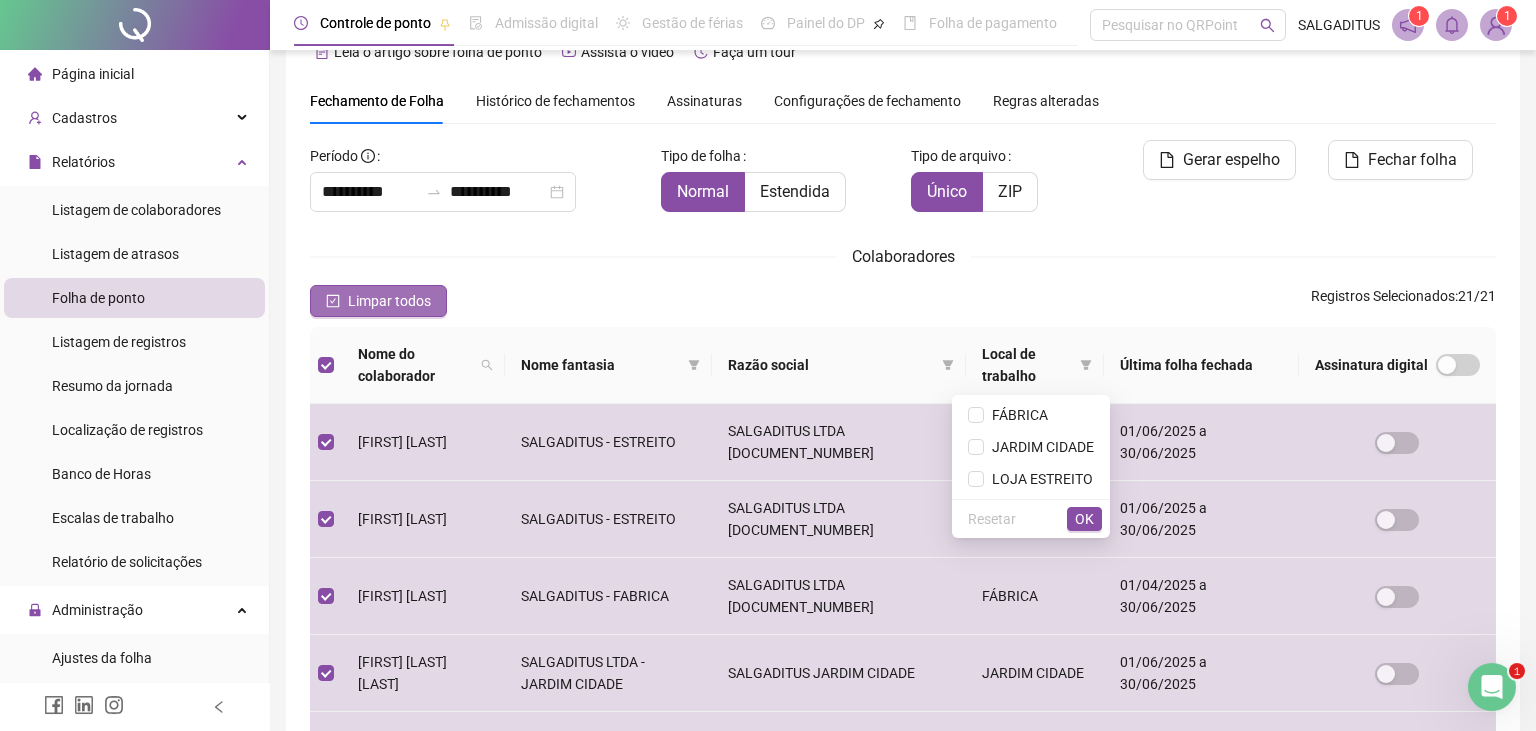 click on "Limpar todos" at bounding box center (389, 301) 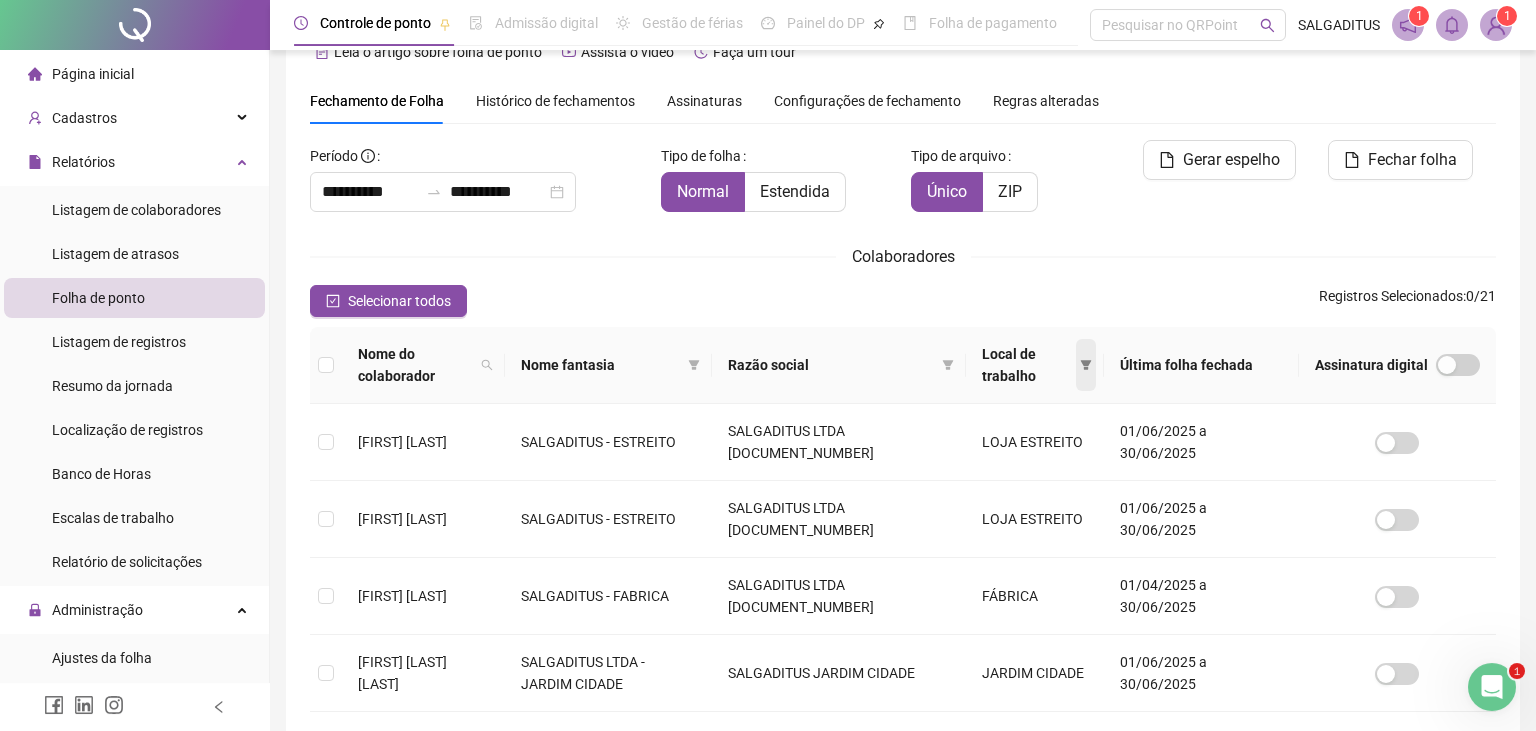 click at bounding box center [1086, 365] 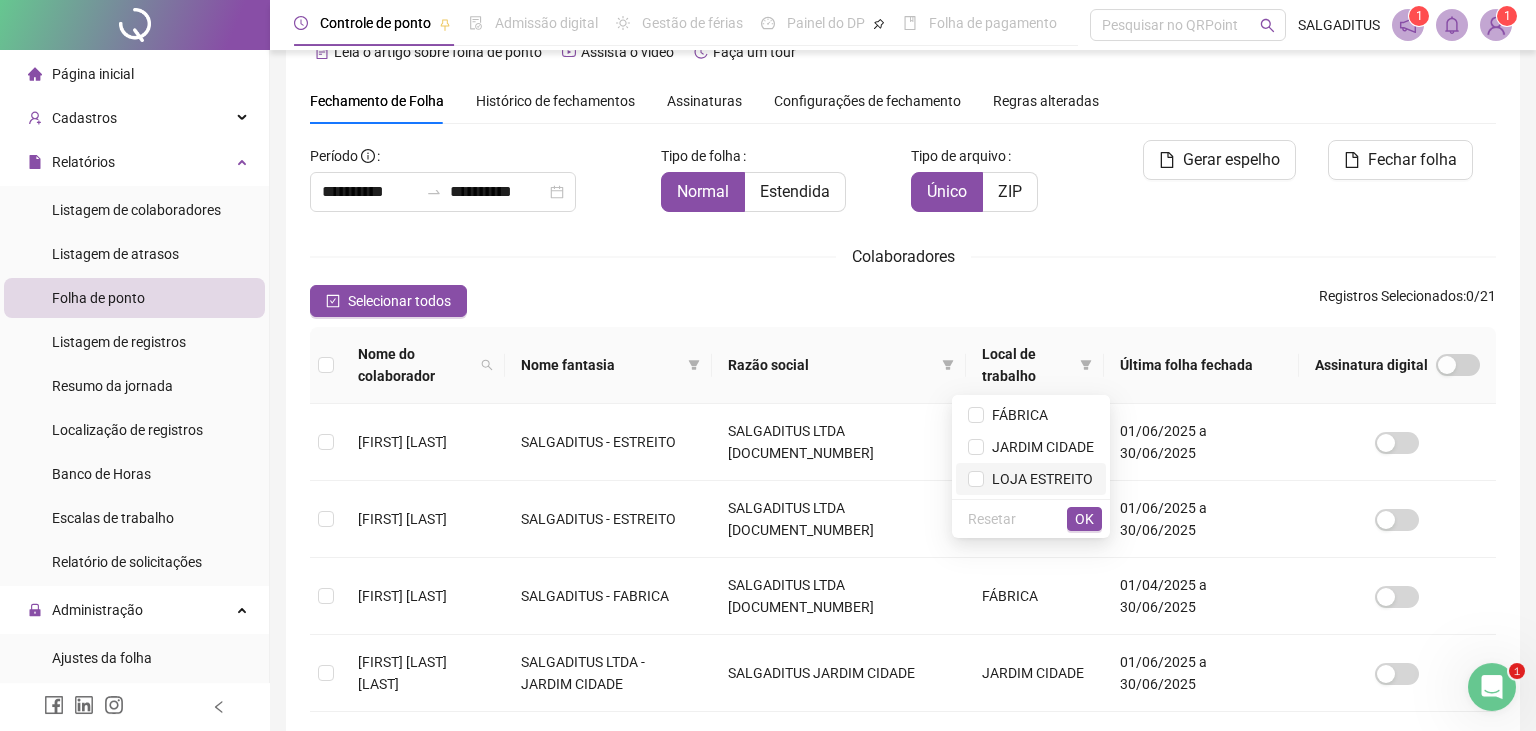 click on "LOJA ESTREITO" at bounding box center (1038, 479) 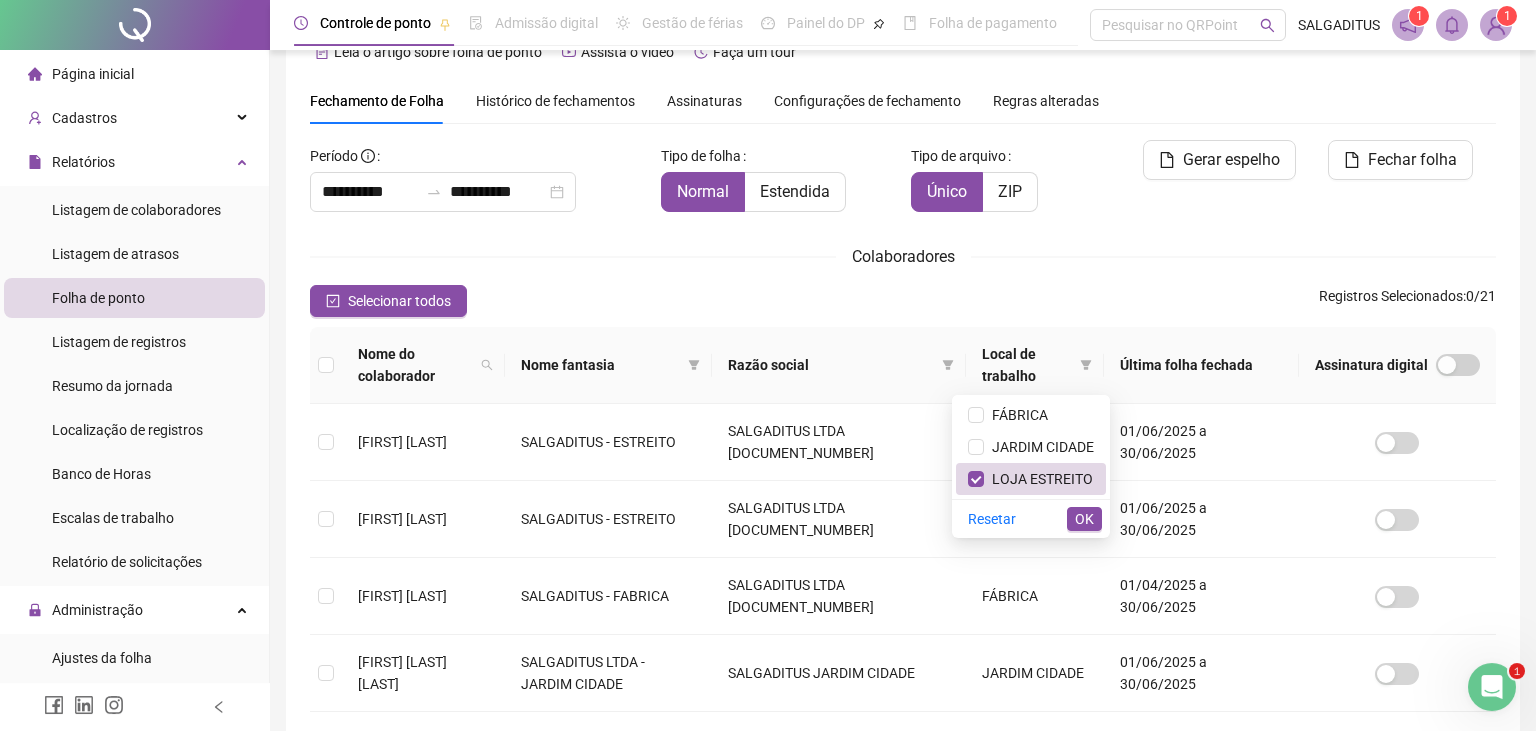 click on "Selecionar todos Registros Selecionados :  0 / 21" at bounding box center [903, 301] 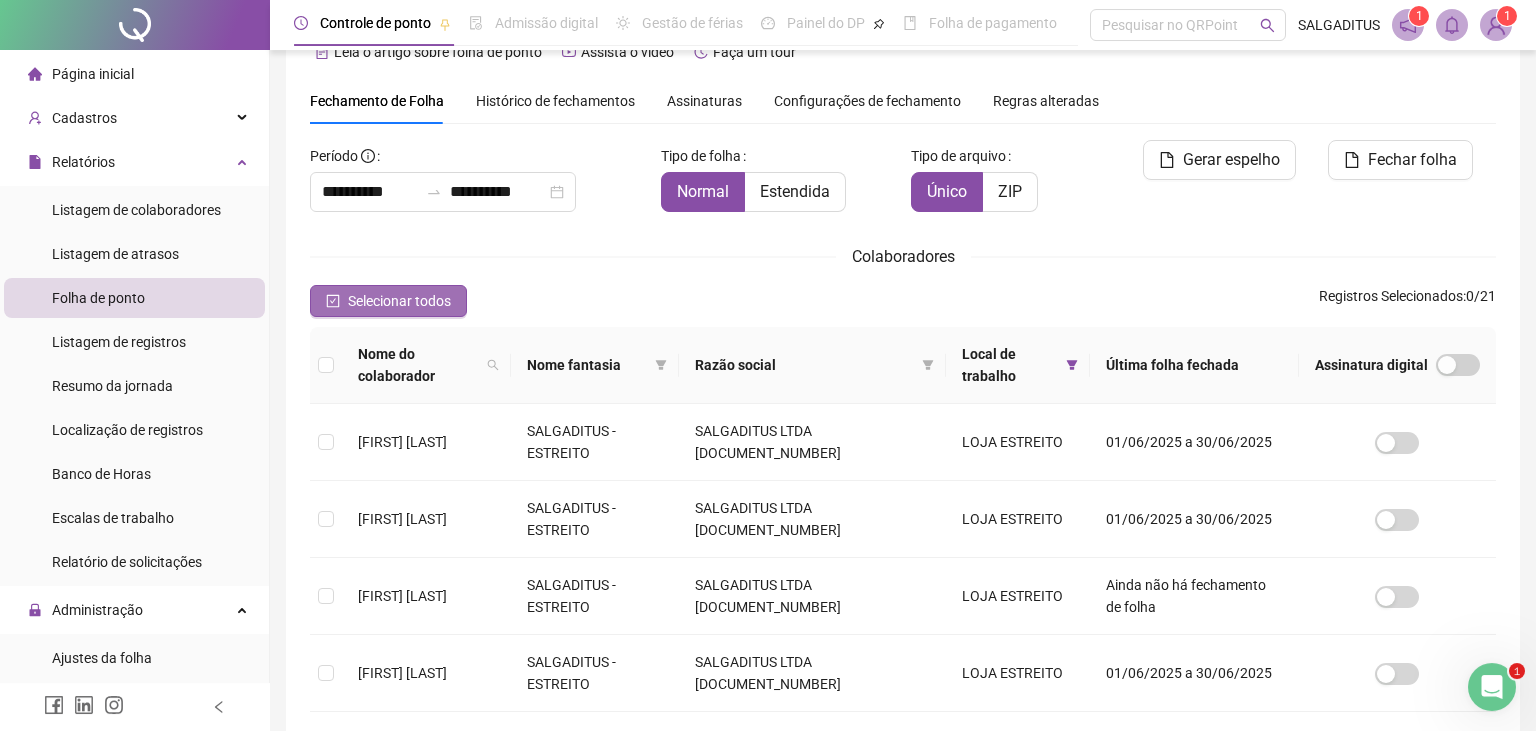 click on "Selecionar todos" at bounding box center (399, 301) 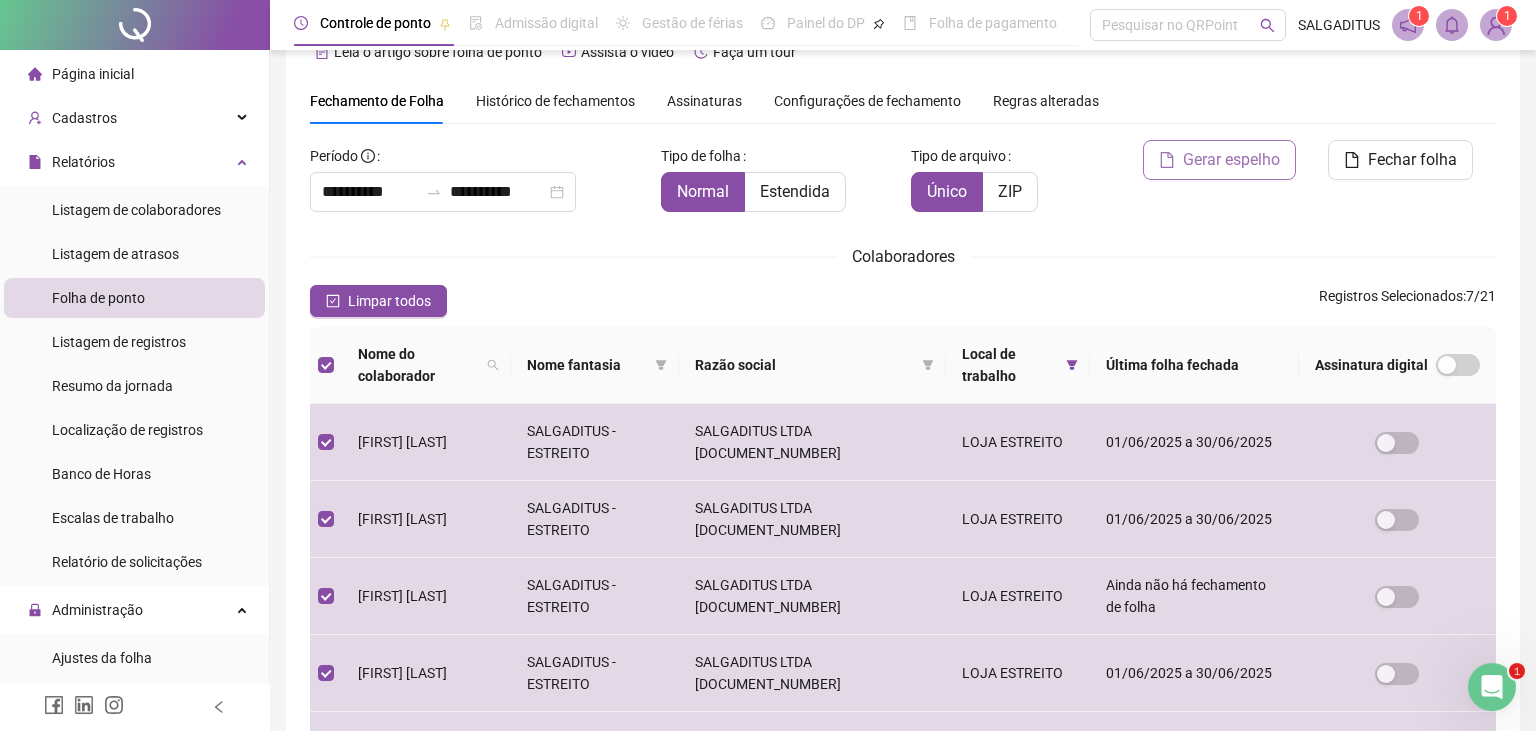 click on "Gerar espelho" at bounding box center [1231, 160] 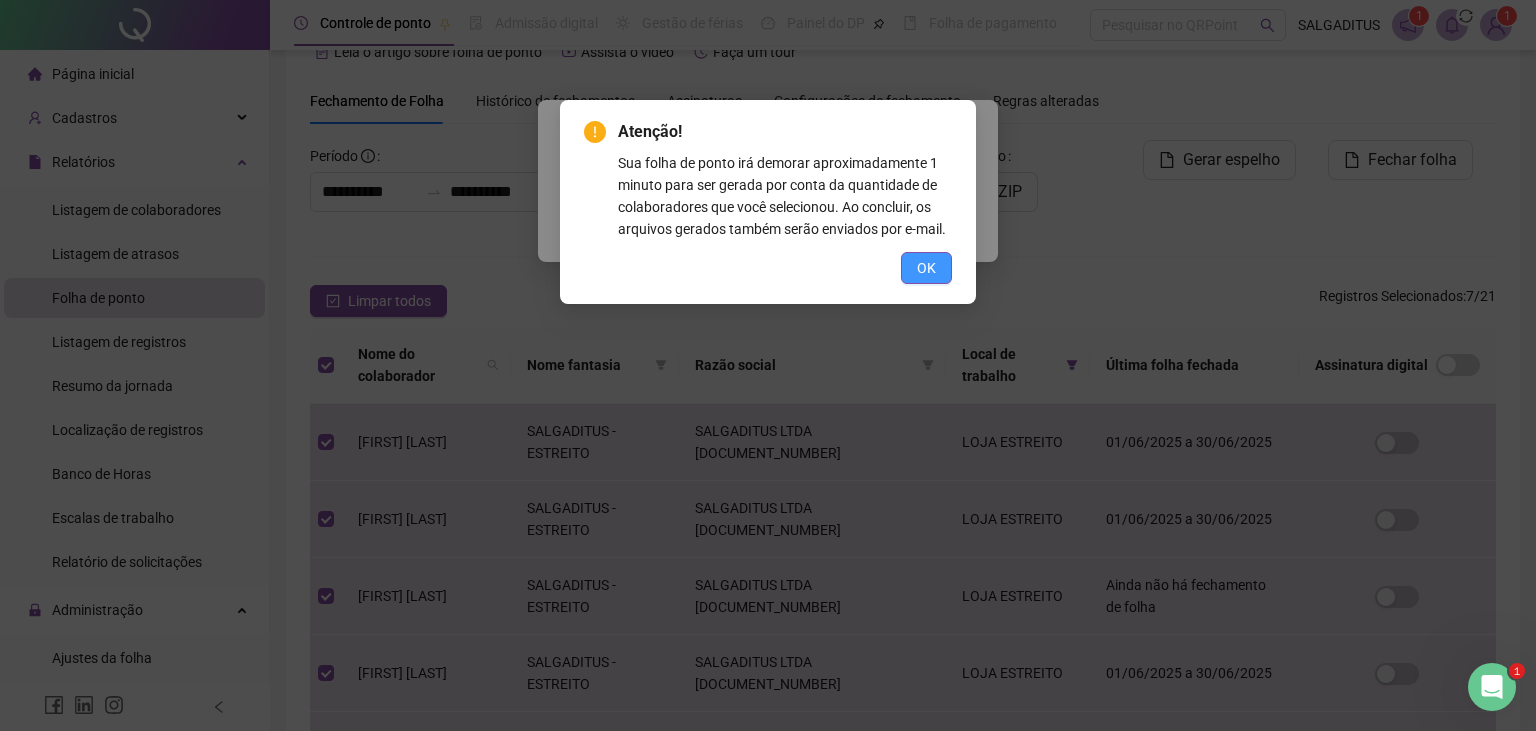 click on "OK" at bounding box center [926, 268] 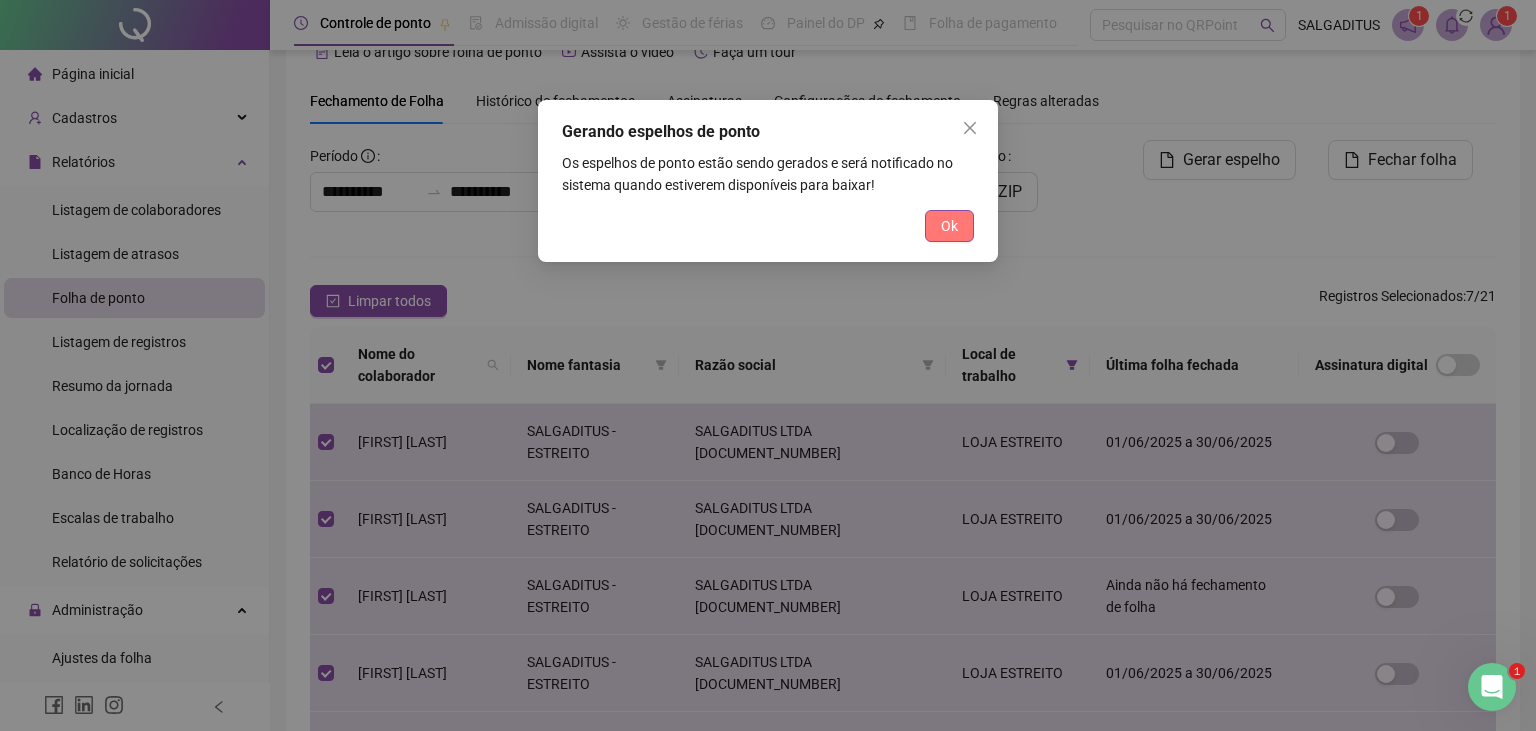 click on "Ok" at bounding box center (949, 226) 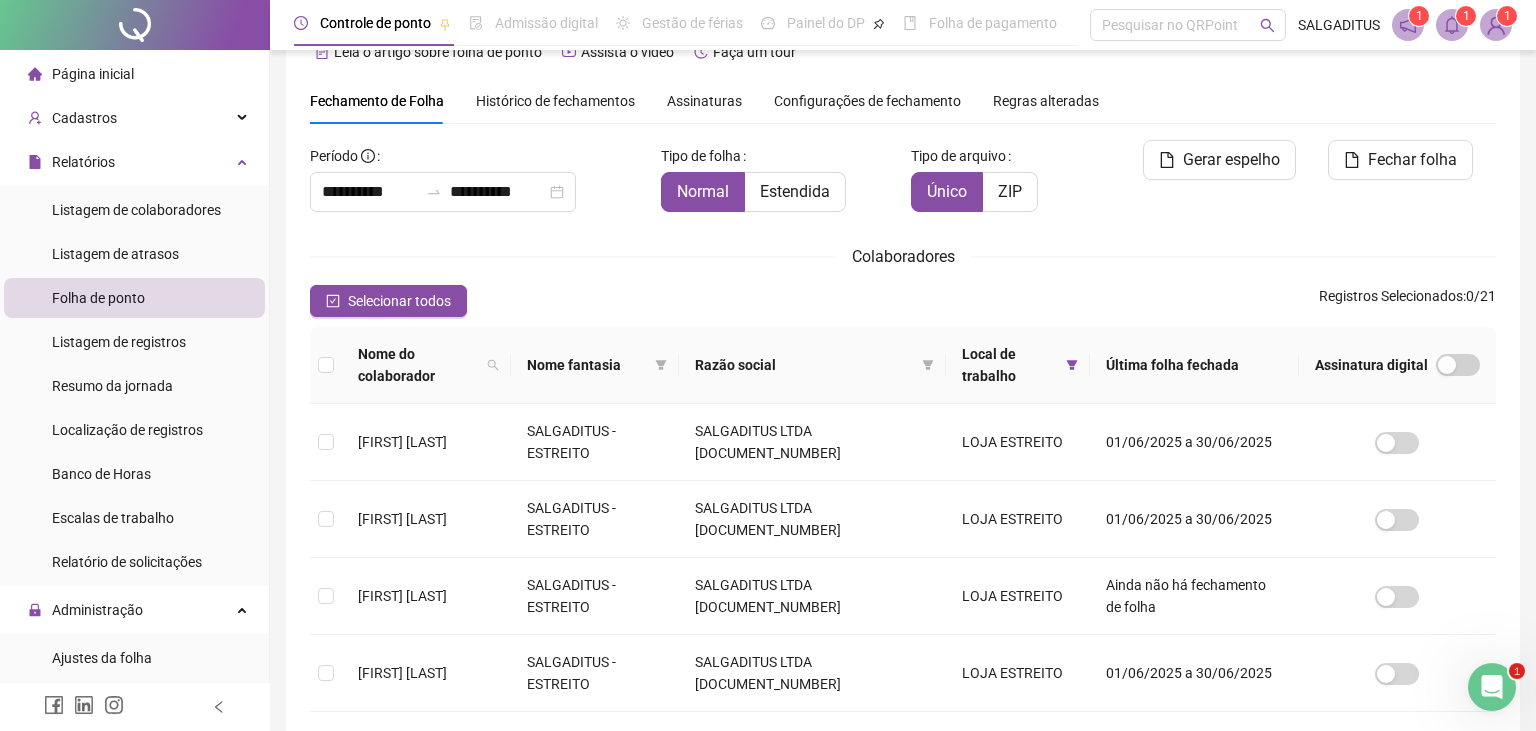 click on "Selecionar todos Registros Selecionados :  0 / 21" at bounding box center (903, 301) 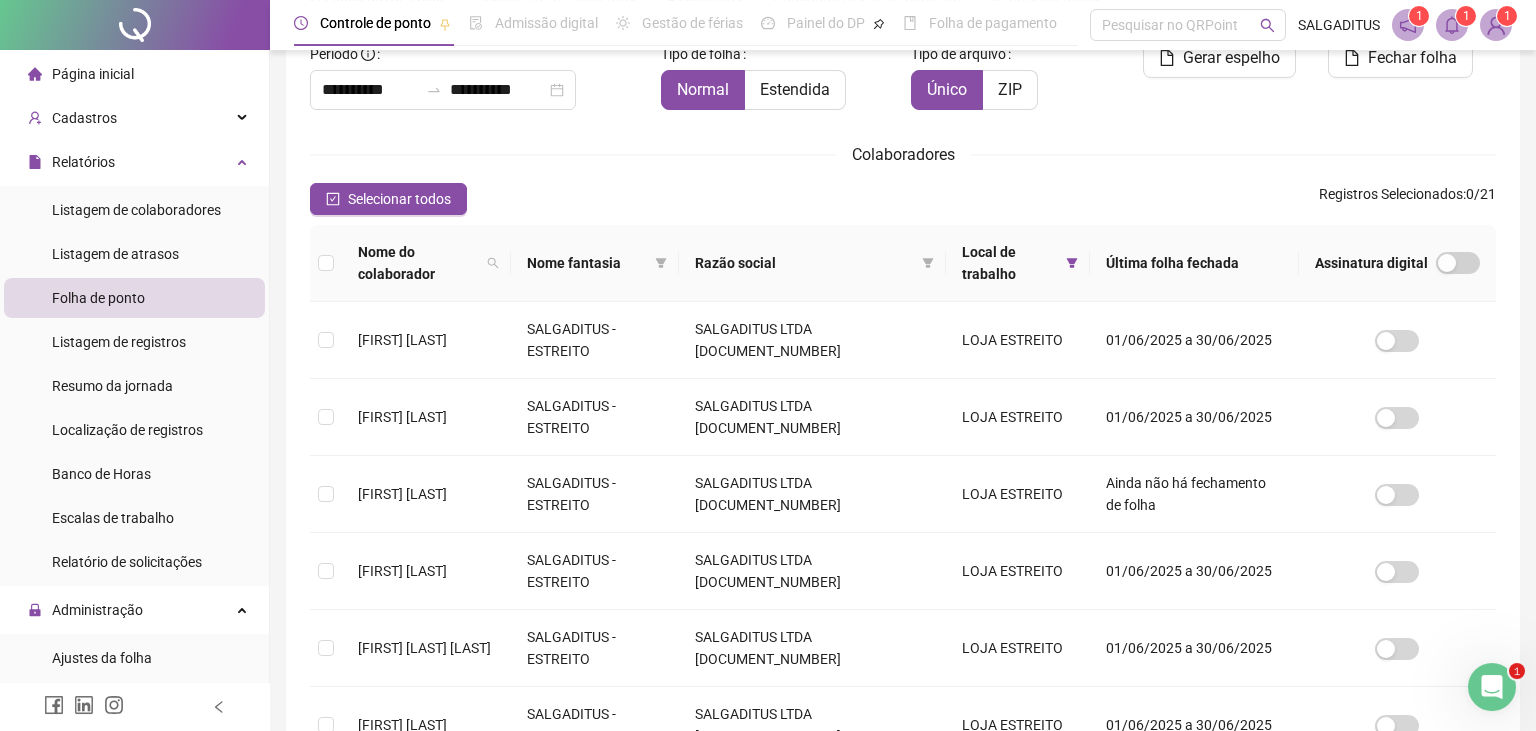 scroll, scrollTop: 149, scrollLeft: 0, axis: vertical 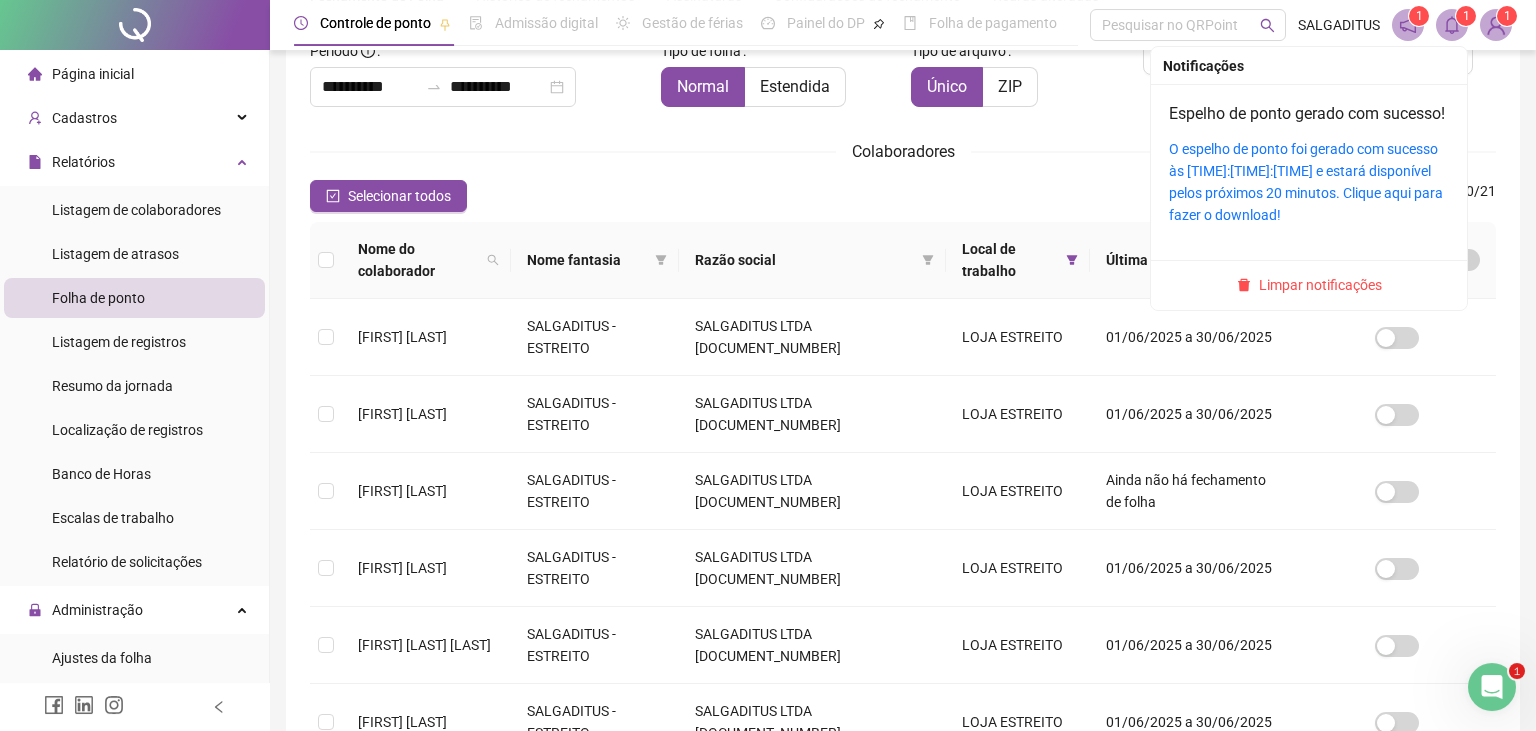 click 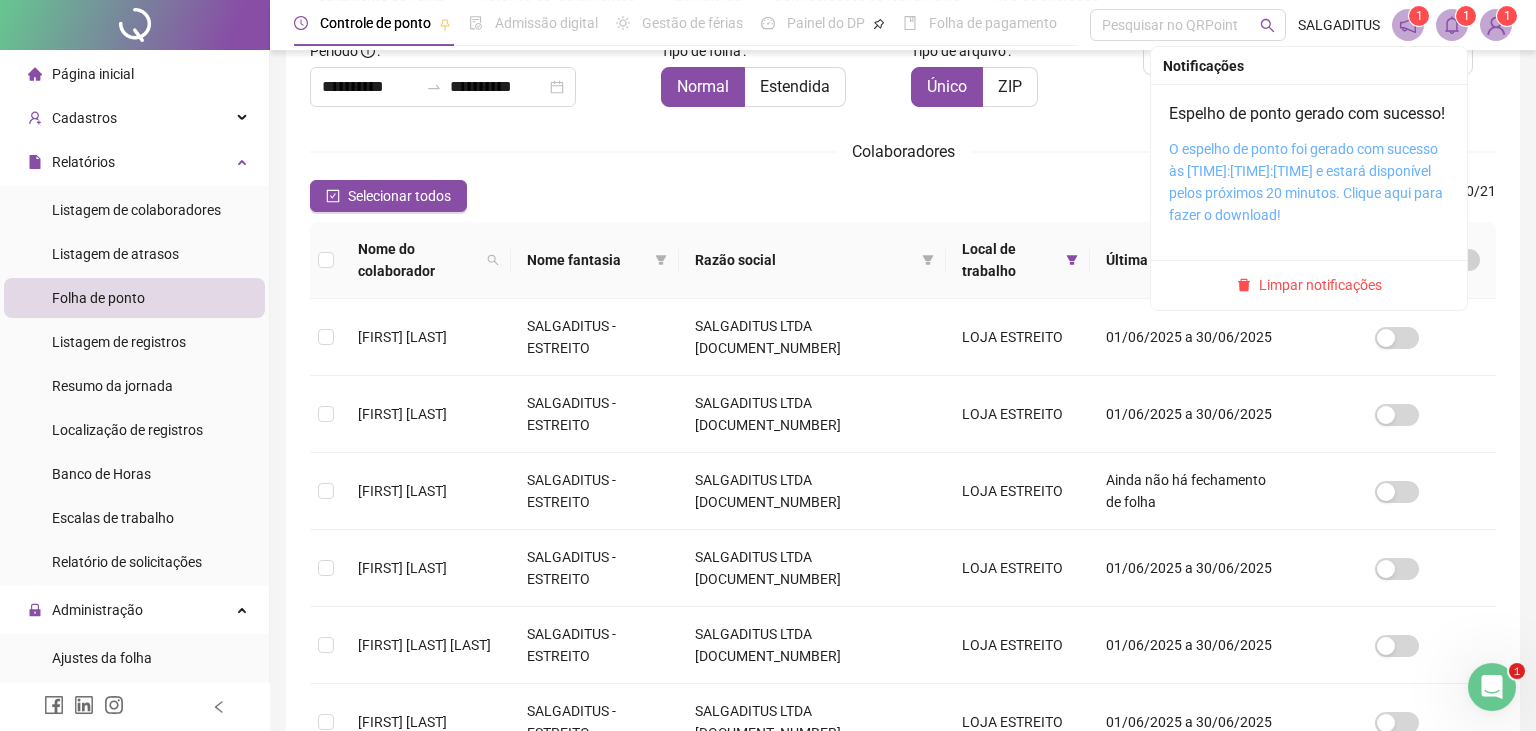 click on "O espelho de ponto foi gerado com sucesso às 11:57:53 e estará disponível pelos próximos 20 minutos.
Clique aqui para fazer o download!" at bounding box center (1306, 182) 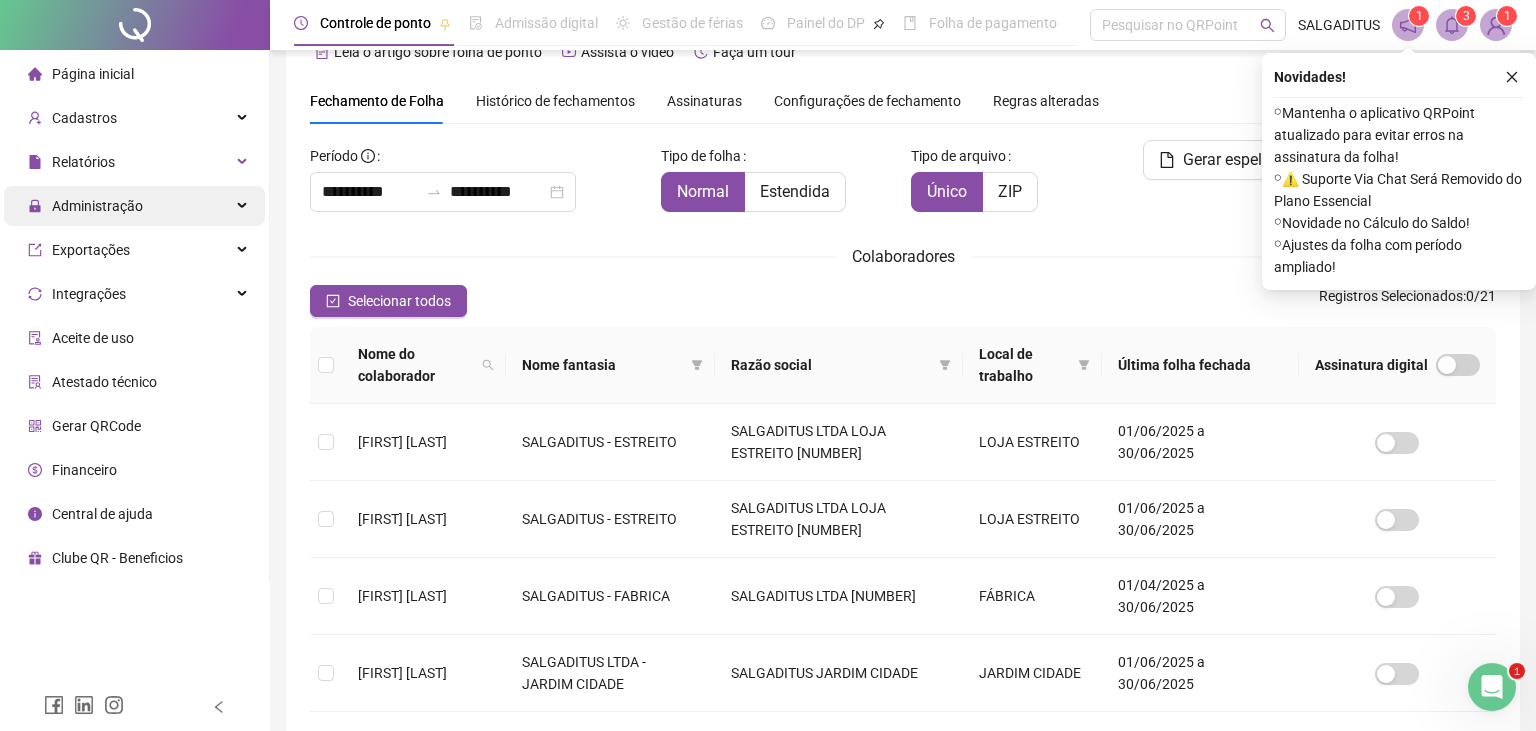 scroll, scrollTop: 0, scrollLeft: 0, axis: both 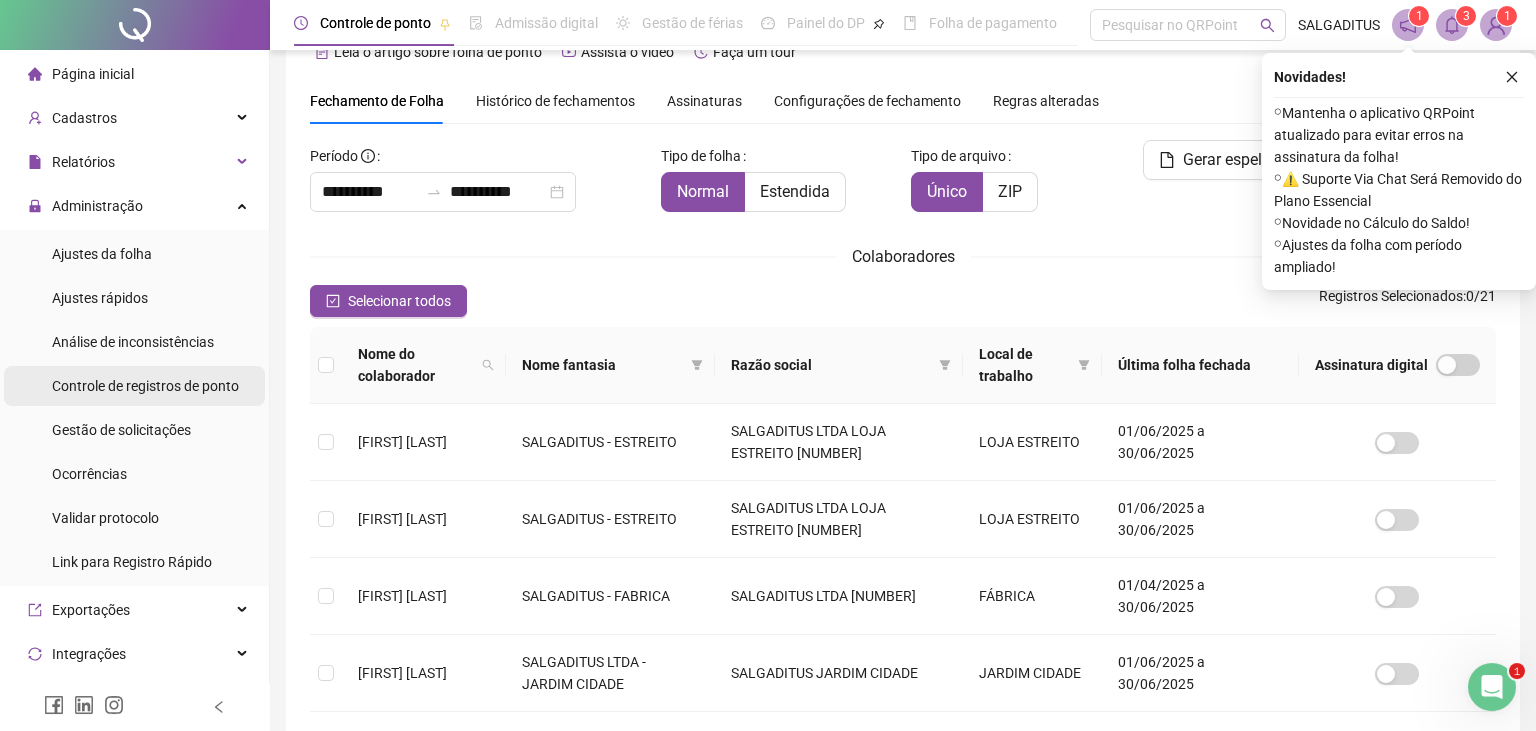 click on "Controle de registros de ponto" at bounding box center (145, 386) 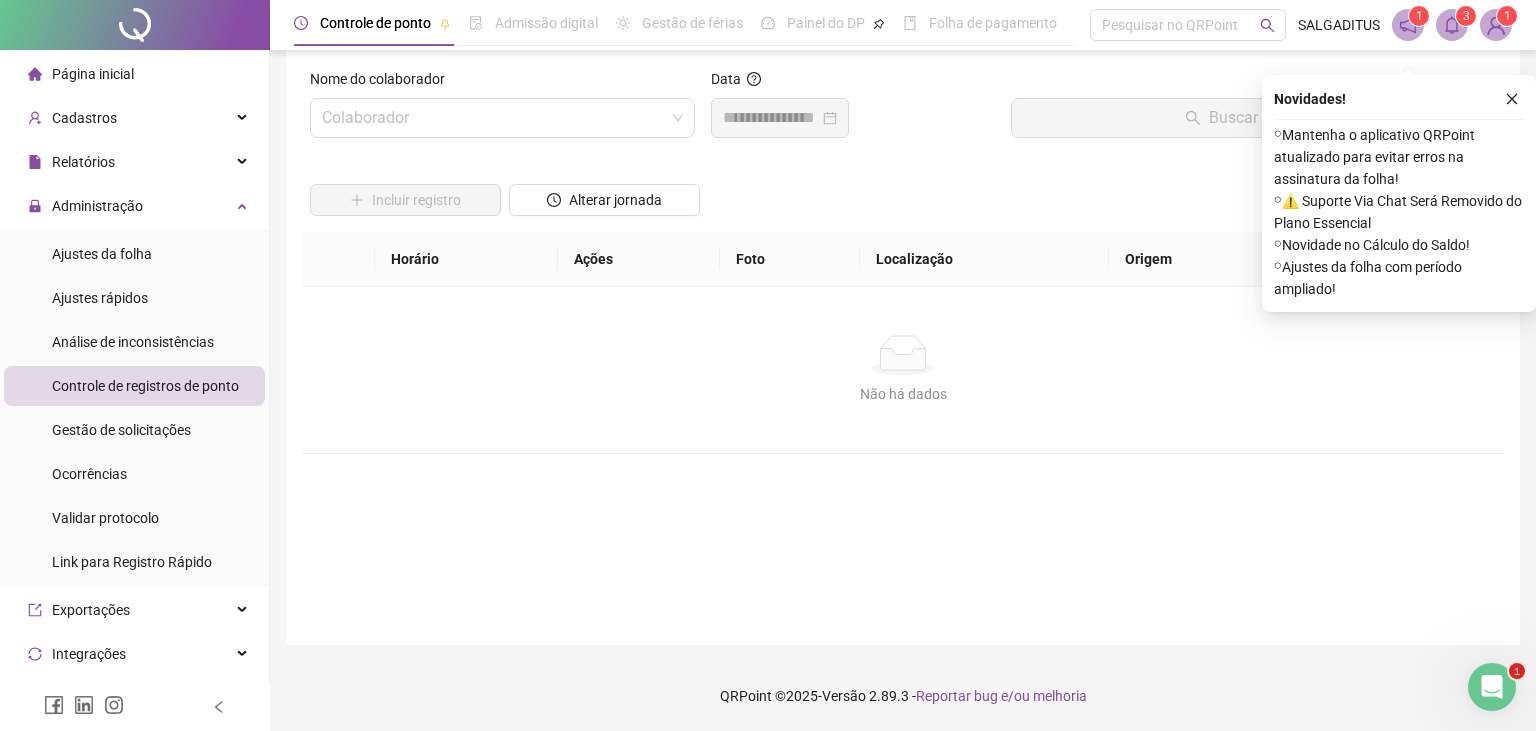scroll, scrollTop: 21, scrollLeft: 0, axis: vertical 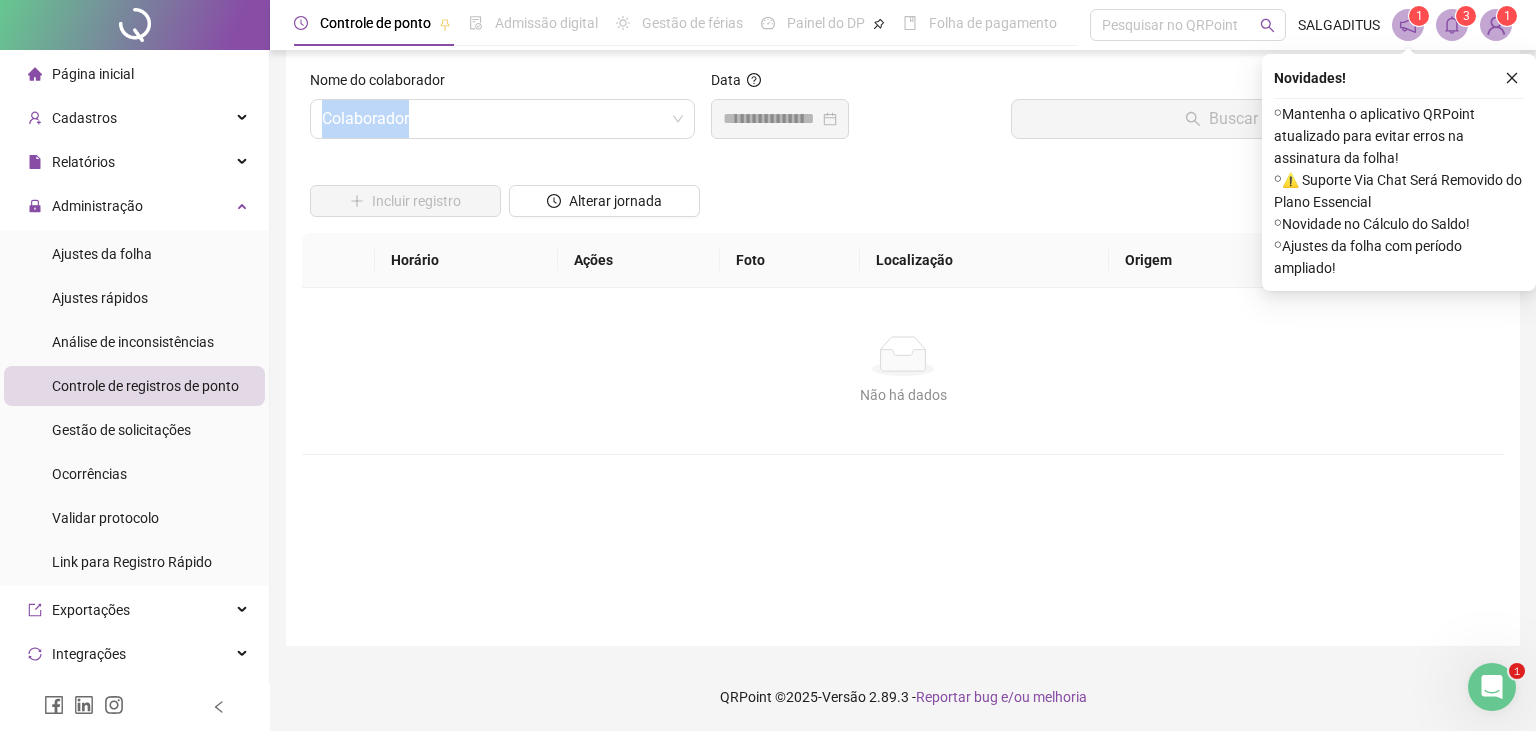 click at bounding box center (405, 170) 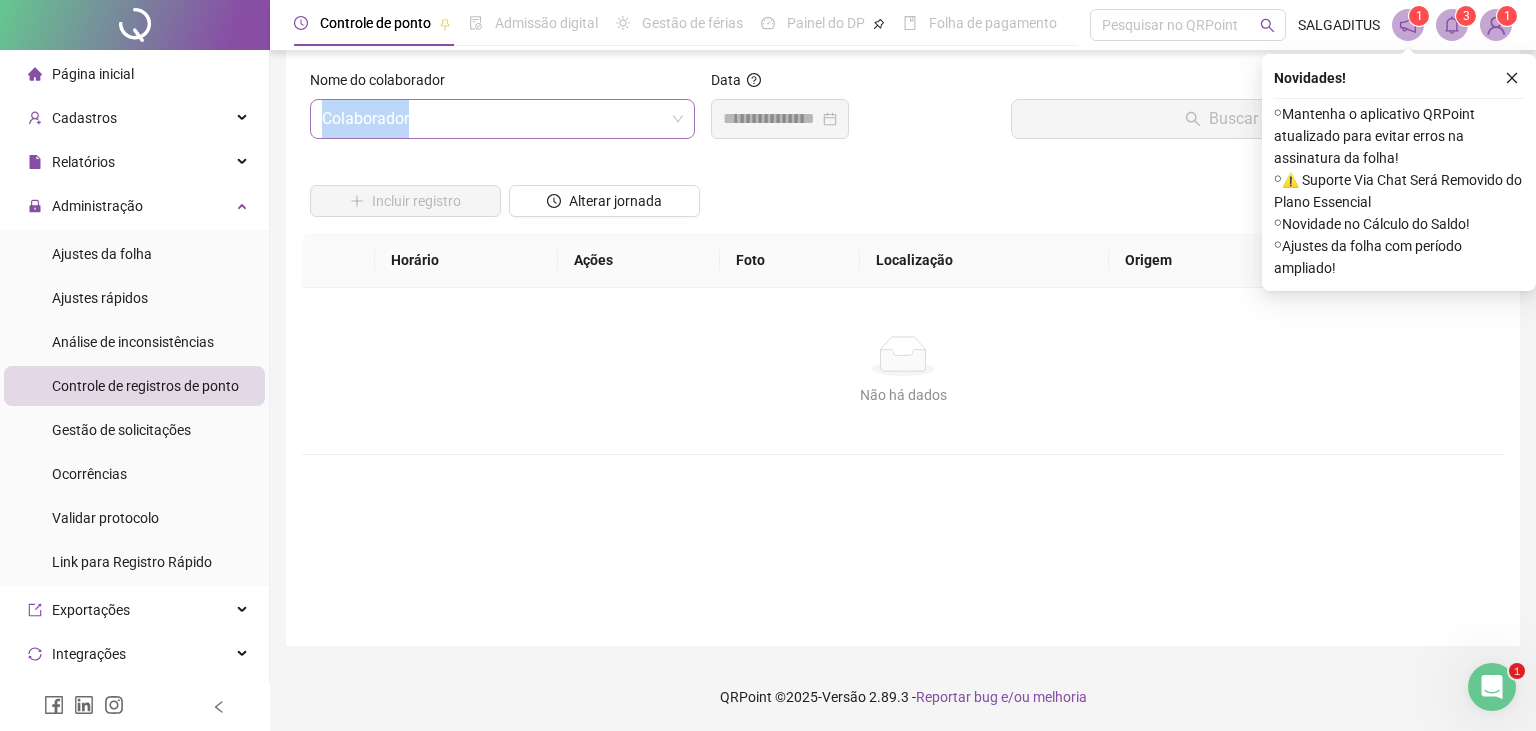 click at bounding box center (493, 119) 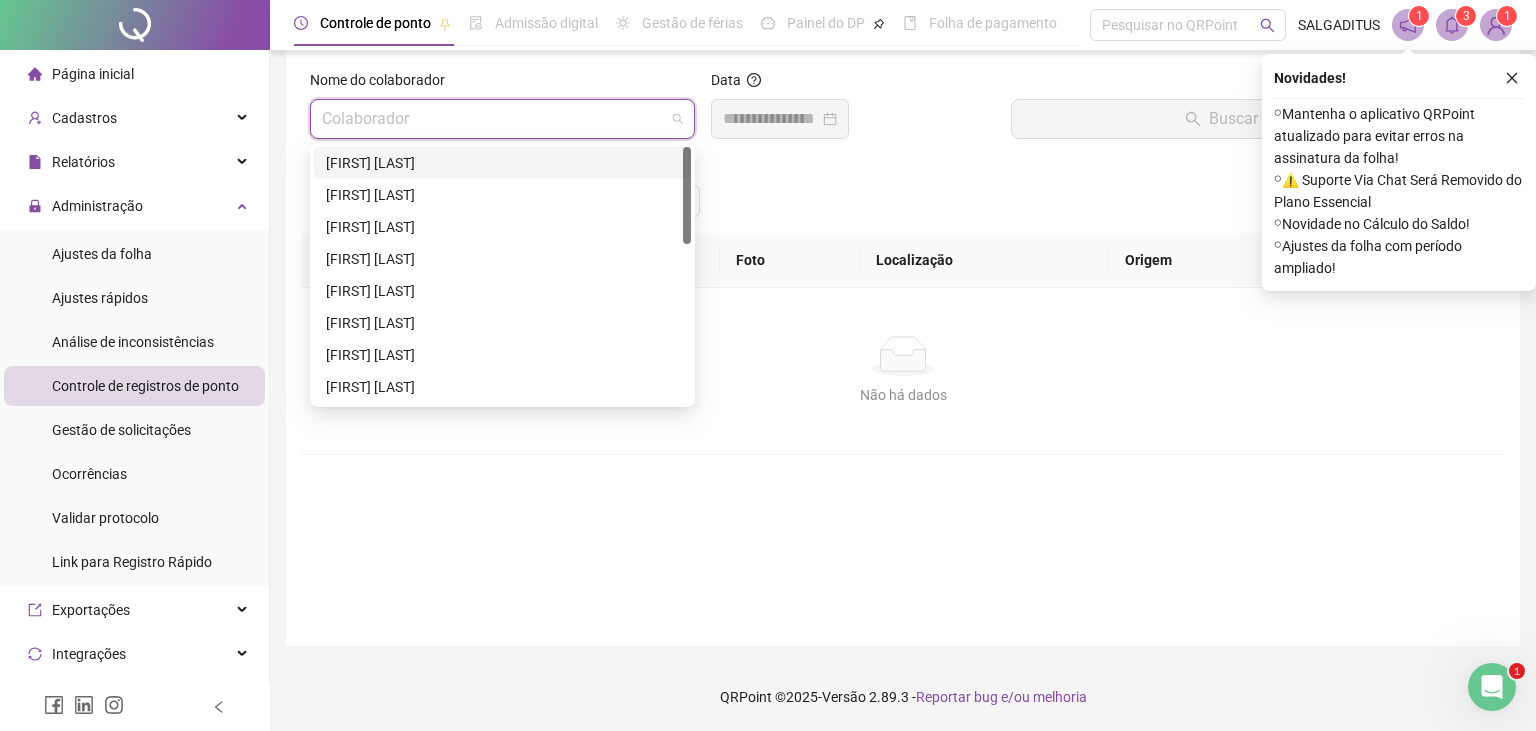 click on "[FIRST] [LAST]" at bounding box center (502, 163) 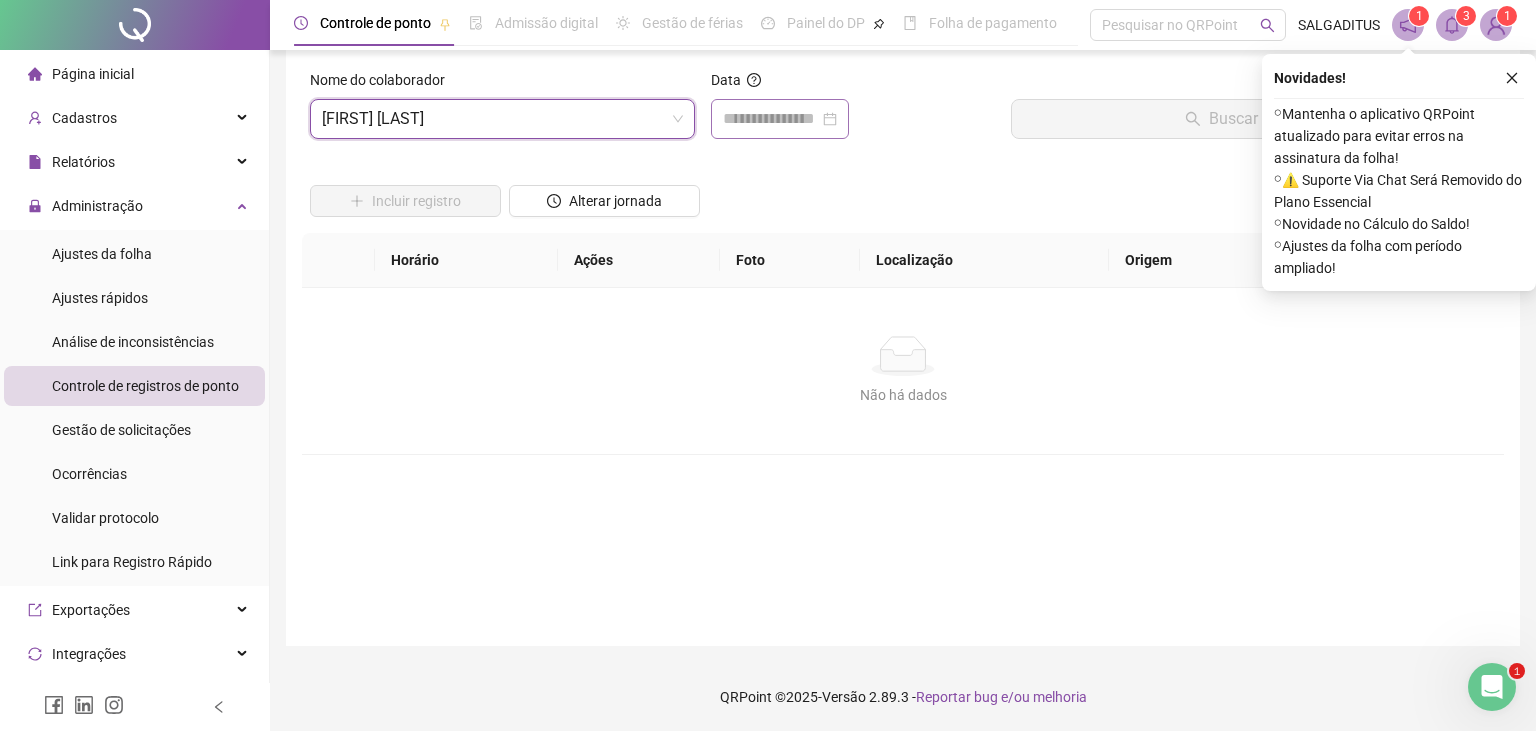 click at bounding box center (780, 119) 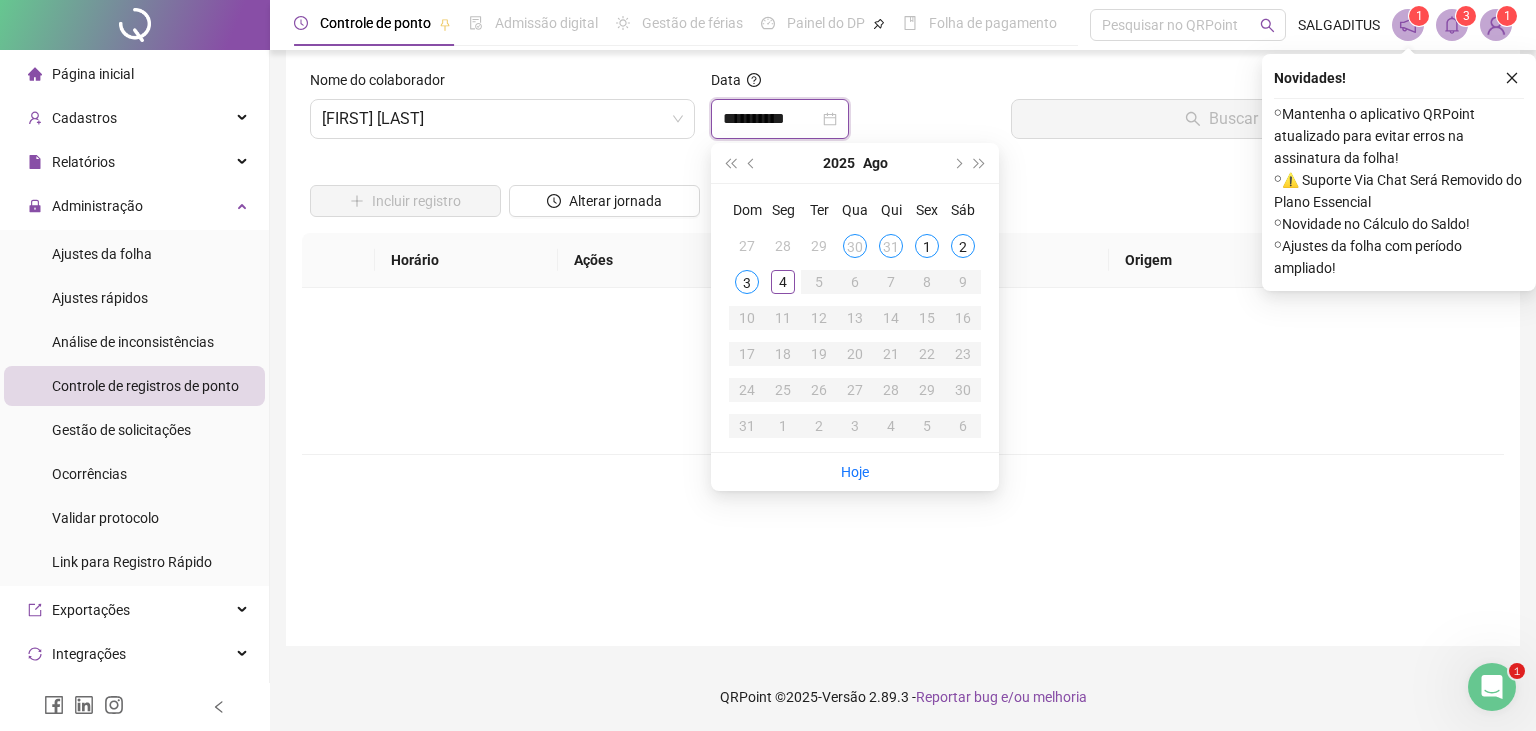 type on "**********" 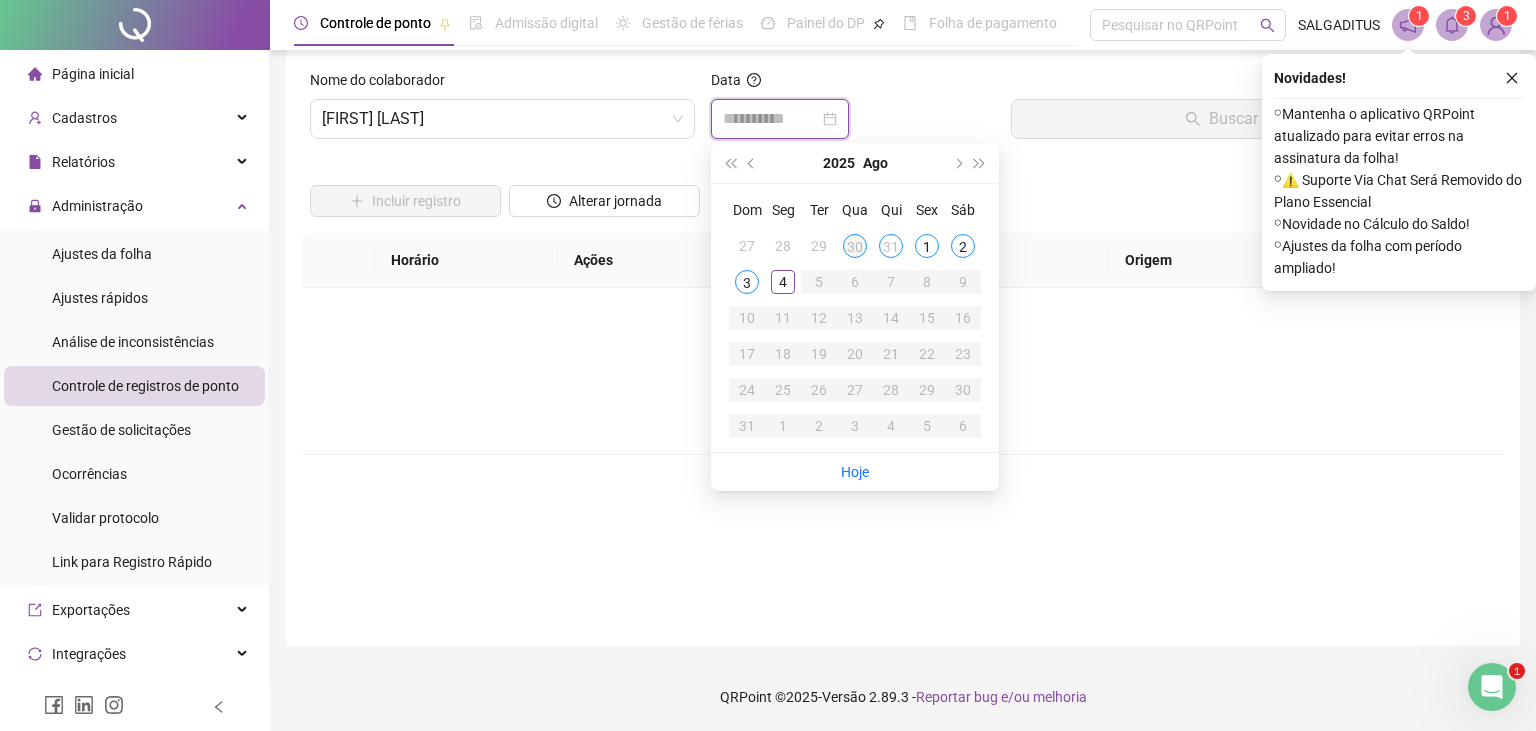 type on "**********" 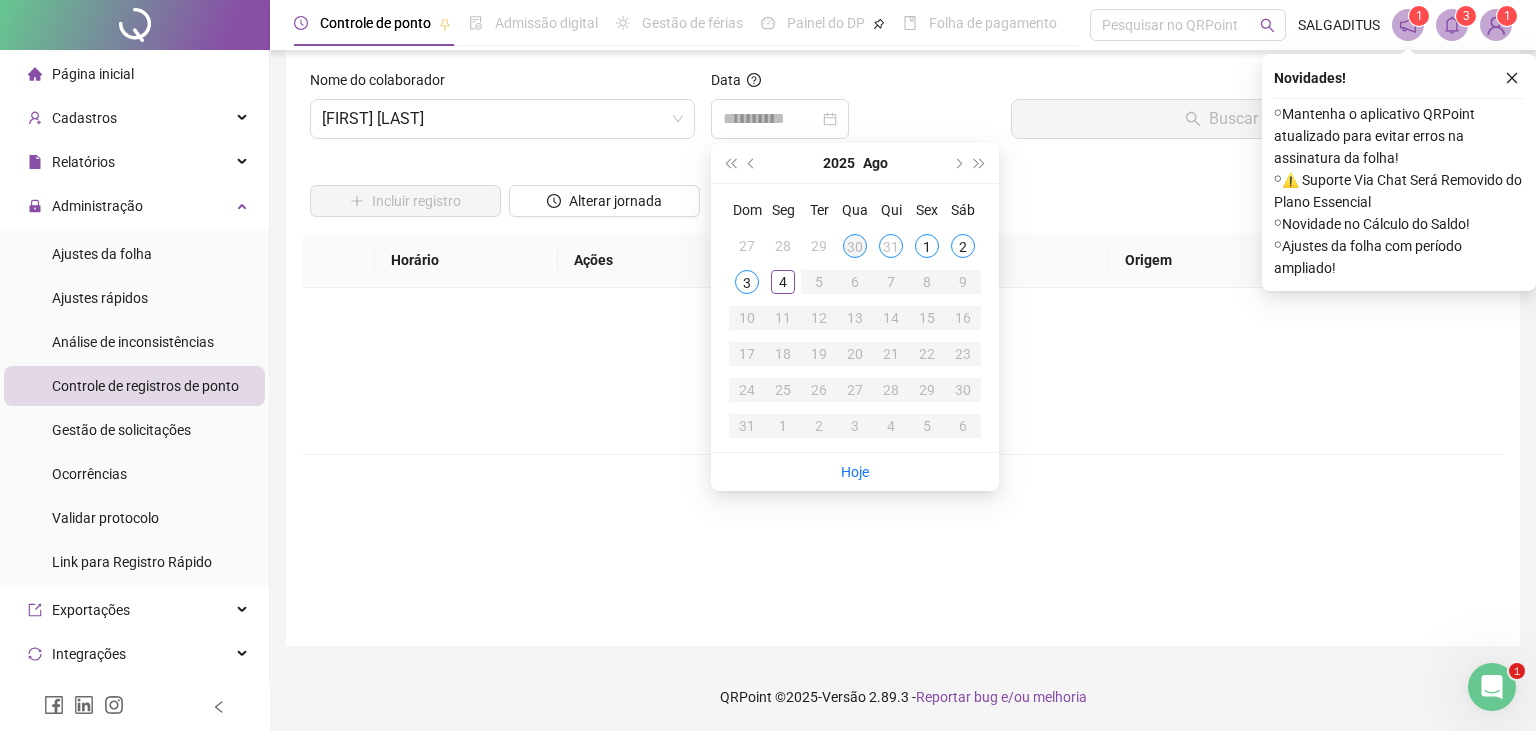 click on "30" at bounding box center (855, 246) 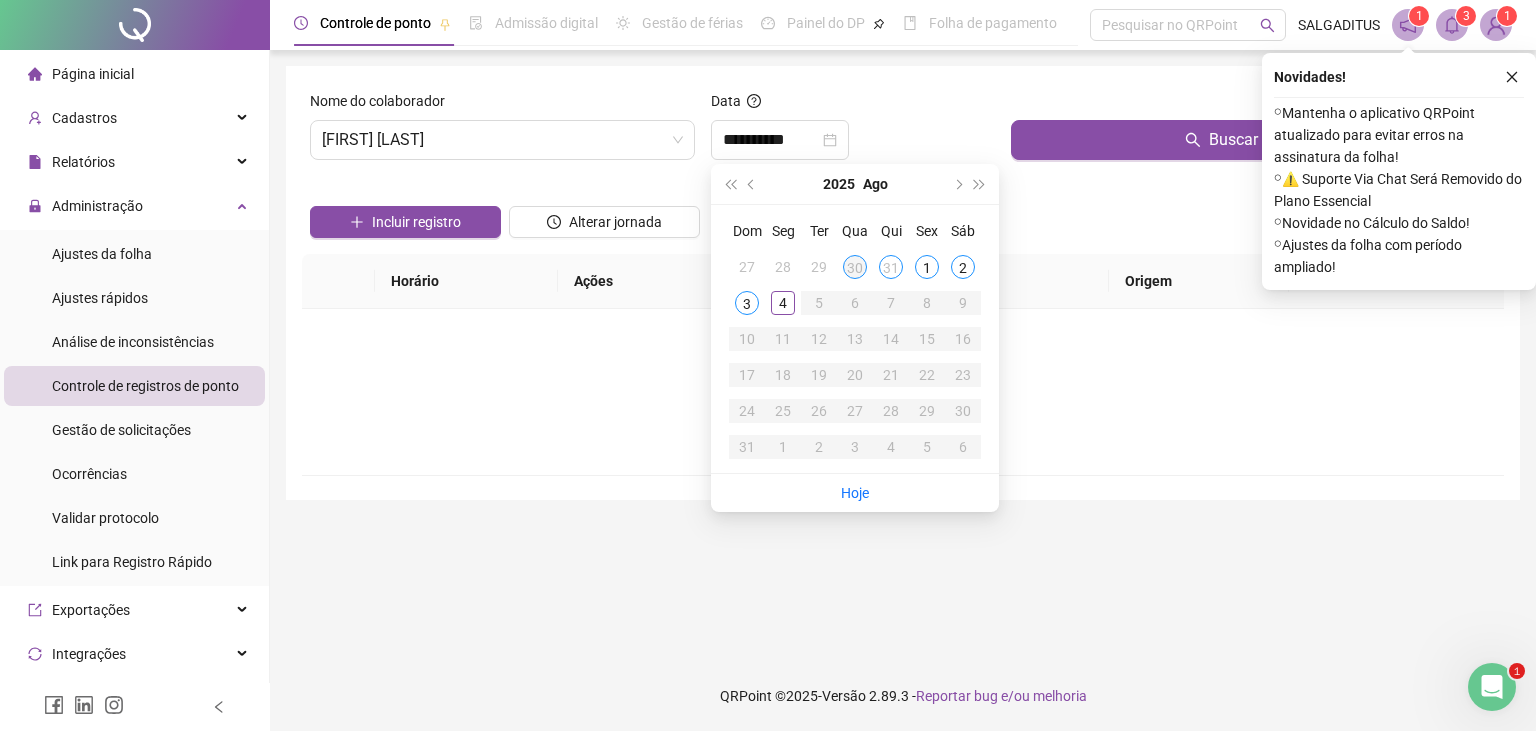 scroll, scrollTop: 0, scrollLeft: 0, axis: both 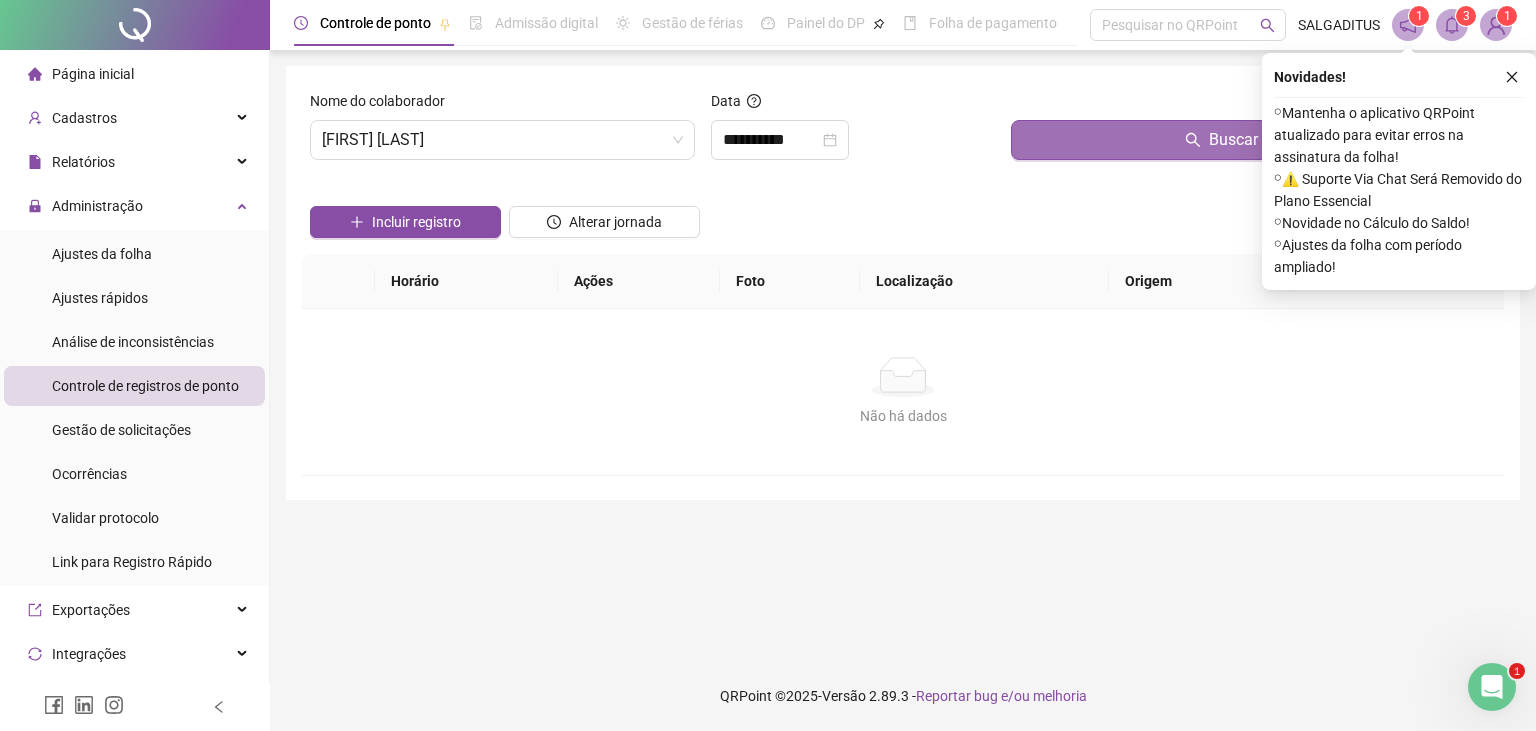 click on "Buscar registros" at bounding box center (1253, 140) 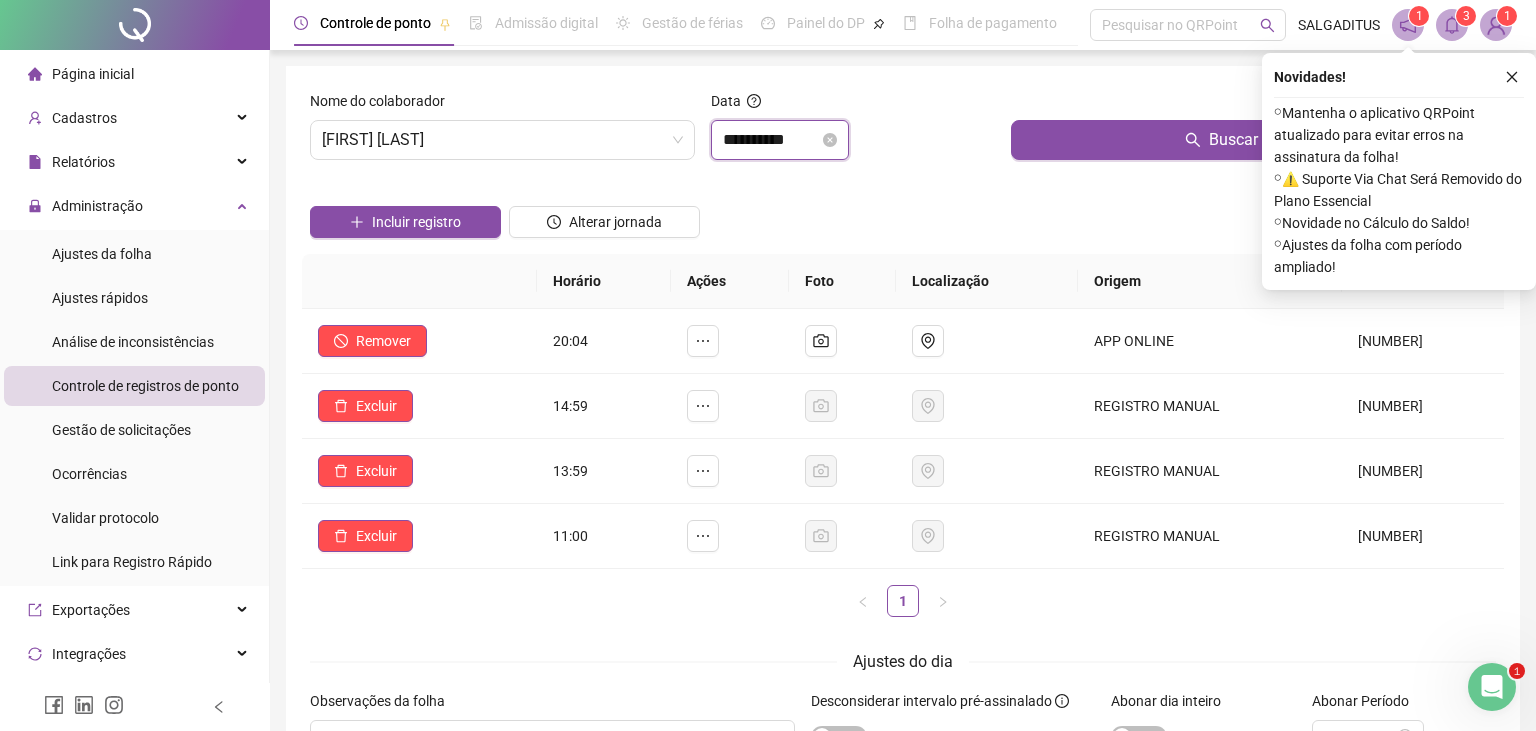 click on "**********" at bounding box center [771, 140] 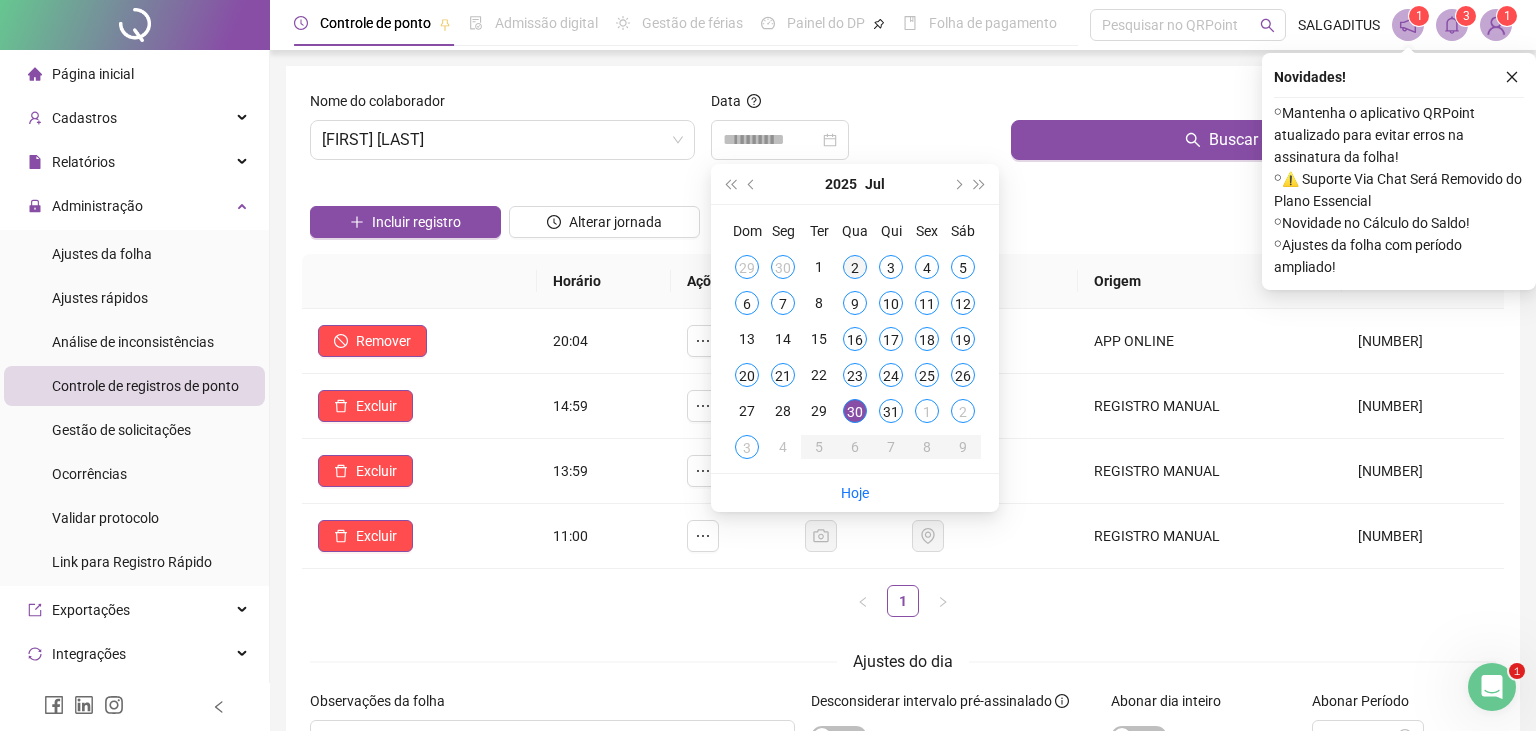 click on "2" at bounding box center (855, 267) 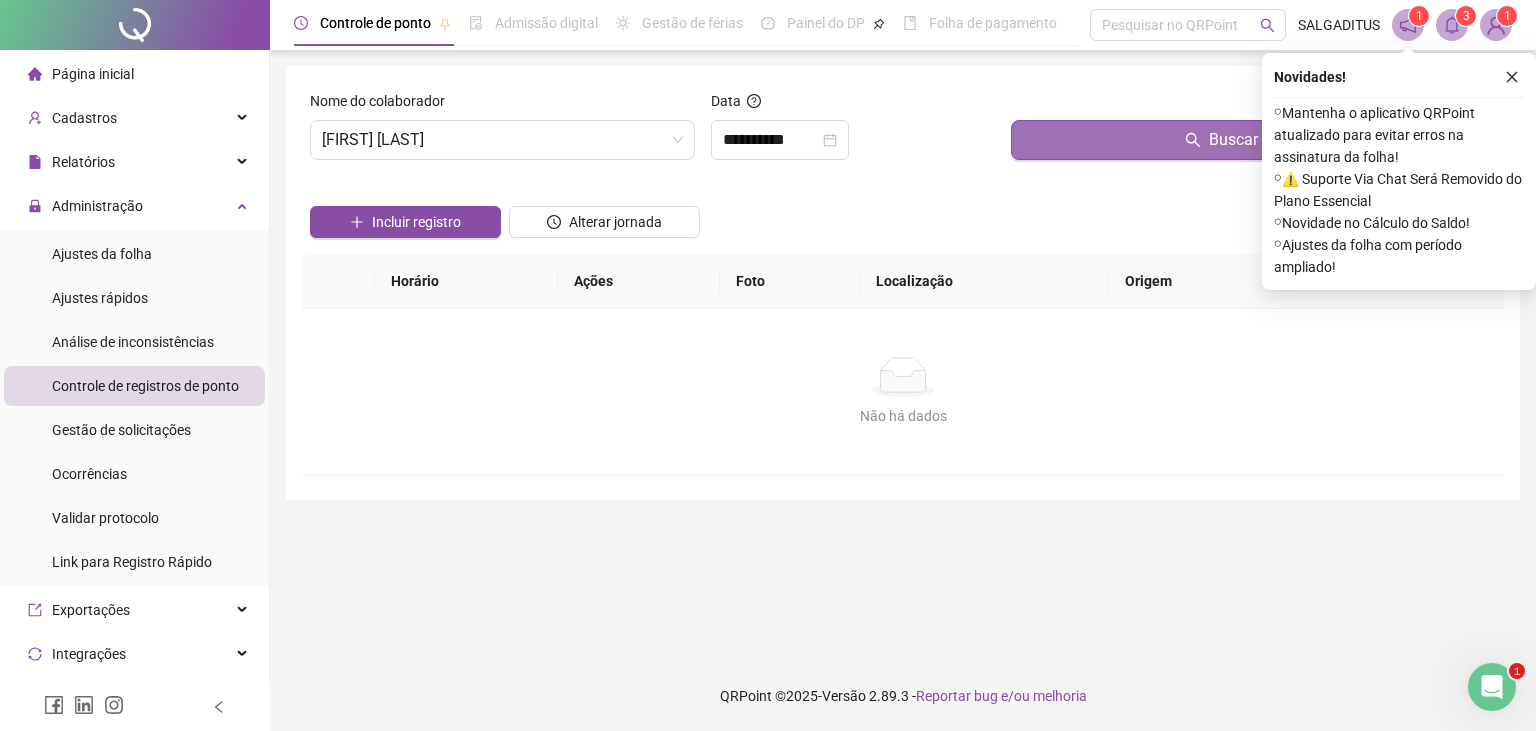 click on "Buscar registros" at bounding box center [1253, 140] 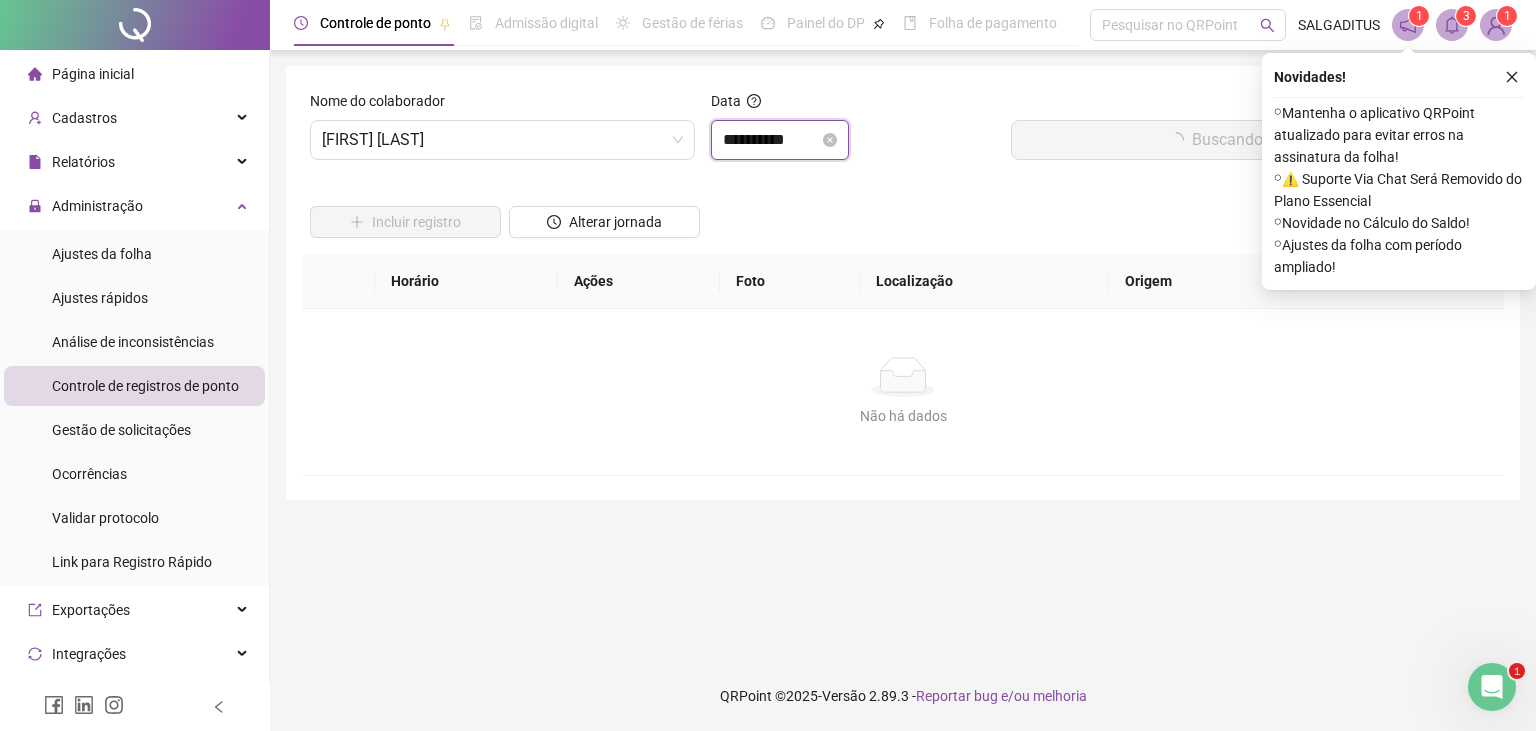 click on "**********" at bounding box center (771, 140) 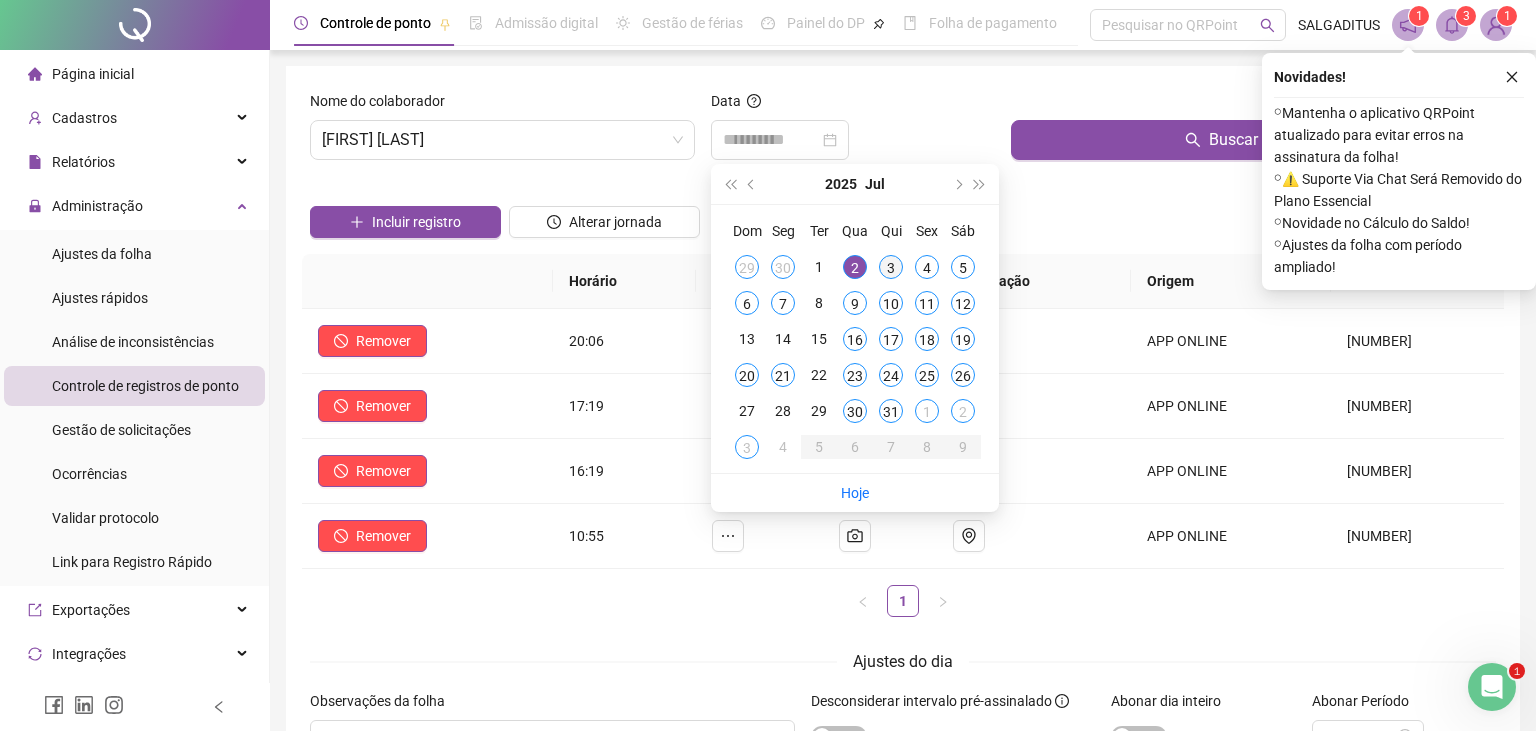 click on "3" at bounding box center [891, 267] 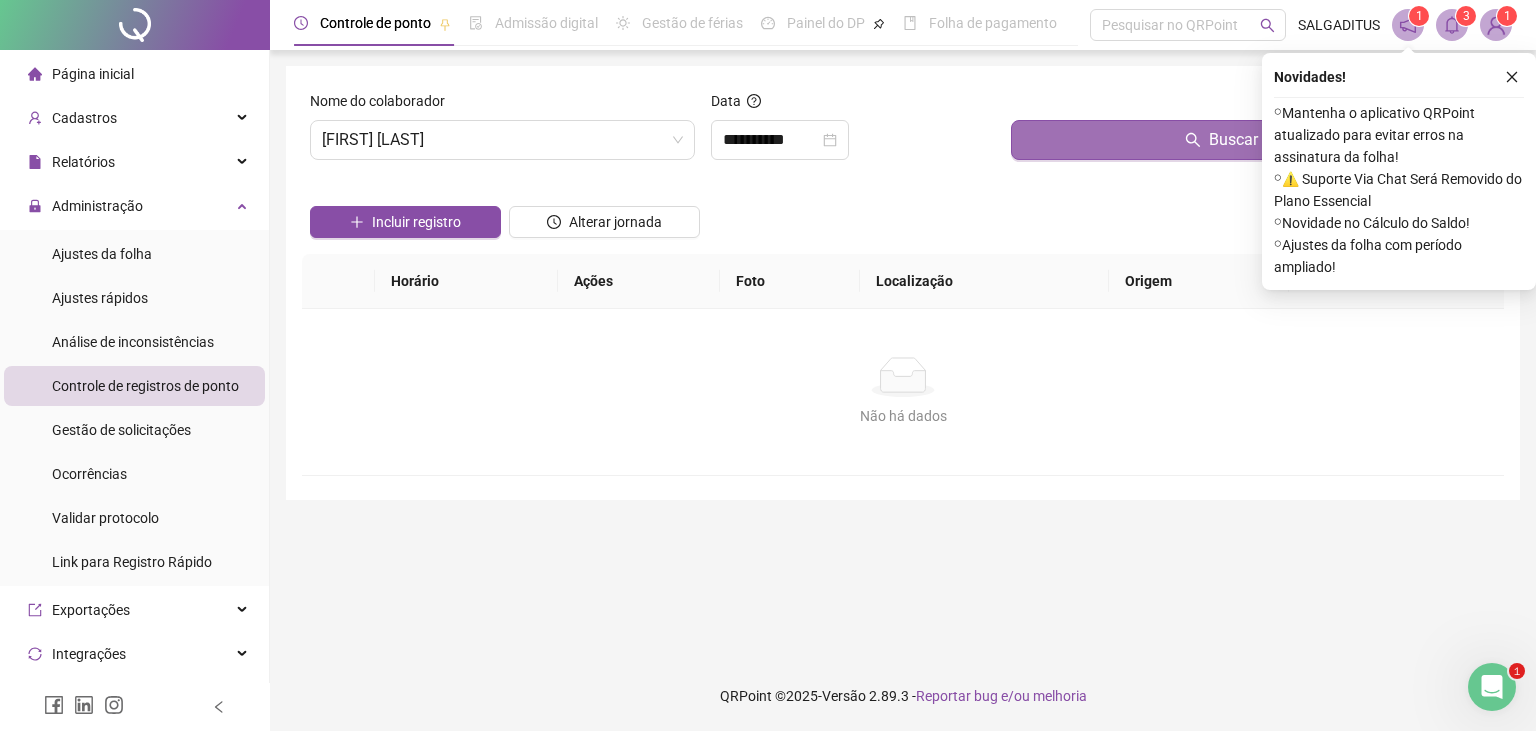 click on "Buscar registros" at bounding box center (1253, 140) 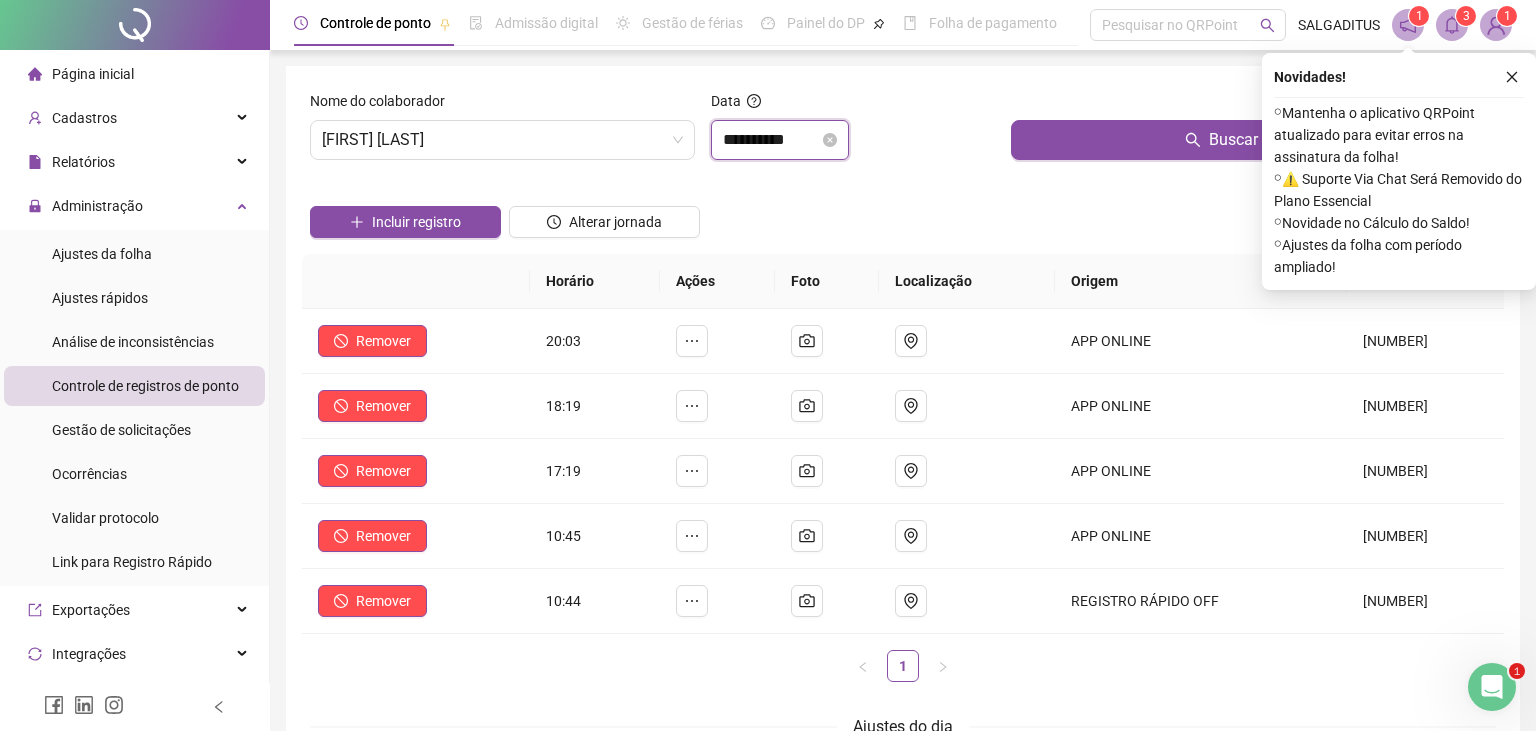 drag, startPoint x: 771, startPoint y: 146, endPoint x: 815, endPoint y: 286, distance: 146.7515 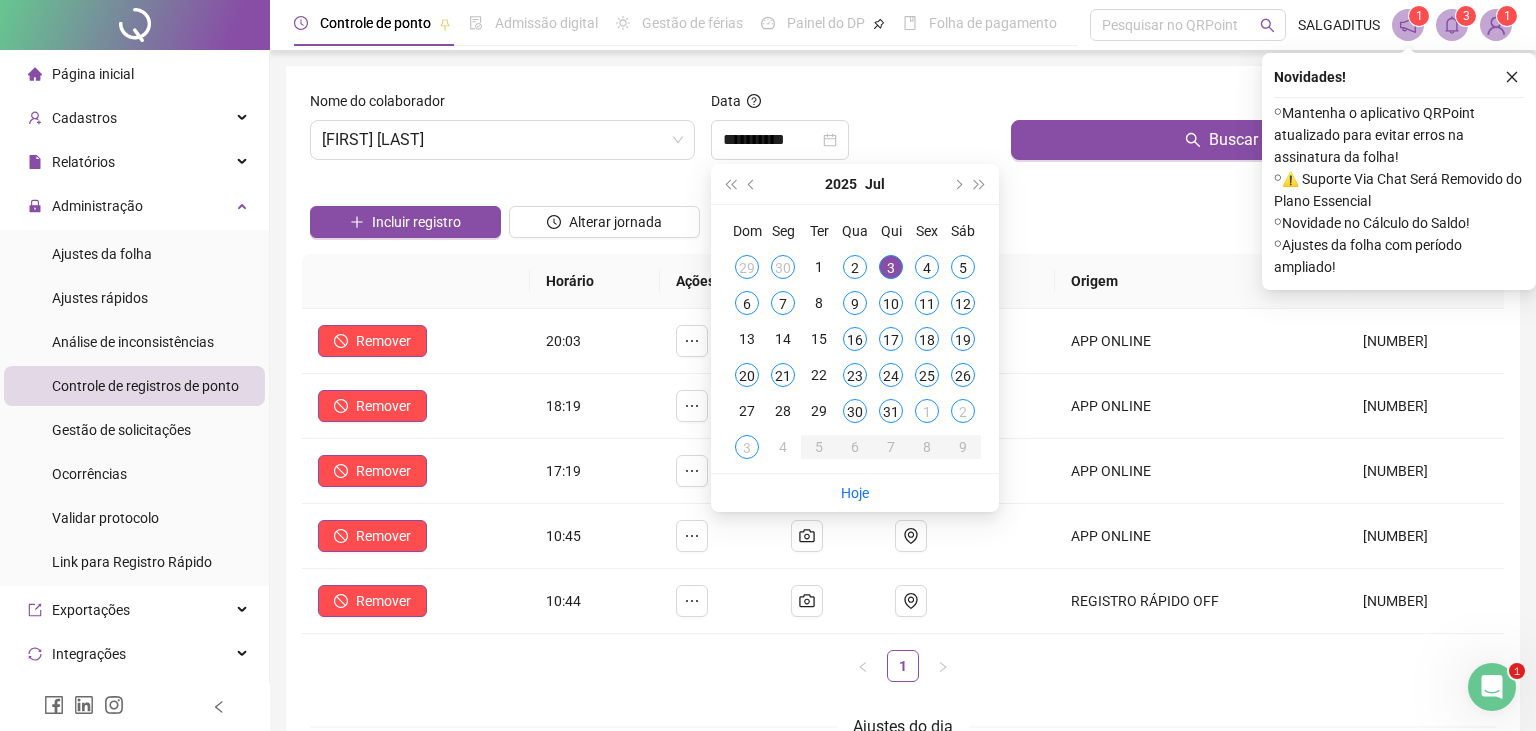 click on "**********" at bounding box center [903, 477] 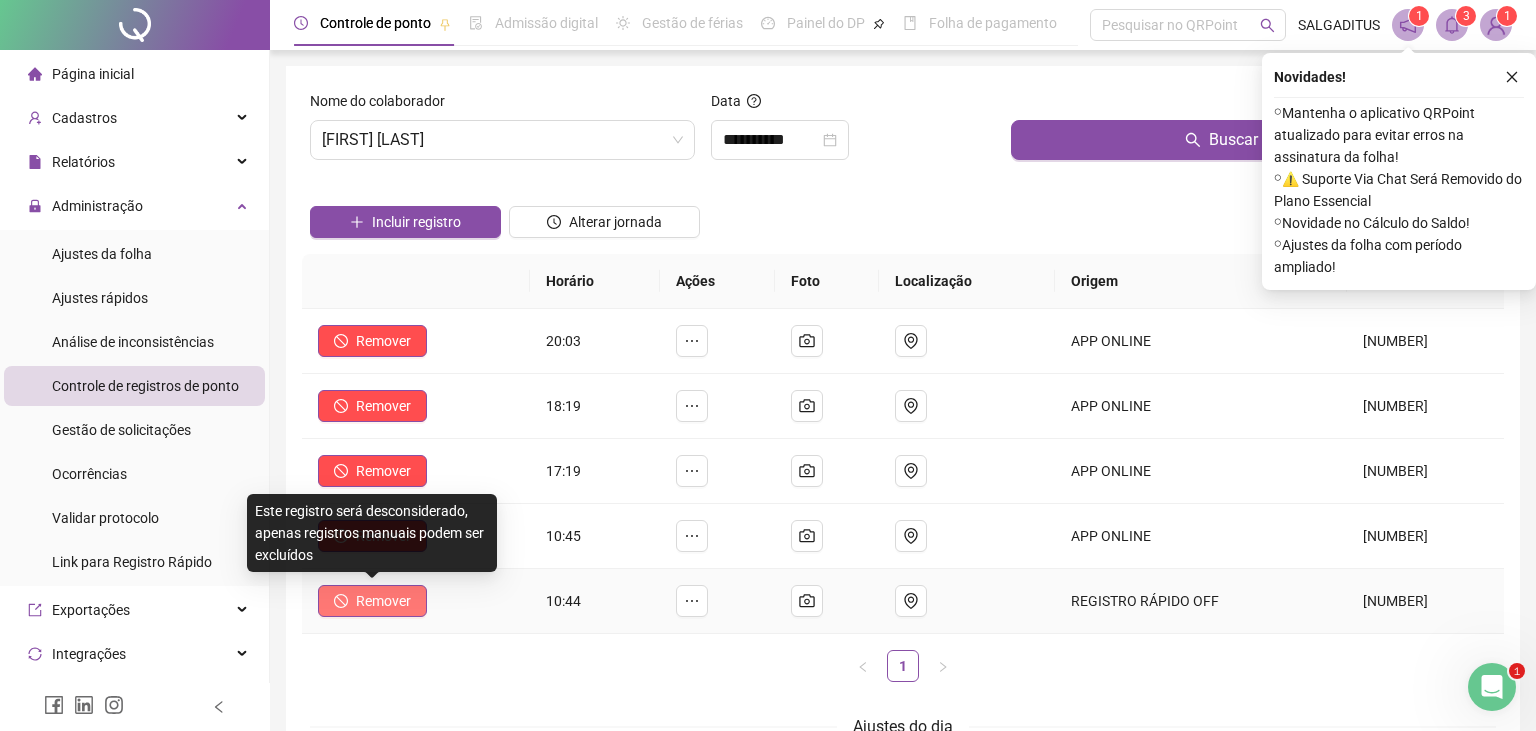 click on "Remover" at bounding box center [383, 601] 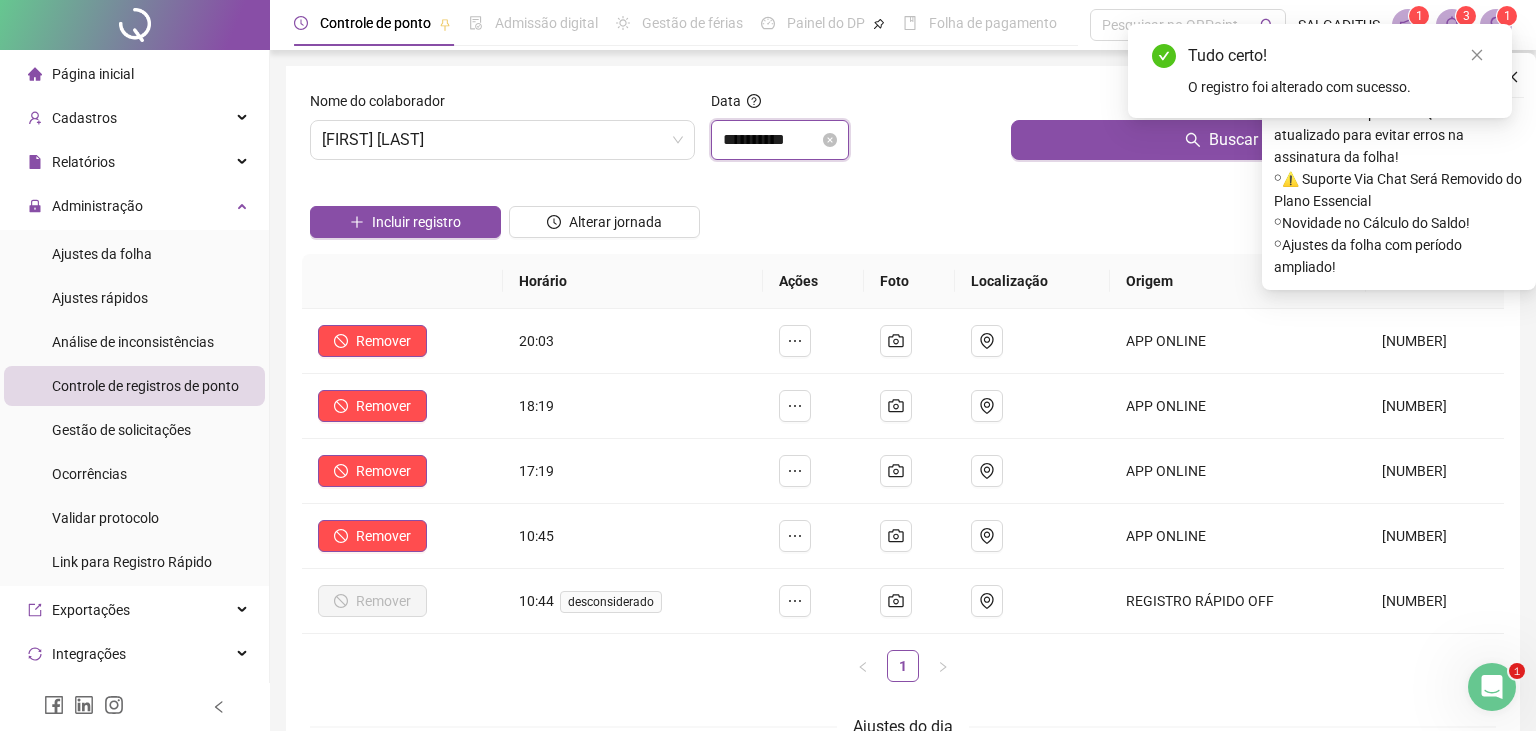 click on "**********" at bounding box center (771, 140) 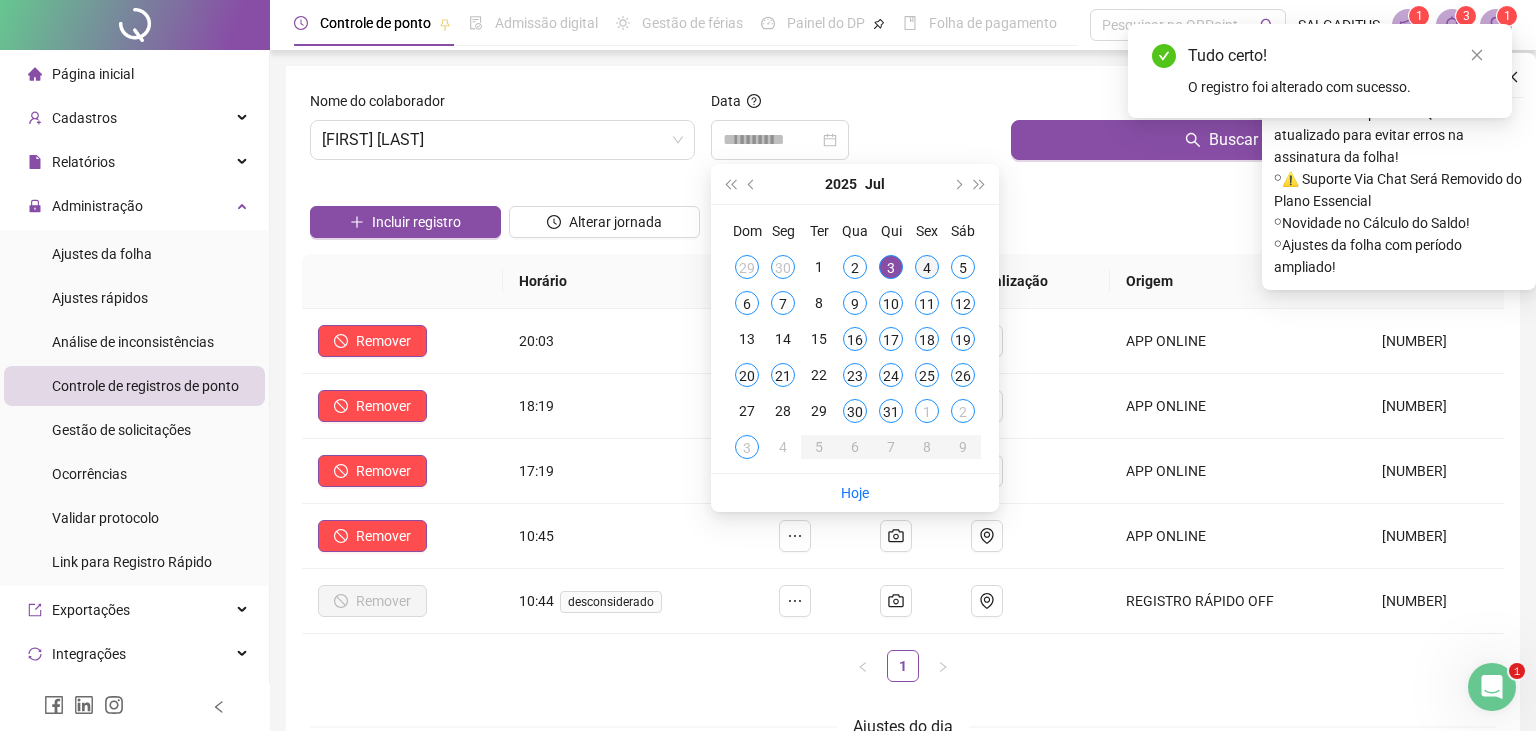 click on "4" at bounding box center [927, 267] 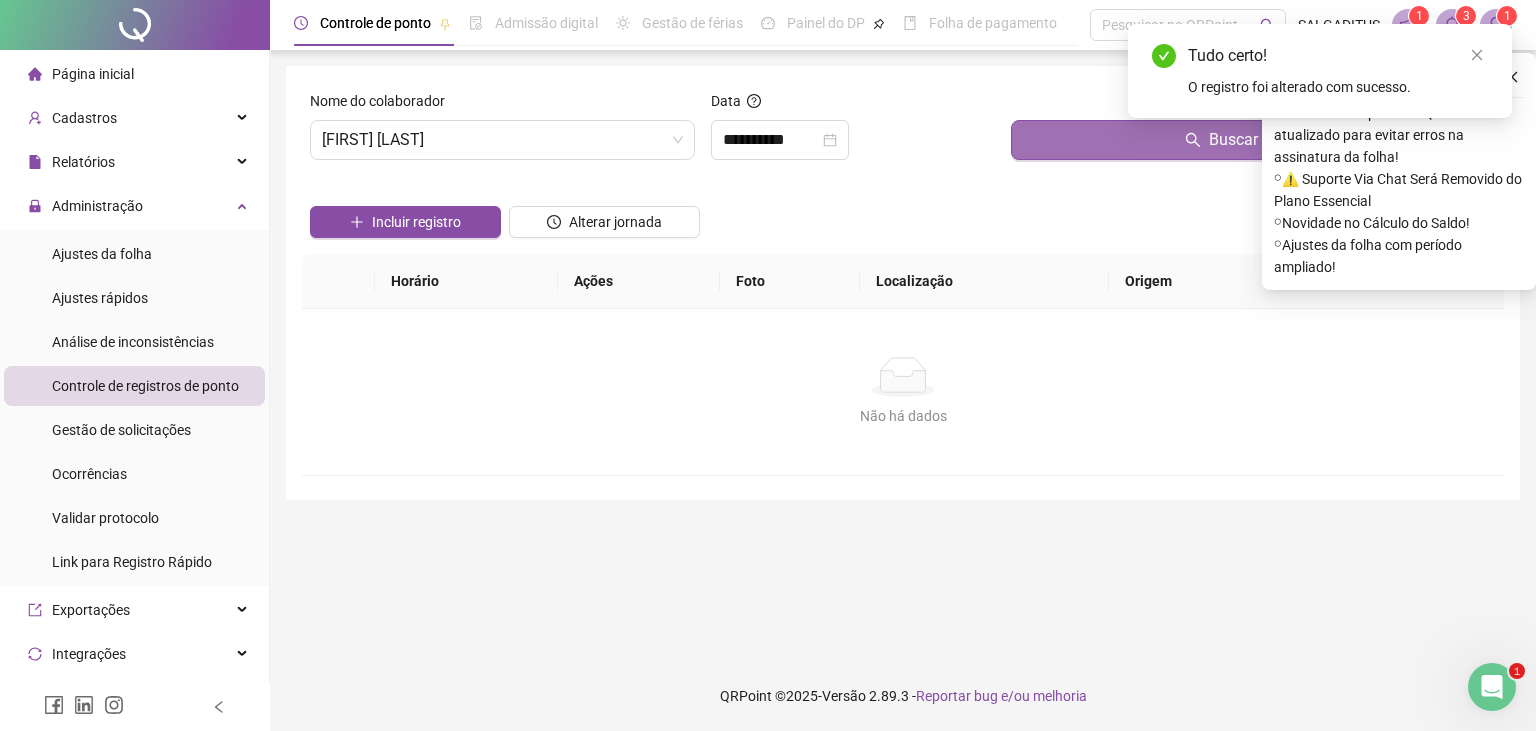 click on "Buscar registros" at bounding box center [1253, 140] 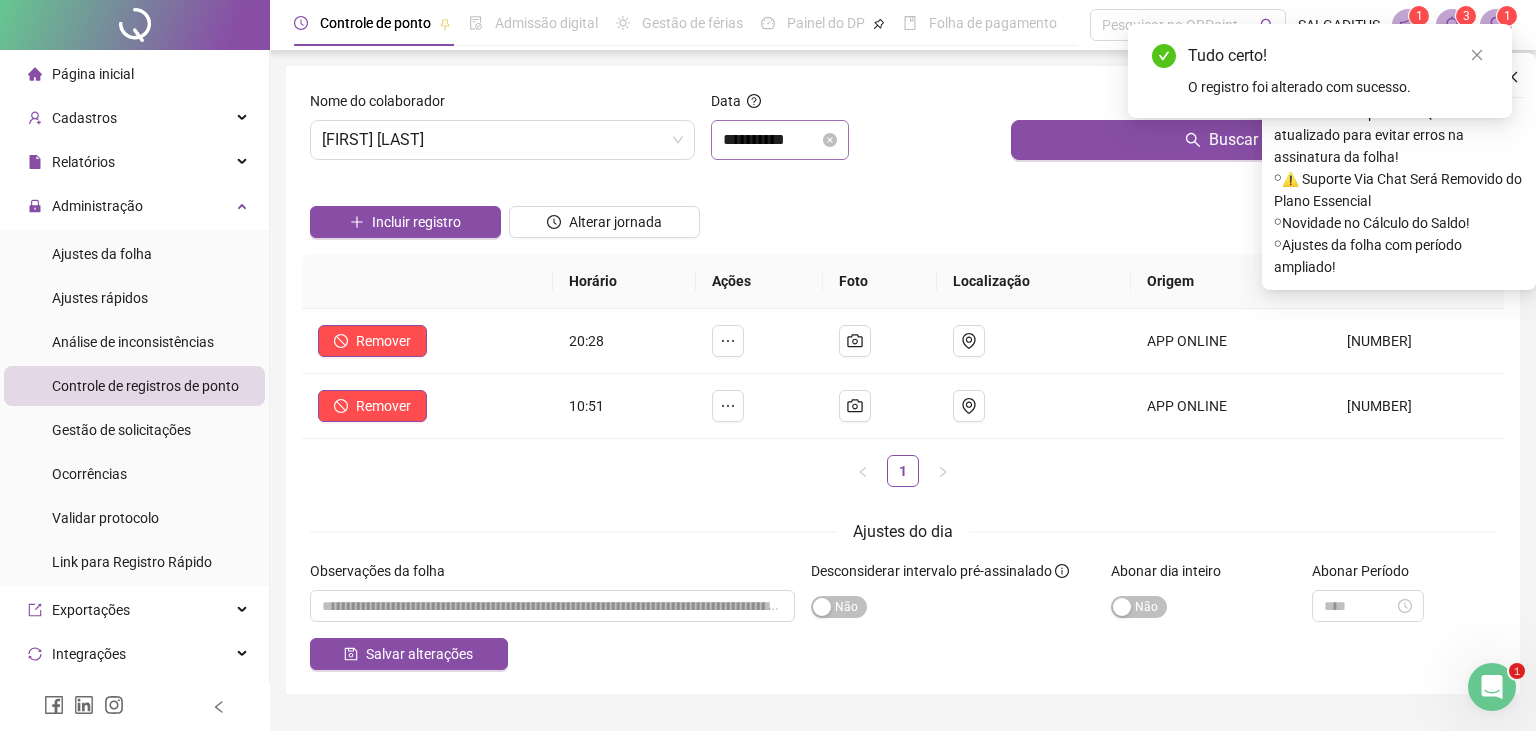 click on "**********" at bounding box center [780, 140] 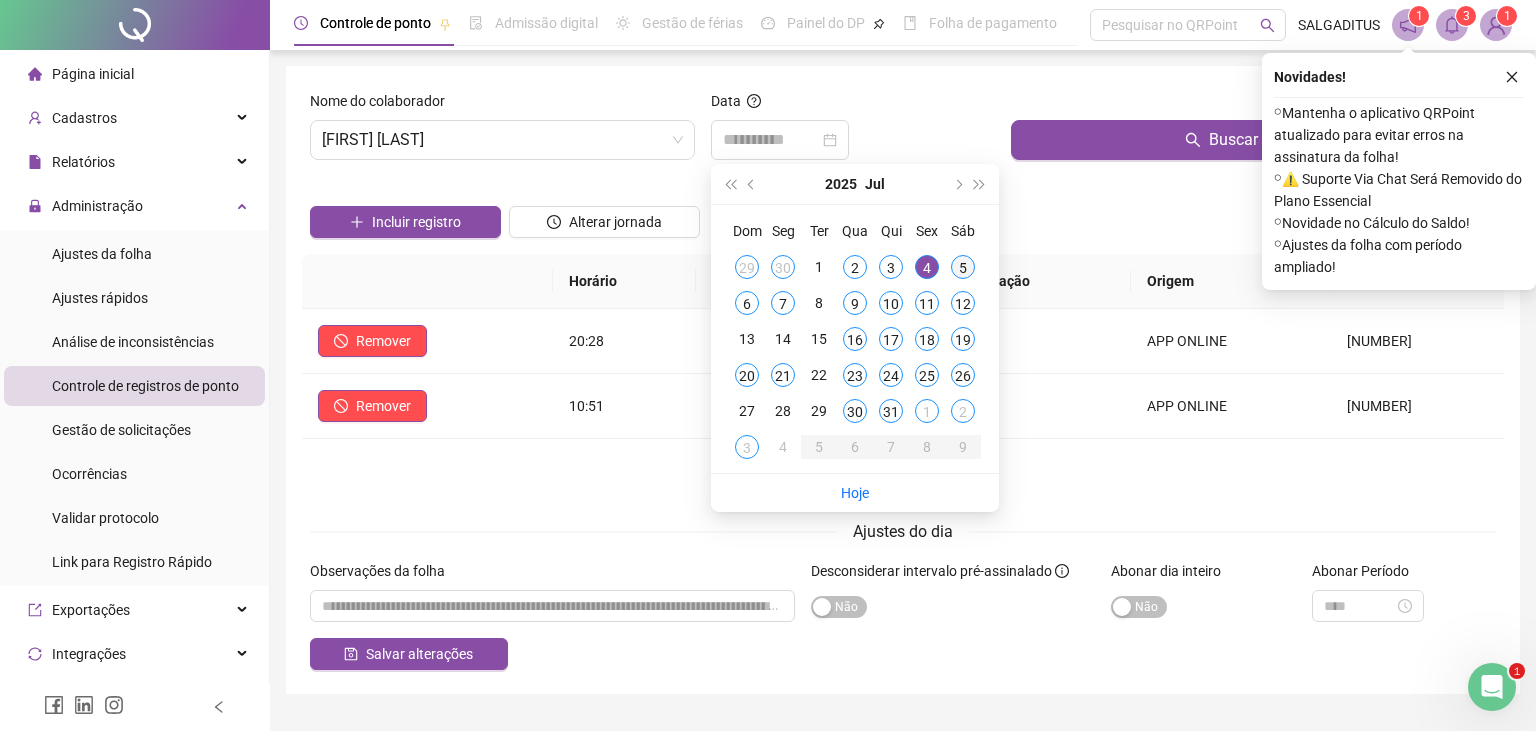click on "5" at bounding box center (963, 267) 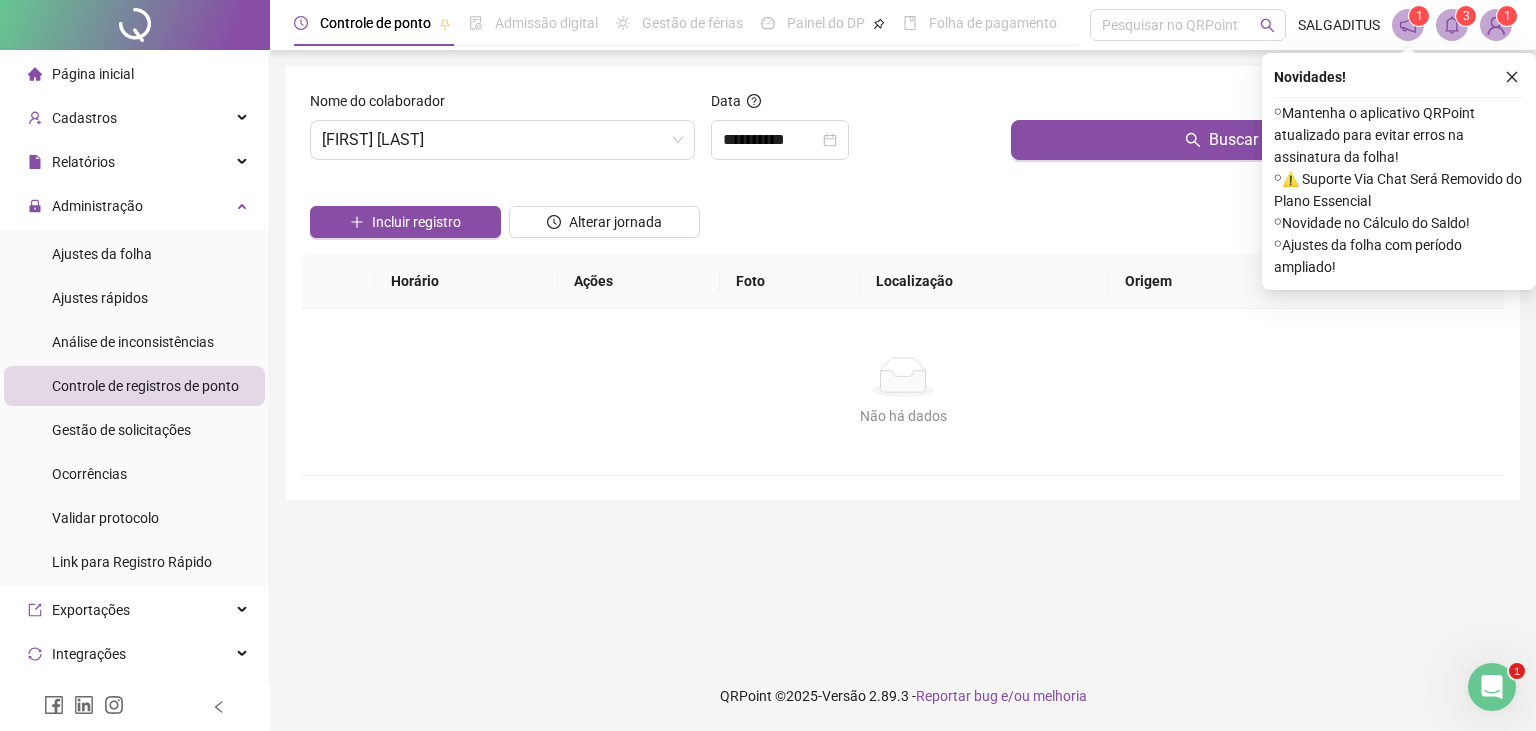click on "Buscar registros" at bounding box center [1253, 133] 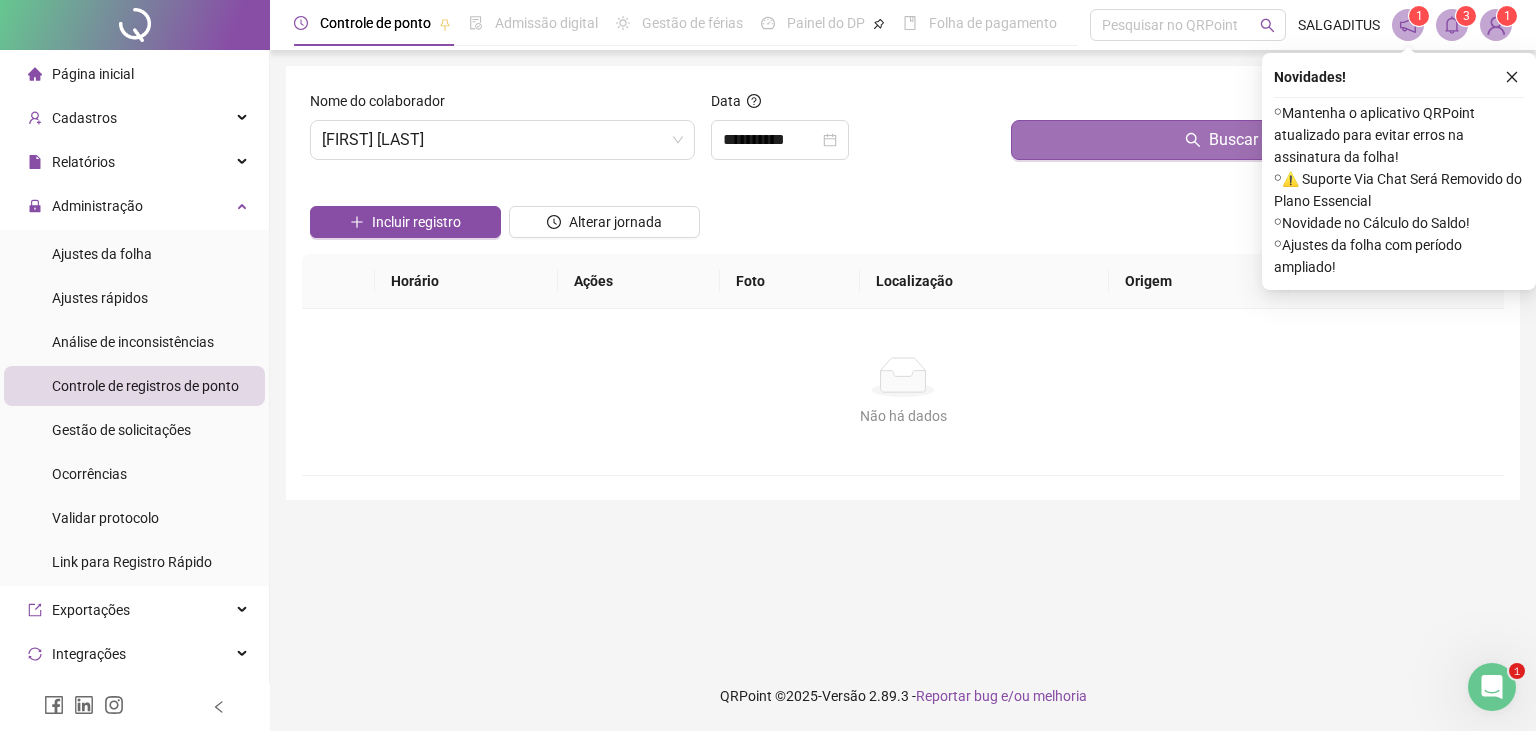 click on "Buscar registros" at bounding box center (1253, 140) 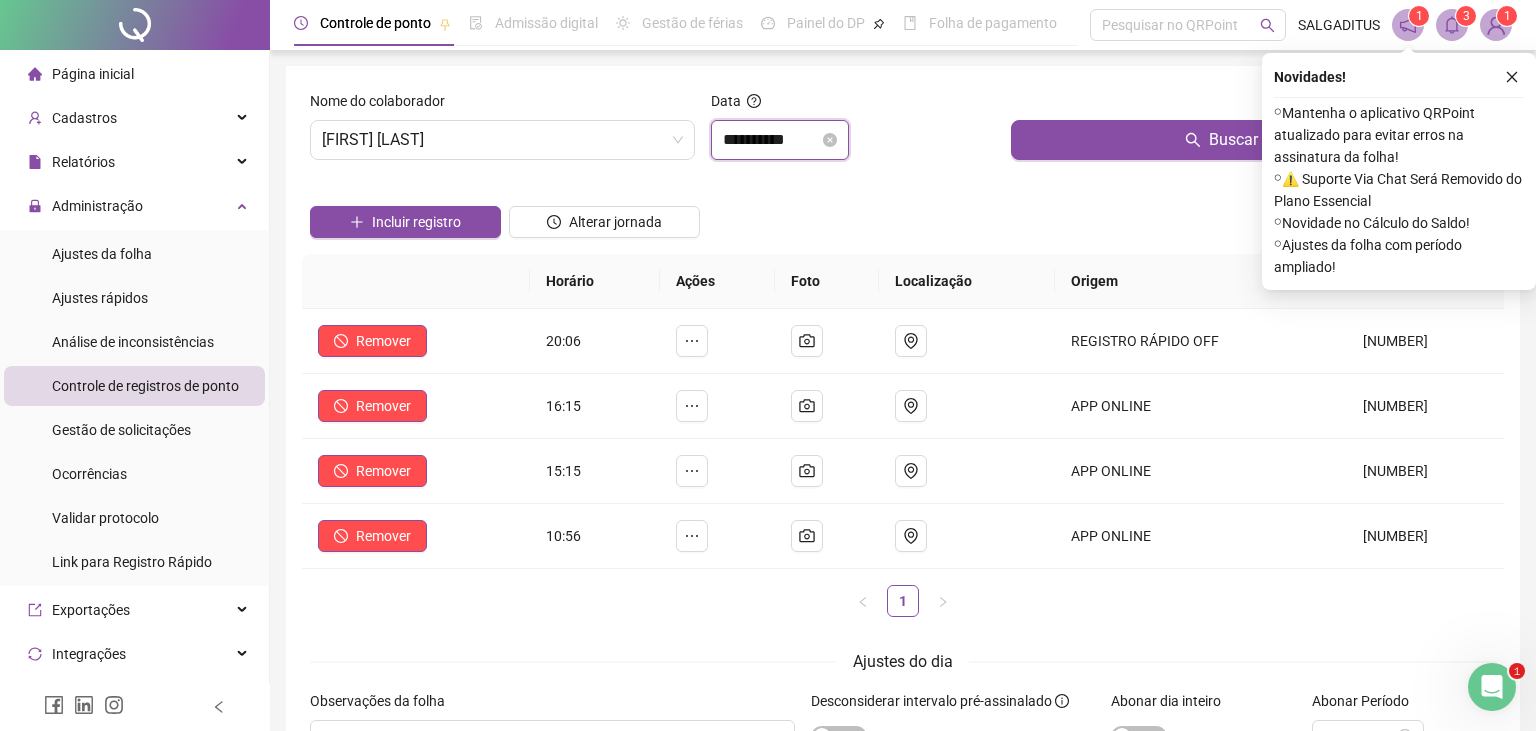 click on "**********" at bounding box center (771, 140) 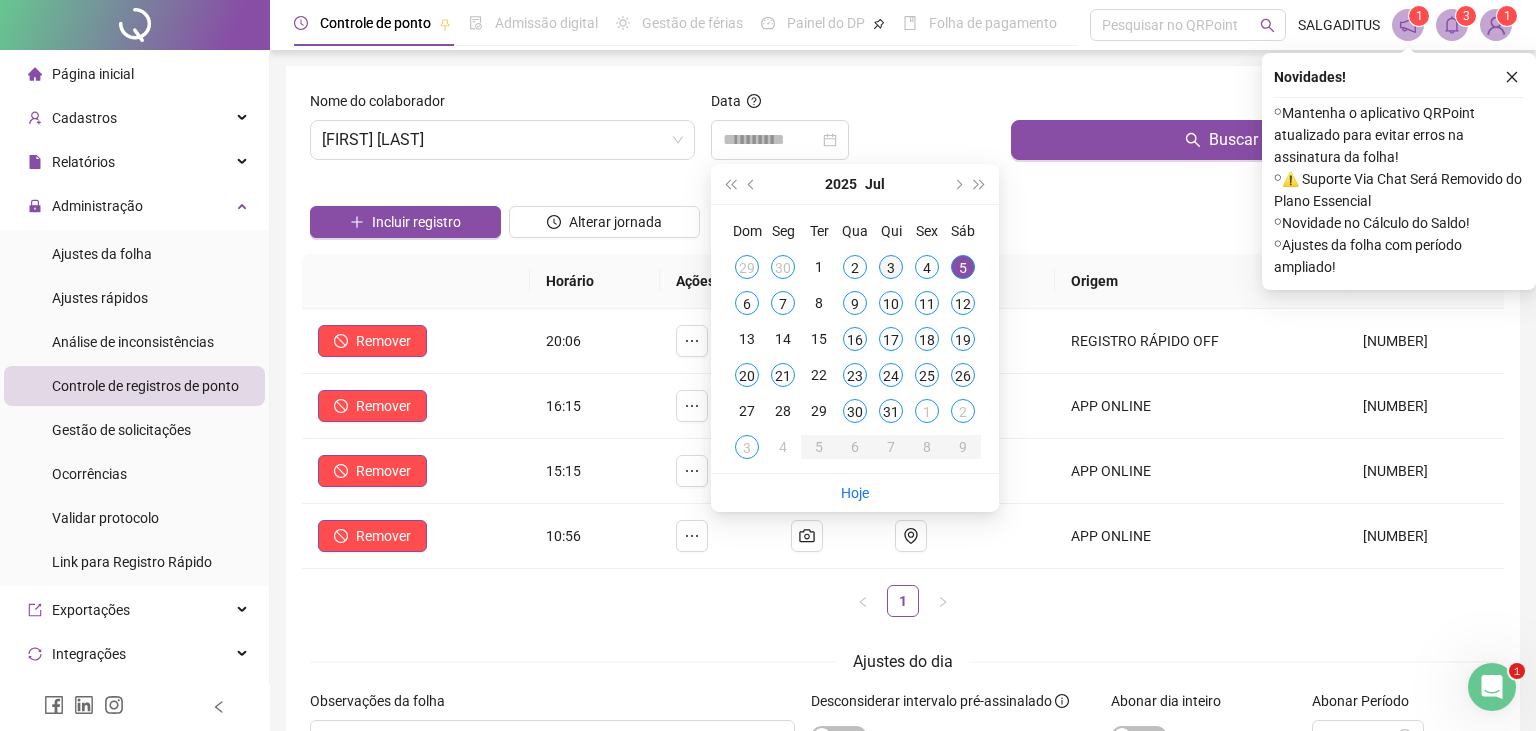 click on "3" at bounding box center (891, 267) 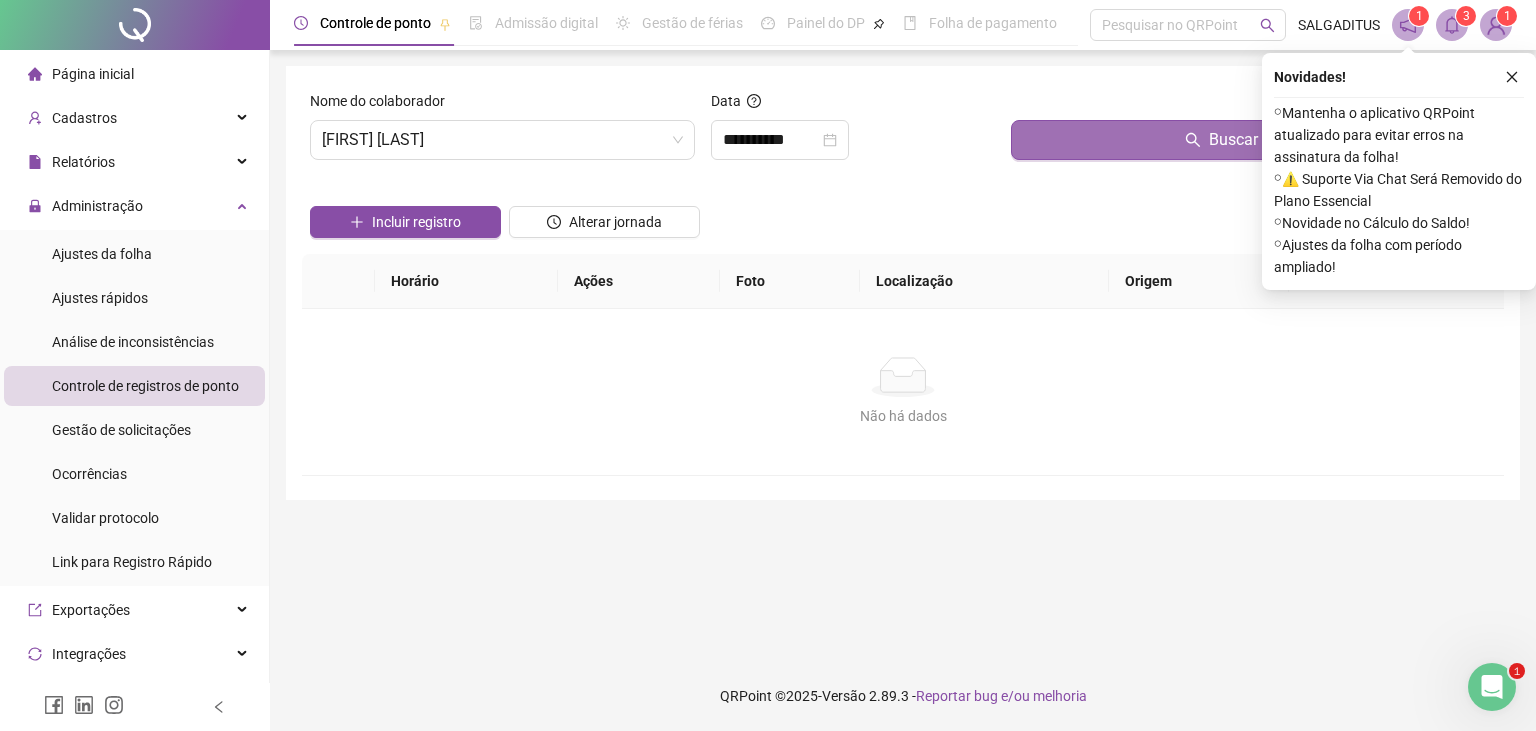 click on "Buscar registros" at bounding box center (1253, 140) 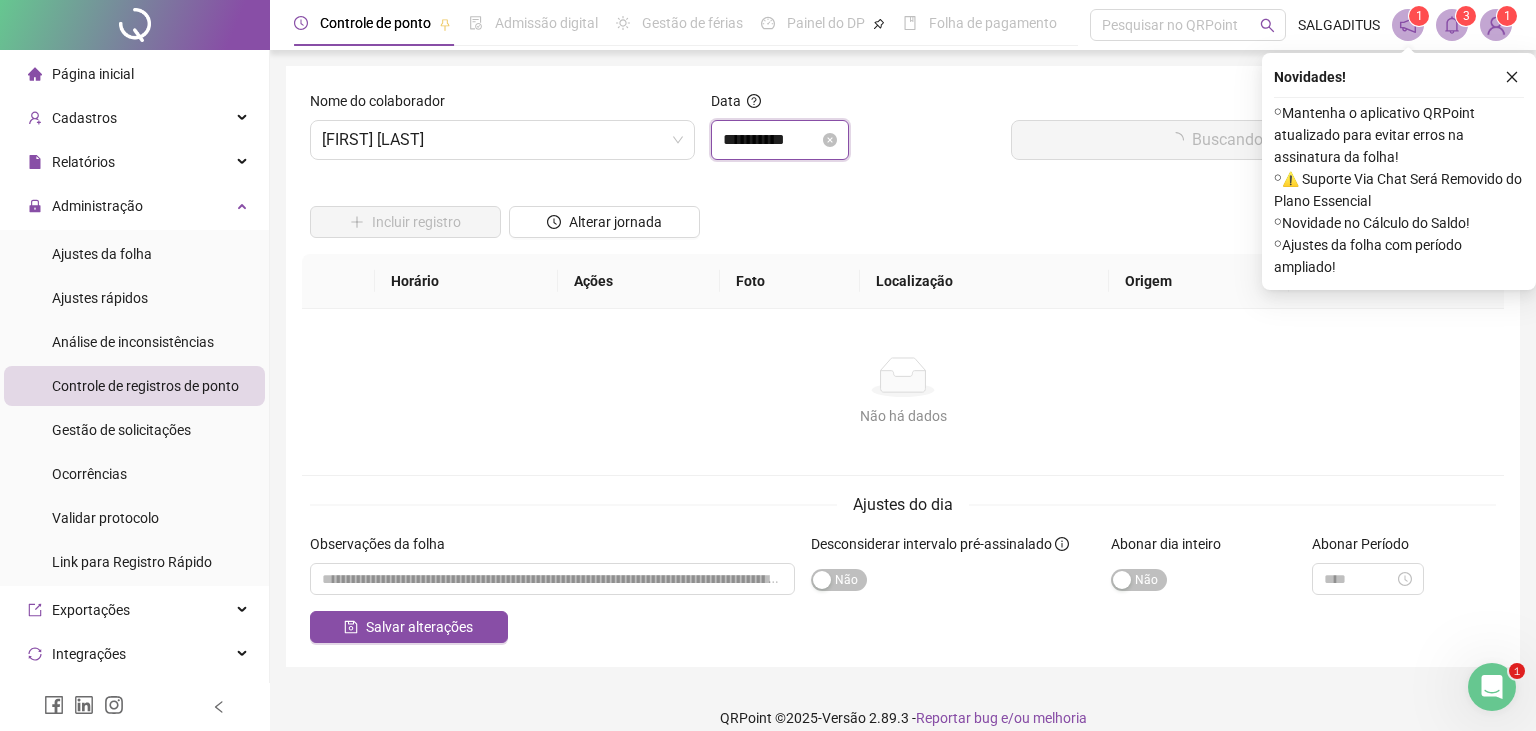 click on "**********" at bounding box center (771, 140) 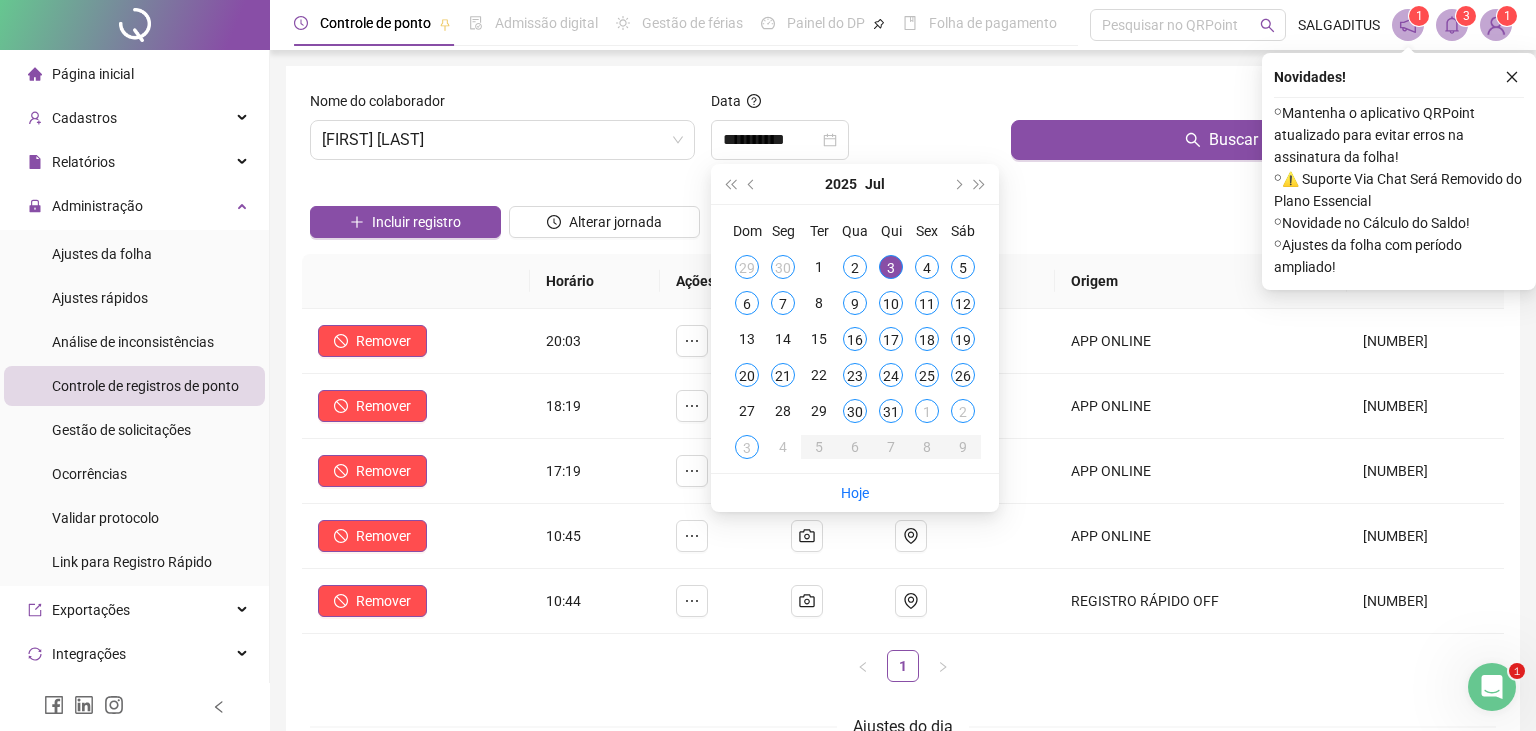 click on "Horário Ações Foto Localização Origem Protocolo               Remover 20:03 APP ONLINE 42528102025070320033485 Remover 18:19 APP ONLINE 32528102025070318192412 Remover 17:19 APP ONLINE 02528102025070317195514 Remover 10:45 APP ONLINE 32528102025070310455586 Remover 10:44 REGISTRO RÁPIDO OFF 82528102025071915345006 1" at bounding box center (903, 476) 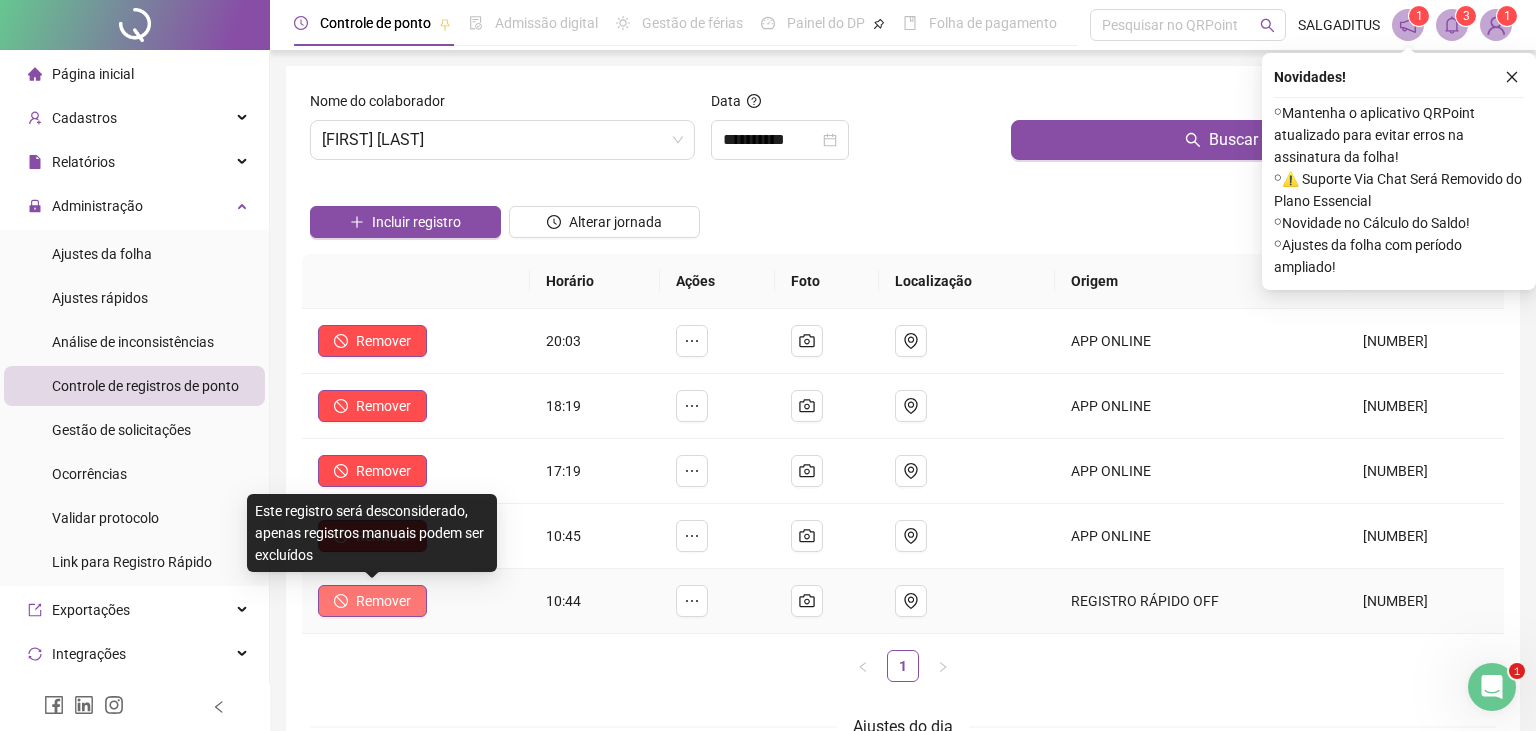 click on "Remover" at bounding box center (372, 601) 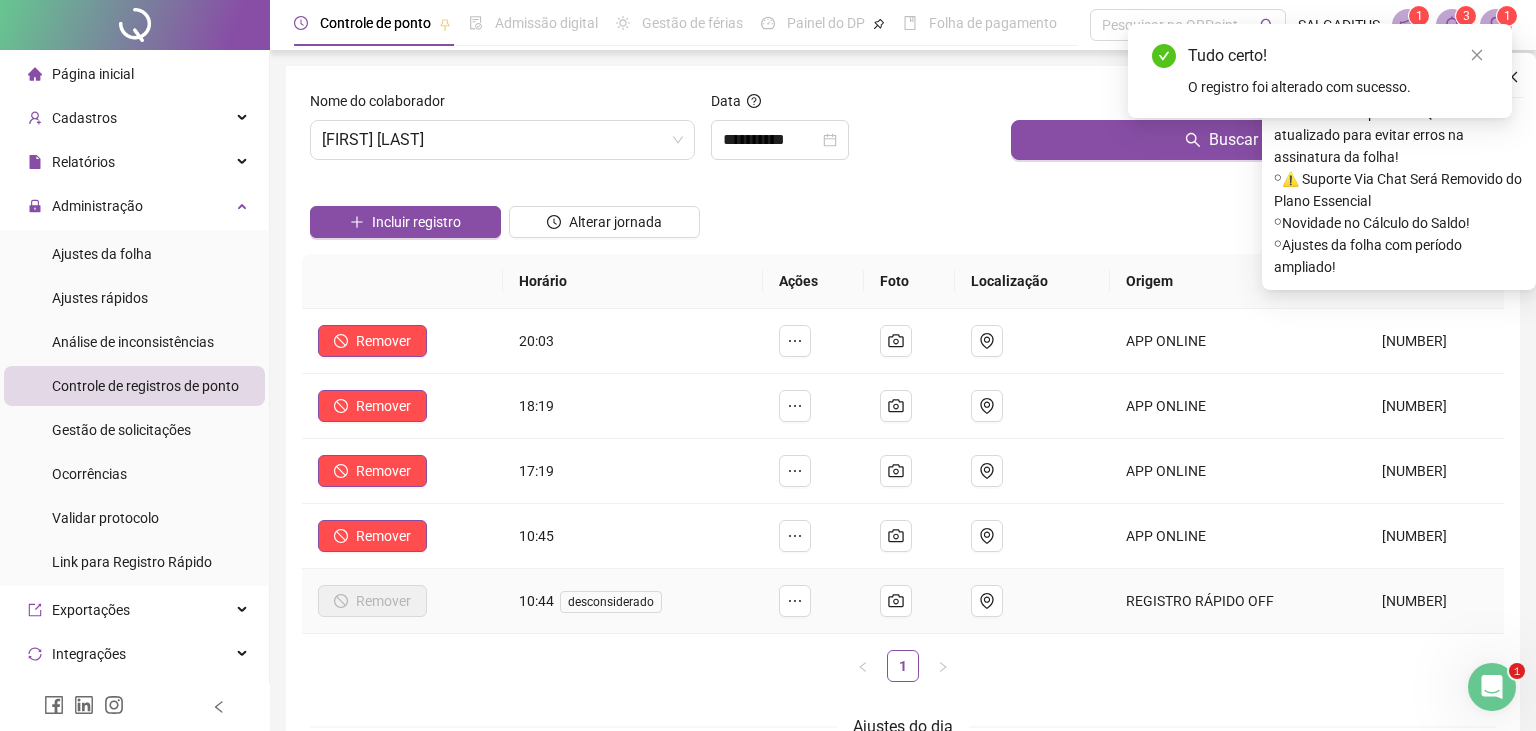 click on "desconsiderado" at bounding box center [611, 602] 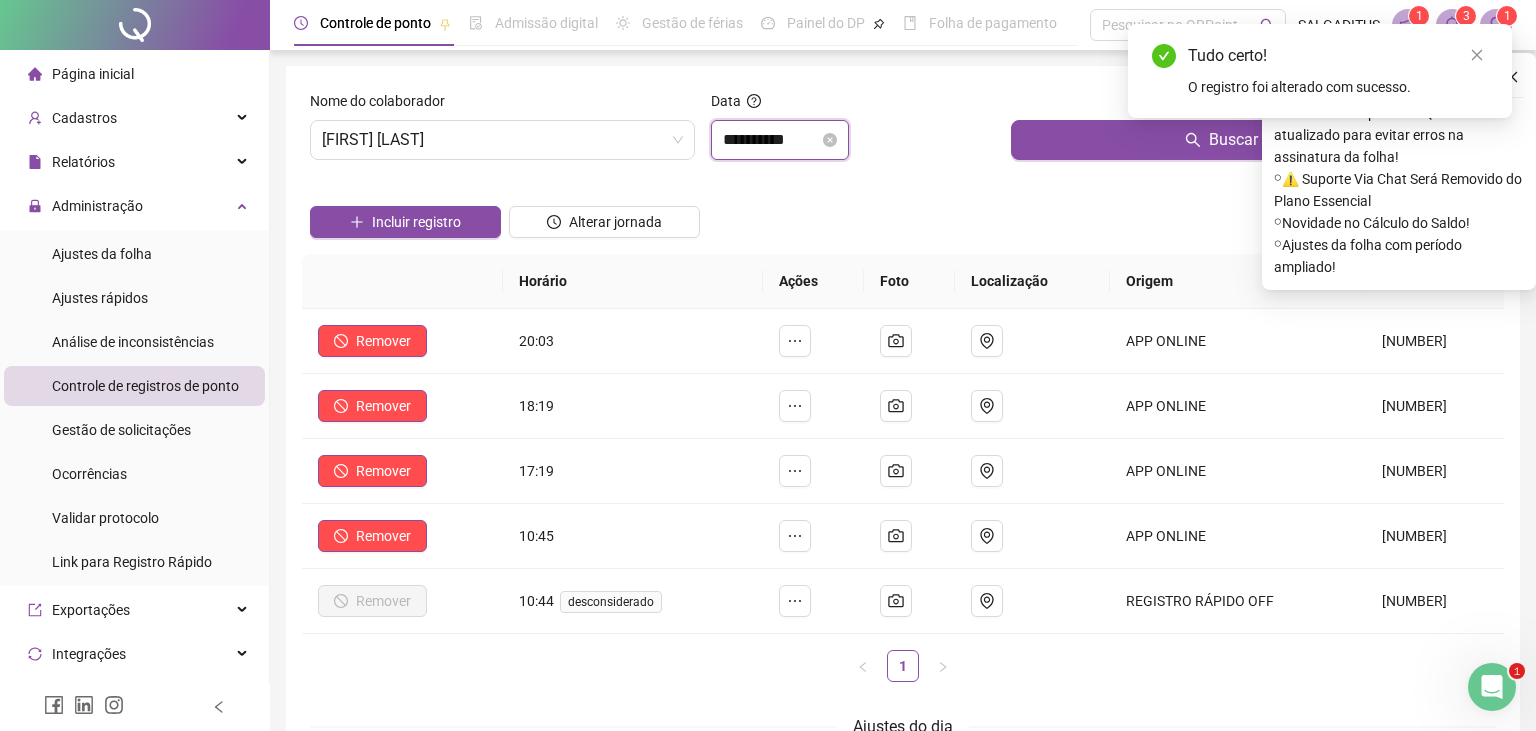 click on "**********" at bounding box center [771, 140] 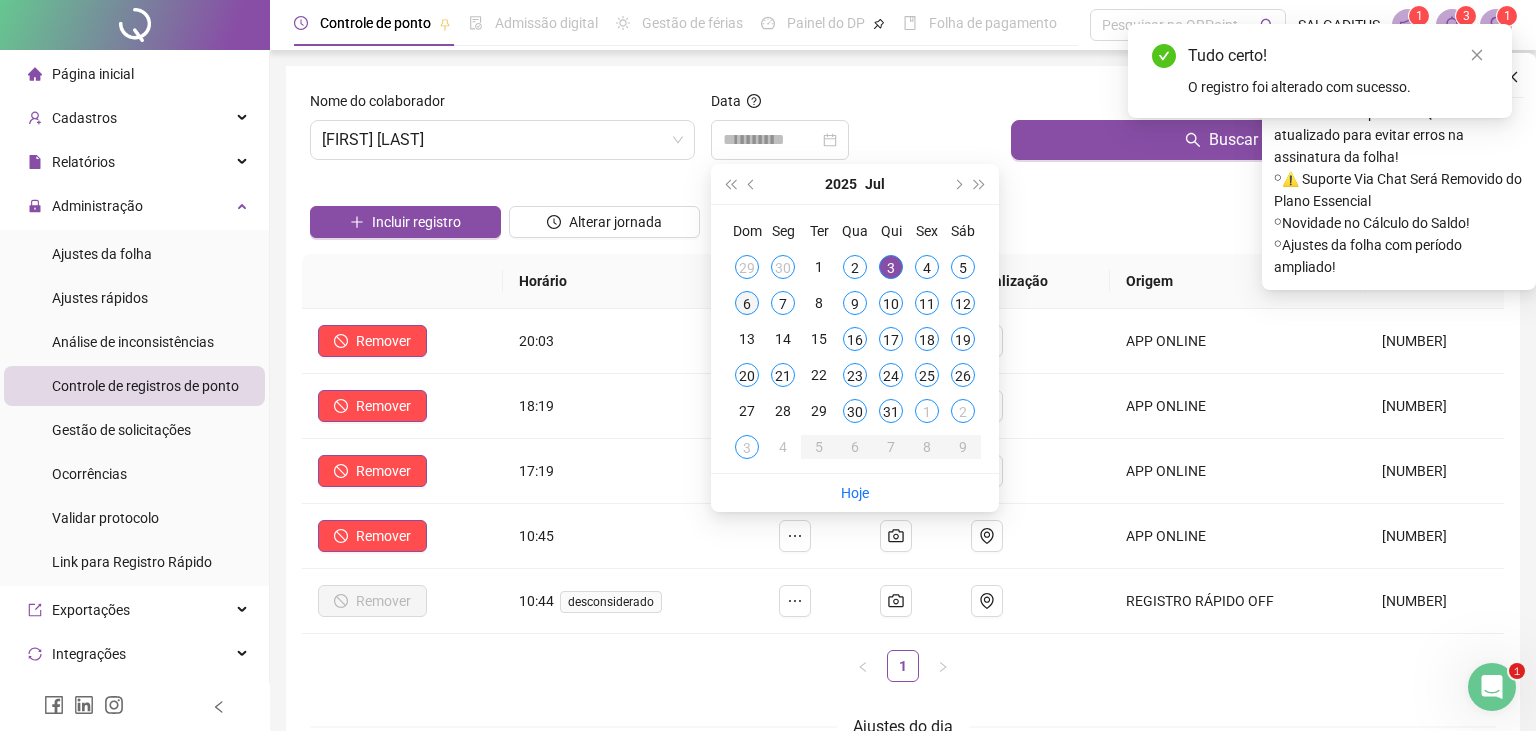 click on "6" at bounding box center [747, 303] 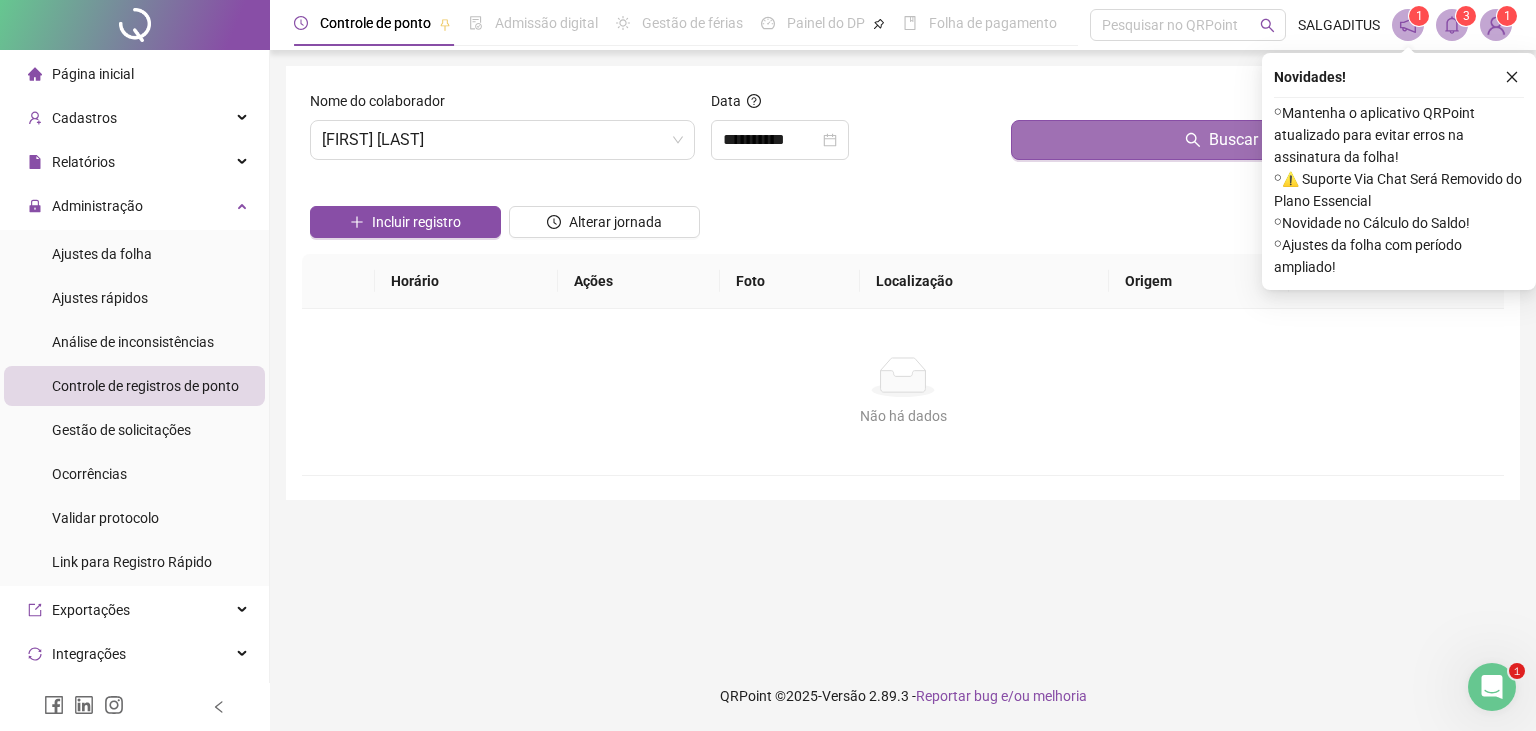 click on "Buscar registros" at bounding box center [1253, 140] 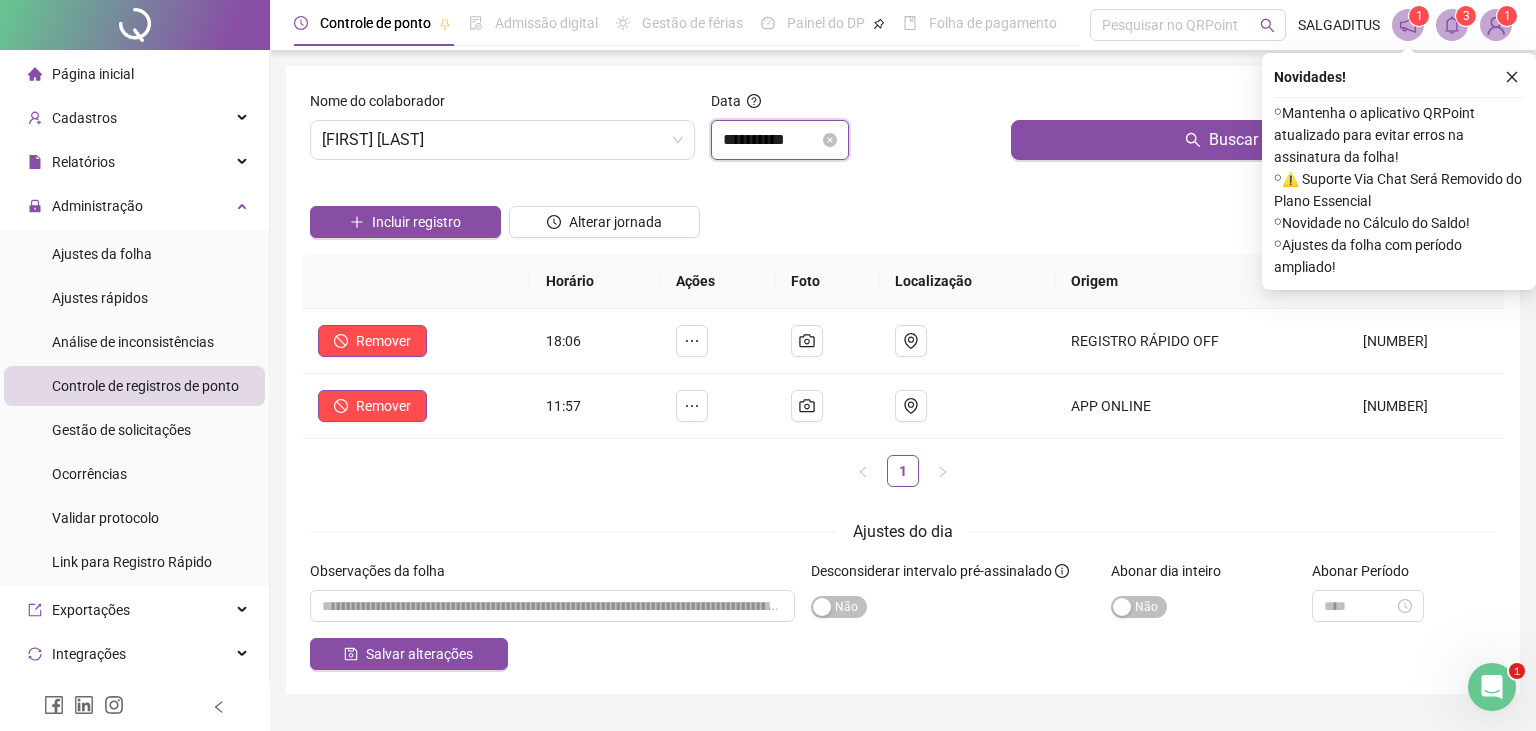 click on "**********" at bounding box center [771, 140] 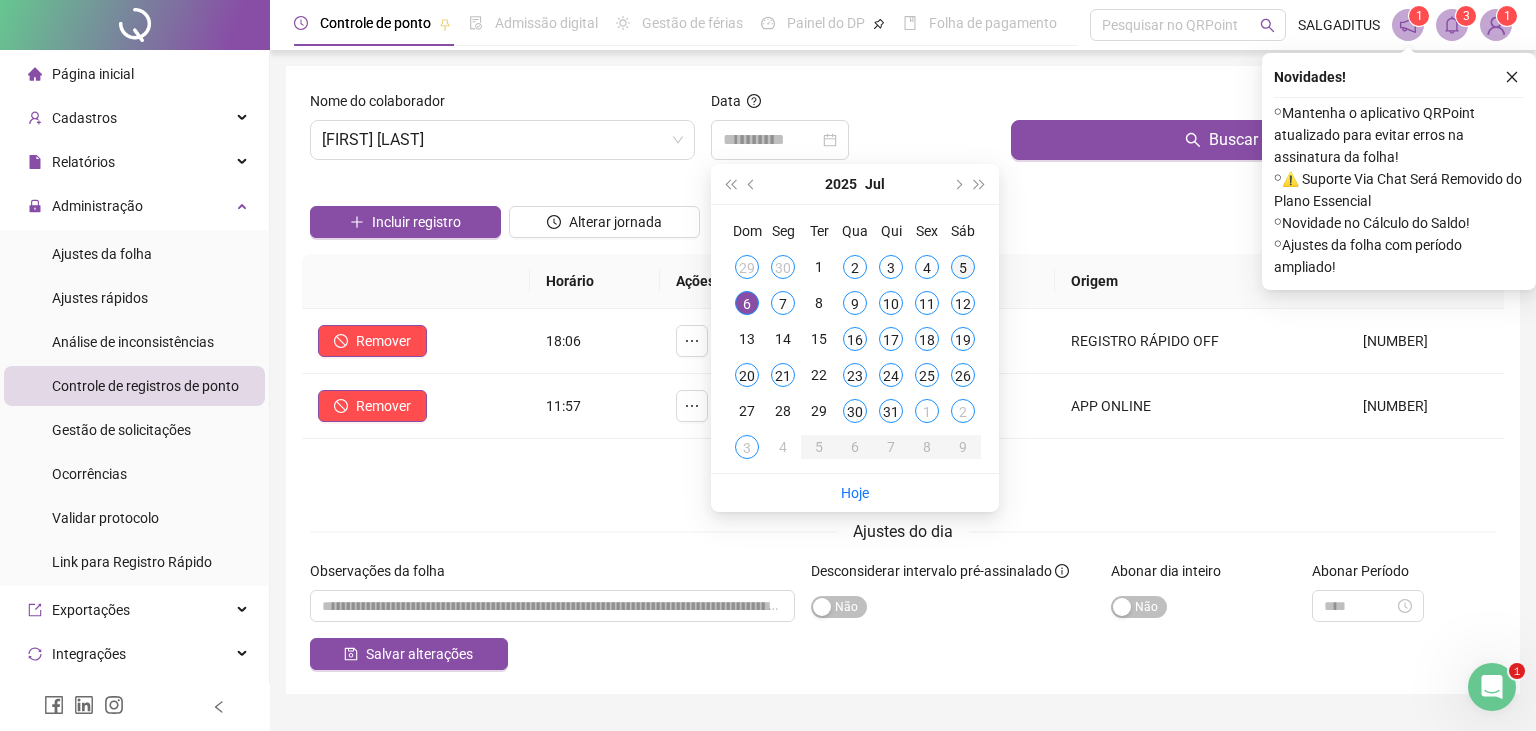 click on "5" at bounding box center [963, 267] 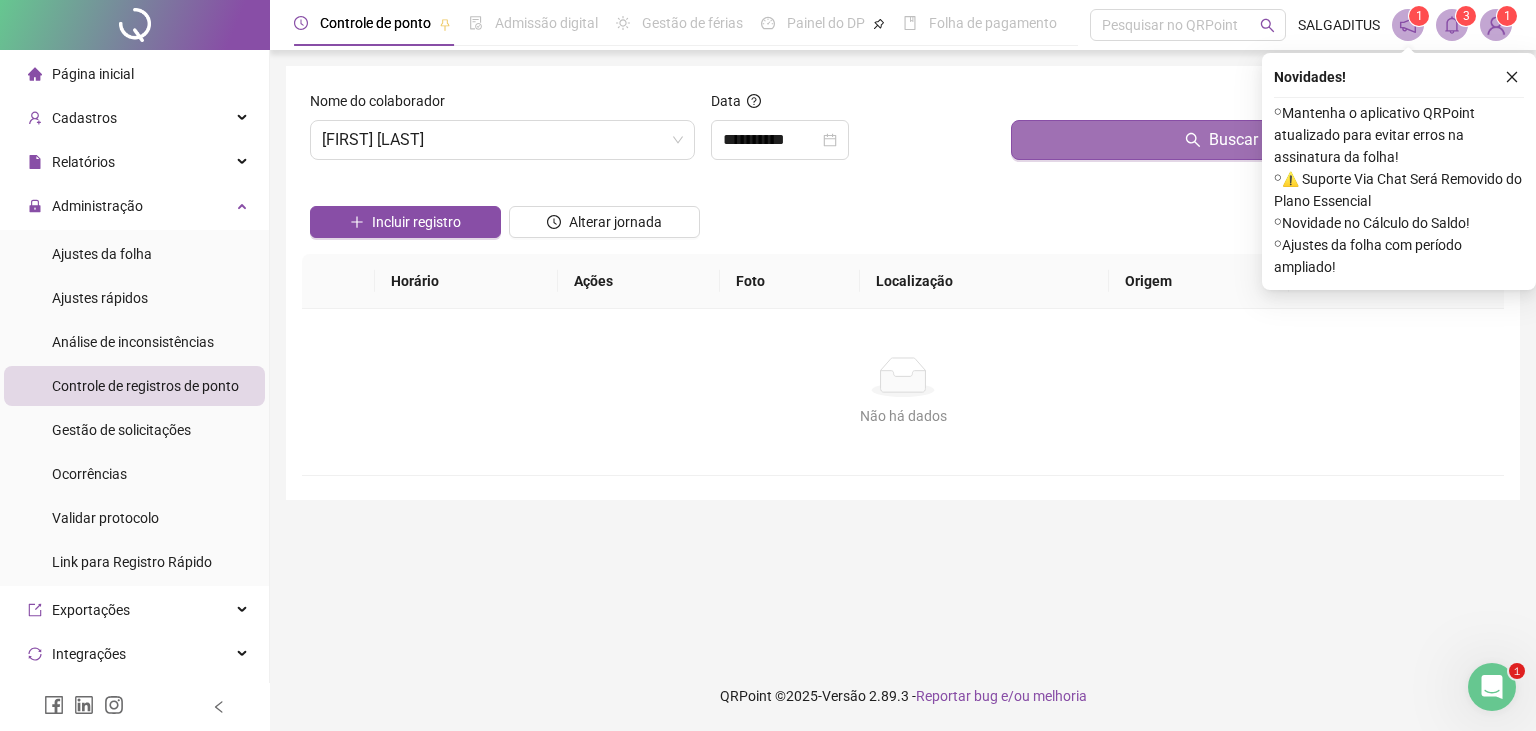 click on "Buscar registros" at bounding box center (1253, 140) 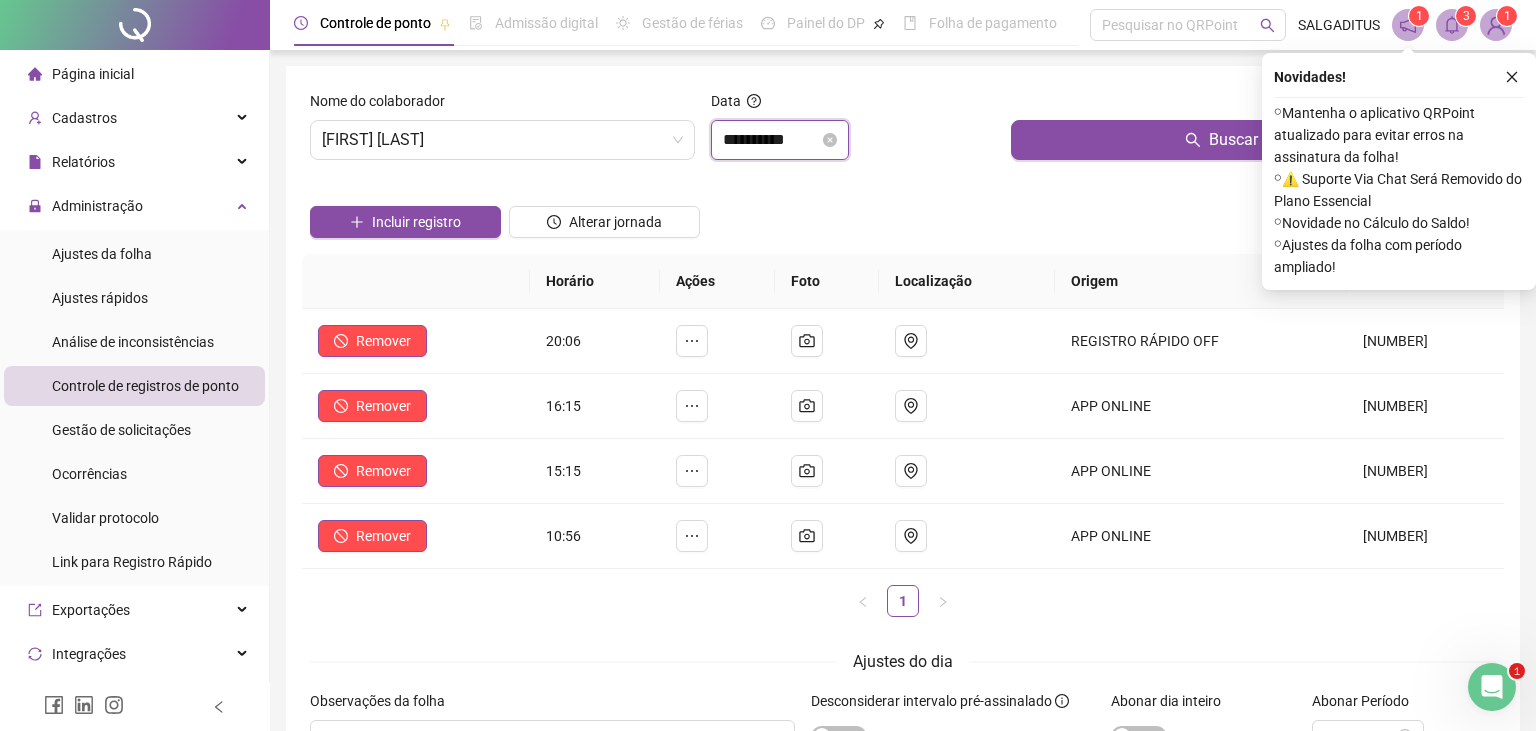 click on "**********" at bounding box center [771, 140] 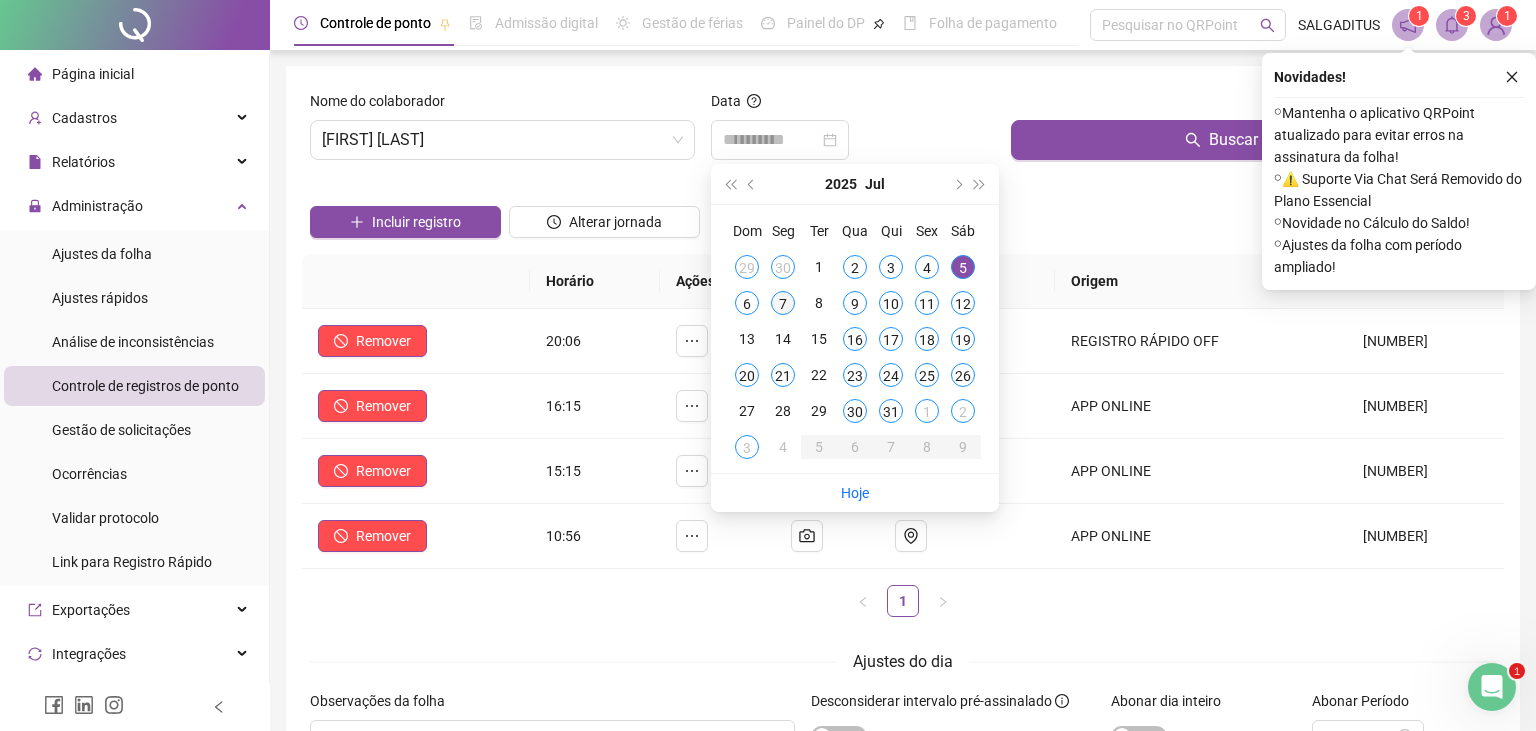 click on "7" at bounding box center [783, 303] 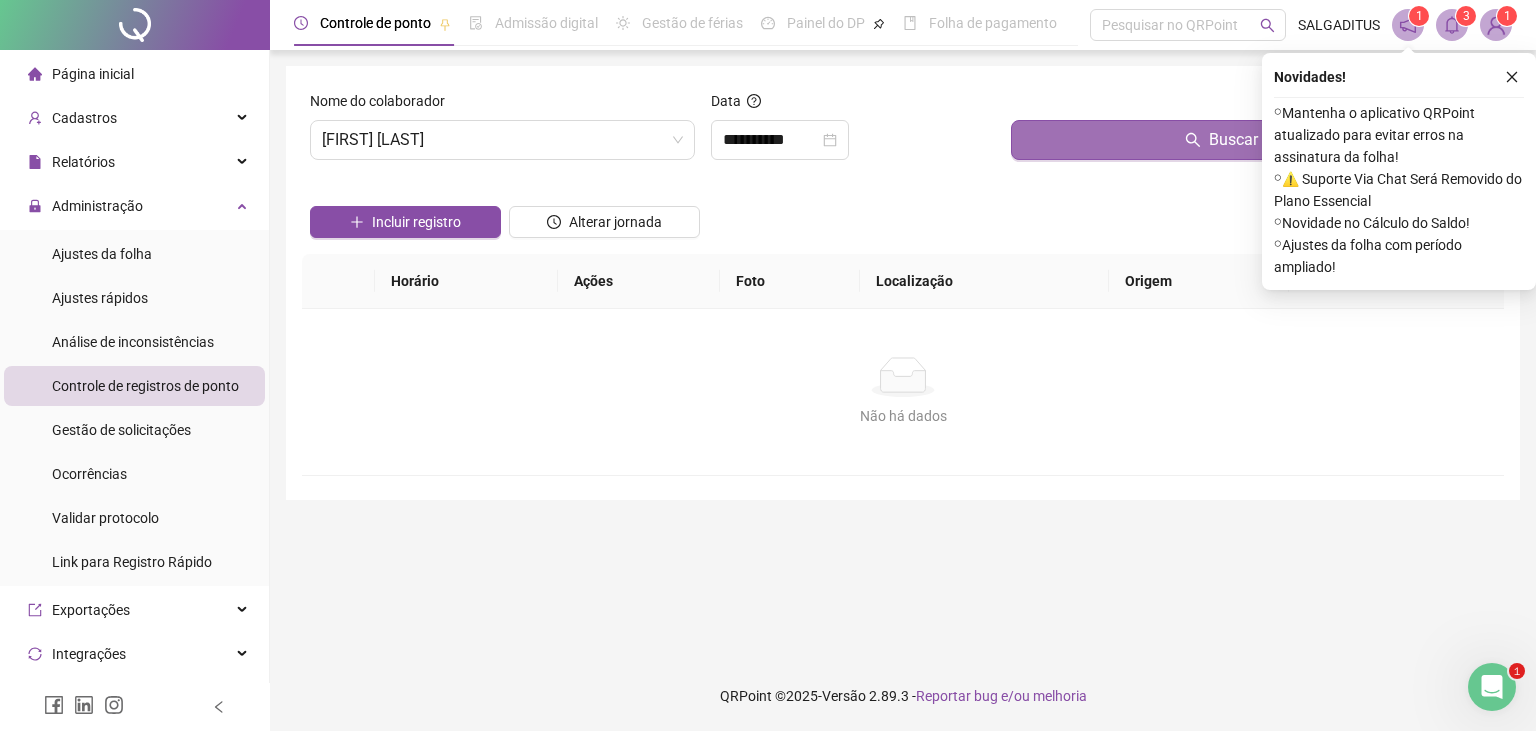 click on "Buscar registros" at bounding box center (1253, 140) 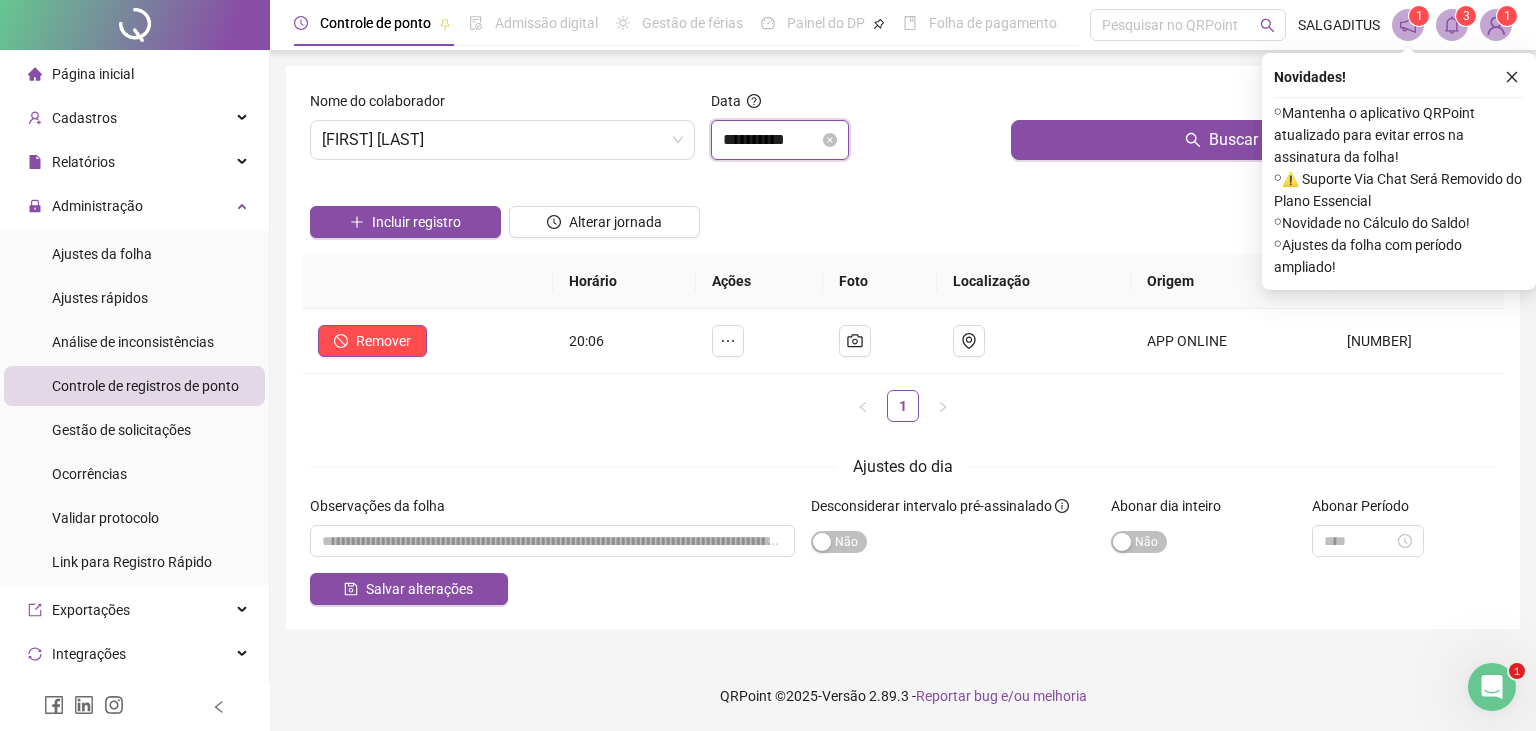 click on "**********" at bounding box center [771, 140] 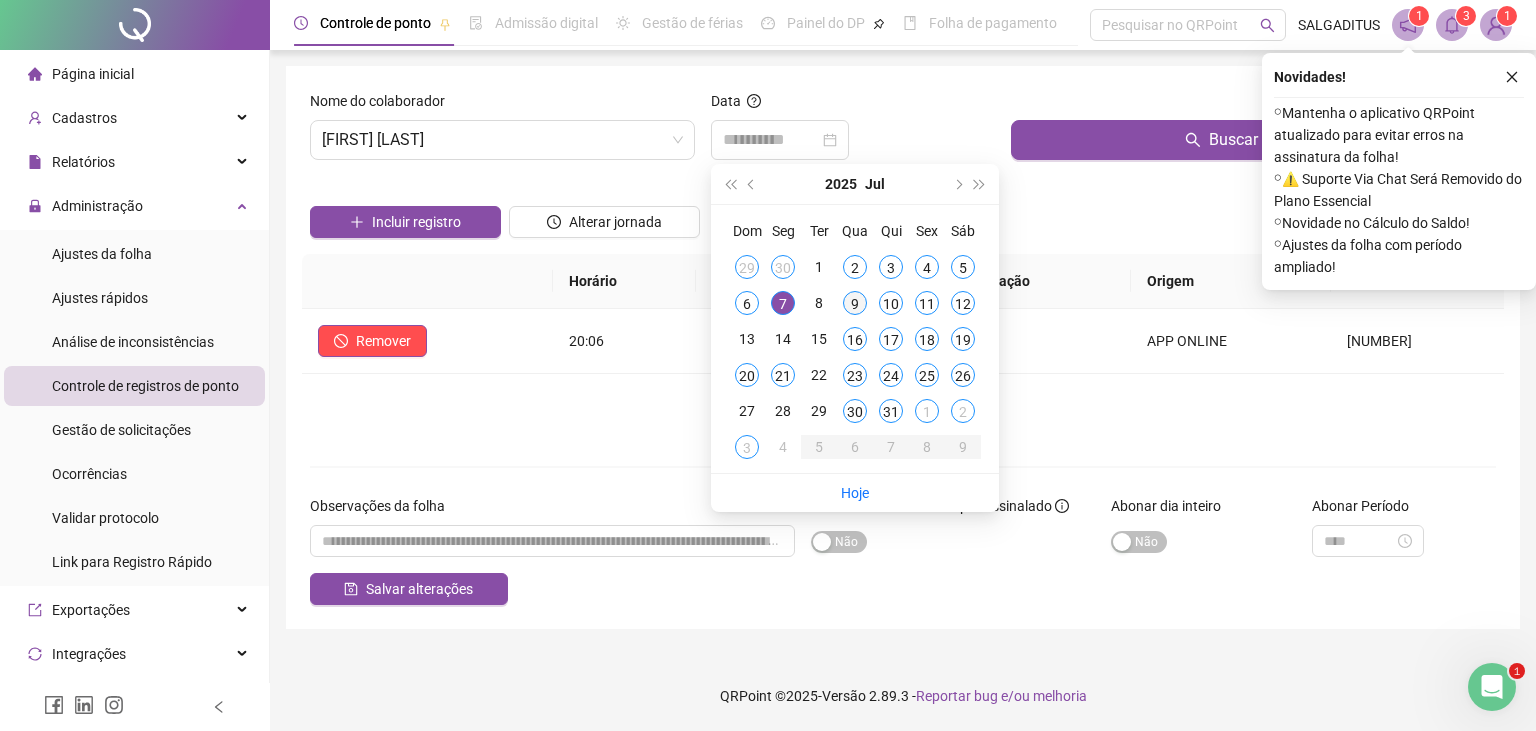 click on "9" at bounding box center [855, 303] 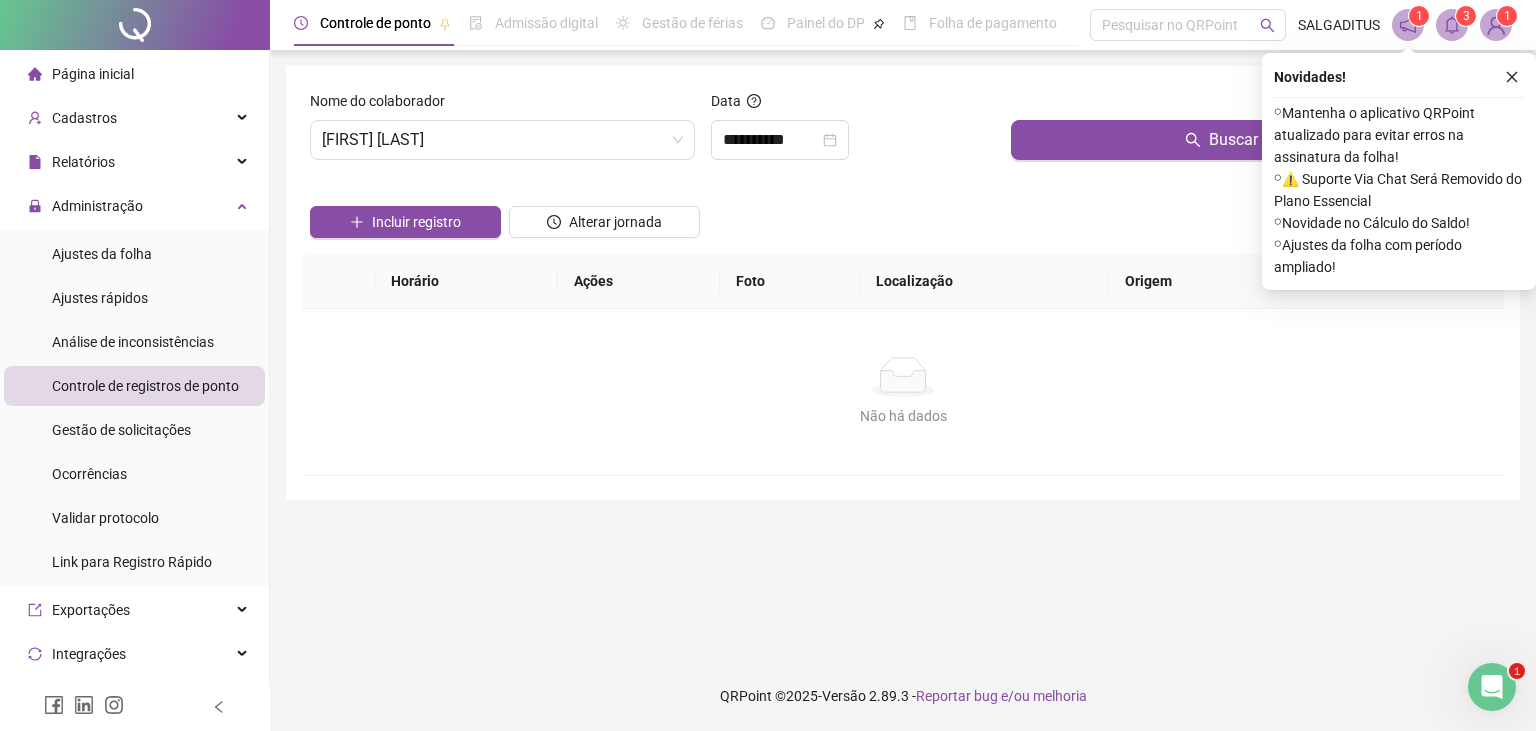 drag, startPoint x: 1183, startPoint y: 146, endPoint x: 795, endPoint y: 170, distance: 388.74155 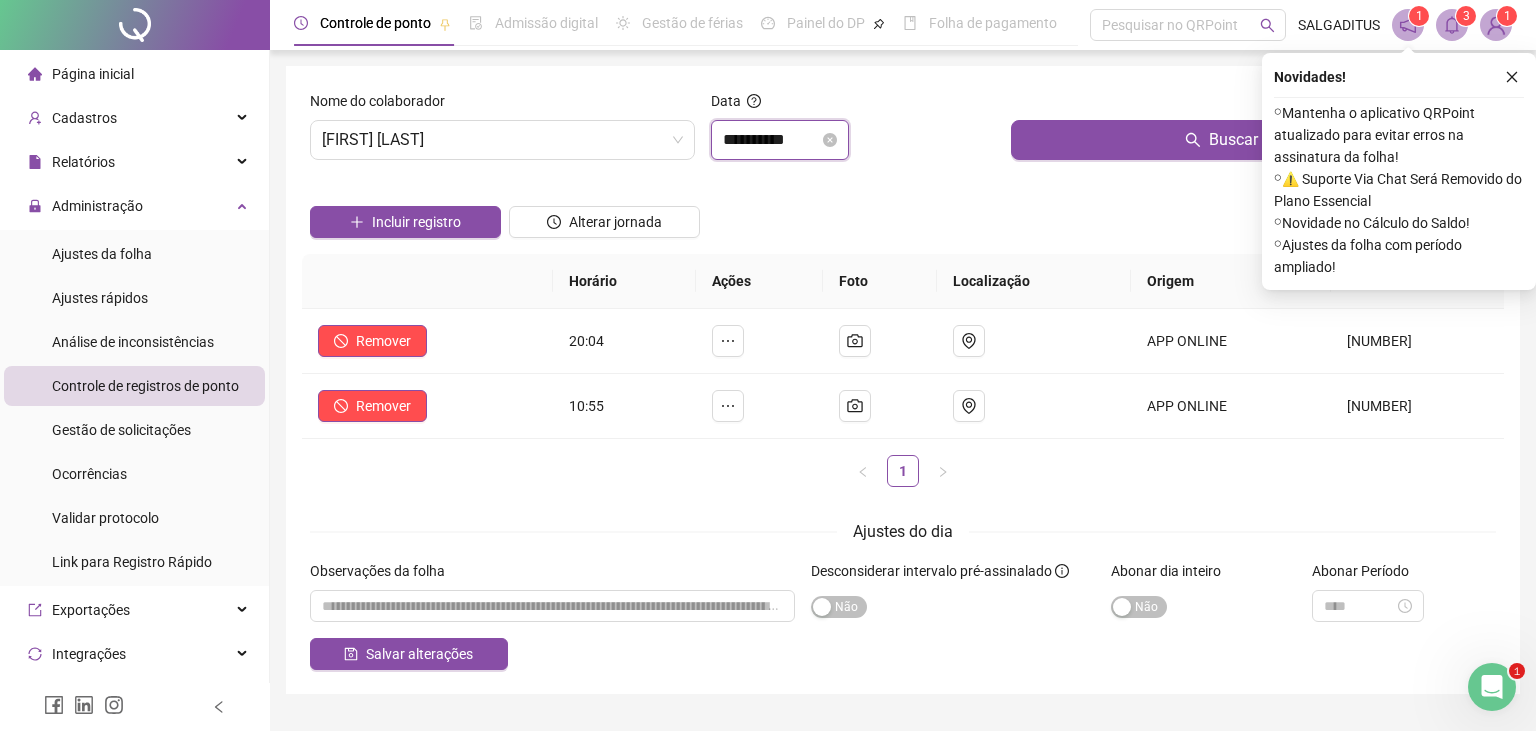 click on "**********" at bounding box center (771, 140) 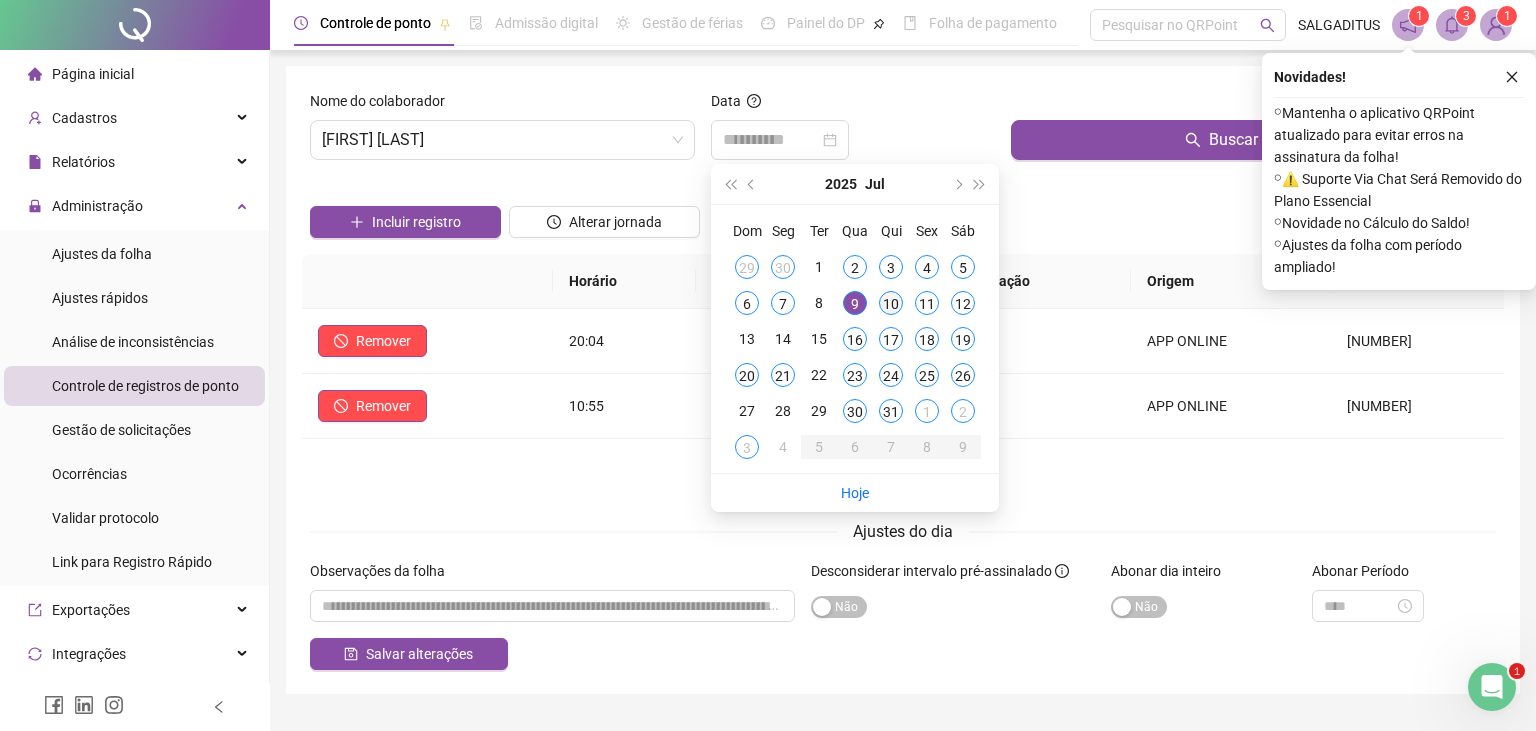 click on "10" at bounding box center (891, 303) 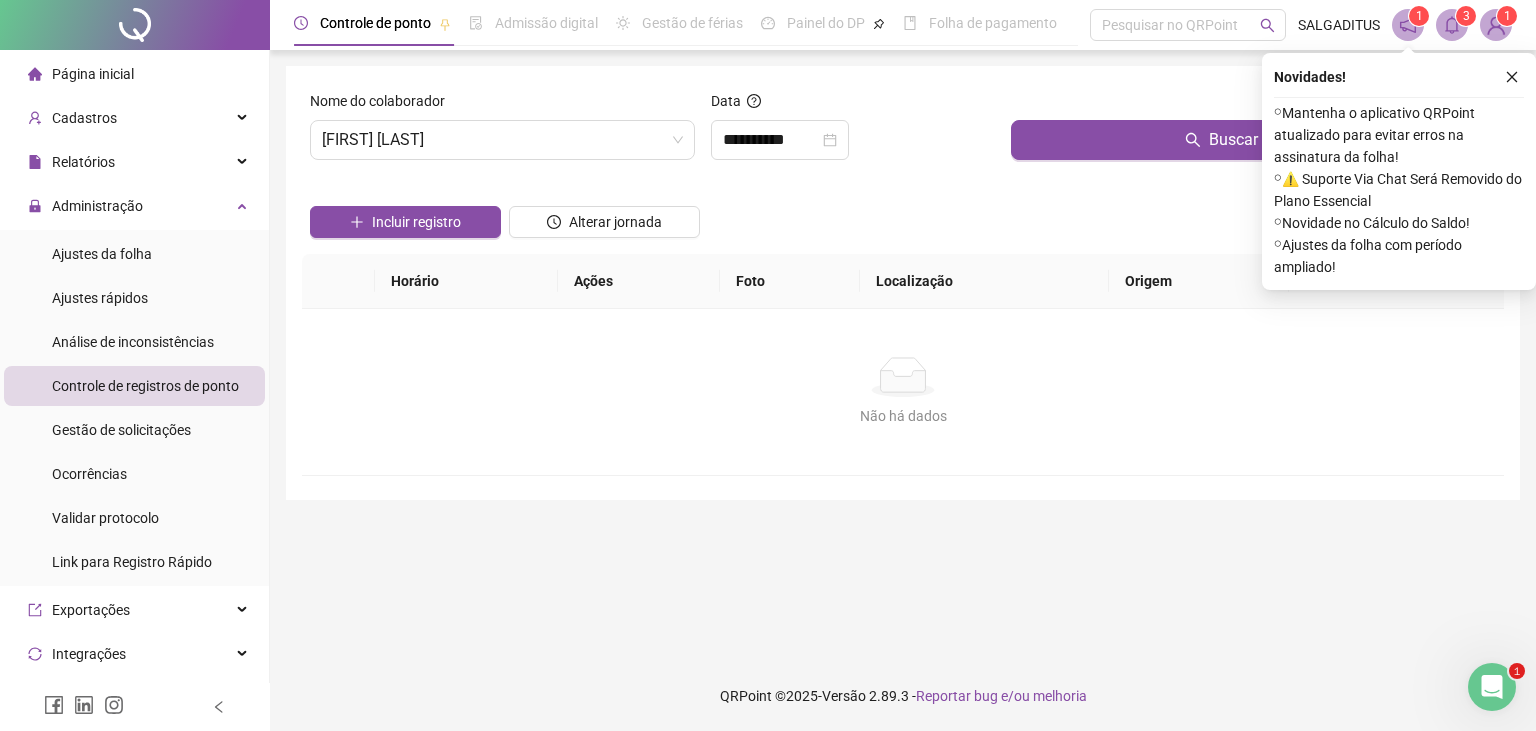 drag, startPoint x: 1096, startPoint y: 130, endPoint x: 880, endPoint y: 168, distance: 219.31712 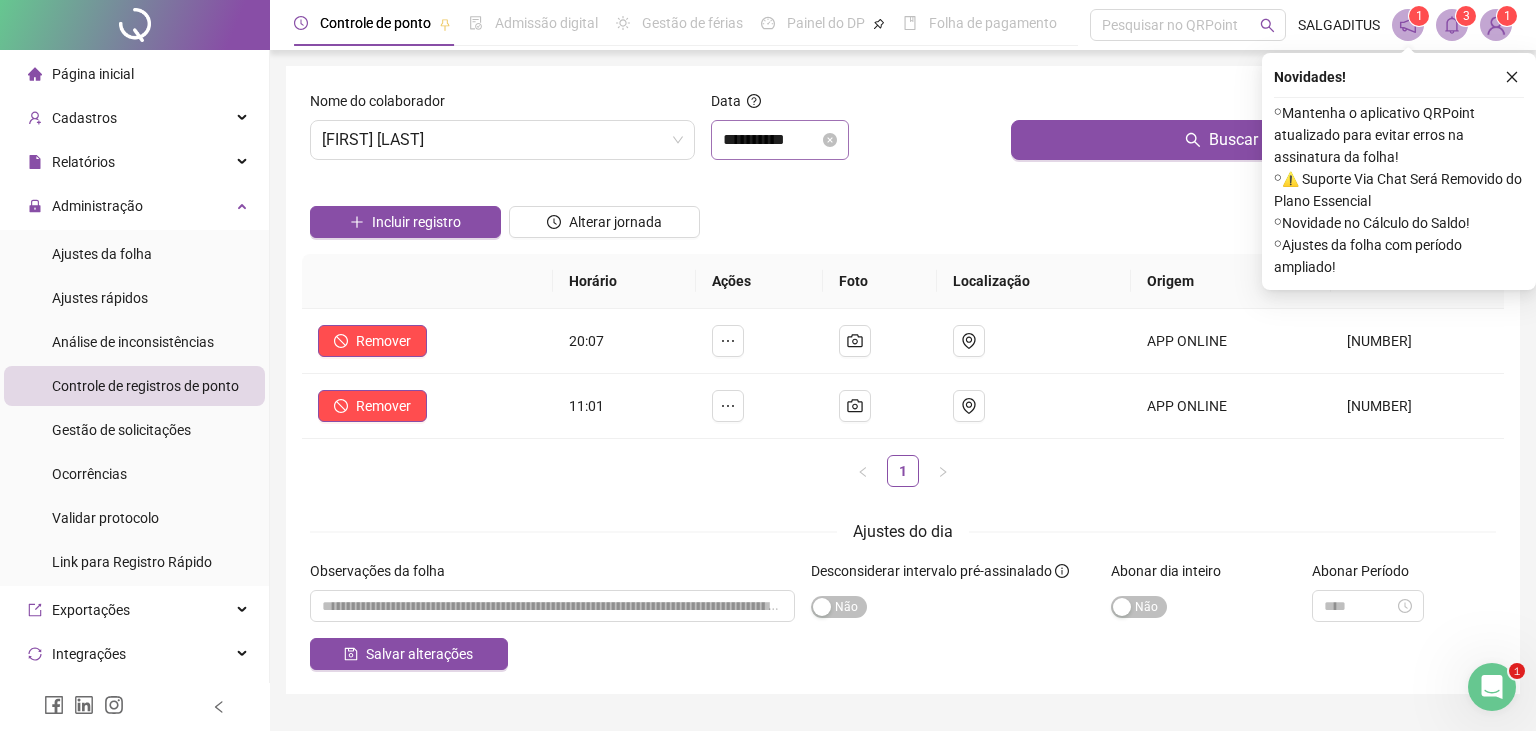 click on "**********" at bounding box center (780, 140) 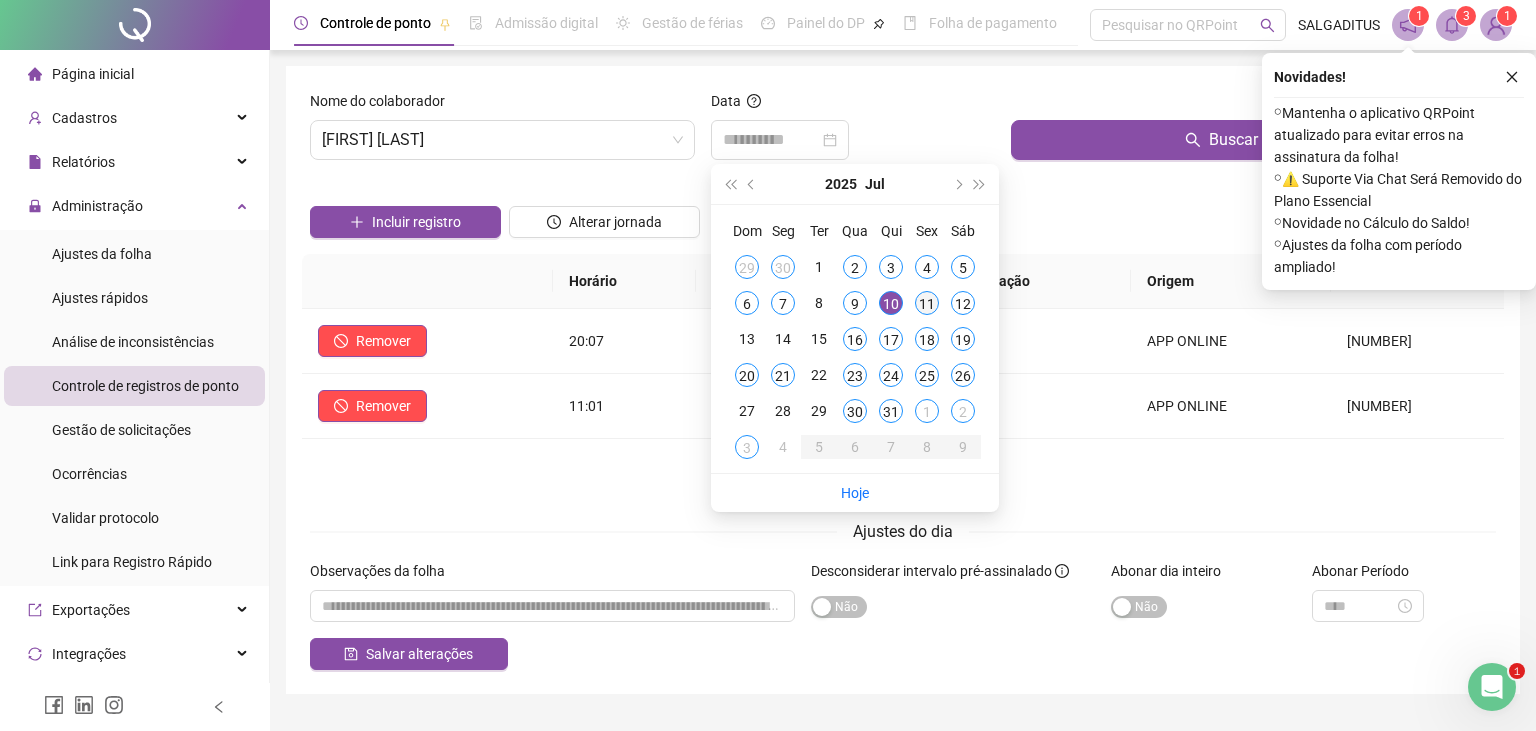 click on "11" at bounding box center (927, 303) 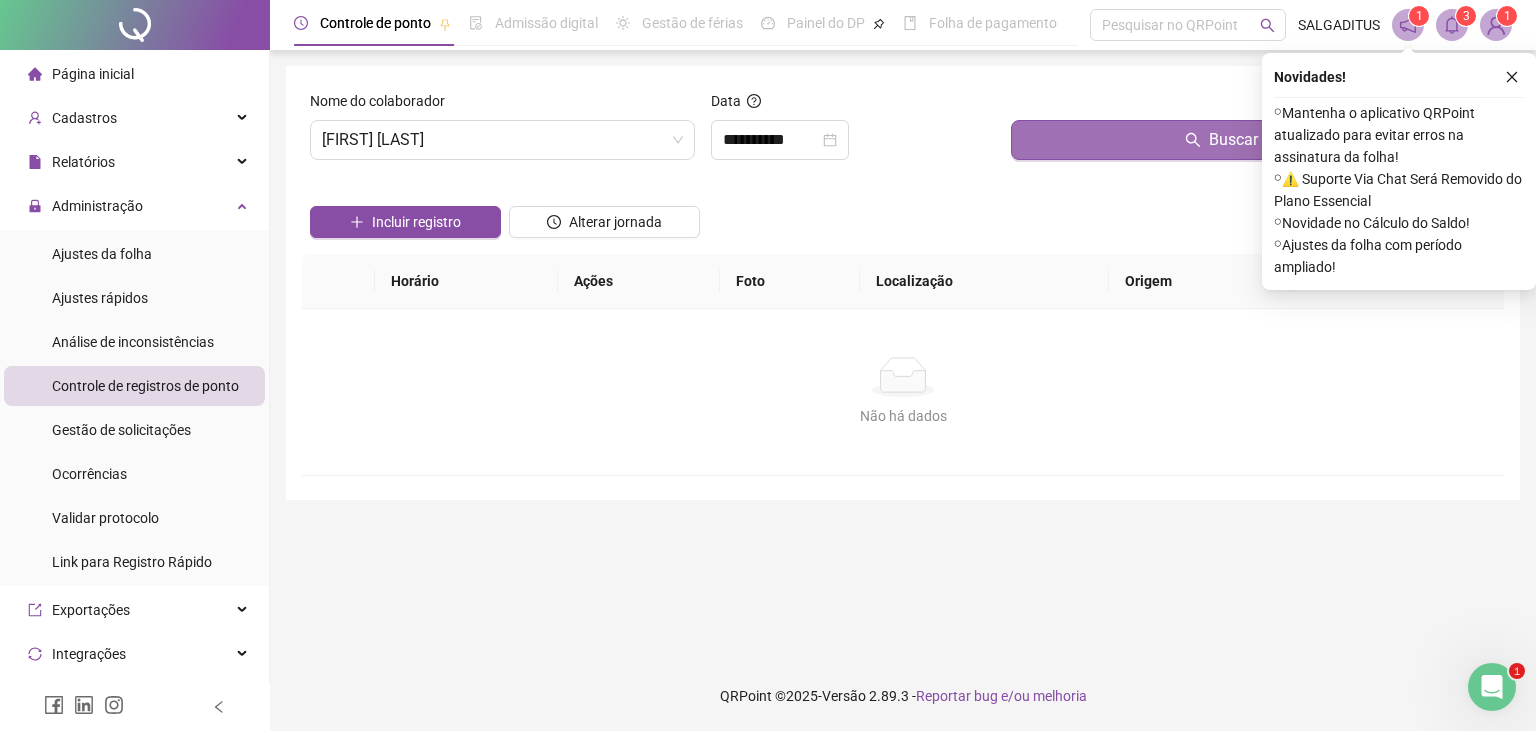 click on "Buscar registros" at bounding box center [1253, 140] 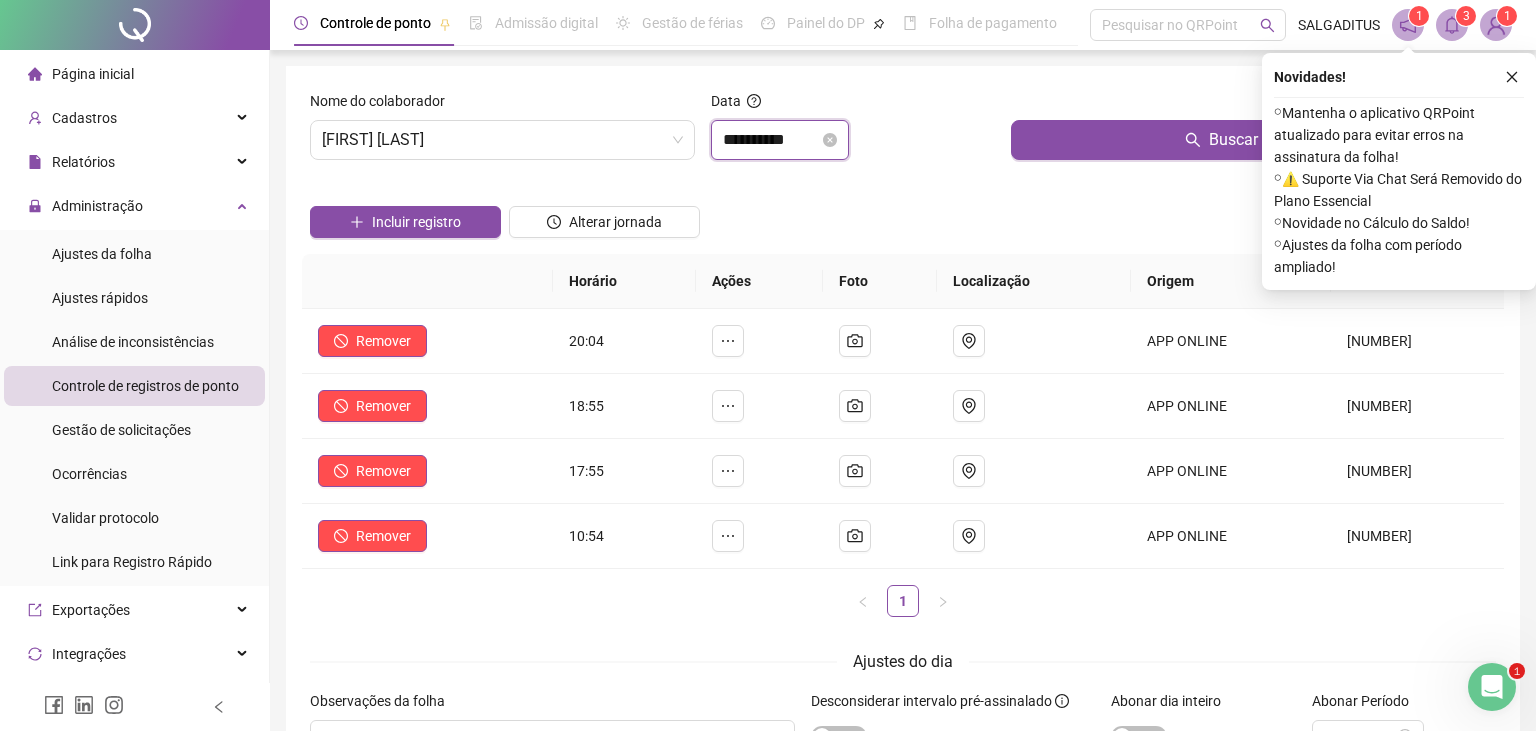 click on "**********" at bounding box center [771, 140] 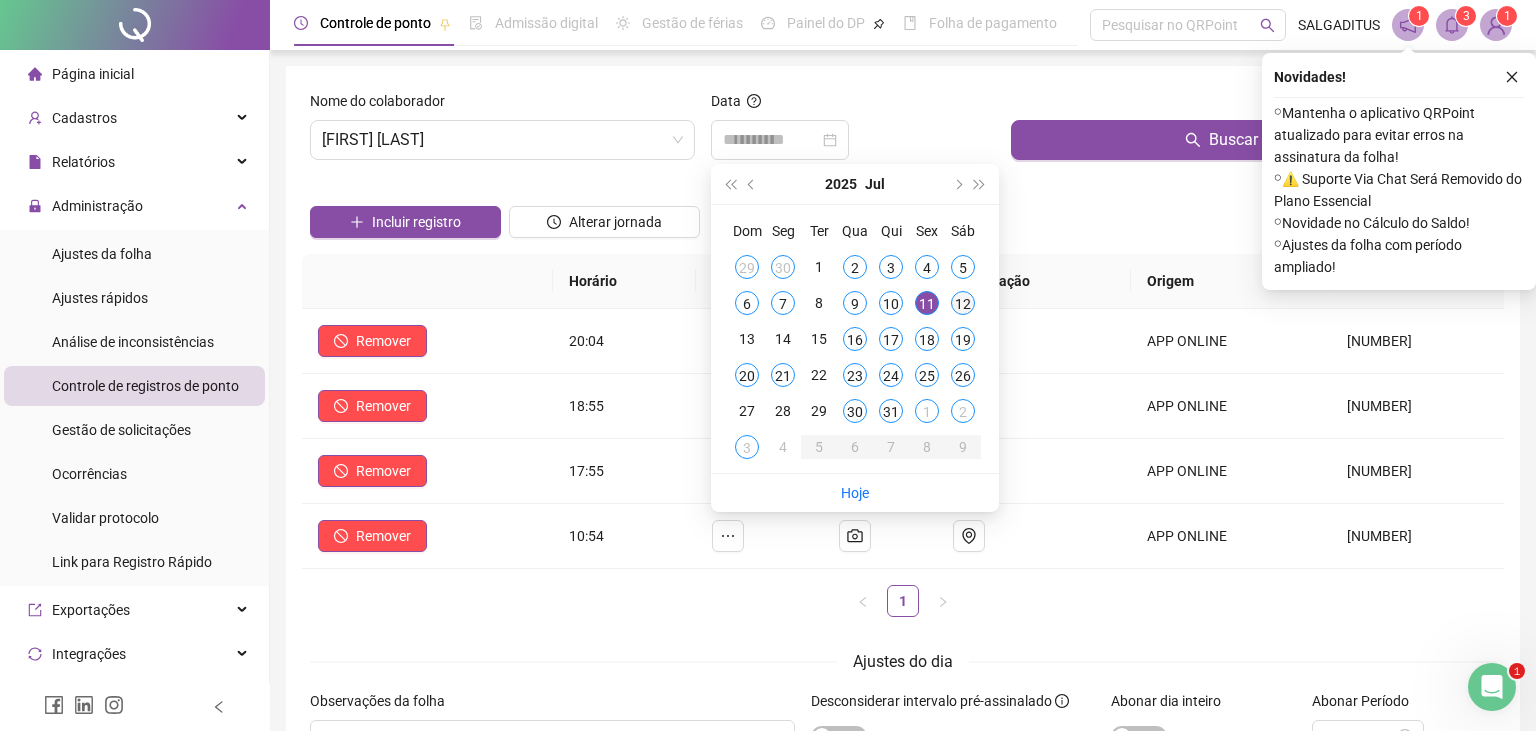 click on "12" at bounding box center (963, 303) 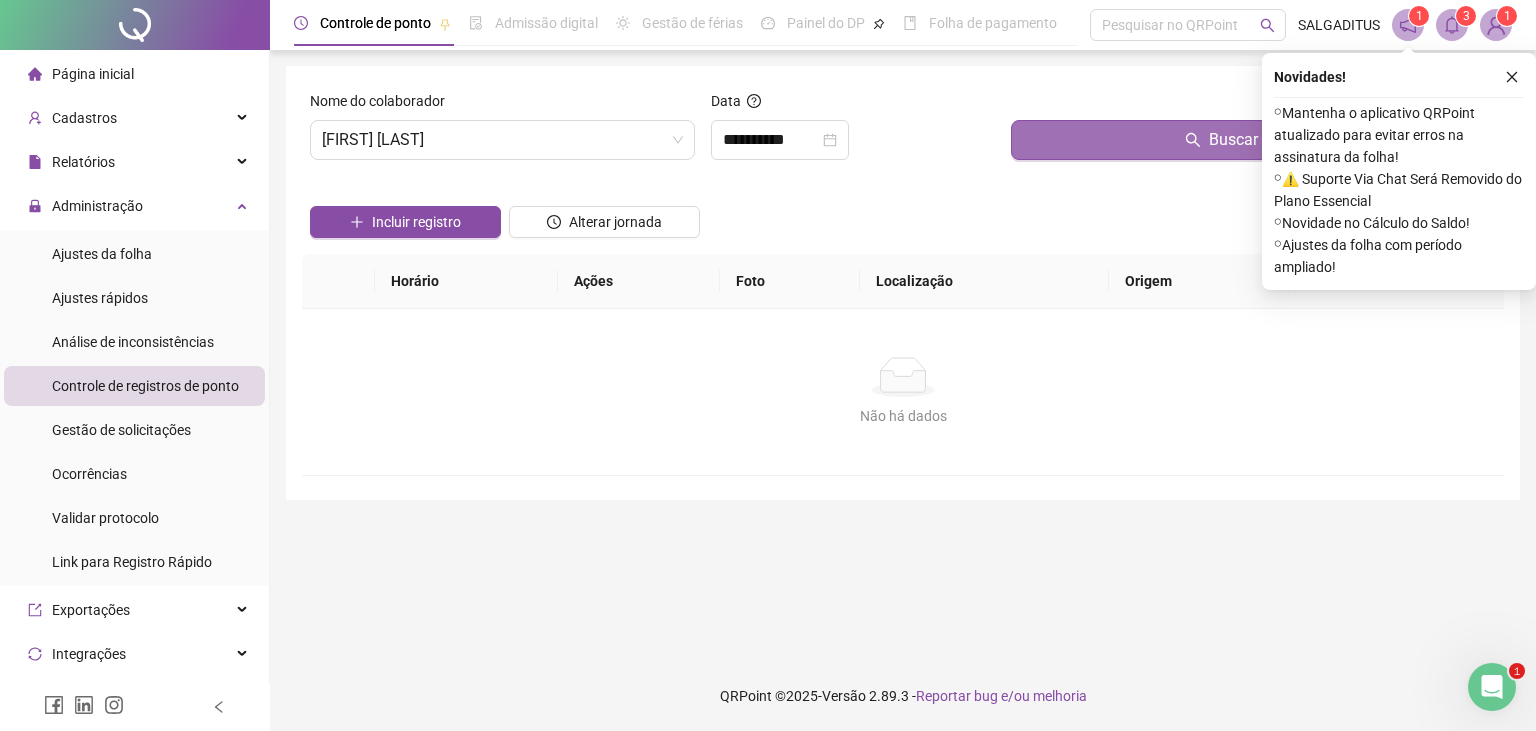 click on "Buscar registros" at bounding box center [1253, 140] 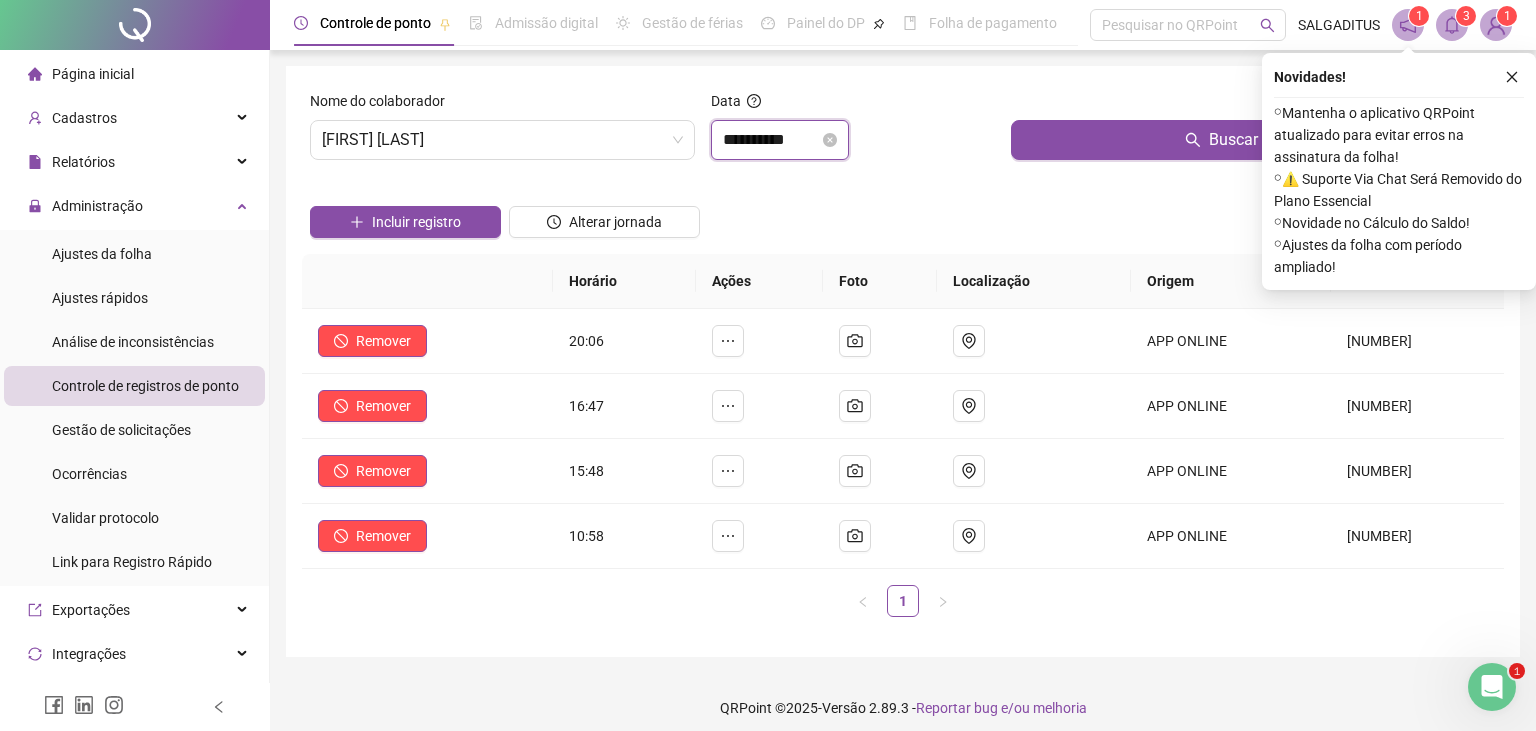 click on "**********" at bounding box center (771, 140) 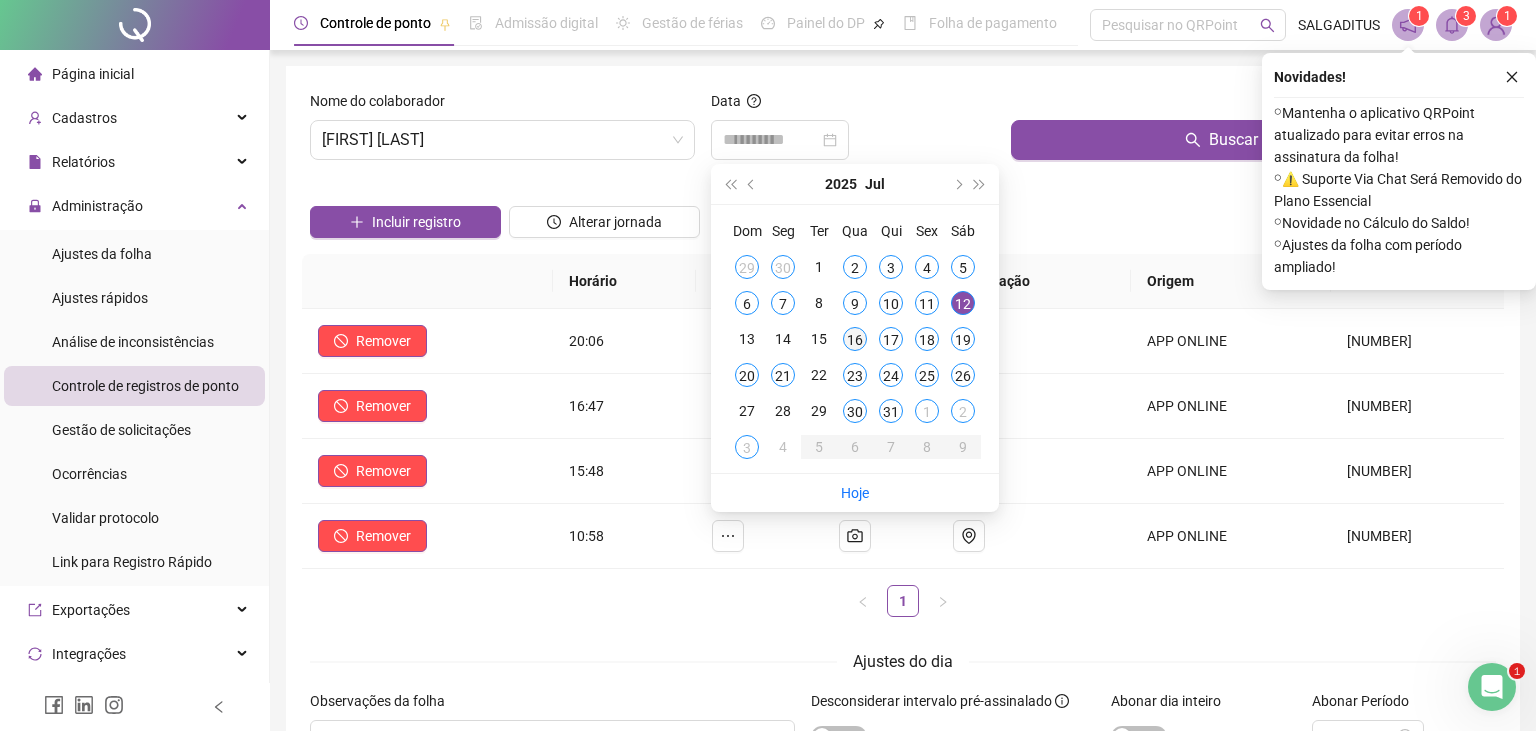 click on "16" at bounding box center (855, 339) 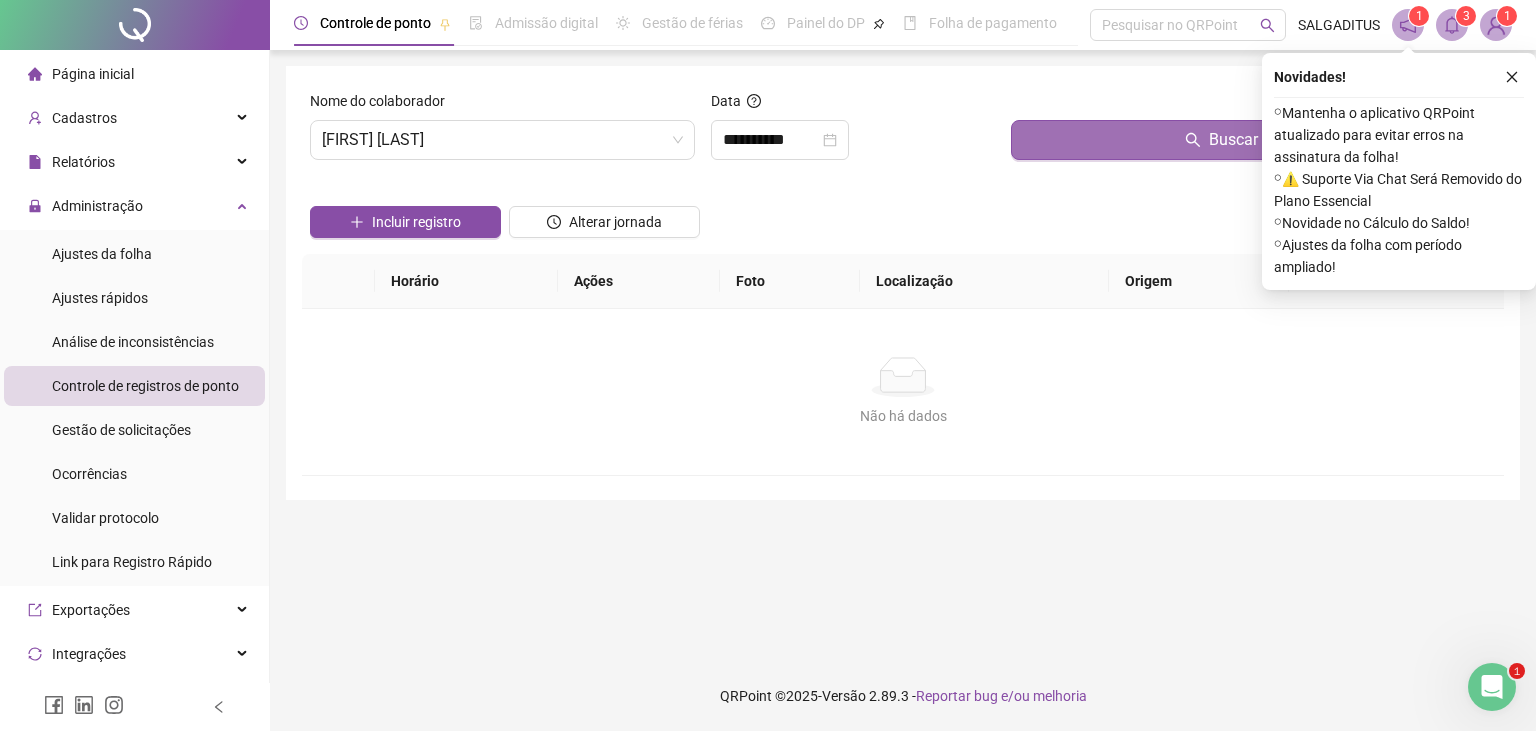 click on "Buscar registros" at bounding box center (1253, 140) 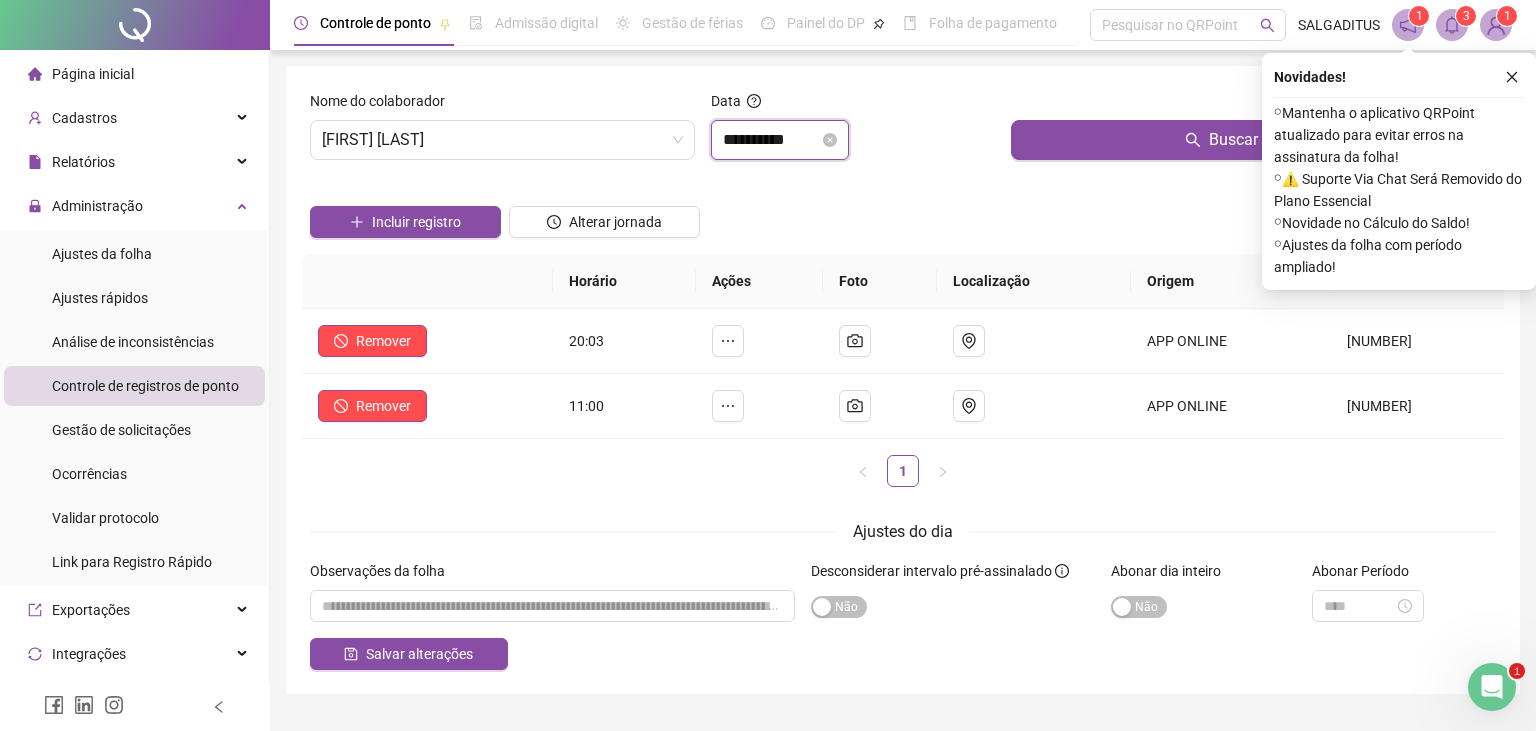 click on "**********" at bounding box center (771, 140) 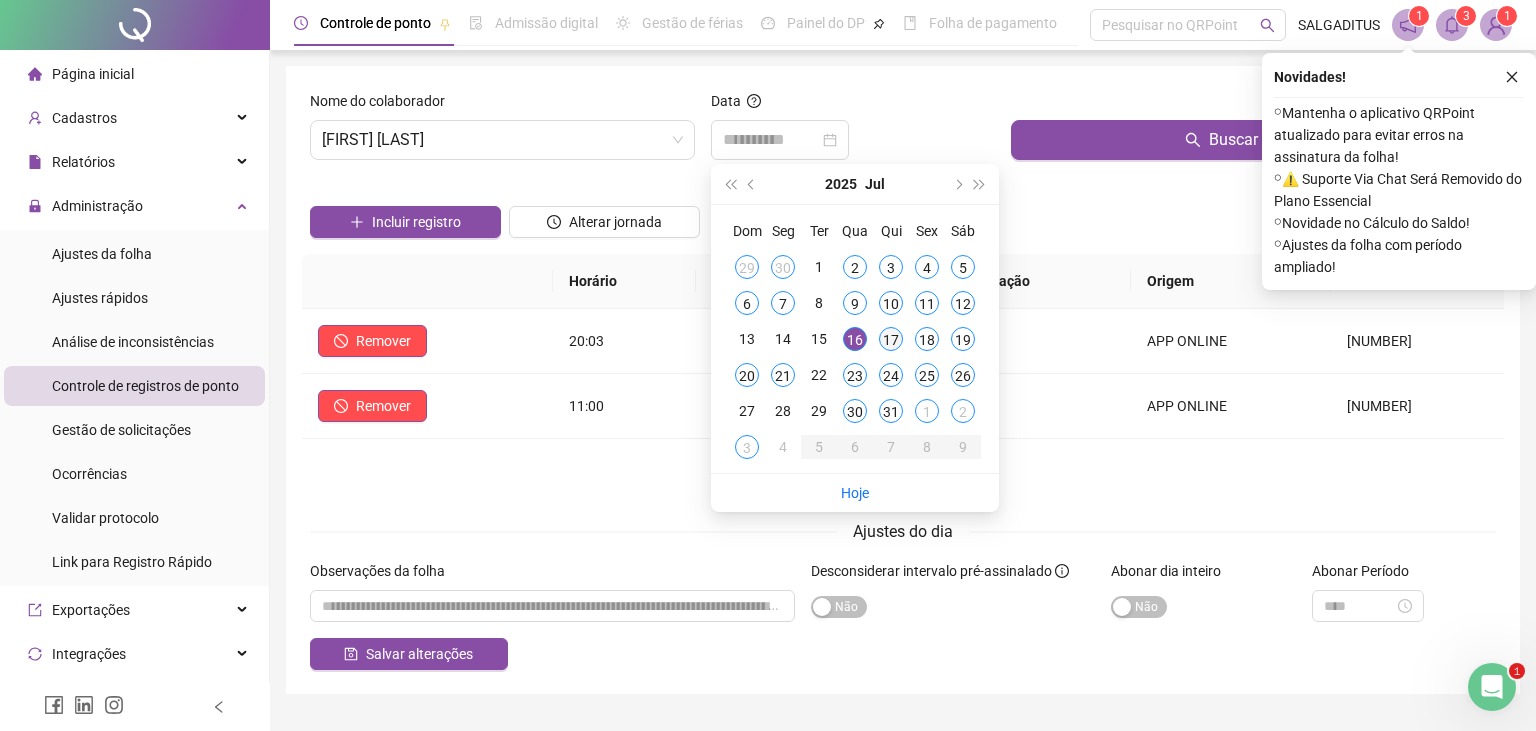 click on "17" at bounding box center [891, 339] 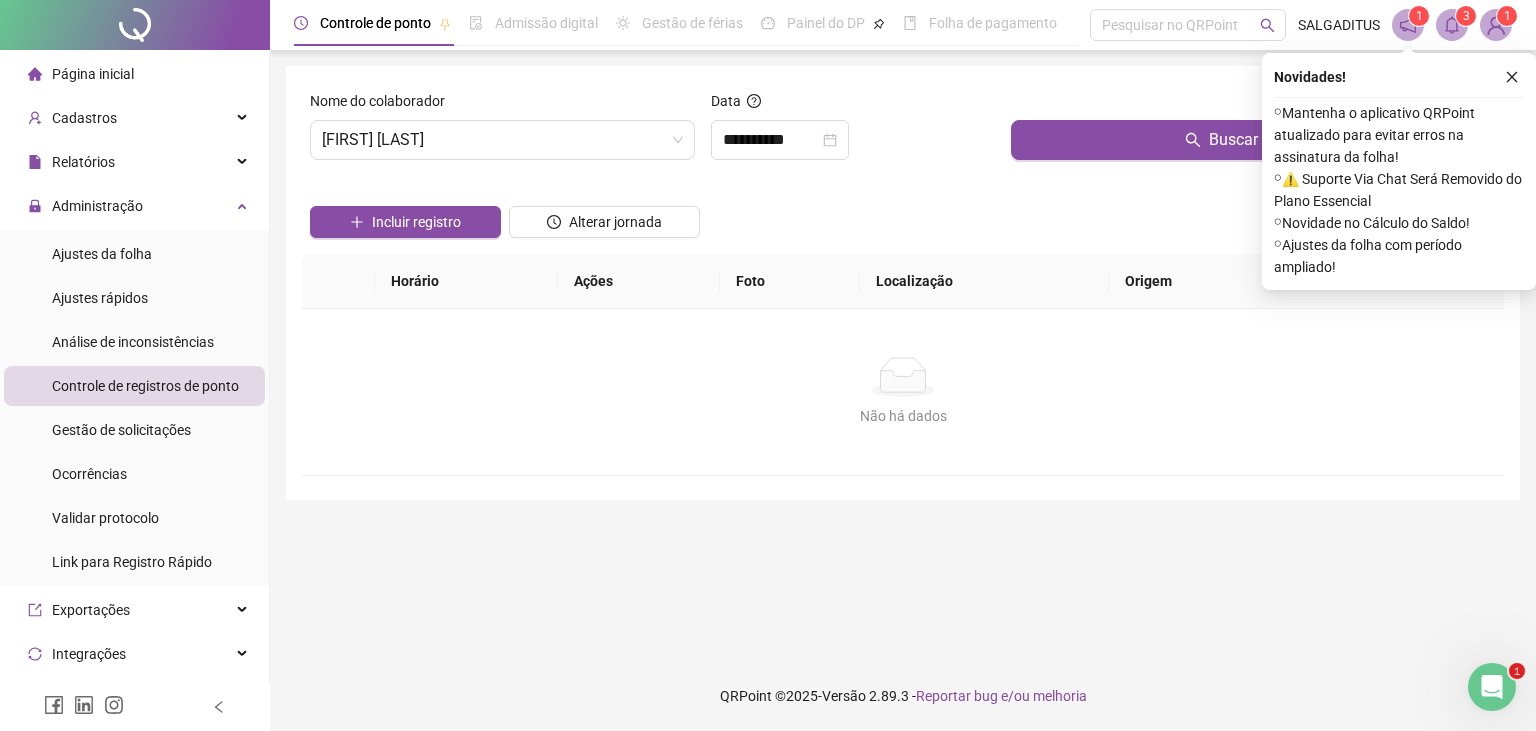 click on "Buscar registros" at bounding box center [1253, 133] 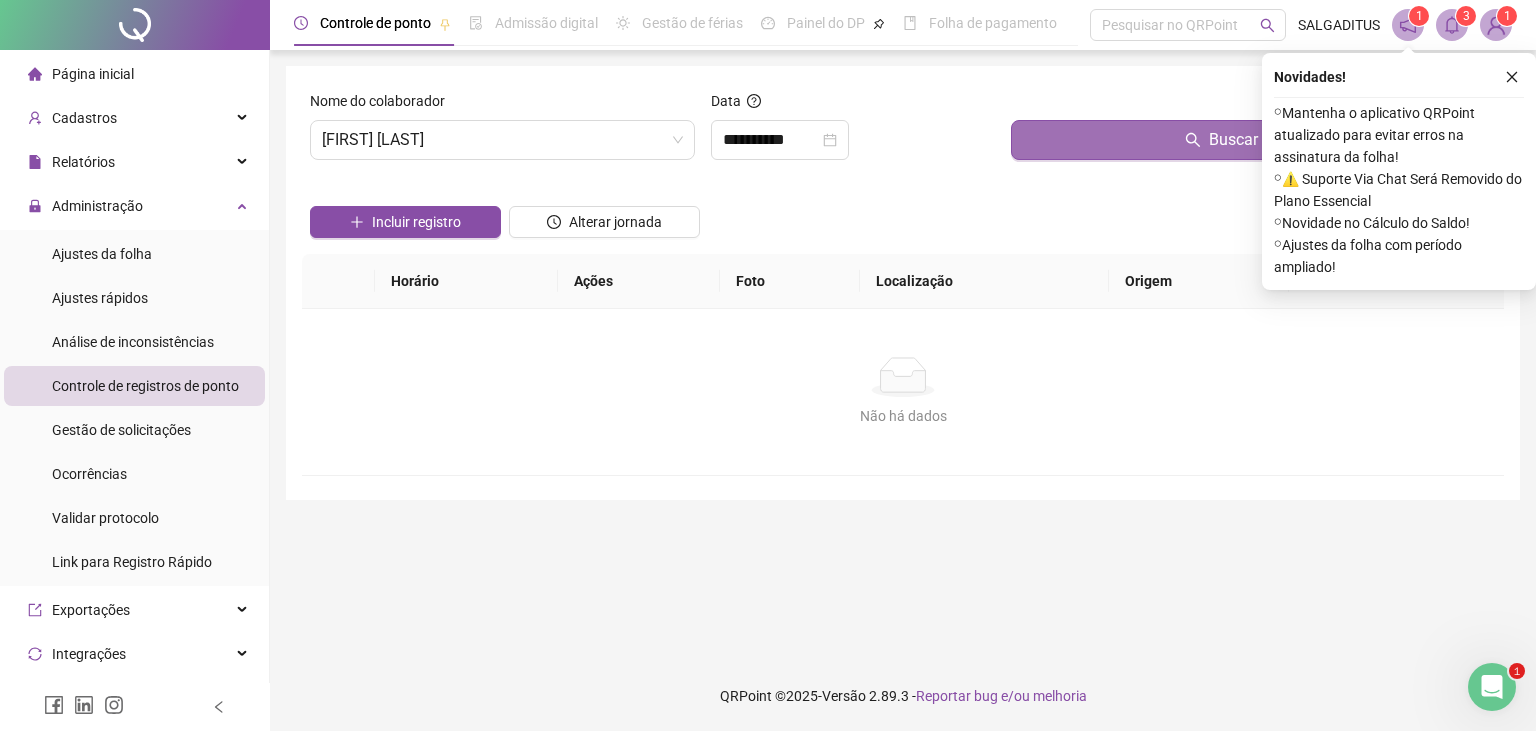 click on "Buscar registros" at bounding box center [1253, 140] 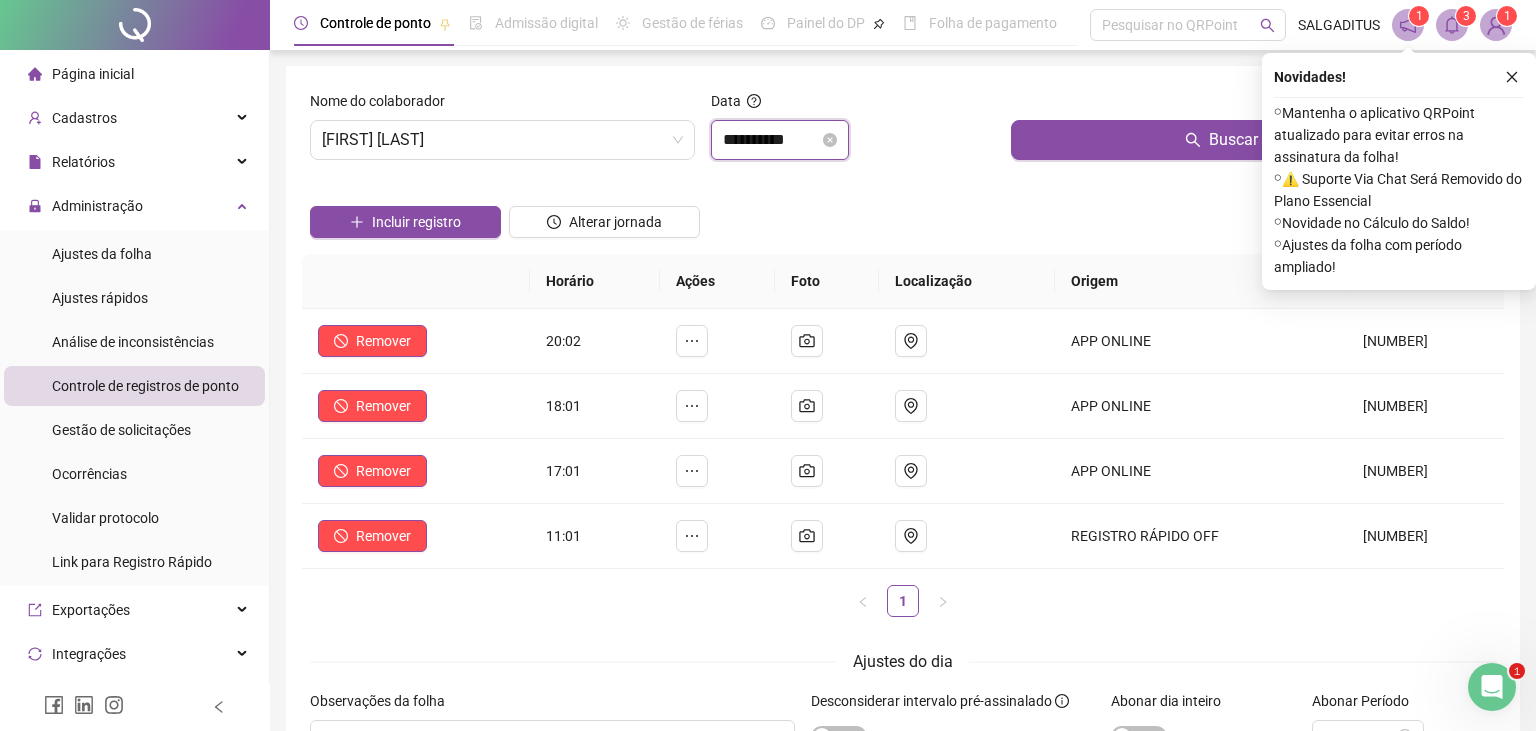 click on "**********" at bounding box center [771, 140] 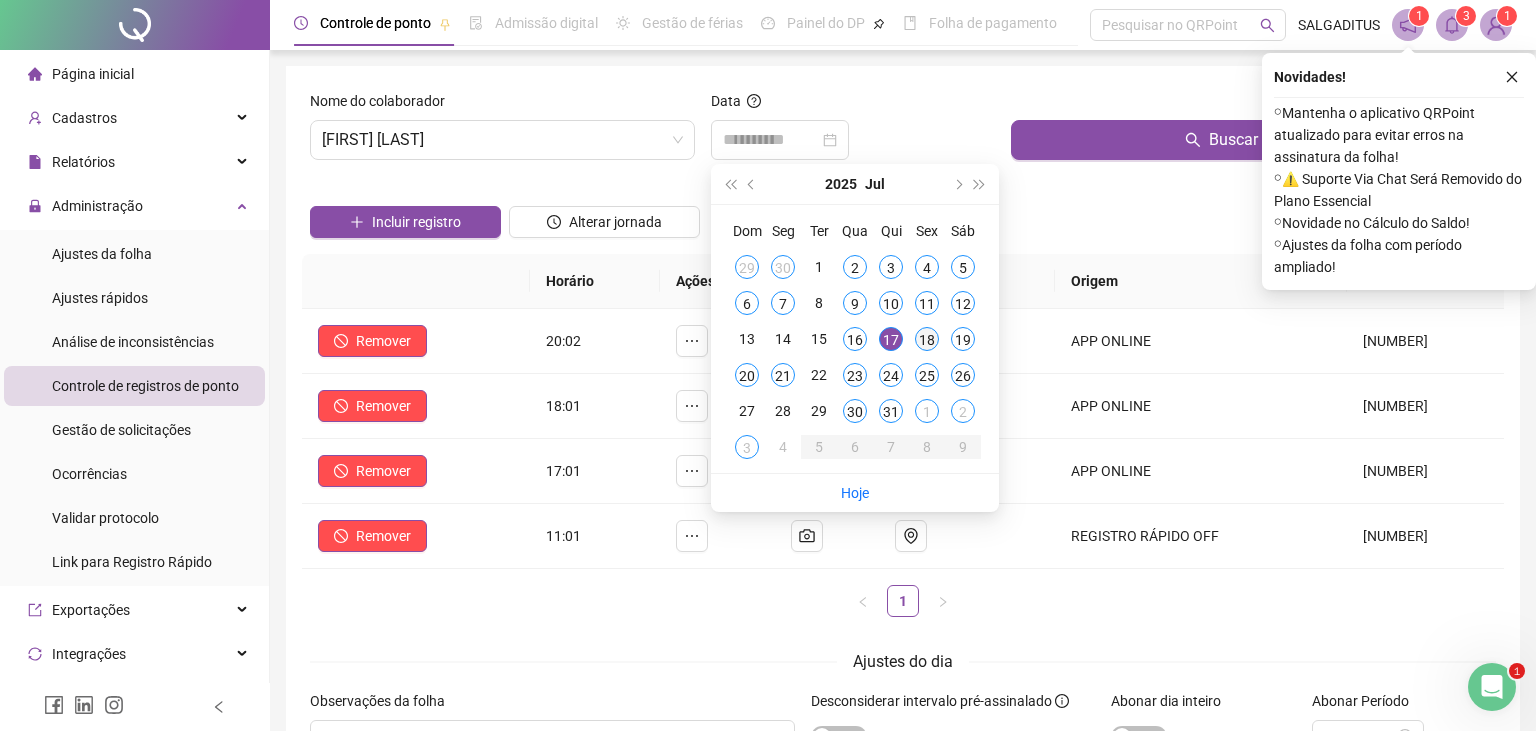 click on "18" at bounding box center [927, 339] 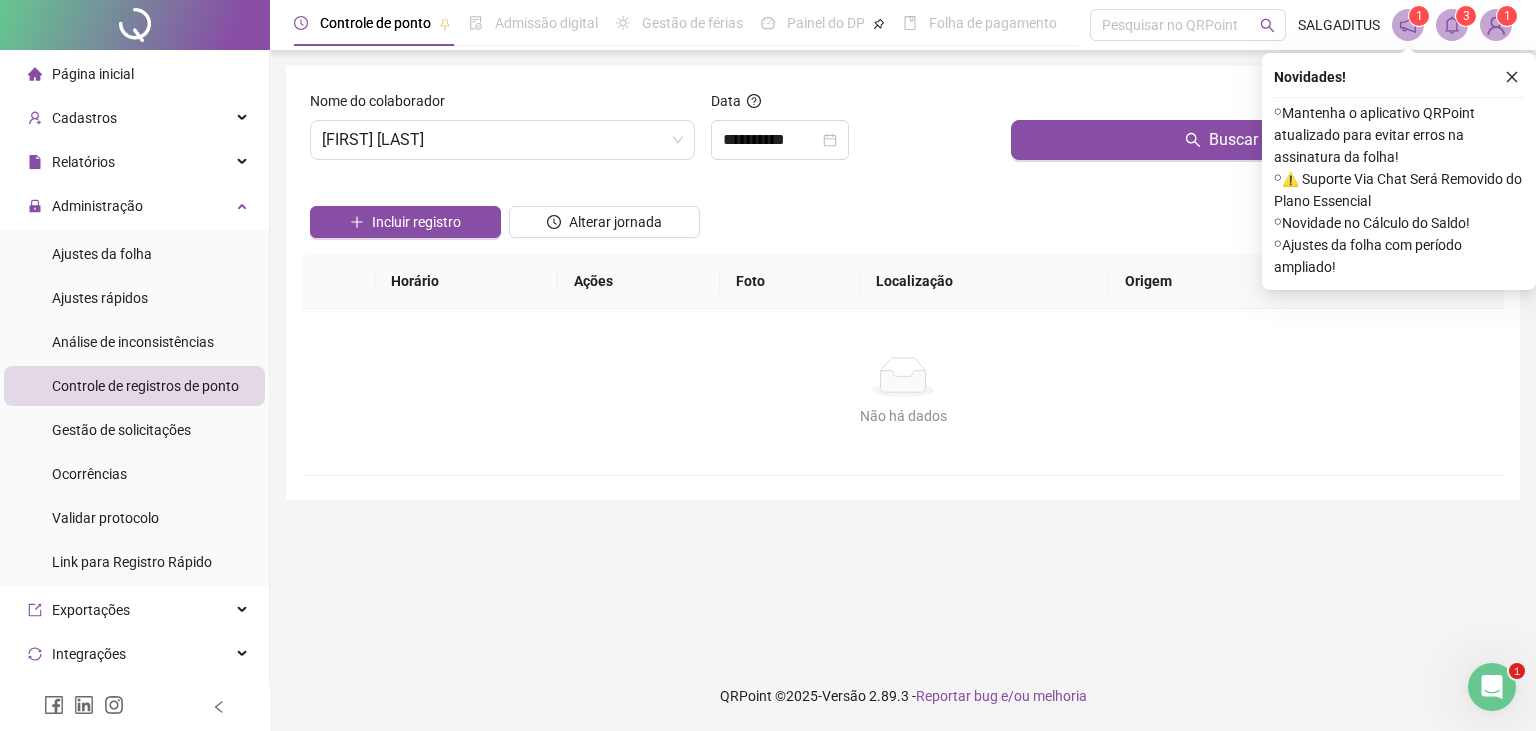 click on "Buscar registros" at bounding box center [1253, 133] 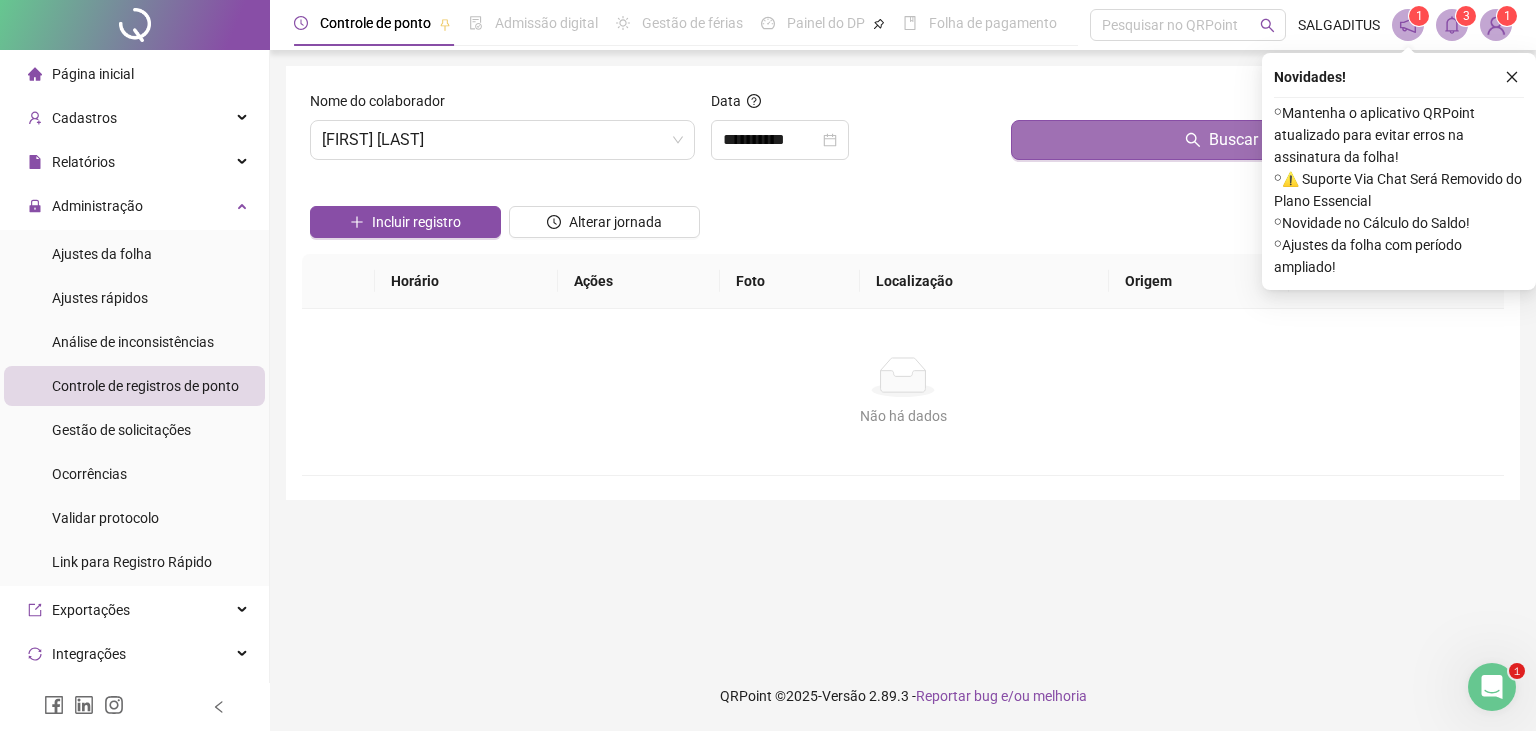 click on "Buscar registros" at bounding box center (1253, 140) 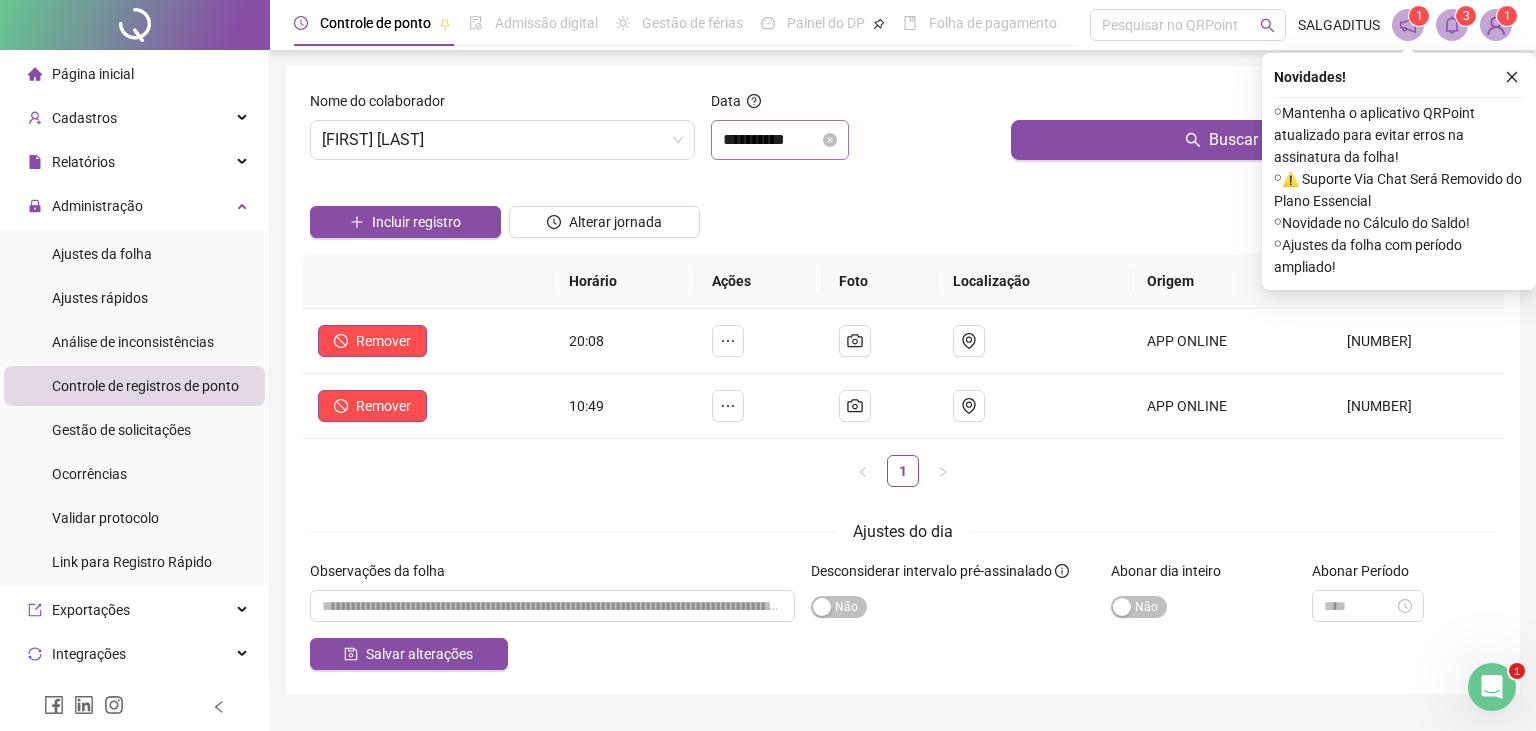 click on "**********" at bounding box center (780, 140) 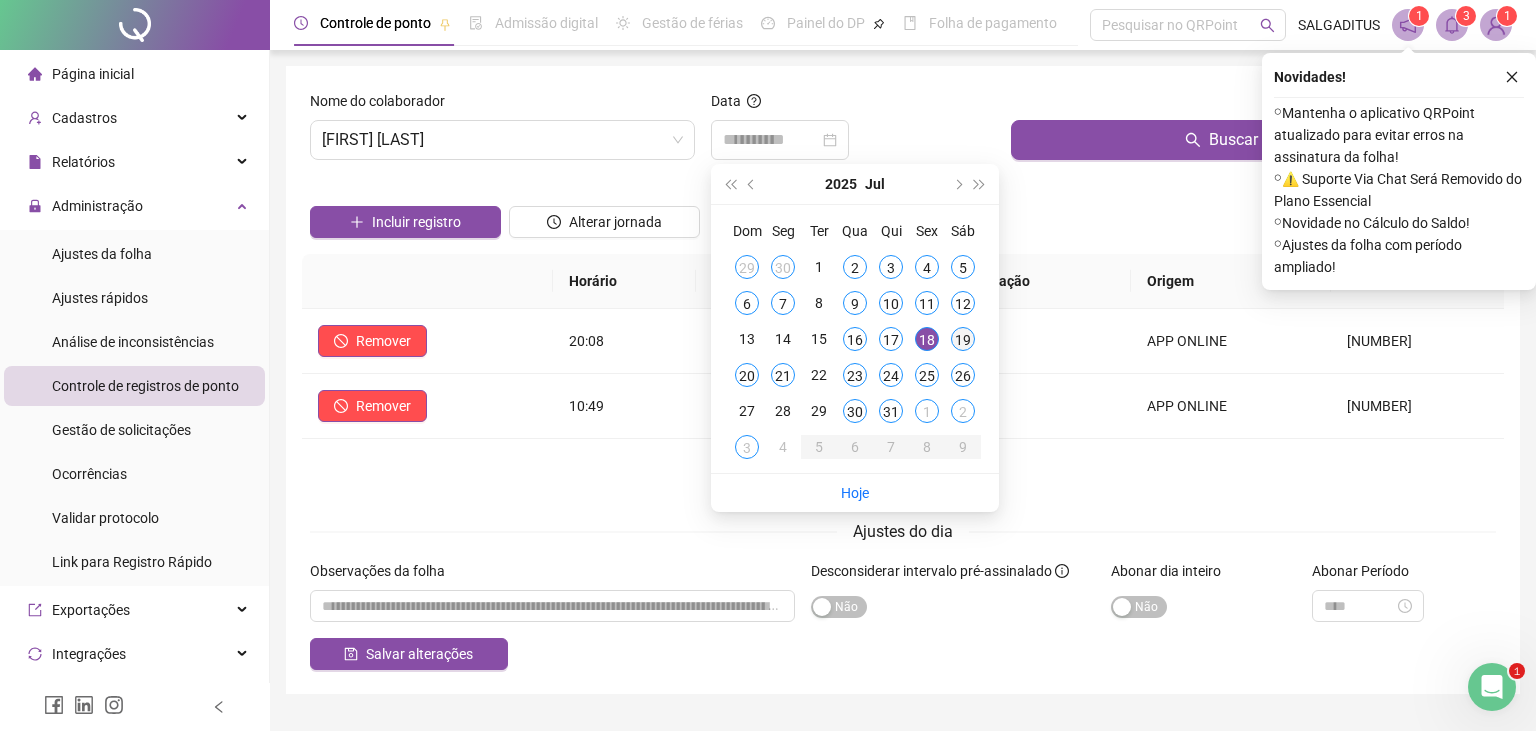 click on "19" at bounding box center [963, 339] 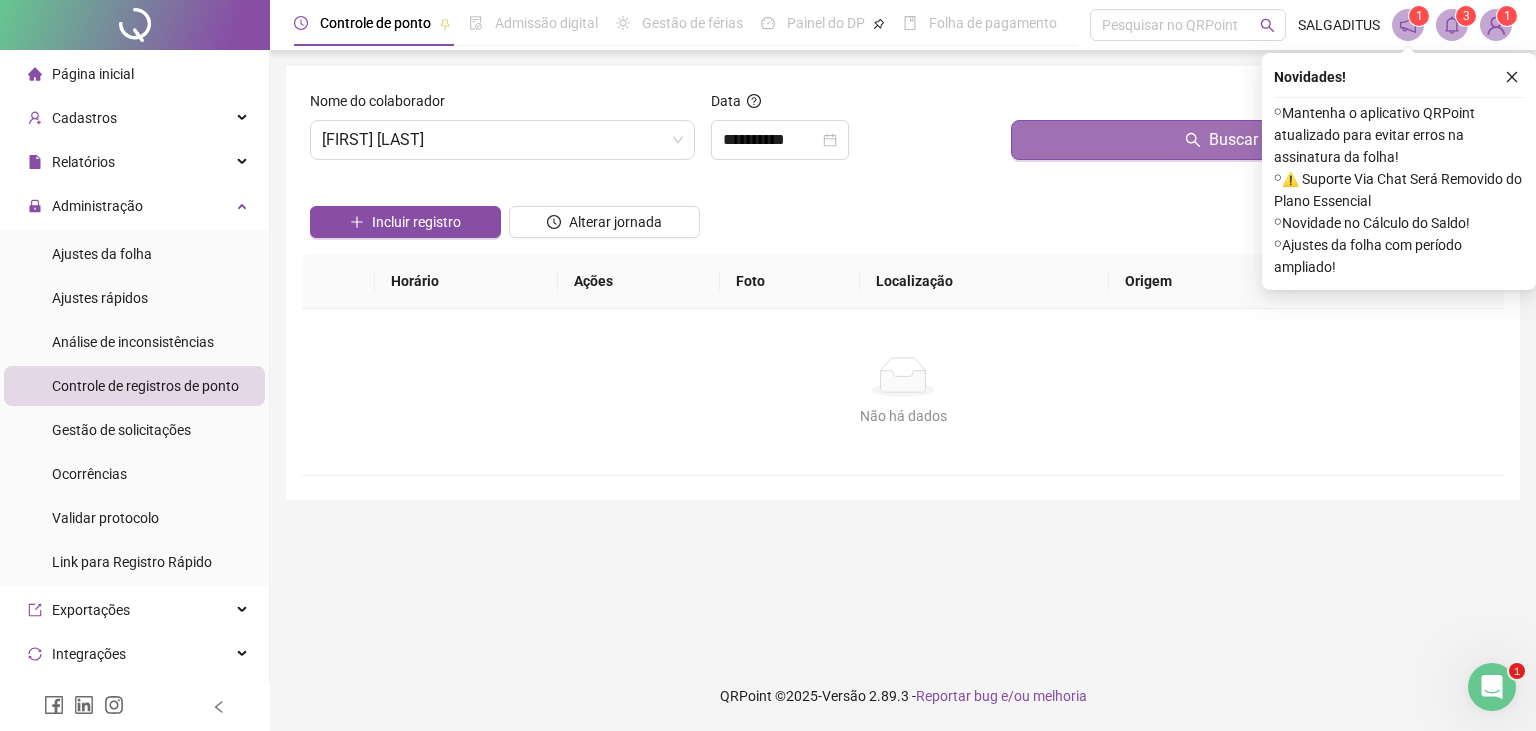 drag, startPoint x: 1090, startPoint y: 164, endPoint x: 1098, endPoint y: 148, distance: 17.888544 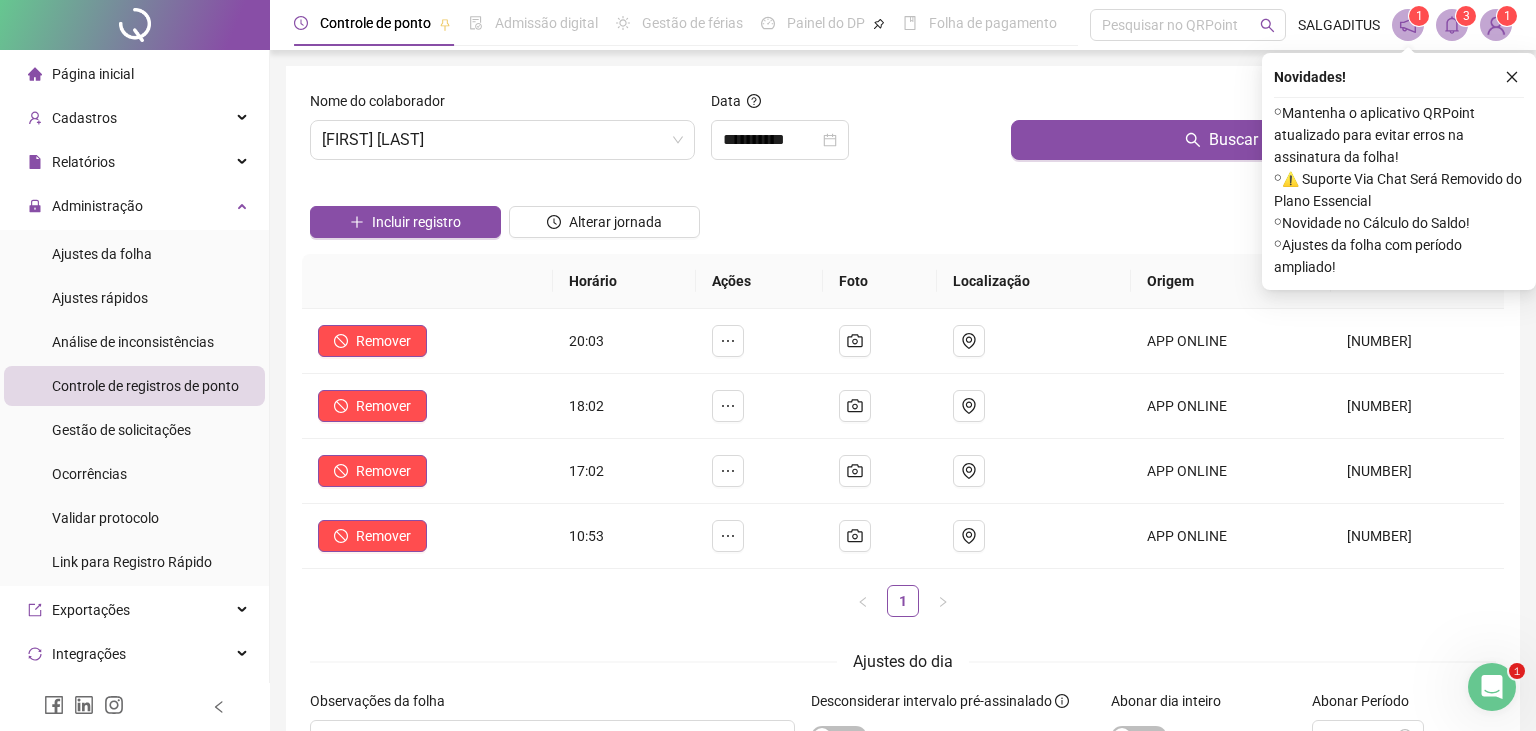 click on "Data" at bounding box center [853, 105] 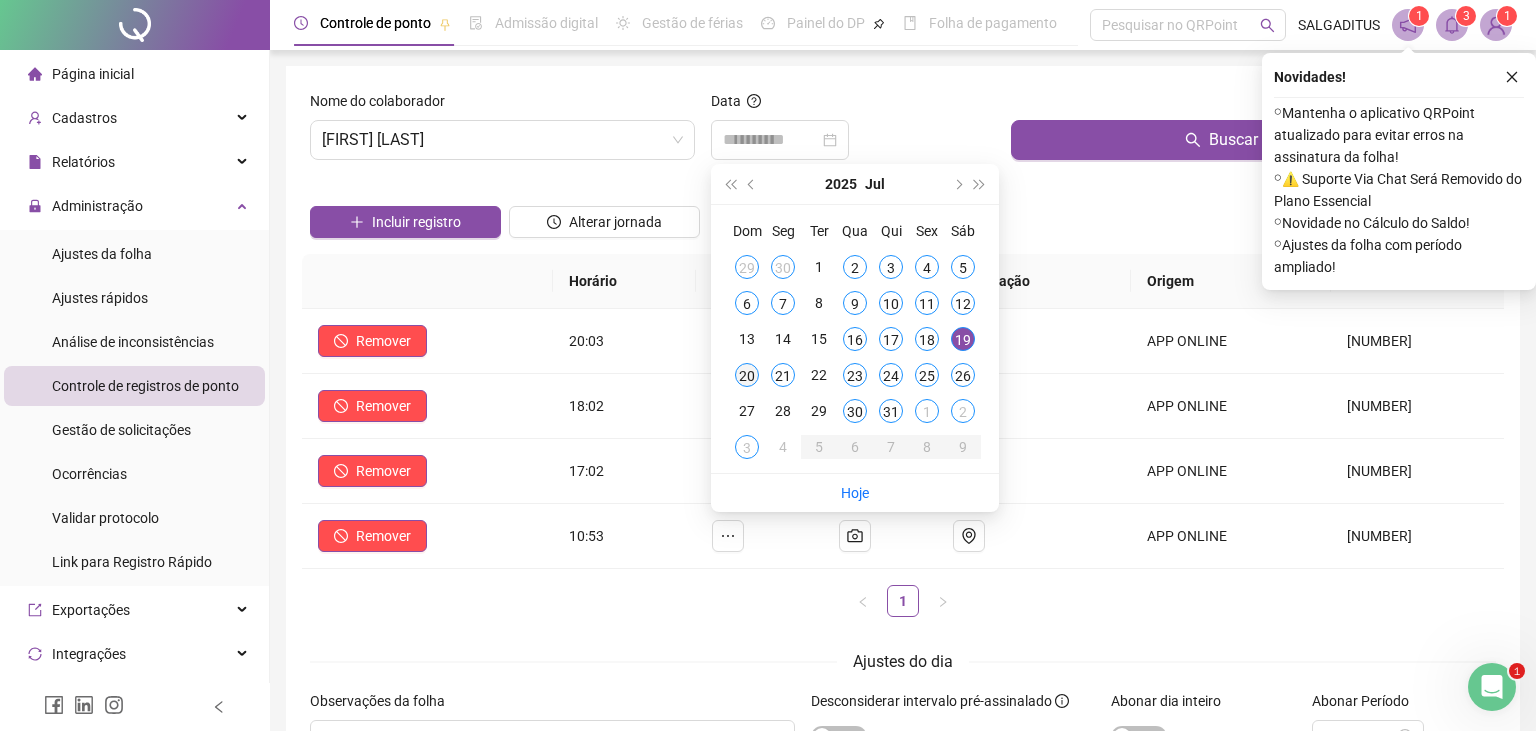 click on "20" at bounding box center (747, 375) 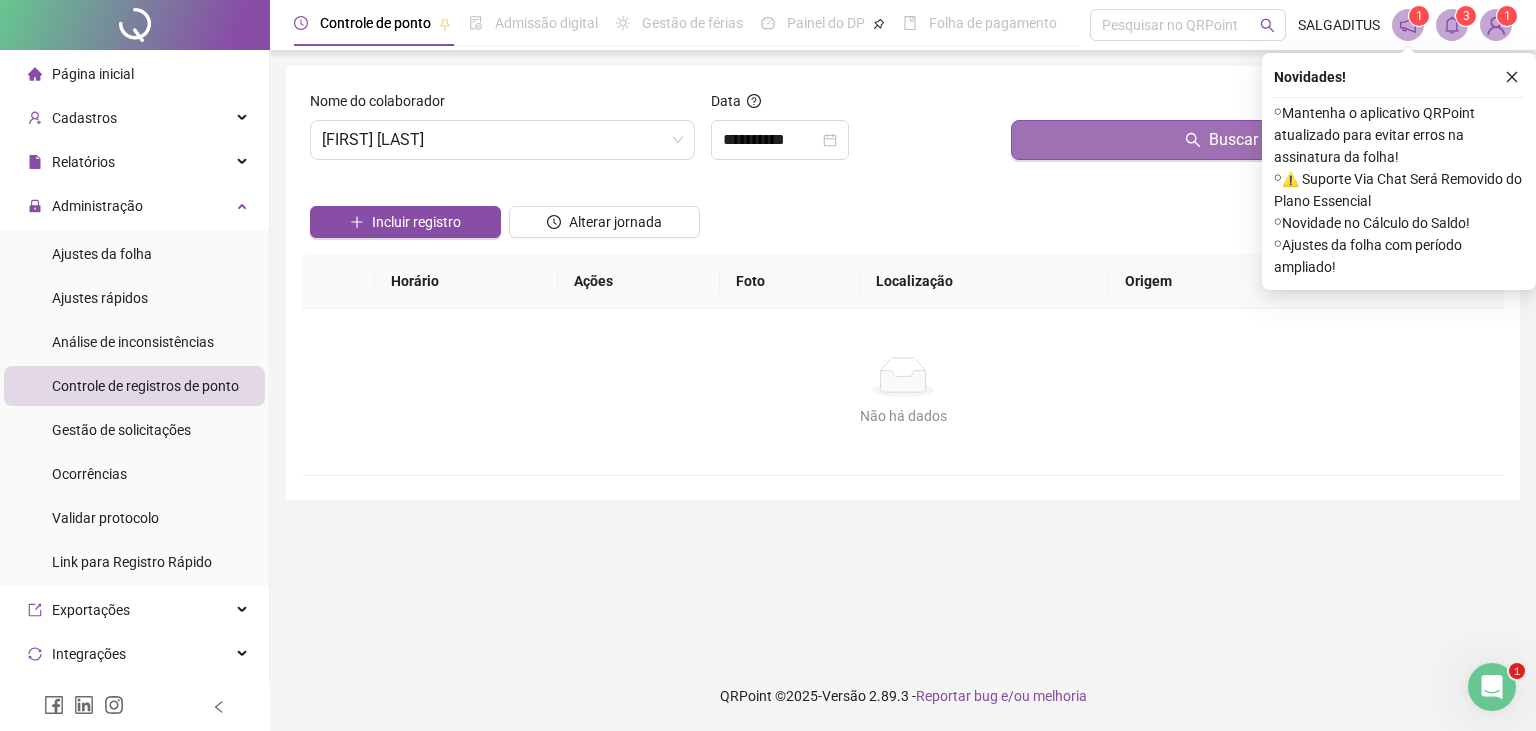 click on "Buscar registros" at bounding box center [1253, 140] 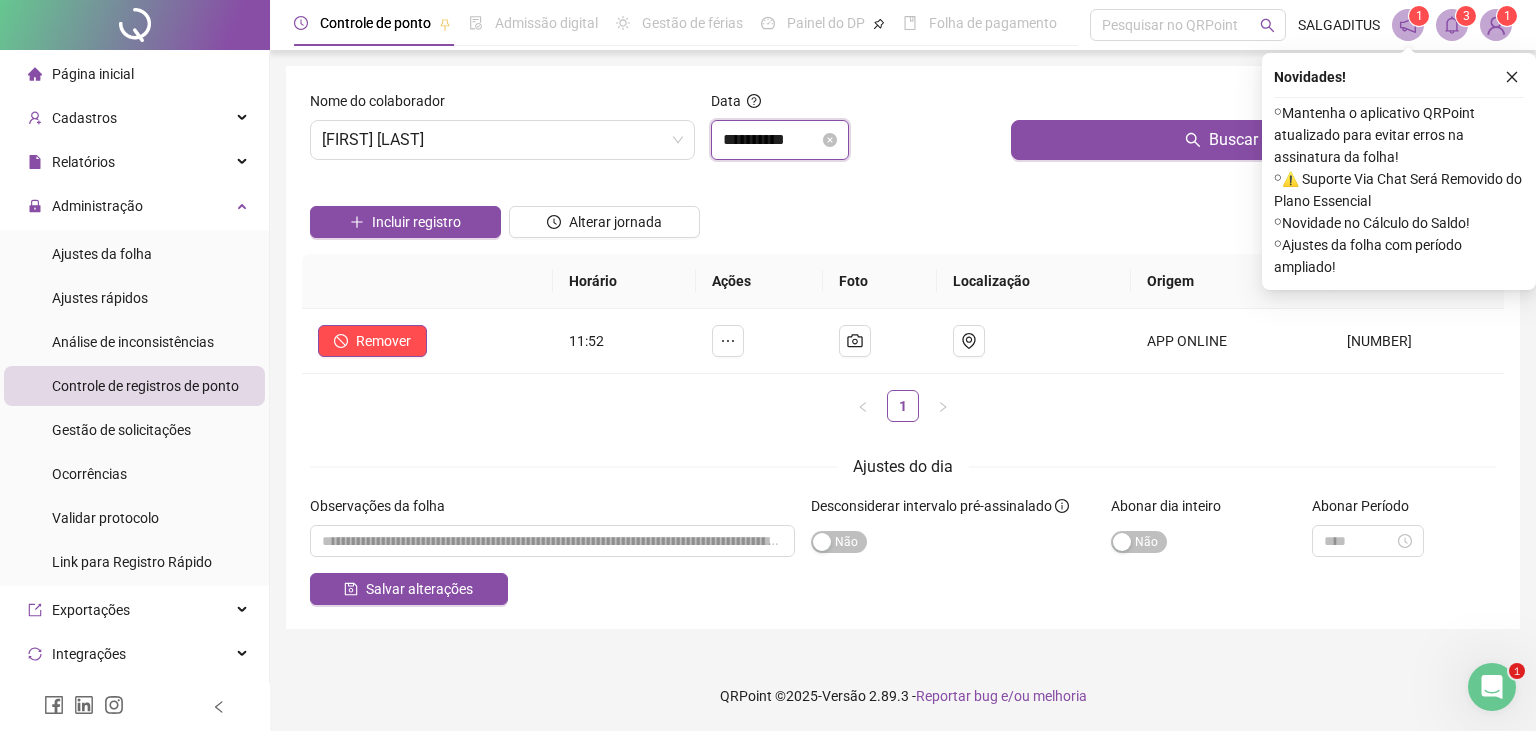 click on "**********" at bounding box center [771, 140] 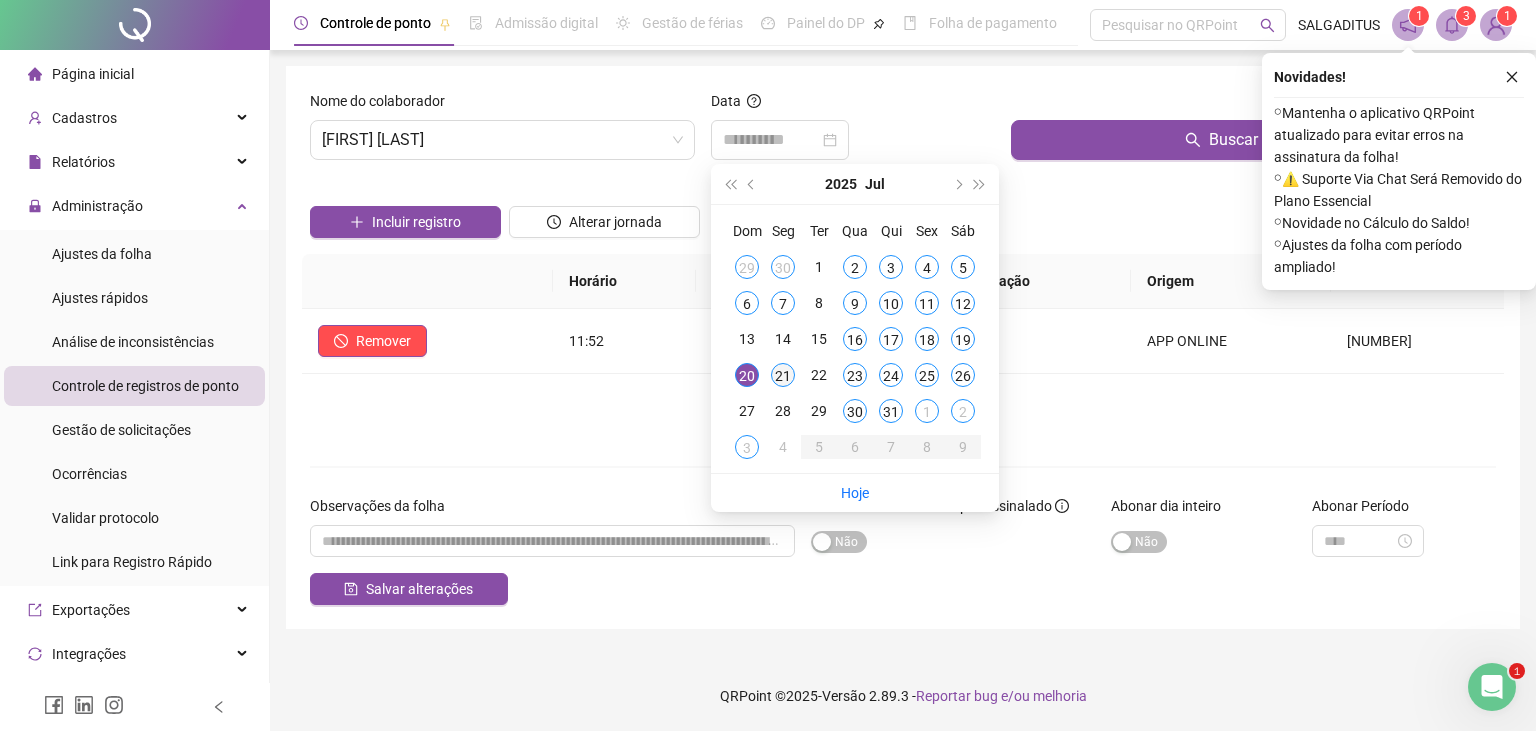 click on "21" at bounding box center (783, 375) 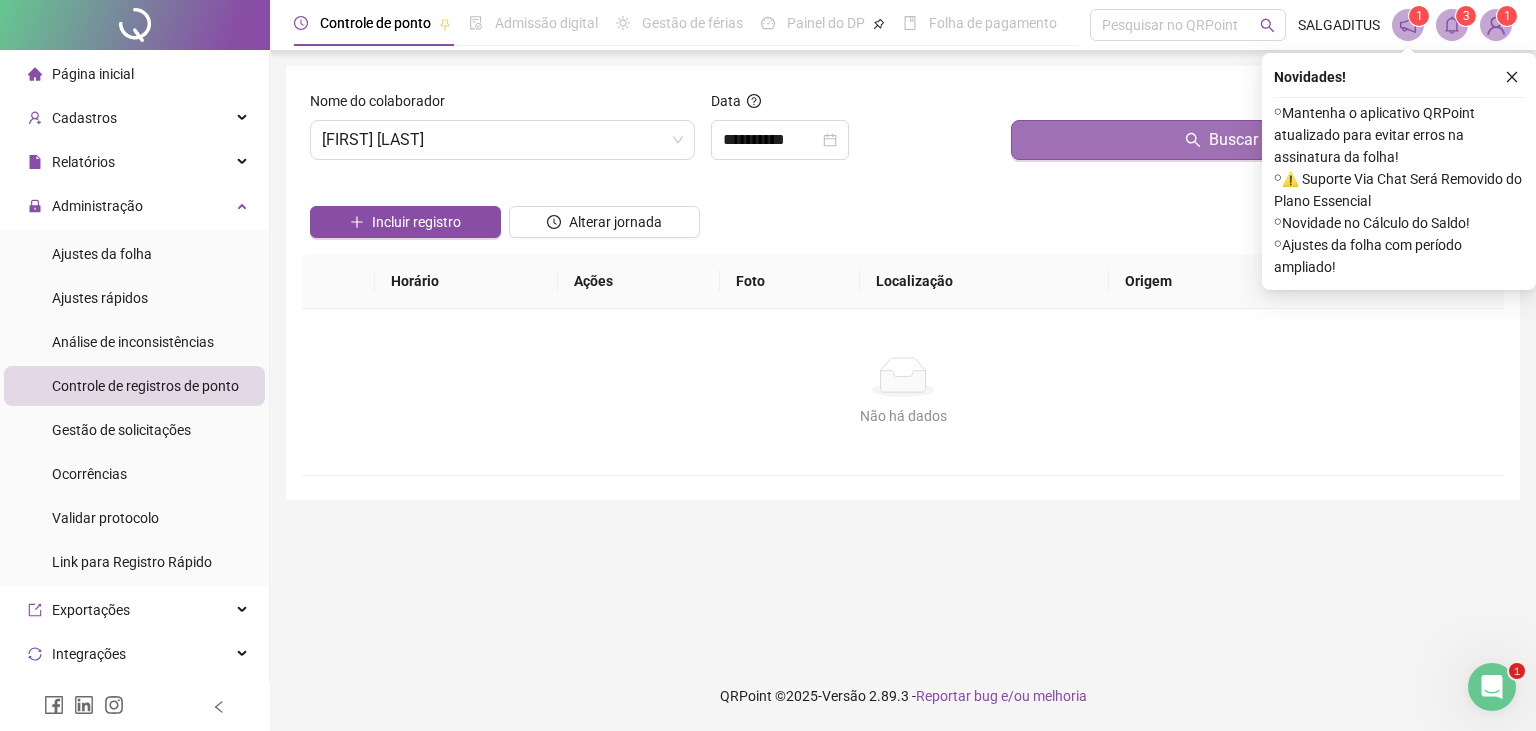 click on "Buscar registros" at bounding box center (1253, 140) 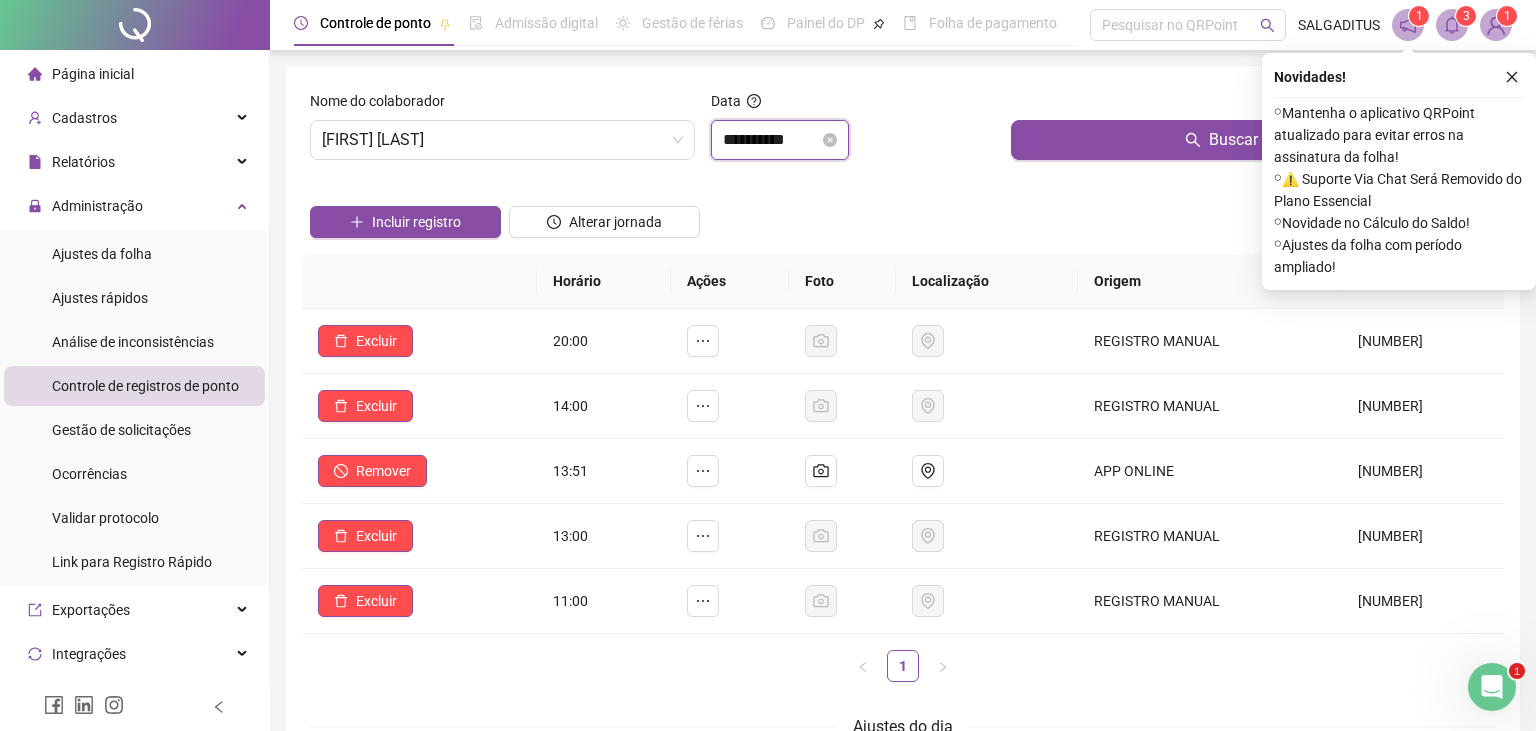 click on "**********" at bounding box center (771, 140) 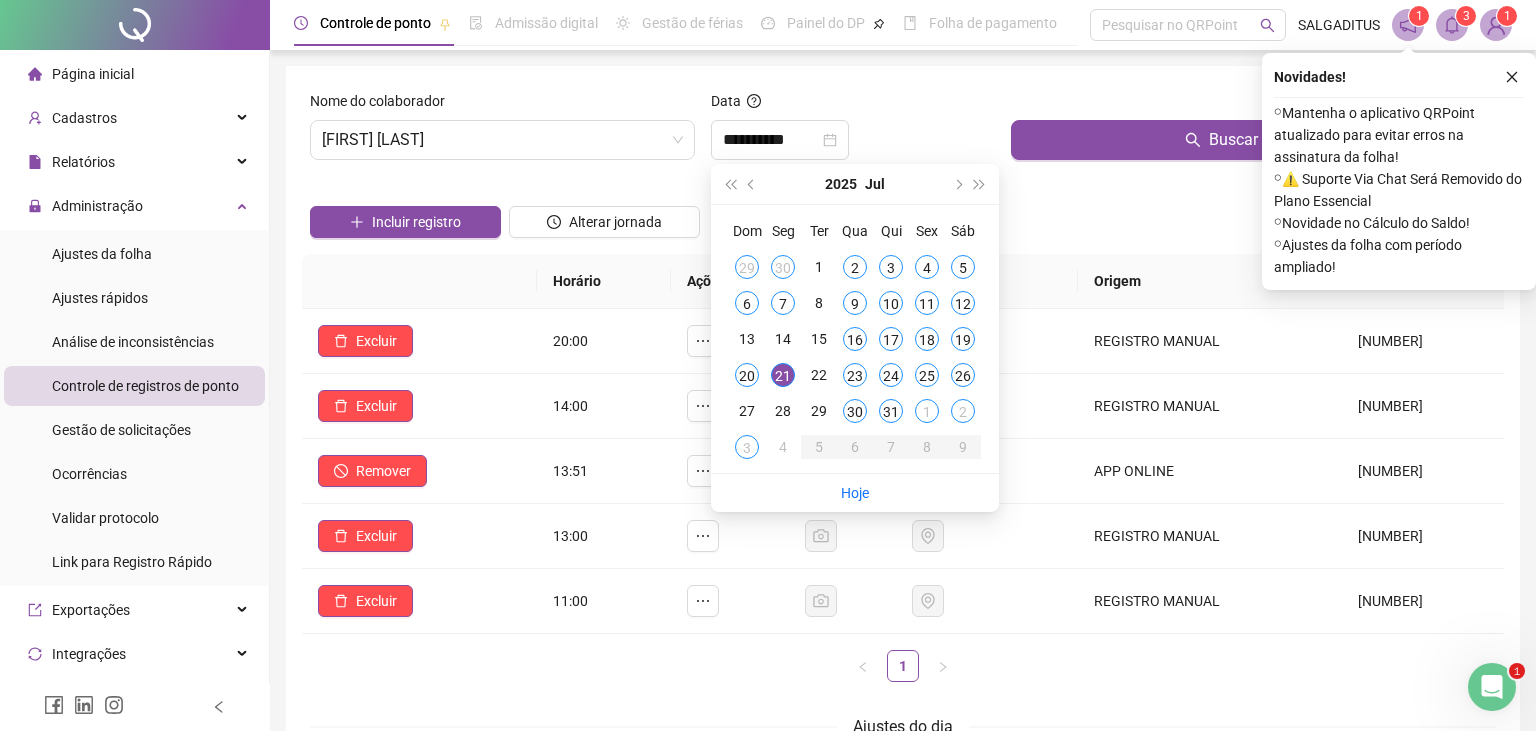 click on "**********" at bounding box center (903, 477) 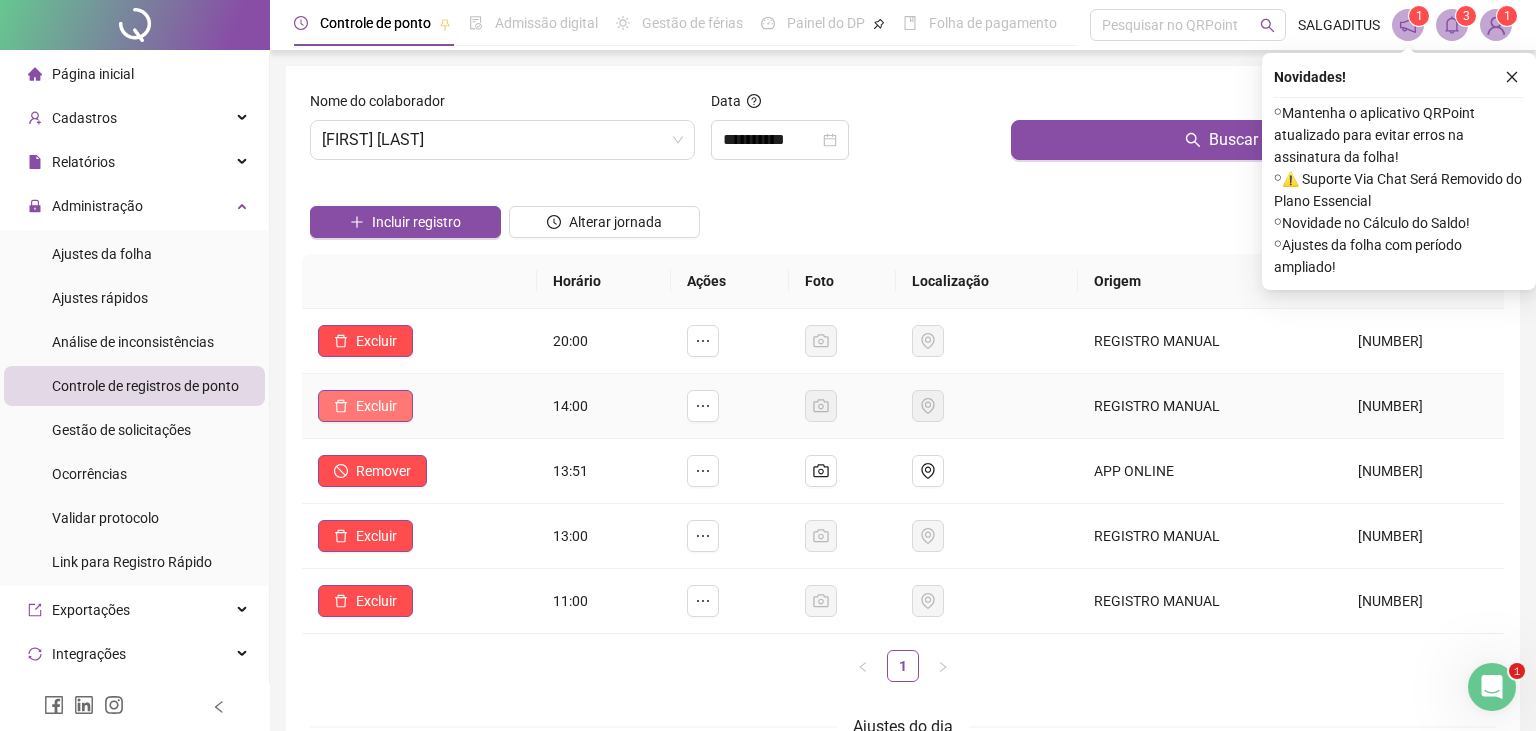 click on "Excluir" at bounding box center (376, 406) 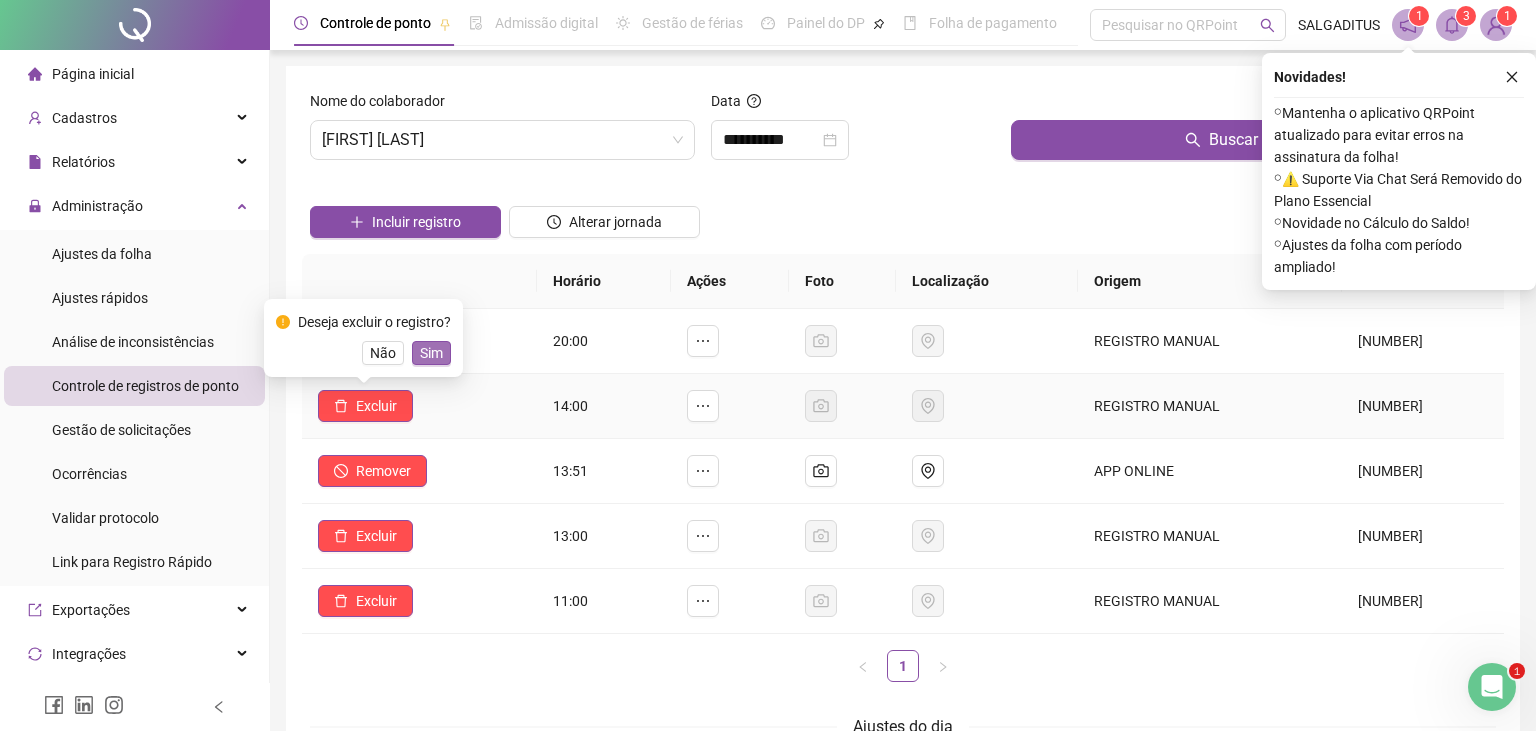 click on "Sim" at bounding box center (431, 353) 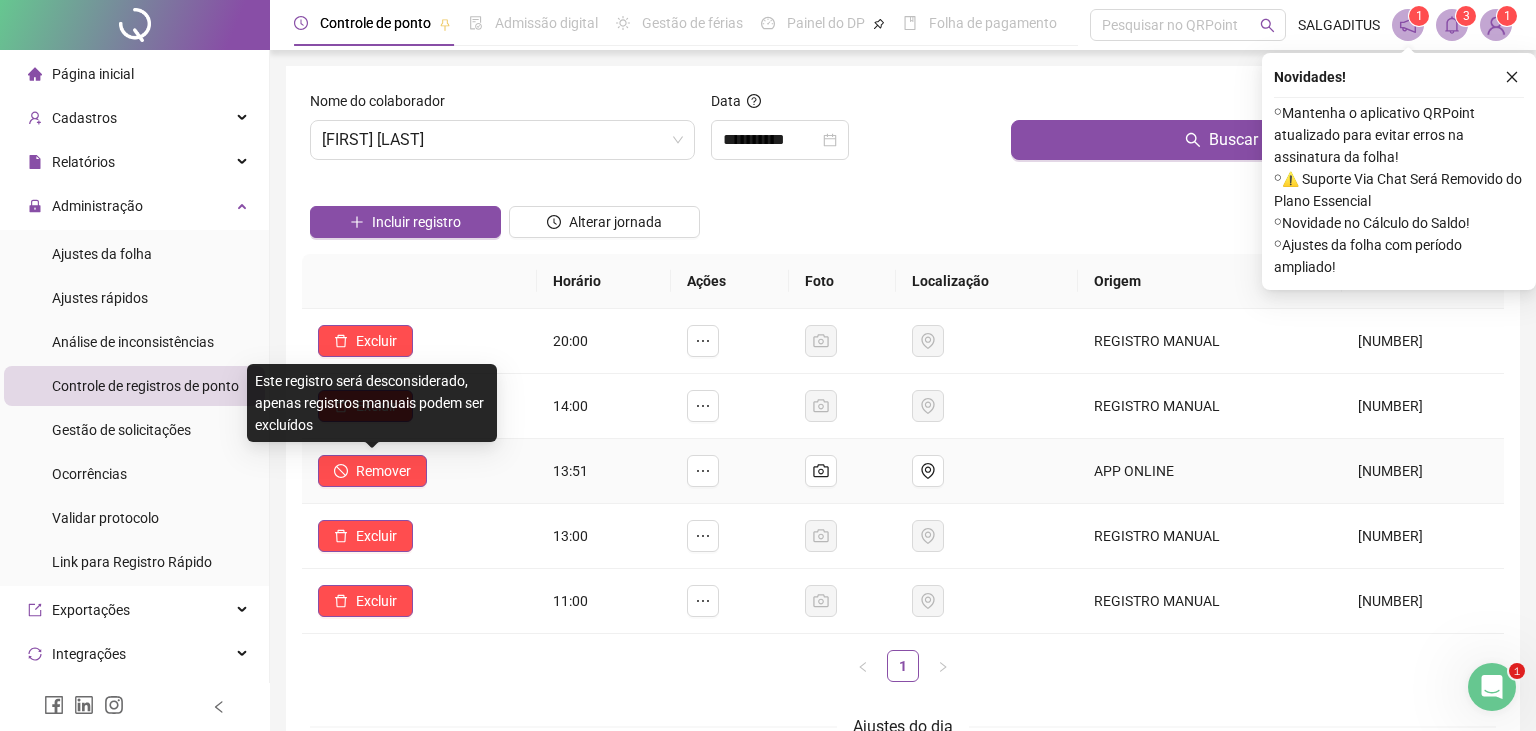 click on "Este registro será desconsiderado, apenas registros manuais podem ser excluídos" at bounding box center [372, 403] 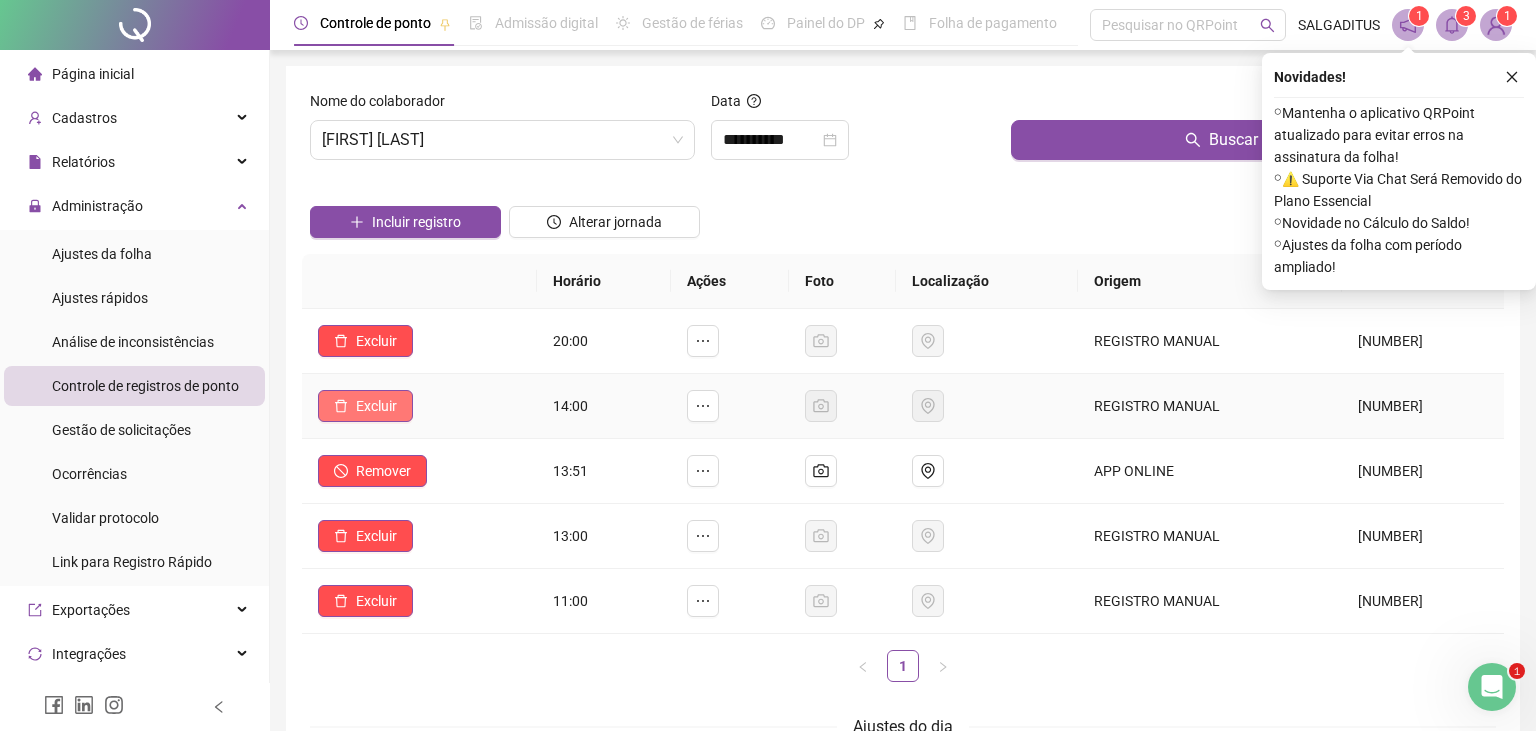 click on "Excluir" at bounding box center (376, 406) 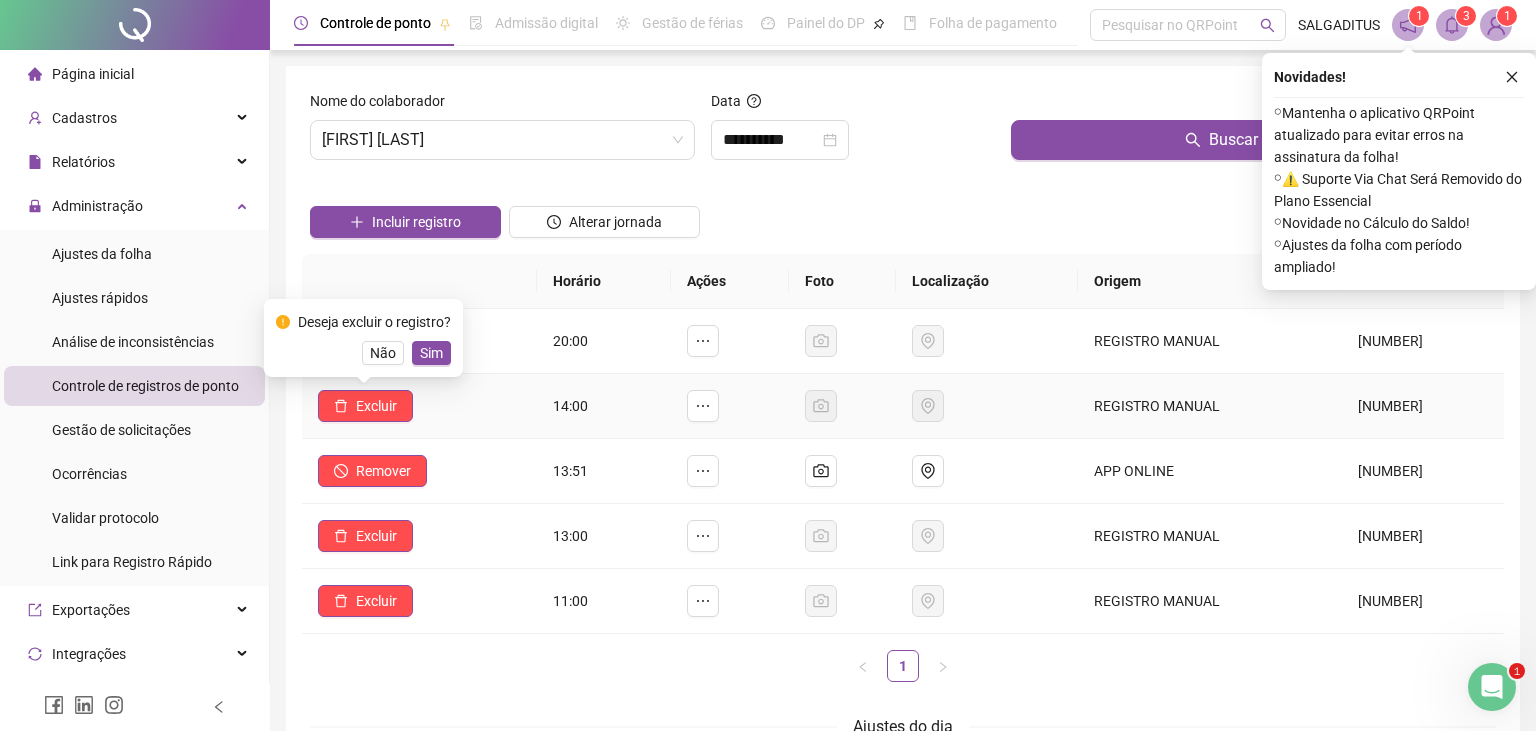 click on "Excluir" at bounding box center [419, 341] 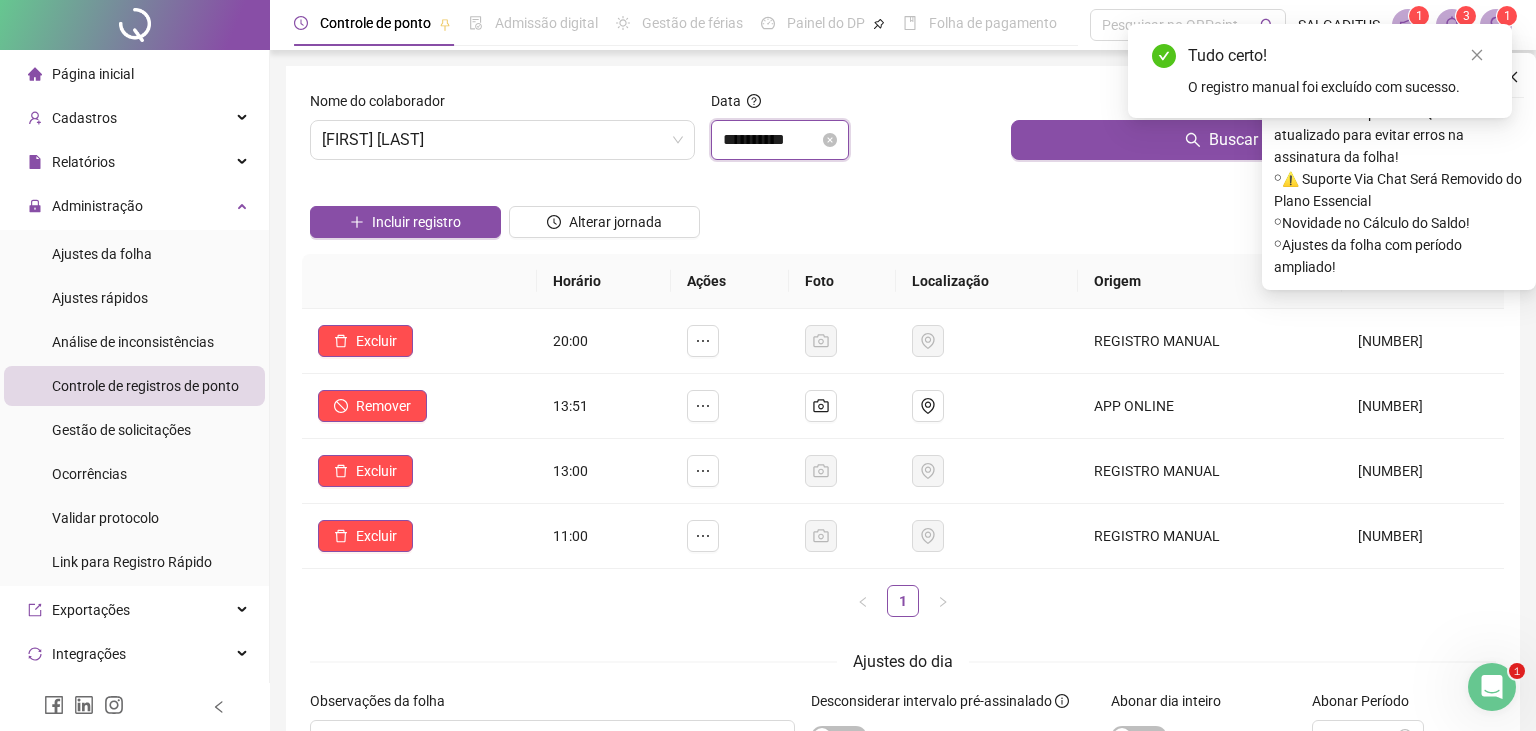click on "**********" at bounding box center [771, 140] 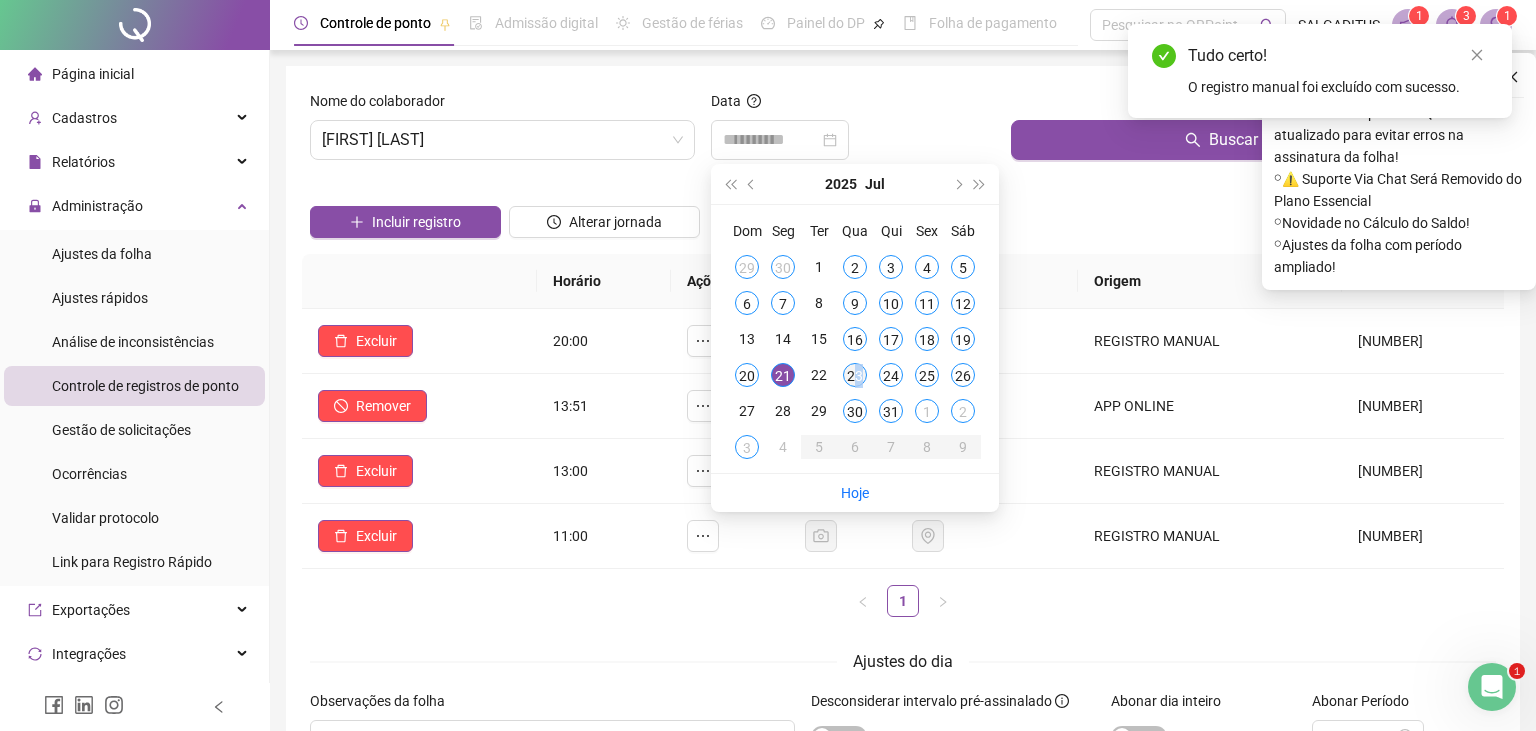 click on "23" at bounding box center [855, 375] 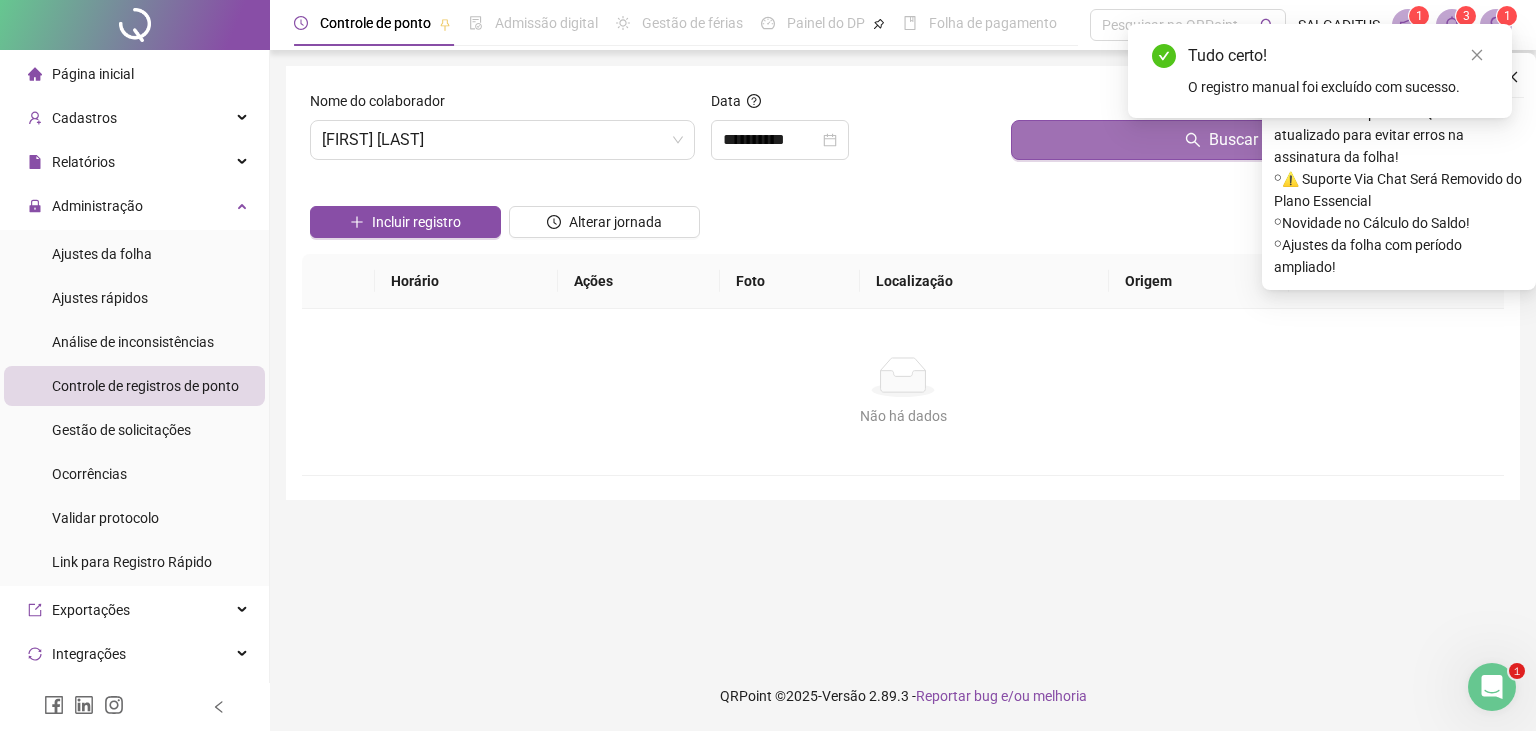 click on "Buscar registros" at bounding box center (1253, 140) 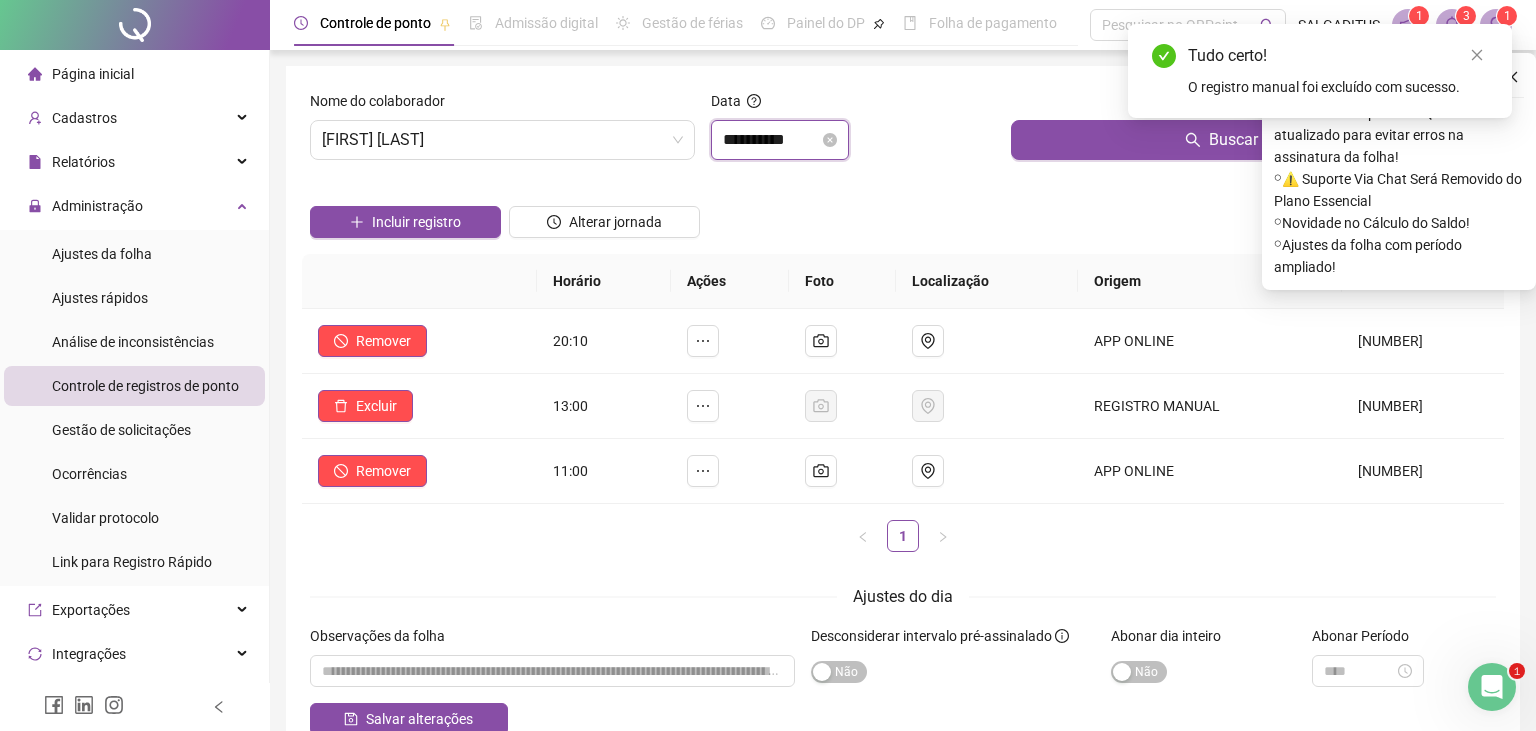 click on "**********" at bounding box center [771, 140] 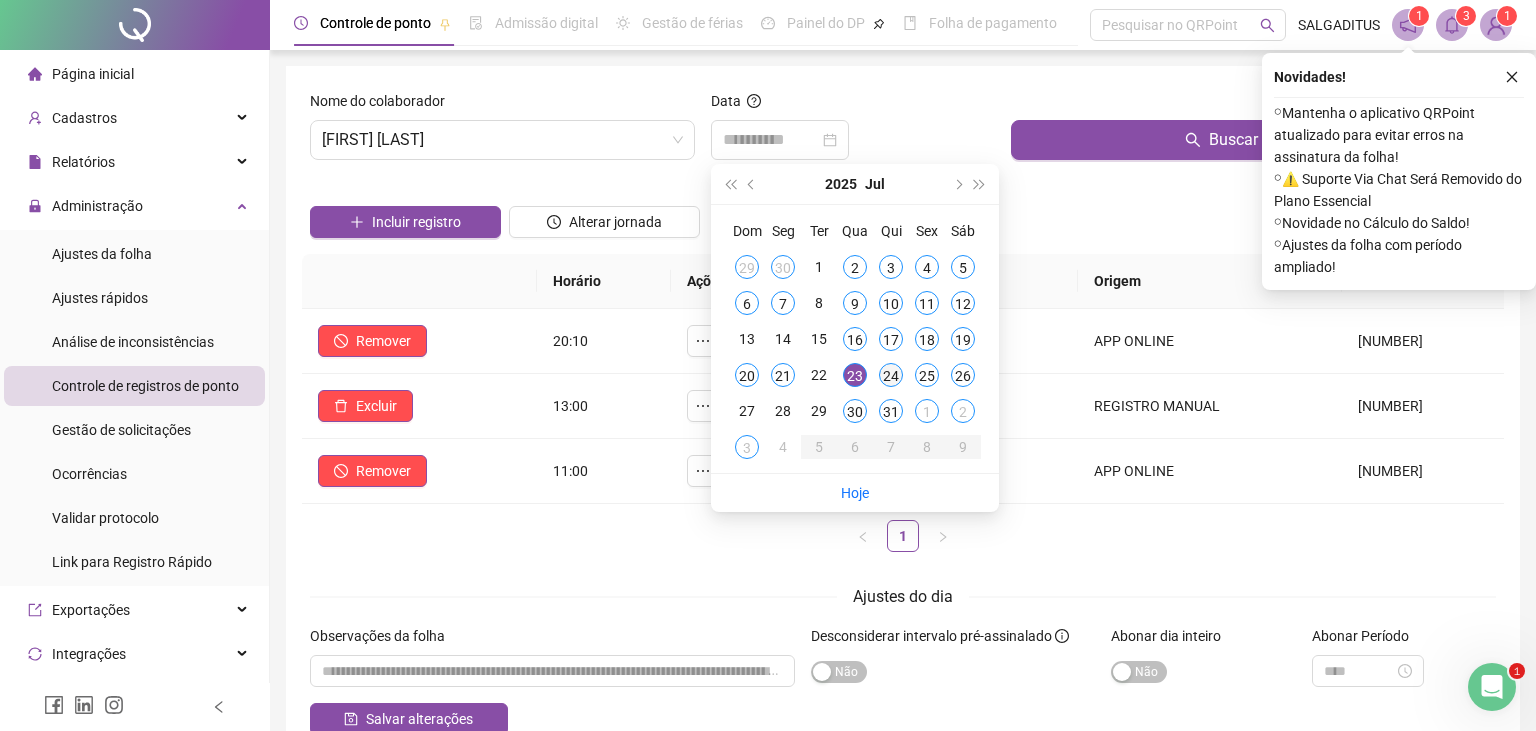 click on "24" at bounding box center [891, 375] 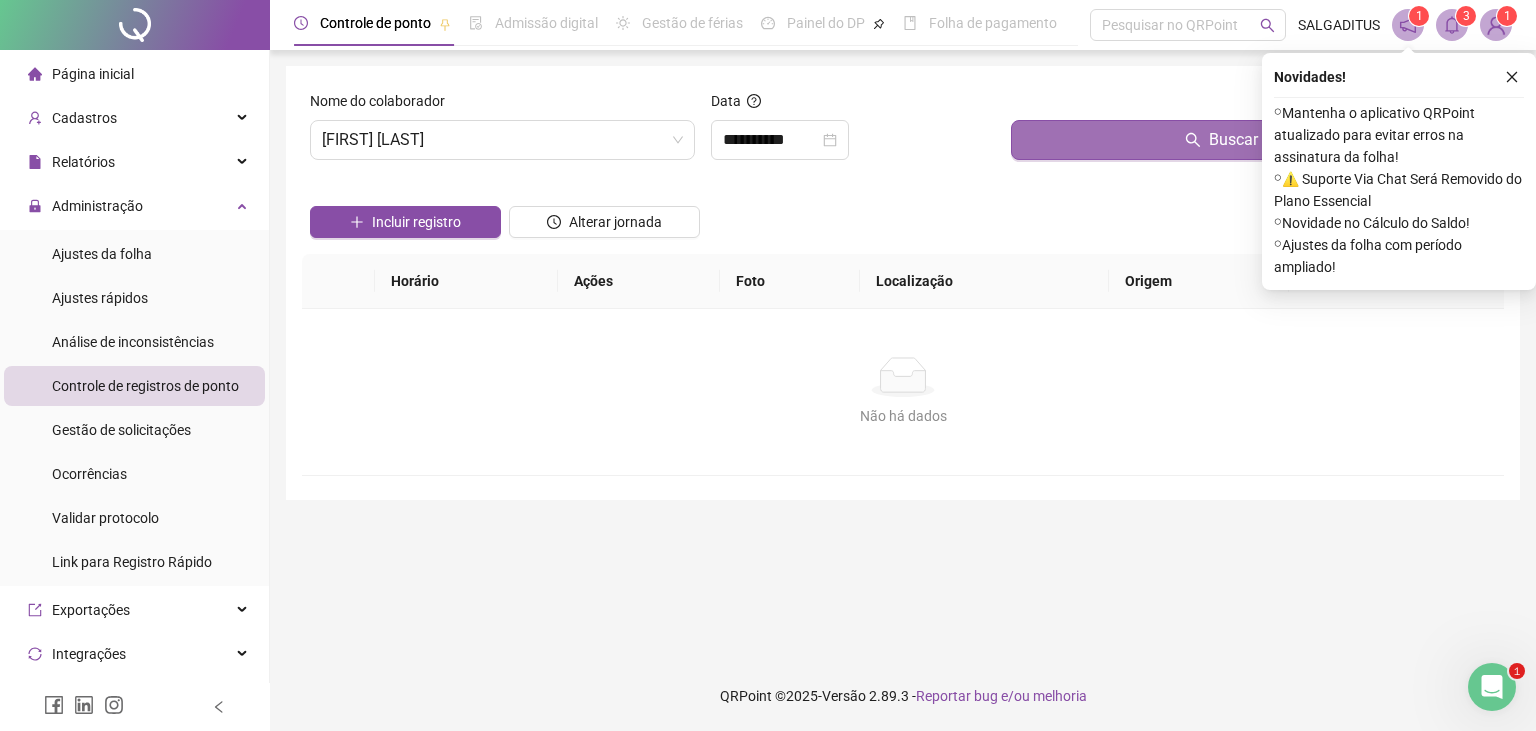 click on "Buscar registros" at bounding box center (1253, 140) 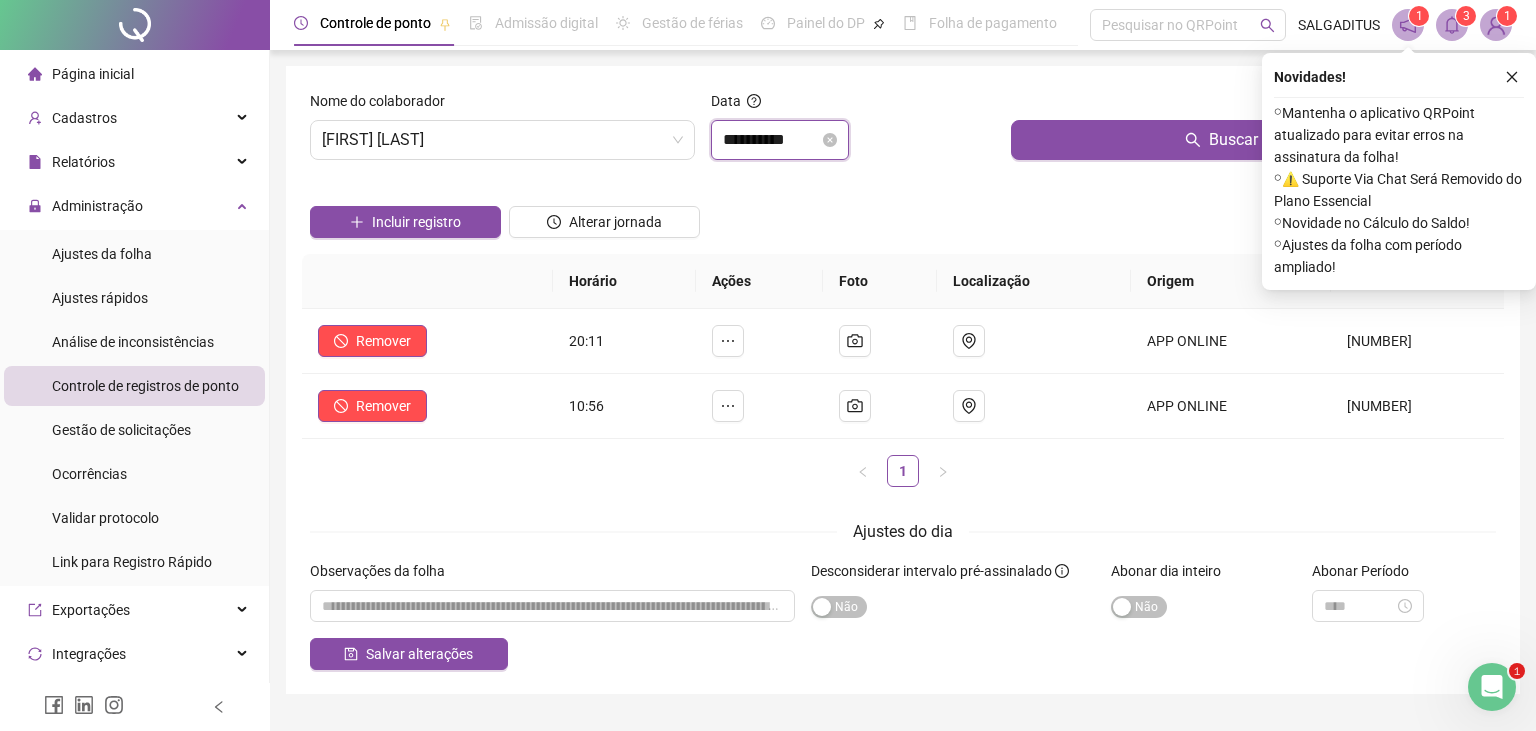 click on "**********" at bounding box center (771, 140) 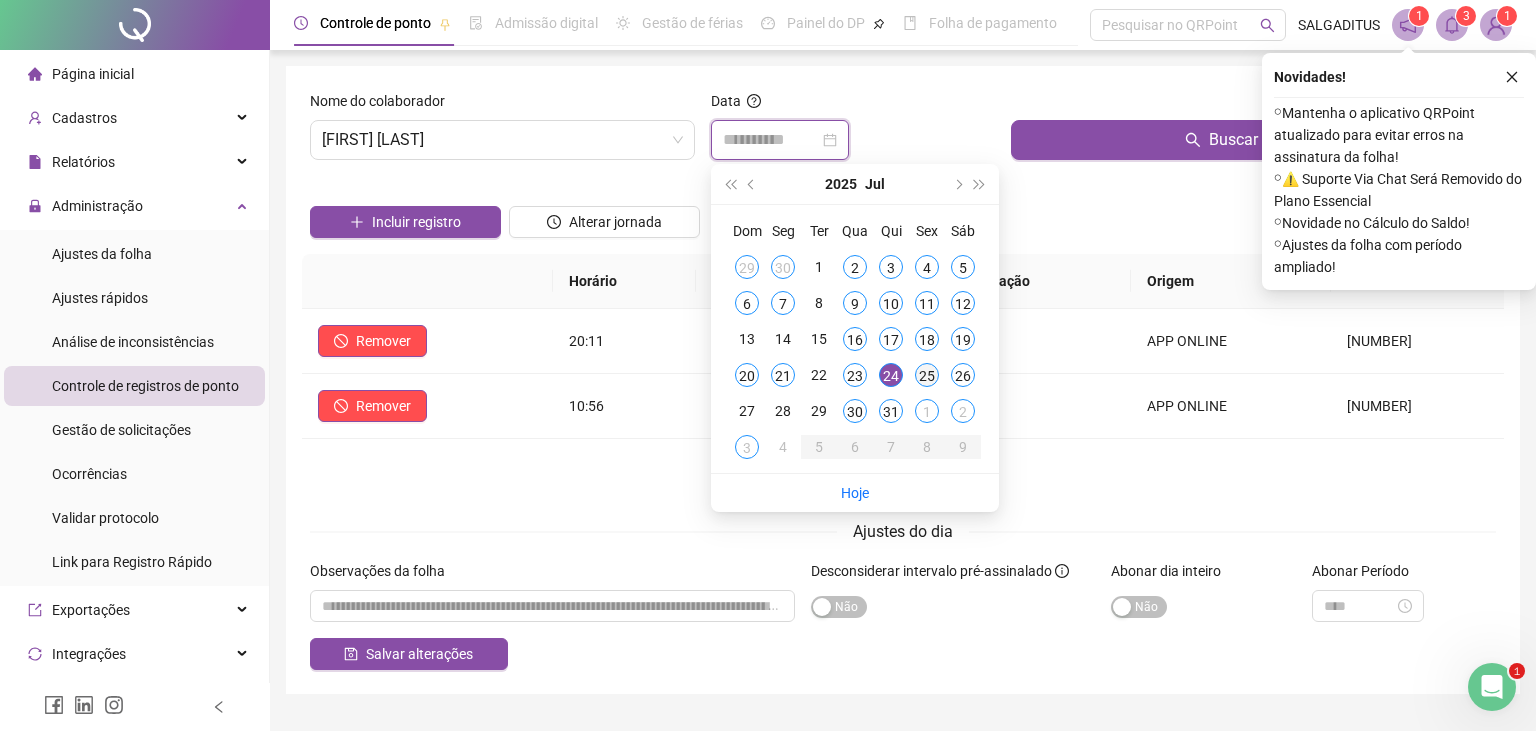 type on "**********" 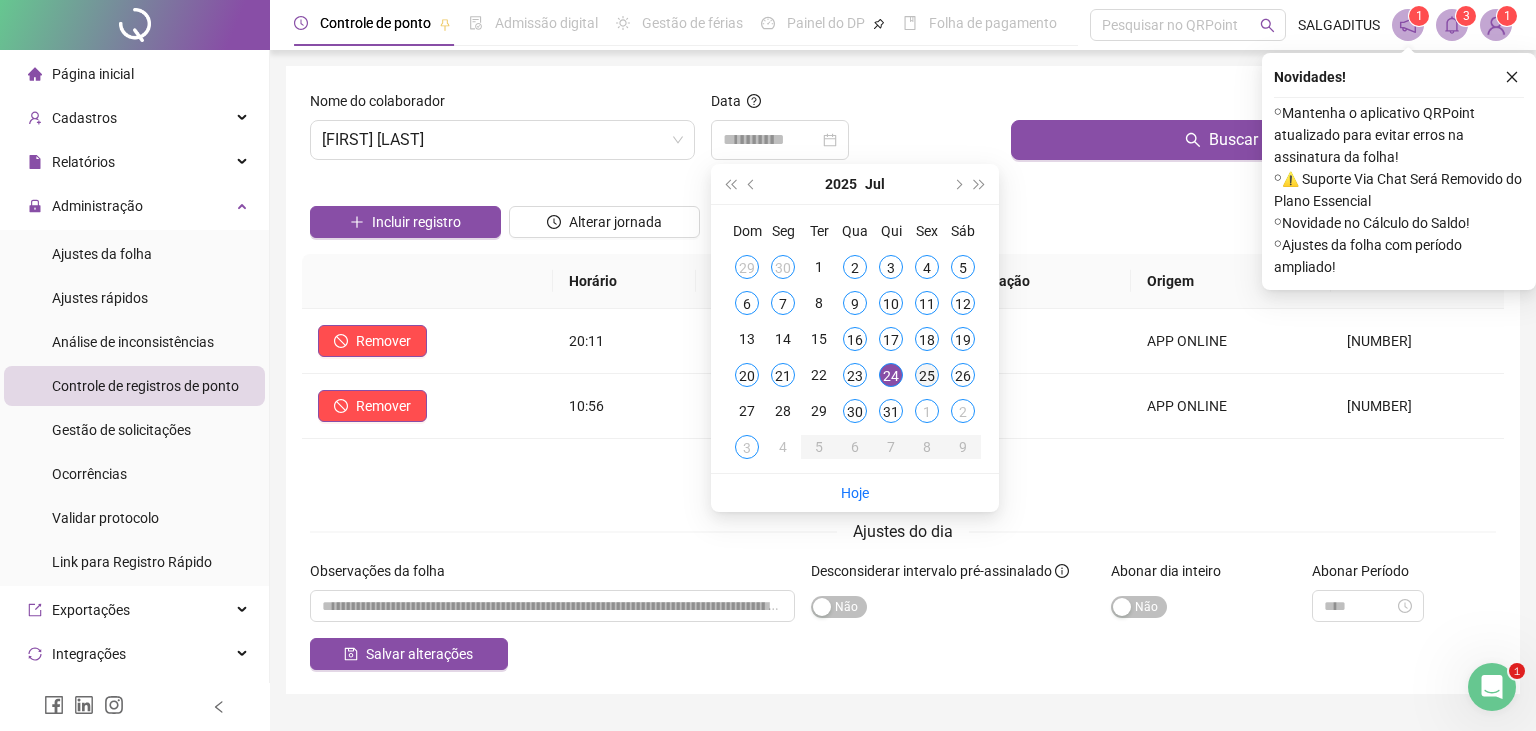 click on "25" at bounding box center (927, 375) 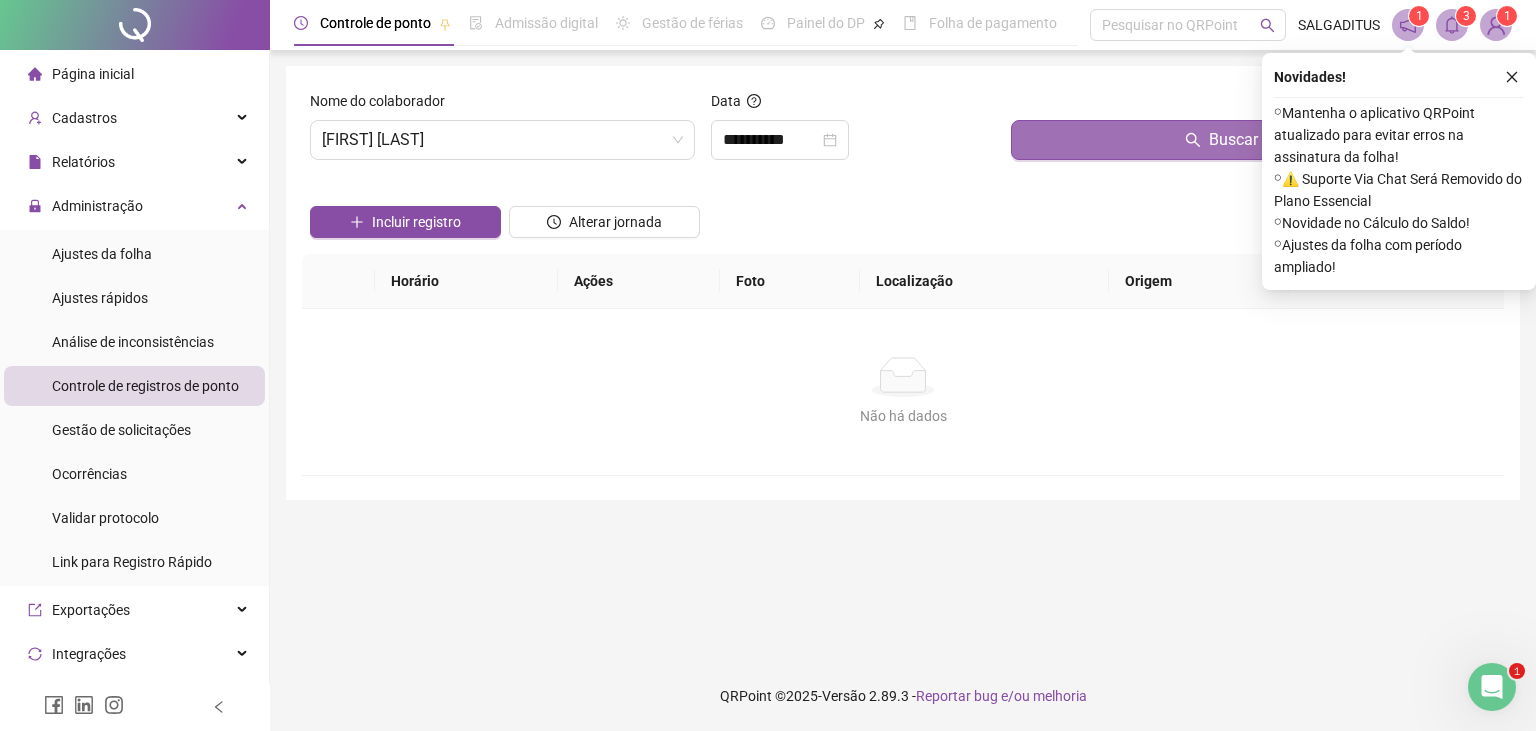 click on "Buscar registros" at bounding box center (1253, 140) 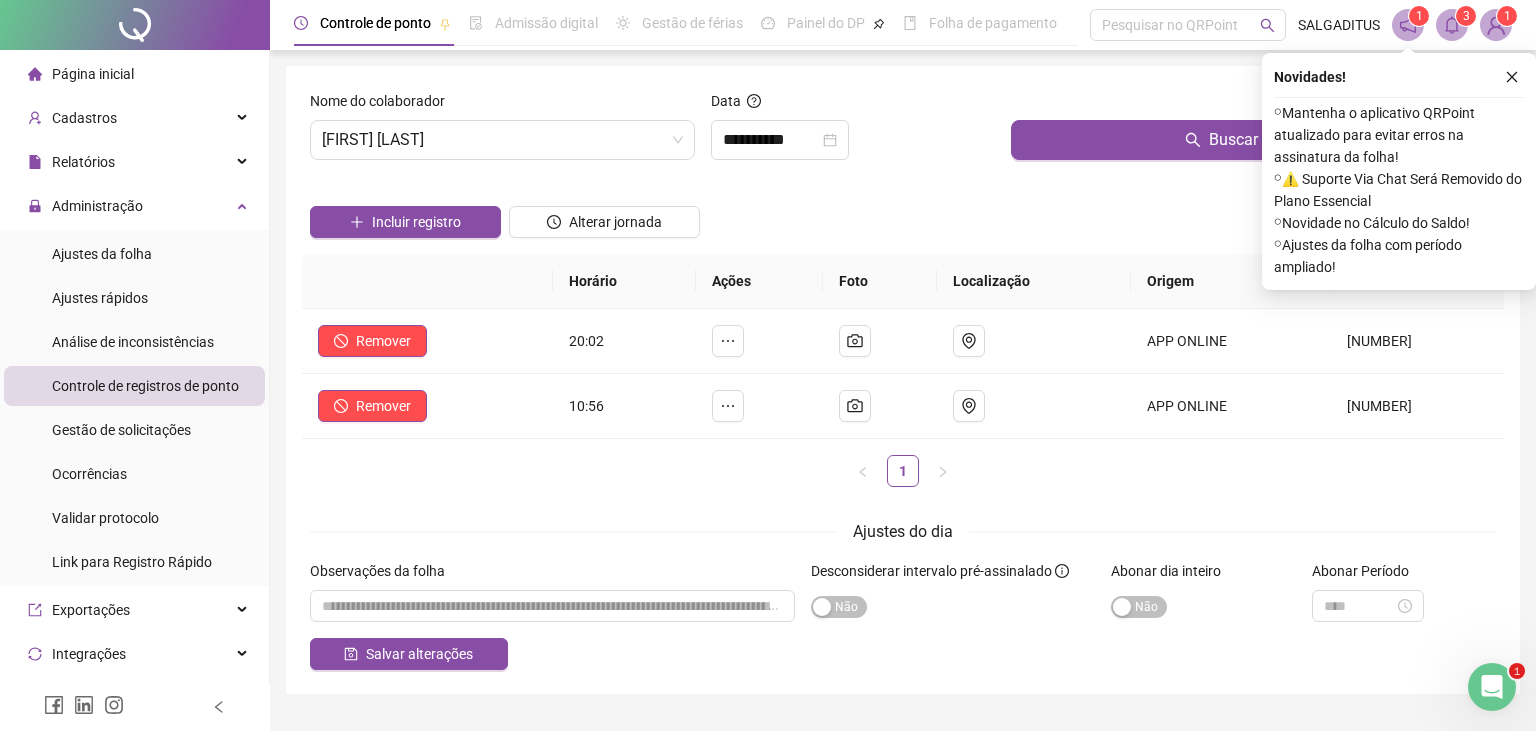 click on "**********" at bounding box center (853, 133) 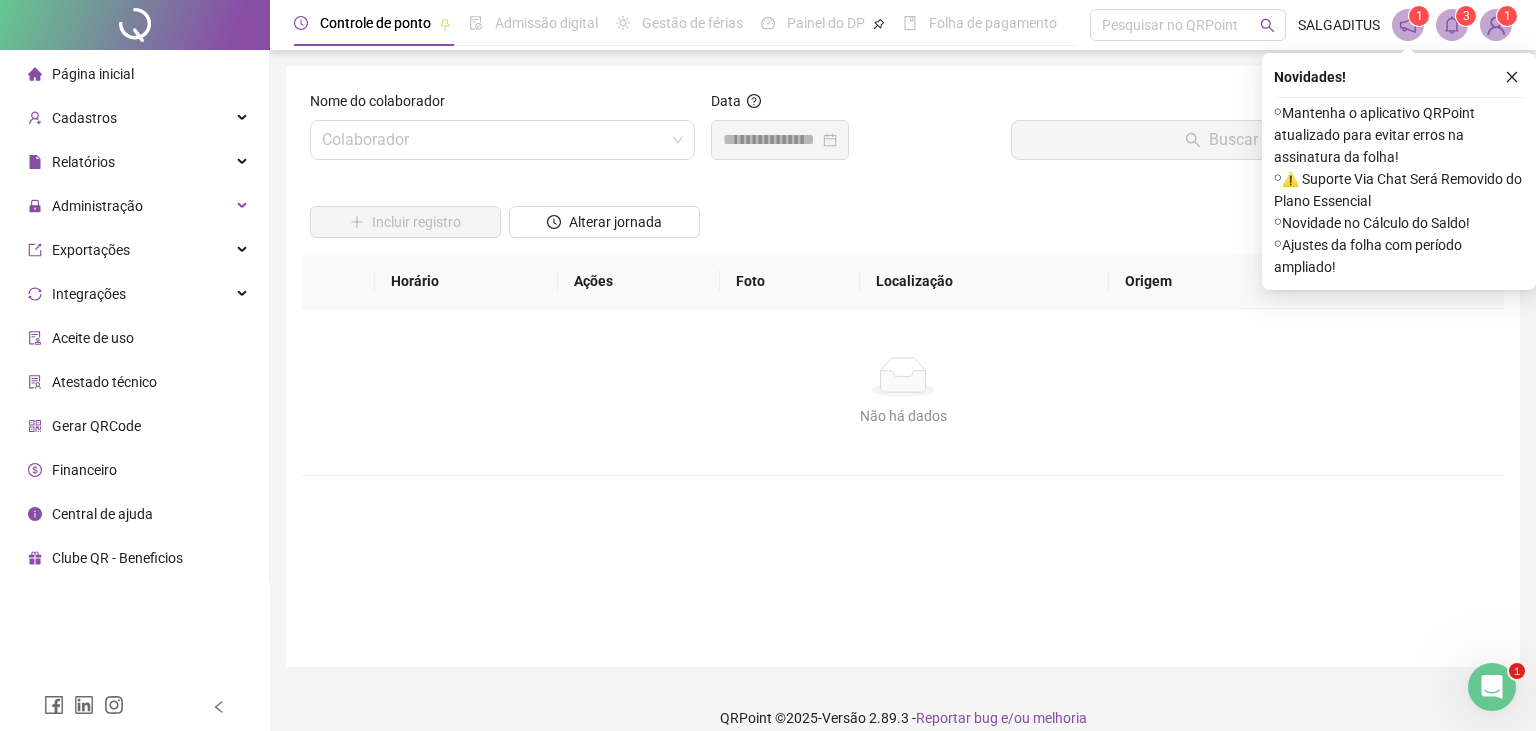 scroll, scrollTop: 0, scrollLeft: 0, axis: both 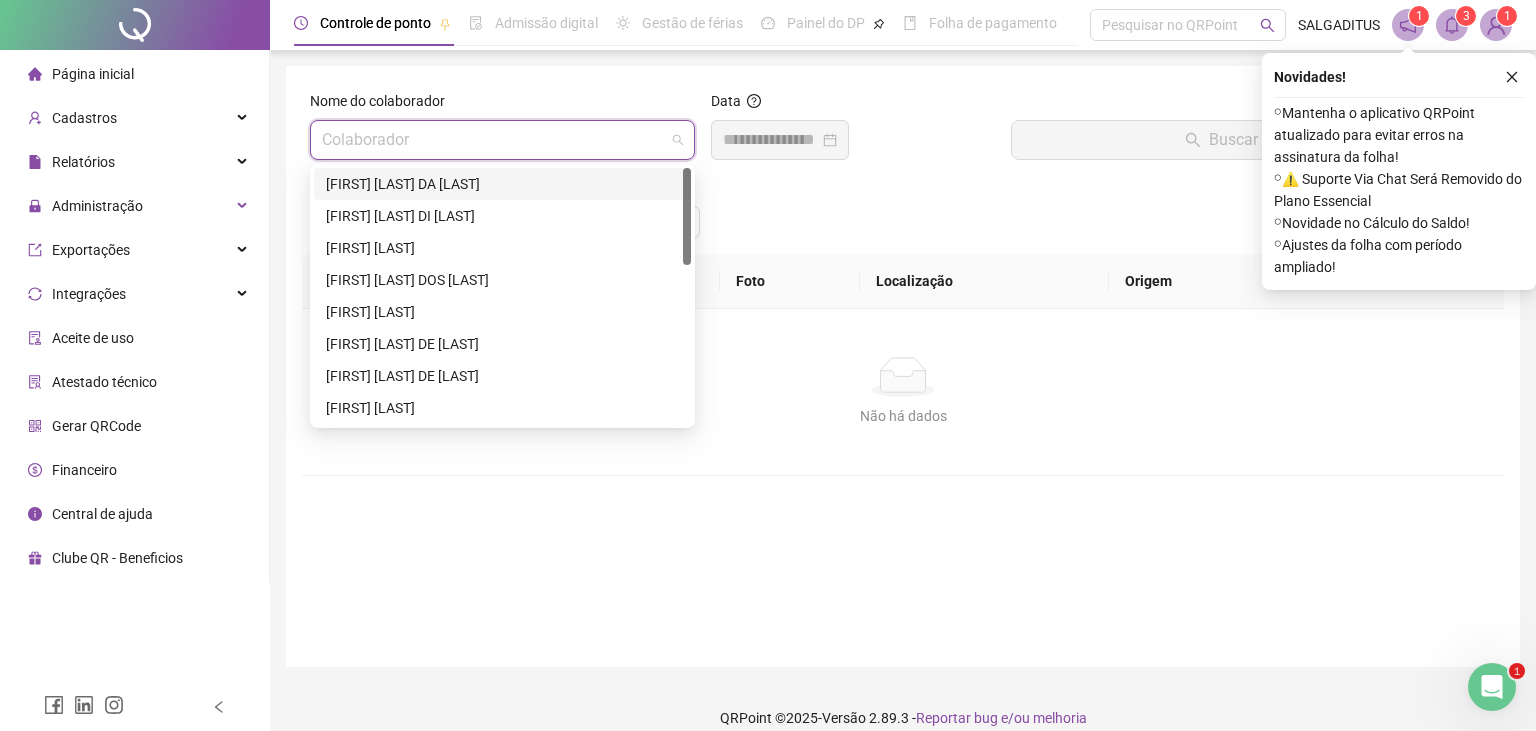 click at bounding box center (493, 140) 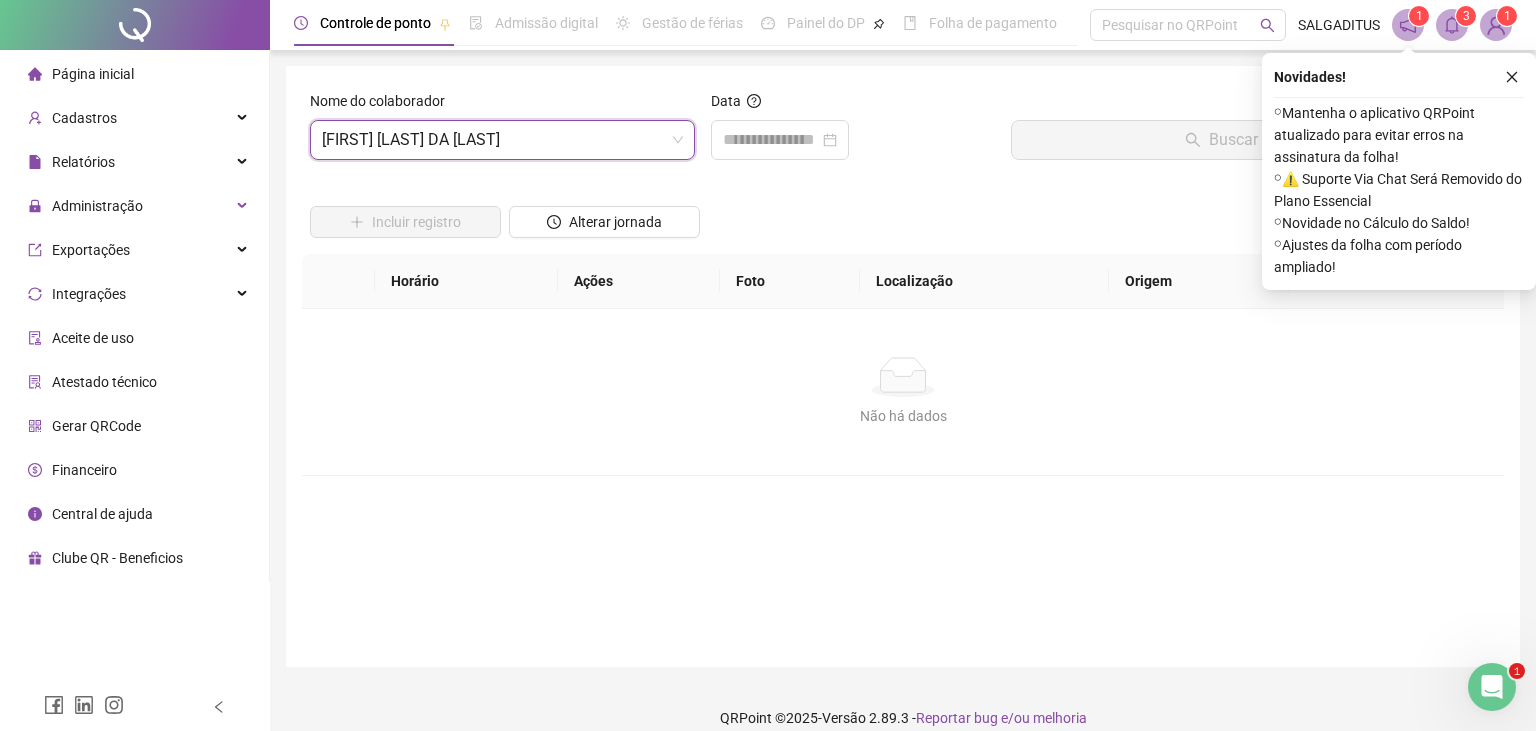 click on "Data" at bounding box center (853, 105) 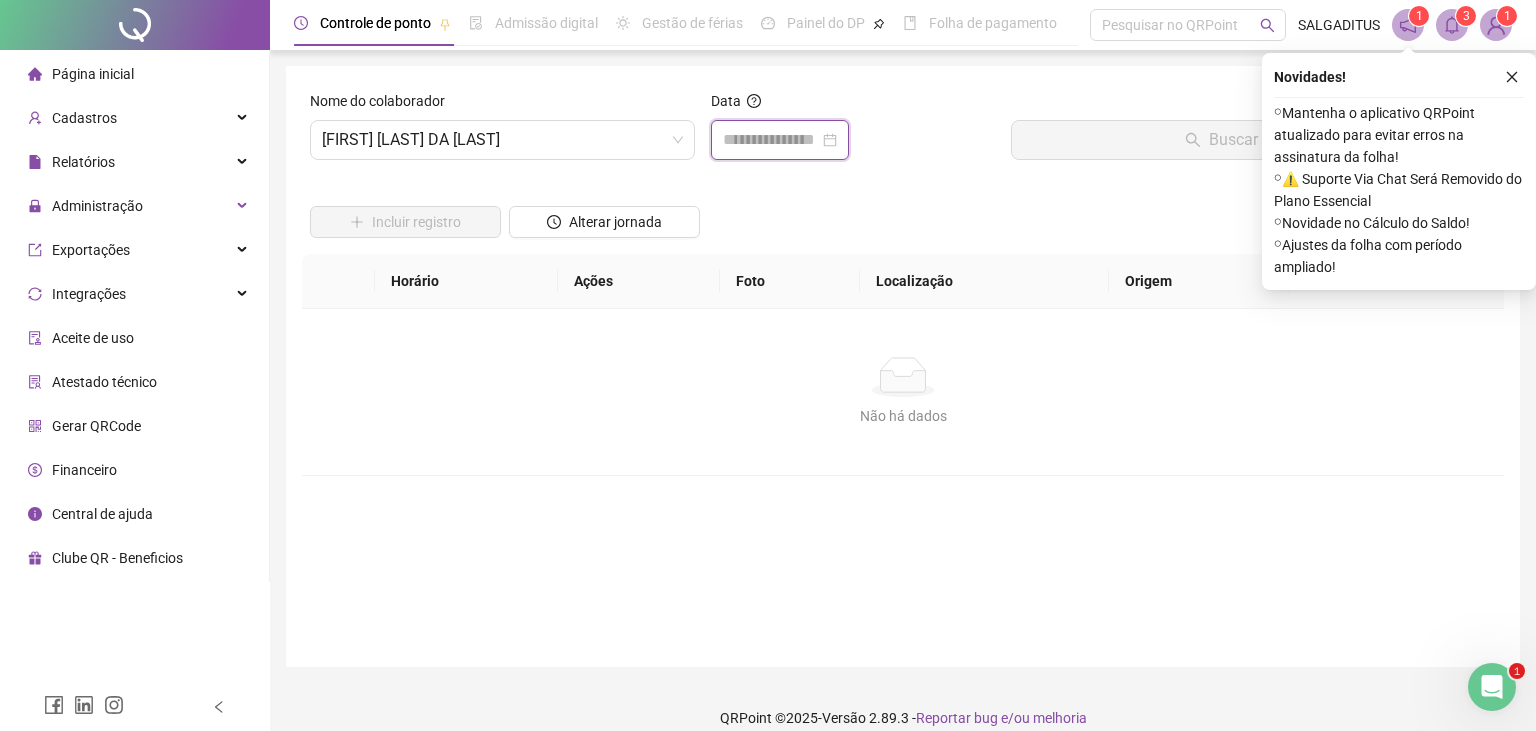 click at bounding box center [771, 140] 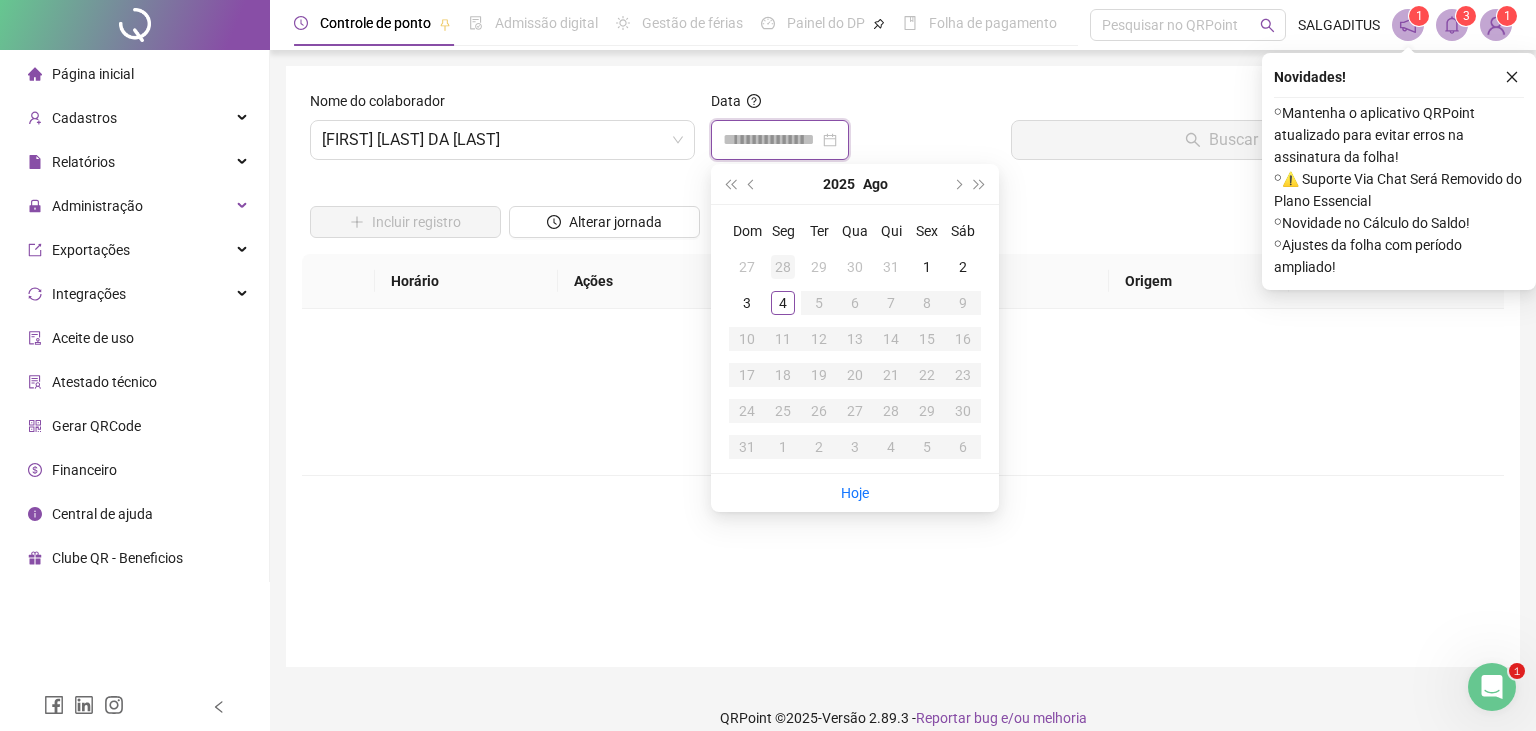 type on "**********" 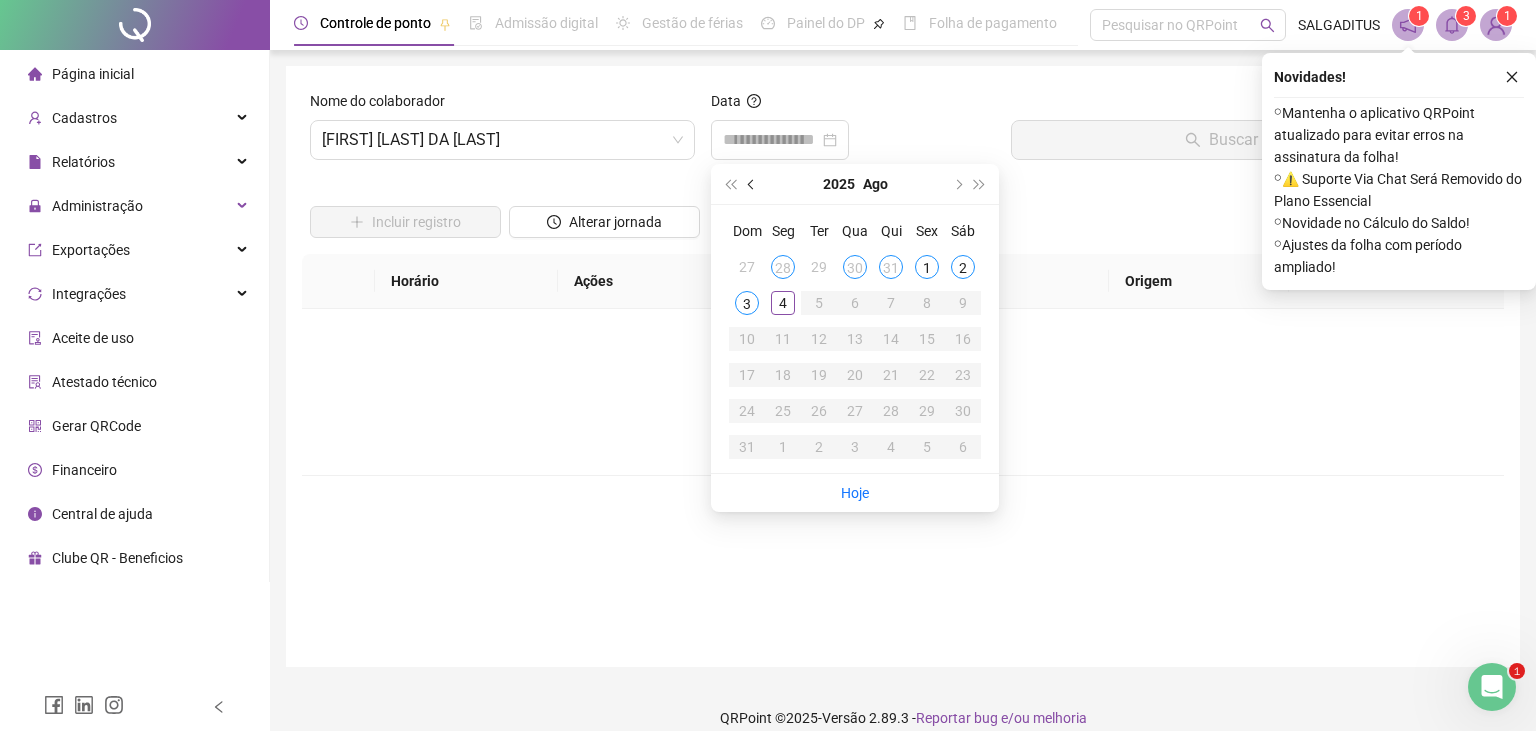 click at bounding box center (752, 184) 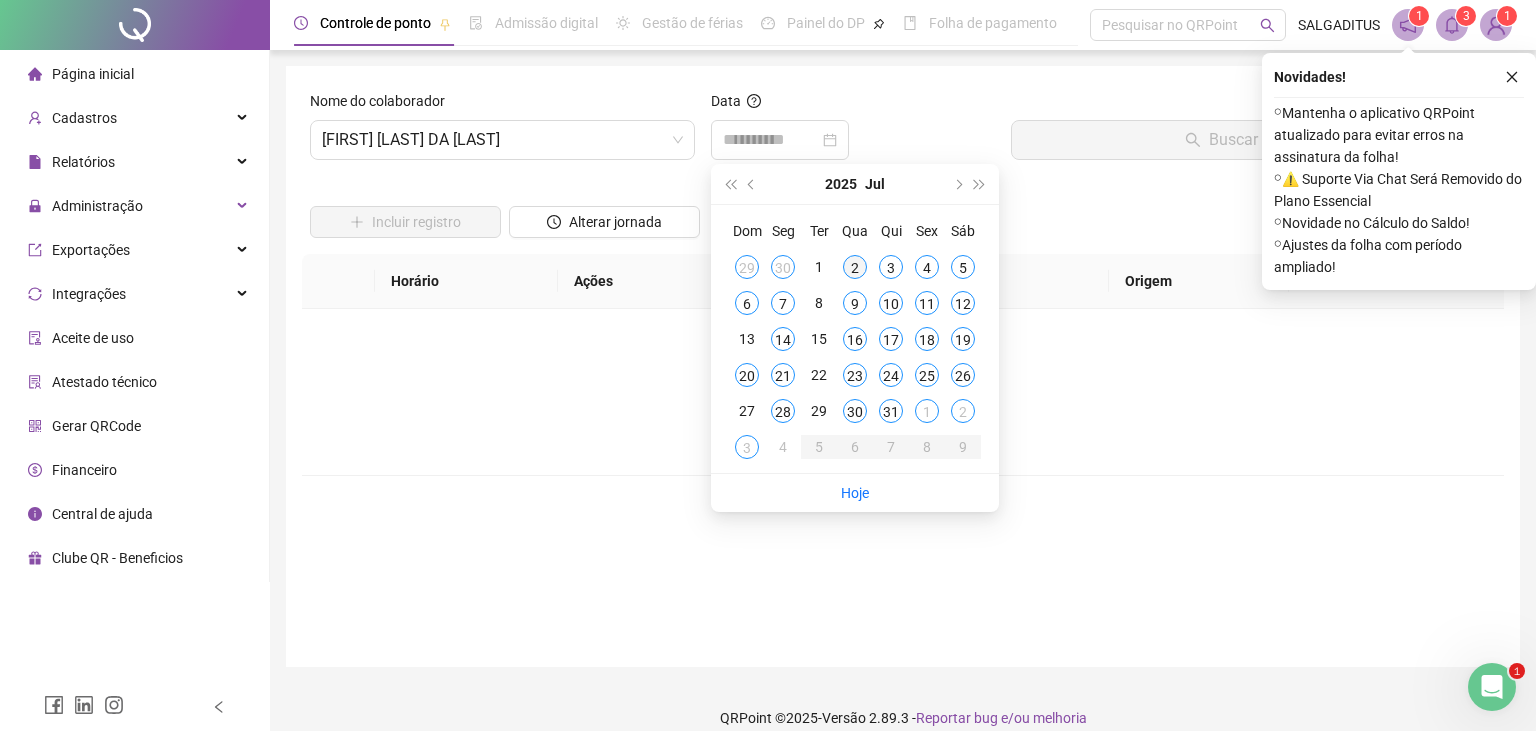 click on "2" at bounding box center (855, 267) 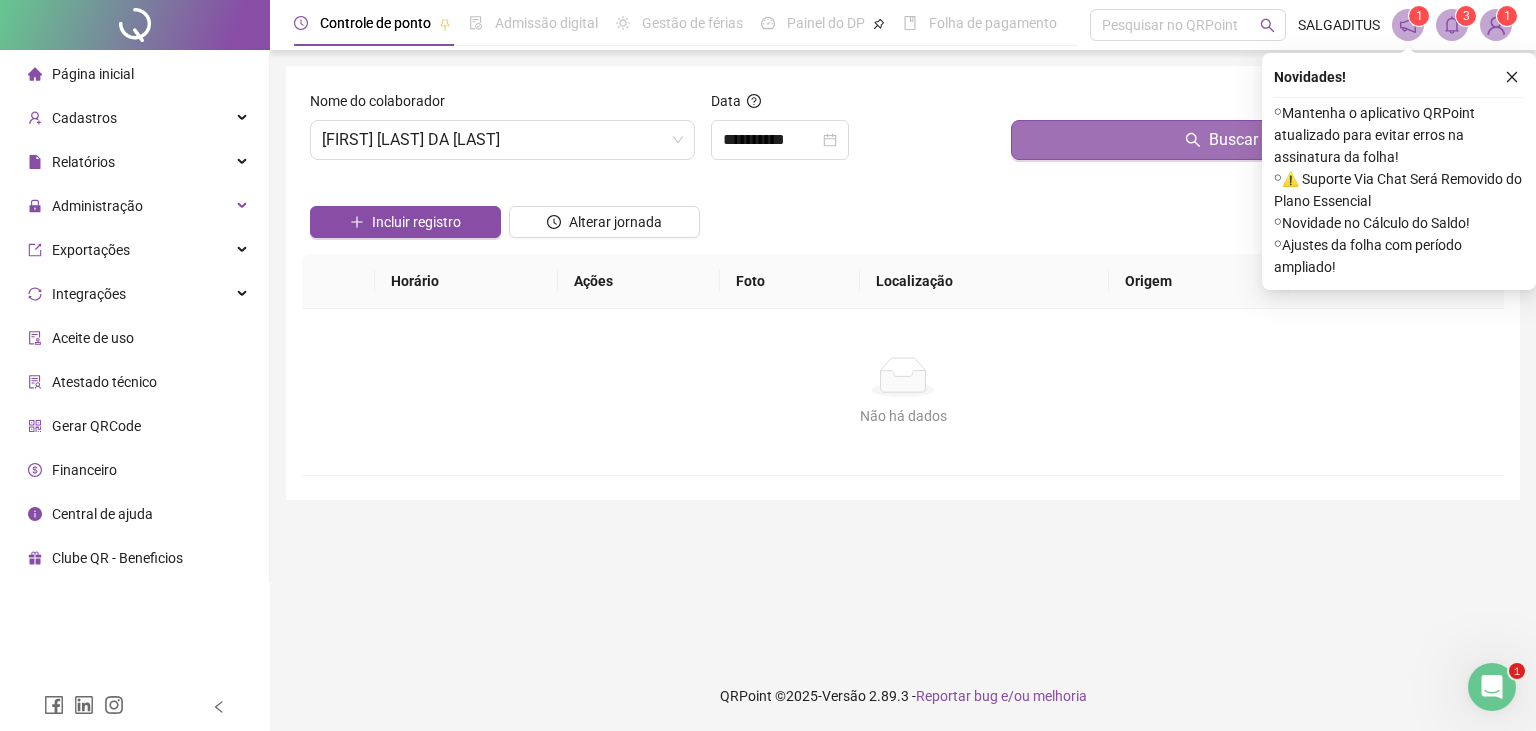 click on "Buscar registros" at bounding box center [1253, 140] 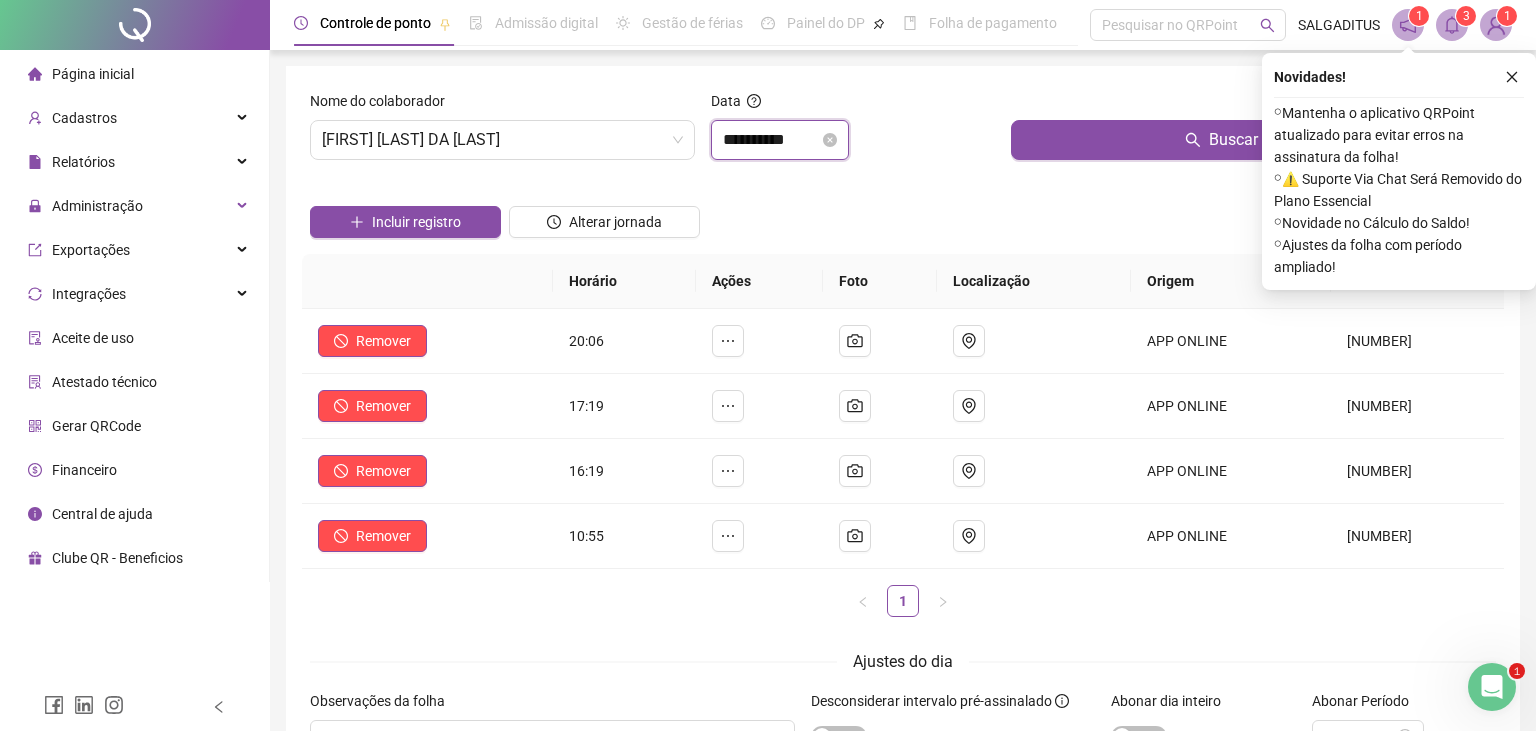 click on "**********" at bounding box center [771, 140] 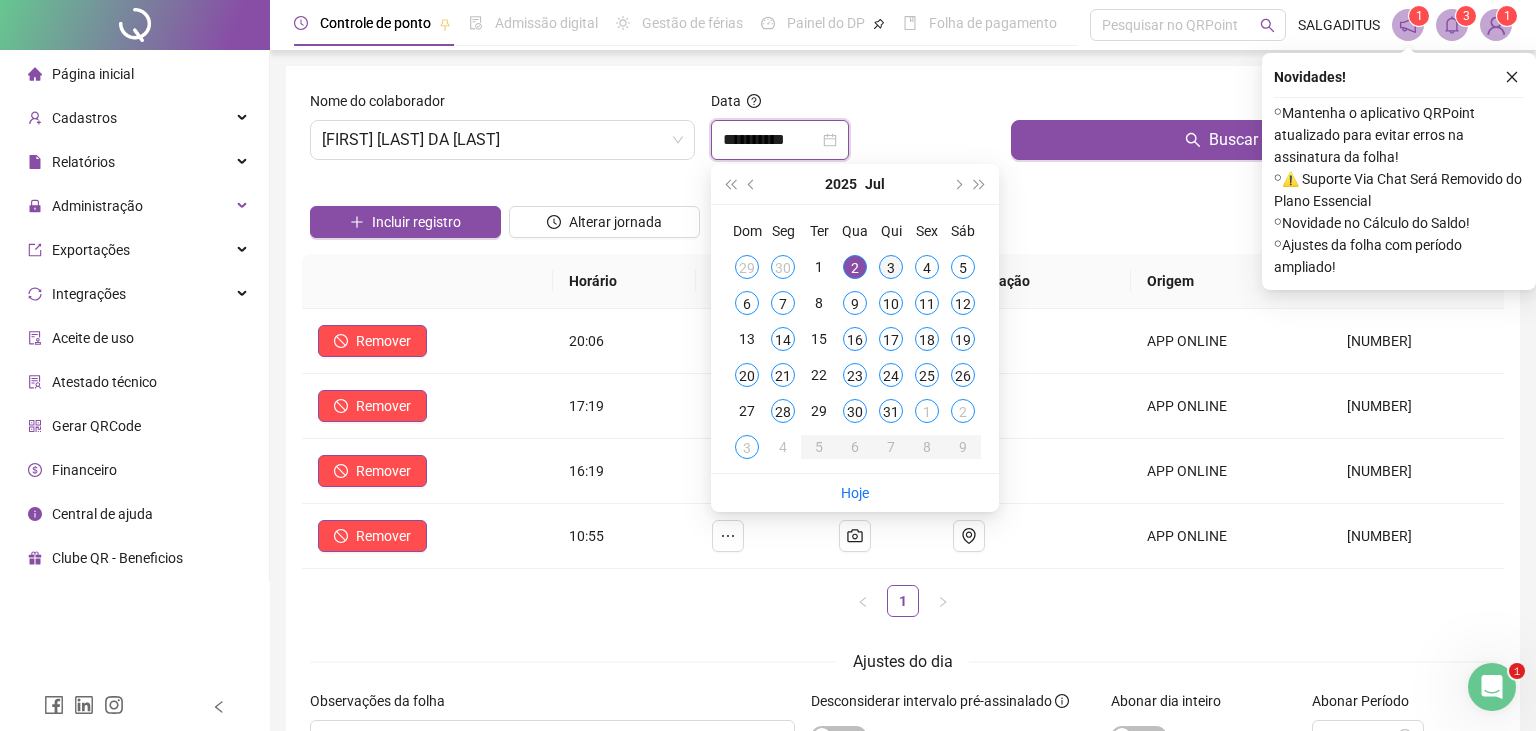type on "**********" 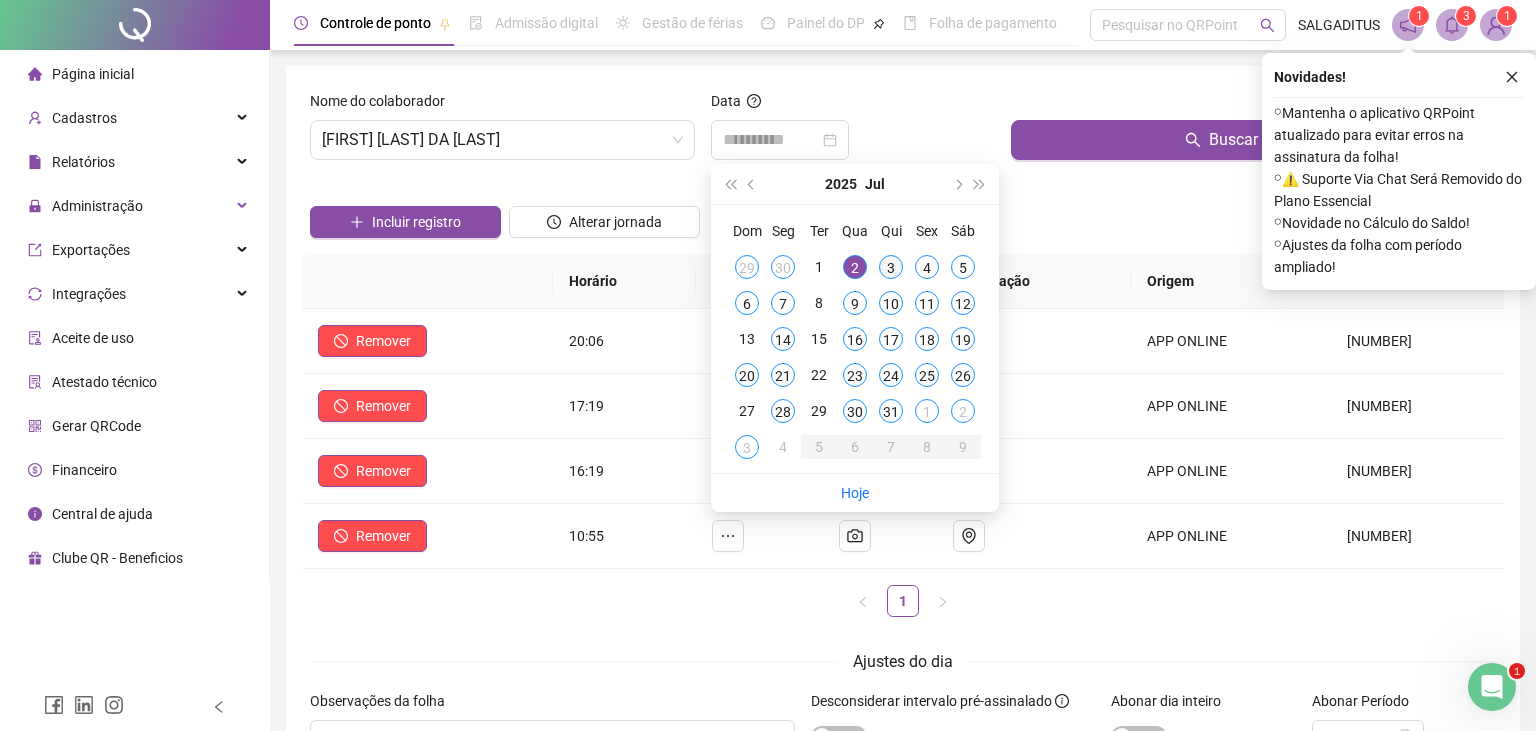 click on "3" at bounding box center (891, 267) 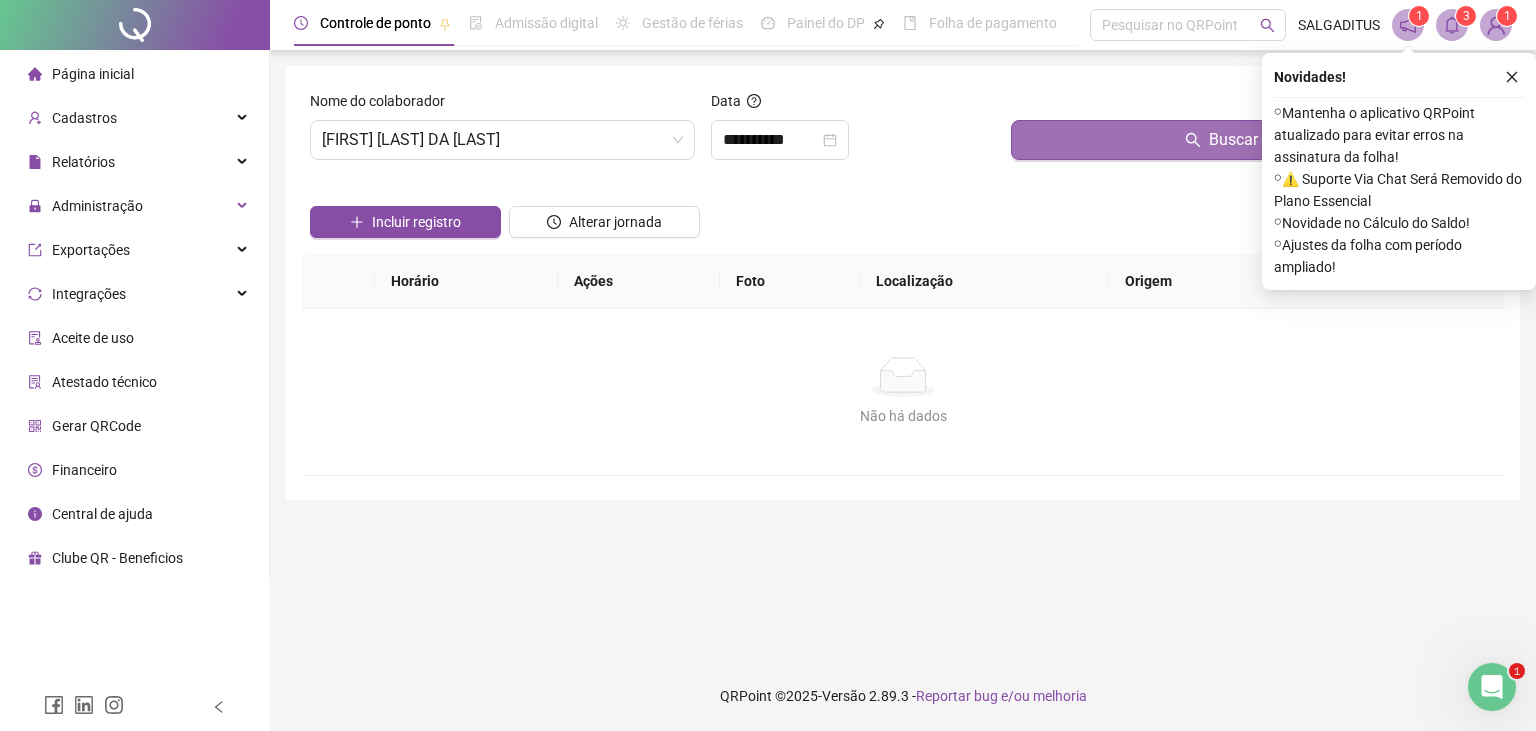click on "Buscar registros" at bounding box center (1253, 140) 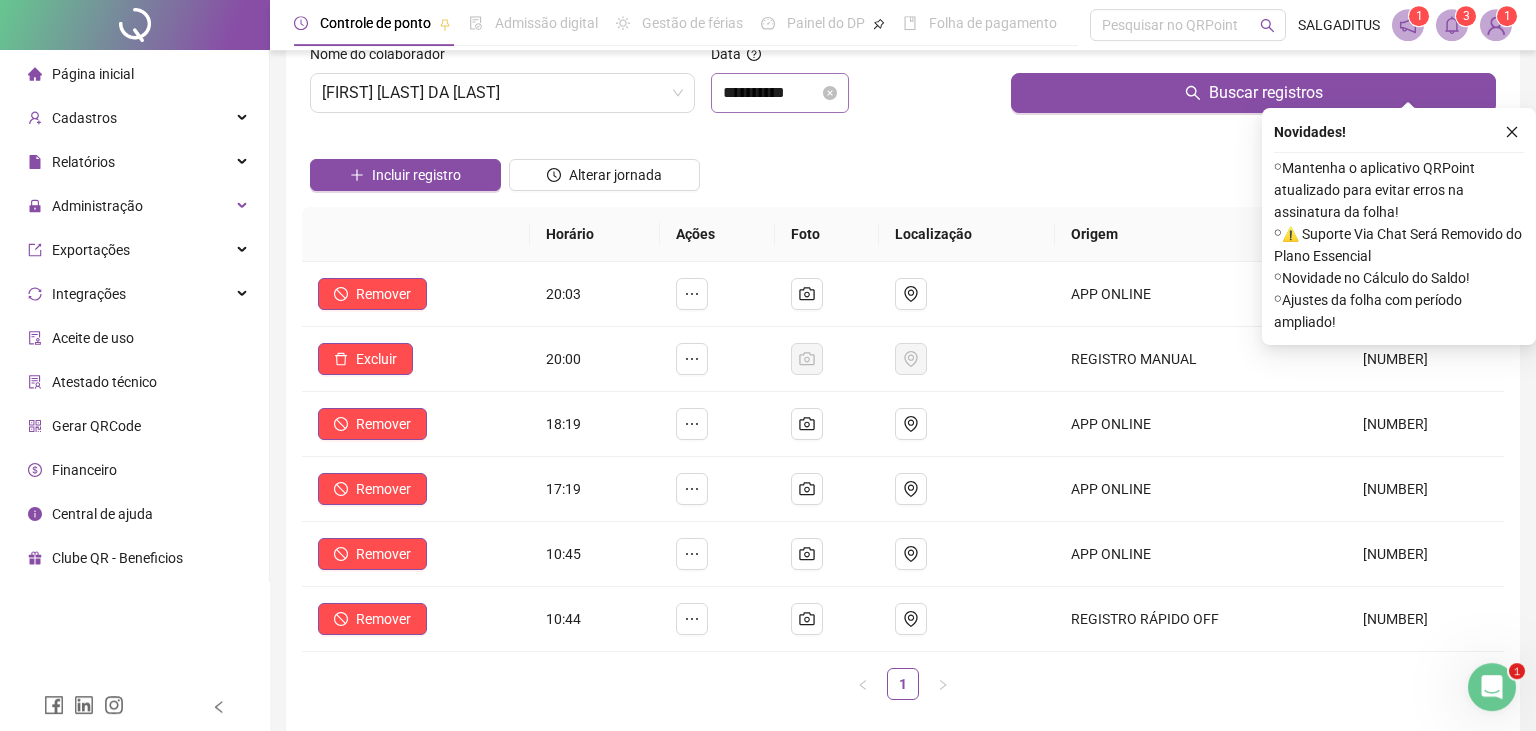 scroll, scrollTop: 105, scrollLeft: 0, axis: vertical 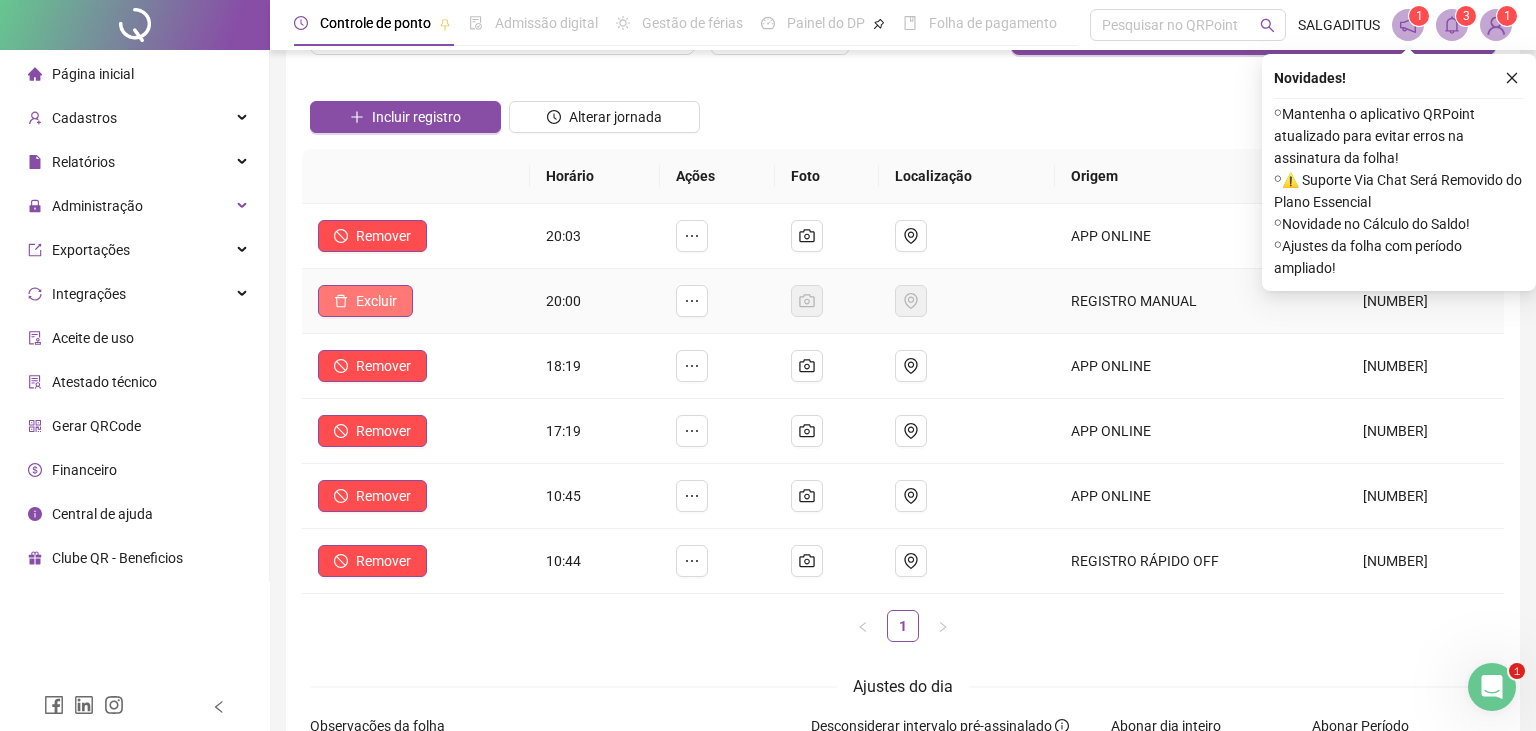click on "Excluir" at bounding box center [365, 301] 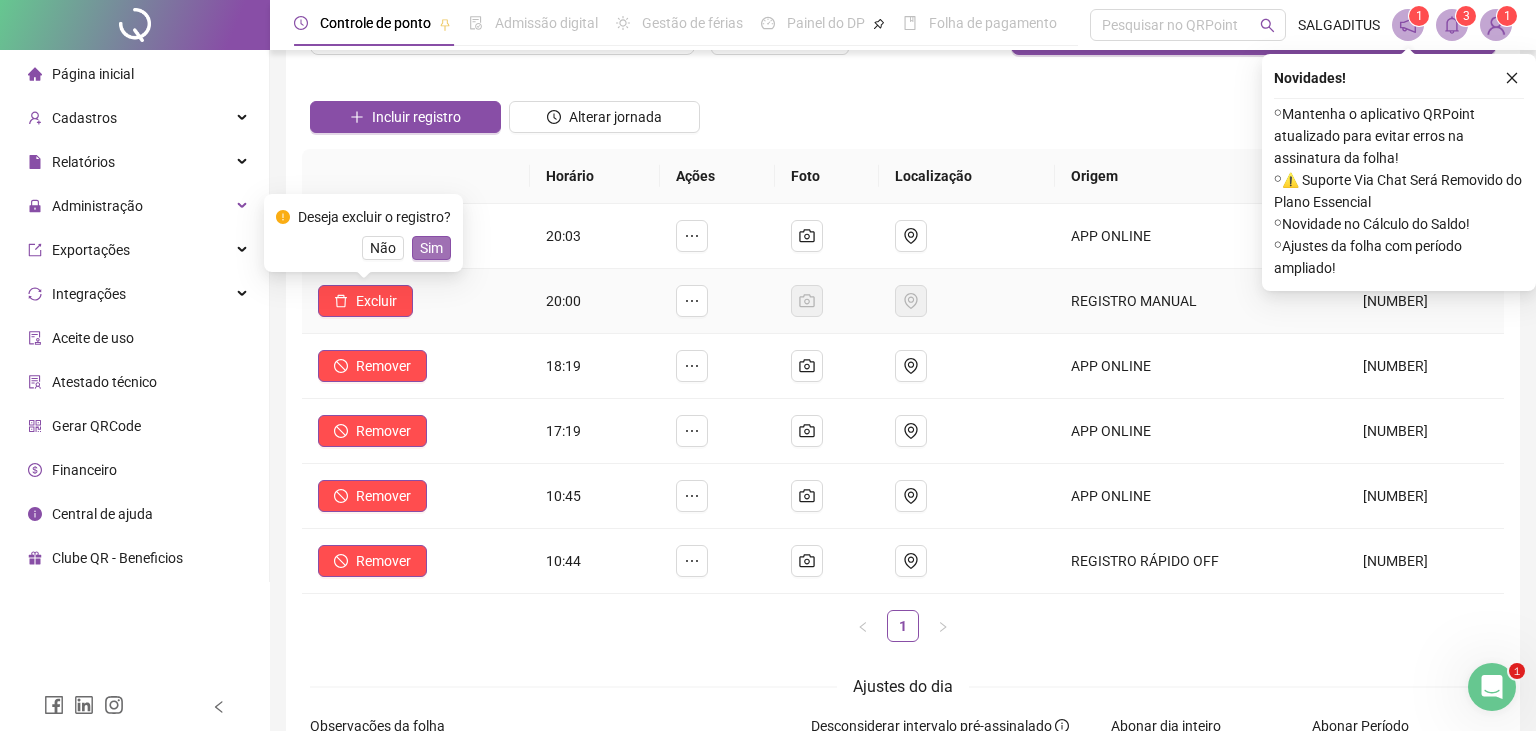 click on "Sim" at bounding box center (431, 248) 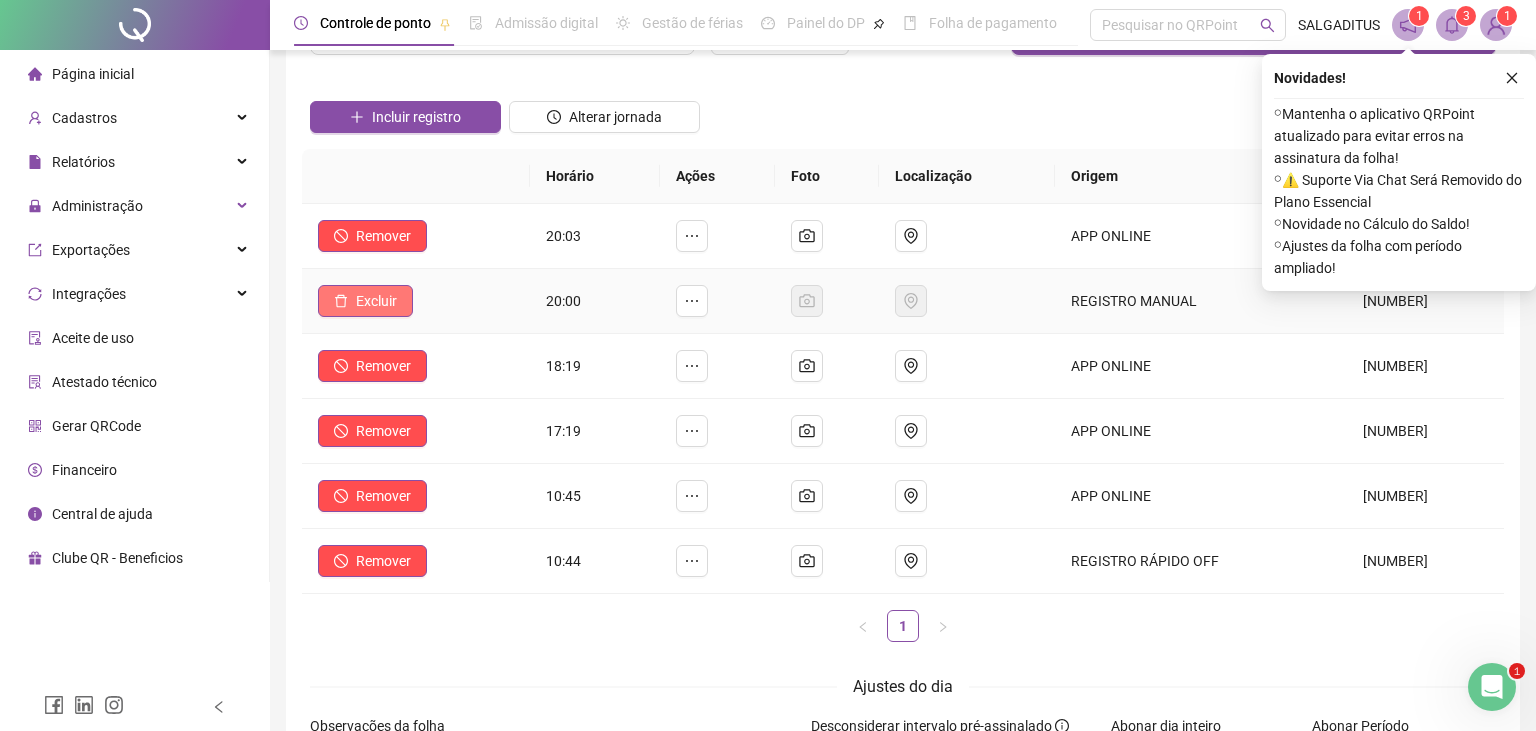 click on "Excluir" at bounding box center [376, 301] 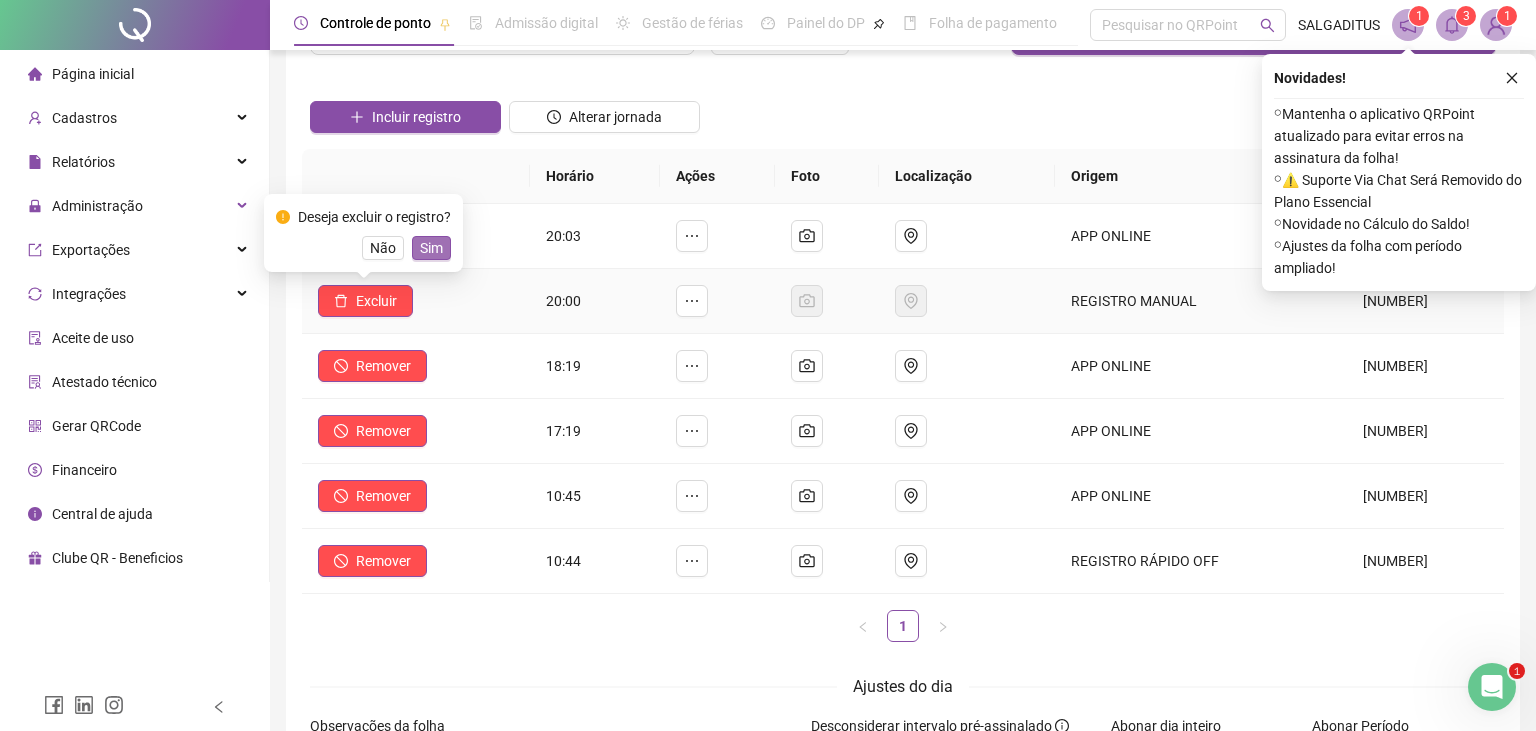click on "Sim" at bounding box center (431, 248) 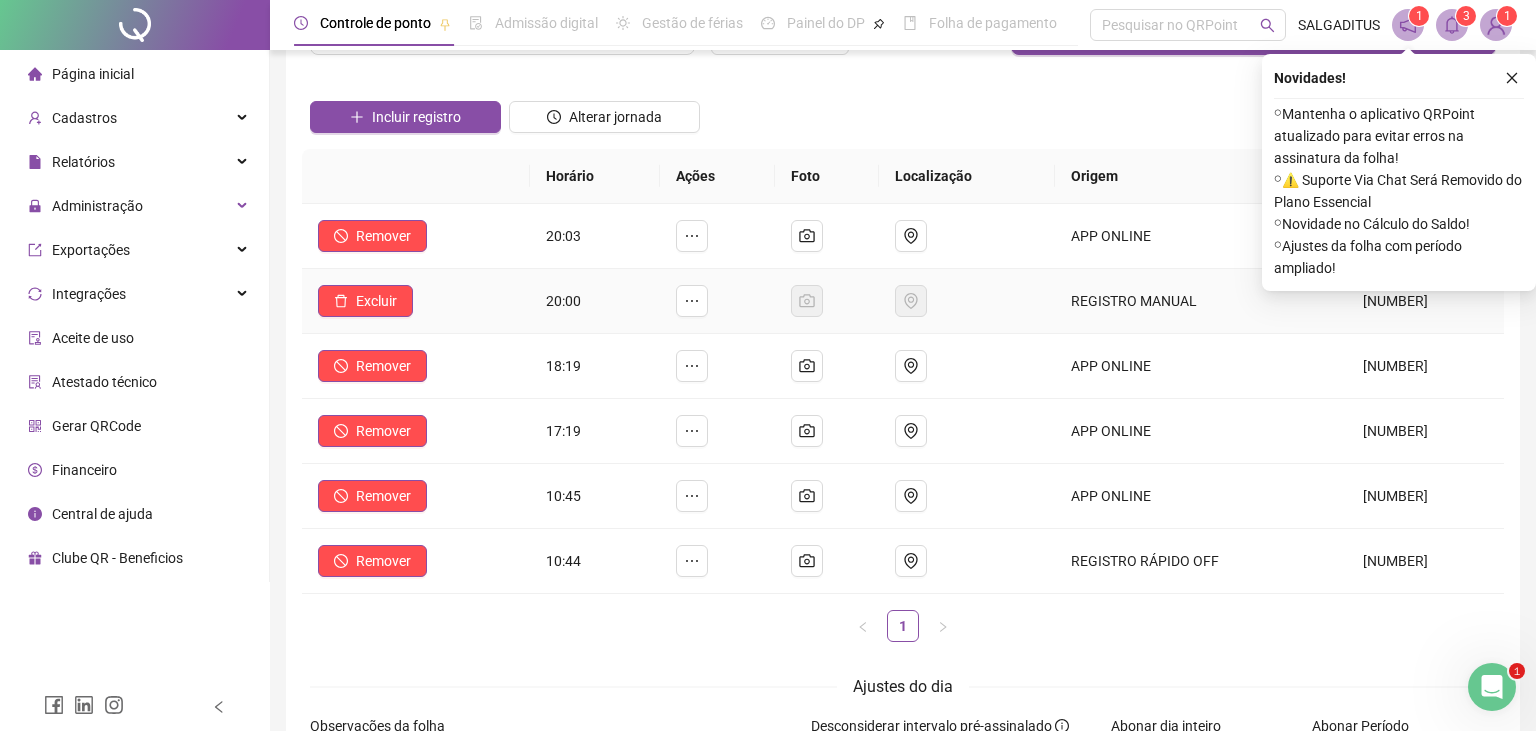 click on "Excluir" at bounding box center [416, 301] 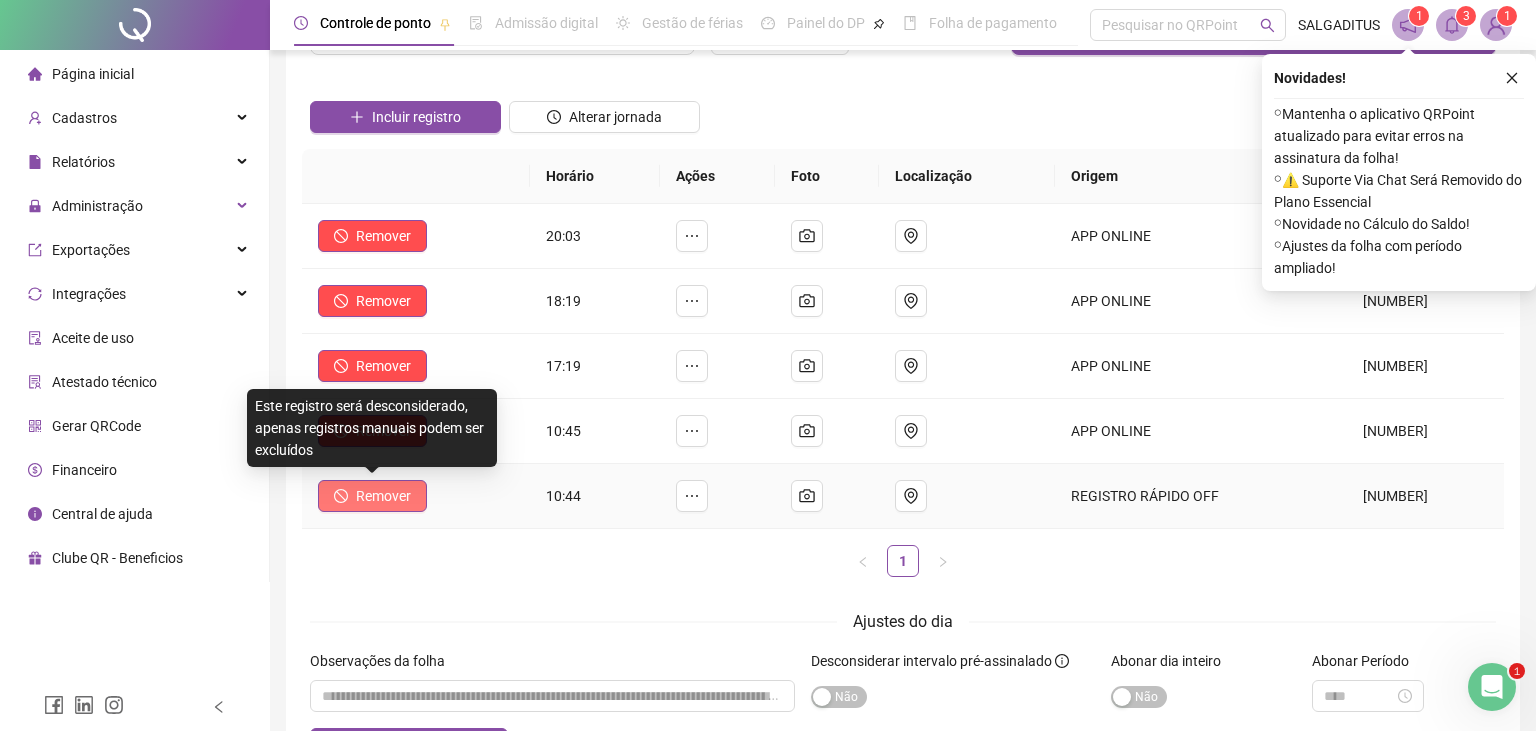click on "Remover" at bounding box center [383, 496] 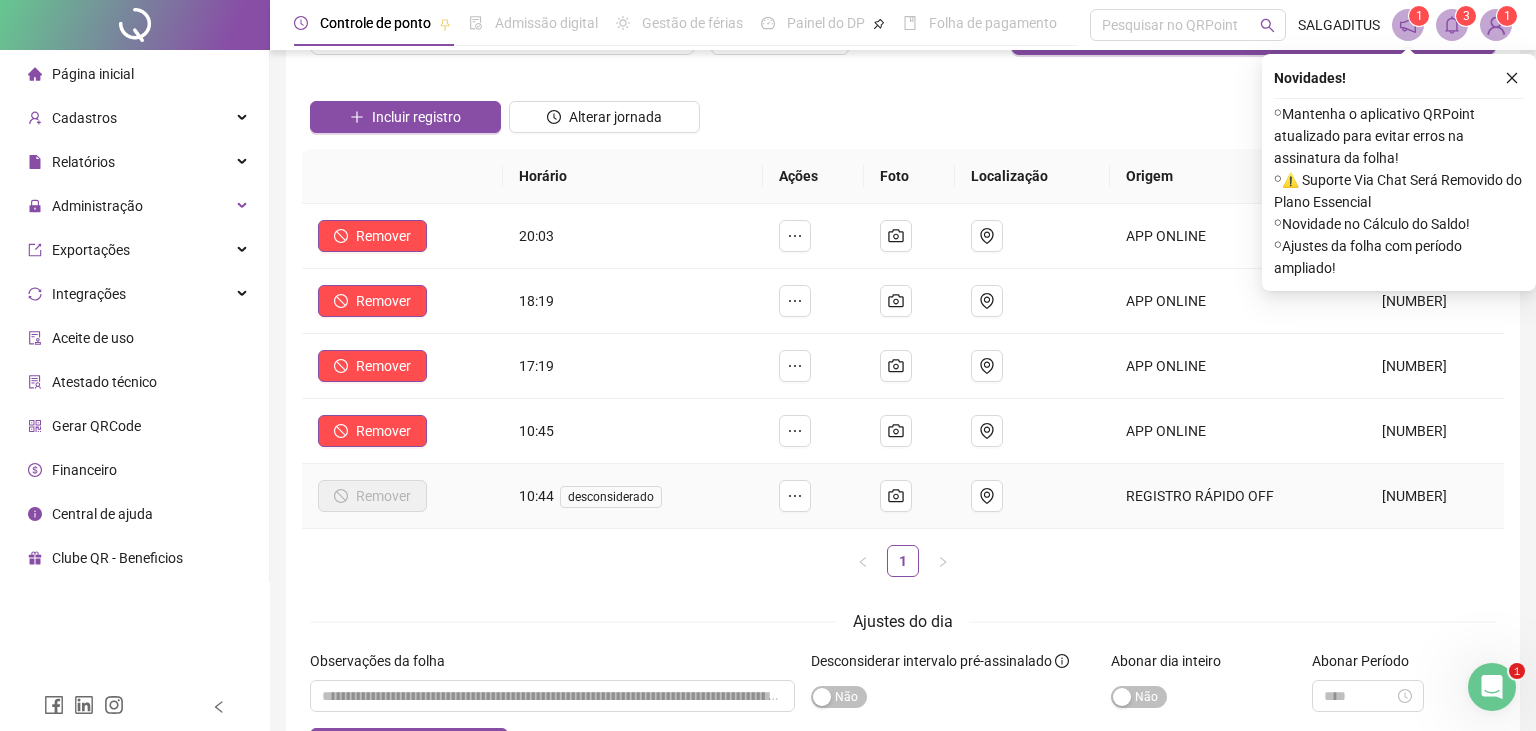 click on "10:44    desconsiderado" at bounding box center [633, 496] 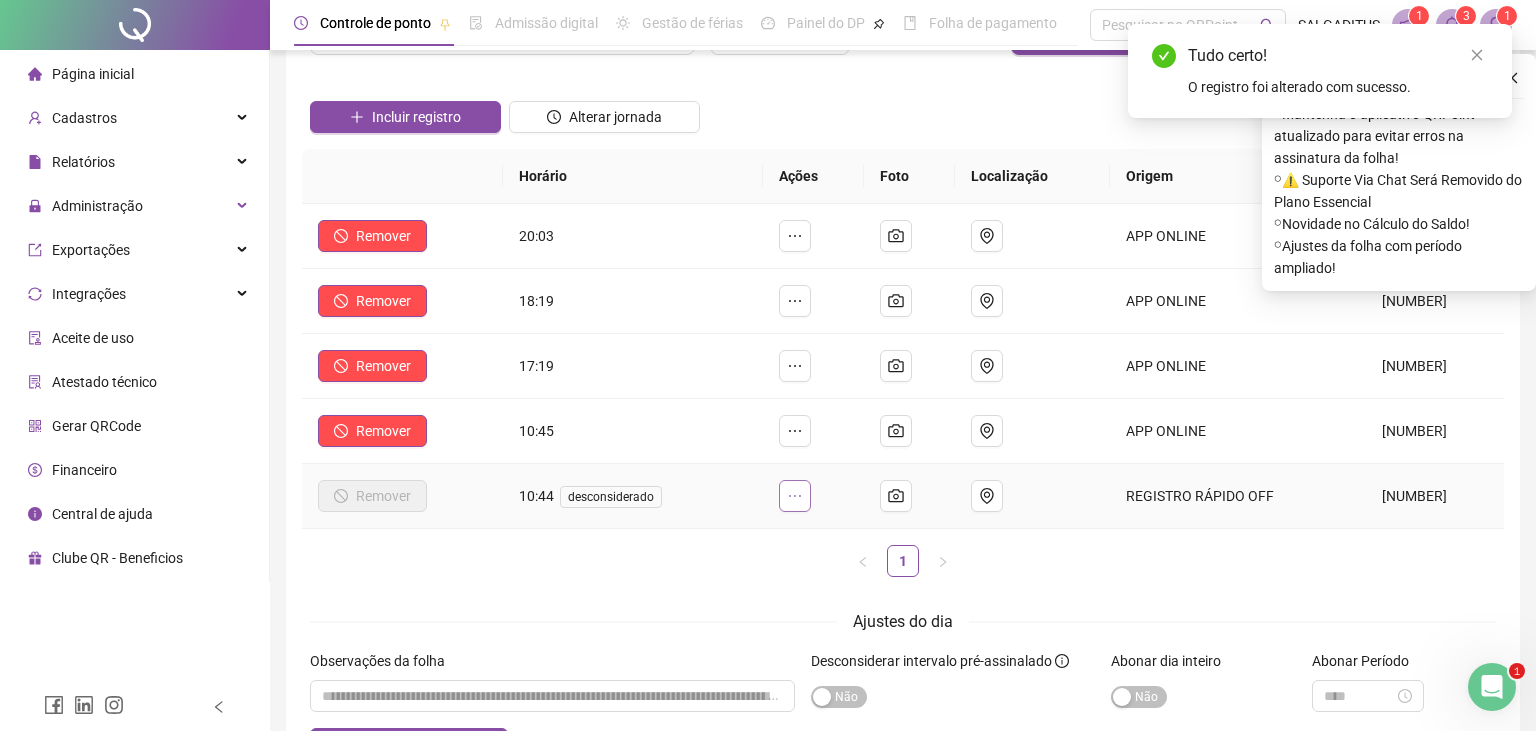 click 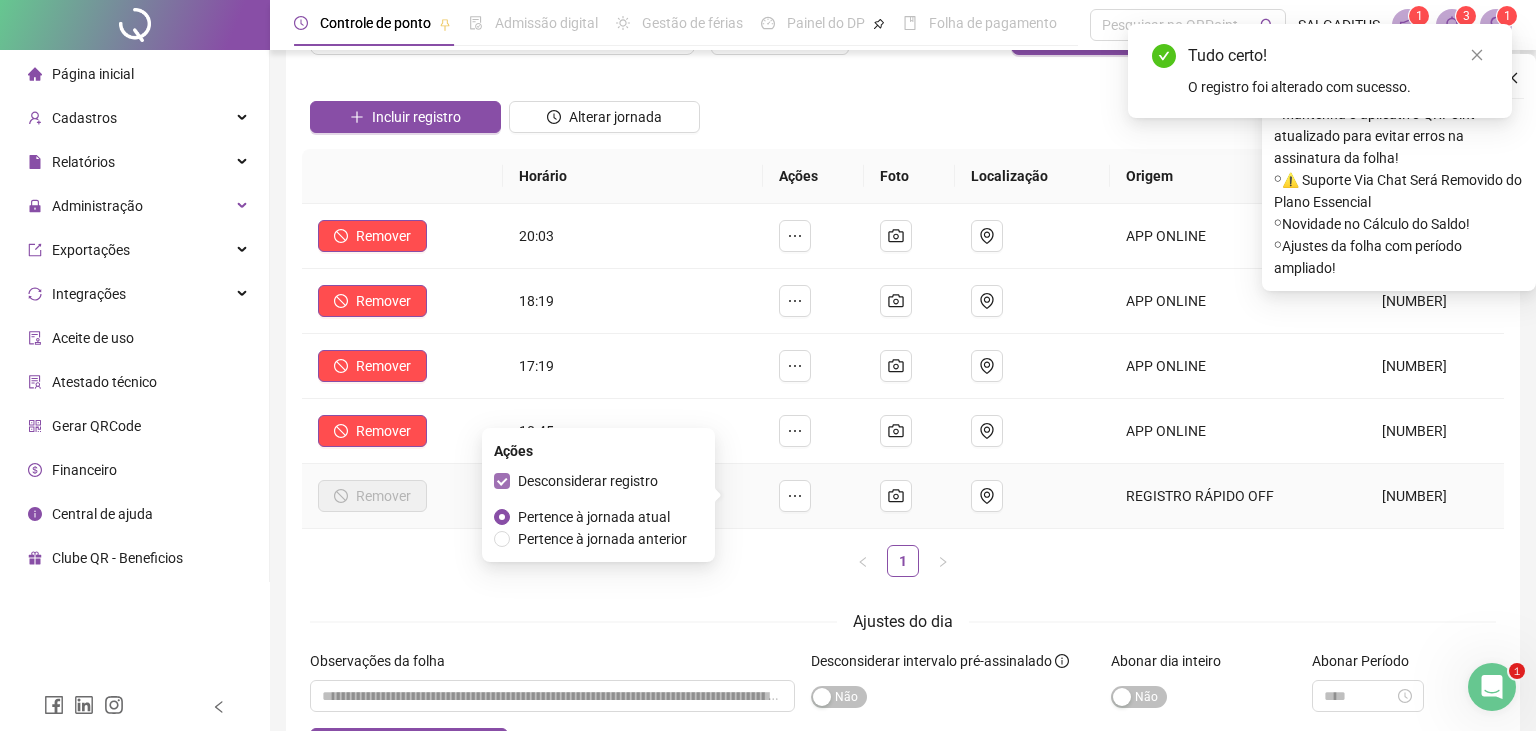 click on "Desconsiderar registro" at bounding box center [588, 481] 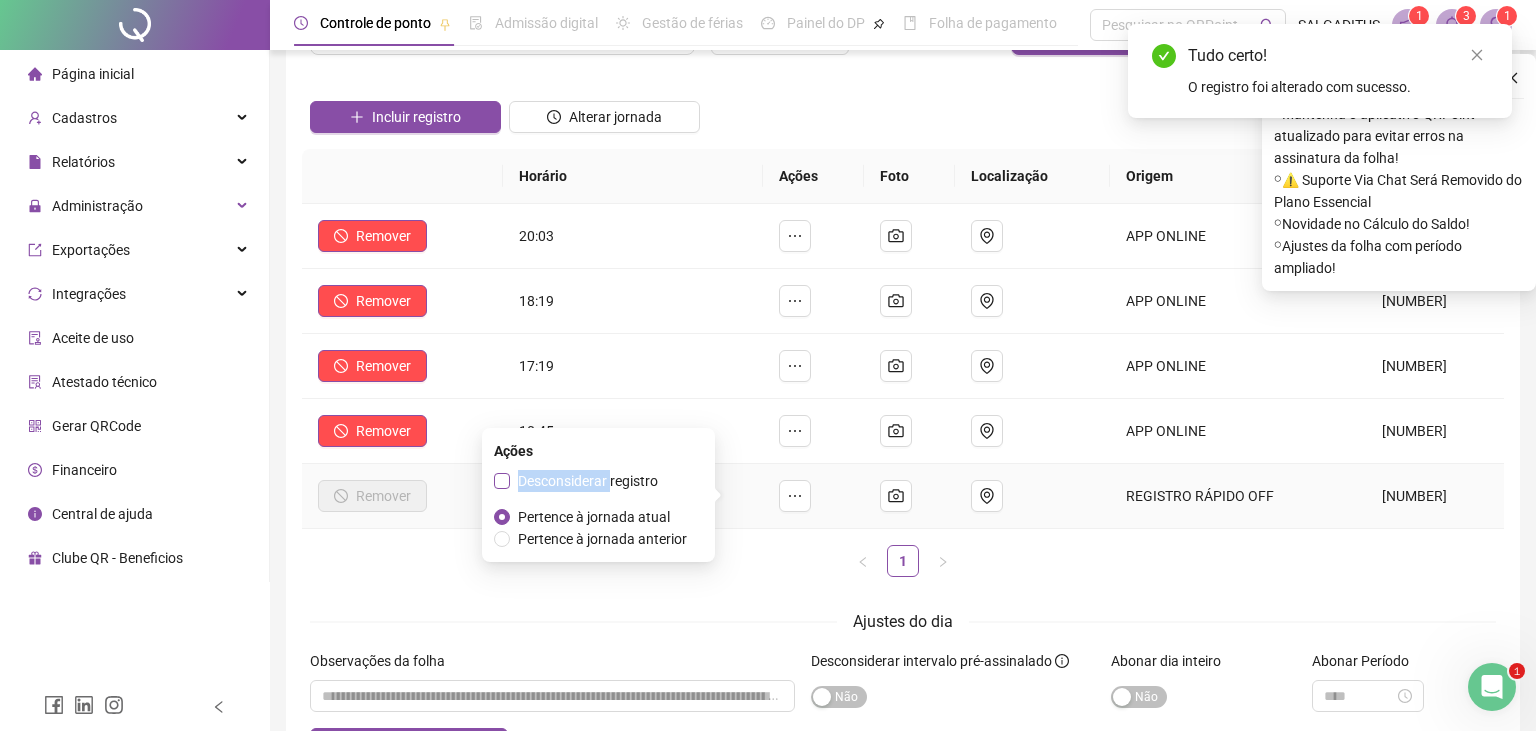 click on "Desconsiderar registro" at bounding box center (588, 481) 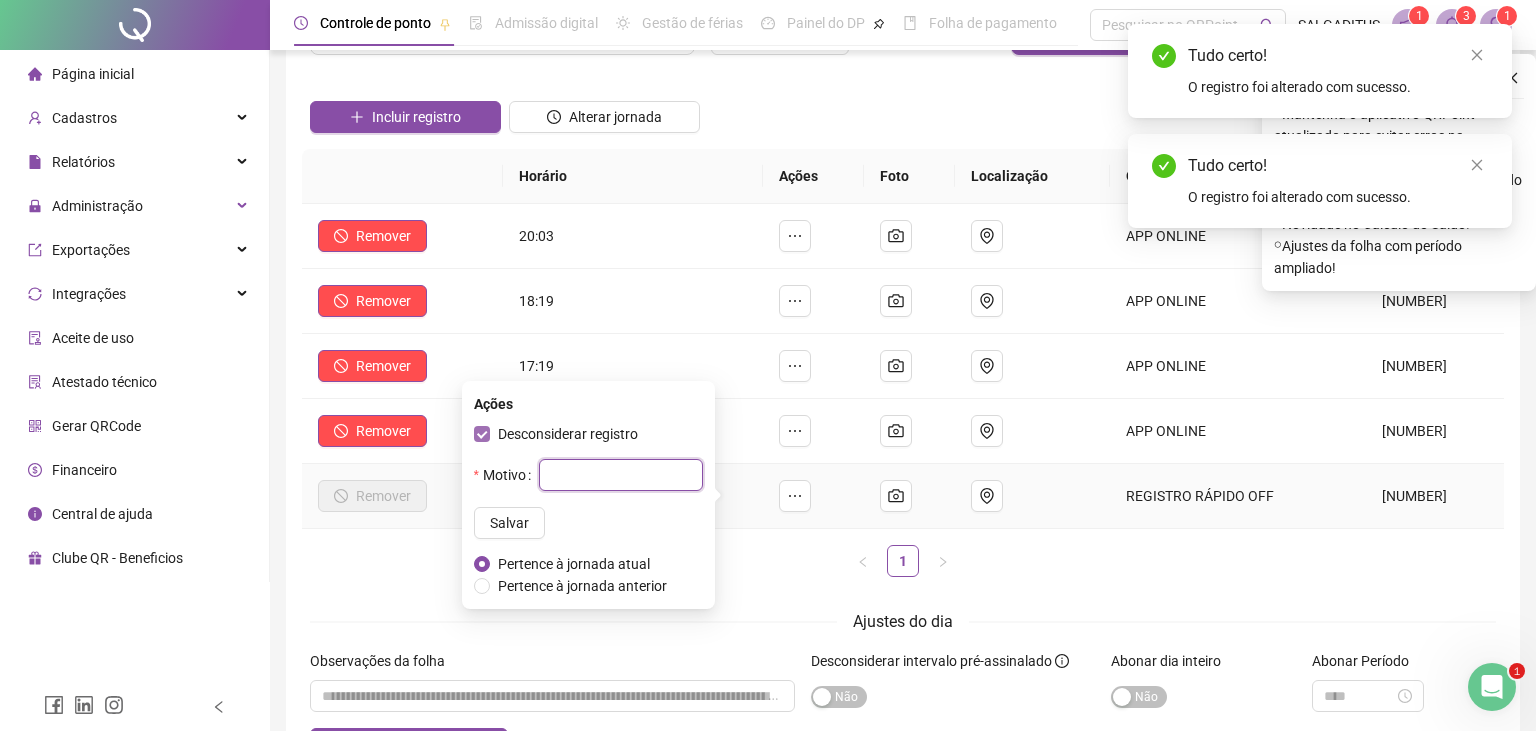click at bounding box center (621, 475) 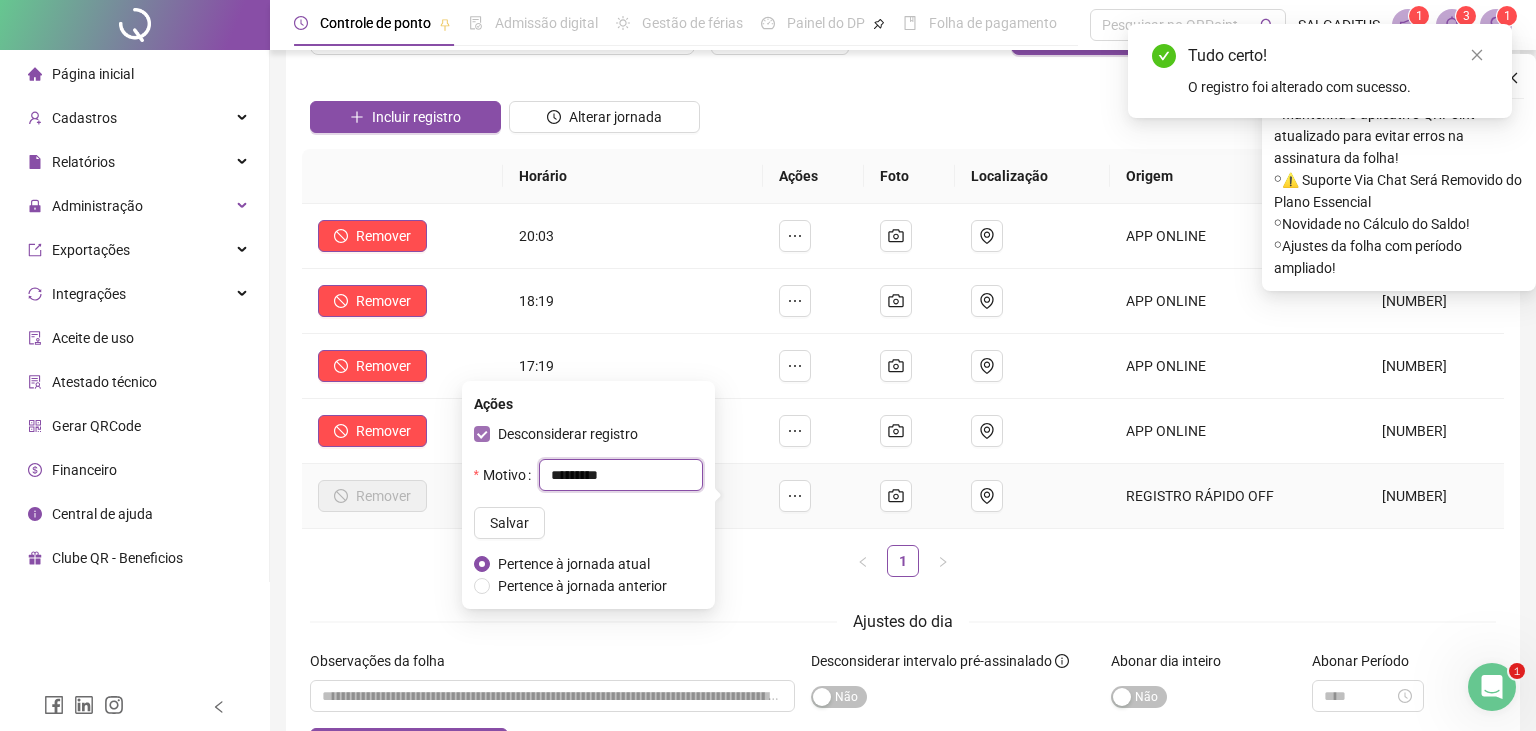 type on "********" 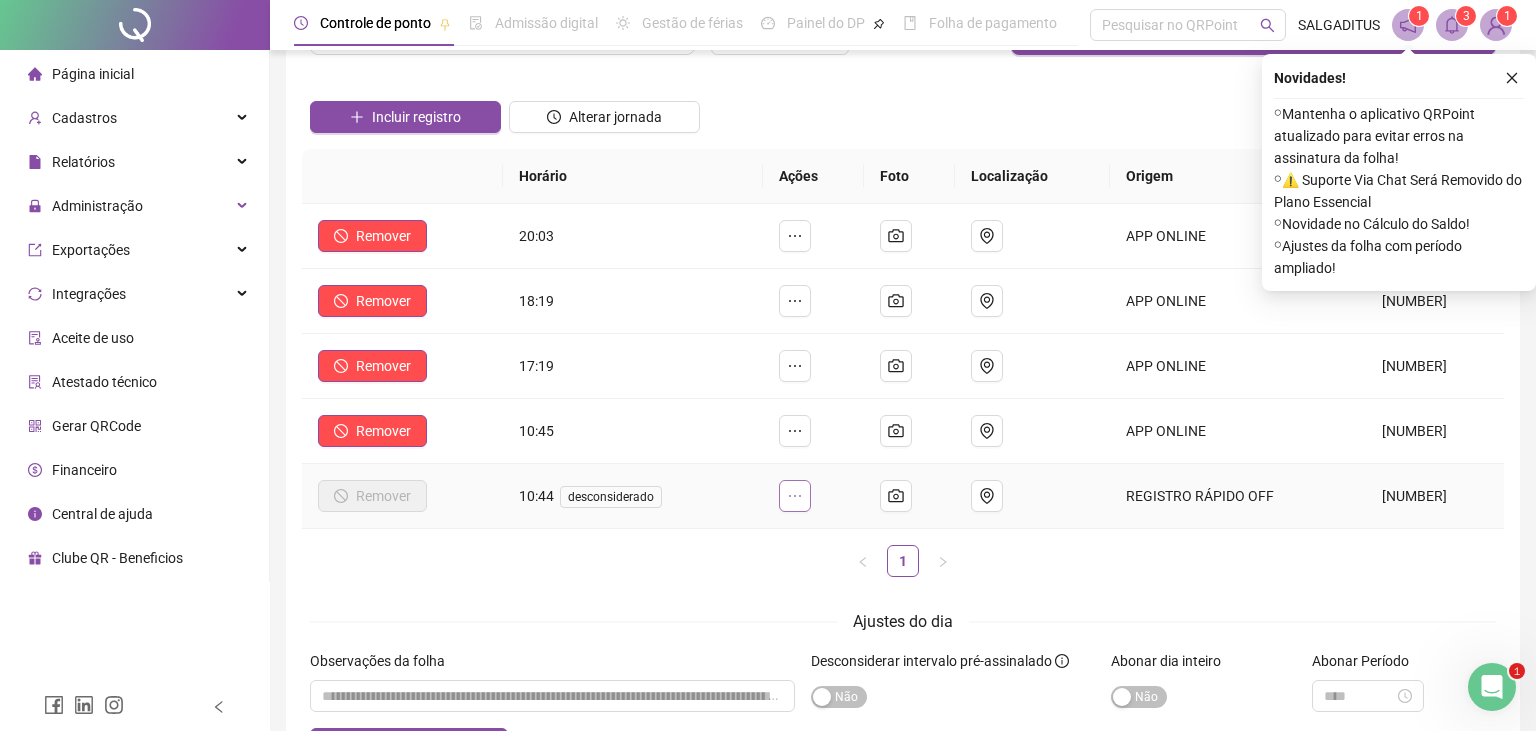 click 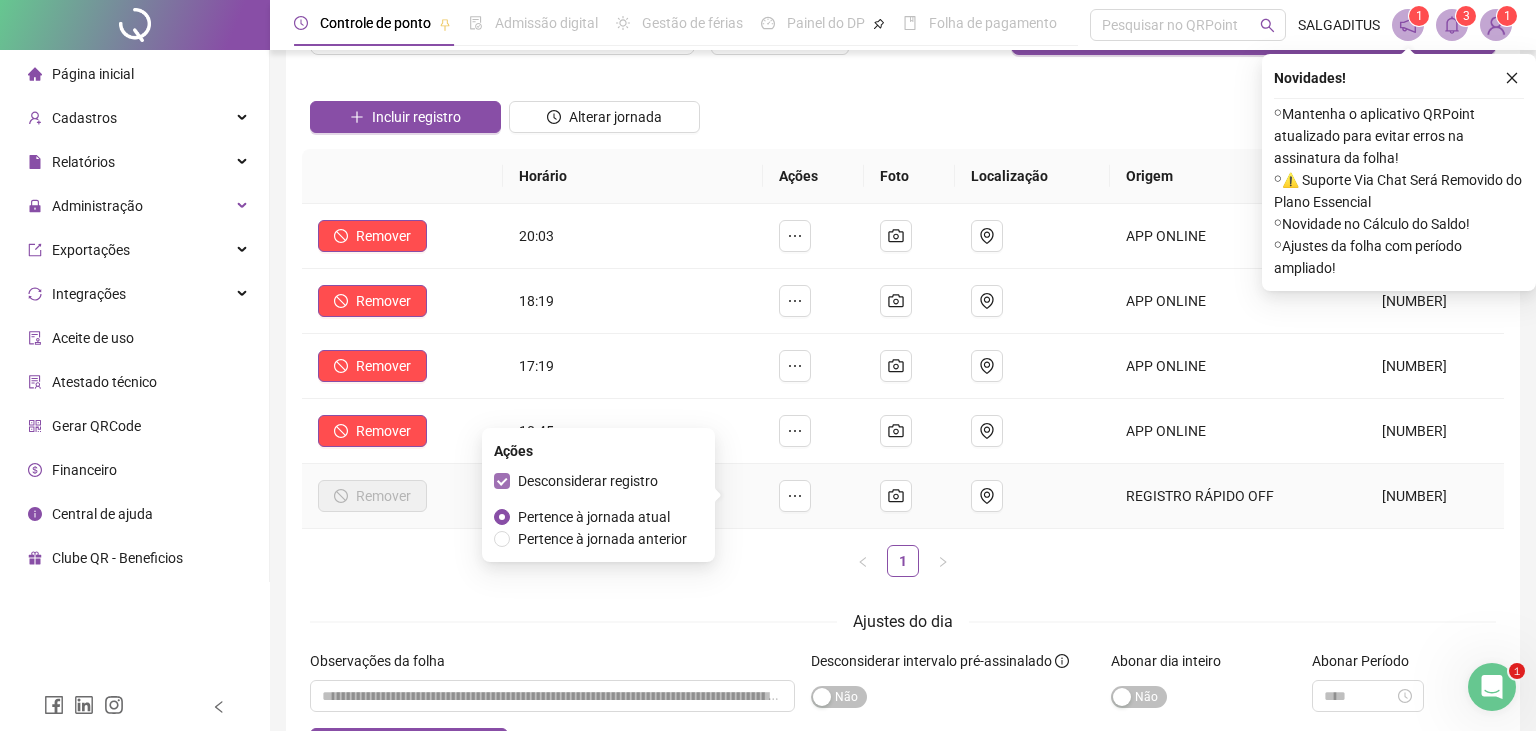 click on "Desconsiderar registro" at bounding box center (588, 481) 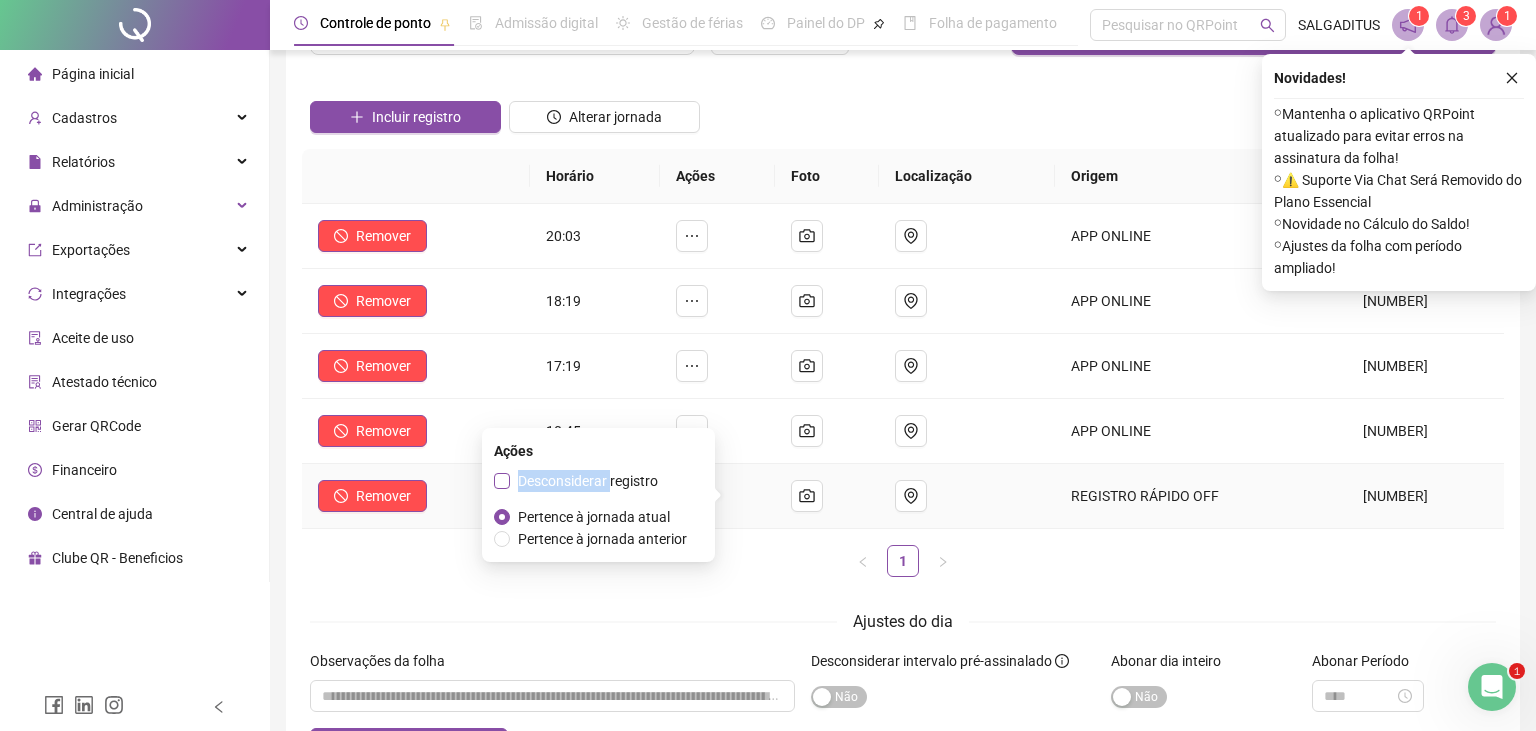 click on "Desconsiderar registro" at bounding box center [588, 481] 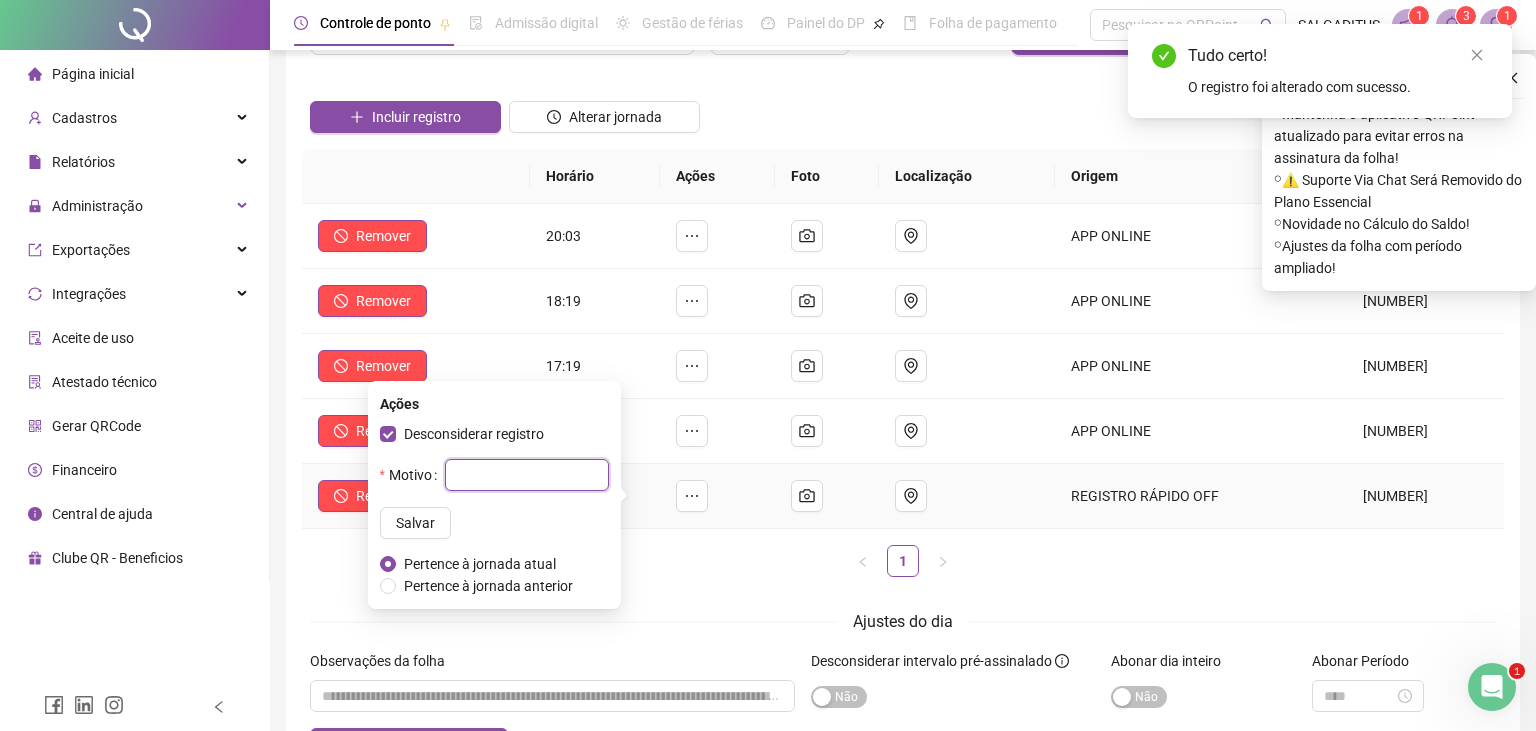 click at bounding box center [527, 475] 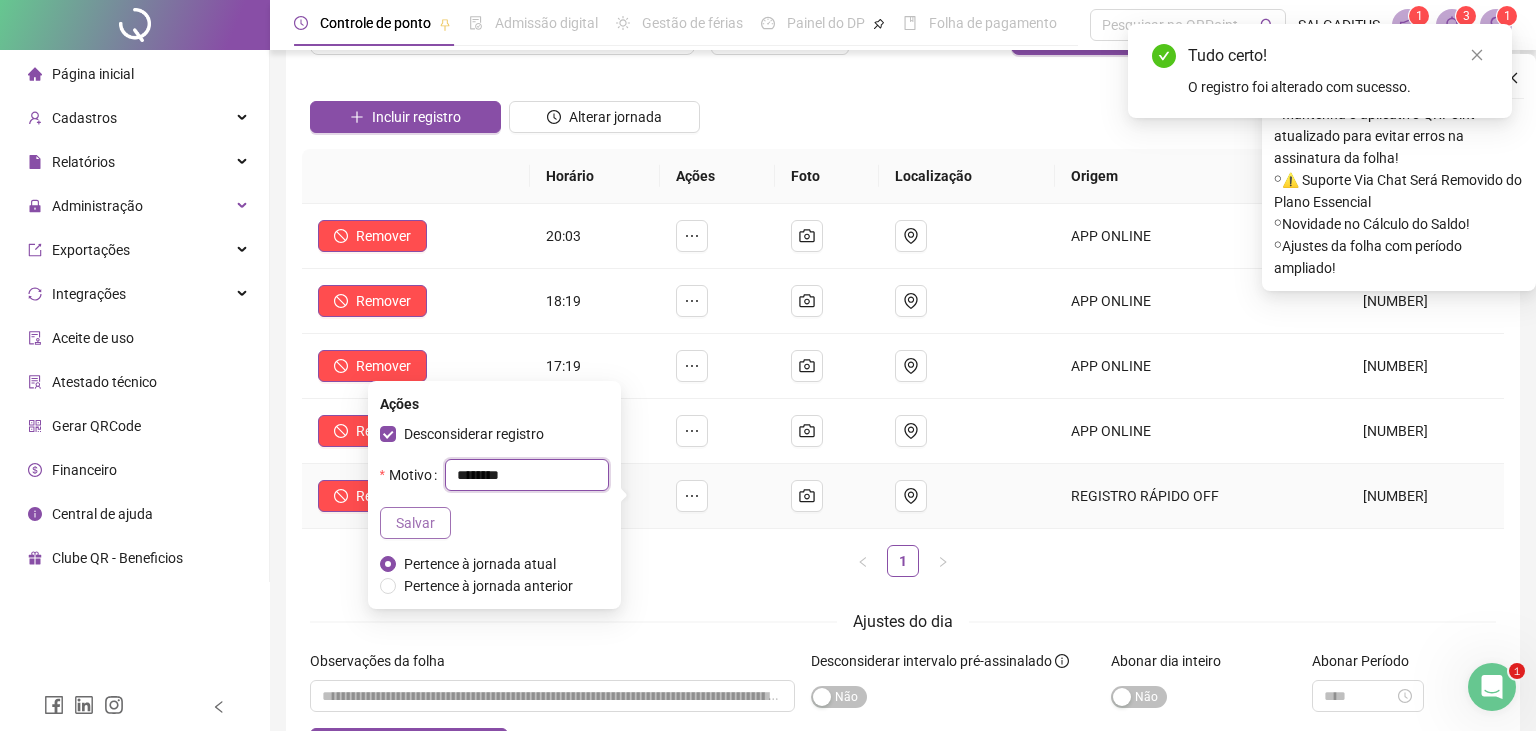 type on "********" 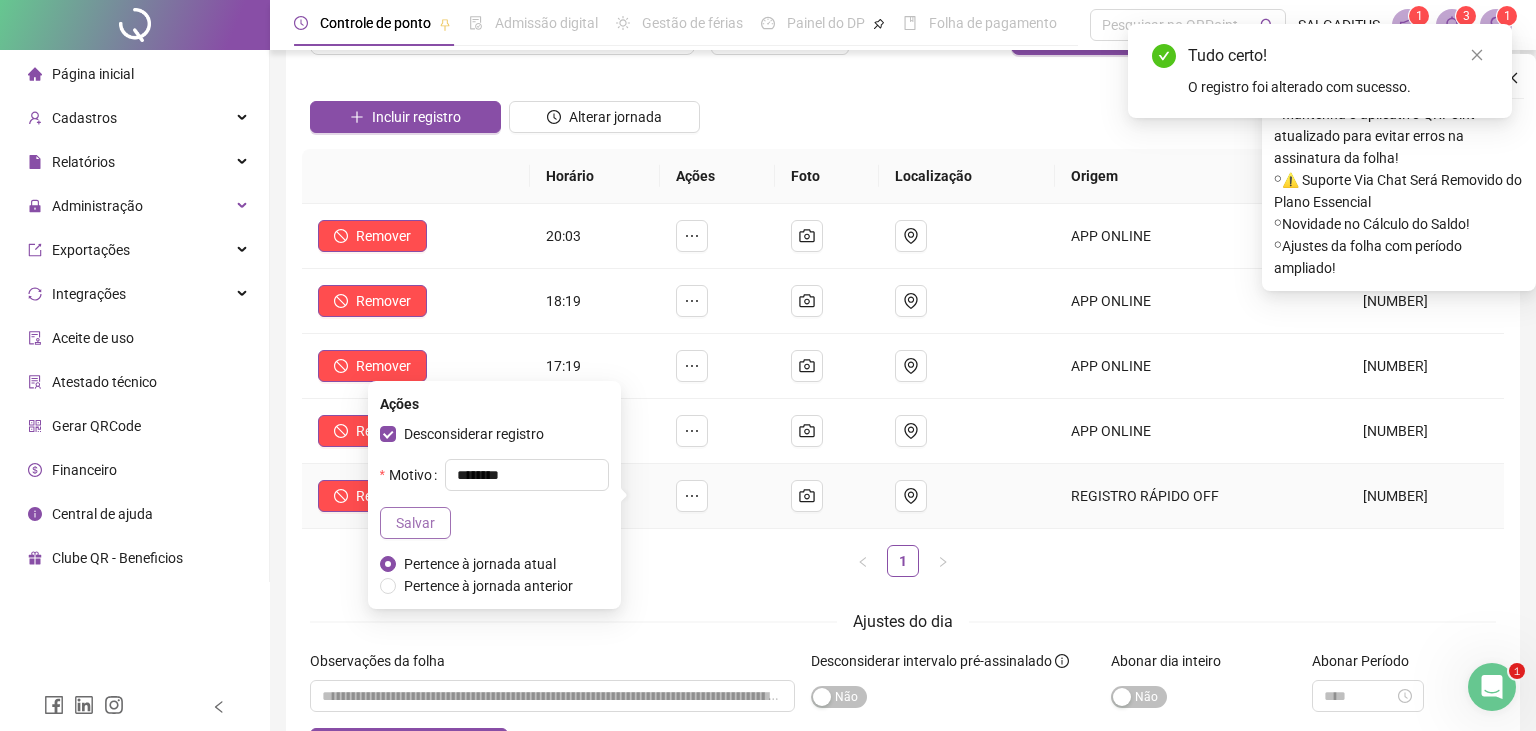 click on "Salvar" at bounding box center [415, 523] 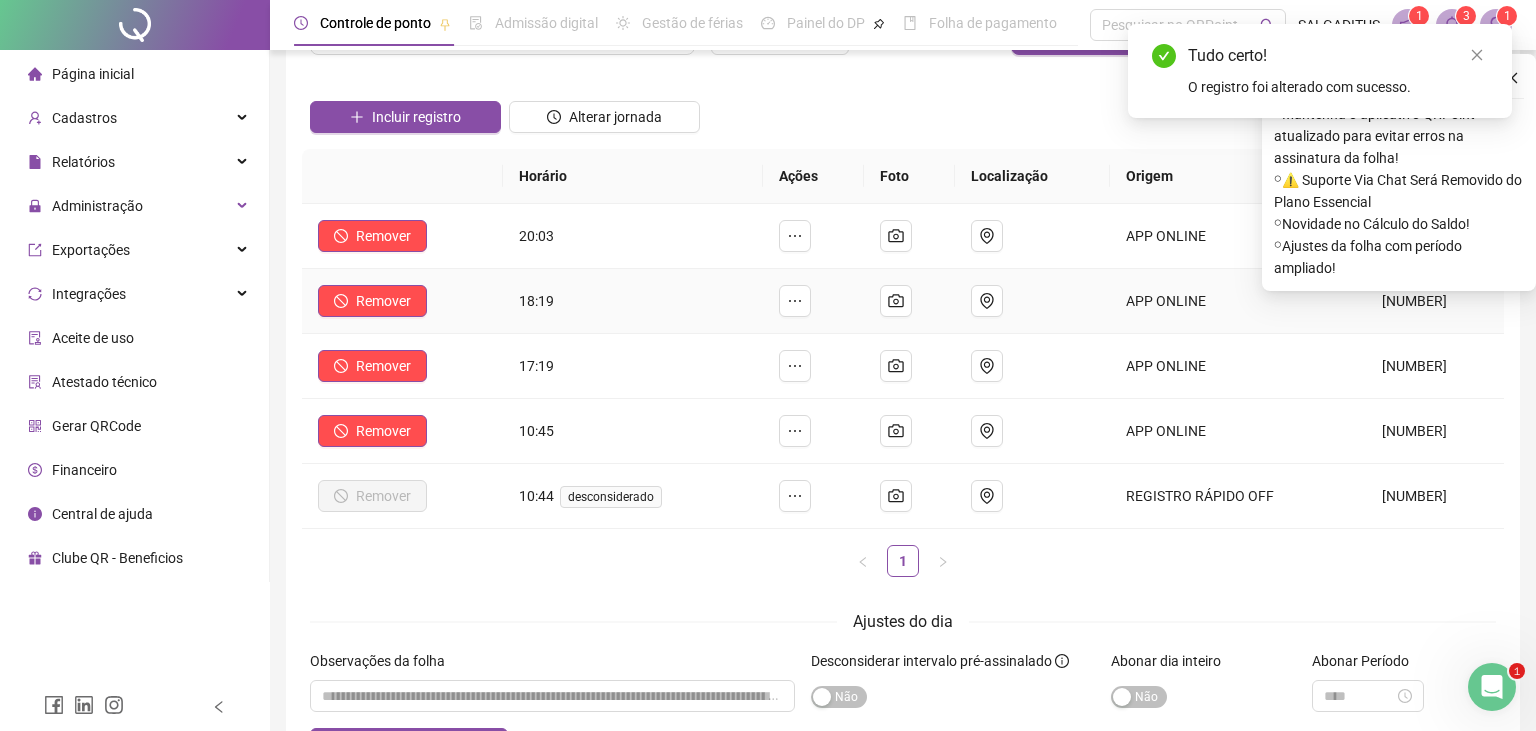 scroll, scrollTop: 0, scrollLeft: 0, axis: both 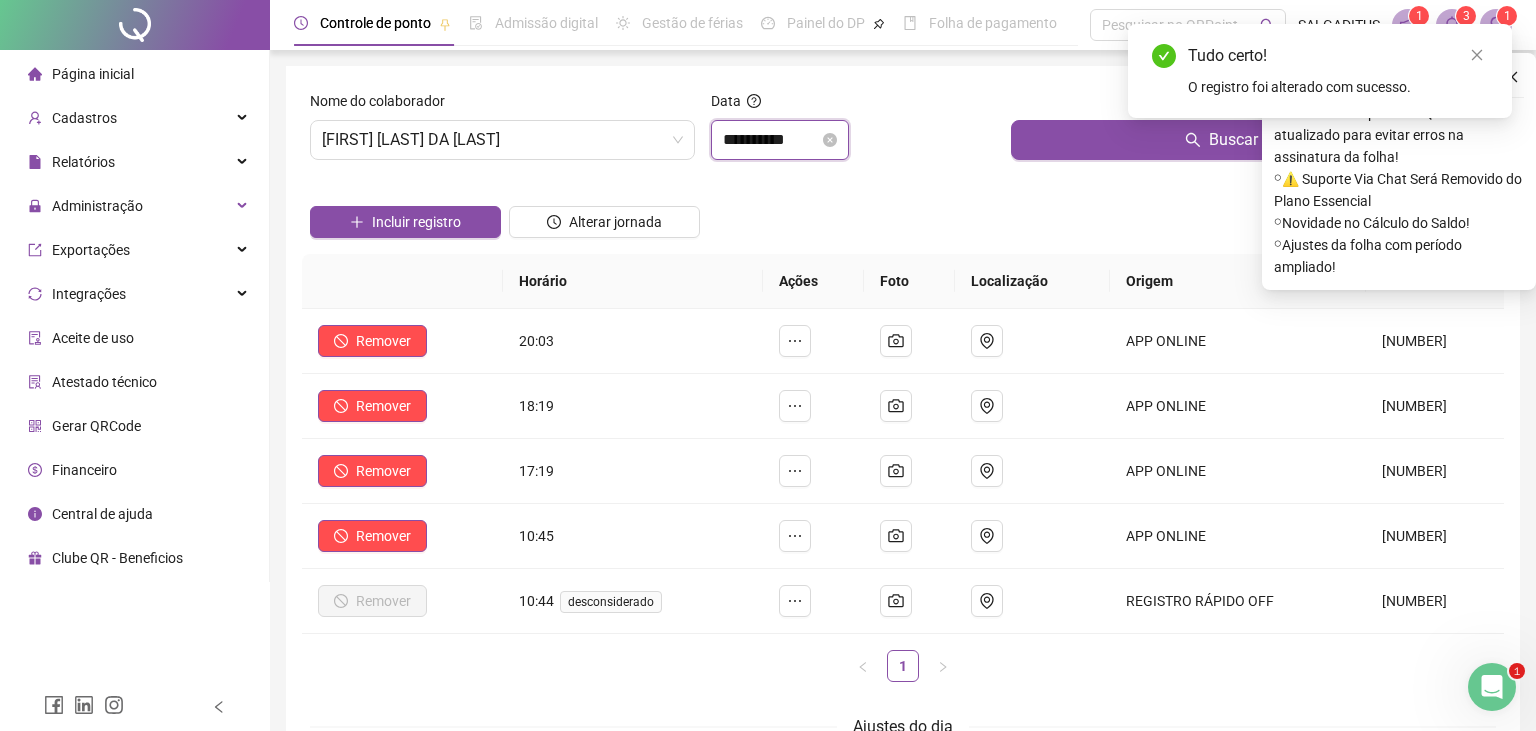 click on "**********" at bounding box center (771, 140) 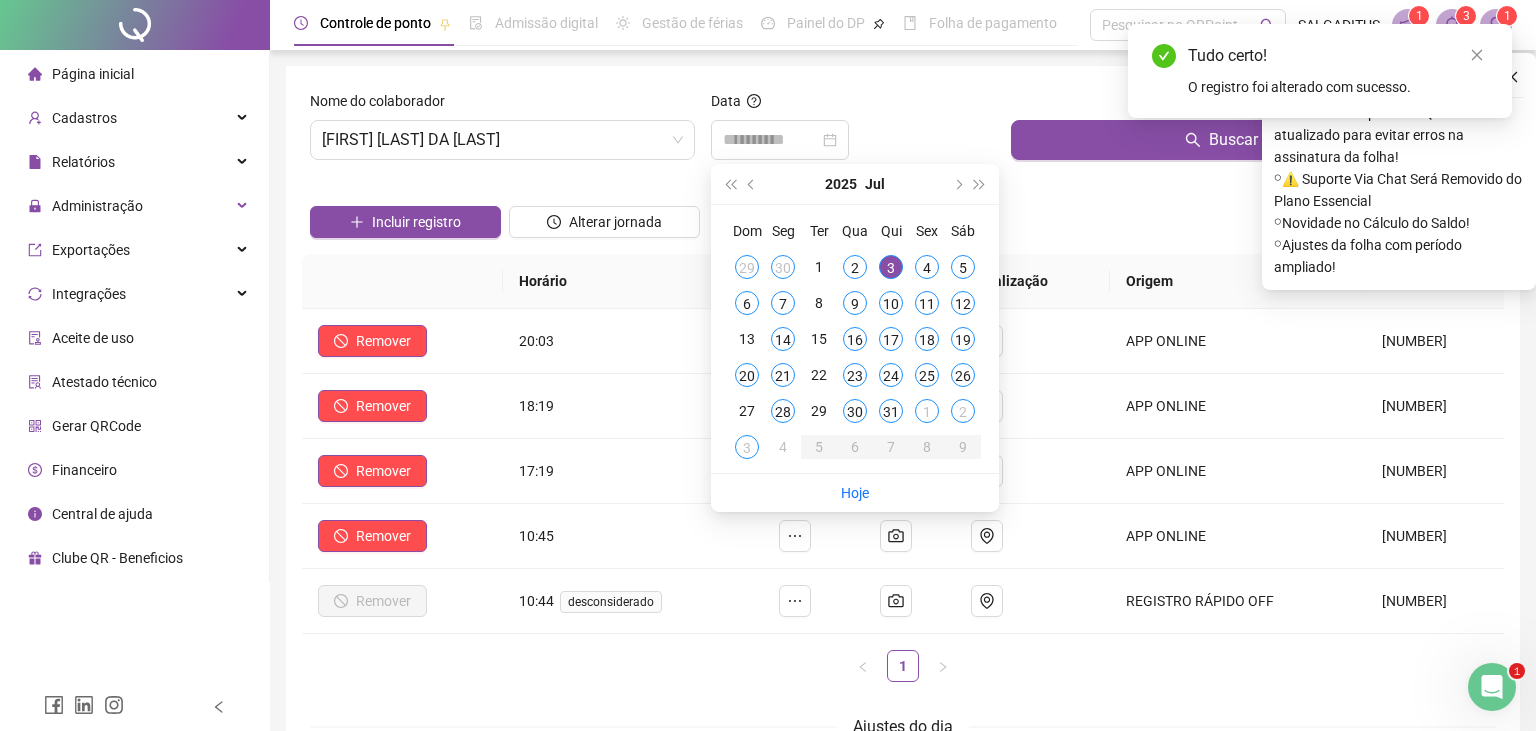 click on "3" at bounding box center [891, 267] 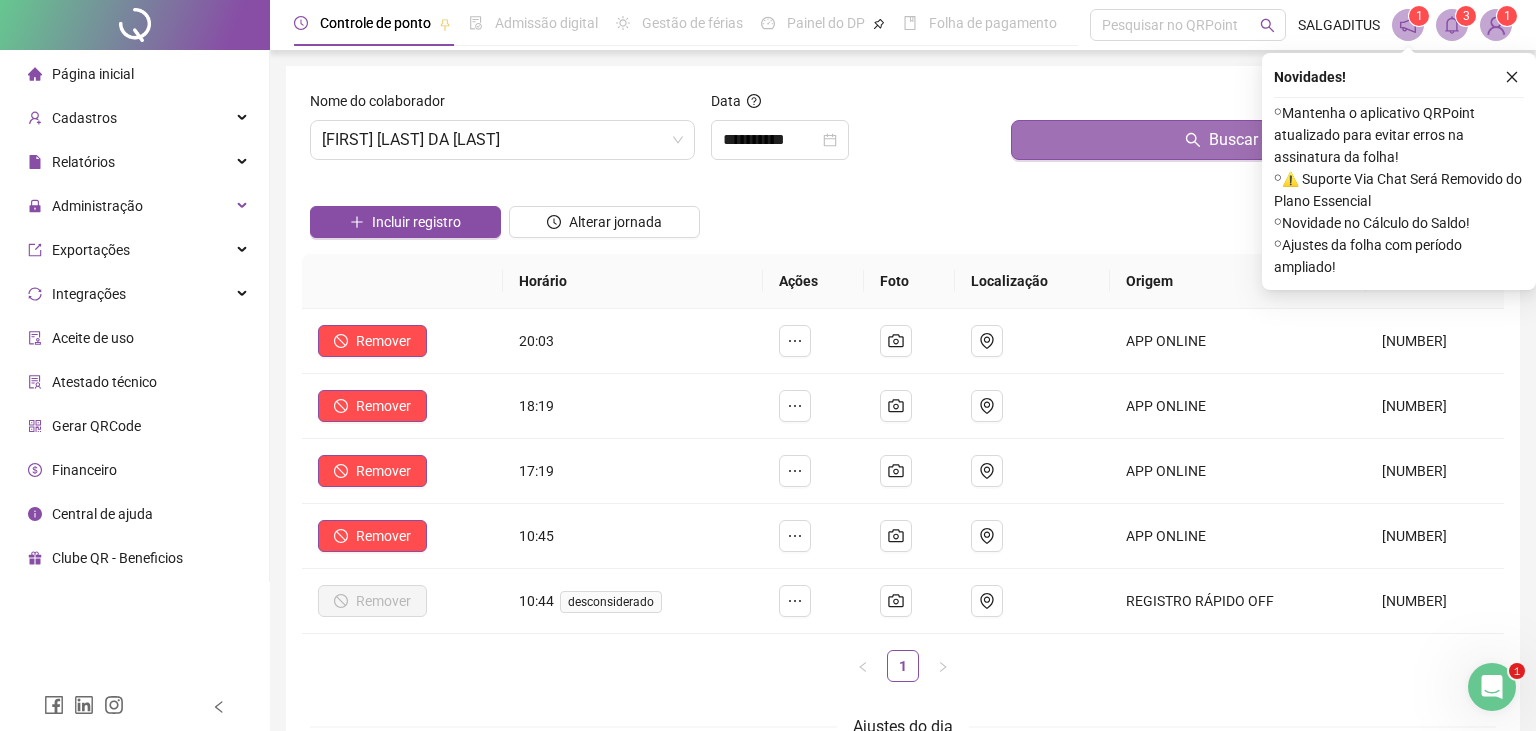 click on "Buscar registros" at bounding box center [1253, 140] 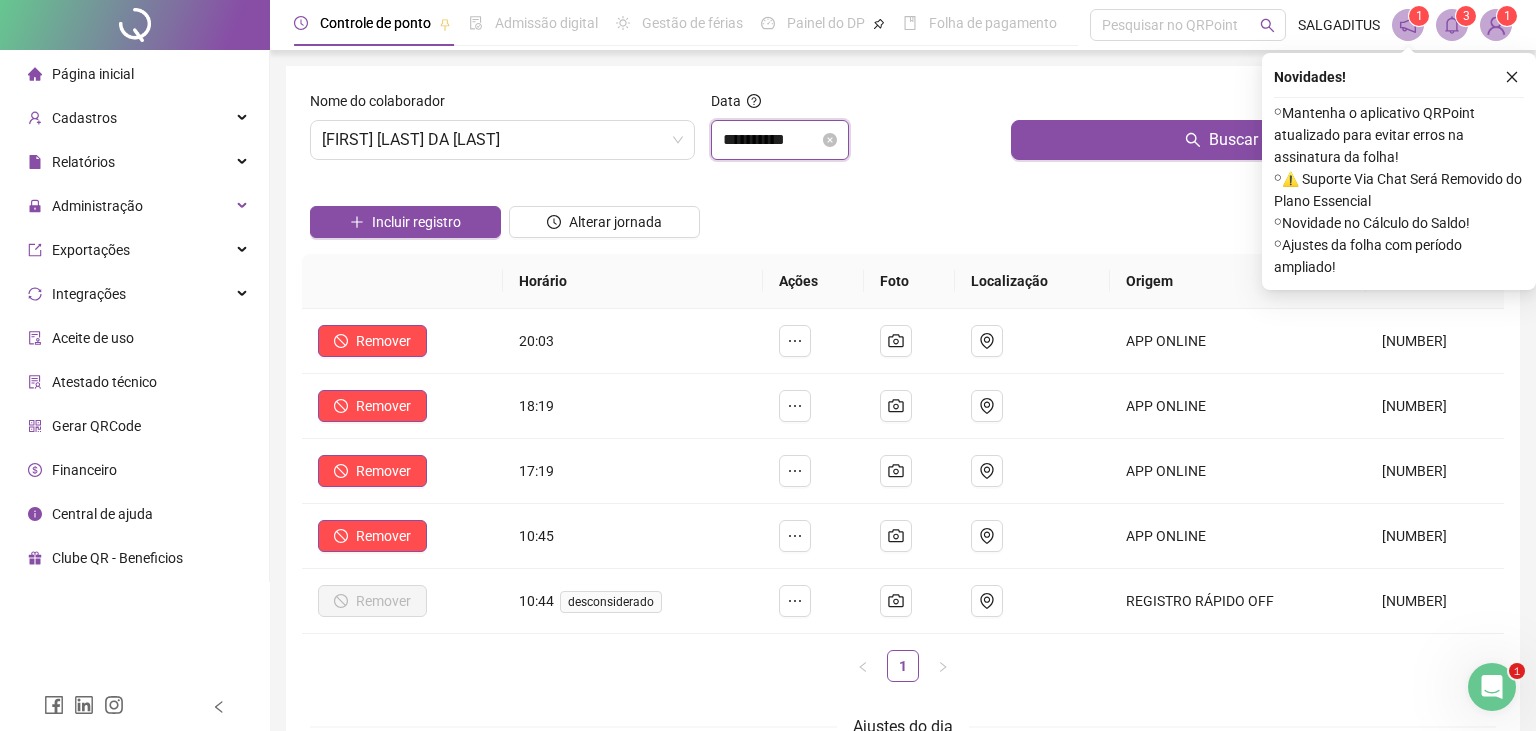 click on "**********" at bounding box center [771, 140] 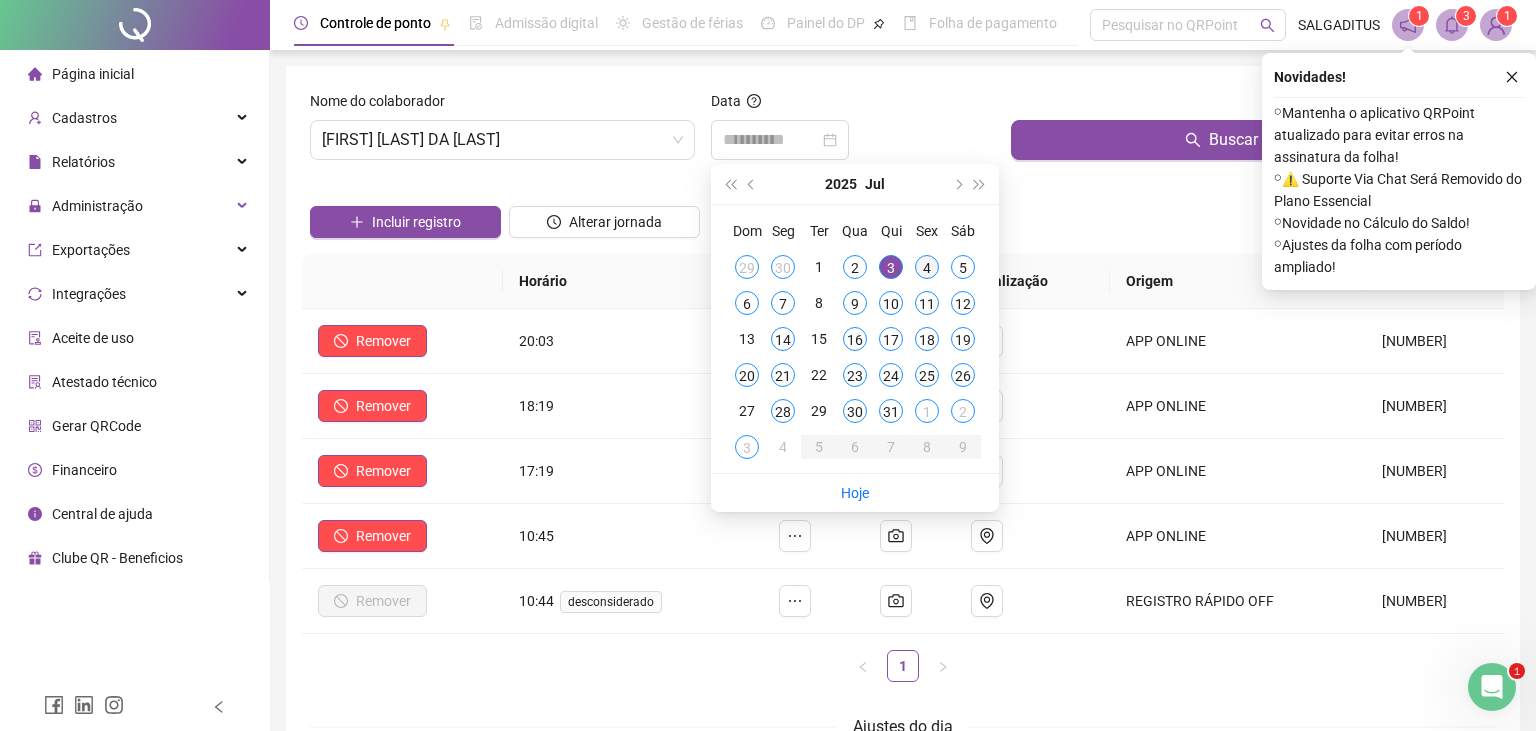 click on "4" at bounding box center (927, 267) 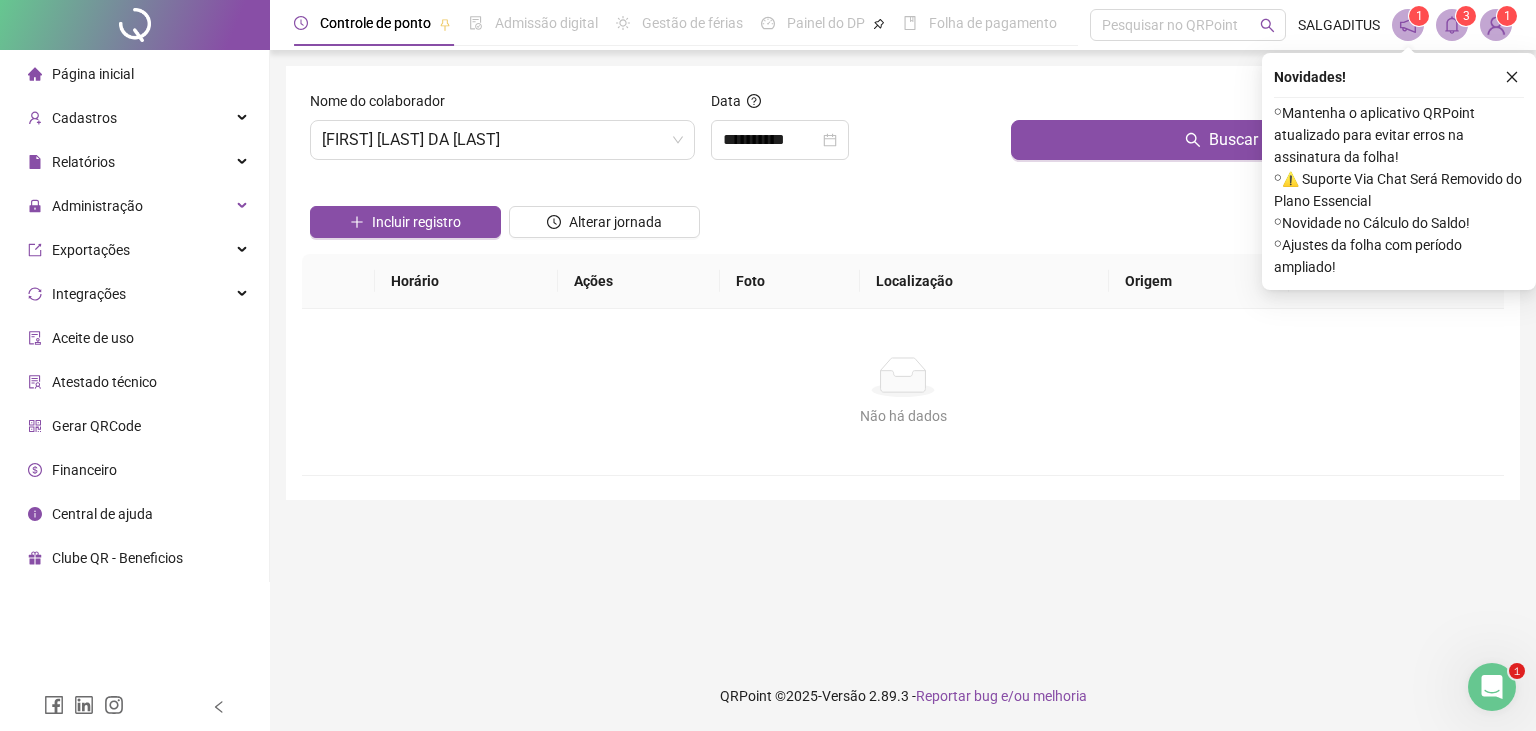 click on "Buscar registros" at bounding box center (1253, 133) 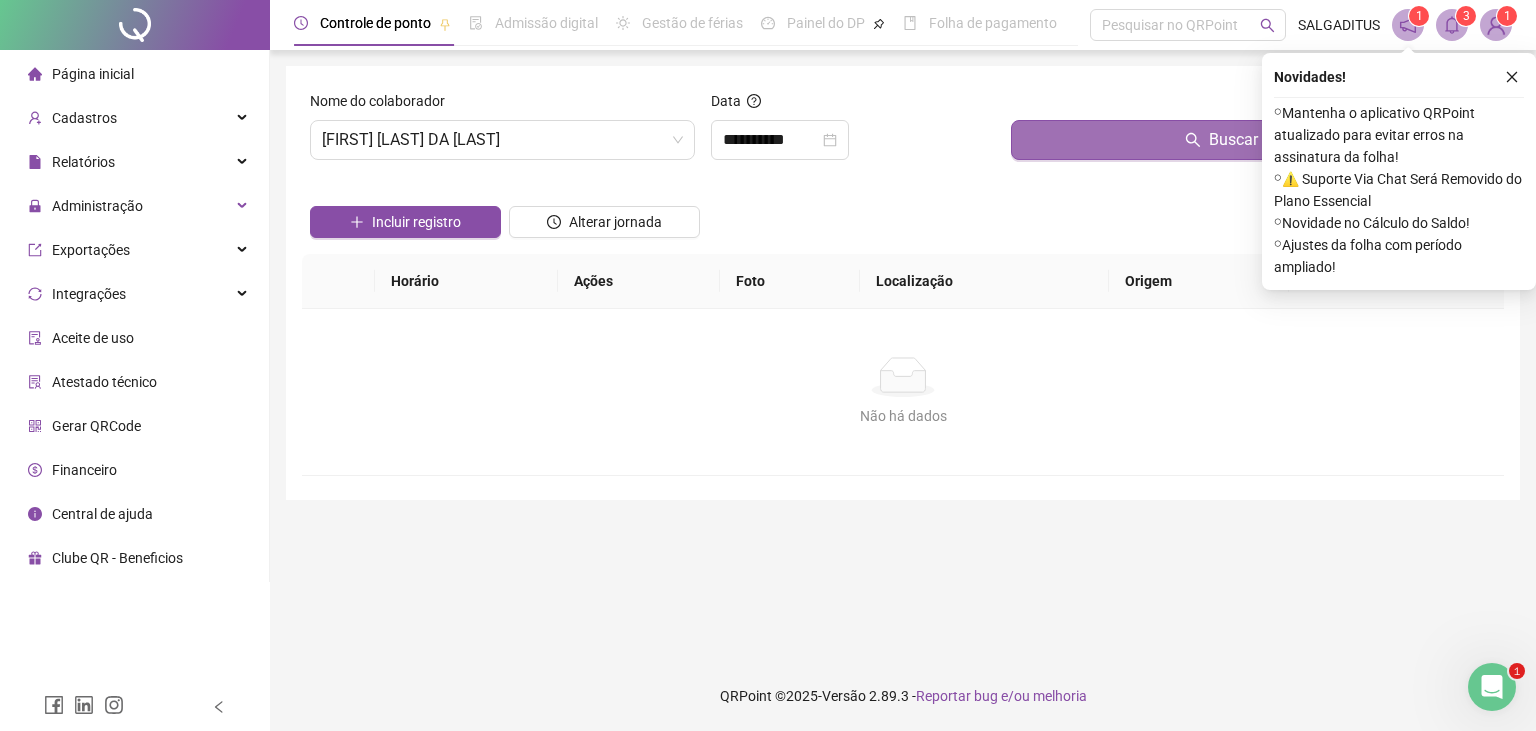 click on "Buscar registros" at bounding box center [1253, 133] 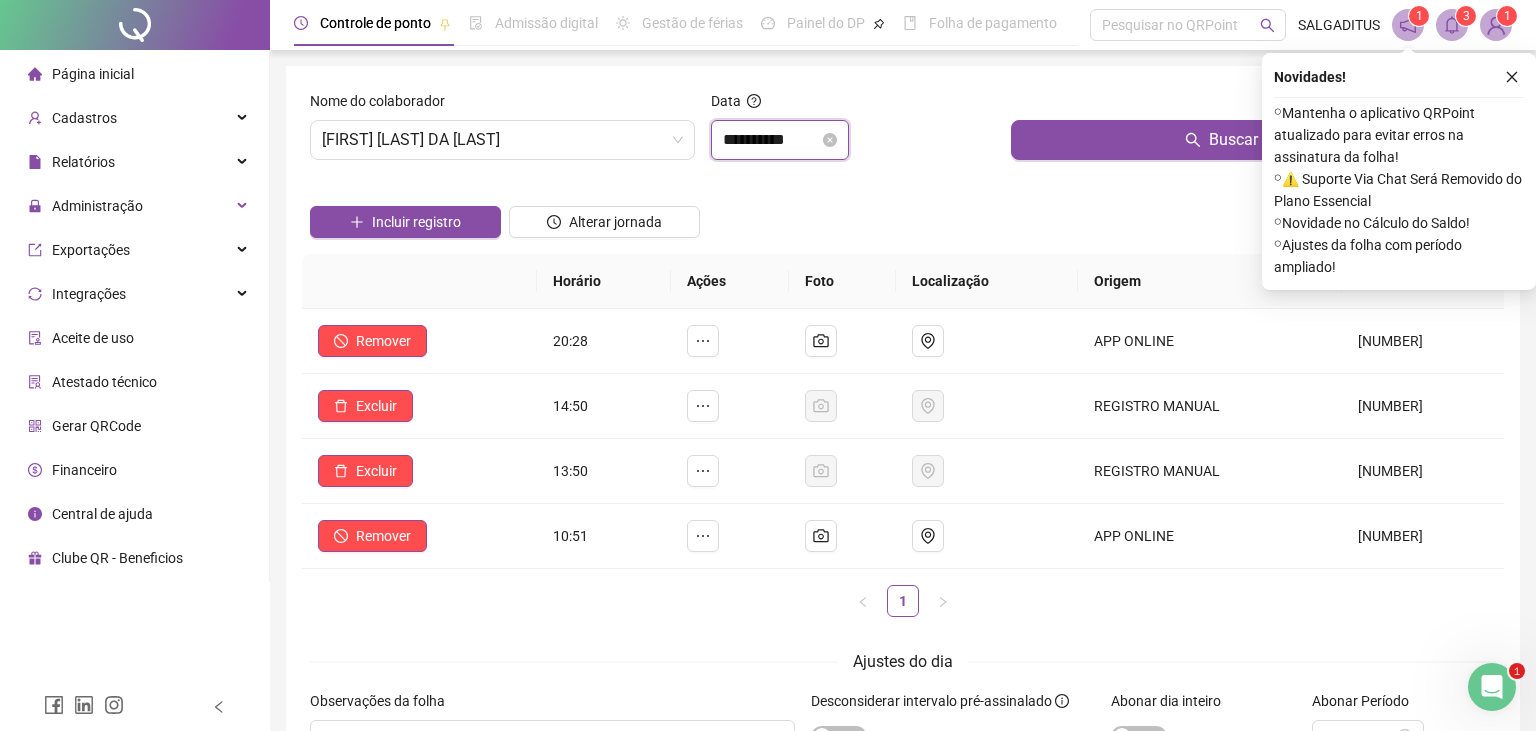 click on "**********" at bounding box center [771, 140] 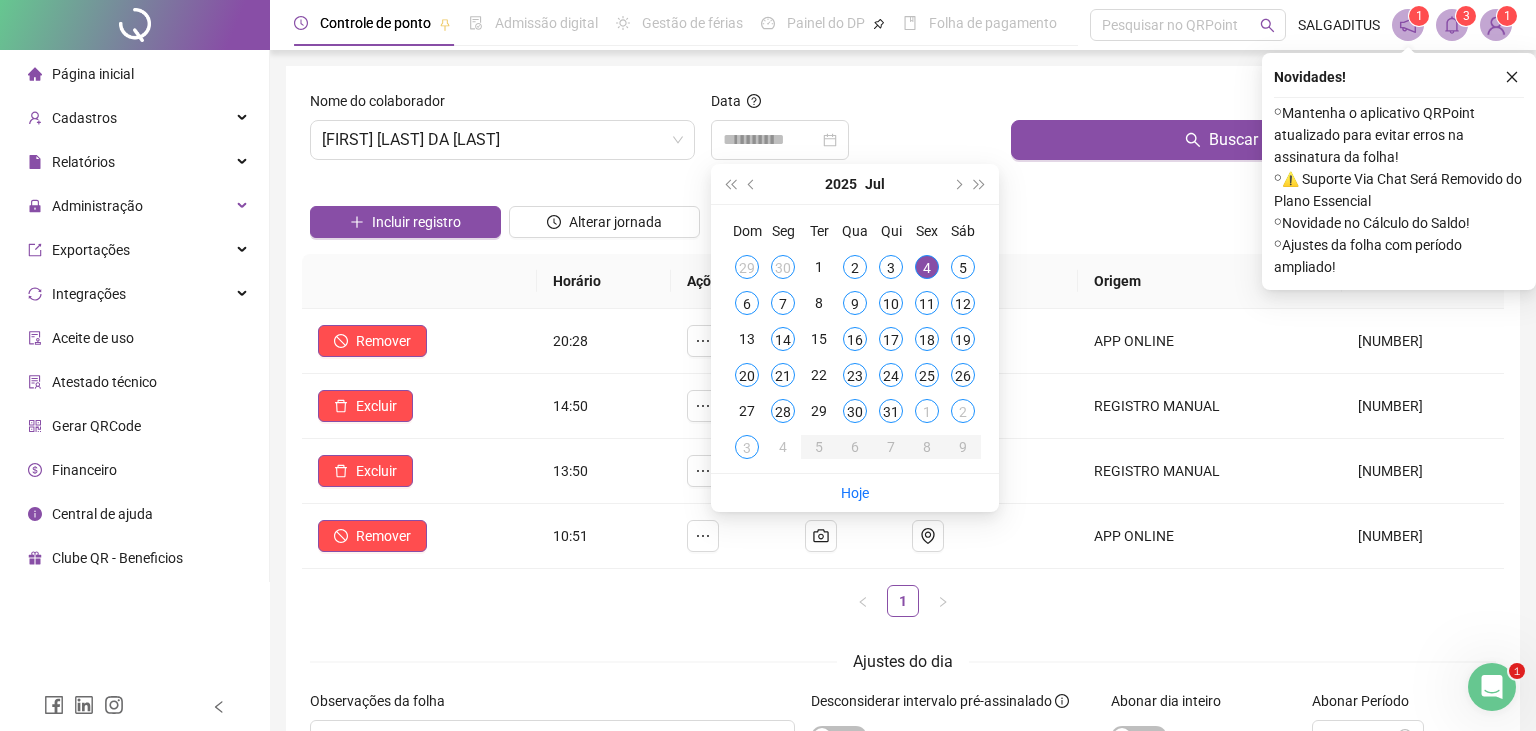 click on "5" at bounding box center [963, 267] 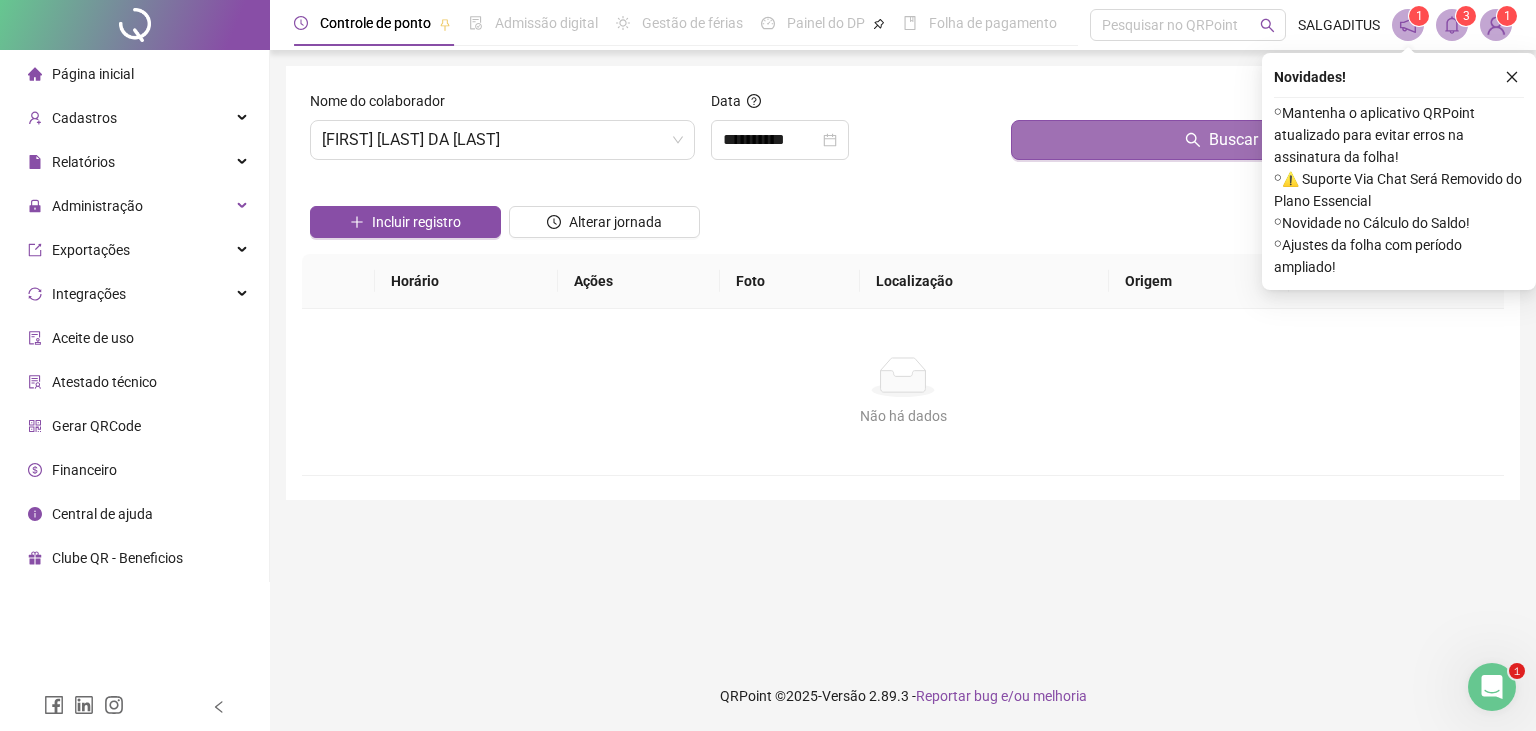 click on "Buscar registros" at bounding box center [1253, 140] 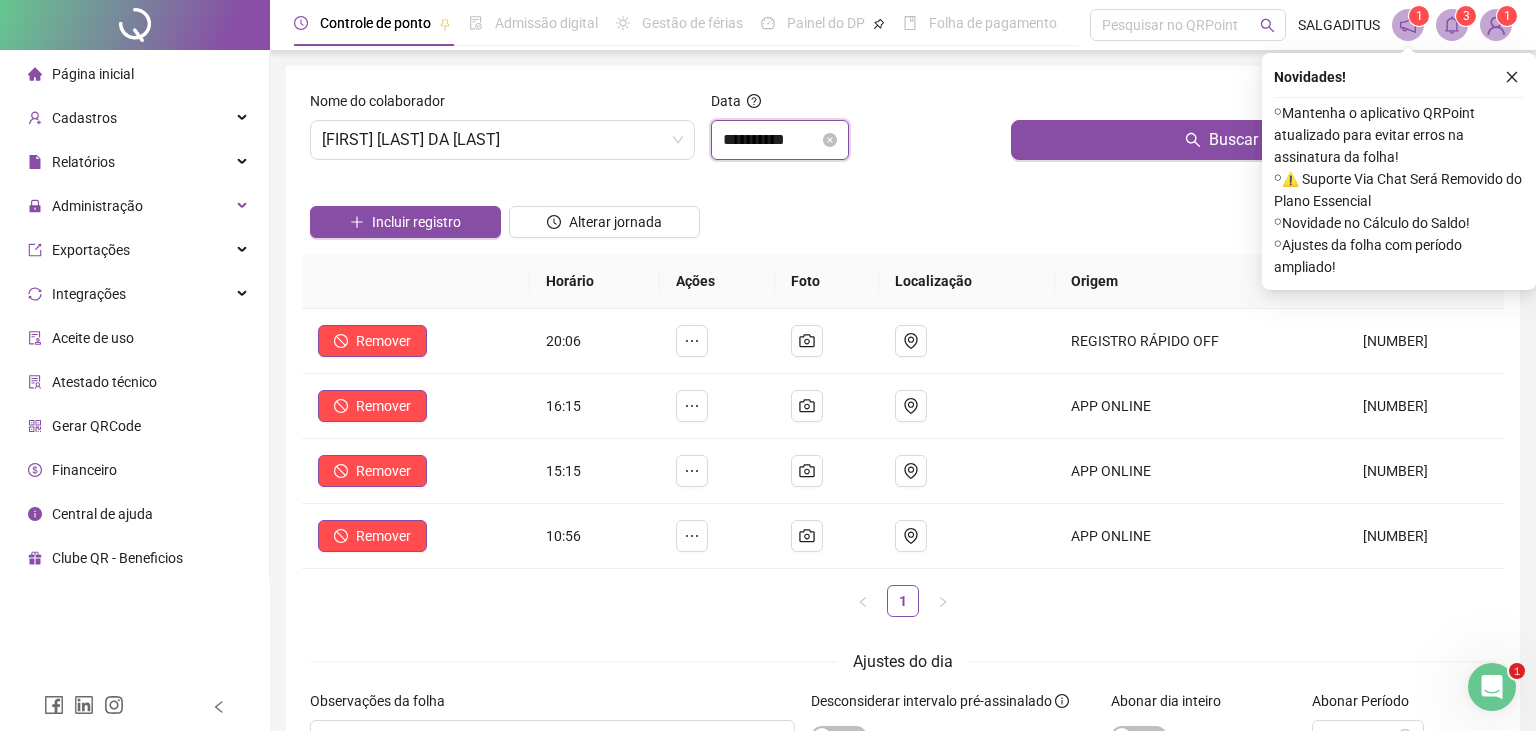 click on "**********" at bounding box center [771, 140] 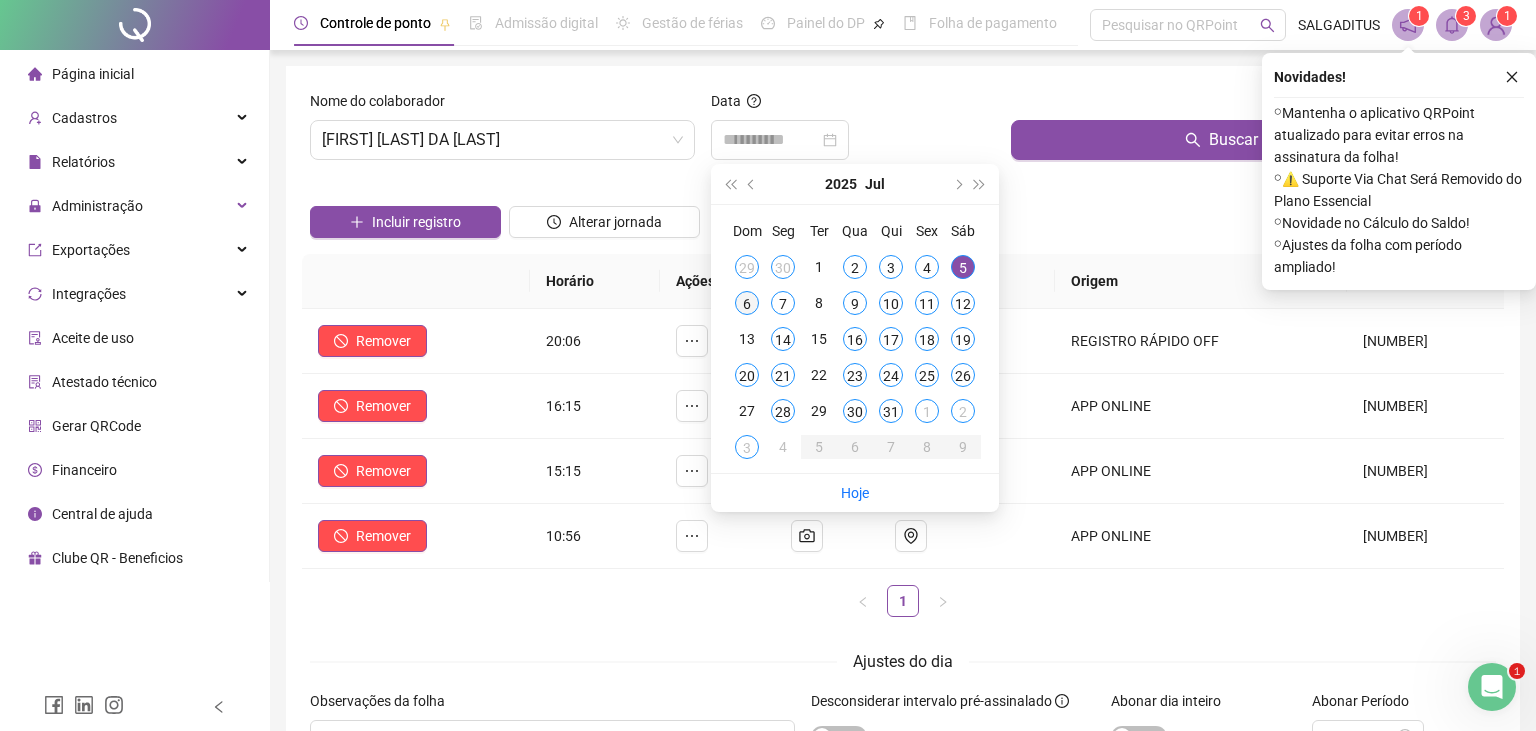 click on "6" at bounding box center (747, 303) 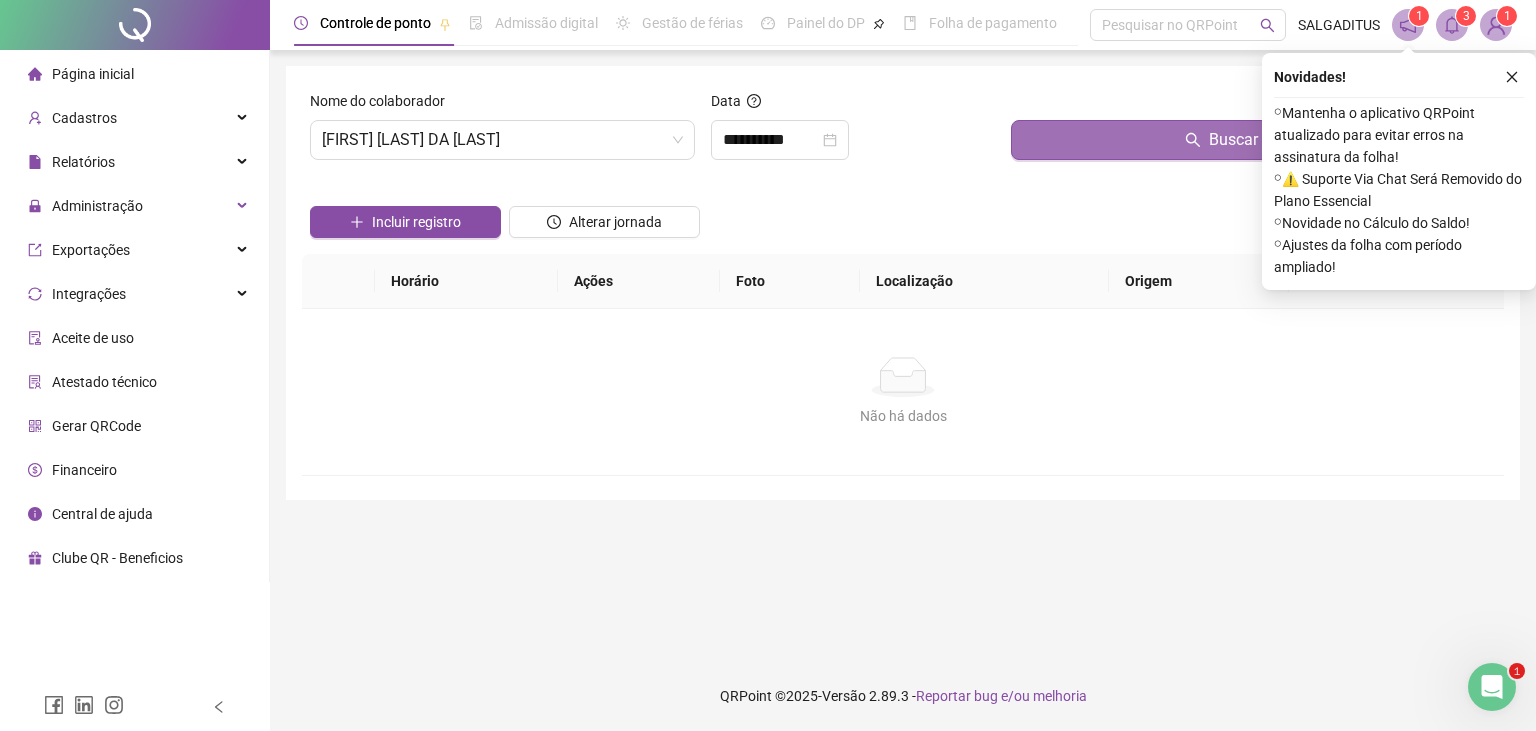 click on "Buscar registros" at bounding box center (1253, 140) 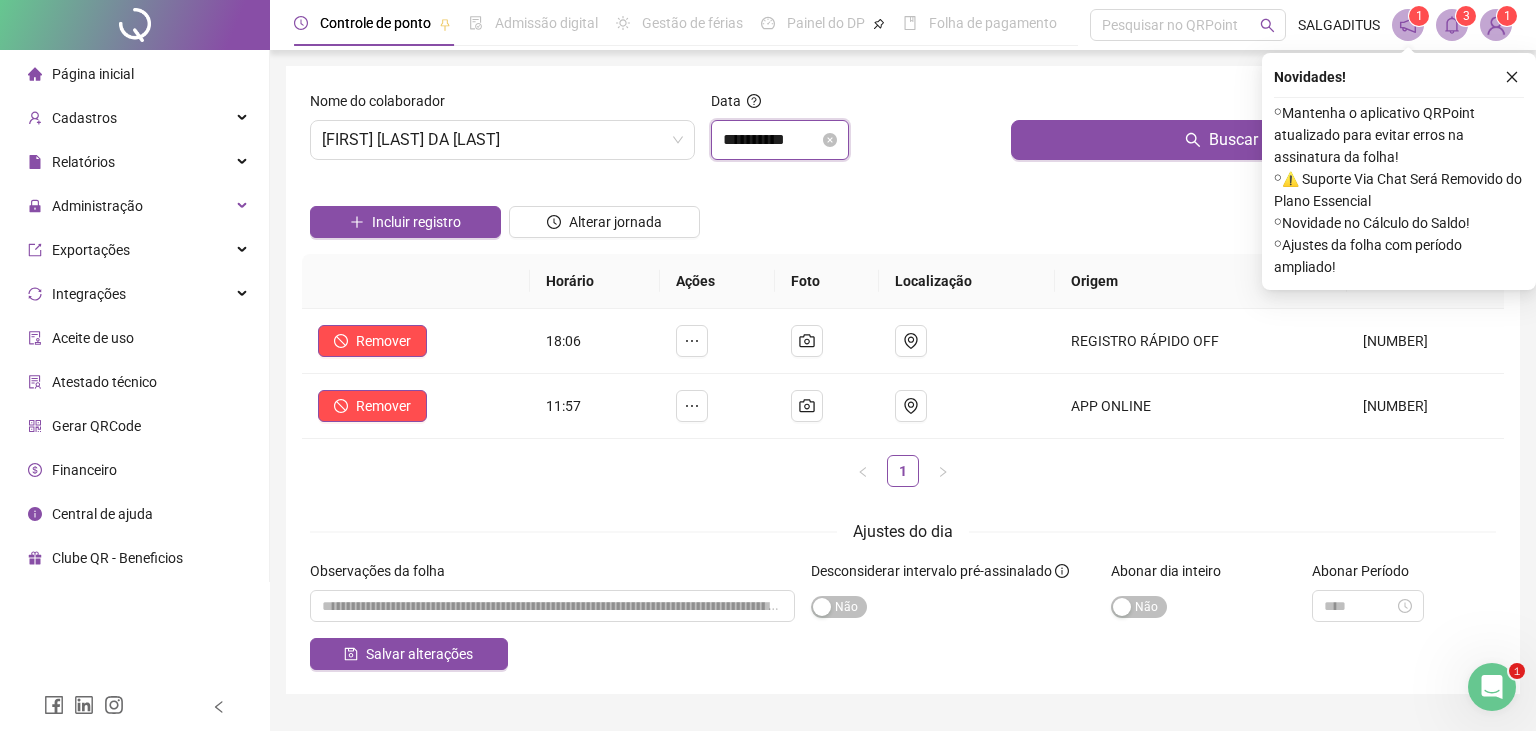 click on "**********" at bounding box center [771, 140] 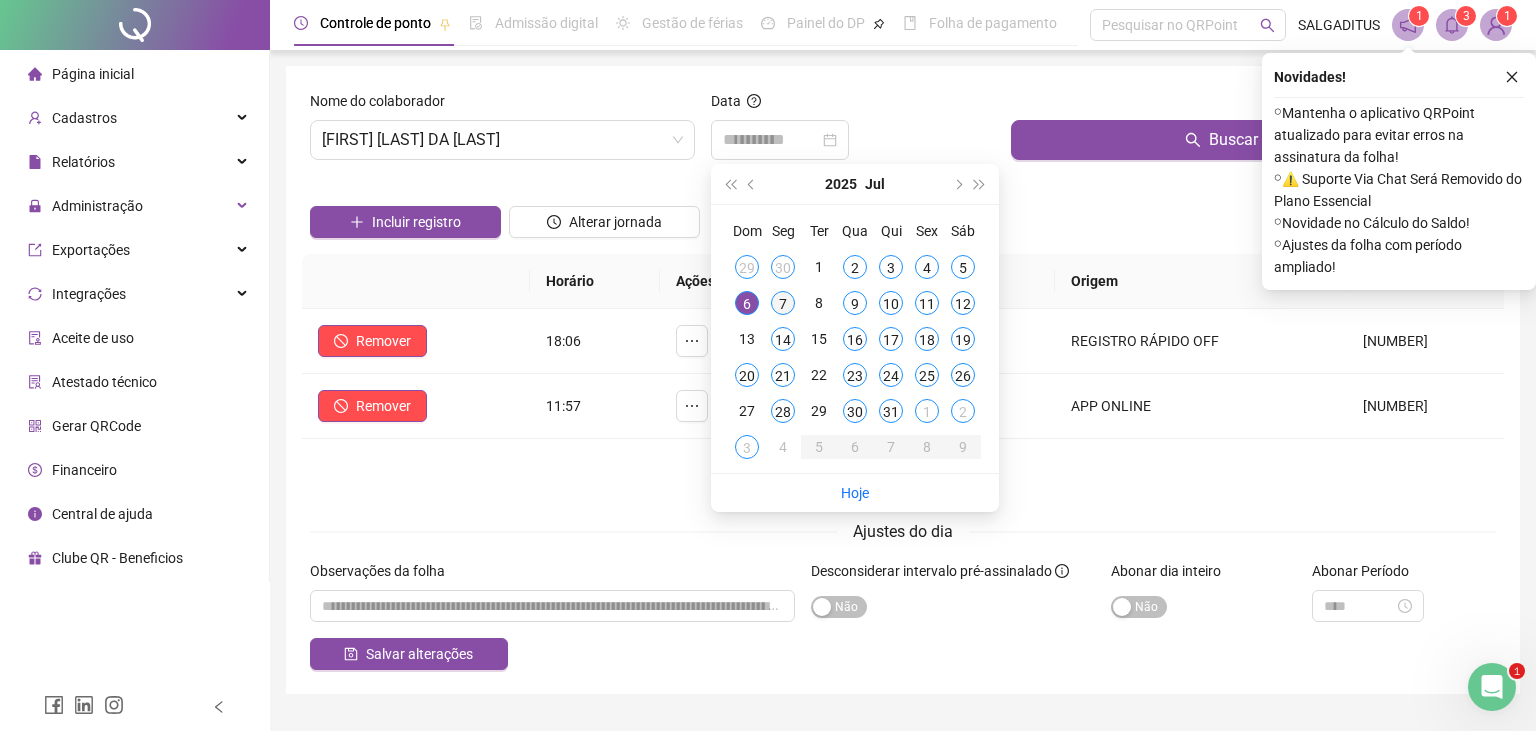 click on "7" at bounding box center (783, 303) 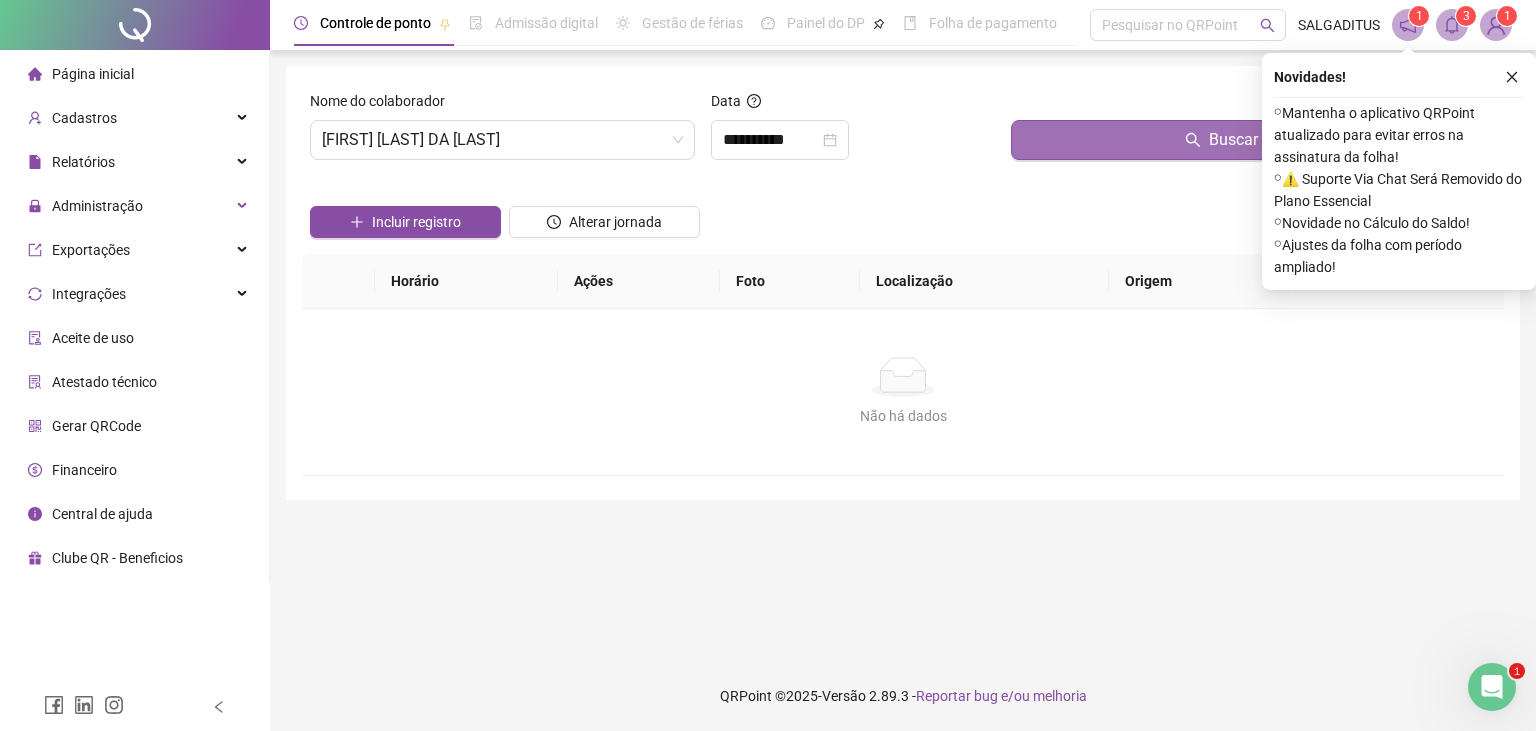 click on "Buscar registros" at bounding box center (1253, 140) 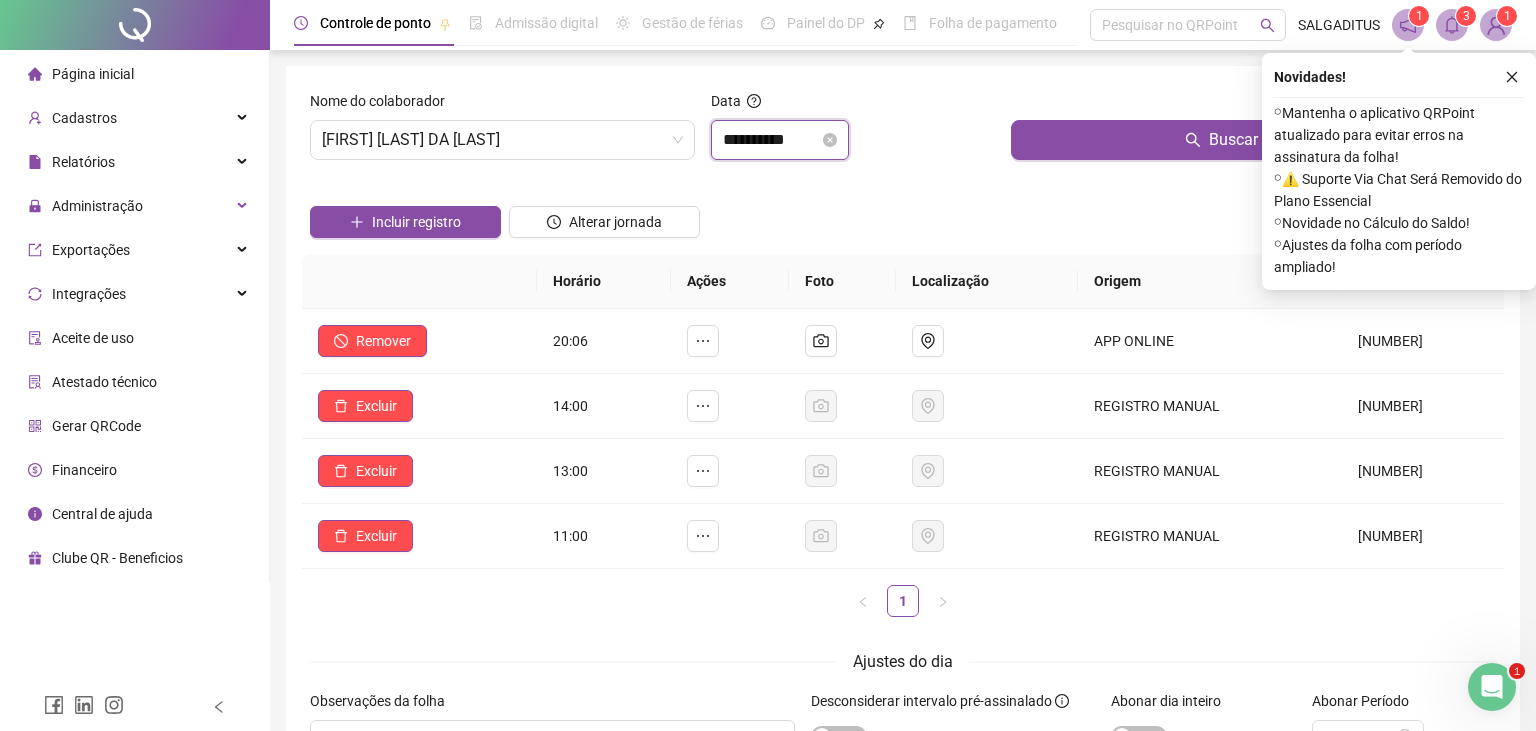 click on "**********" at bounding box center (771, 140) 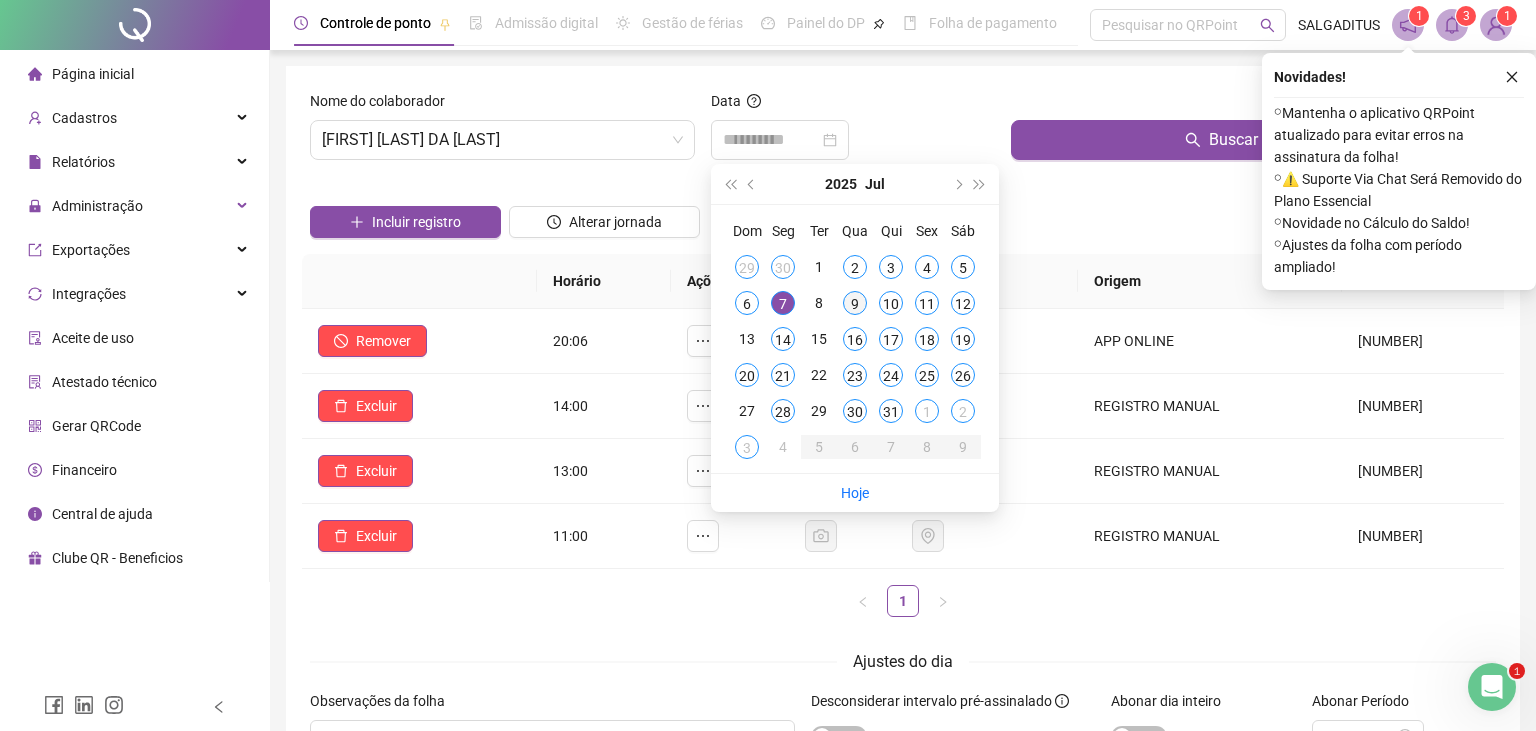 click on "9" at bounding box center [855, 303] 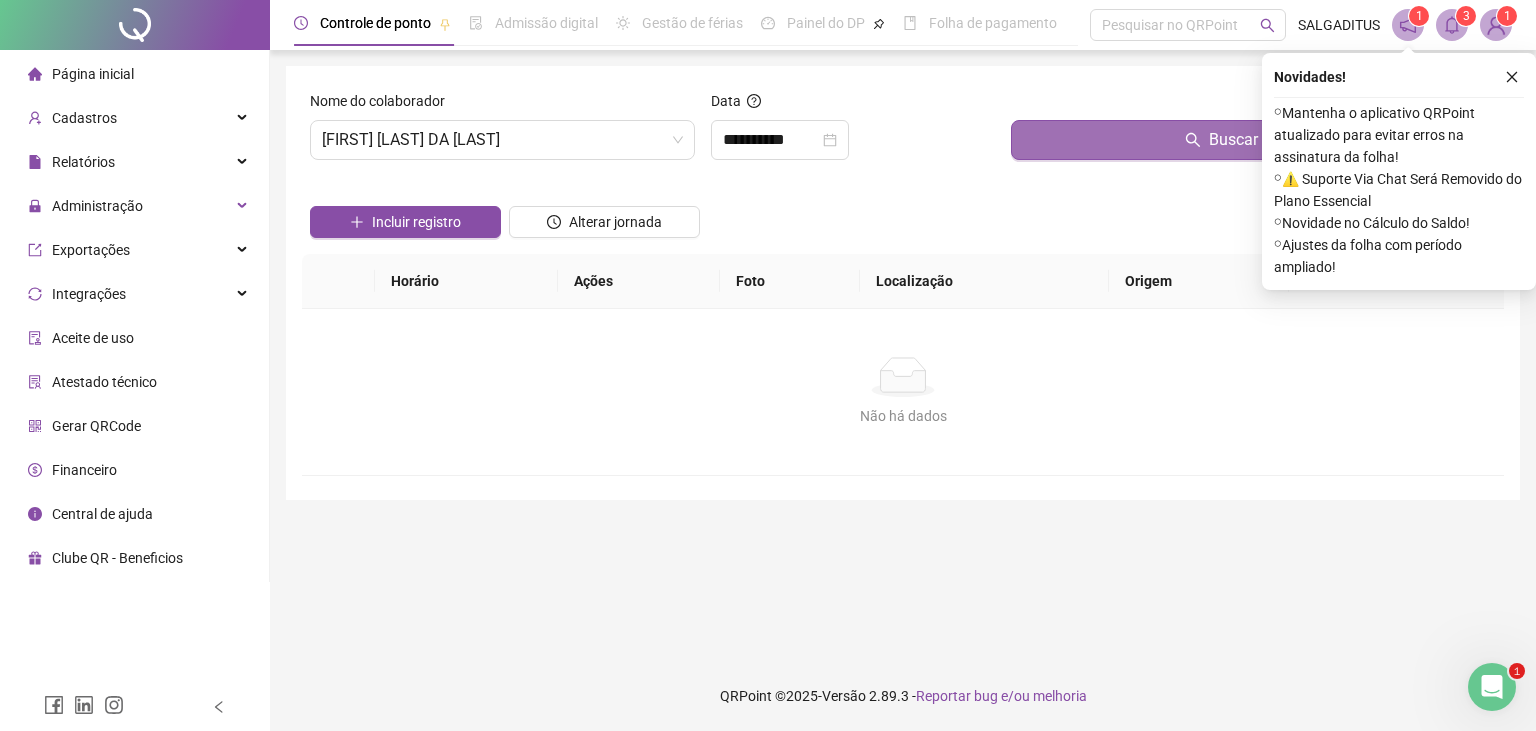 click on "Buscar registros" at bounding box center (1253, 140) 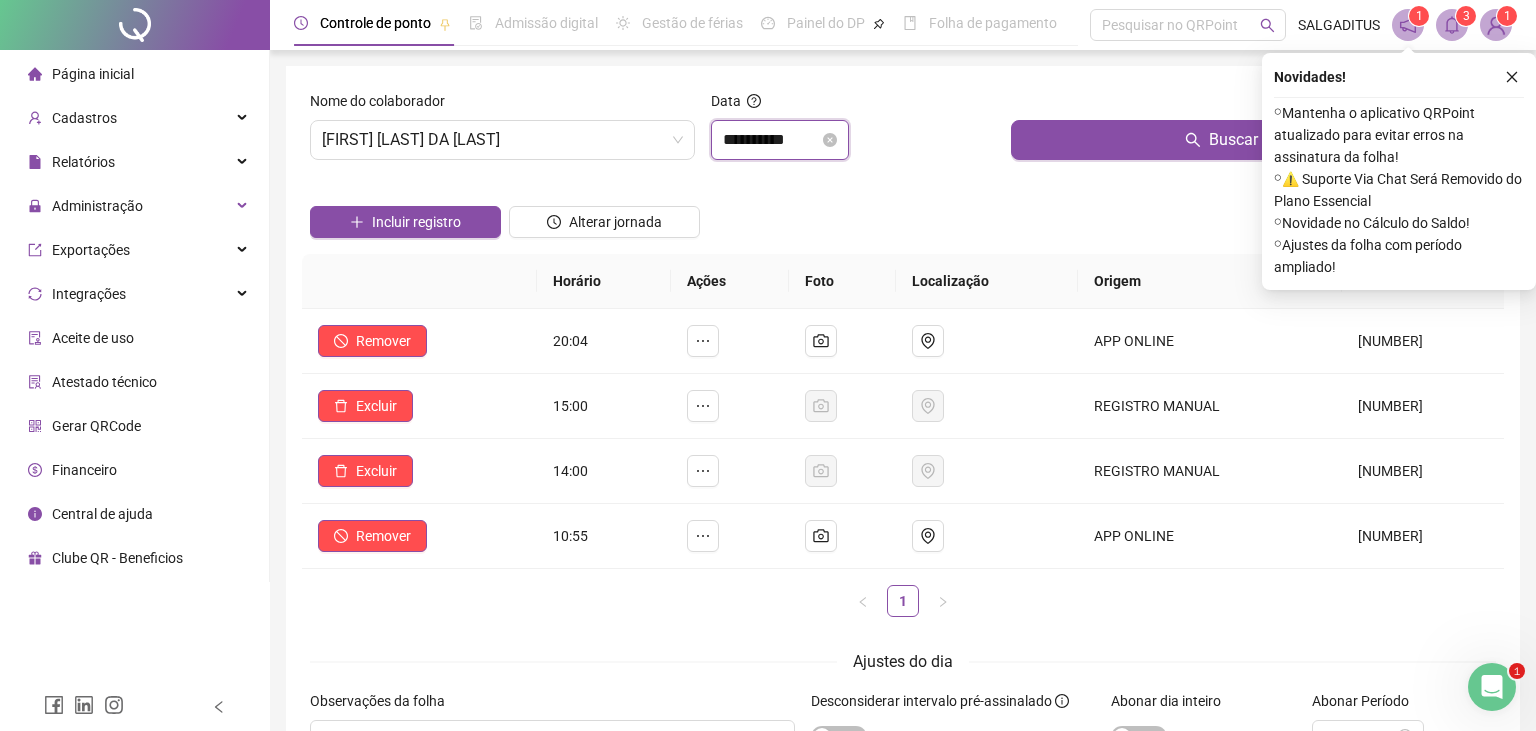 click on "**********" at bounding box center [771, 140] 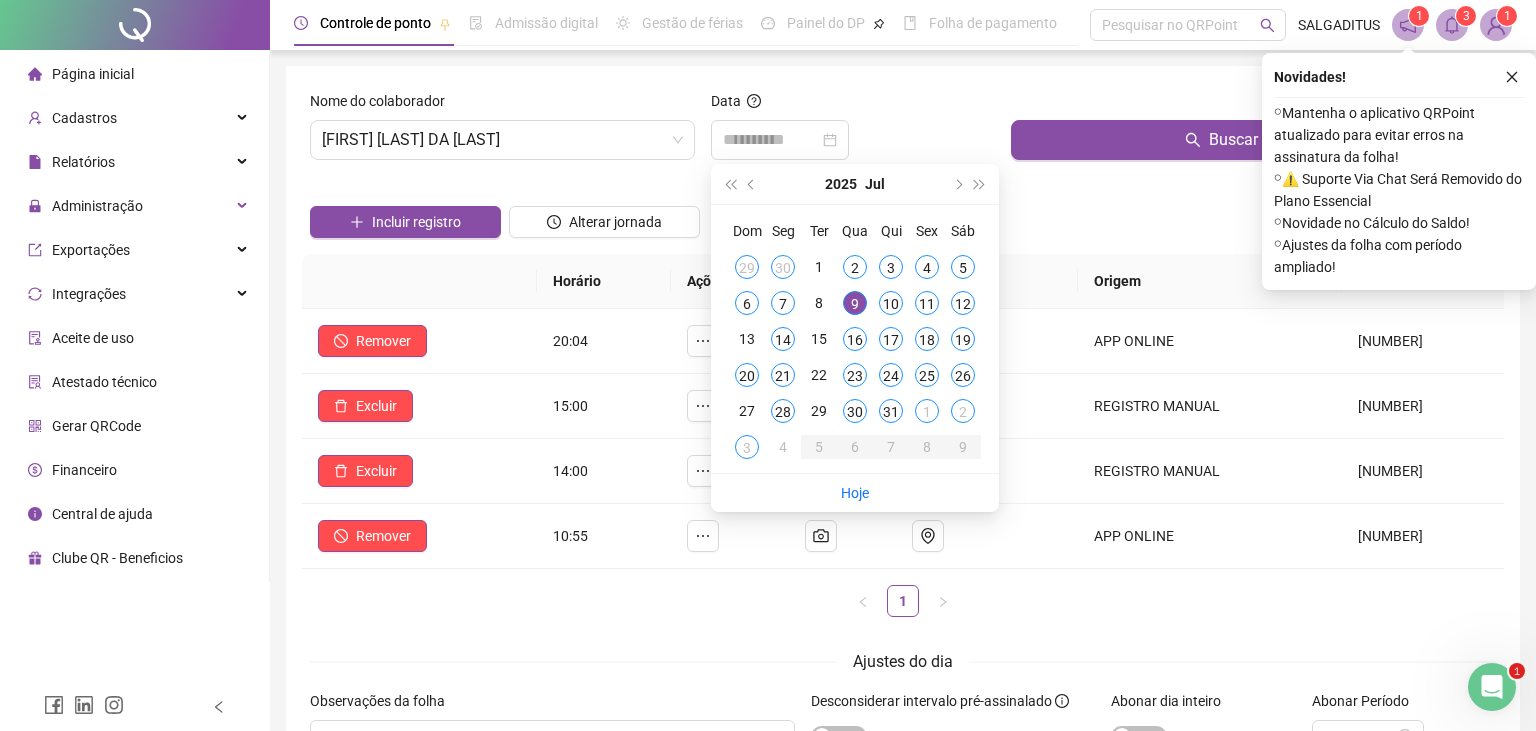 click on "9" at bounding box center (855, 303) 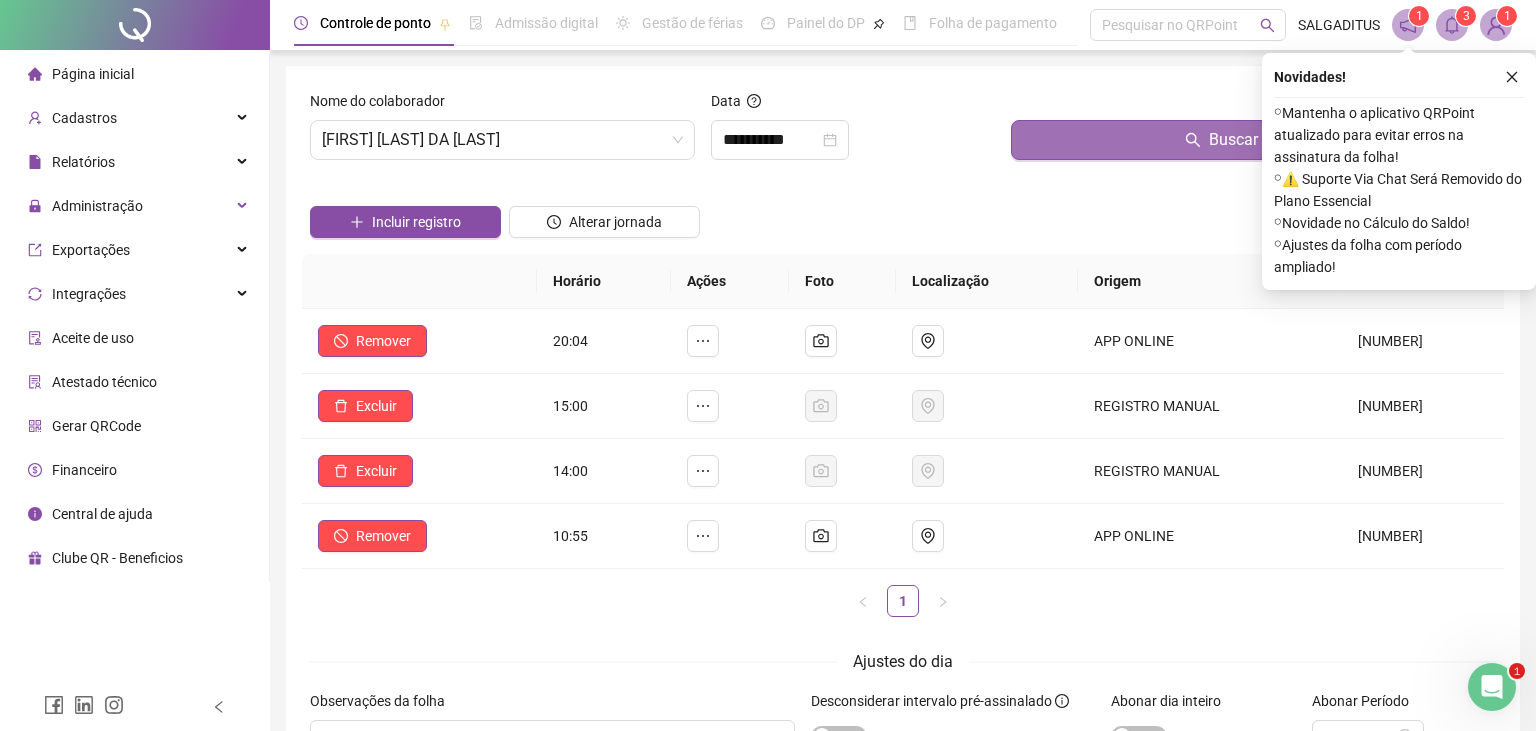 click on "Buscar registros" at bounding box center [1253, 140] 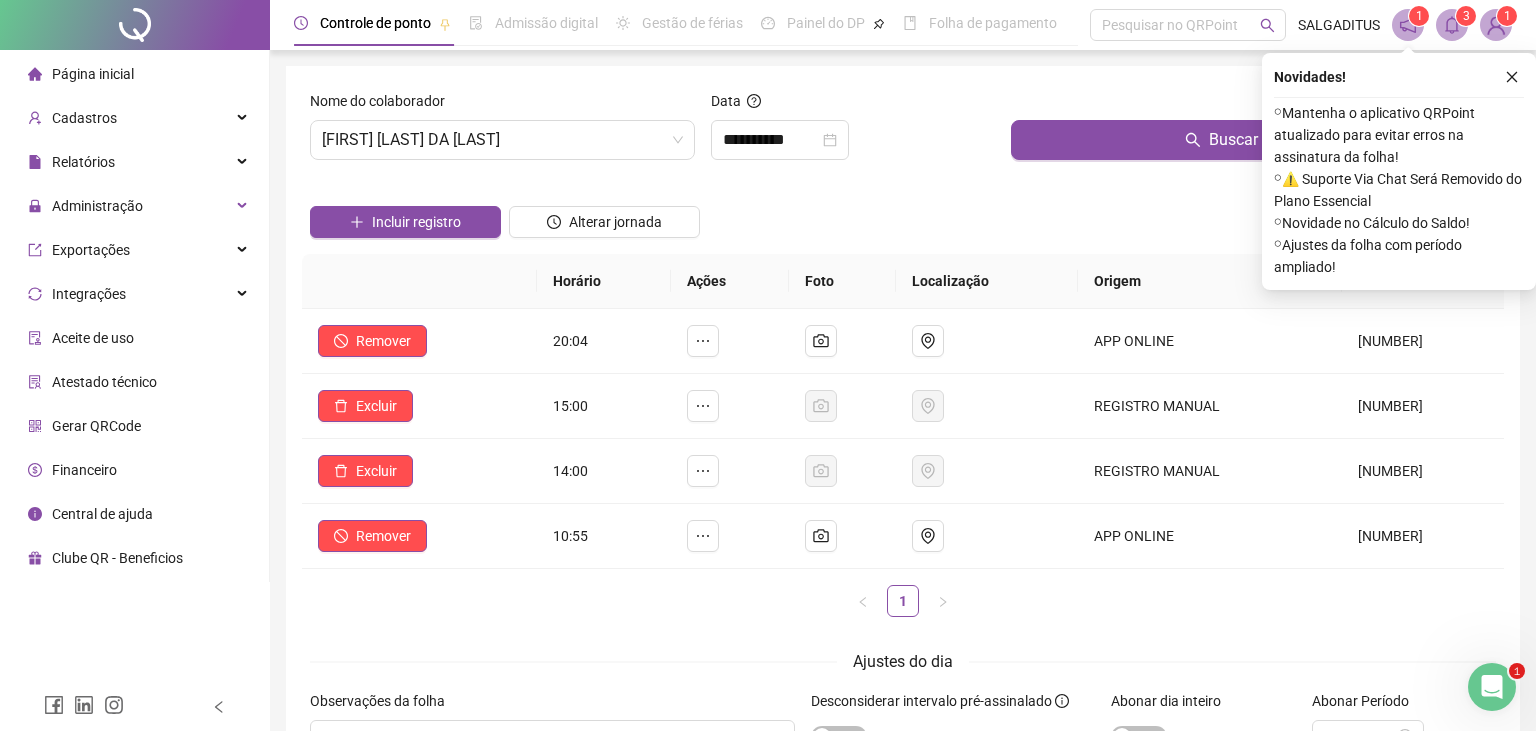 click on "**********" at bounding box center (853, 133) 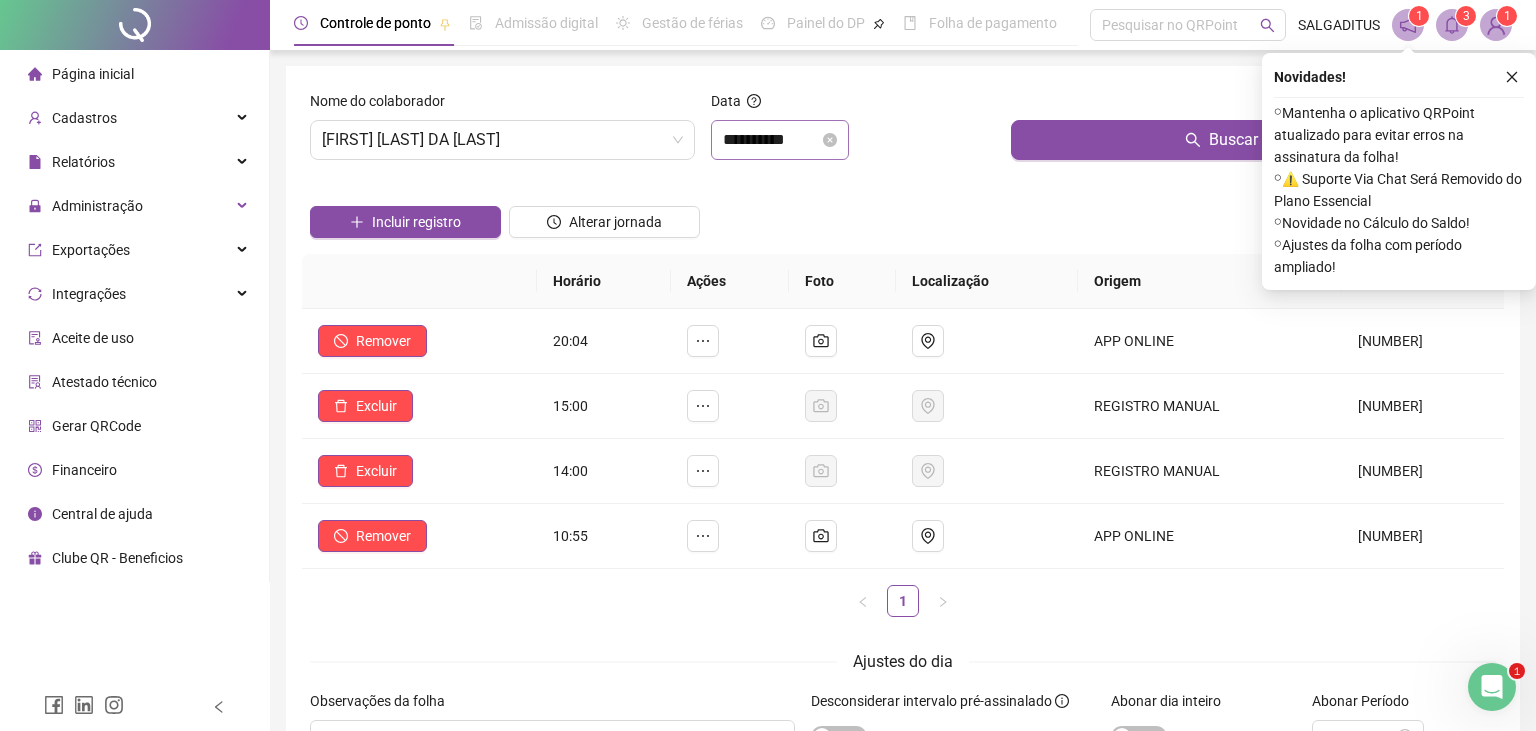 click on "**********" at bounding box center [780, 140] 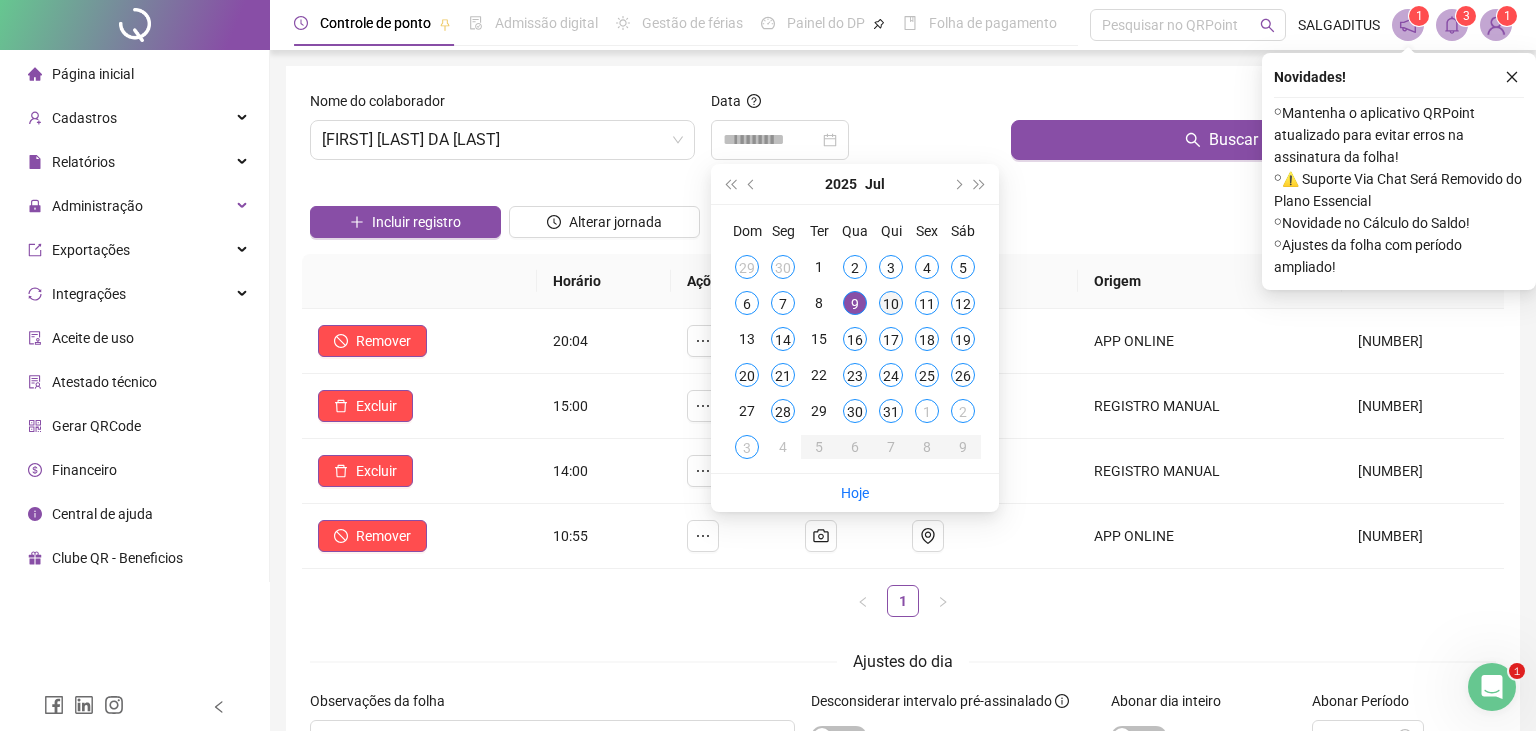 click on "10" at bounding box center (891, 303) 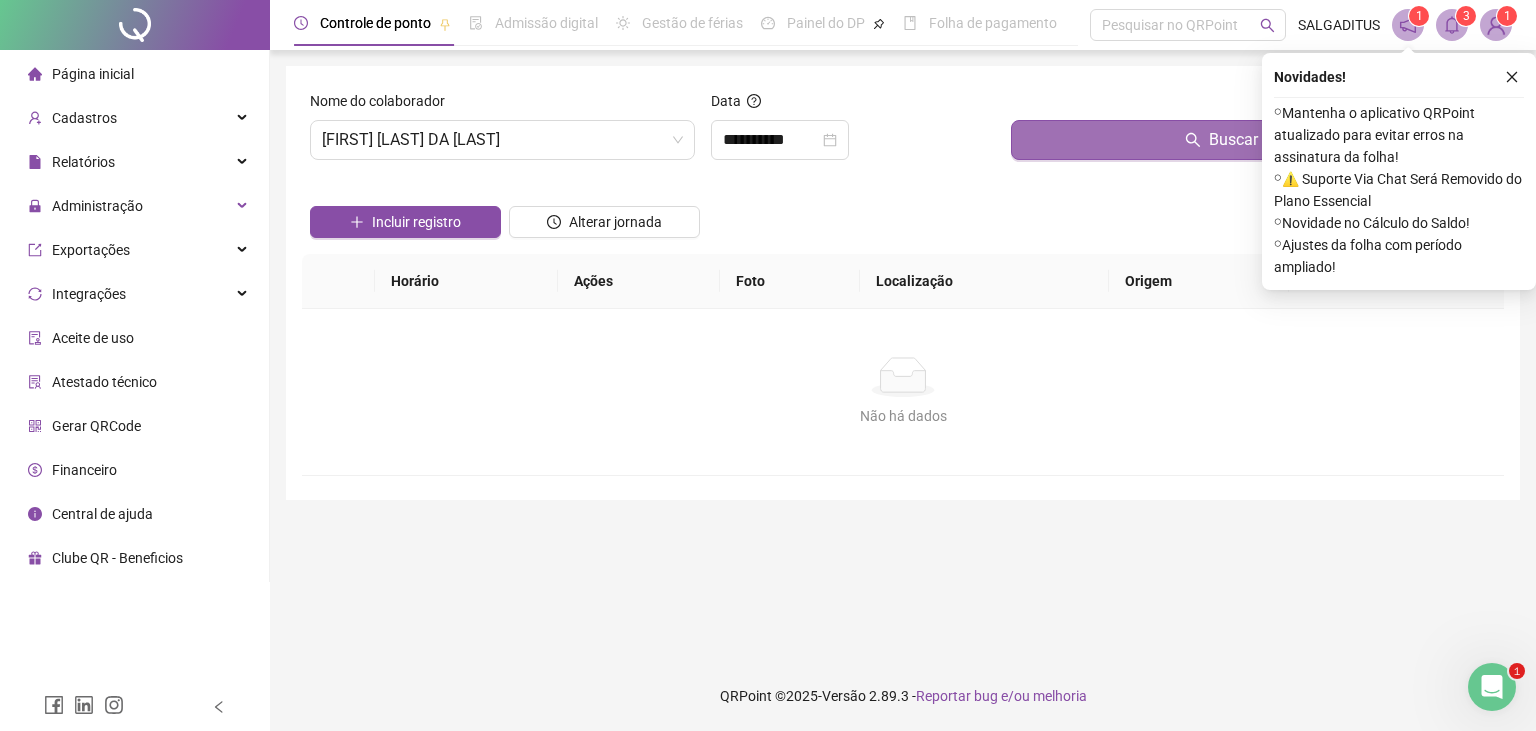 click on "Buscar registros" at bounding box center (1253, 140) 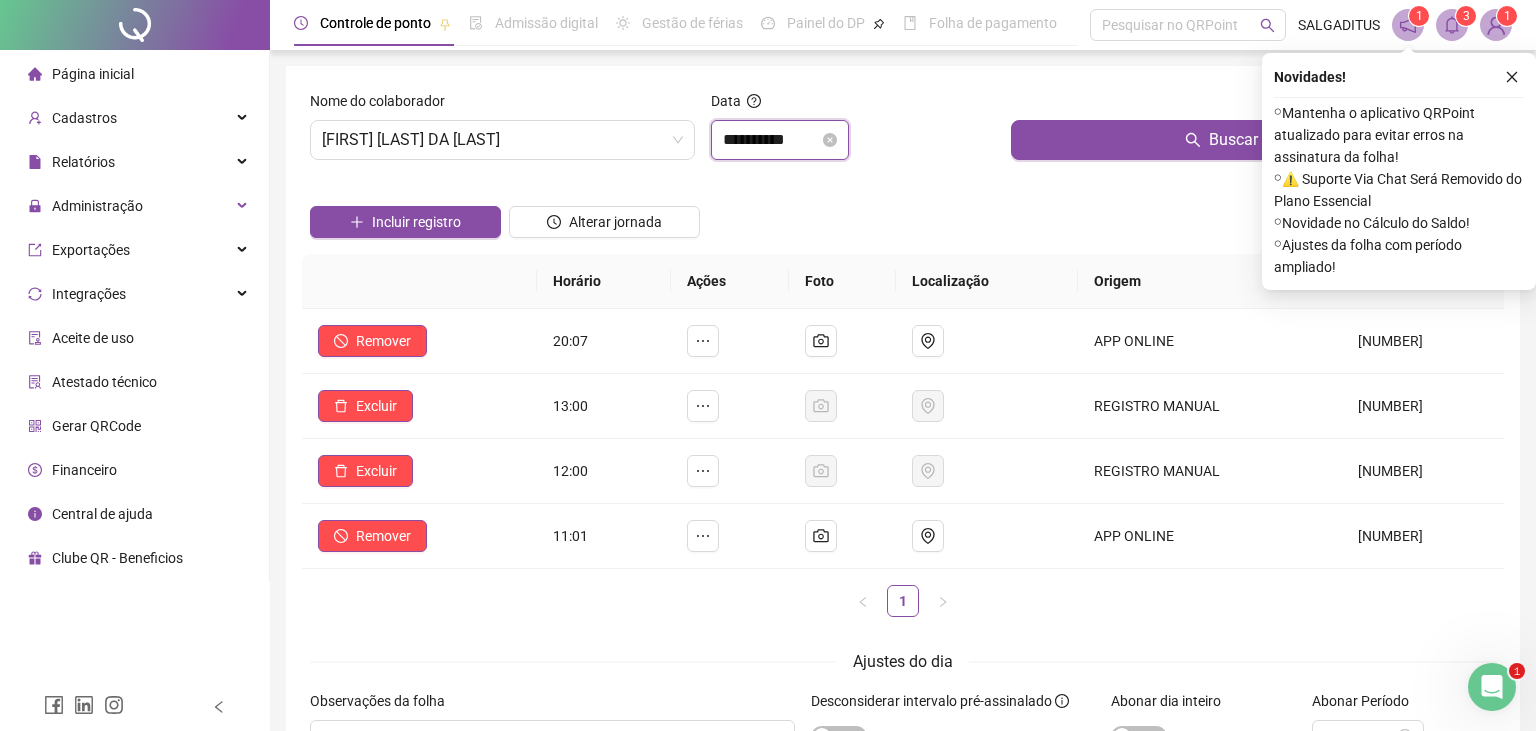 click on "**********" at bounding box center (771, 140) 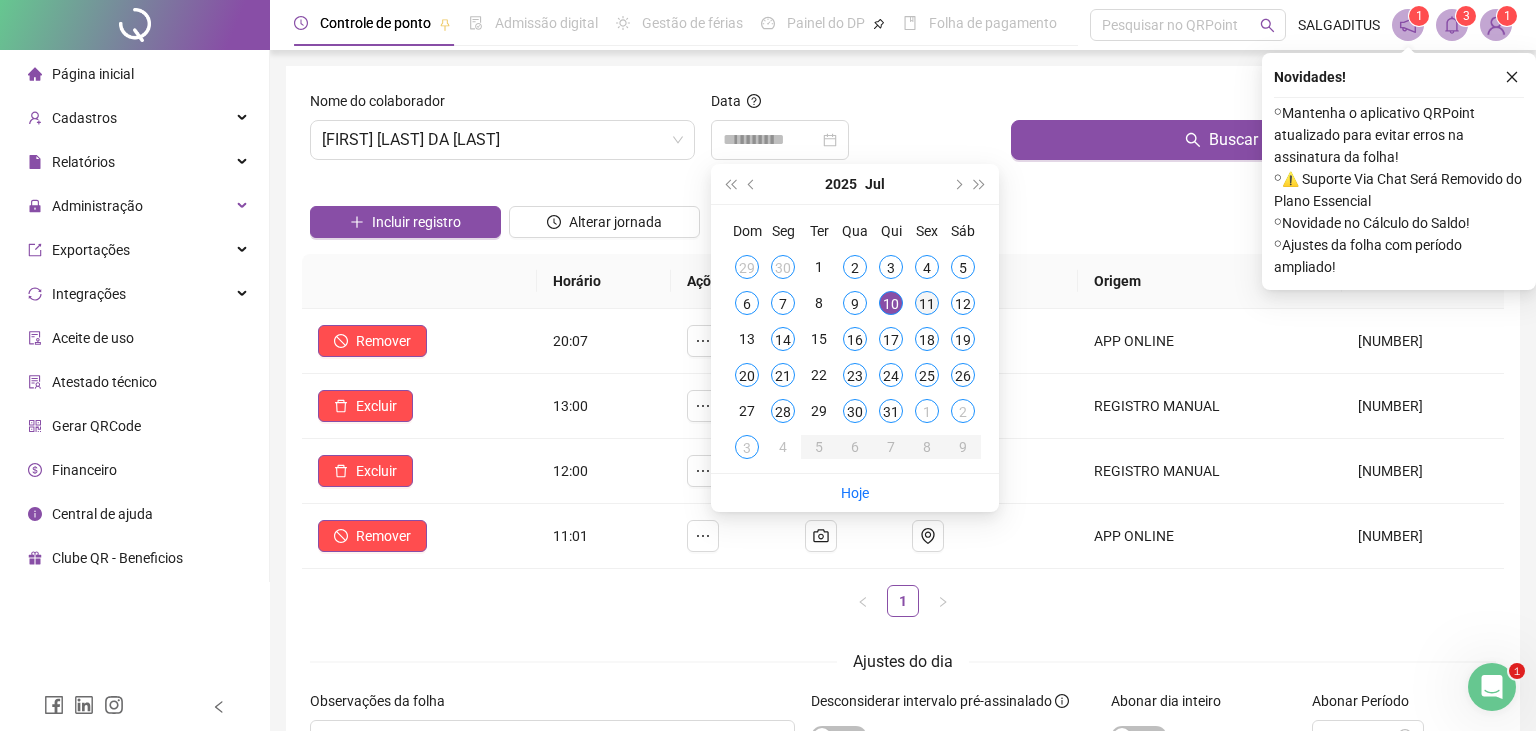 click on "11" at bounding box center (927, 303) 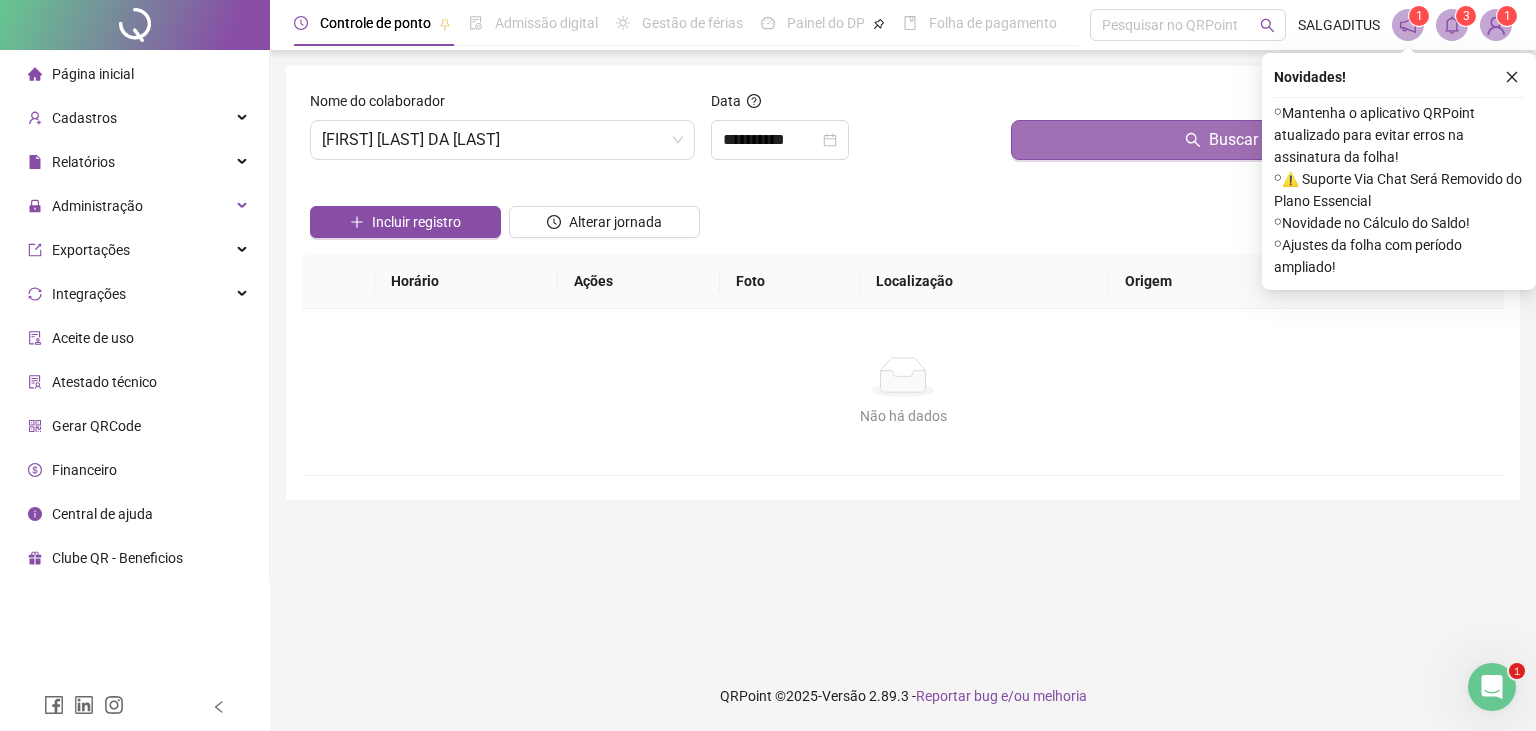 click on "Buscar registros" at bounding box center [1253, 140] 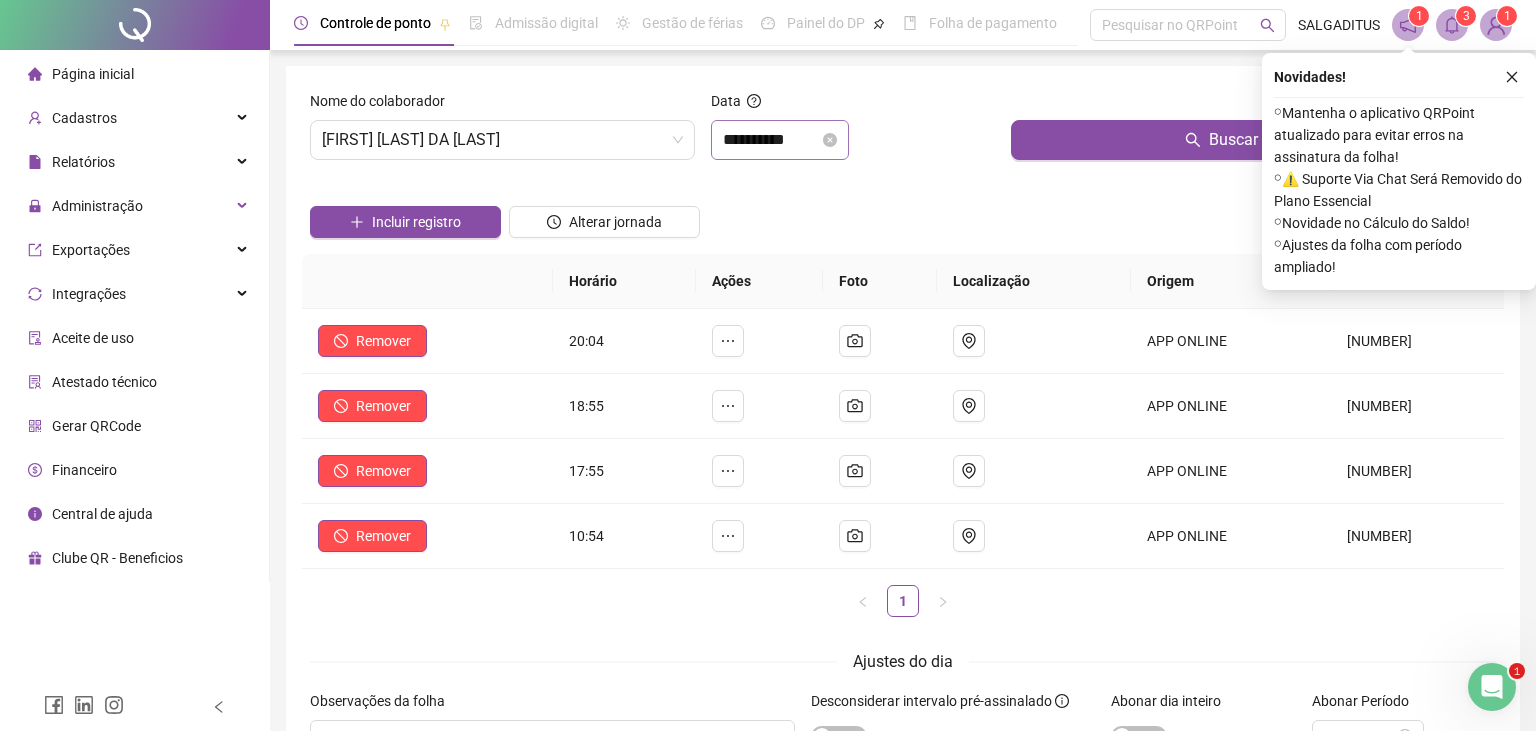 click on "**********" at bounding box center [780, 140] 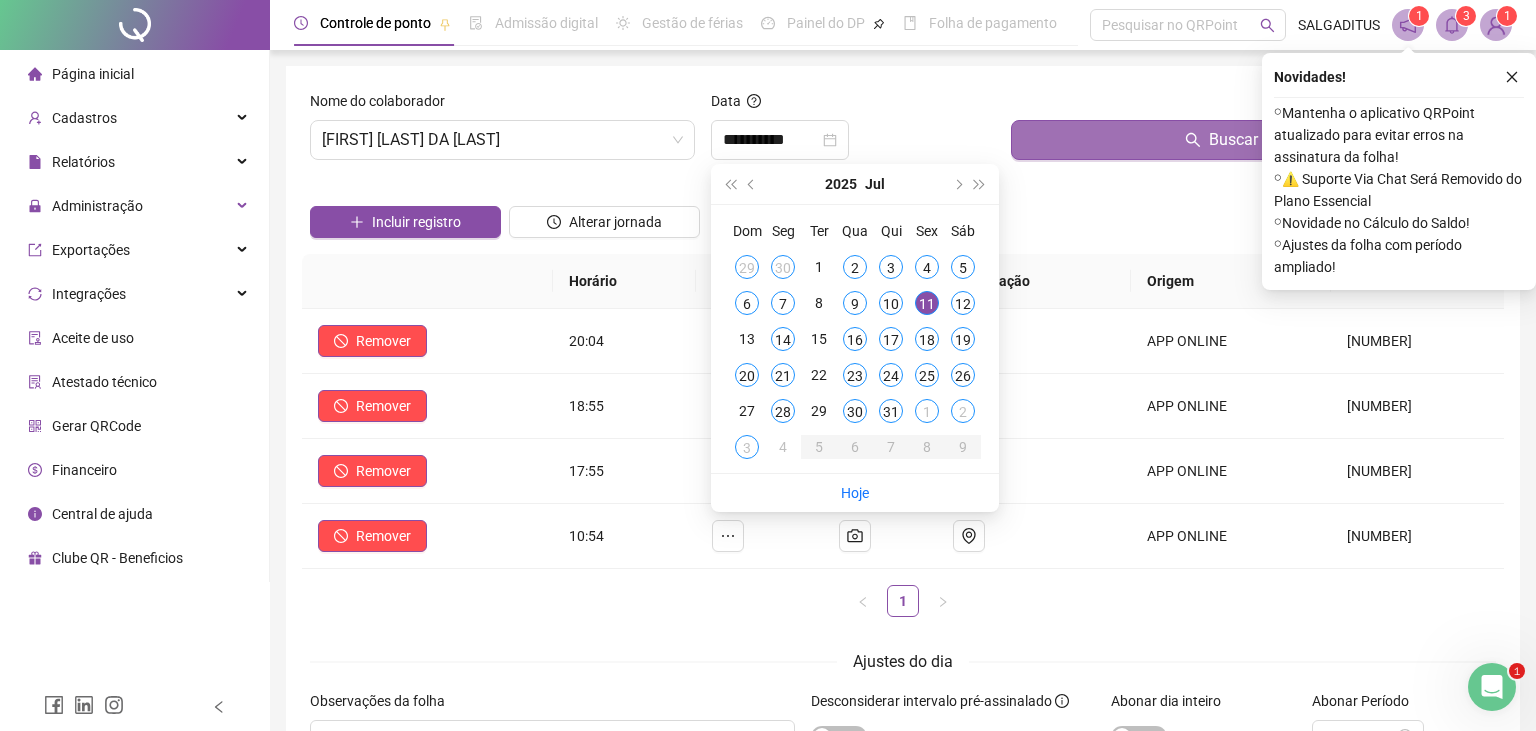 click on "Buscar registros" at bounding box center (1253, 140) 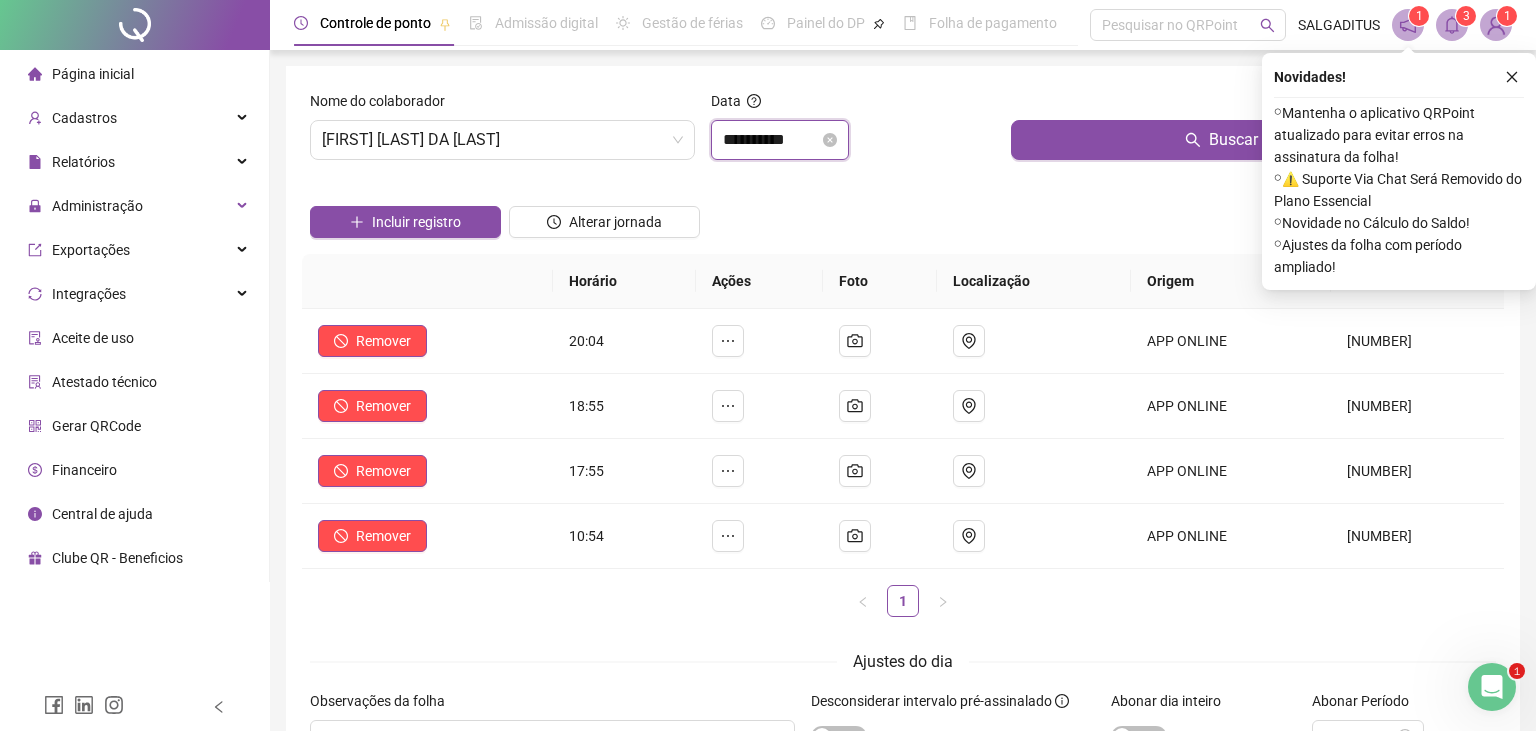 click on "**********" at bounding box center [771, 140] 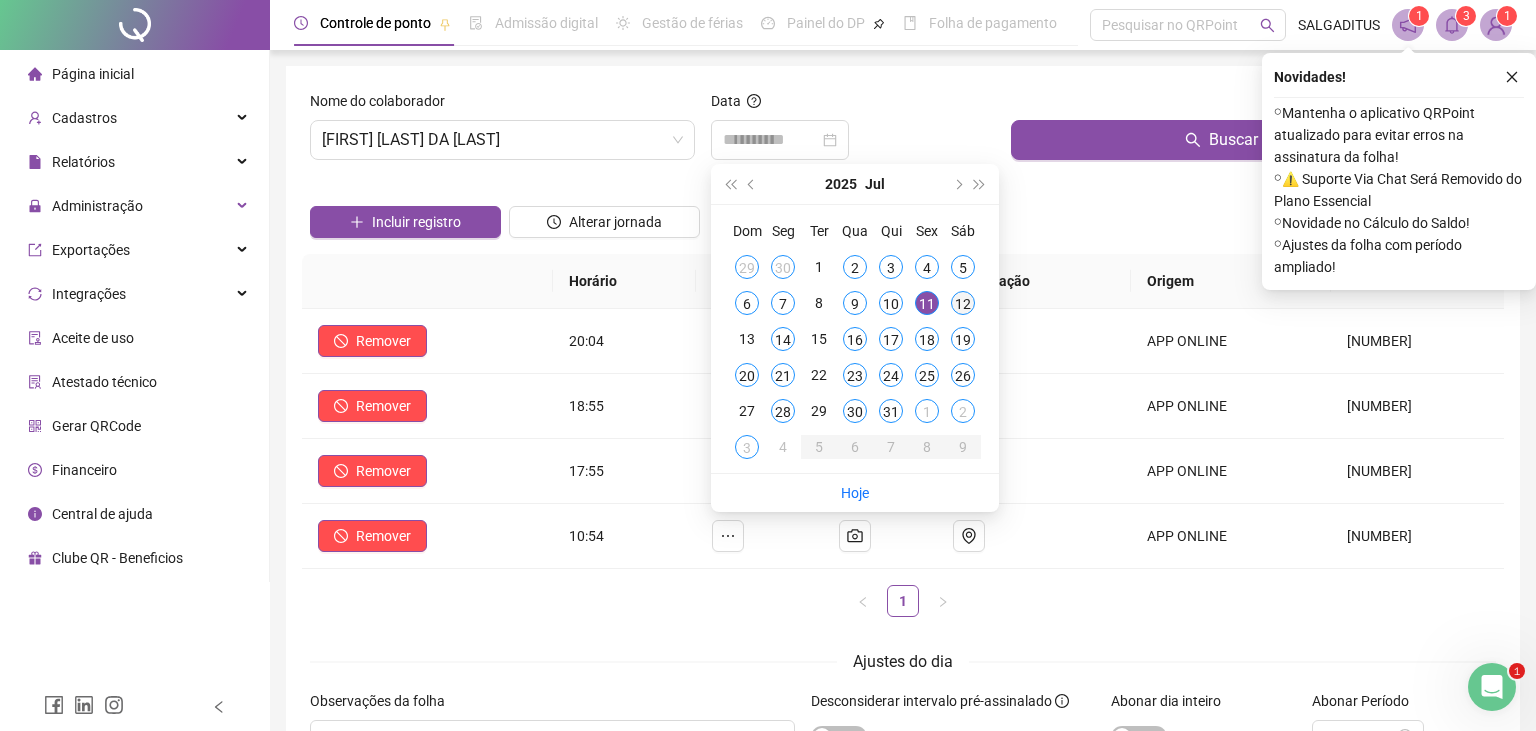 click on "12" at bounding box center [963, 303] 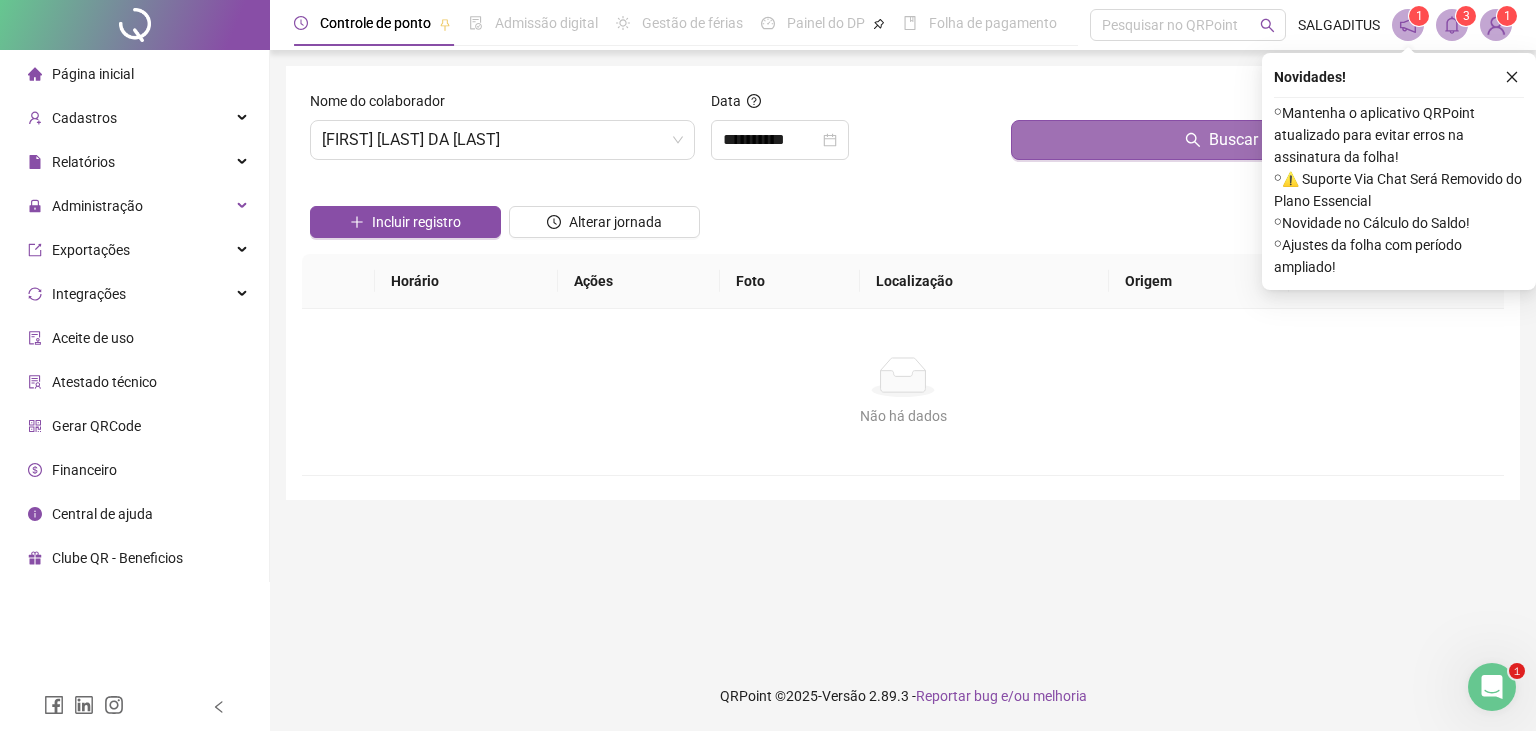 click on "Buscar registros" at bounding box center (1253, 140) 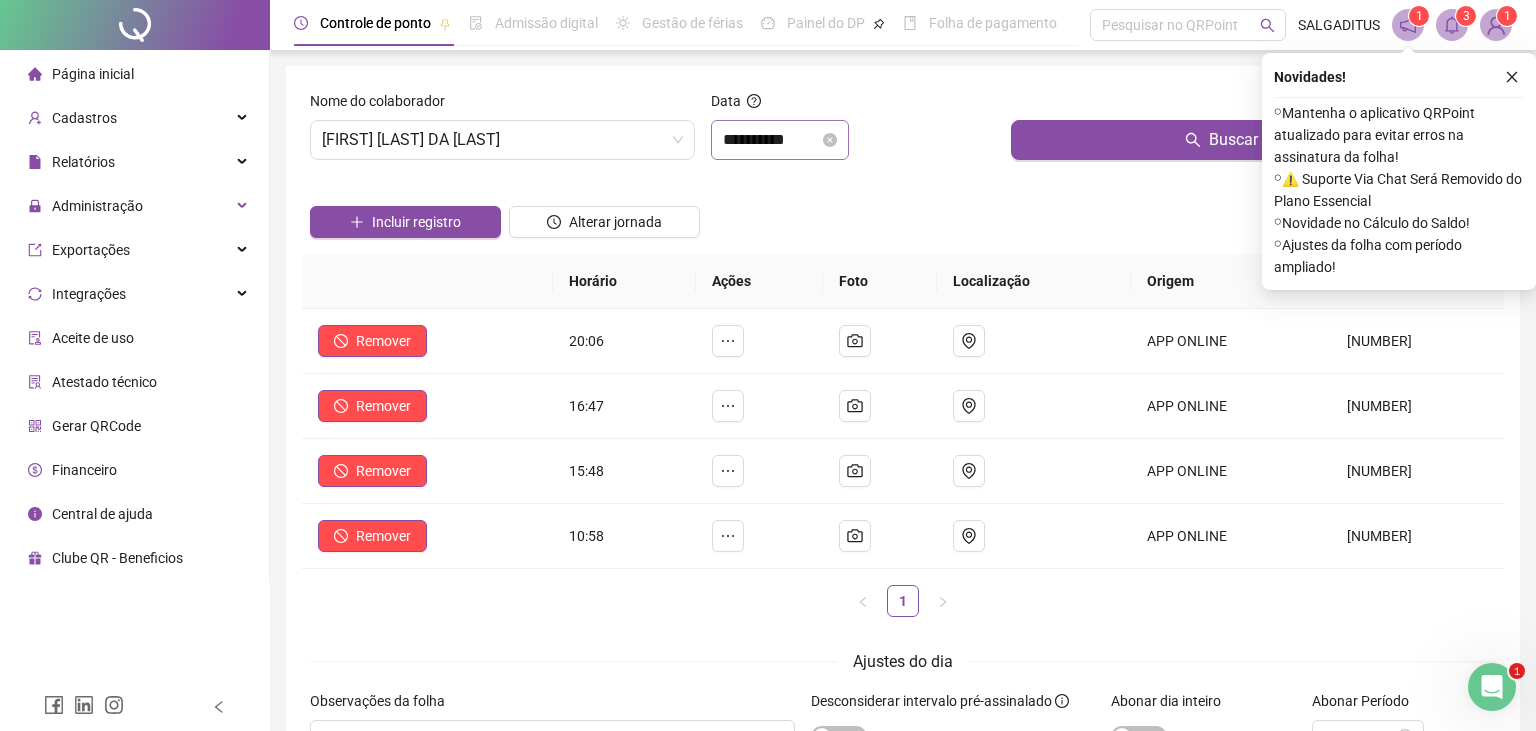 click on "**********" at bounding box center (780, 140) 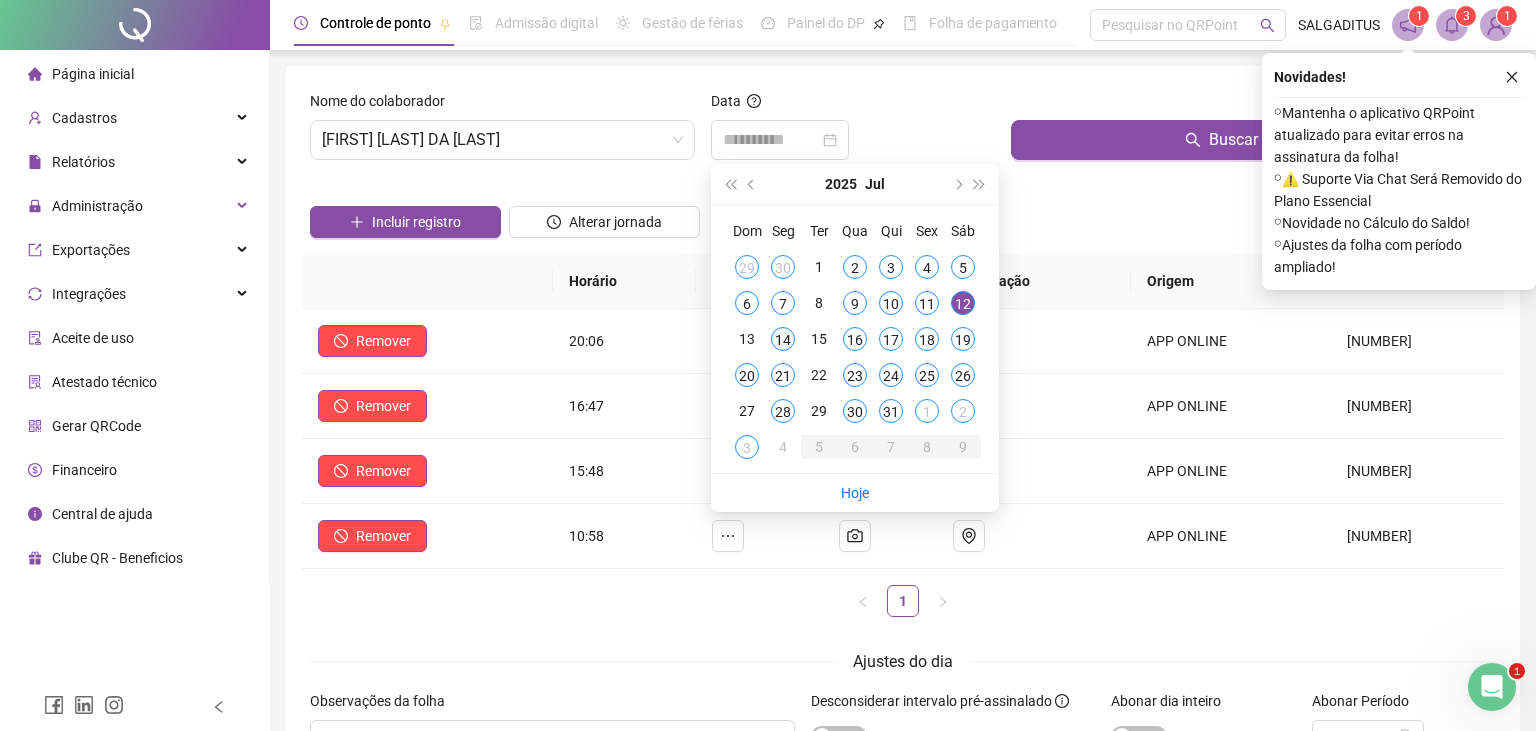 click on "14" at bounding box center (783, 339) 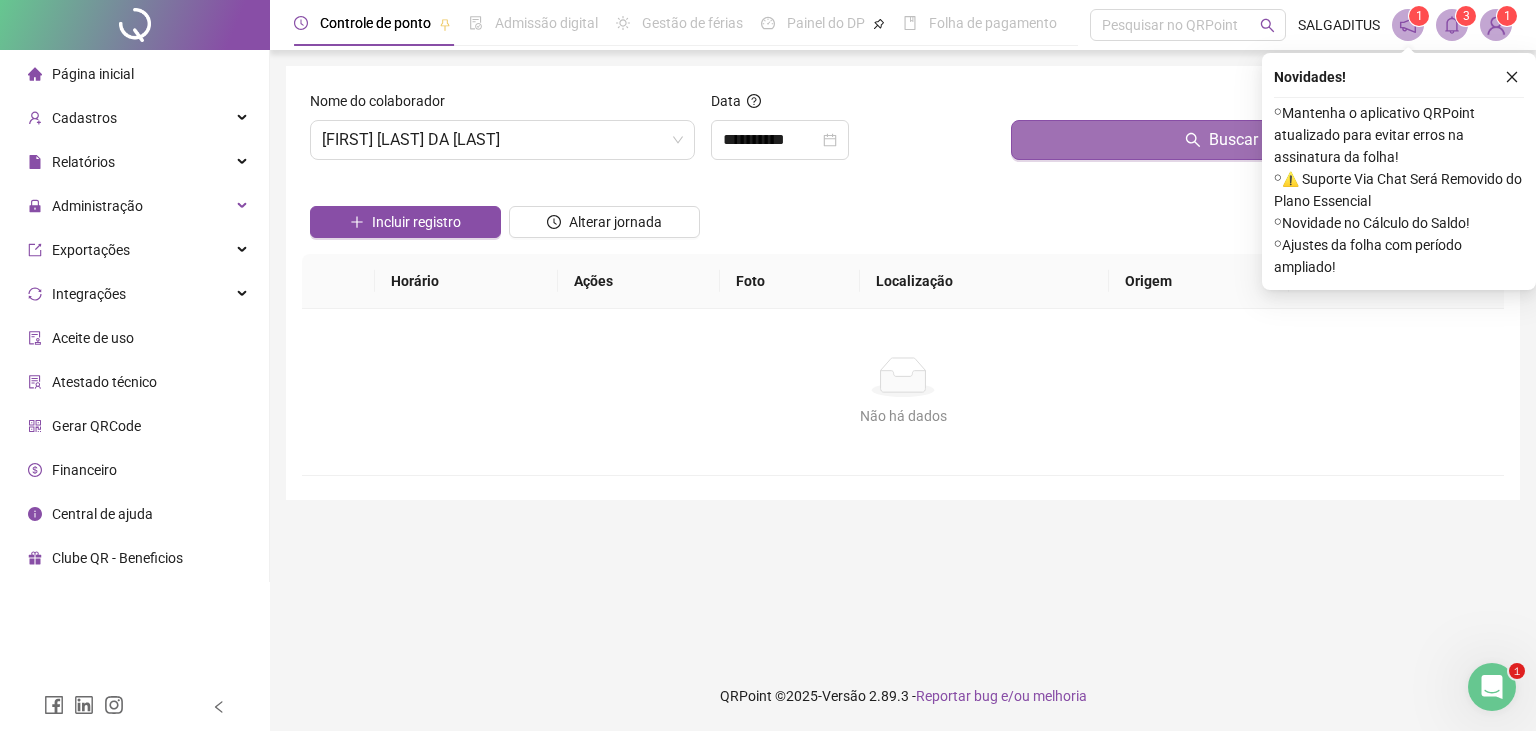 click on "Buscar registros" at bounding box center [1253, 140] 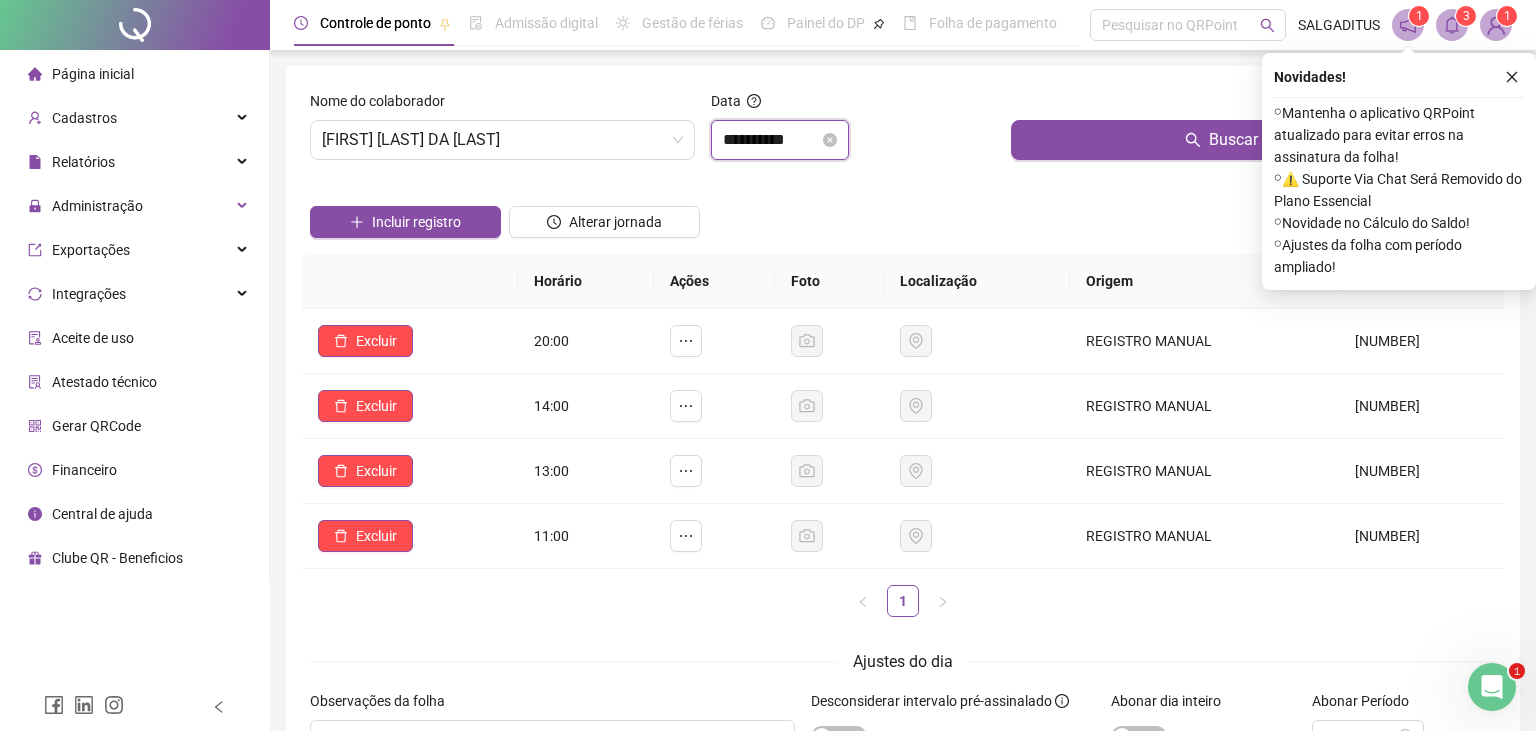 click on "**********" at bounding box center [771, 140] 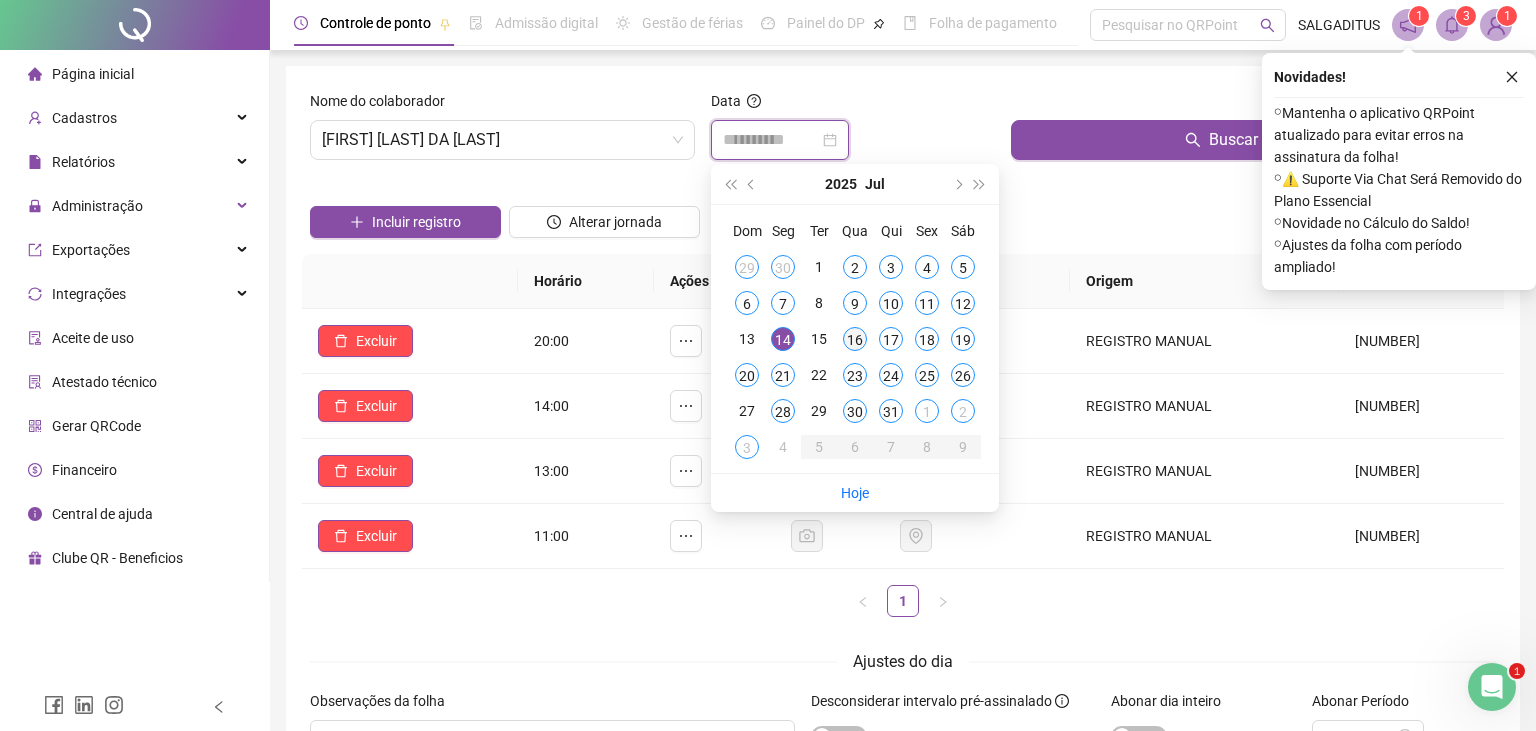 type on "**********" 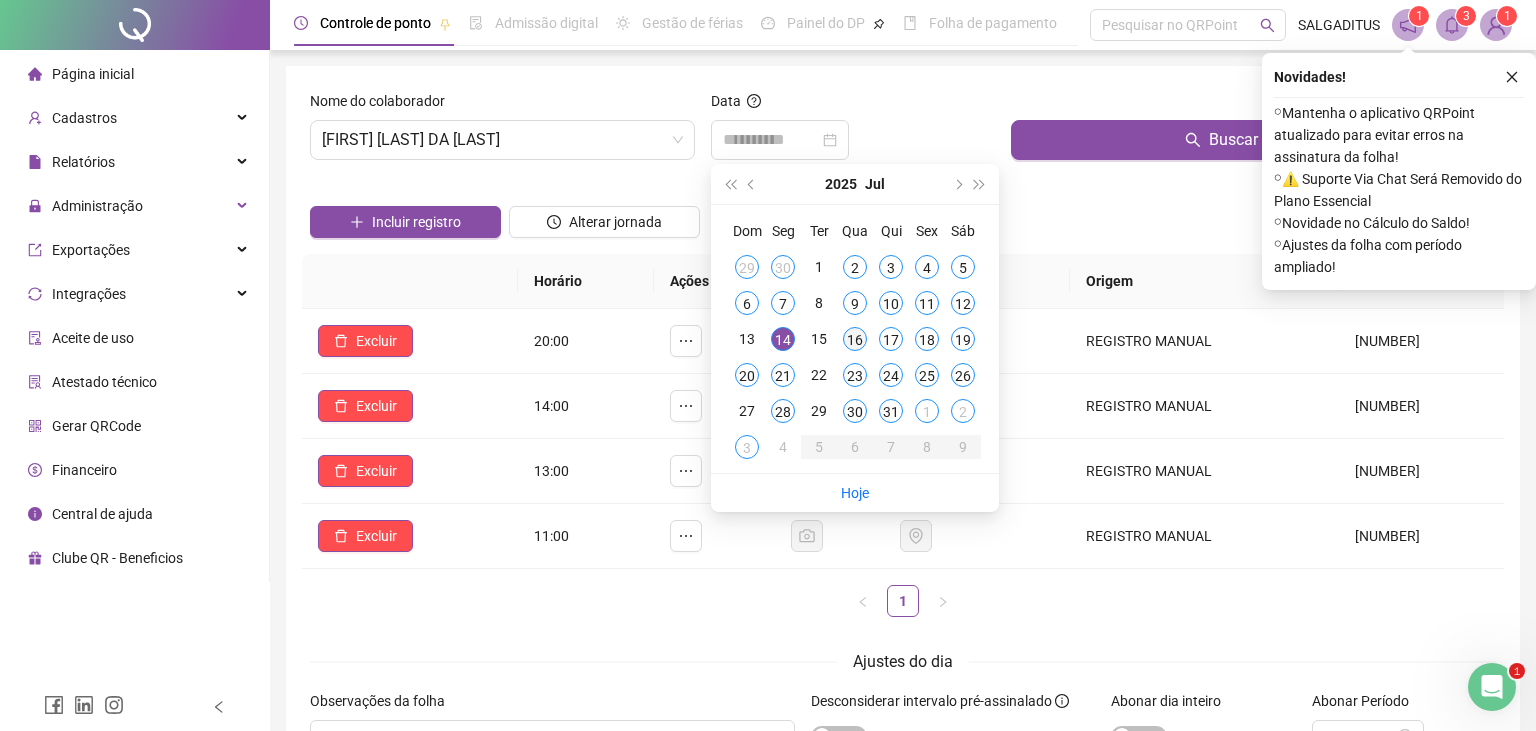 click on "16" at bounding box center (855, 339) 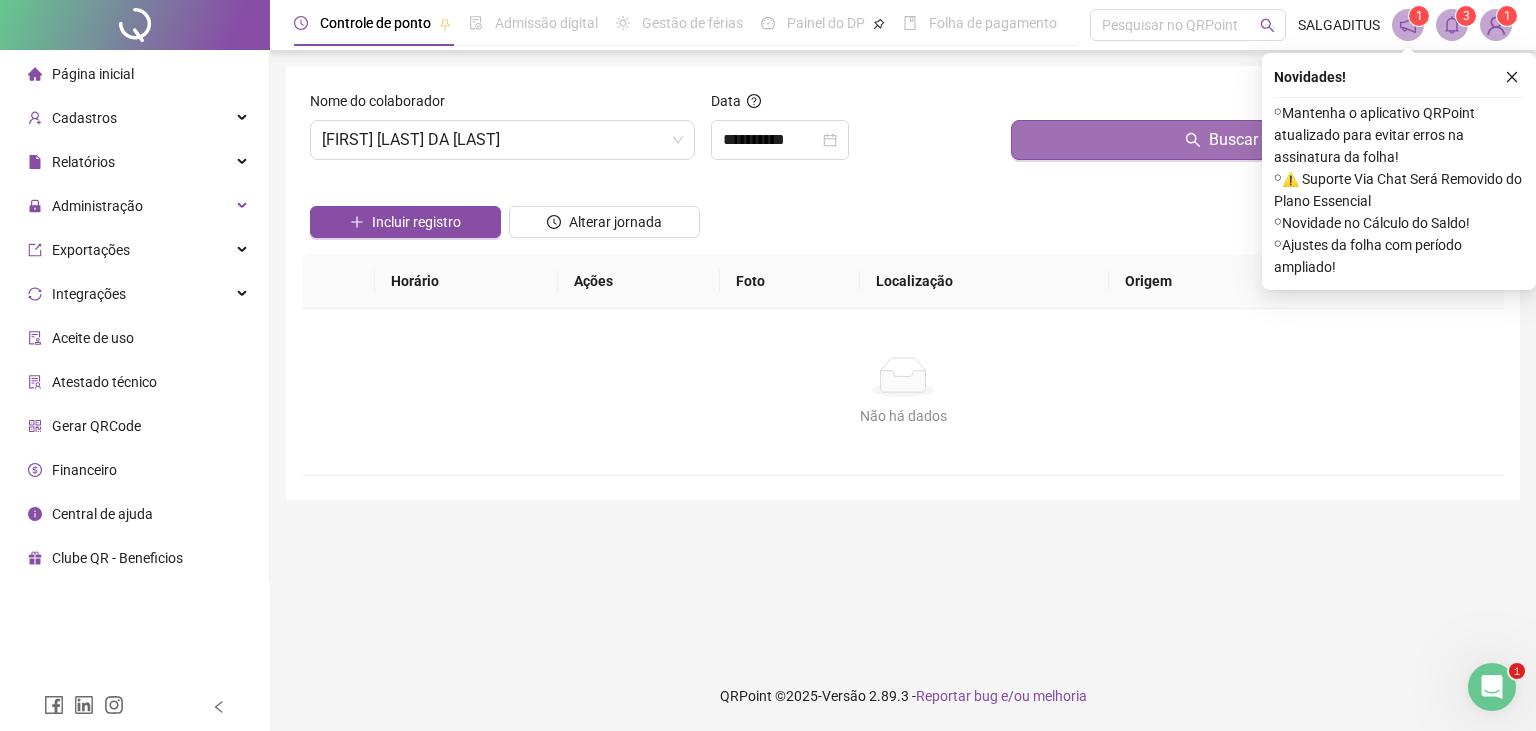 click on "Buscar registros" at bounding box center [1253, 140] 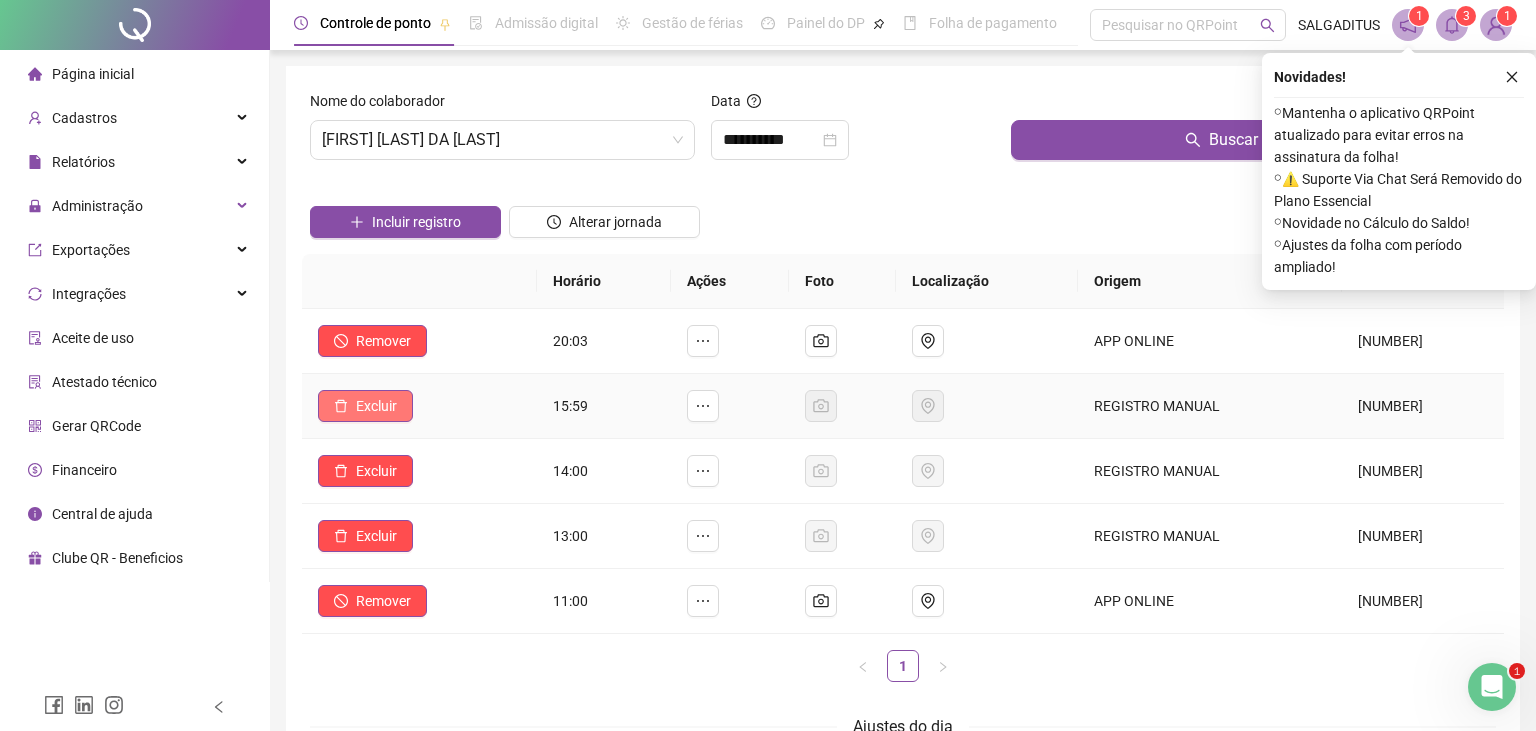 click on "Excluir" at bounding box center (365, 406) 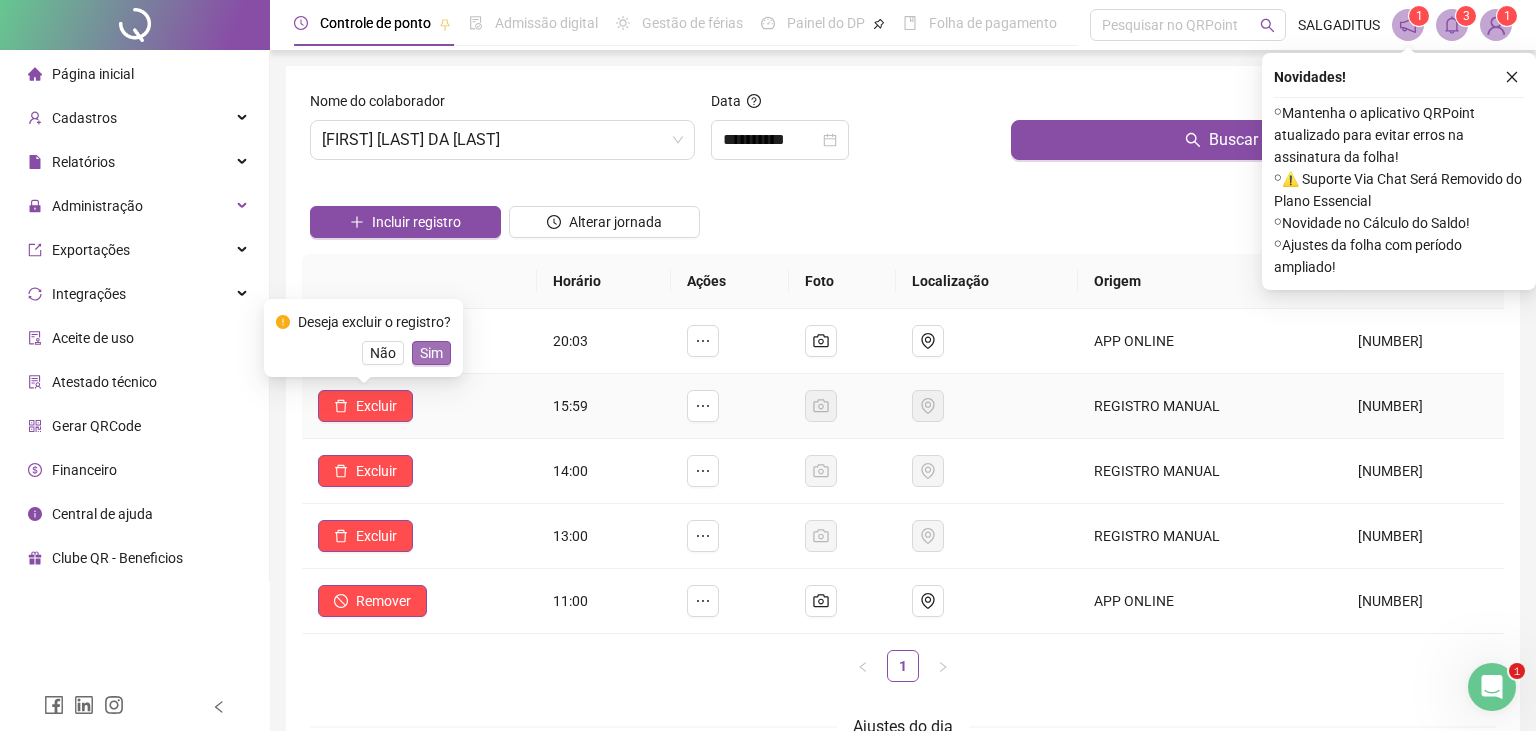 click on "Sim" at bounding box center [431, 353] 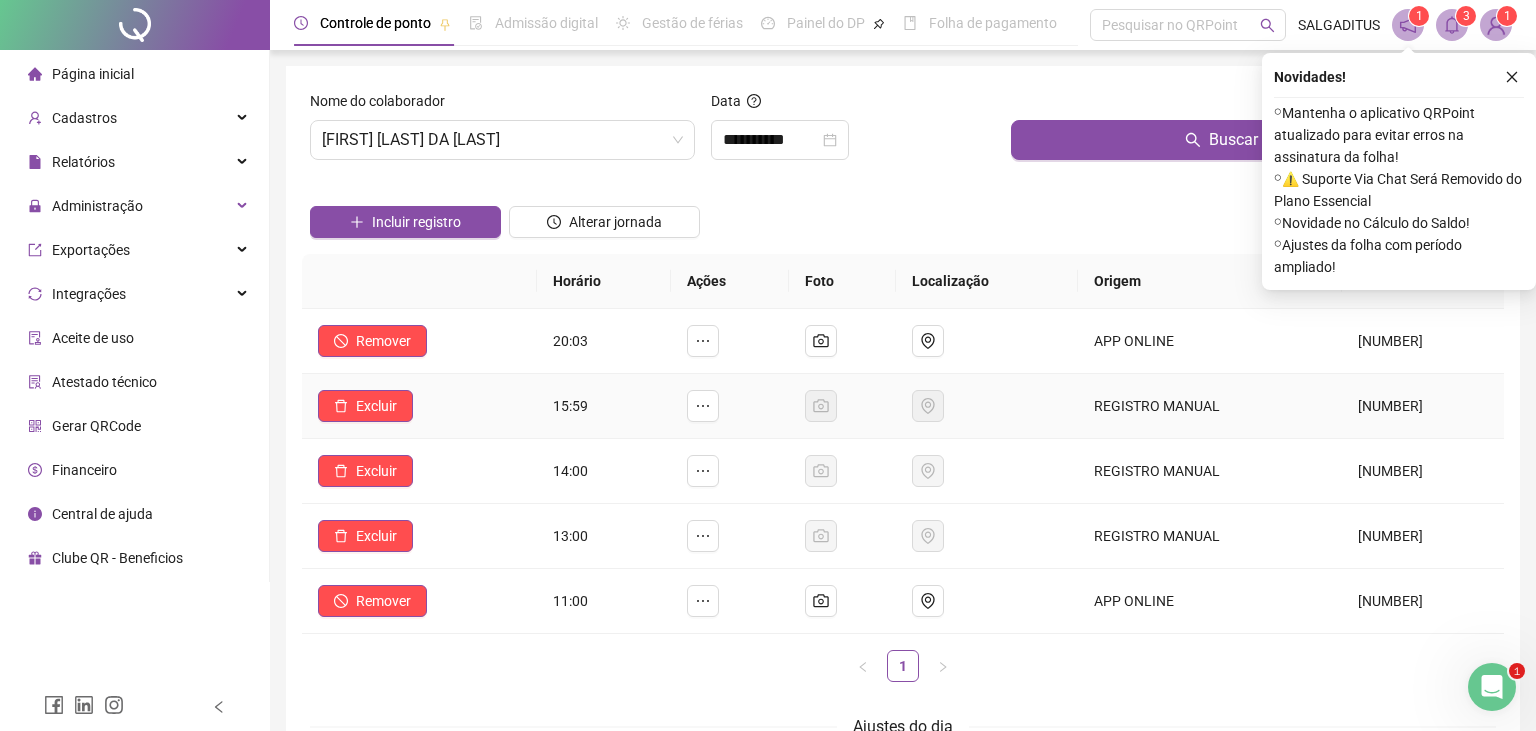 click on "Excluir" at bounding box center [419, 406] 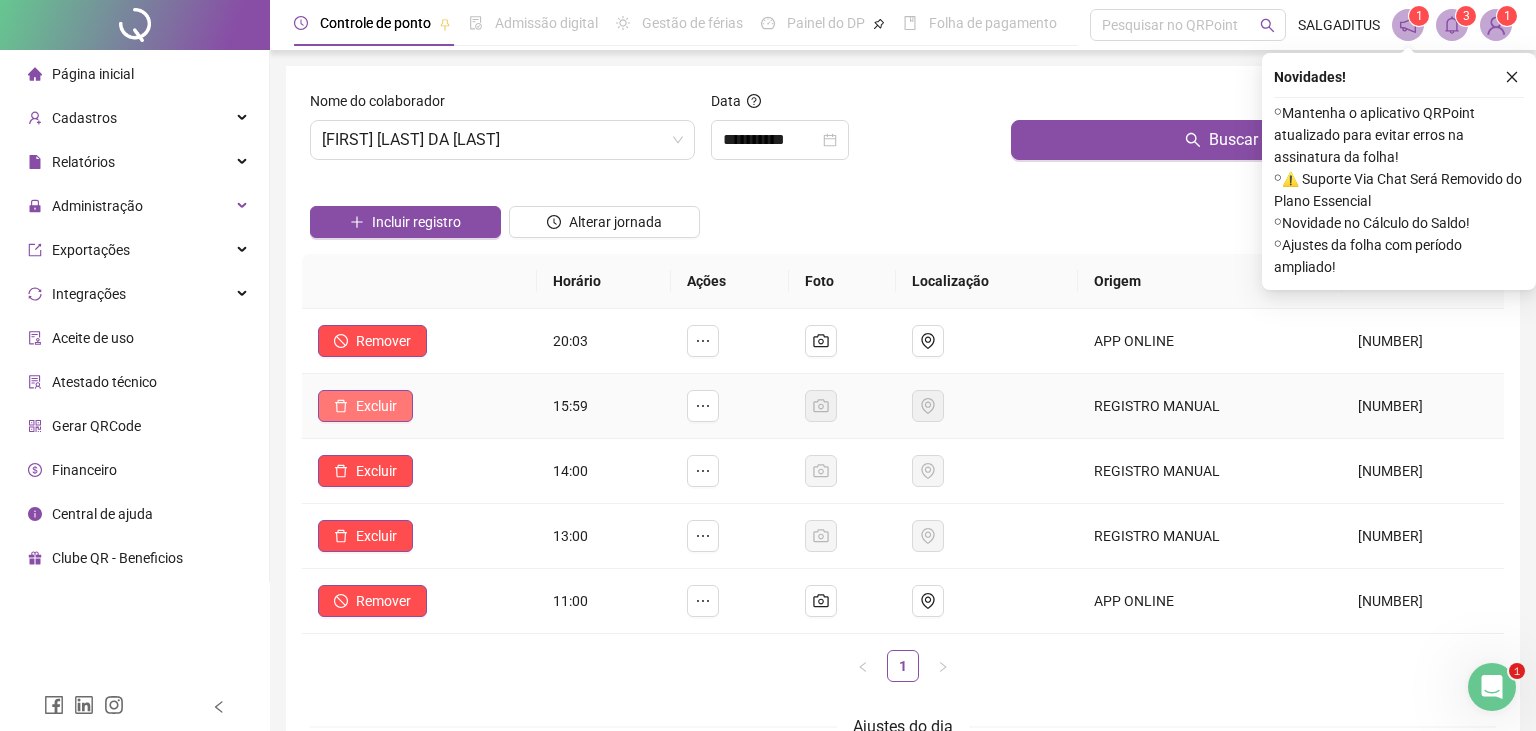 click on "Excluir" at bounding box center [365, 406] 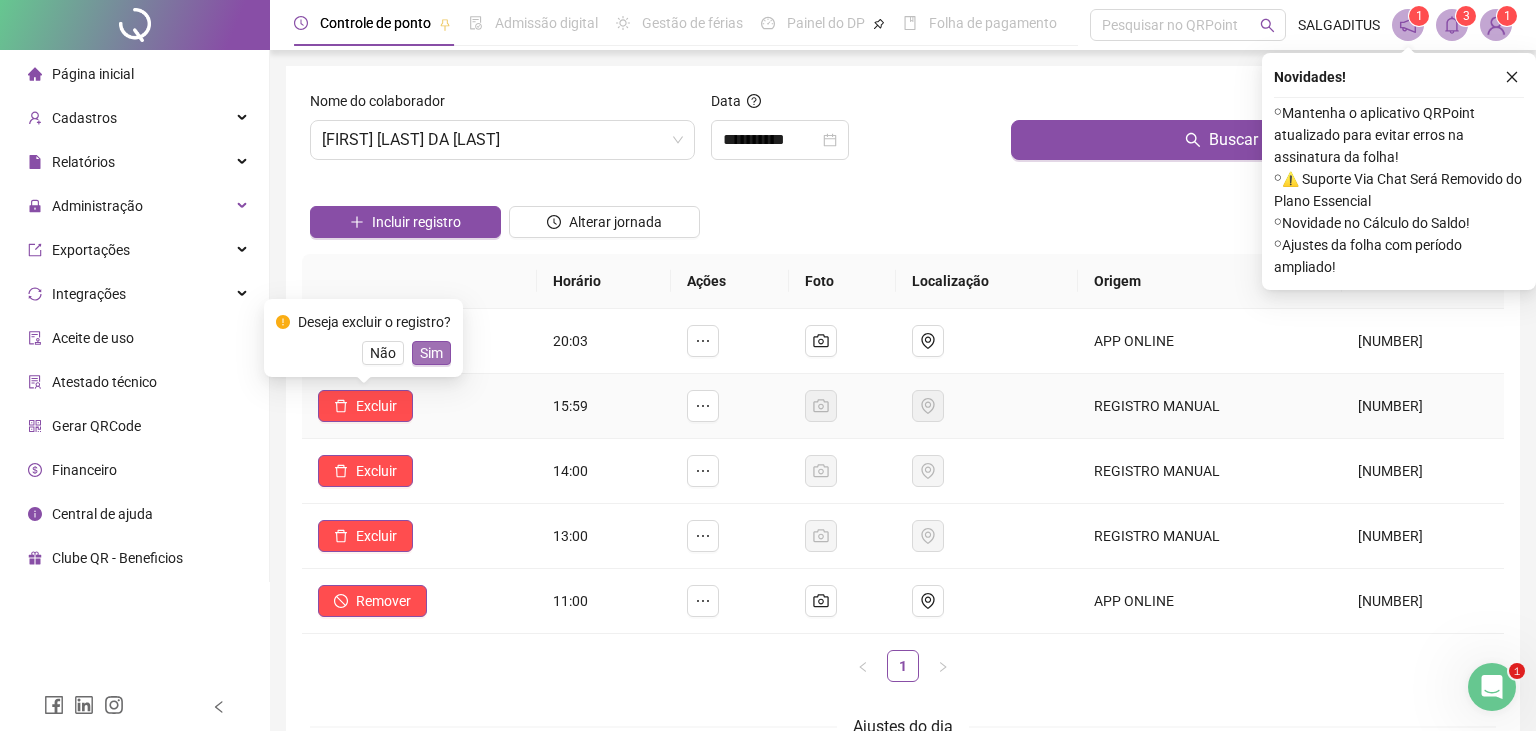 click on "Sim" at bounding box center [431, 353] 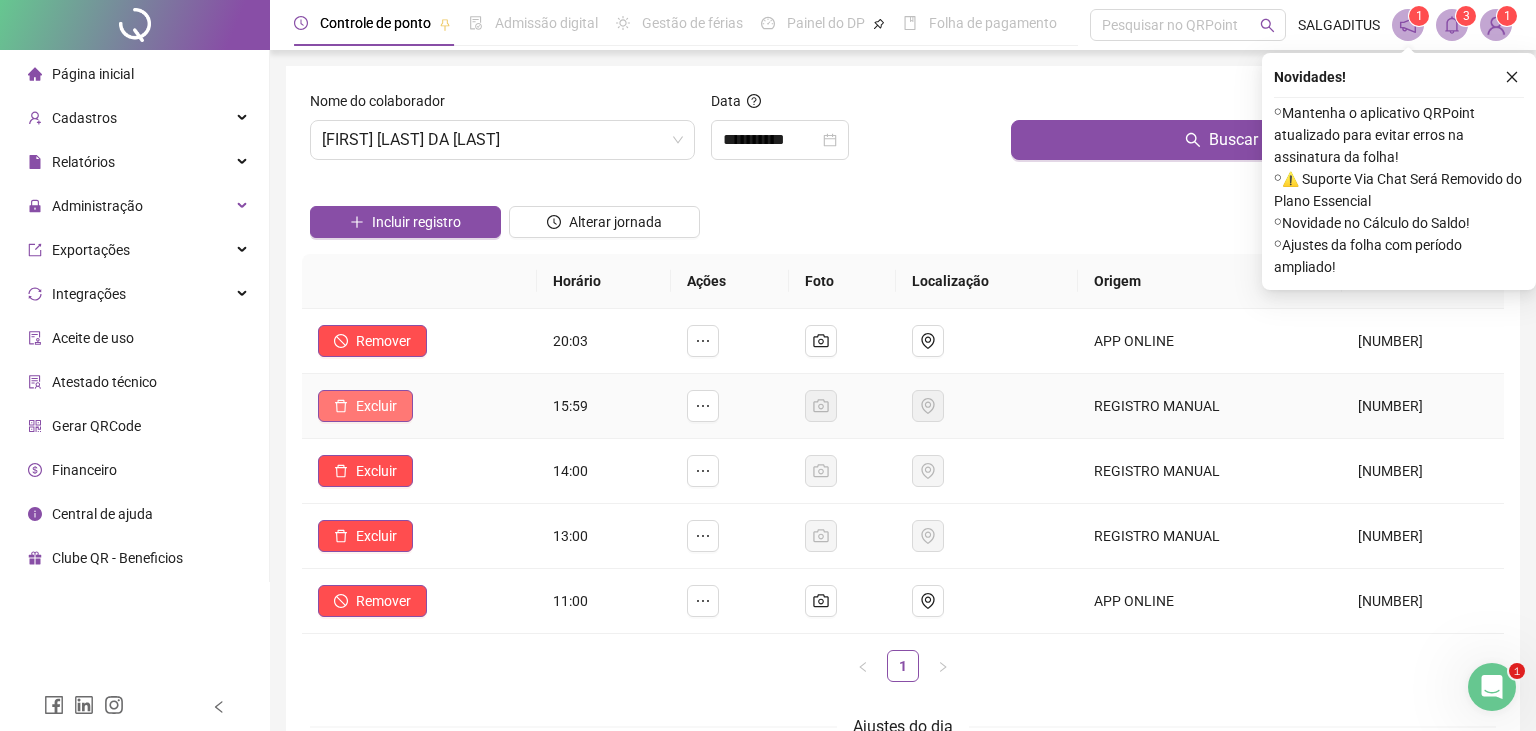 click on "Excluir" at bounding box center (419, 406) 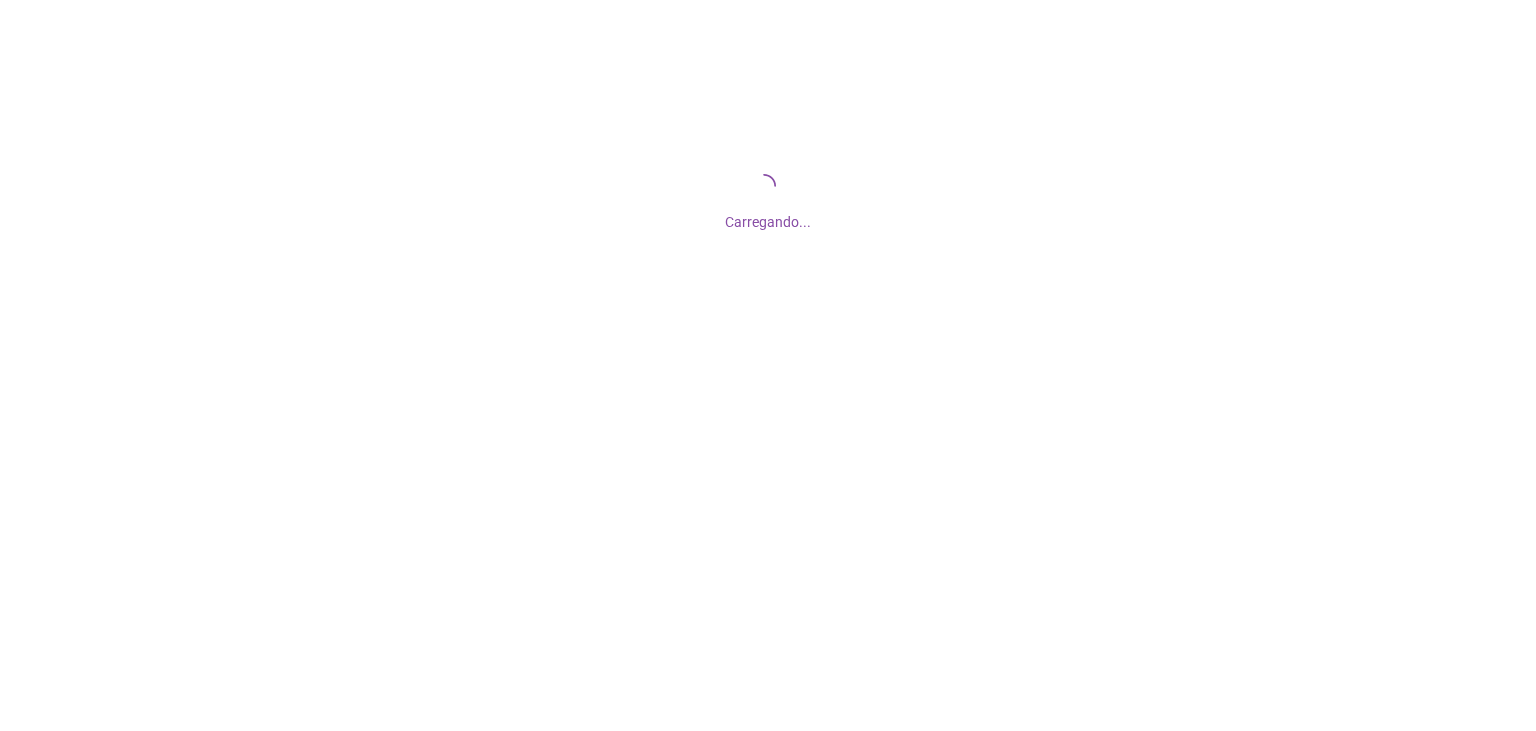 scroll, scrollTop: 0, scrollLeft: 0, axis: both 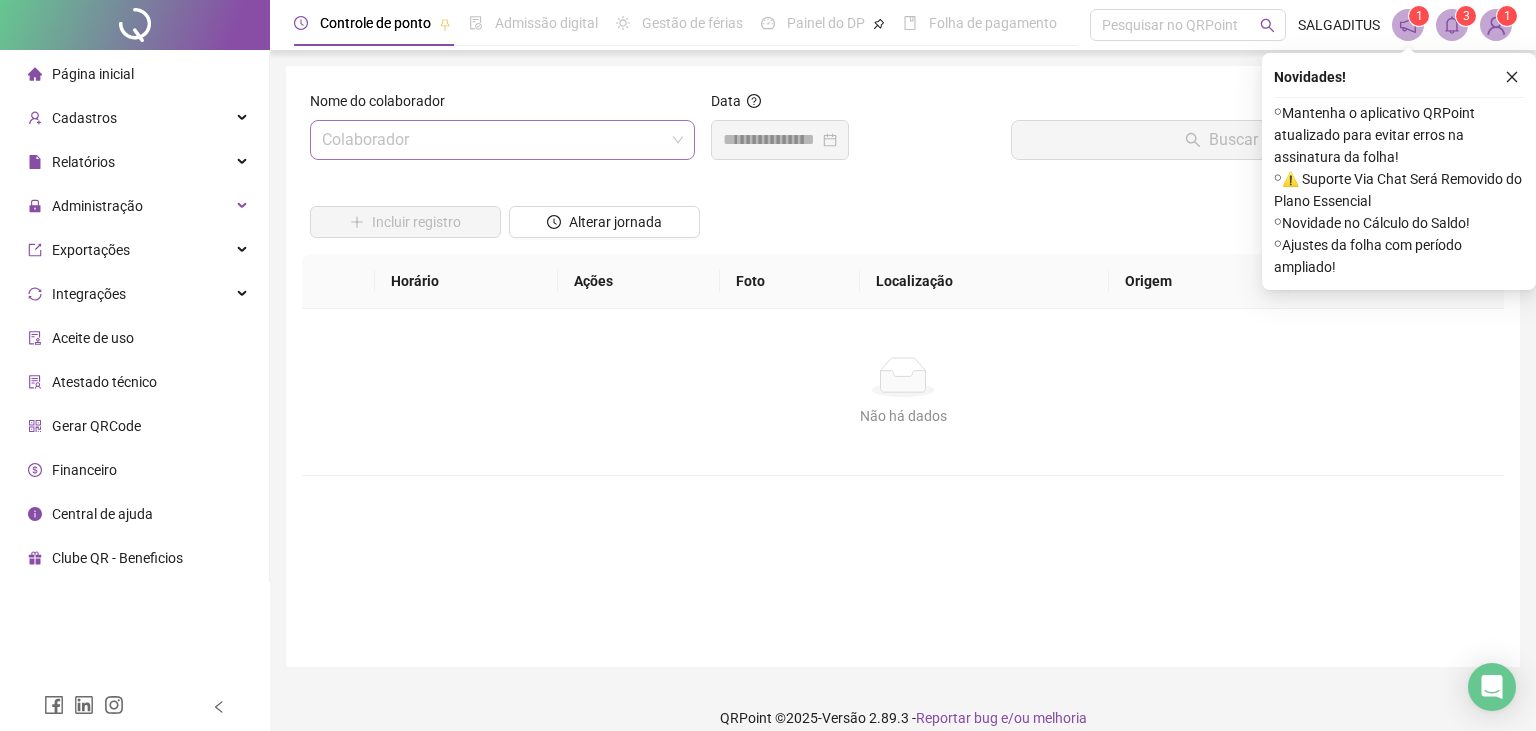 click at bounding box center [493, 140] 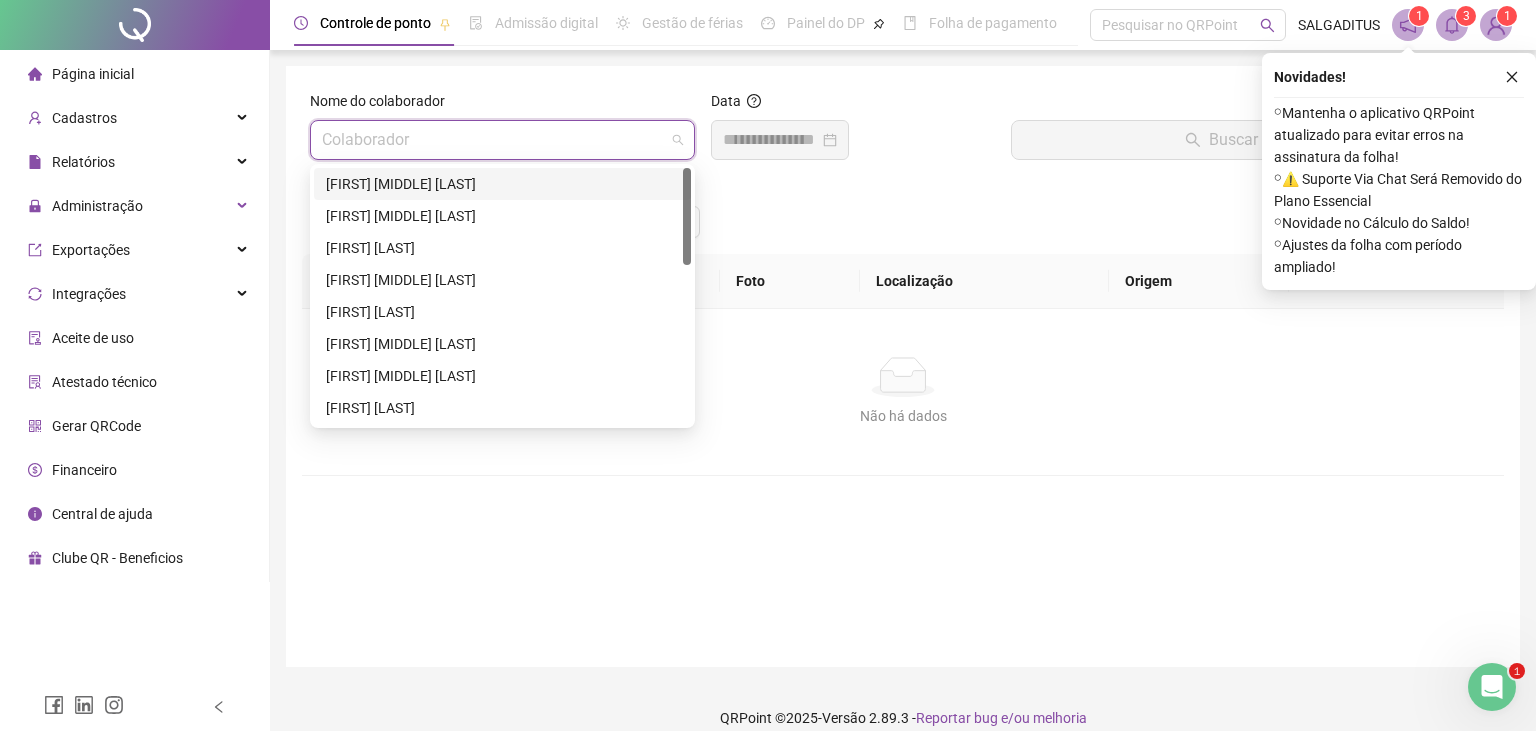 scroll, scrollTop: 0, scrollLeft: 0, axis: both 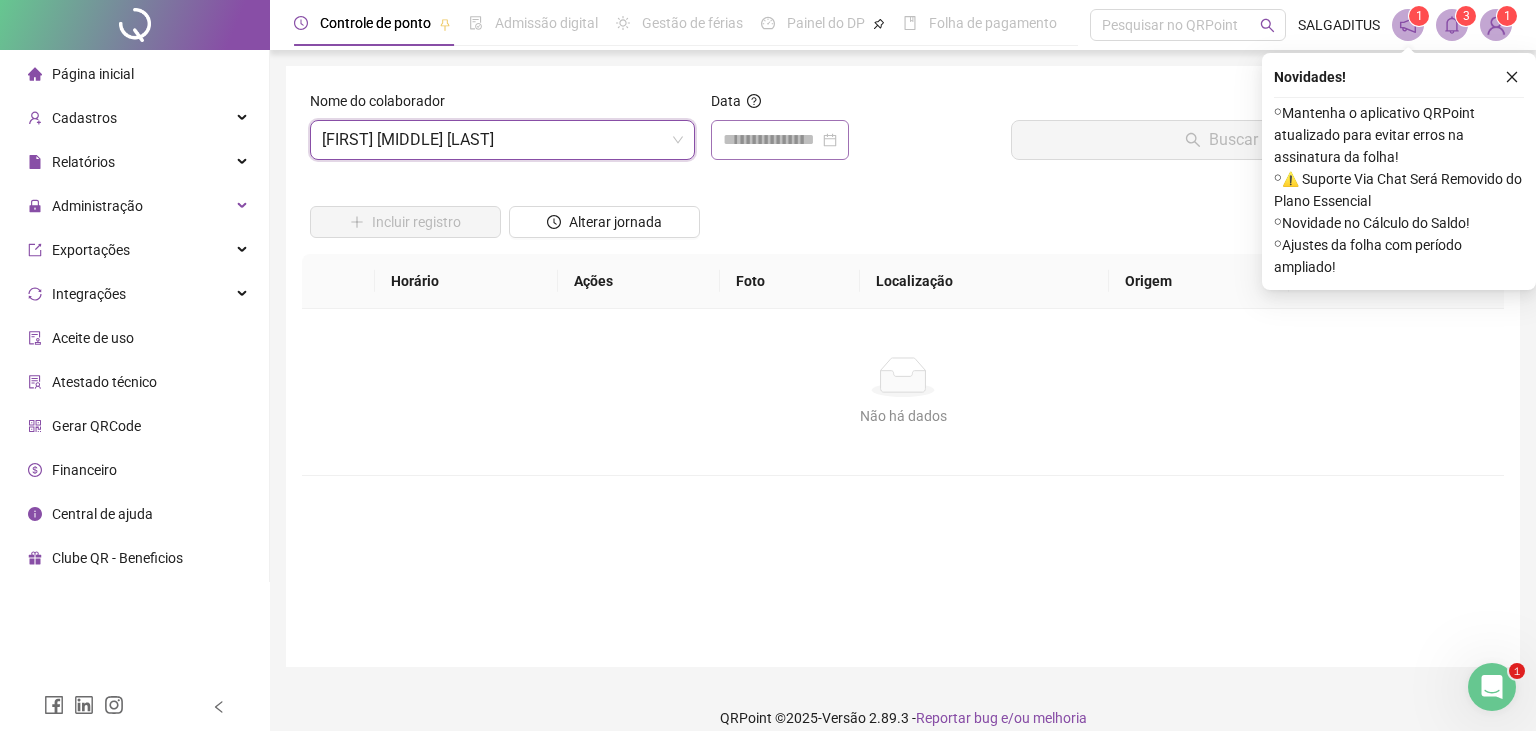 click at bounding box center [780, 140] 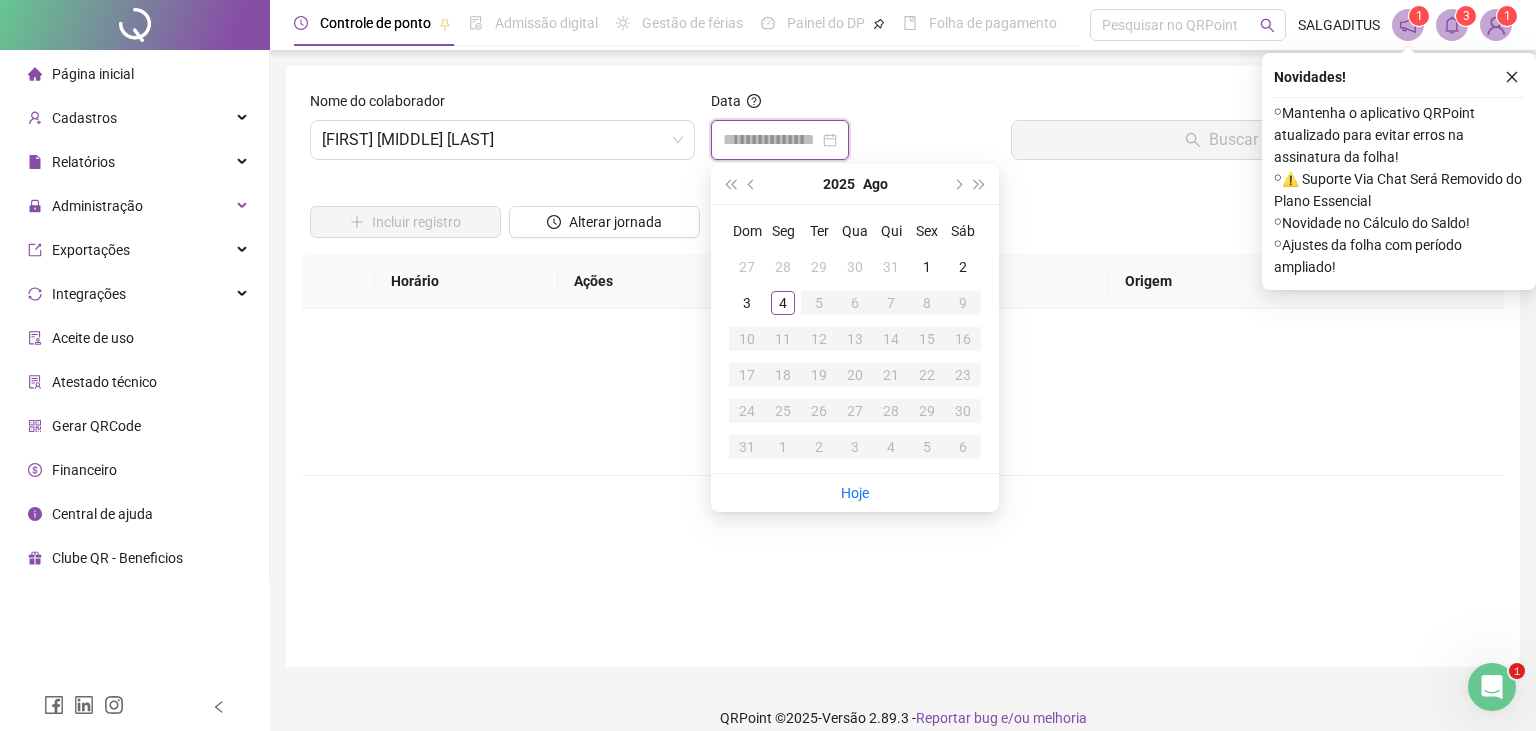 click at bounding box center (771, 140) 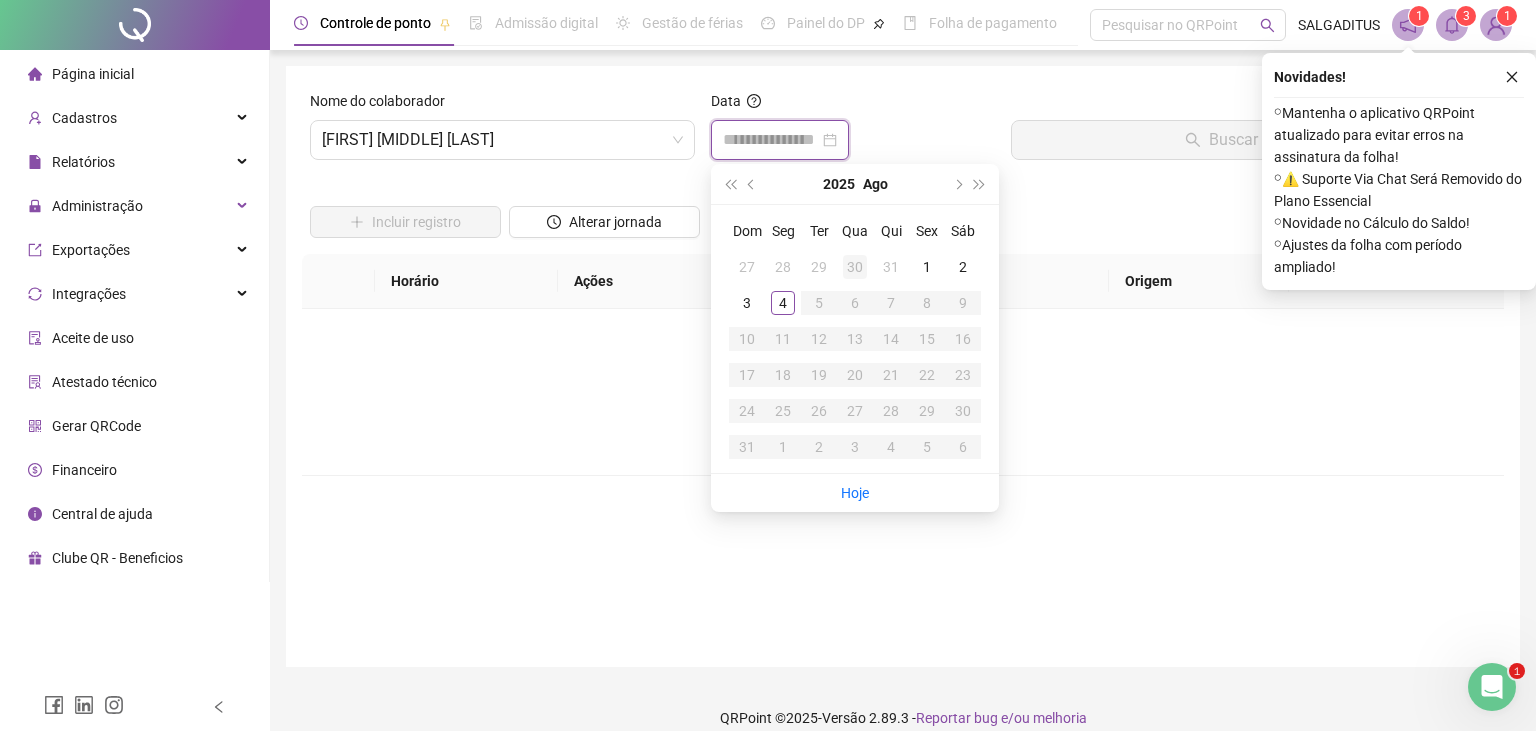 type on "**********" 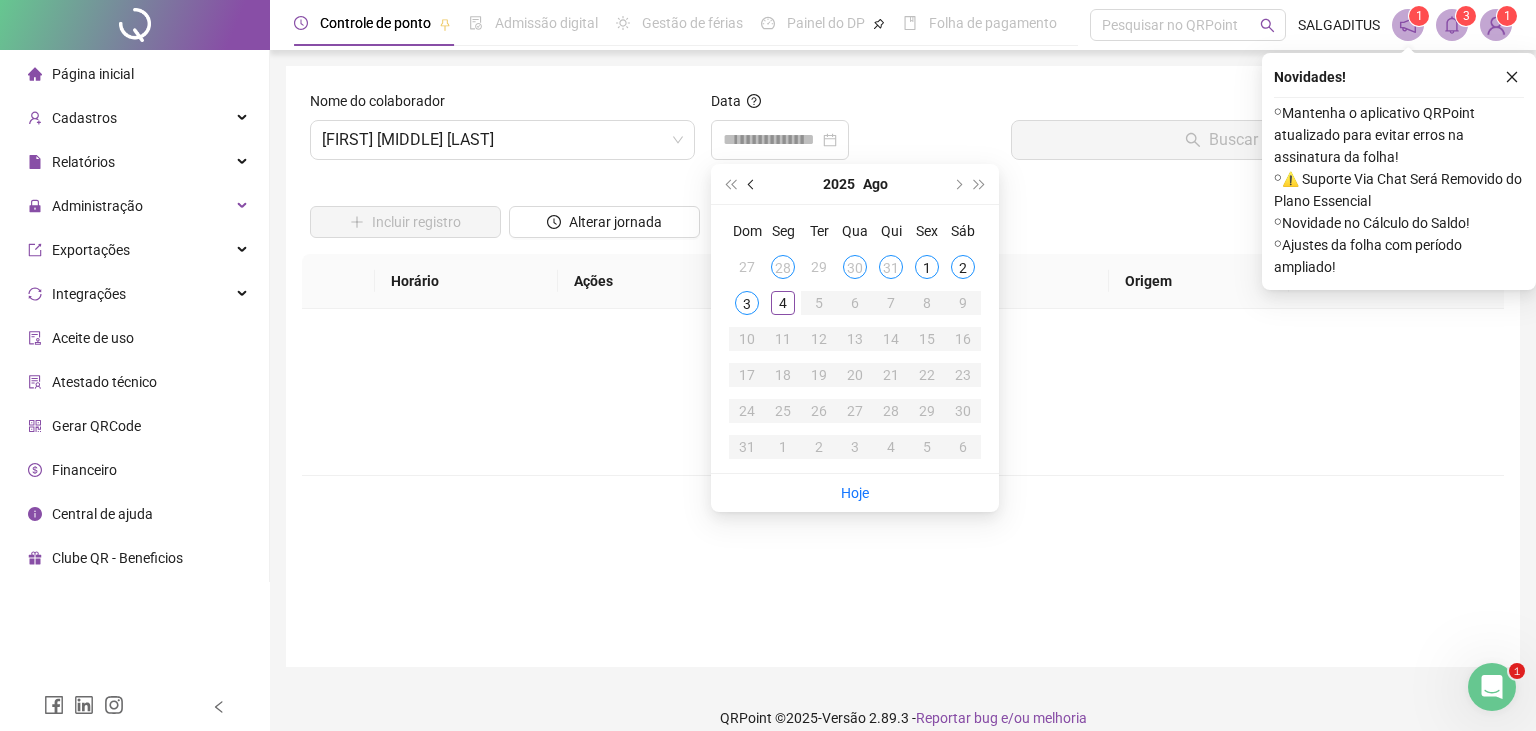 click at bounding box center [752, 184] 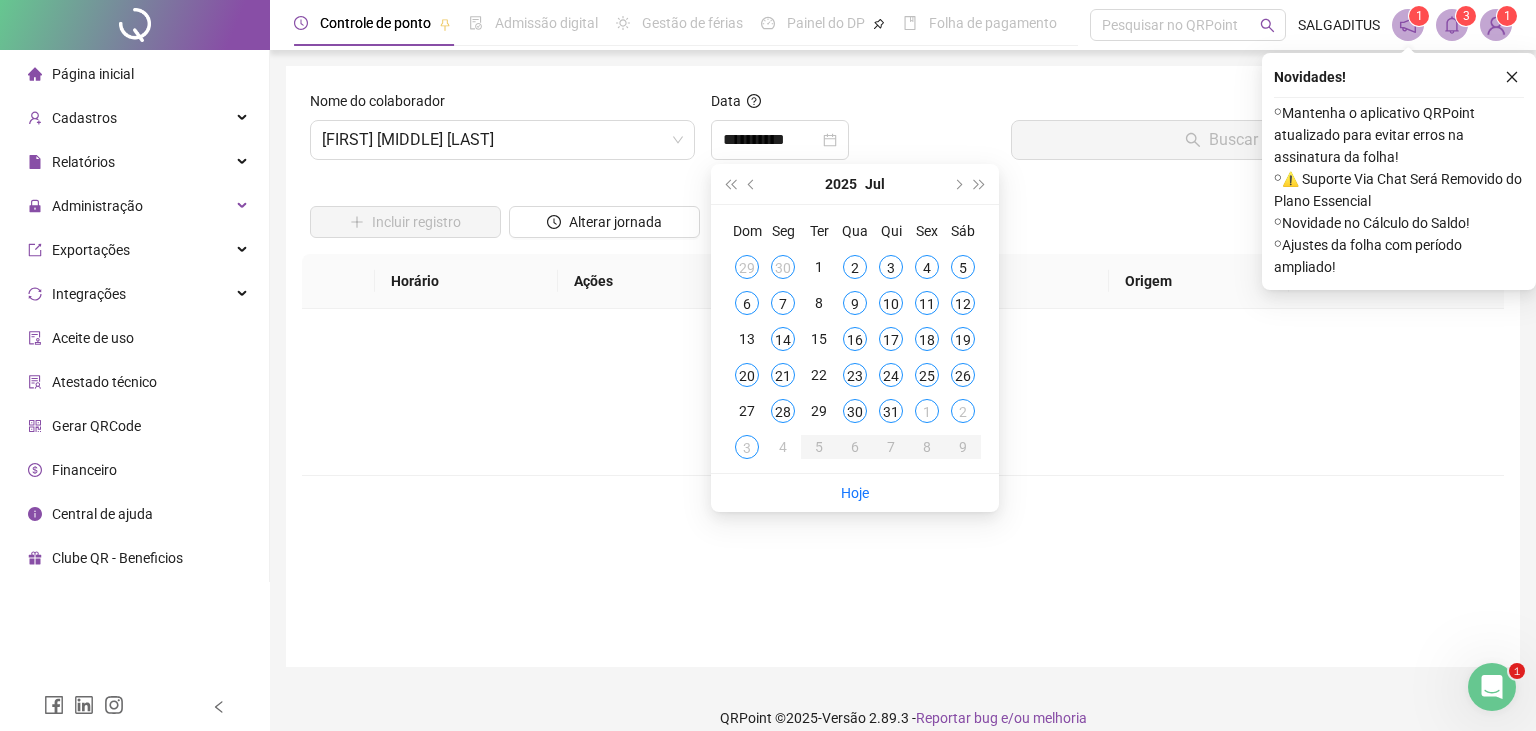 type on "**********" 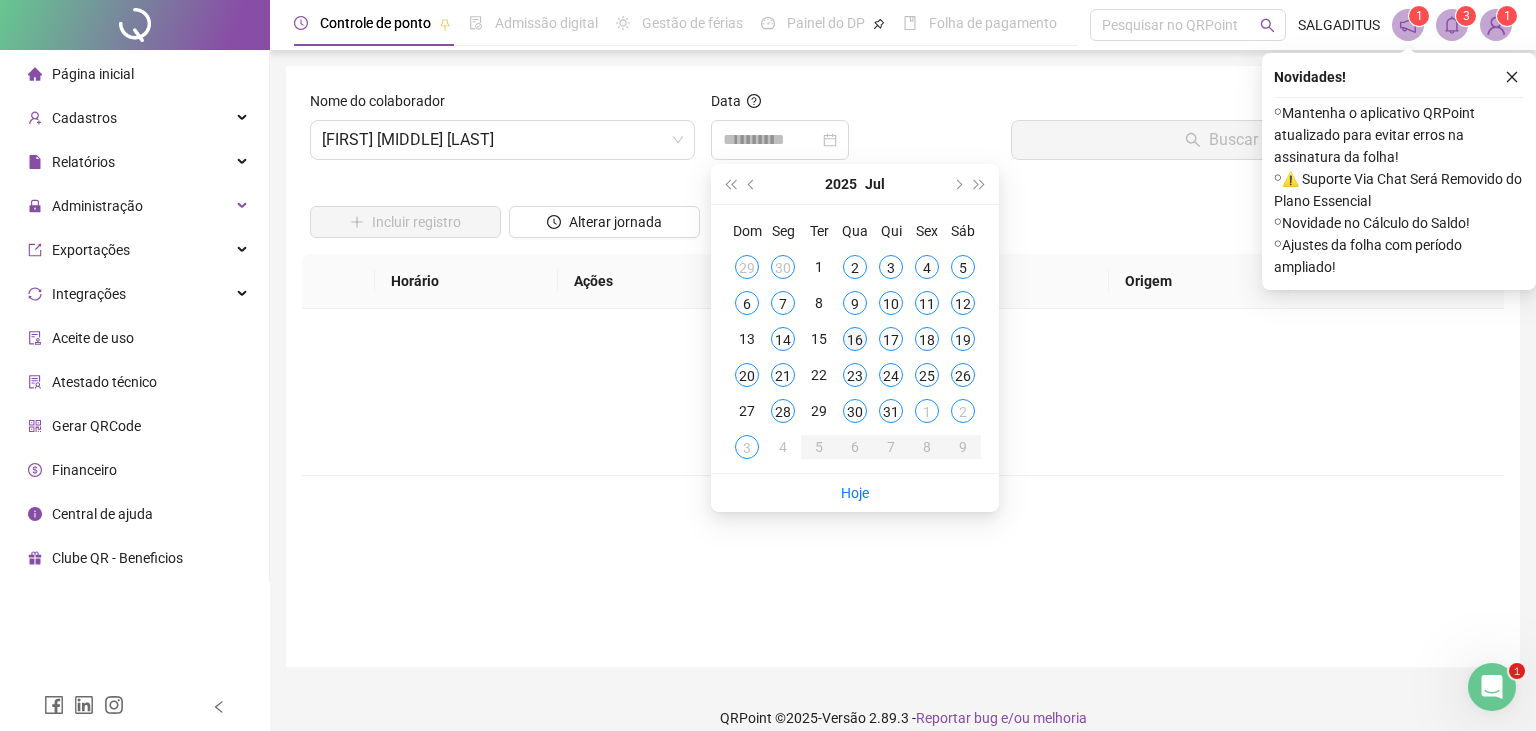 click on "16" at bounding box center [855, 339] 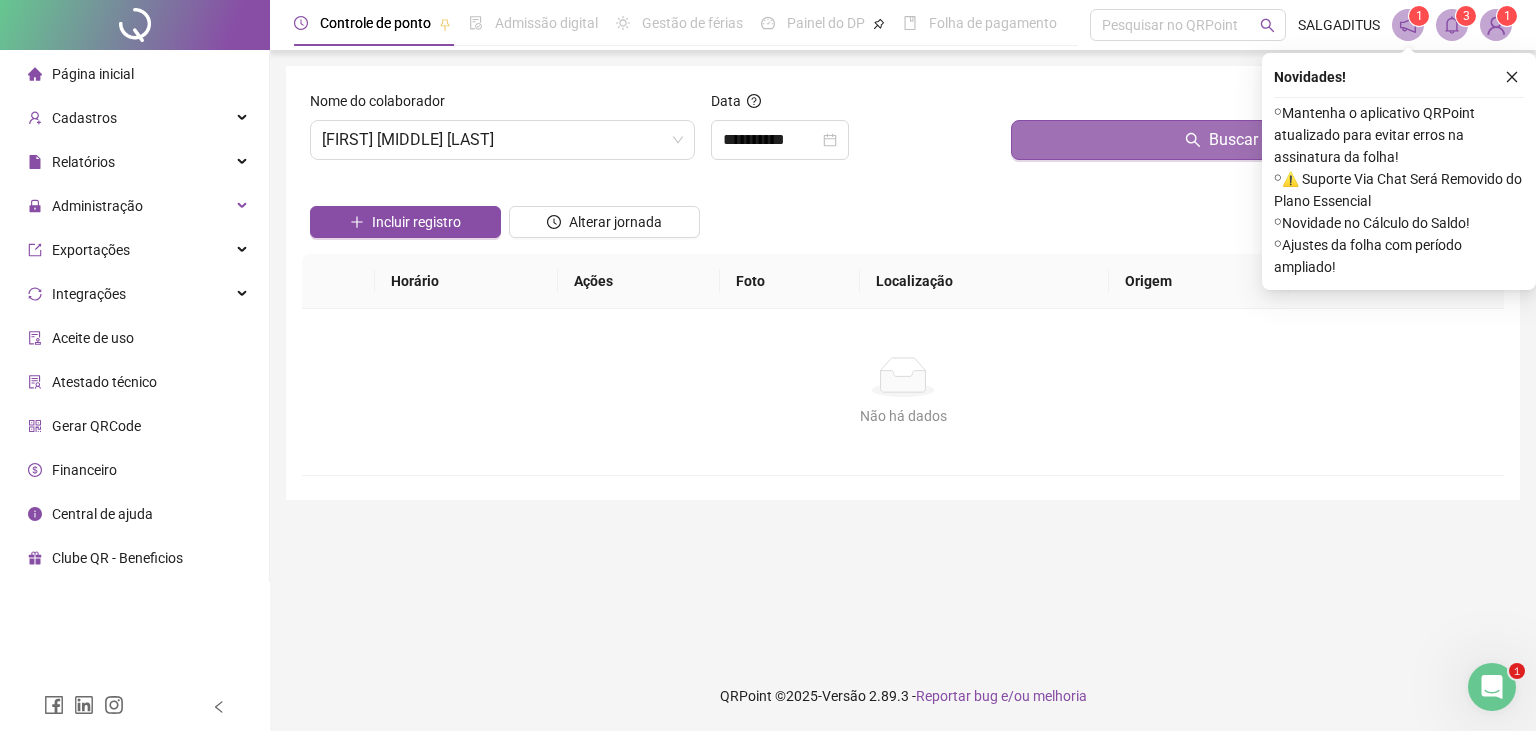 click on "Buscar registros" at bounding box center [1253, 140] 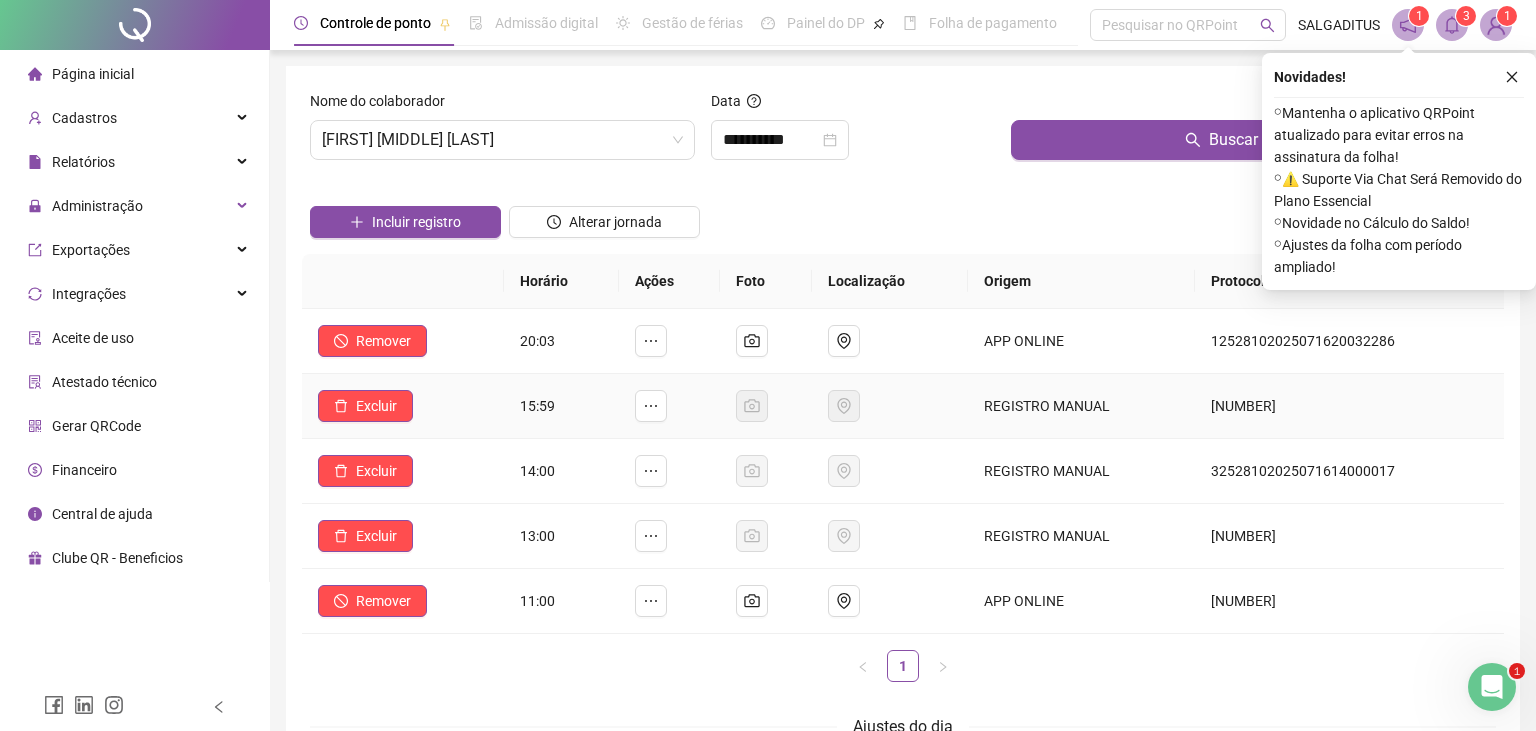 drag, startPoint x: 361, startPoint y: 408, endPoint x: 562, endPoint y: 385, distance: 202.31165 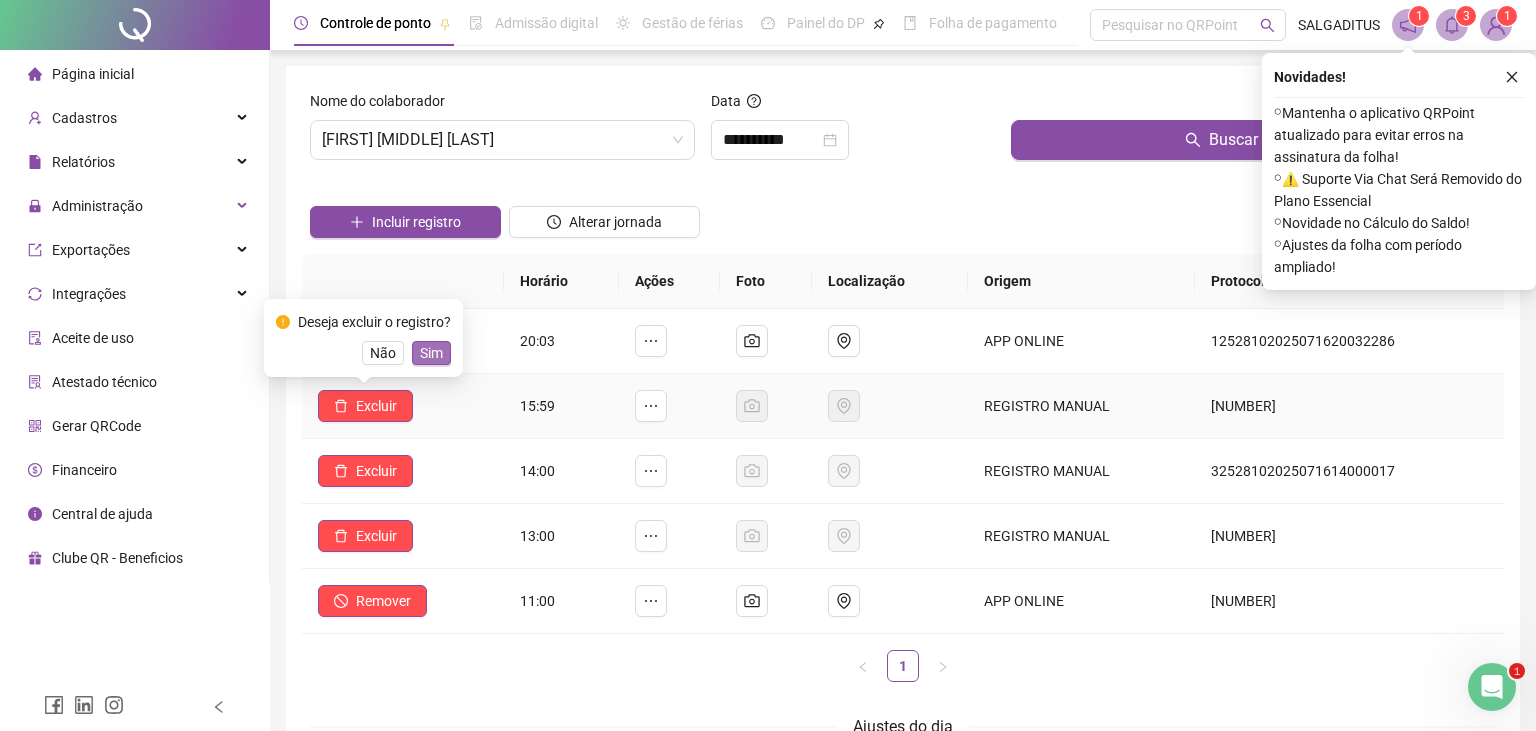 click on "Sim" at bounding box center [431, 353] 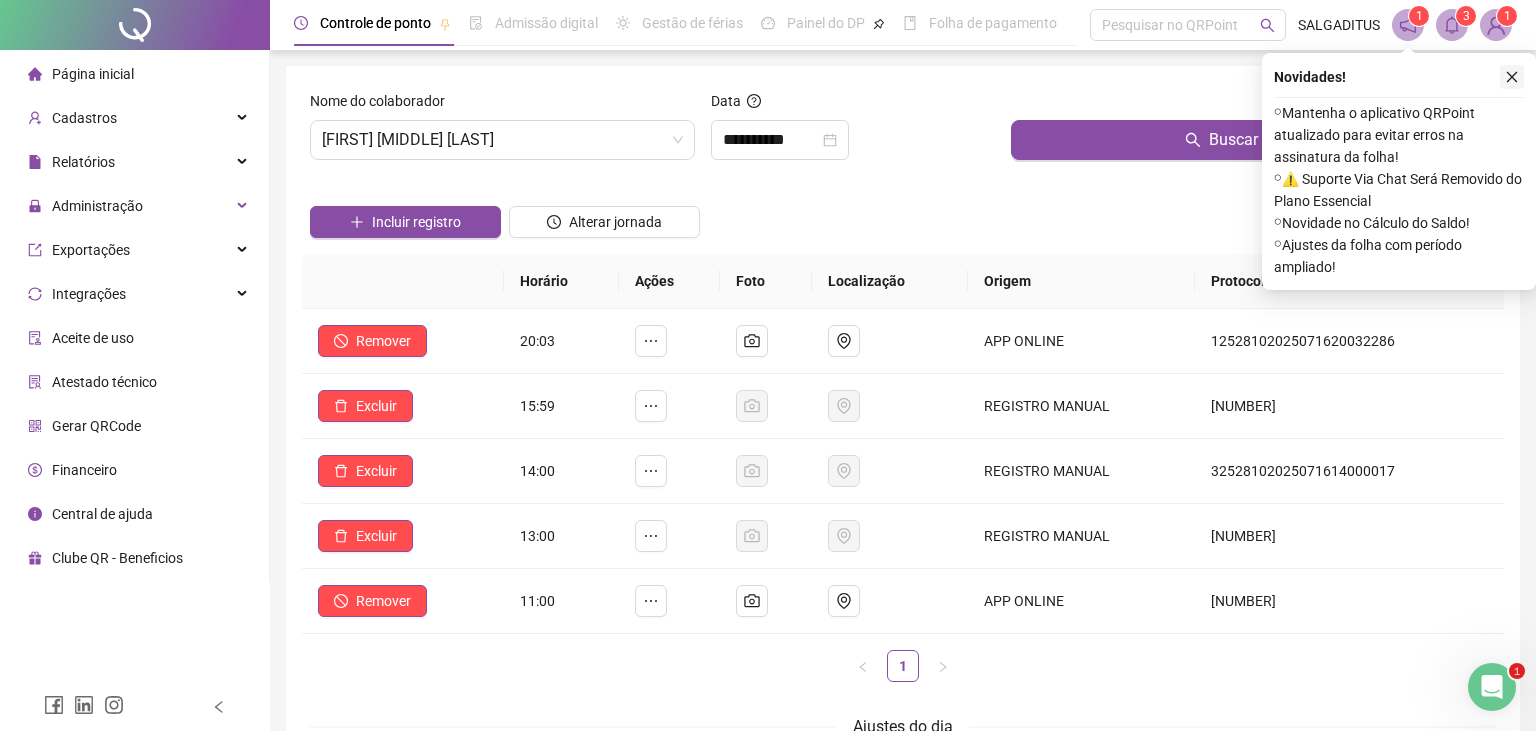 click at bounding box center [1512, 77] 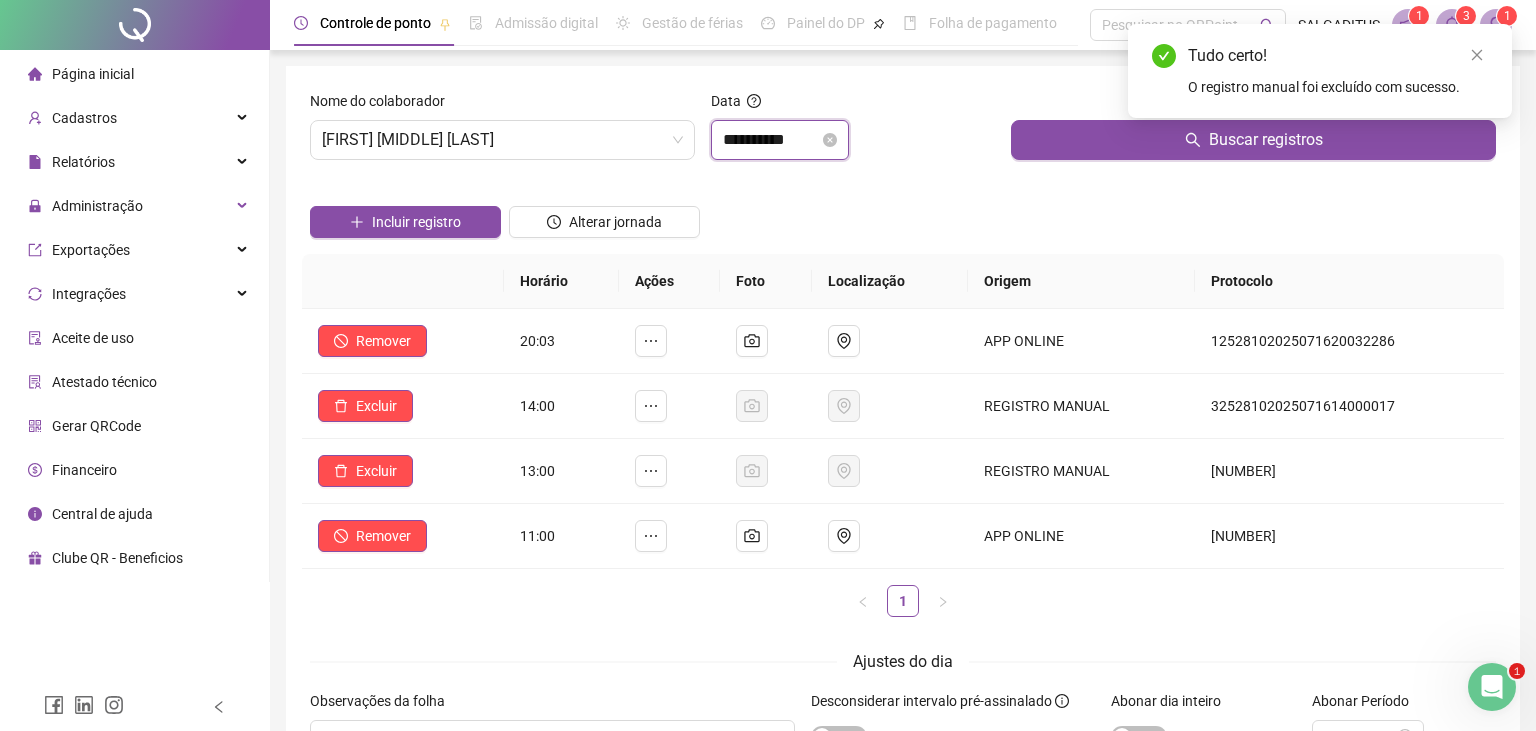 click on "**********" at bounding box center (771, 140) 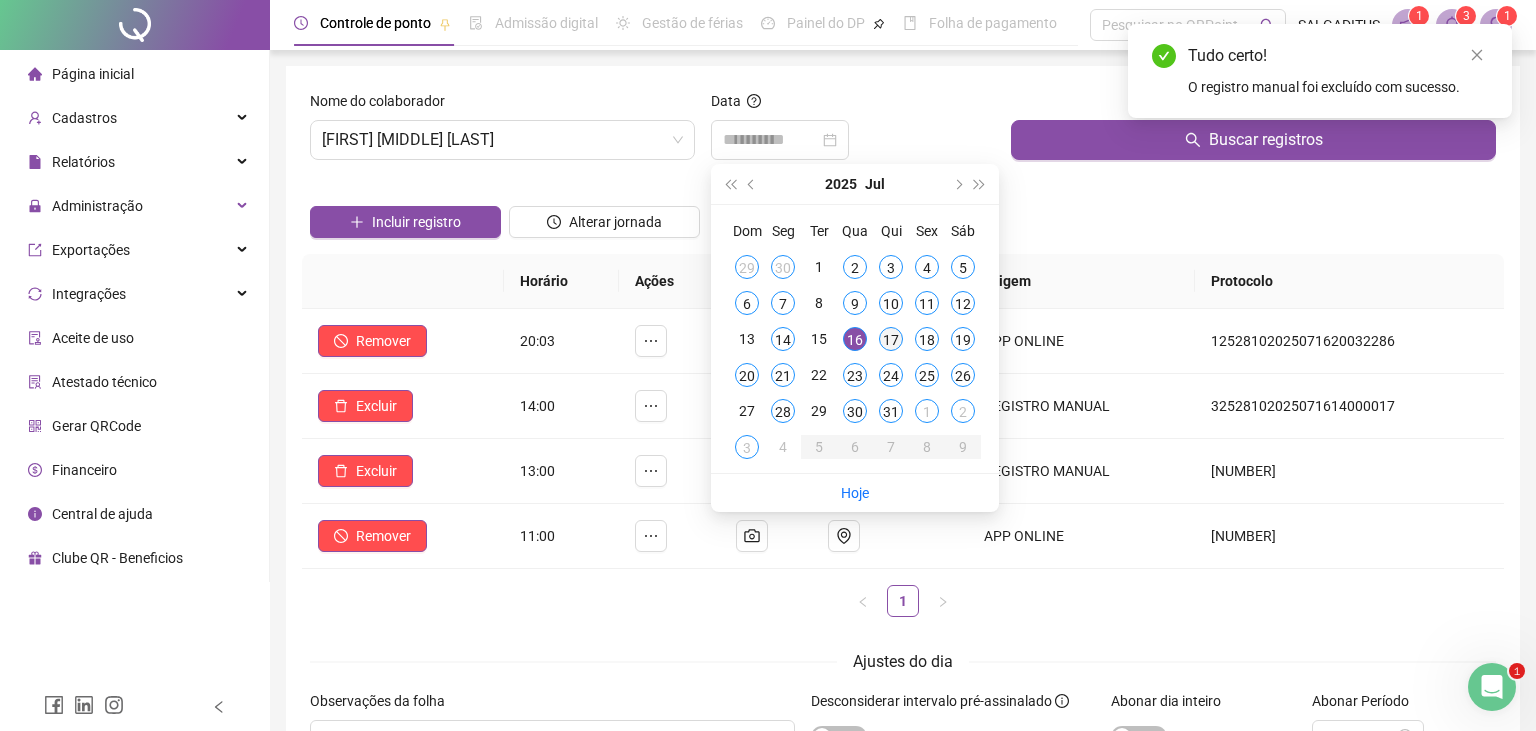 click on "17" at bounding box center [891, 339] 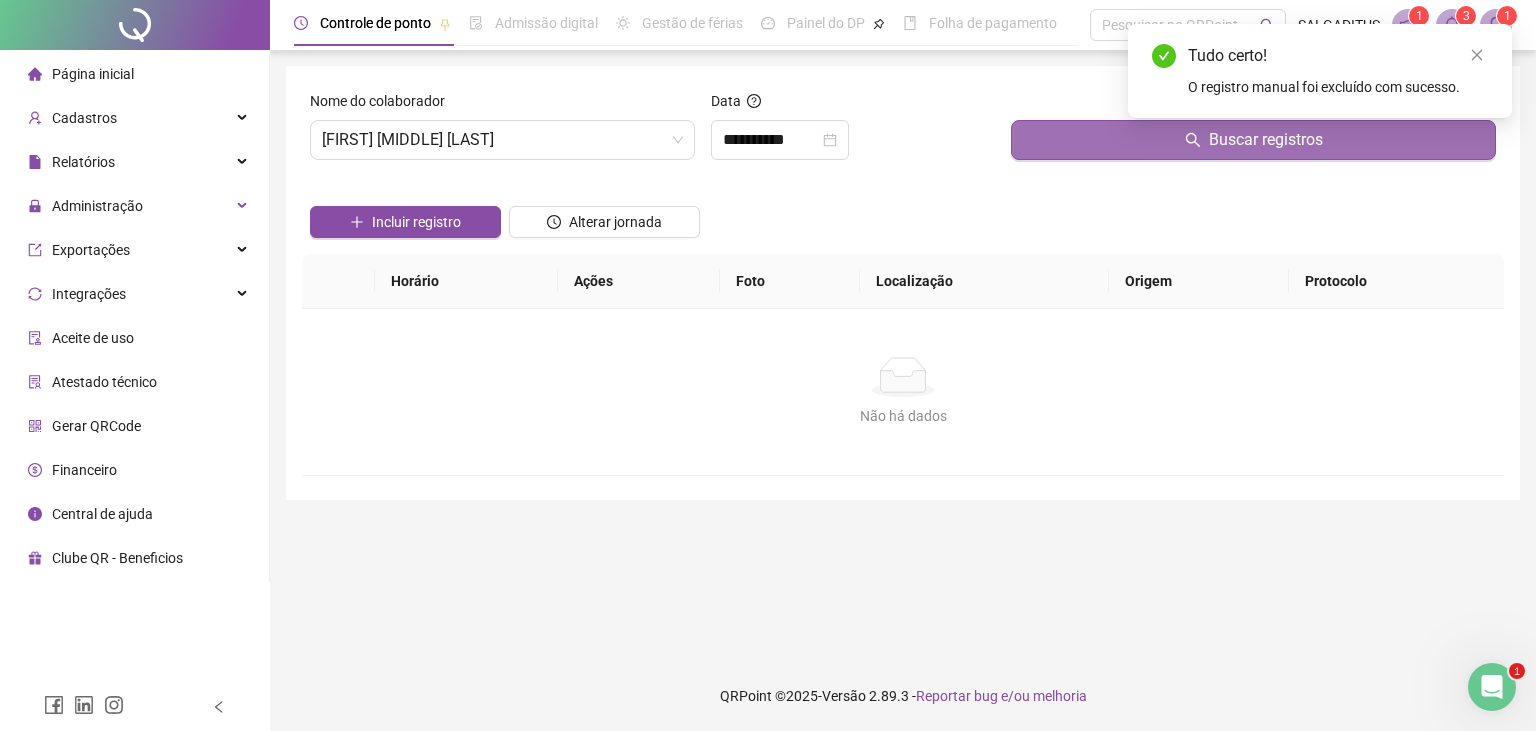 click on "Buscar registros" at bounding box center (1253, 140) 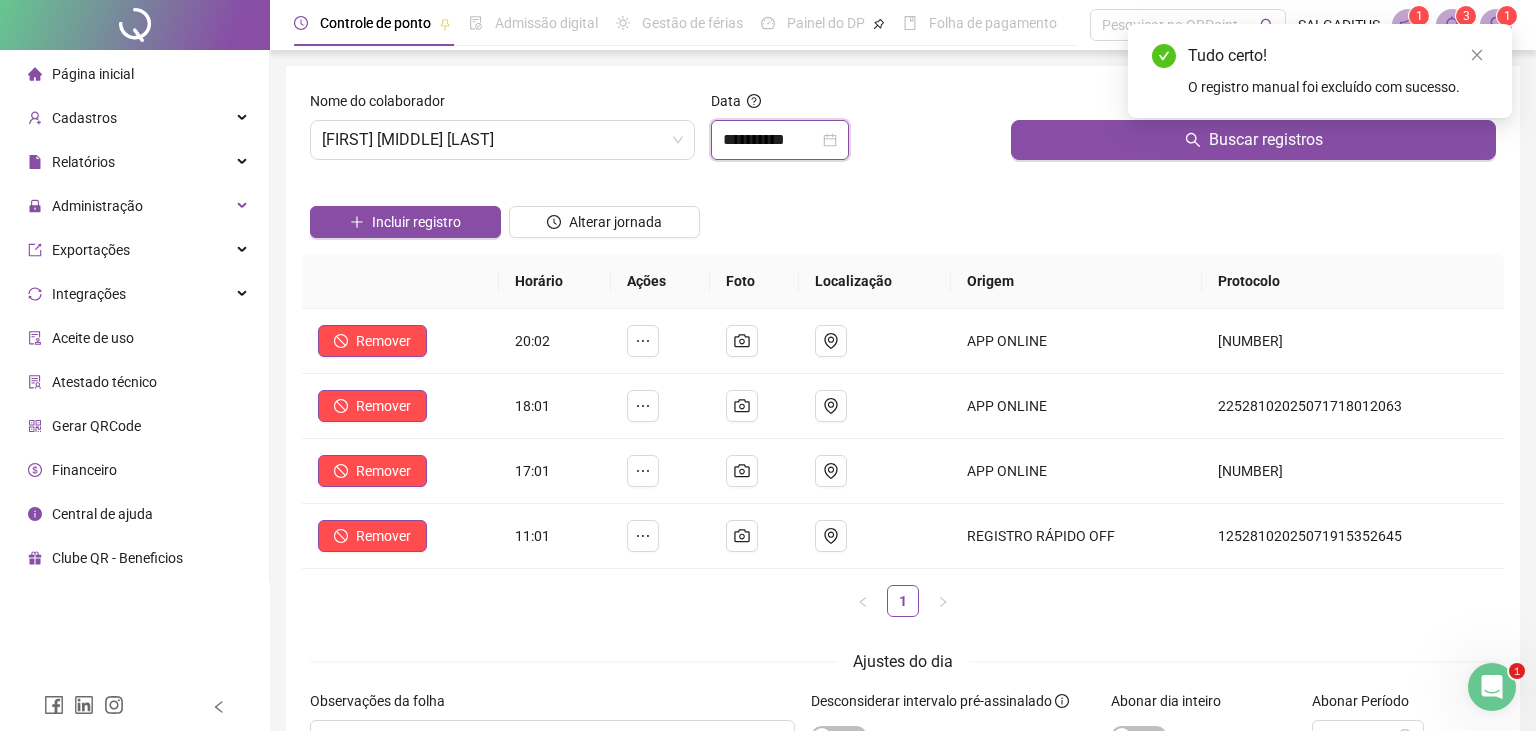 drag, startPoint x: 794, startPoint y: 140, endPoint x: 908, endPoint y: 285, distance: 184.44783 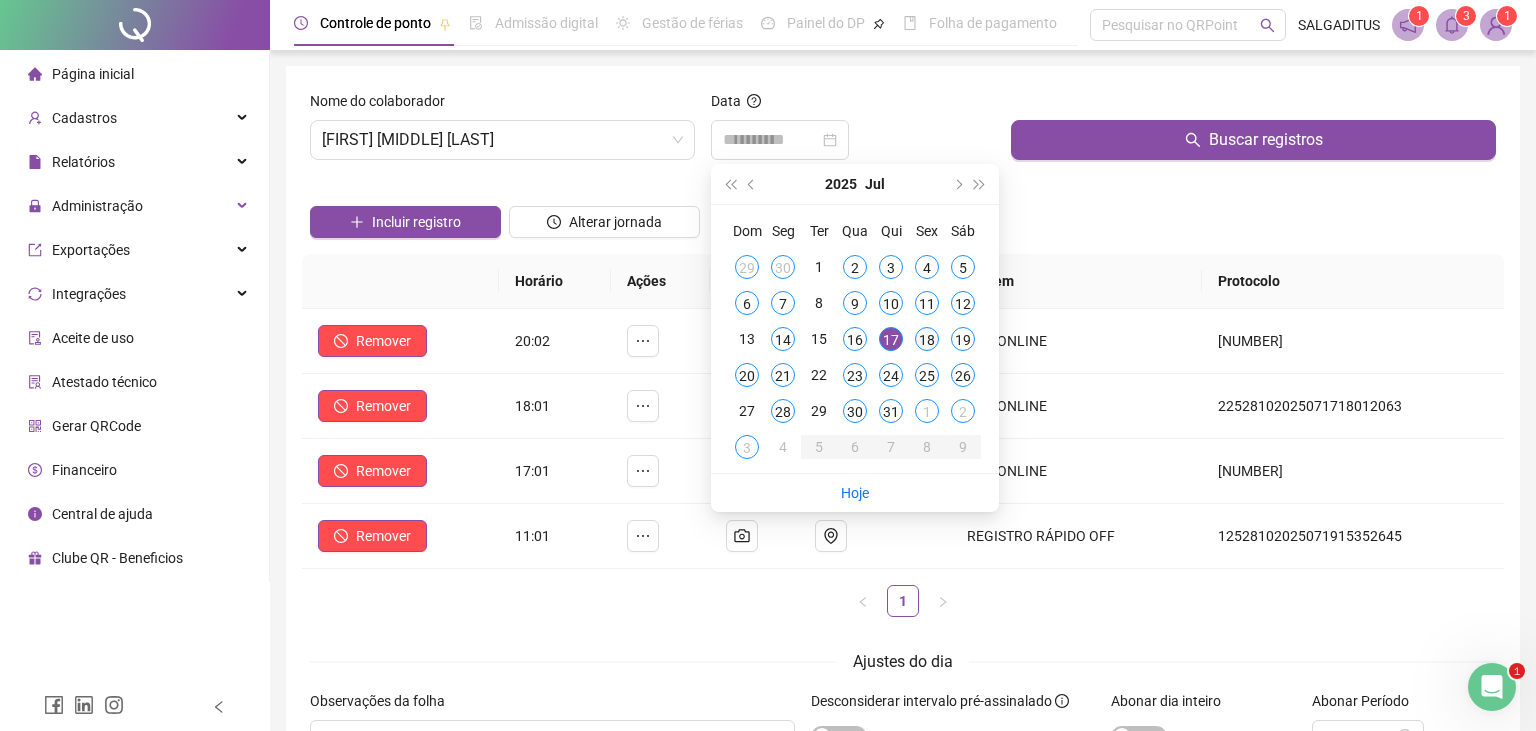 click on "18" at bounding box center (927, 339) 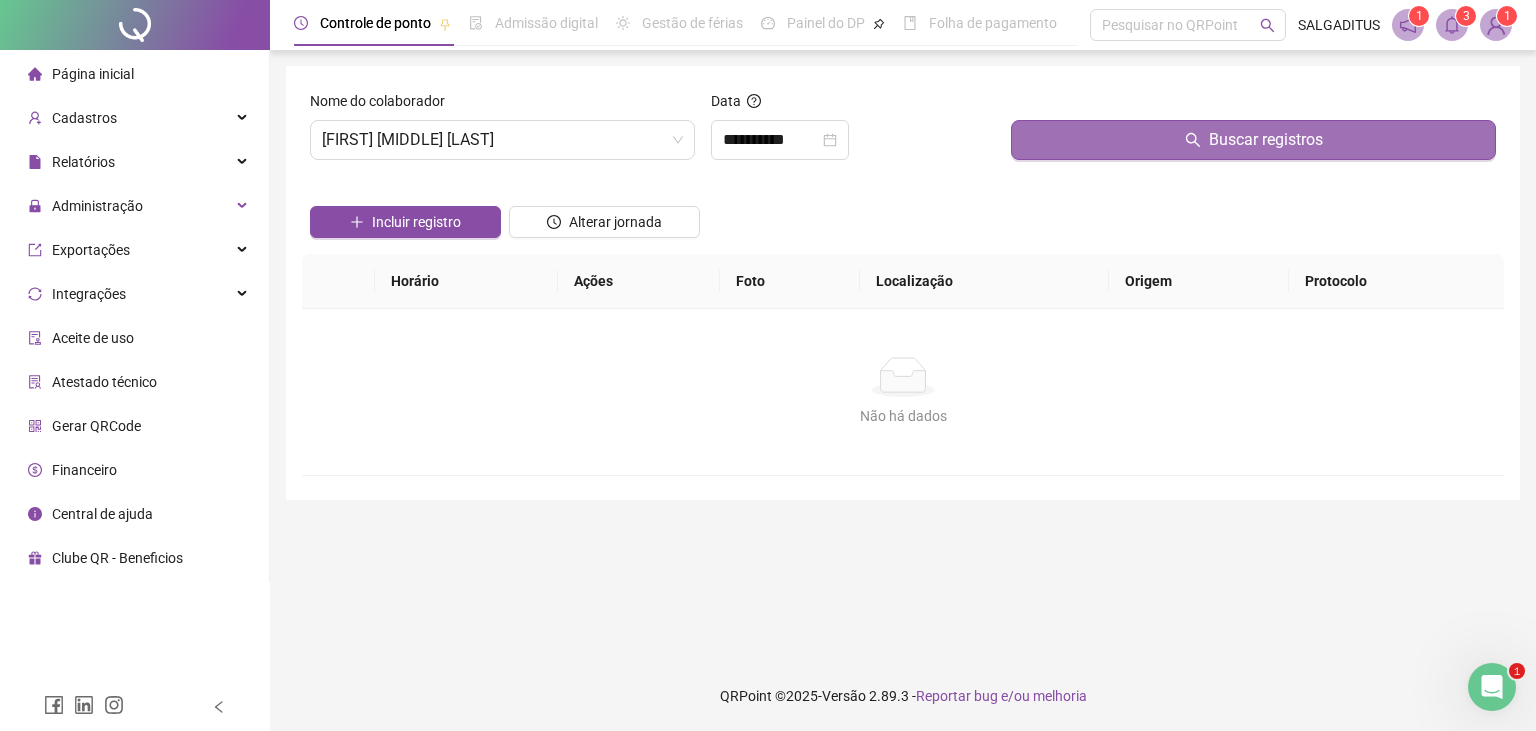 click on "Buscar registros" at bounding box center (1253, 140) 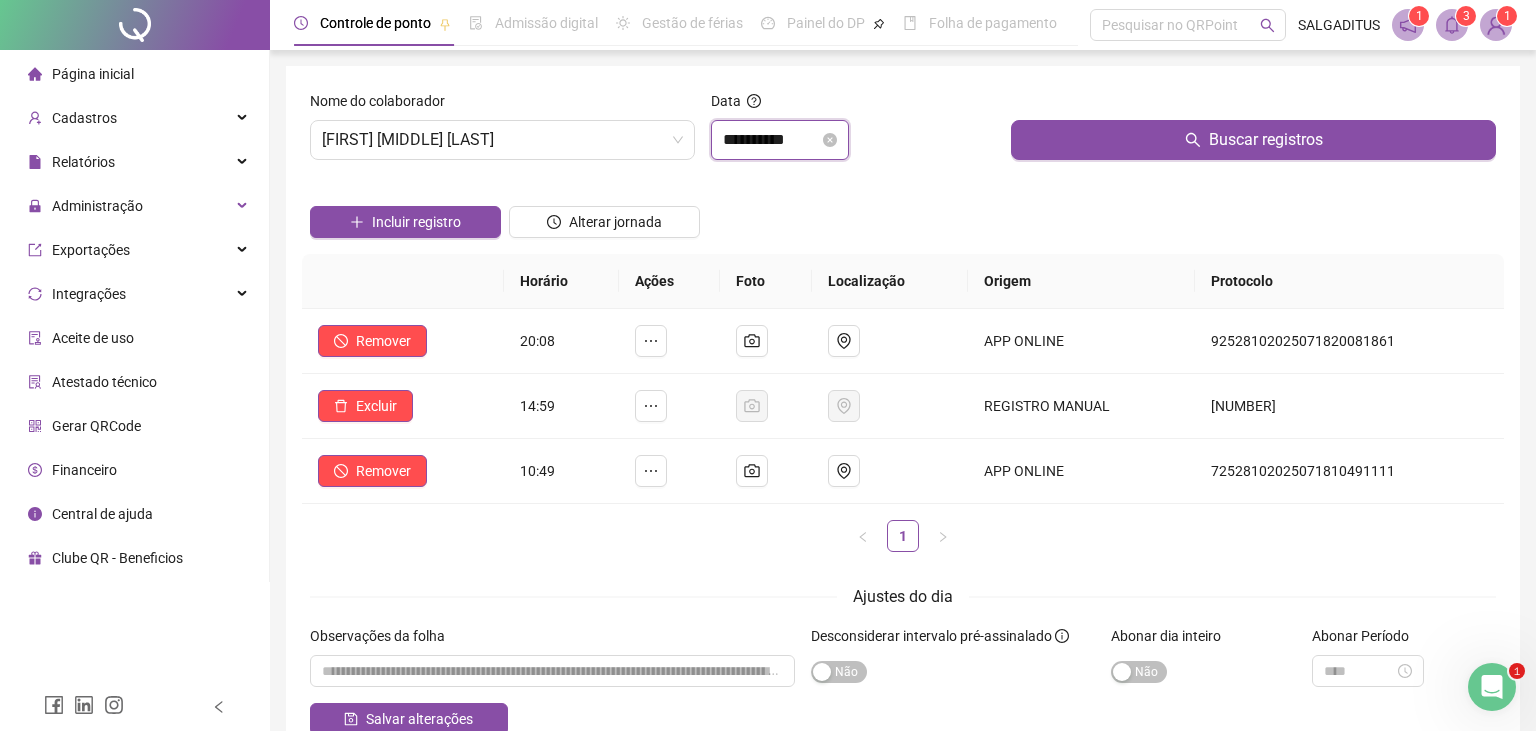 click on "**********" at bounding box center (771, 140) 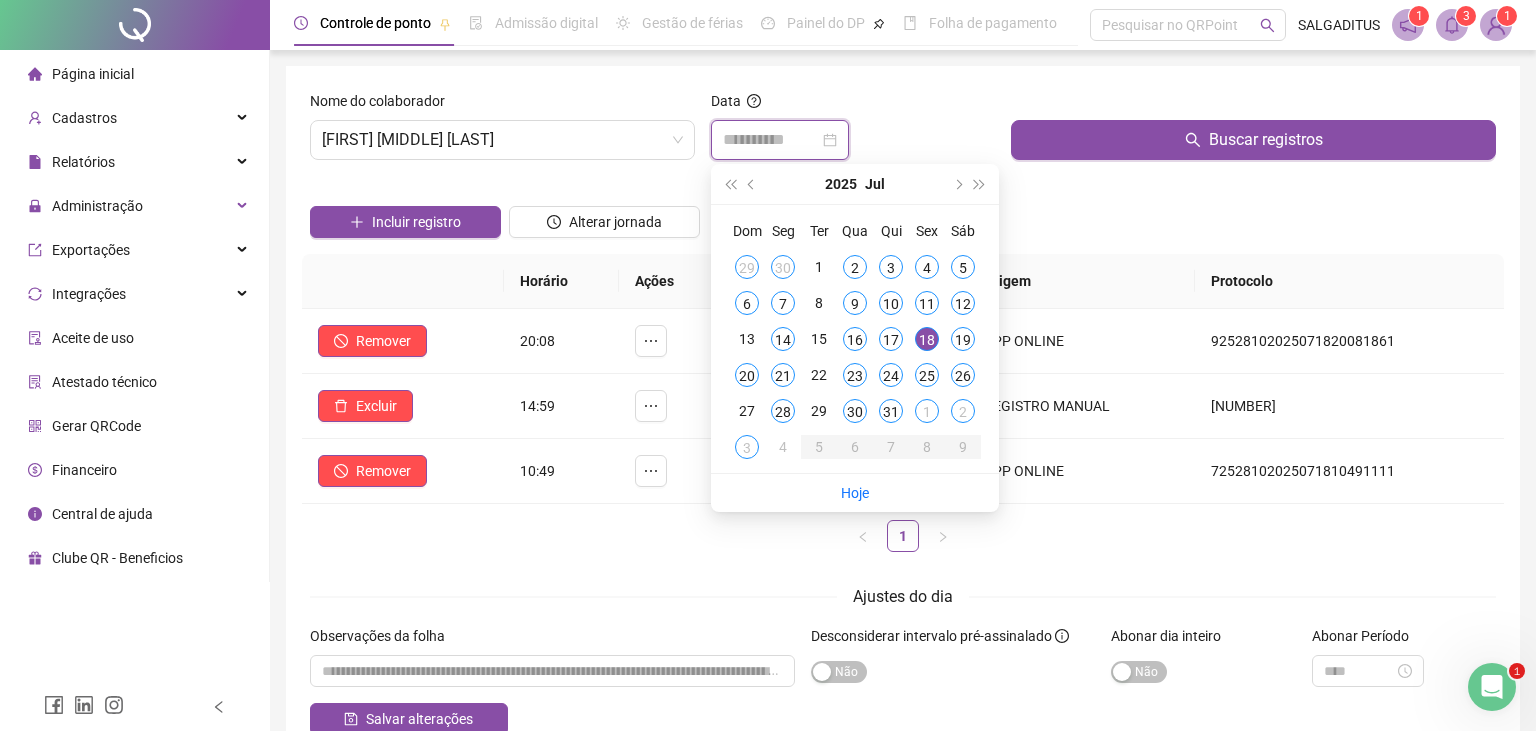 type on "**********" 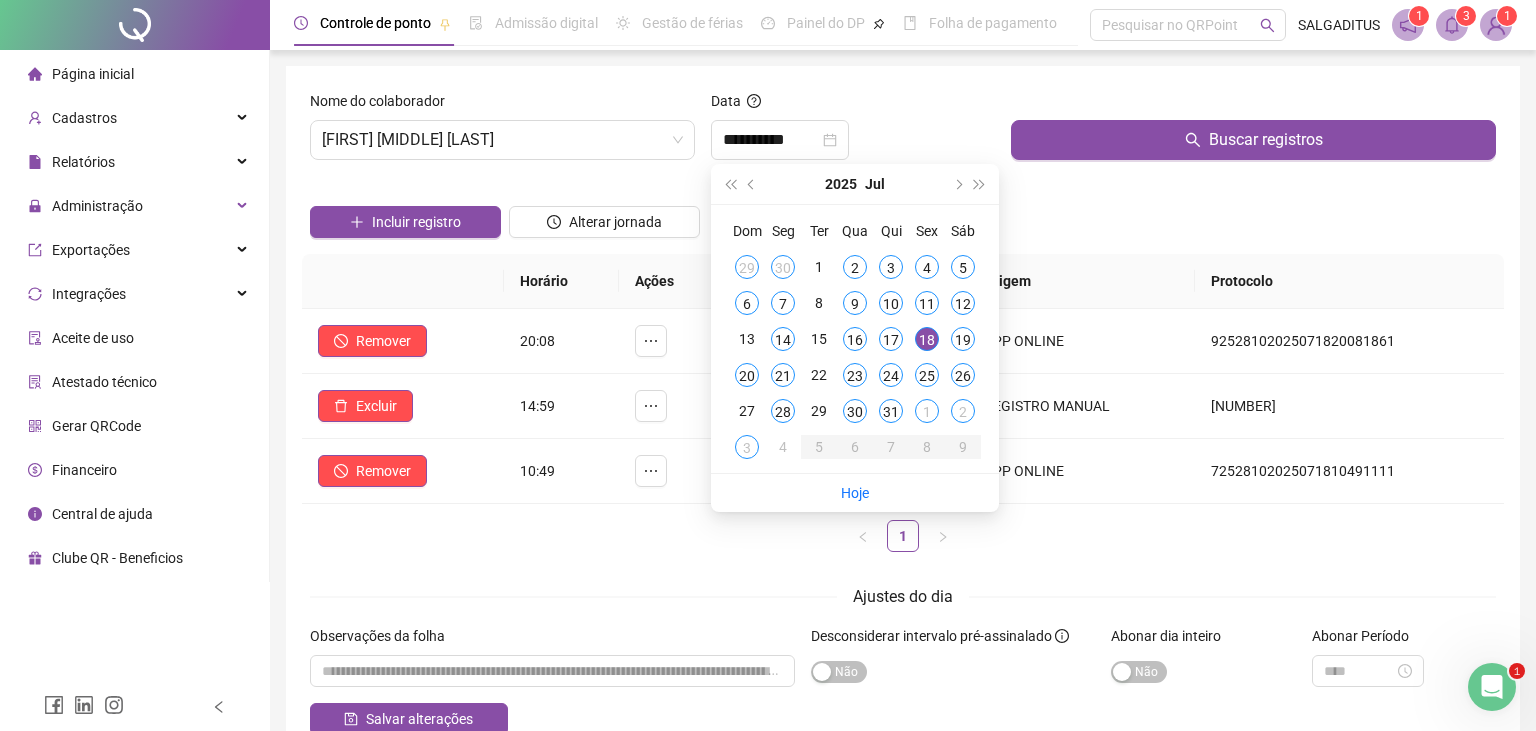 drag, startPoint x: 476, startPoint y: 587, endPoint x: 484, endPoint y: 321, distance: 266.12027 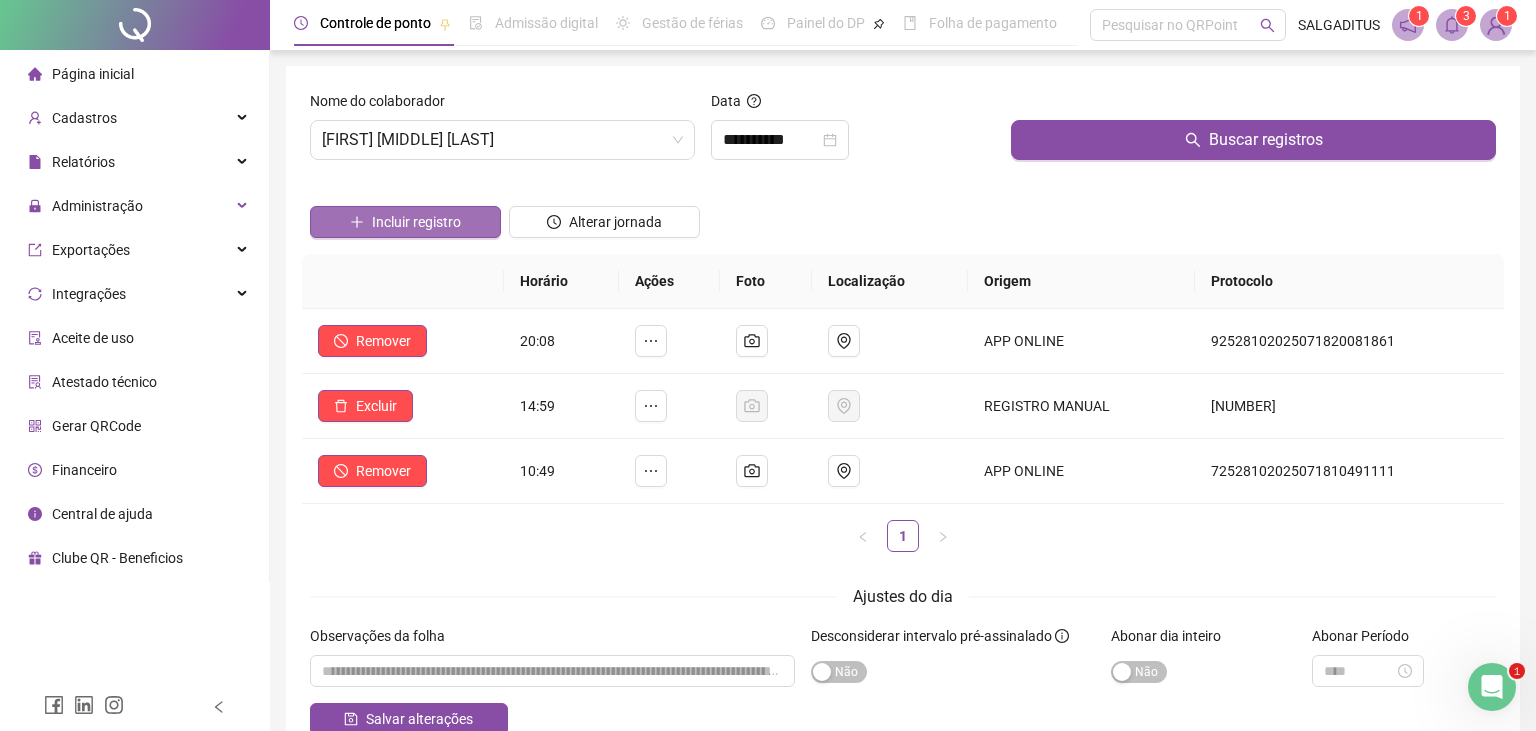 click on "Incluir registro" at bounding box center (416, 222) 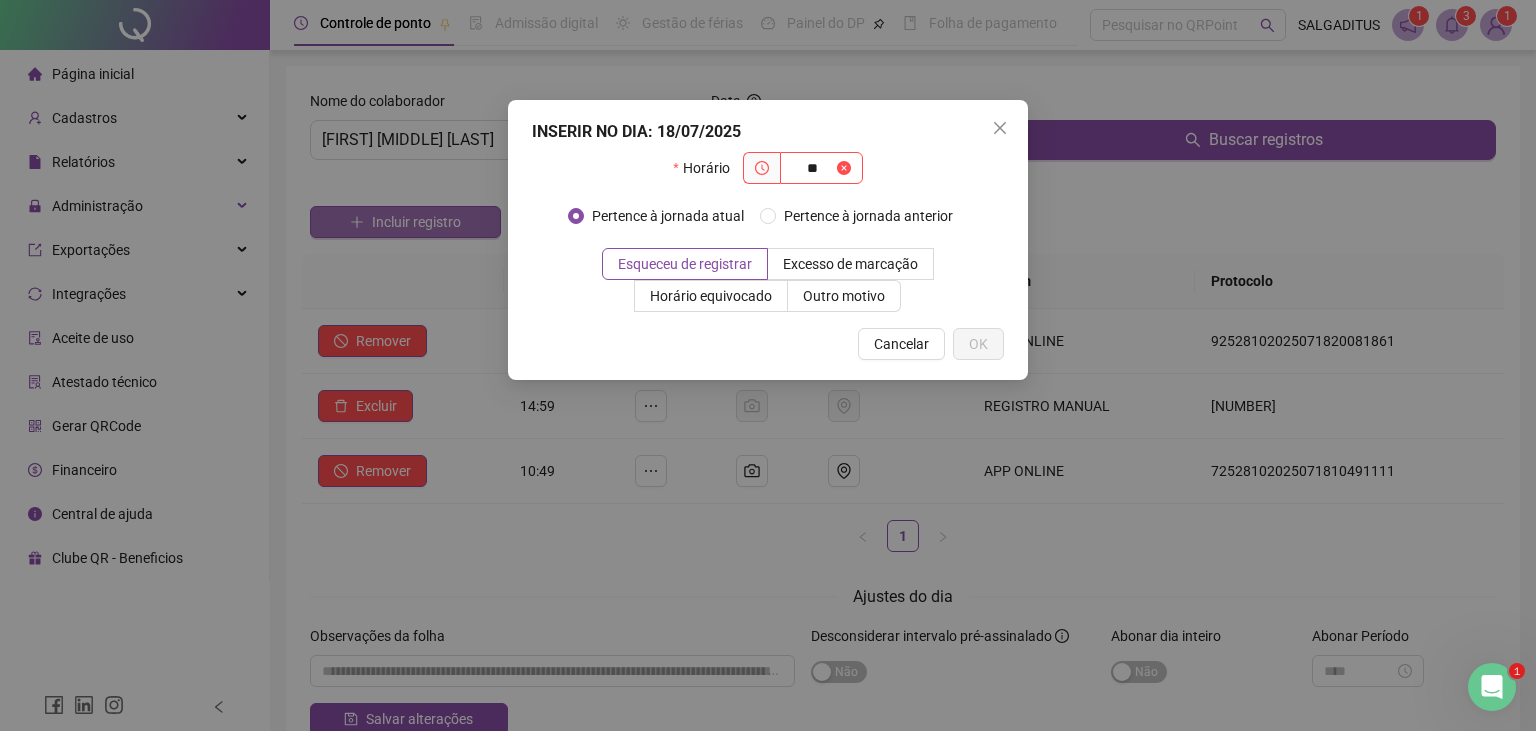 type on "*" 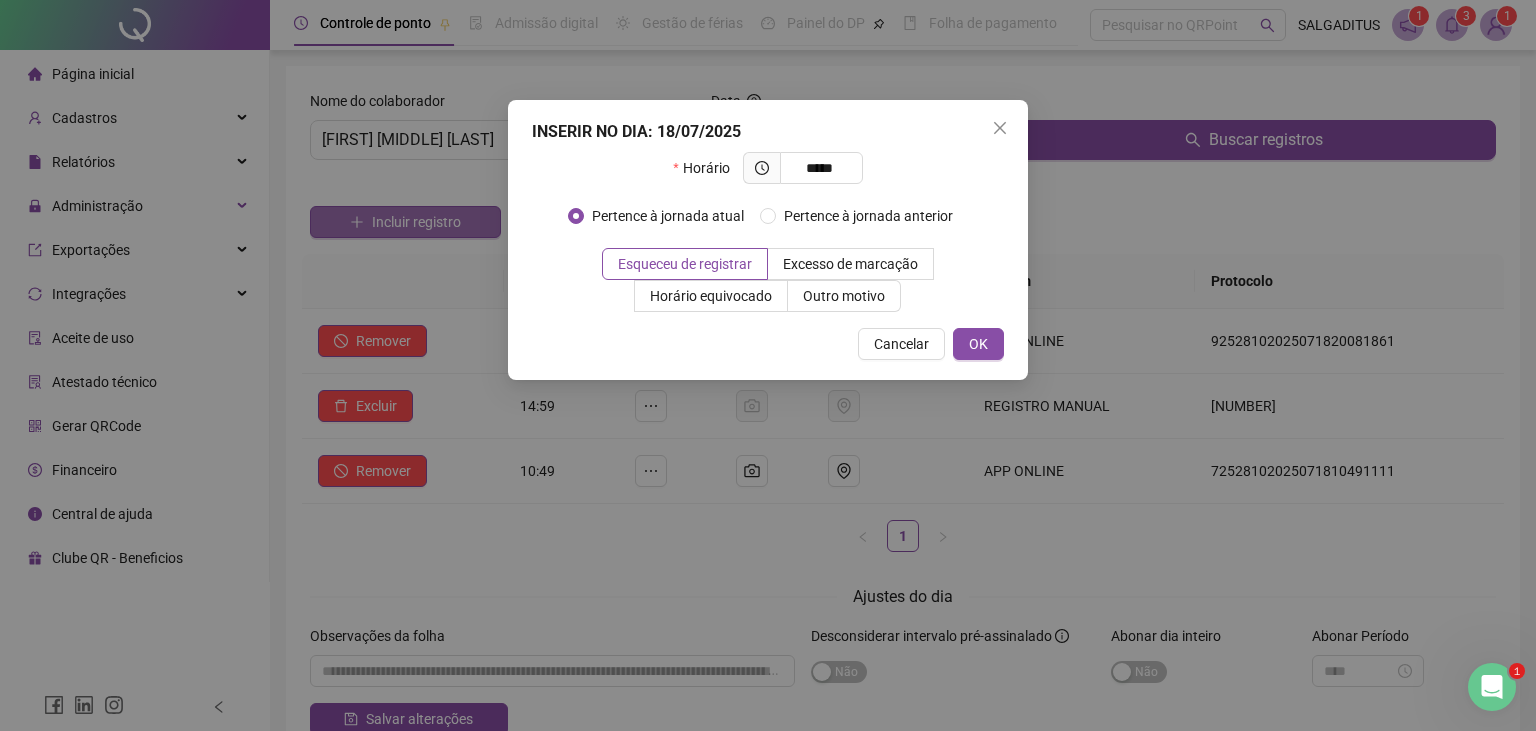 type on "*****" 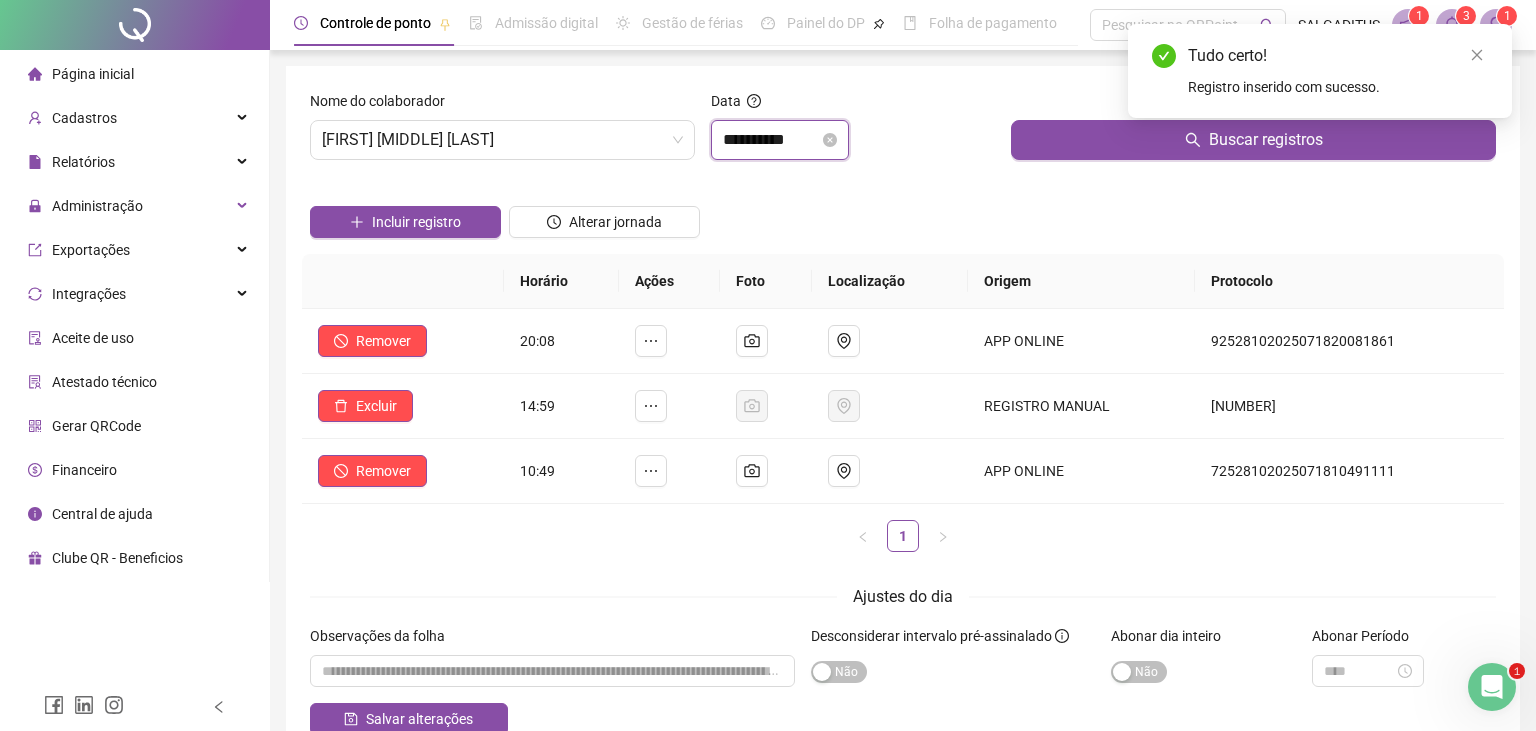 click on "**********" at bounding box center (771, 140) 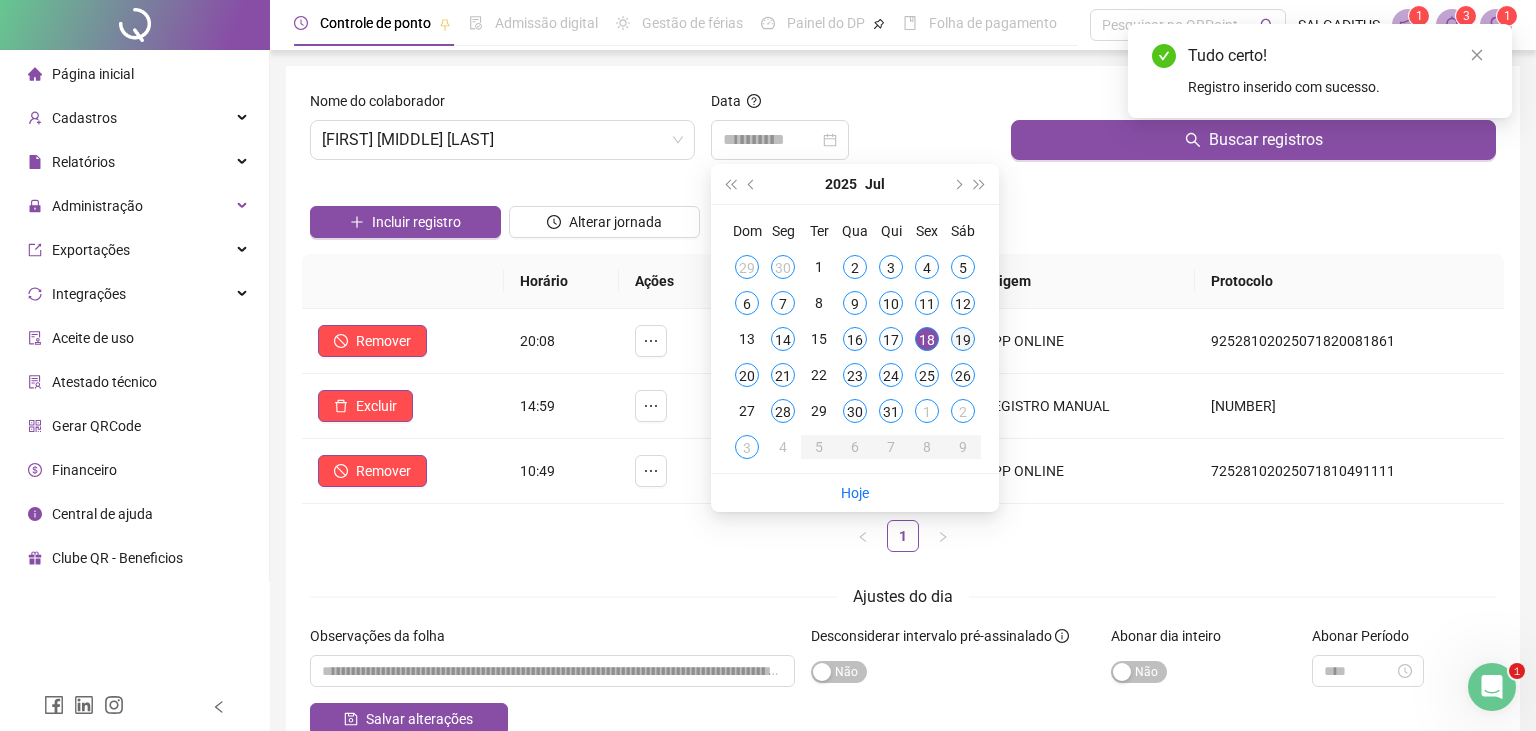 click on "19" at bounding box center [963, 339] 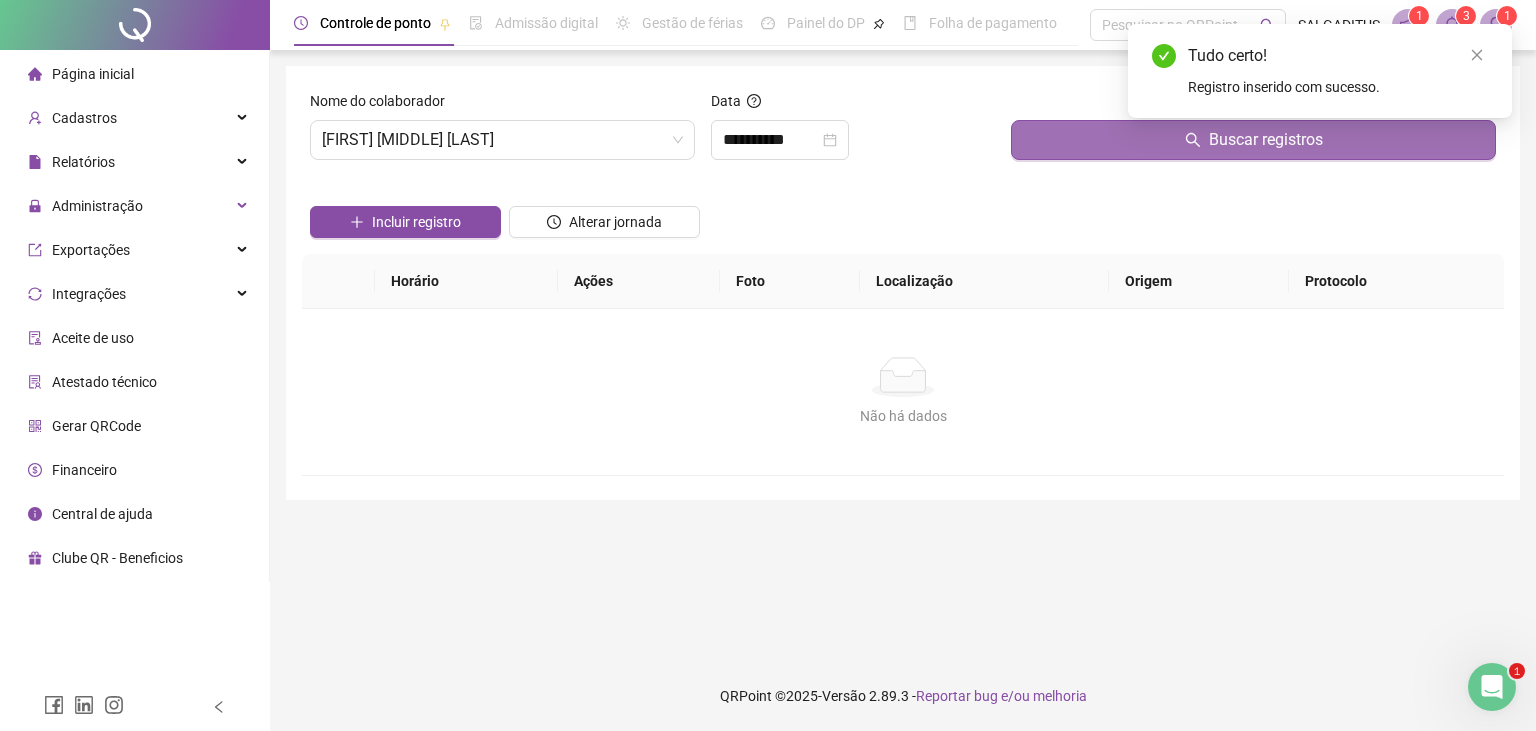 click on "Buscar registros" at bounding box center [1253, 140] 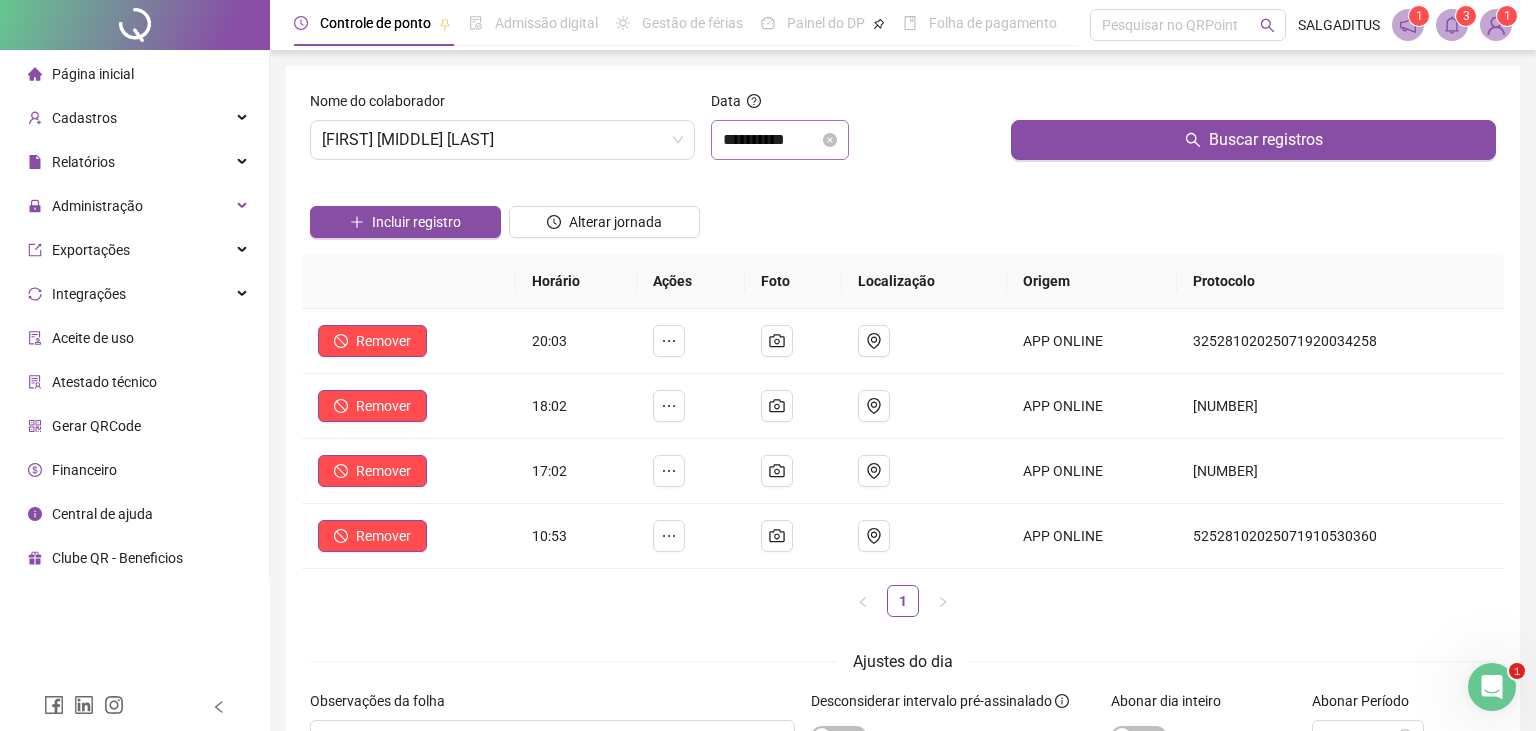 click on "**********" at bounding box center [780, 140] 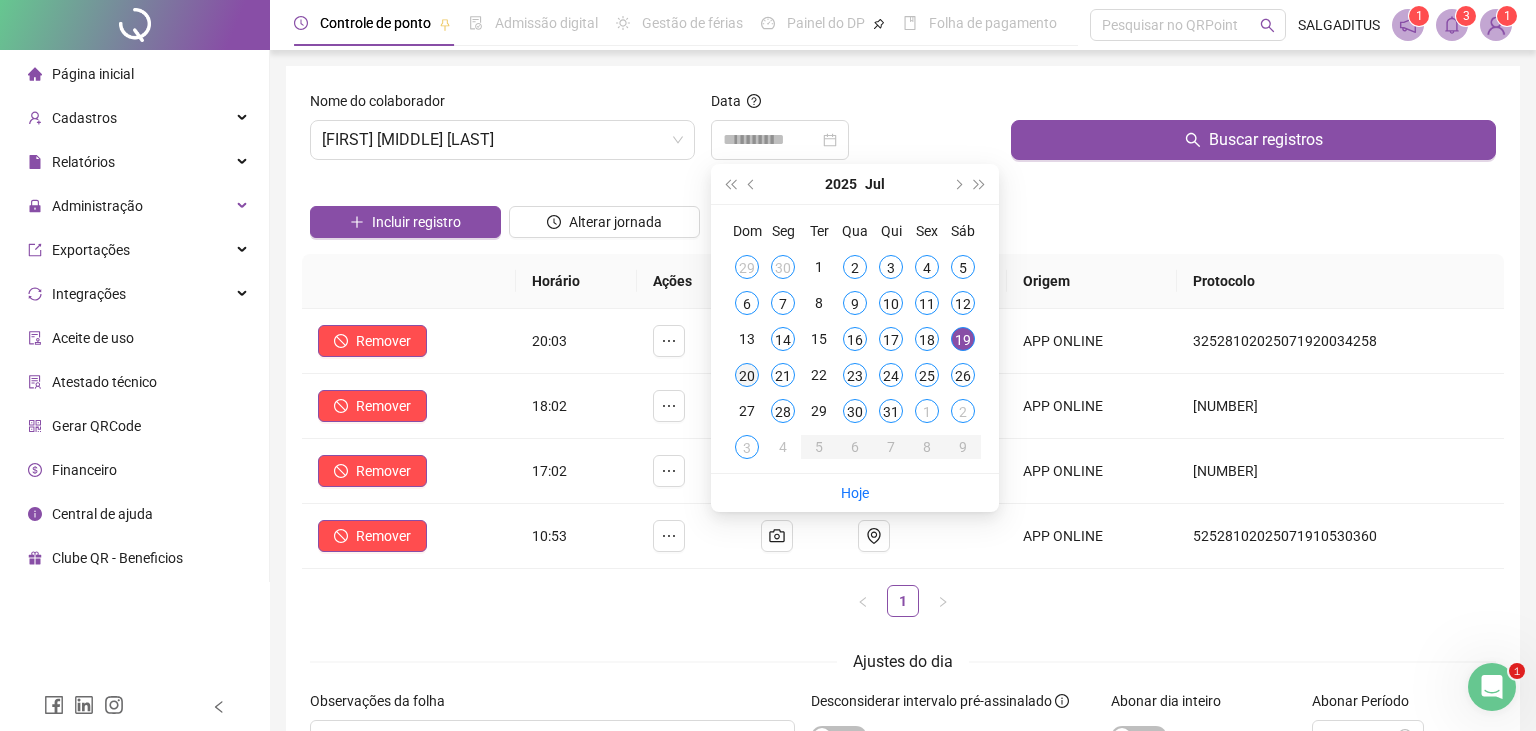 click on "20" at bounding box center [747, 375] 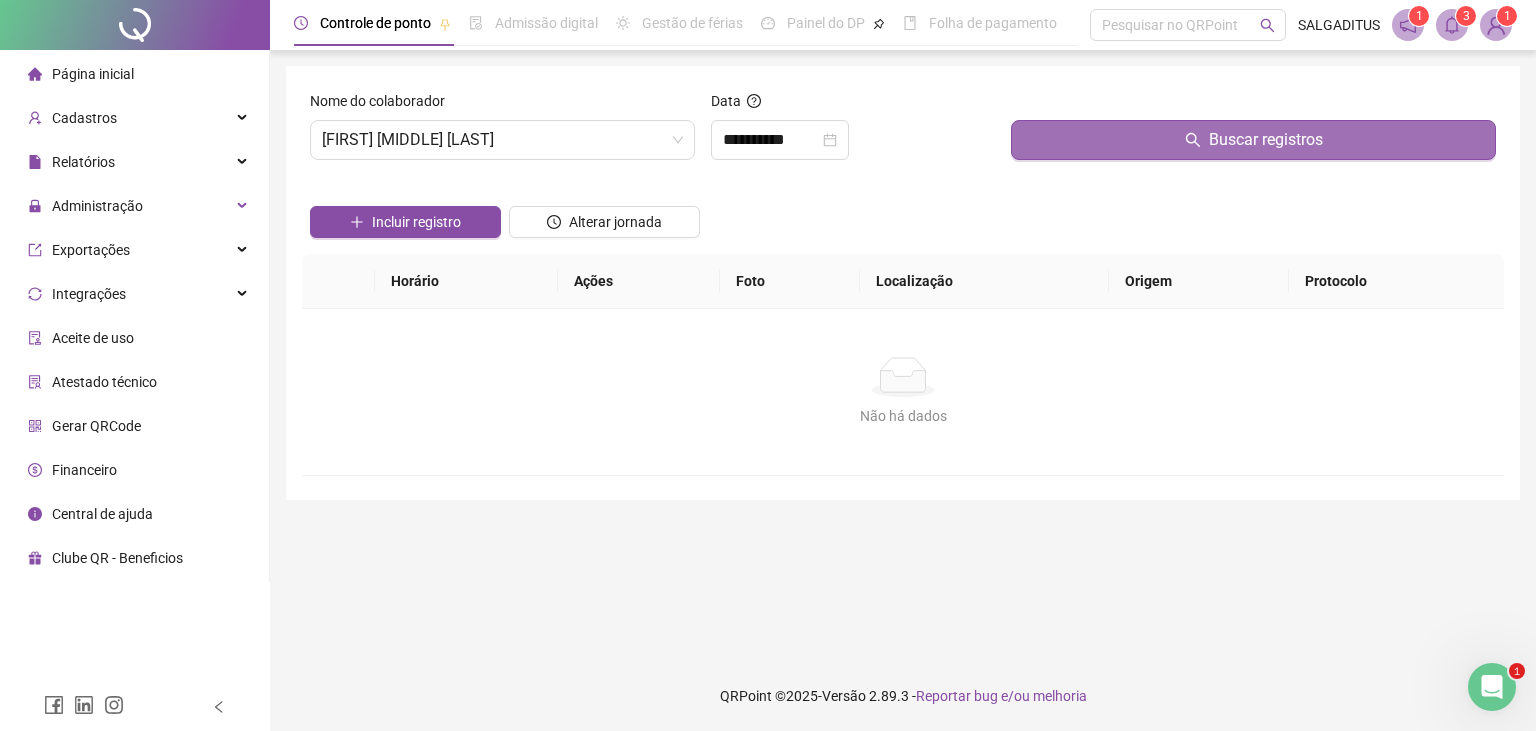 click on "Buscar registros" at bounding box center [1253, 140] 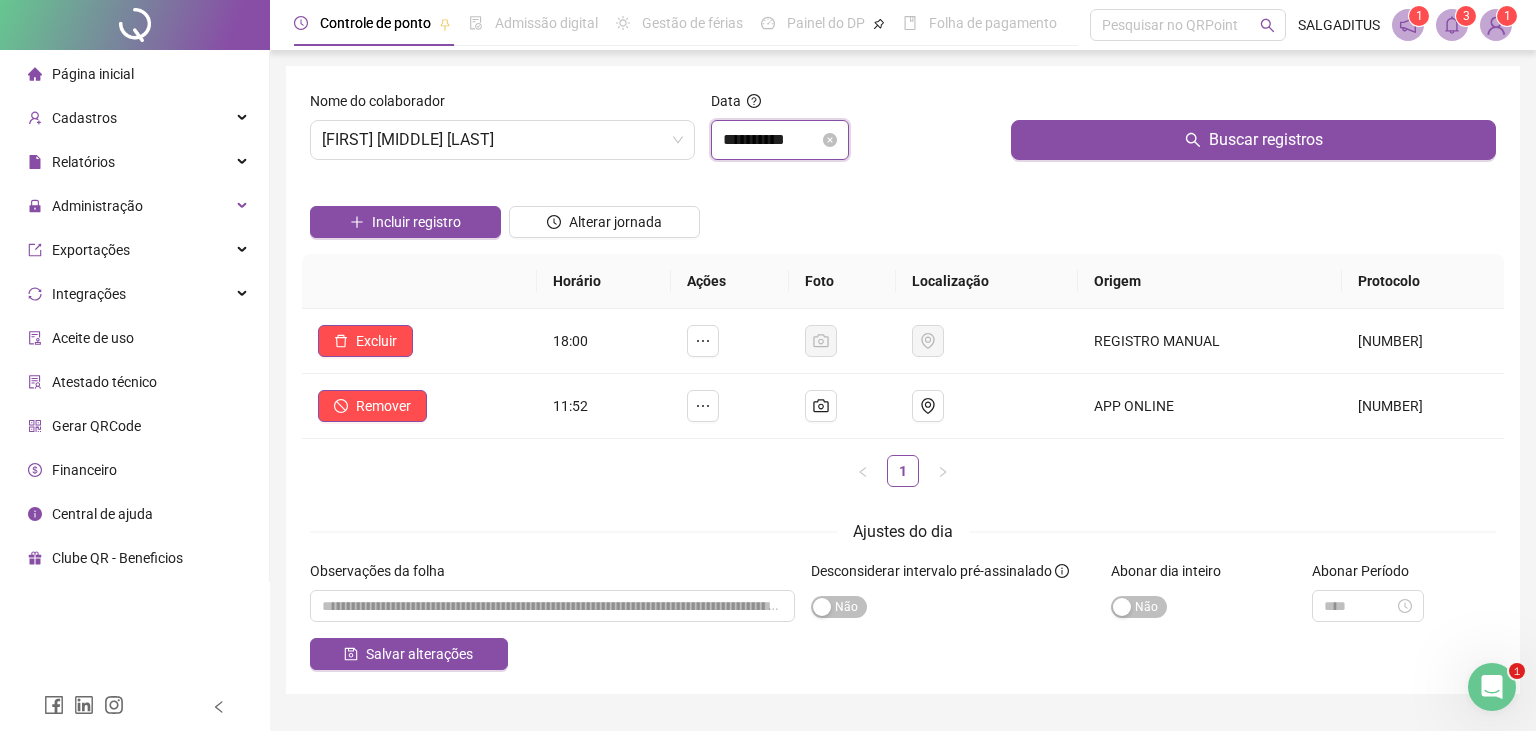 click on "**********" at bounding box center [771, 140] 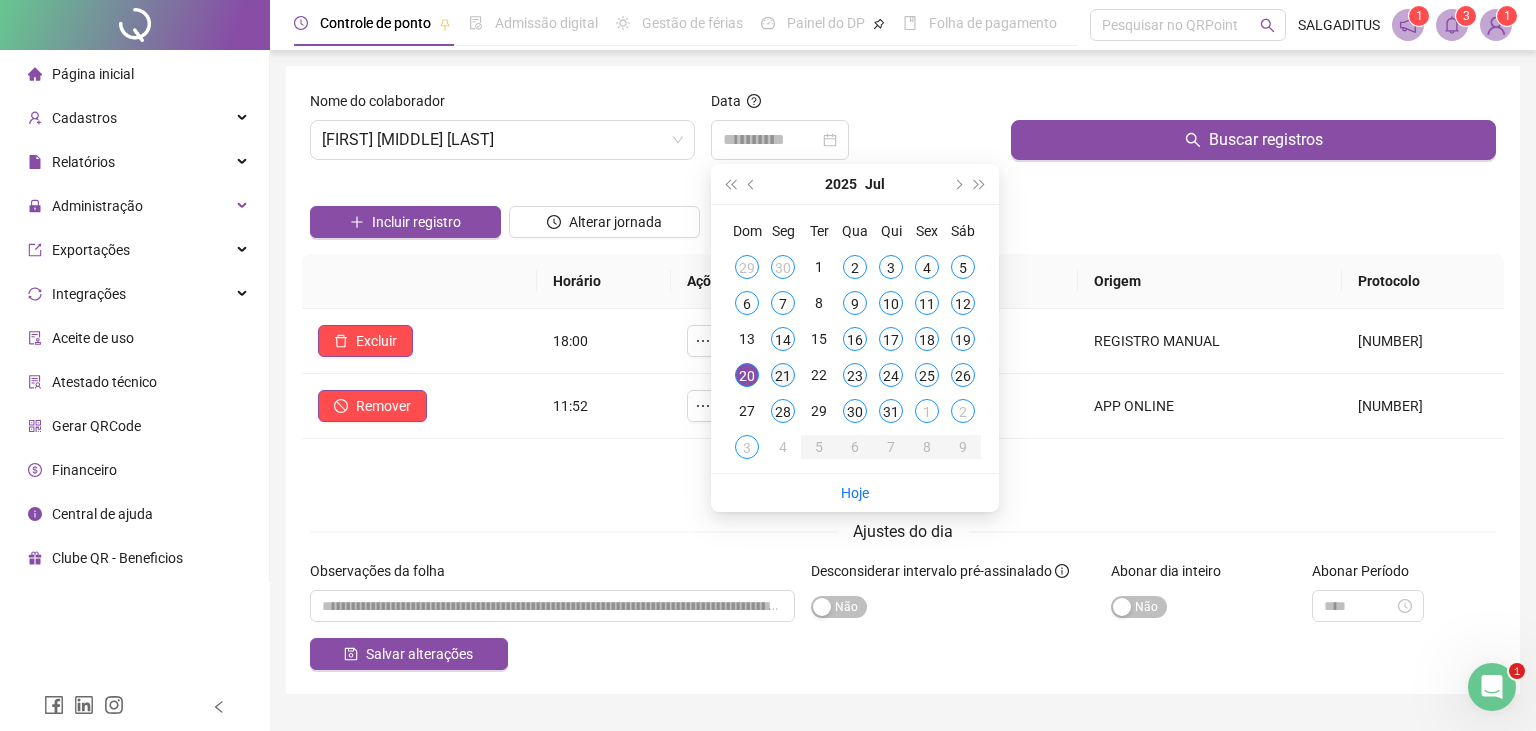 click on "21" at bounding box center [783, 375] 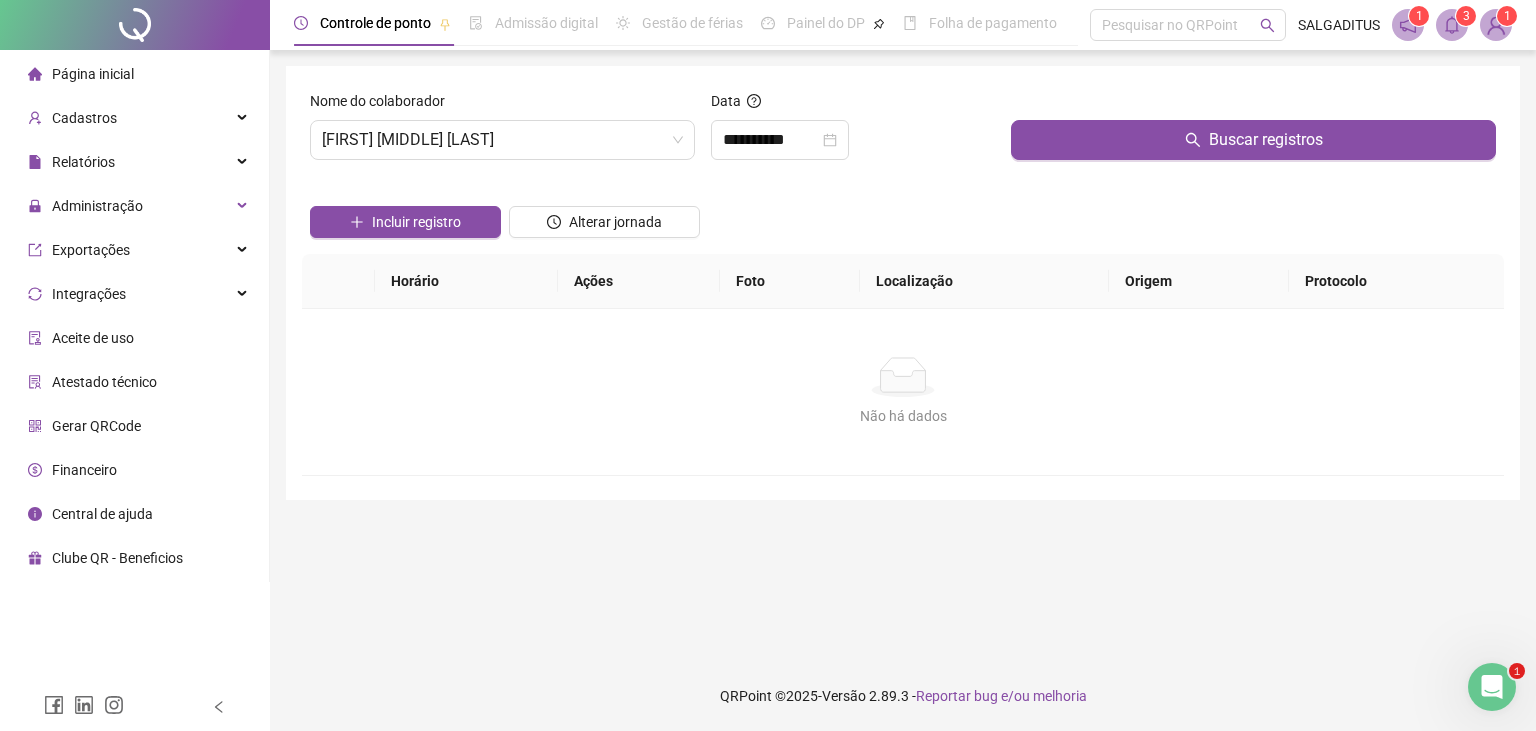 click at bounding box center (1253, 105) 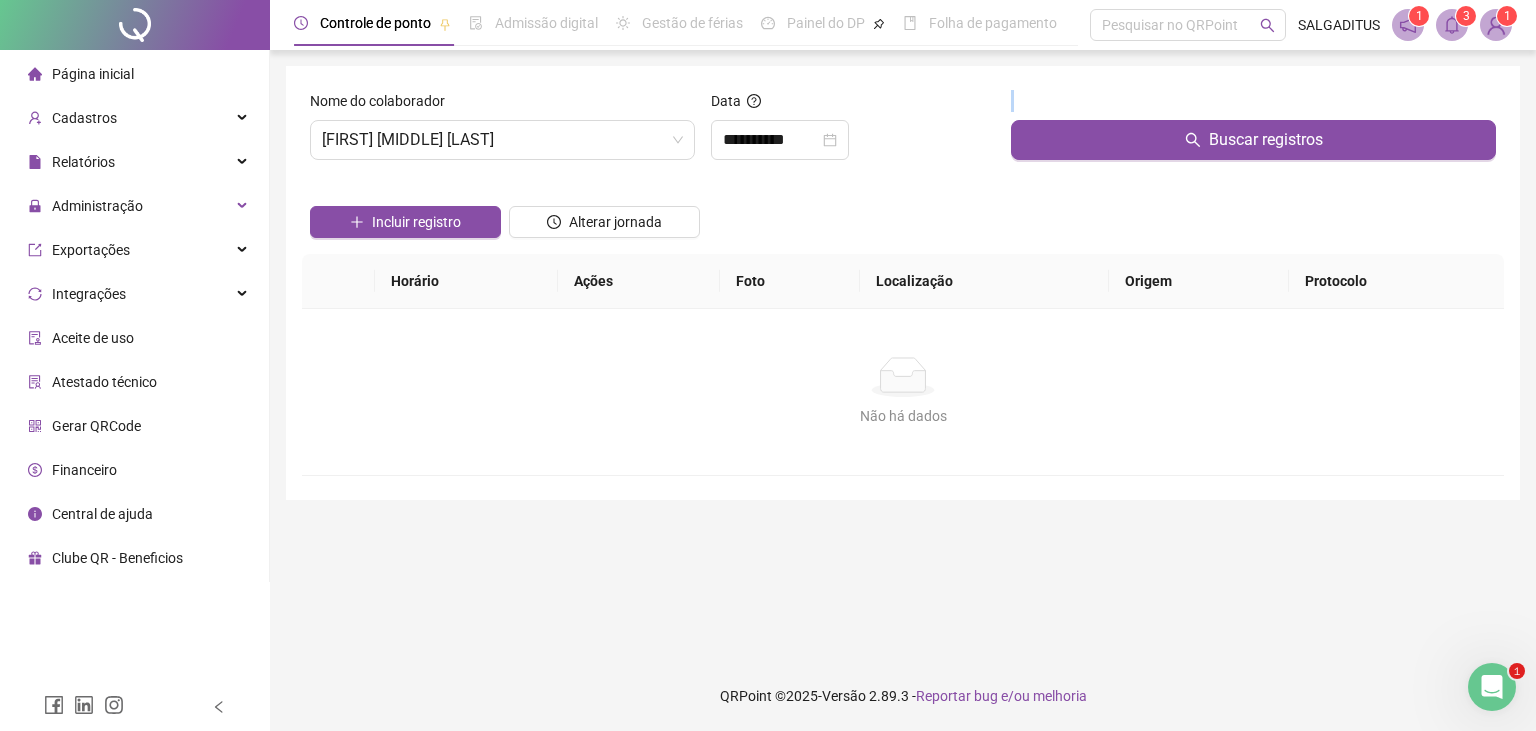 click at bounding box center (1253, 105) 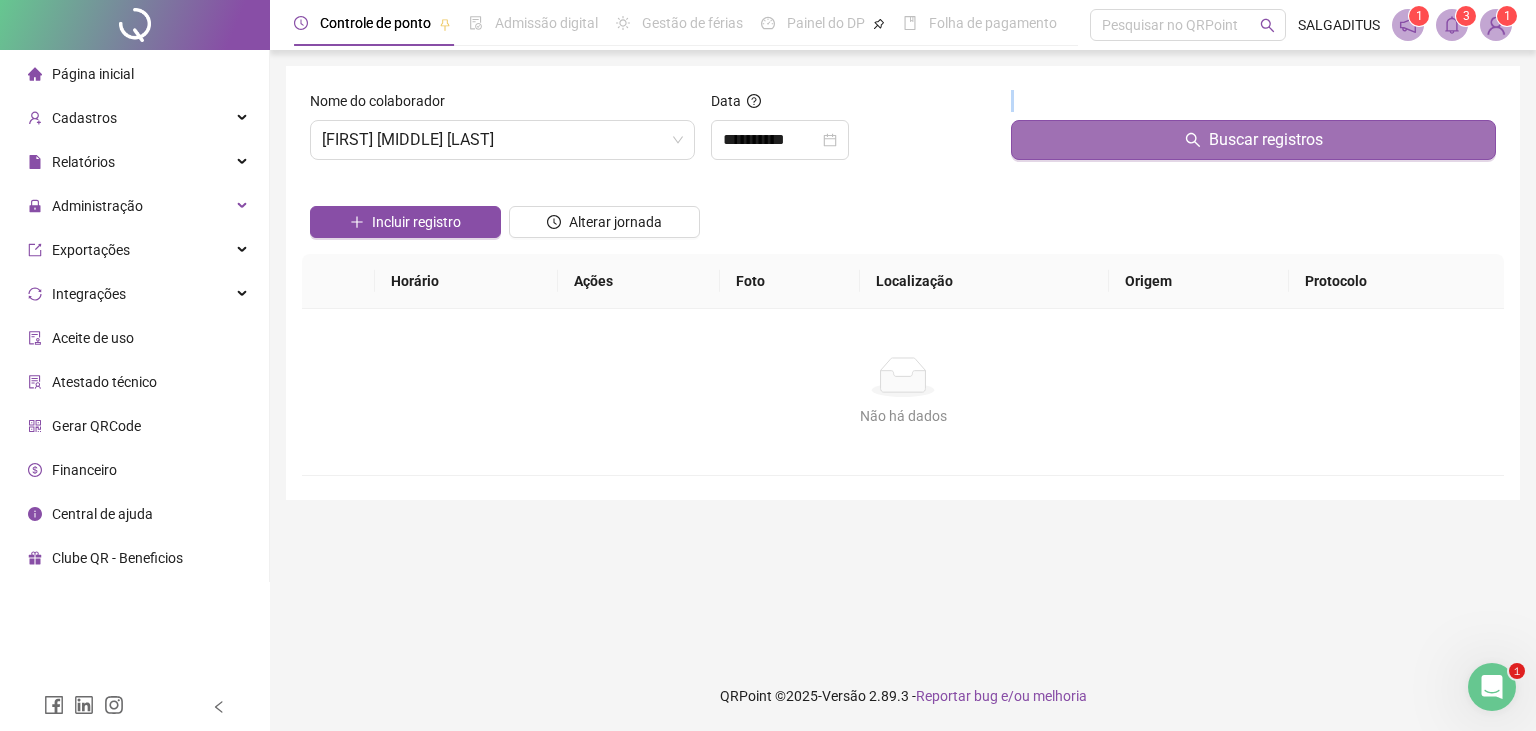 click 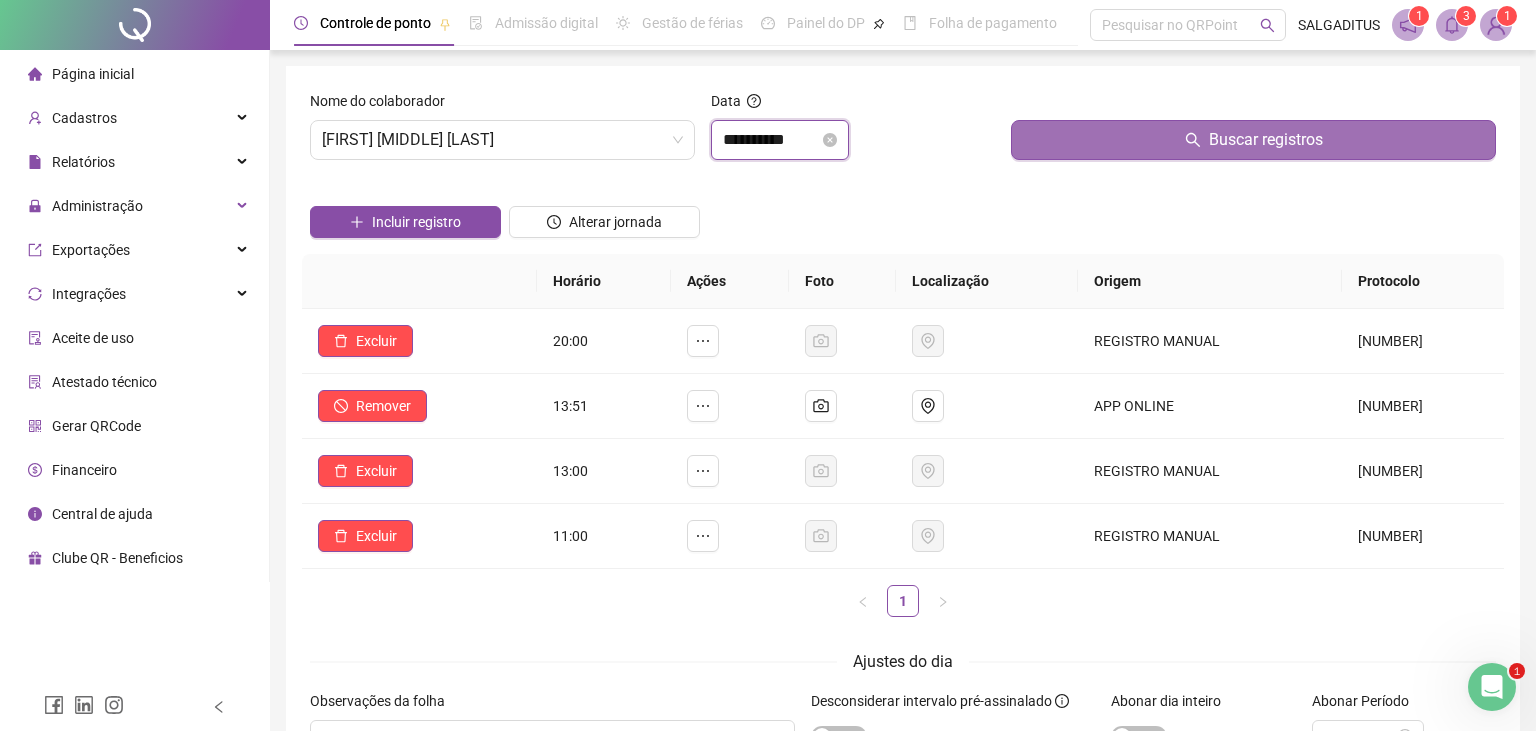 click on "**********" at bounding box center [771, 140] 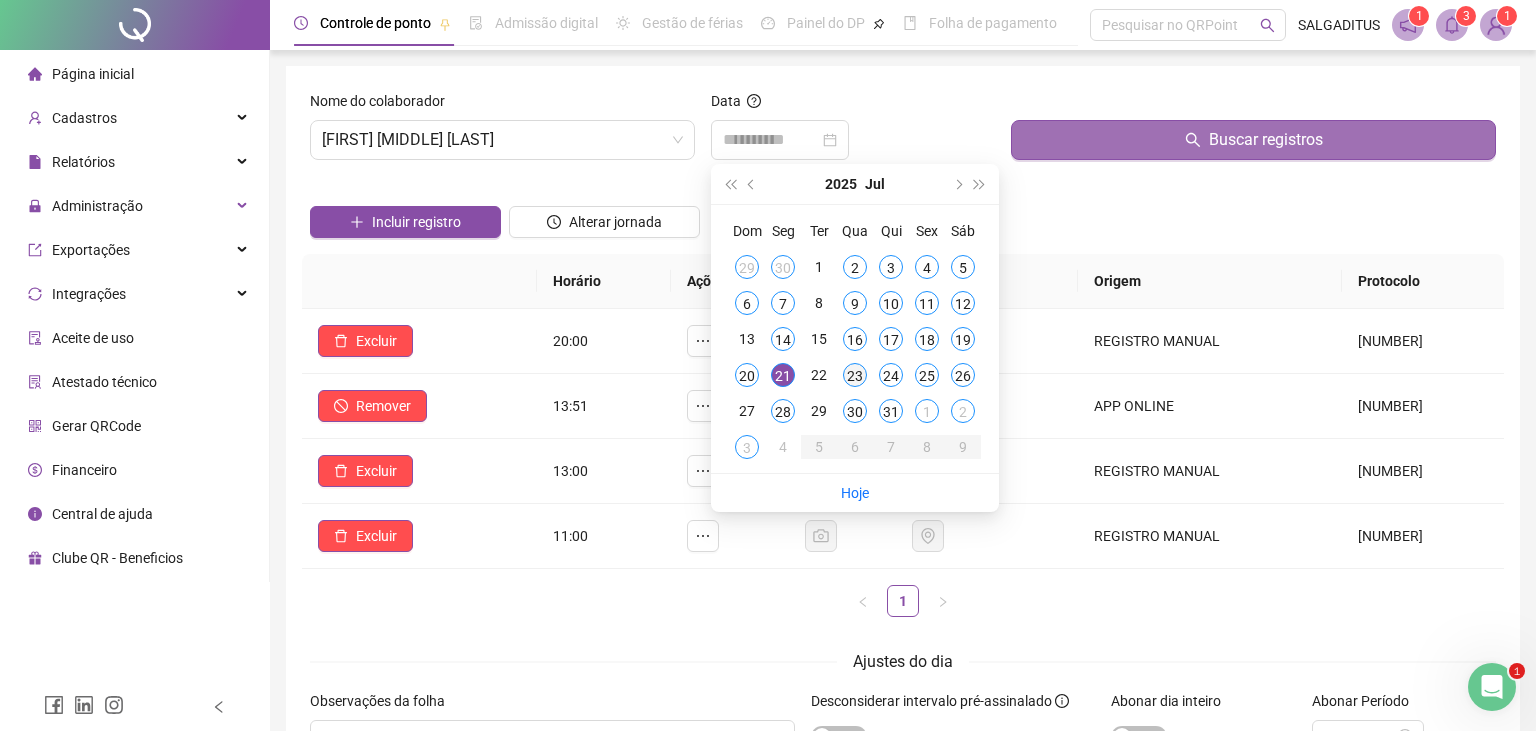 click on "23" at bounding box center (855, 375) 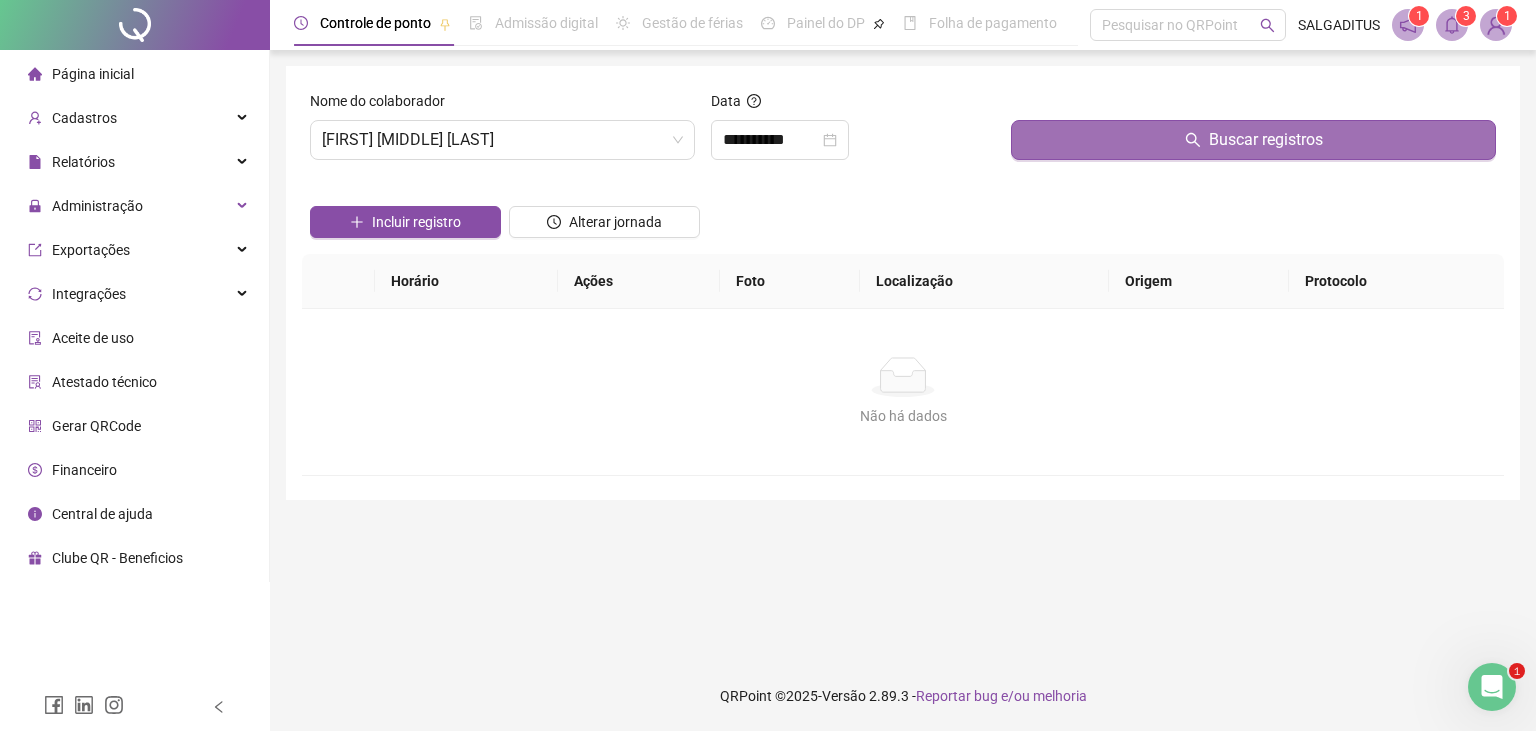 click on "Buscar registros" at bounding box center (1253, 140) 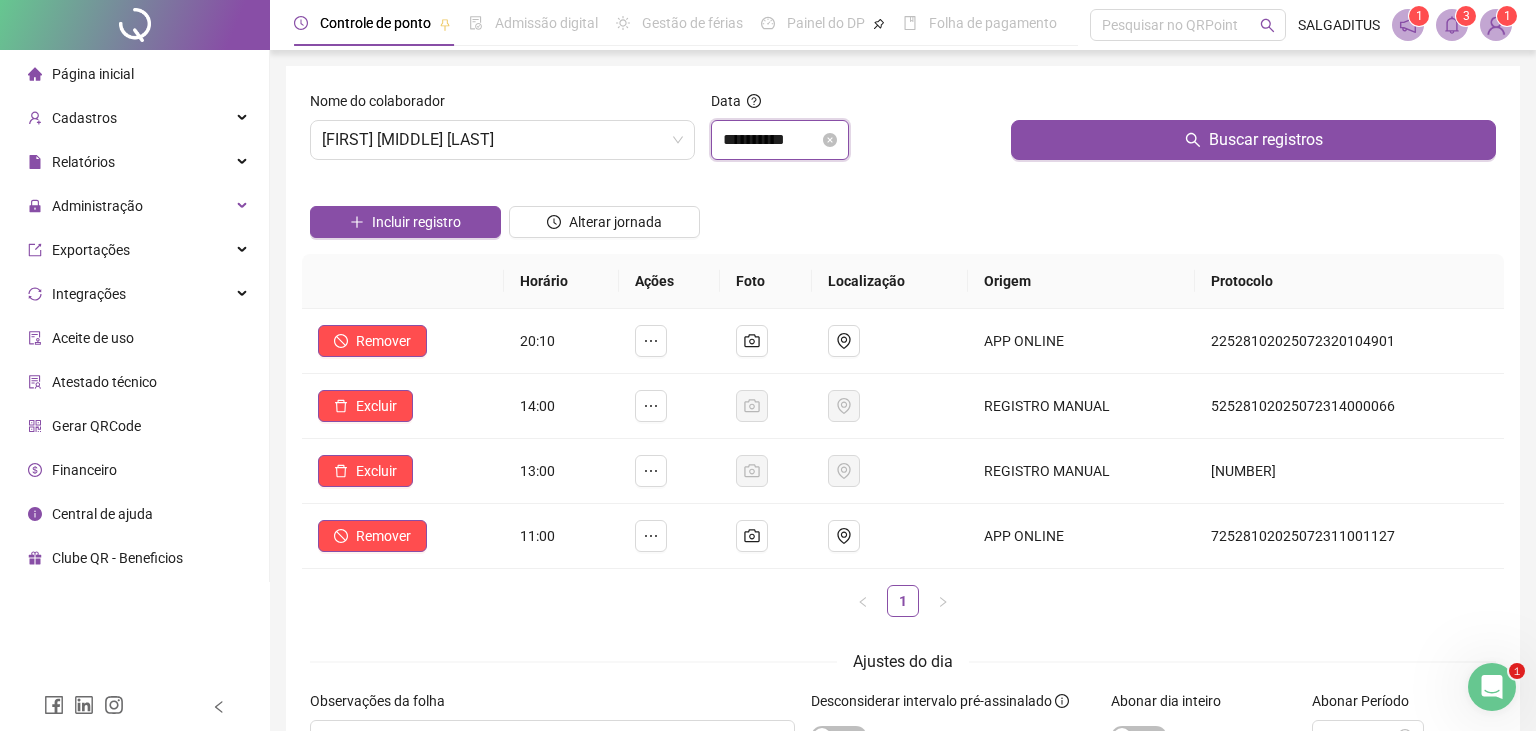 click on "**********" at bounding box center (771, 140) 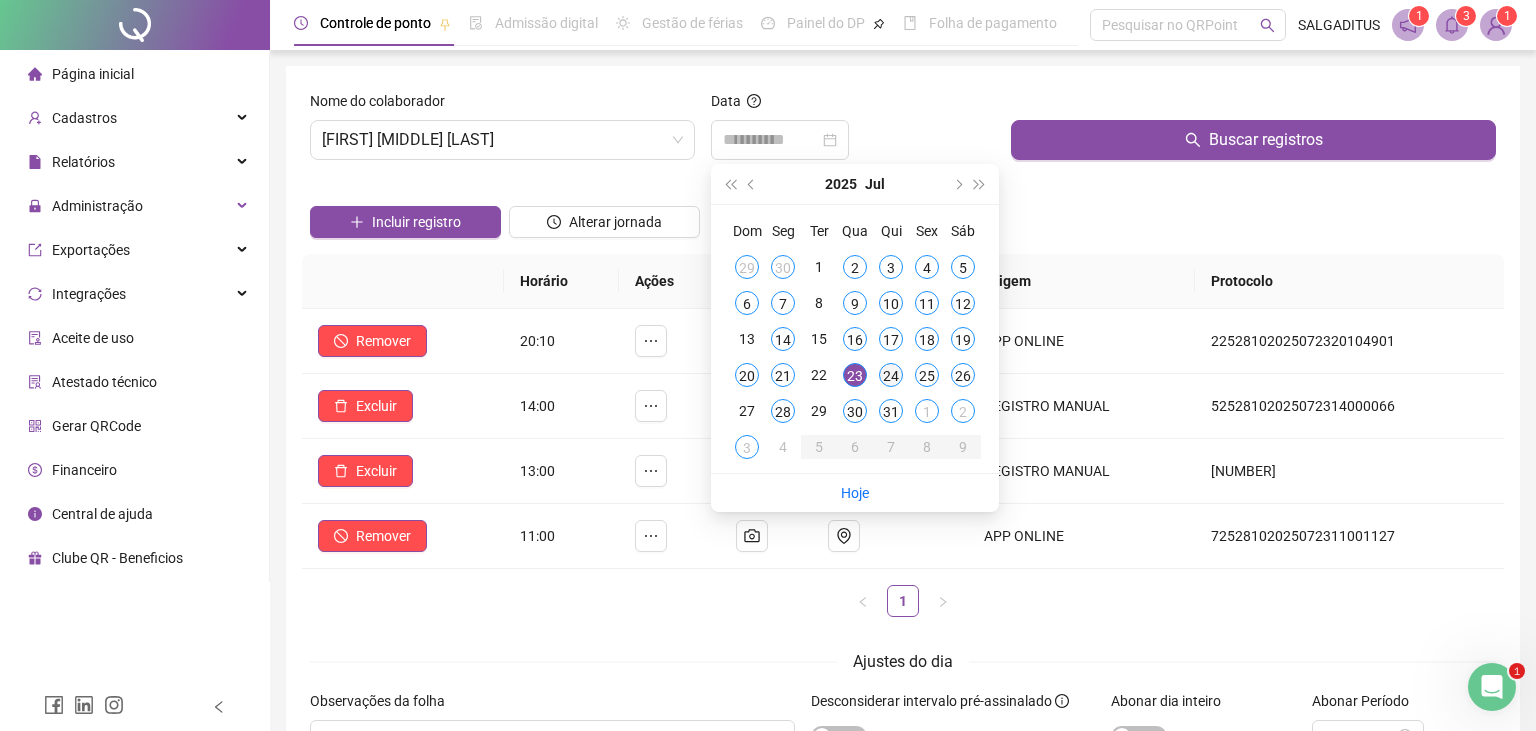click on "24" at bounding box center [891, 375] 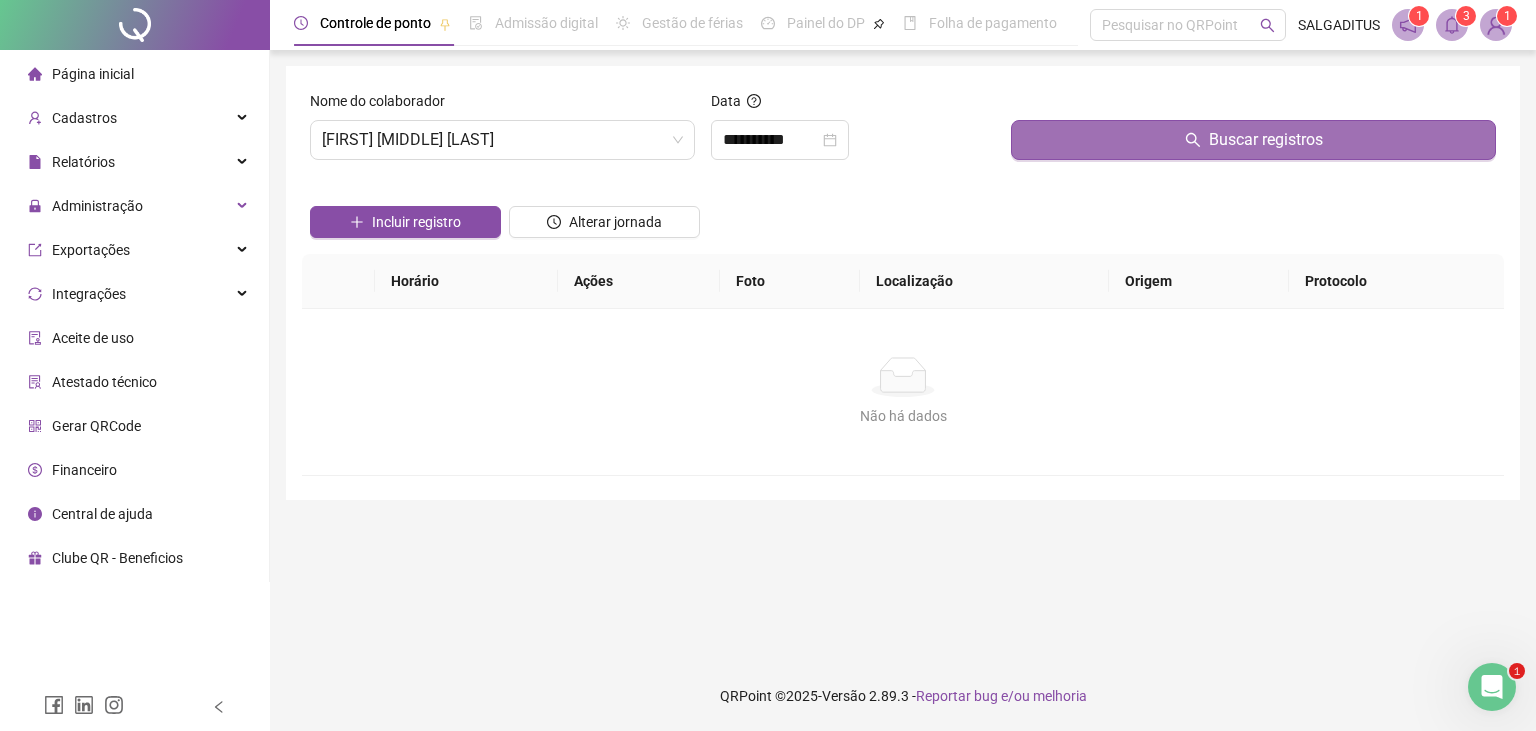 click on "Buscar registros" at bounding box center (1266, 140) 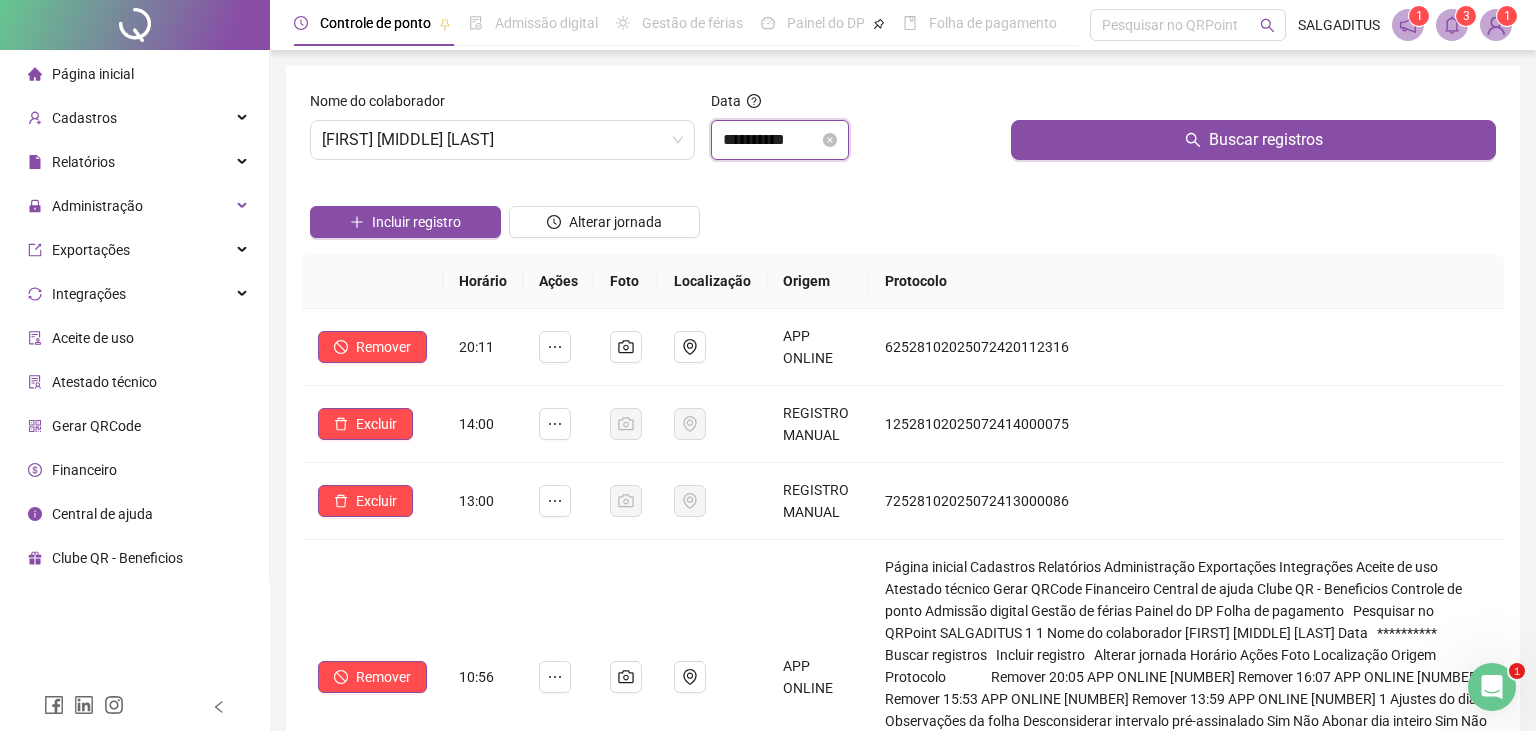 click on "**********" at bounding box center (771, 140) 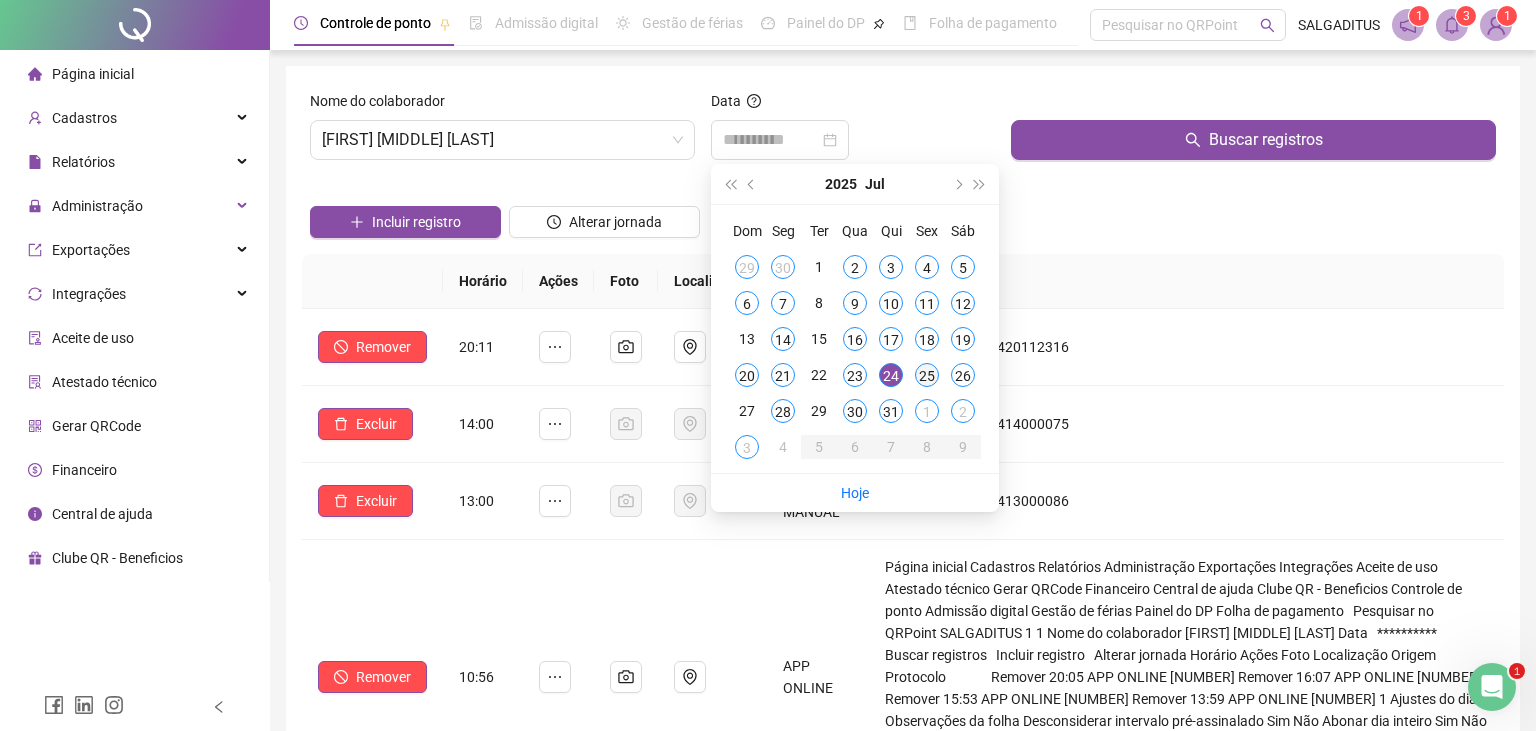 click on "25" at bounding box center [927, 375] 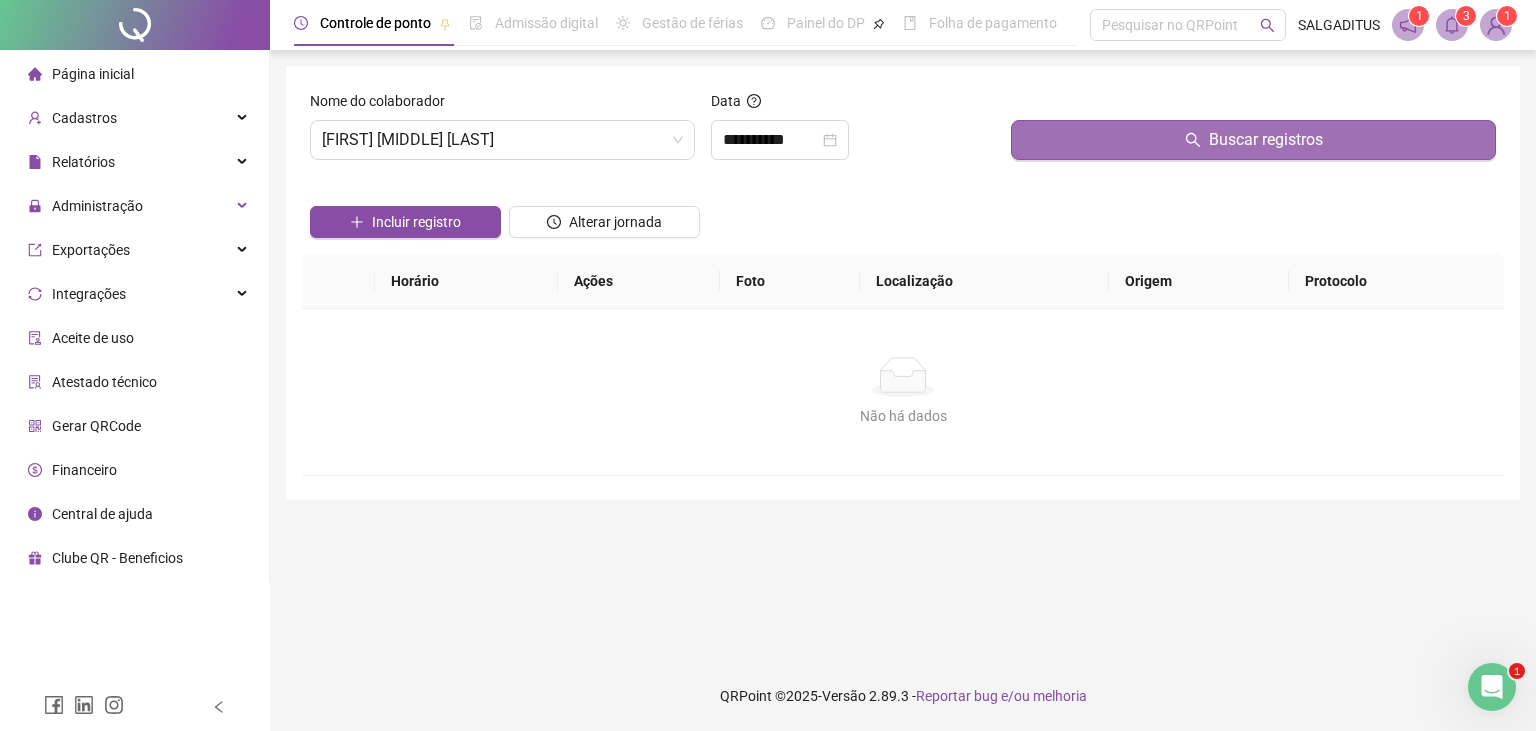 click on "Buscar registros" at bounding box center [1253, 140] 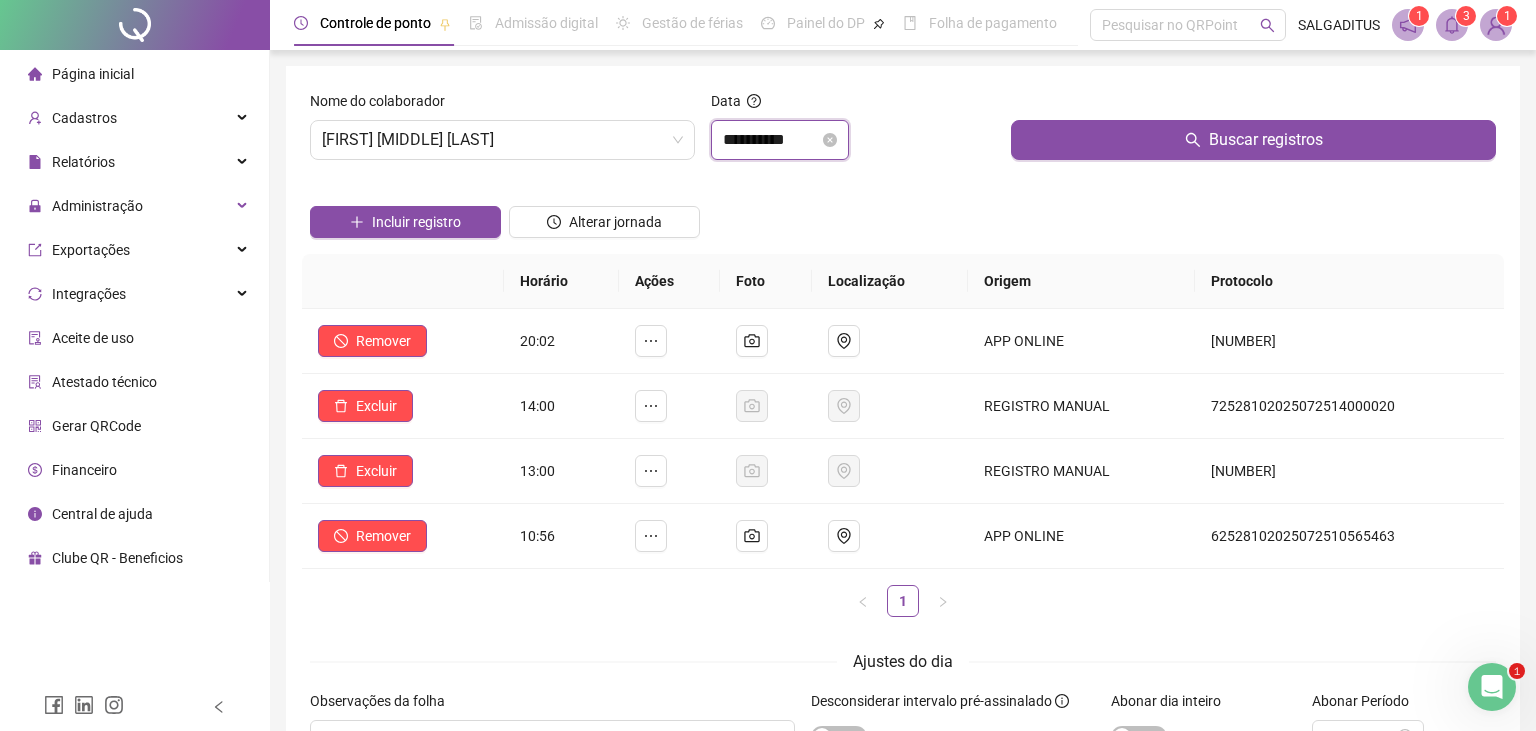 click on "**********" at bounding box center (771, 140) 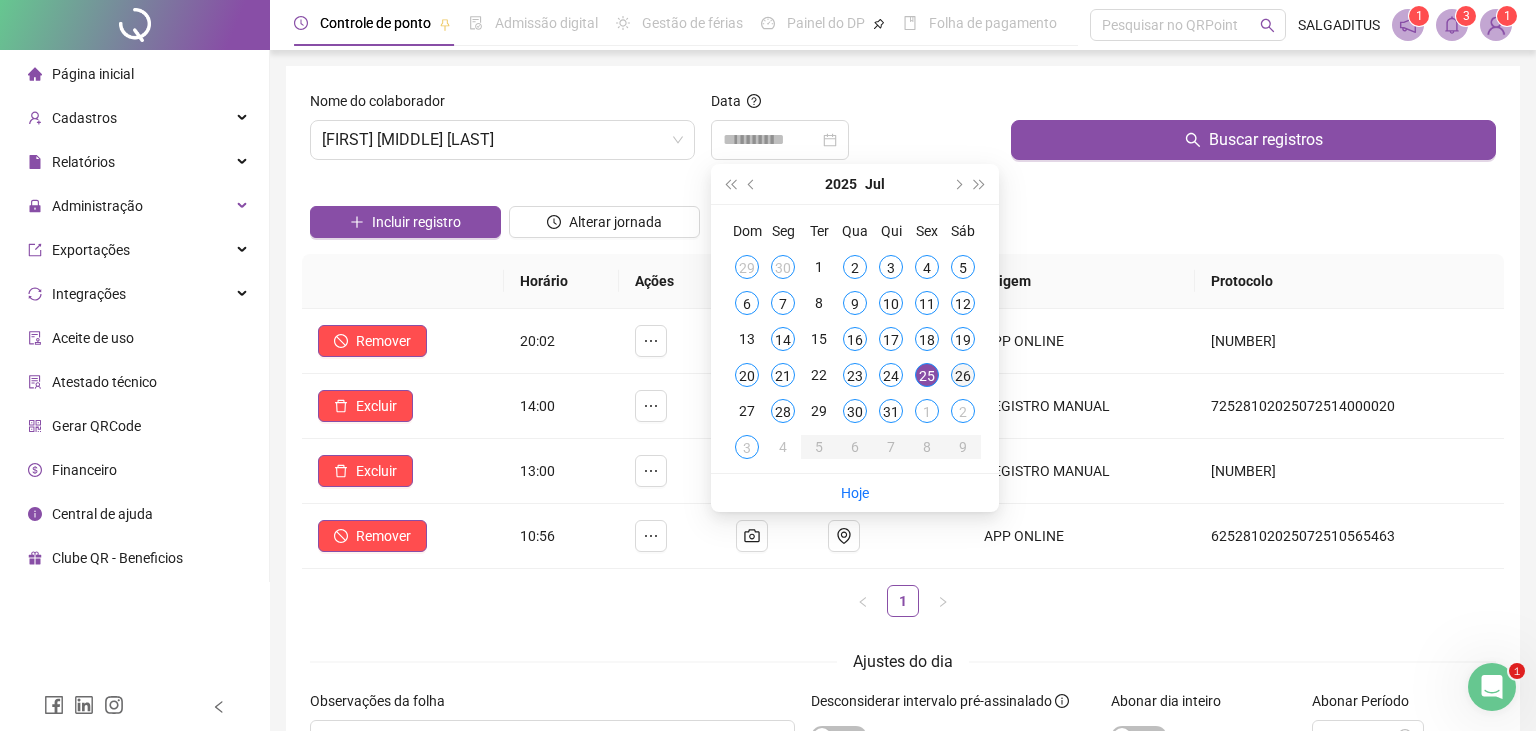 click on "26" at bounding box center (963, 375) 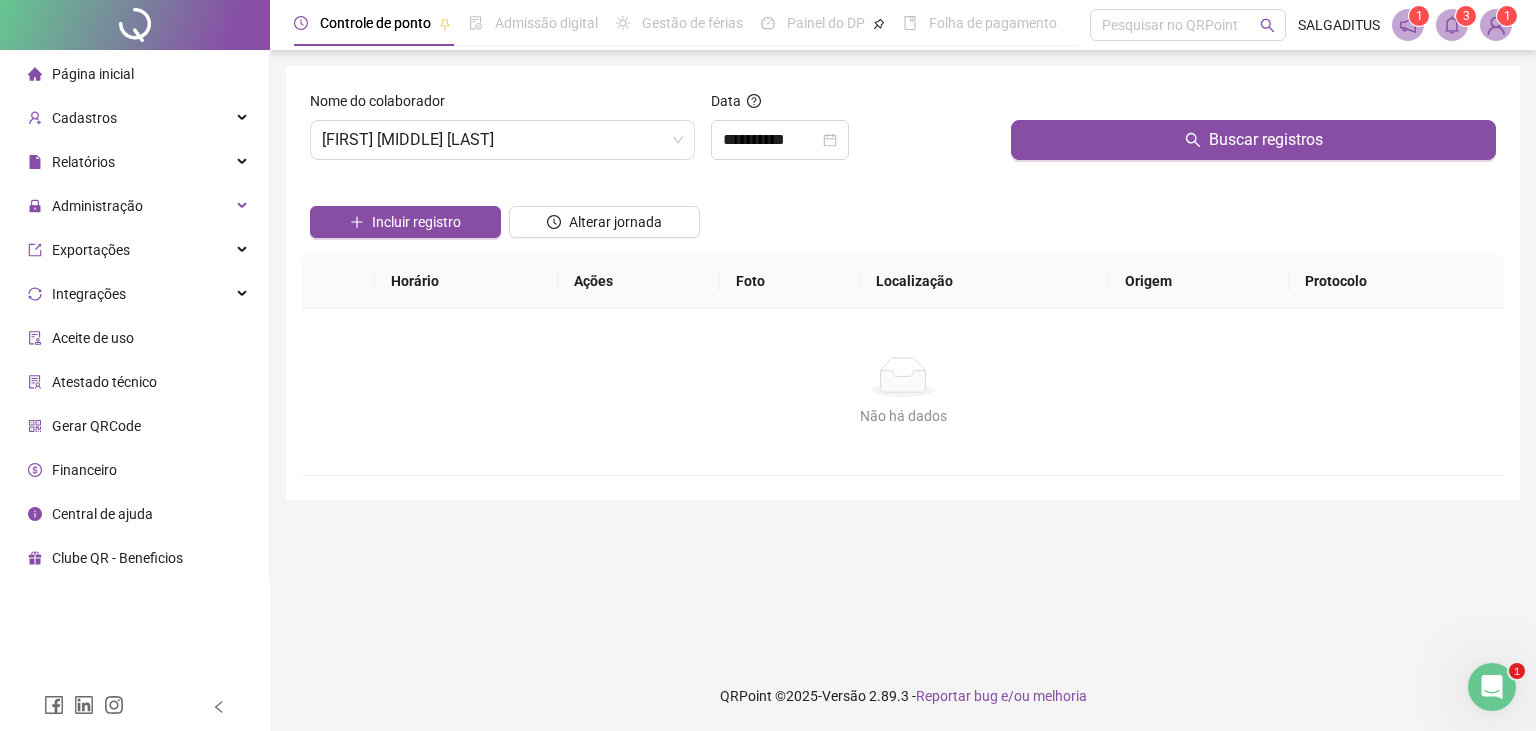 click at bounding box center (1253, 105) 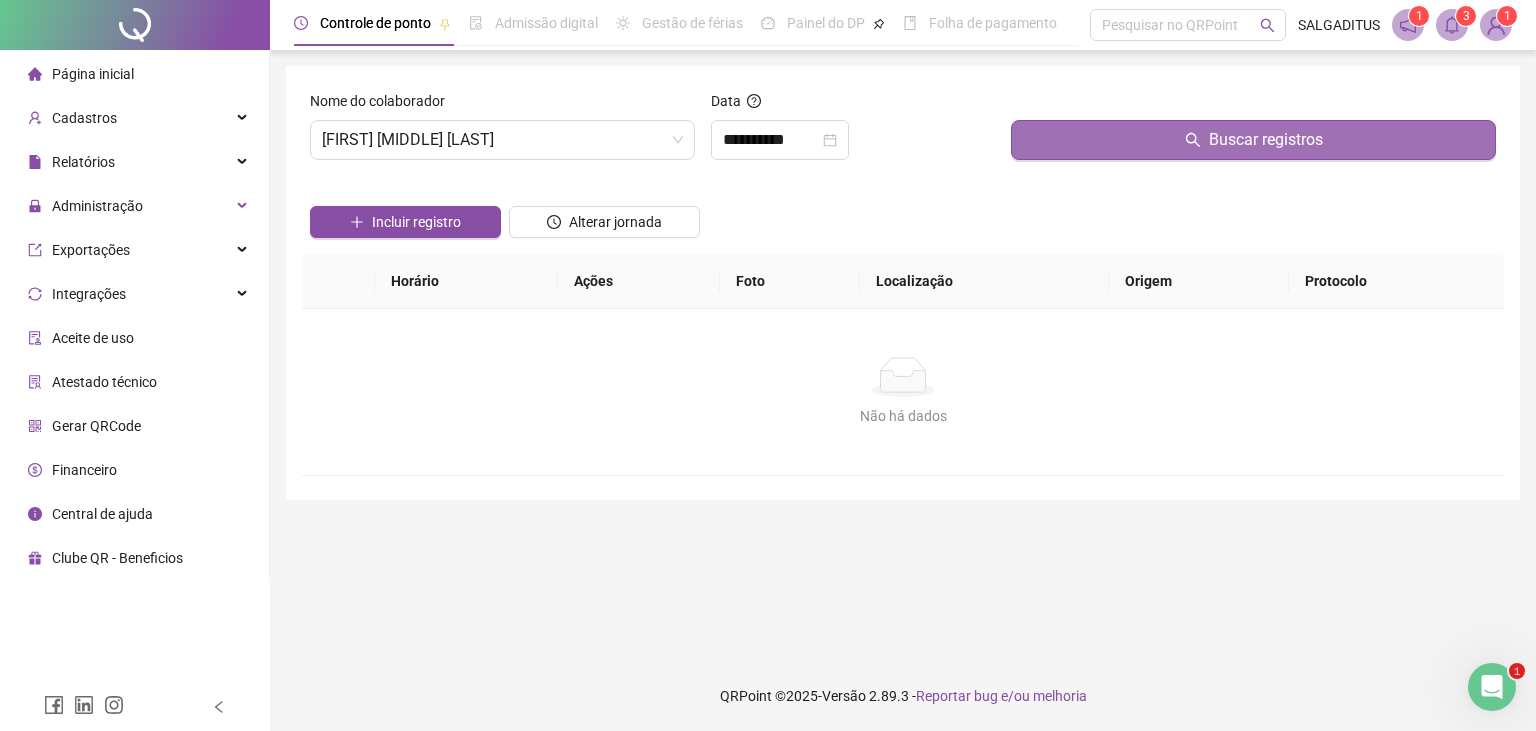 click on "Buscar registros" at bounding box center [1253, 140] 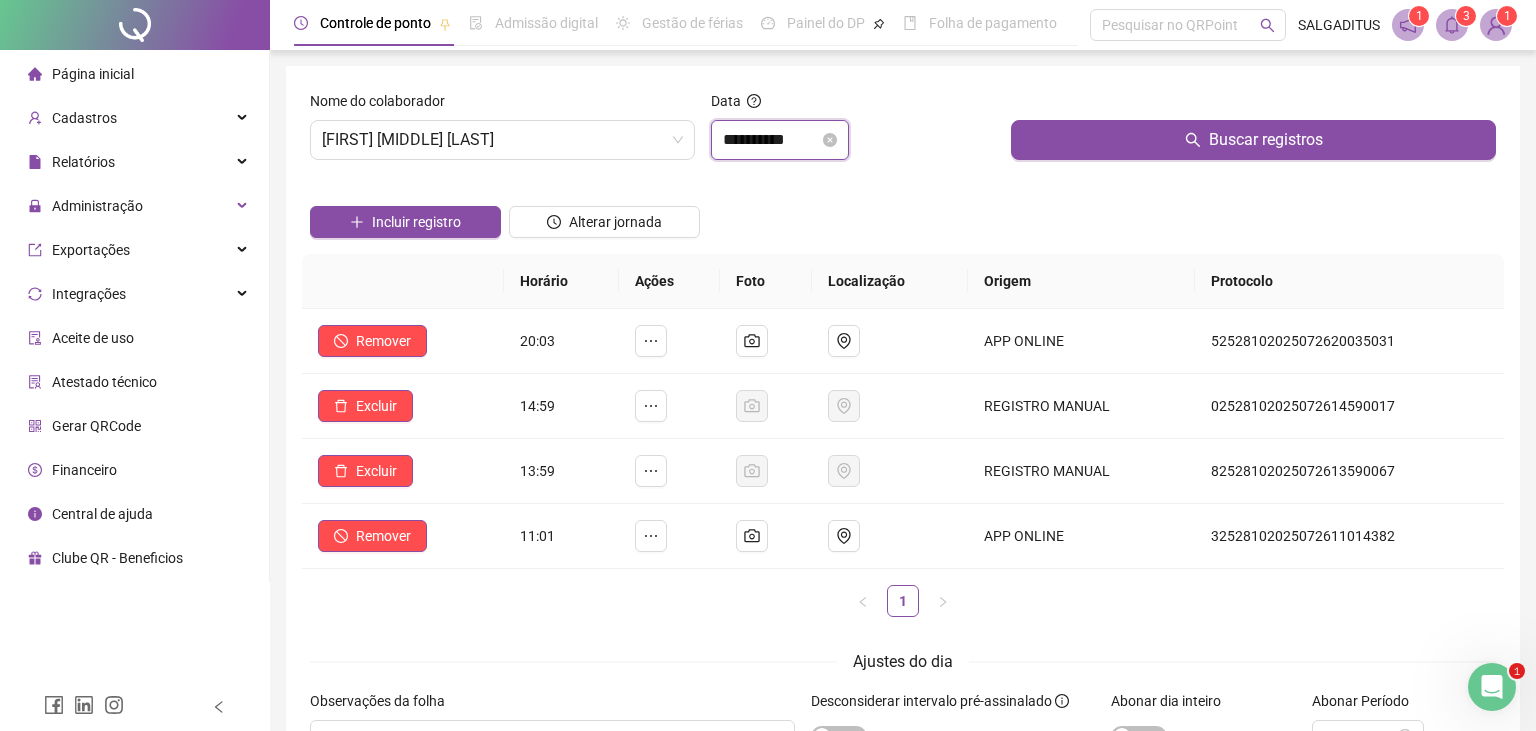click on "**********" at bounding box center [771, 140] 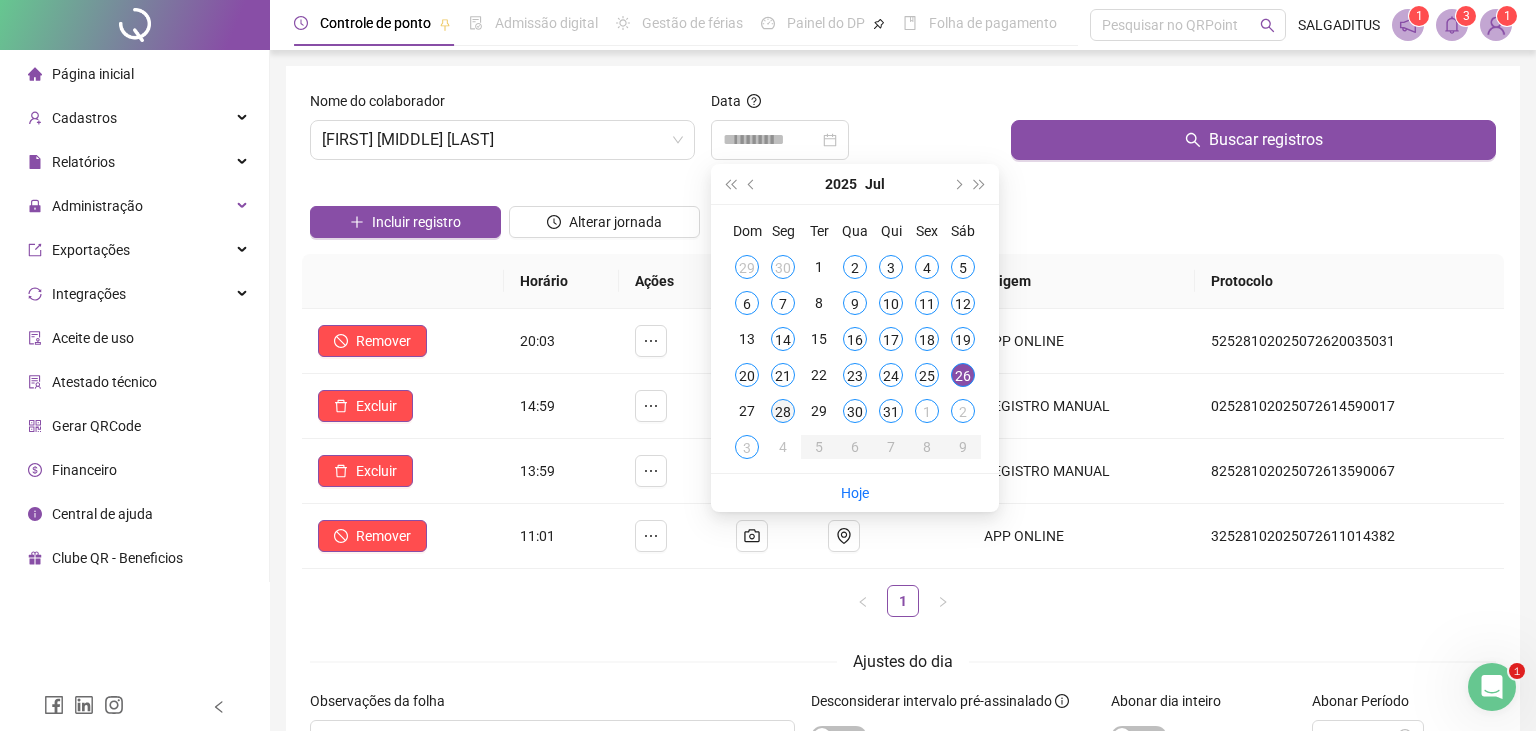 click on "28" at bounding box center (783, 411) 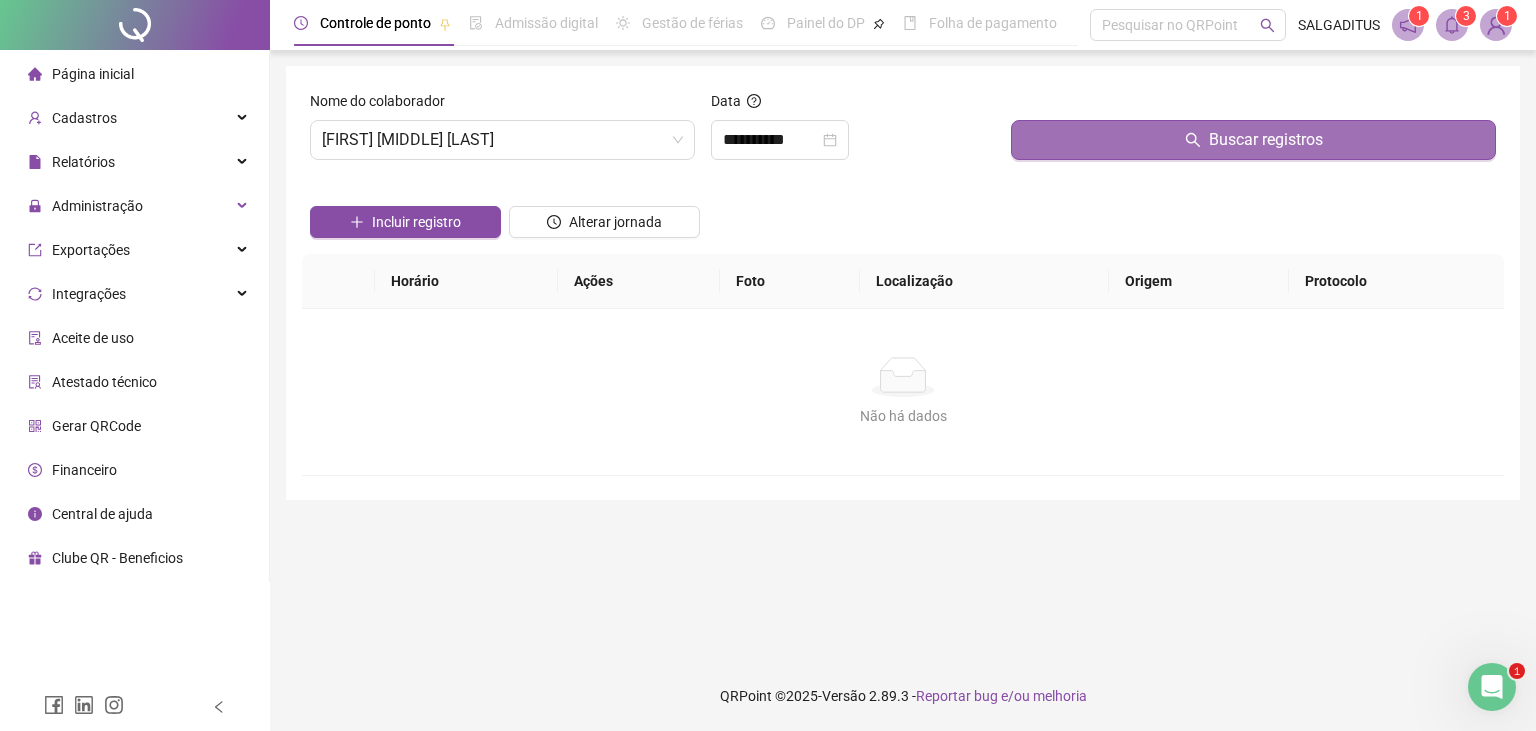 click on "Buscar registros" at bounding box center [1253, 140] 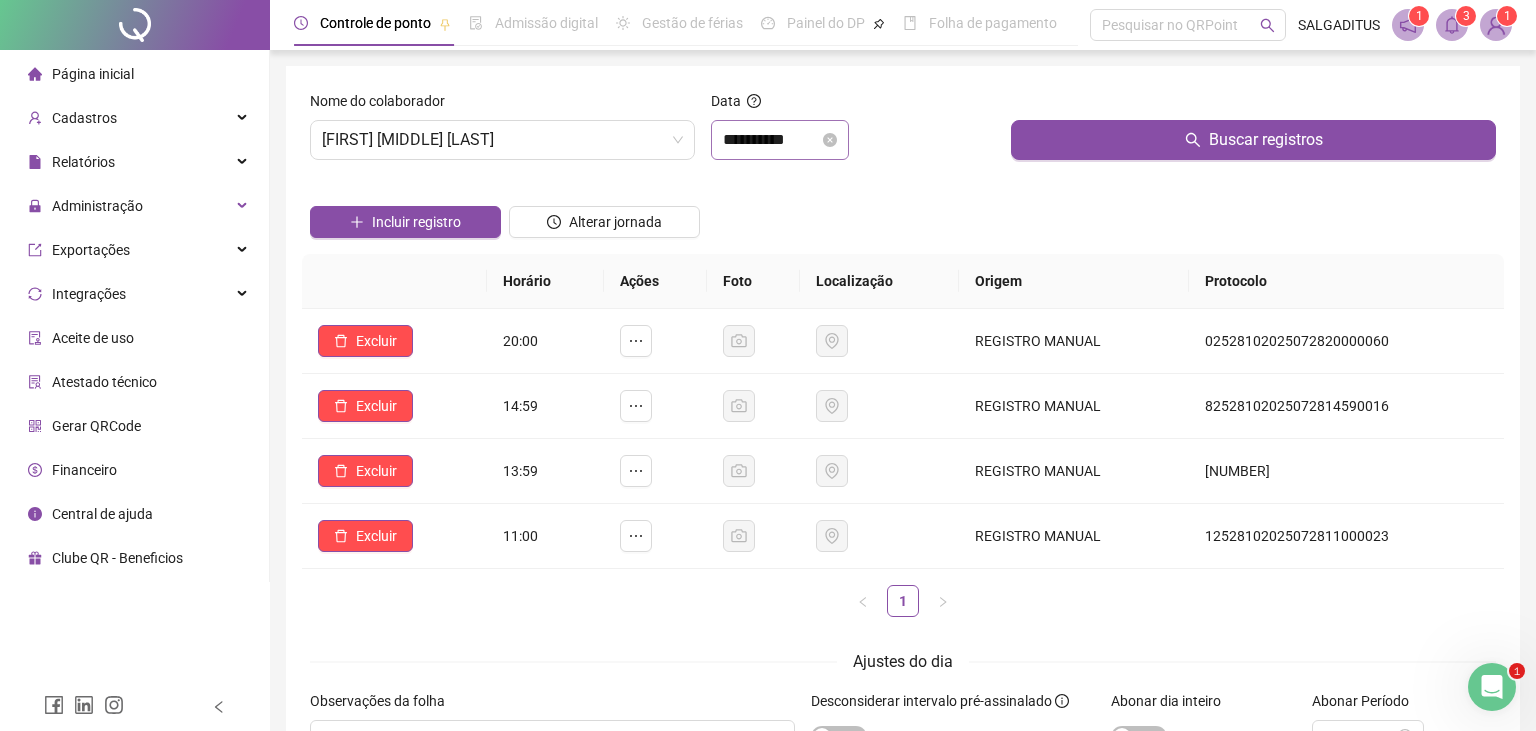 click on "**********" at bounding box center (780, 140) 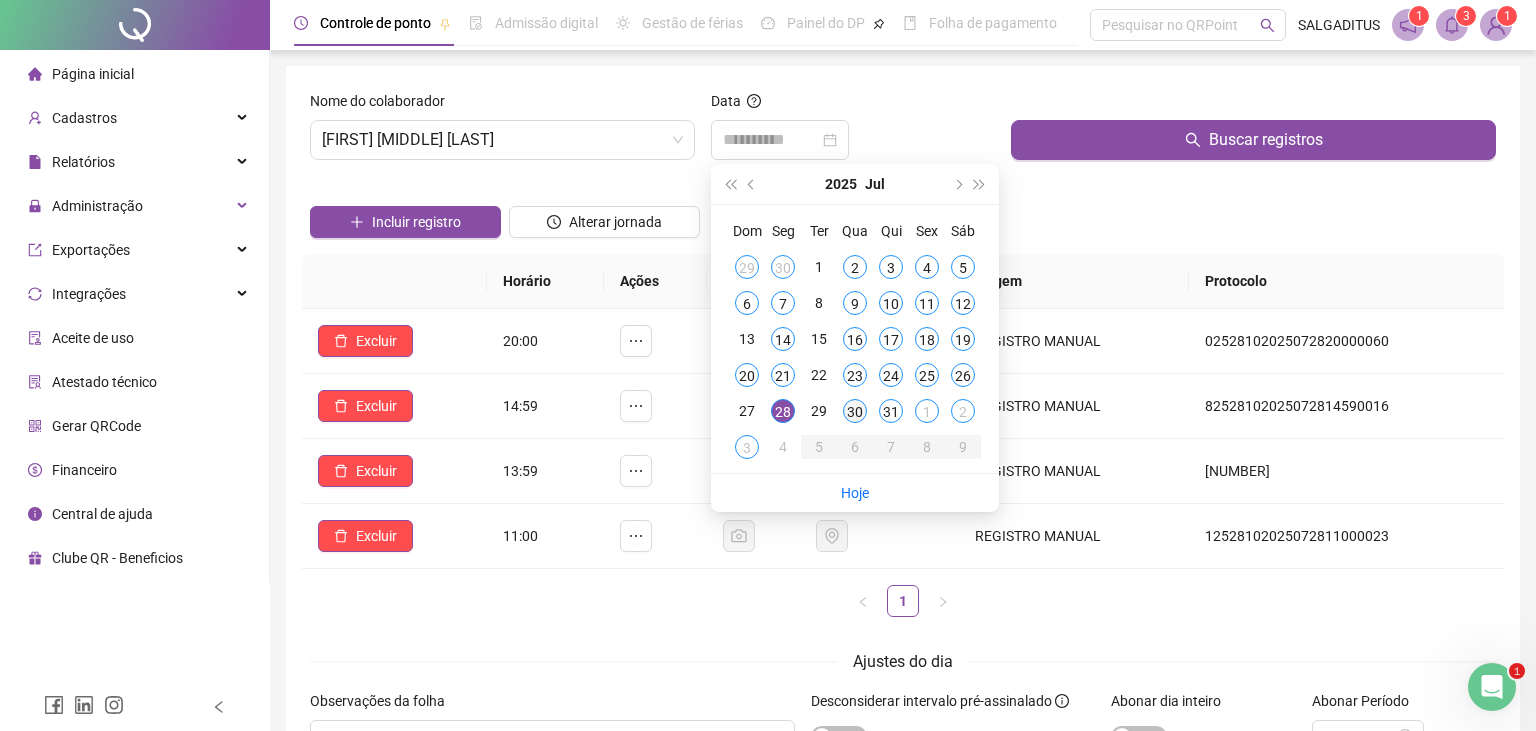 click on "30" at bounding box center (855, 411) 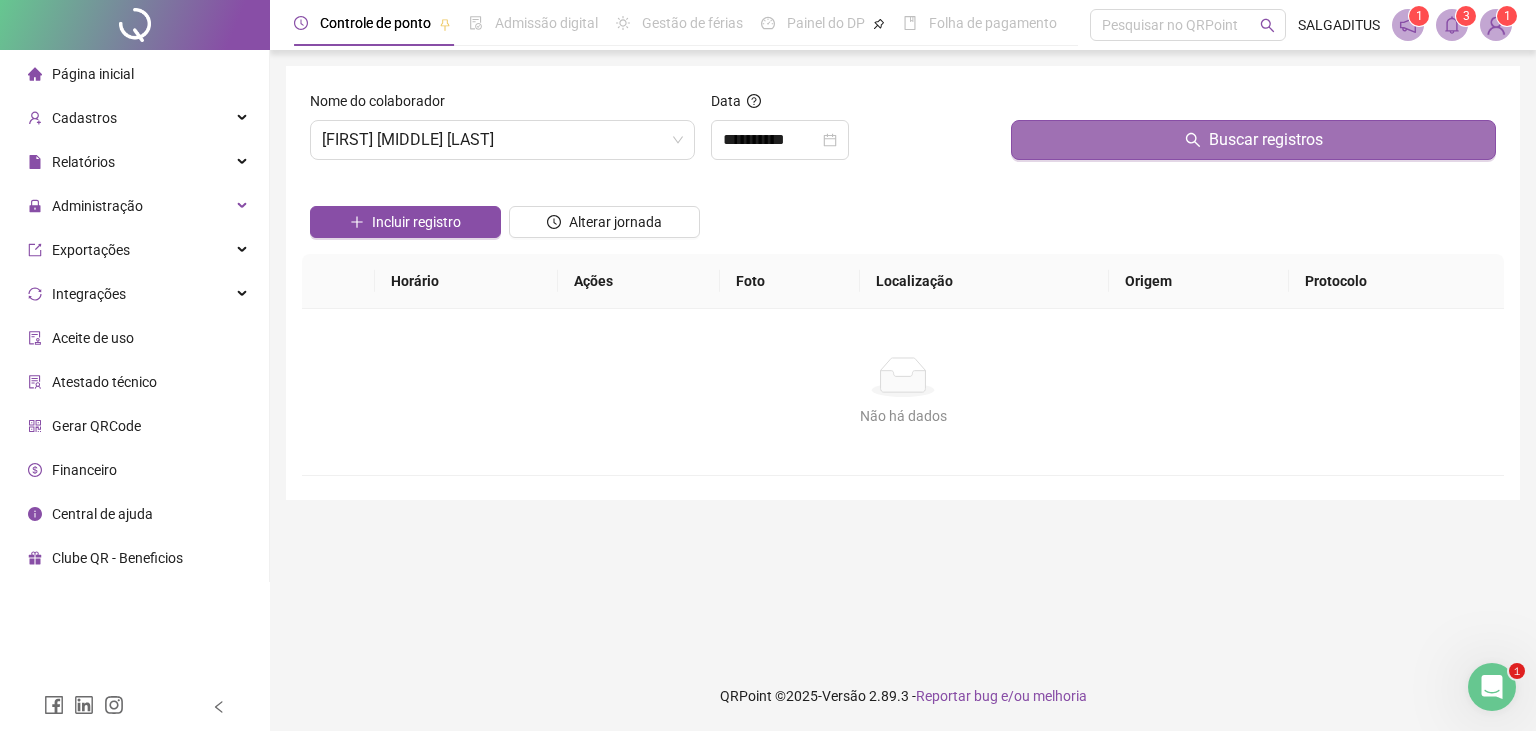 click on "Buscar registros" at bounding box center [1253, 140] 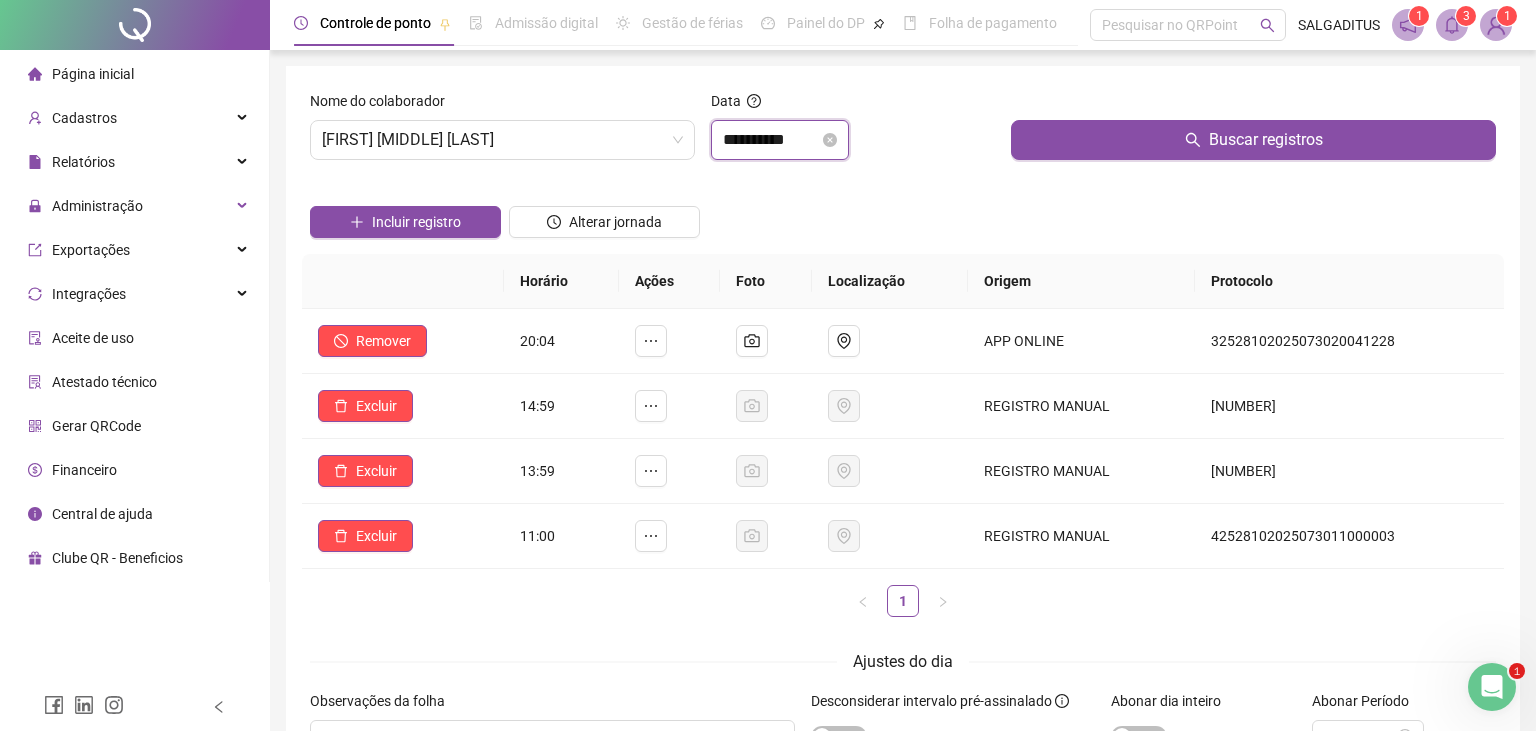 click on "**********" at bounding box center [771, 140] 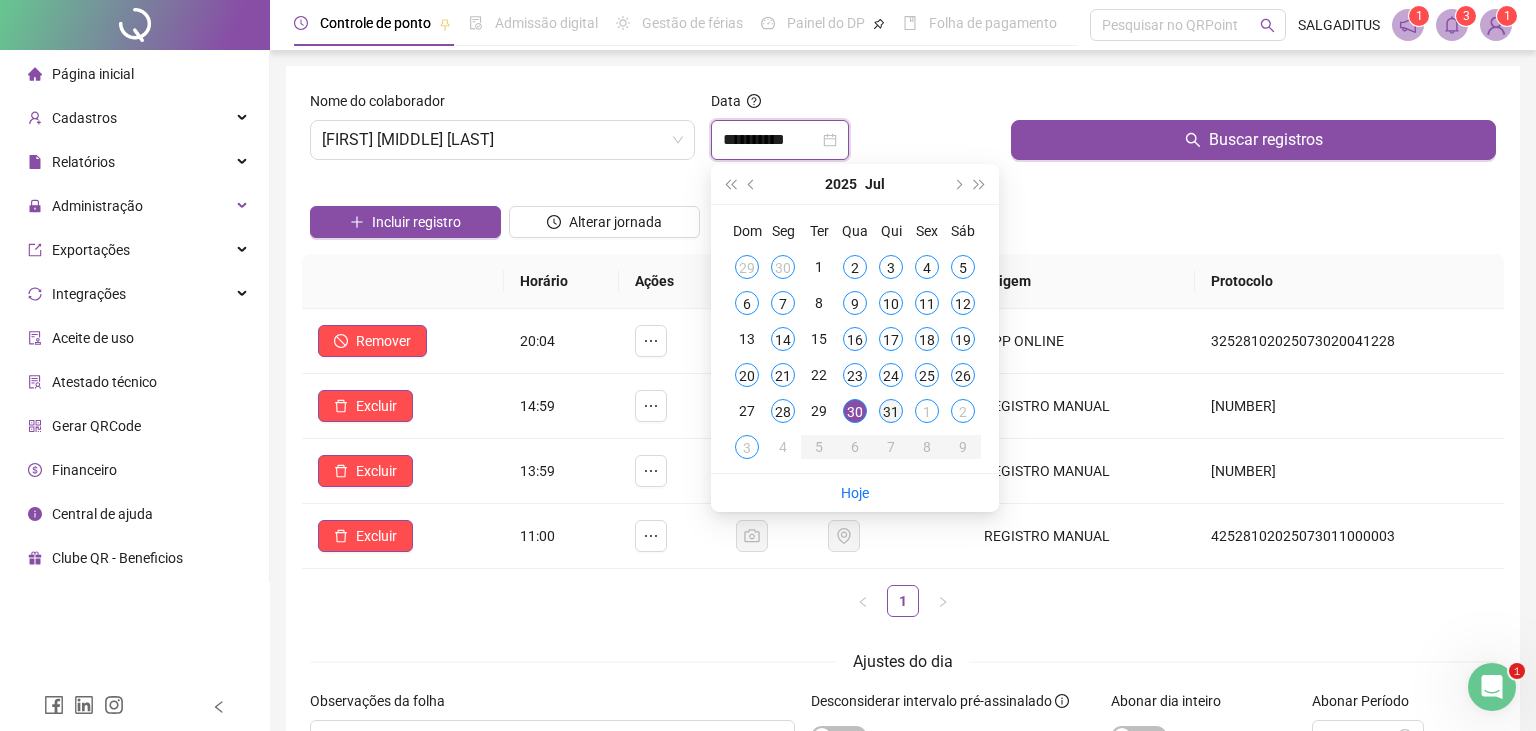 type on "**********" 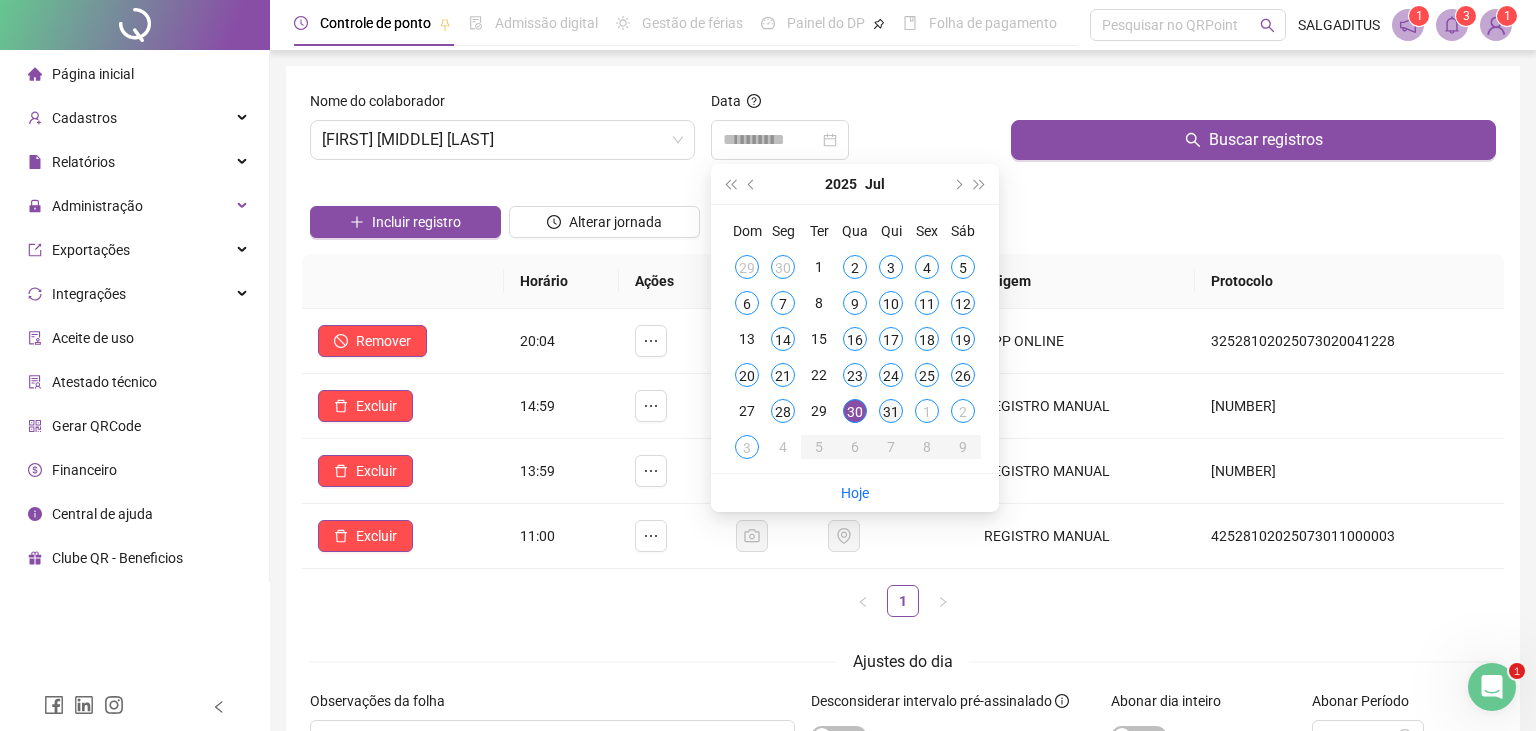 click on "31" at bounding box center (891, 411) 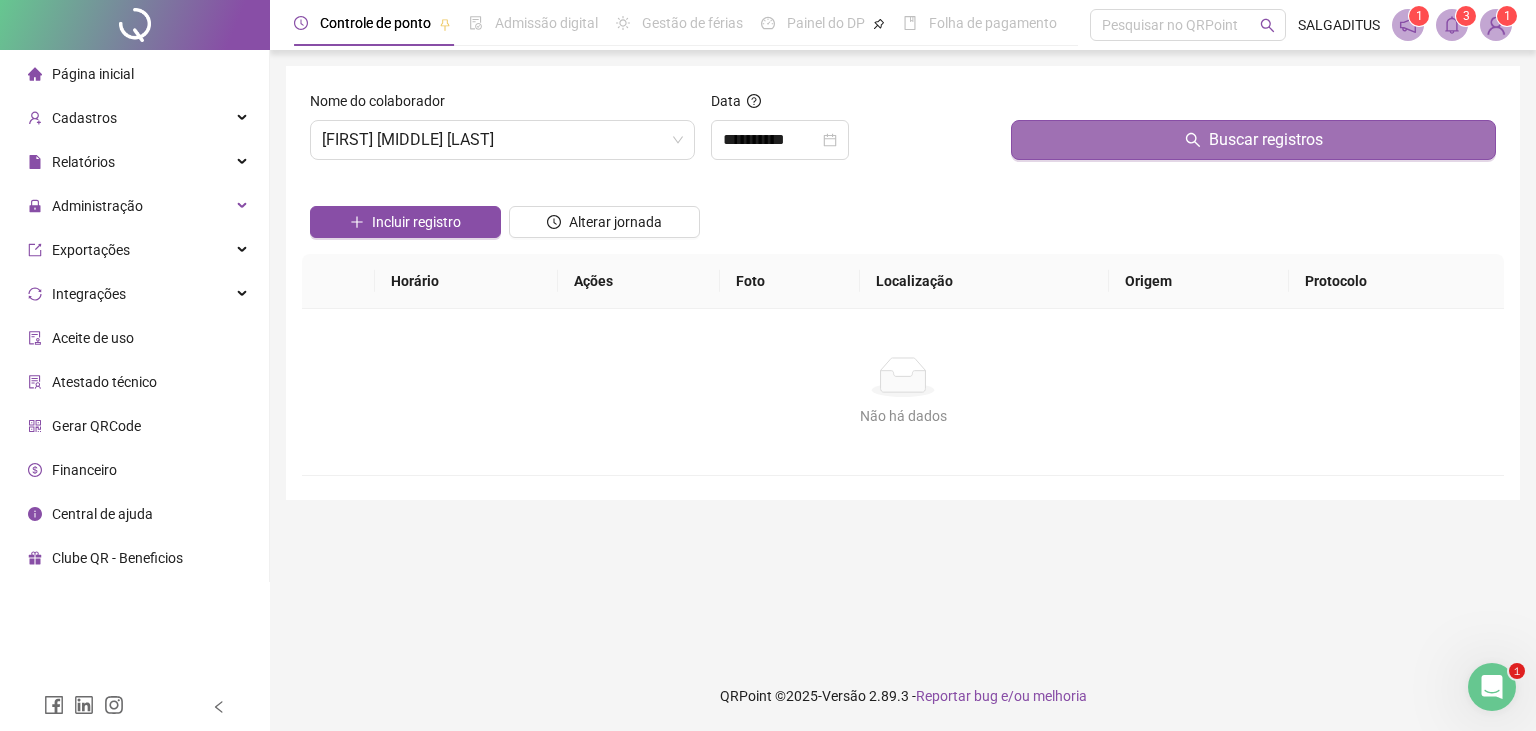 click on "Buscar registros" at bounding box center (1253, 140) 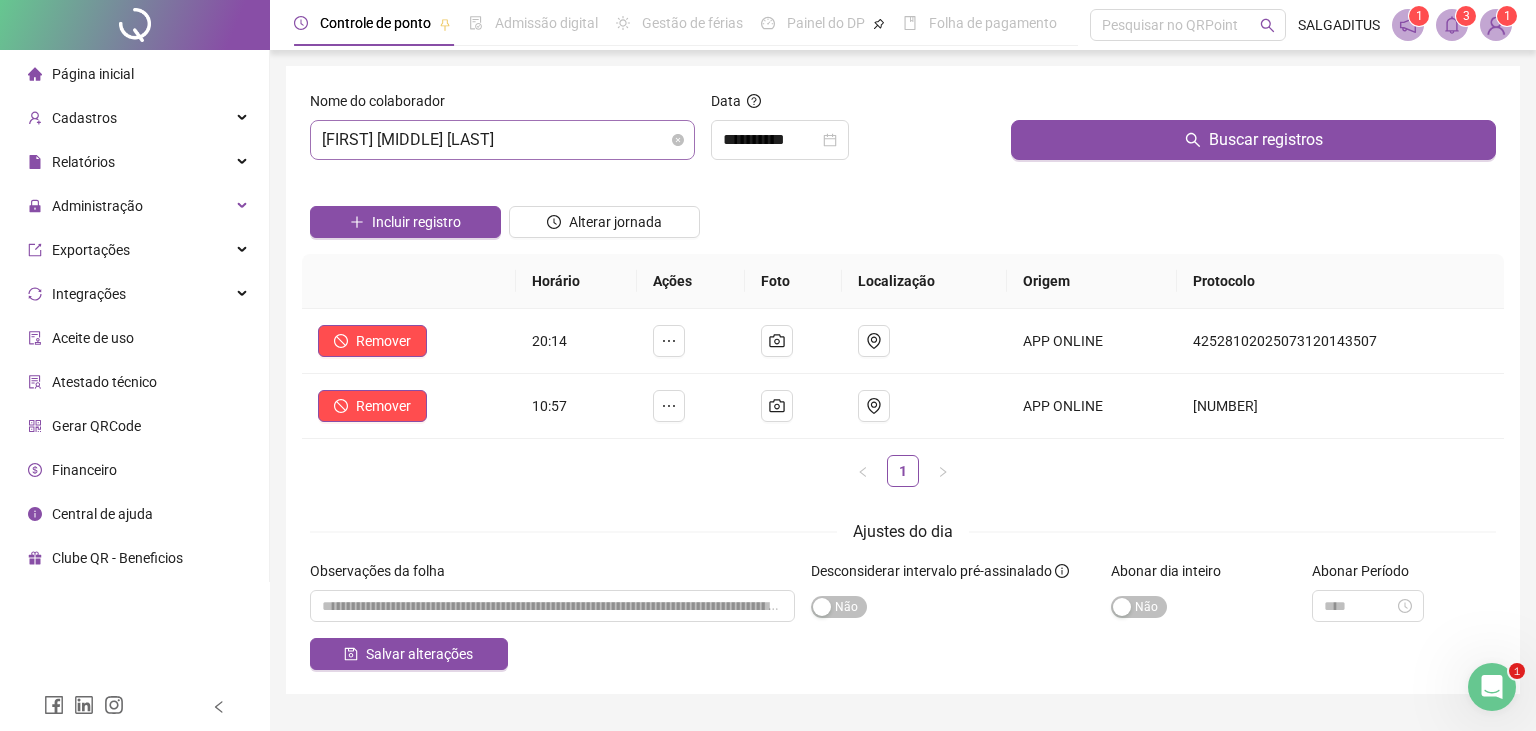 click on "[FIRST] [MIDDLE] [LAST]" at bounding box center [502, 140] 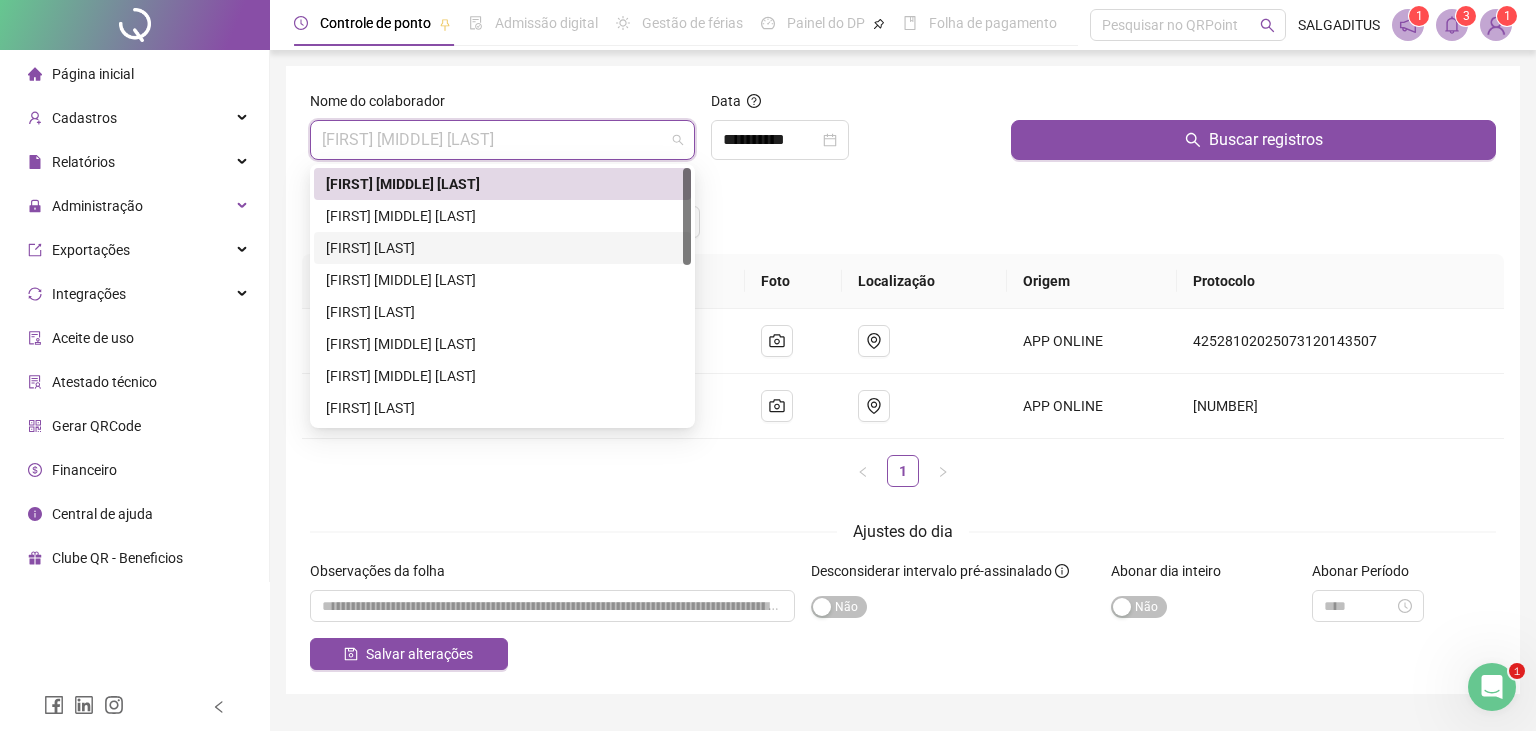 scroll, scrollTop: 416, scrollLeft: 0, axis: vertical 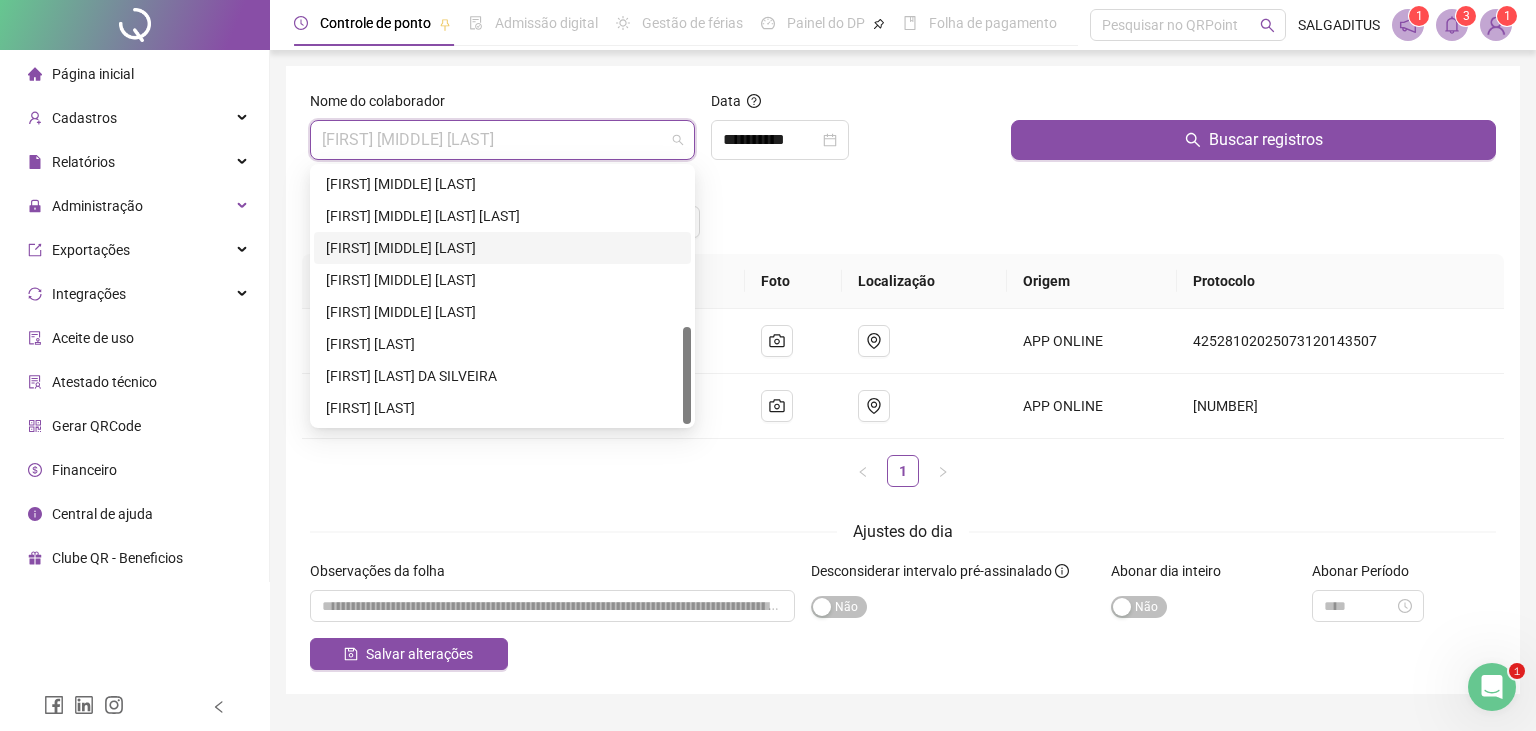 click on "[FIRST] [MIDDLE] [LAST]" at bounding box center [502, 248] 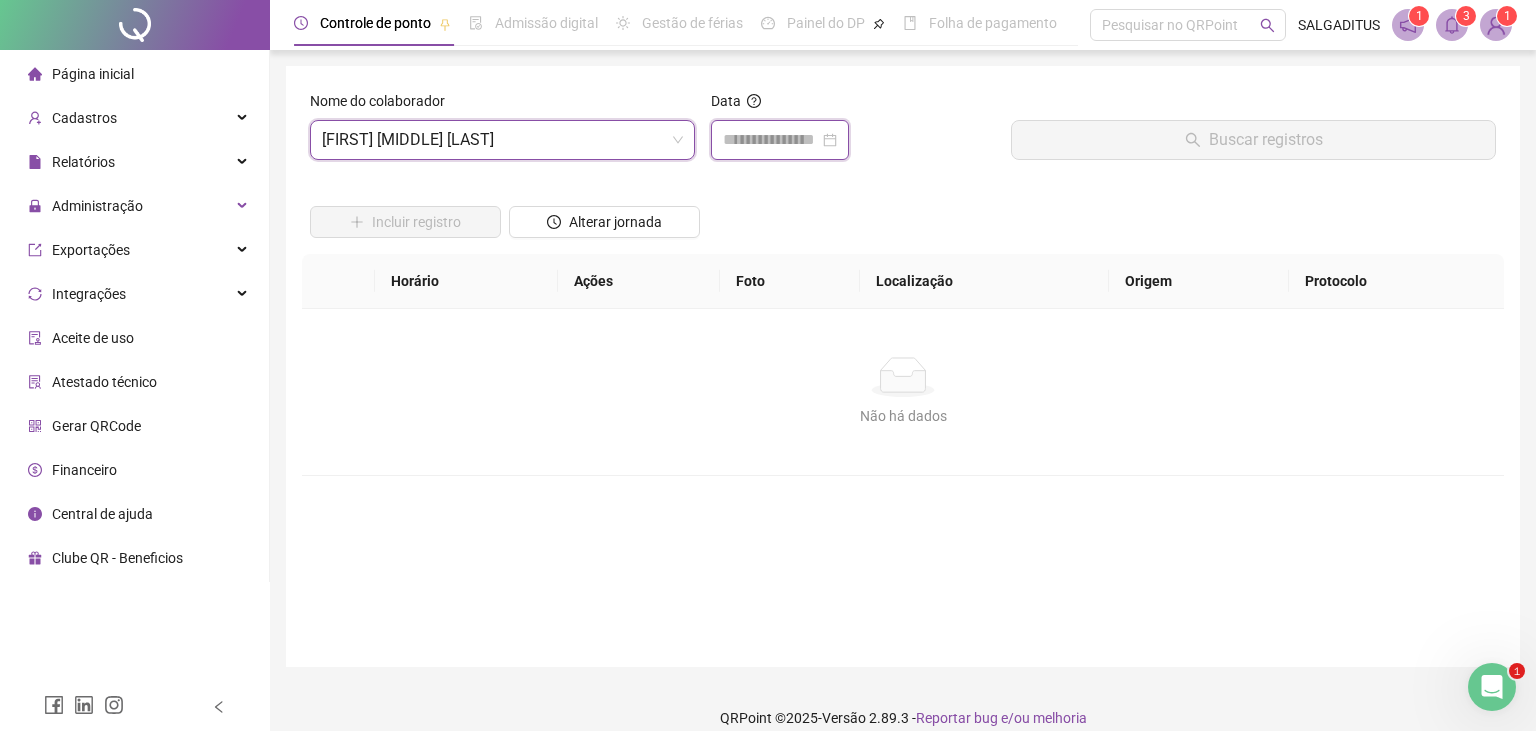 click at bounding box center [771, 140] 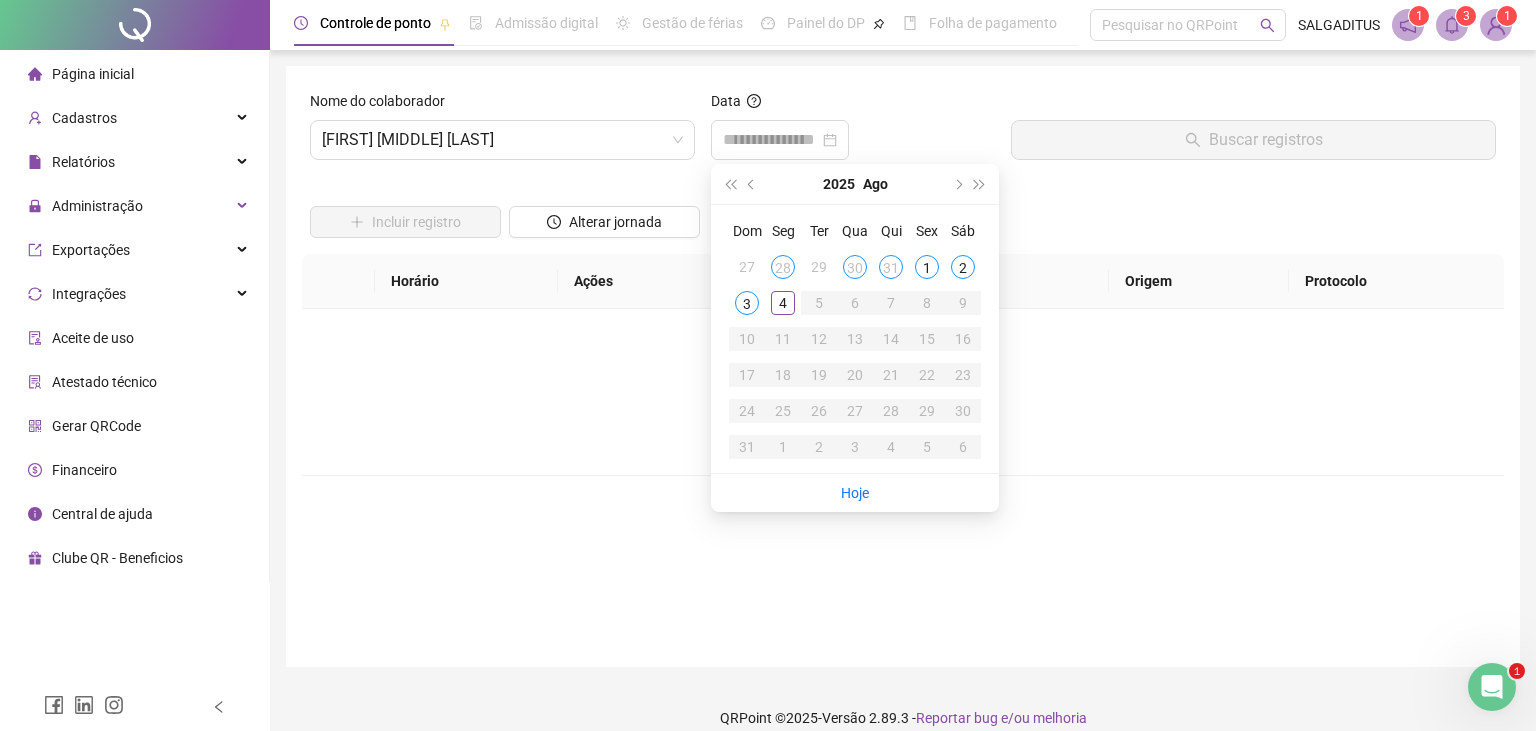 drag, startPoint x: 755, startPoint y: 189, endPoint x: 815, endPoint y: 222, distance: 68.47627 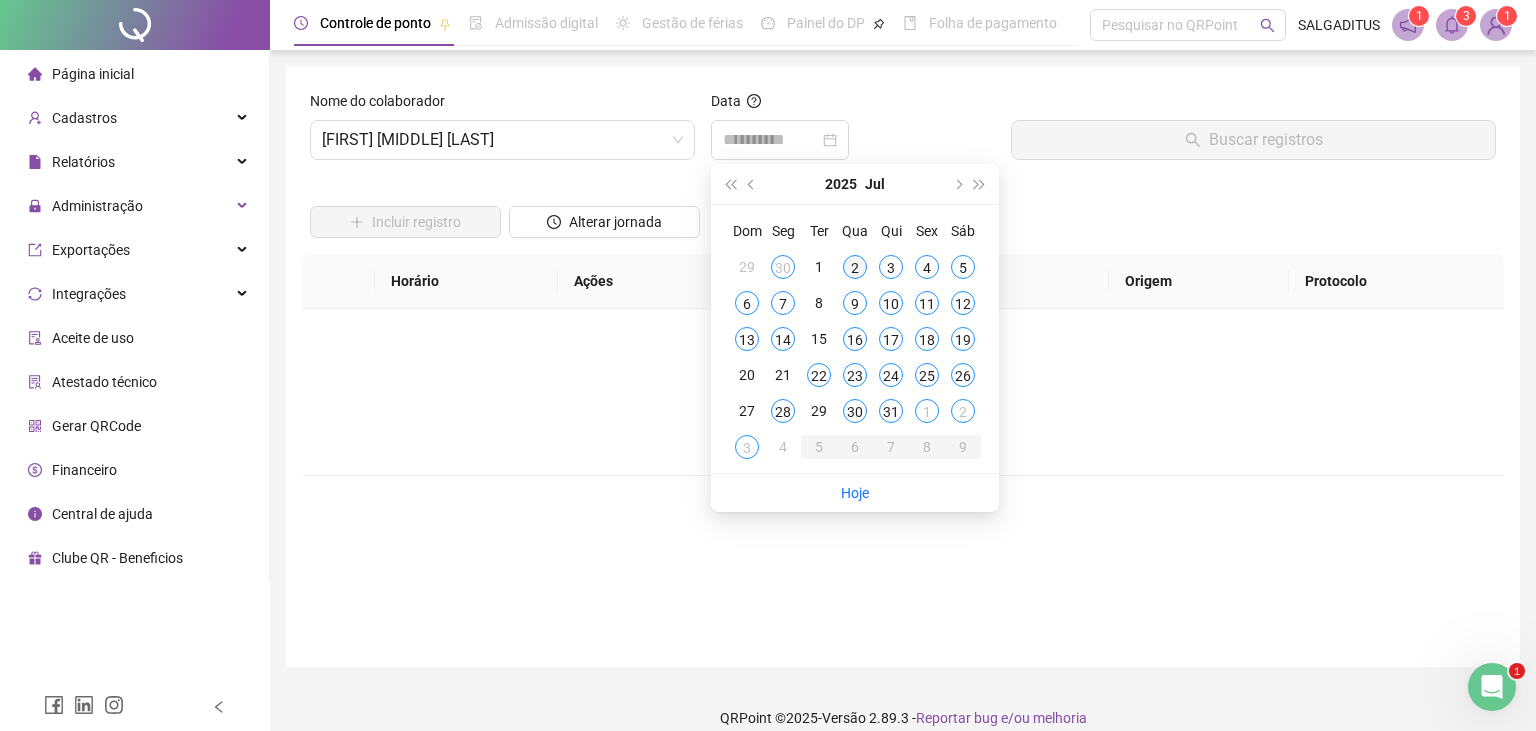 click on "2" at bounding box center (855, 267) 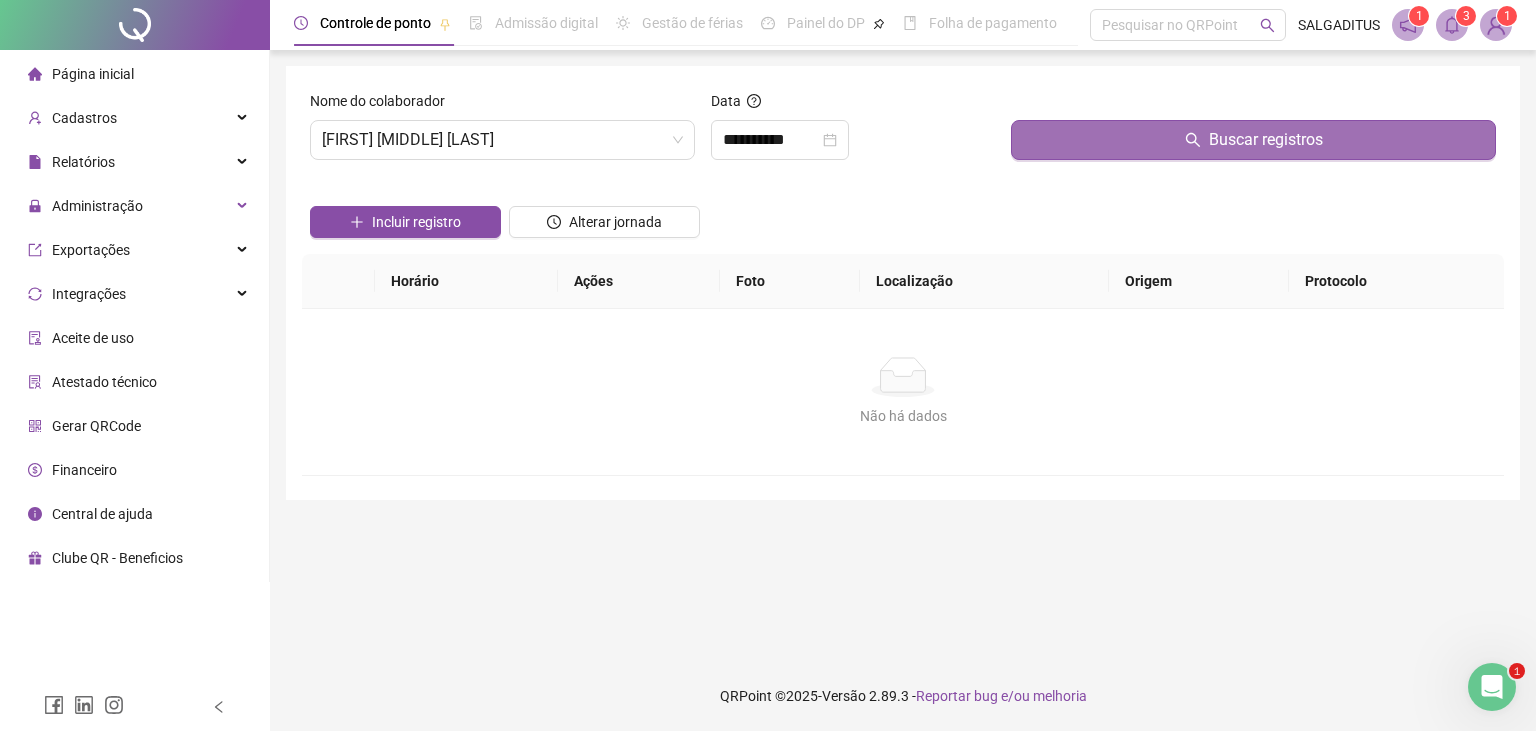 click on "Buscar registros" at bounding box center [1253, 140] 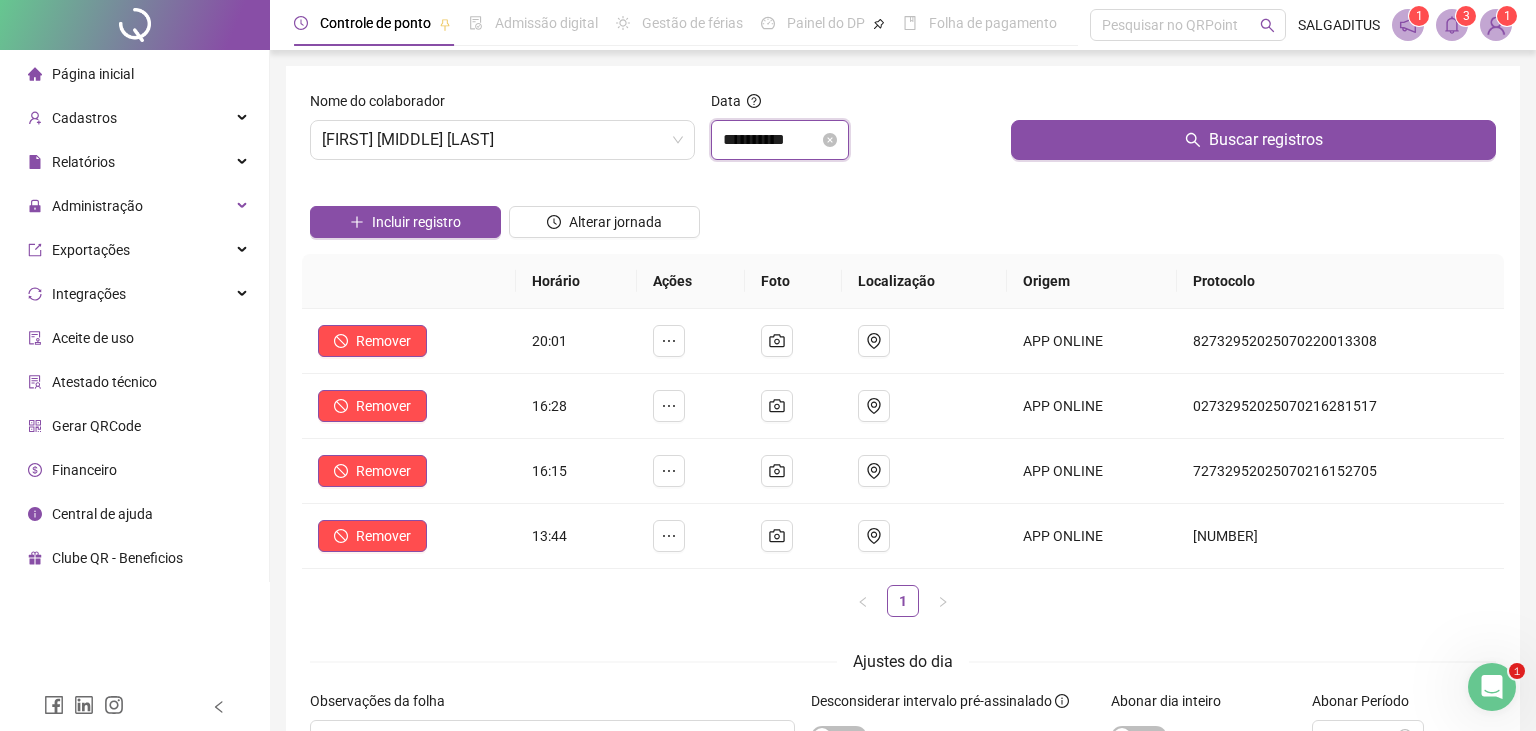 click on "**********" at bounding box center [771, 140] 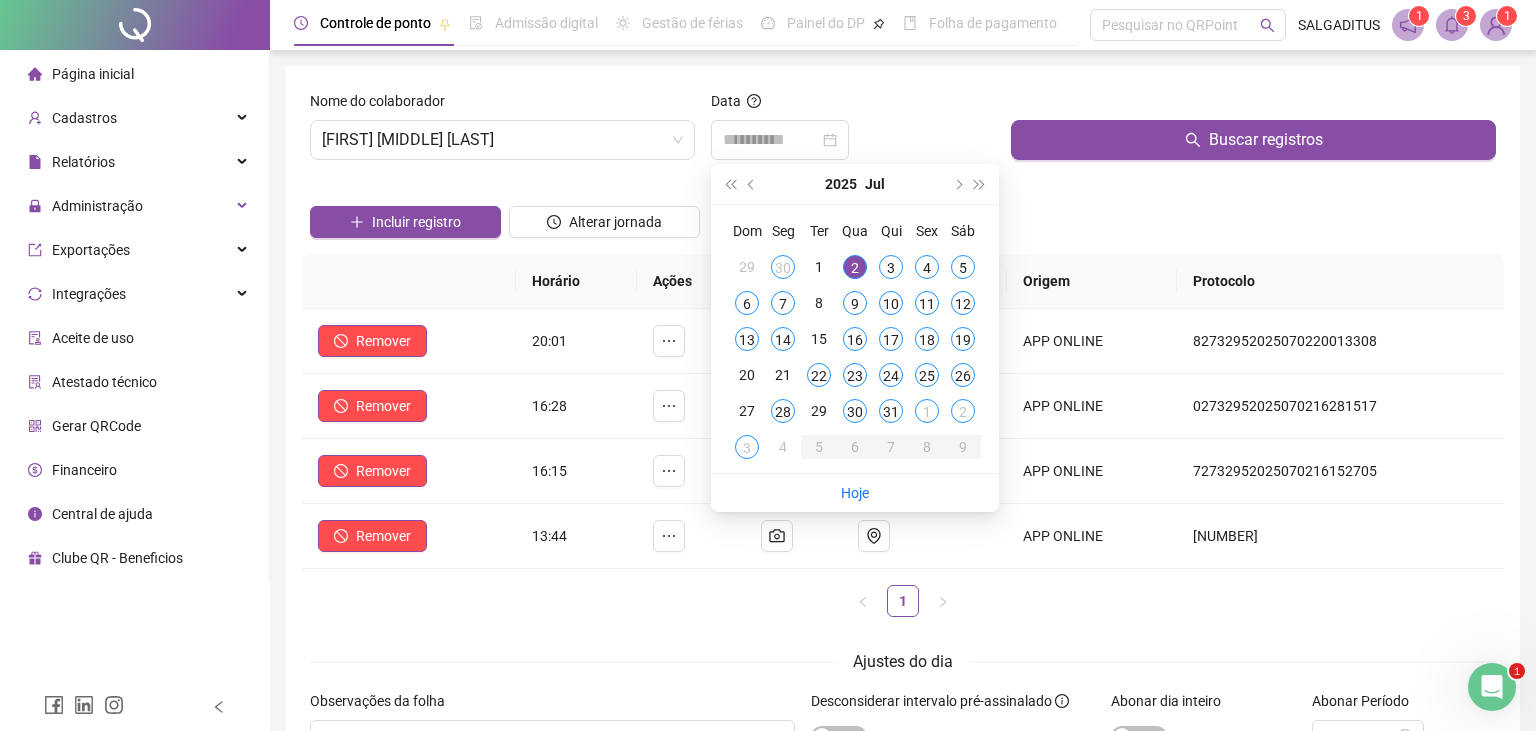 drag, startPoint x: 893, startPoint y: 278, endPoint x: 1075, endPoint y: 177, distance: 208.14658 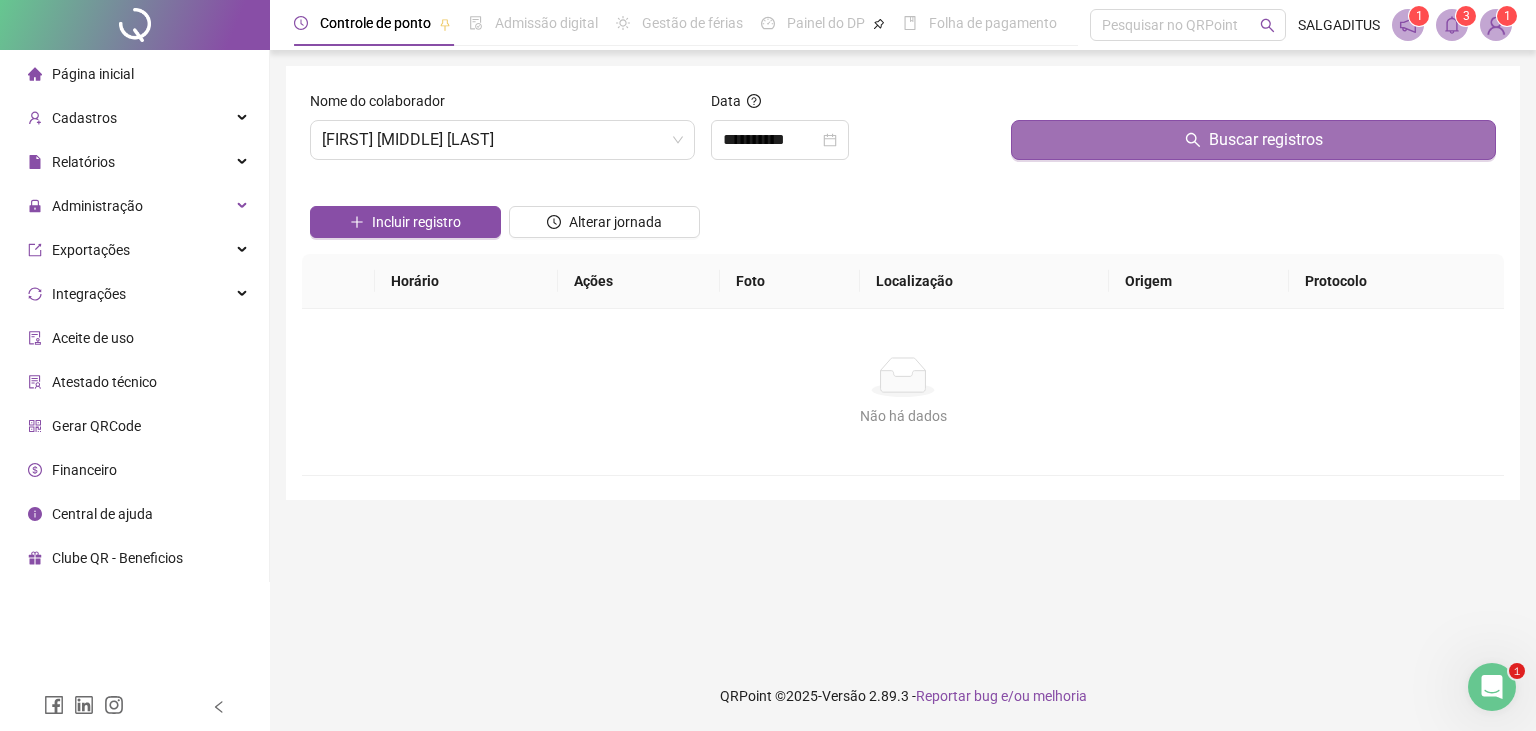 click on "Buscar registros" at bounding box center [1253, 140] 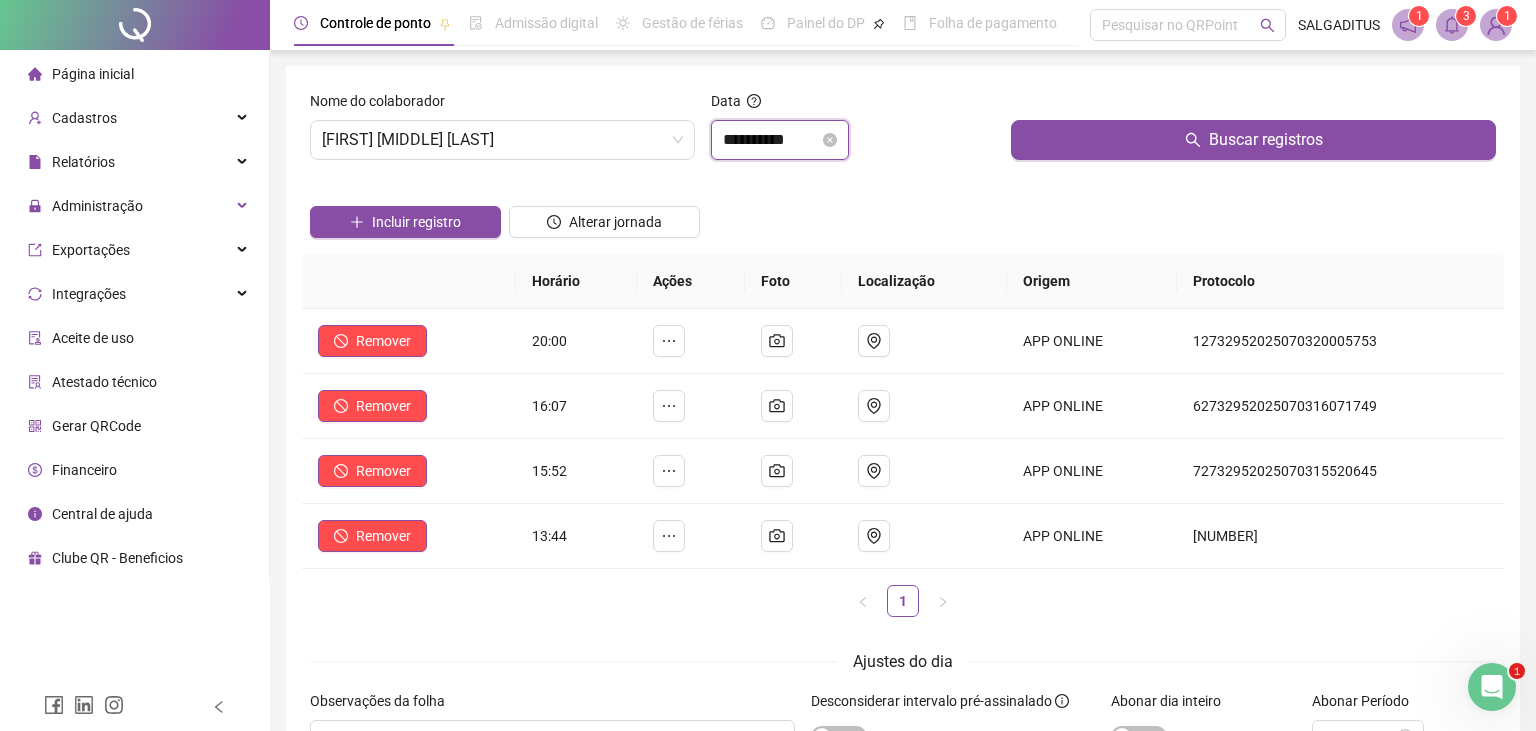 click on "**********" at bounding box center (771, 140) 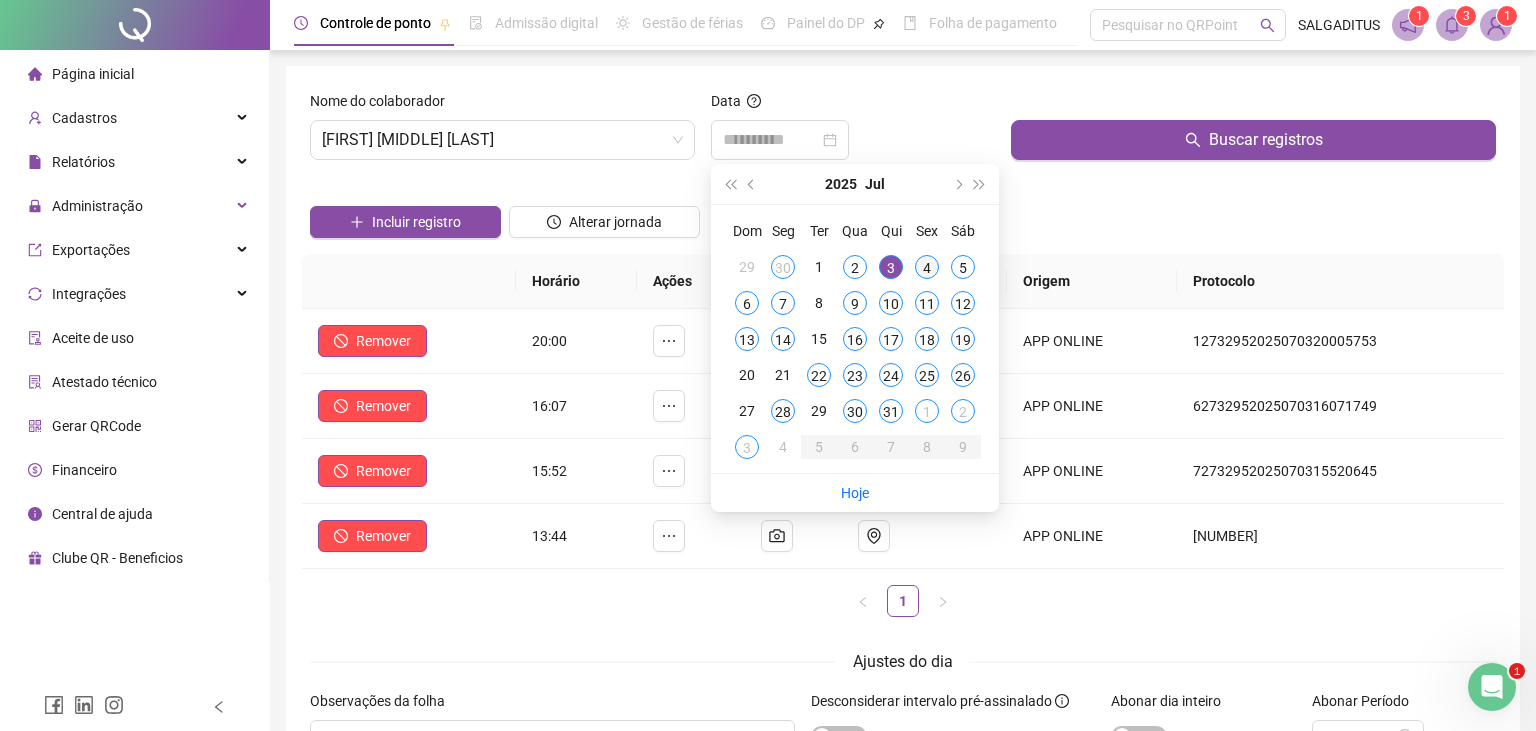 click on "4" at bounding box center [927, 267] 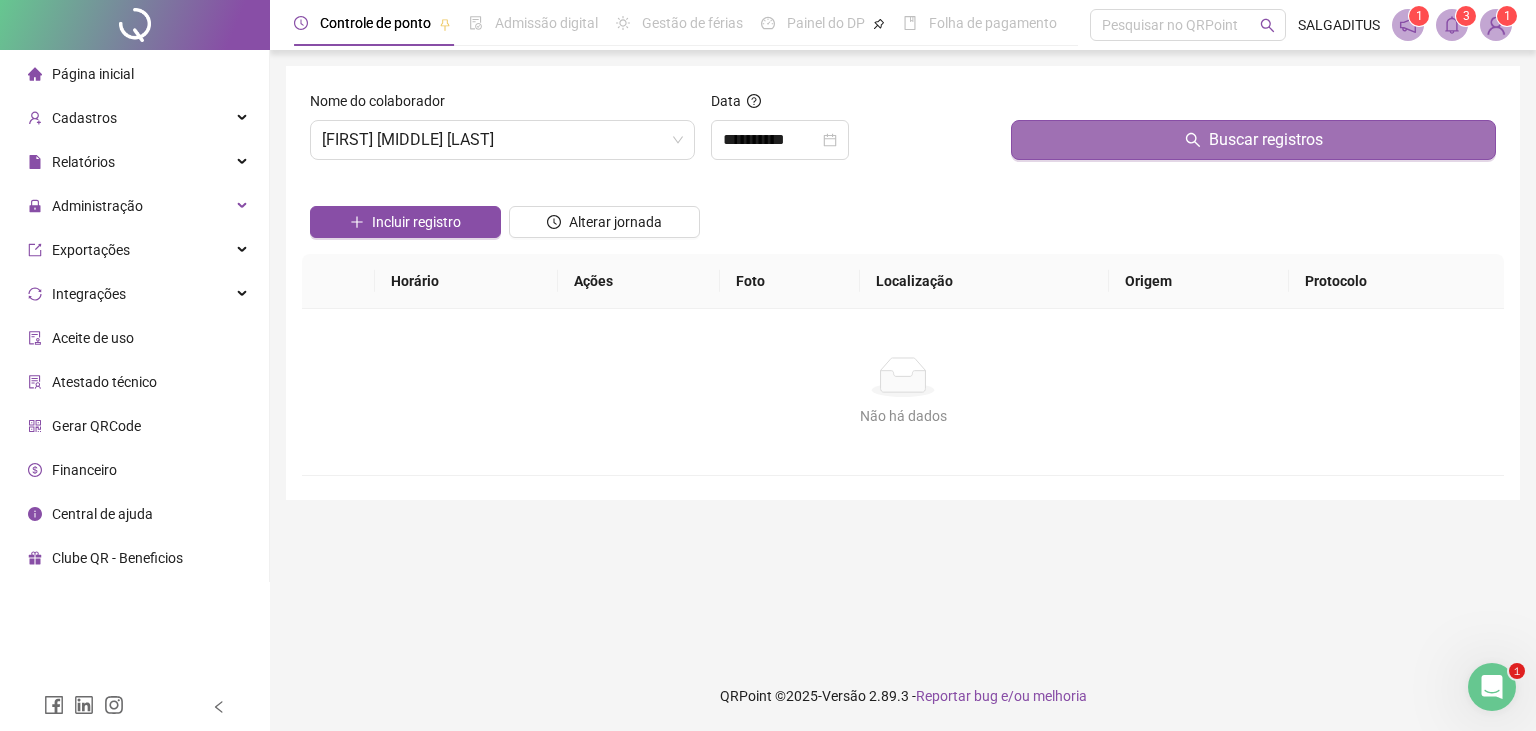 click on "Buscar registros" at bounding box center [1253, 140] 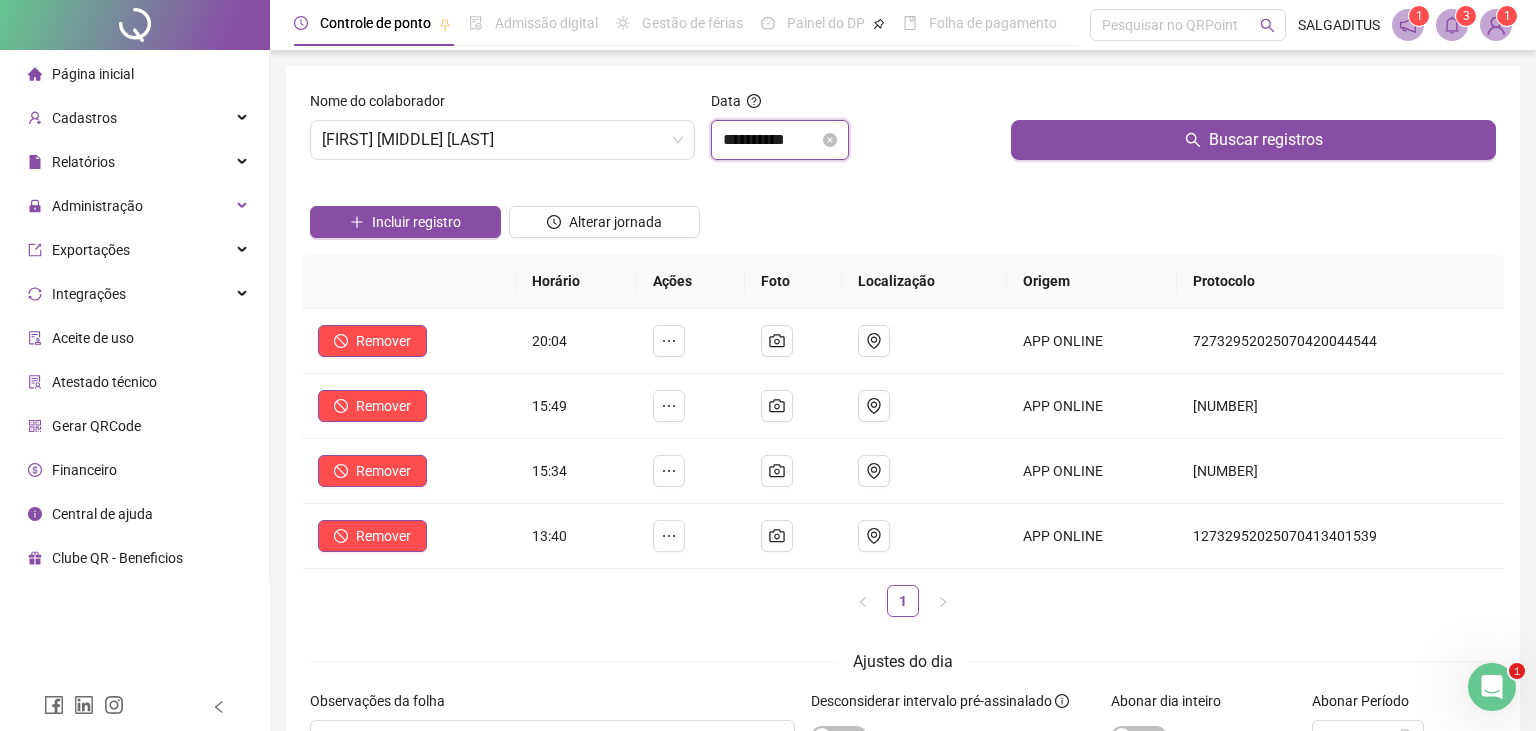 click on "**********" at bounding box center (771, 140) 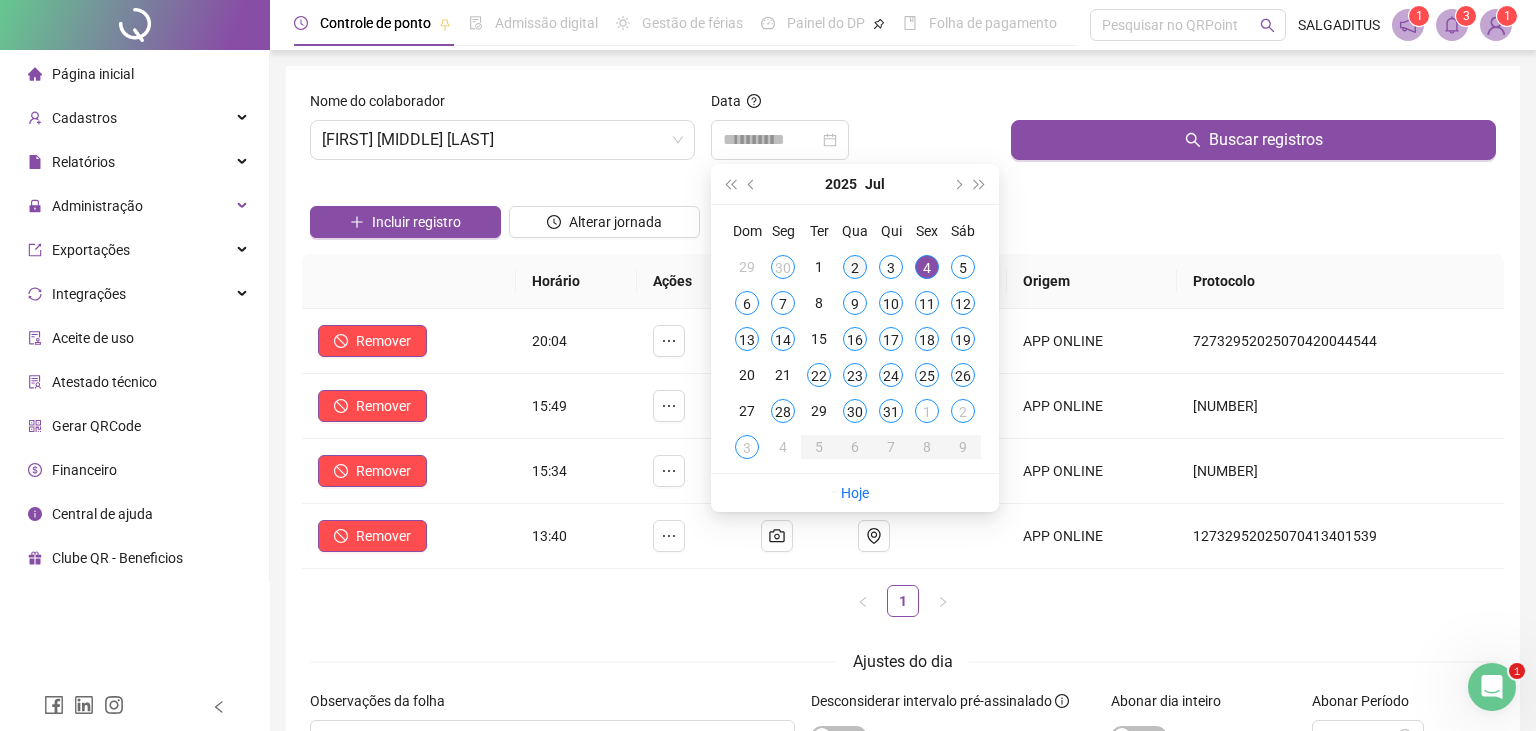 click on "2" at bounding box center (855, 267) 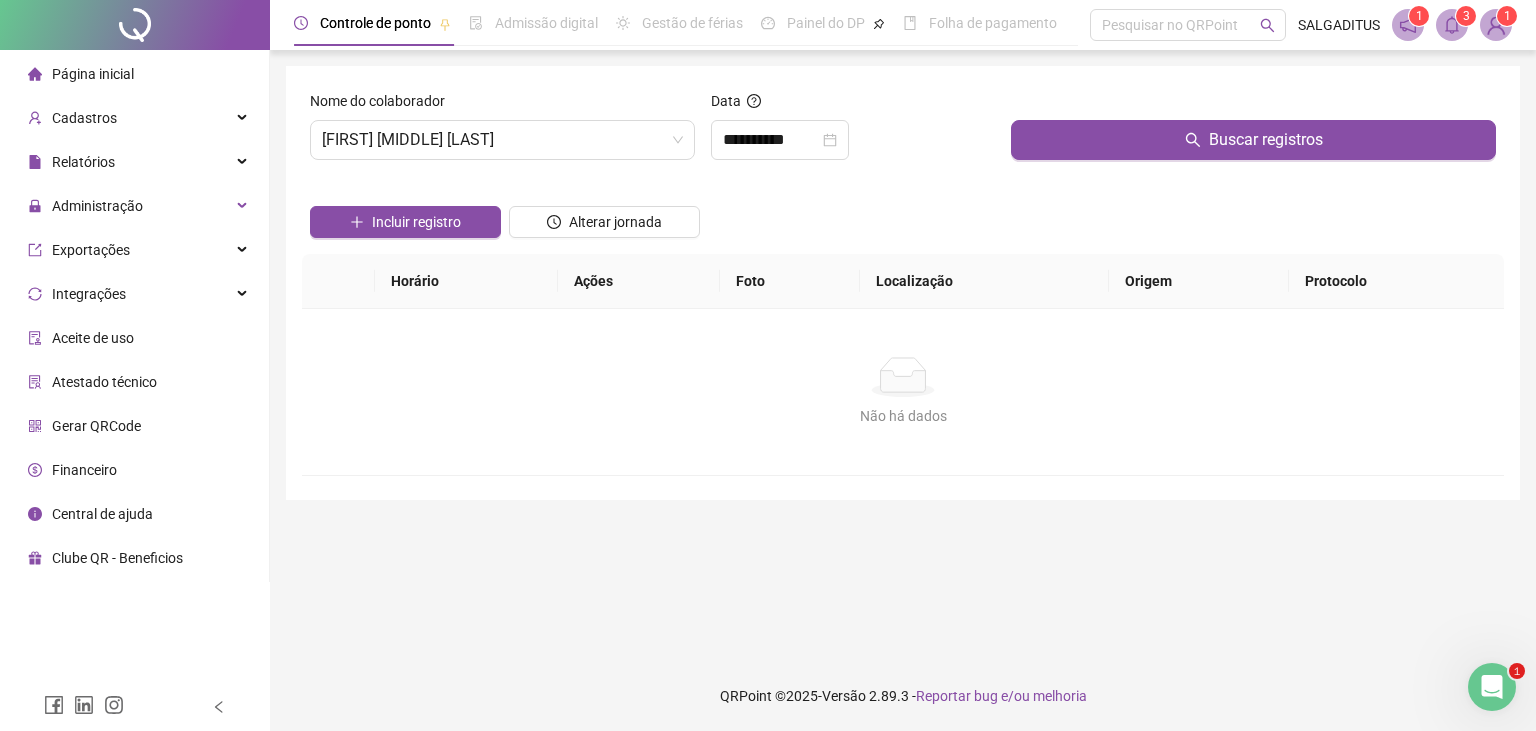 click on "Buscar registros" at bounding box center (1253, 133) 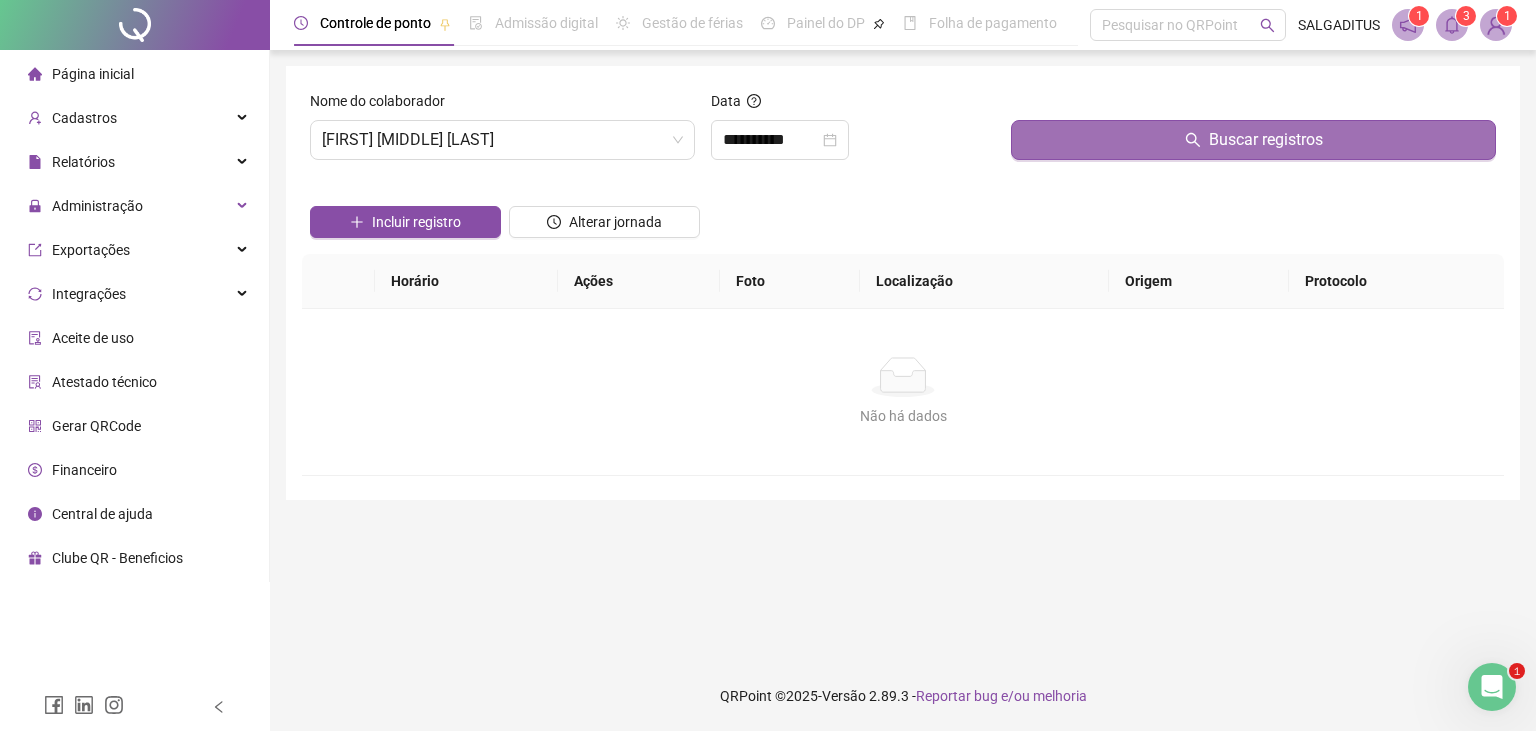 click on "Buscar registros" at bounding box center (1253, 140) 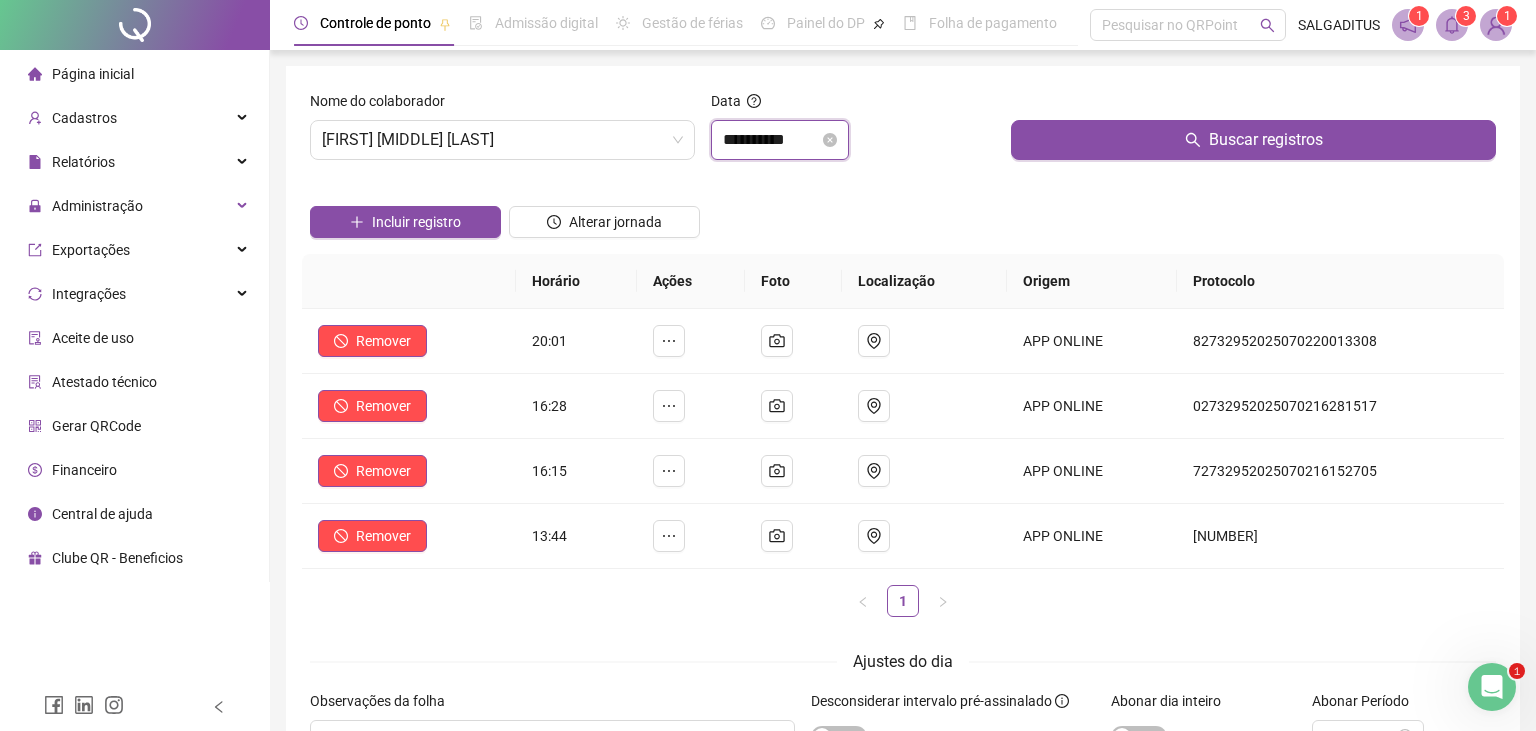click on "**********" at bounding box center [771, 140] 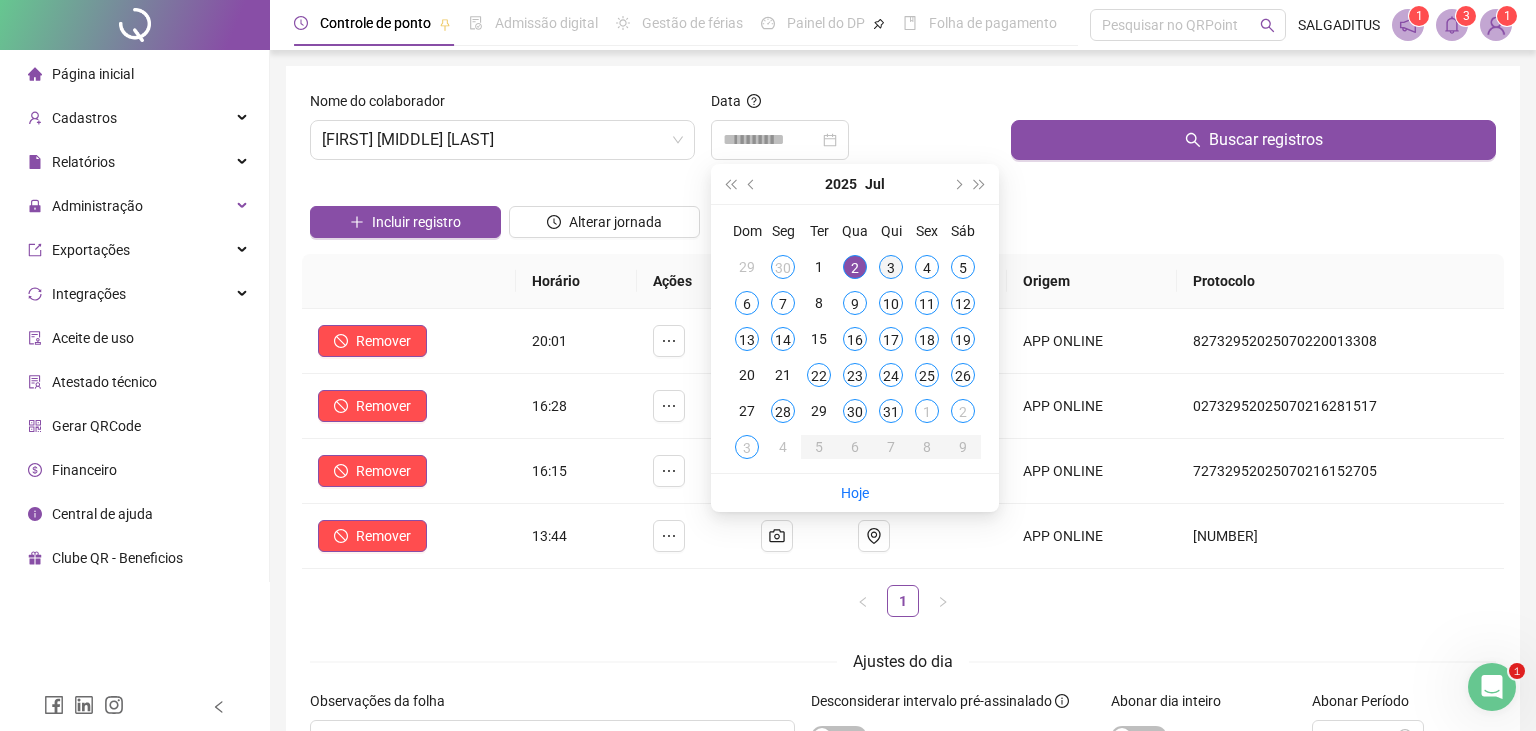 click on "3" at bounding box center [891, 267] 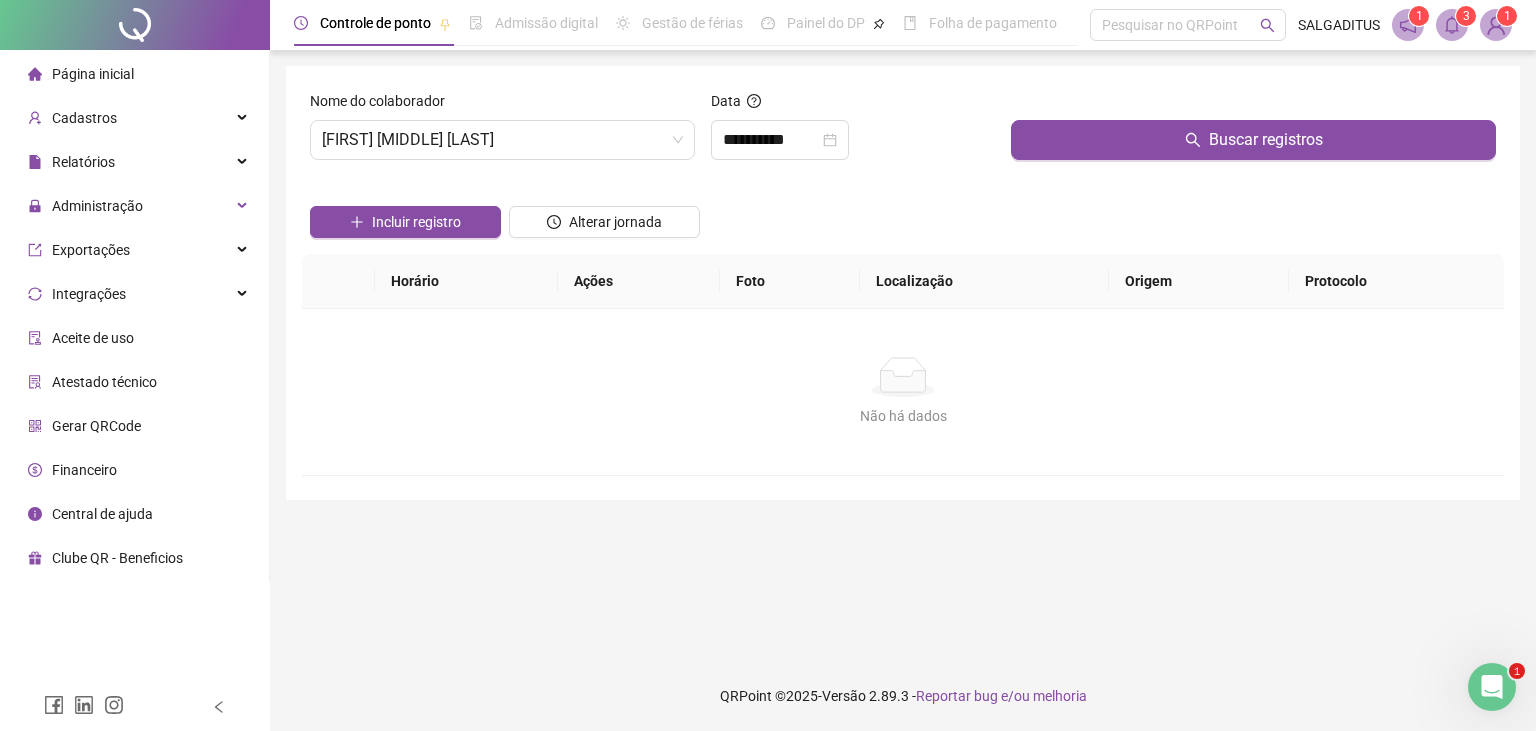 click on "Buscar registros" at bounding box center (1253, 133) 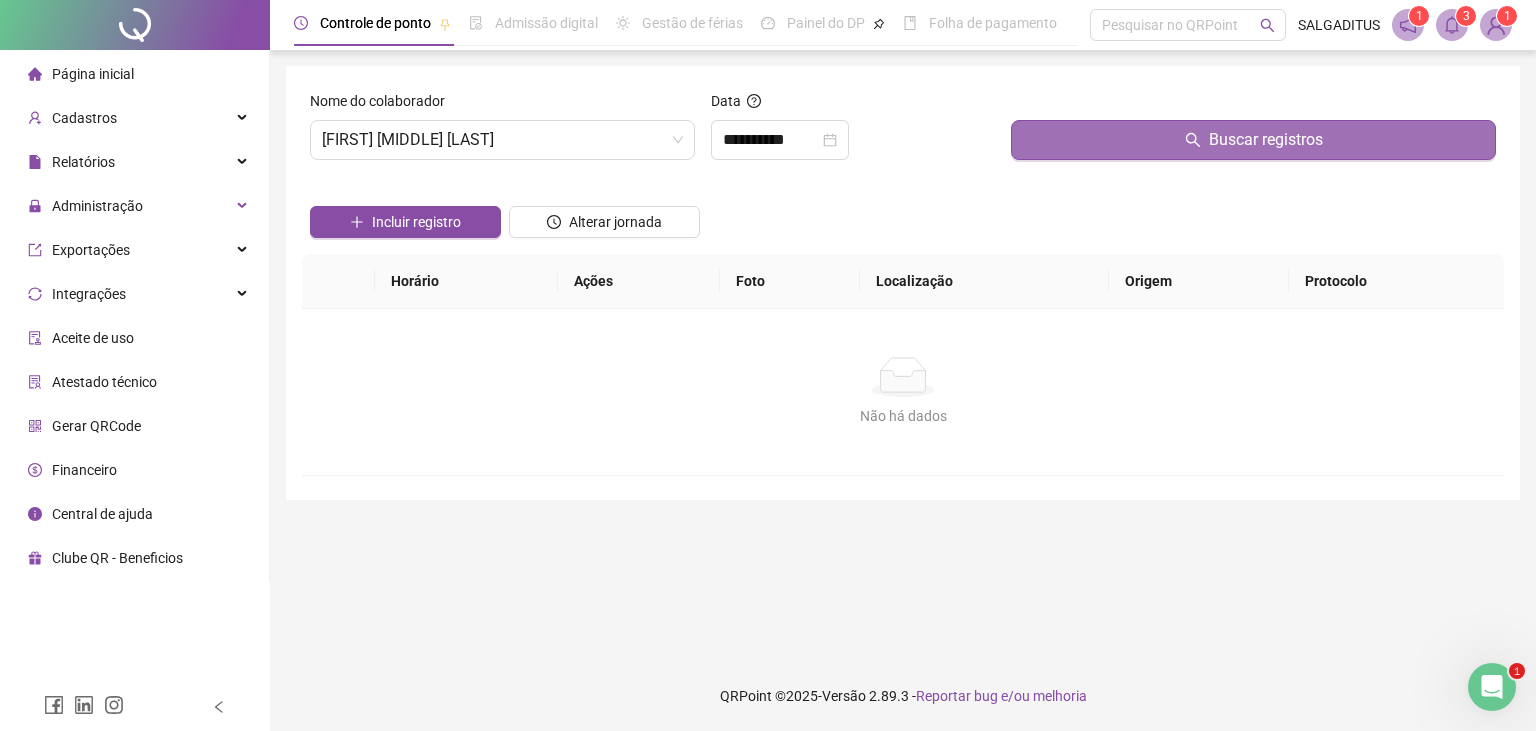 click on "Buscar registros" at bounding box center (1253, 140) 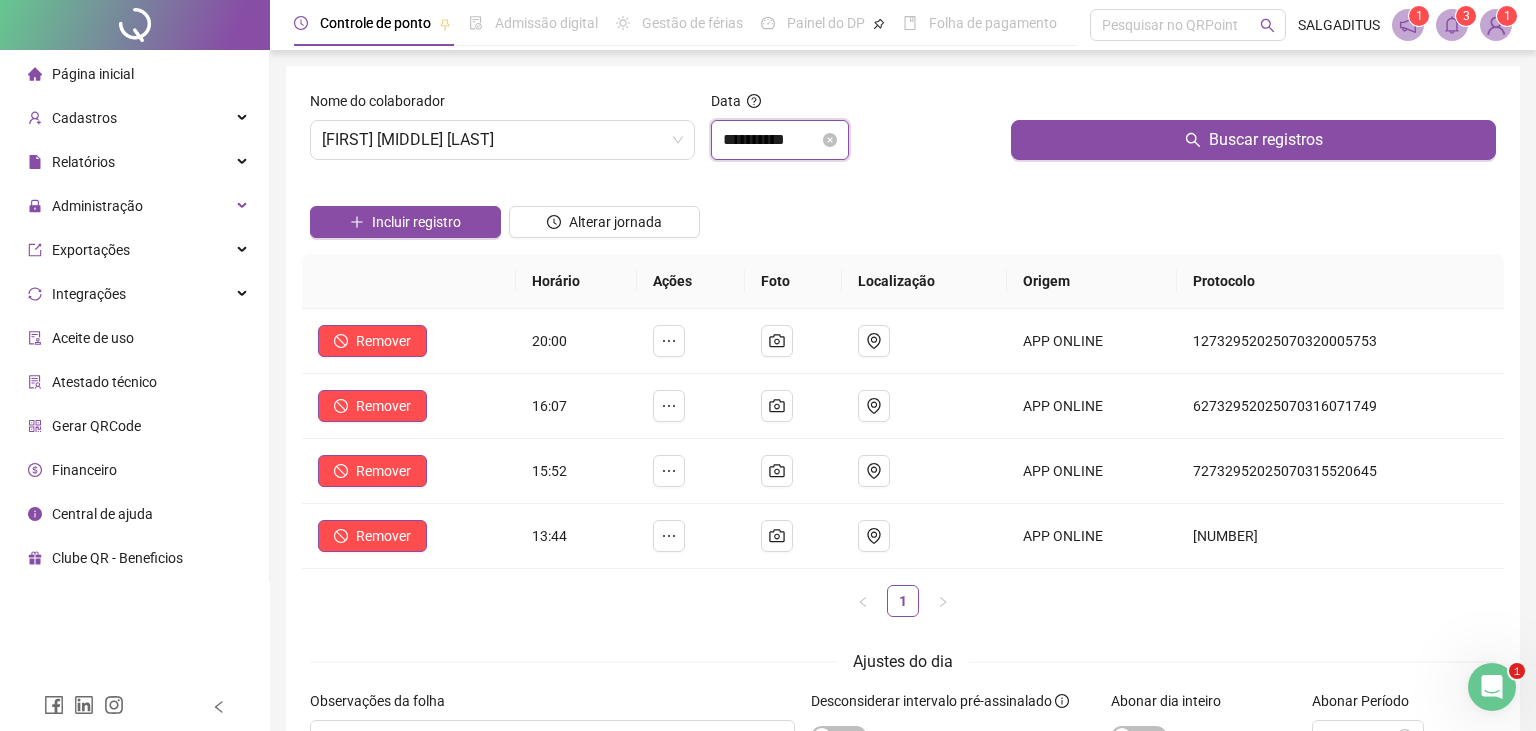 click on "**********" at bounding box center [771, 140] 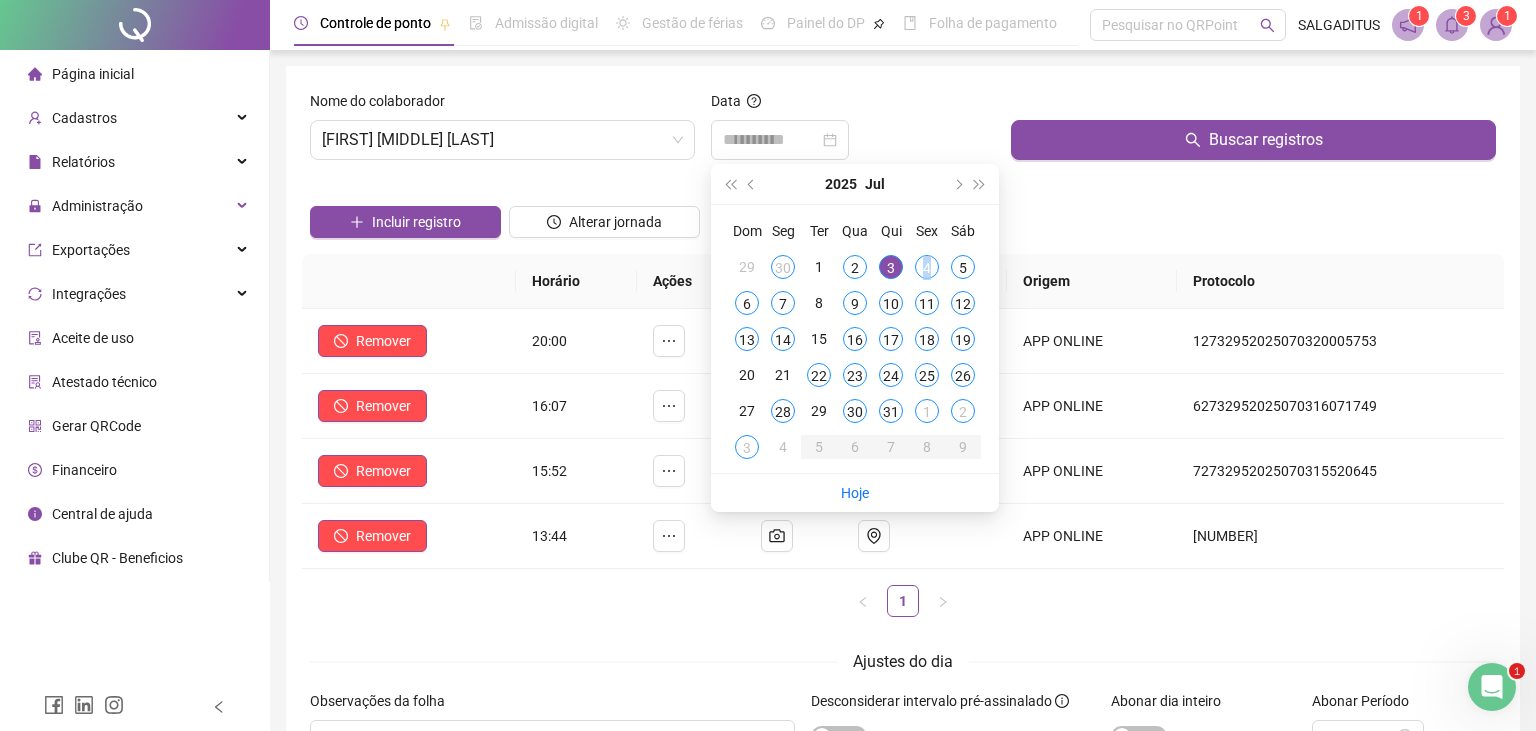 drag, startPoint x: 926, startPoint y: 259, endPoint x: 968, endPoint y: 249, distance: 43.174065 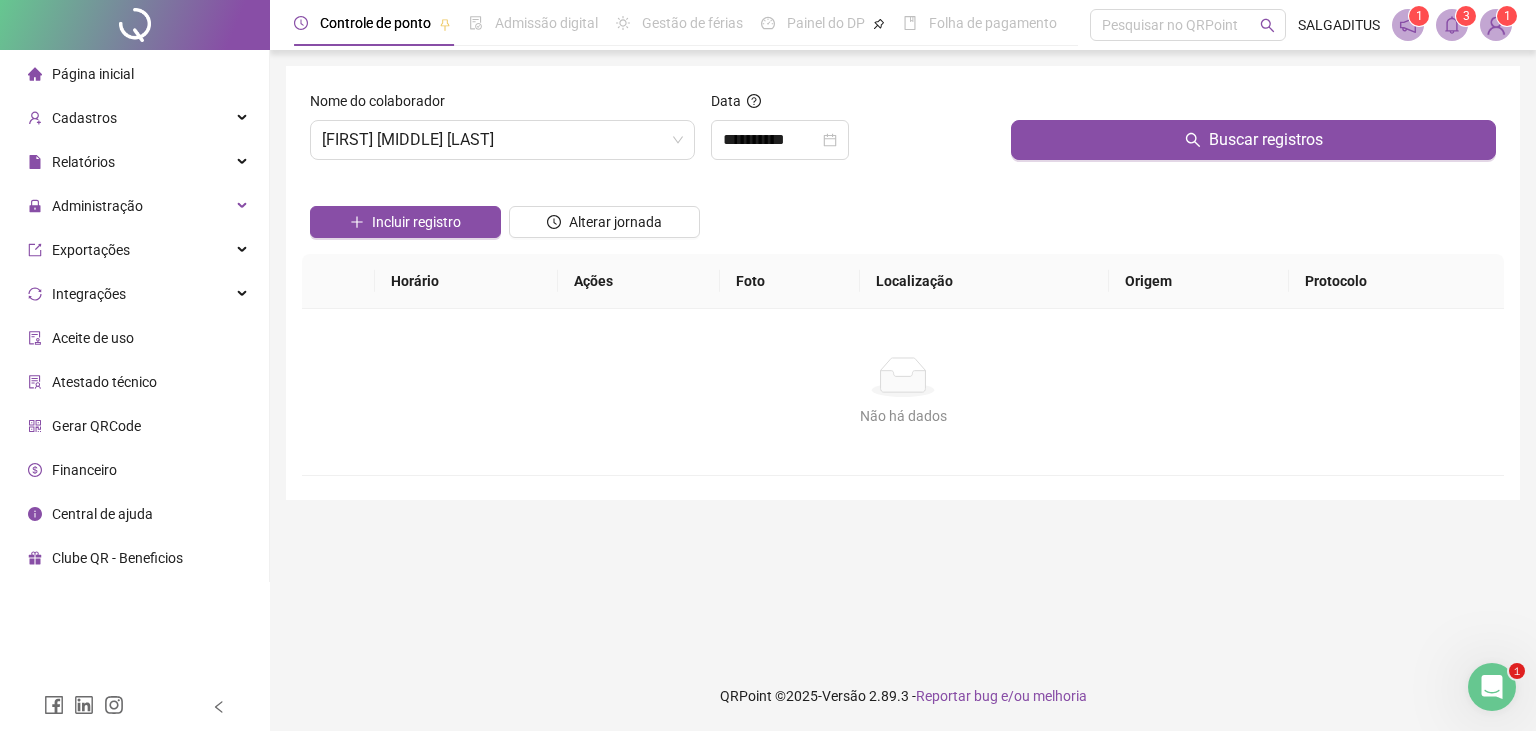 click on "Buscar registros" at bounding box center [1253, 133] 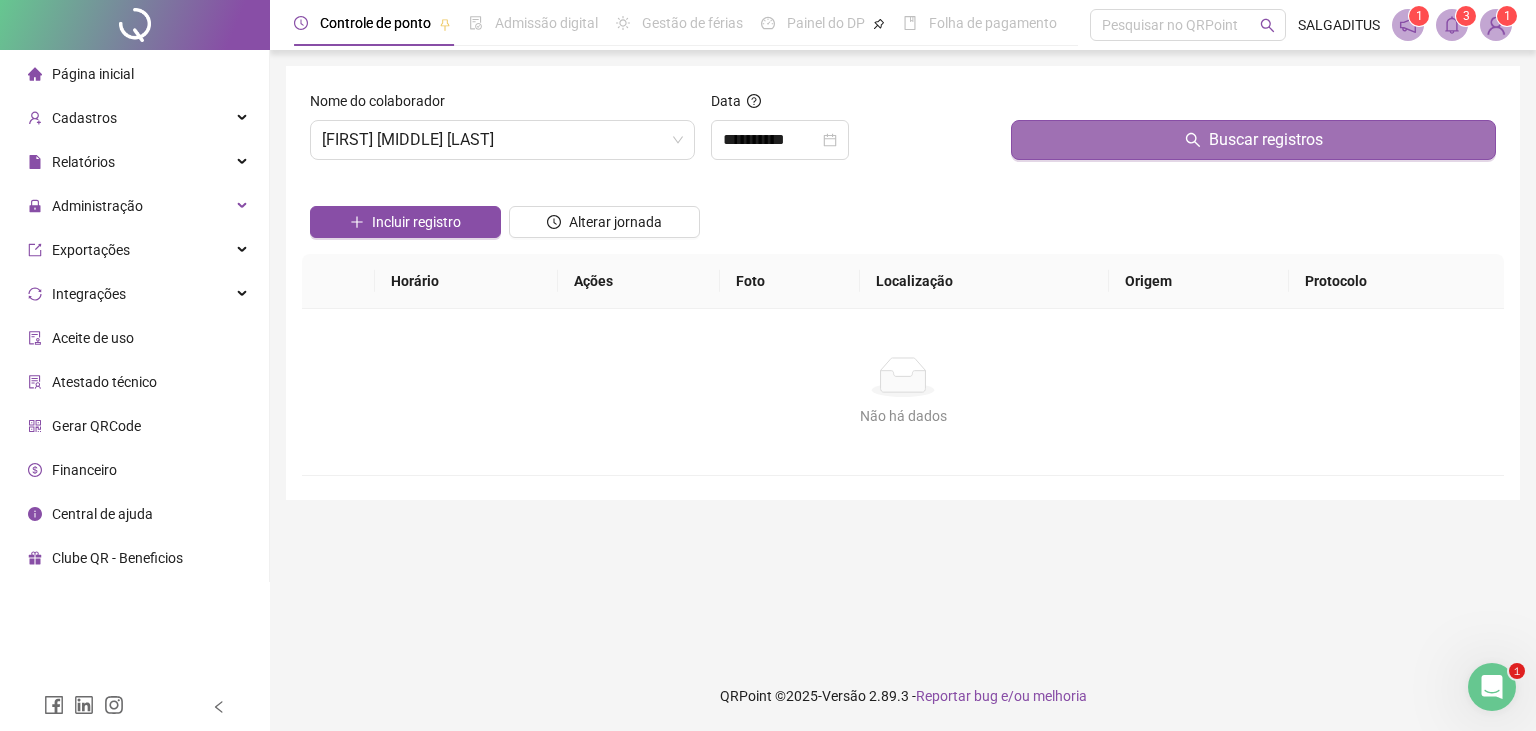 click on "Buscar registros" at bounding box center [1266, 140] 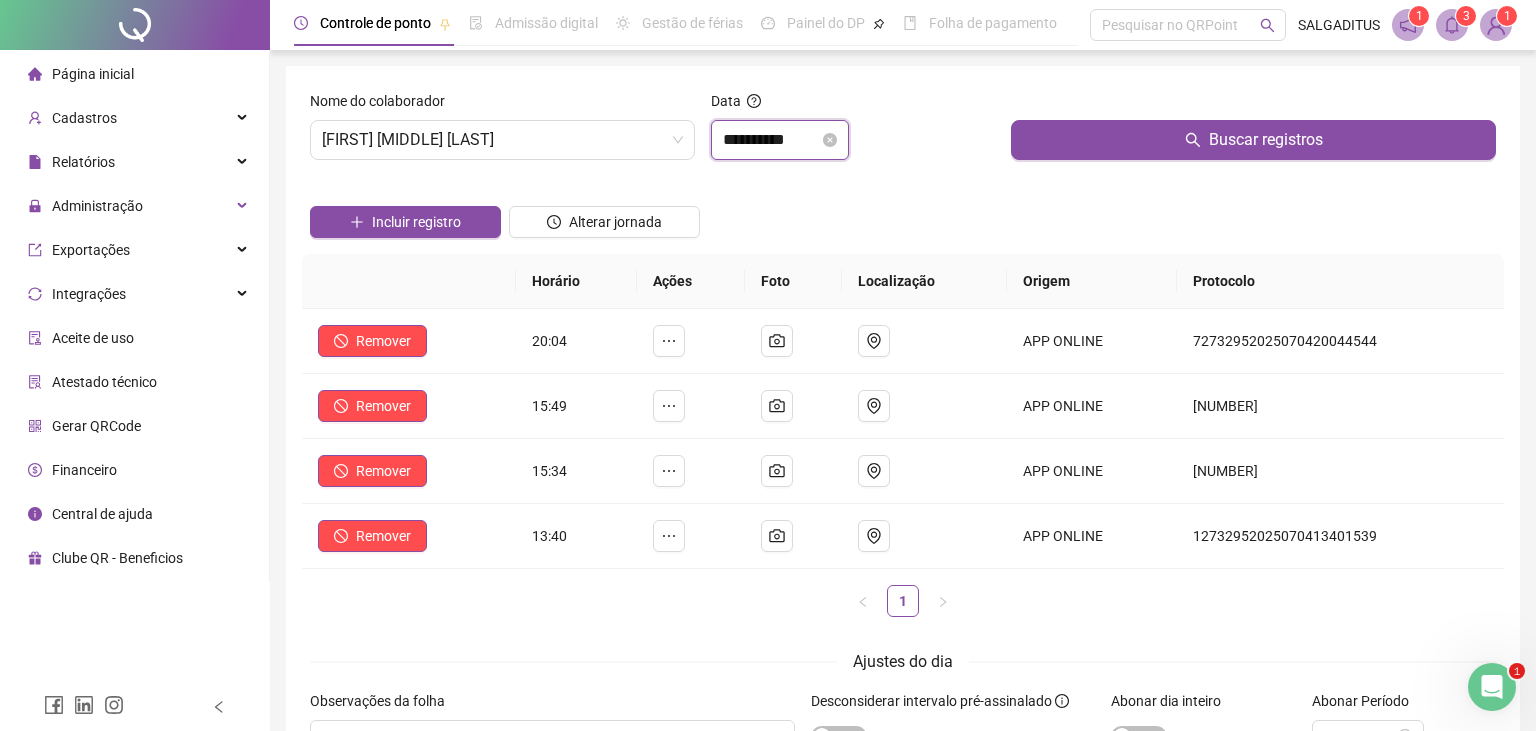 click on "**********" at bounding box center (771, 140) 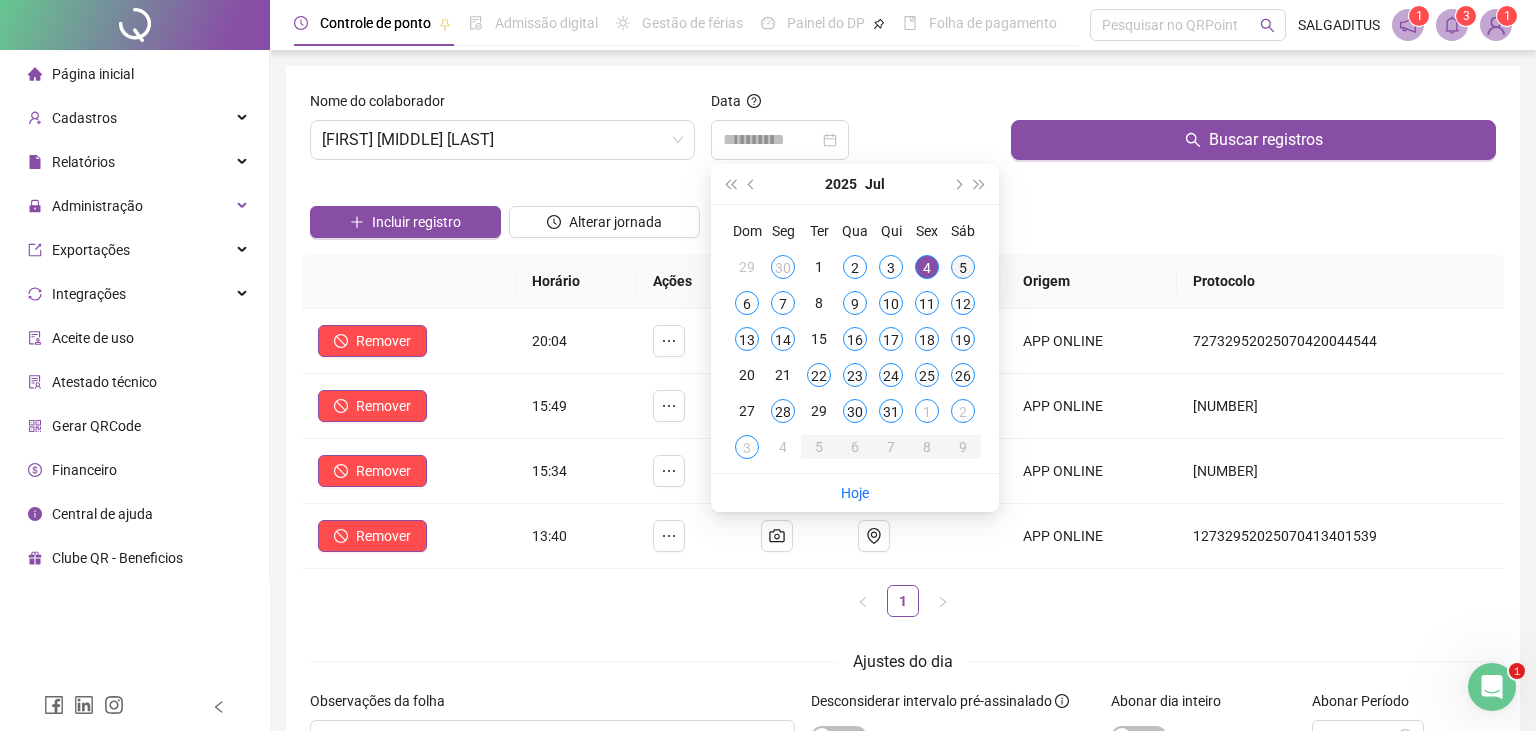 click on "5" at bounding box center (963, 267) 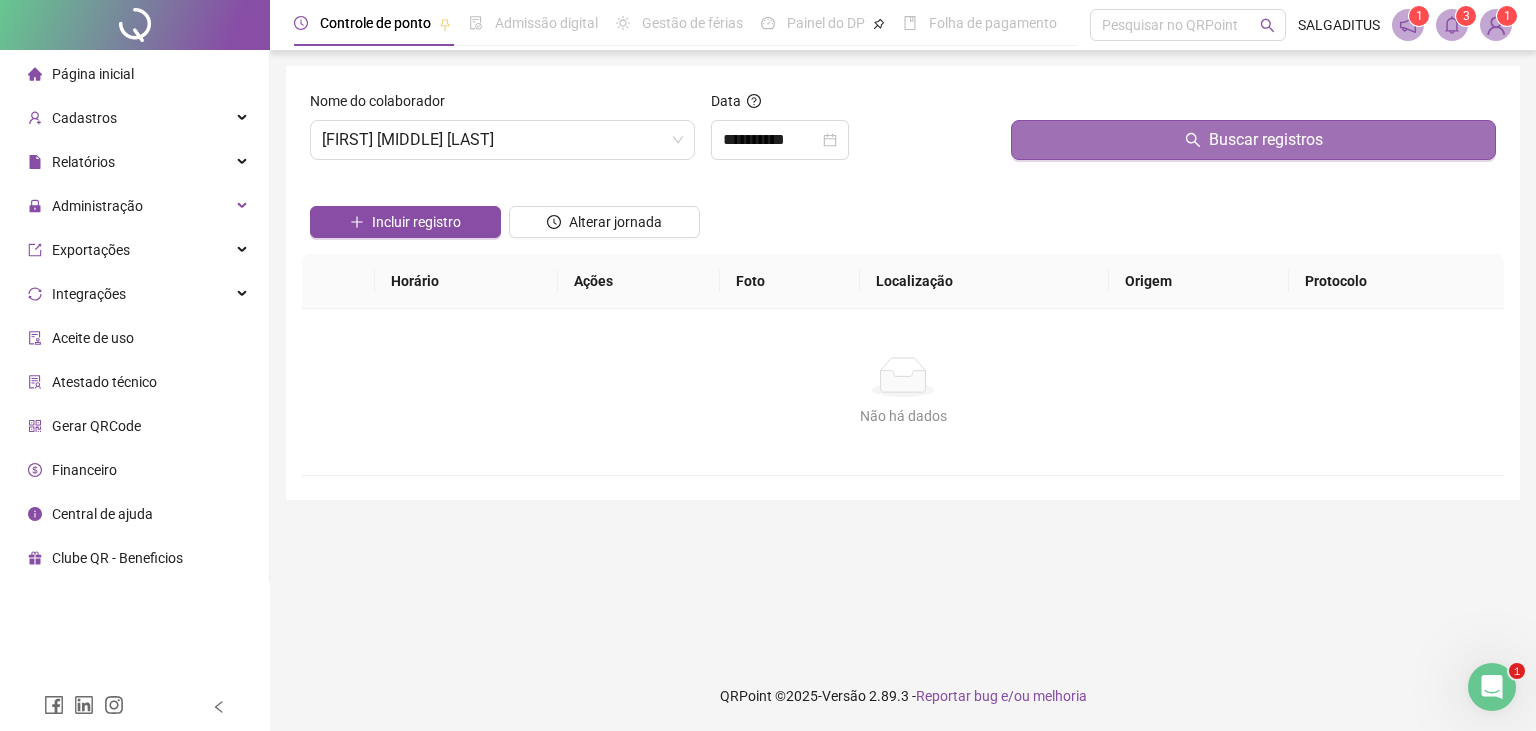 click on "Buscar registros" at bounding box center [1253, 140] 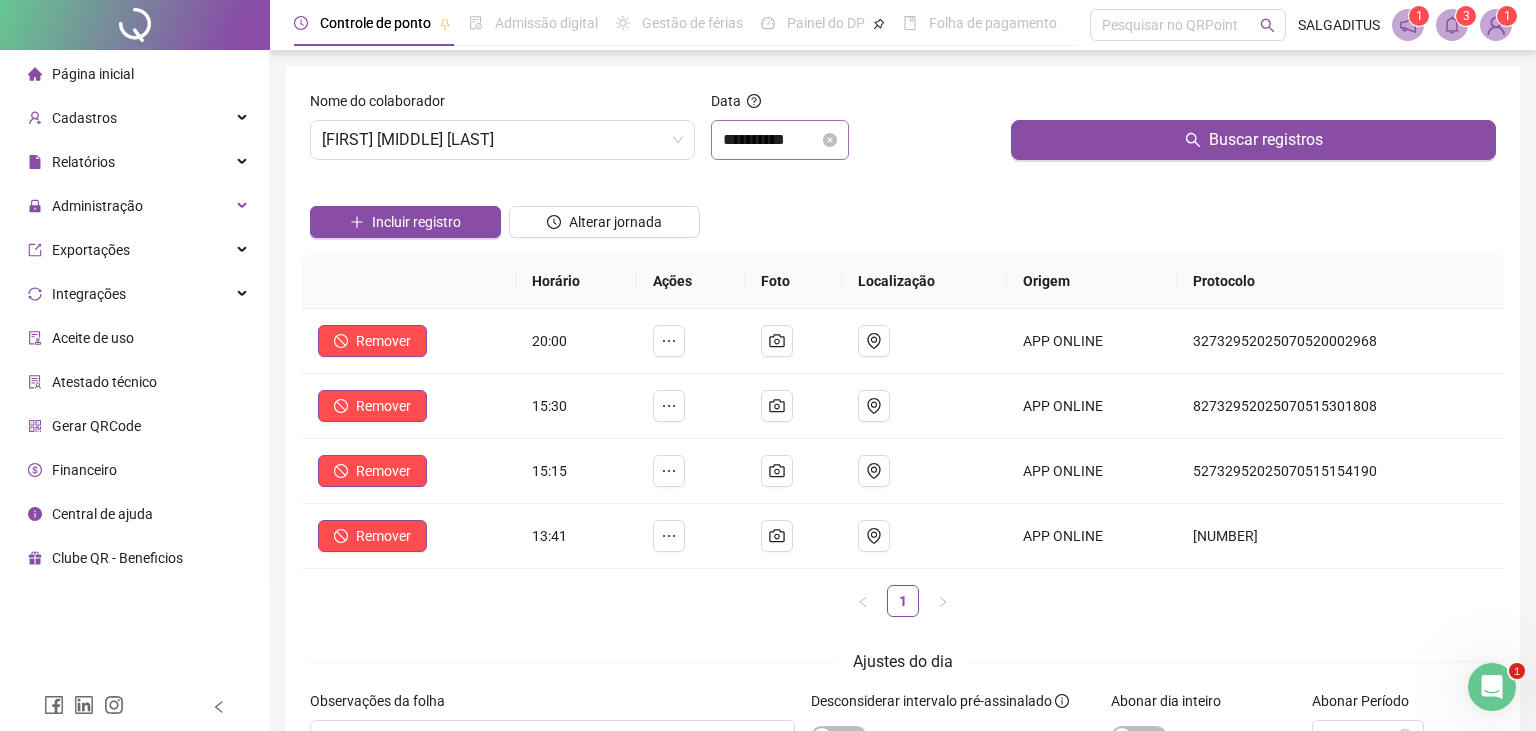 click on "**********" at bounding box center (780, 140) 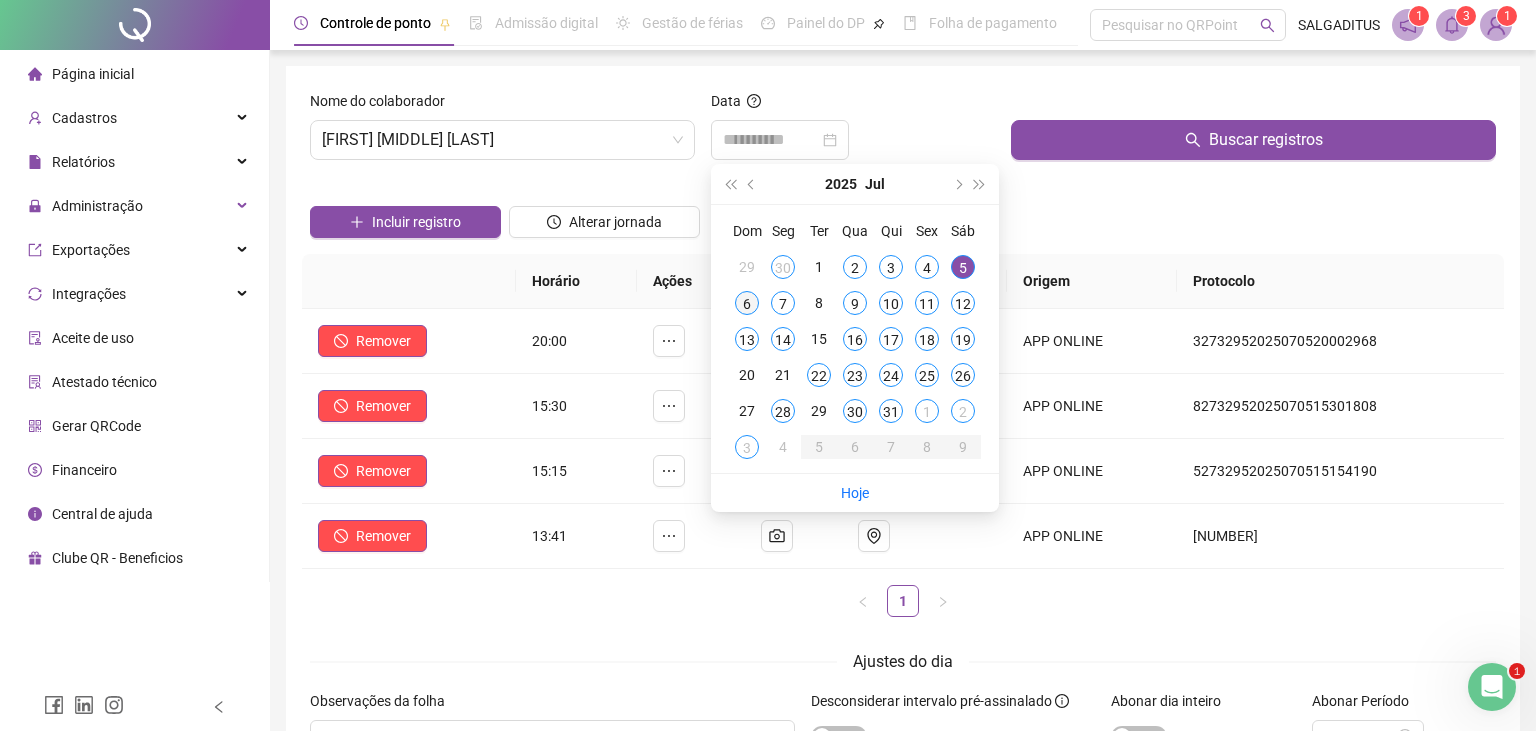 click on "6" at bounding box center [747, 303] 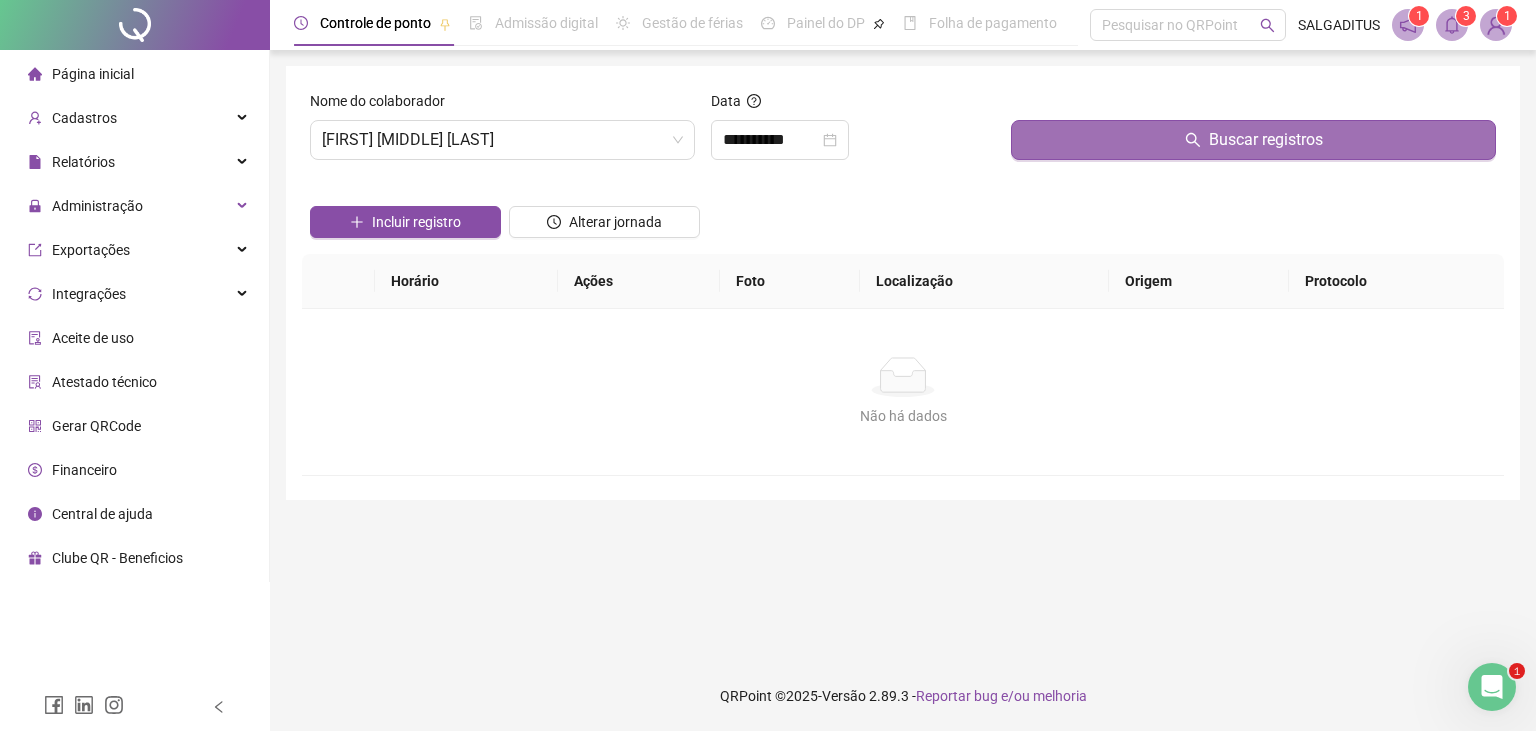 click on "Buscar registros" at bounding box center (1253, 140) 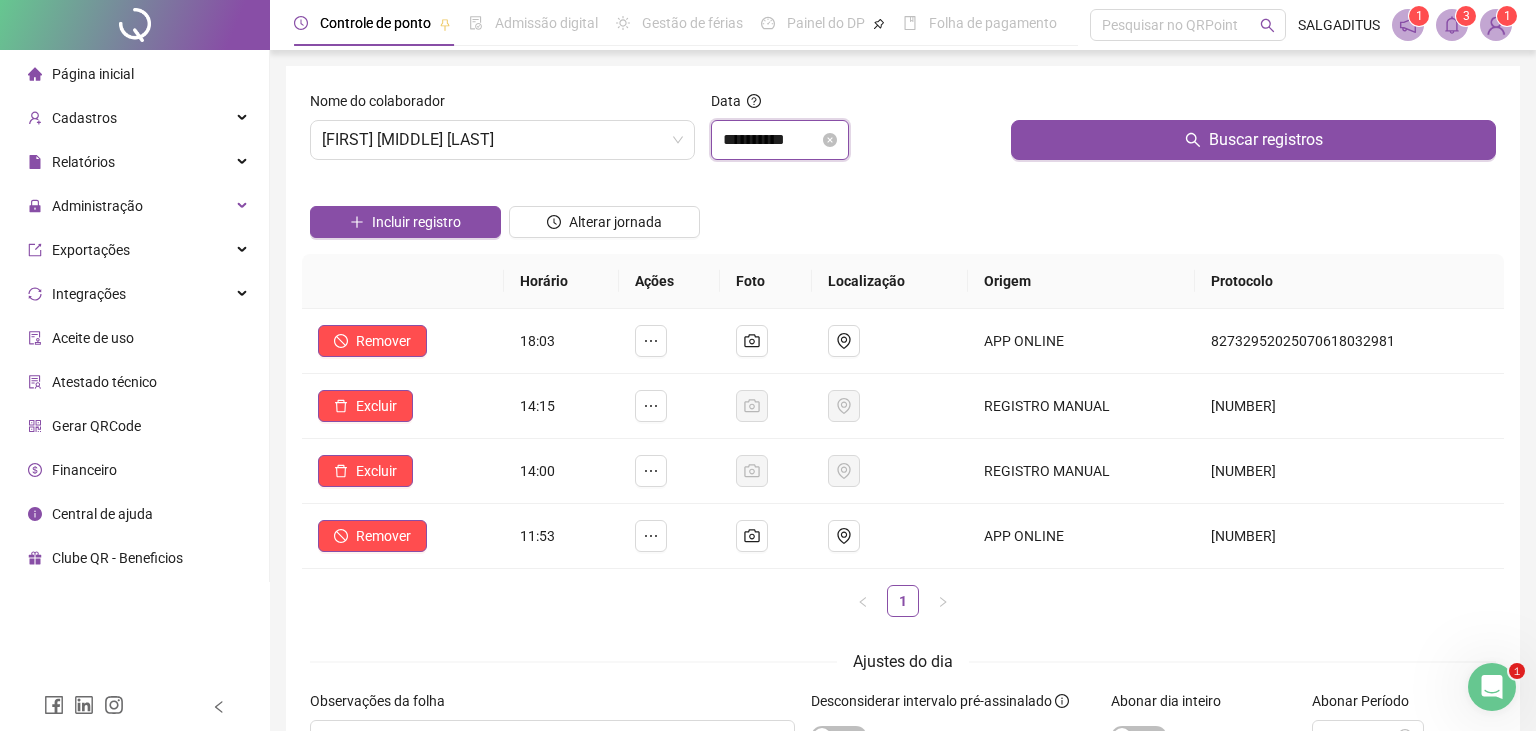 click on "**********" at bounding box center [771, 140] 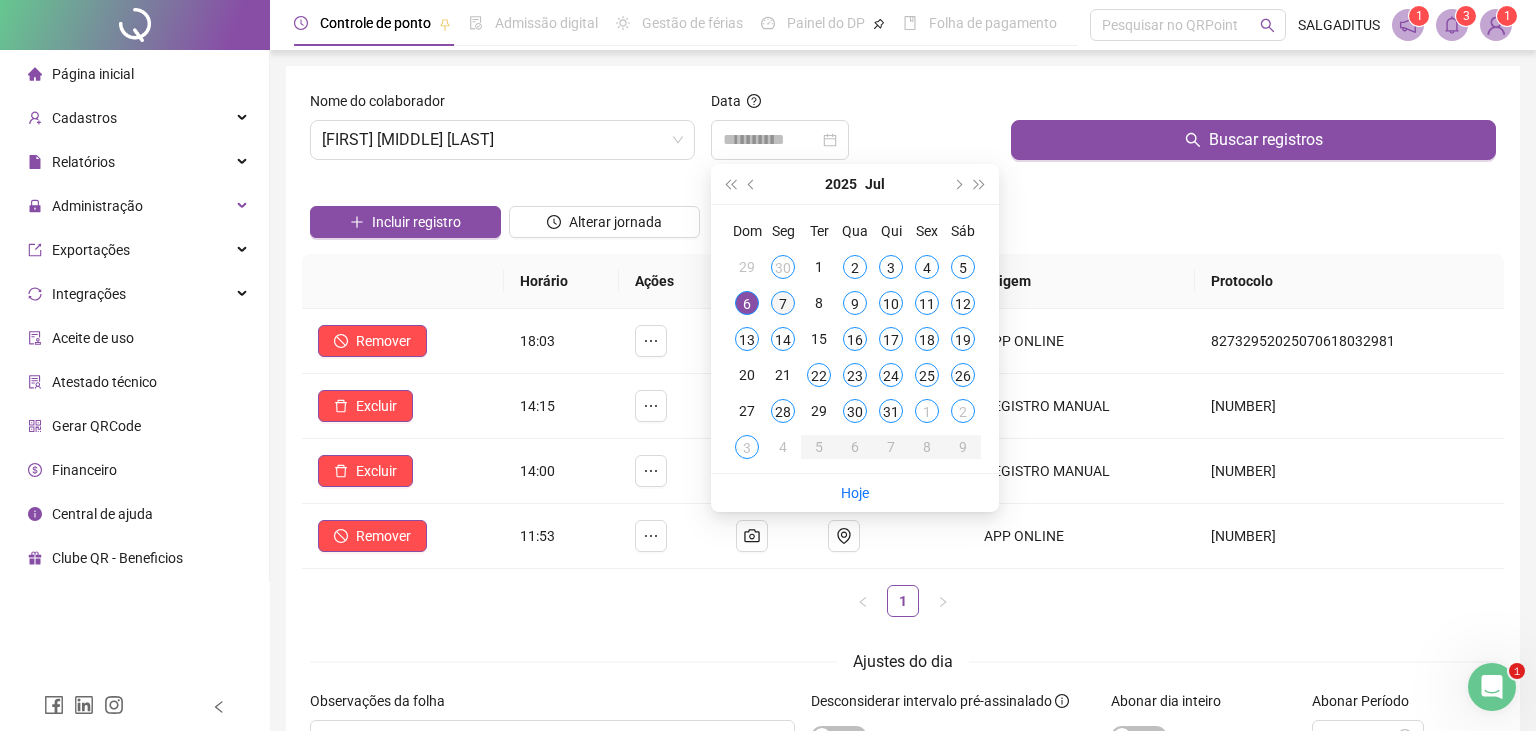 click on "7" at bounding box center (783, 303) 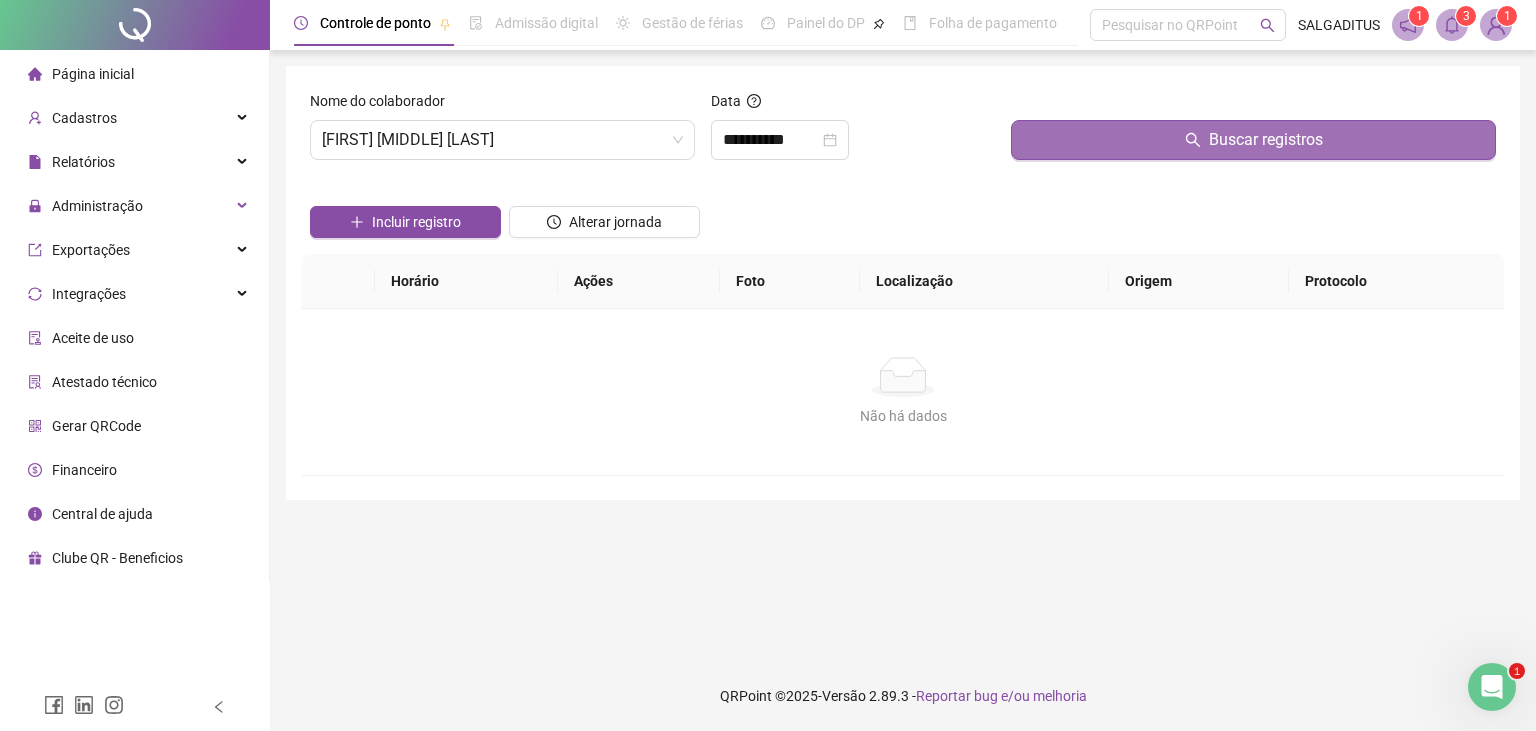 click on "Buscar registros" at bounding box center (1253, 140) 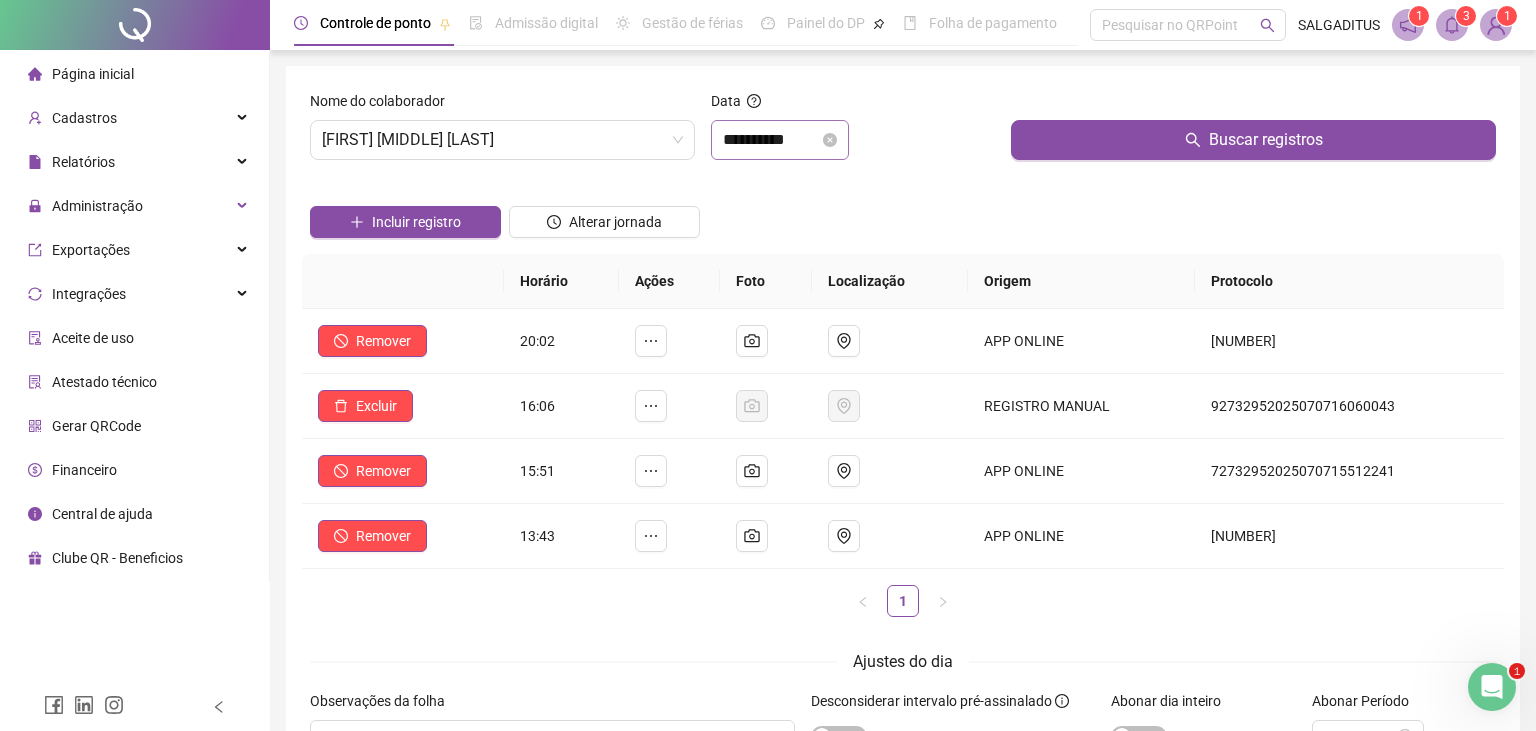 click on "**********" at bounding box center (780, 140) 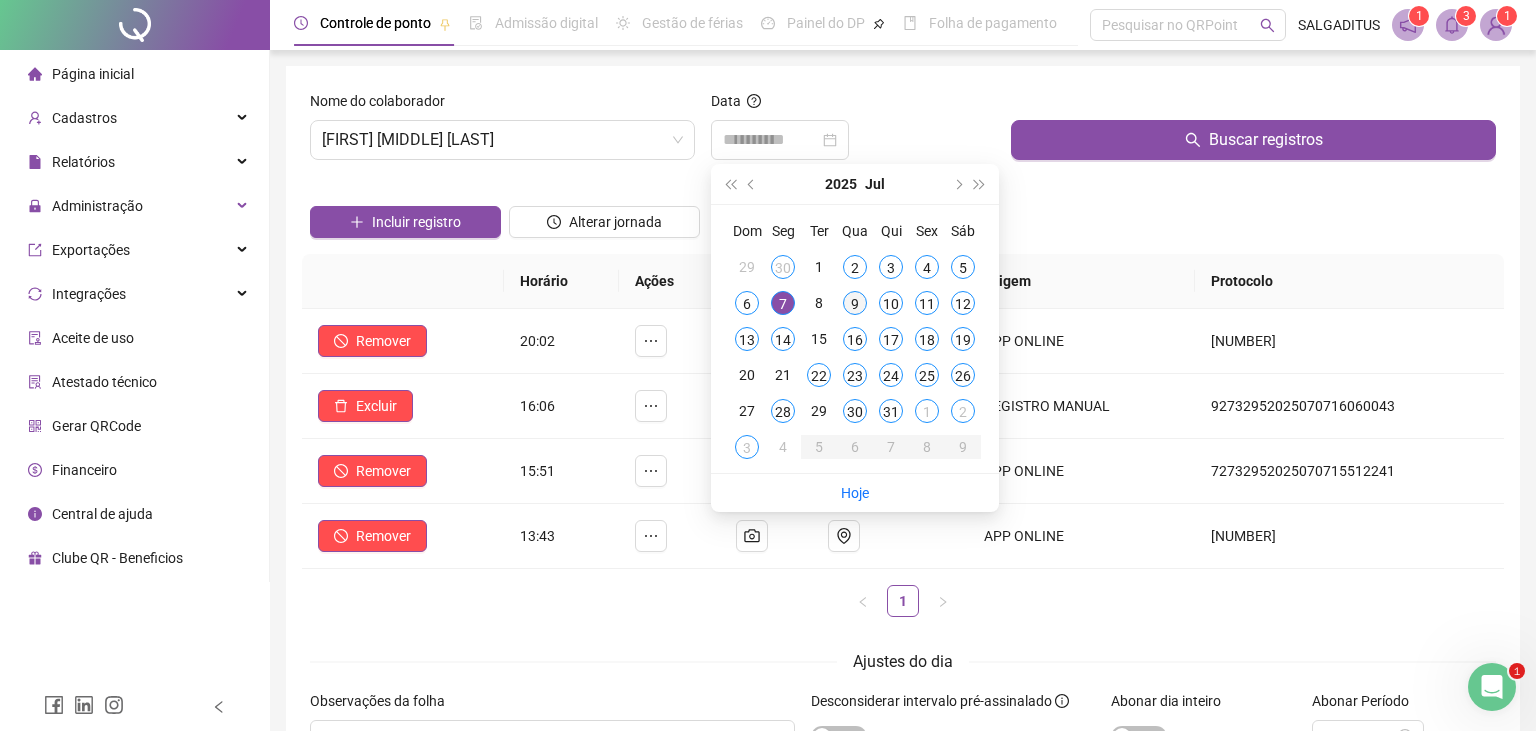 click on "9" at bounding box center [855, 303] 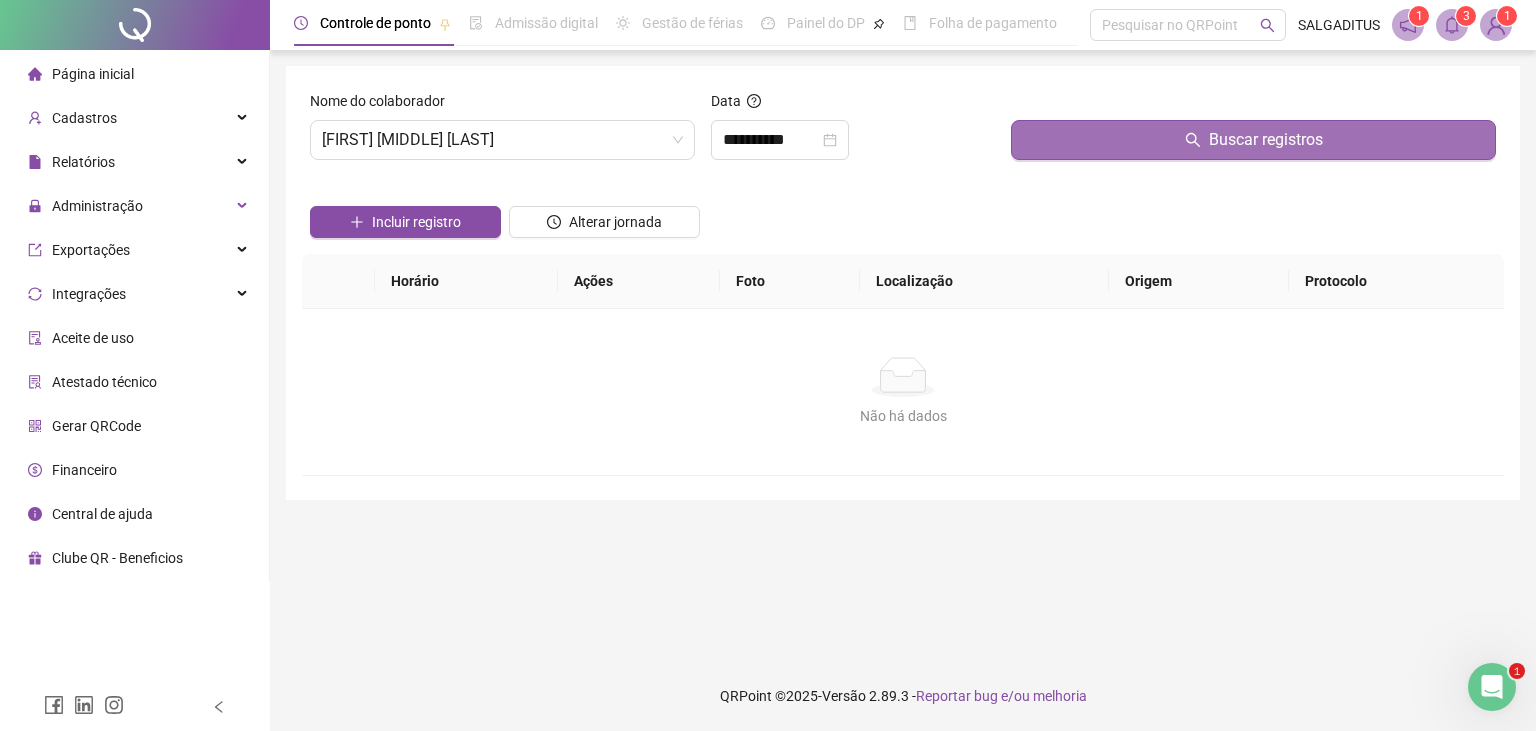click on "Buscar registros" at bounding box center (1253, 140) 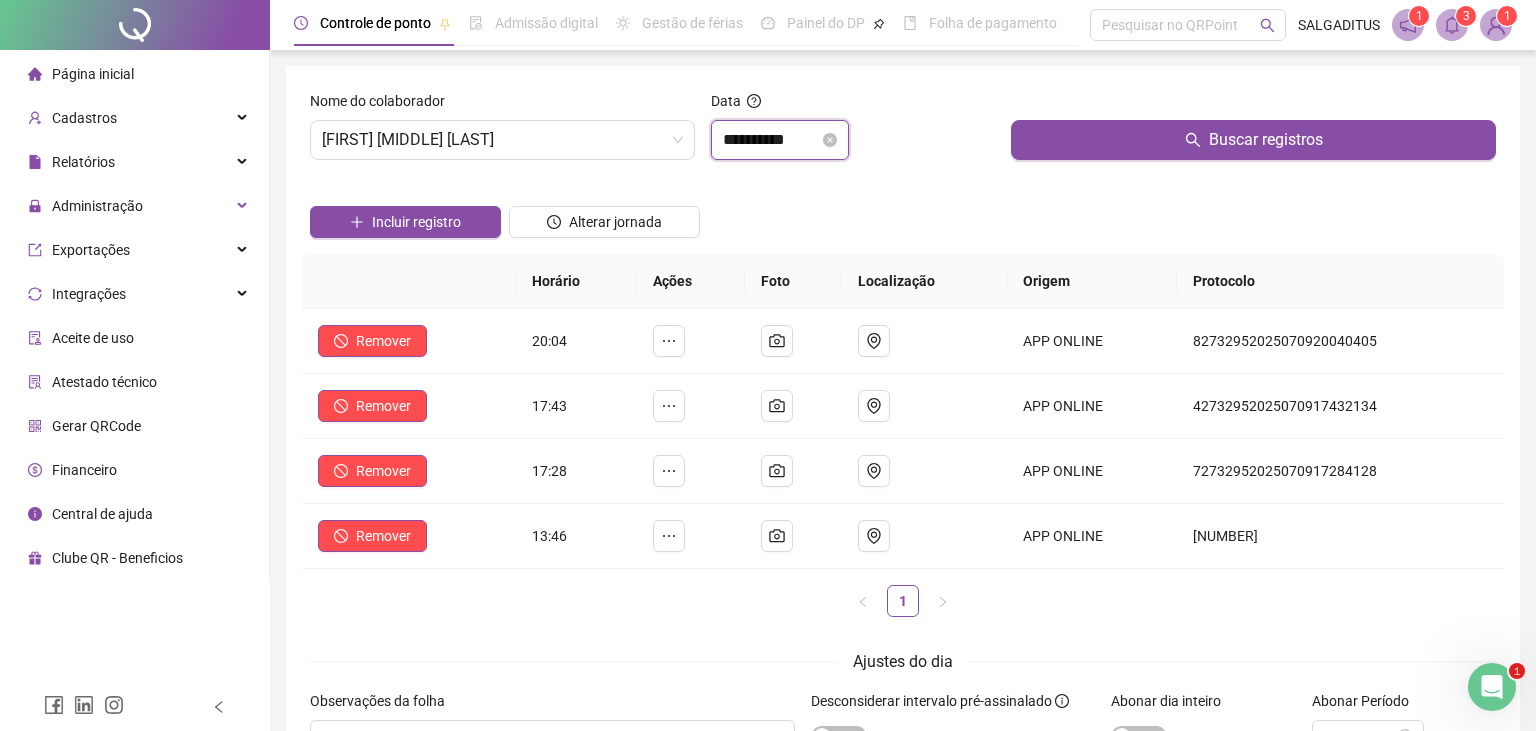 click on "**********" at bounding box center (771, 140) 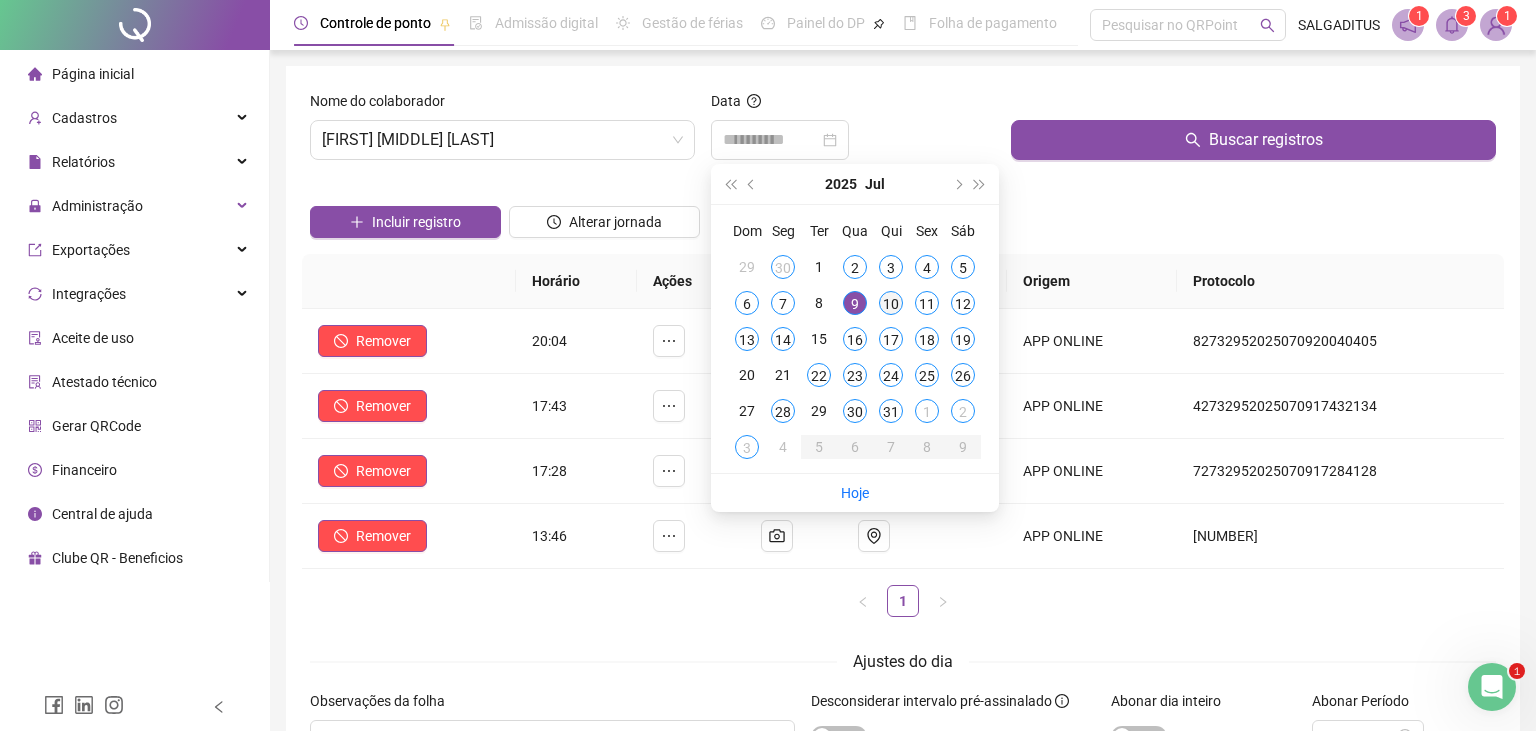 click on "10" at bounding box center (891, 303) 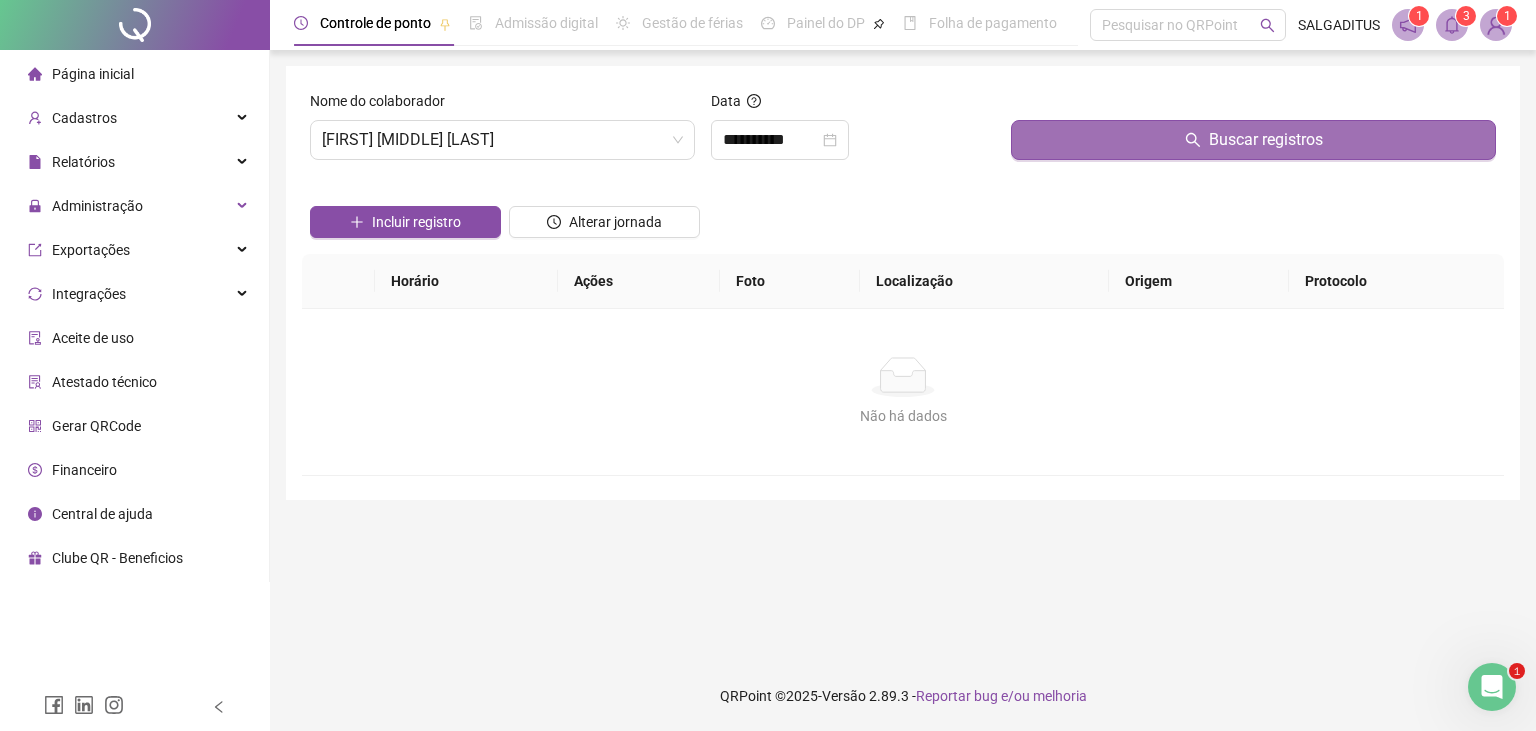 click on "Buscar registros" at bounding box center (1253, 140) 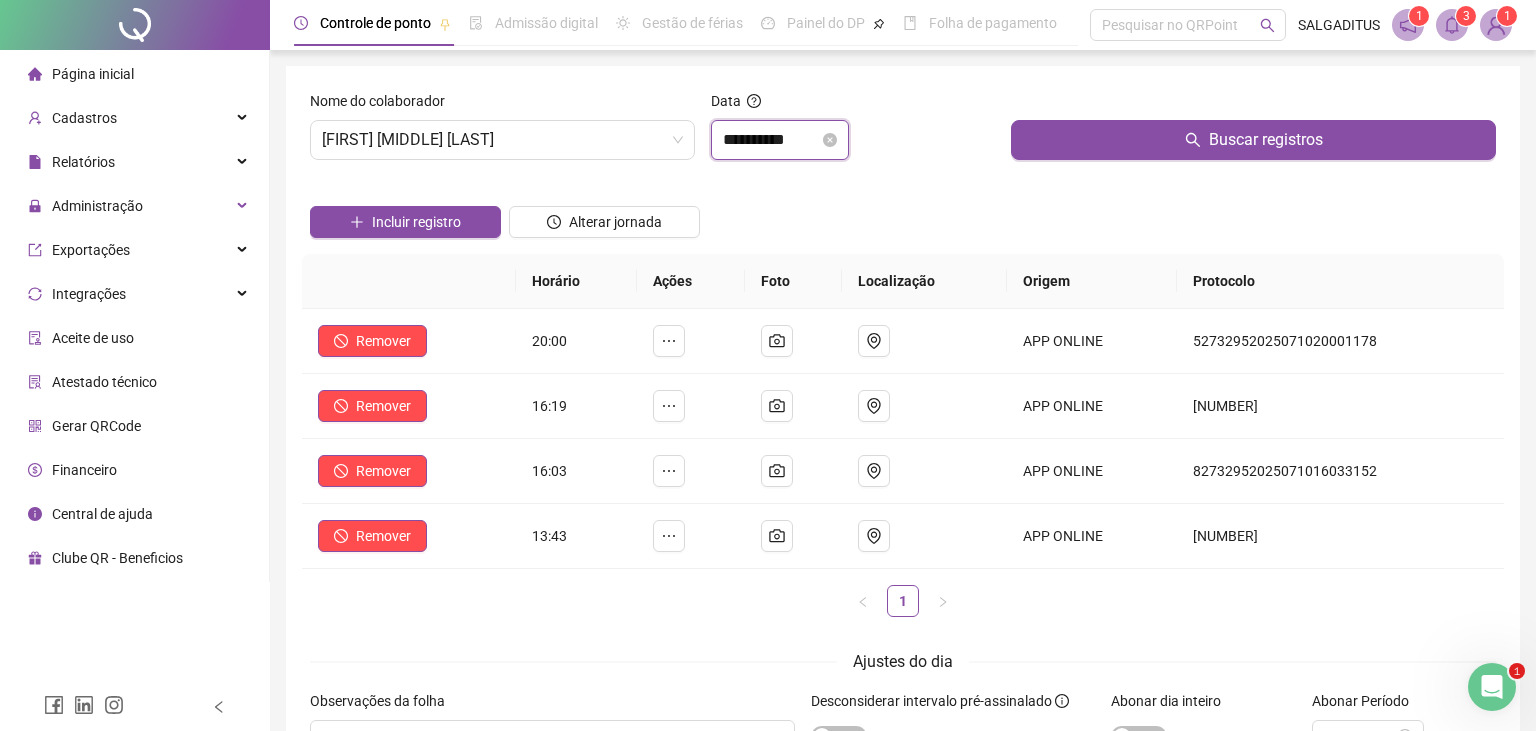 click on "**********" at bounding box center (771, 140) 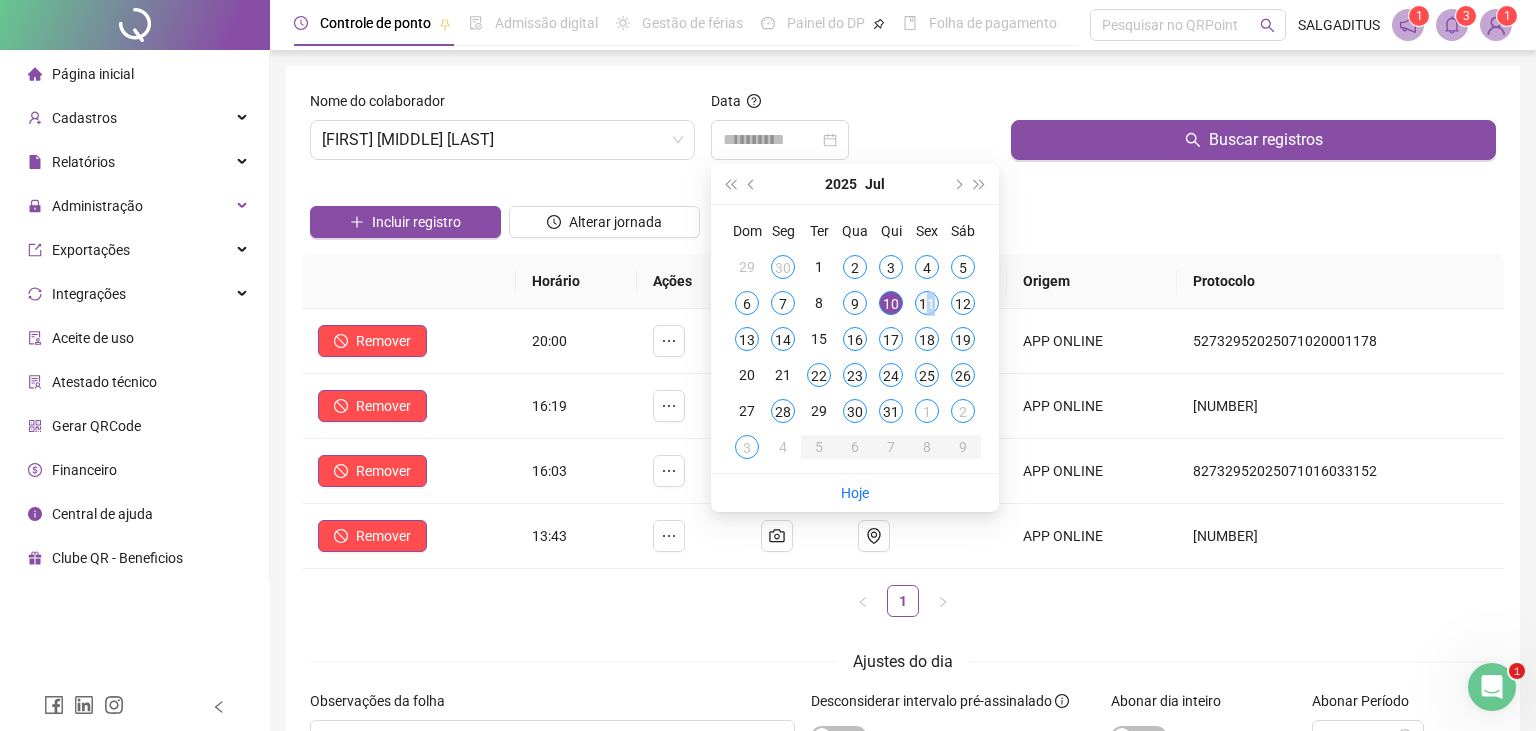 click on "11" at bounding box center [927, 303] 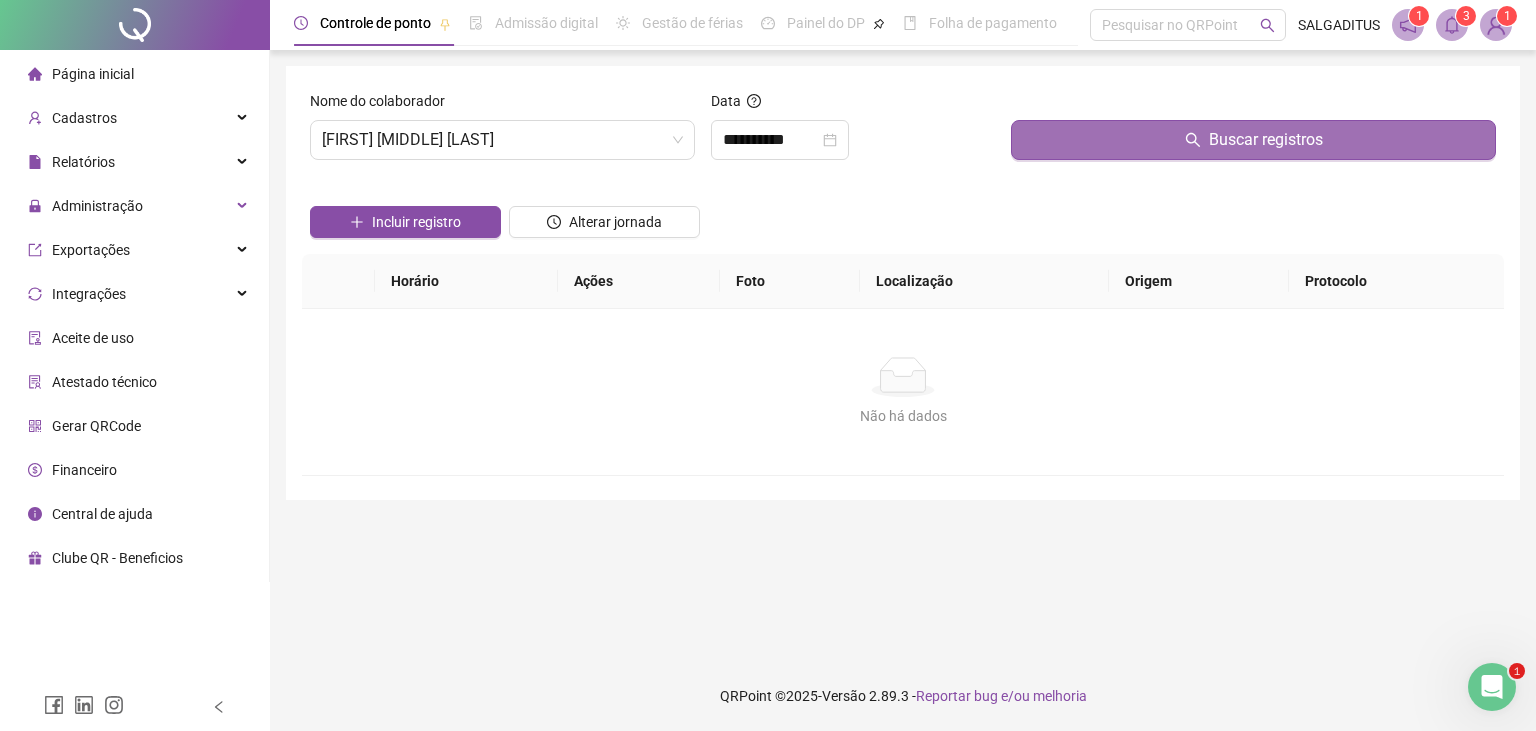 click on "Buscar registros" at bounding box center [1253, 140] 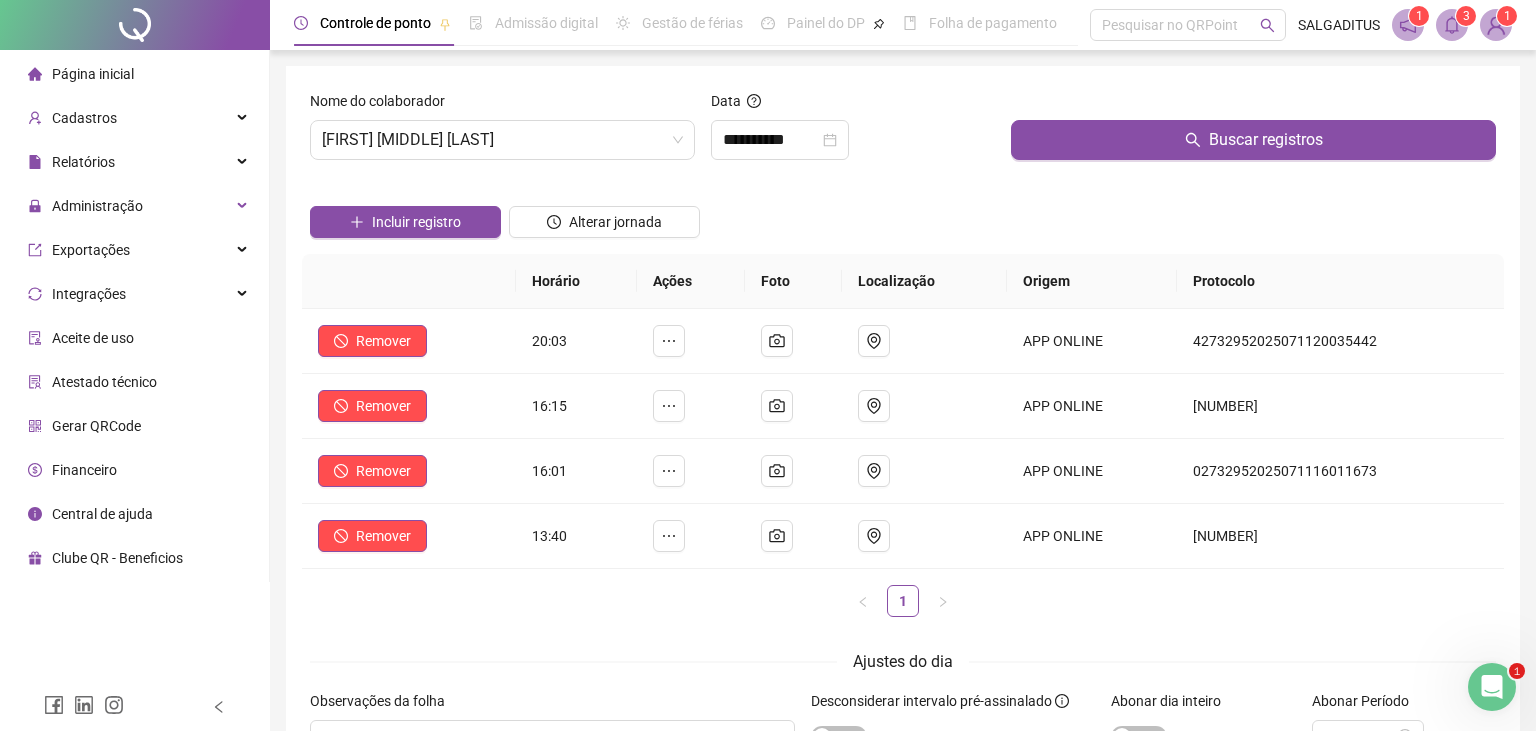 click on "Data" at bounding box center [853, 105] 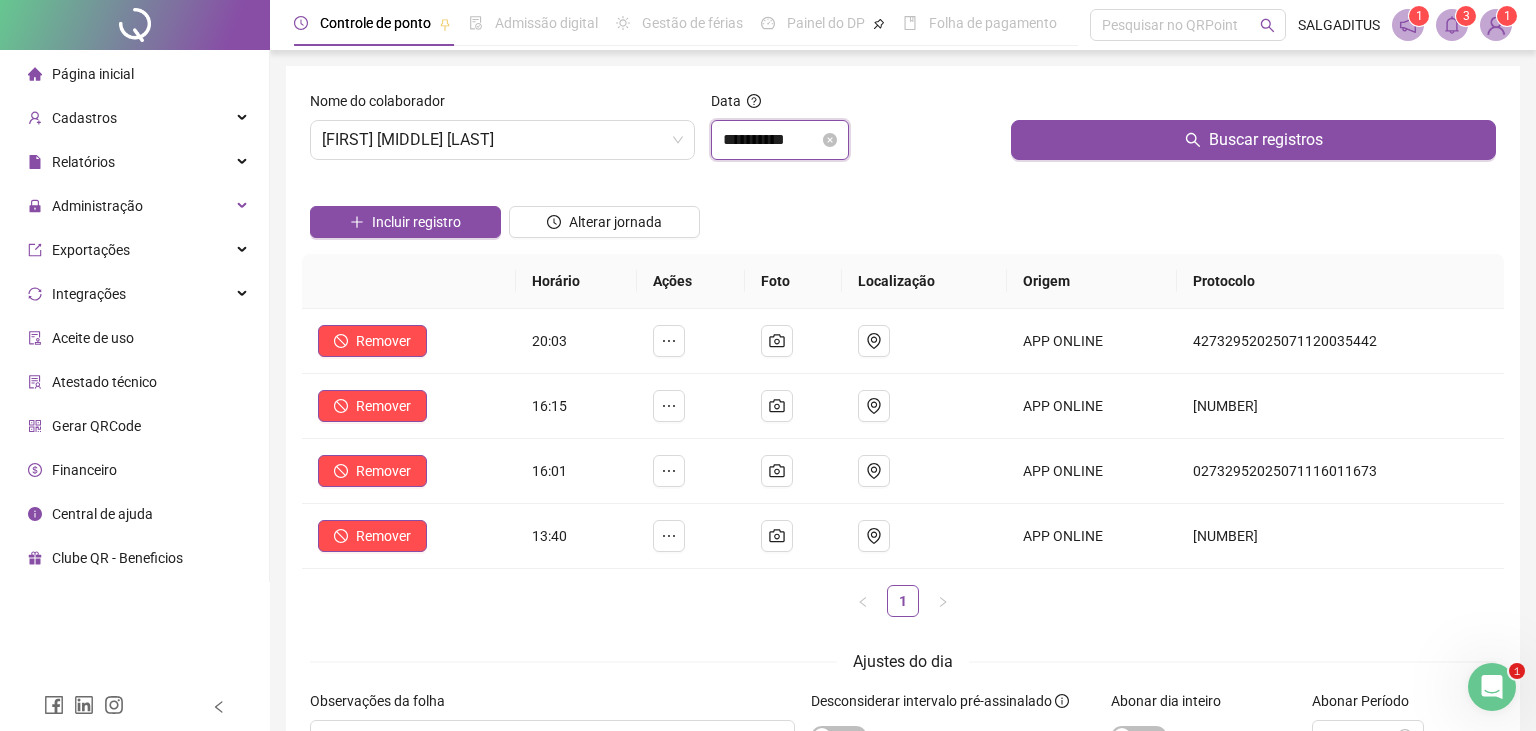 click on "**********" at bounding box center (771, 140) 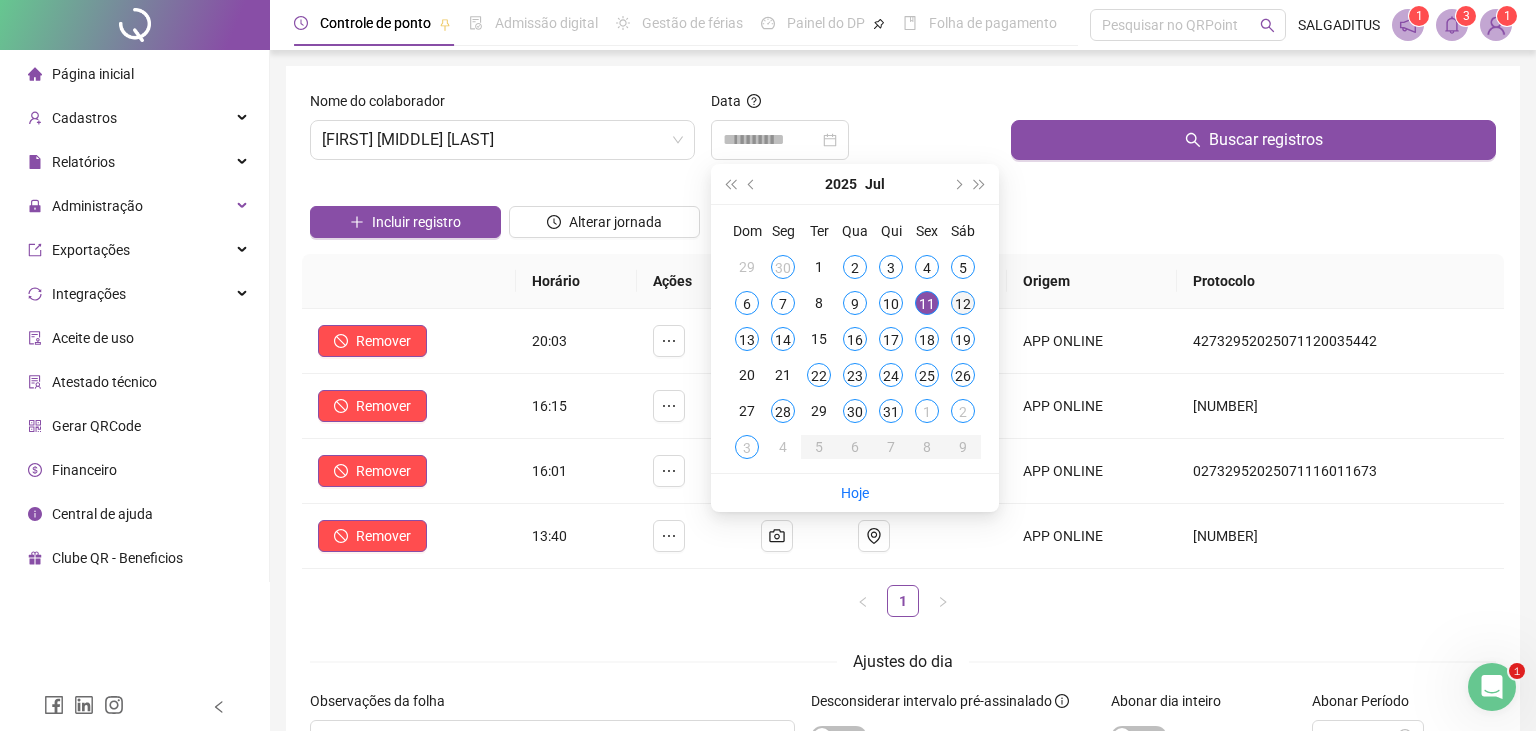click on "12" at bounding box center [963, 303] 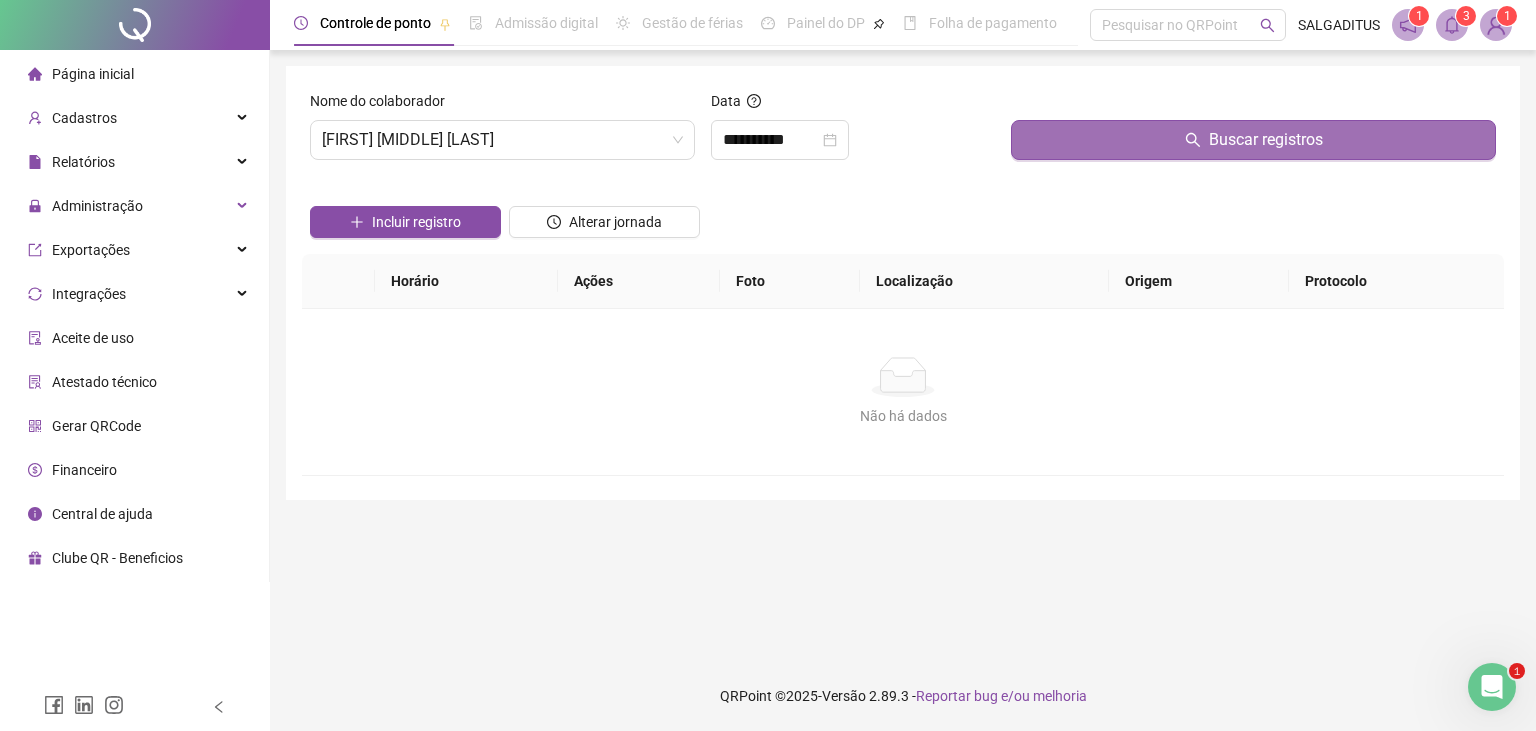 click on "Buscar registros" at bounding box center [1253, 140] 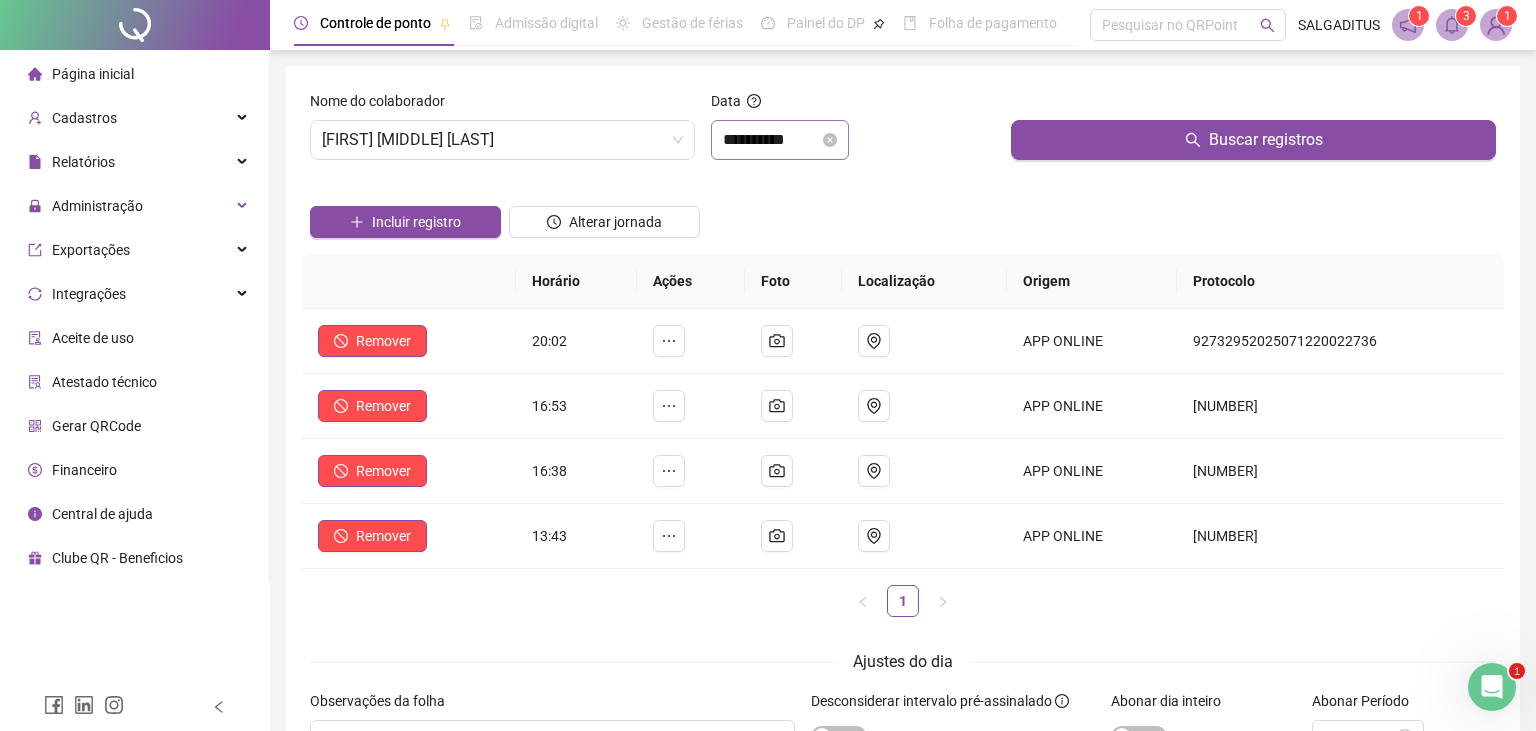 click on "**********" at bounding box center (780, 140) 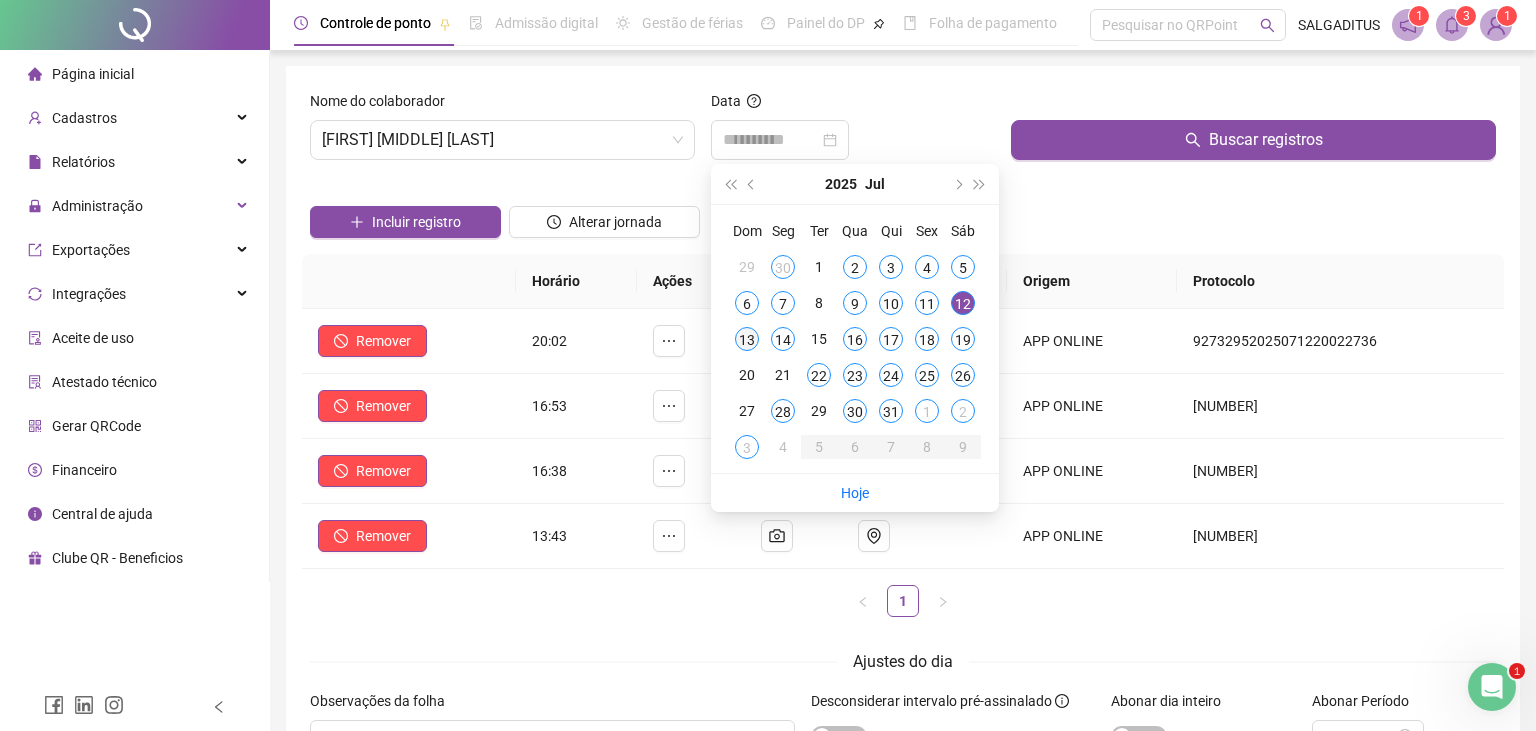 click on "13" at bounding box center [747, 339] 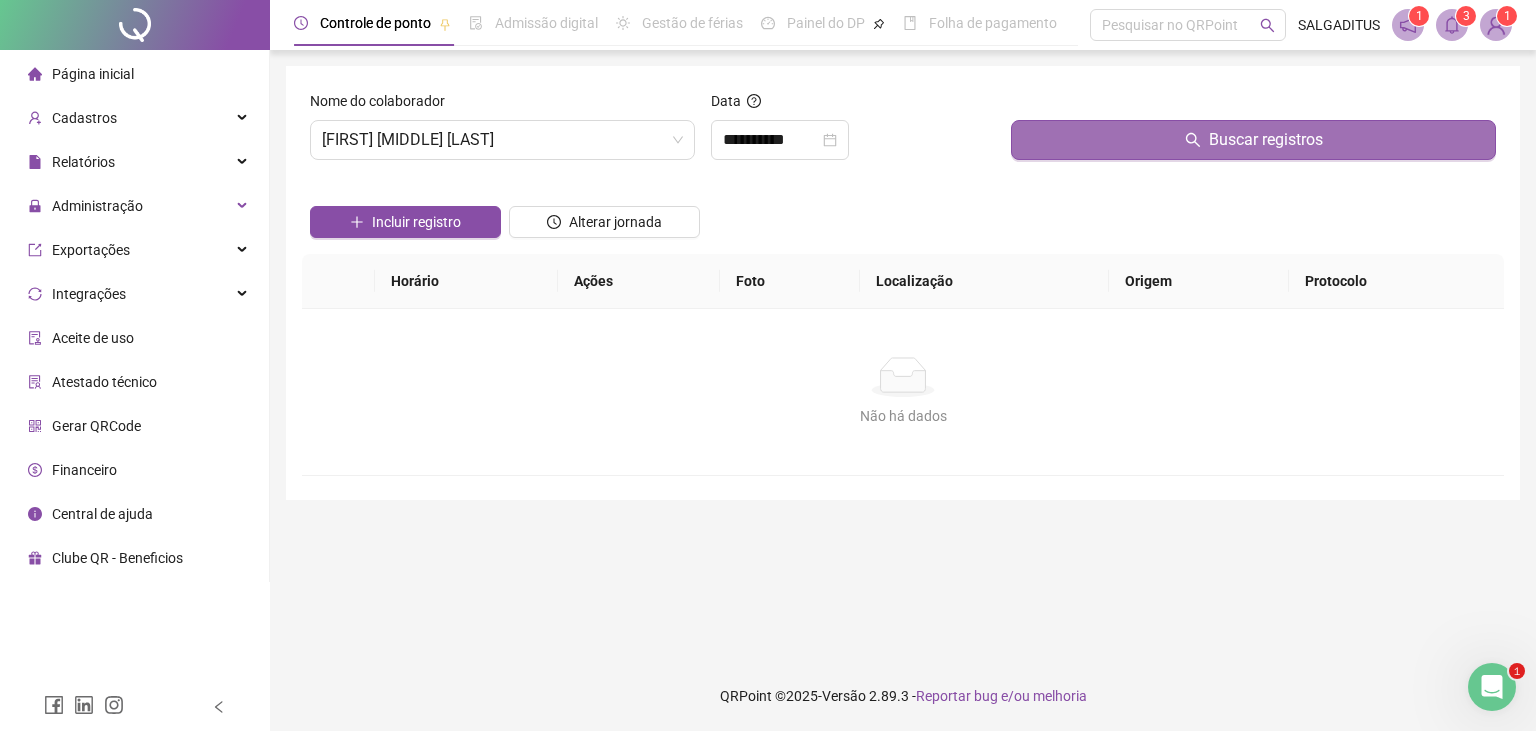 drag, startPoint x: 1145, startPoint y: 138, endPoint x: 1131, endPoint y: 146, distance: 16.124516 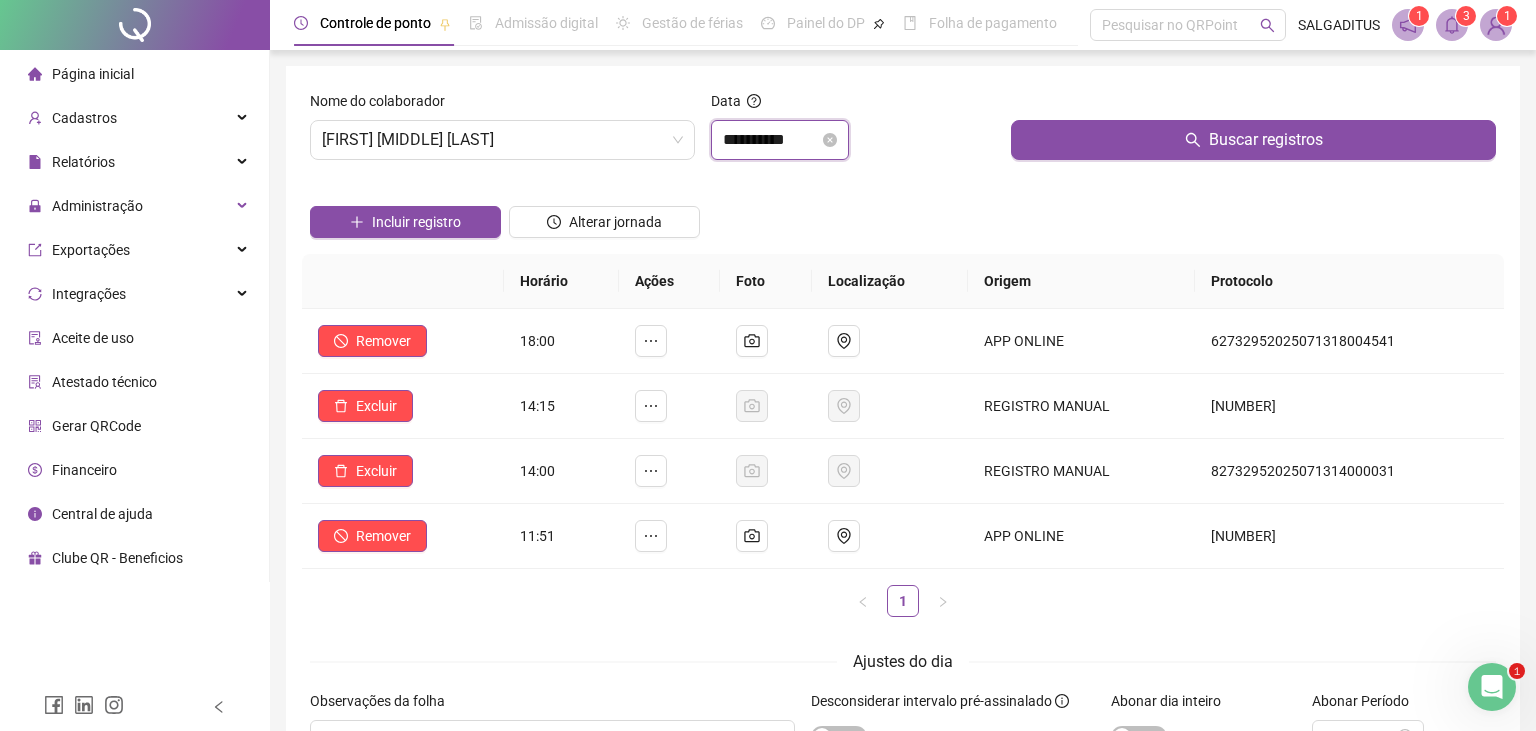 click on "**********" at bounding box center [771, 140] 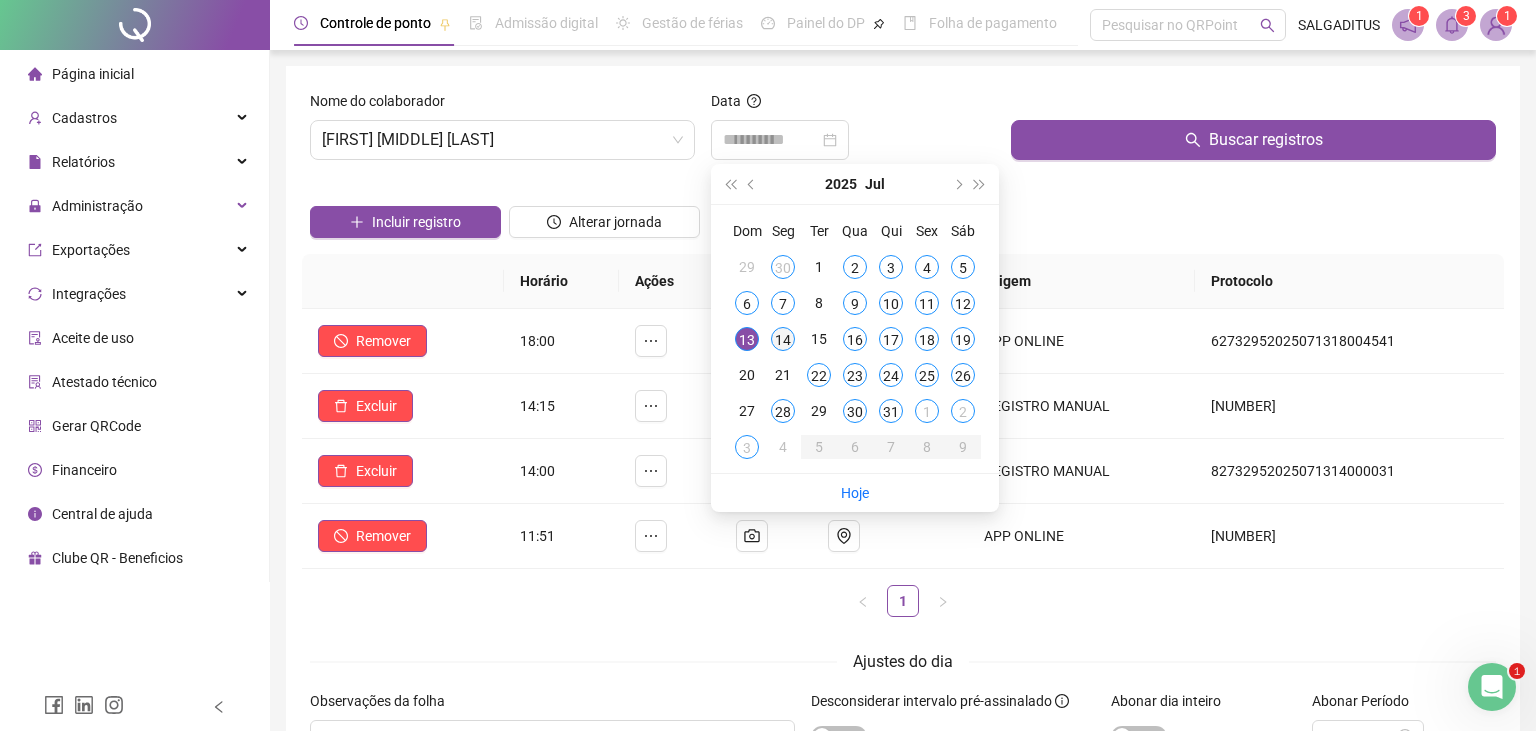 click on "14" at bounding box center [783, 339] 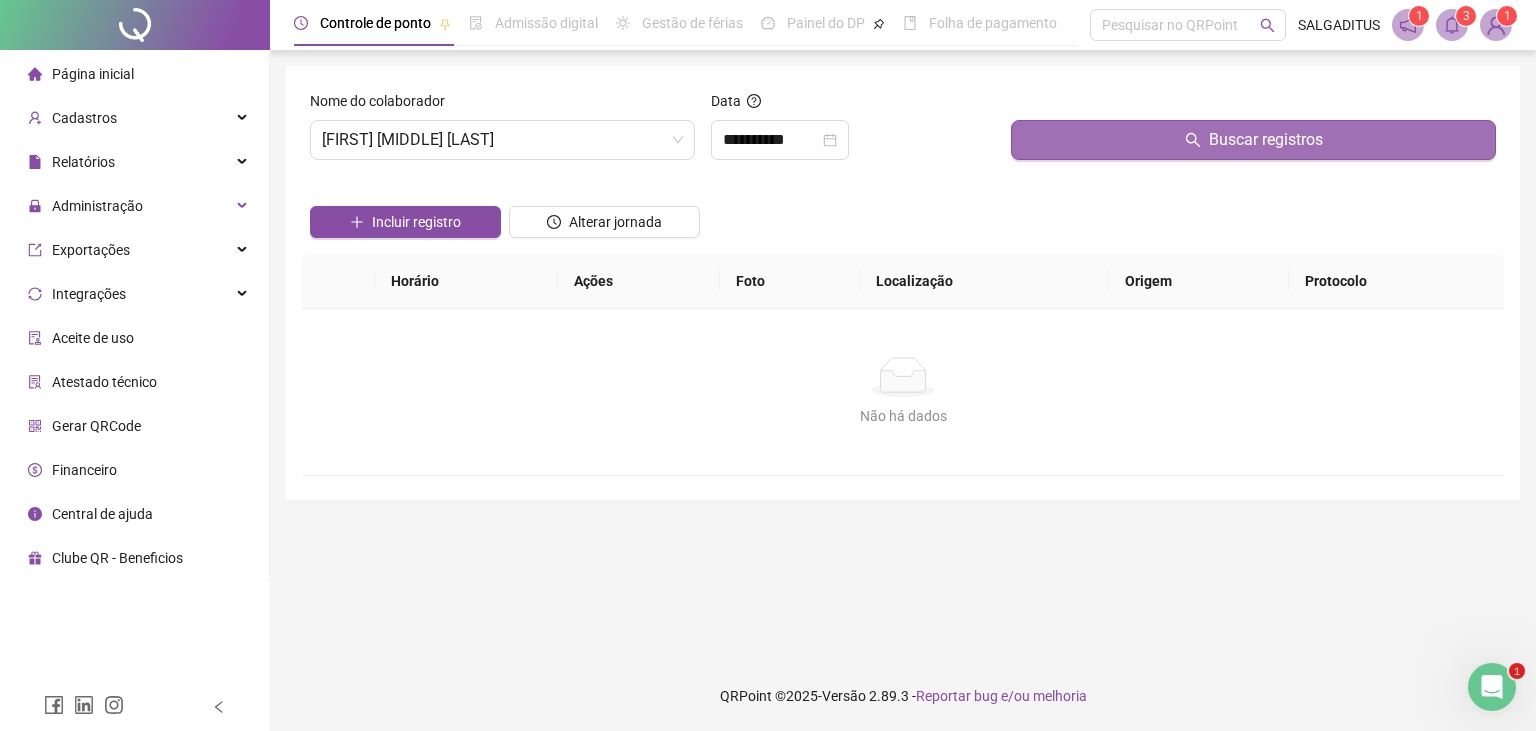 click on "Buscar registros" at bounding box center [1253, 140] 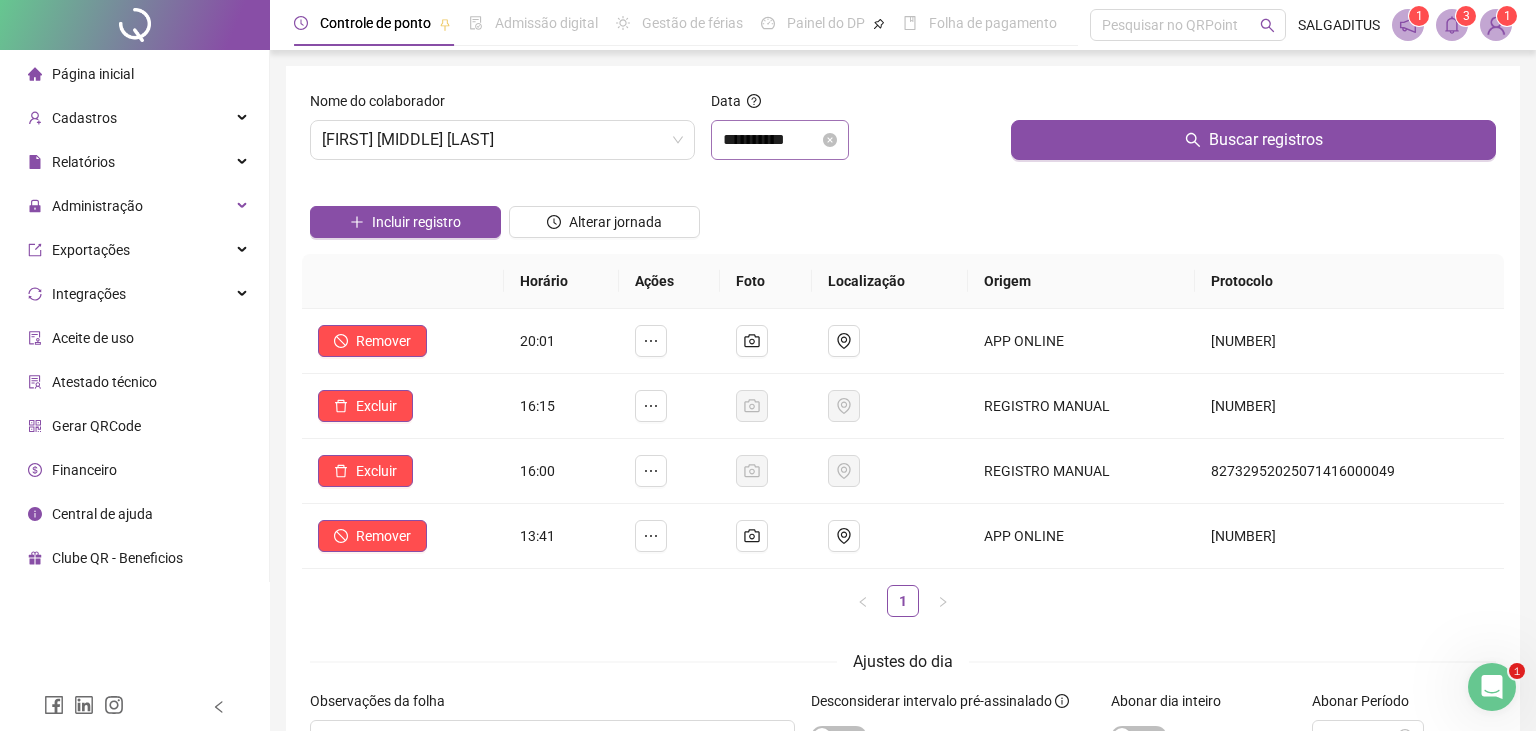 click on "**********" at bounding box center (780, 140) 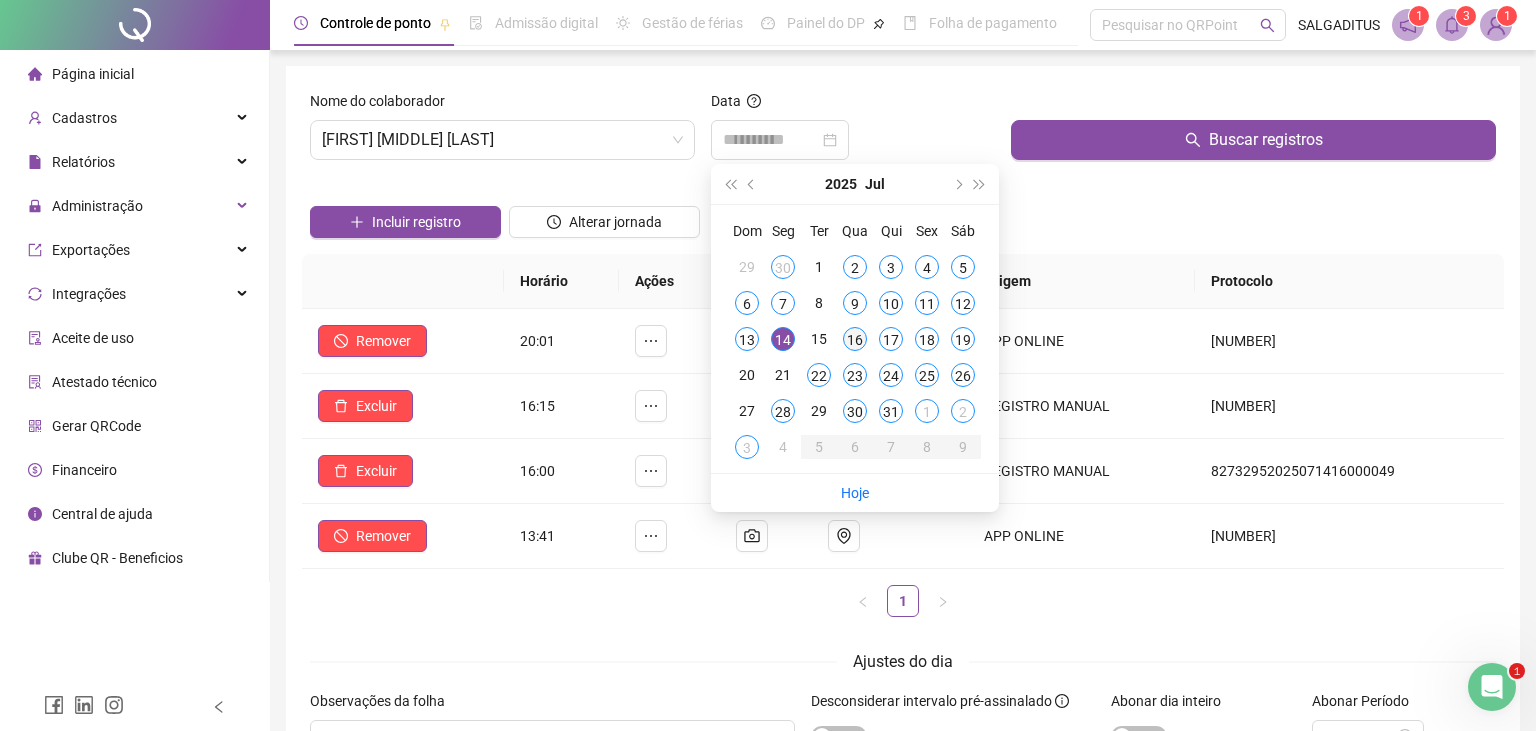 click on "16" at bounding box center [855, 339] 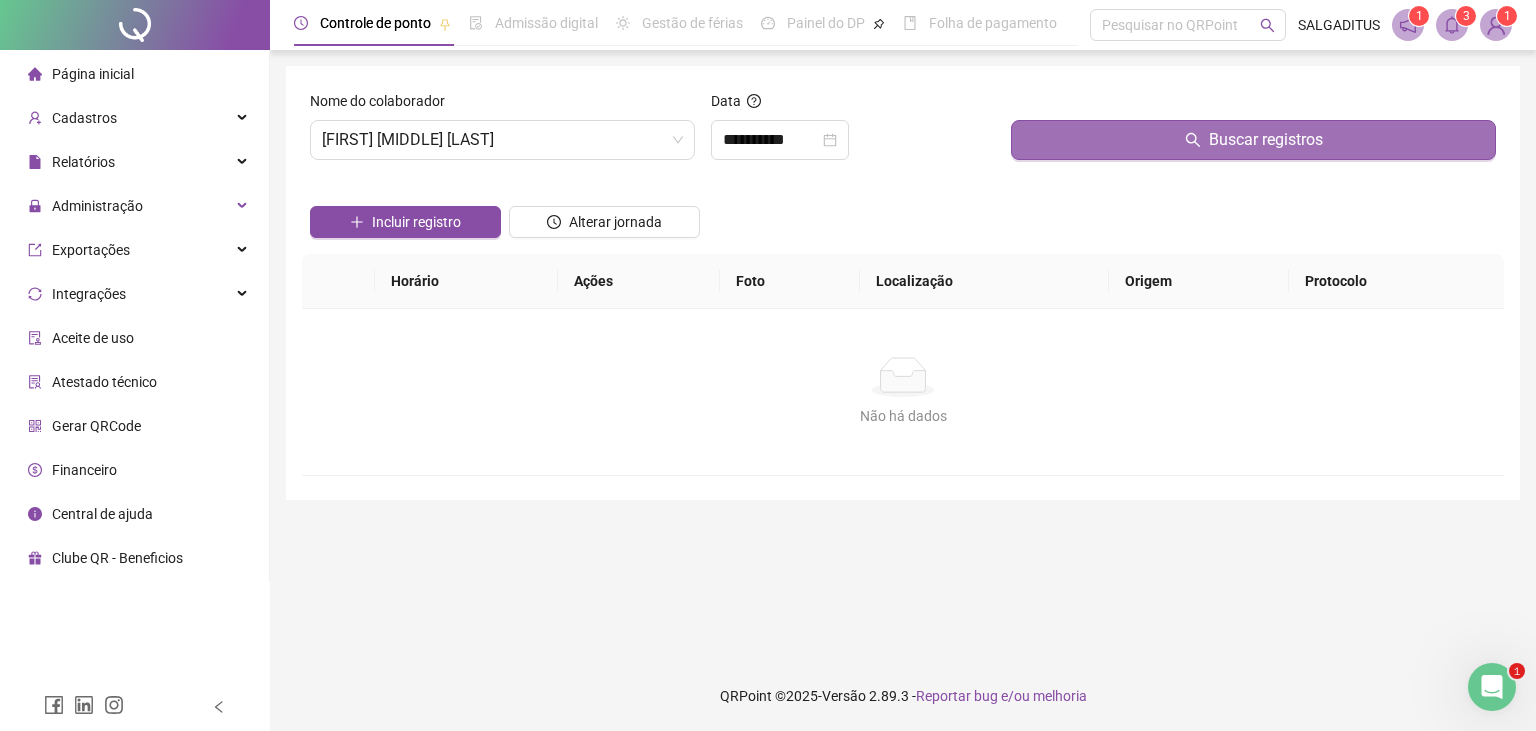 click on "Buscar registros" at bounding box center (1253, 140) 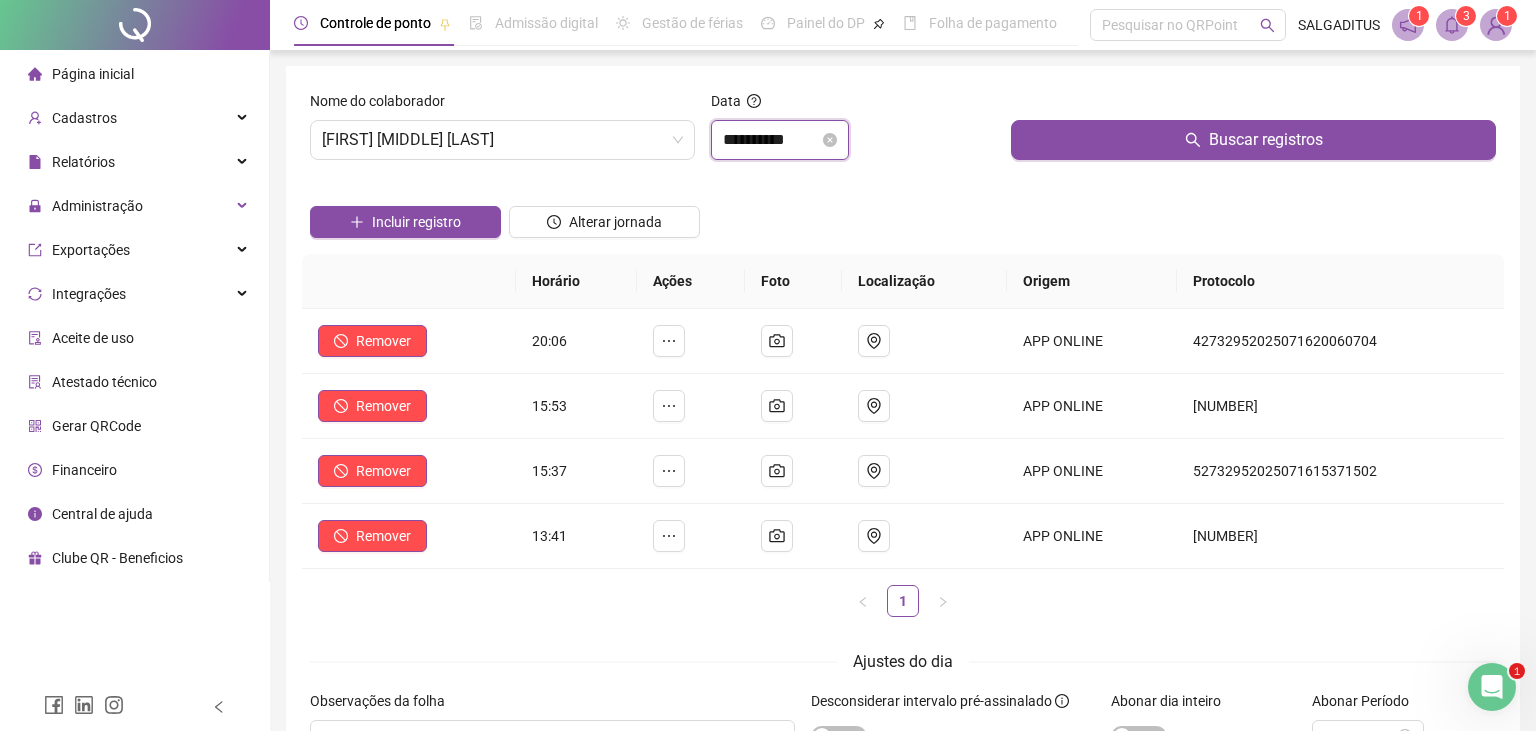 click on "**********" at bounding box center (771, 140) 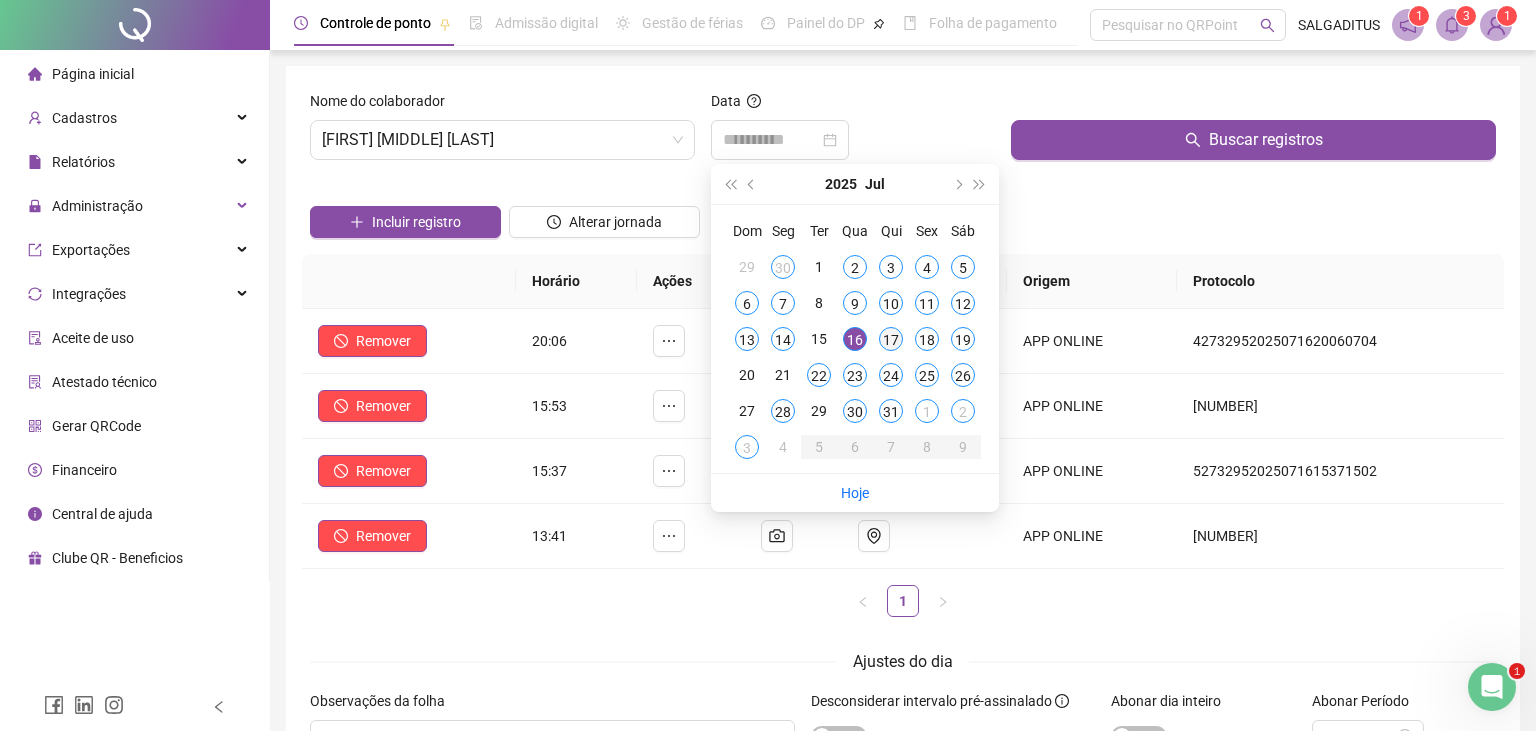 click on "17" at bounding box center (891, 339) 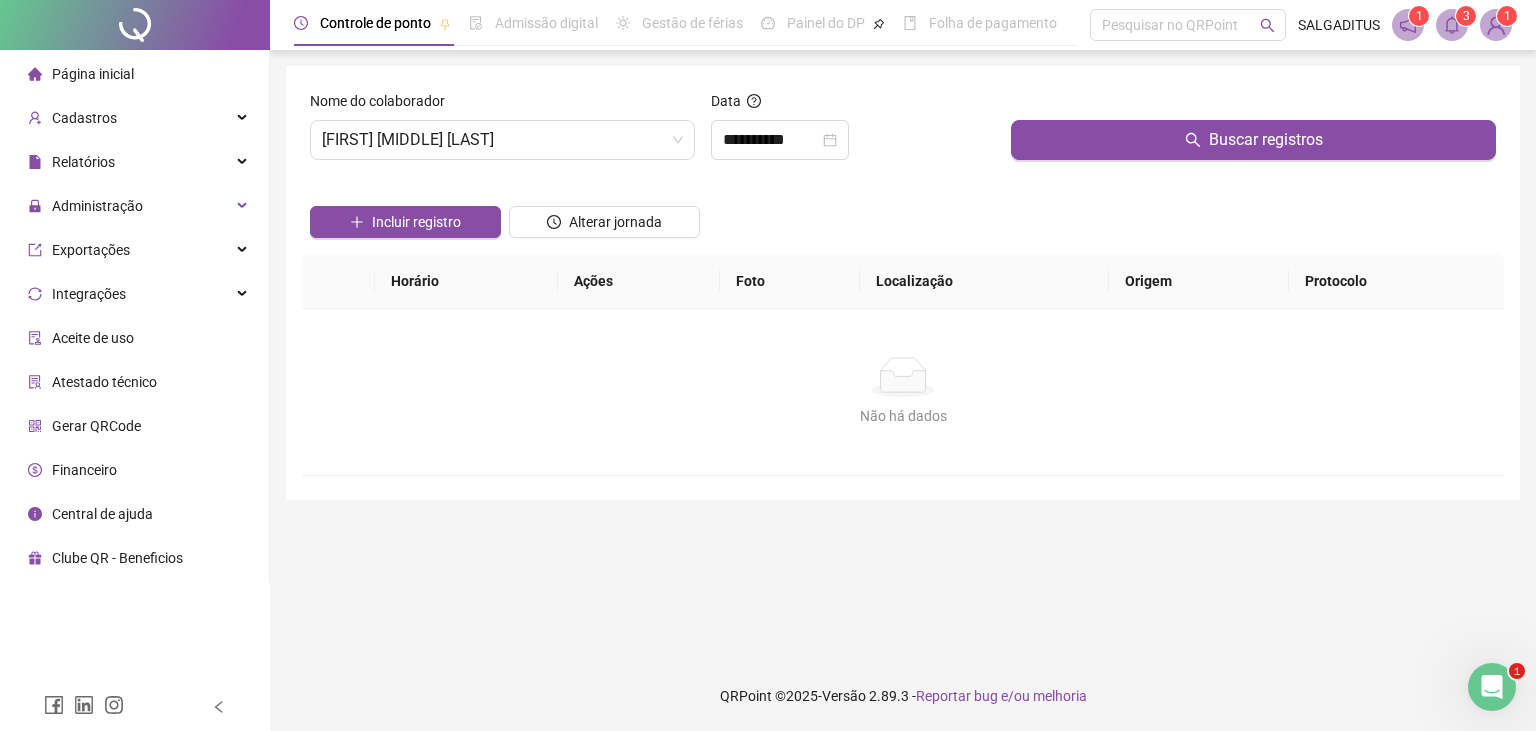 click on "Buscar registros" at bounding box center (1253, 133) 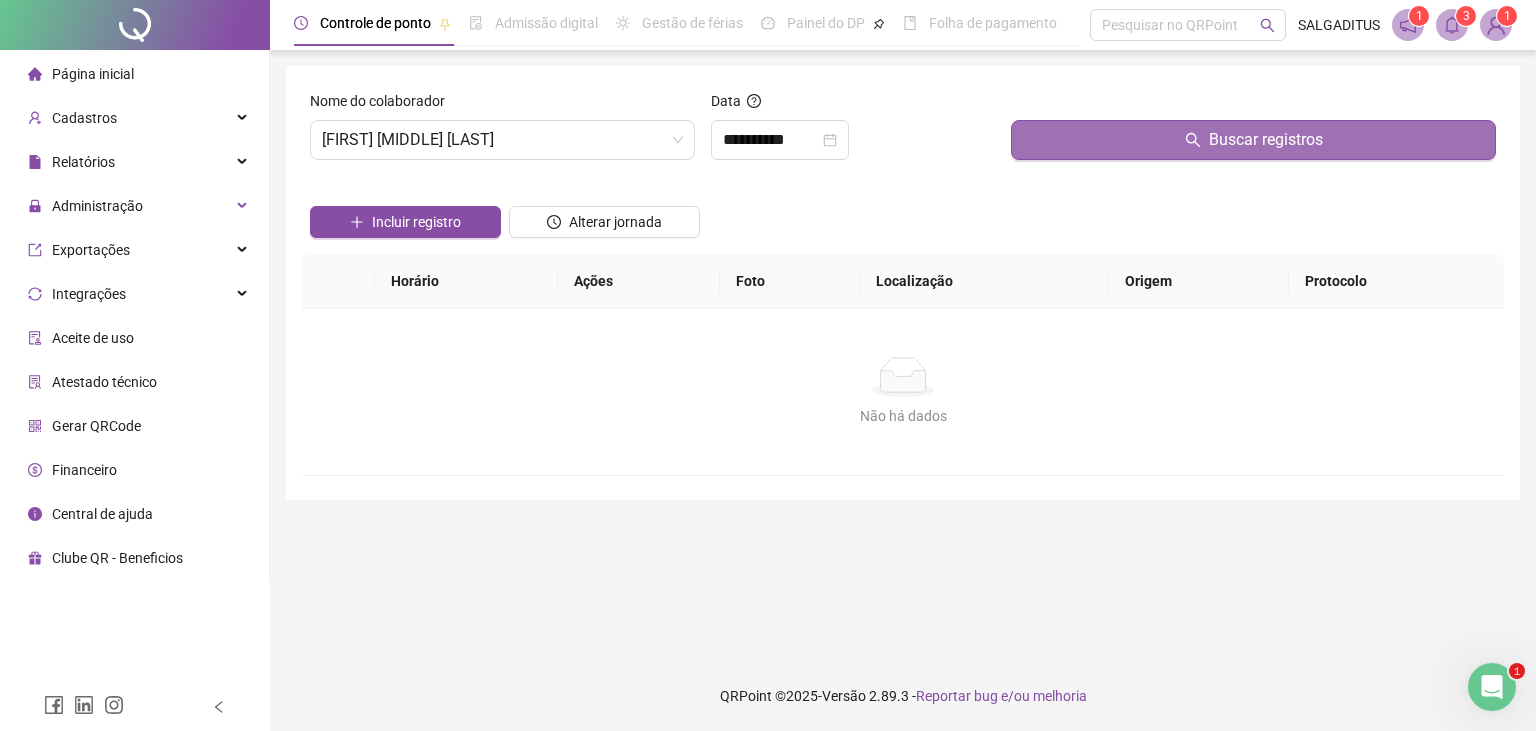 drag, startPoint x: 1114, startPoint y: 143, endPoint x: 917, endPoint y: 141, distance: 197.01015 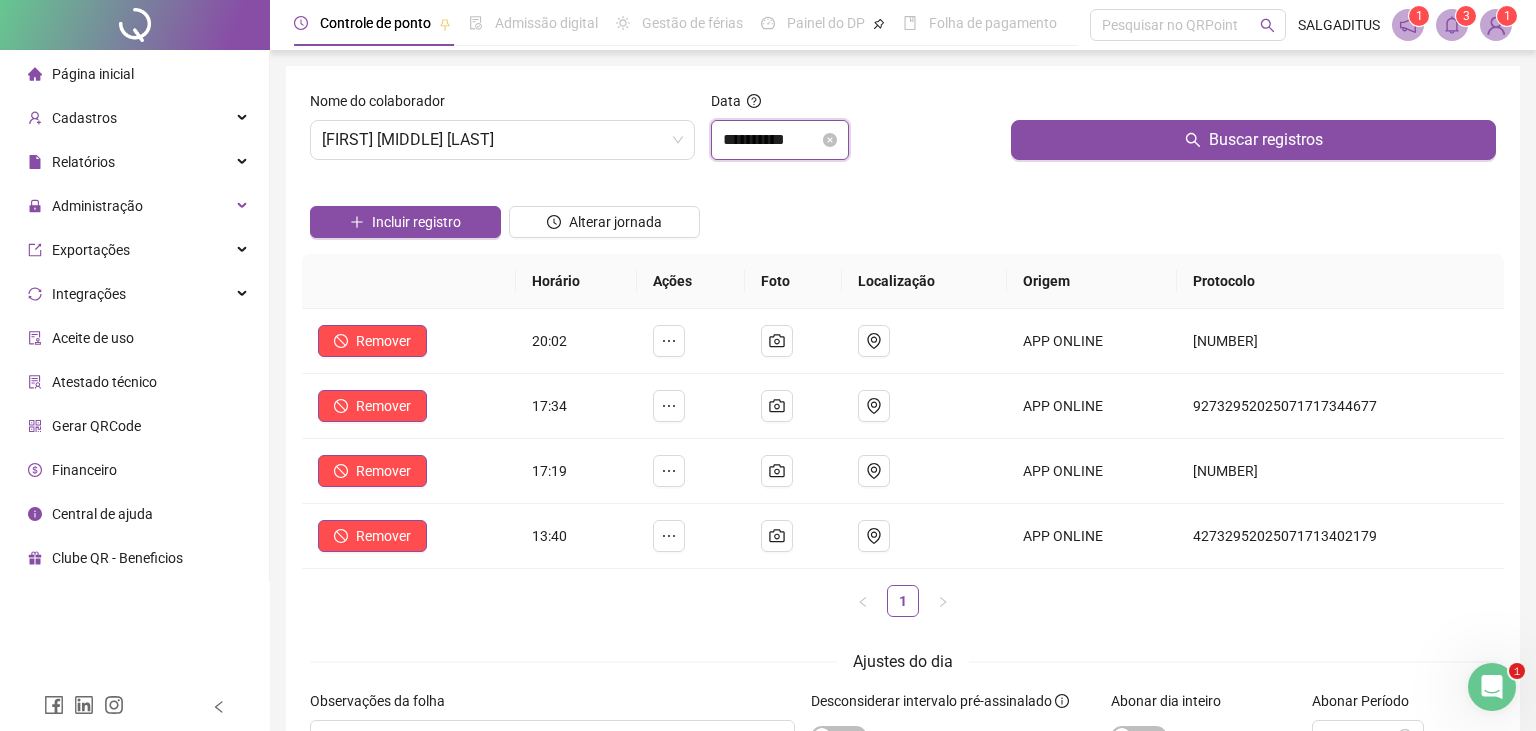 click on "**********" at bounding box center (771, 140) 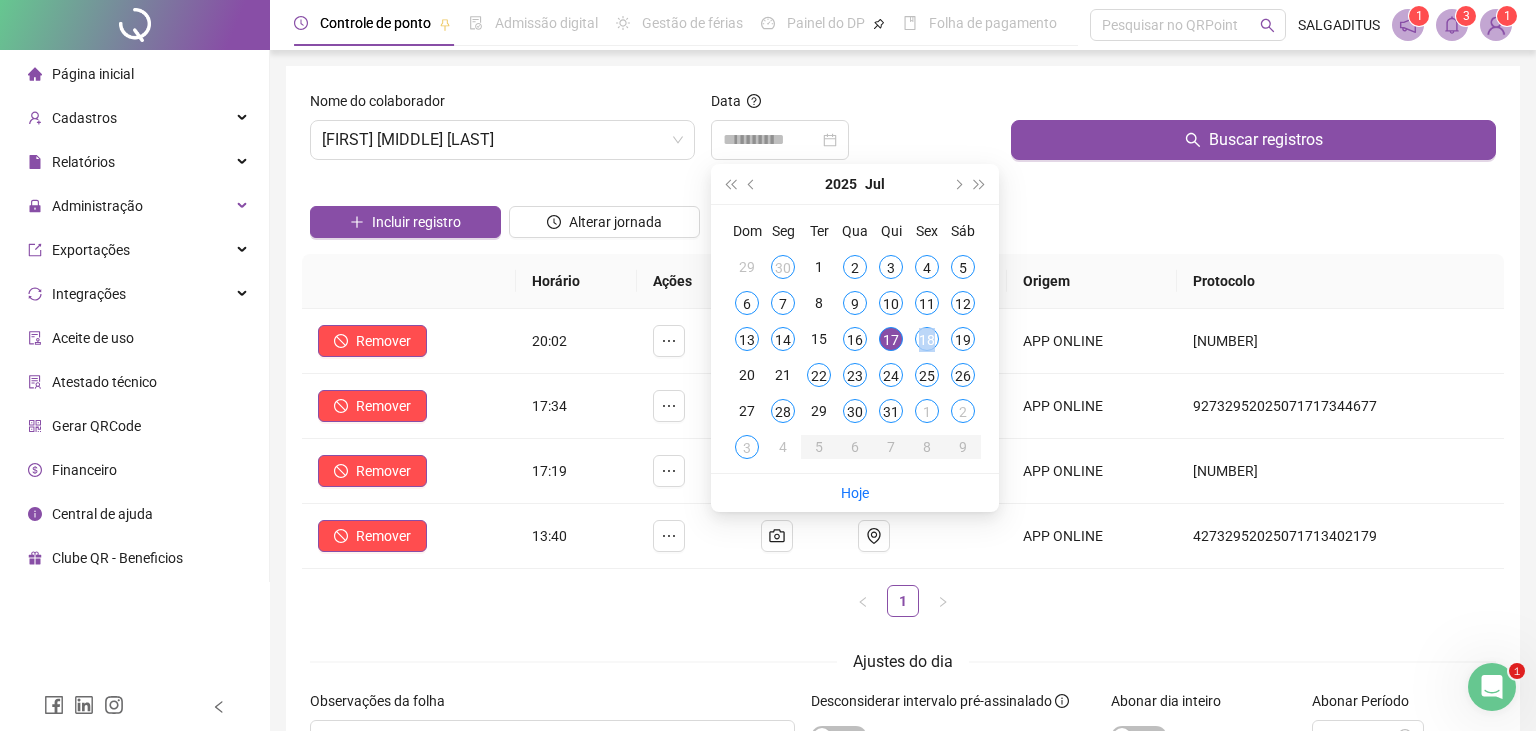 drag, startPoint x: 922, startPoint y: 344, endPoint x: 906, endPoint y: 349, distance: 16.763054 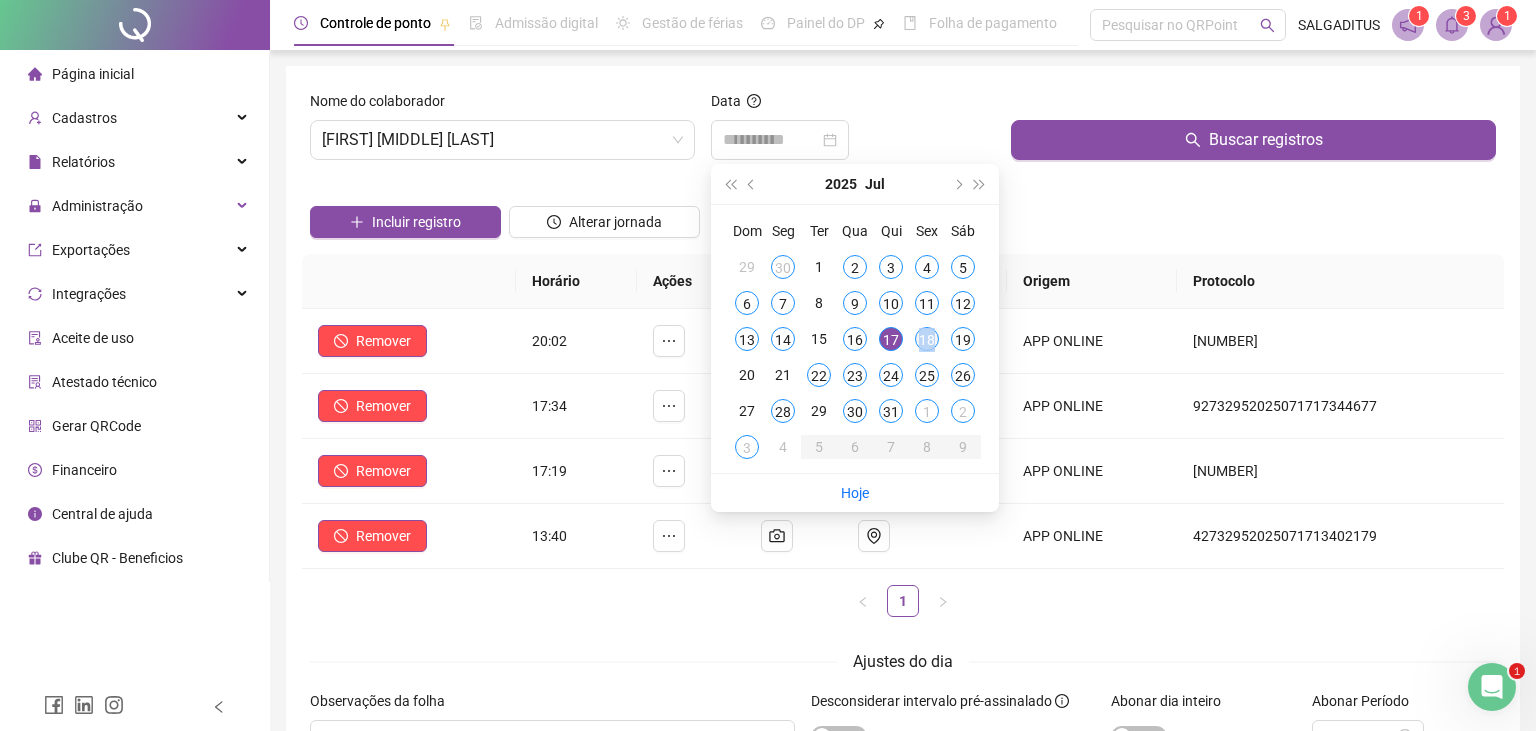 click on "18" at bounding box center (927, 339) 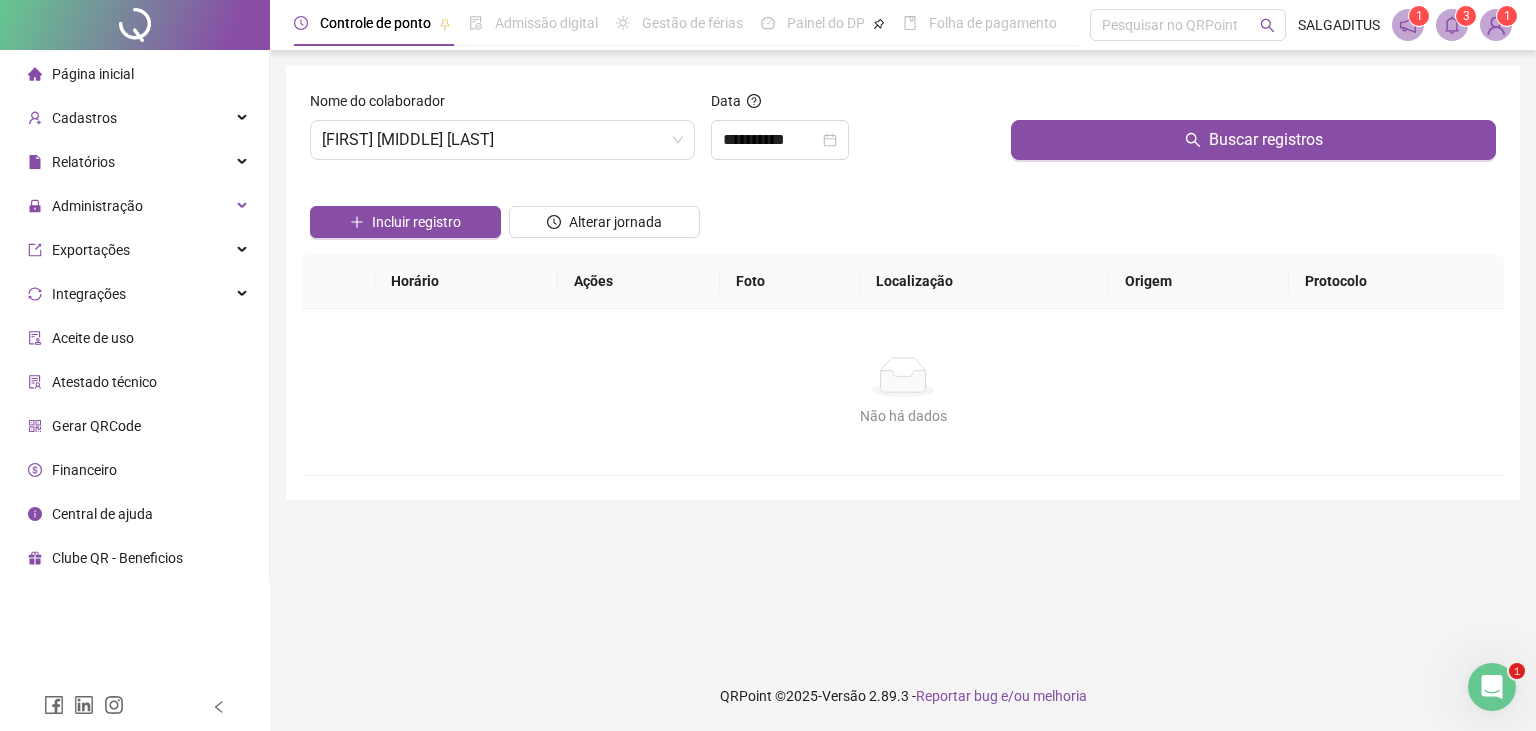 click on "Buscar registros" at bounding box center (1253, 133) 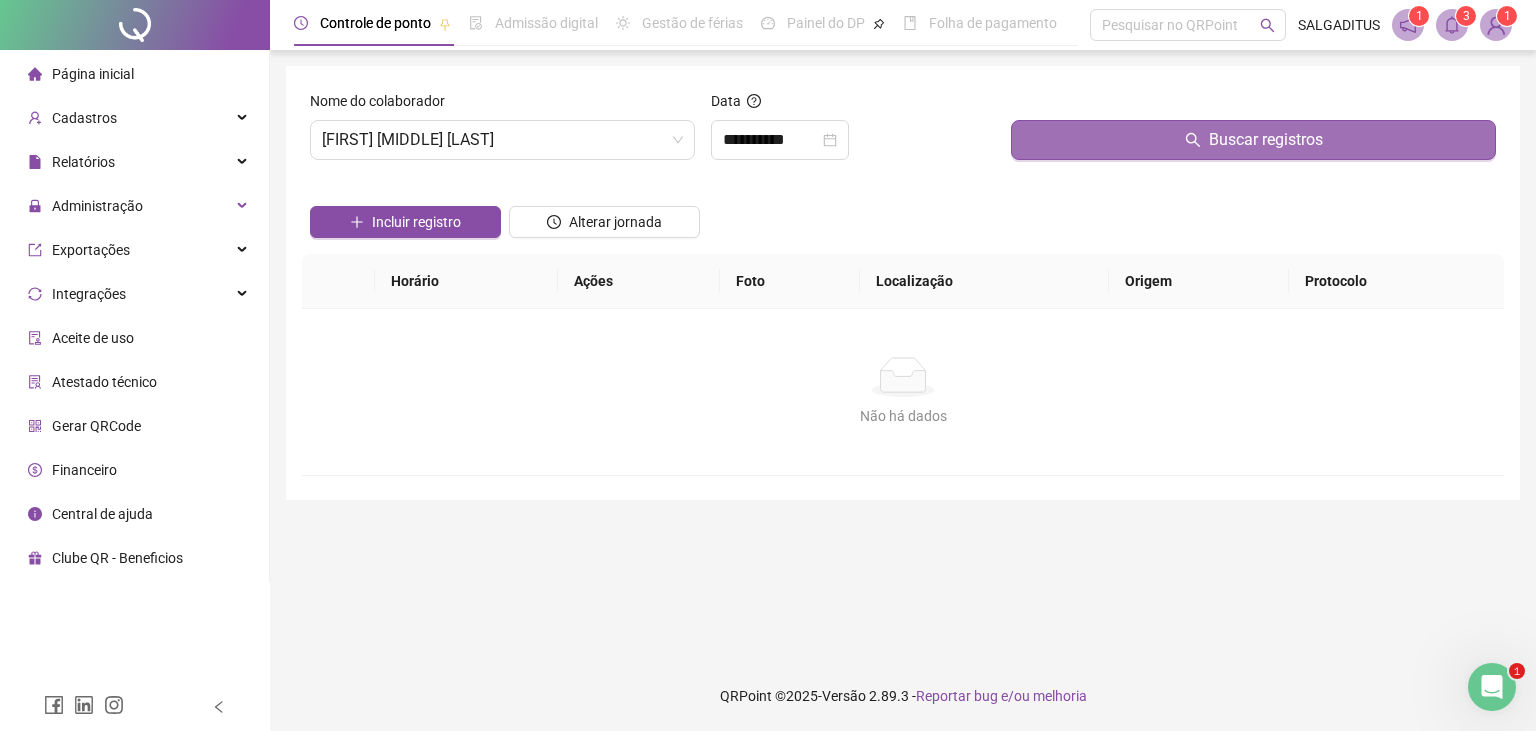 click on "Buscar registros" at bounding box center [1253, 140] 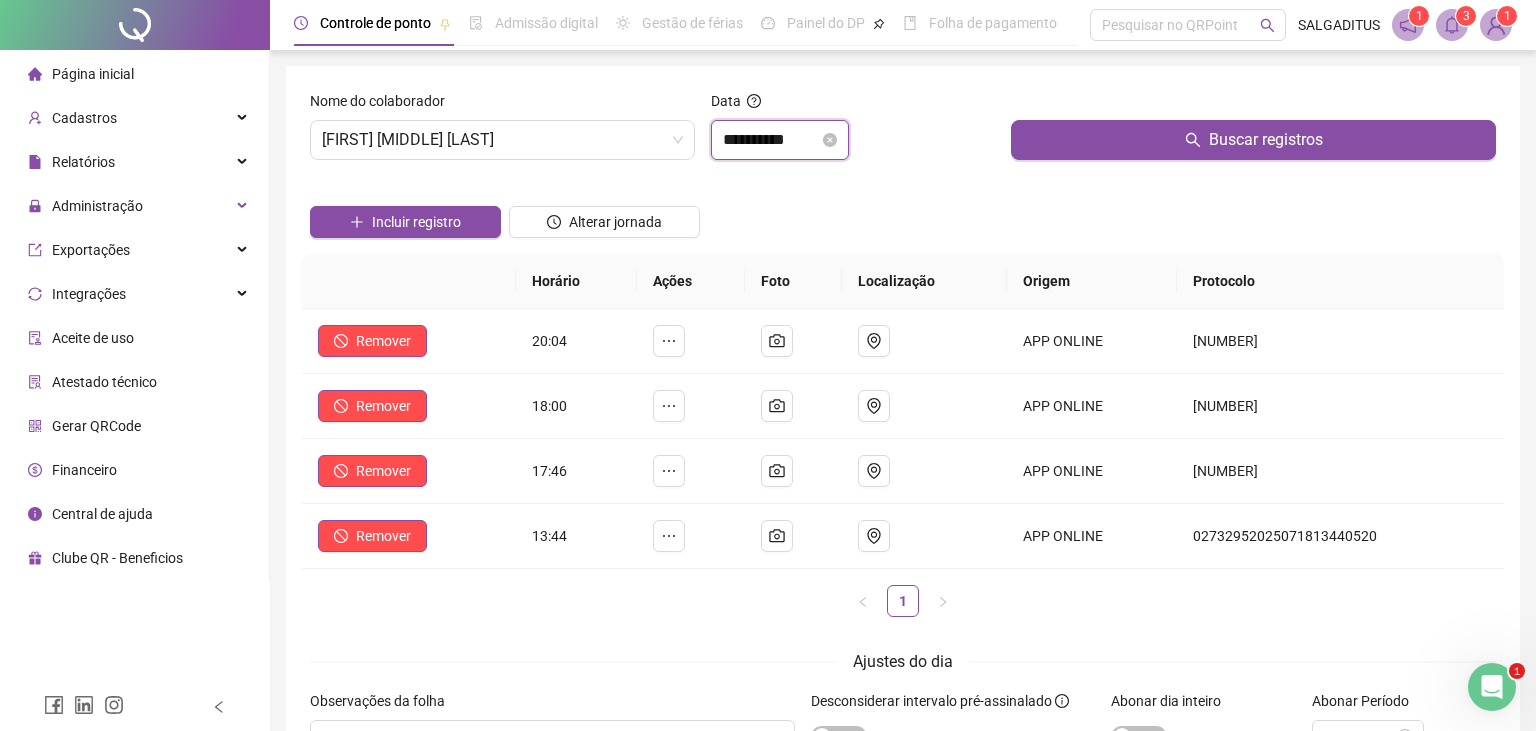 click on "**********" at bounding box center (771, 140) 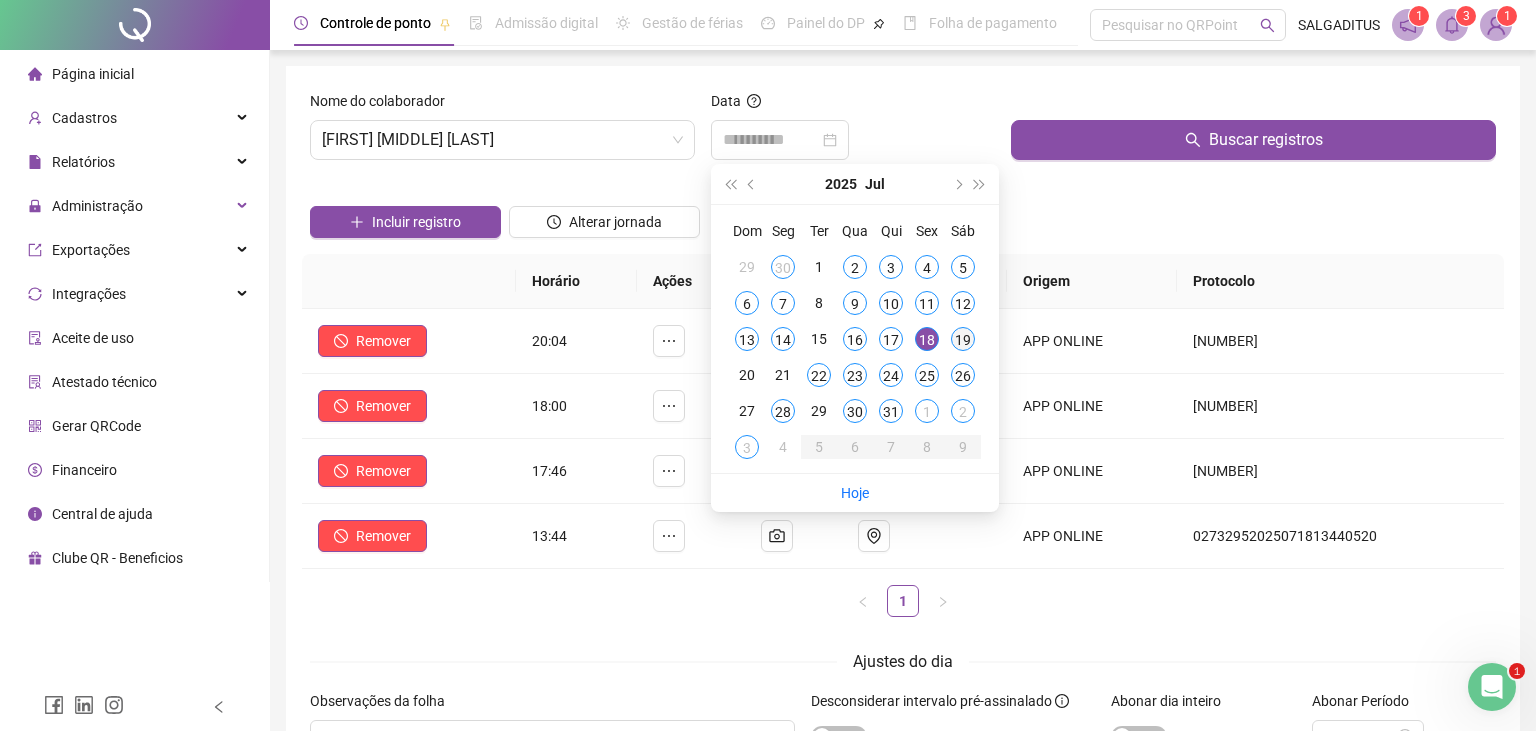 click on "19" at bounding box center (963, 339) 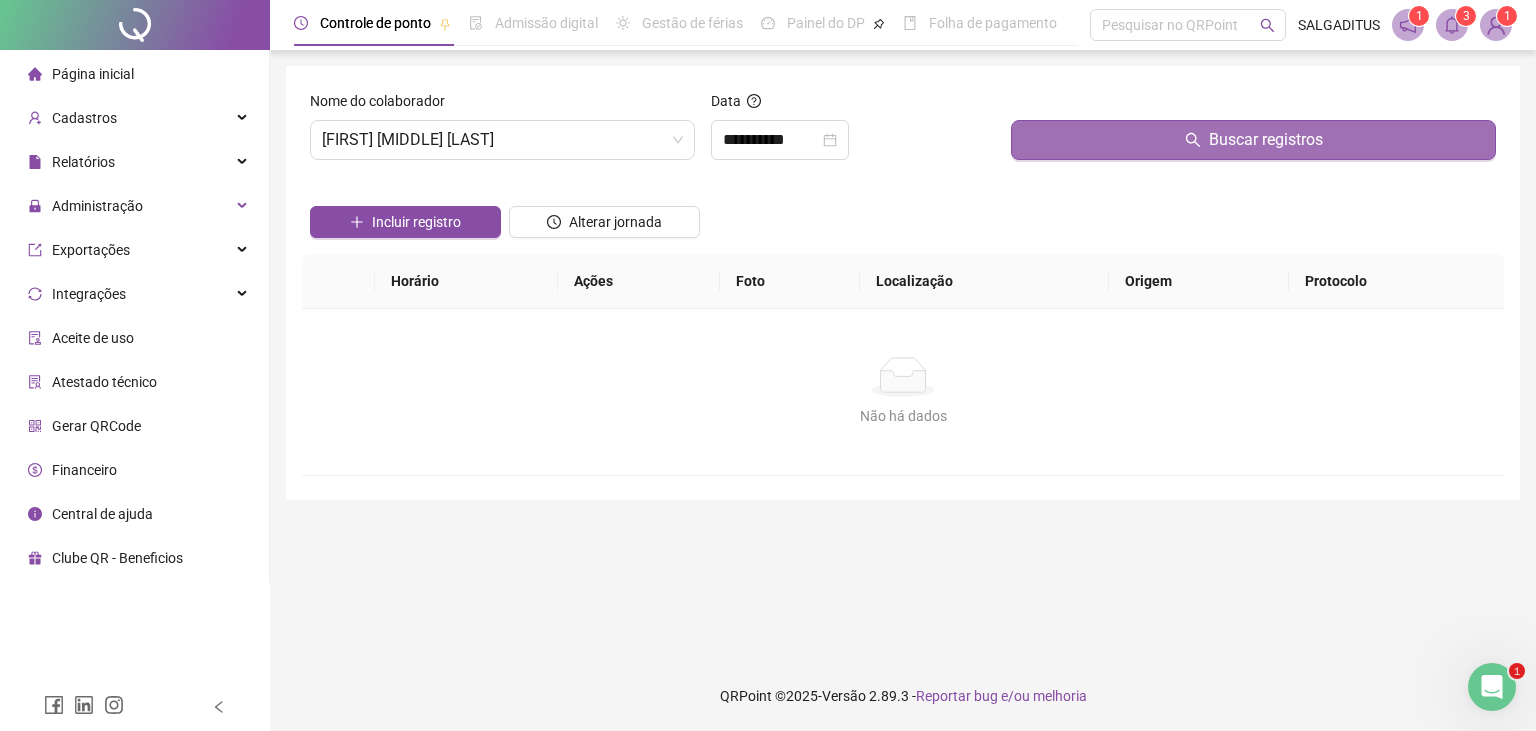 drag, startPoint x: 1133, startPoint y: 118, endPoint x: 1122, endPoint y: 132, distance: 17.804493 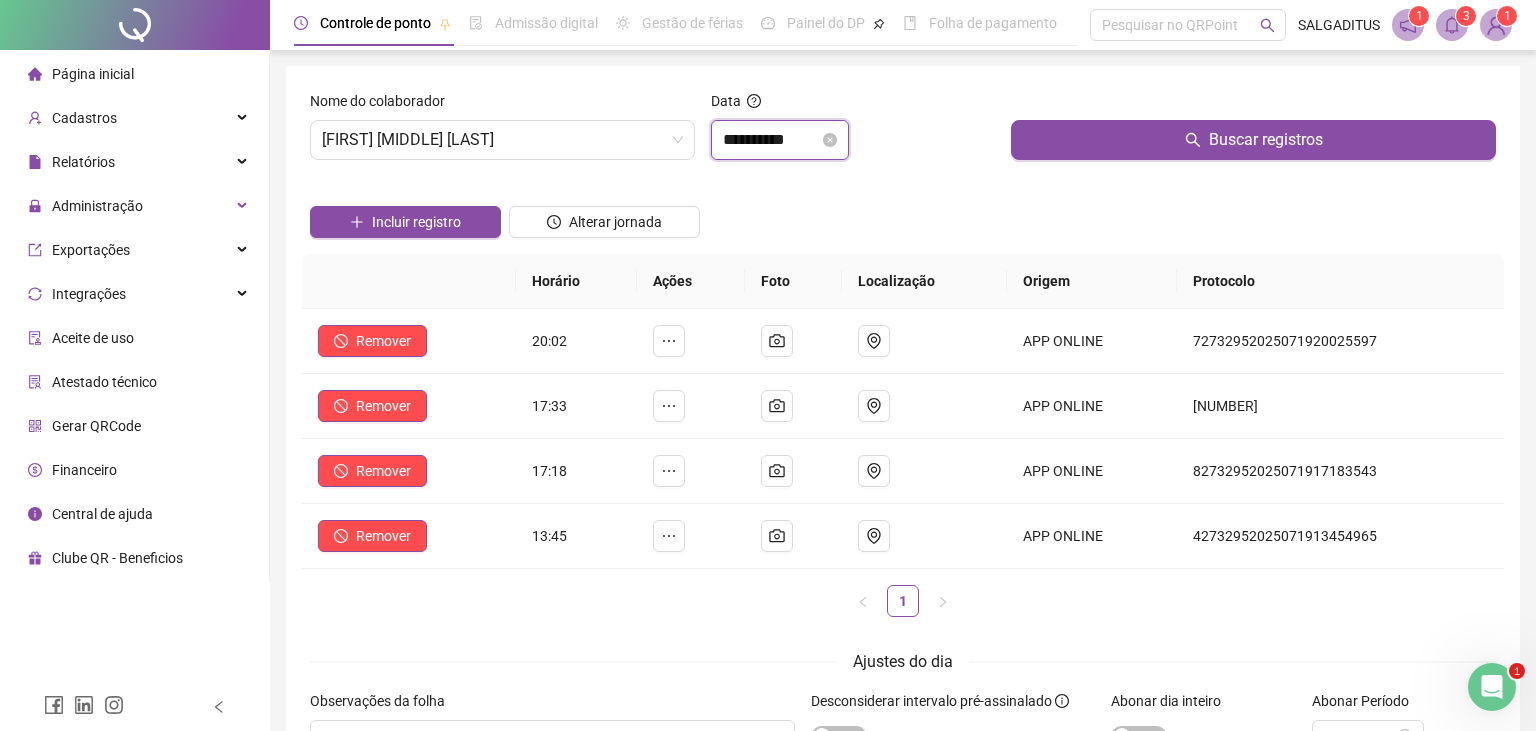 click on "**********" at bounding box center (771, 140) 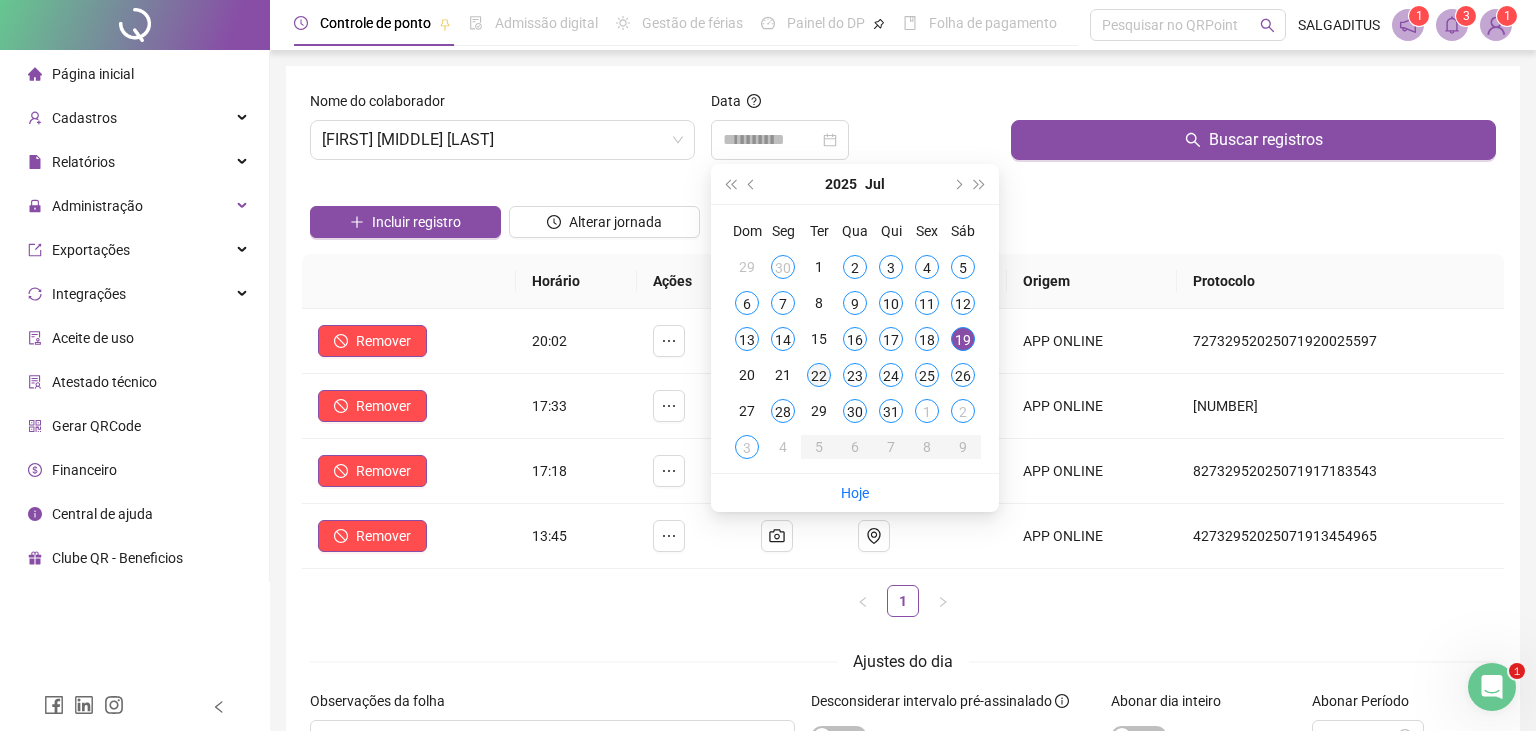 click on "22" at bounding box center (819, 375) 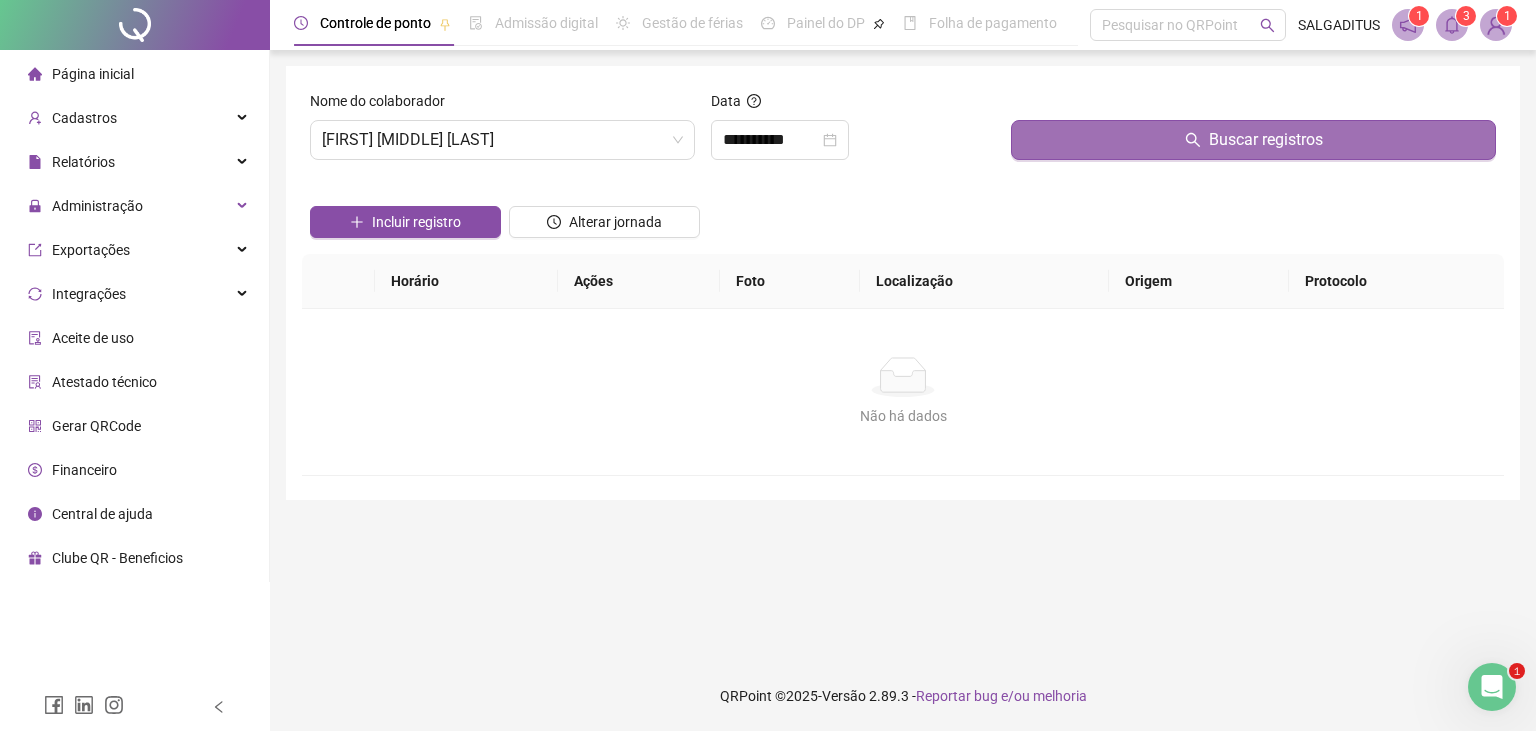 click on "Buscar registros" at bounding box center [1253, 140] 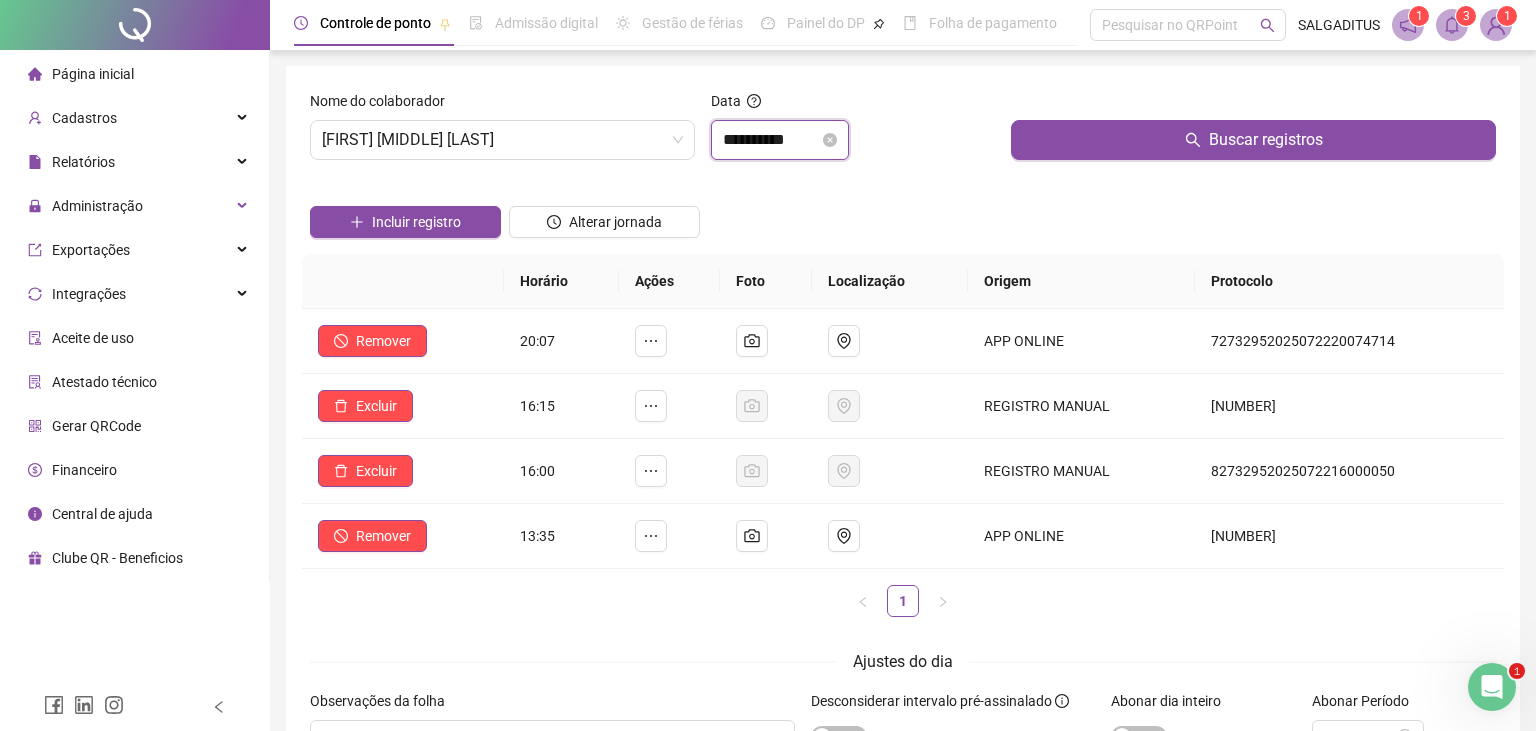 click on "**********" at bounding box center (771, 140) 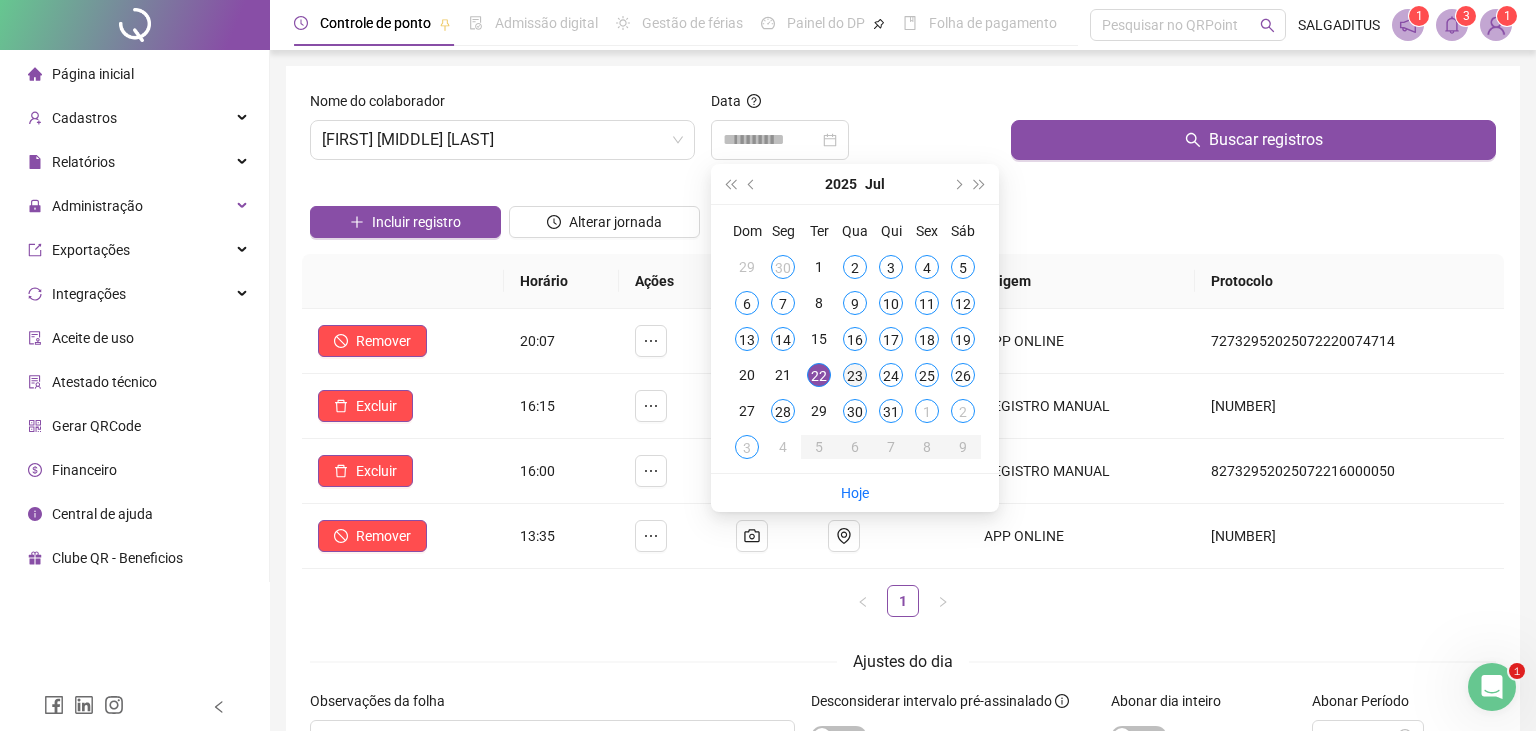 click on "23" at bounding box center [855, 375] 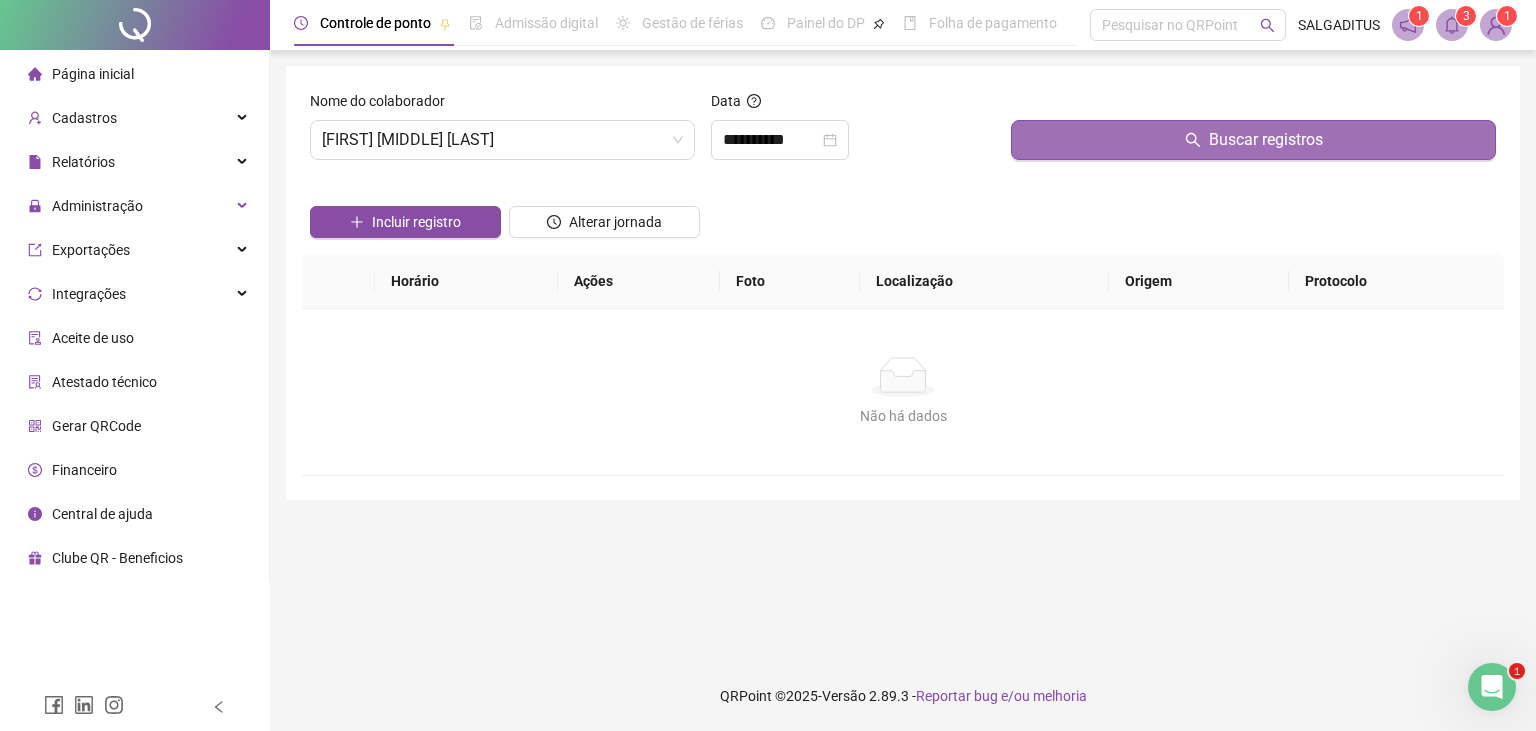 click on "Buscar registros" at bounding box center (1266, 140) 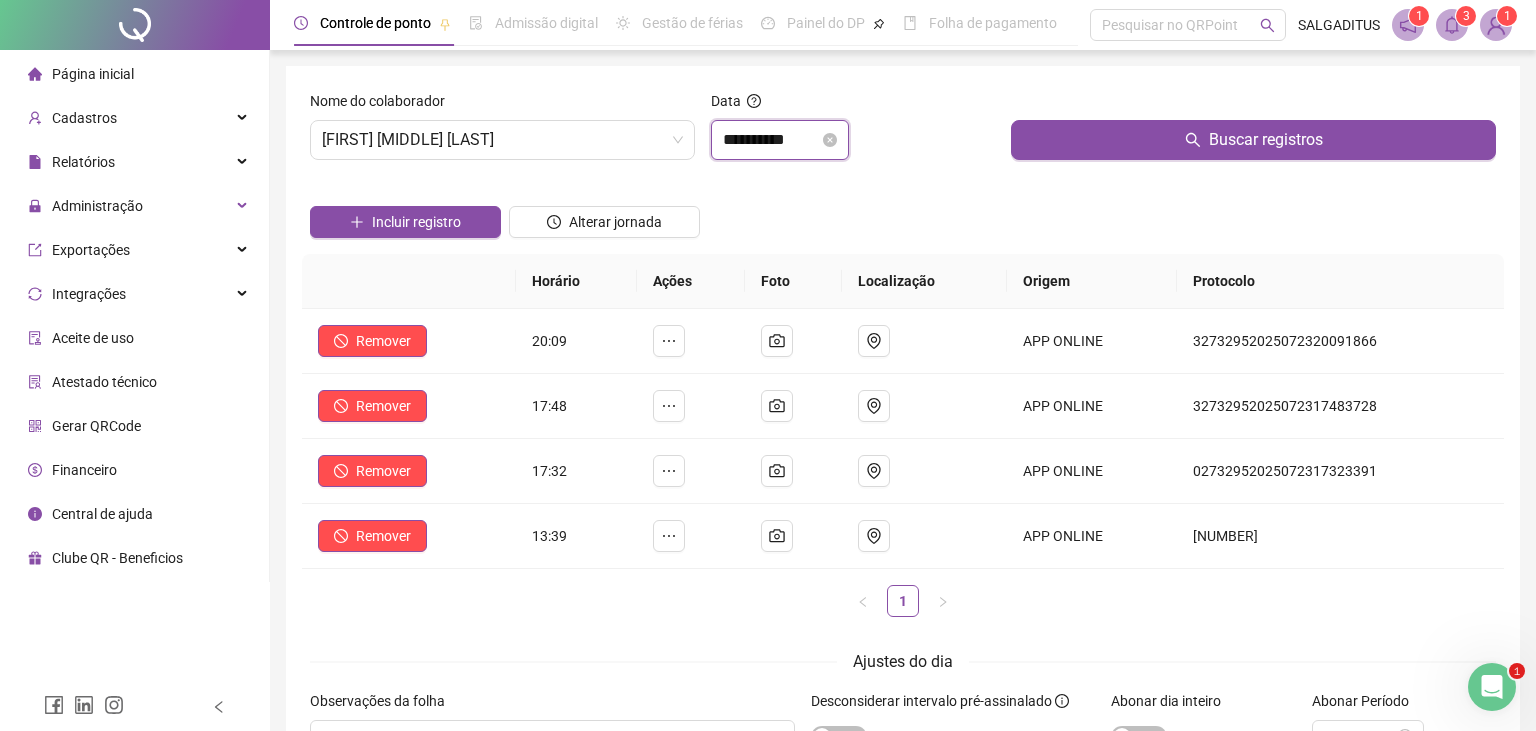 click on "**********" at bounding box center [771, 140] 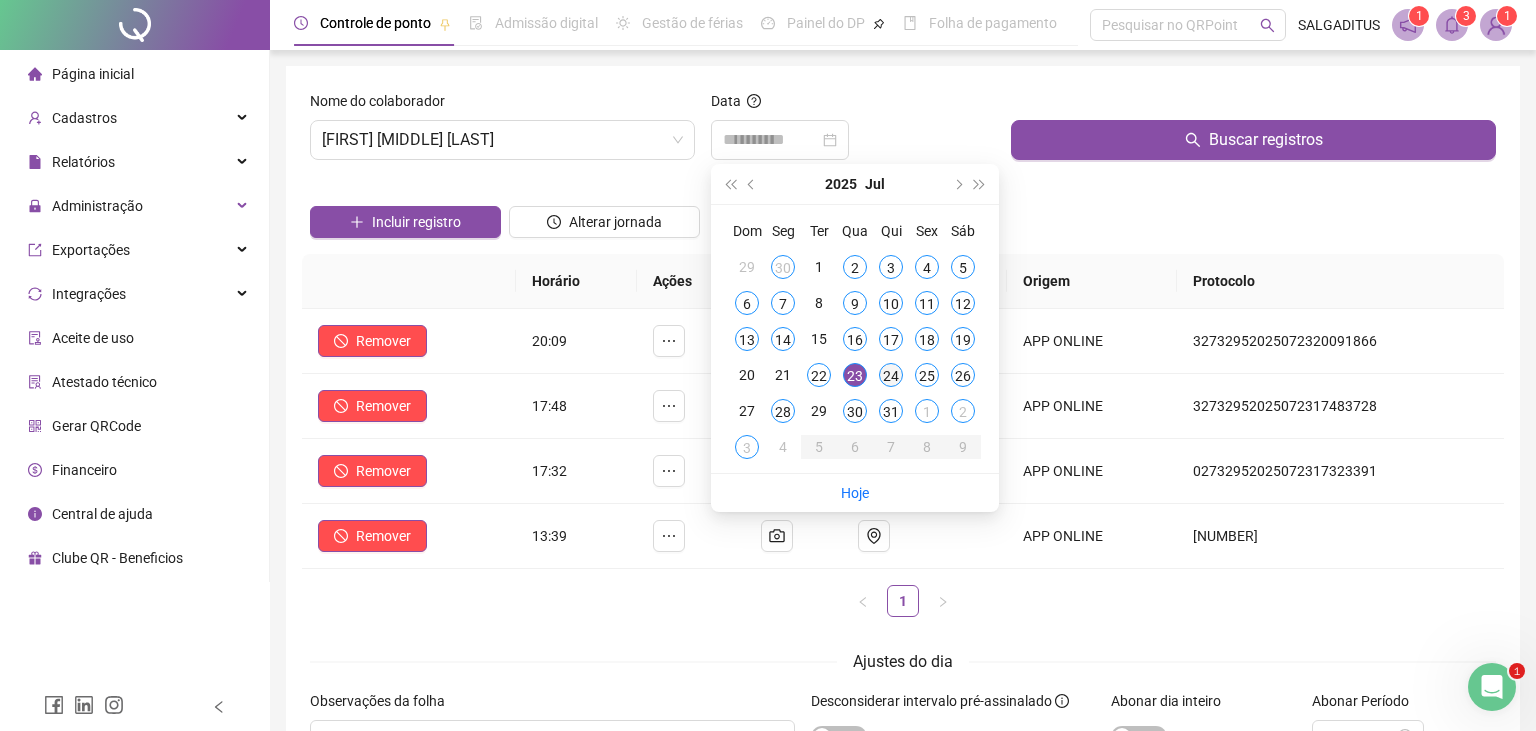 click on "24" at bounding box center (891, 375) 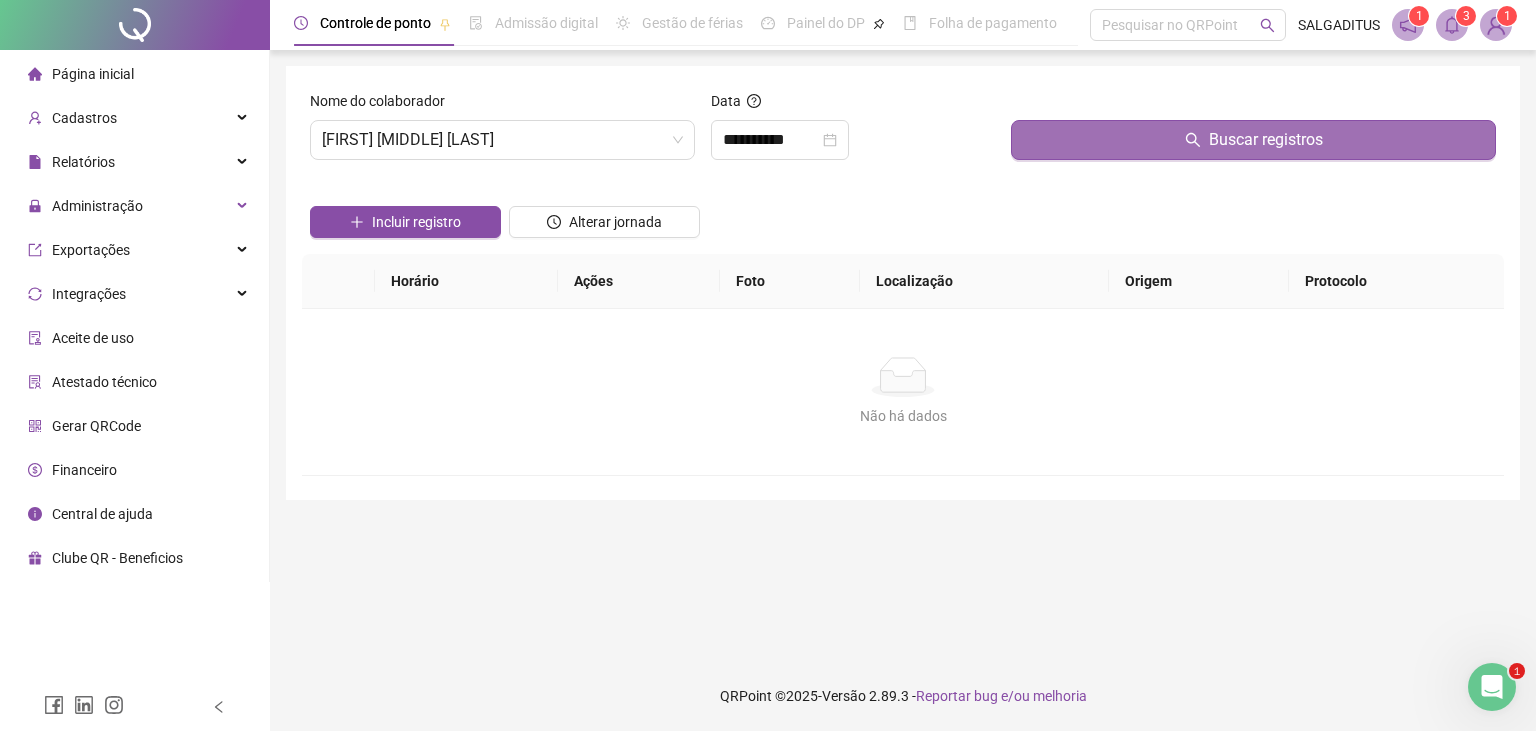 click on "Buscar registros" at bounding box center (1253, 140) 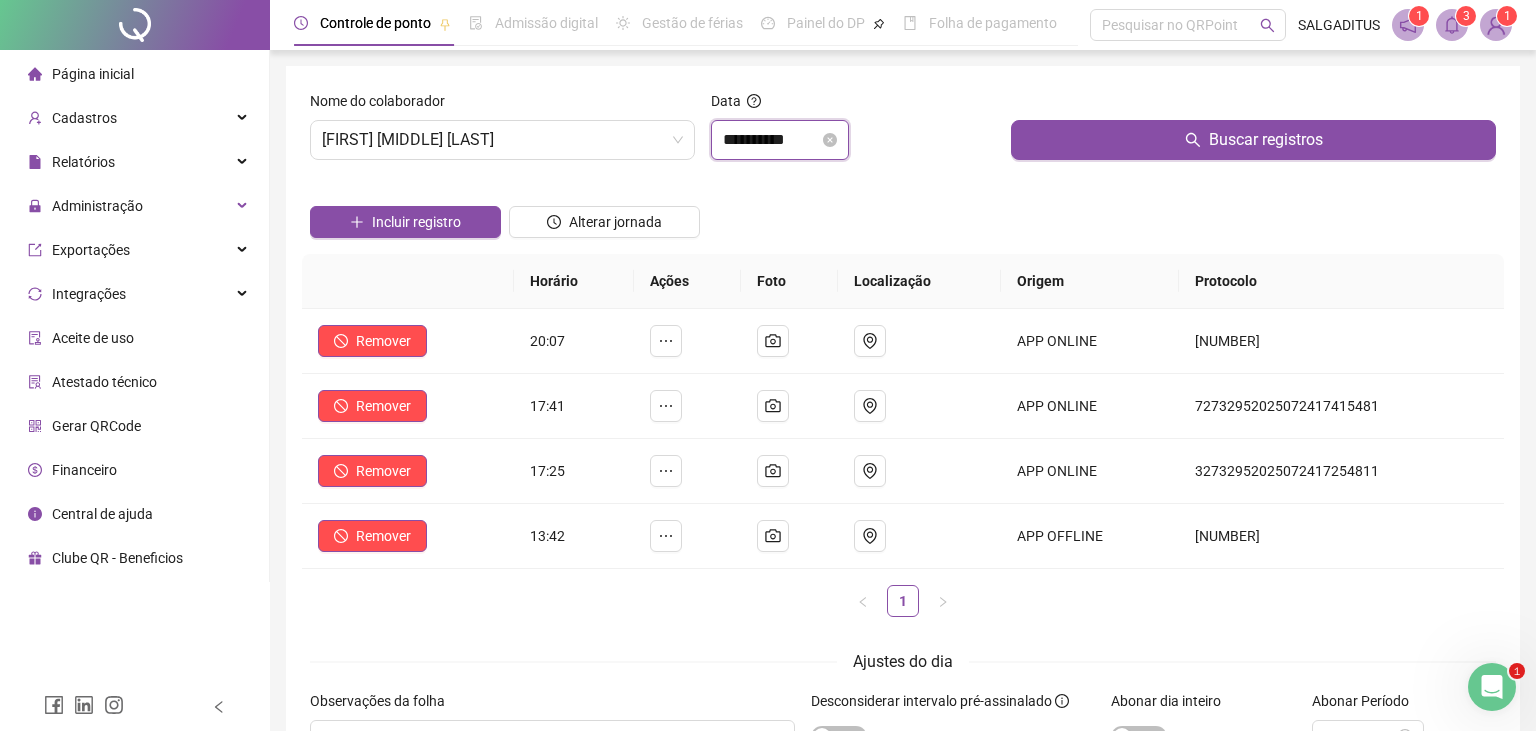 click on "**********" at bounding box center (771, 140) 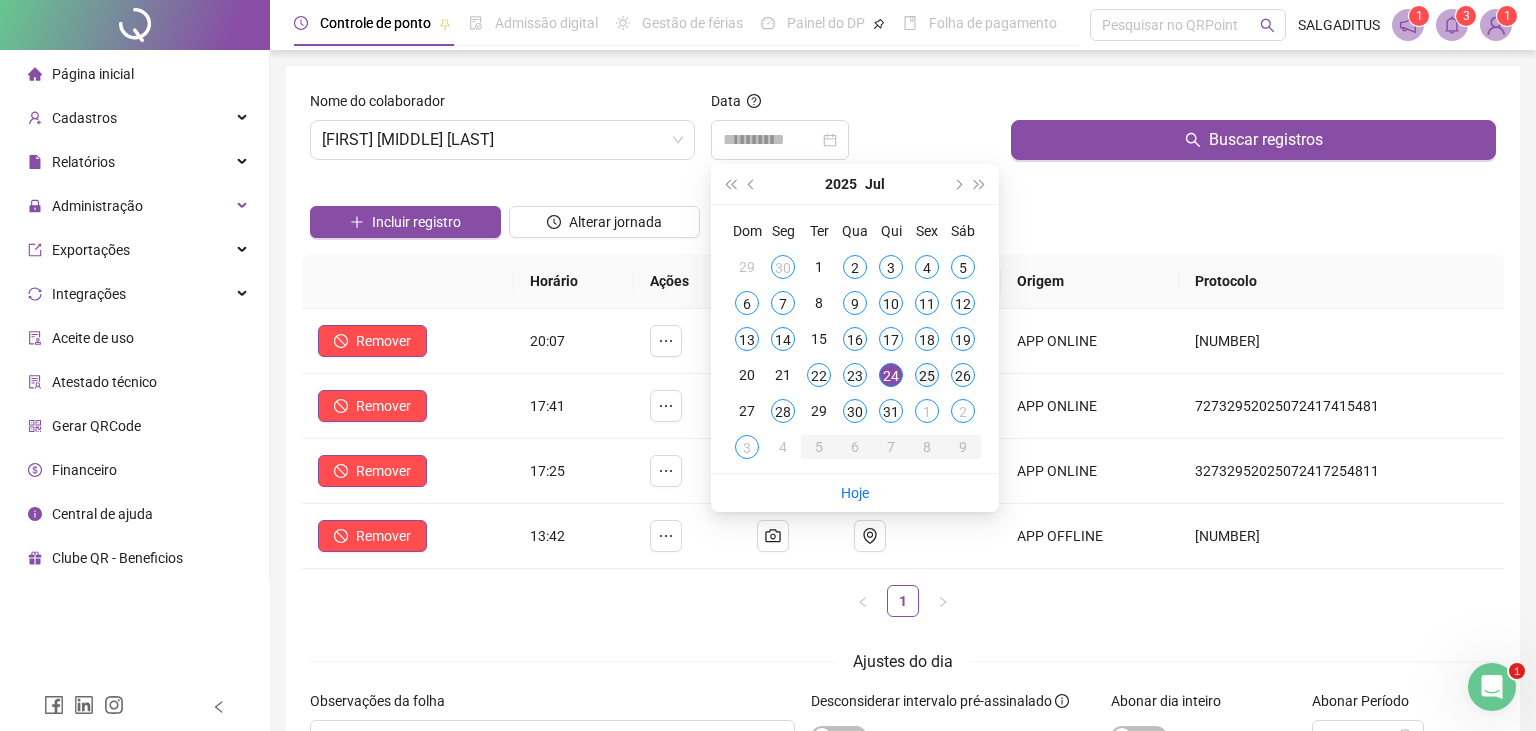click on "25" at bounding box center (927, 375) 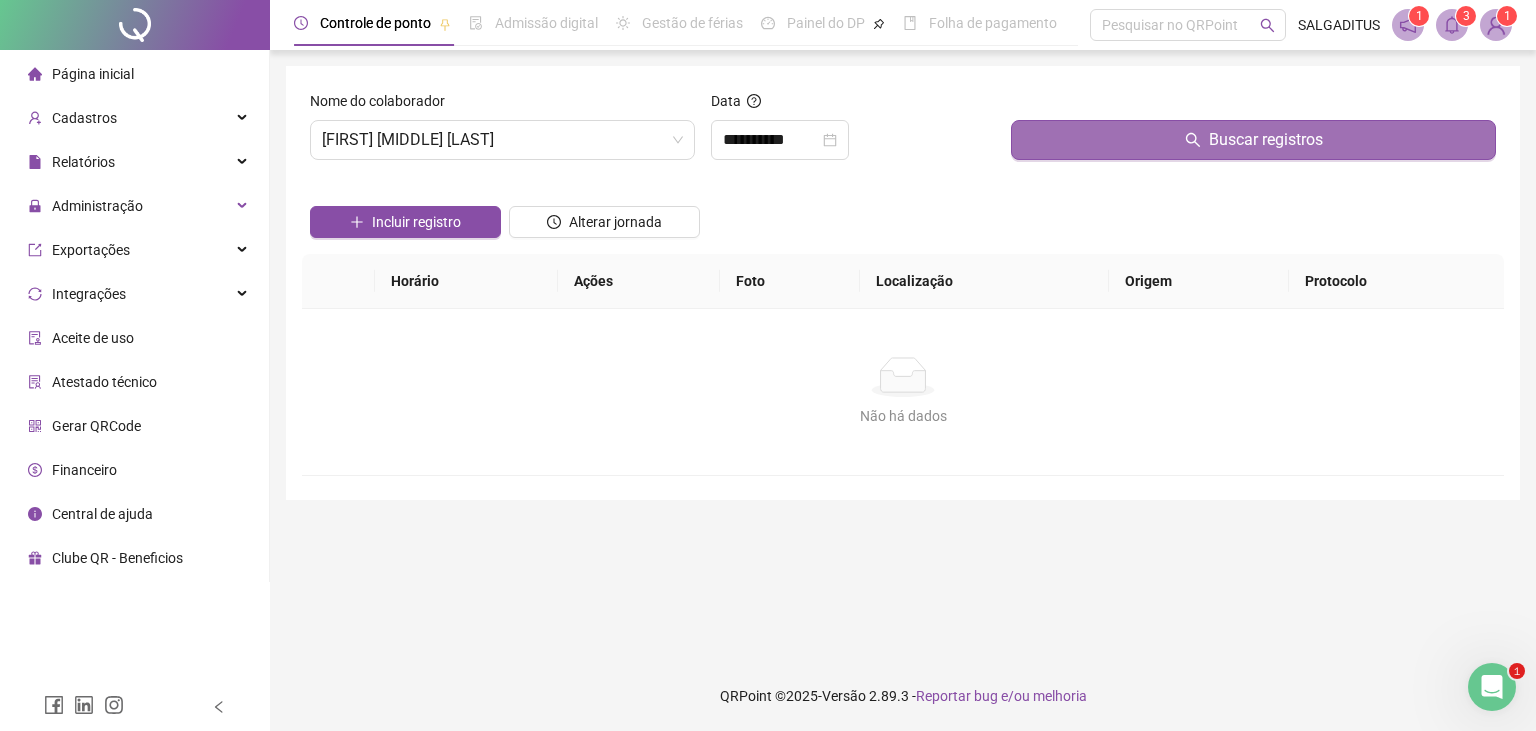 click on "Buscar registros" at bounding box center (1253, 140) 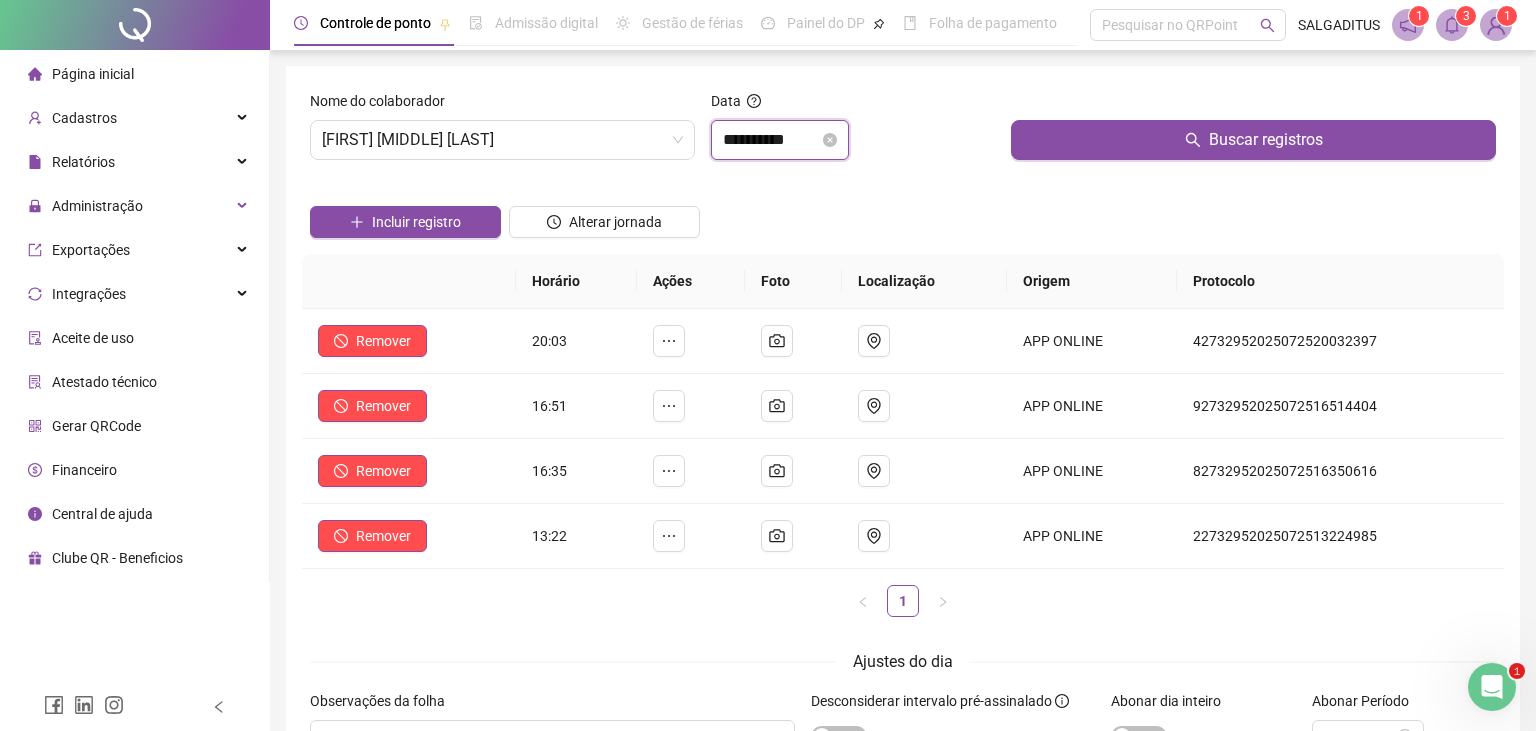 click on "**********" at bounding box center (771, 140) 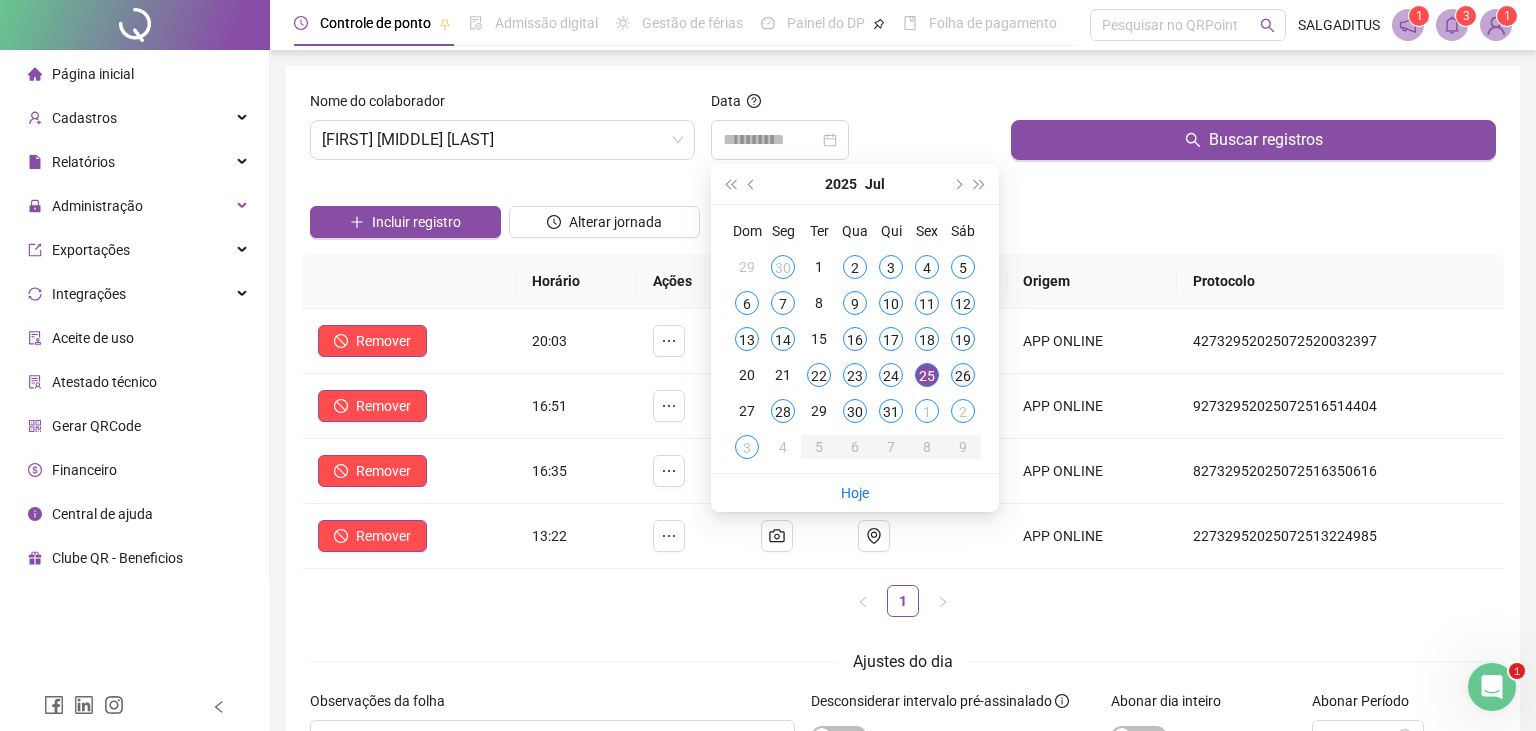 click on "26" at bounding box center [963, 375] 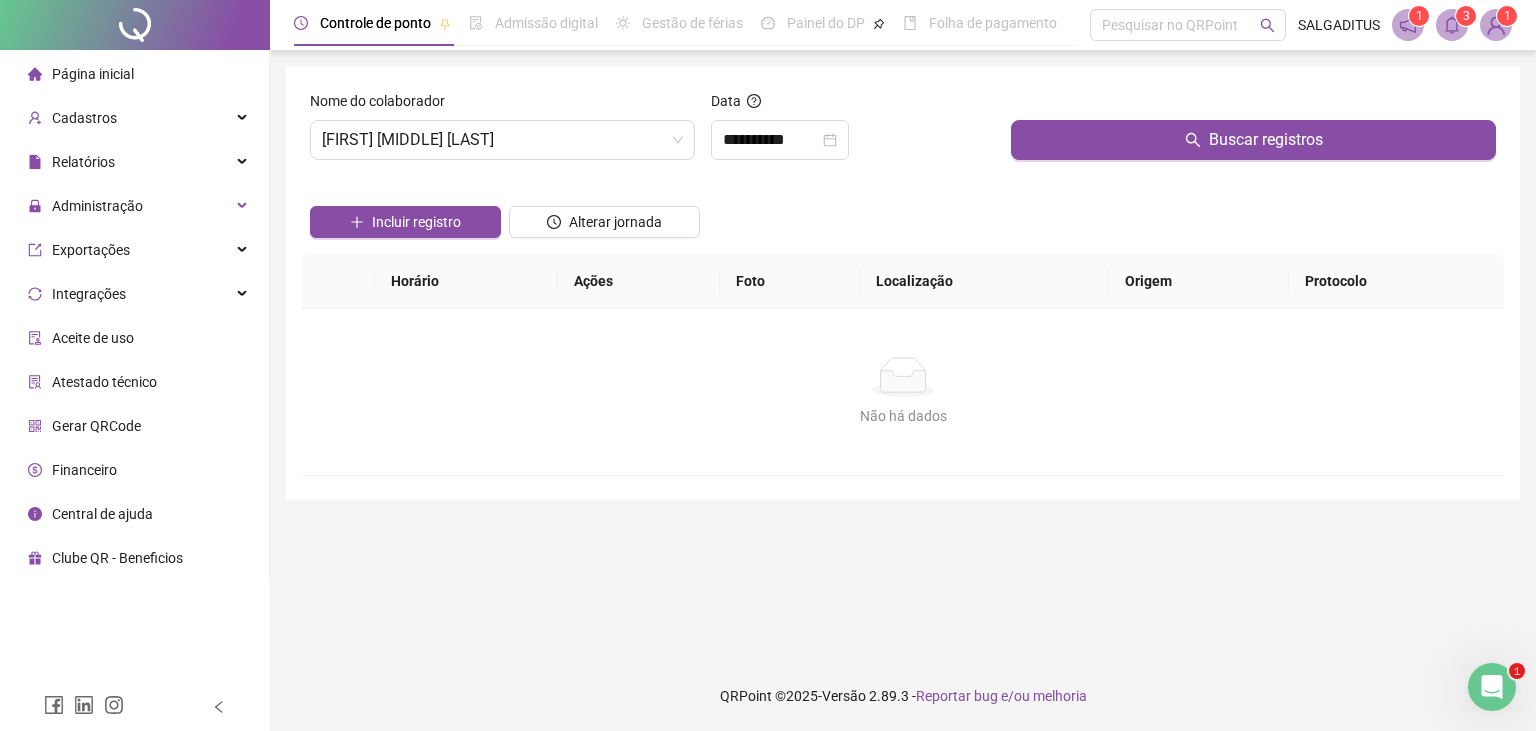 drag, startPoint x: 1160, startPoint y: 142, endPoint x: 778, endPoint y: 107, distance: 383.60007 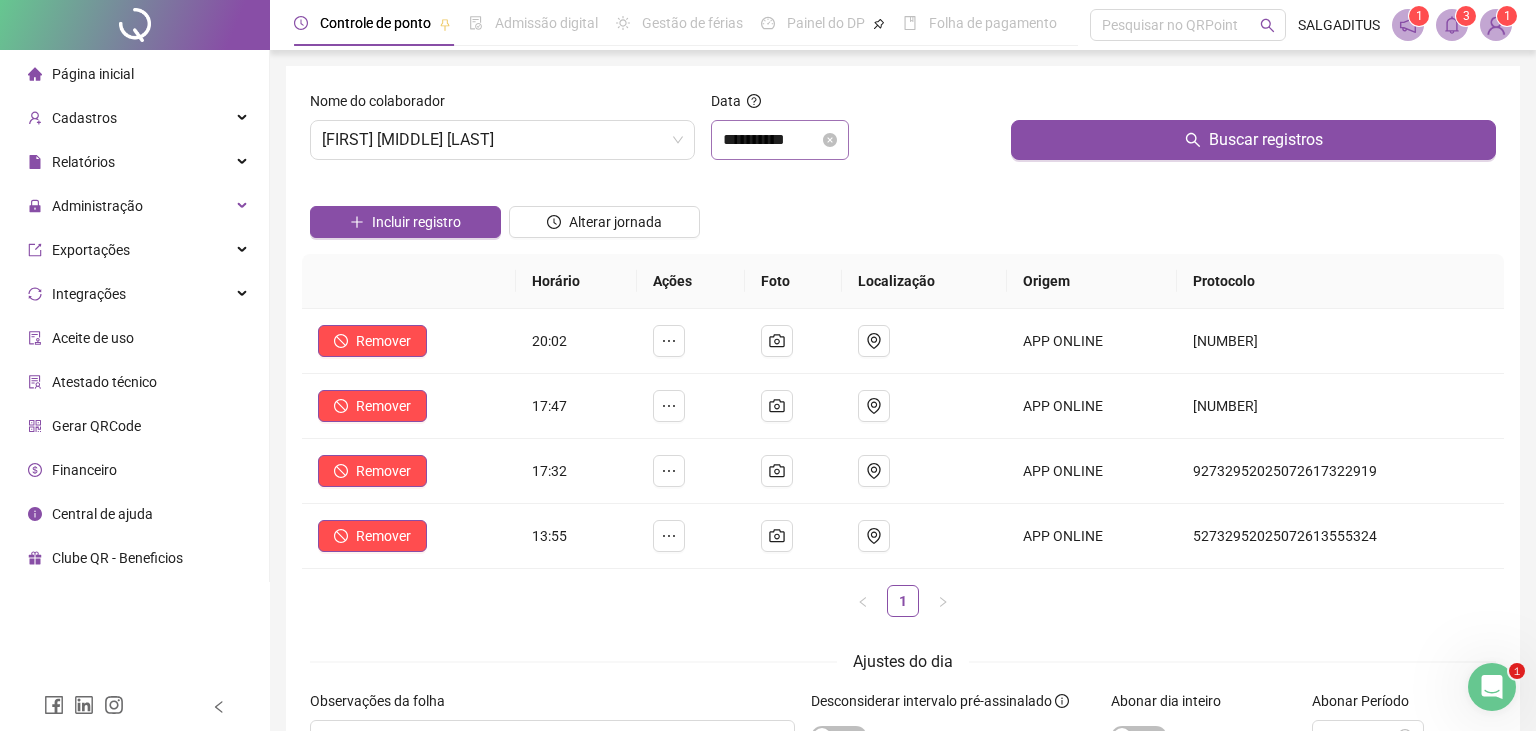 click on "**********" at bounding box center [780, 140] 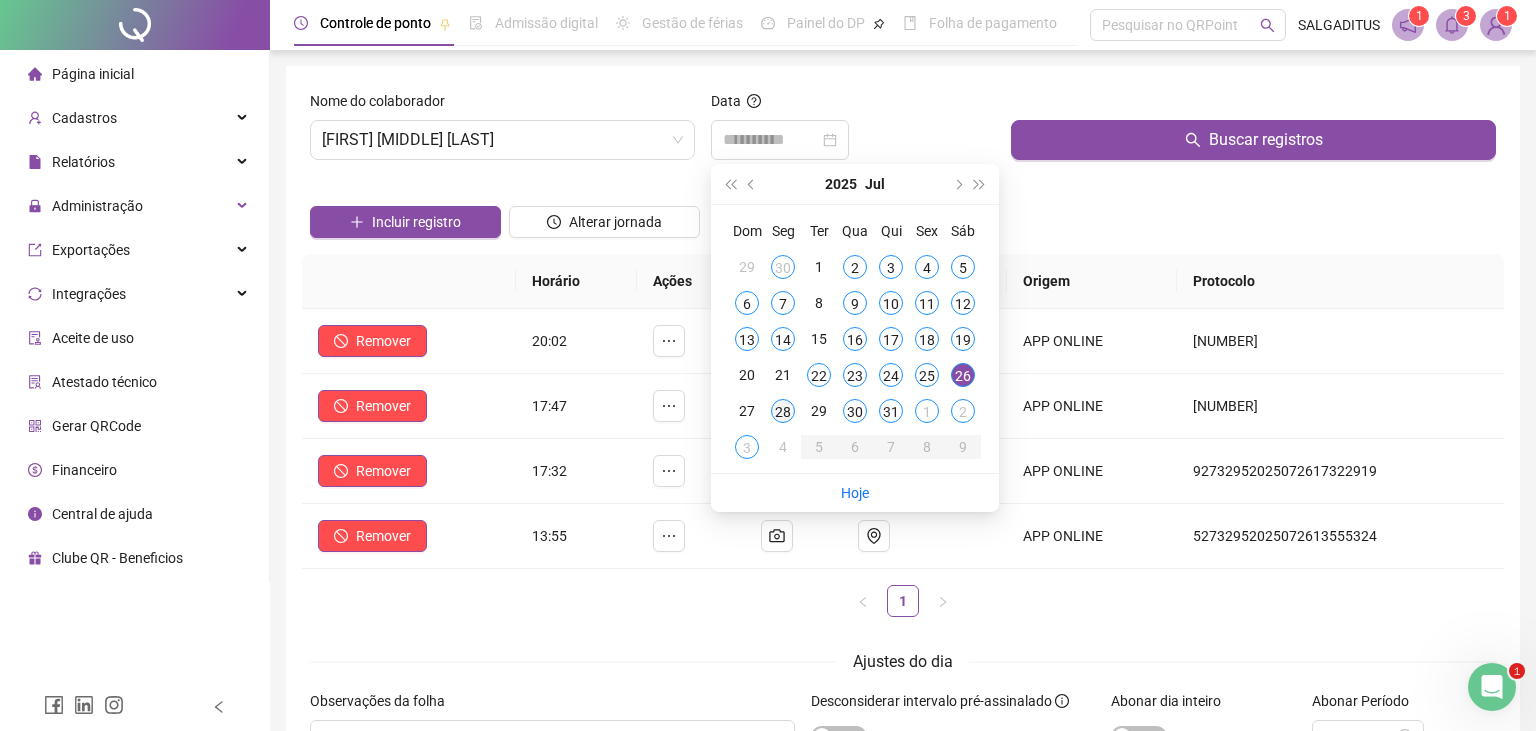 click on "28" at bounding box center (783, 411) 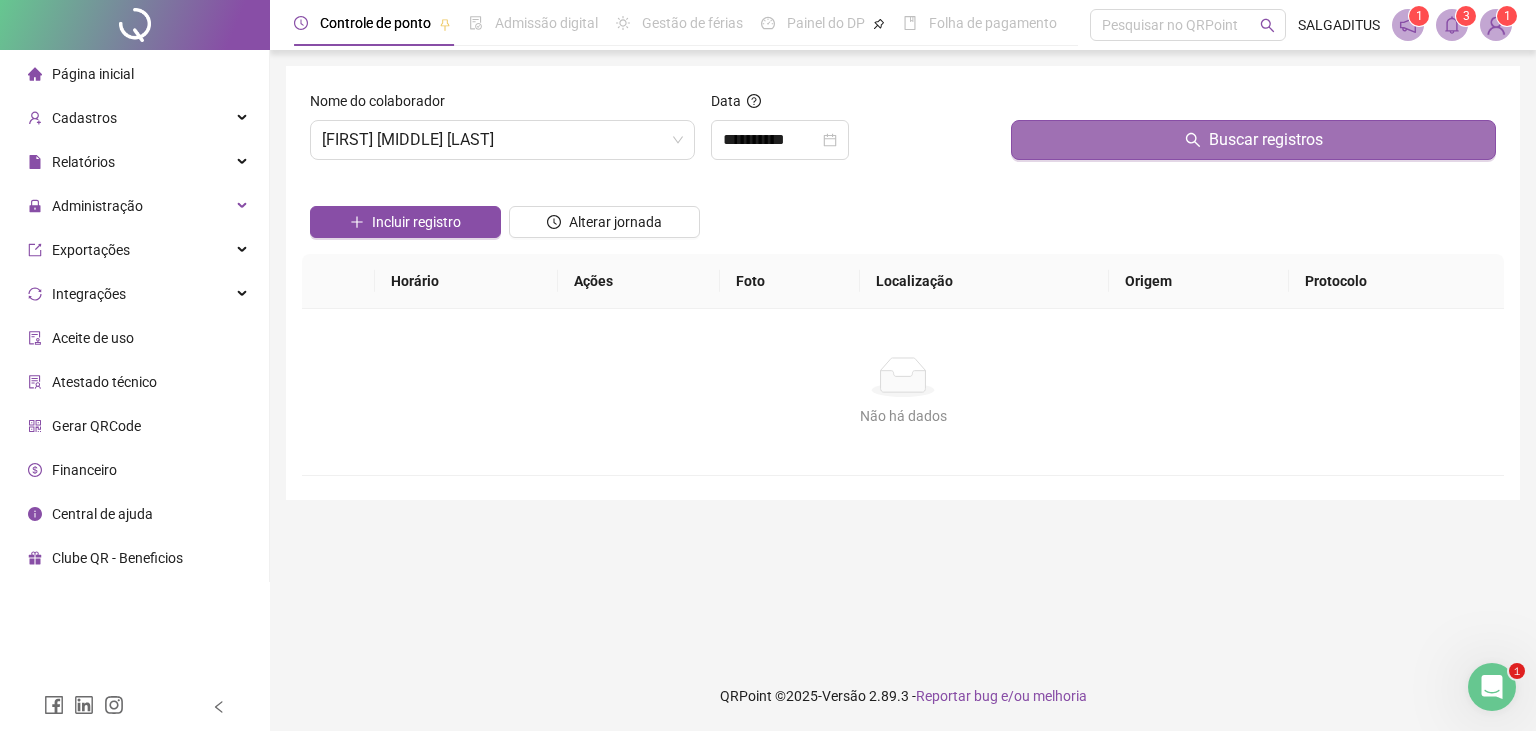 click on "Buscar registros" at bounding box center [1253, 140] 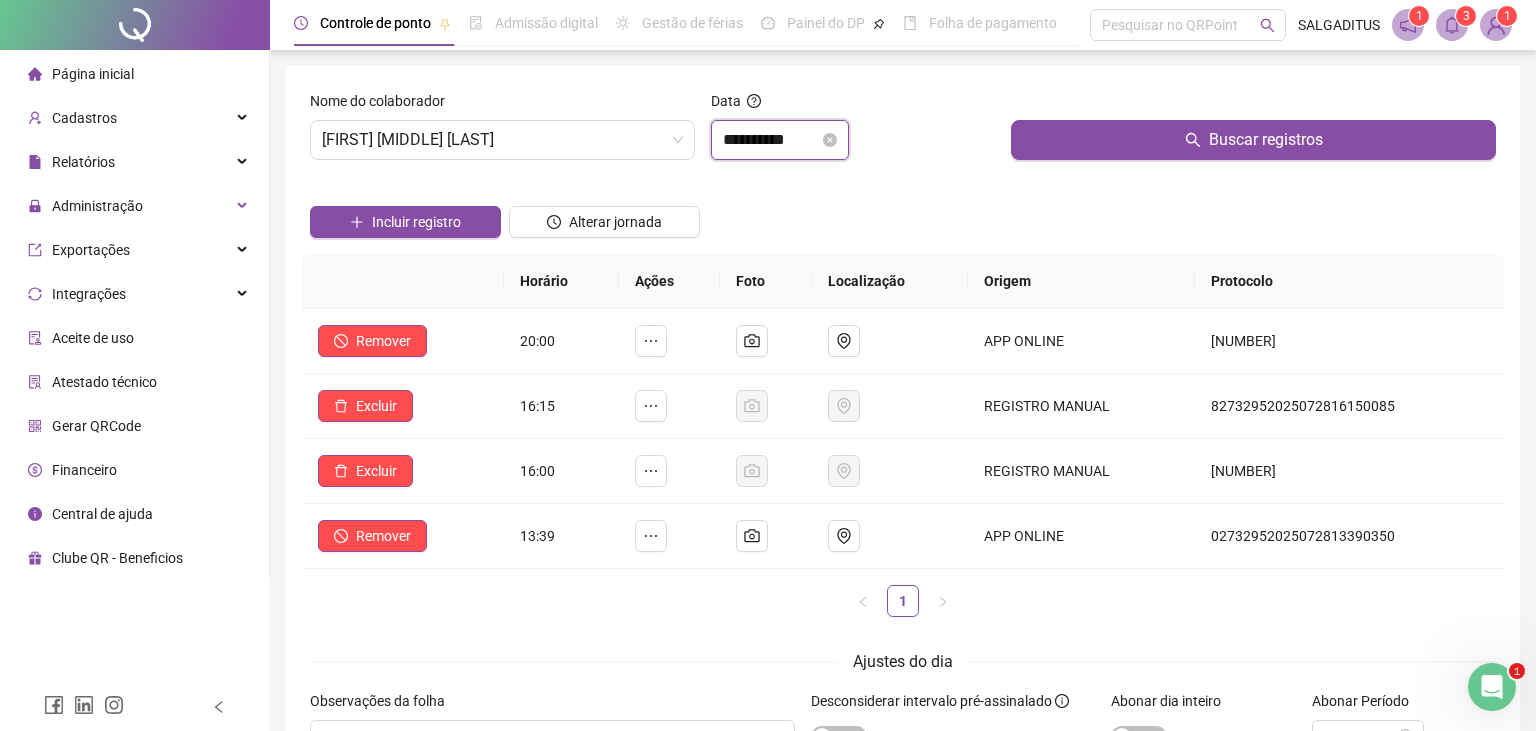 click on "**********" at bounding box center [771, 140] 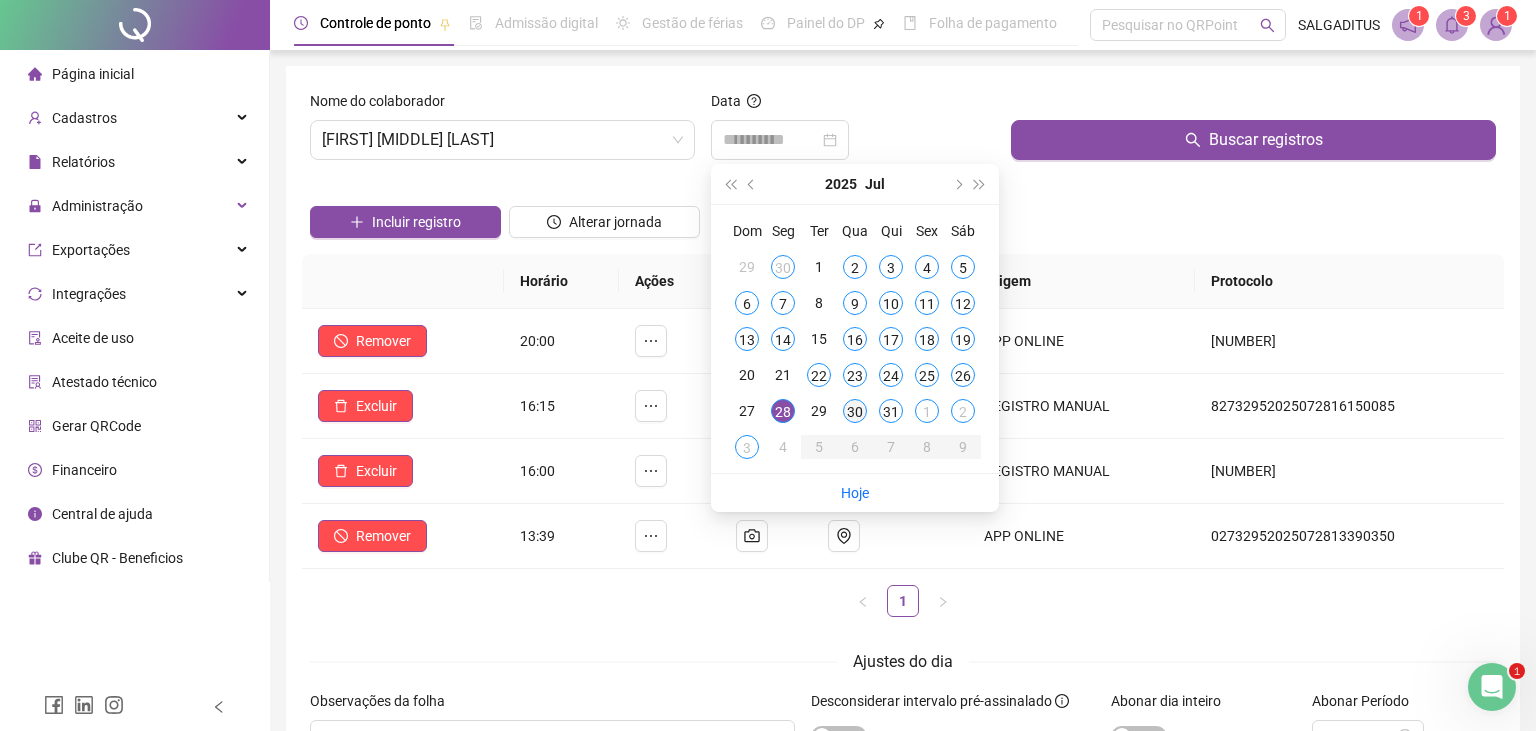 click on "30" at bounding box center (855, 411) 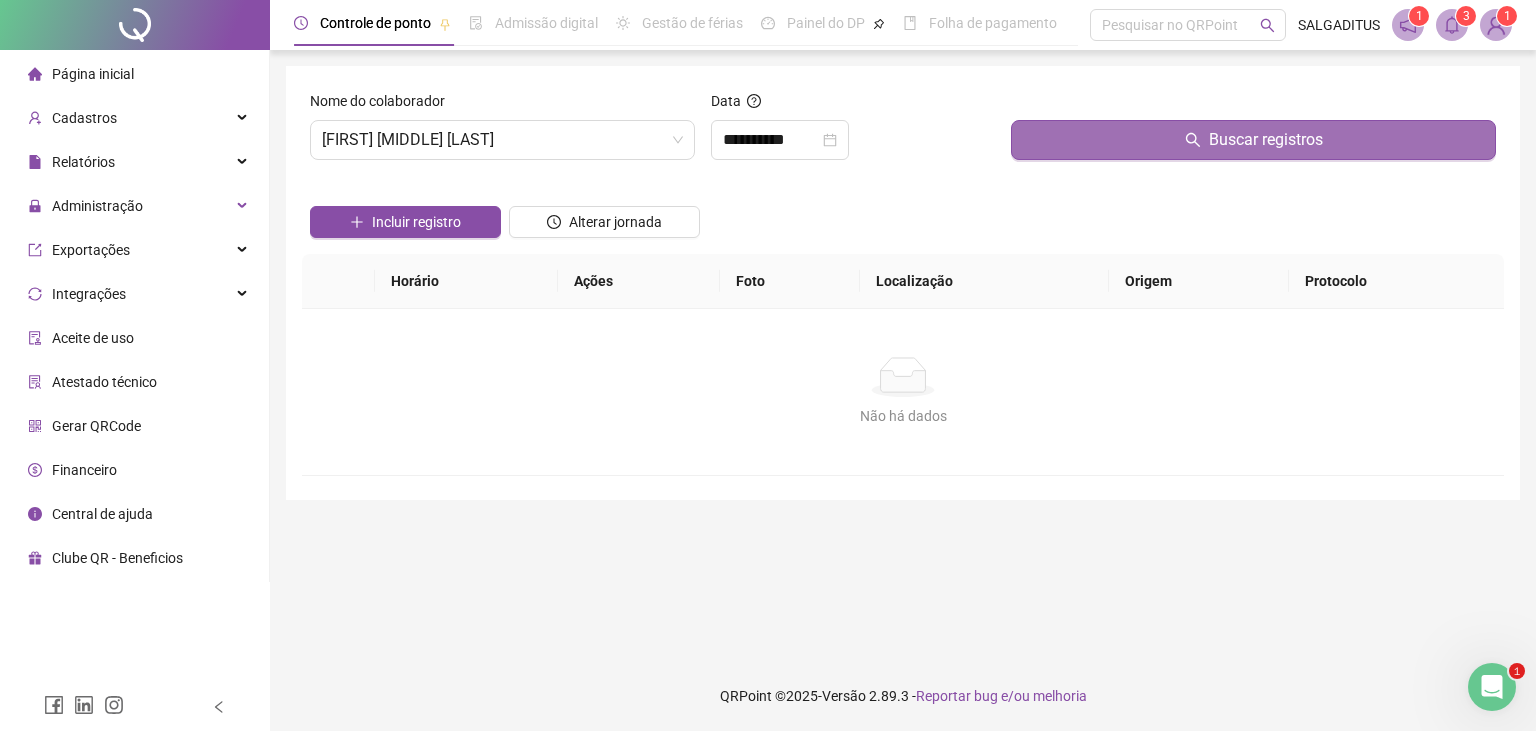 click on "Buscar registros" at bounding box center [1253, 140] 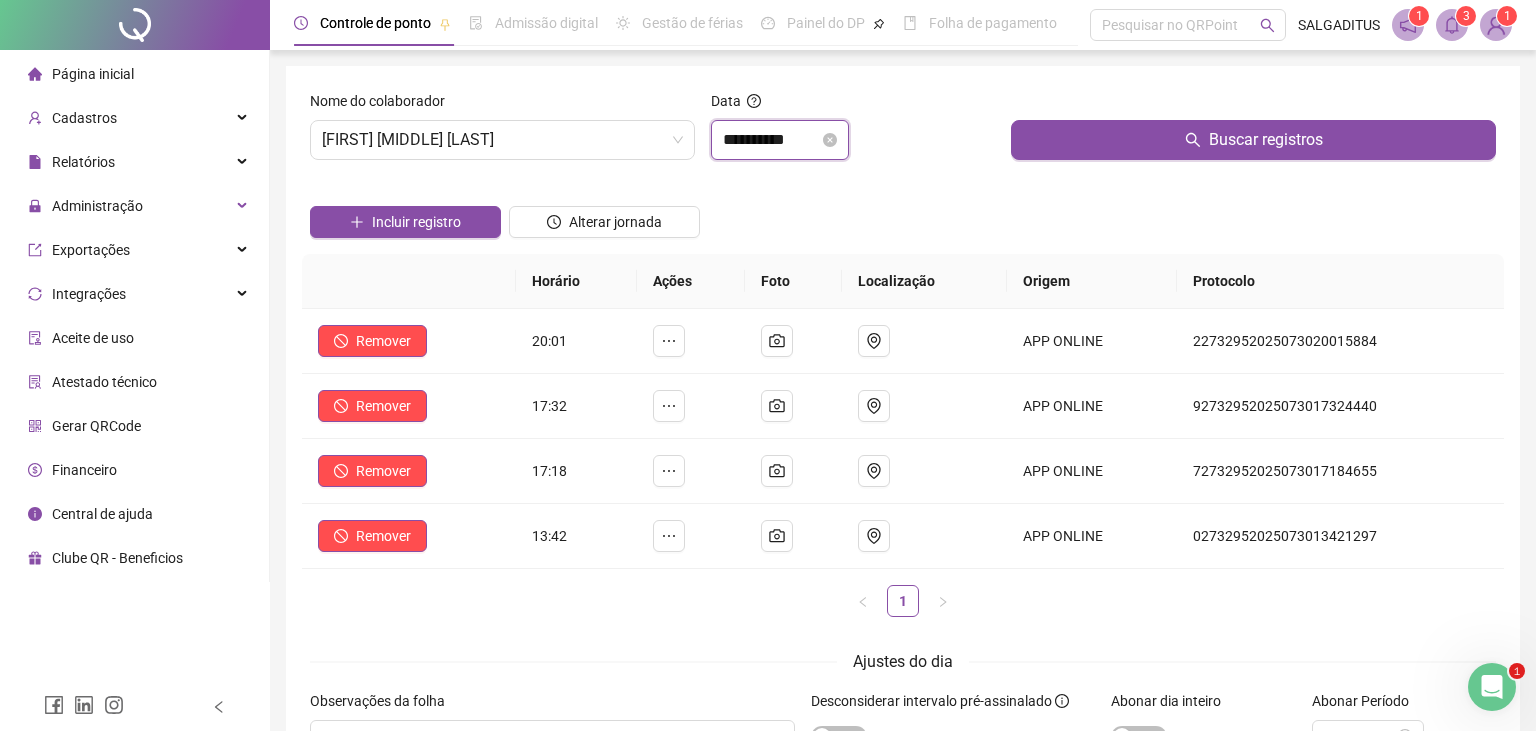 click on "**********" at bounding box center [771, 140] 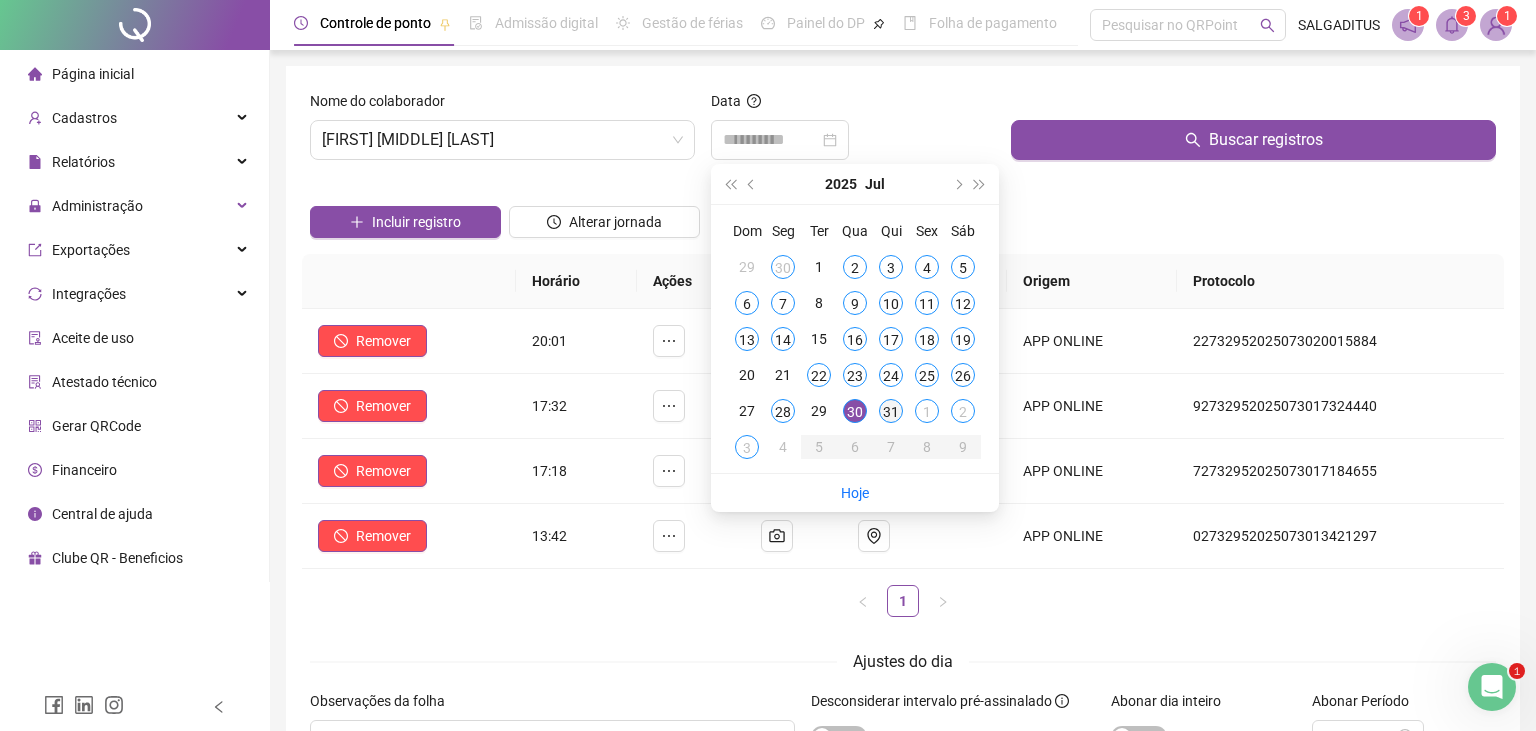 click on "31" at bounding box center [891, 411] 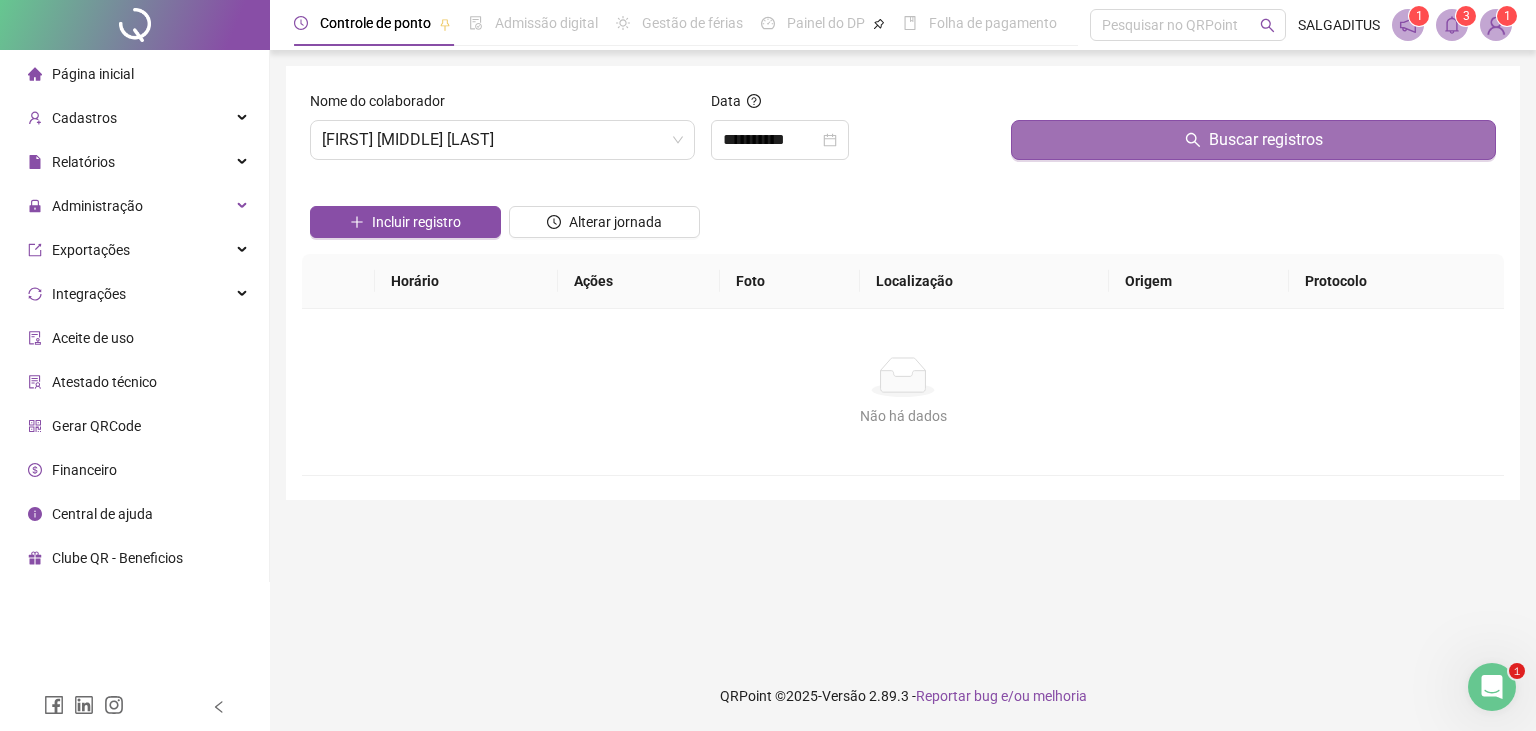click on "Buscar registros" at bounding box center (1253, 140) 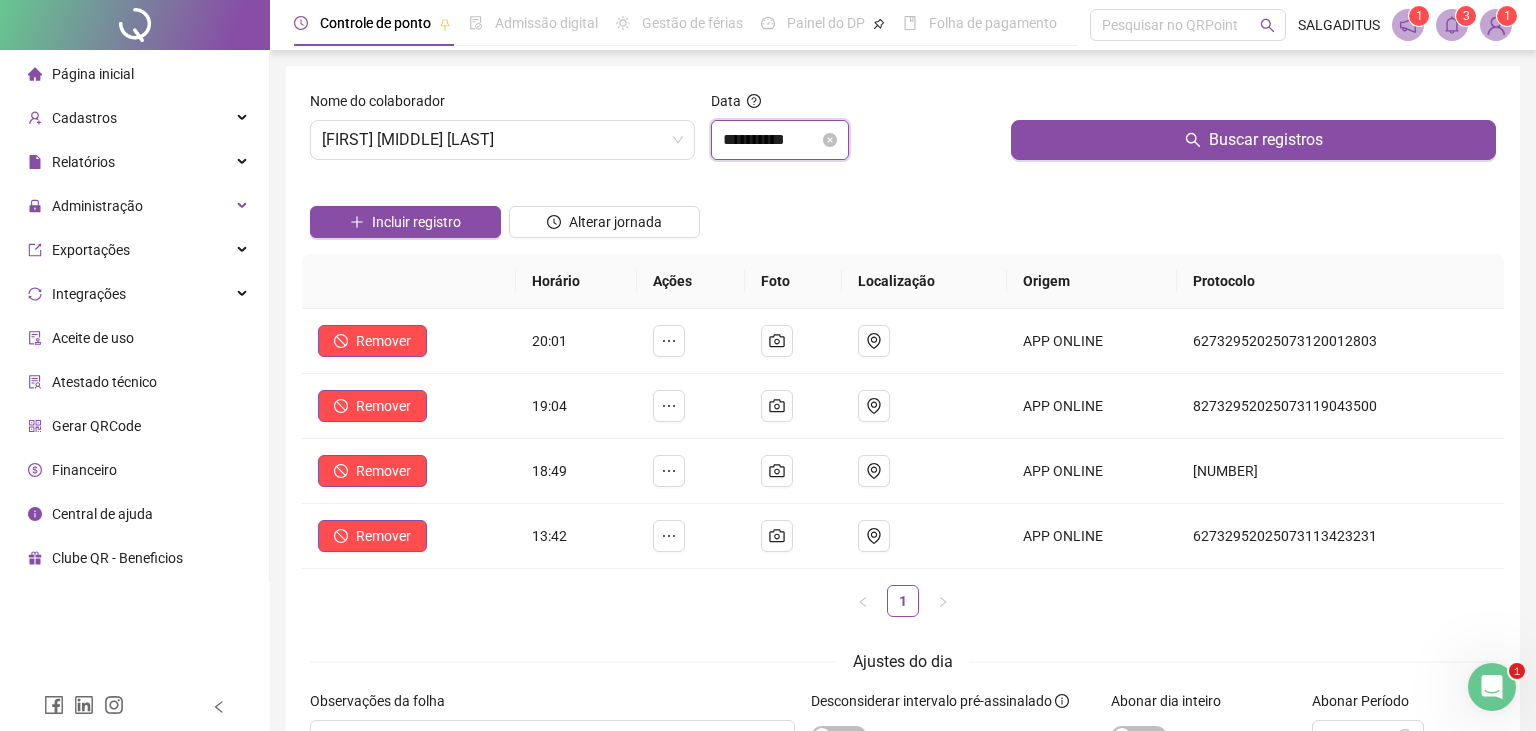 click on "**********" at bounding box center (771, 140) 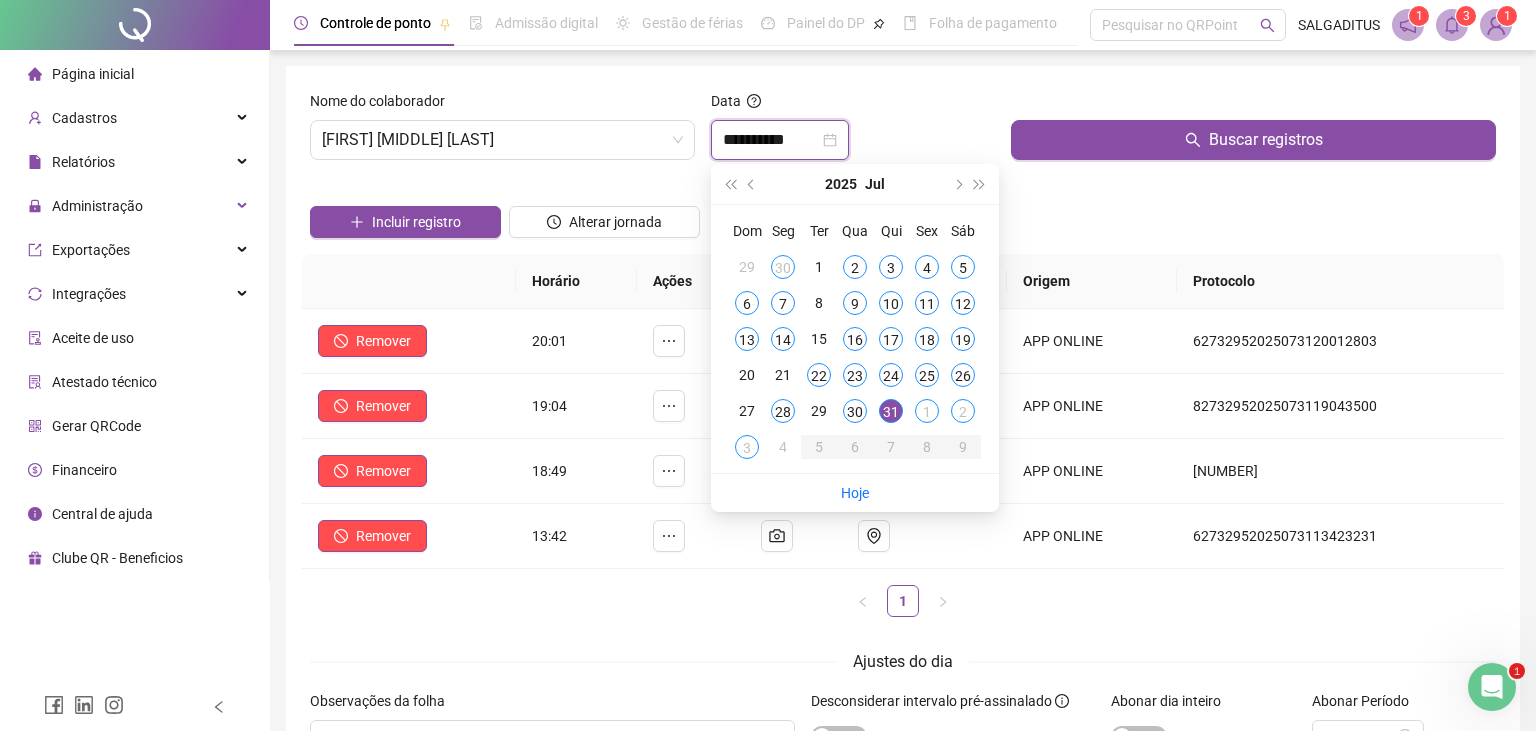 type on "**********" 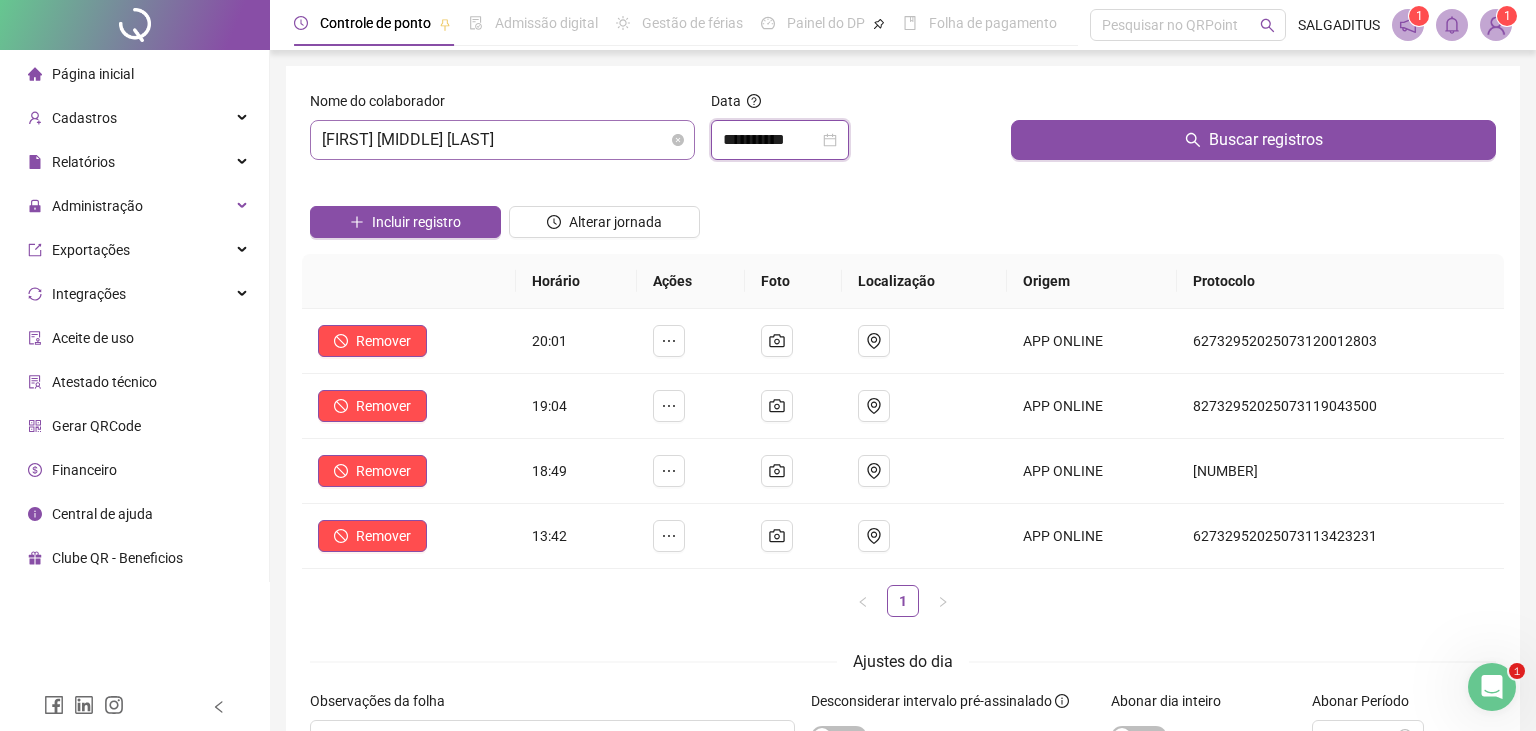 scroll, scrollTop: 416, scrollLeft: 0, axis: vertical 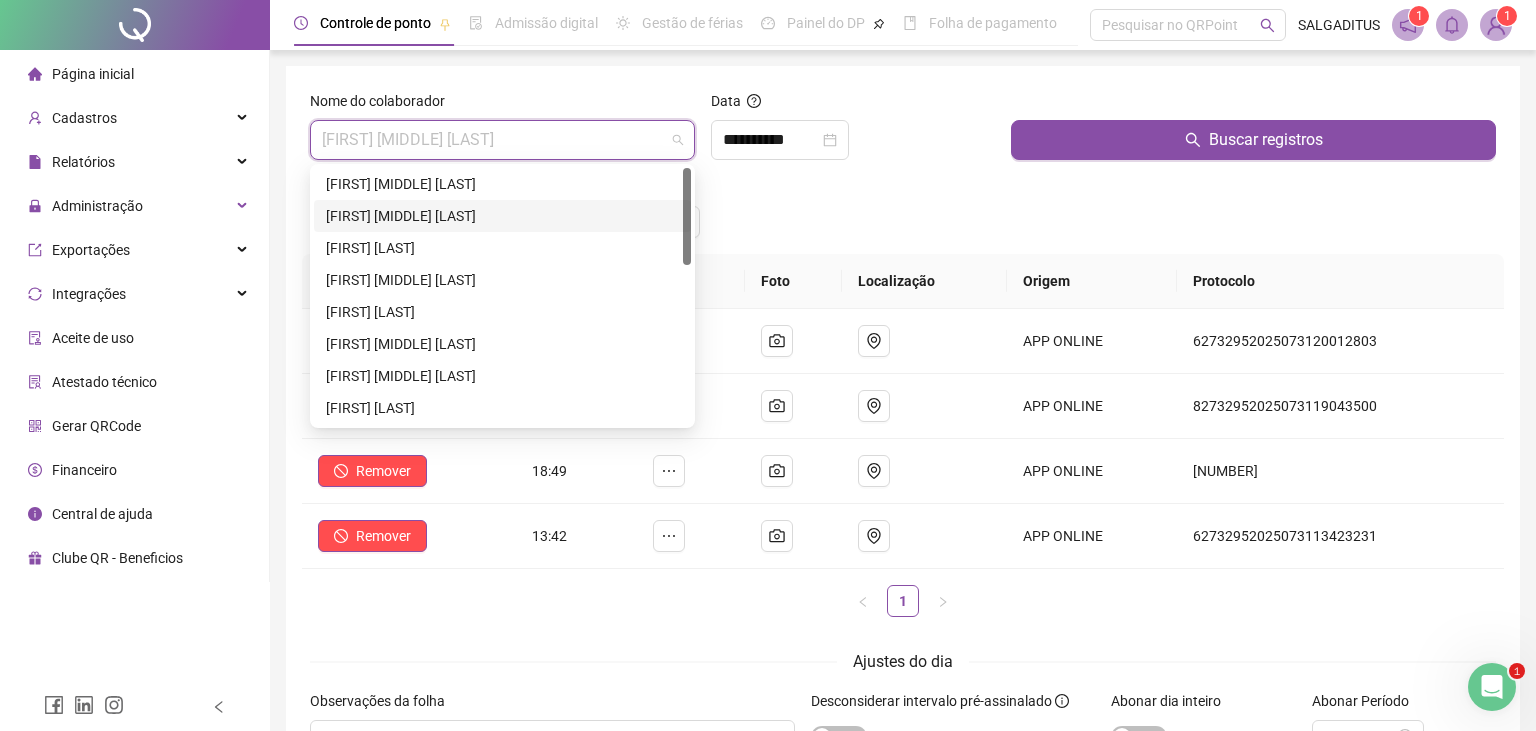 click on "[FIRST] [MIDDLE] [LAST]" at bounding box center (502, 216) 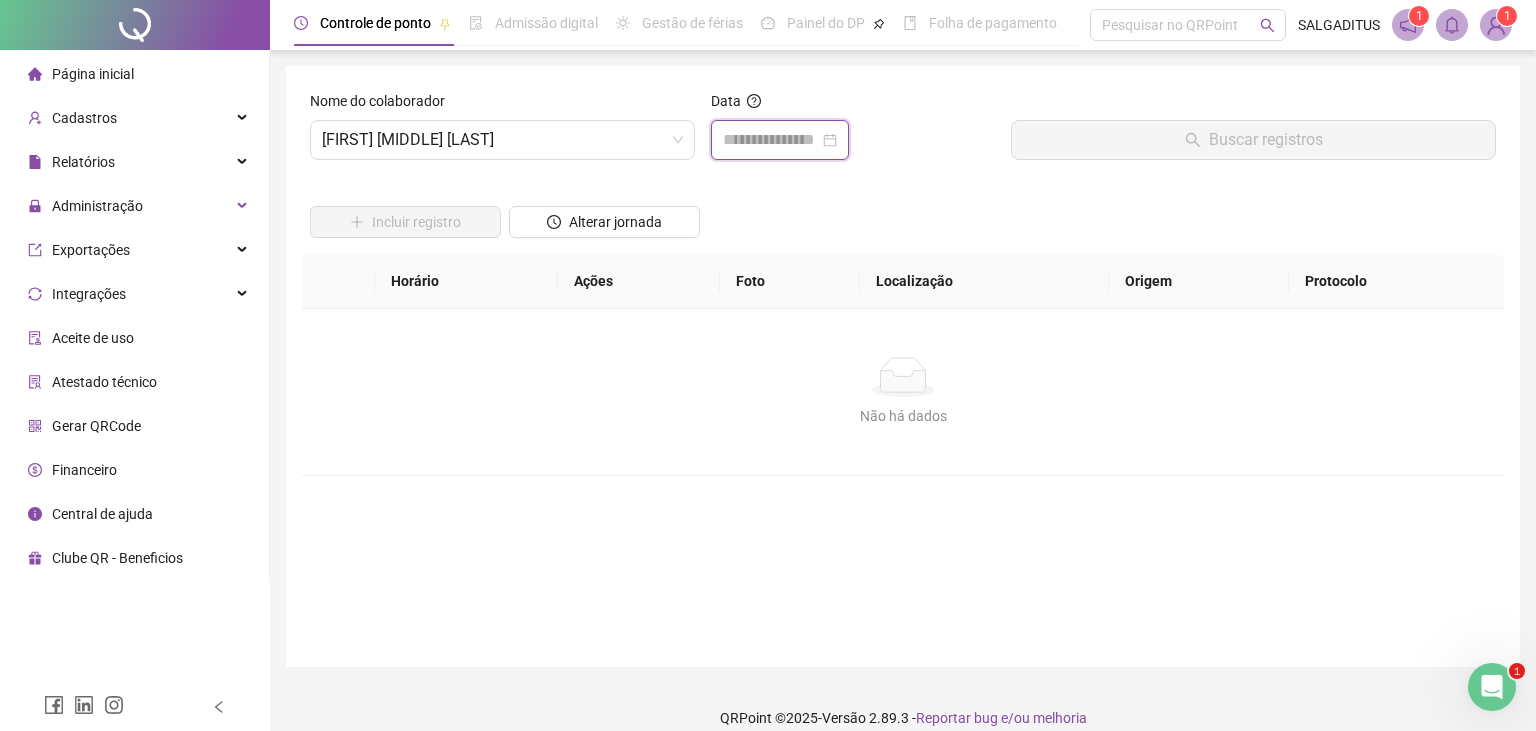 click at bounding box center (771, 140) 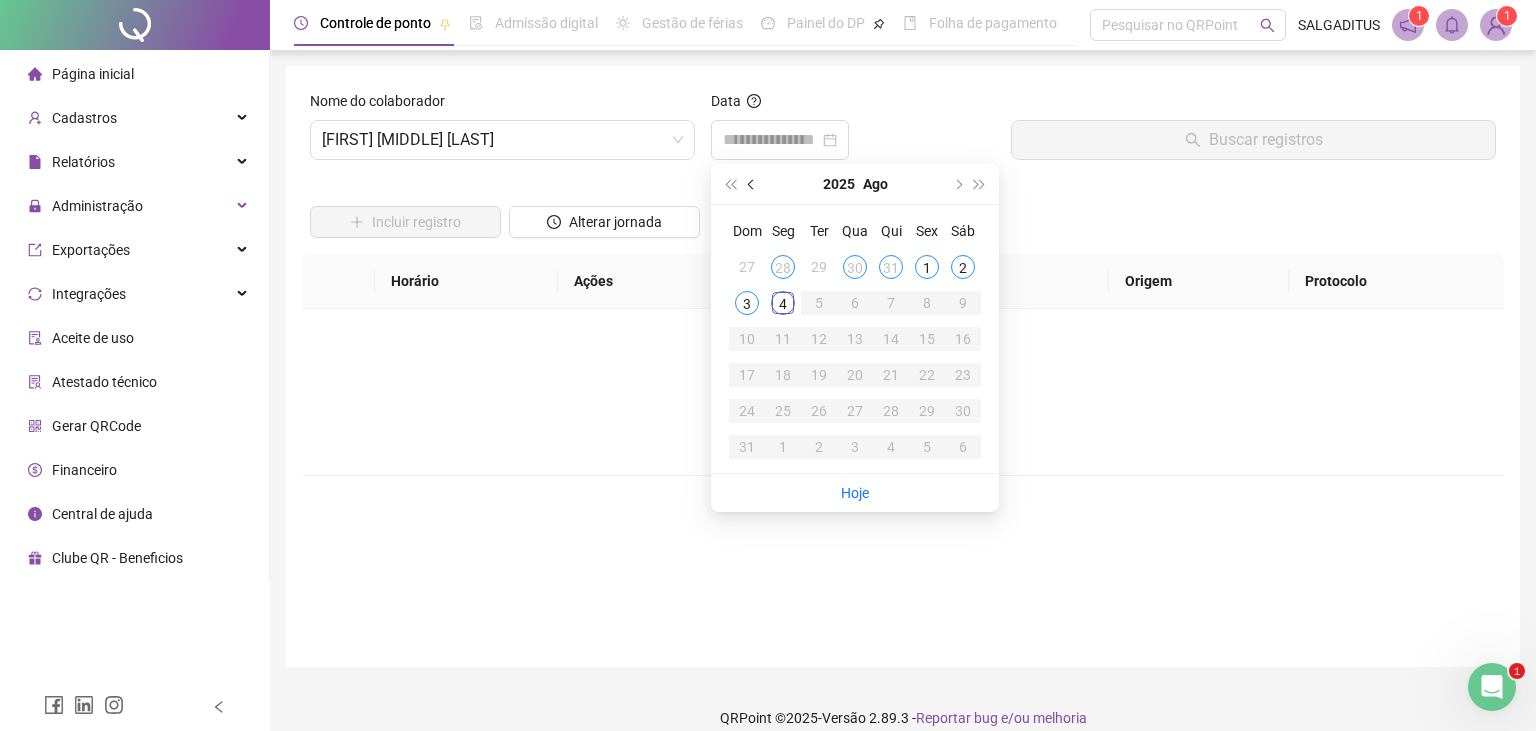 click at bounding box center [752, 184] 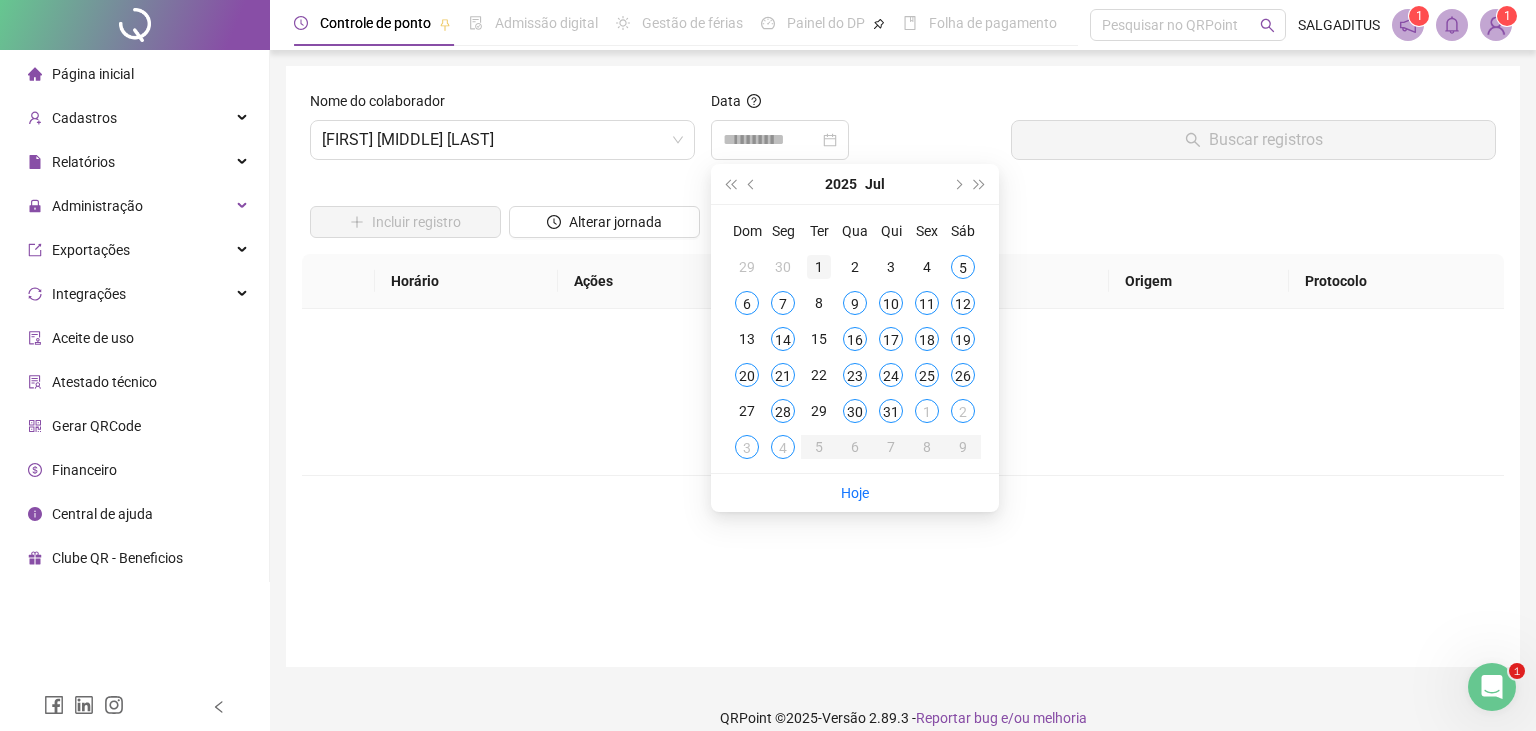 type on "**********" 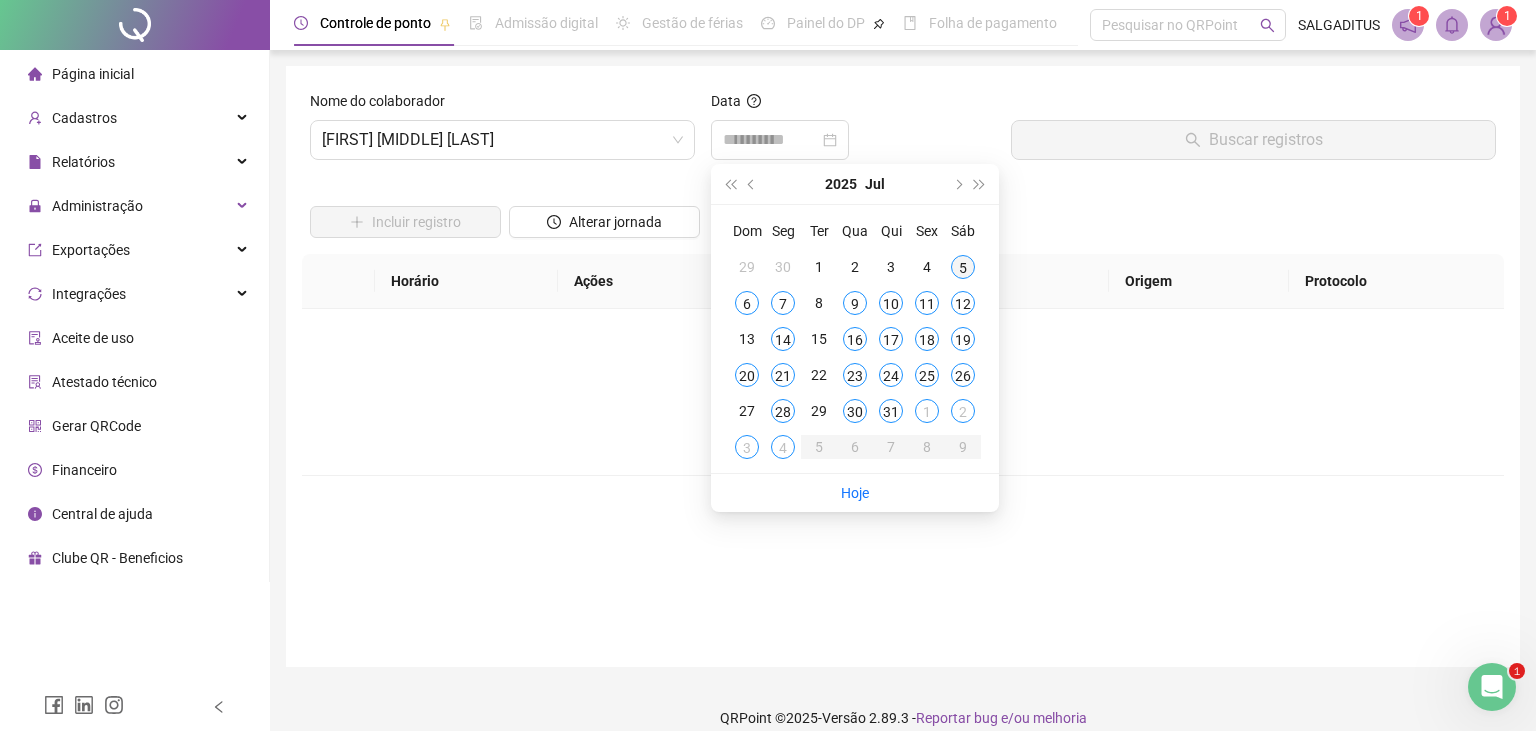 click on "5" at bounding box center (963, 267) 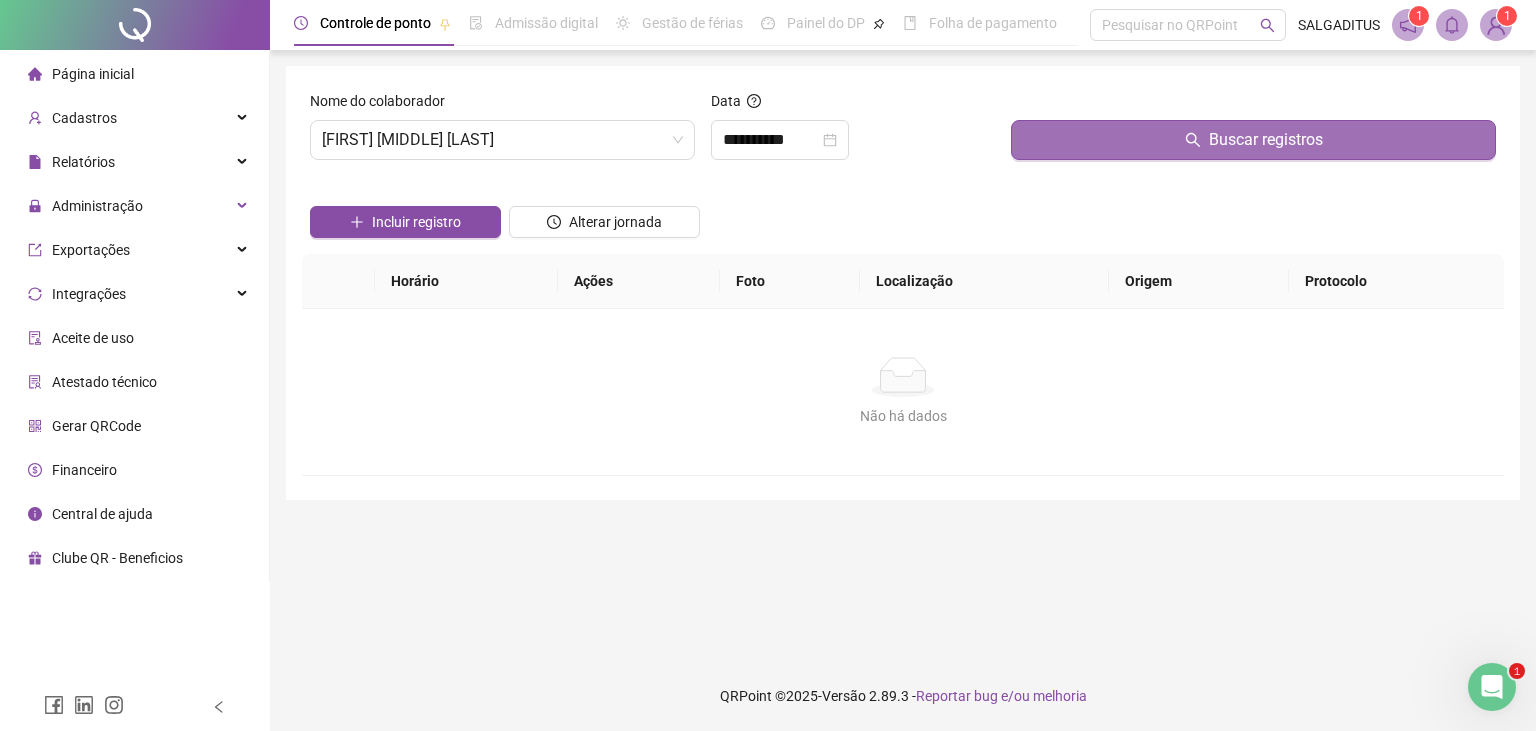 click on "Buscar registros" at bounding box center [1253, 140] 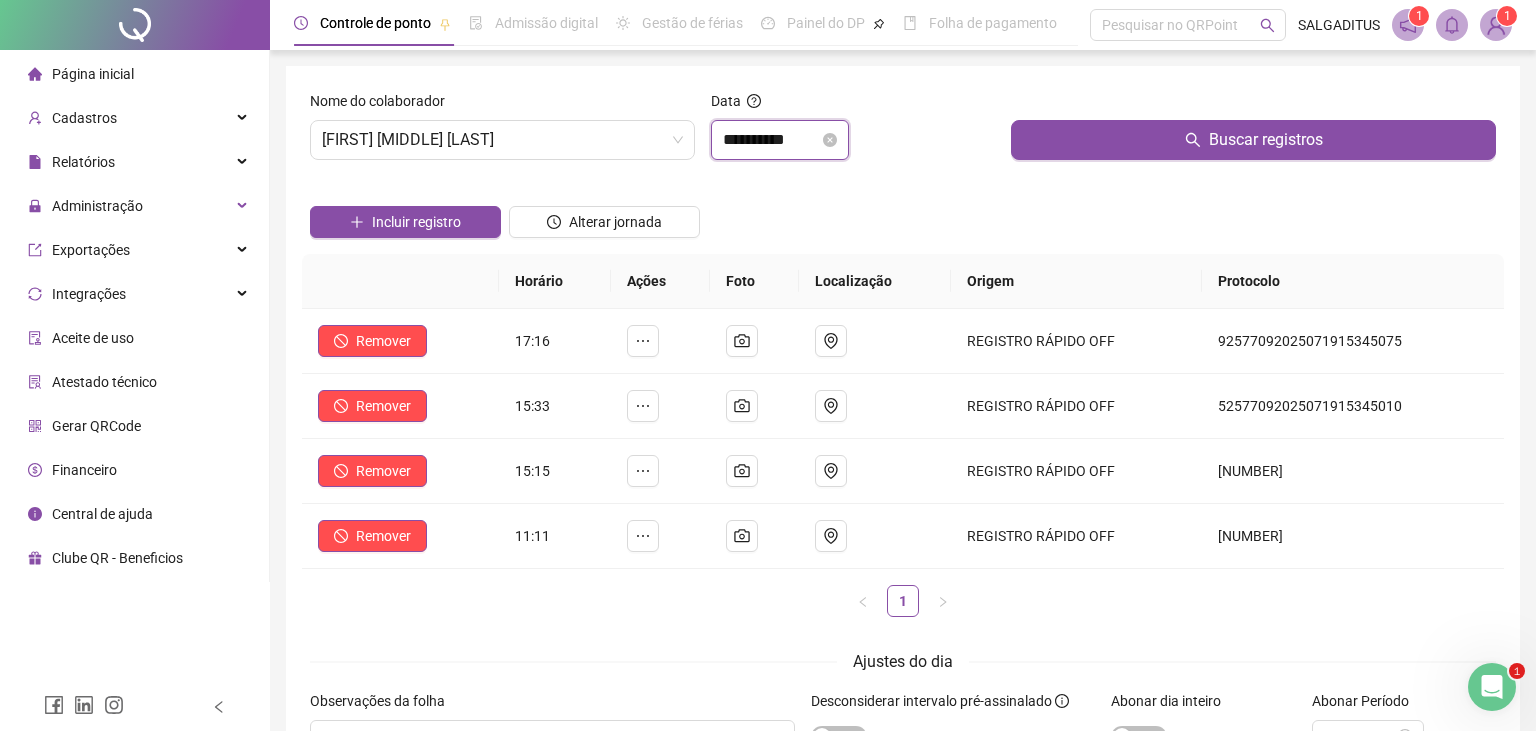 click on "**********" at bounding box center (771, 140) 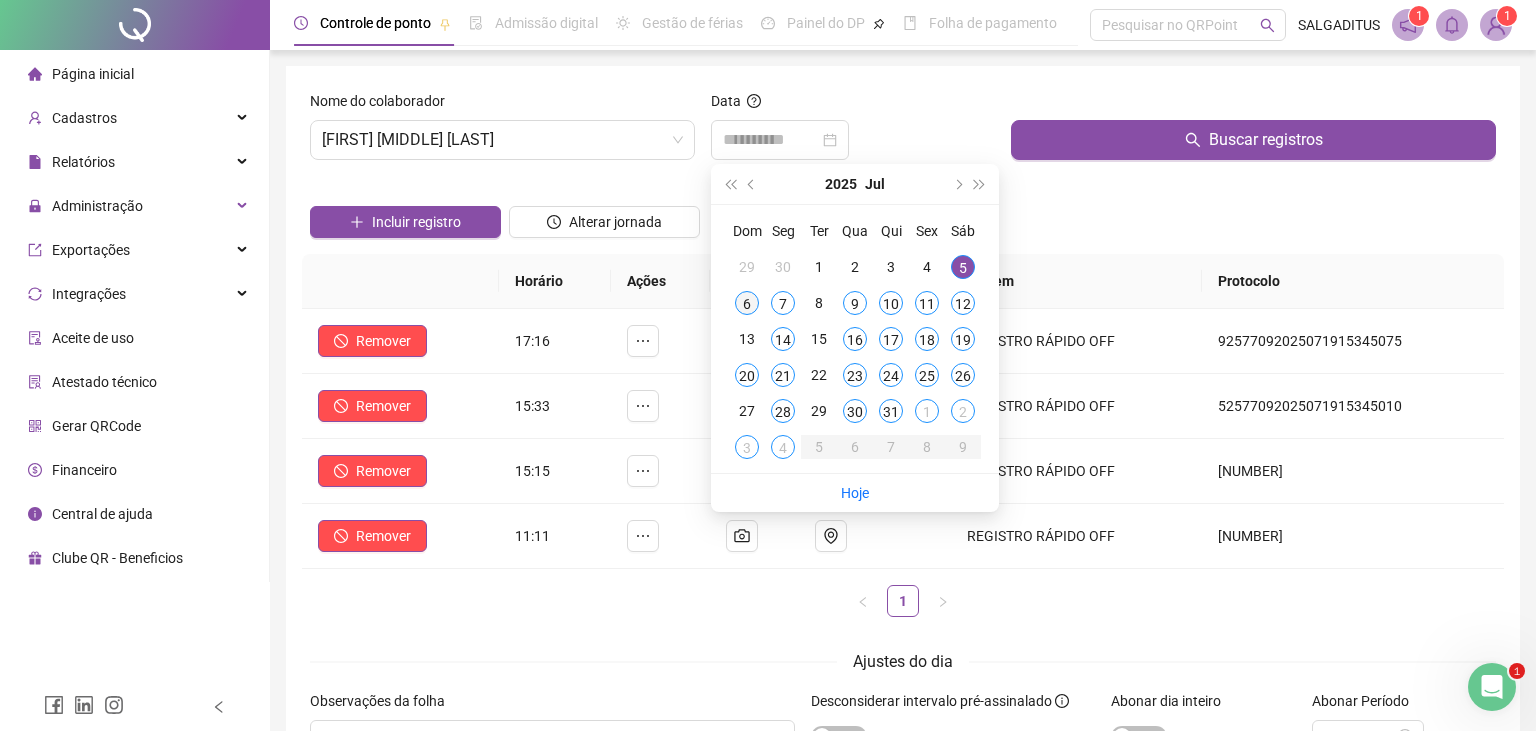 click on "6" at bounding box center (747, 303) 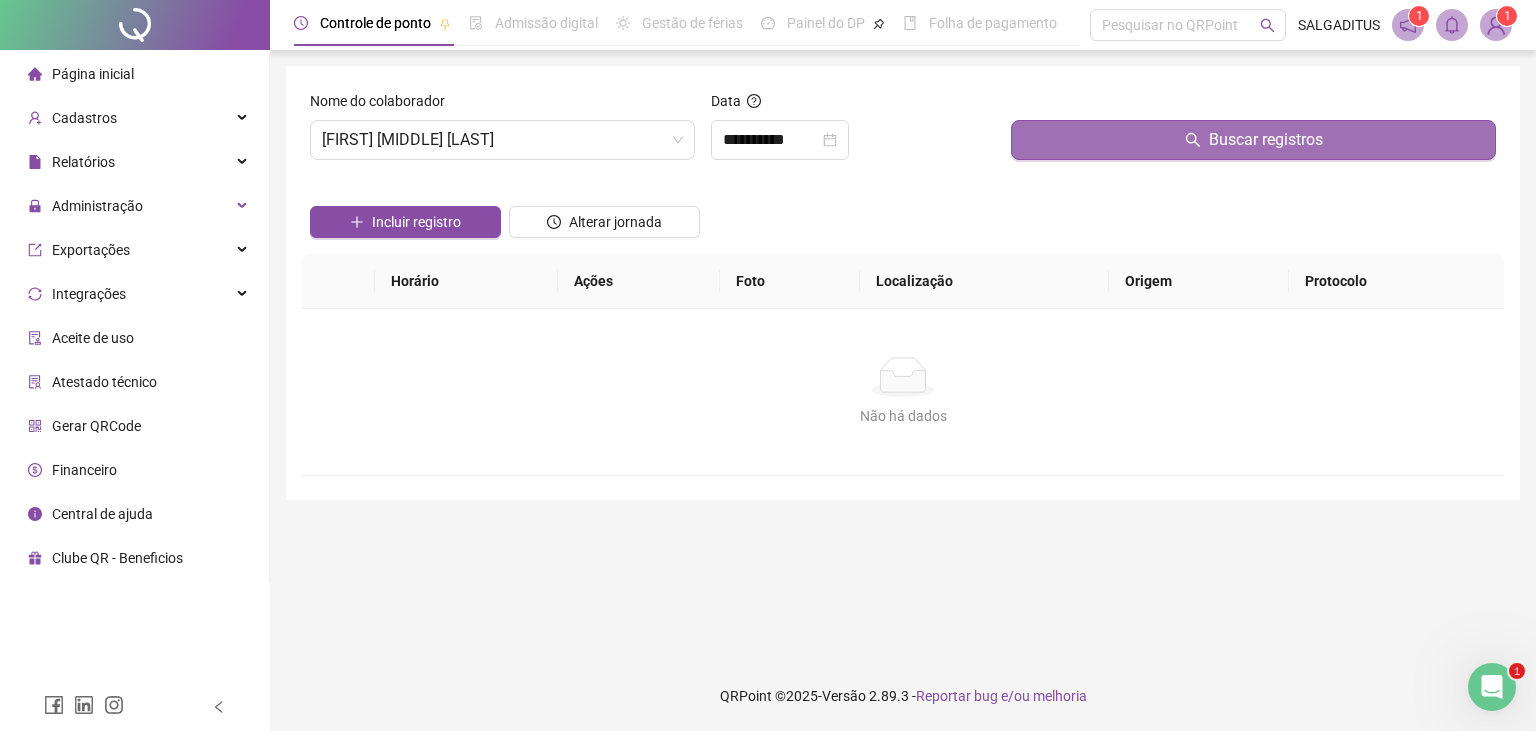drag, startPoint x: 1085, startPoint y: 138, endPoint x: 1070, endPoint y: 137, distance: 15.033297 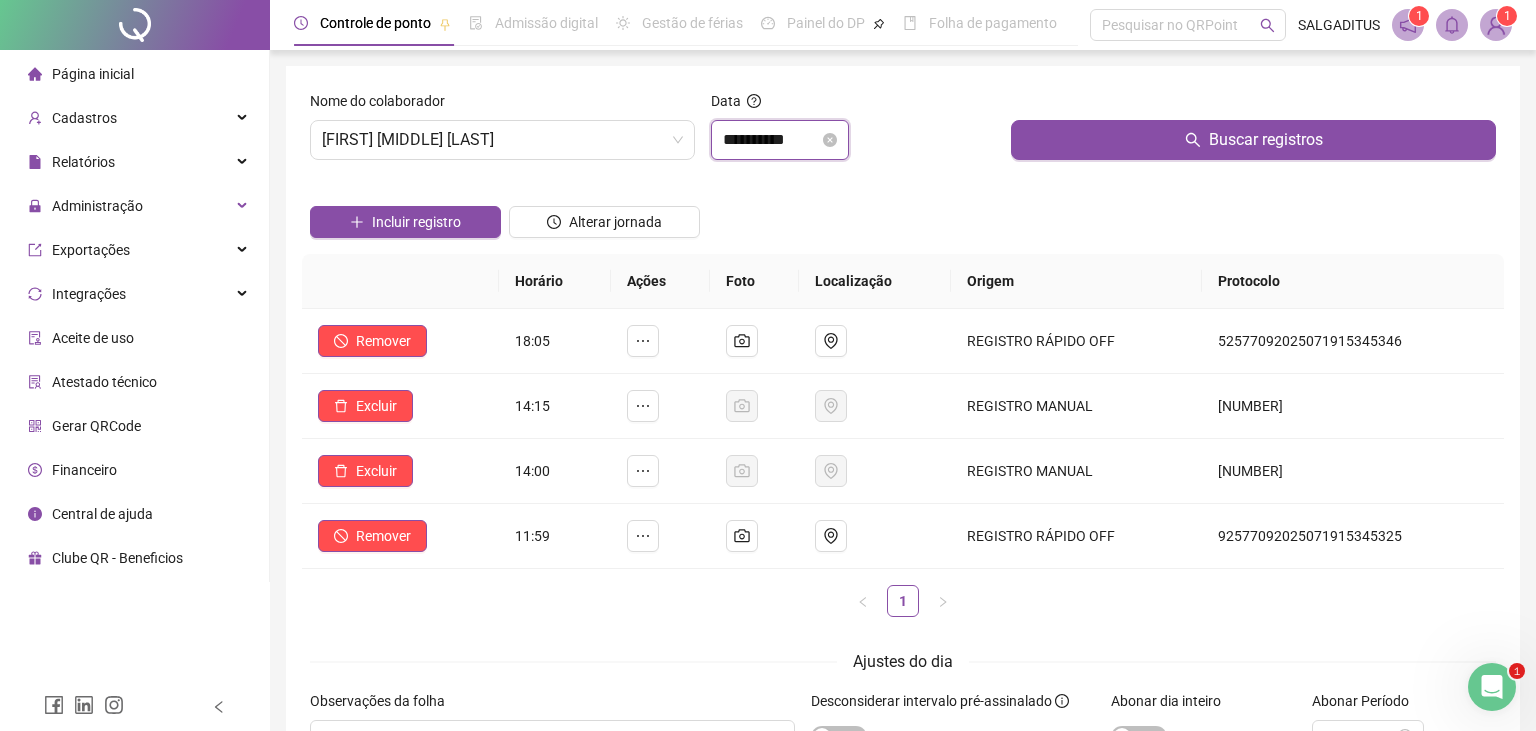 click on "**********" at bounding box center (771, 140) 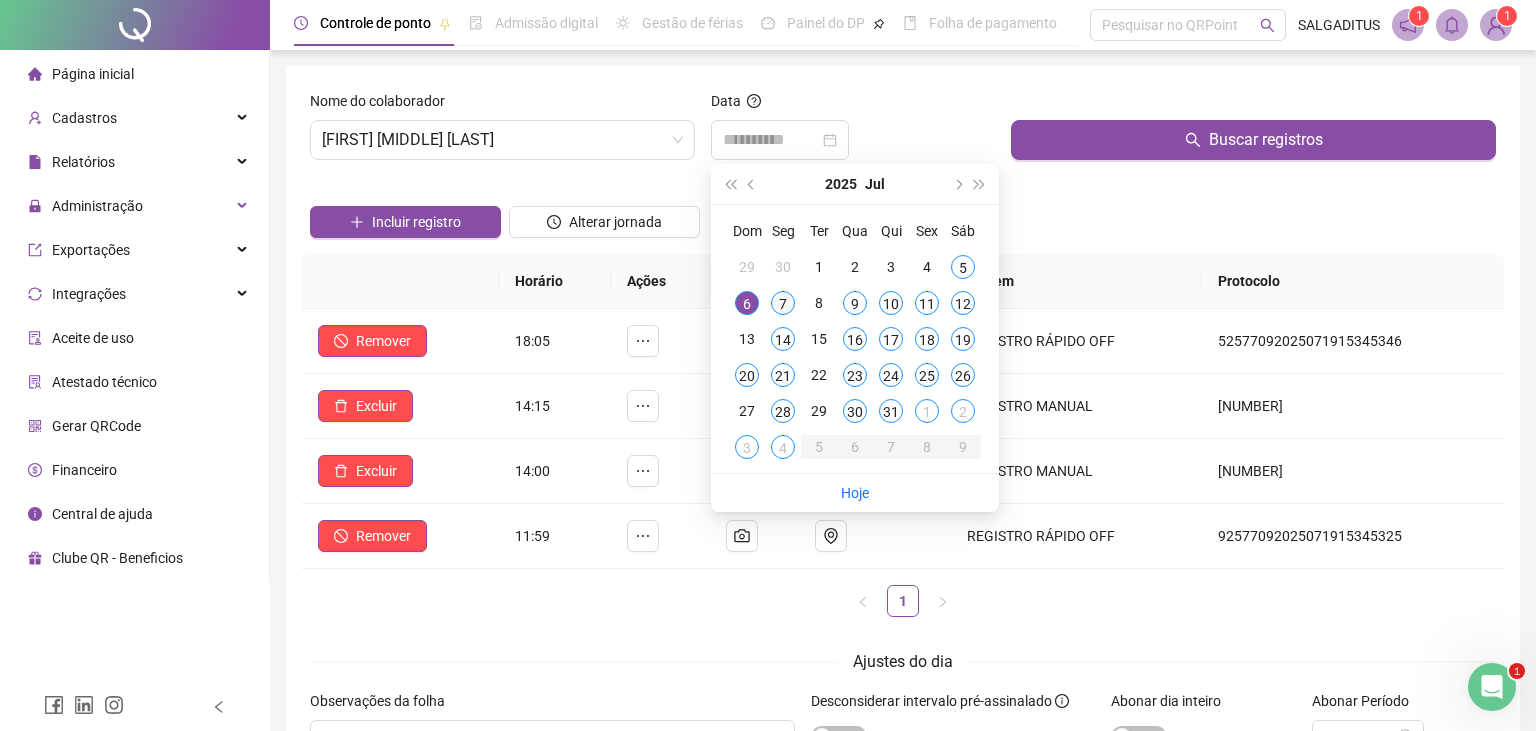 click on "7" at bounding box center (783, 303) 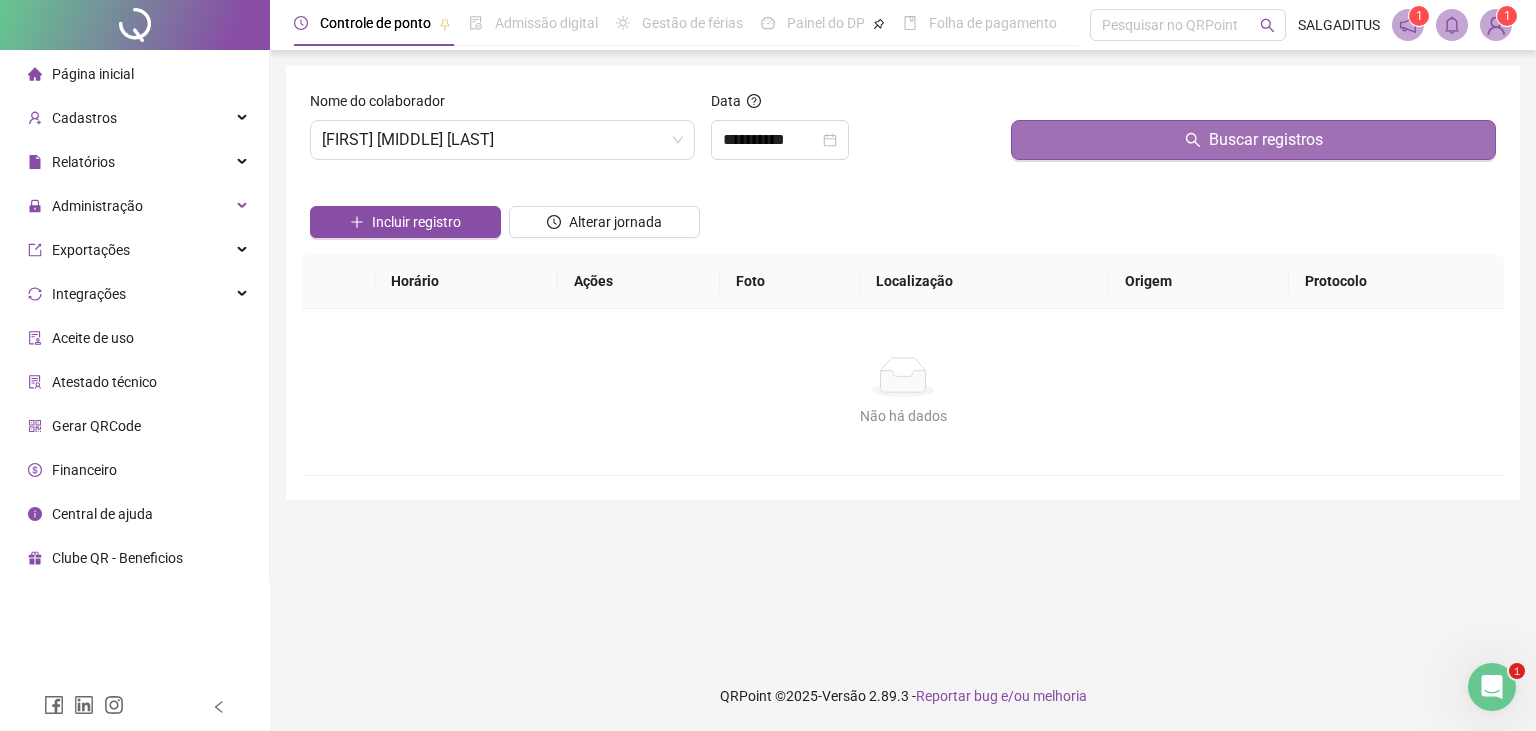 click on "Buscar registros" at bounding box center (1253, 140) 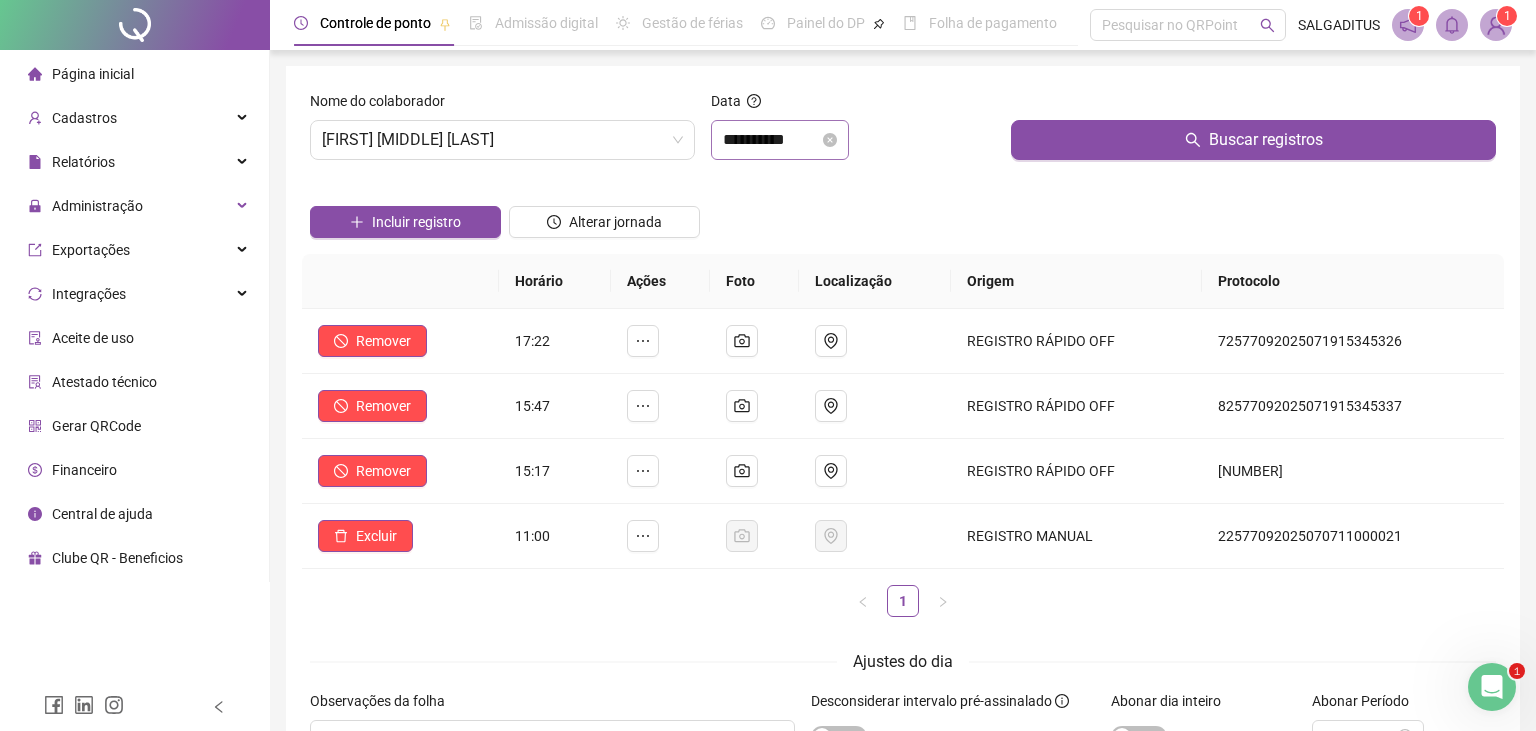 click on "**********" at bounding box center (780, 140) 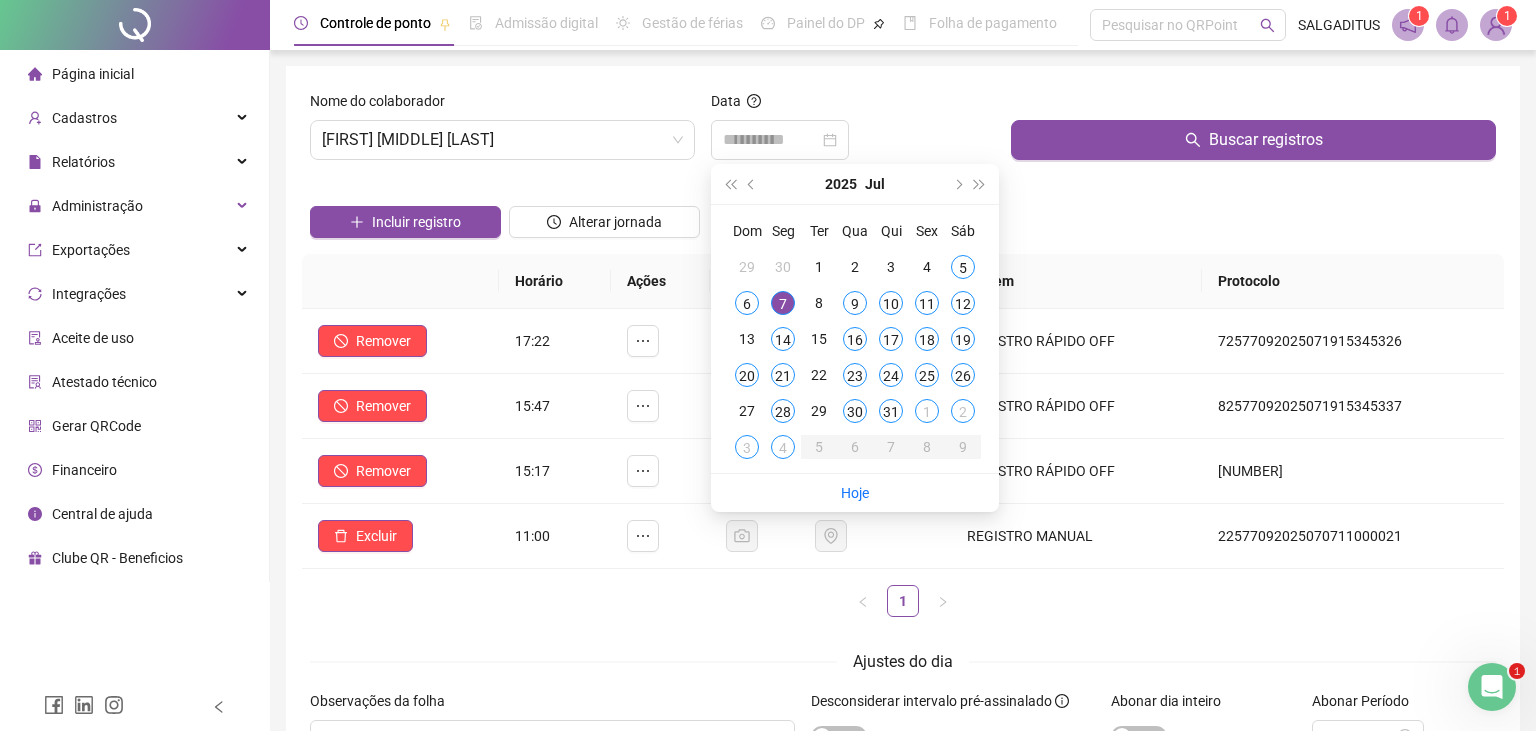 click on "9" at bounding box center [855, 303] 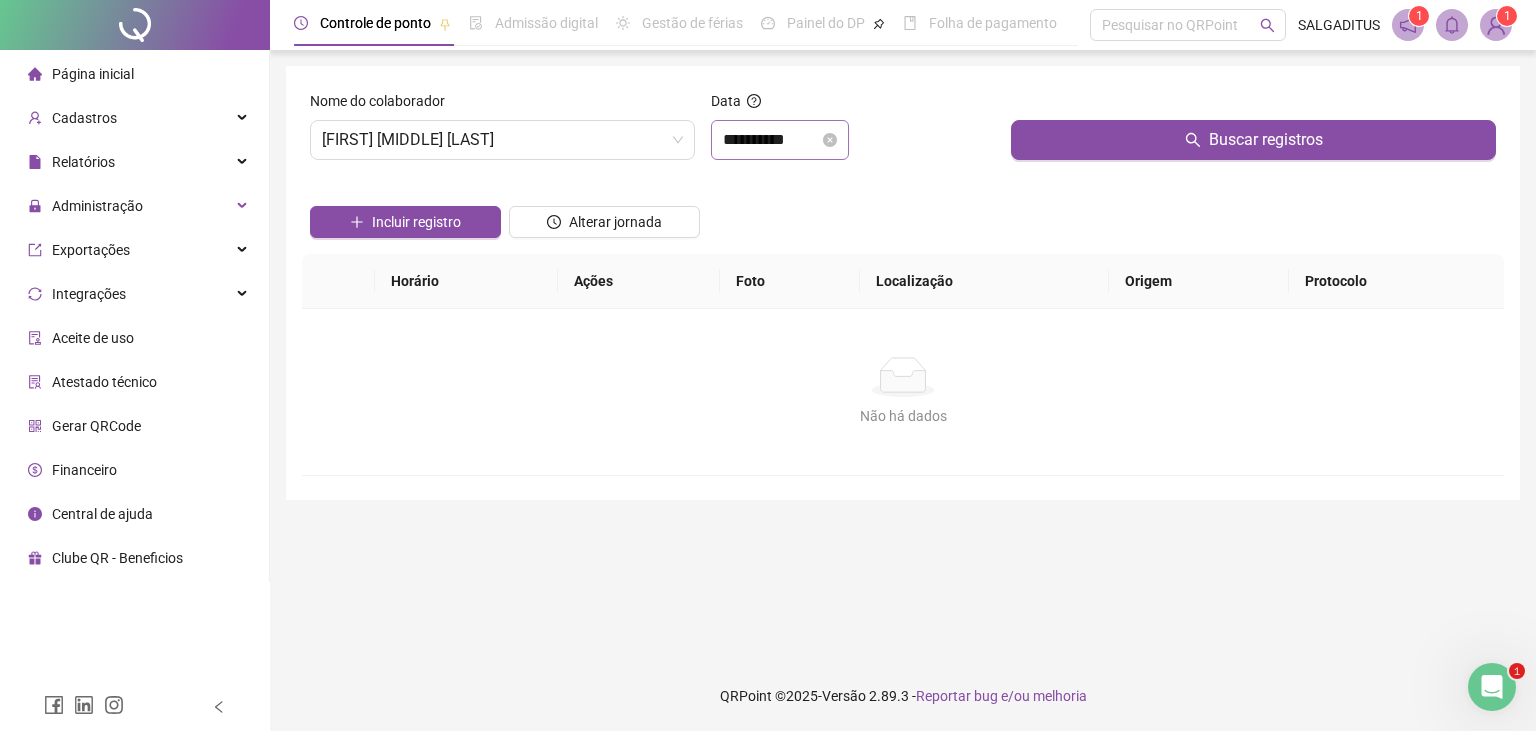 drag, startPoint x: 1227, startPoint y: 148, endPoint x: 783, endPoint y: 143, distance: 444.02814 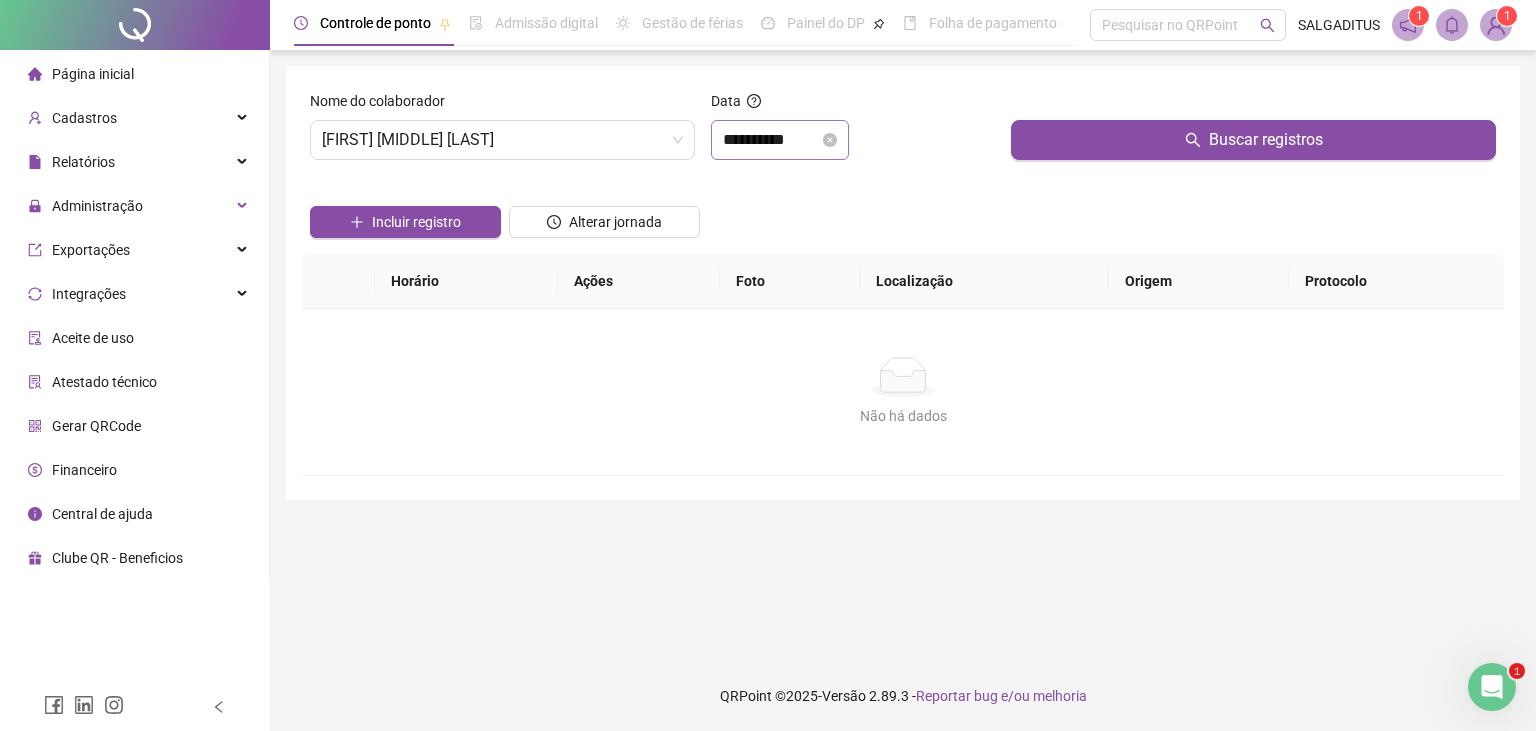 click on "Buscar registros" at bounding box center (1266, 140) 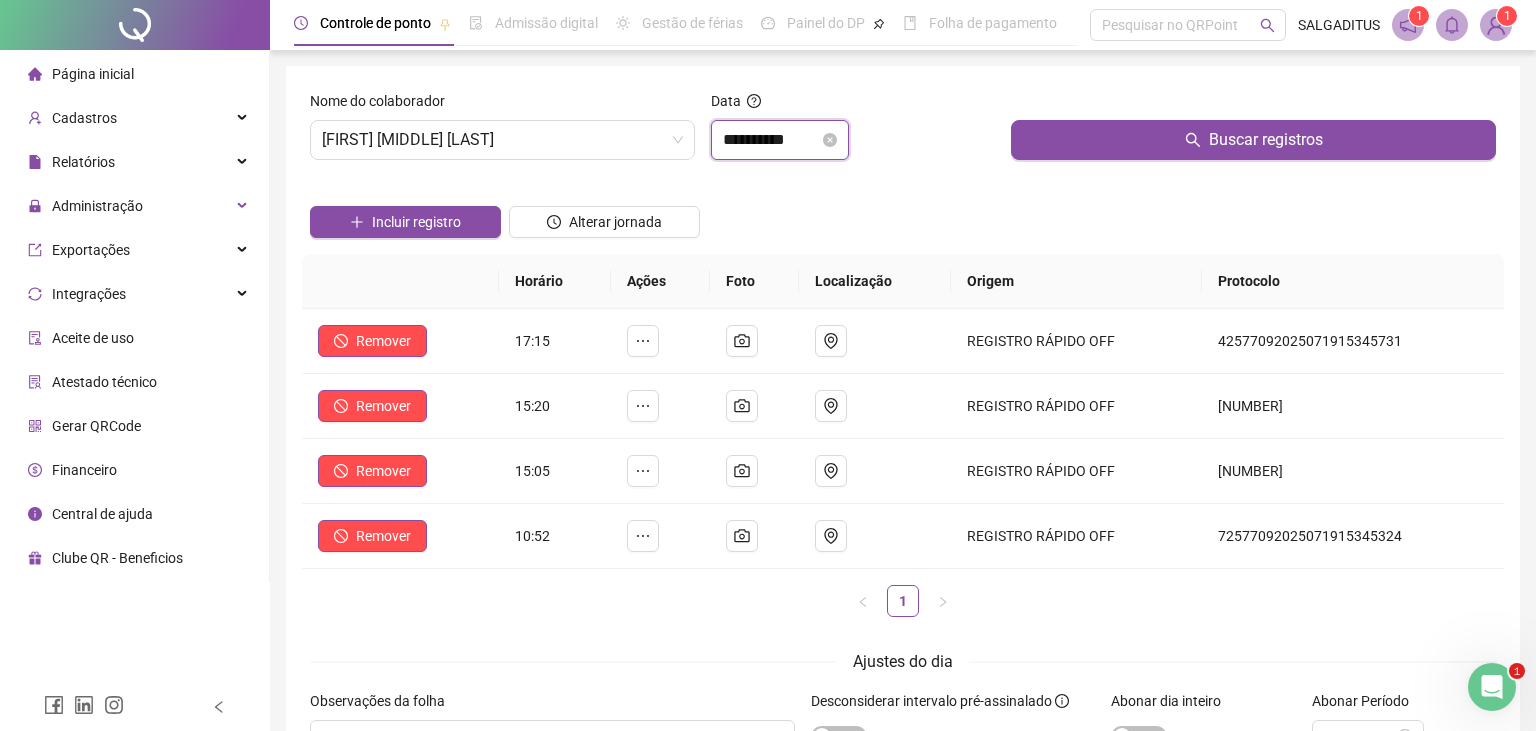 click on "**********" at bounding box center [771, 140] 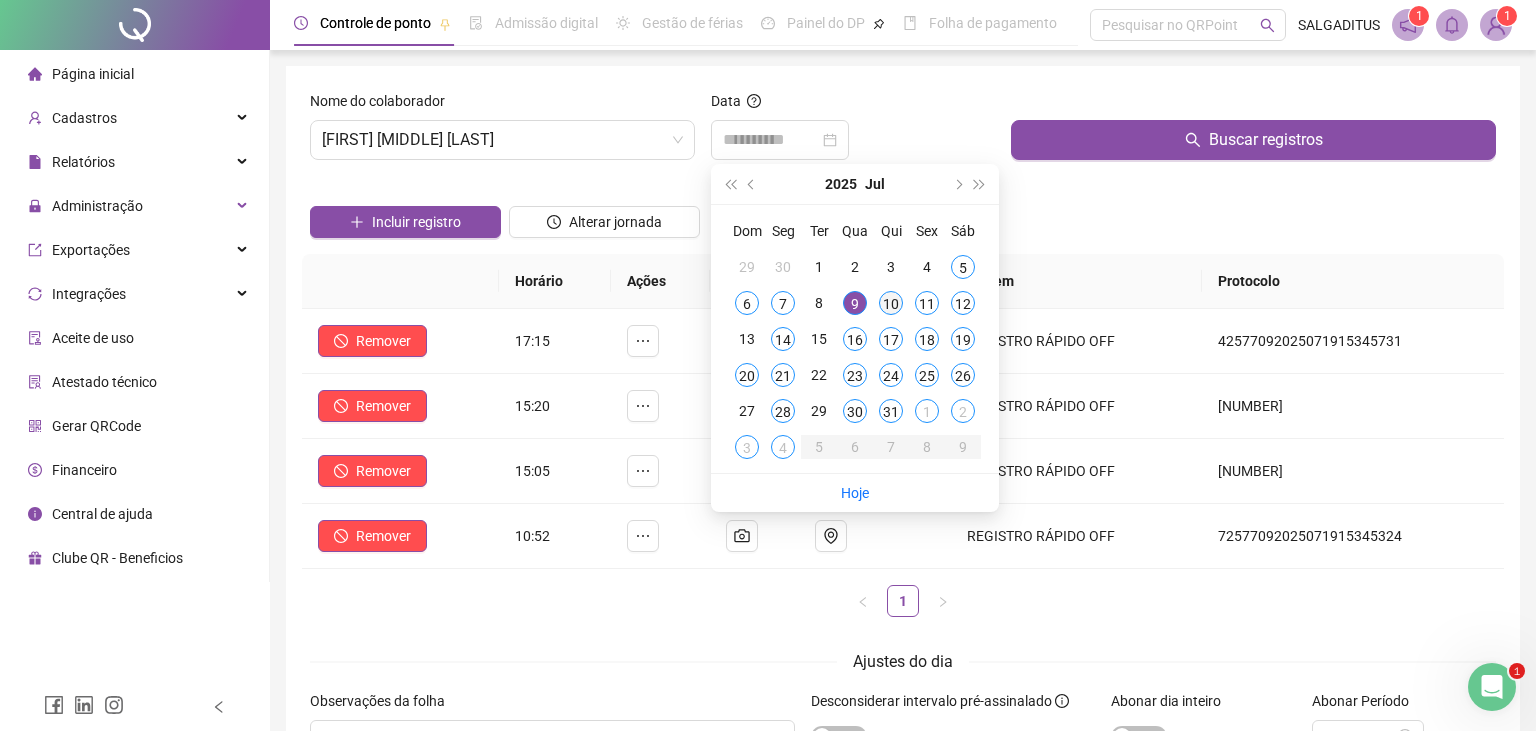 click on "10" at bounding box center (891, 303) 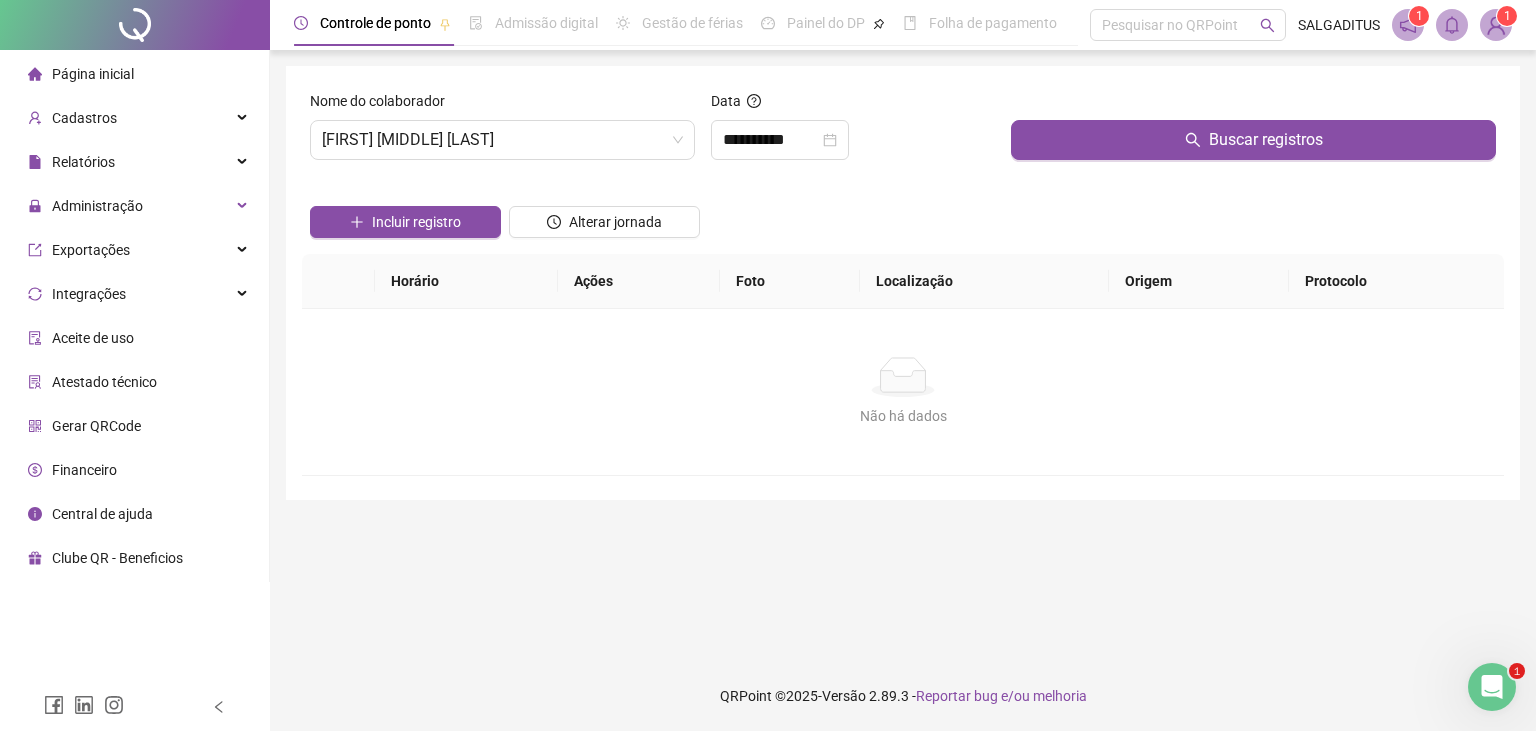 click at bounding box center (1253, 105) 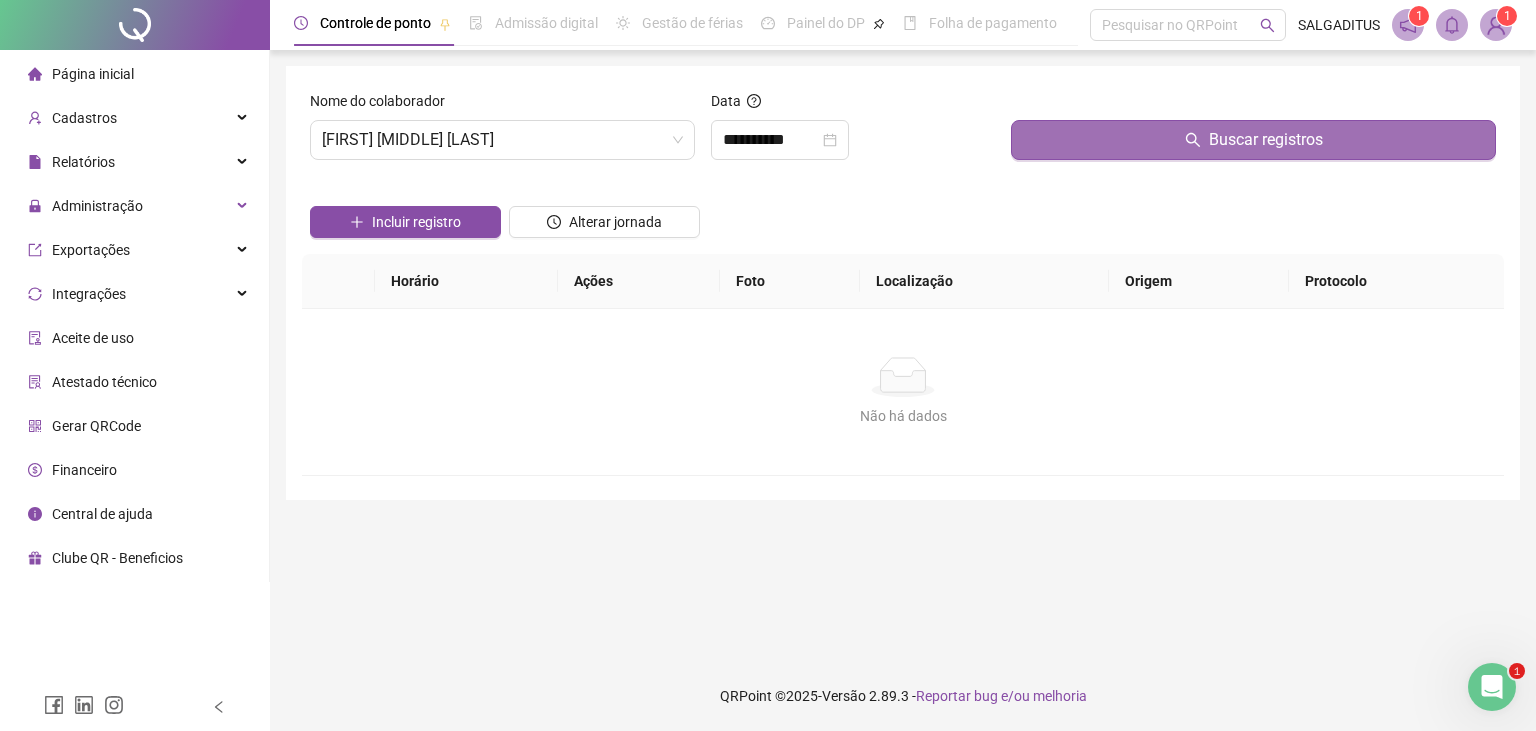 click on "Buscar registros" at bounding box center [1253, 140] 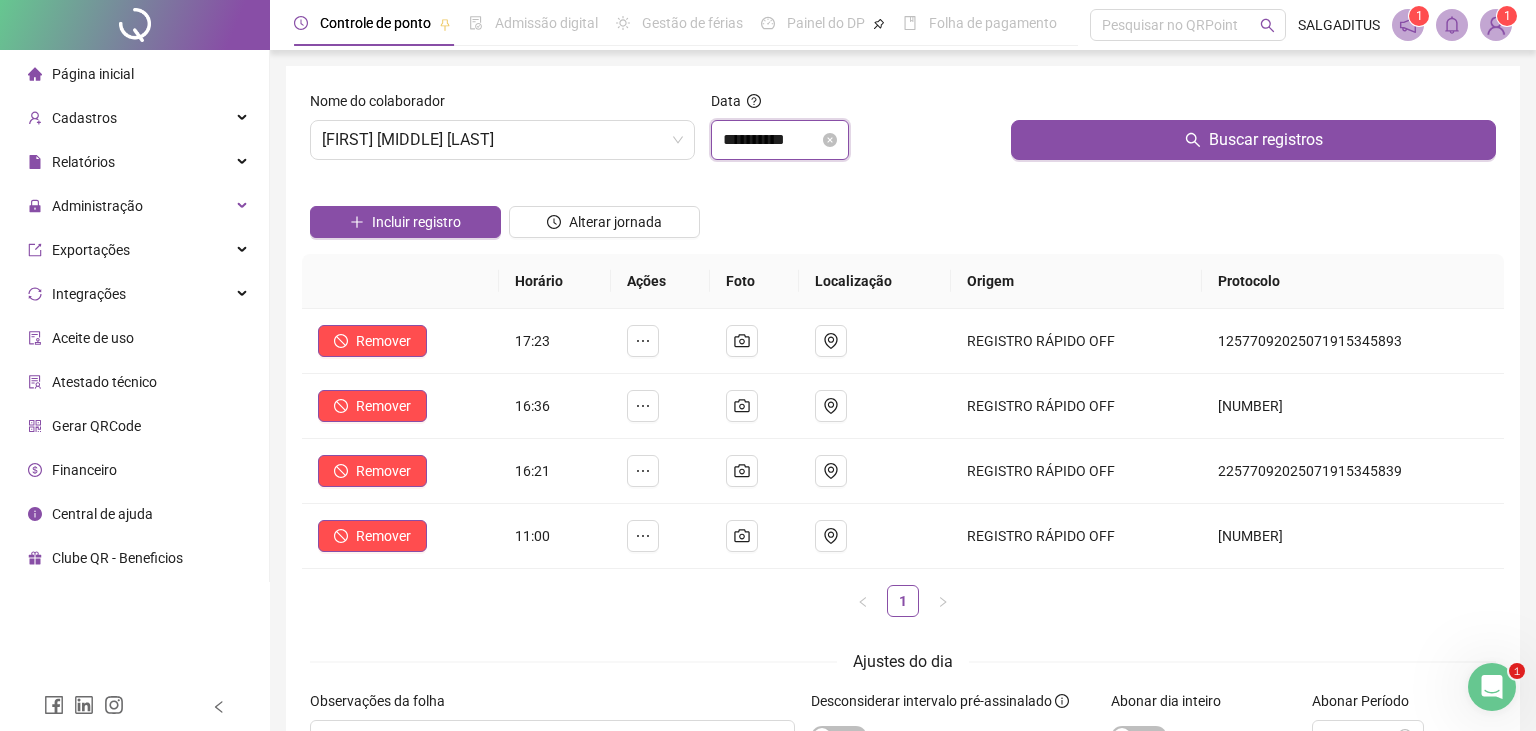 click on "**********" at bounding box center [771, 140] 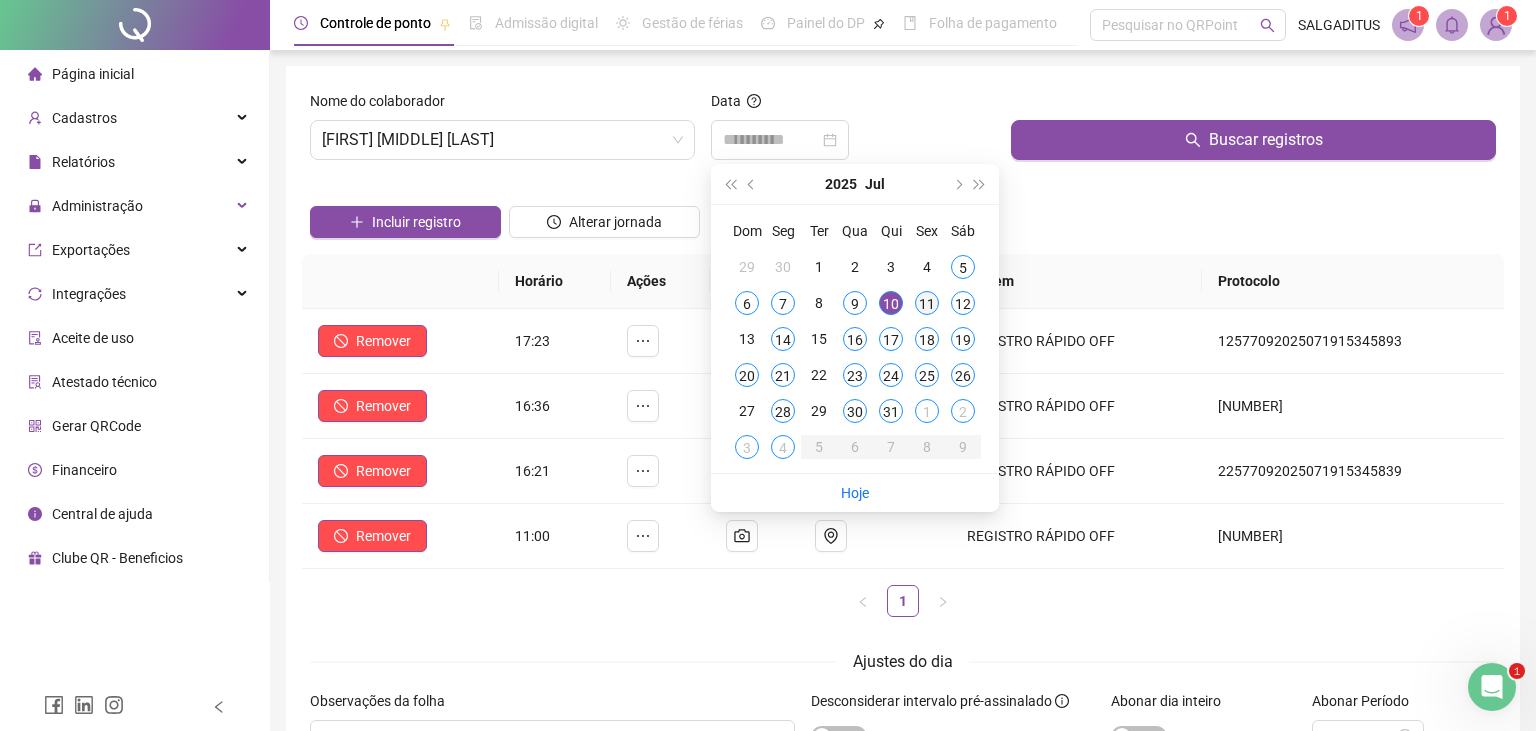 click on "11" at bounding box center [927, 303] 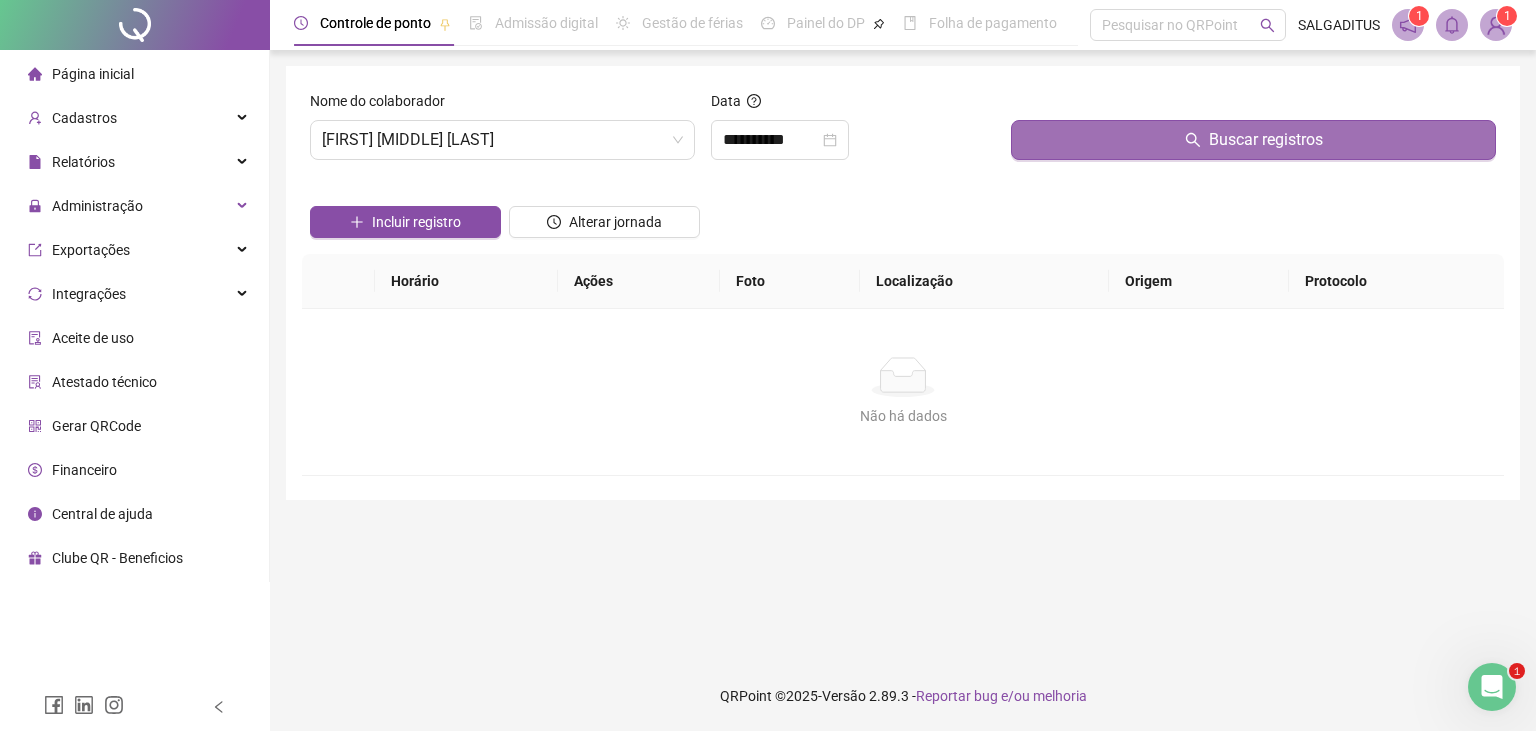 click on "Buscar registros" at bounding box center (1253, 140) 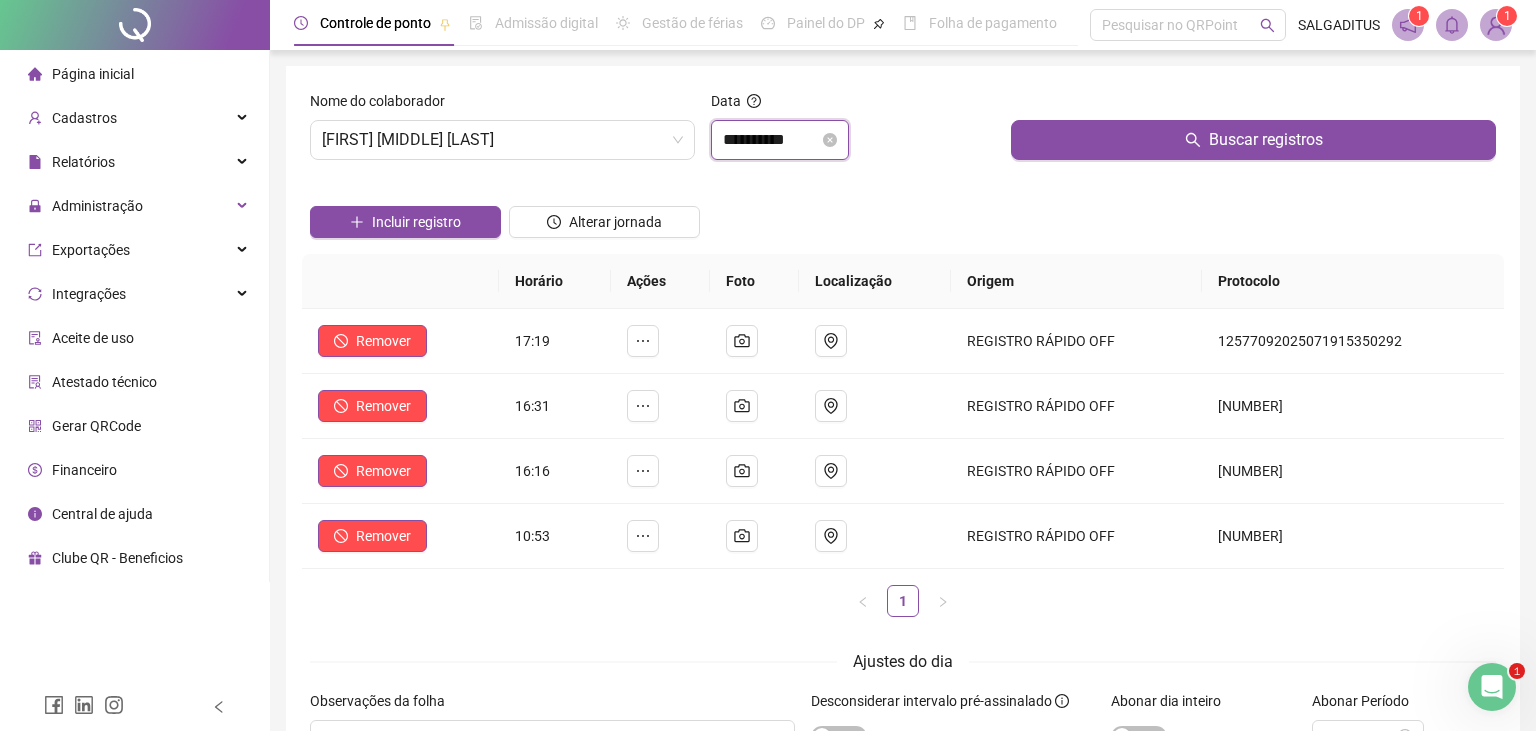 click on "**********" at bounding box center [771, 140] 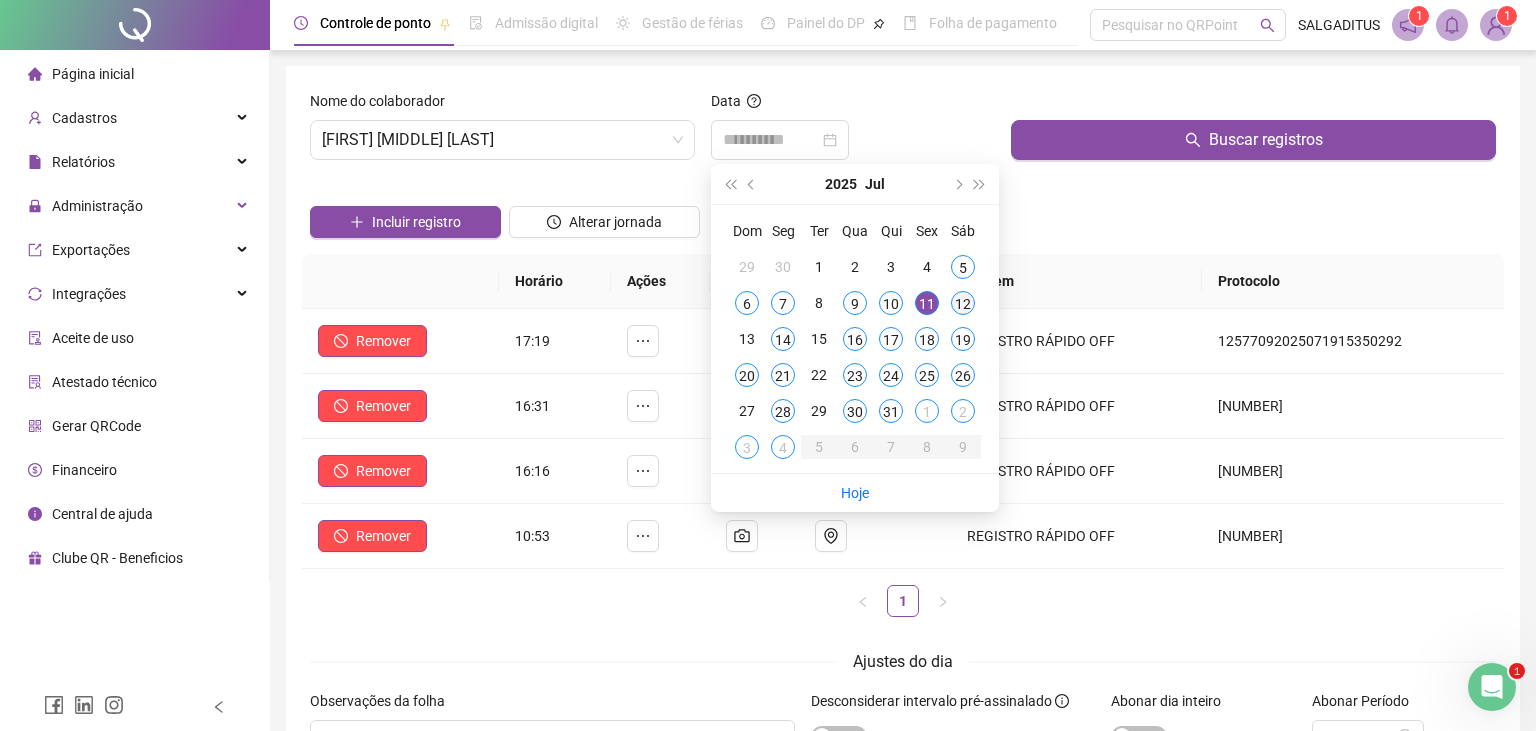 click on "12" at bounding box center [963, 303] 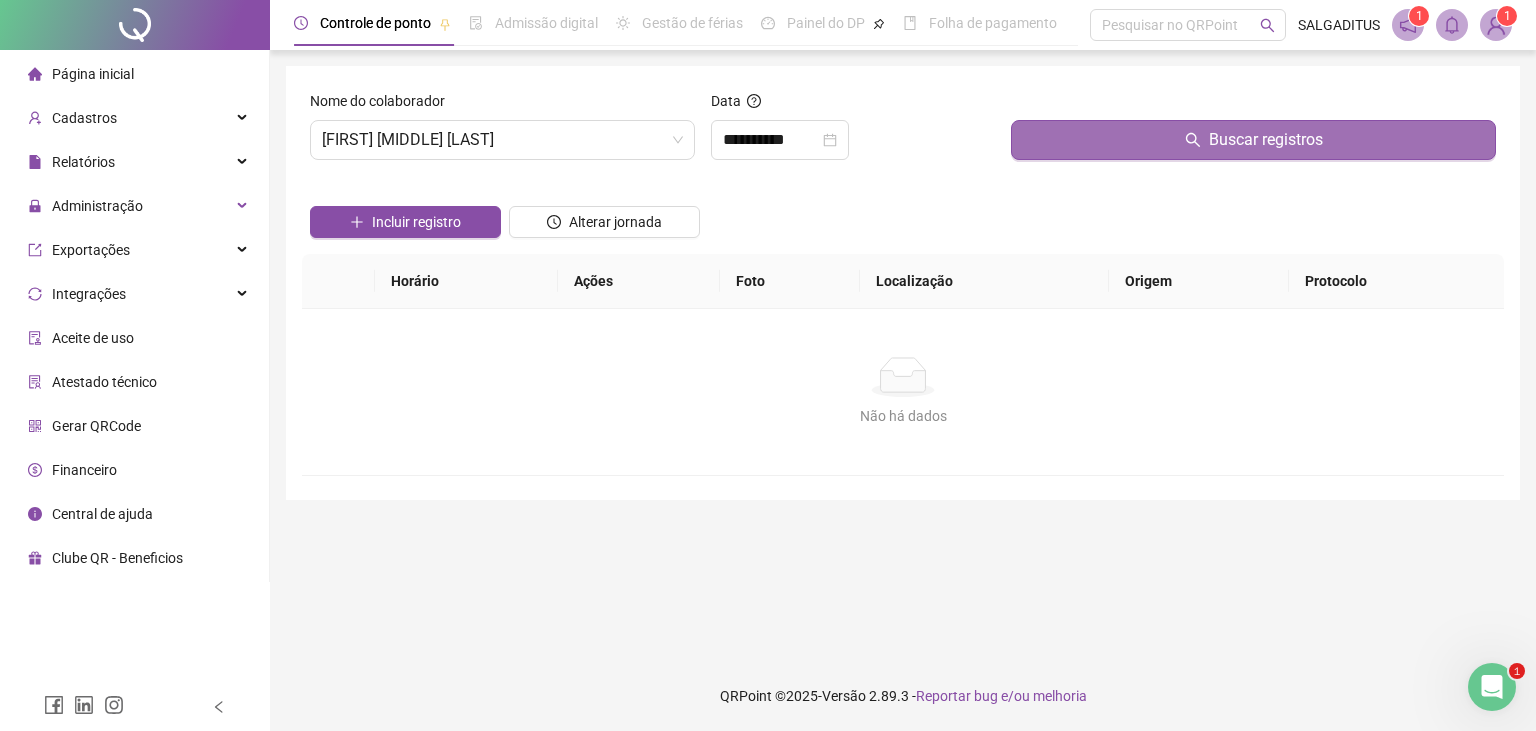click on "Buscar registros" at bounding box center (1253, 140) 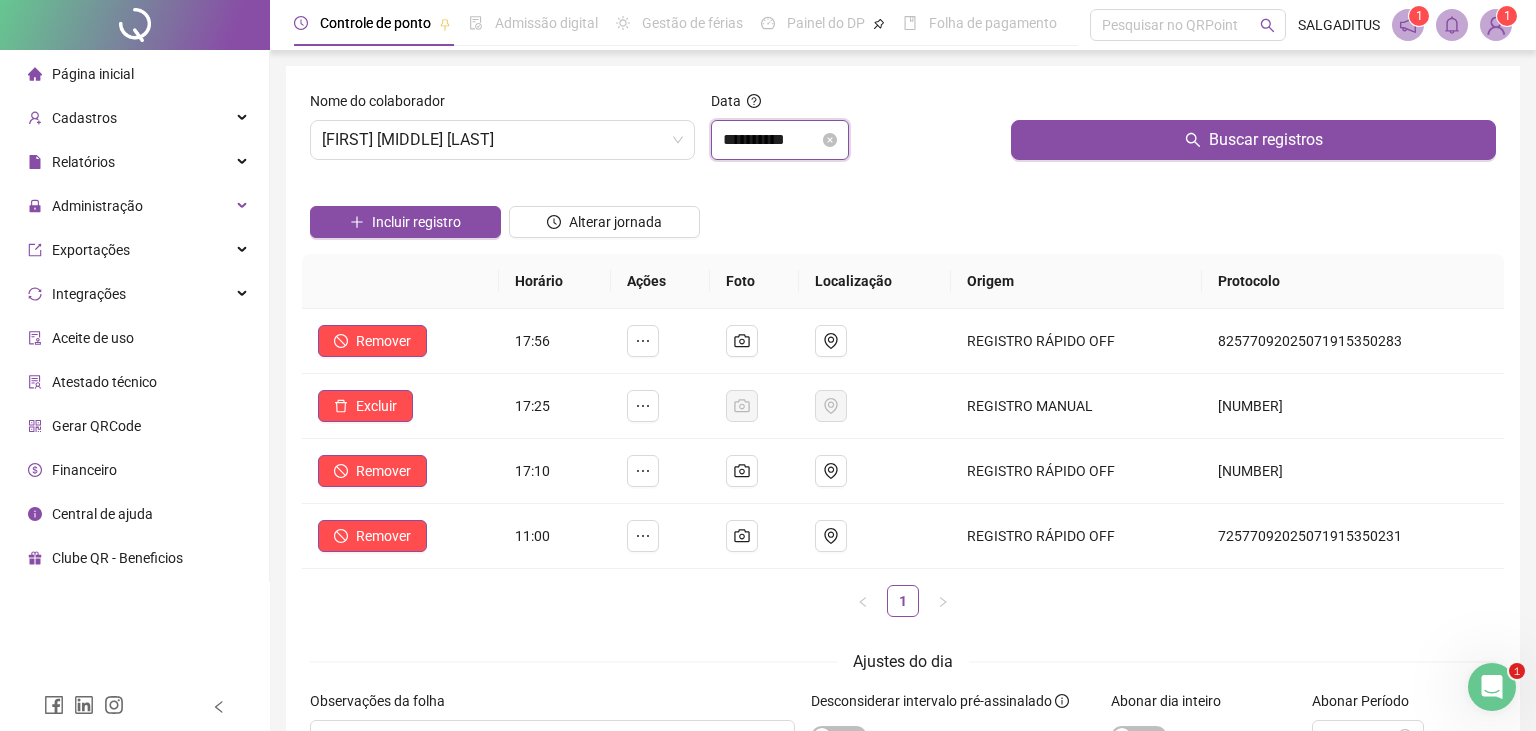 click on "**********" at bounding box center (771, 140) 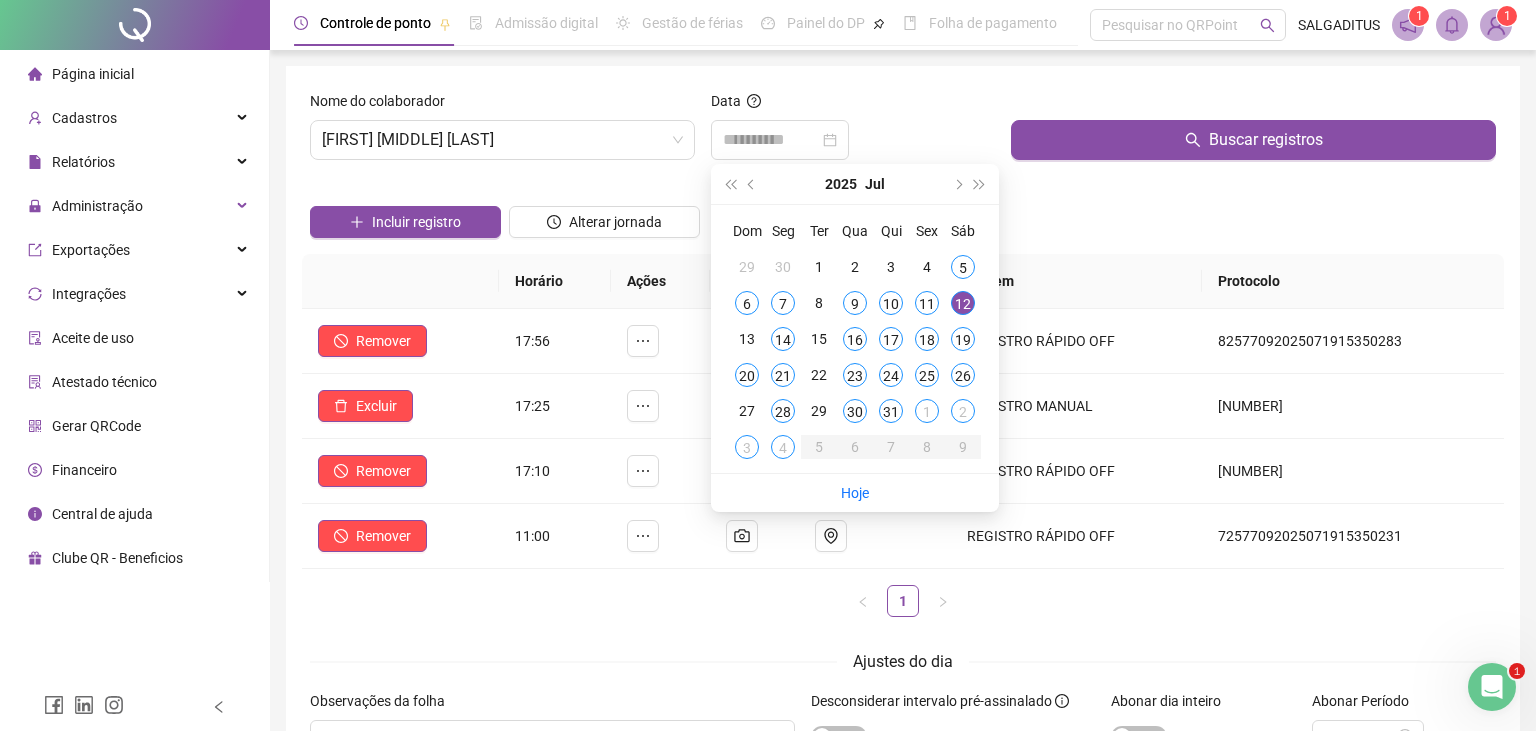 drag, startPoint x: 781, startPoint y: 345, endPoint x: 1027, endPoint y: 199, distance: 286.06293 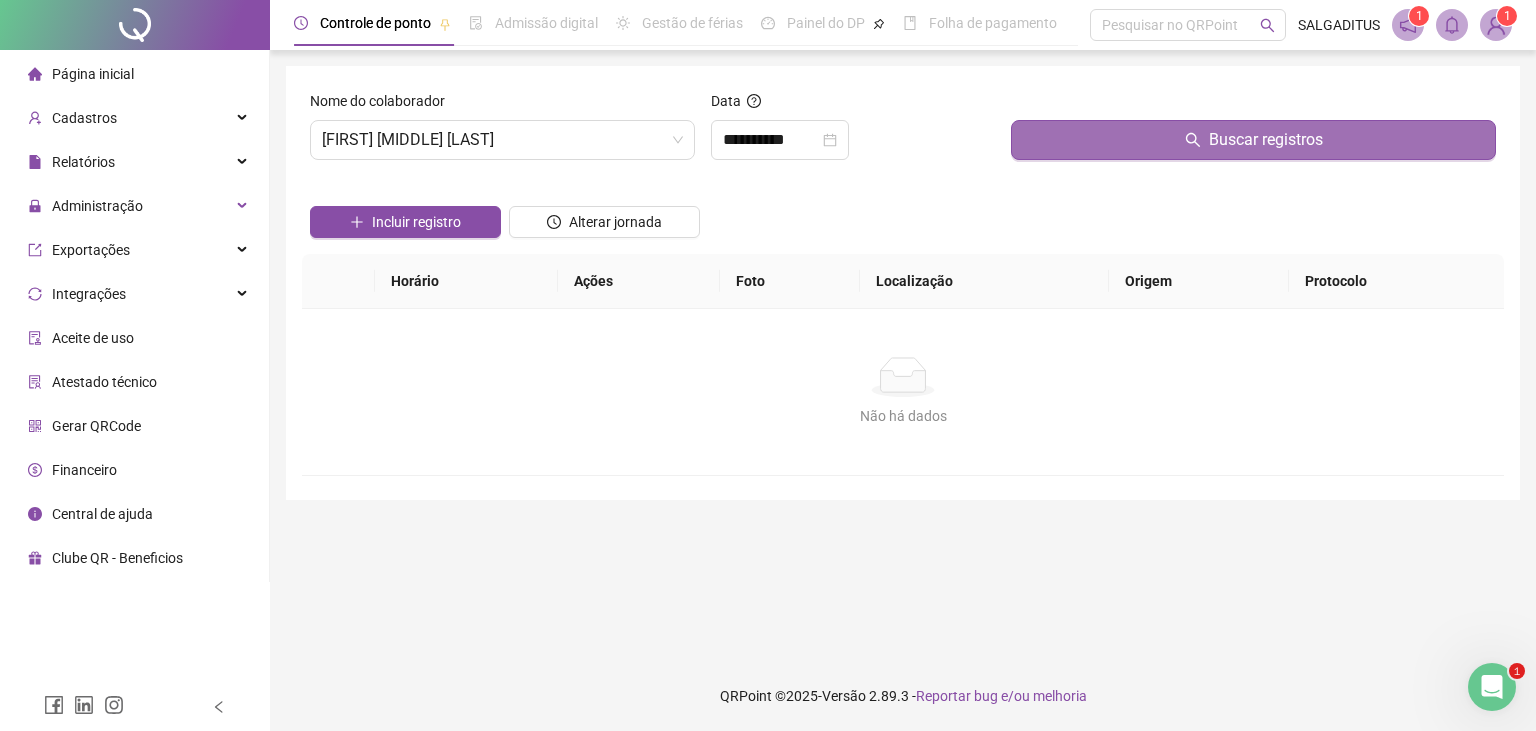 click on "Buscar registros" at bounding box center (1253, 140) 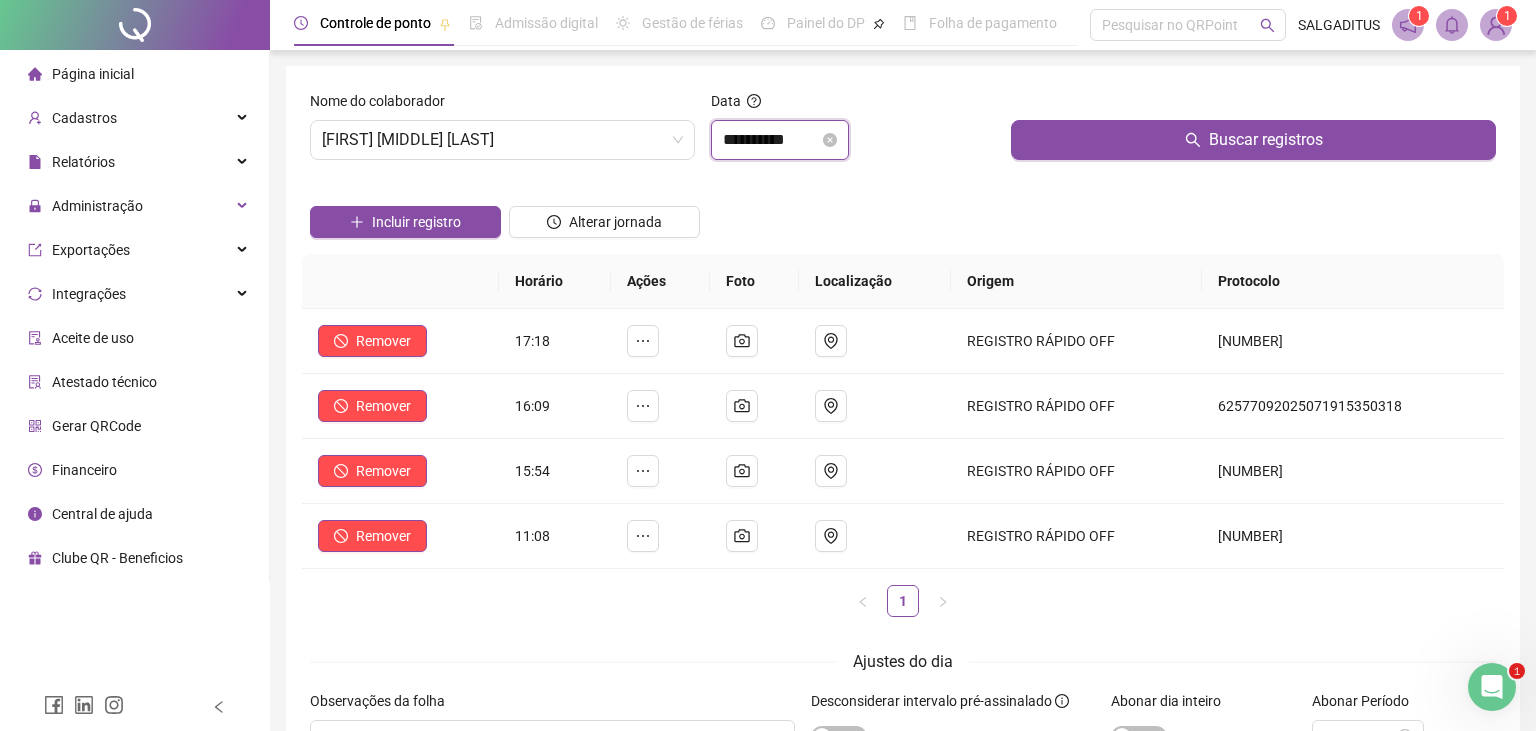 click on "**********" at bounding box center (771, 140) 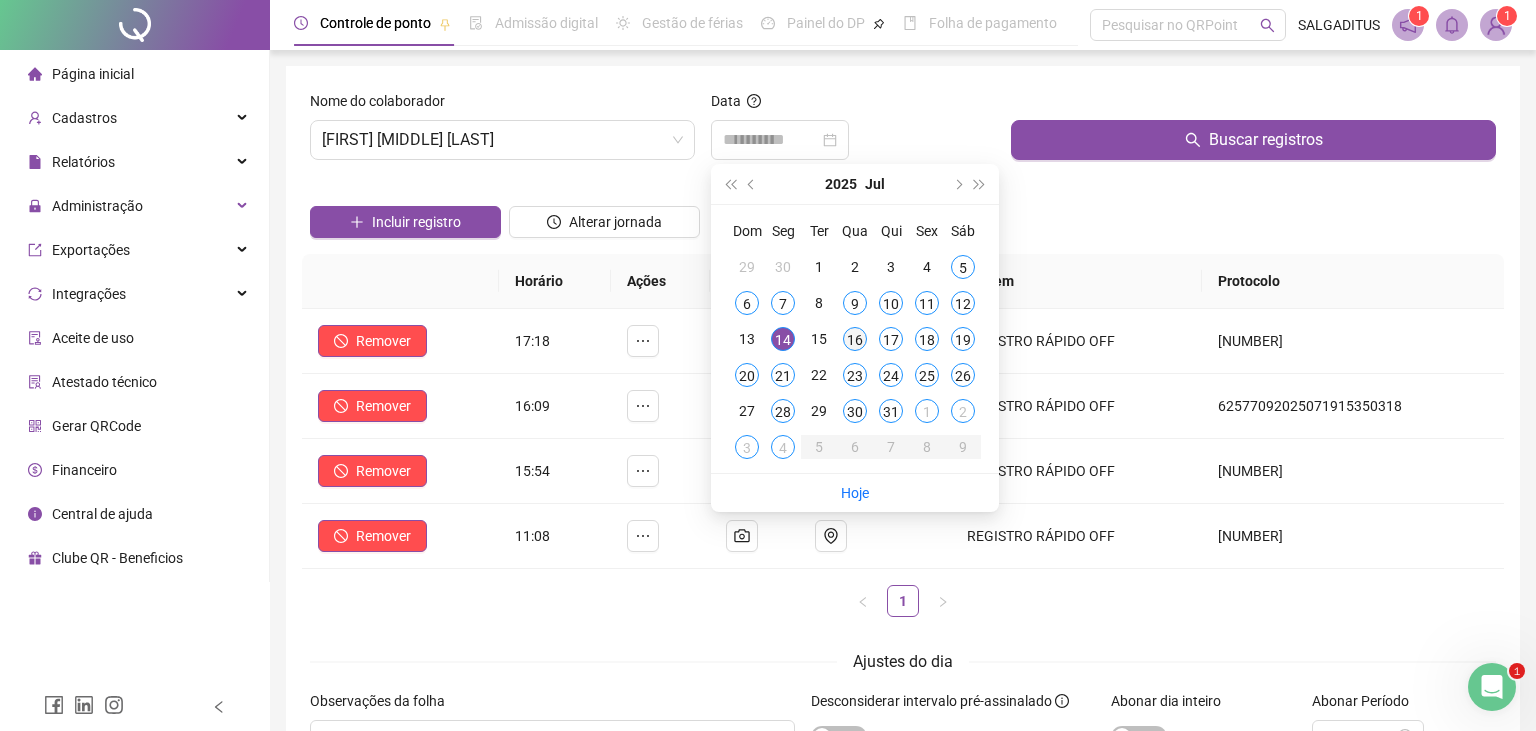 click on "16" at bounding box center (855, 339) 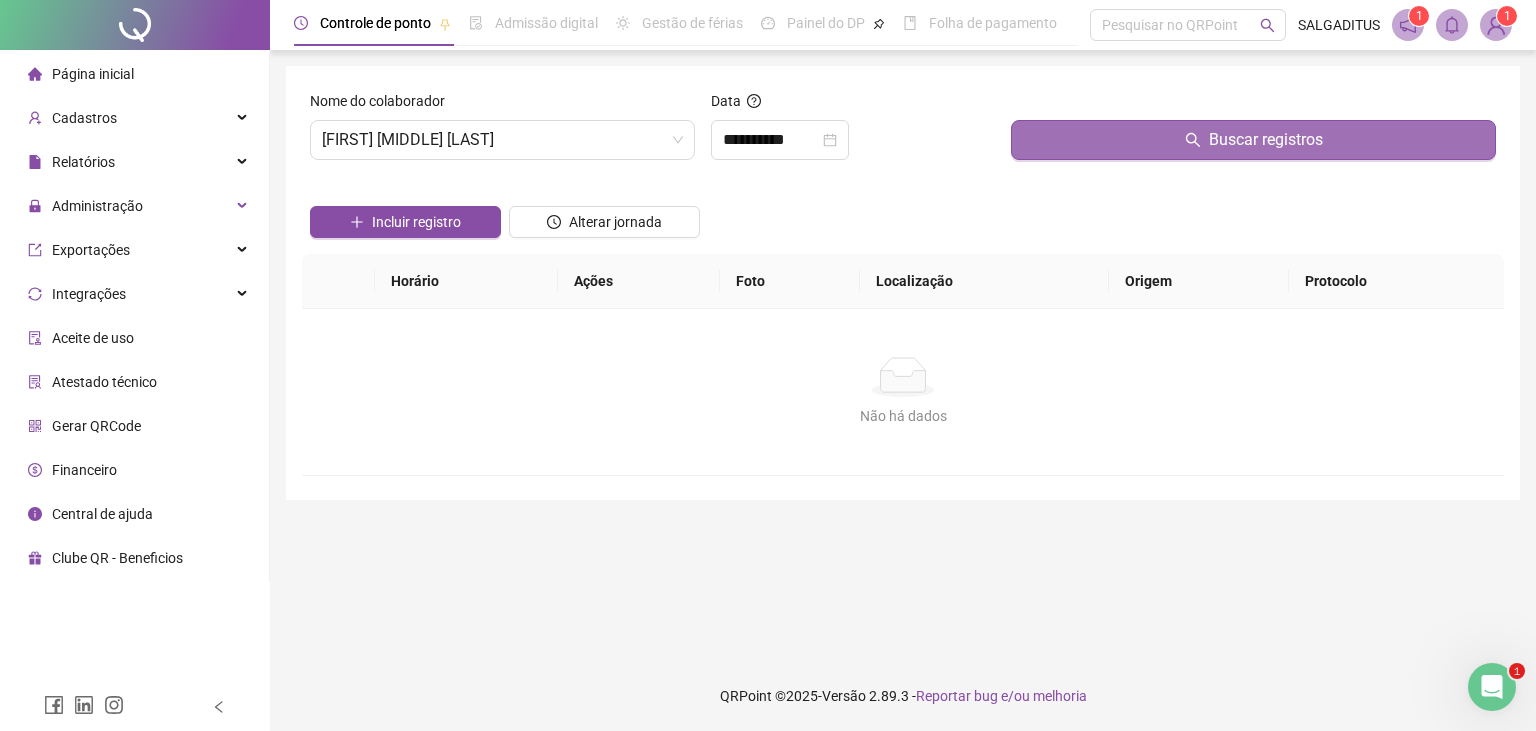 click on "Buscar registros" at bounding box center [1253, 140] 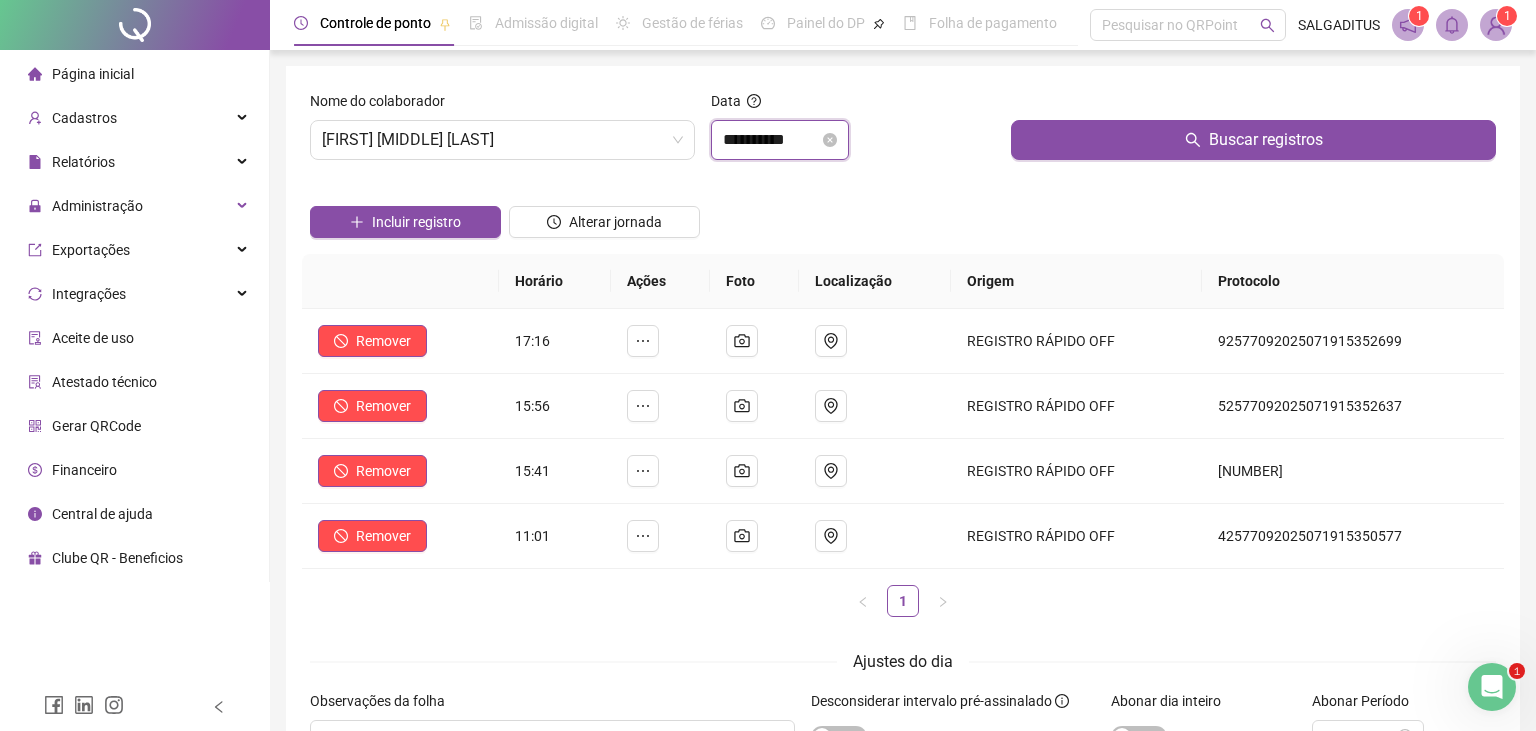 click on "**********" at bounding box center (771, 140) 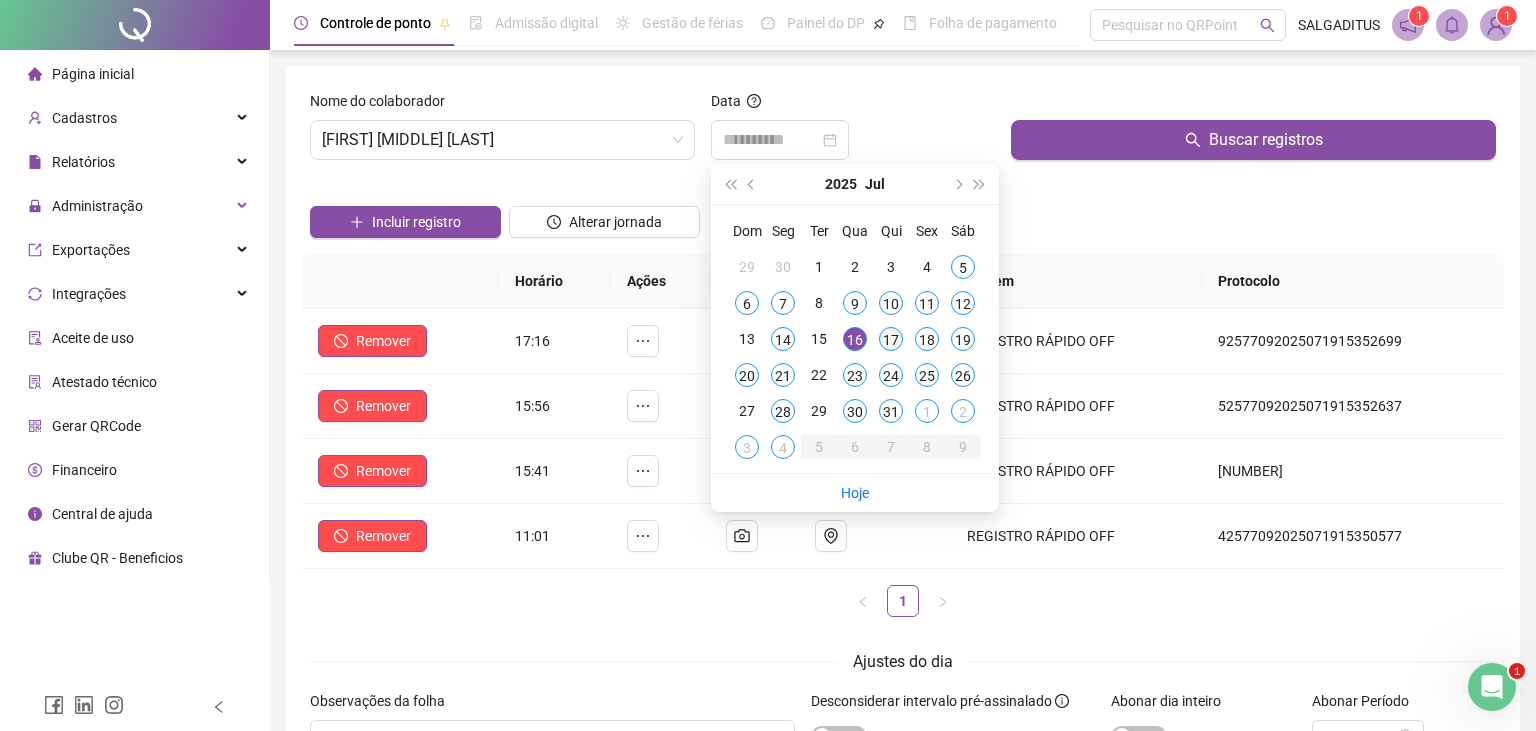 click on "17" at bounding box center (891, 339) 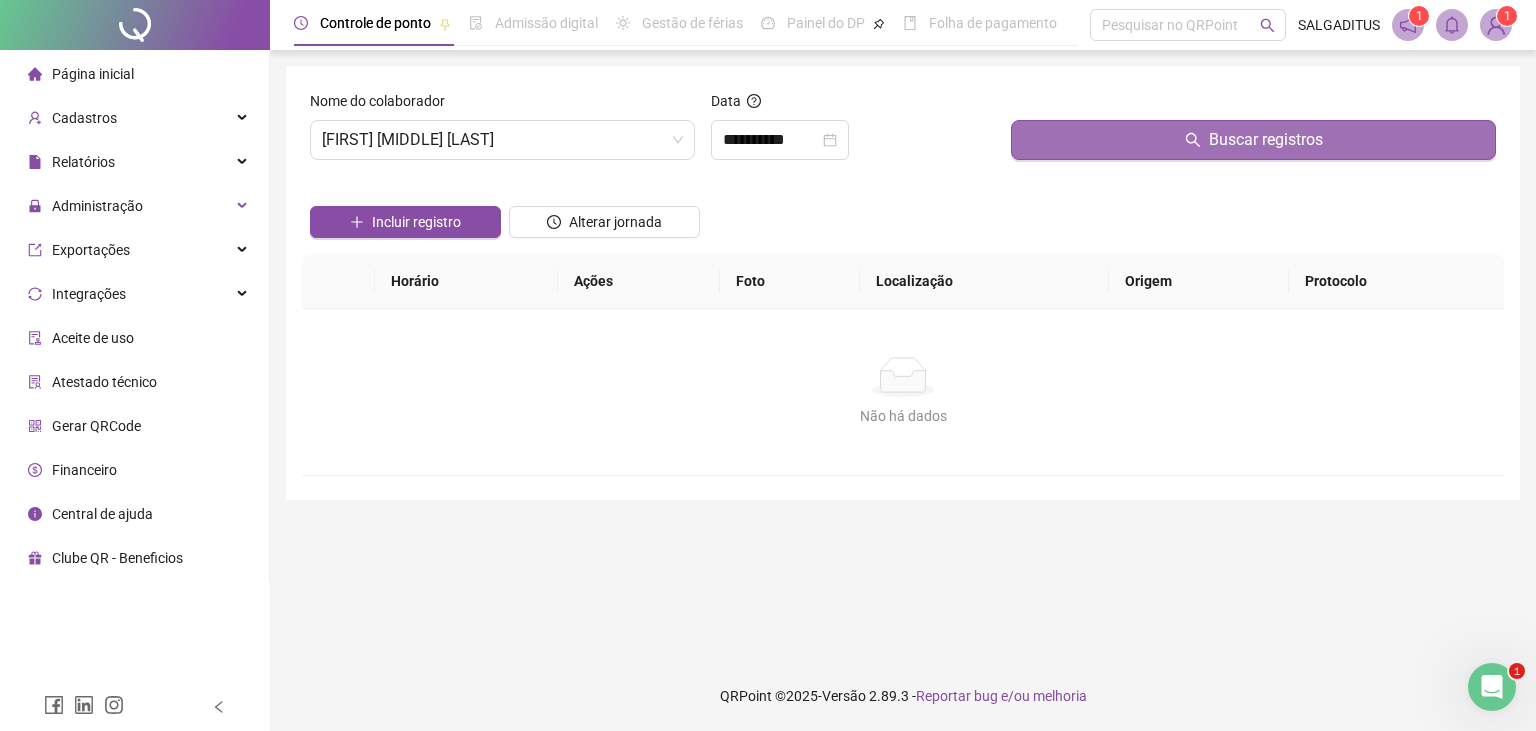 click on "Buscar registros" at bounding box center (1253, 140) 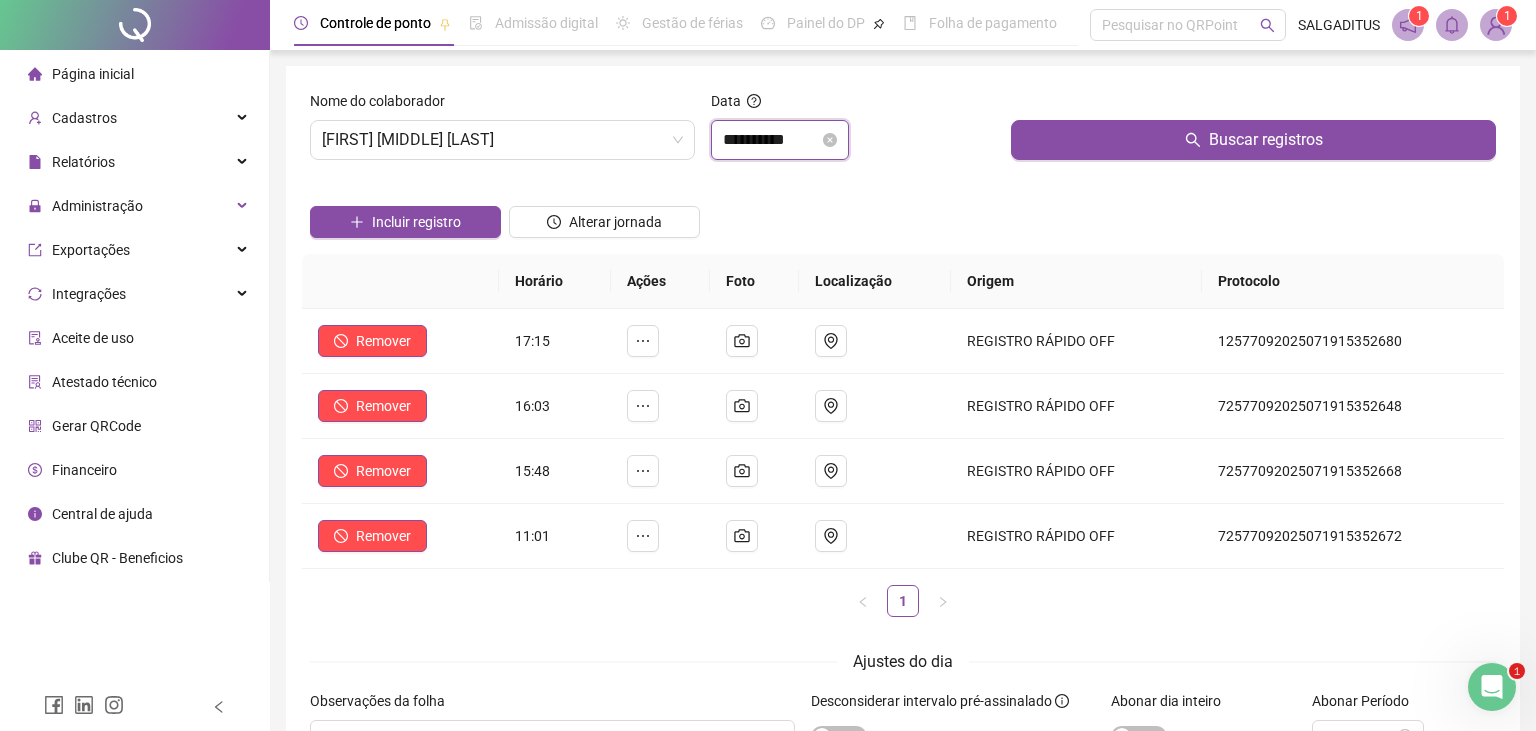 click on "**********" at bounding box center [771, 140] 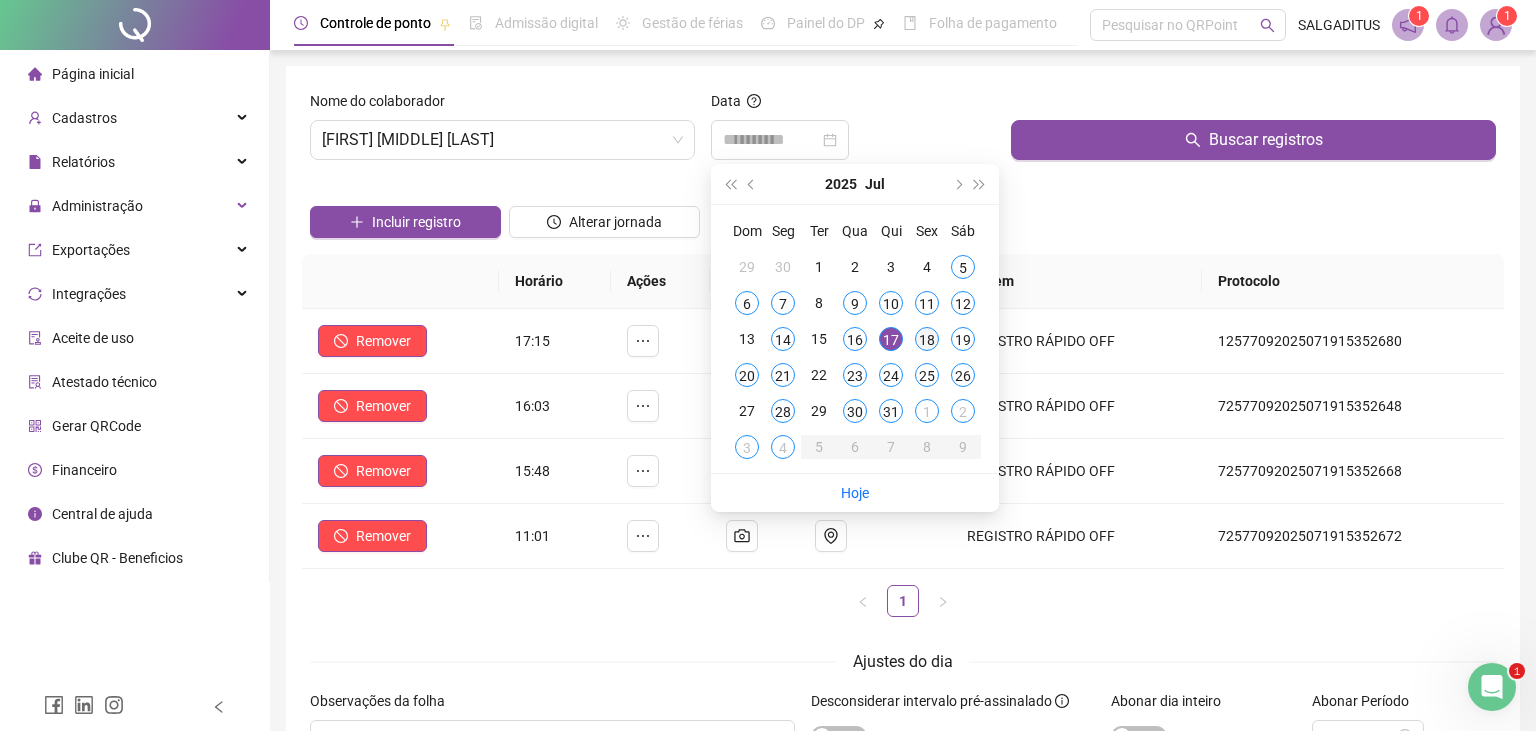click on "18" at bounding box center (927, 339) 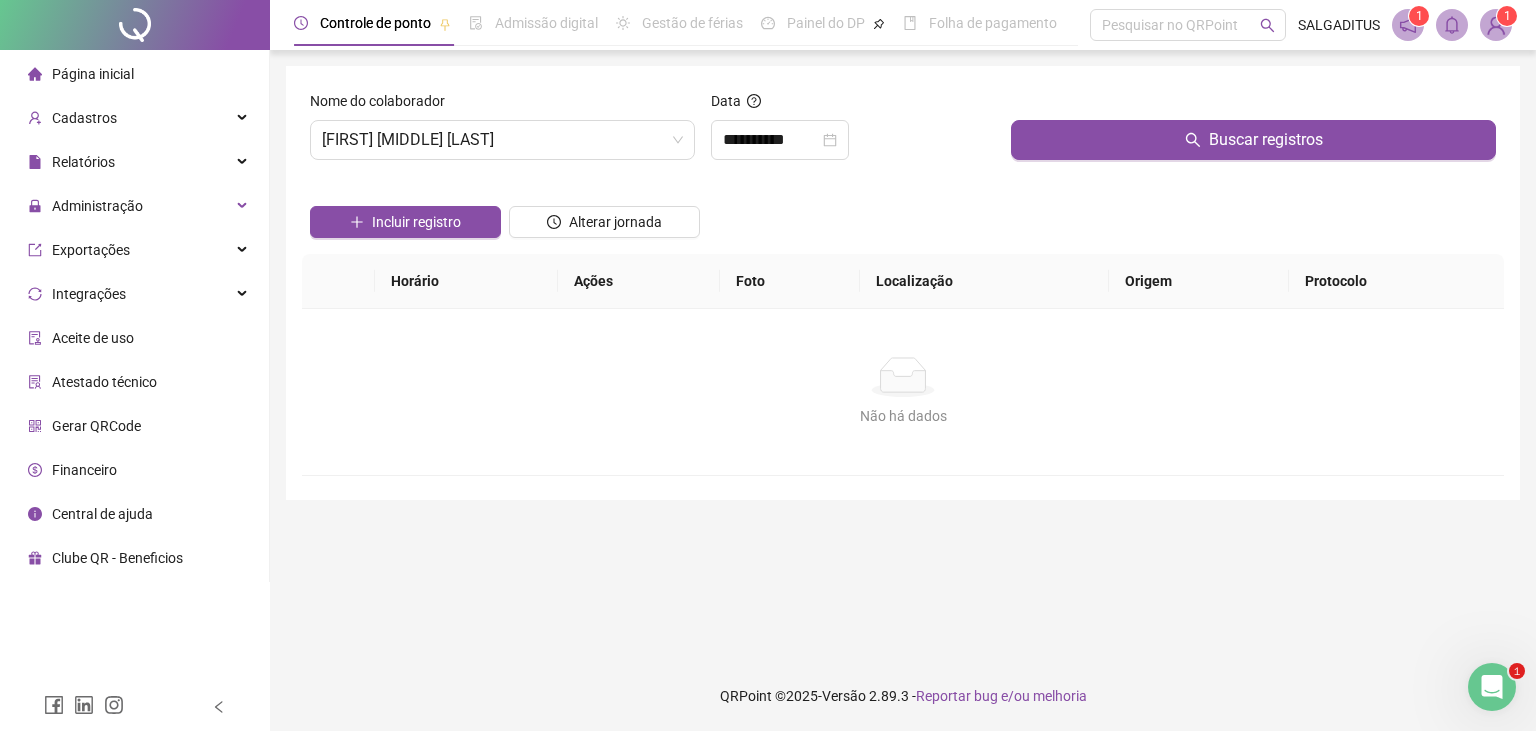 click on "Buscar registros" at bounding box center [1253, 133] 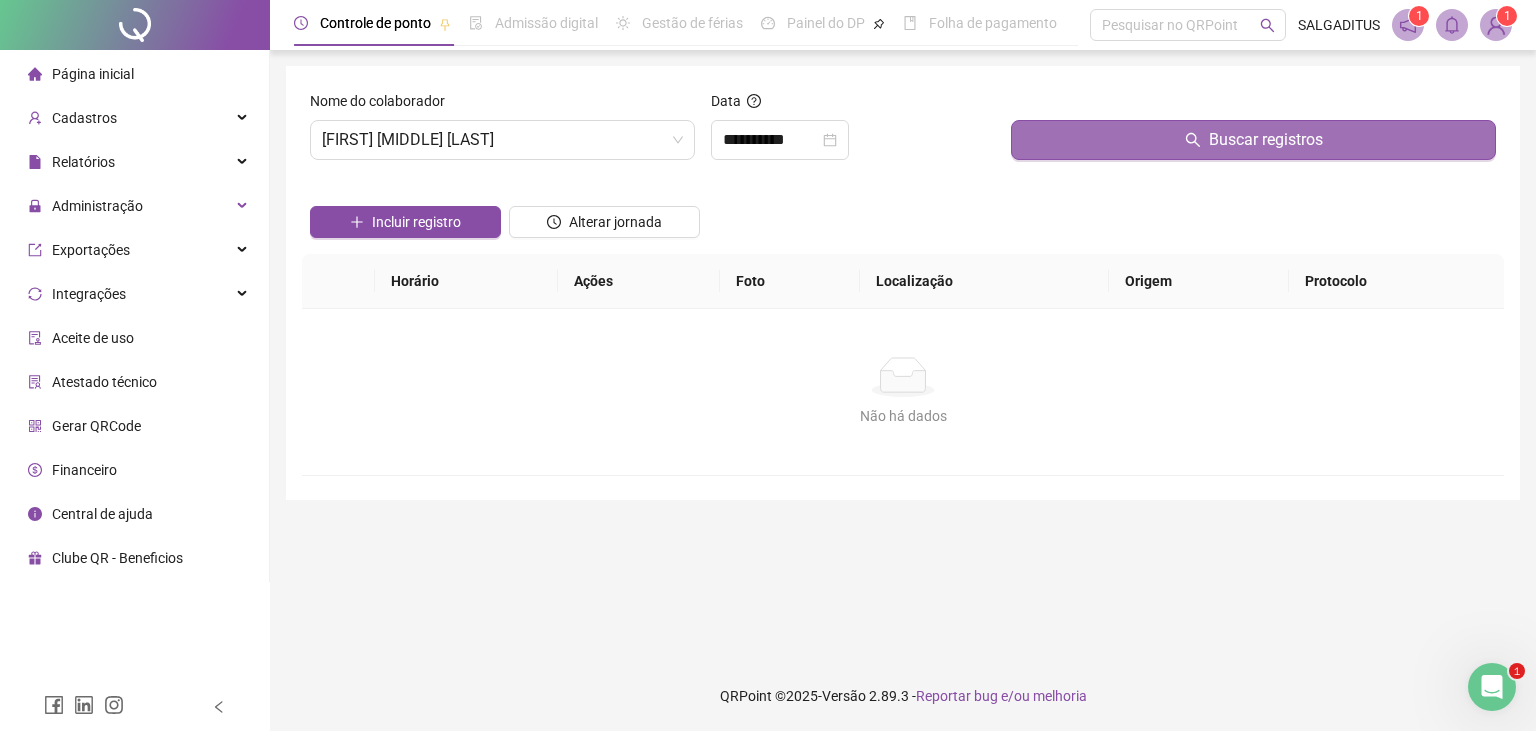 drag, startPoint x: 1119, startPoint y: 146, endPoint x: 1090, endPoint y: 150, distance: 29.274563 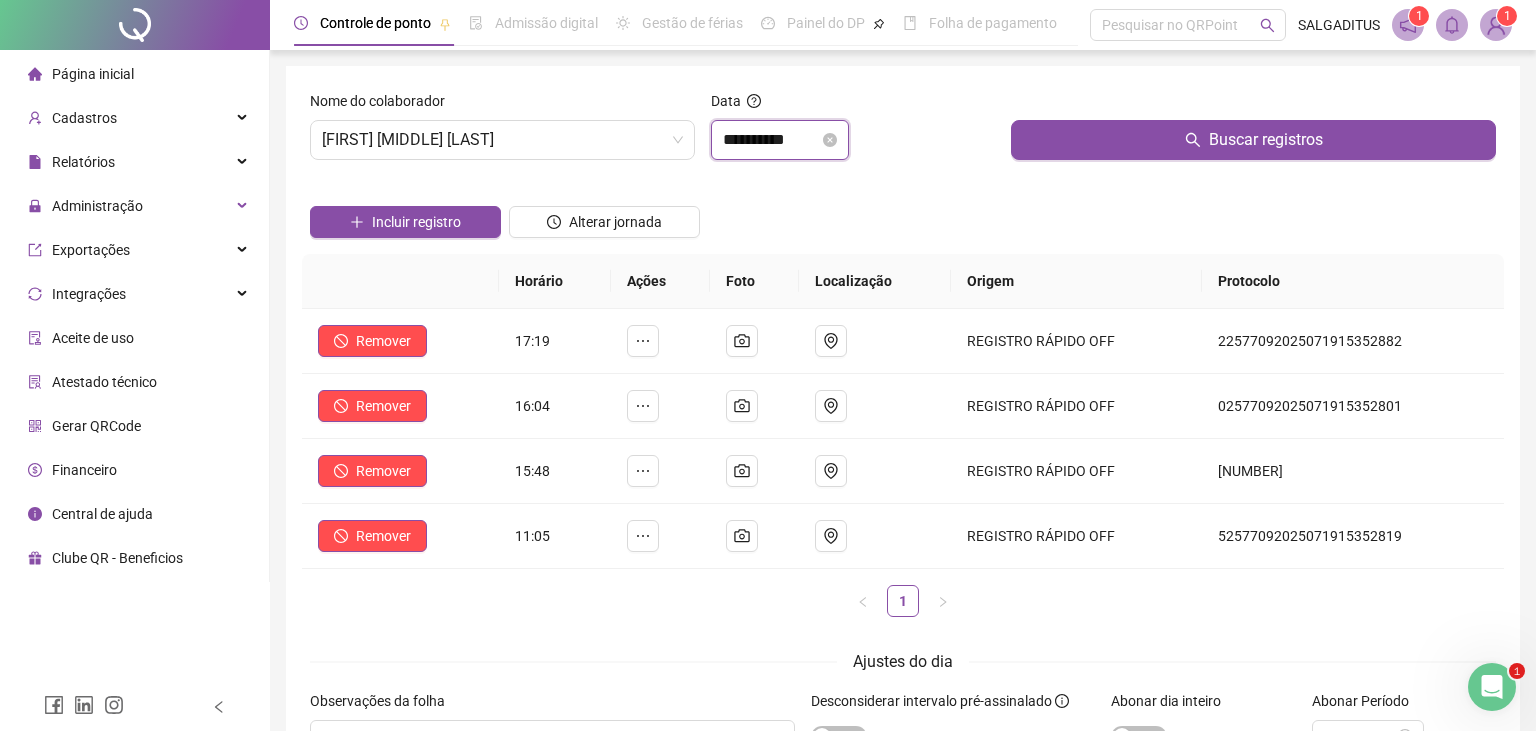 click on "**********" at bounding box center [771, 140] 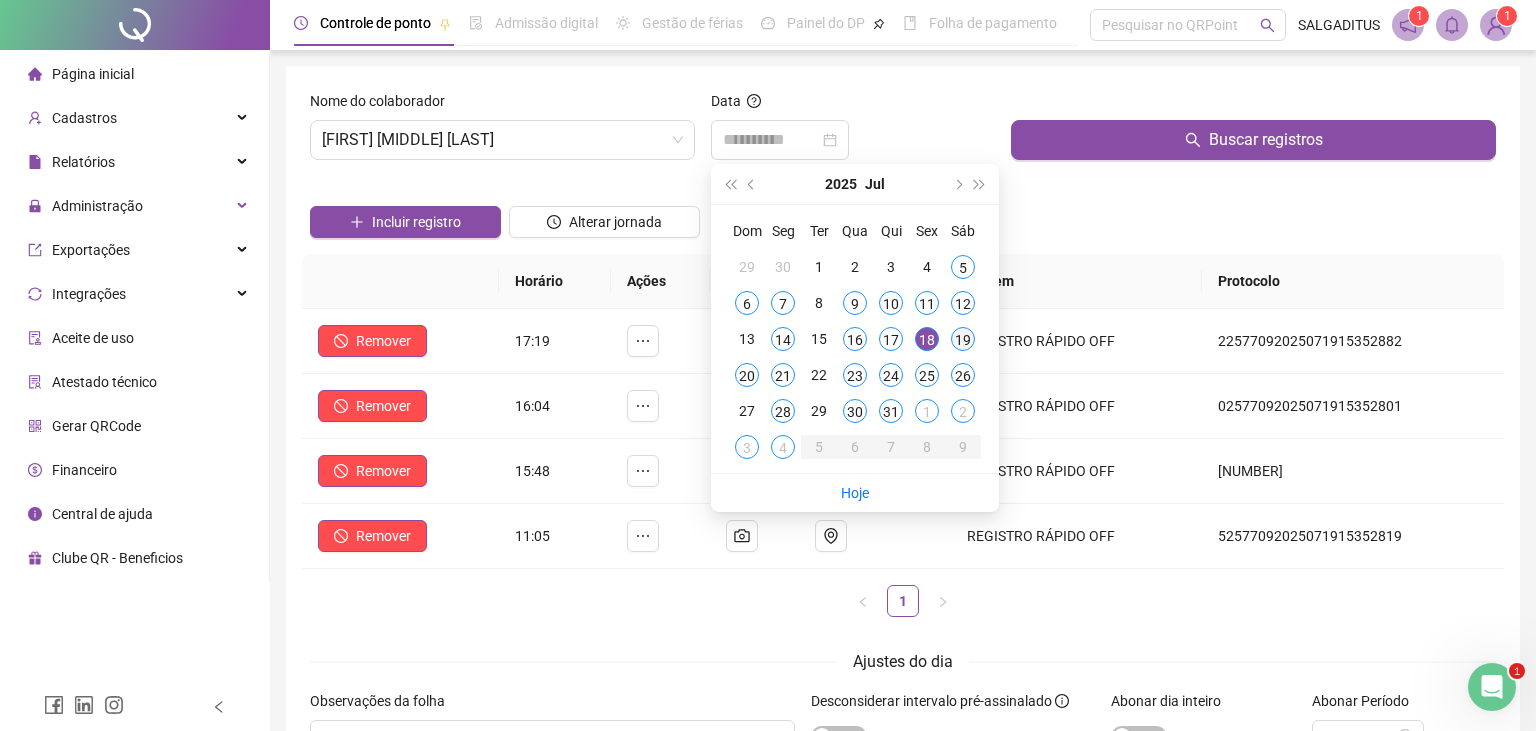 click on "19" at bounding box center (963, 339) 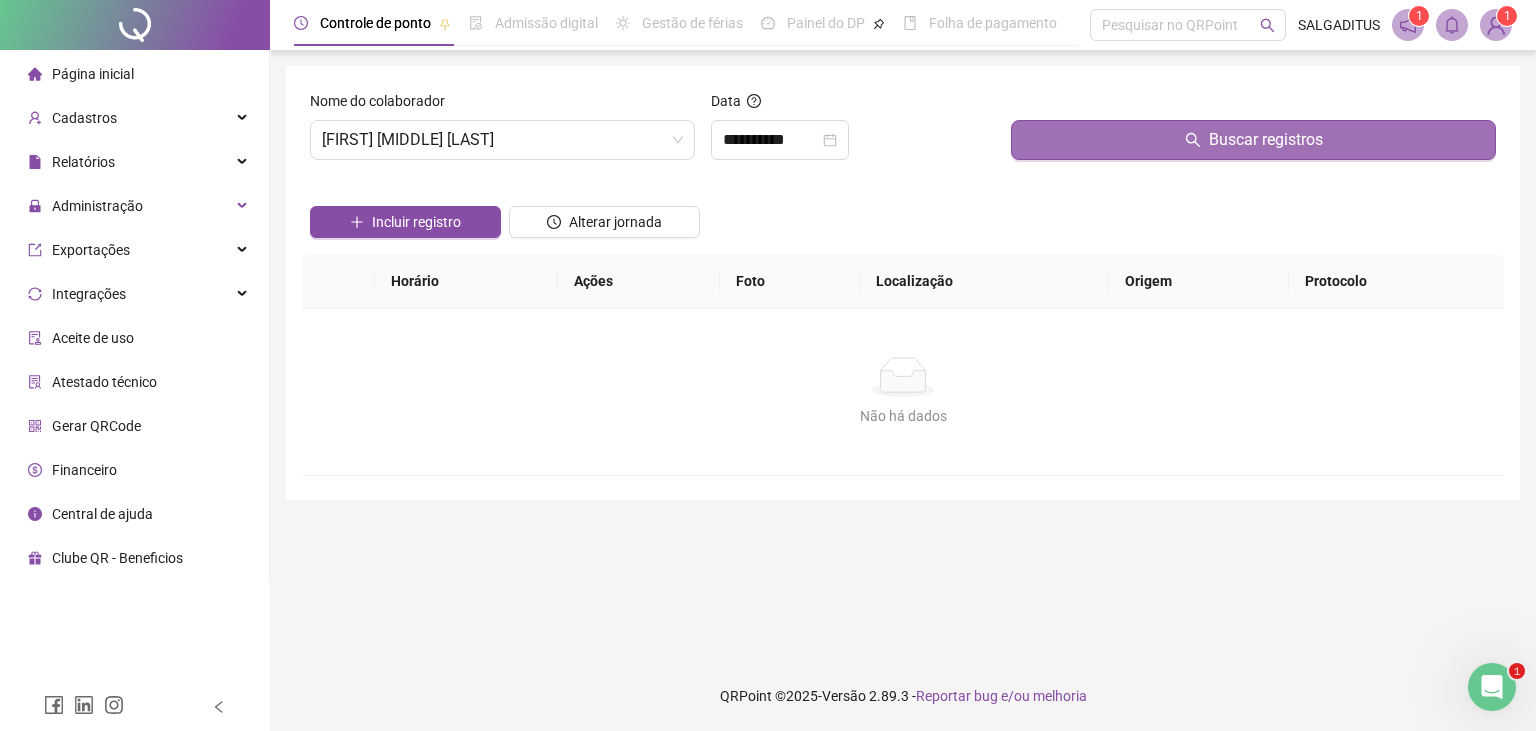 click on "Buscar registros" at bounding box center [1253, 140] 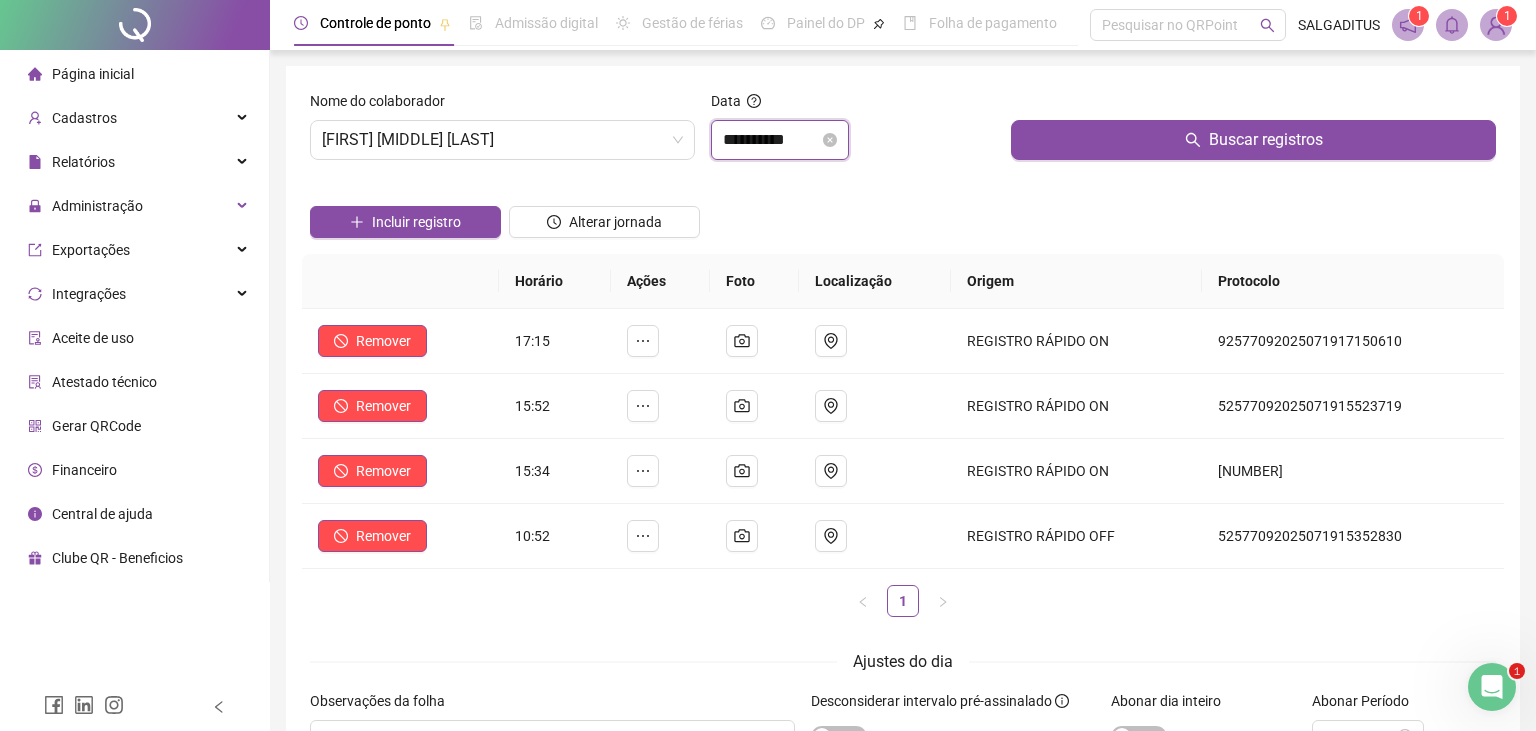 drag, startPoint x: 802, startPoint y: 136, endPoint x: 762, endPoint y: 313, distance: 181.4635 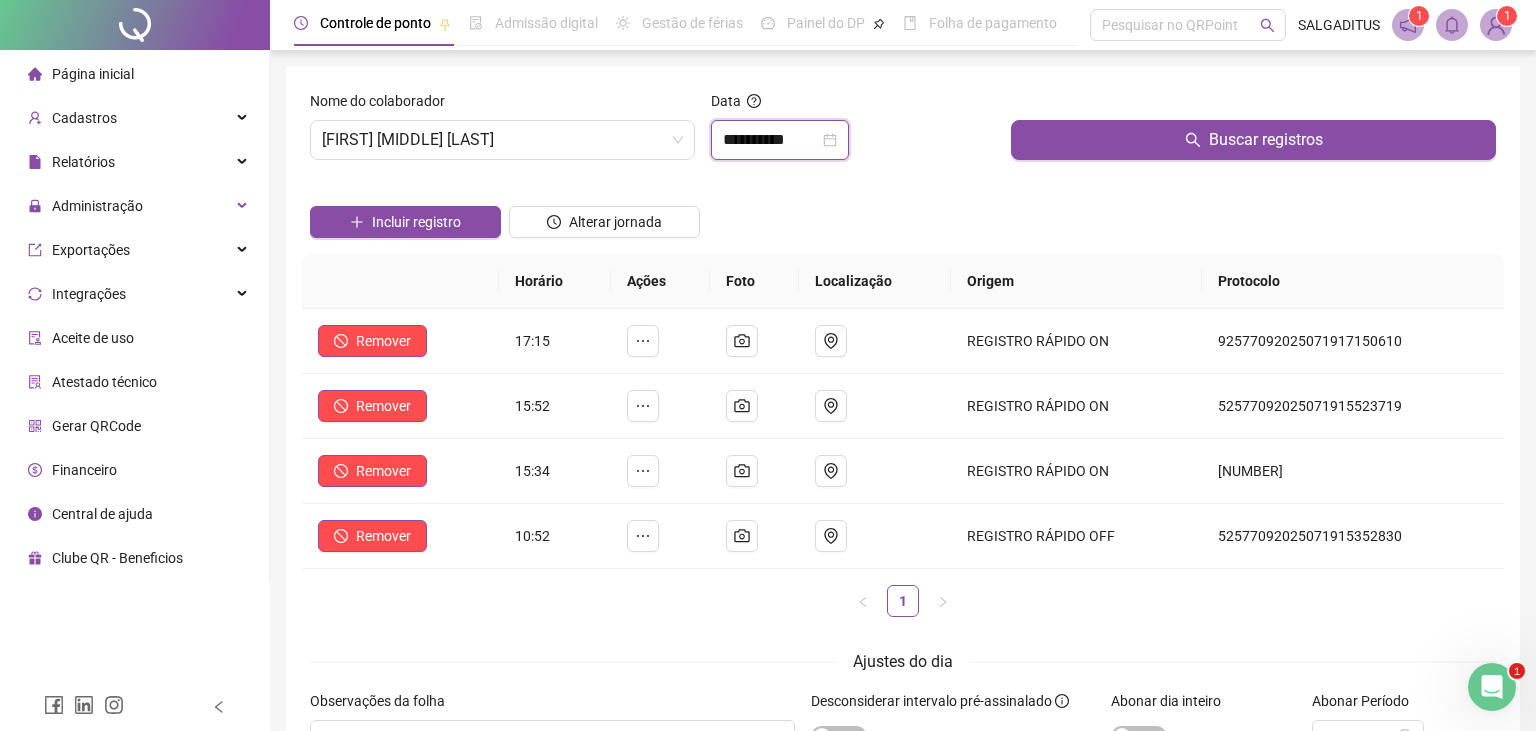 click on "**********" at bounding box center [771, 140] 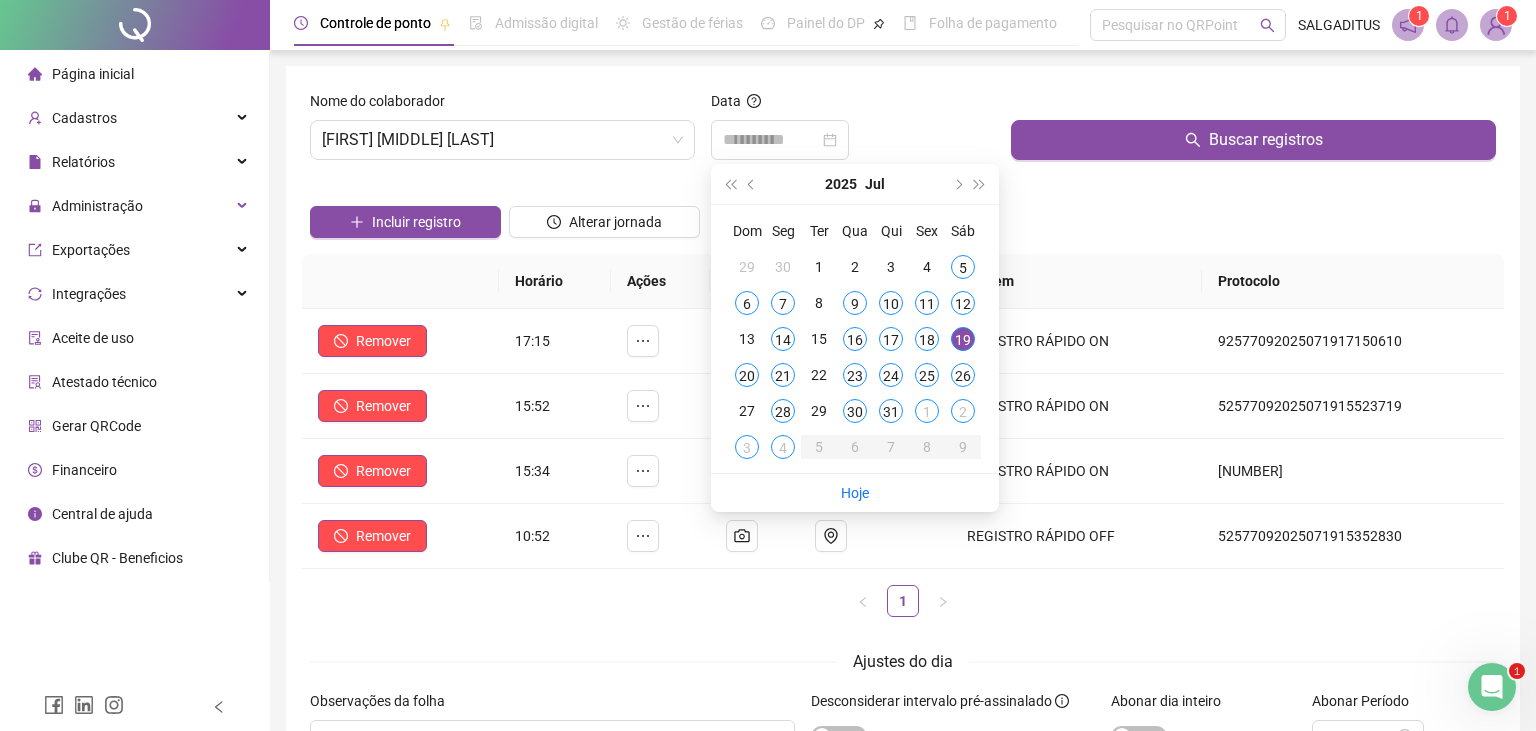 drag, startPoint x: 758, startPoint y: 372, endPoint x: 860, endPoint y: 280, distance: 137.36084 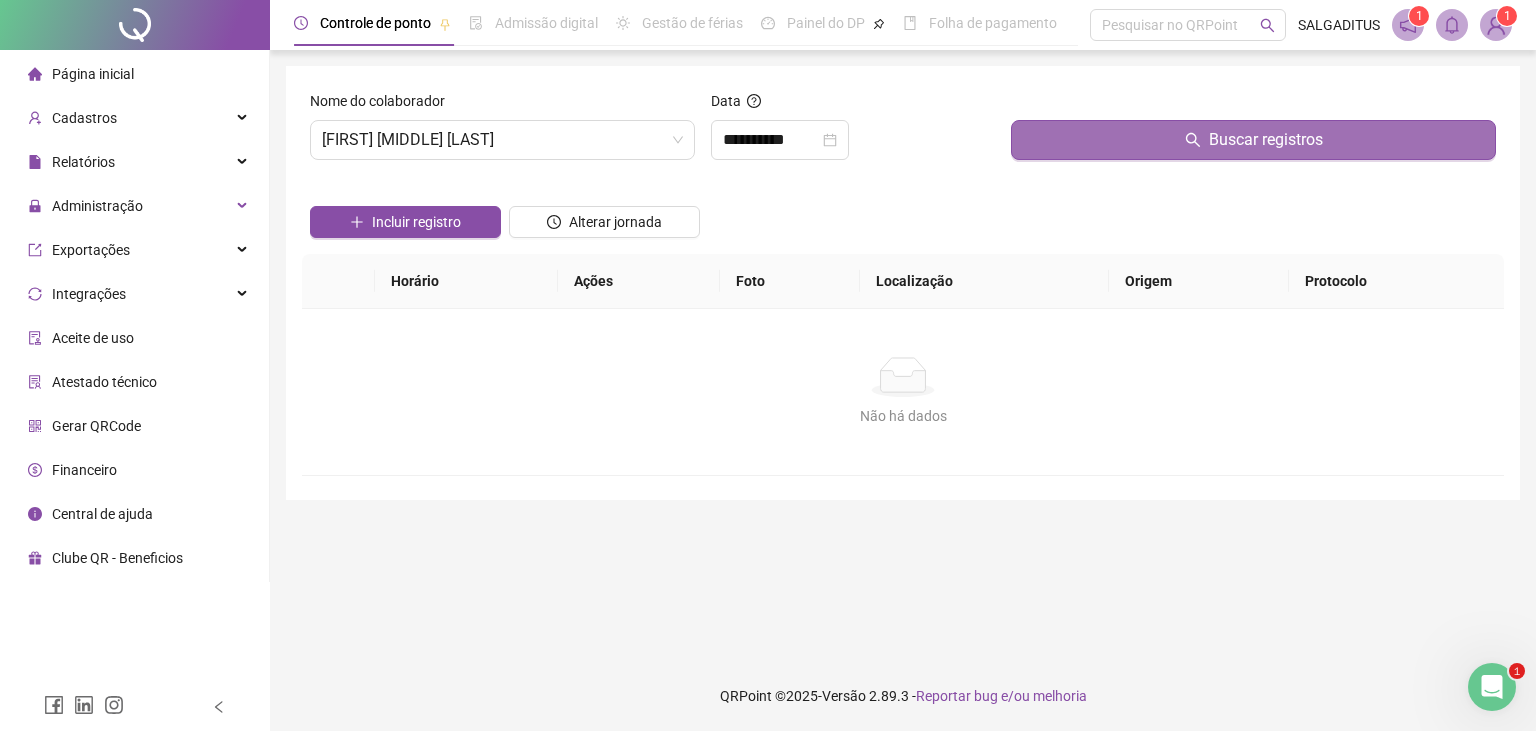 click on "Buscar registros" at bounding box center [1253, 140] 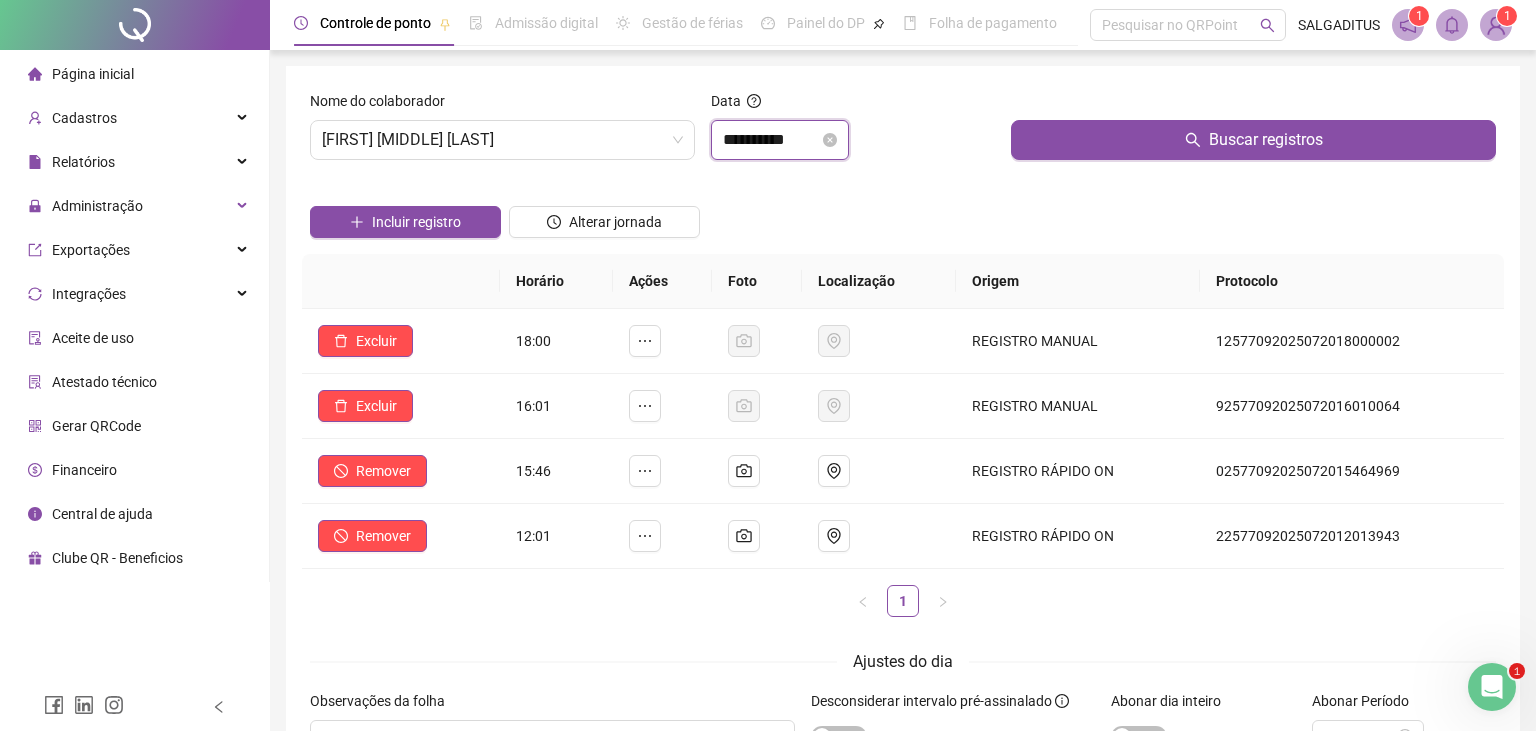 drag, startPoint x: 735, startPoint y: 145, endPoint x: 766, endPoint y: 256, distance: 115.24756 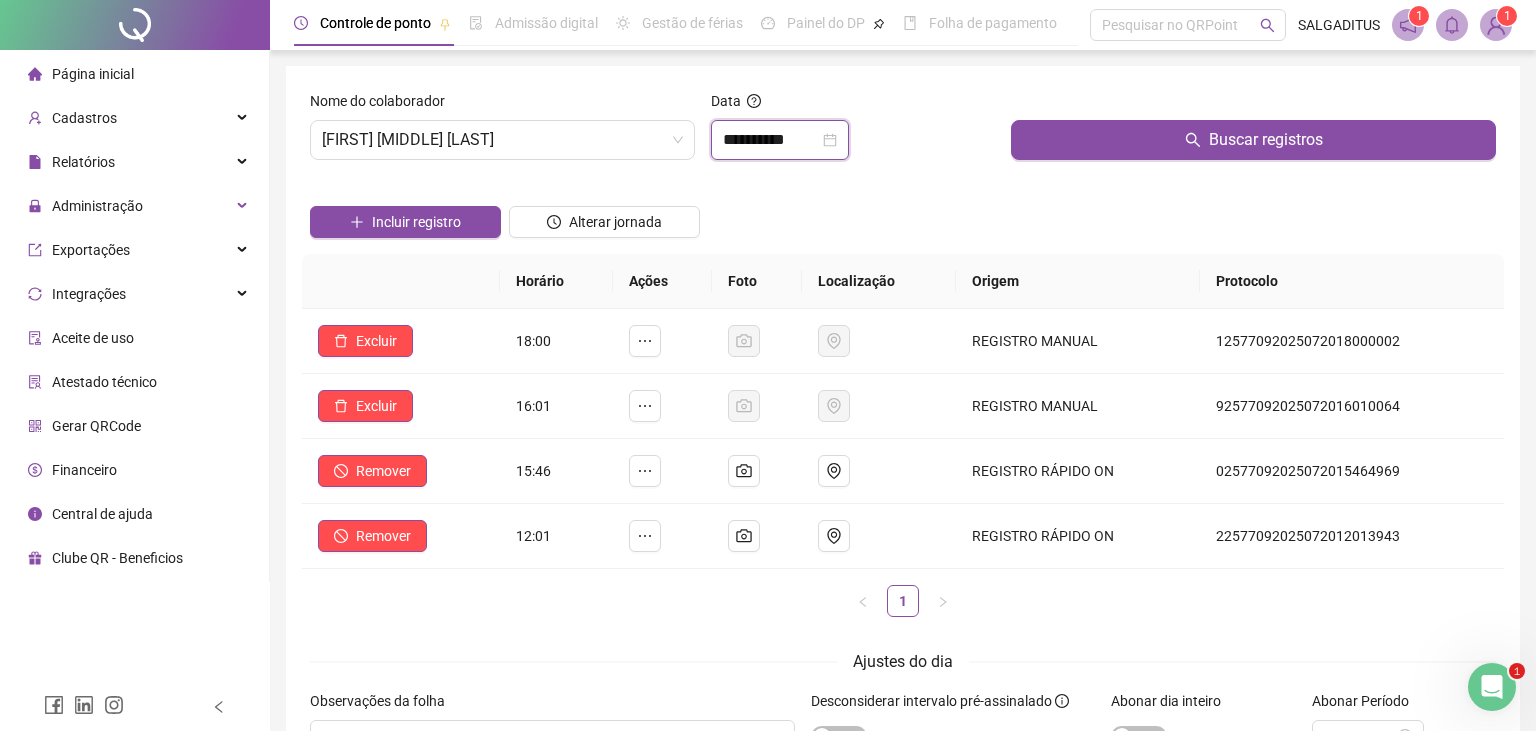 click on "**********" at bounding box center (771, 140) 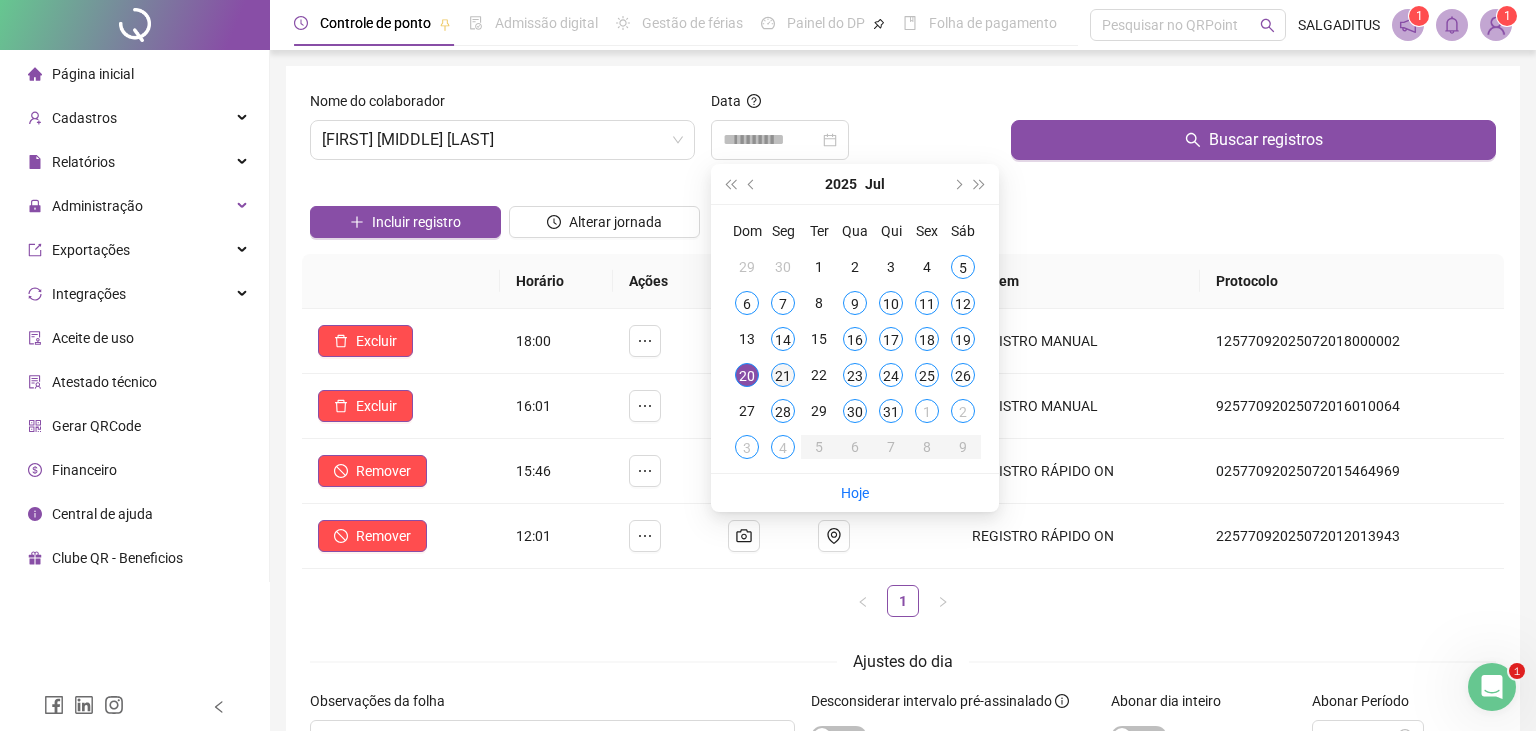 click on "21" at bounding box center [783, 375] 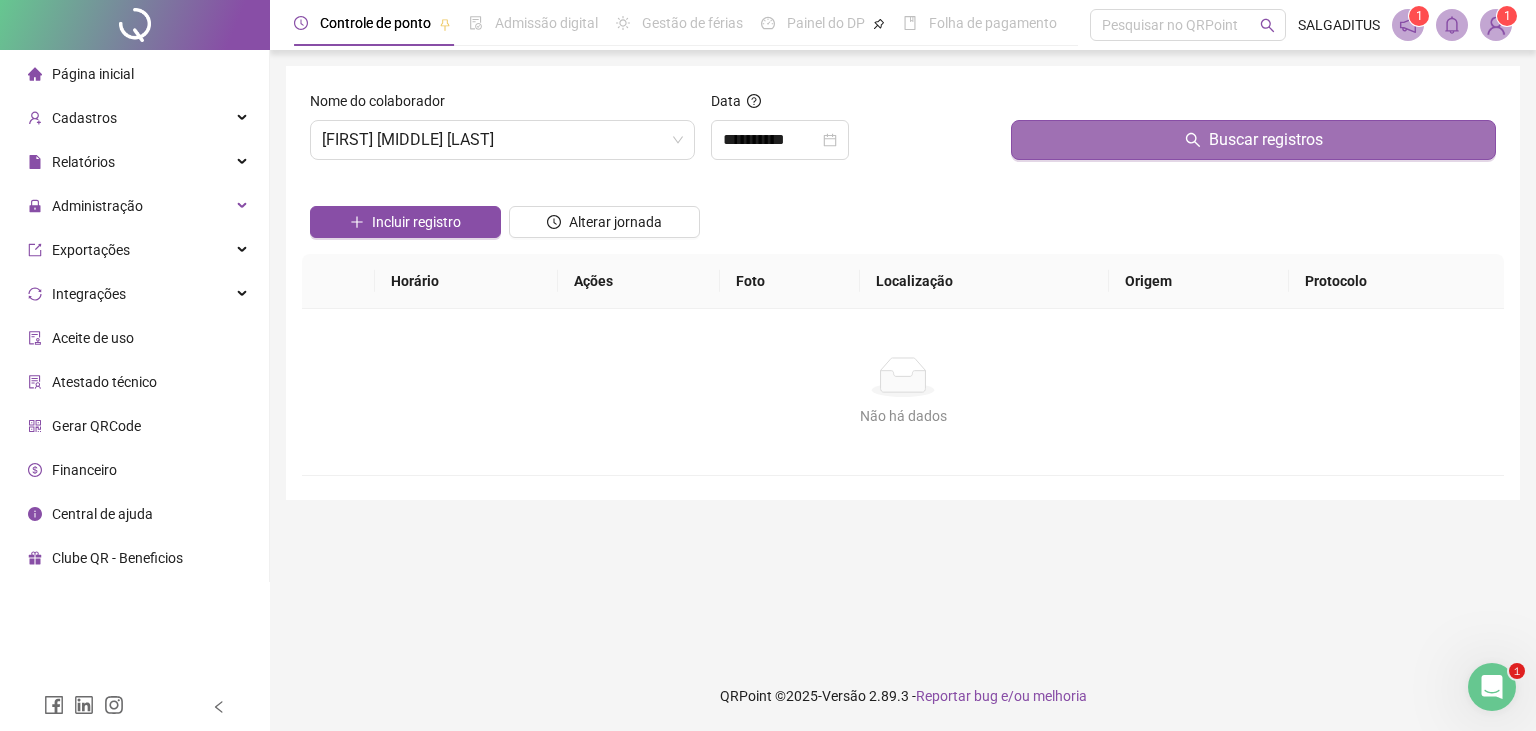 click on "Buscar registros" at bounding box center (1253, 140) 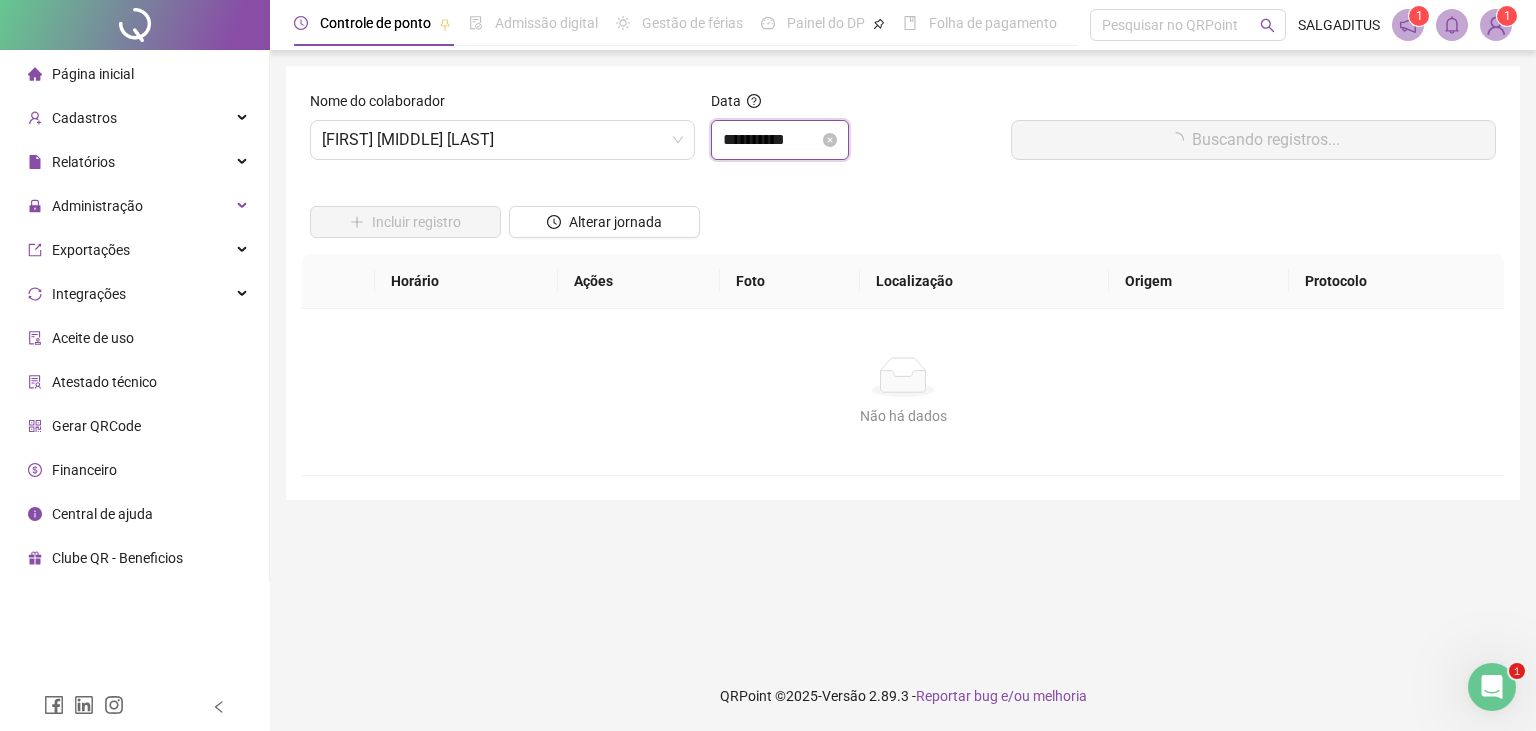 click on "**********" at bounding box center (771, 140) 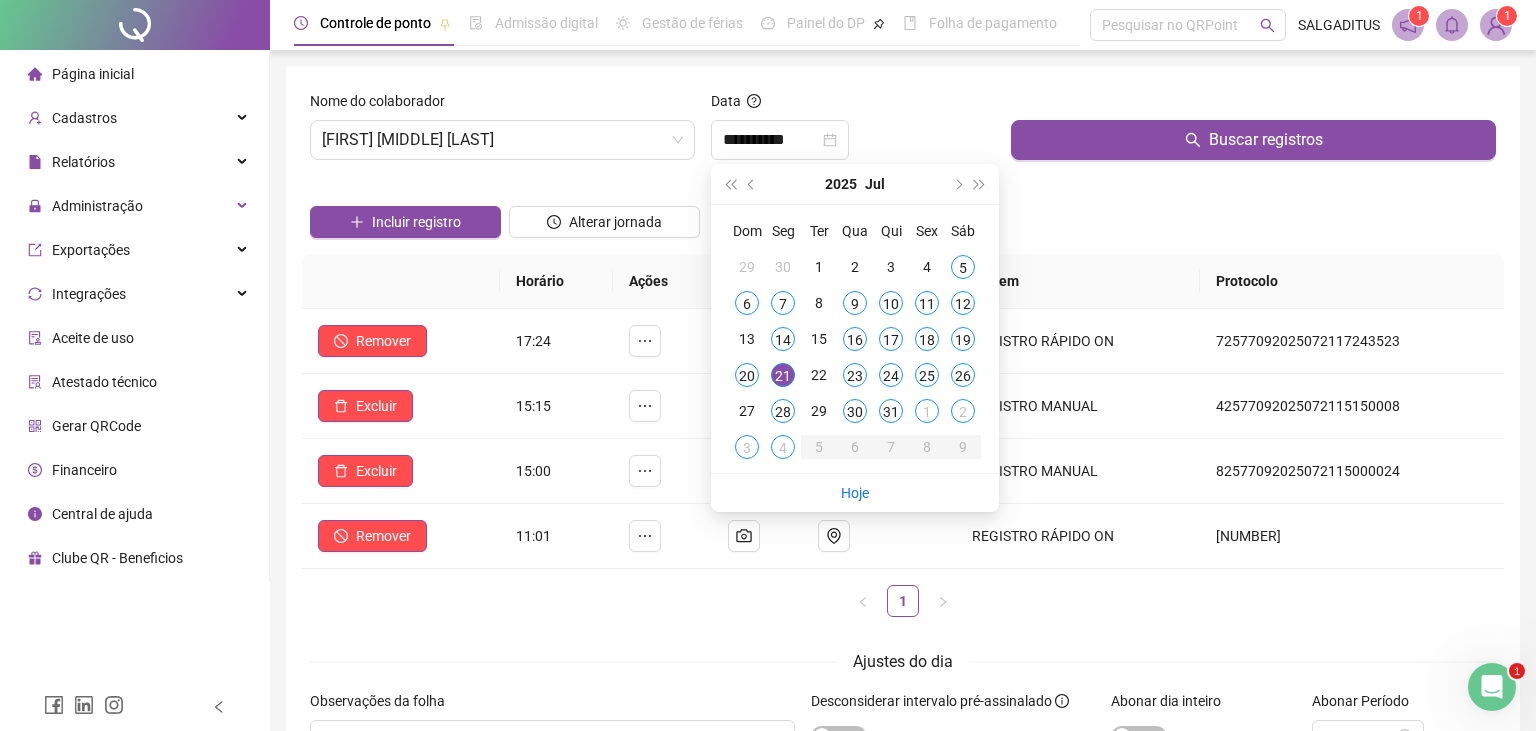 click at bounding box center (1019, 101) 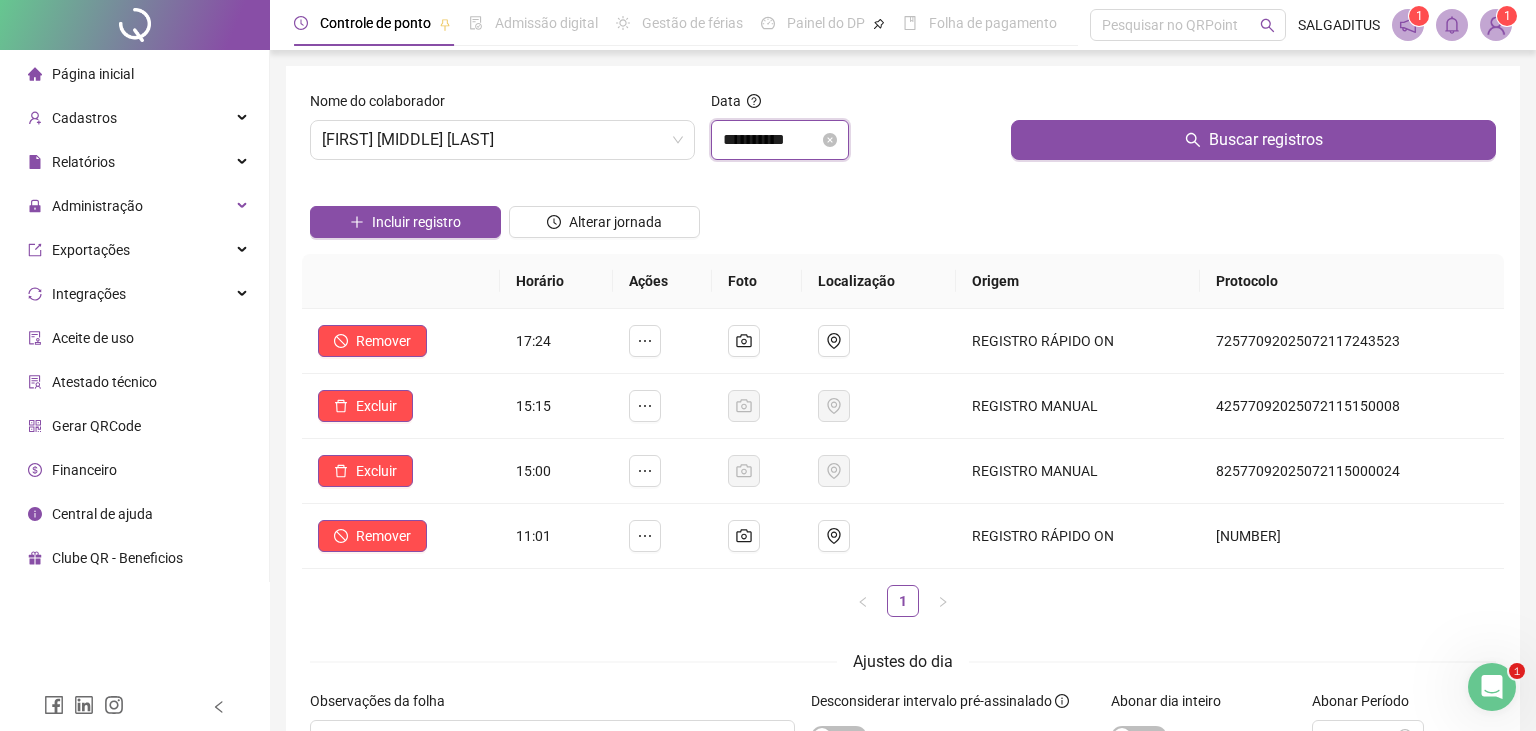 click on "**********" at bounding box center [771, 140] 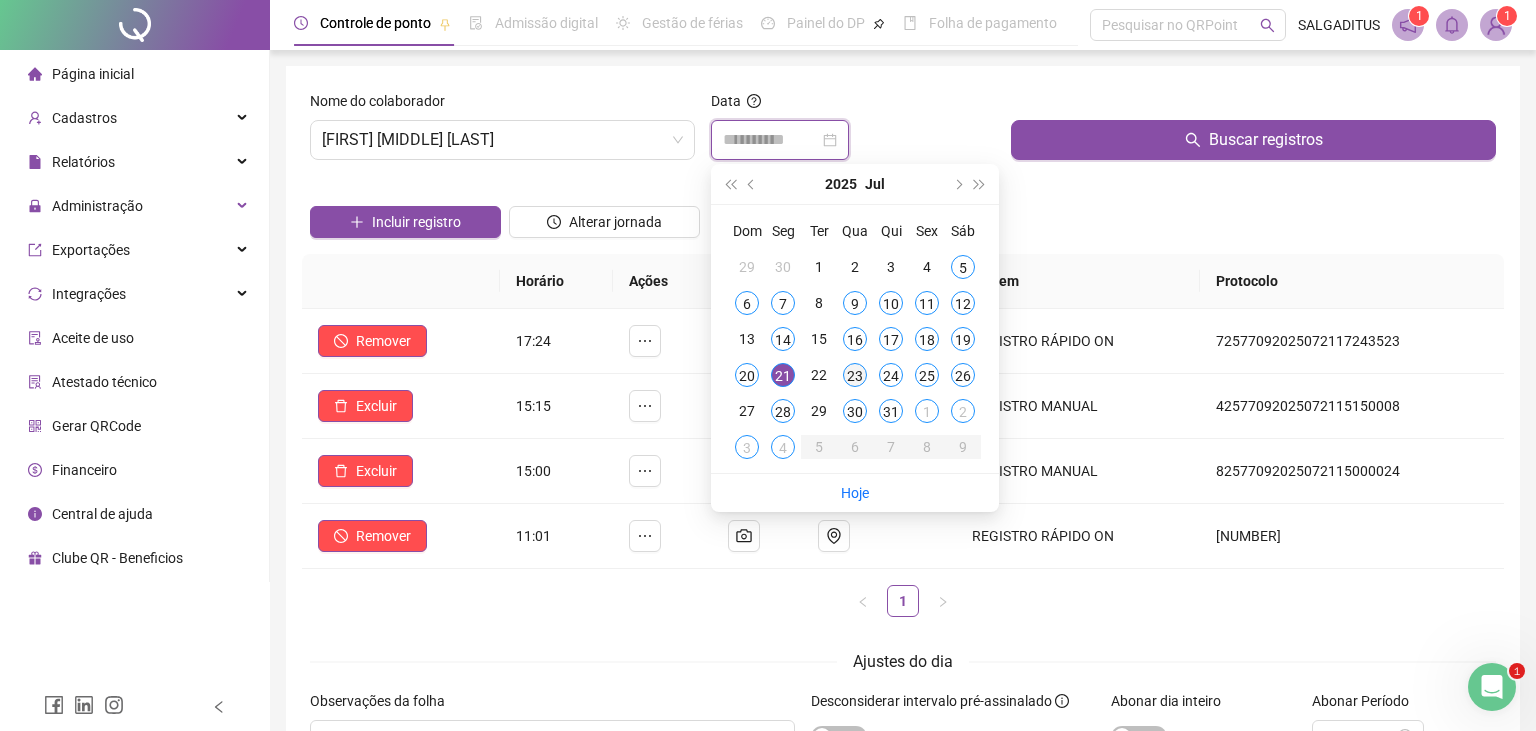 type on "**********" 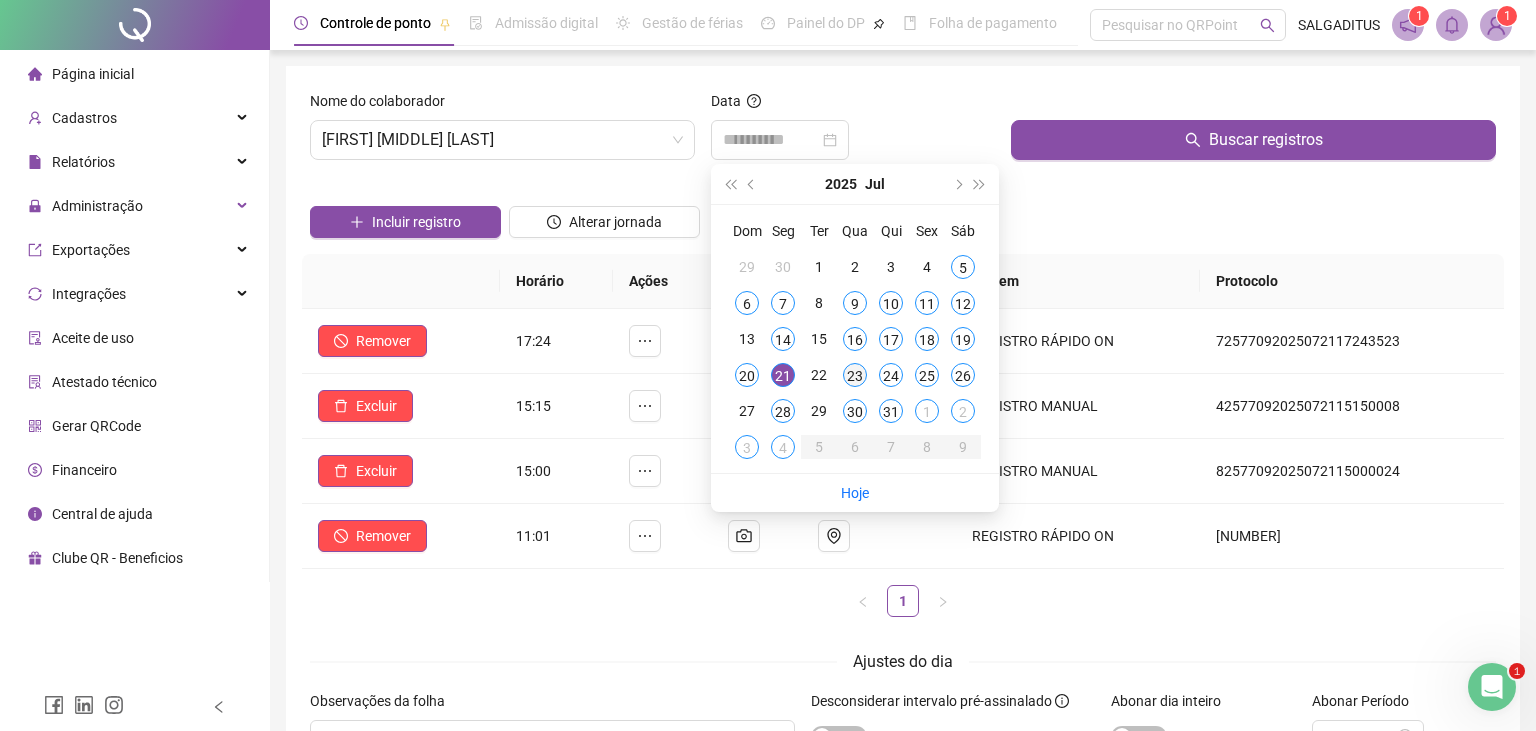 click on "23" at bounding box center [855, 375] 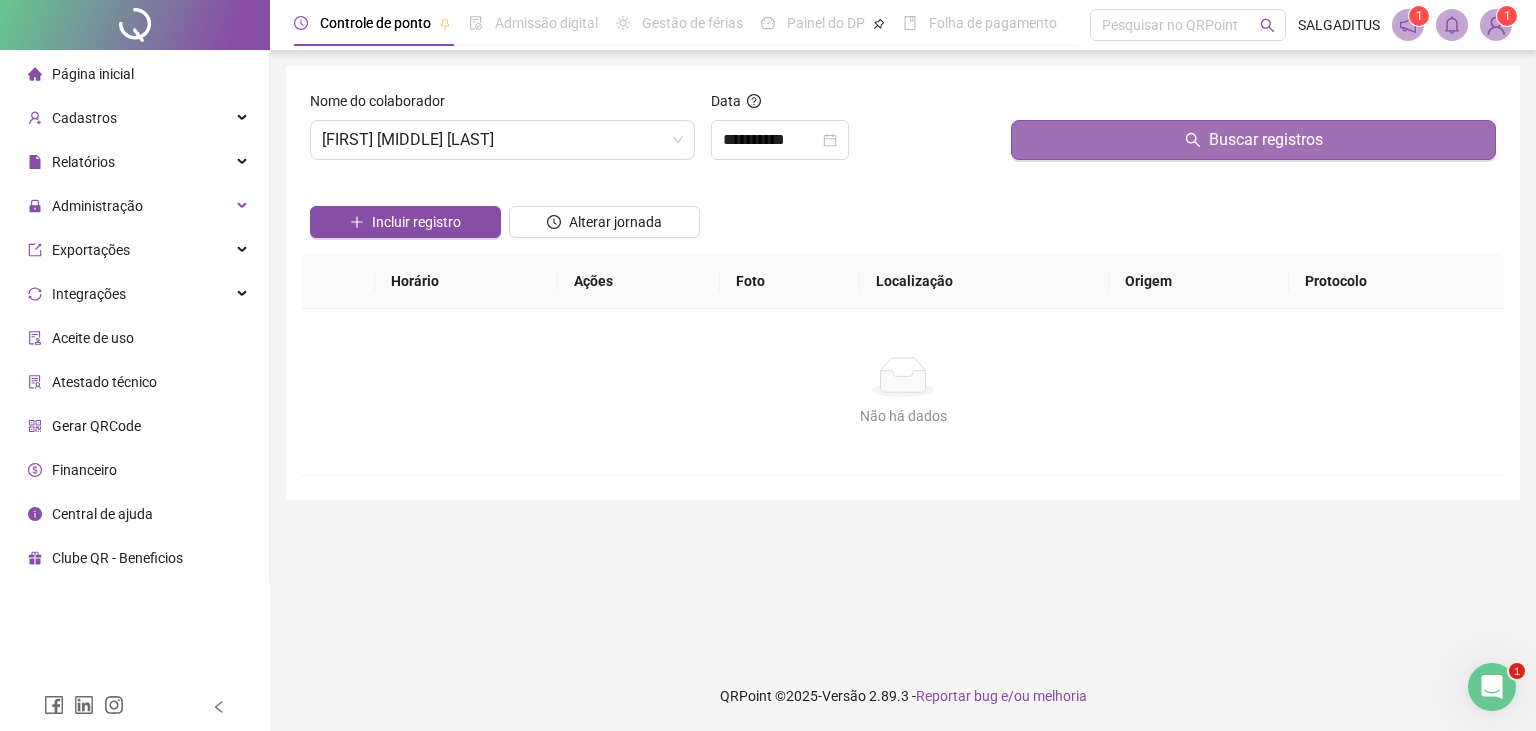 click on "Buscar registros" at bounding box center (1253, 140) 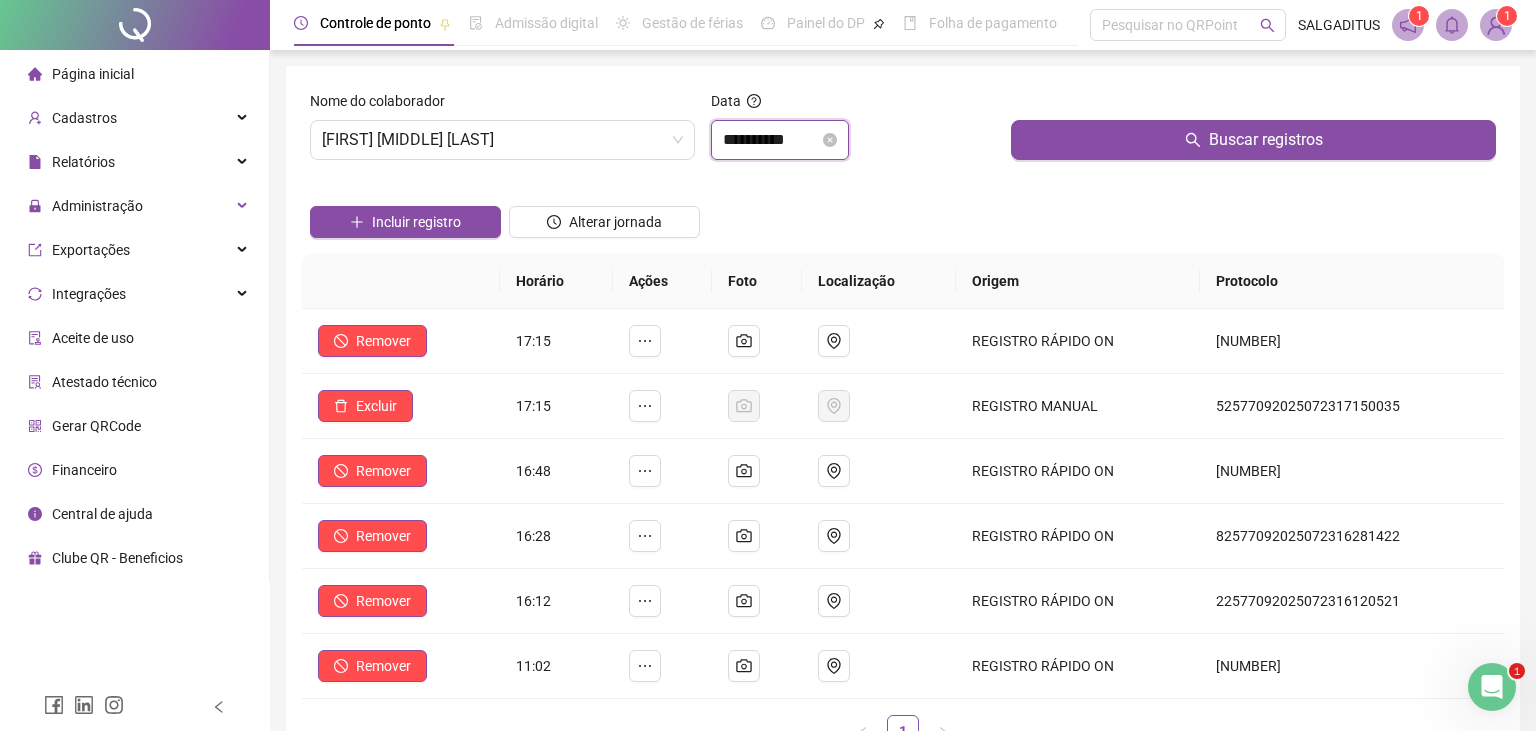 click on "**********" at bounding box center [771, 140] 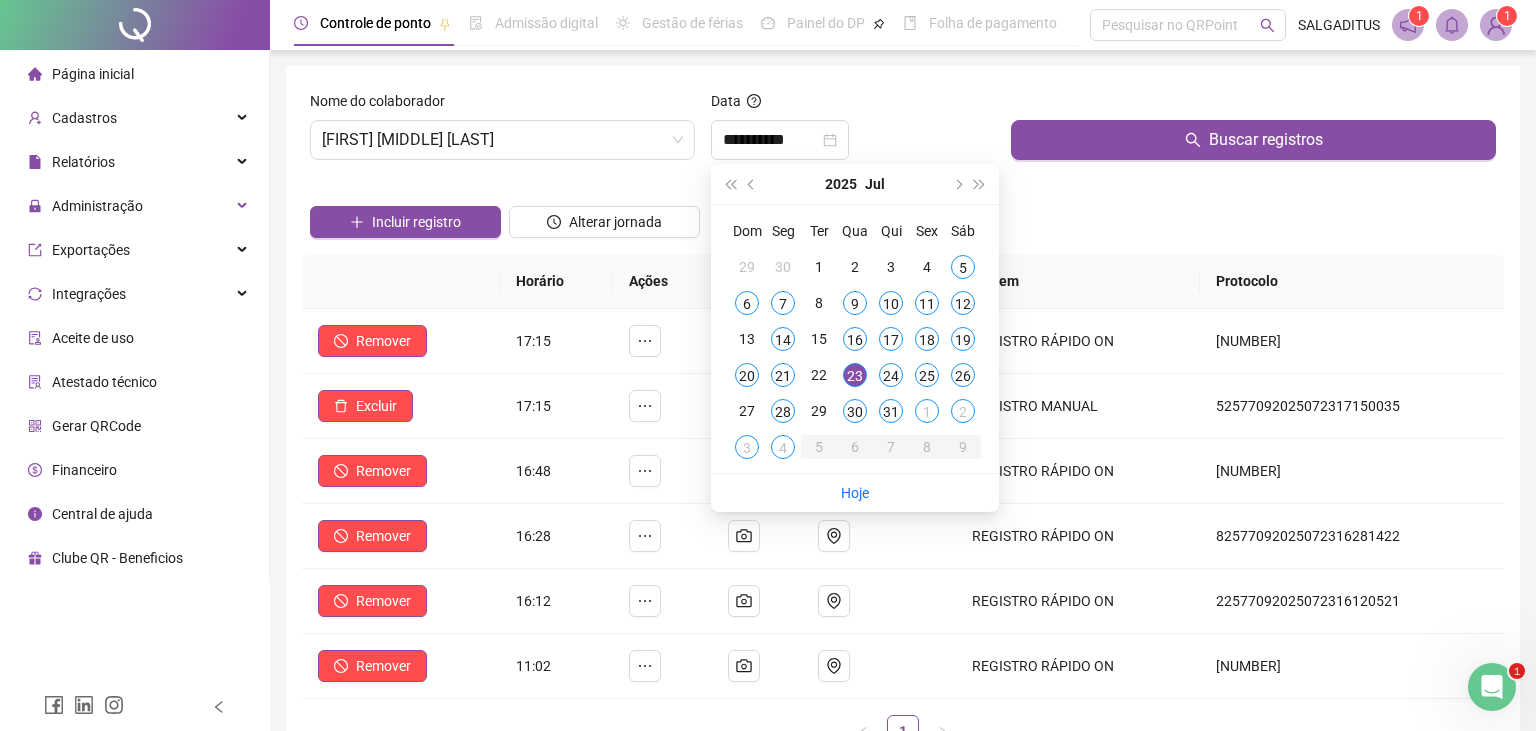 click on "**********" at bounding box center (903, 510) 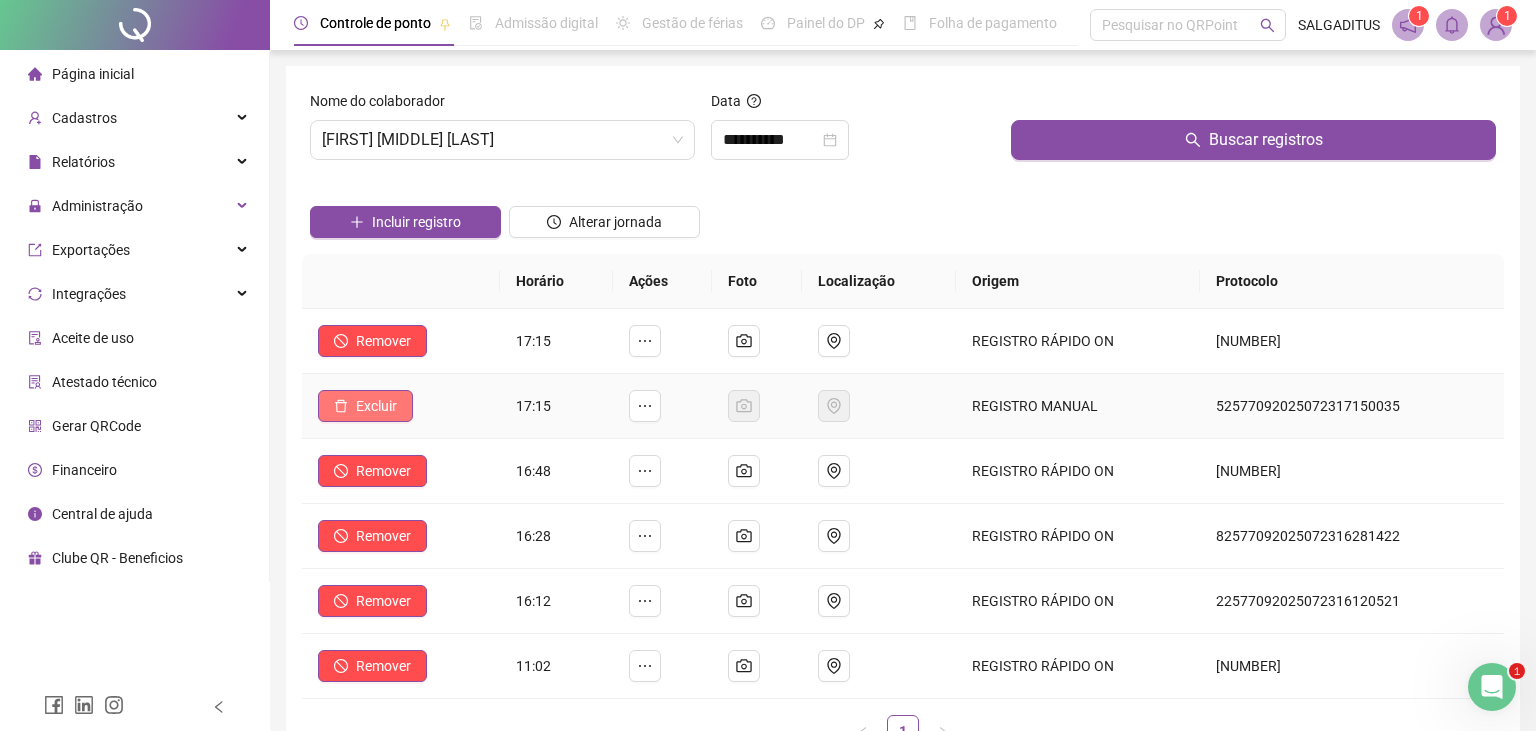 click on "Excluir" at bounding box center (376, 406) 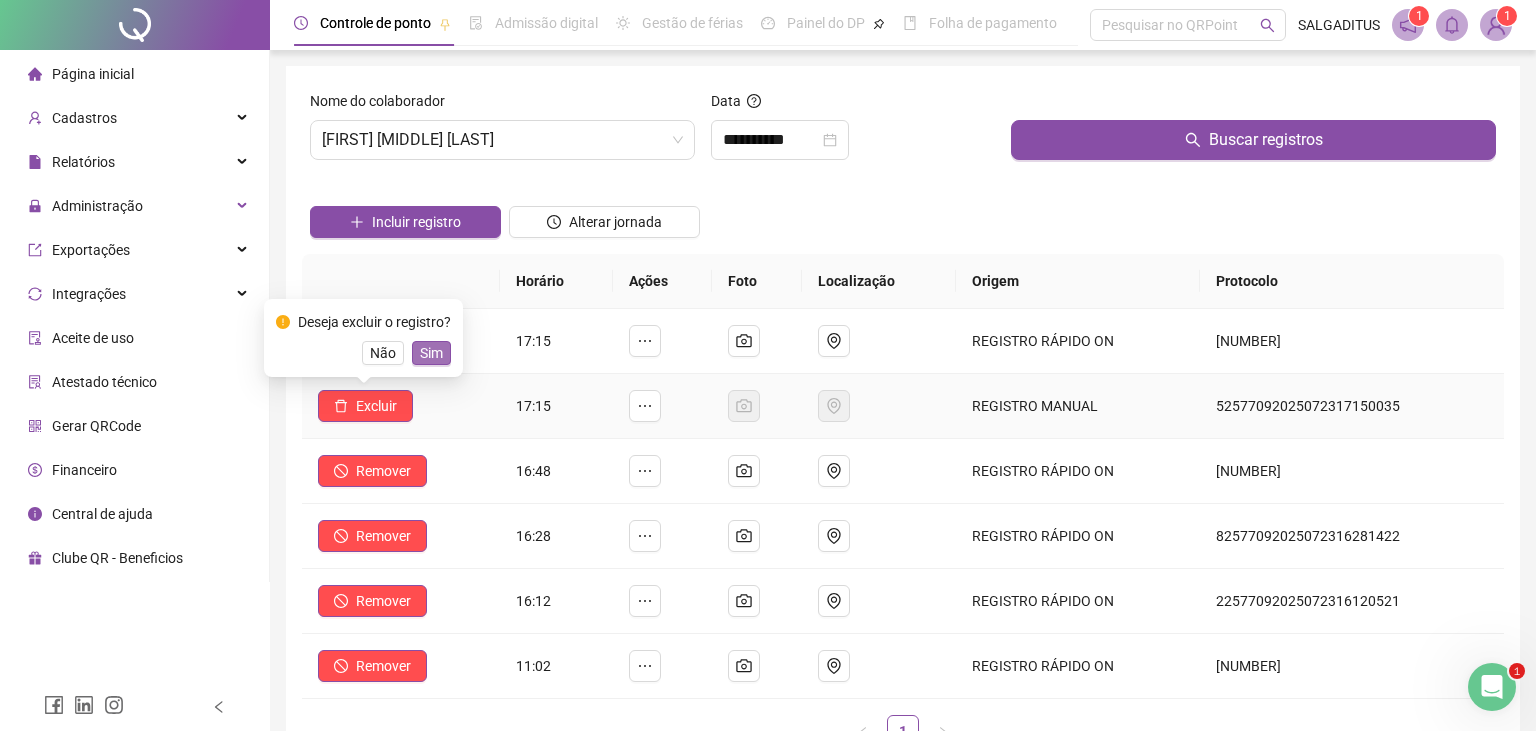 click on "Sim" at bounding box center (431, 353) 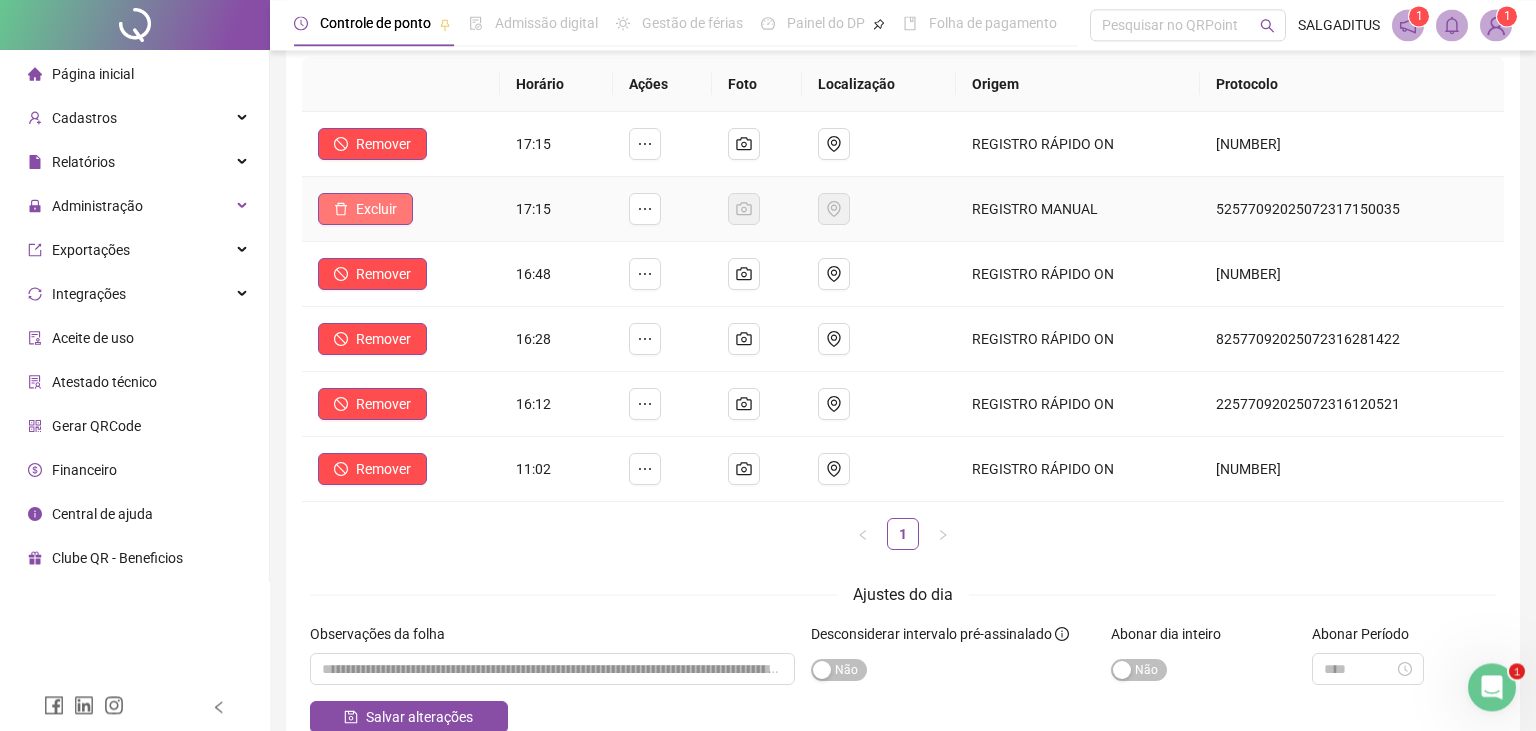 scroll, scrollTop: 211, scrollLeft: 0, axis: vertical 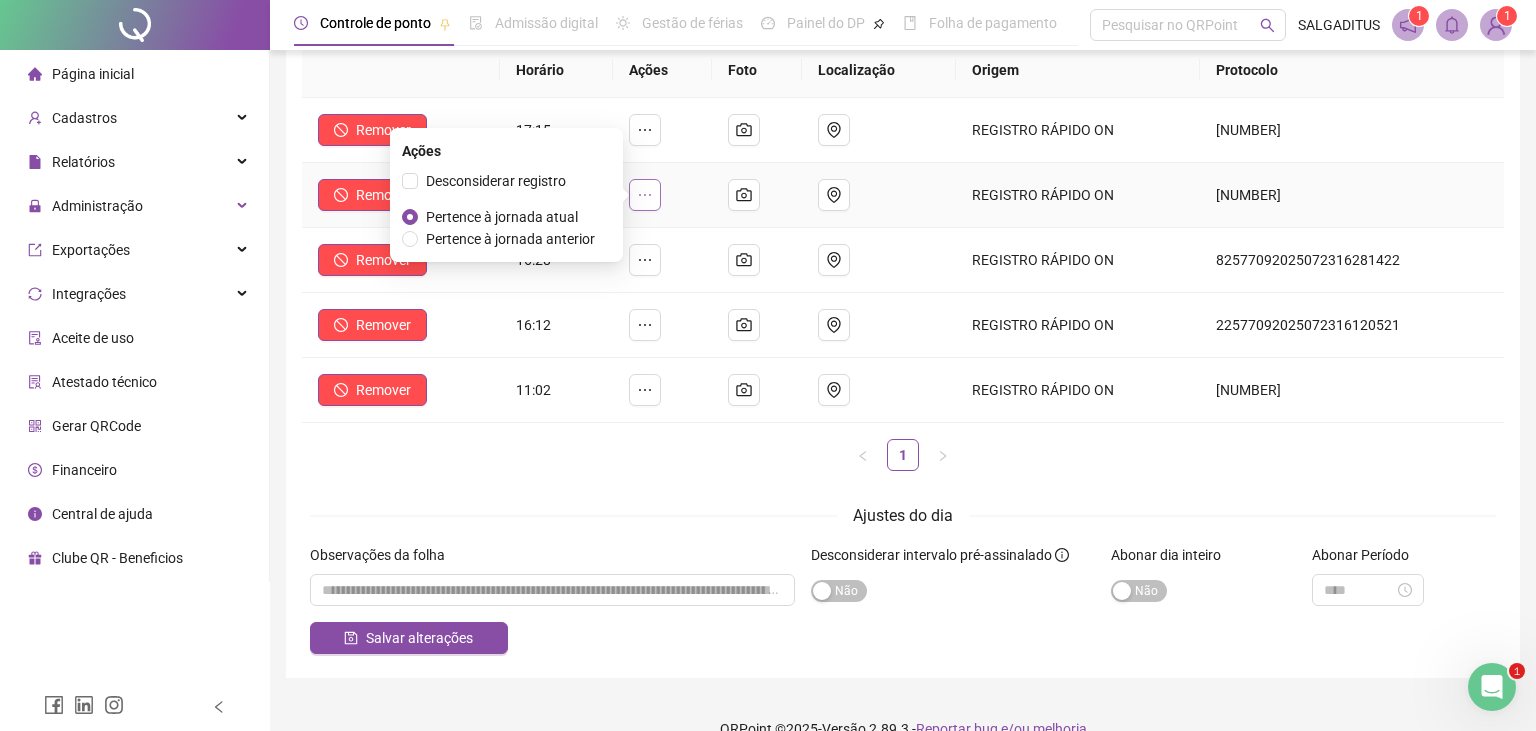 click 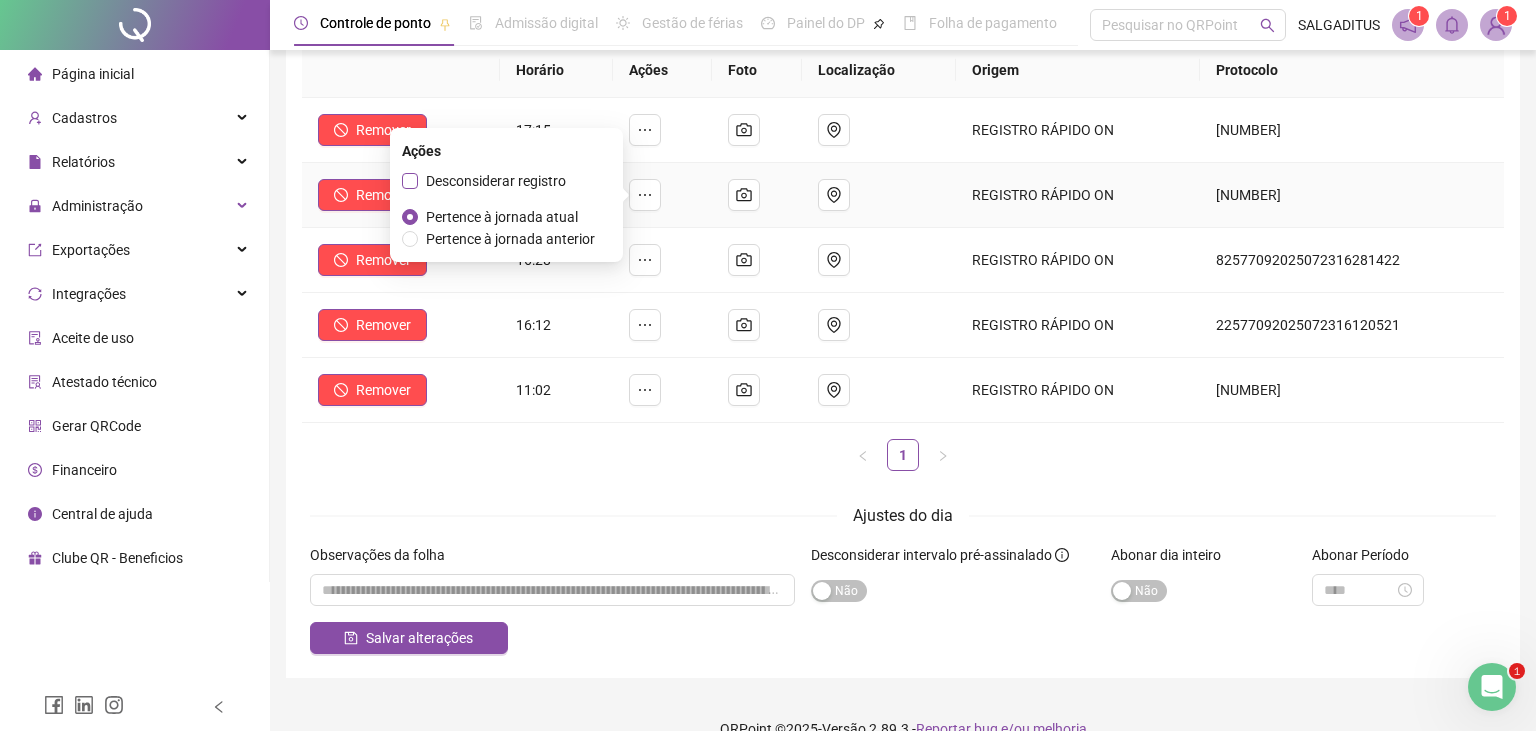 click on "Desconsiderar registro" at bounding box center (496, 181) 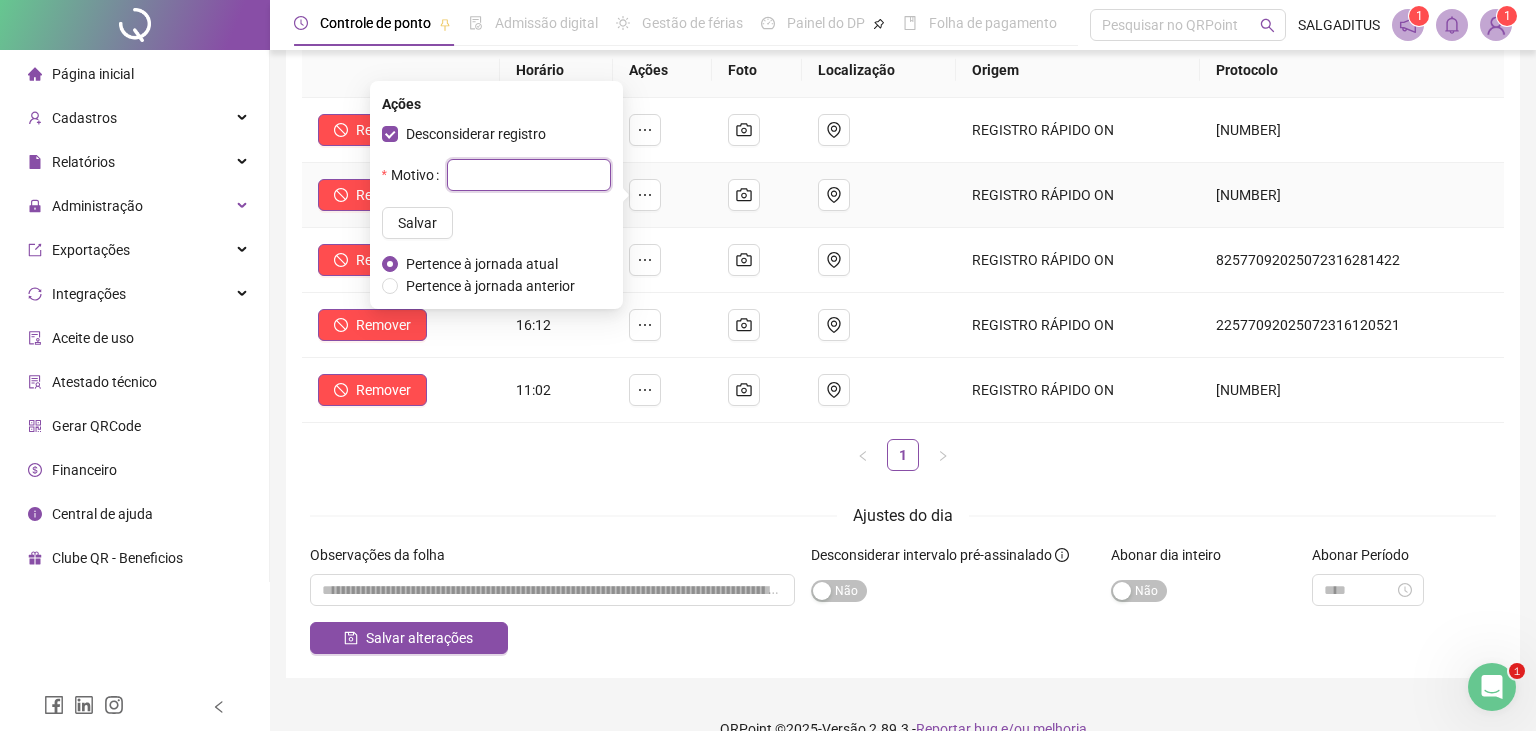 click at bounding box center (529, 175) 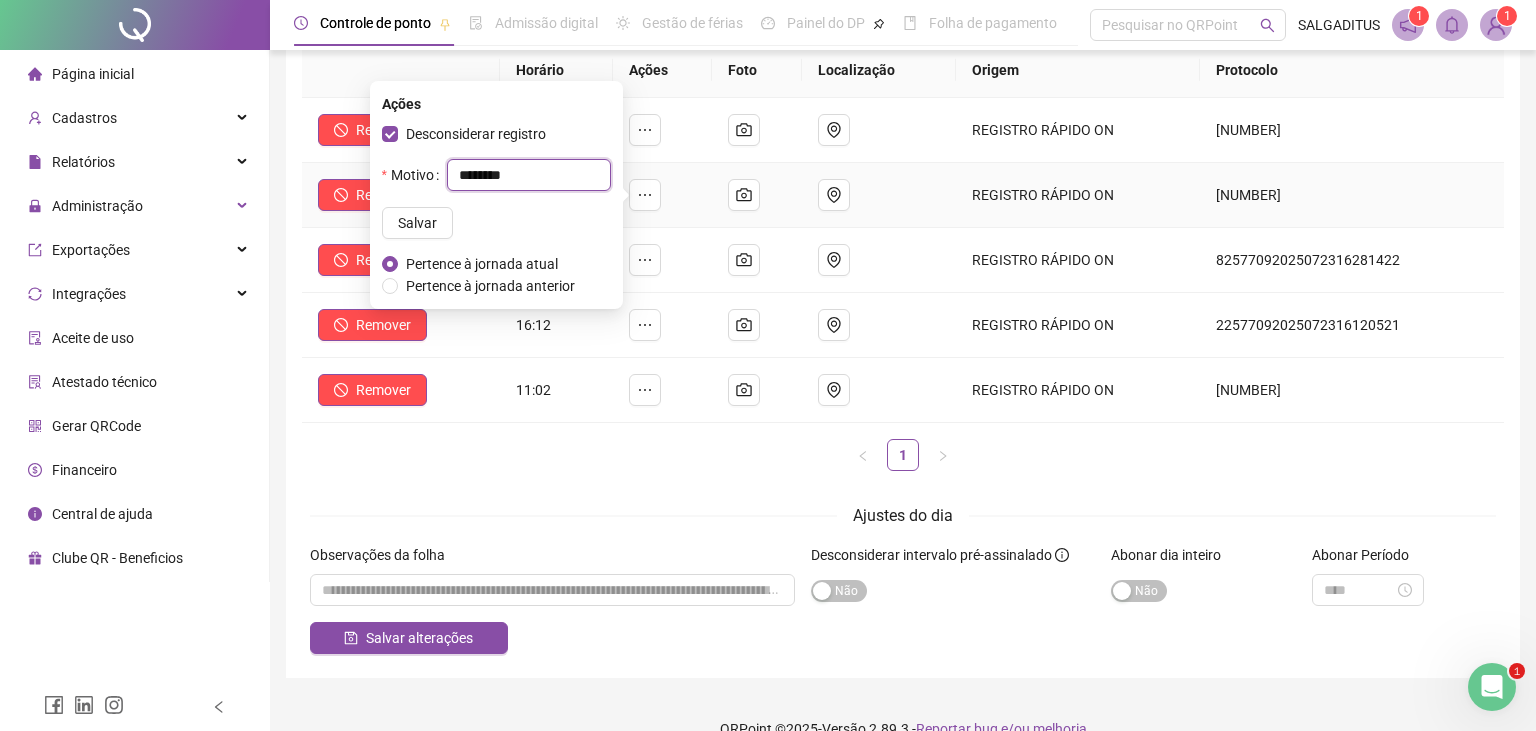 type on "*********" 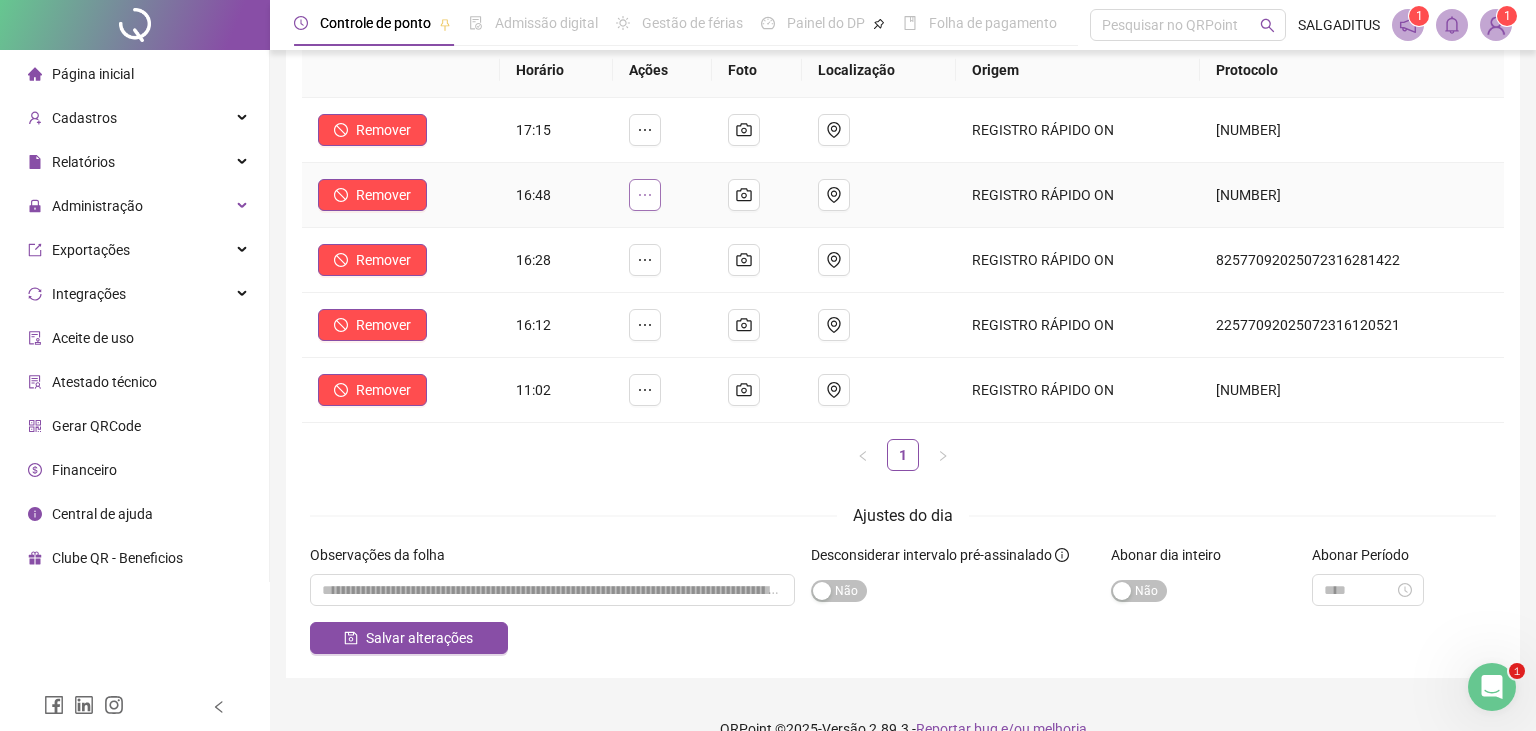 click at bounding box center [663, 195] 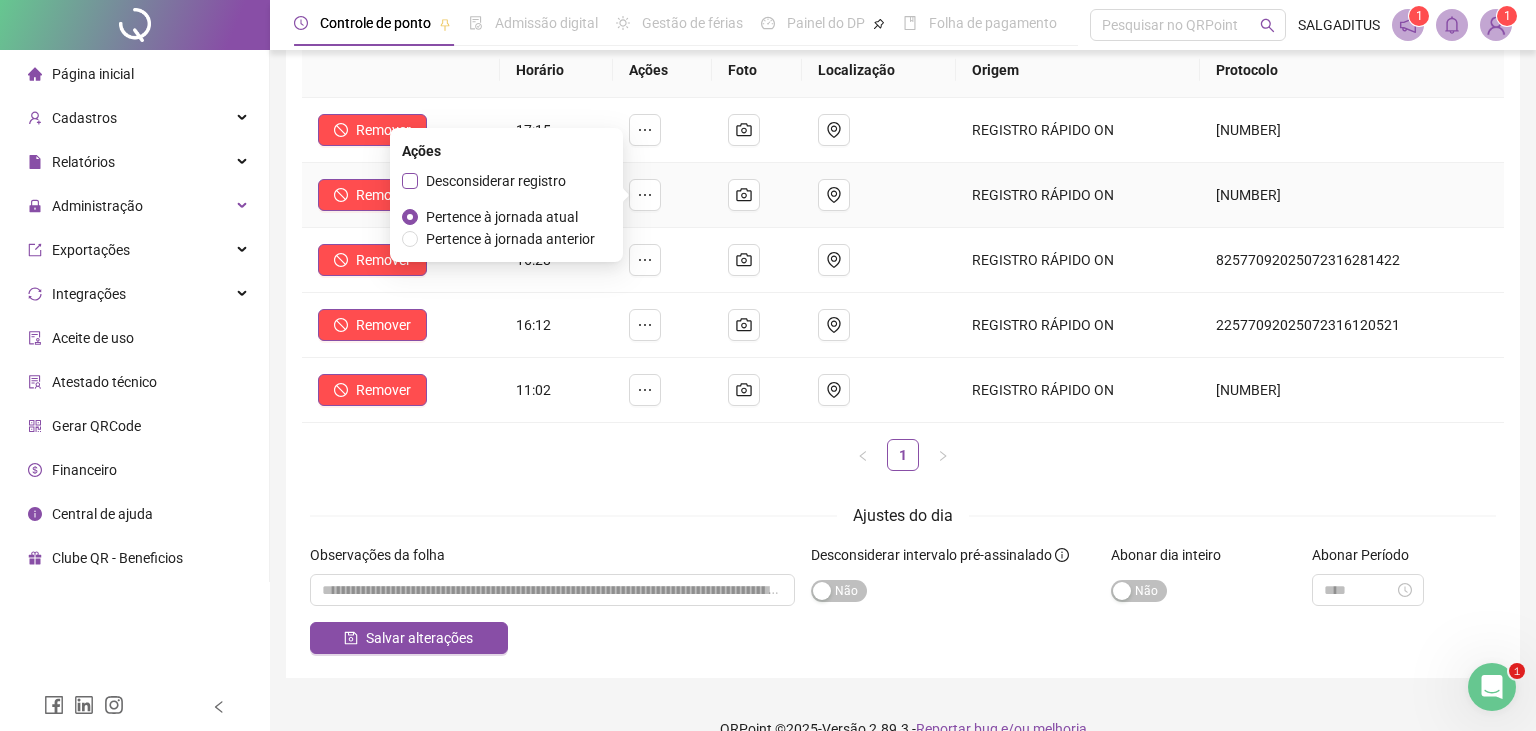 click on "Desconsiderar registro" at bounding box center (496, 181) 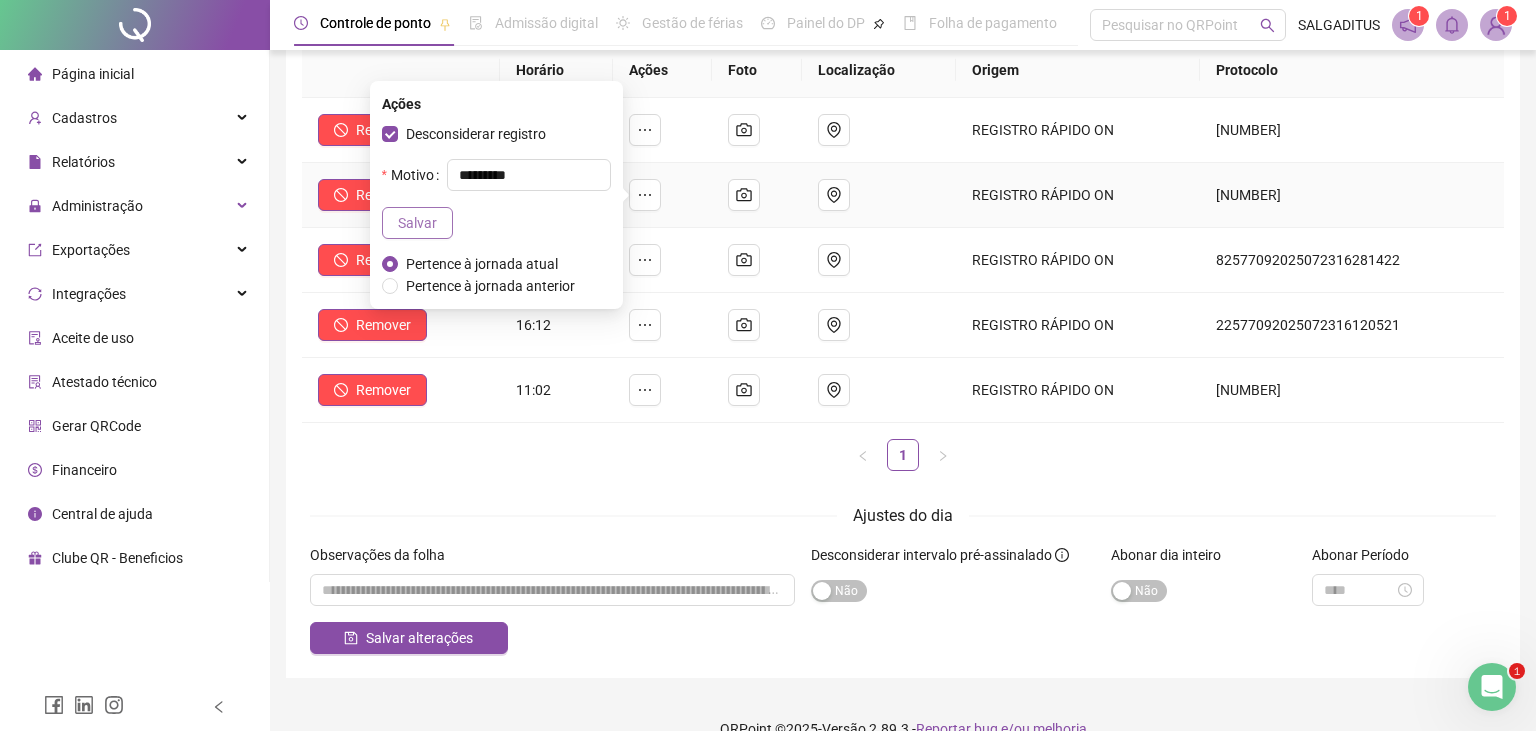 click on "Salvar" at bounding box center [417, 223] 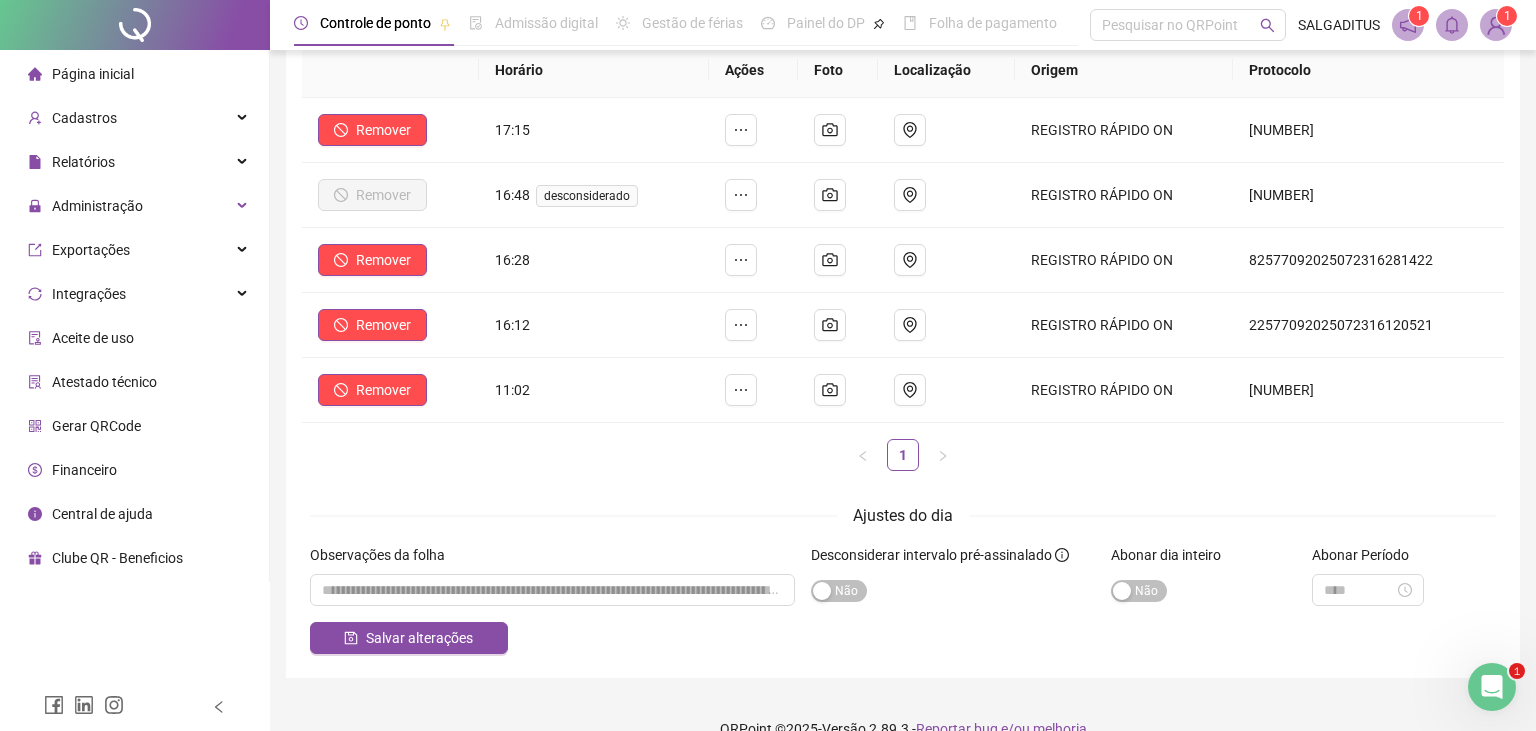 click on "Horário Ações Foto Localização Origem Protocolo               Remover 17:15 REGISTRO RÁPIDO ON 72577092025072317151142 Remover 16:48    desconsiderado REGISTRO RÁPIDO ON 02577092025072316485089 Remover 16:28 REGISTRO RÁPIDO ON 82577092025072316281422 Remover 16:12 REGISTRO RÁPIDO ON 22577092025072316120521 Remover 11:02 REGISTRO RÁPIDO ON 02577092025072311022806 1" at bounding box center [903, 265] 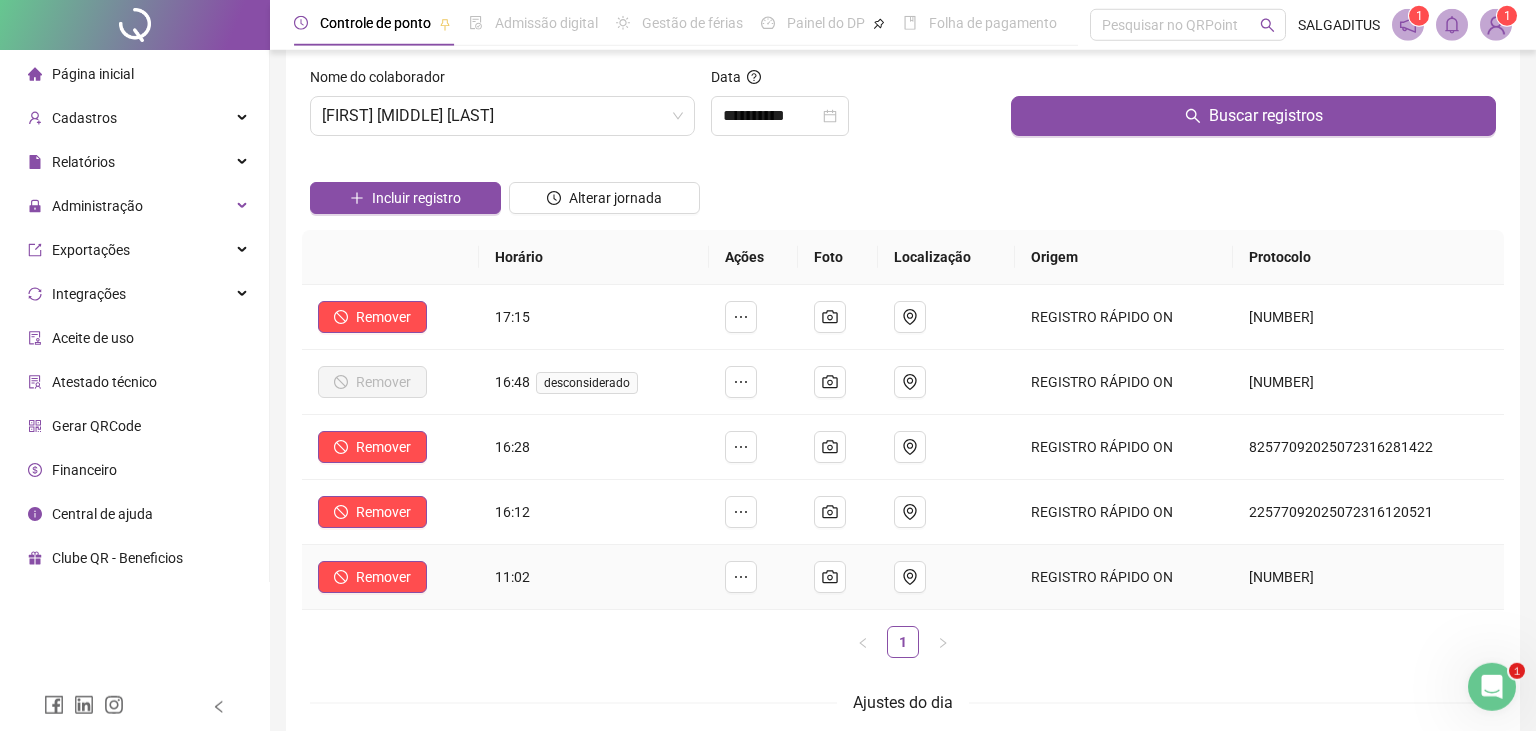 scroll, scrollTop: 0, scrollLeft: 0, axis: both 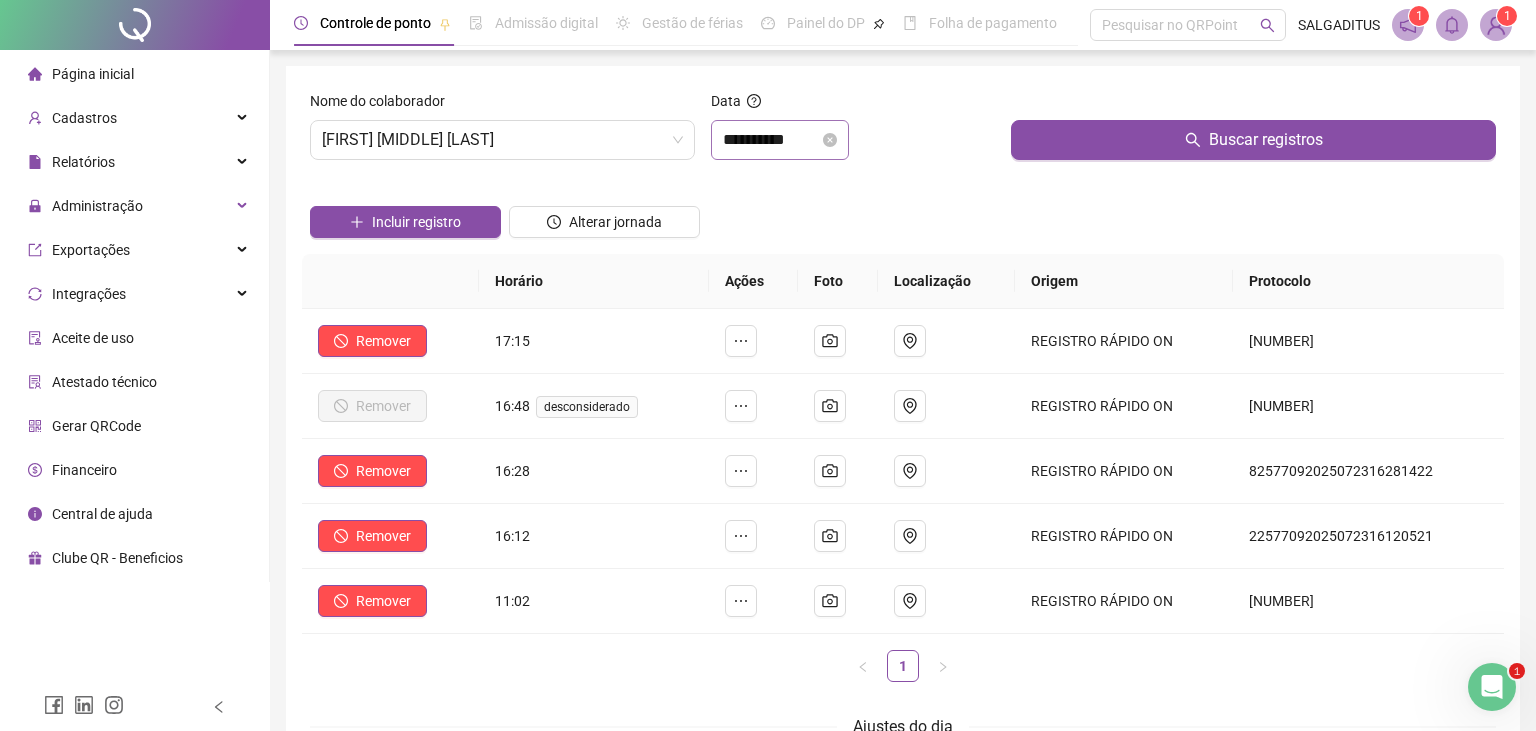 click on "**********" at bounding box center (780, 140) 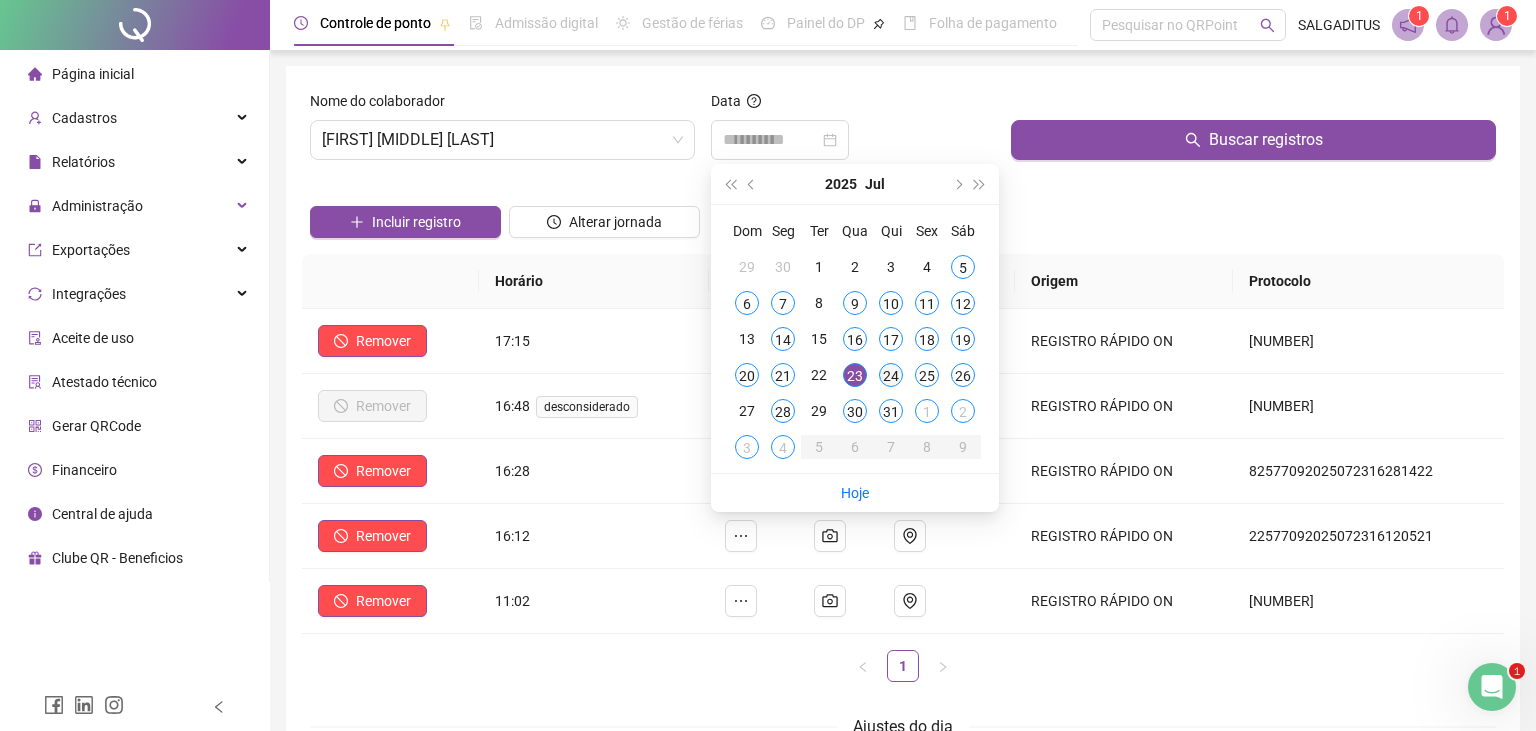 click on "24" at bounding box center [891, 375] 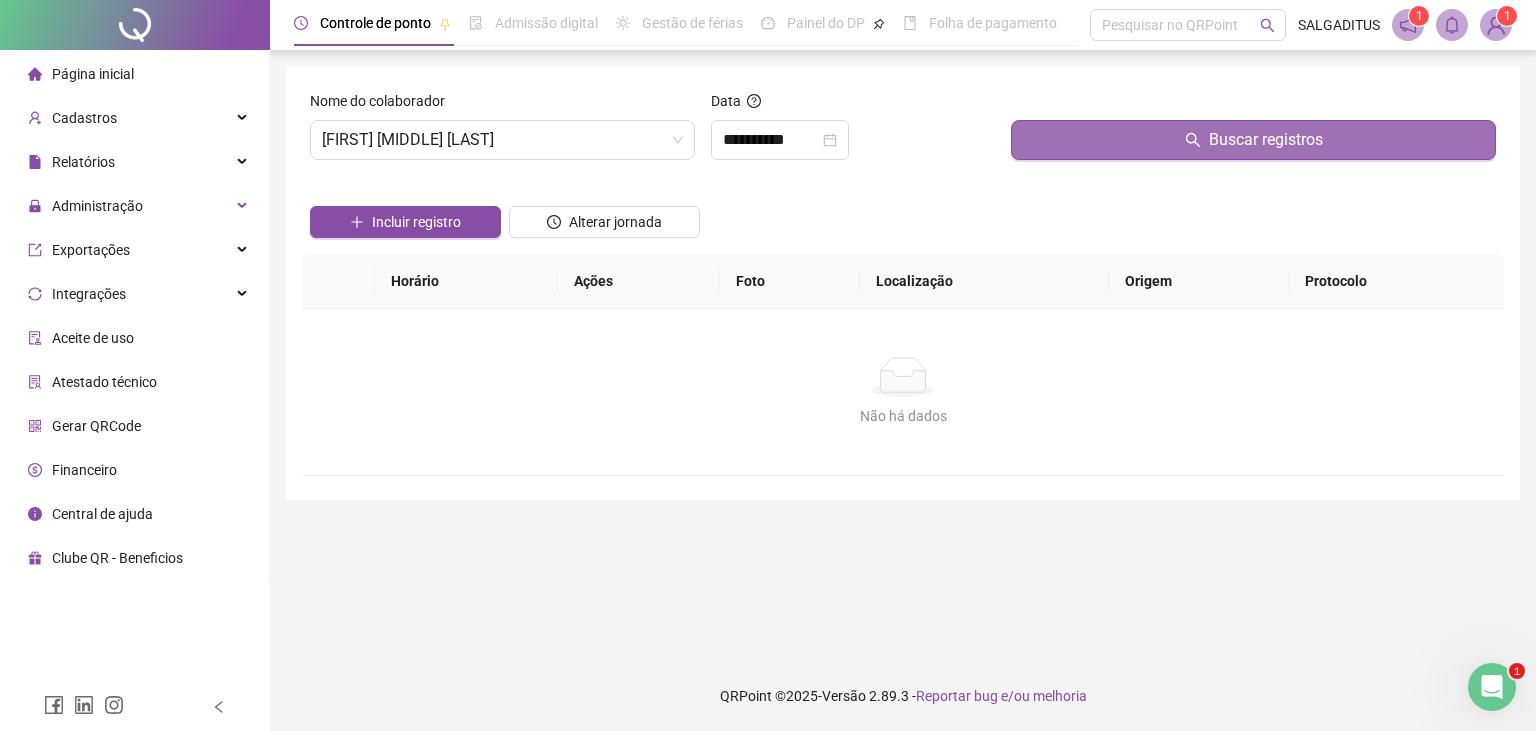 click on "Buscar registros" at bounding box center [1253, 140] 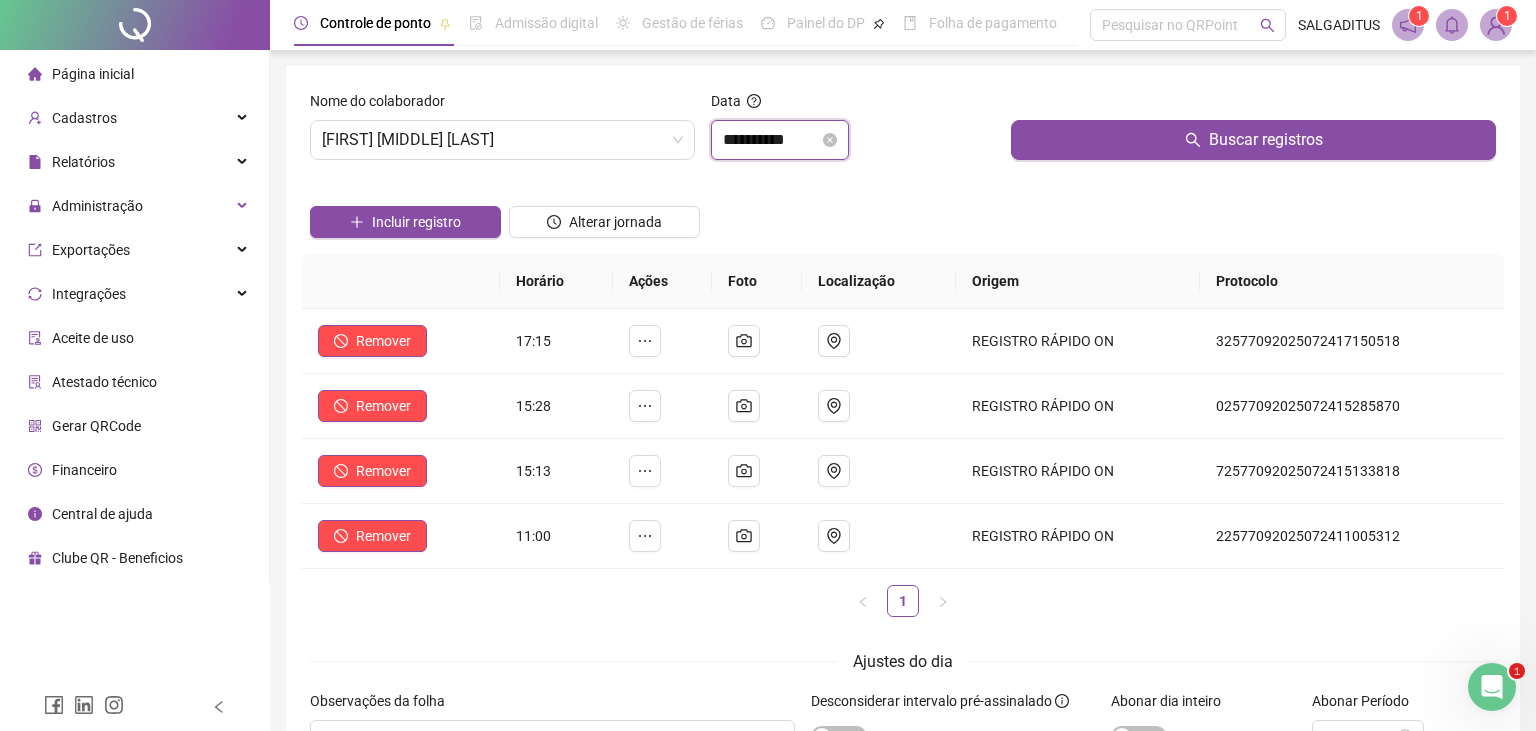 click on "**********" at bounding box center (771, 140) 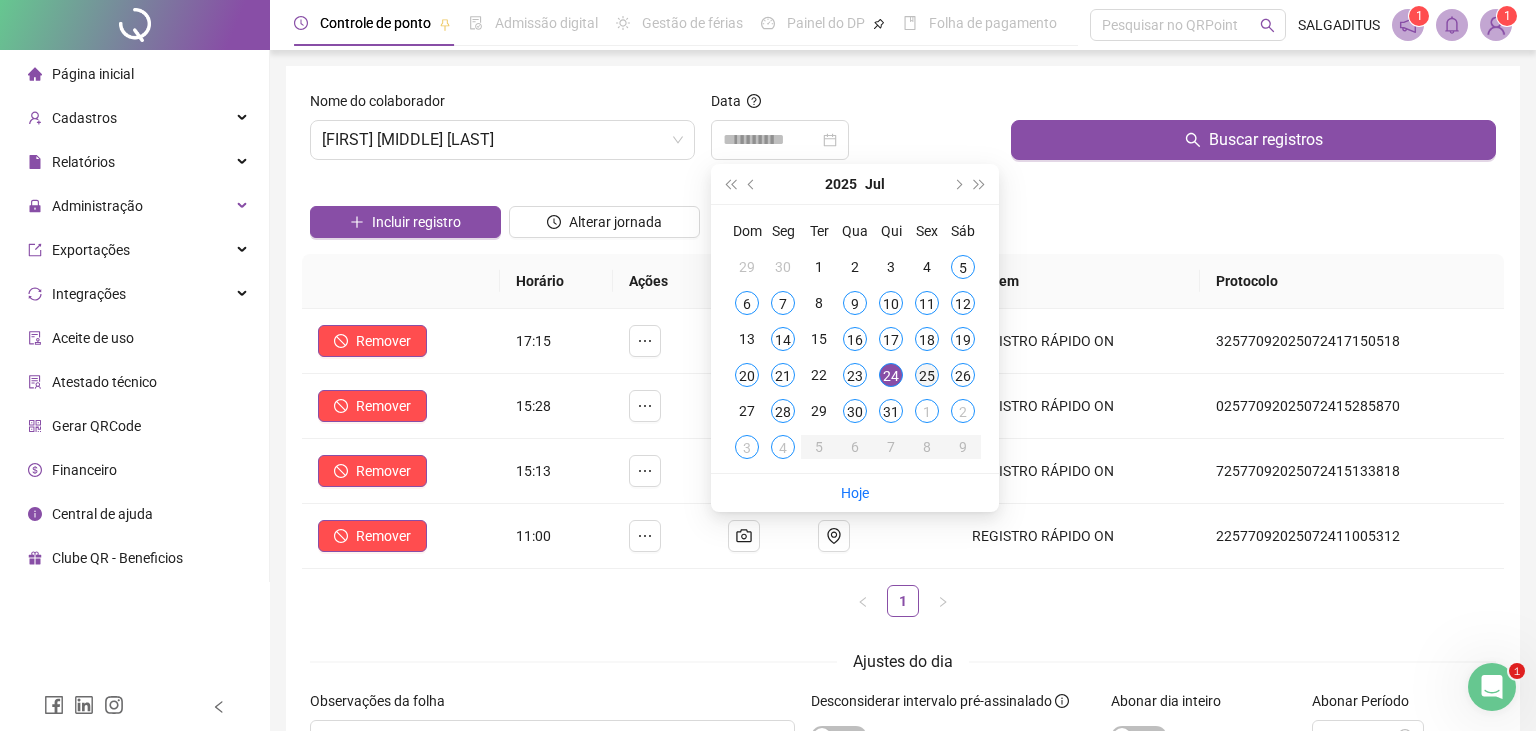 click on "25" at bounding box center (927, 375) 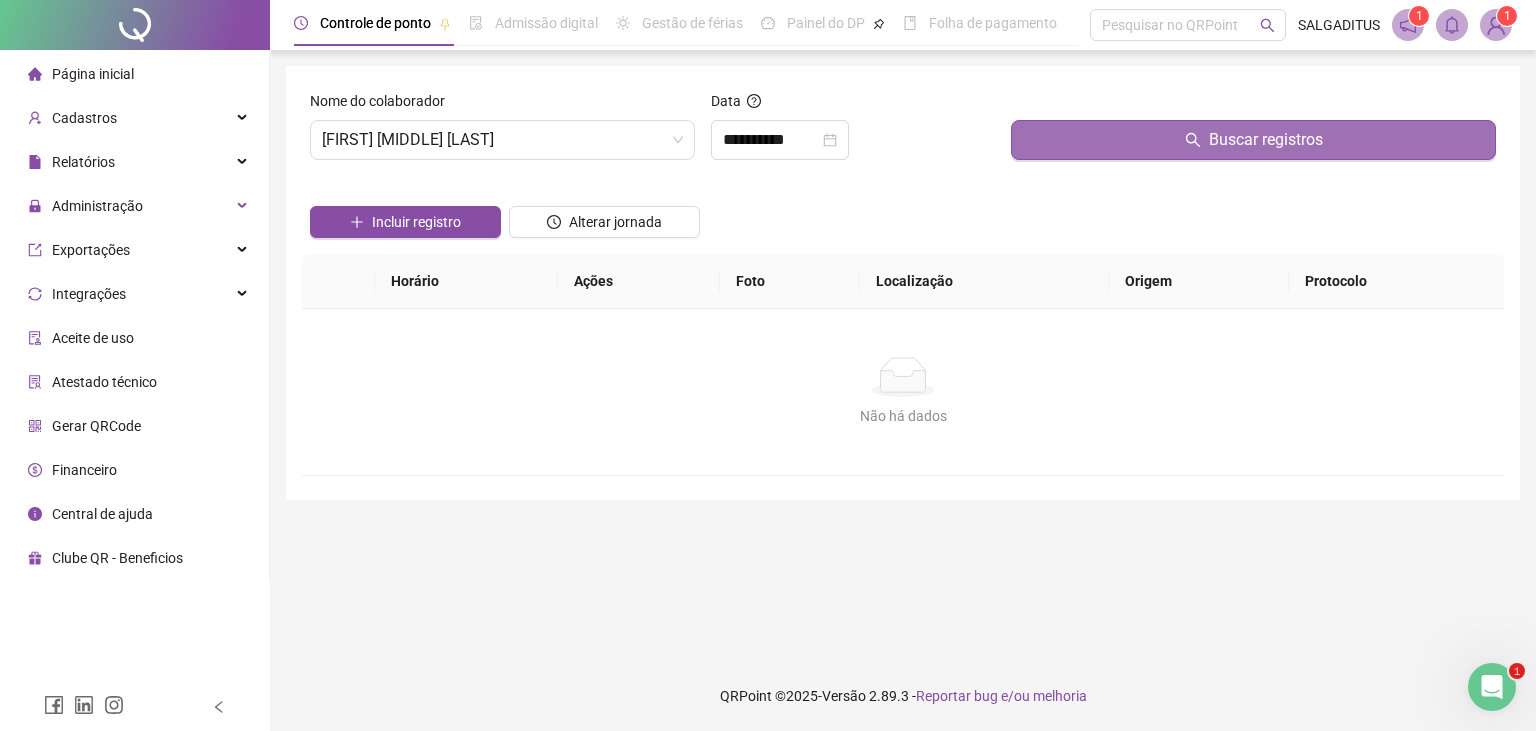 click on "Buscar registros" at bounding box center (1253, 140) 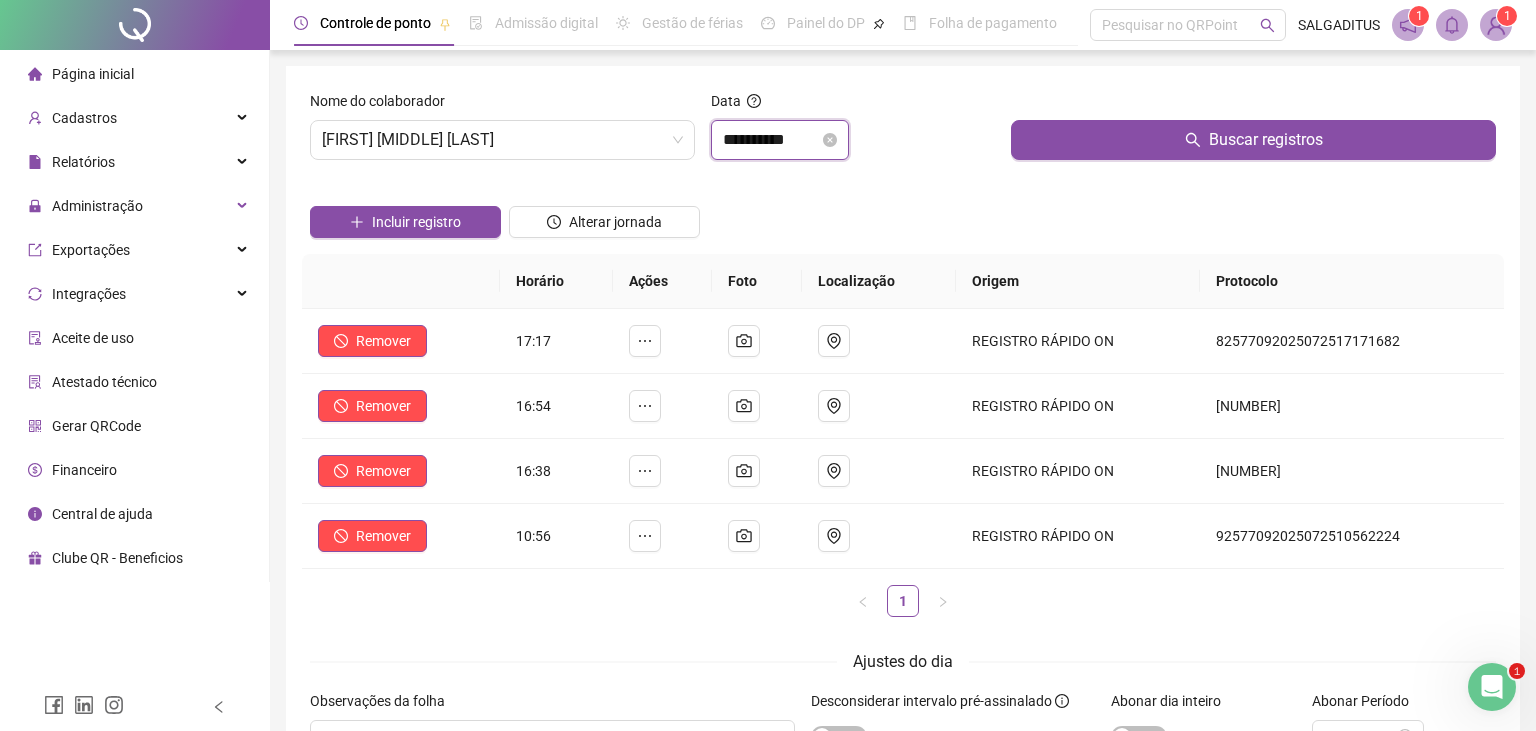click on "**********" at bounding box center (771, 140) 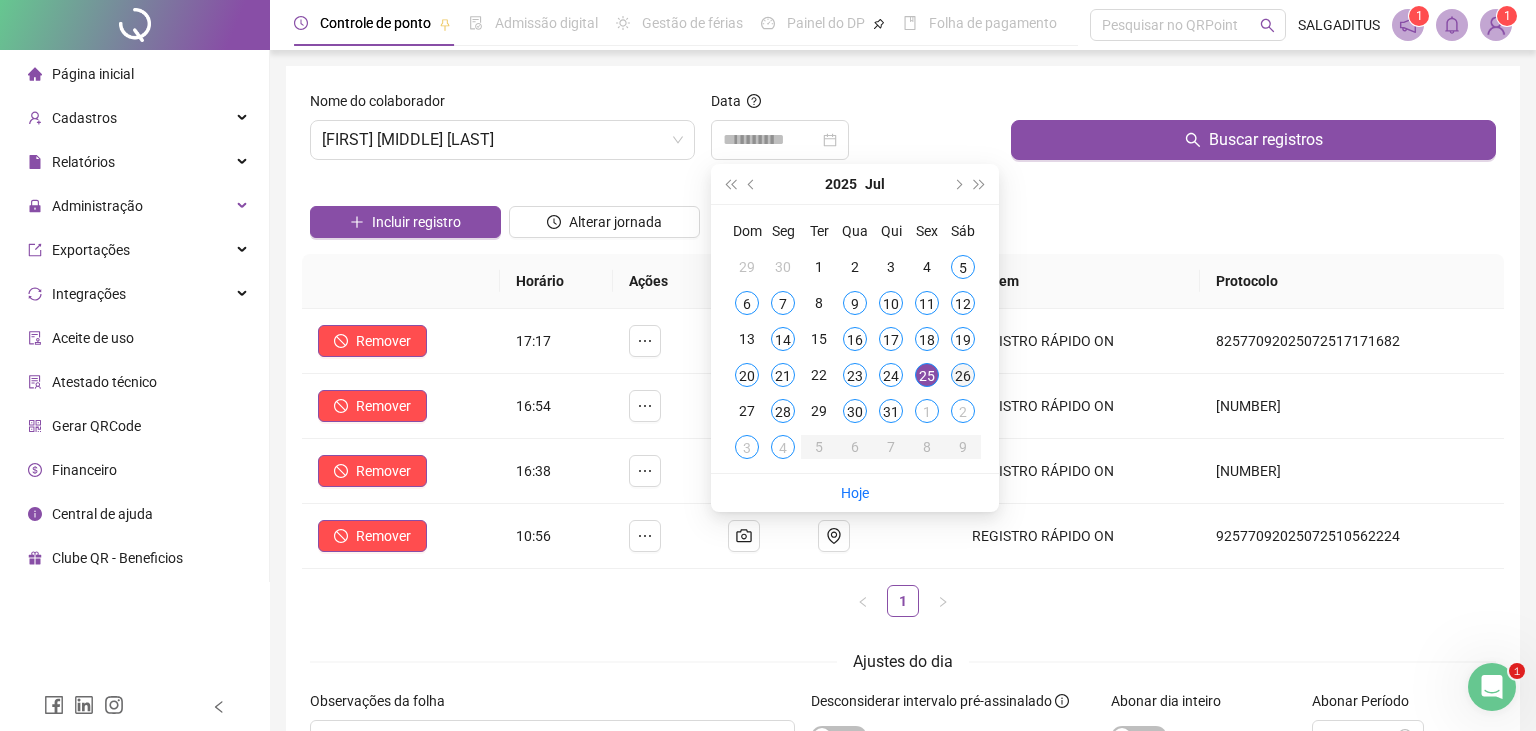 click on "26" at bounding box center (963, 375) 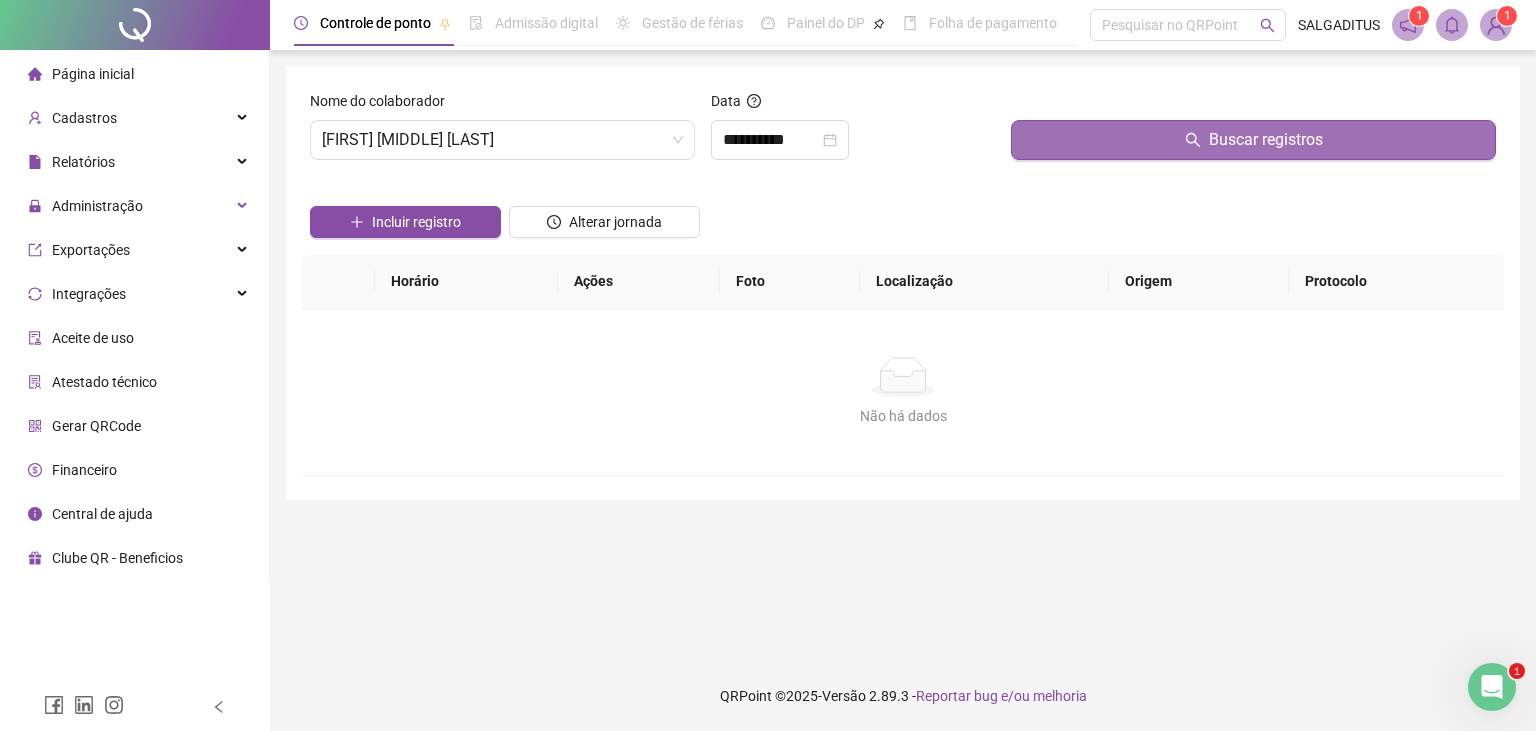 click on "Buscar registros" at bounding box center [1253, 140] 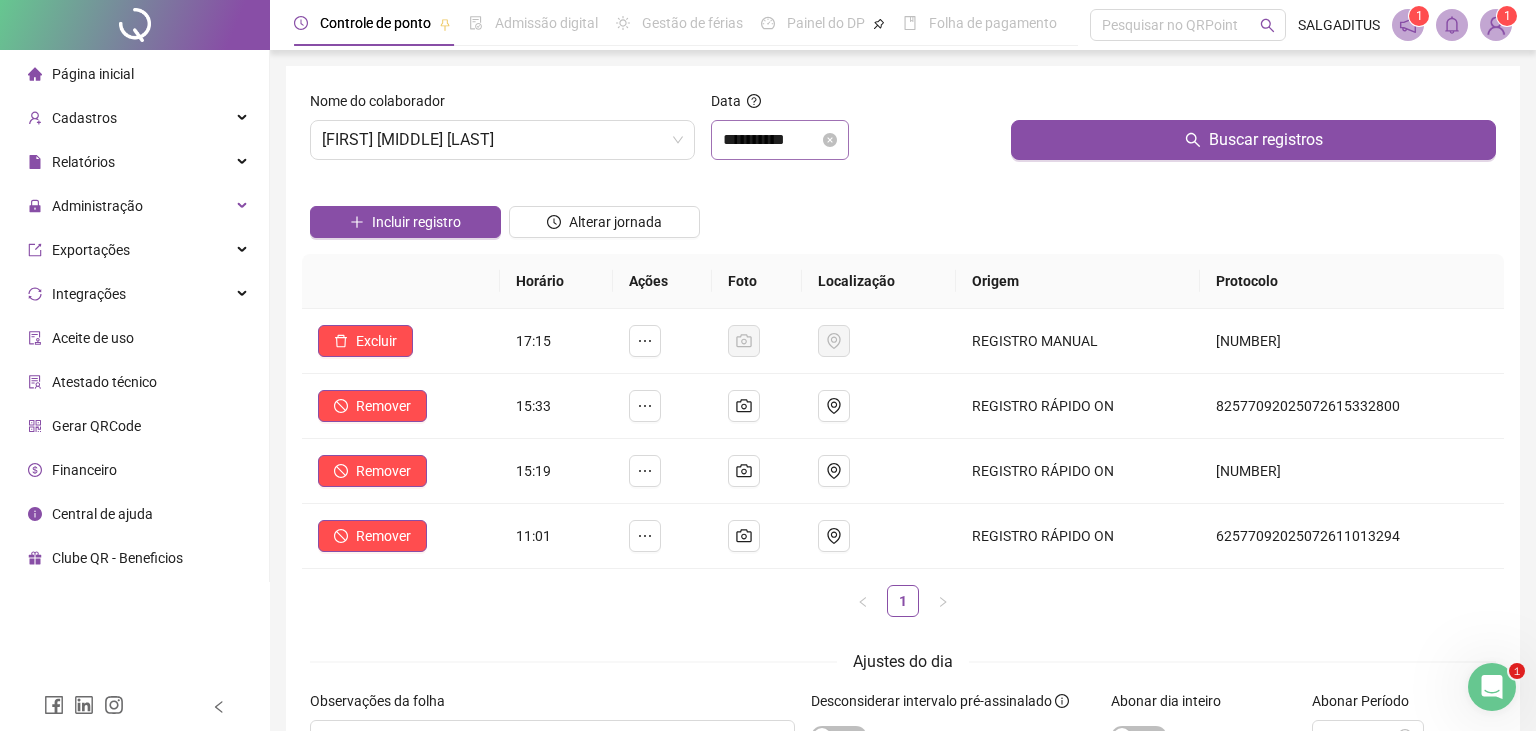 click on "**********" at bounding box center [780, 140] 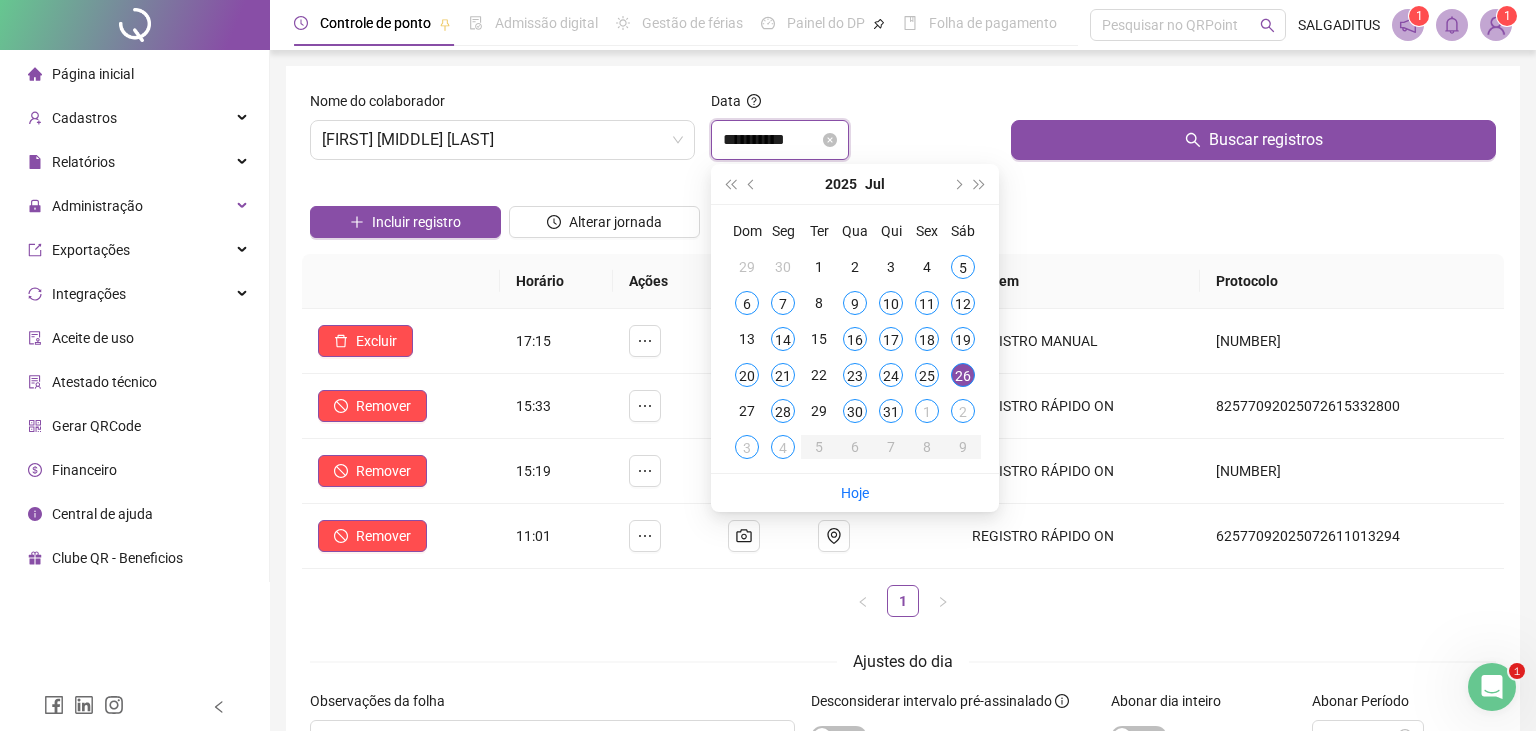 click on "**********" at bounding box center (780, 140) 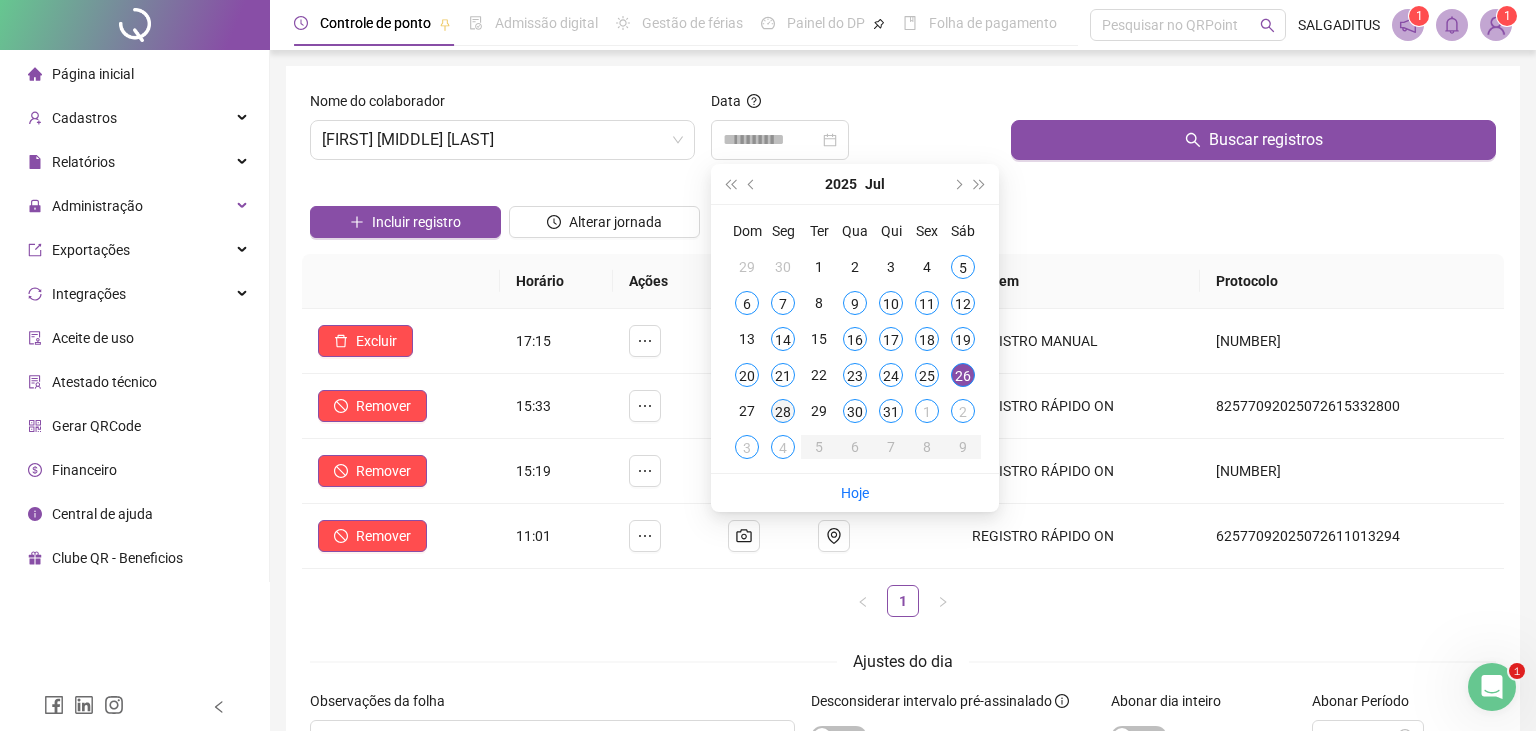 click on "28" at bounding box center [783, 411] 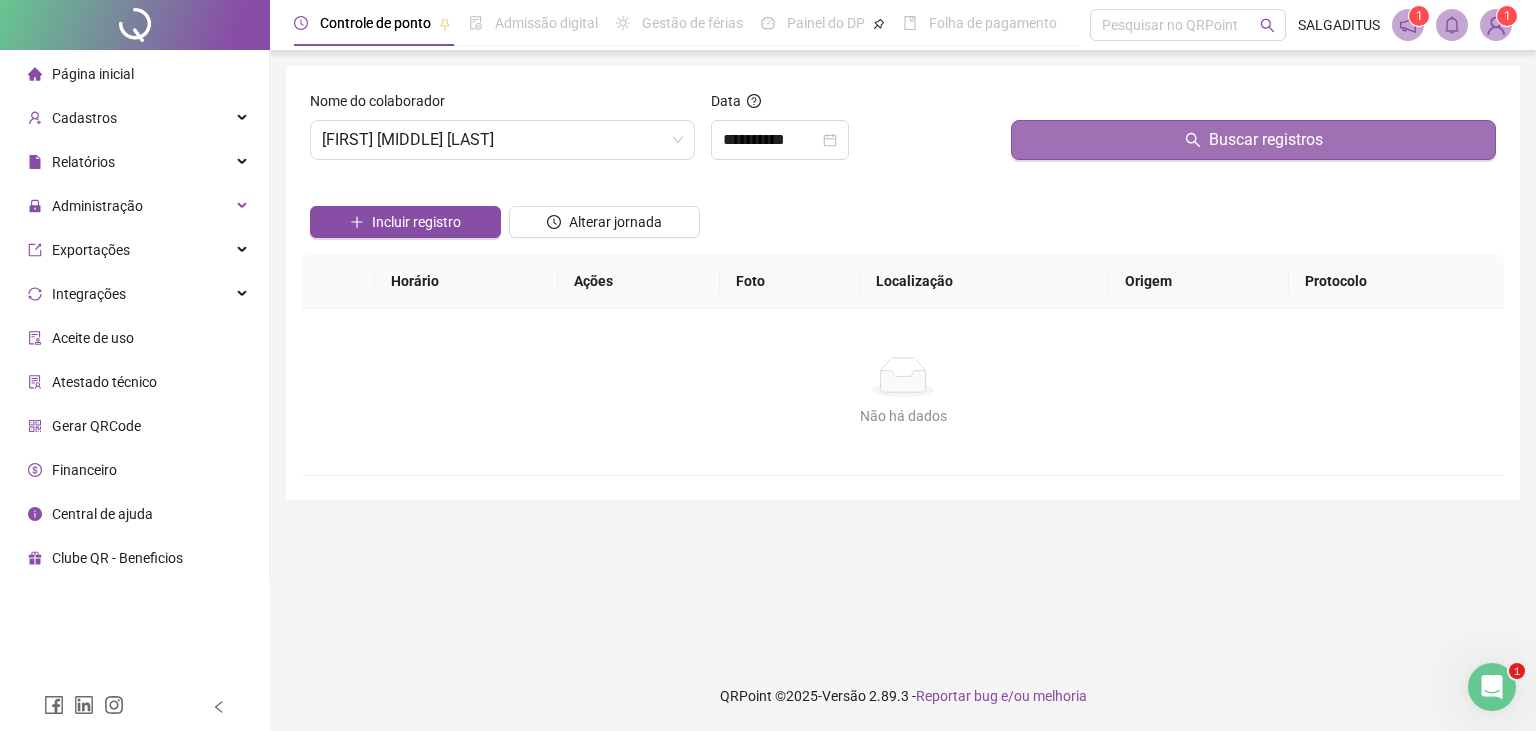 click on "Buscar registros" at bounding box center (1253, 140) 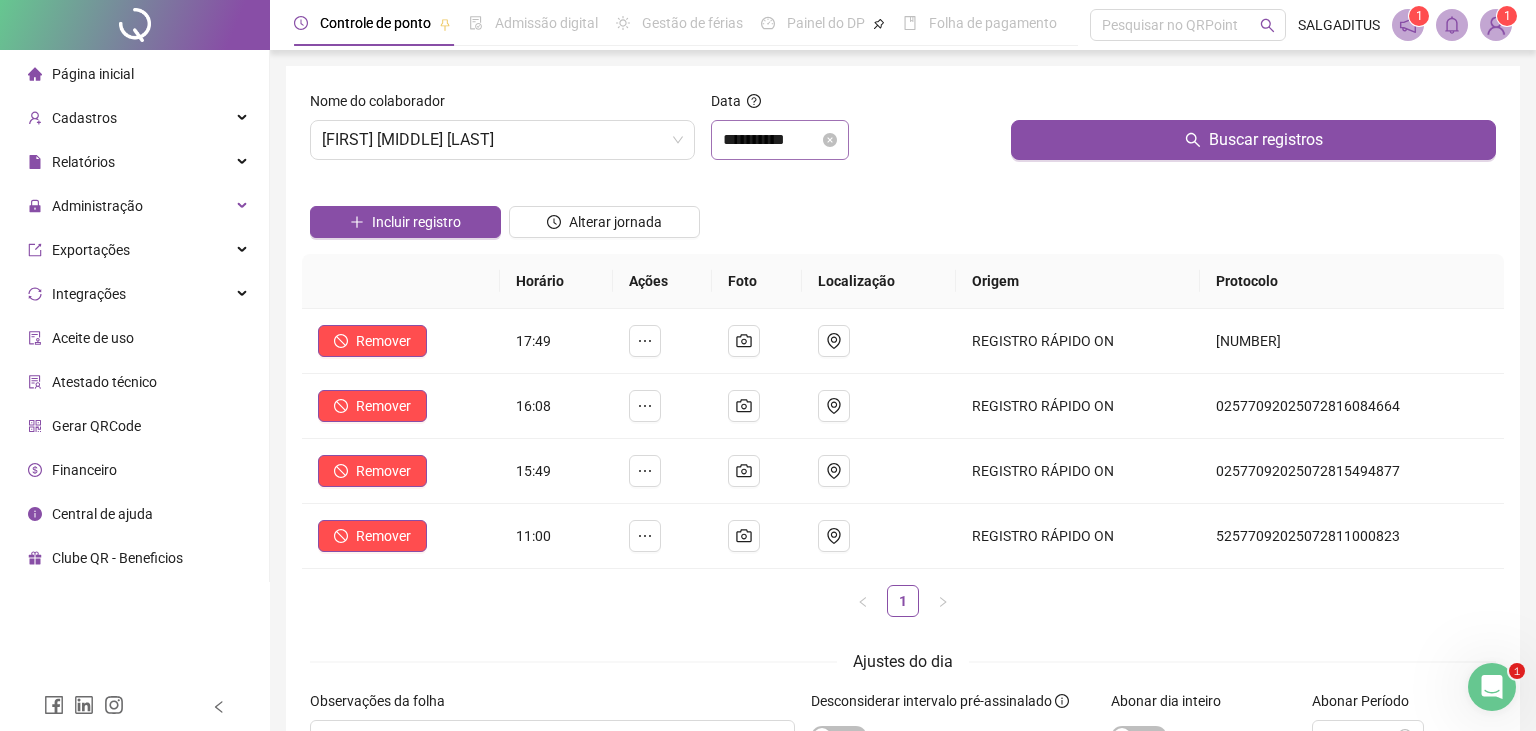 click on "**********" at bounding box center [780, 140] 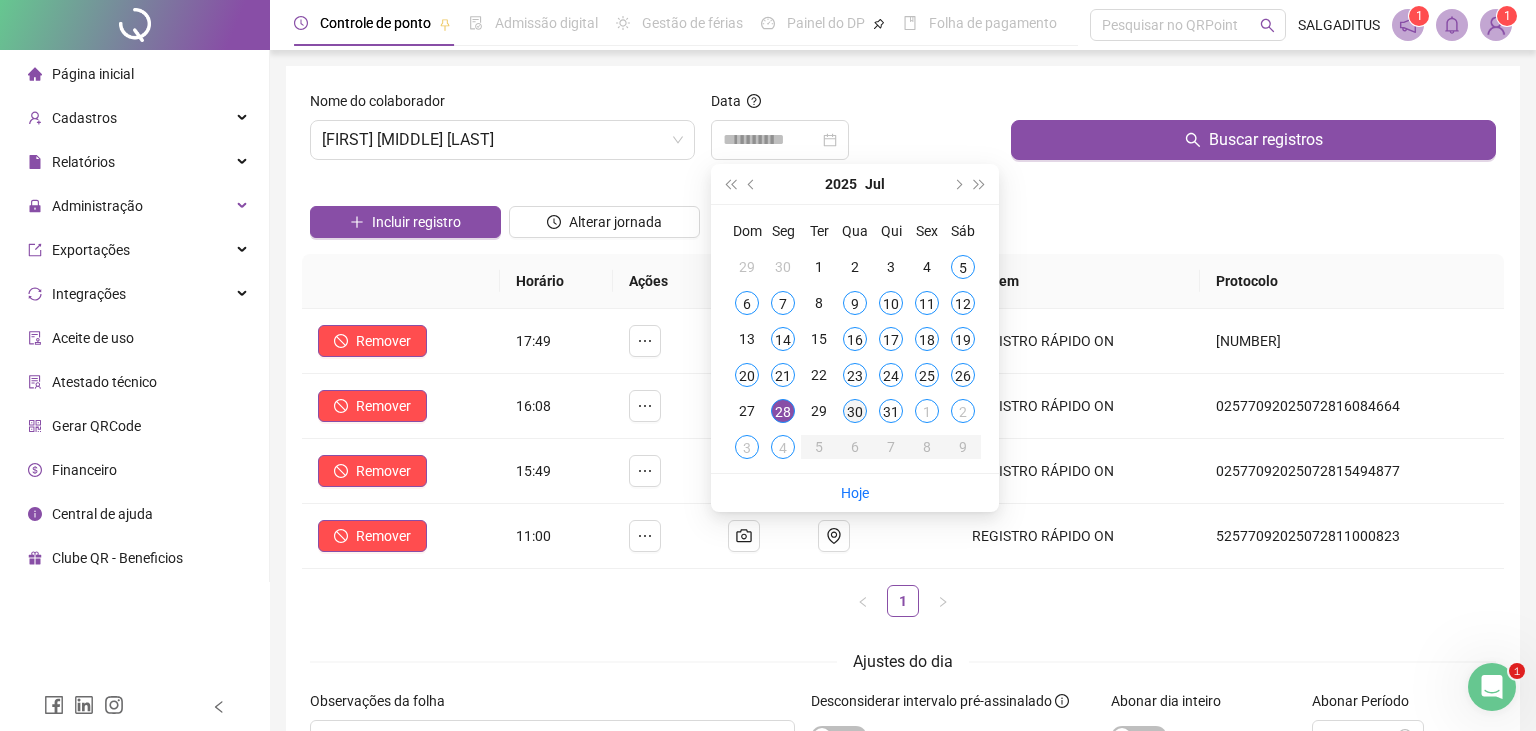 click on "30" at bounding box center [855, 411] 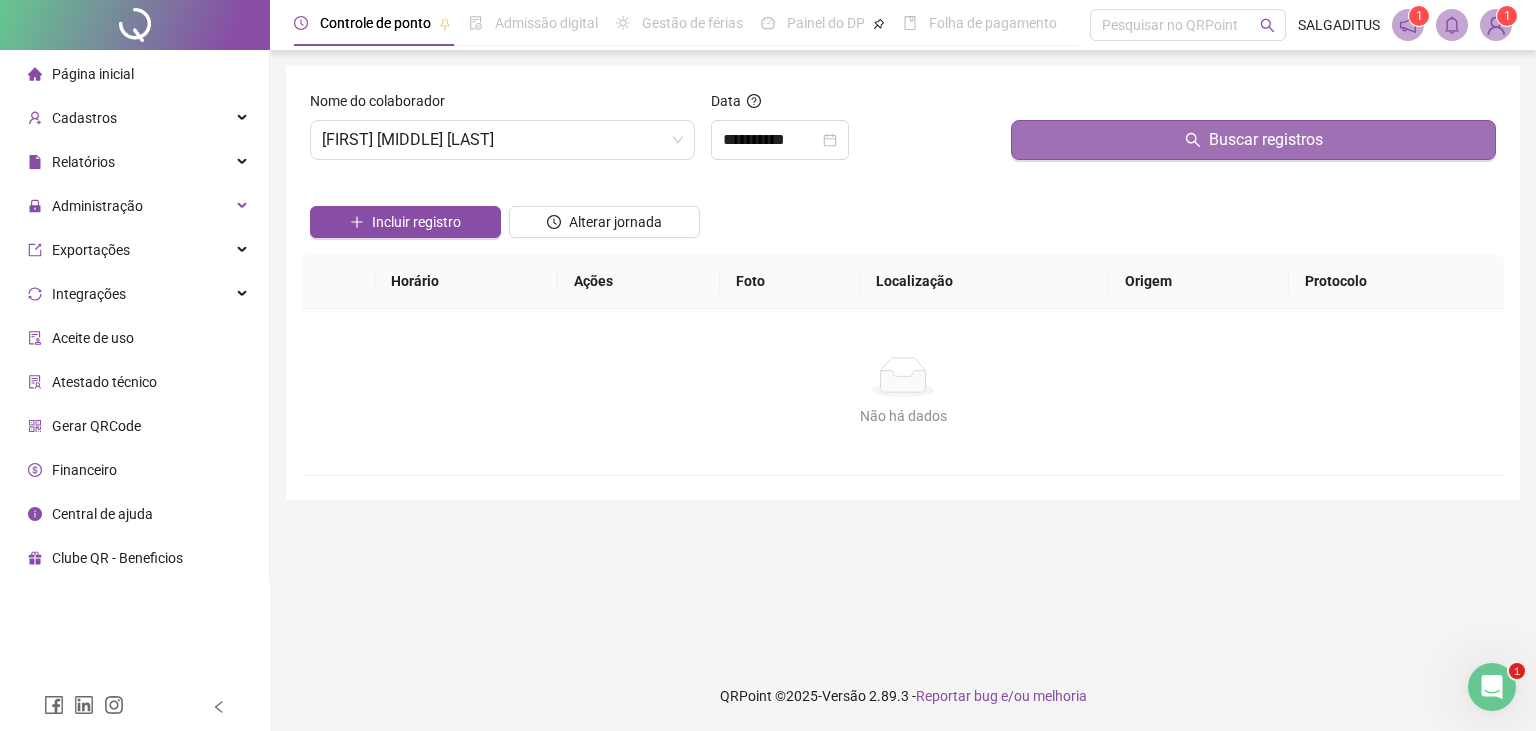 click on "Buscar registros" at bounding box center (1253, 140) 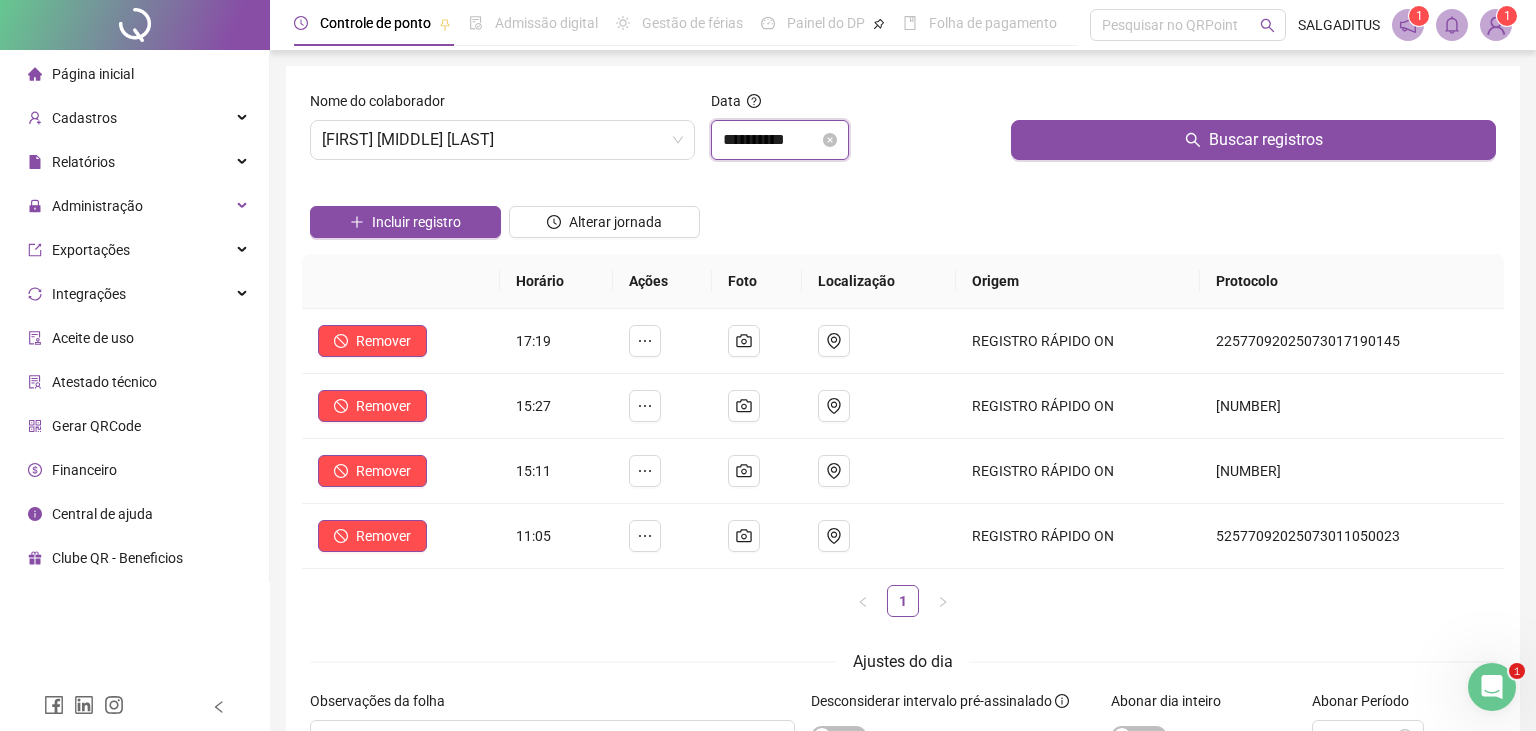 click on "**********" at bounding box center [771, 140] 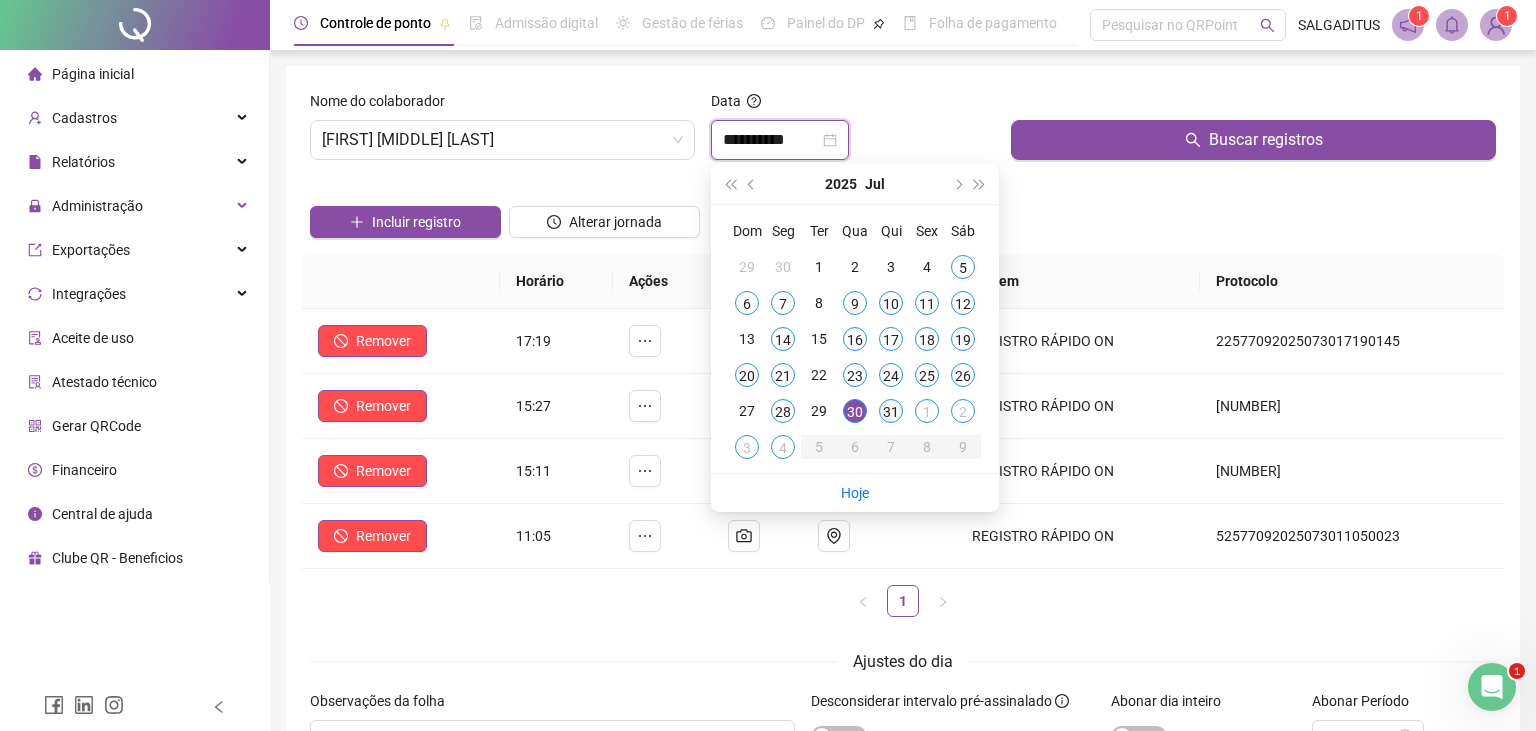 type on "**********" 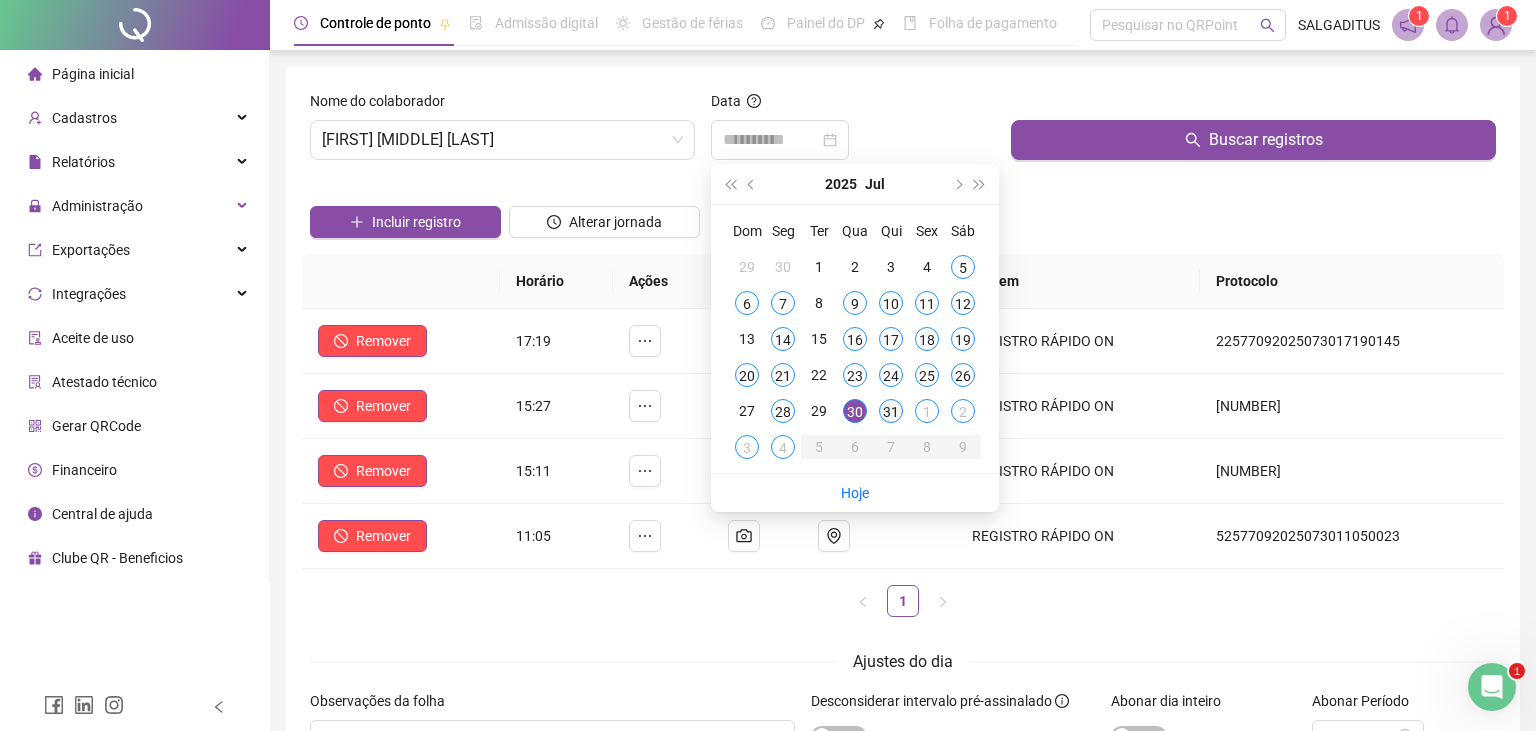 click on "31" at bounding box center [891, 411] 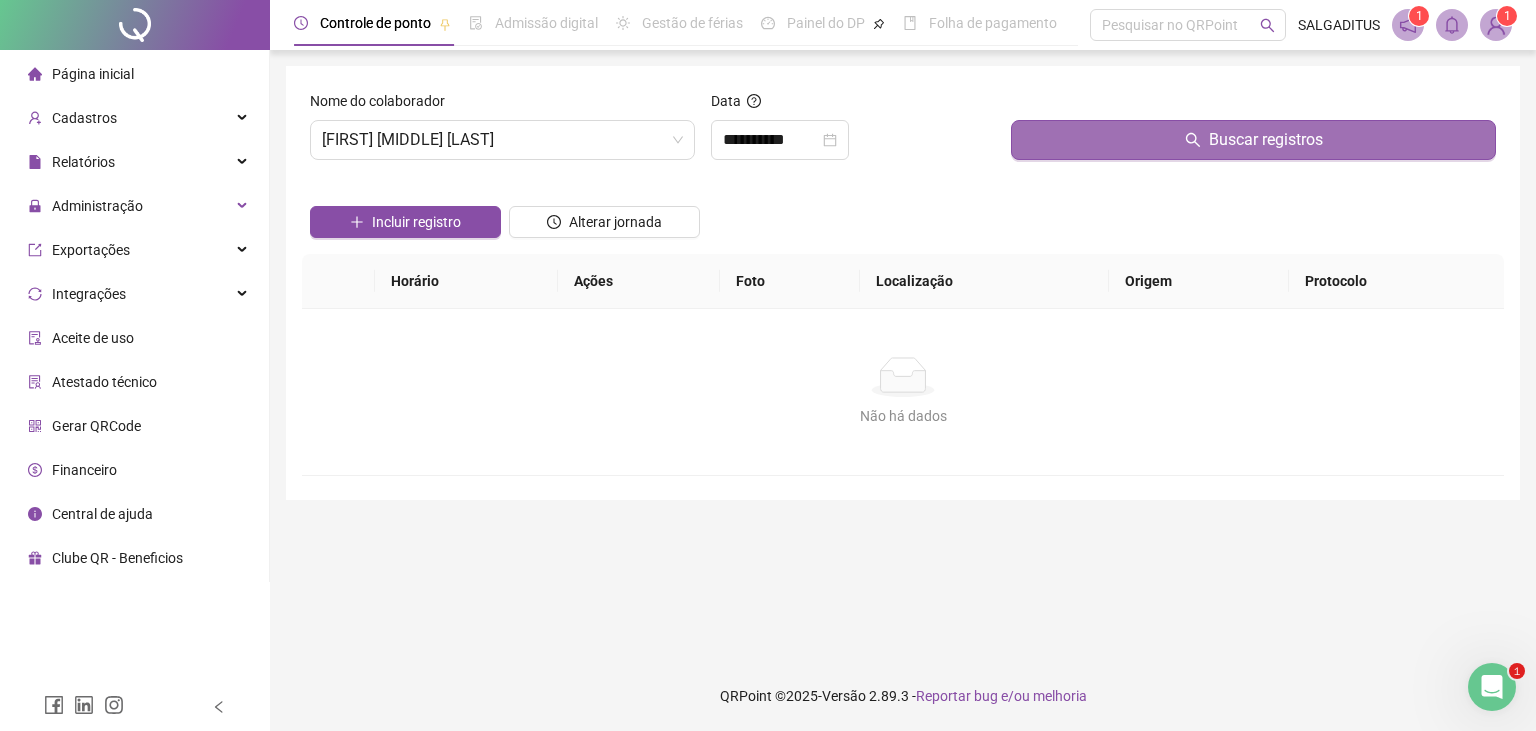 click on "Buscar registros" at bounding box center (1253, 140) 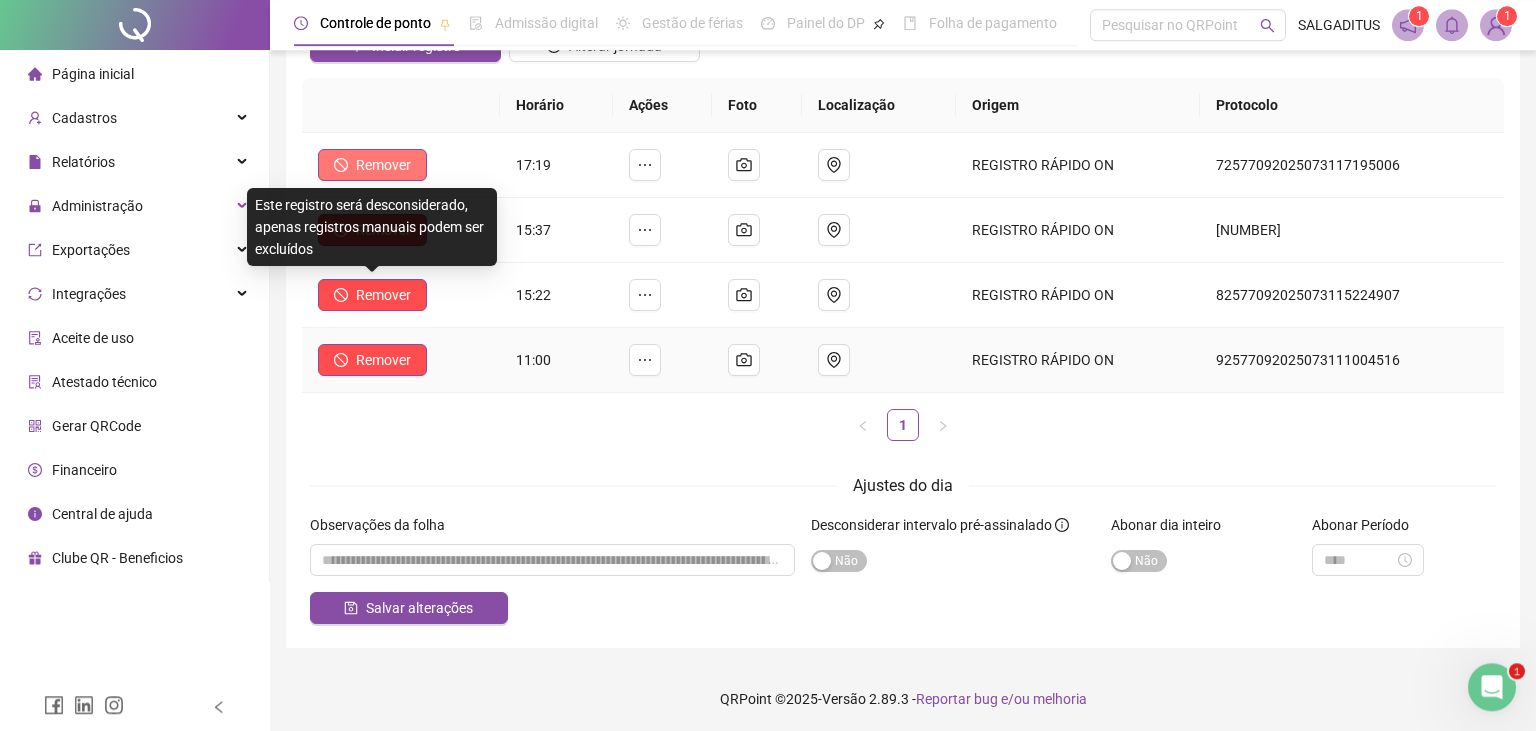 scroll, scrollTop: 177, scrollLeft: 0, axis: vertical 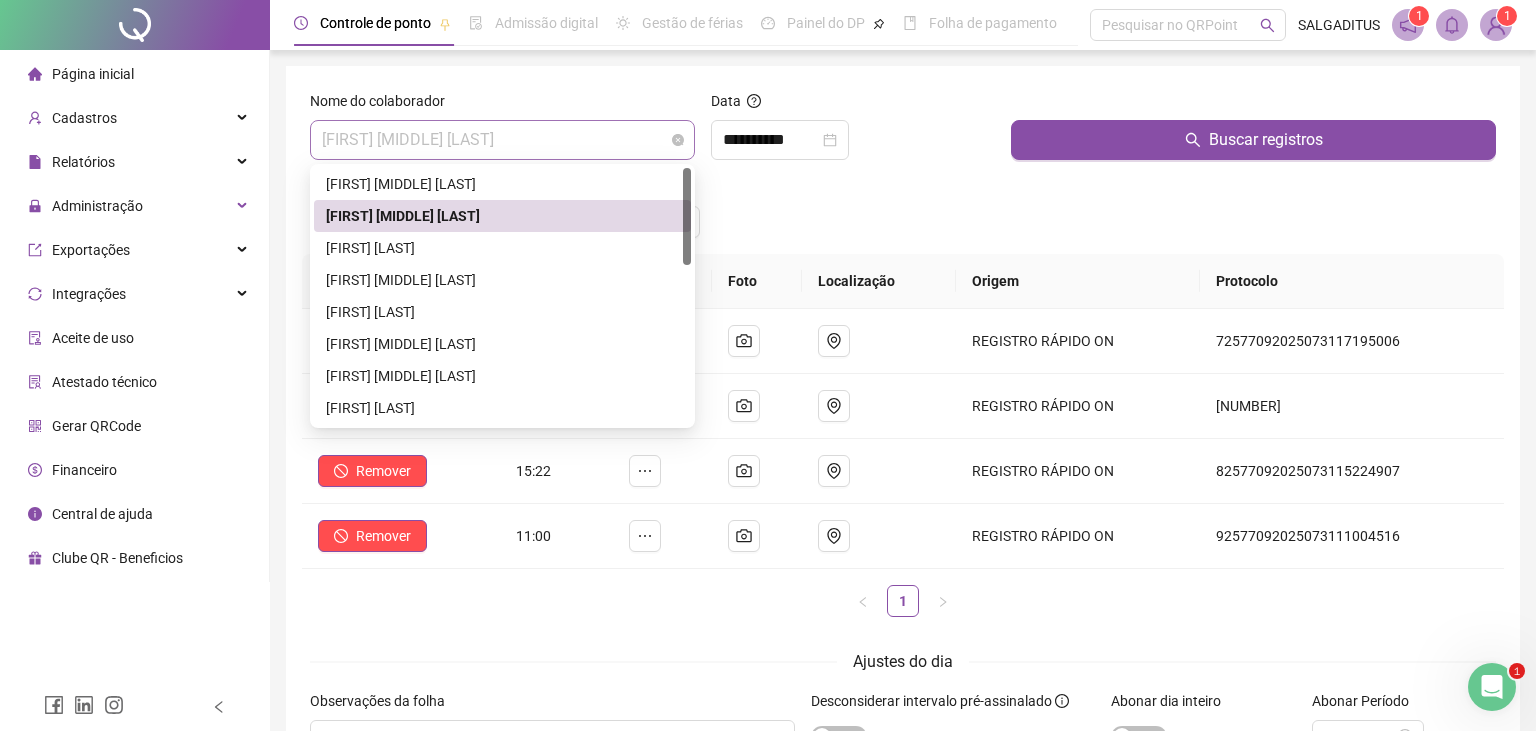 click on "[FIRST] [MIDDLE] [LAST]" at bounding box center (502, 140) 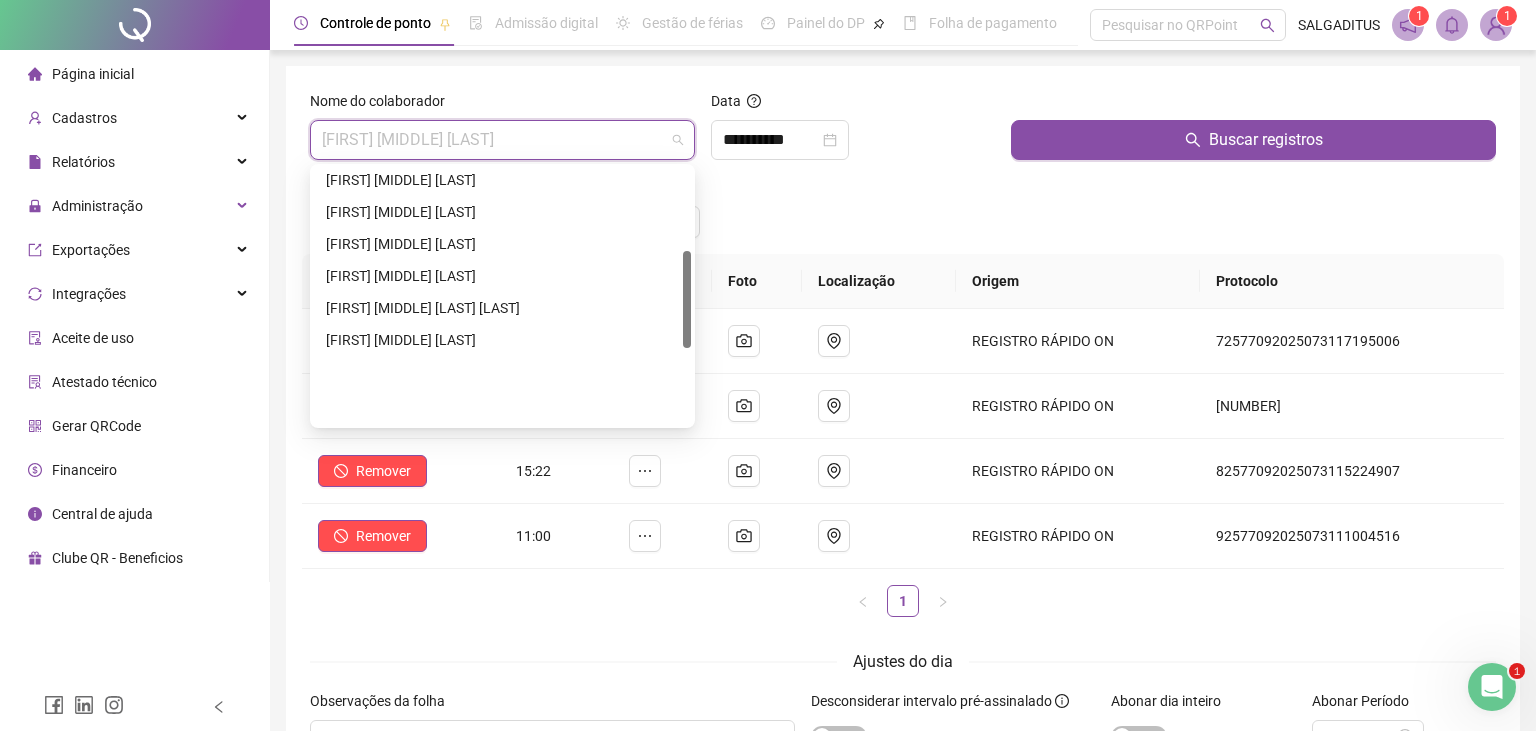 scroll, scrollTop: 216, scrollLeft: 0, axis: vertical 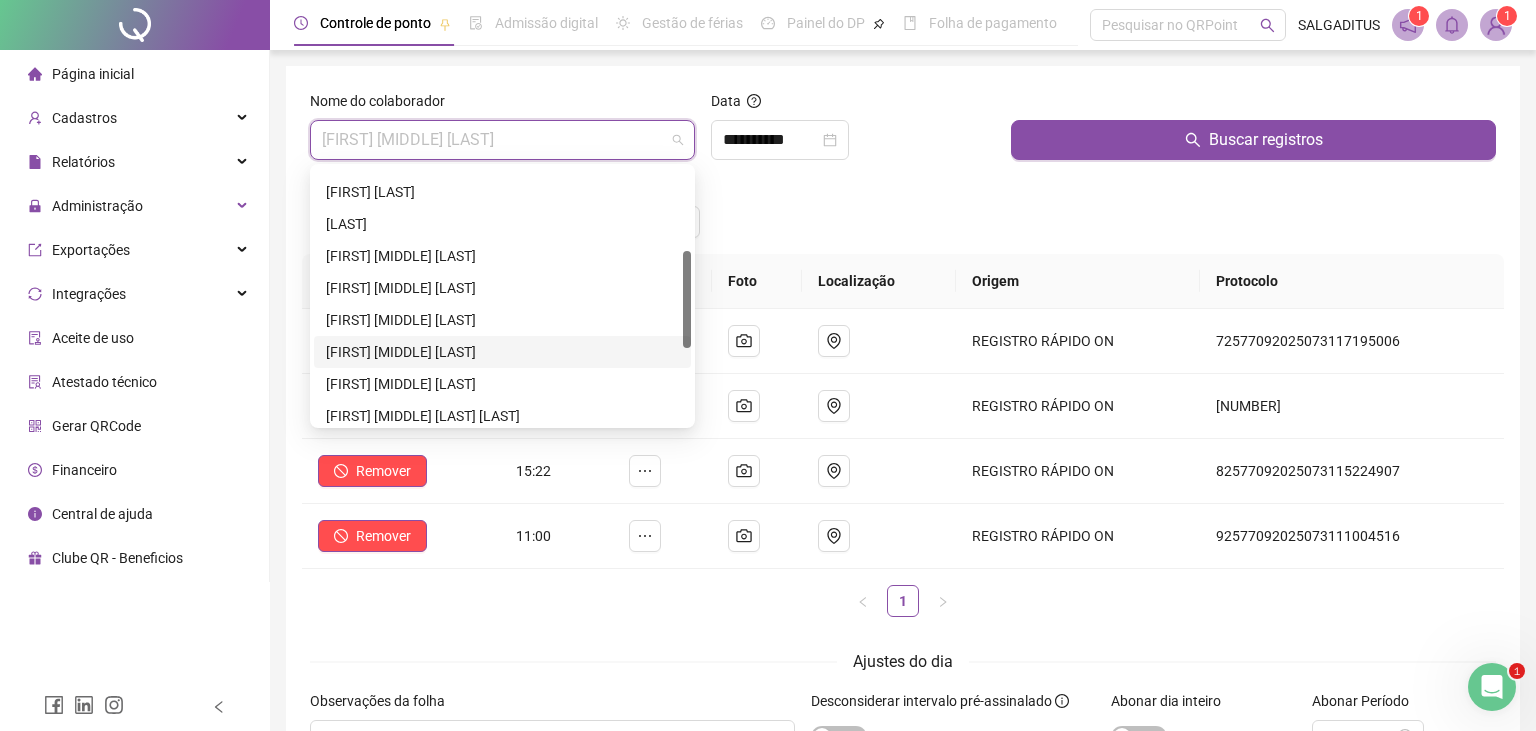 click on "[FIRST] [MIDDLE] [LAST]" at bounding box center [502, 352] 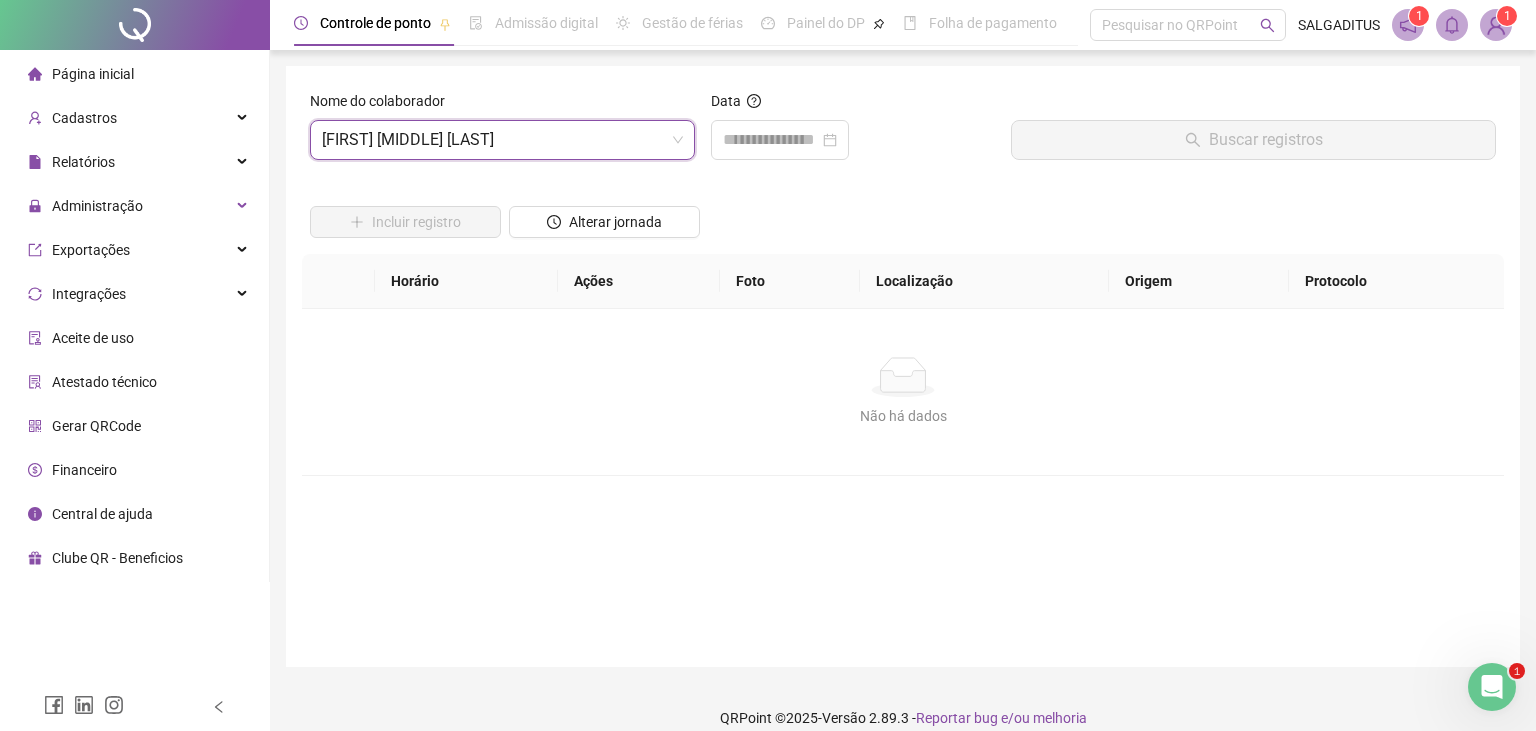 click on "Data" at bounding box center (853, 133) 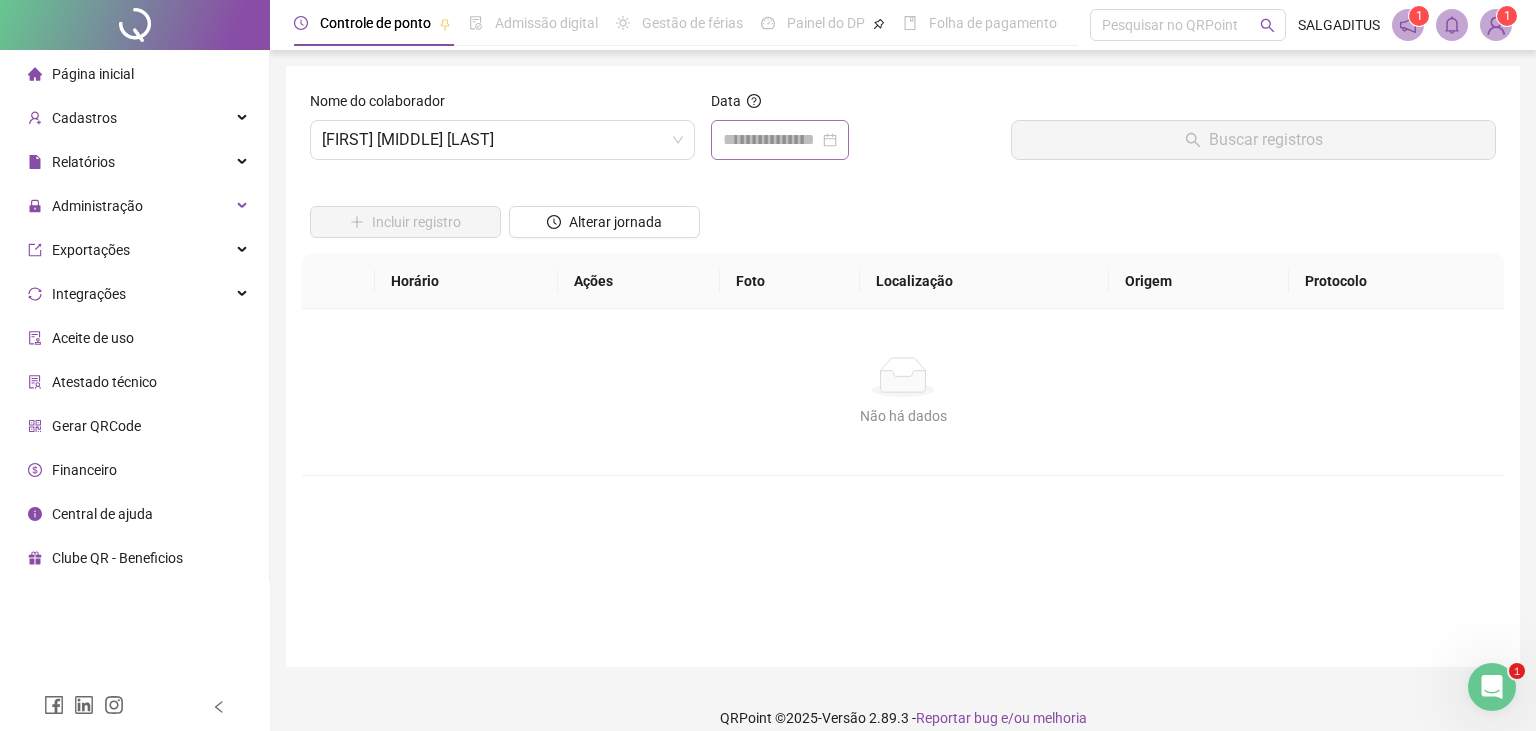click at bounding box center (780, 140) 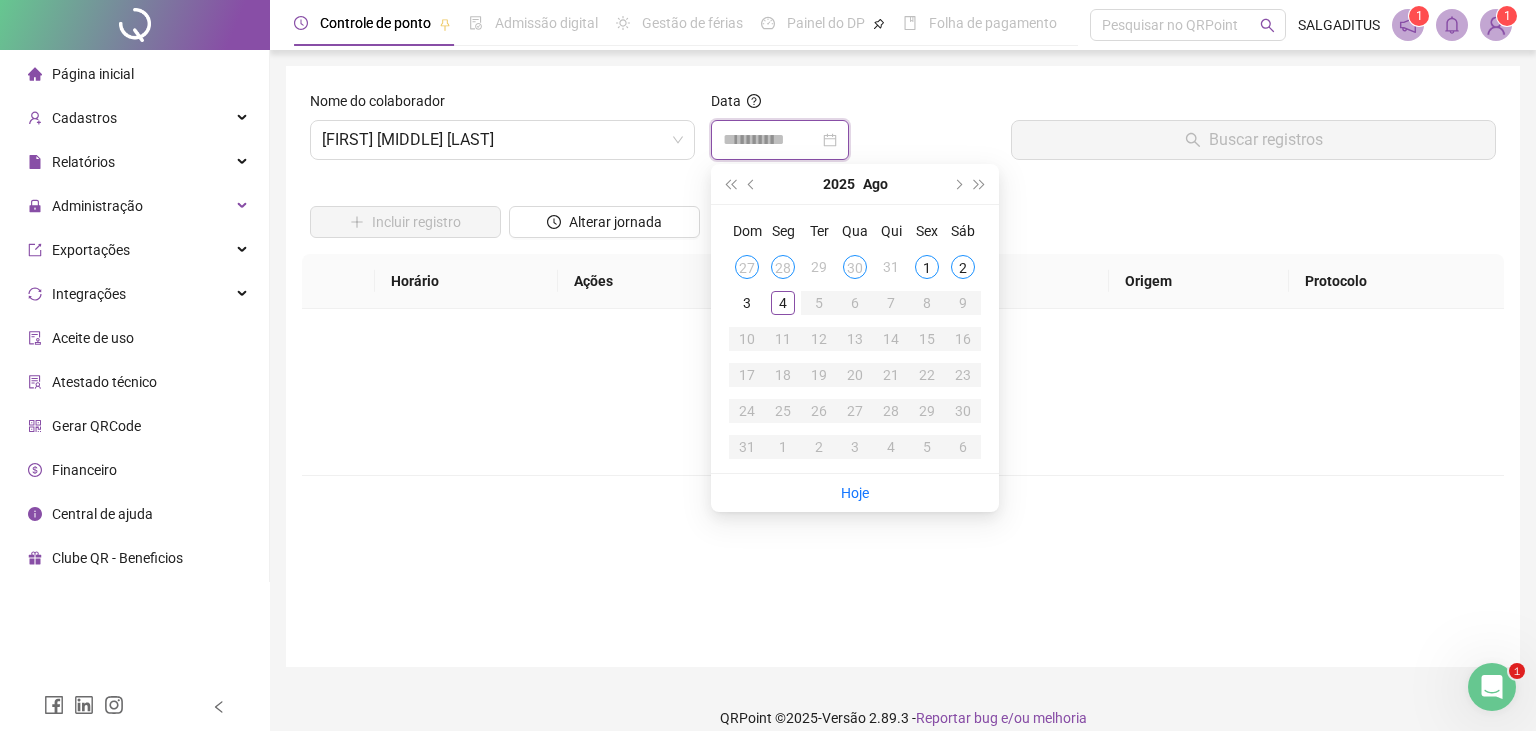type on "**********" 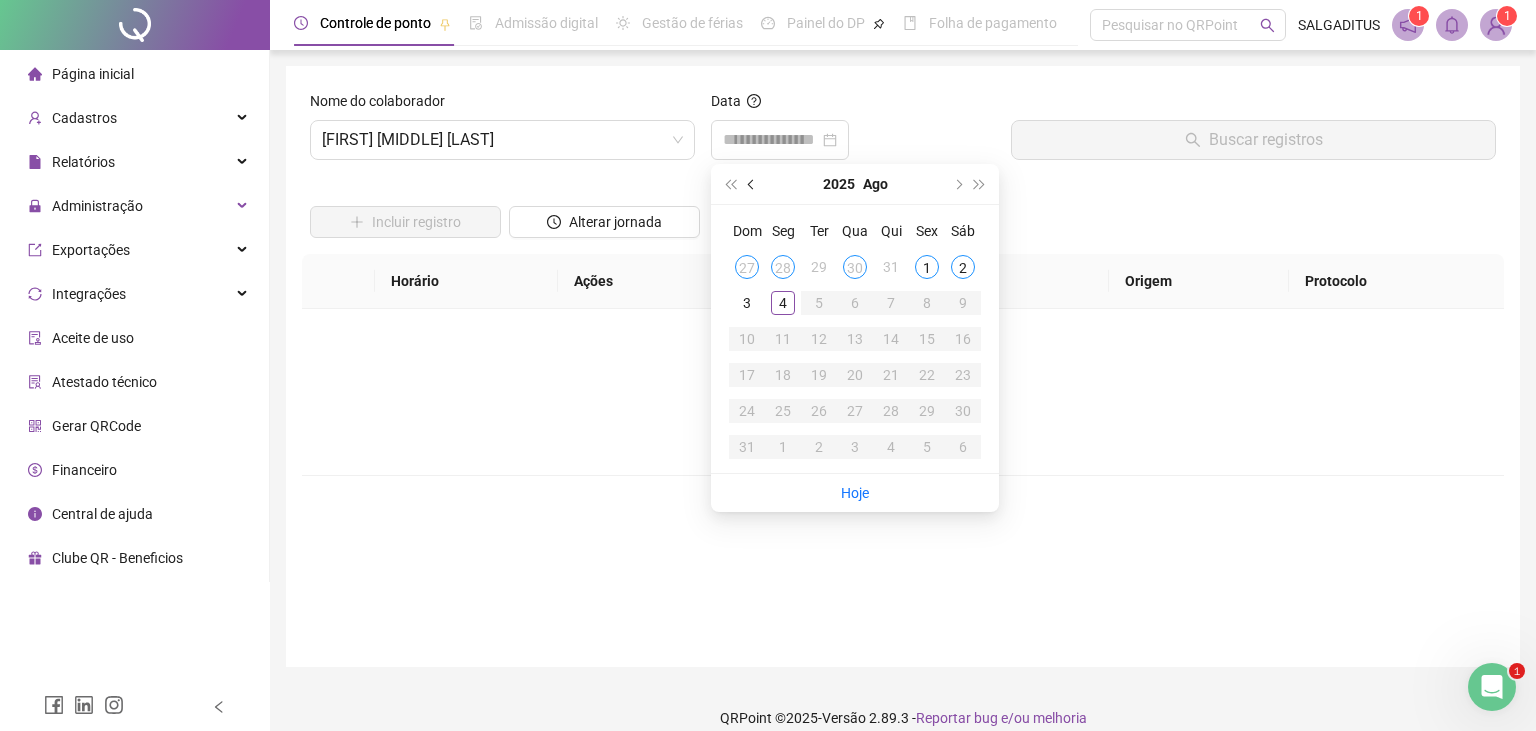 click at bounding box center [752, 184] 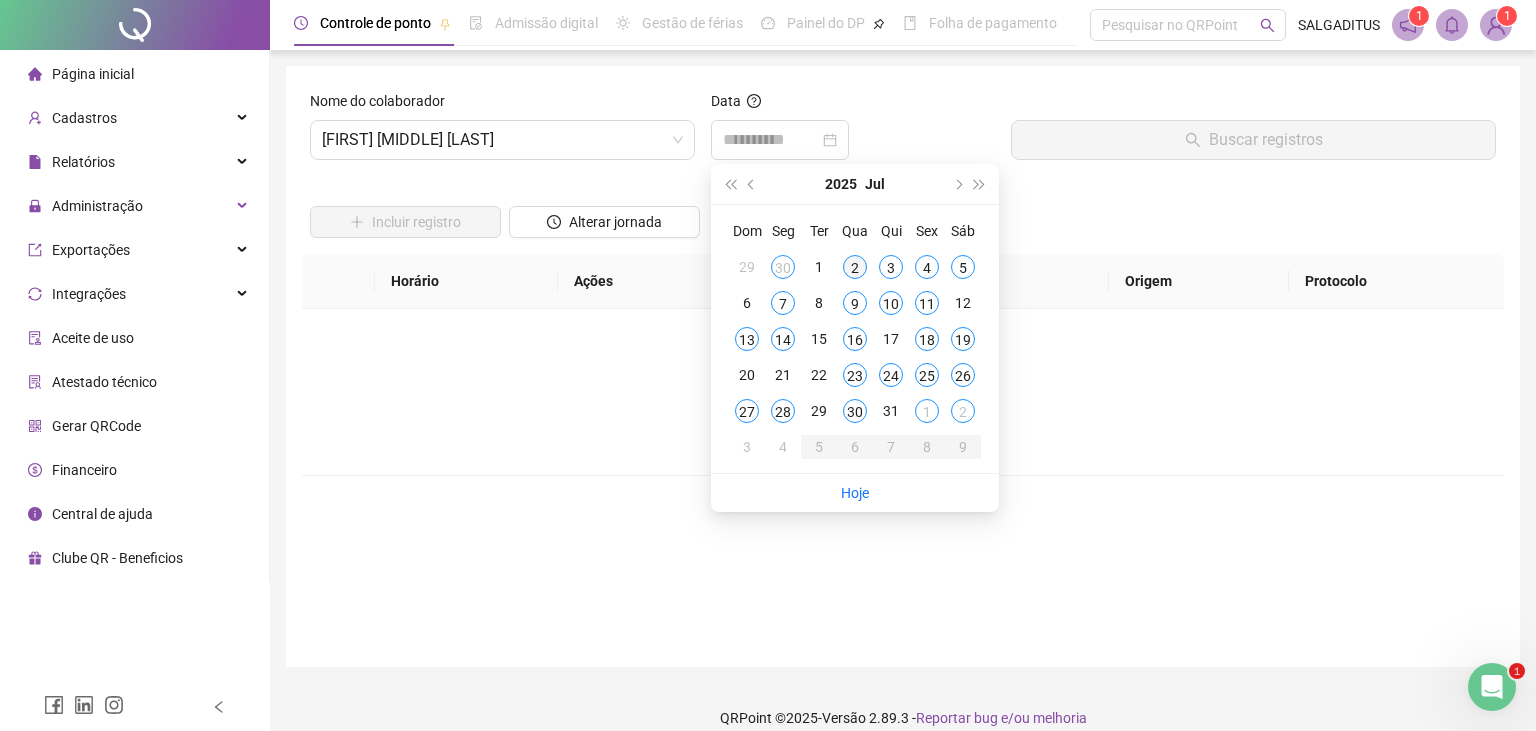 click on "2" at bounding box center [855, 267] 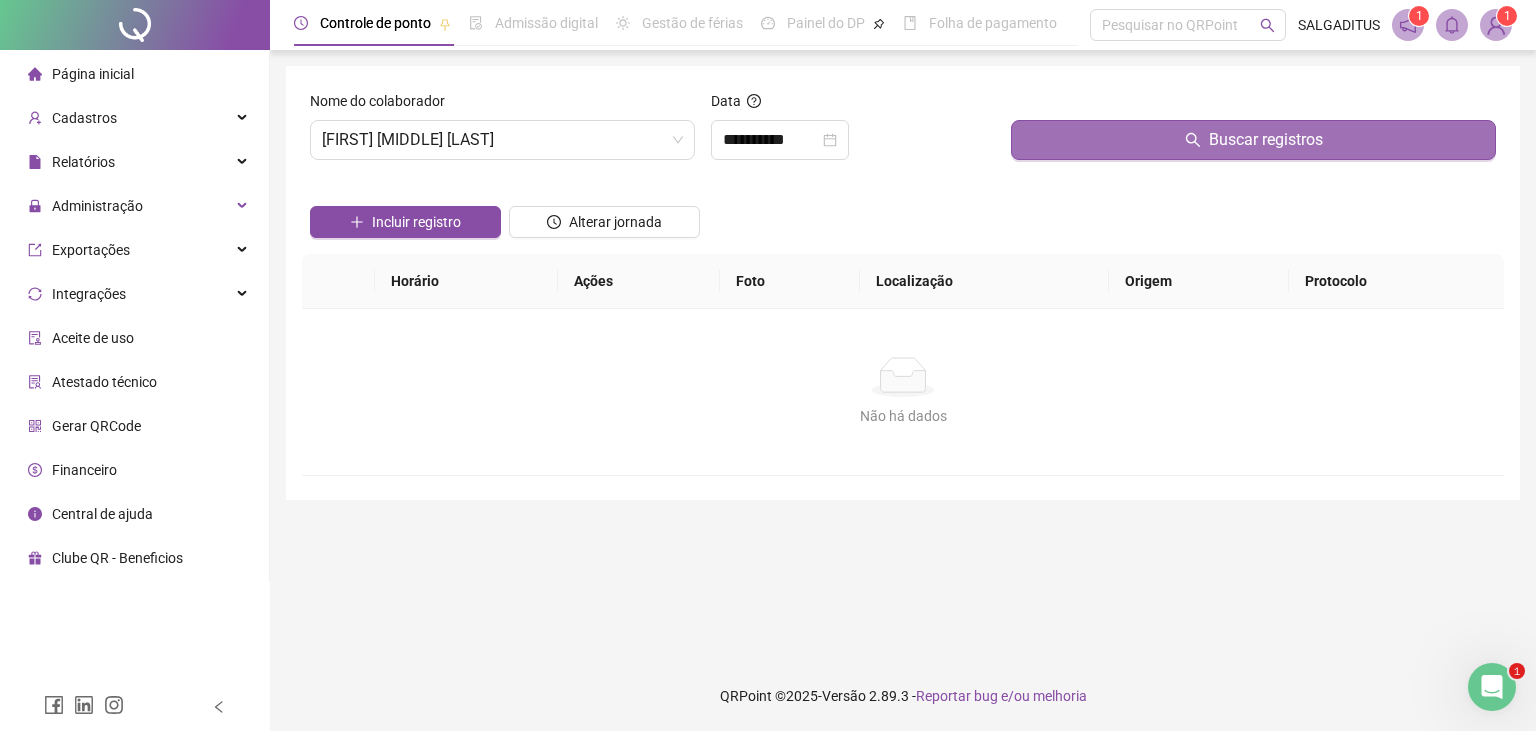 click on "Buscar registros" at bounding box center [1253, 140] 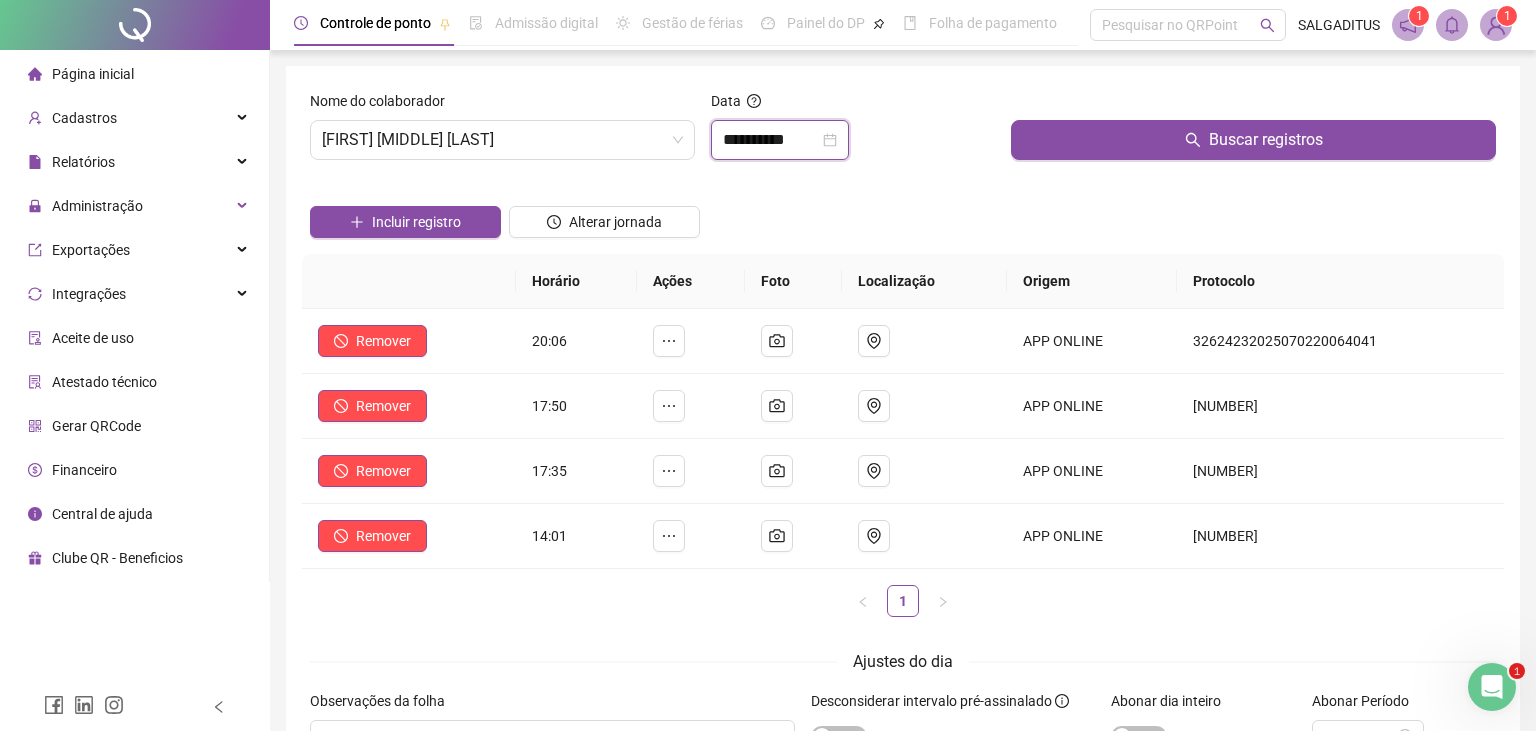 drag, startPoint x: 771, startPoint y: 134, endPoint x: 942, endPoint y: 205, distance: 185.15399 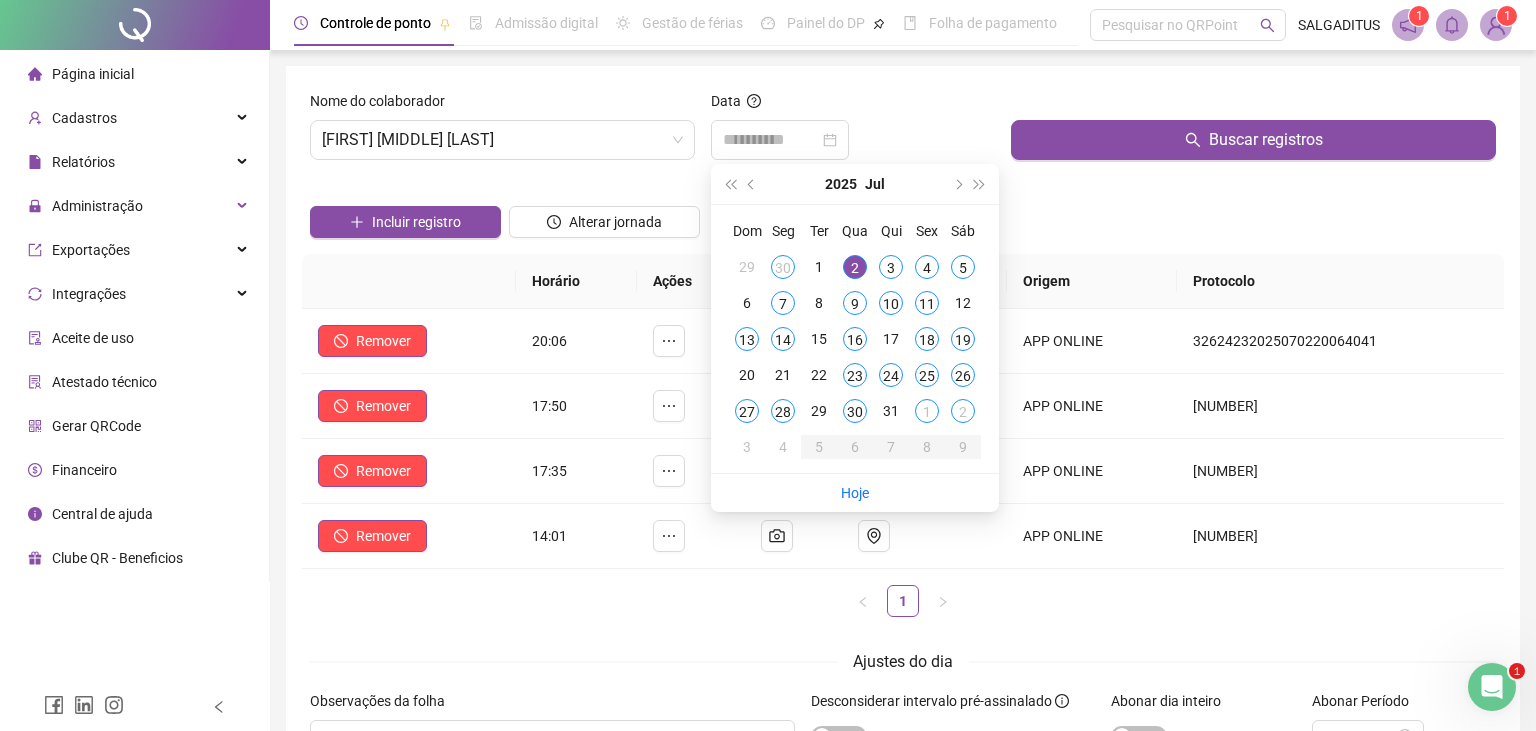 drag, startPoint x: 900, startPoint y: 250, endPoint x: 898, endPoint y: 271, distance: 21.095022 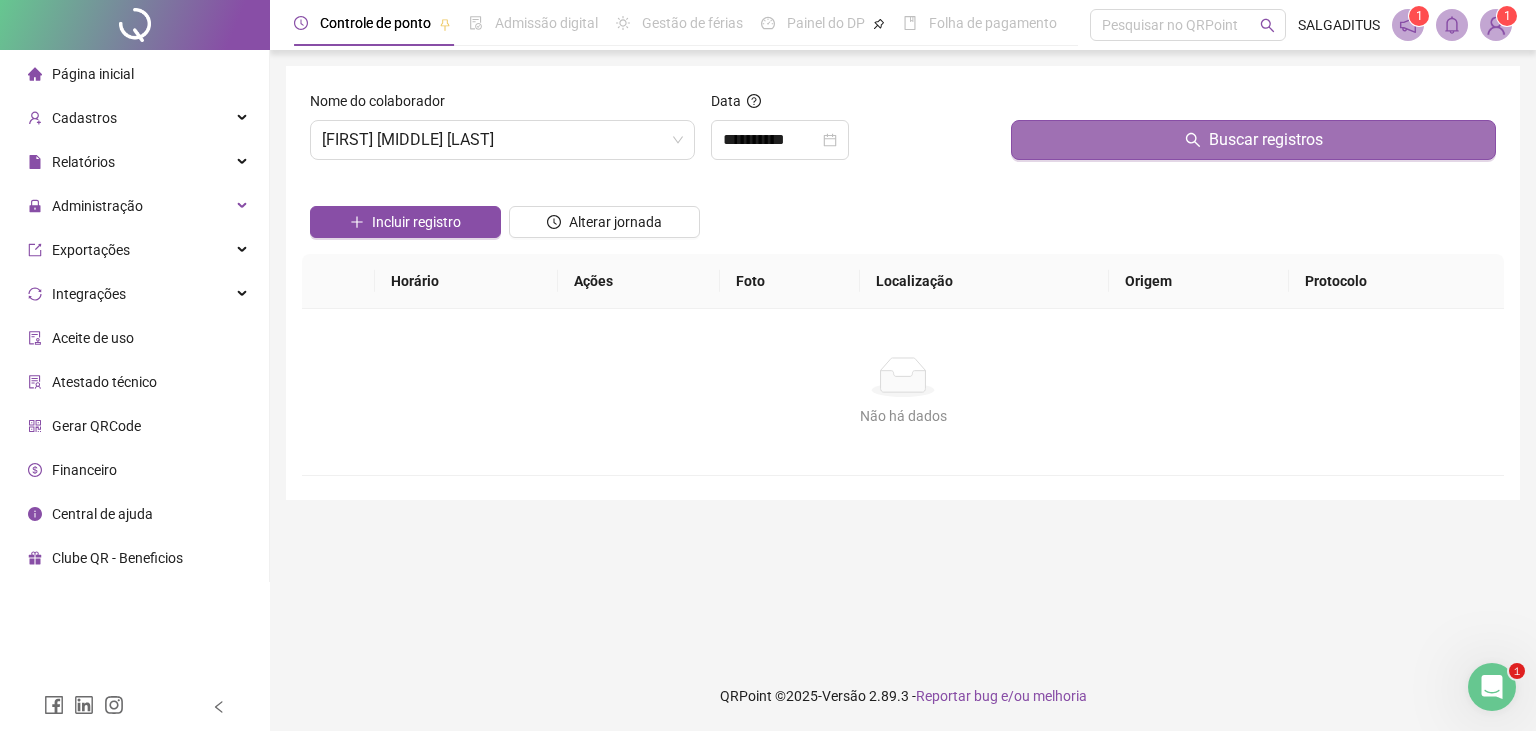 click on "Buscar registros" at bounding box center (1253, 140) 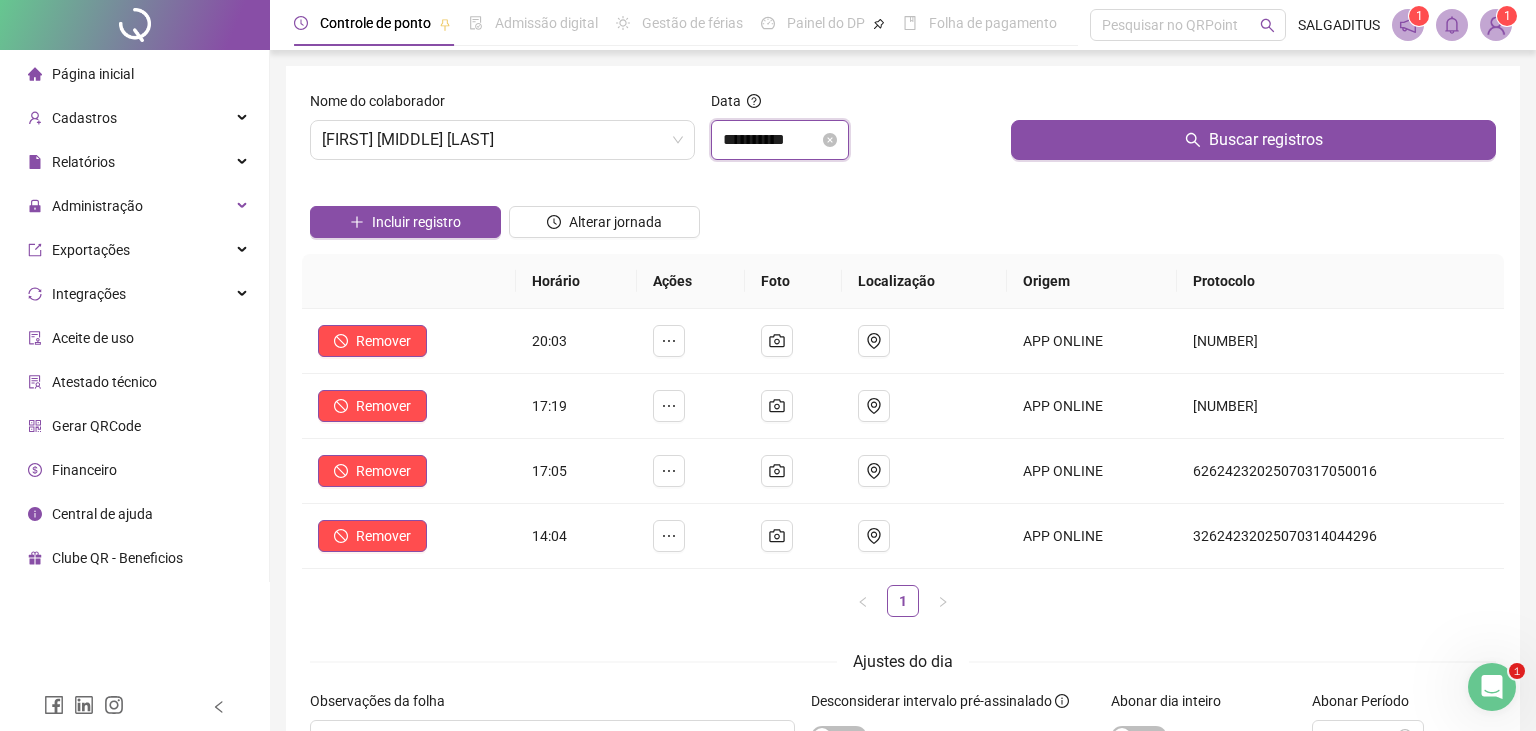 click on "**********" at bounding box center (771, 140) 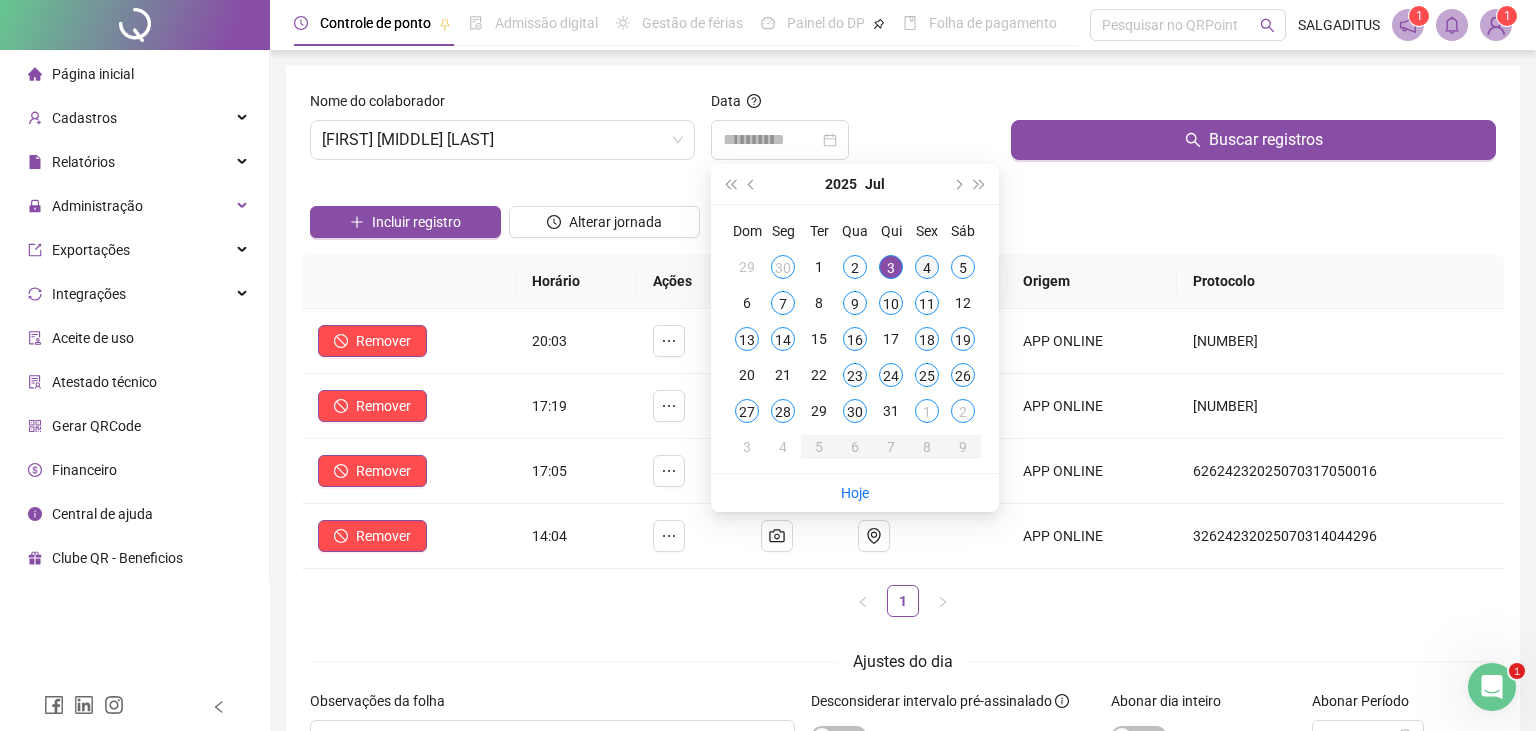 click on "4" at bounding box center [927, 267] 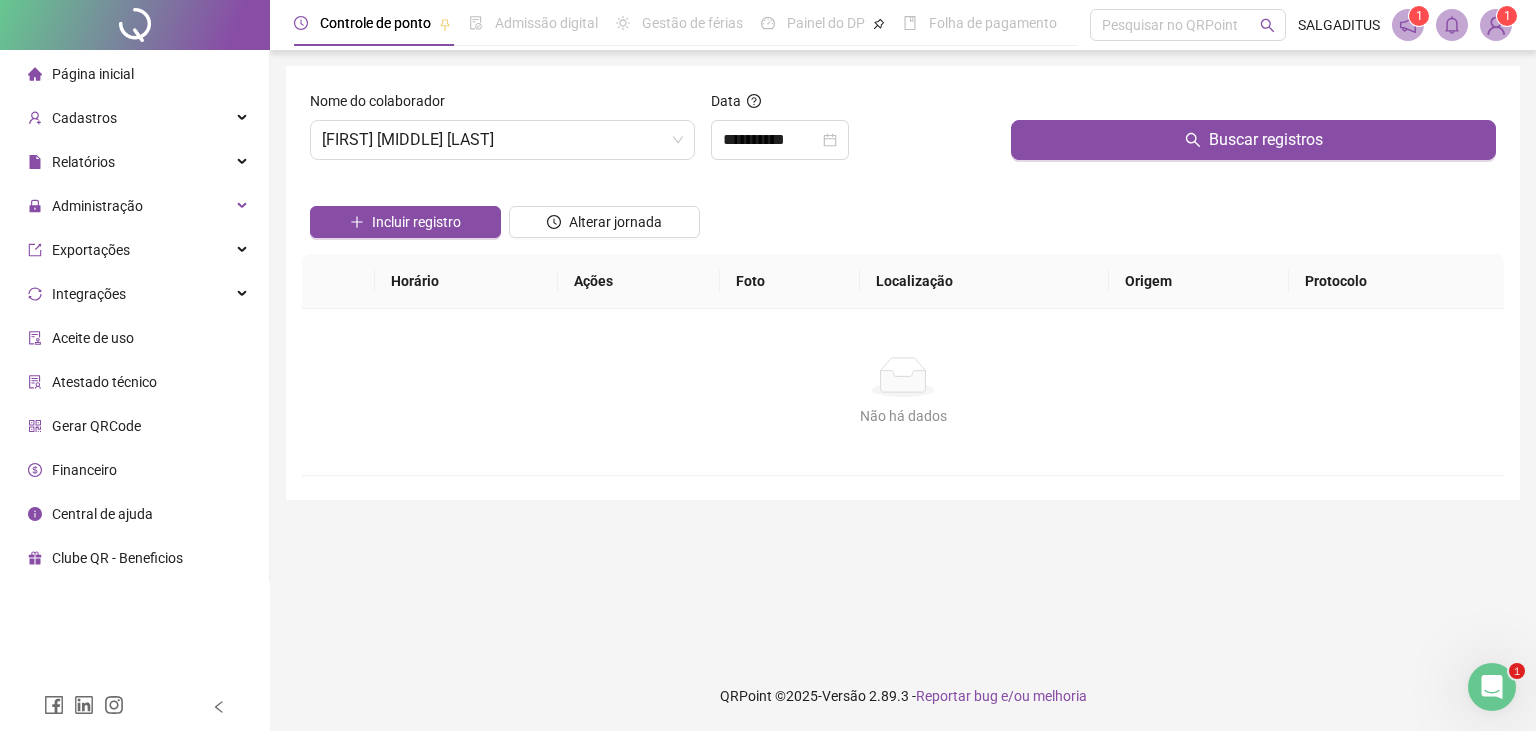 click on "Buscar registros" at bounding box center (1253, 133) 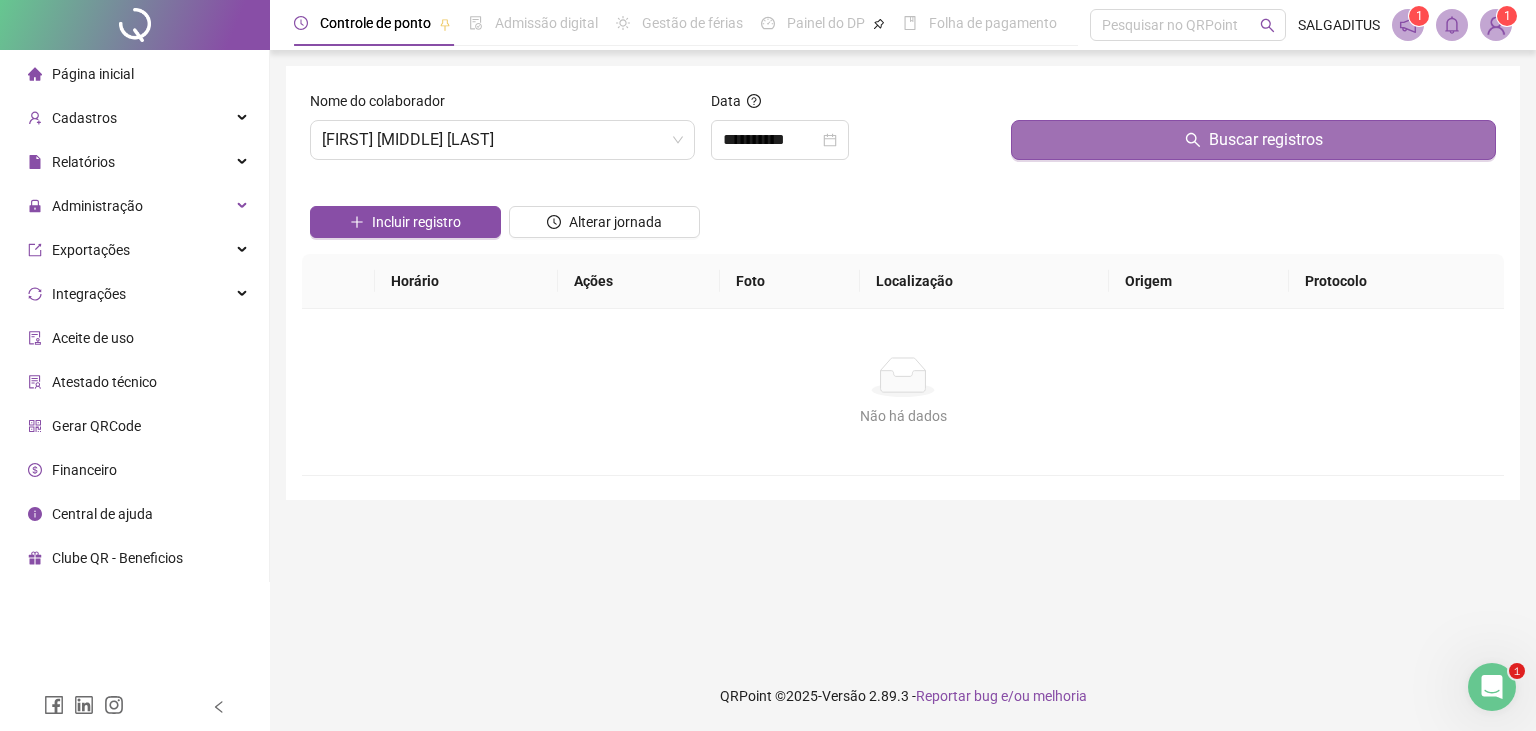 click on "Buscar registros" at bounding box center (1253, 140) 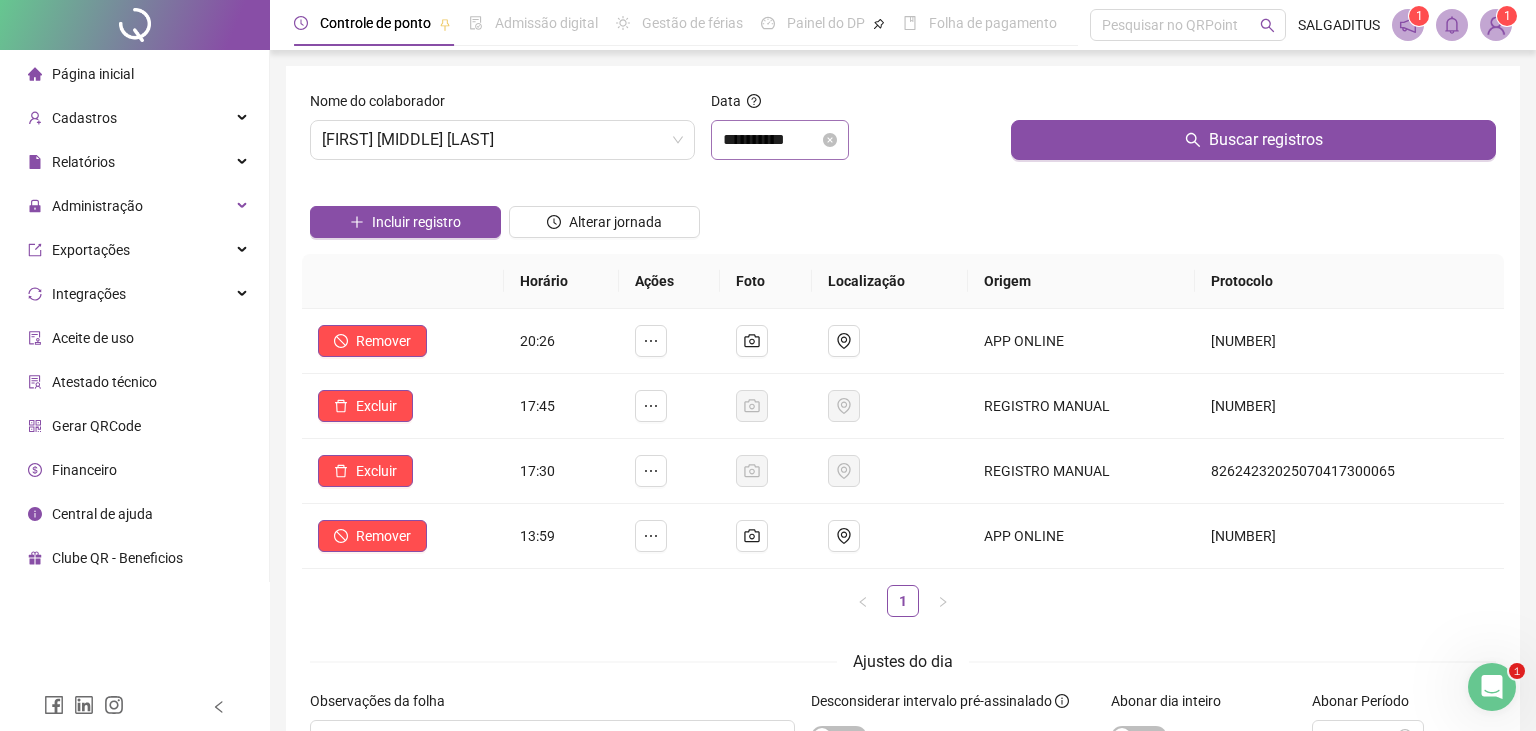 click on "**********" at bounding box center (780, 140) 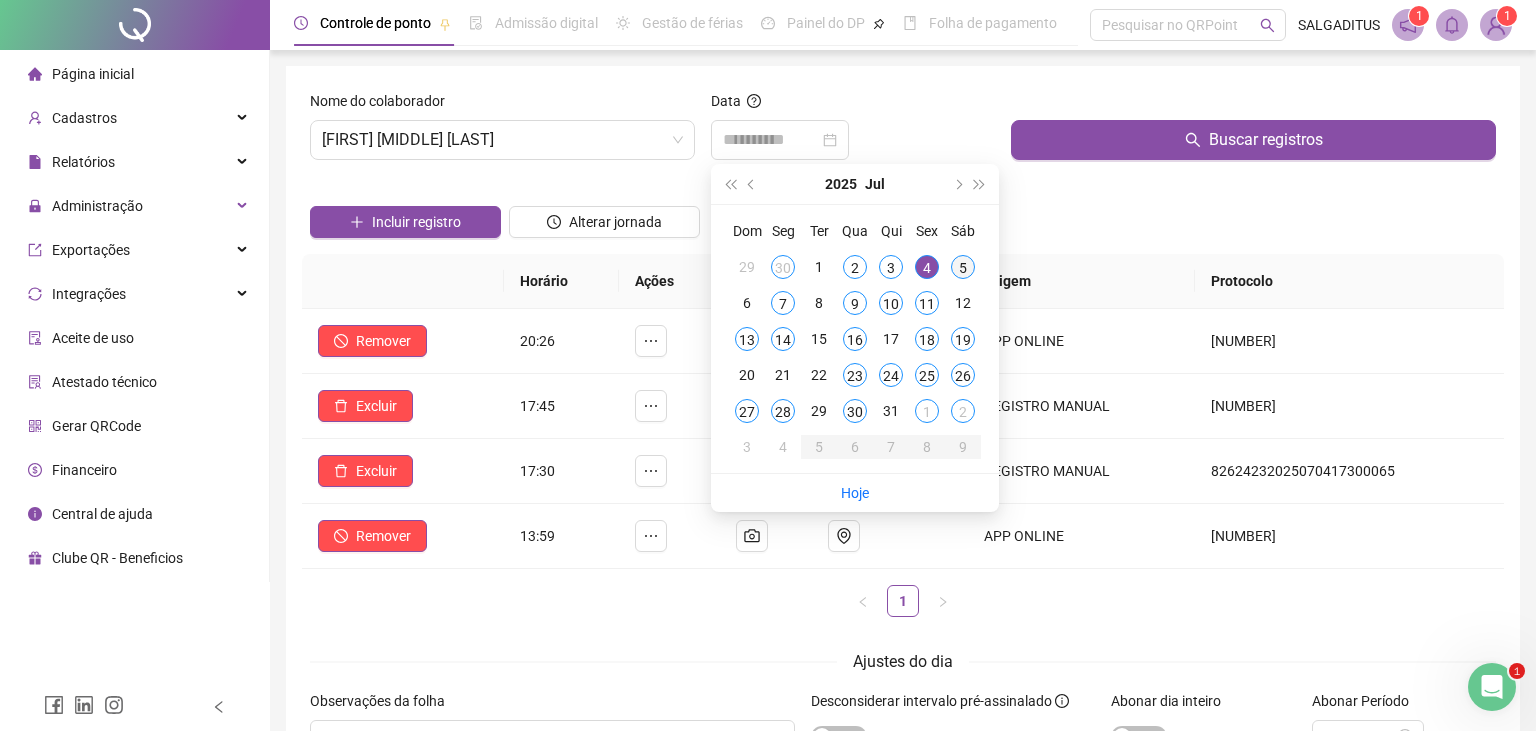 click on "5" at bounding box center (963, 267) 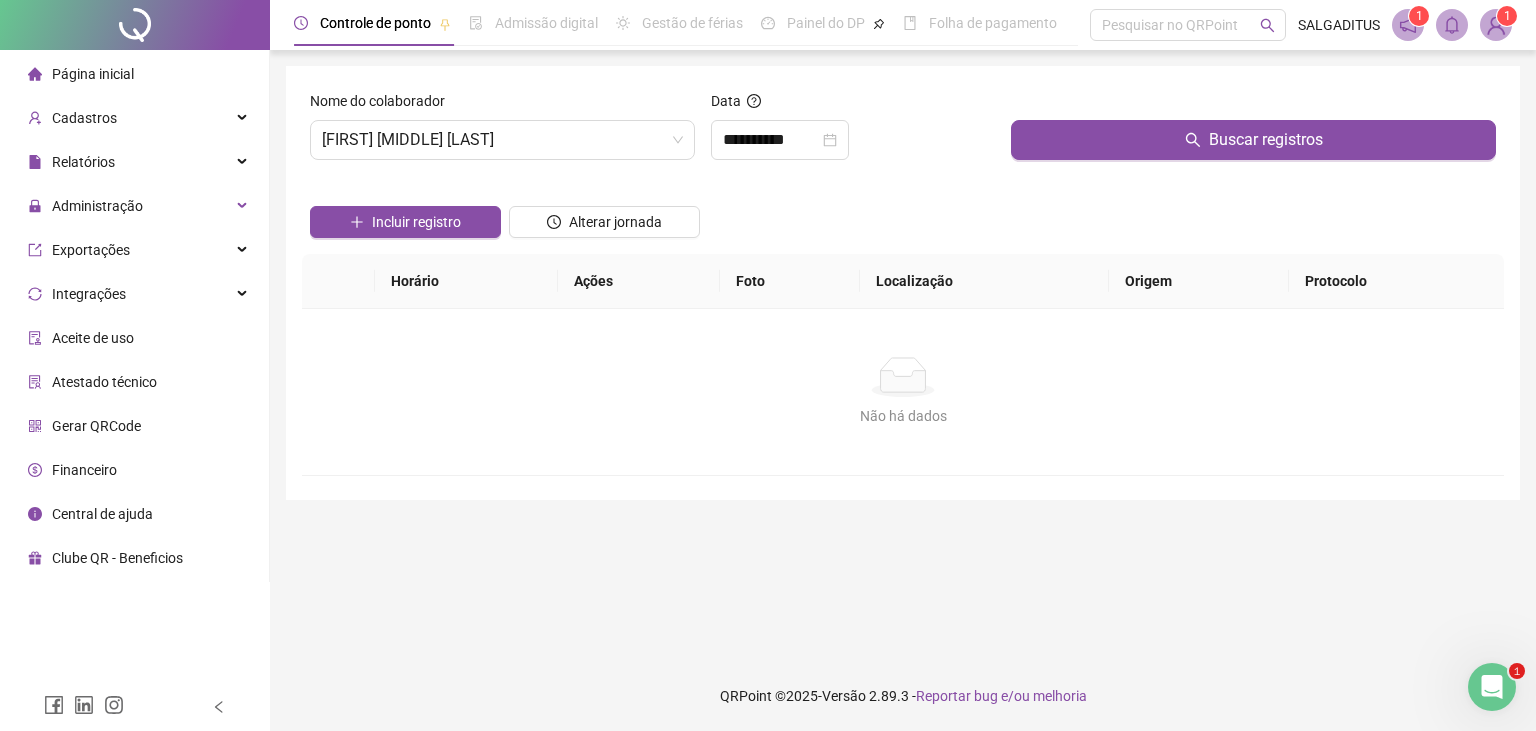 click on "Buscar registros" at bounding box center (1253, 133) 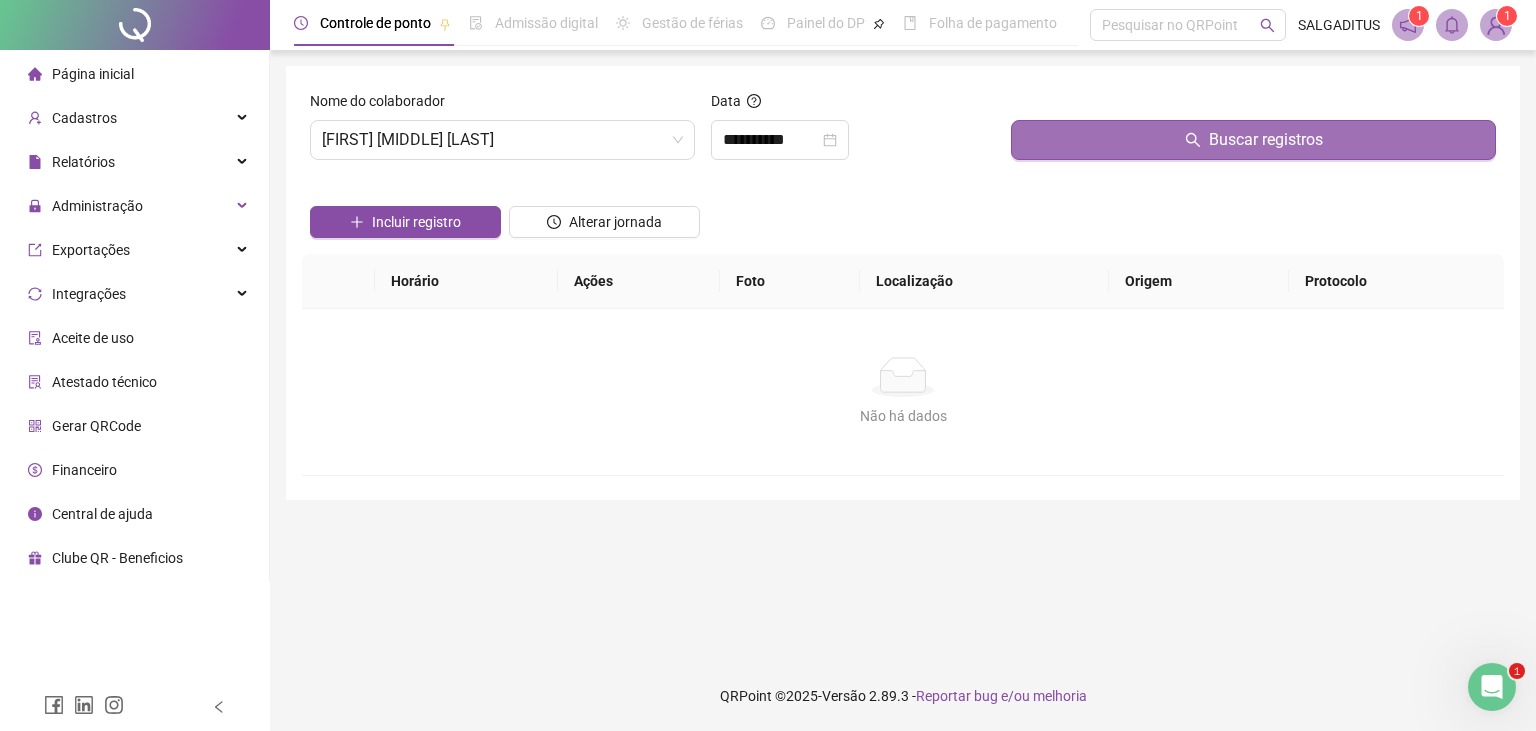 click on "Buscar registros" at bounding box center (1253, 140) 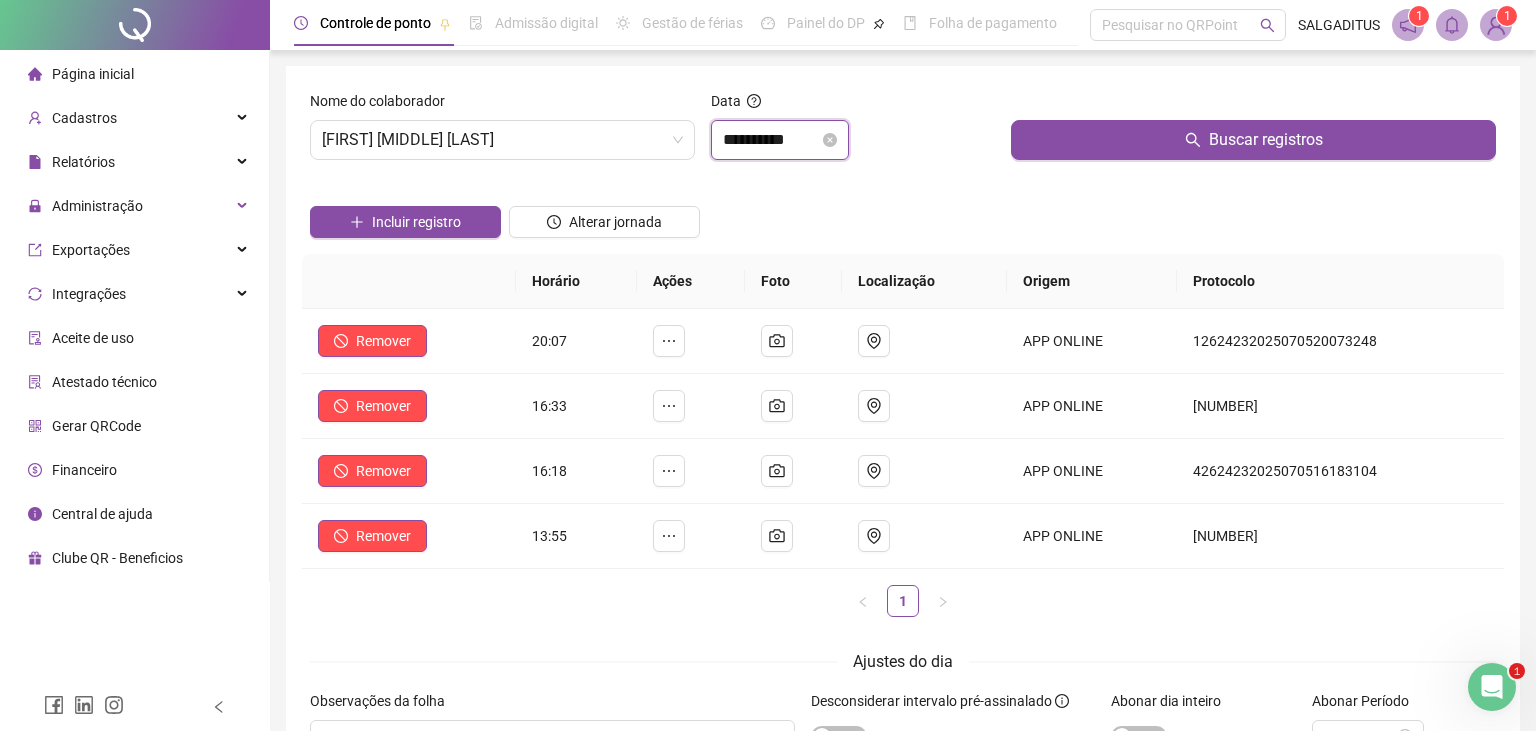 click on "**********" at bounding box center [771, 140] 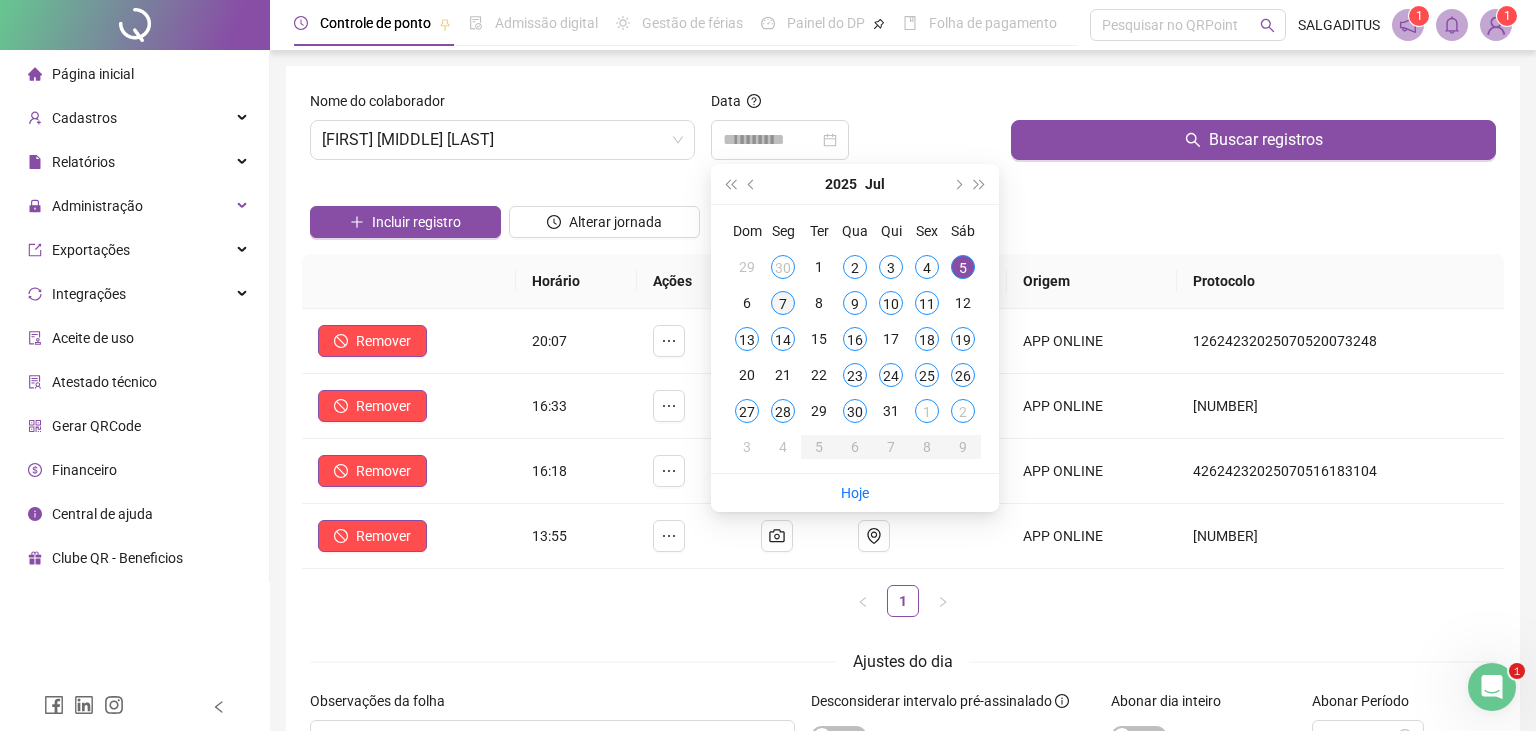 click on "7" at bounding box center [783, 303] 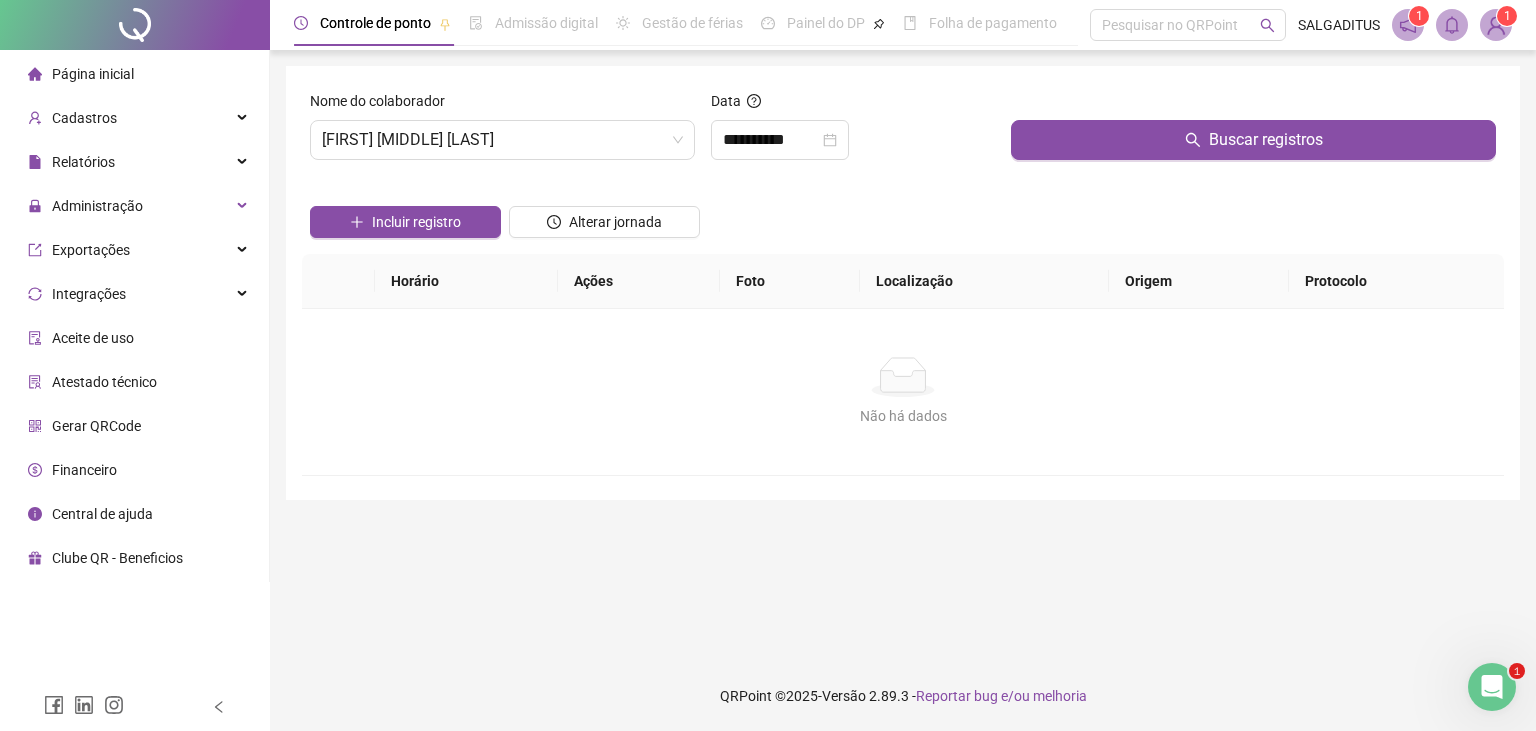 click on "Buscar registros" at bounding box center [1253, 133] 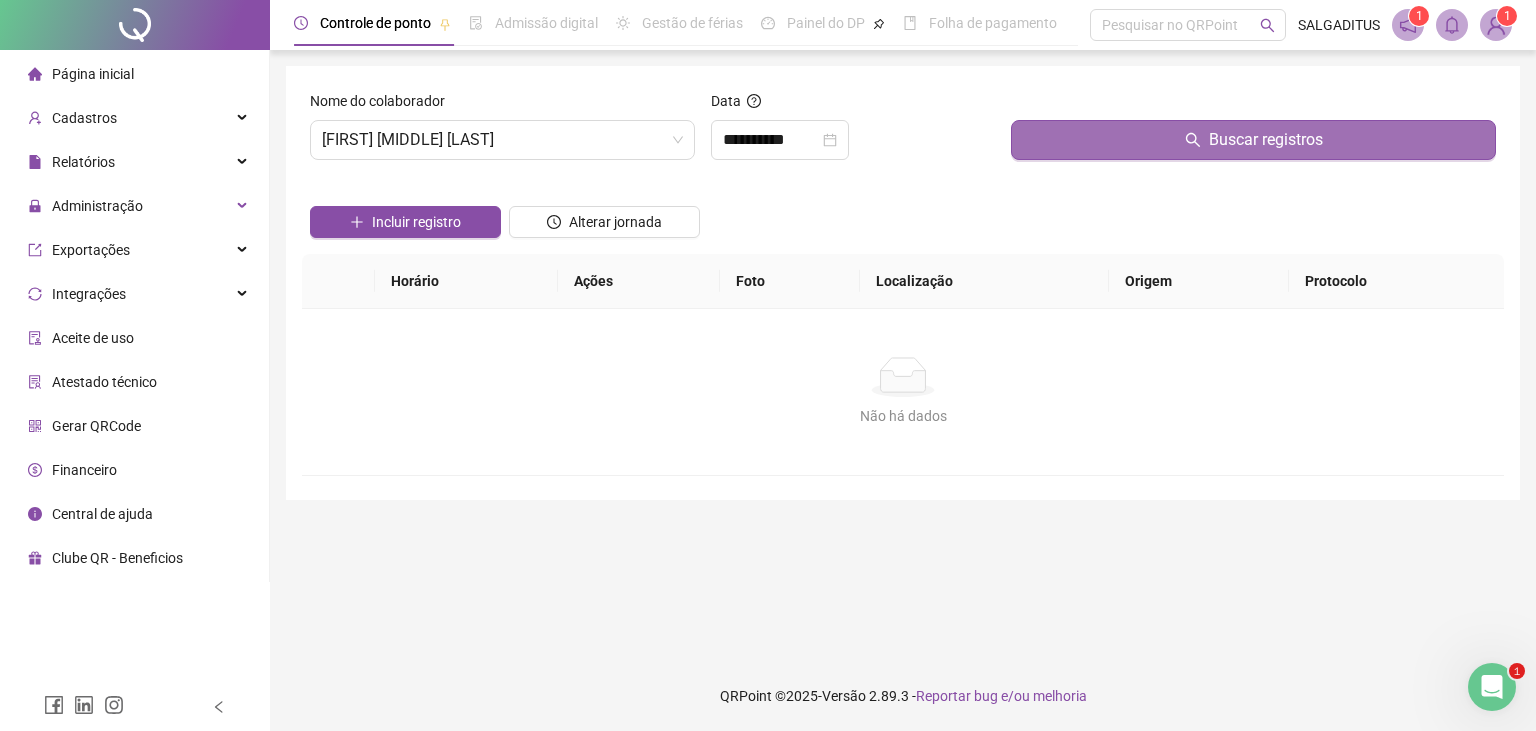 click on "Buscar registros" at bounding box center (1253, 140) 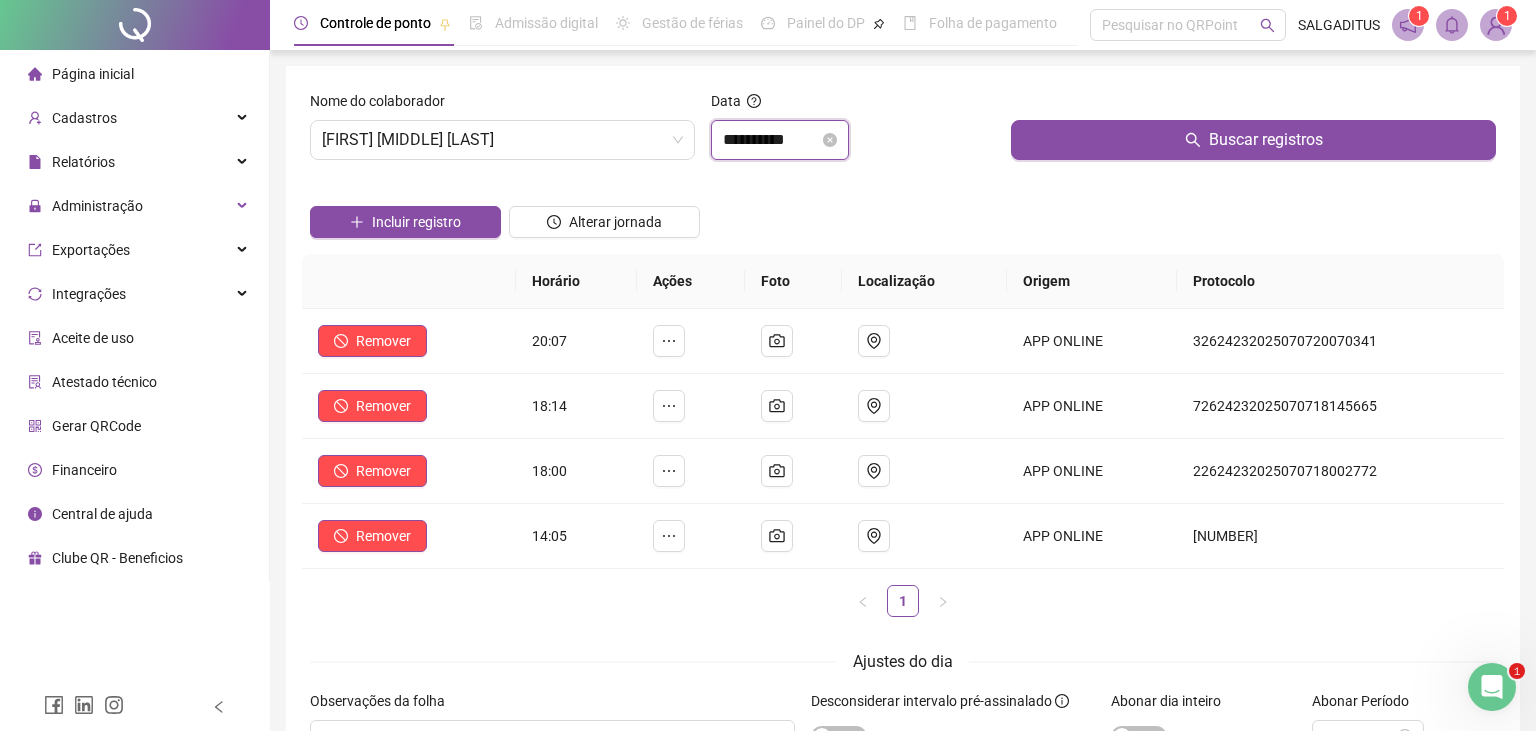click on "**********" at bounding box center (771, 140) 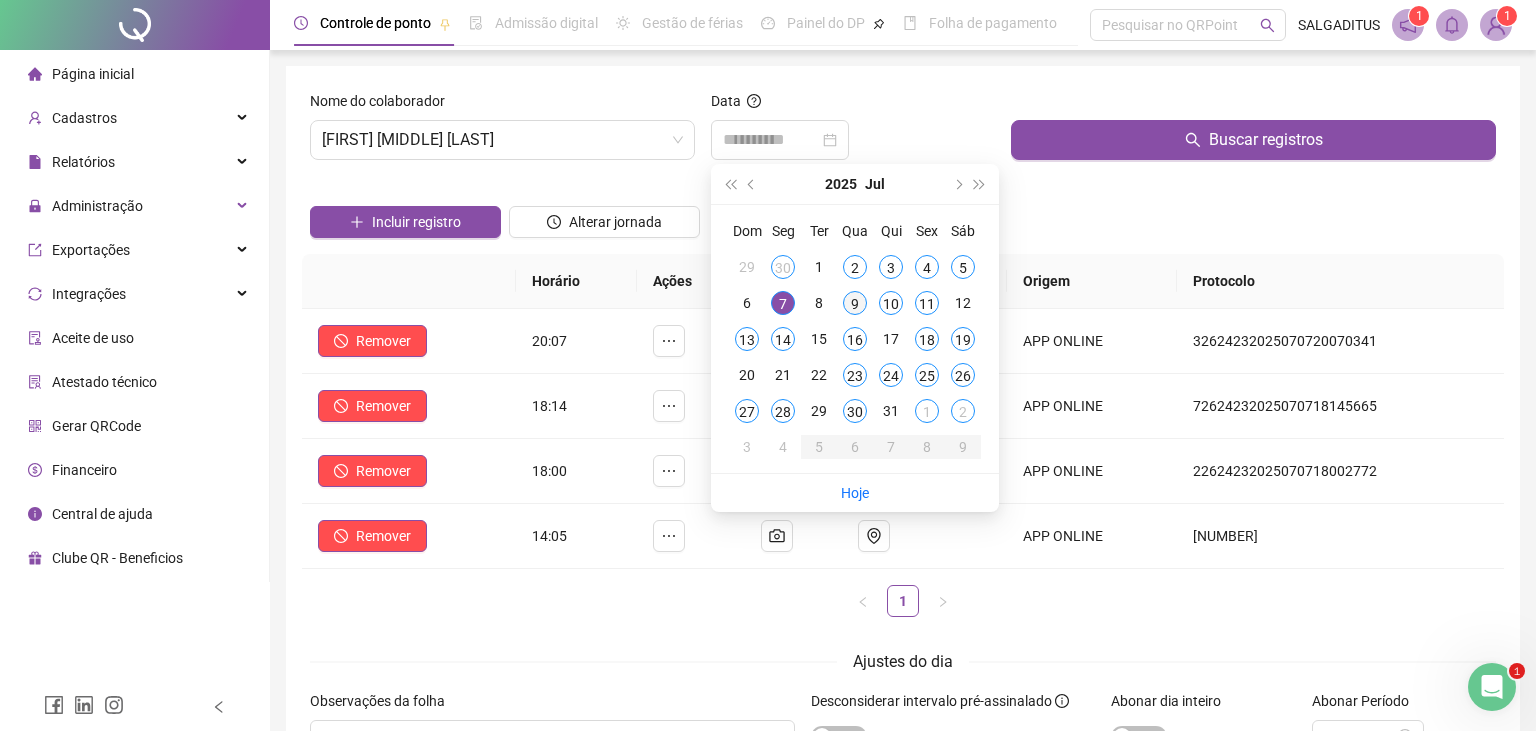 click on "9" at bounding box center (855, 303) 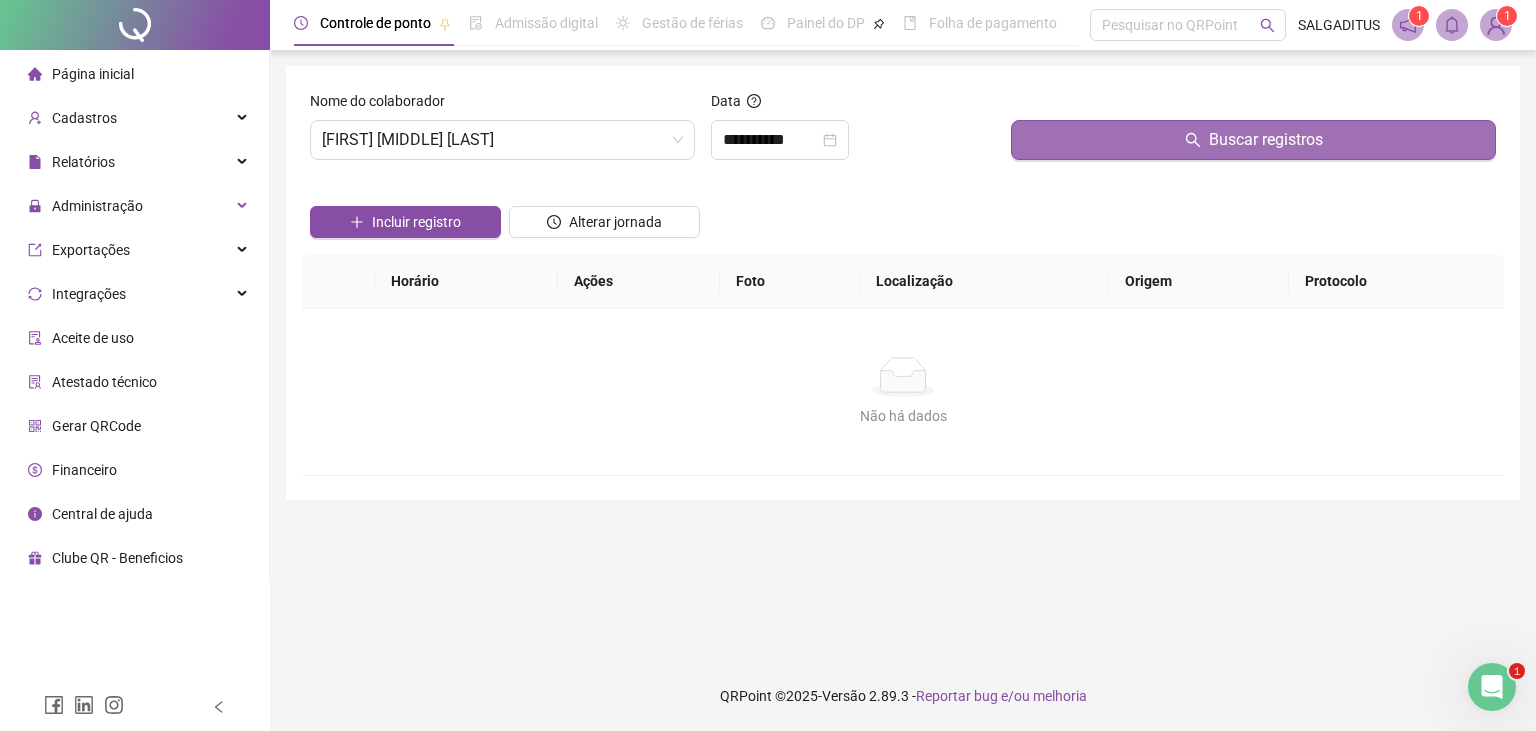 click on "Buscar registros" at bounding box center [1253, 140] 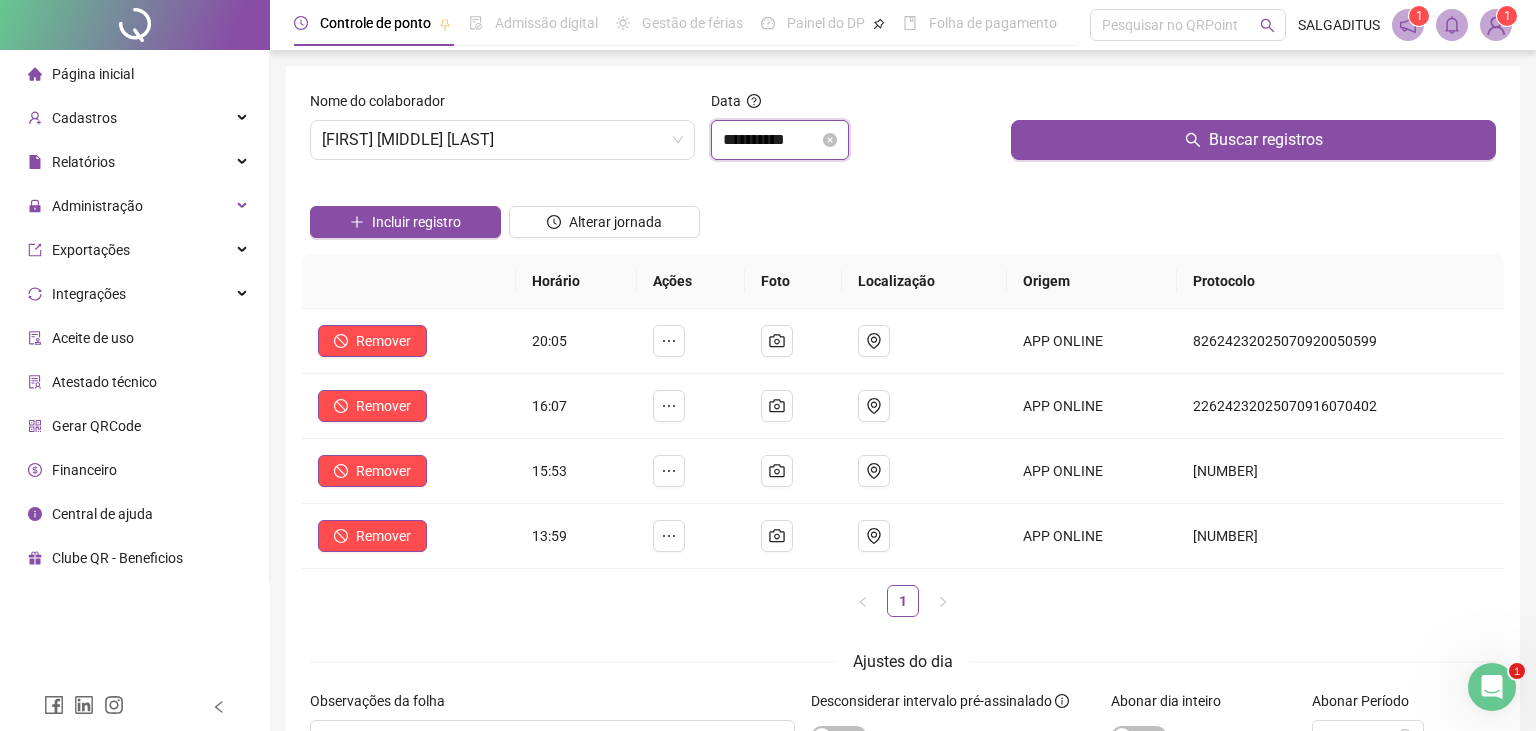 click on "**********" at bounding box center [771, 140] 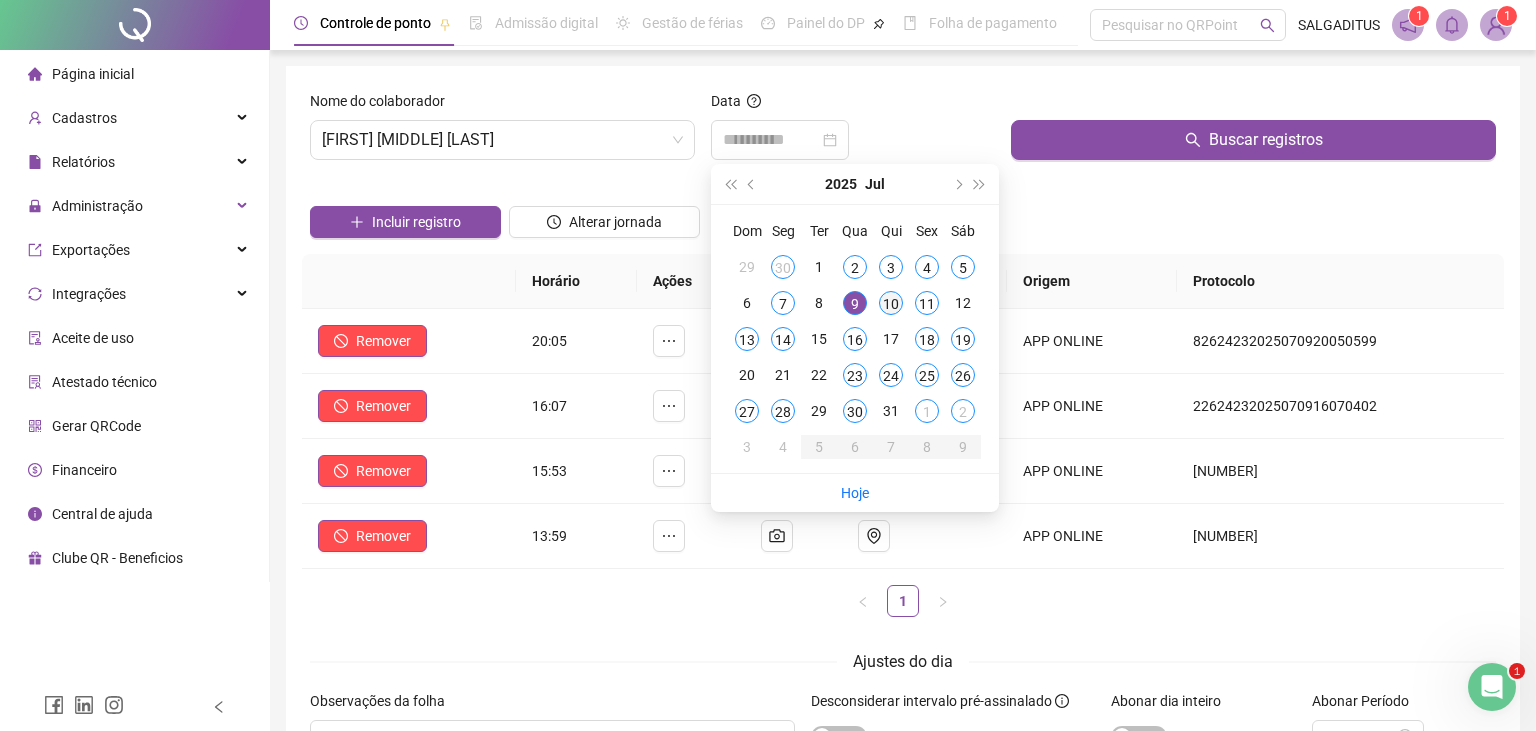 click on "10" at bounding box center (891, 303) 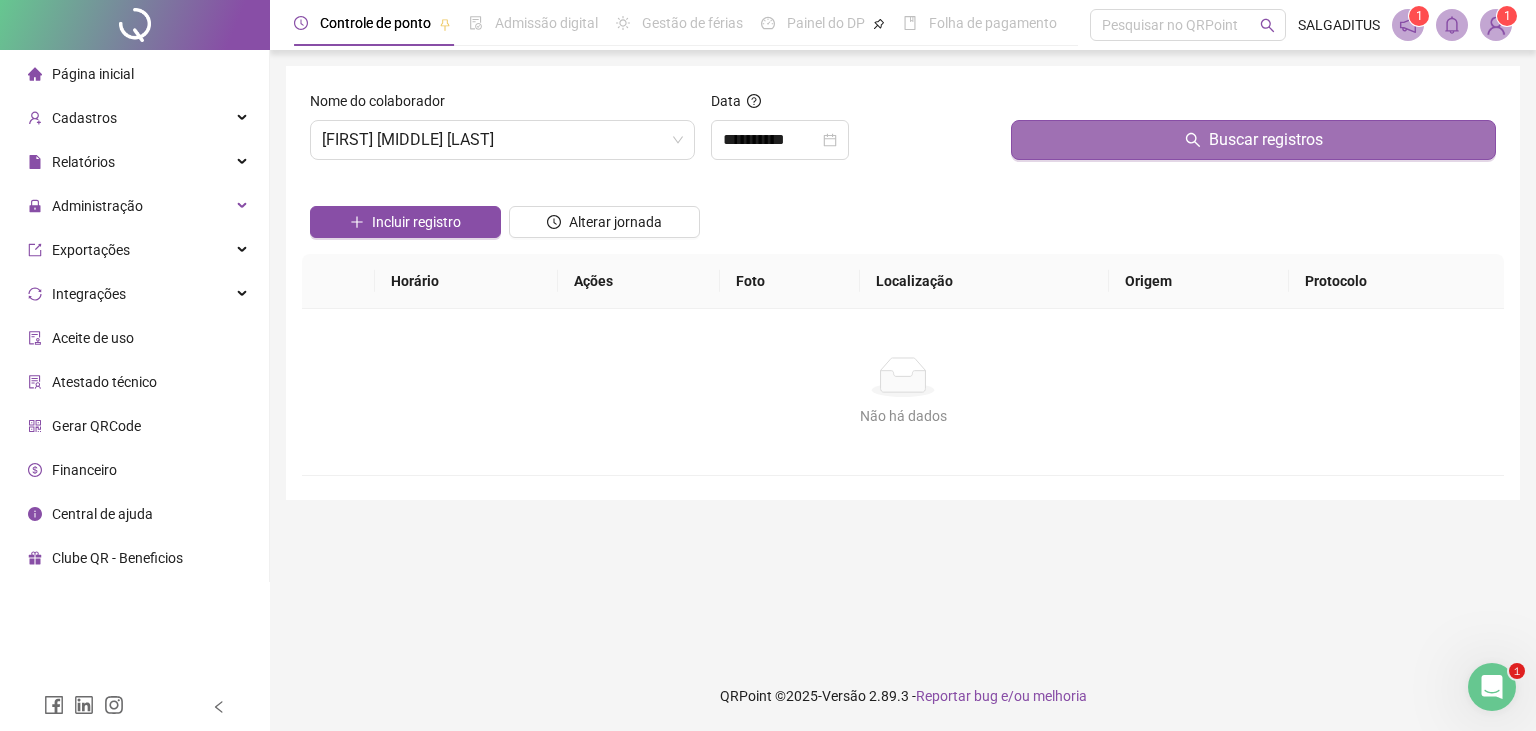 click on "Buscar registros" at bounding box center [1253, 140] 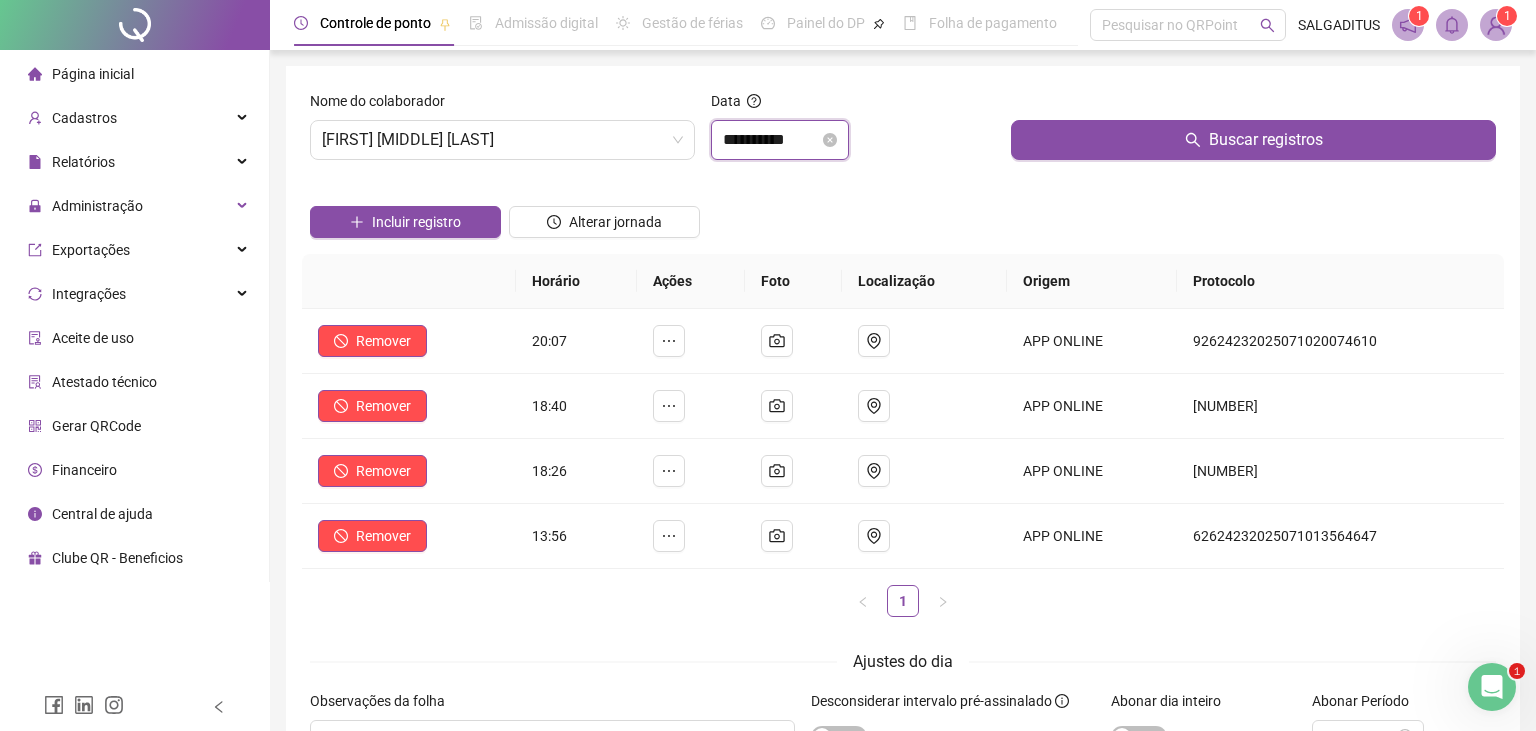 click on "**********" at bounding box center (771, 140) 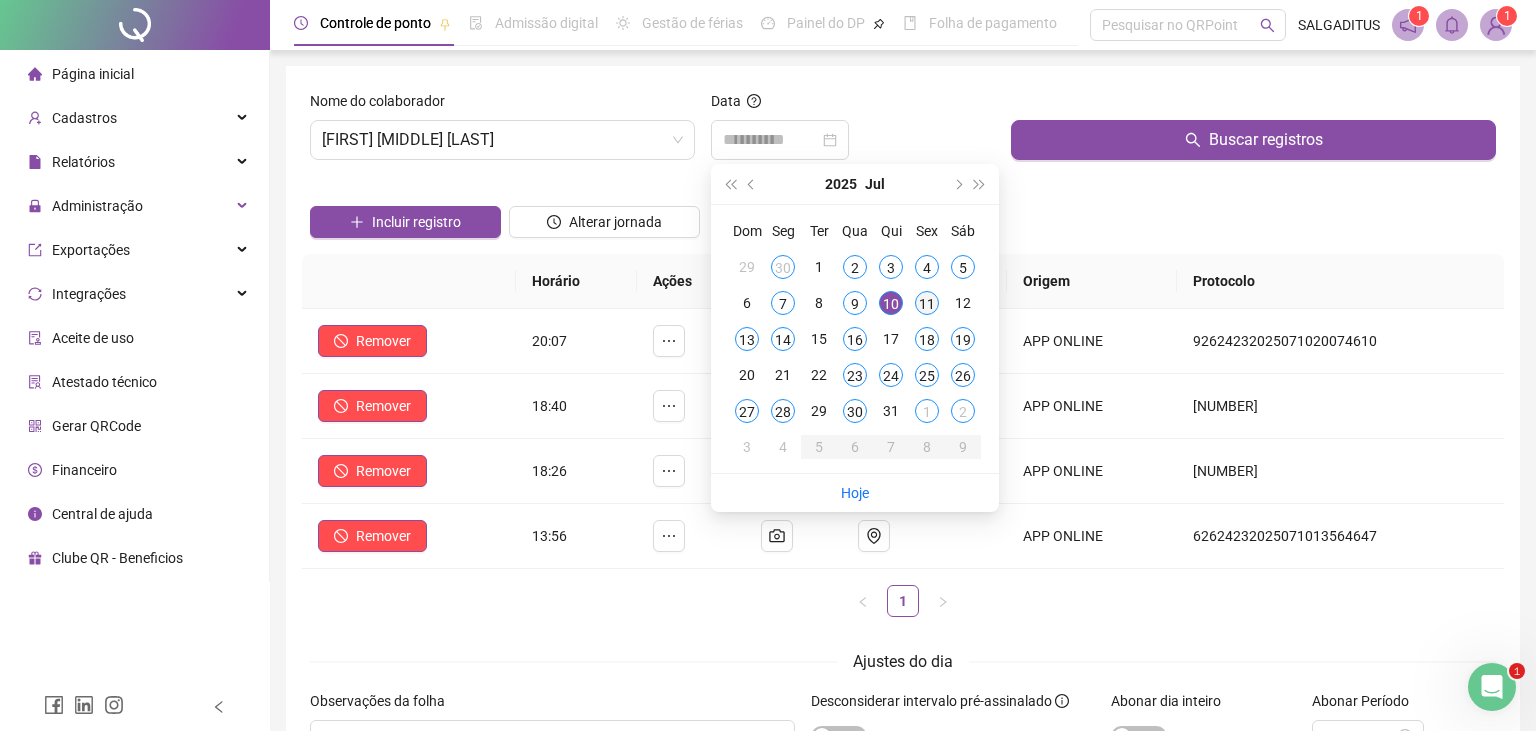click on "11" at bounding box center (927, 303) 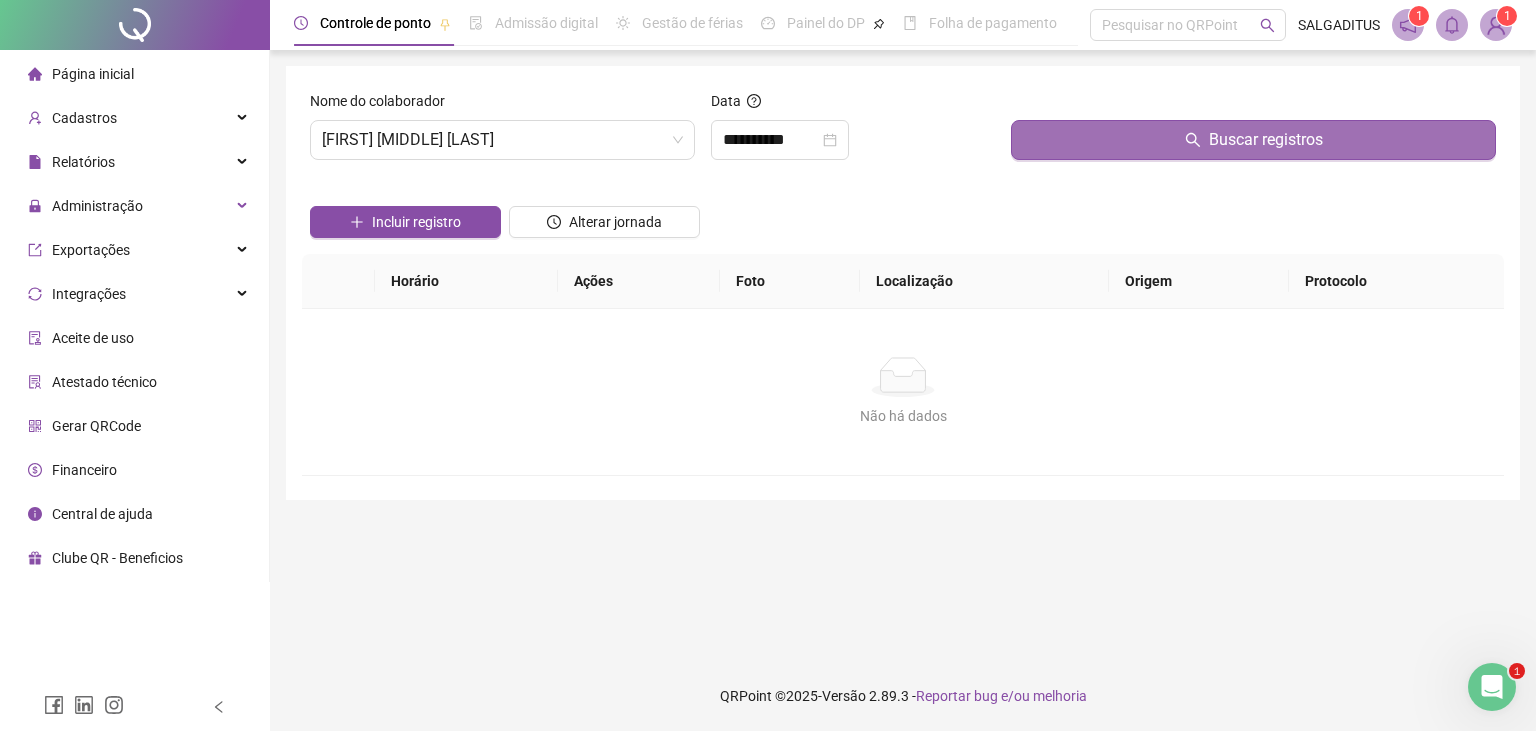 click on "Buscar registros" at bounding box center (1253, 140) 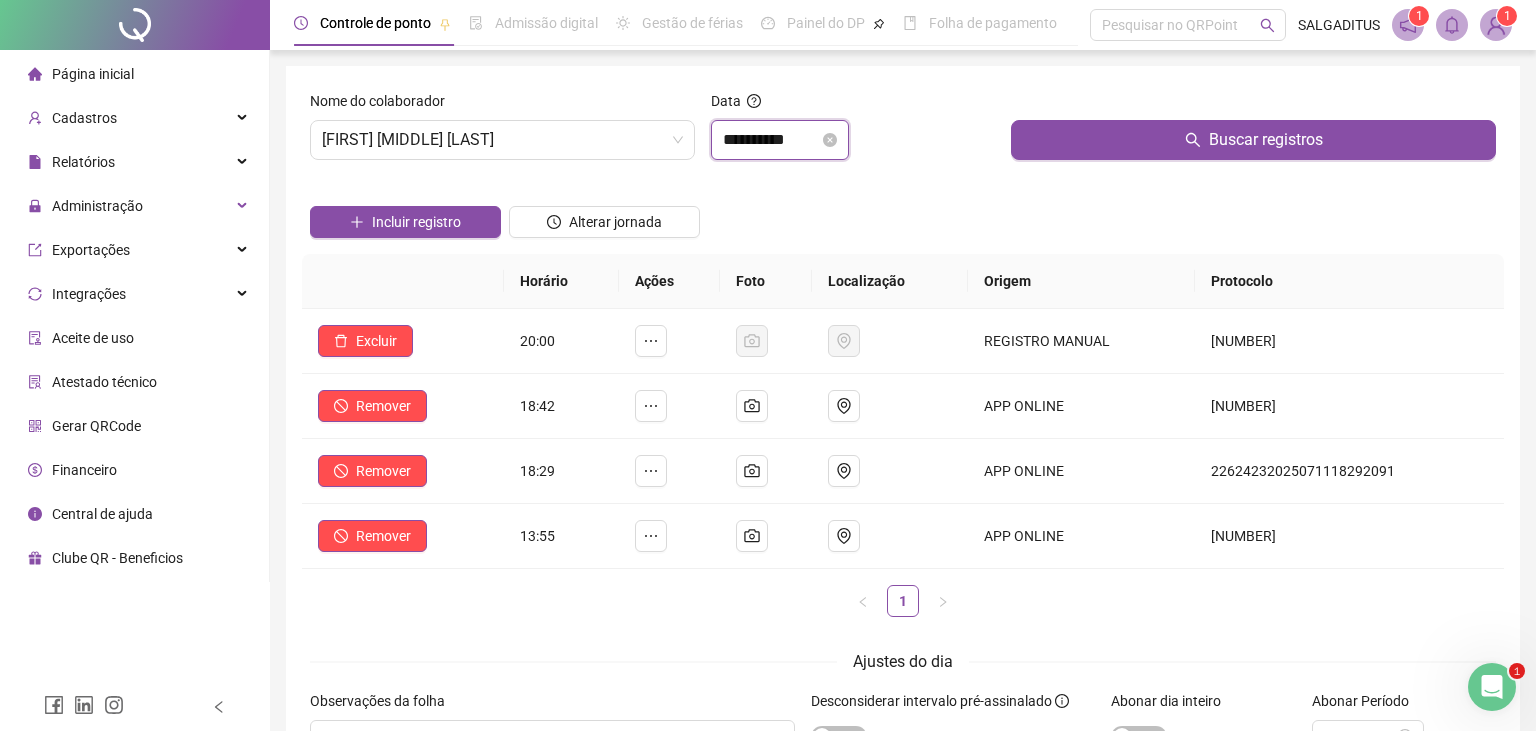 click on "**********" at bounding box center (771, 140) 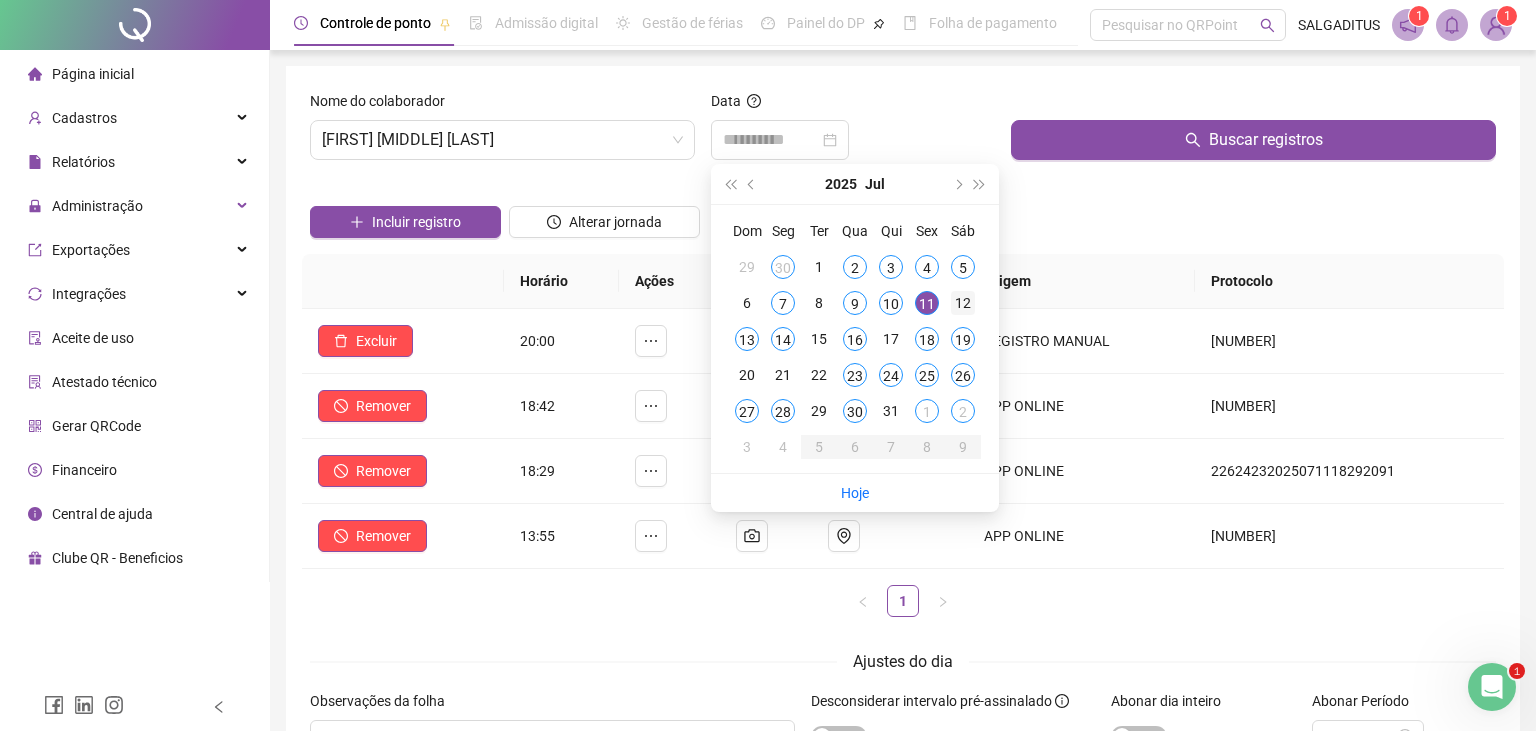 click on "12" at bounding box center [963, 303] 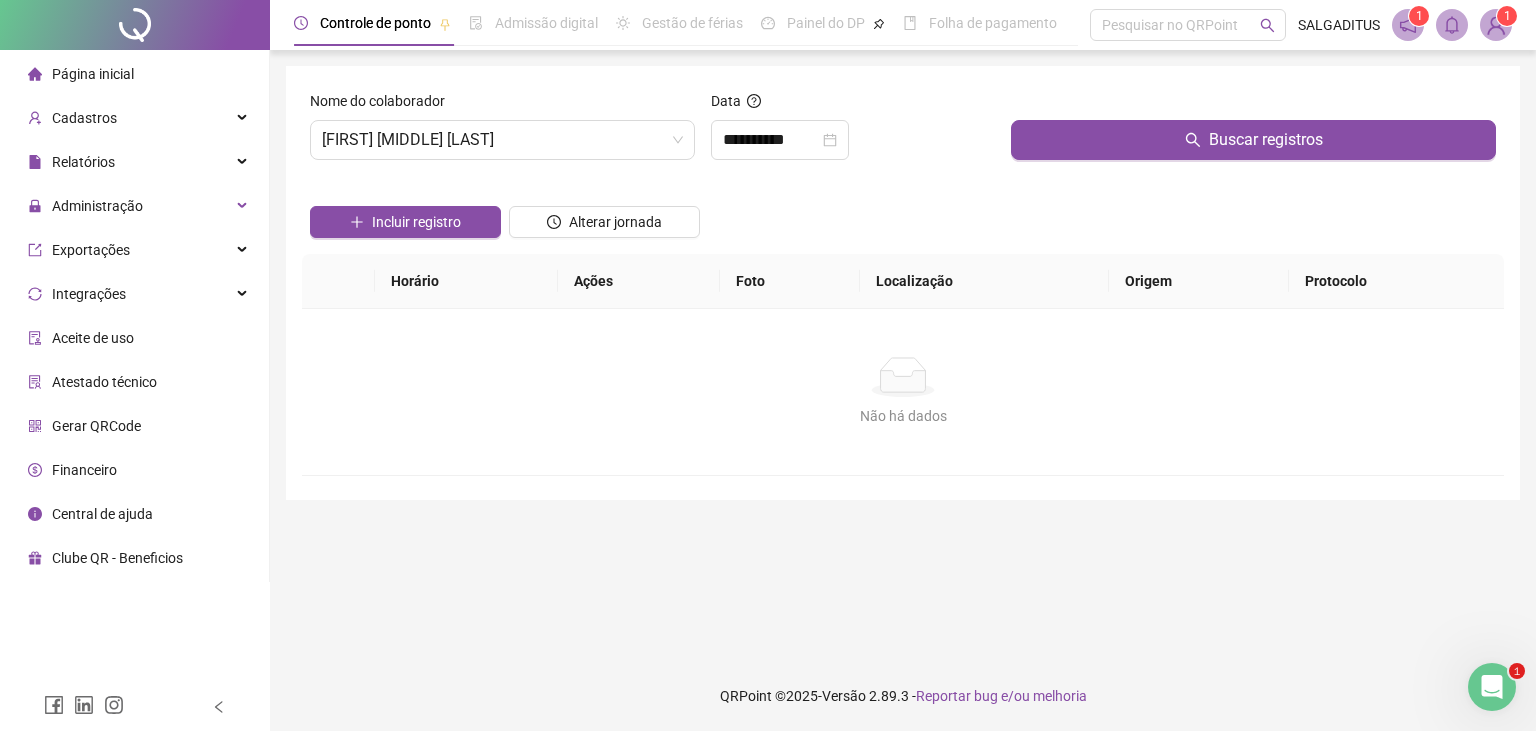 click on "Buscar registros" at bounding box center [1253, 133] 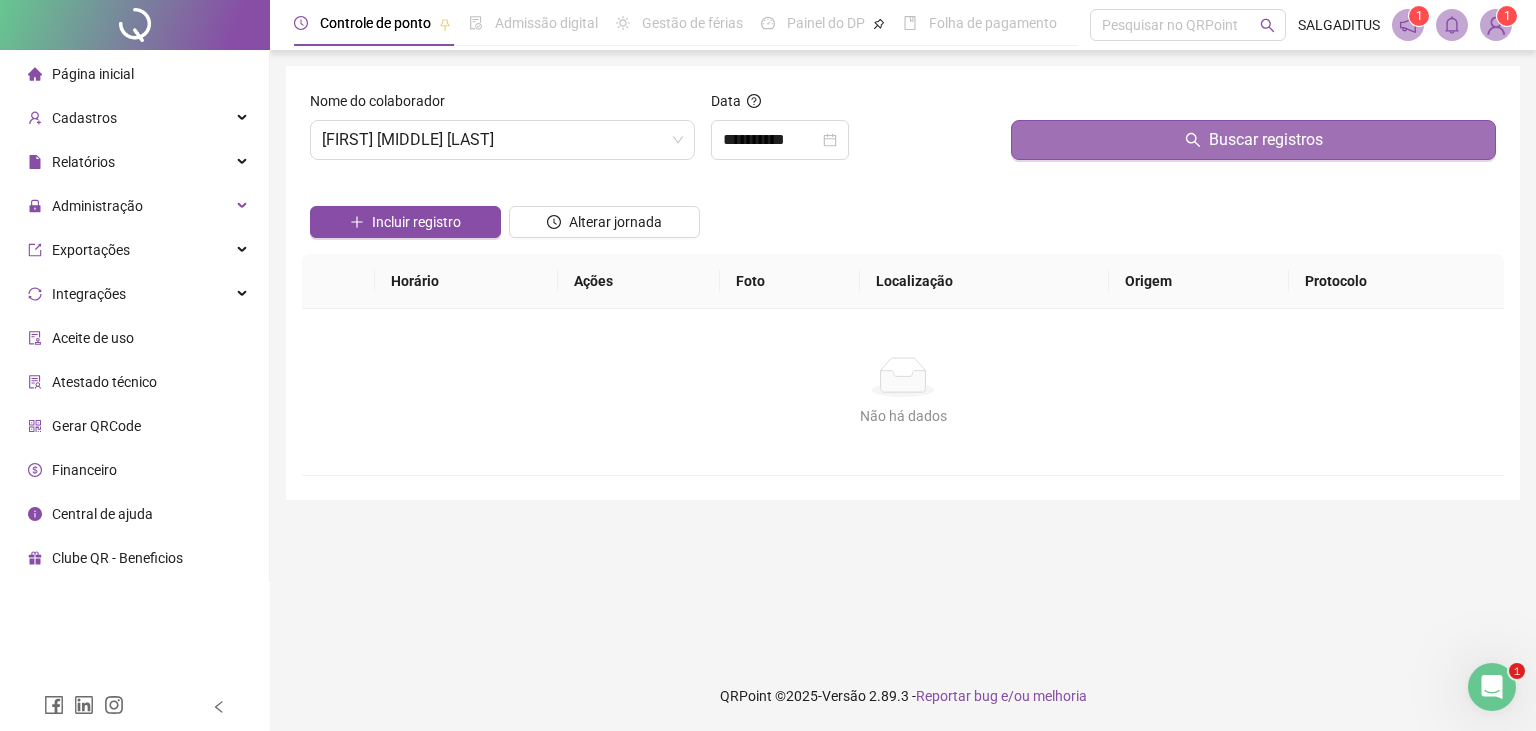 click on "Buscar registros" at bounding box center (1253, 140) 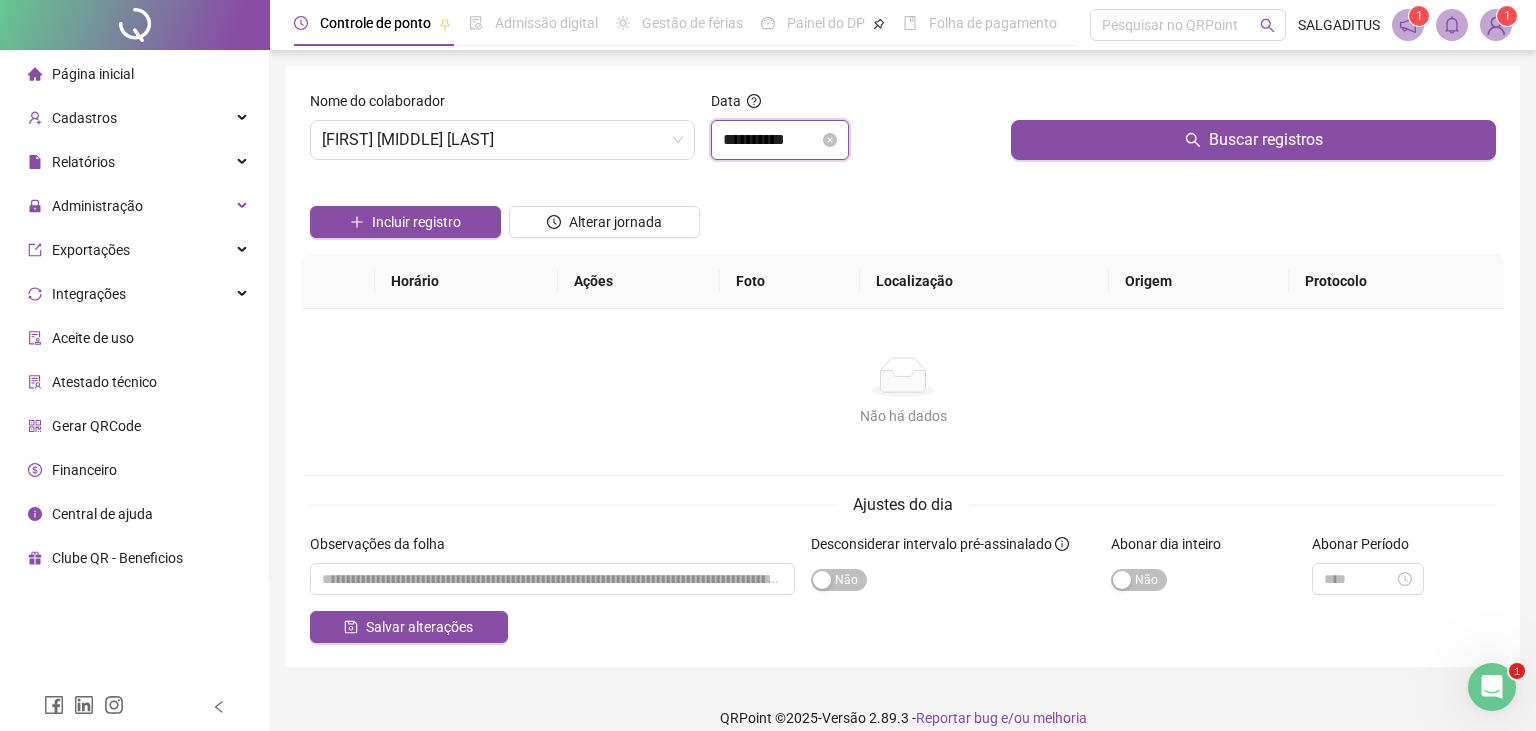 click on "**********" at bounding box center [771, 140] 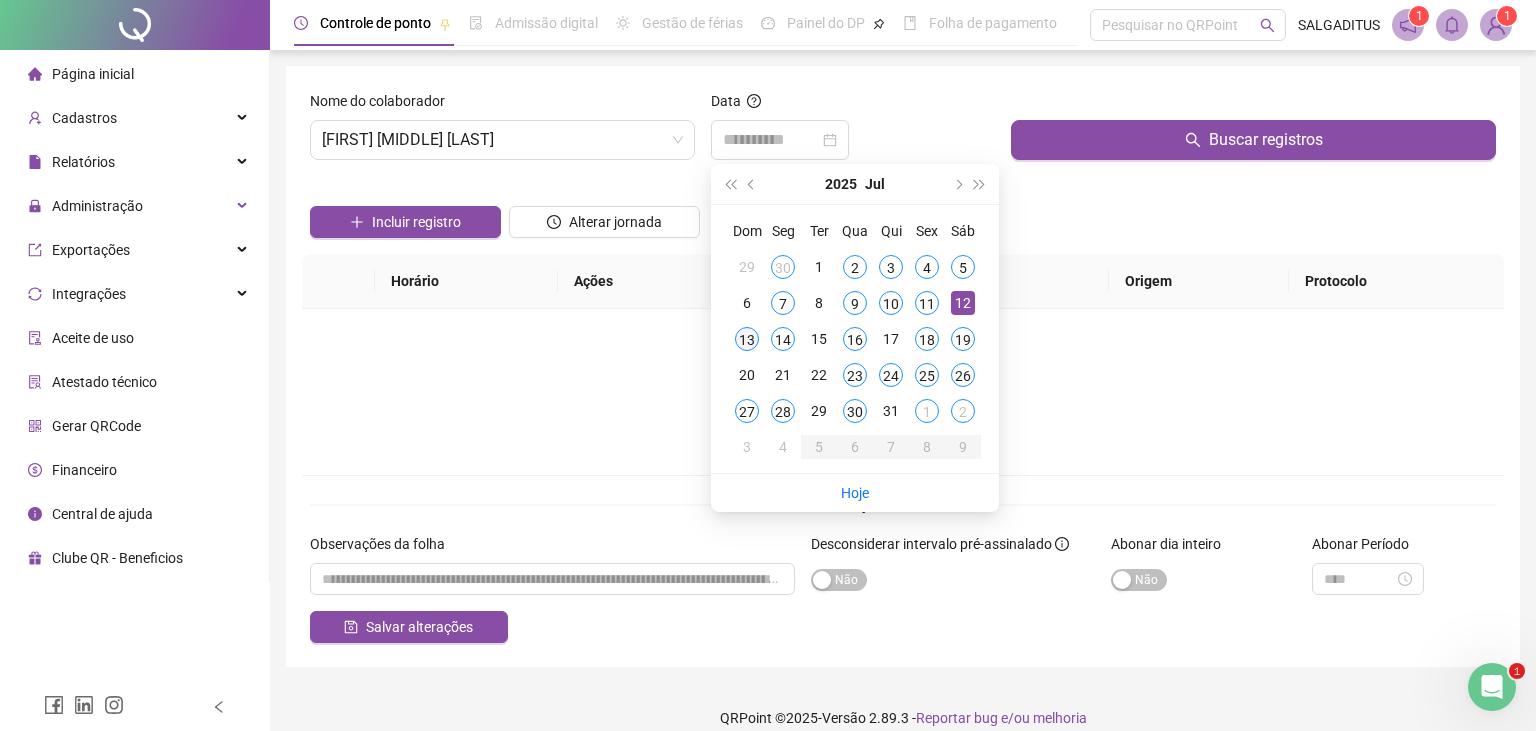 click on "13" at bounding box center (747, 339) 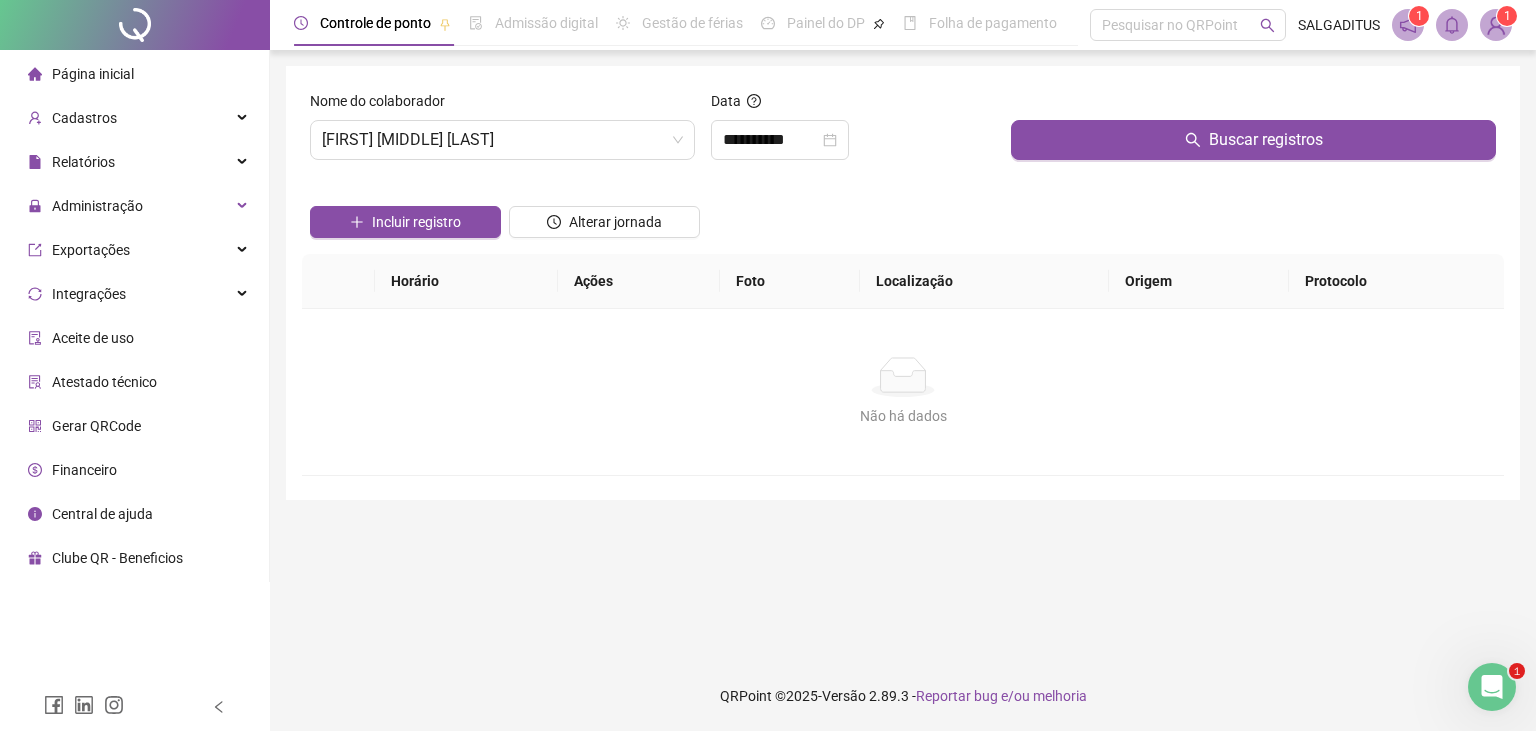 click at bounding box center (1253, 105) 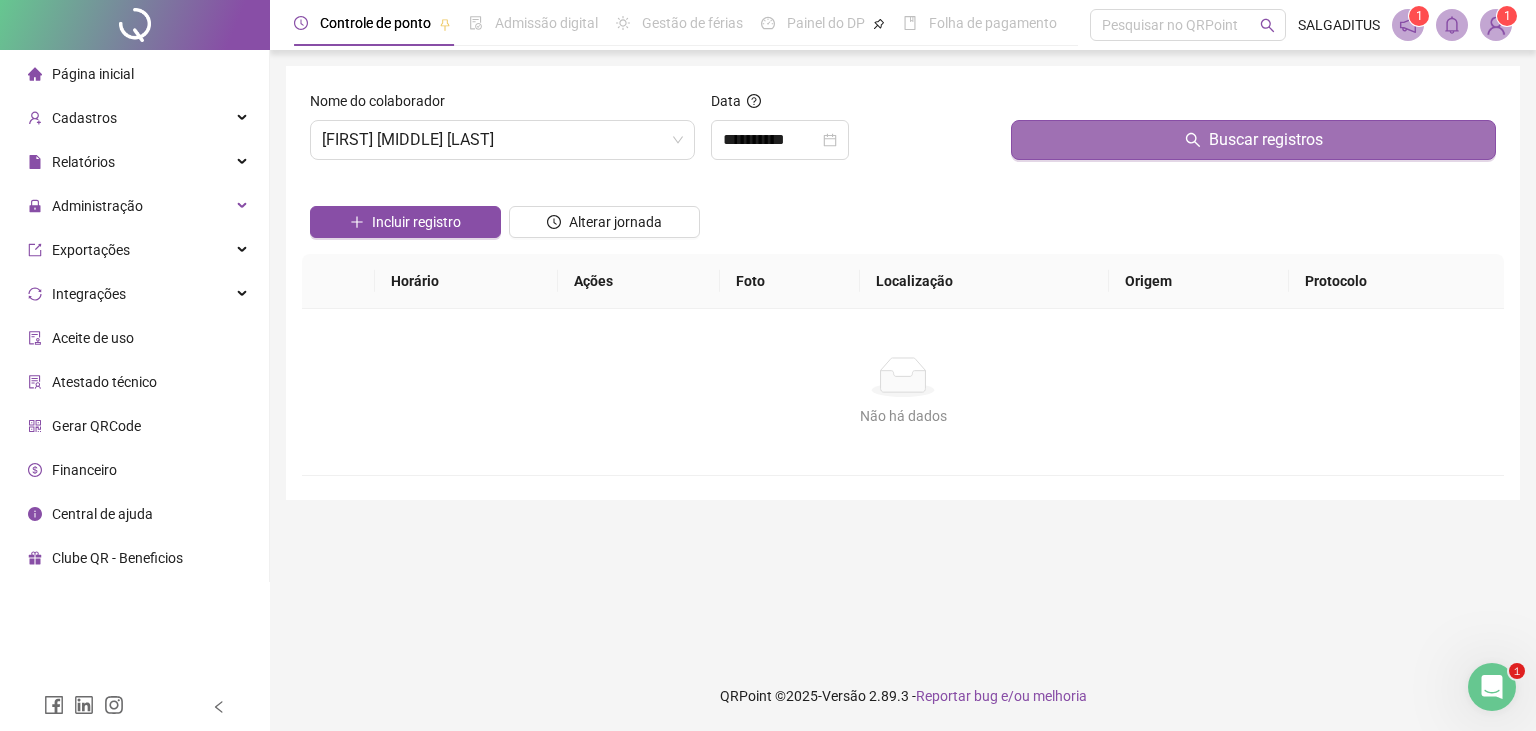 click on "Buscar registros" at bounding box center [1266, 140] 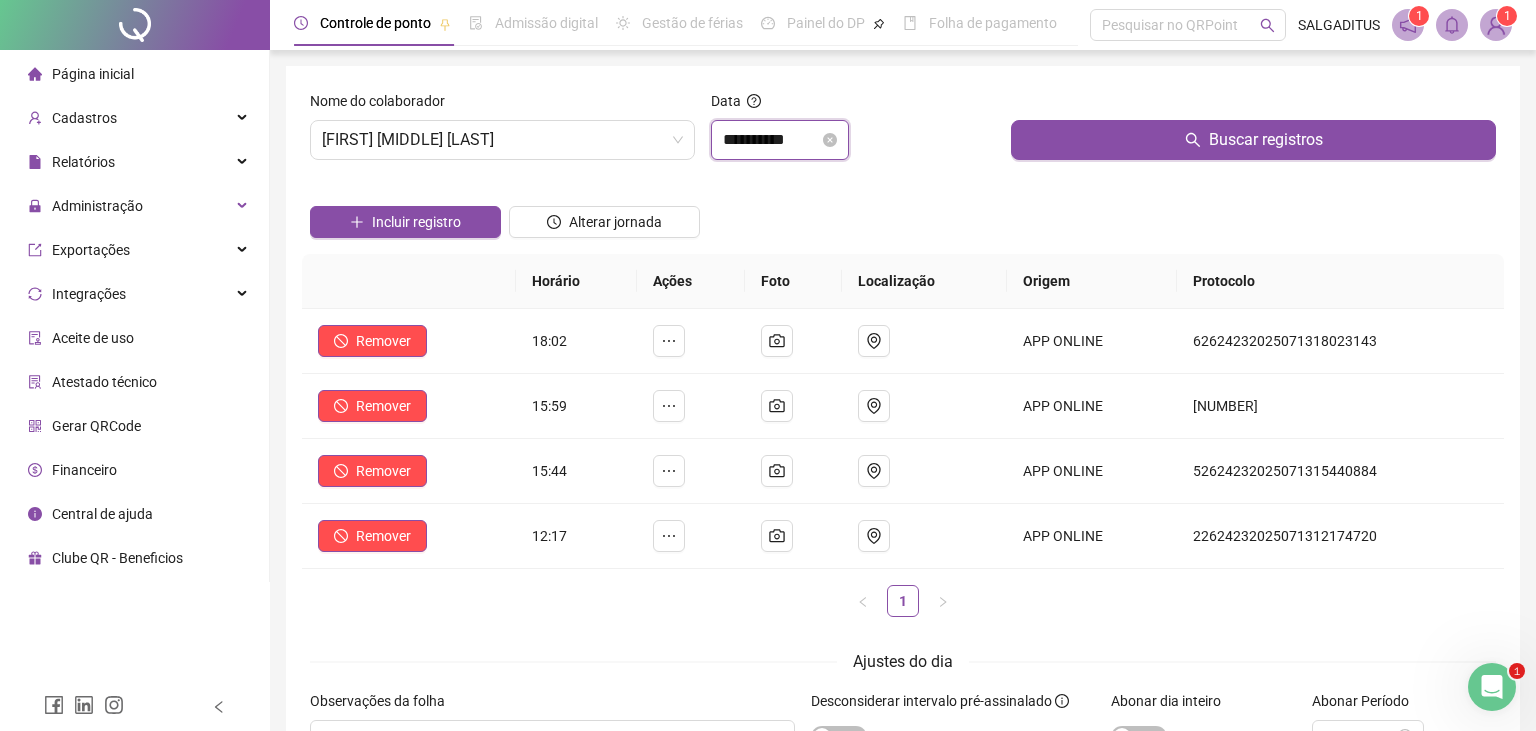 click on "**********" at bounding box center [771, 140] 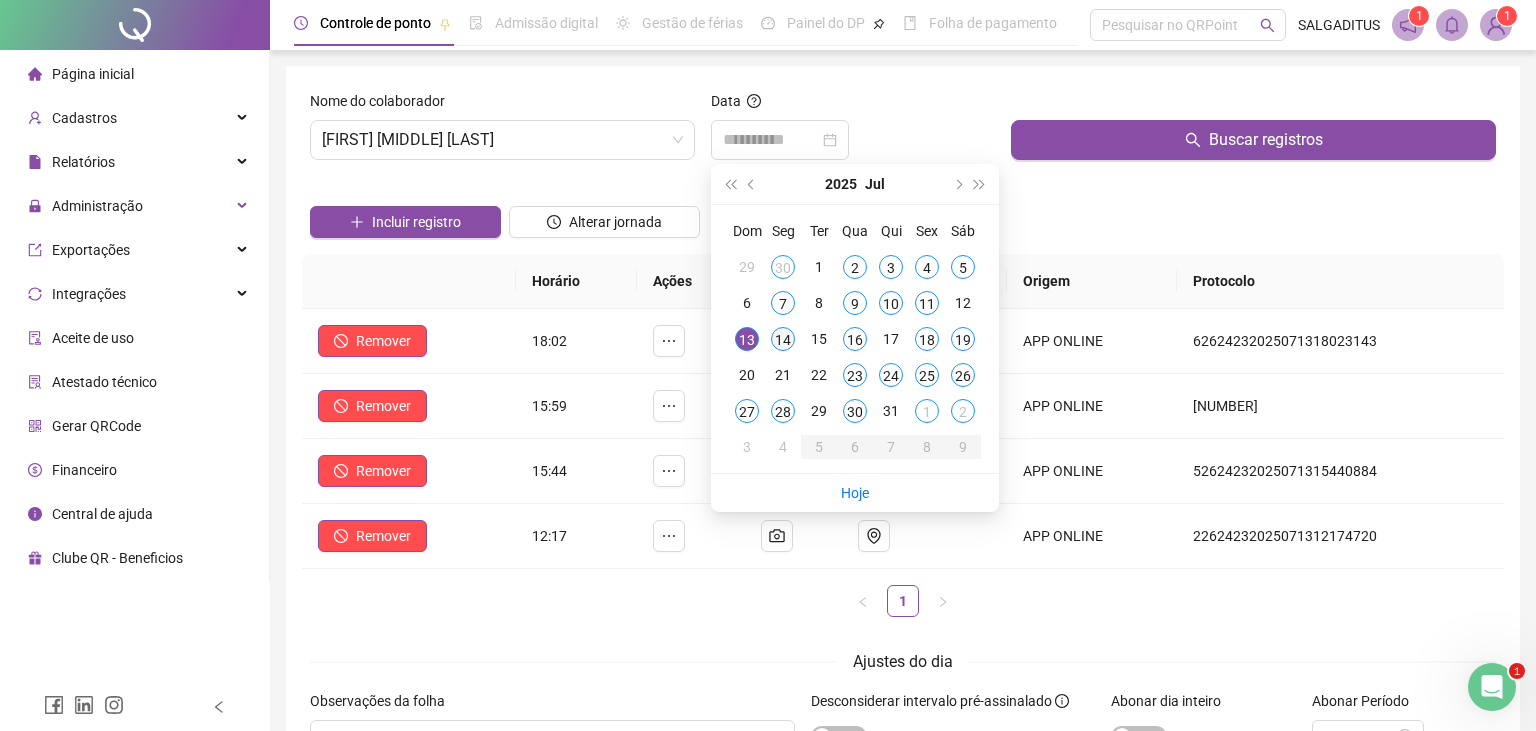 click on "14" at bounding box center (783, 339) 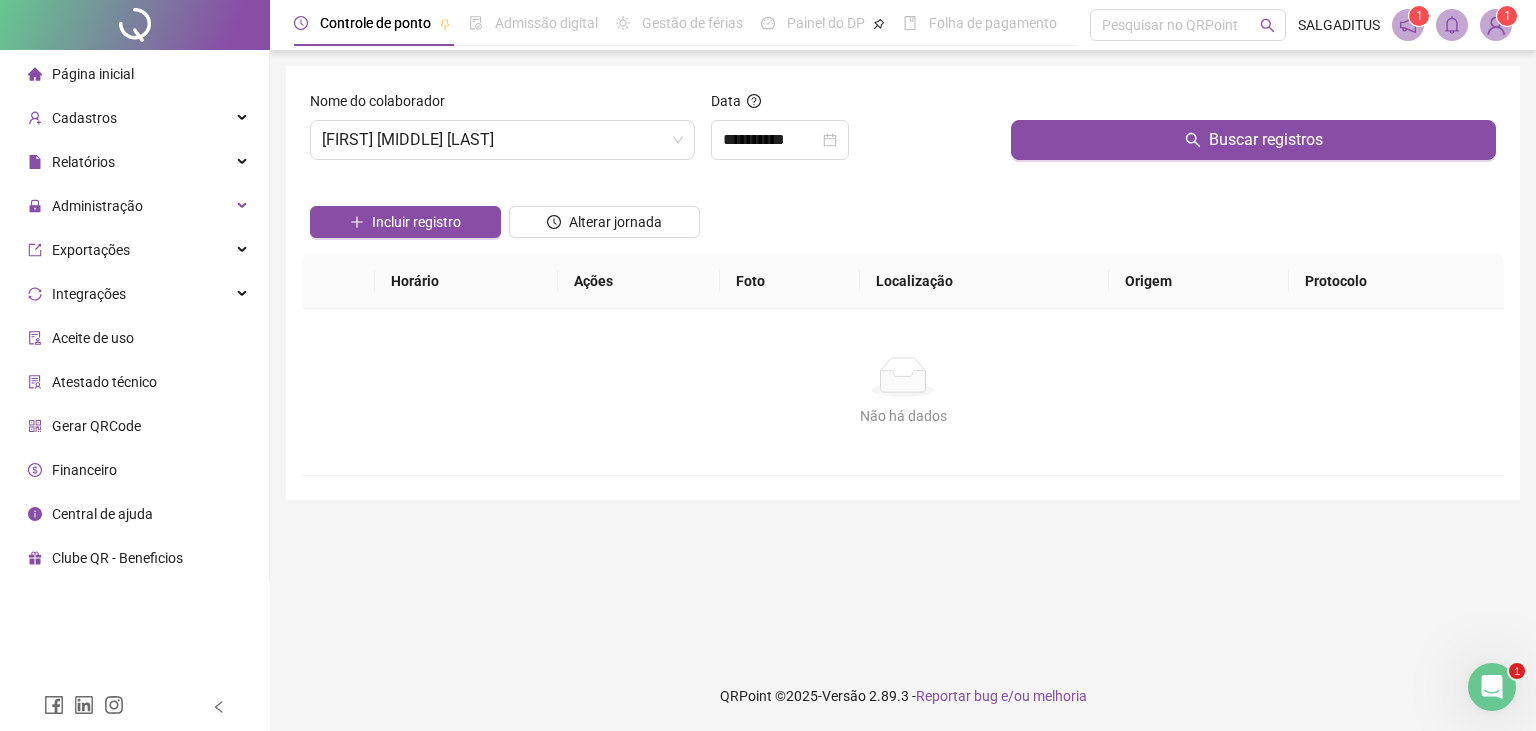 click on "Buscar registros" at bounding box center (1253, 133) 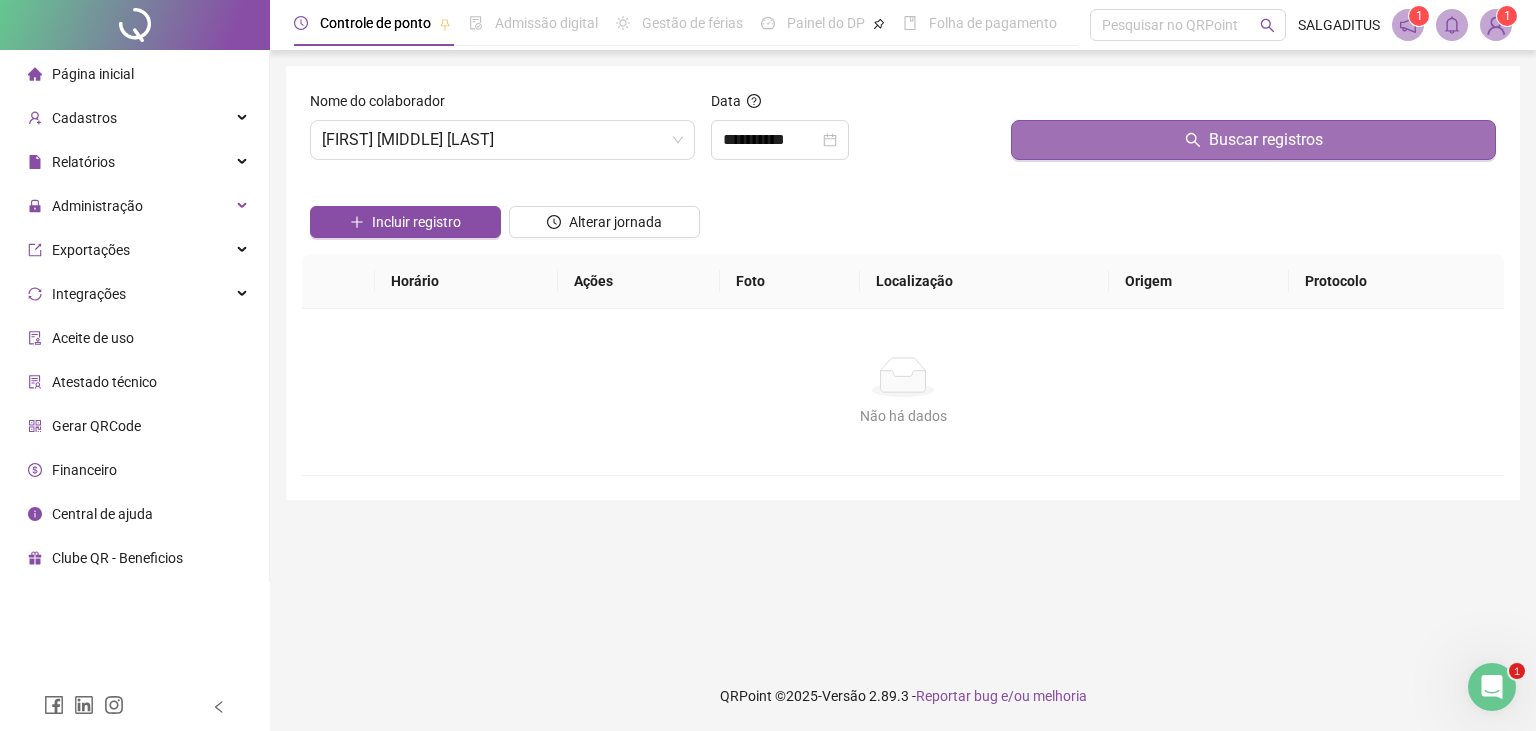 click on "Buscar registros" at bounding box center (1253, 140) 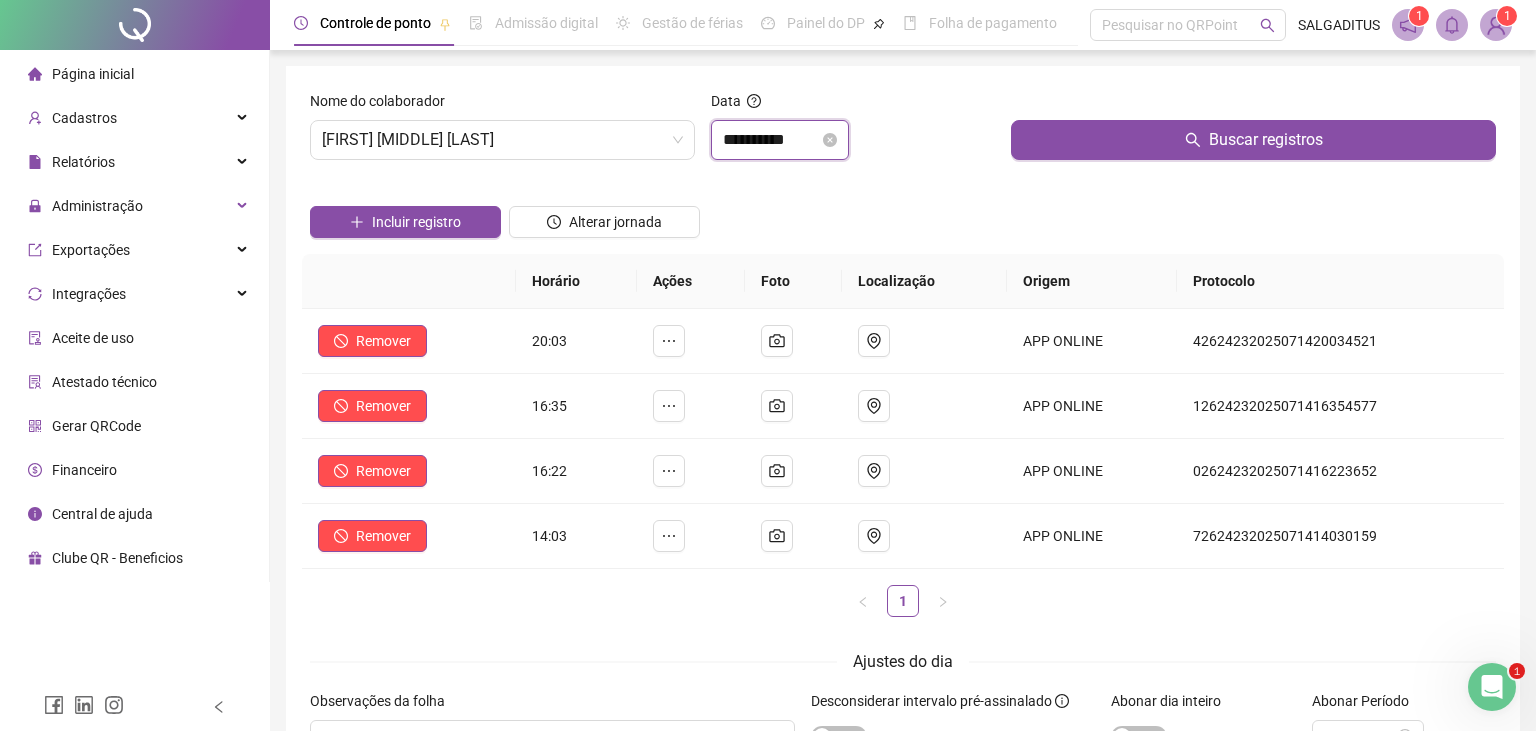click on "**********" at bounding box center [771, 140] 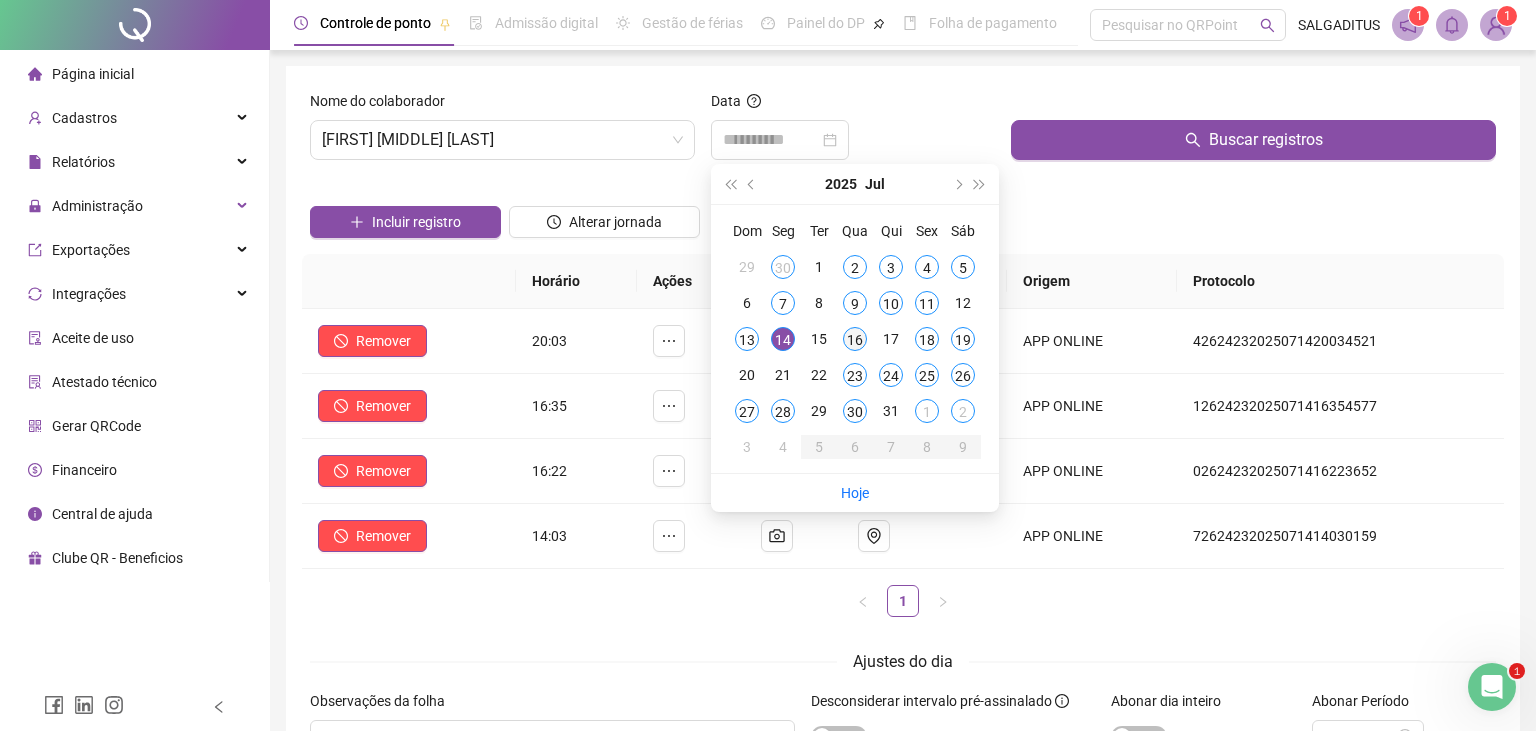 click on "16" at bounding box center [855, 339] 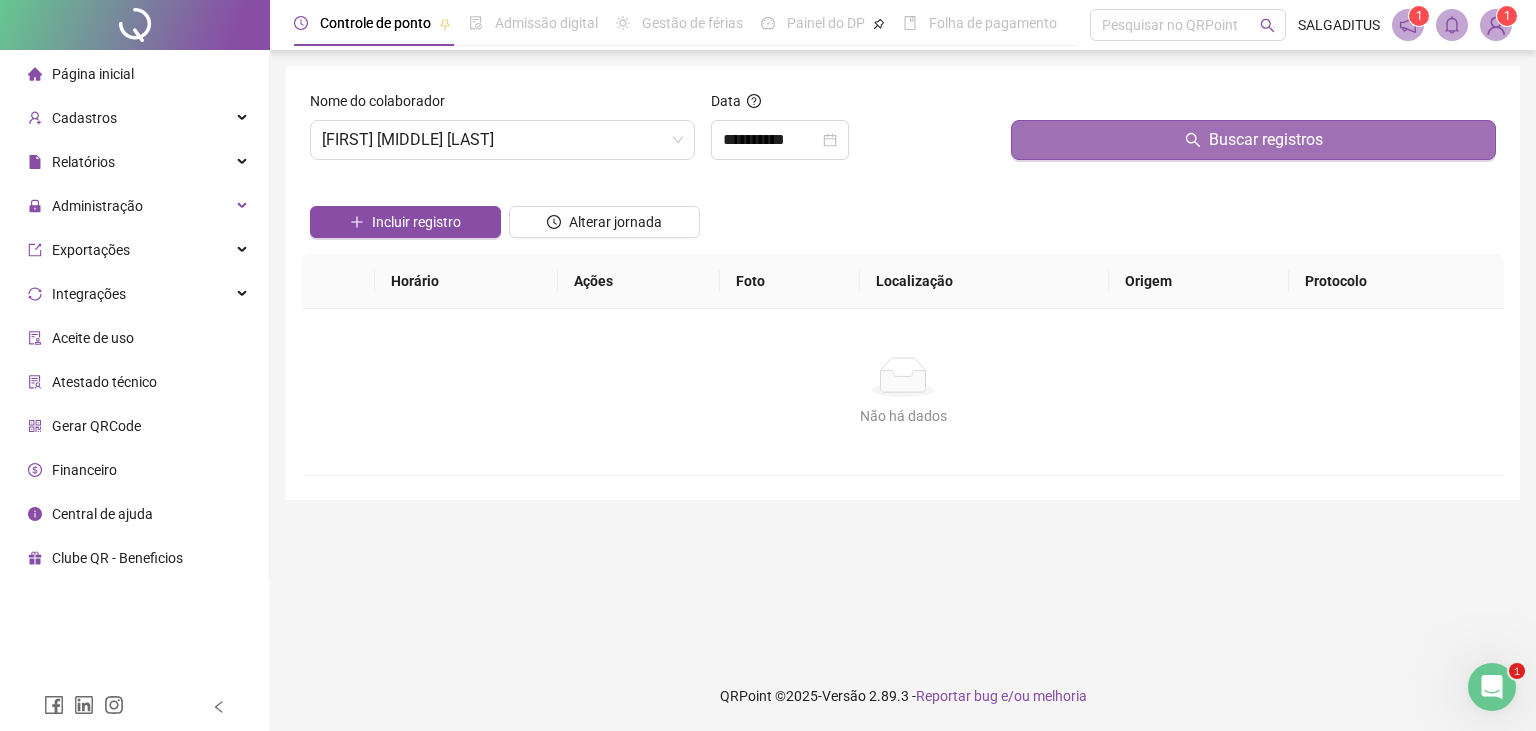 click on "Buscar registros" at bounding box center [1253, 140] 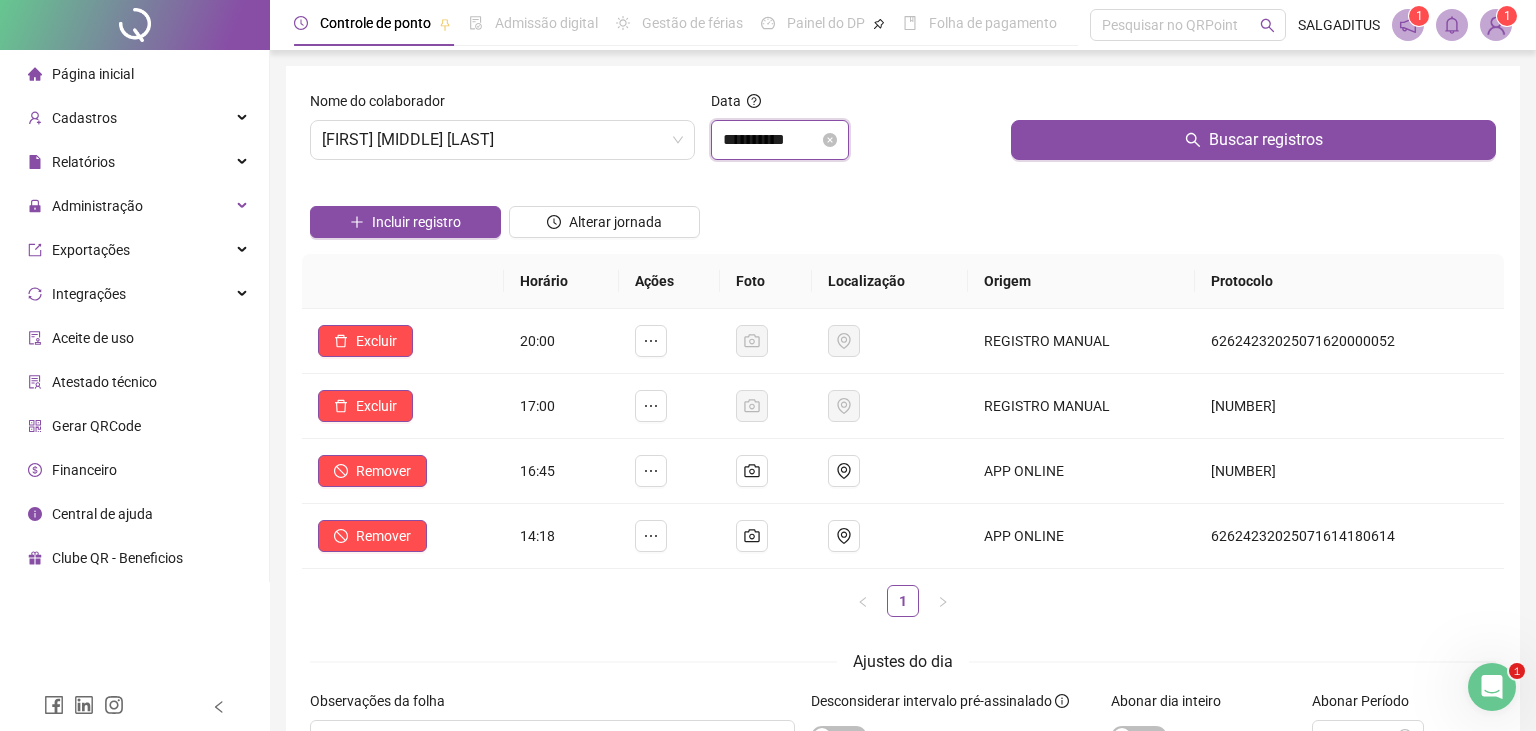 click on "**********" at bounding box center (771, 140) 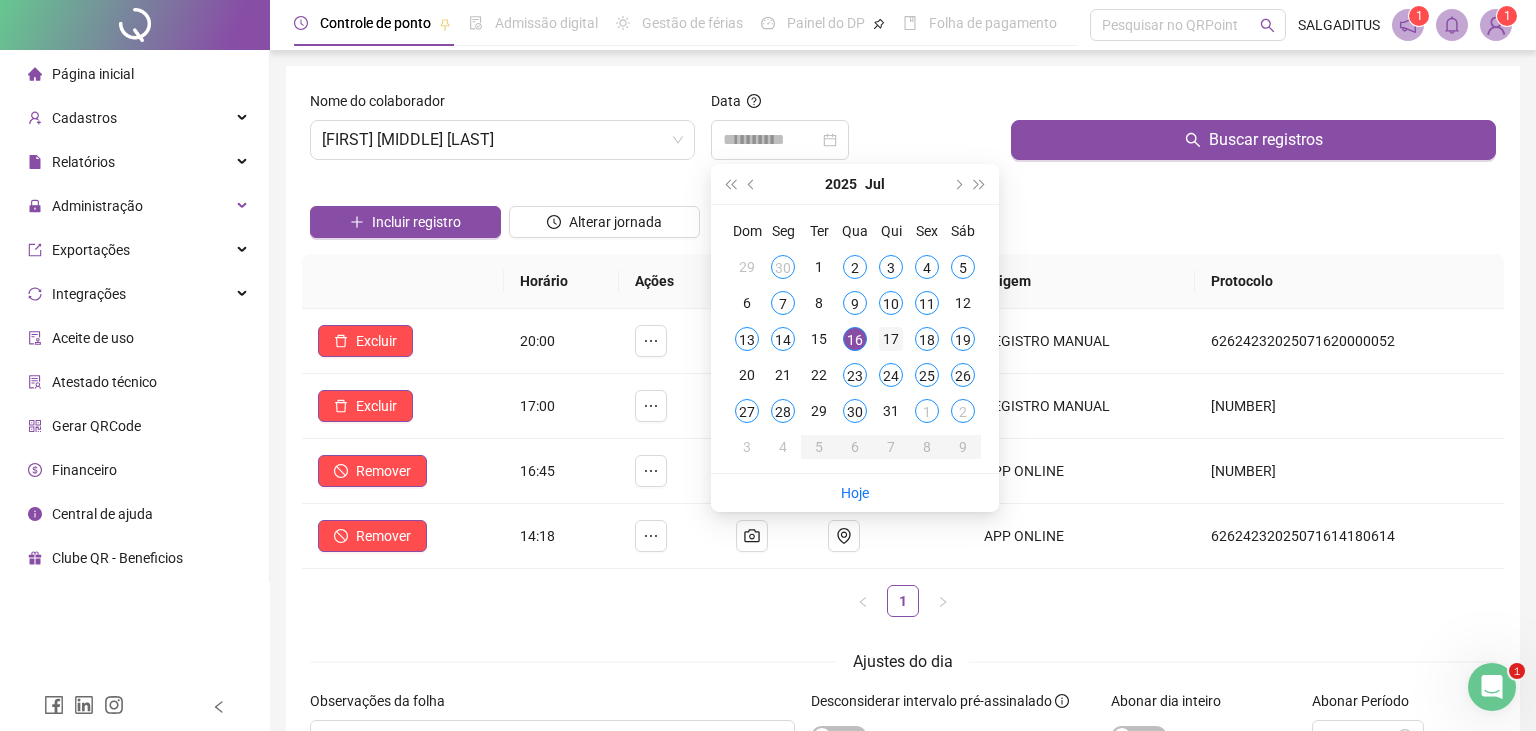 click on "17" at bounding box center [891, 339] 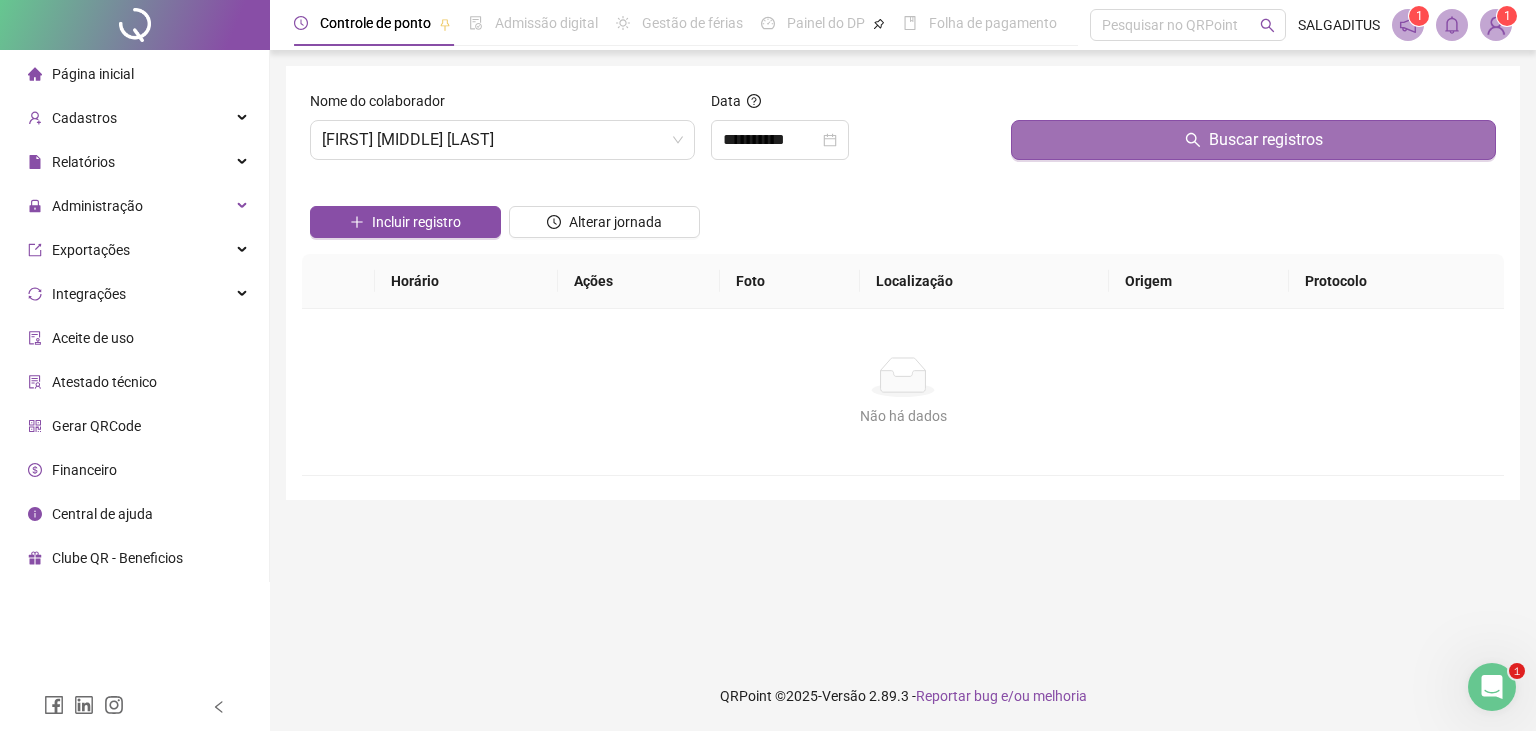 click on "Buscar registros" at bounding box center [1253, 140] 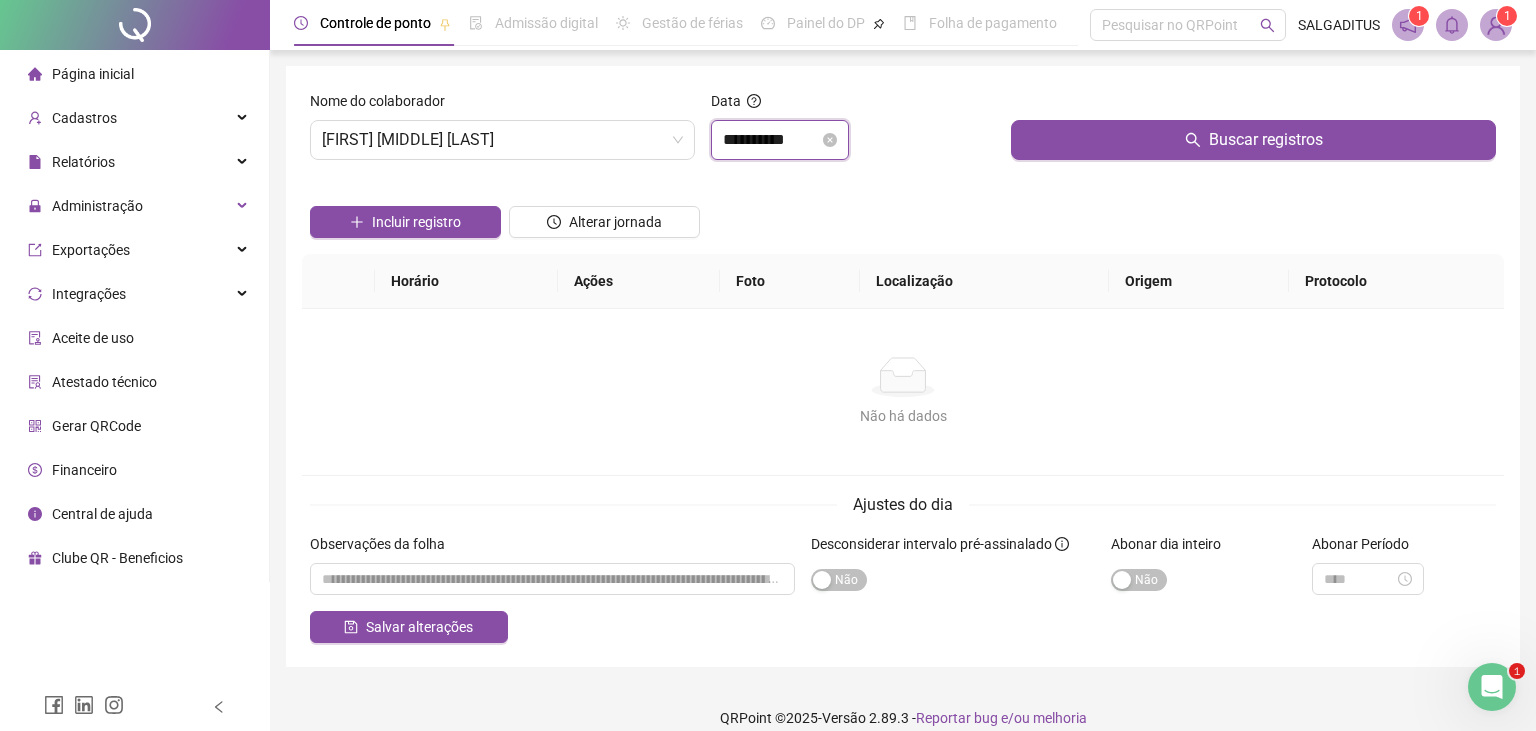click on "**********" at bounding box center (771, 140) 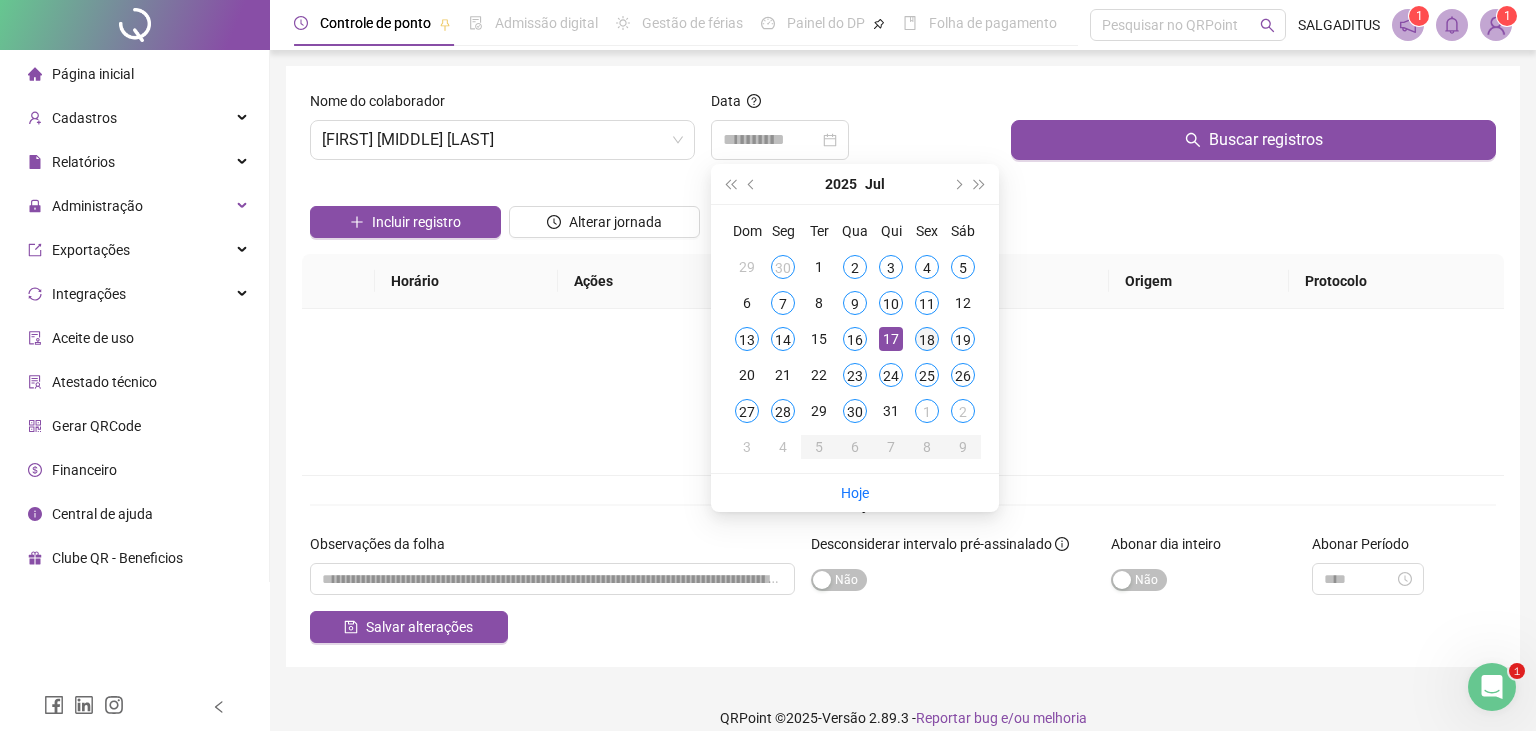click on "18" at bounding box center (927, 339) 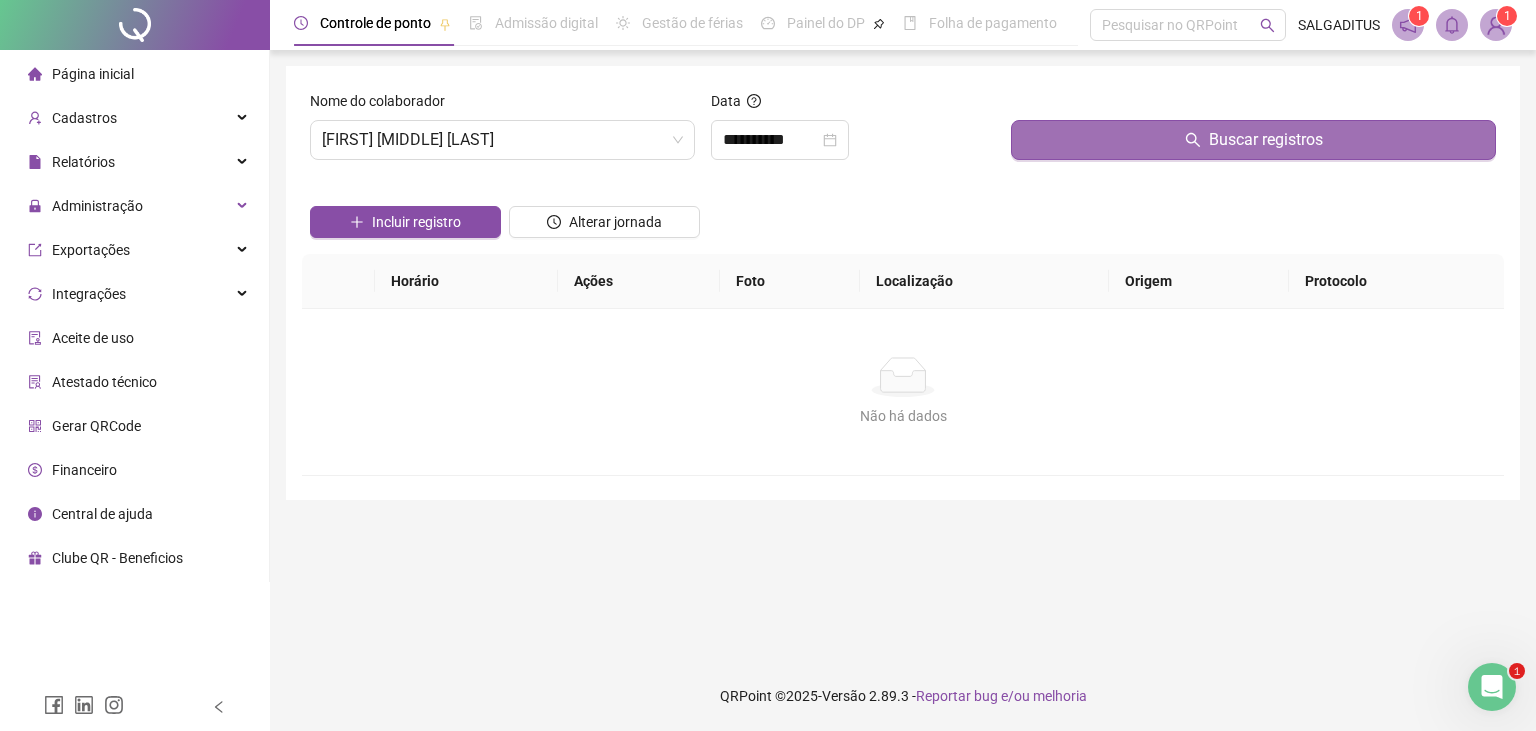 click on "Buscar registros" at bounding box center [1253, 140] 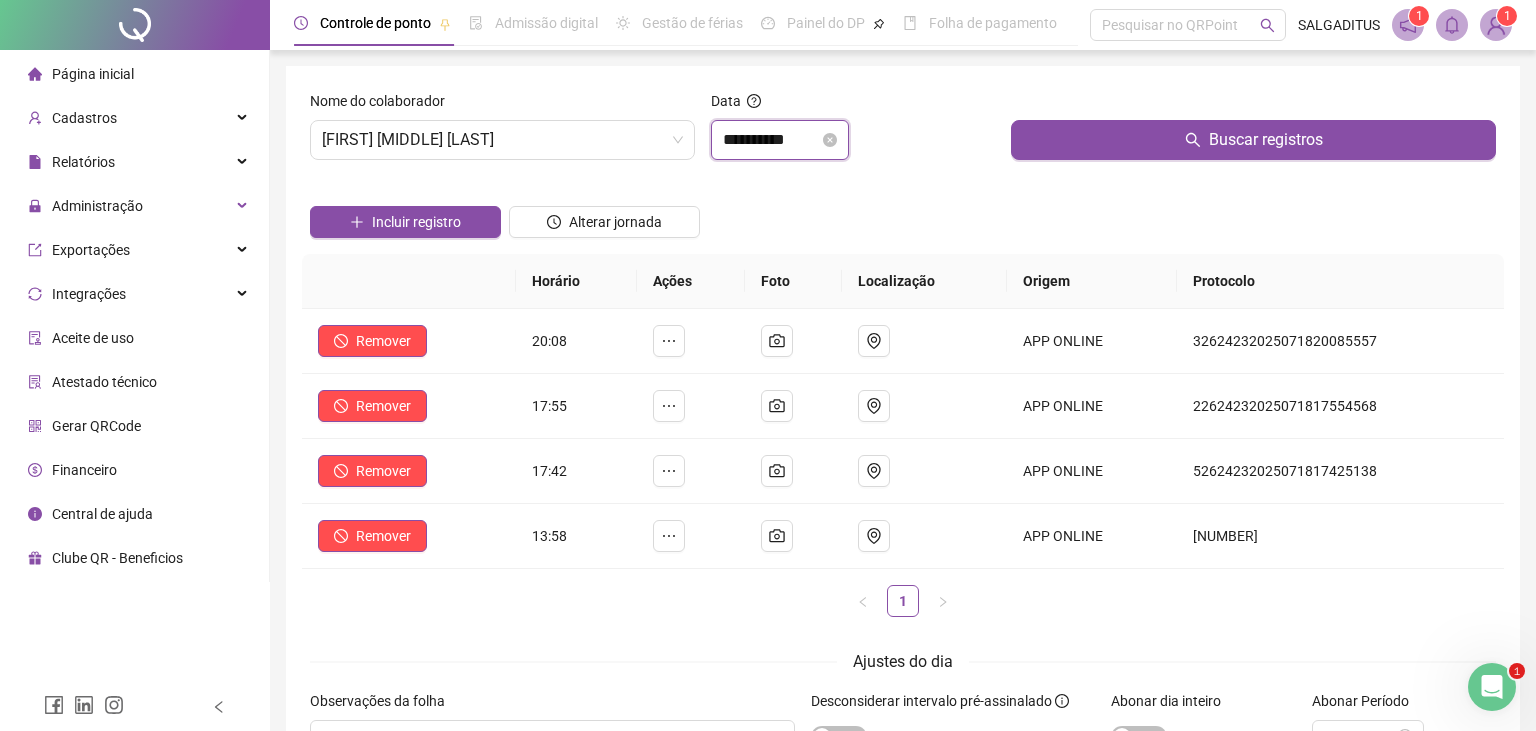 click on "**********" at bounding box center (771, 140) 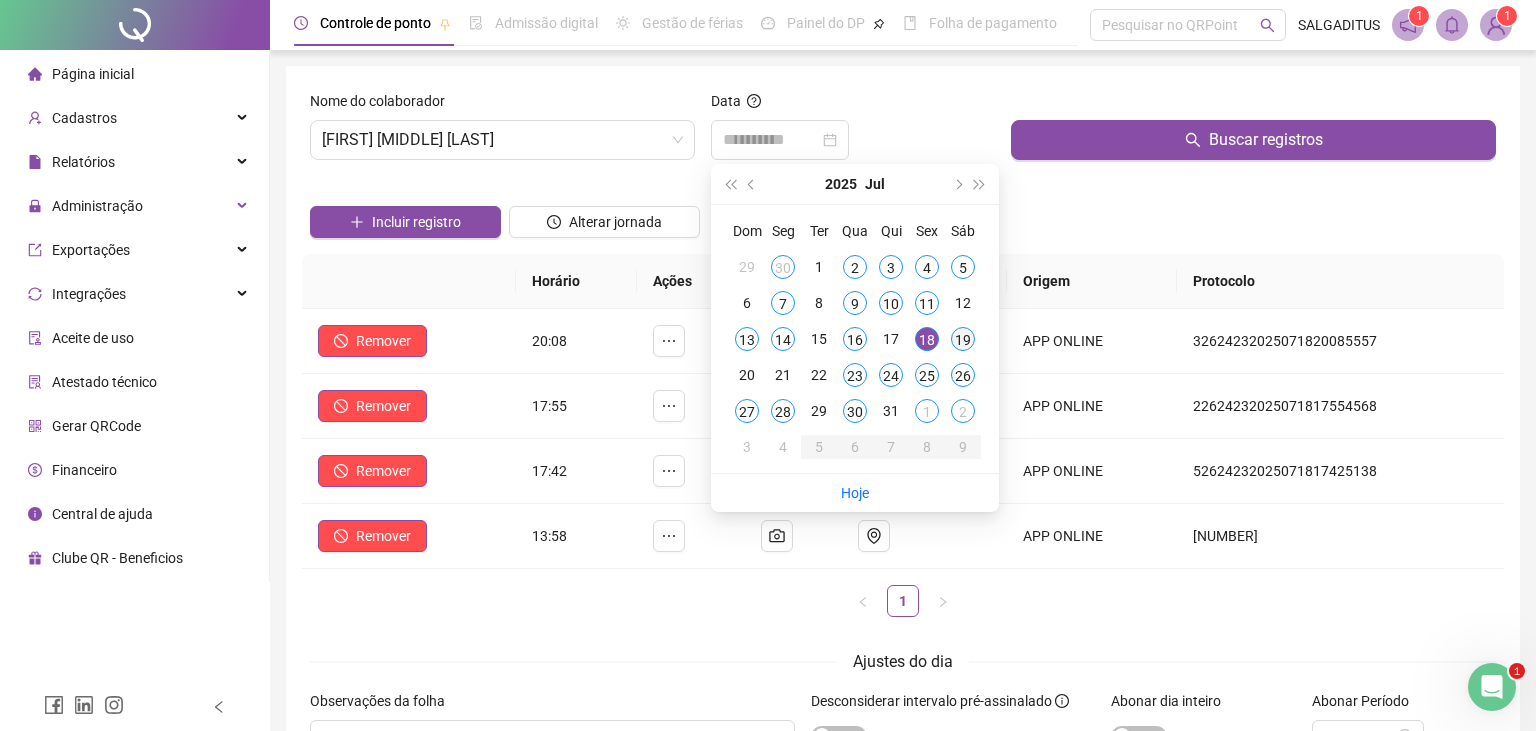 click on "19" at bounding box center (963, 339) 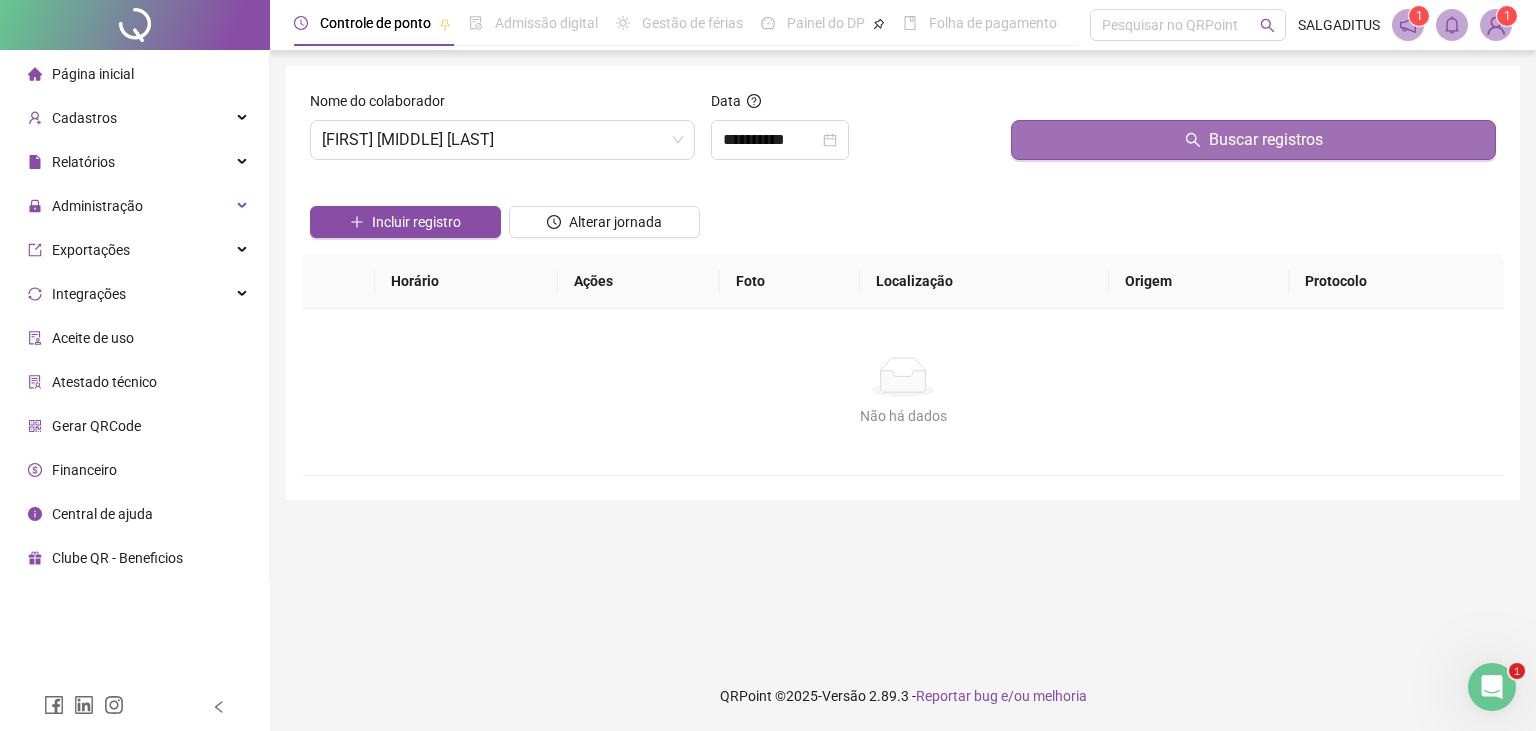 click on "Buscar registros" at bounding box center (1253, 140) 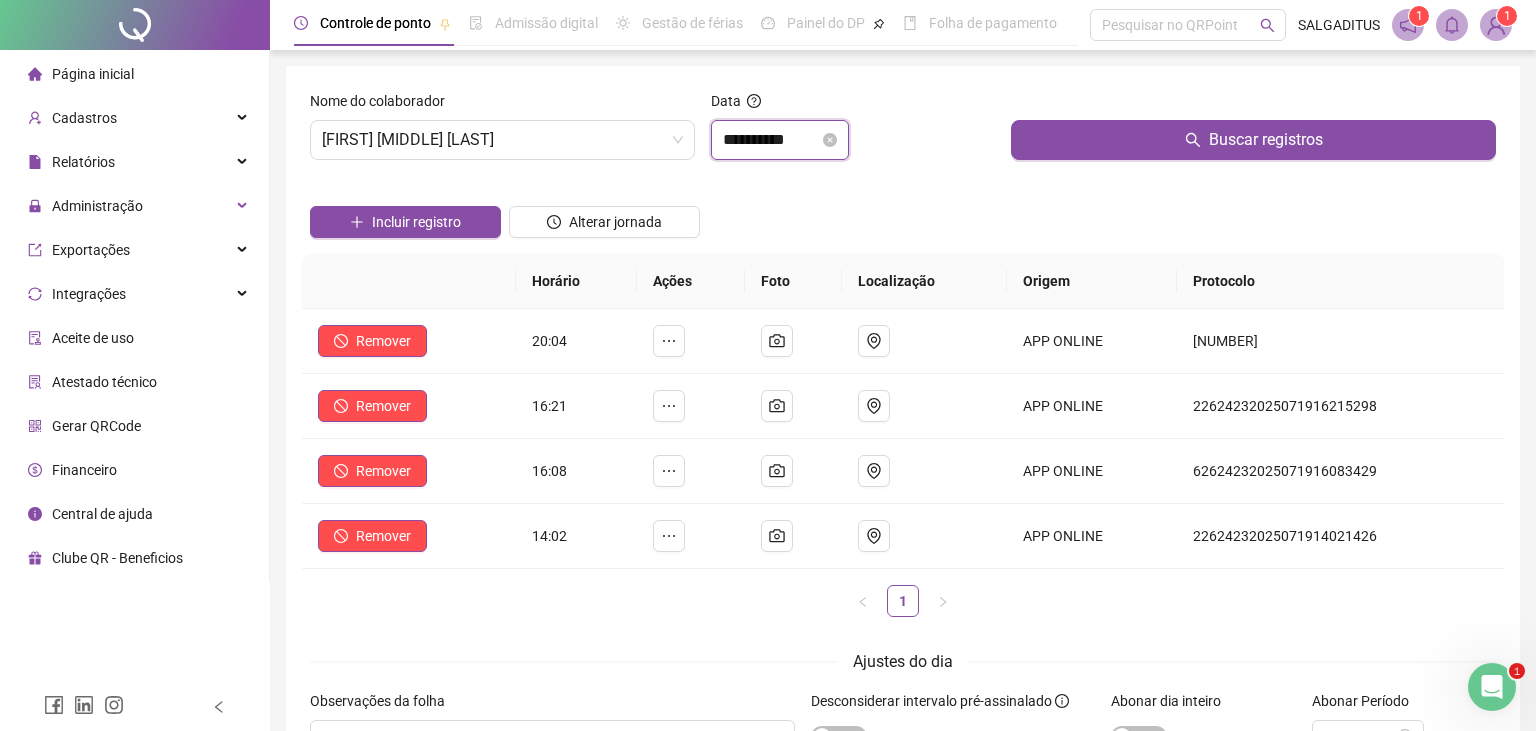 click on "**********" at bounding box center (771, 140) 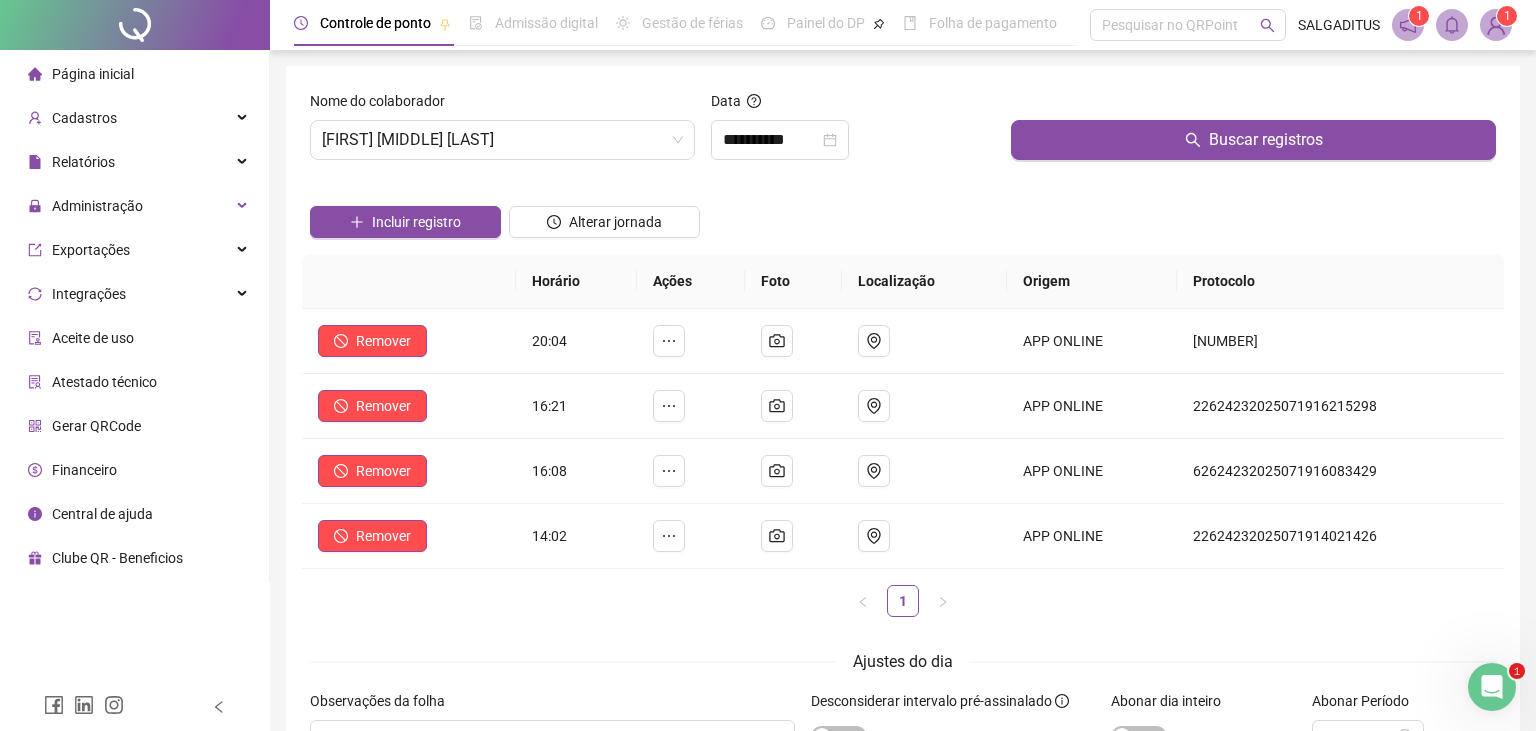 click on "**********" at bounding box center (853, 133) 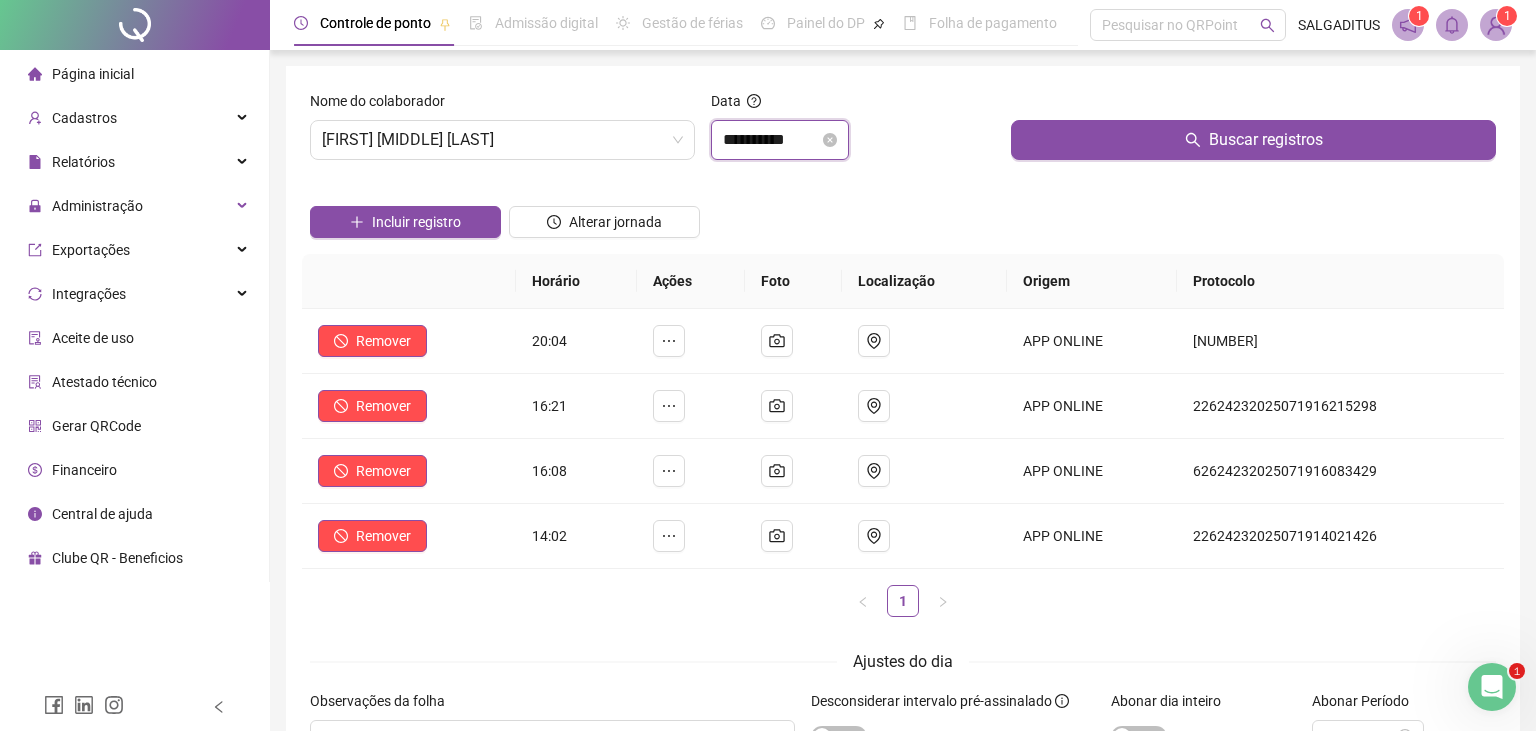 click on "**********" at bounding box center (771, 140) 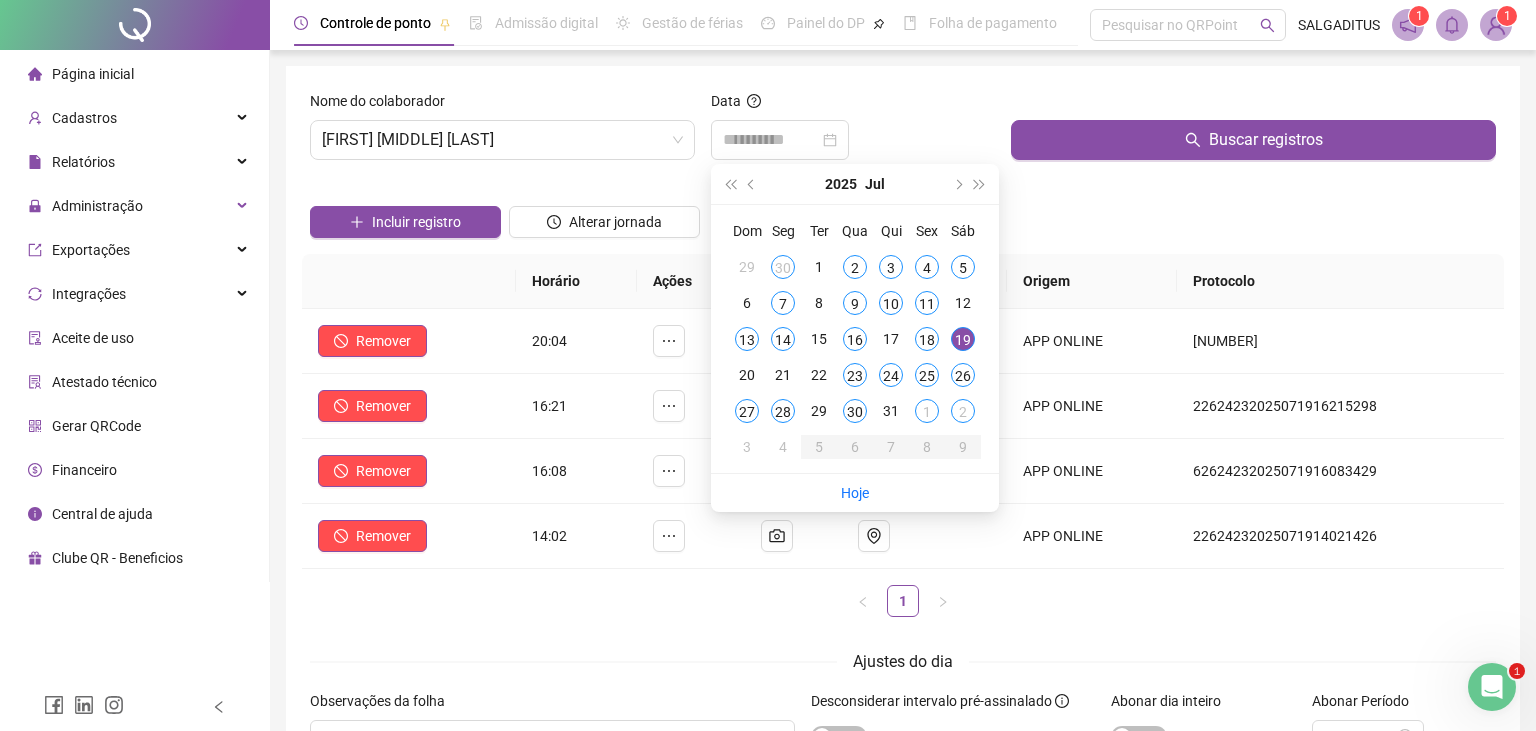 drag, startPoint x: 863, startPoint y: 338, endPoint x: 1130, endPoint y: 176, distance: 312.30273 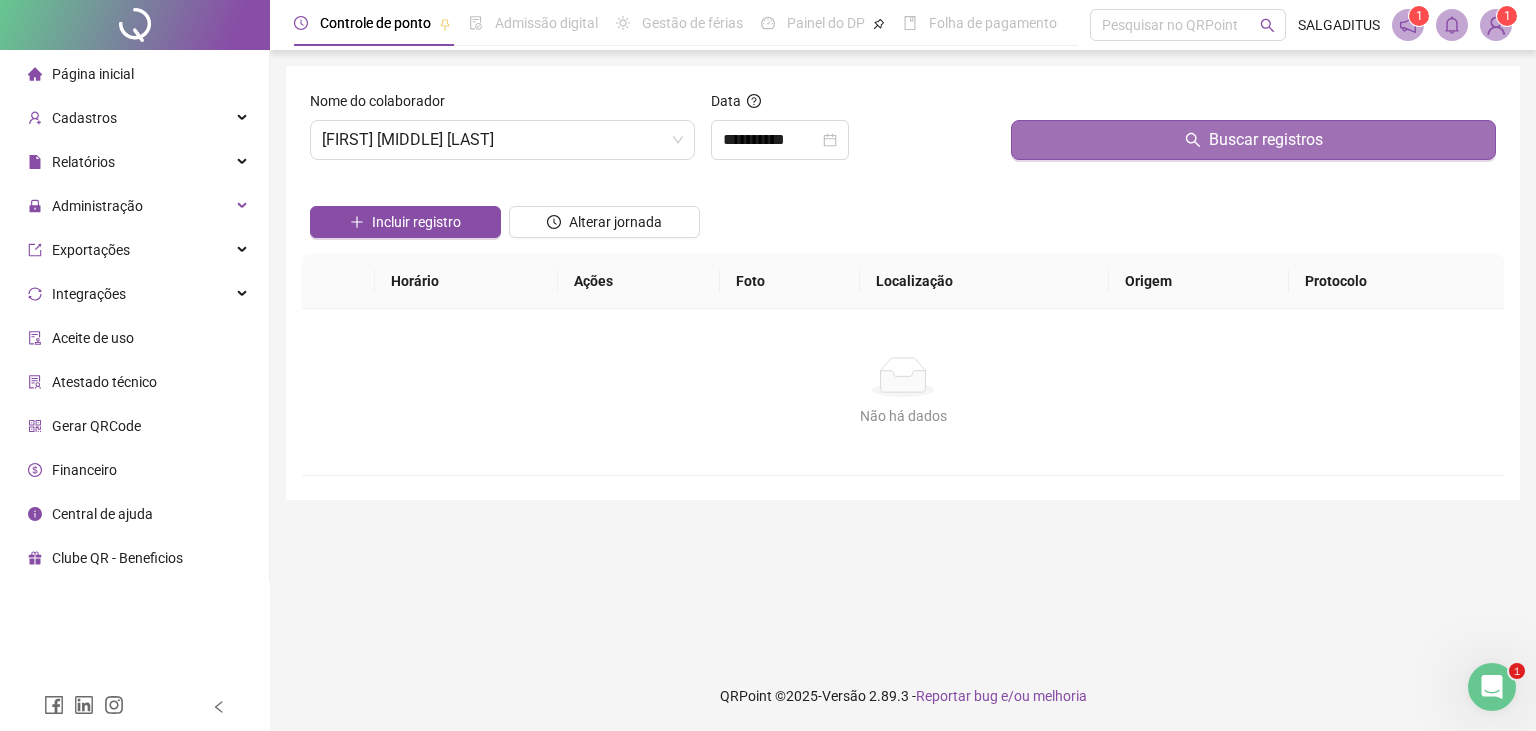 click on "Buscar registros" at bounding box center [1253, 140] 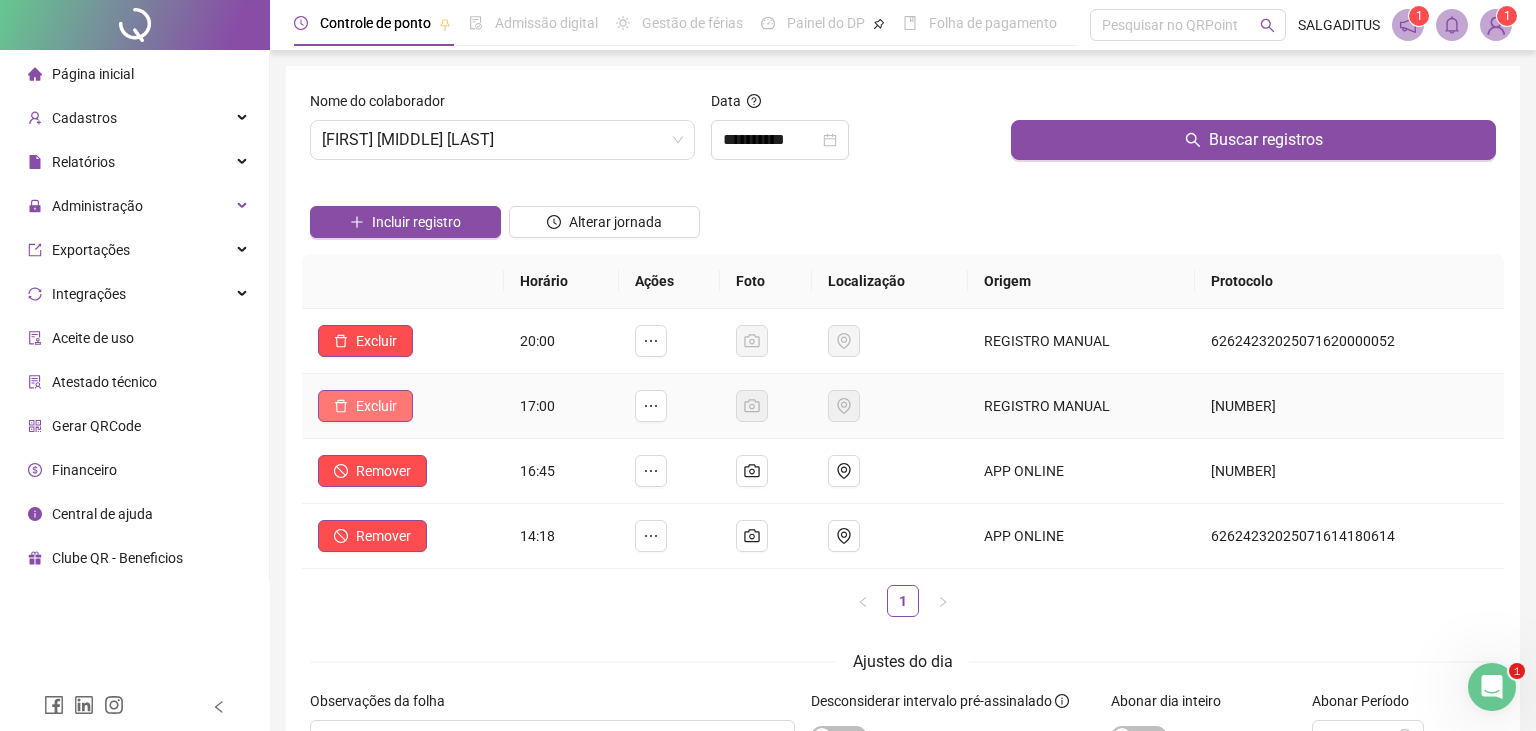 click on "Excluir" at bounding box center [376, 406] 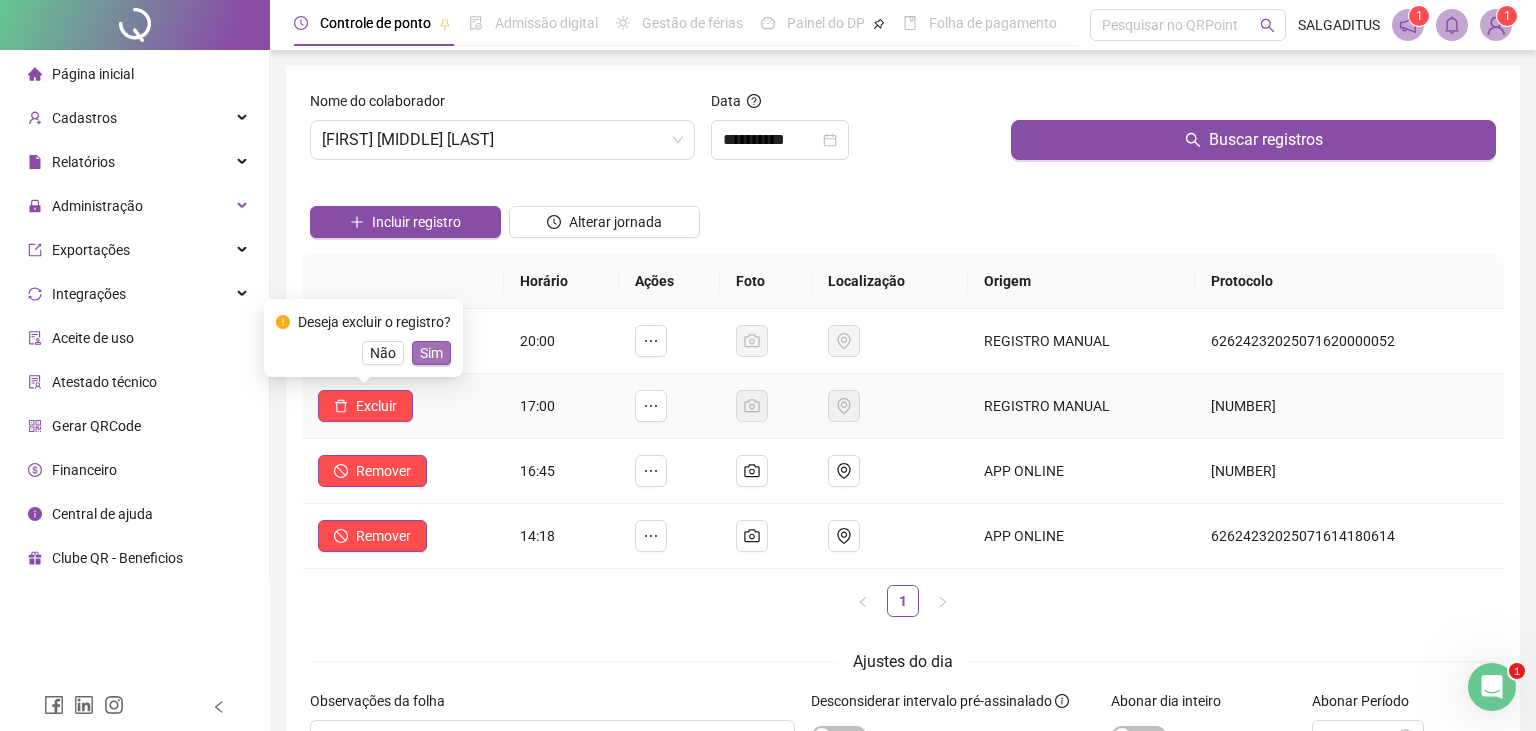 click on "Sim" at bounding box center [431, 353] 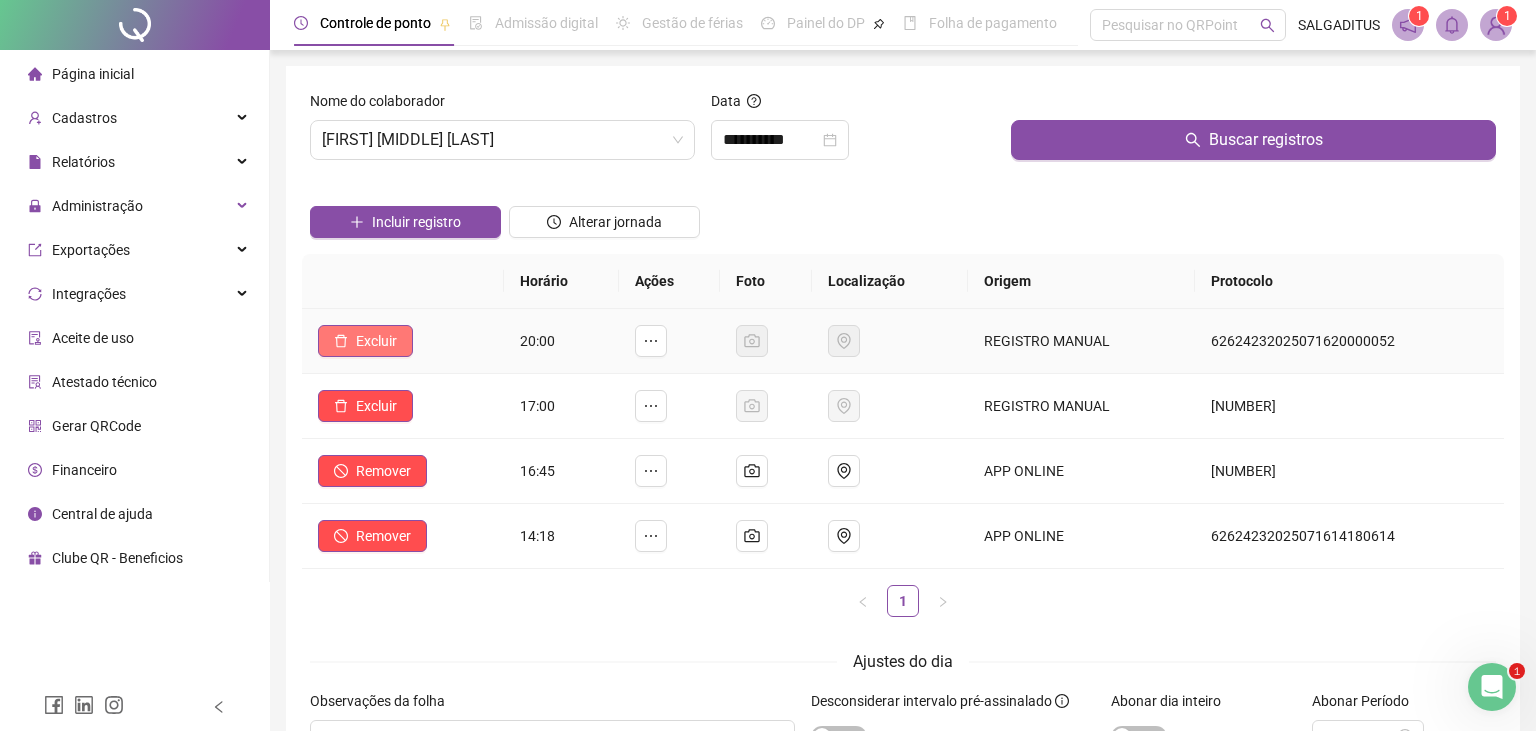 click on "Excluir" at bounding box center [365, 341] 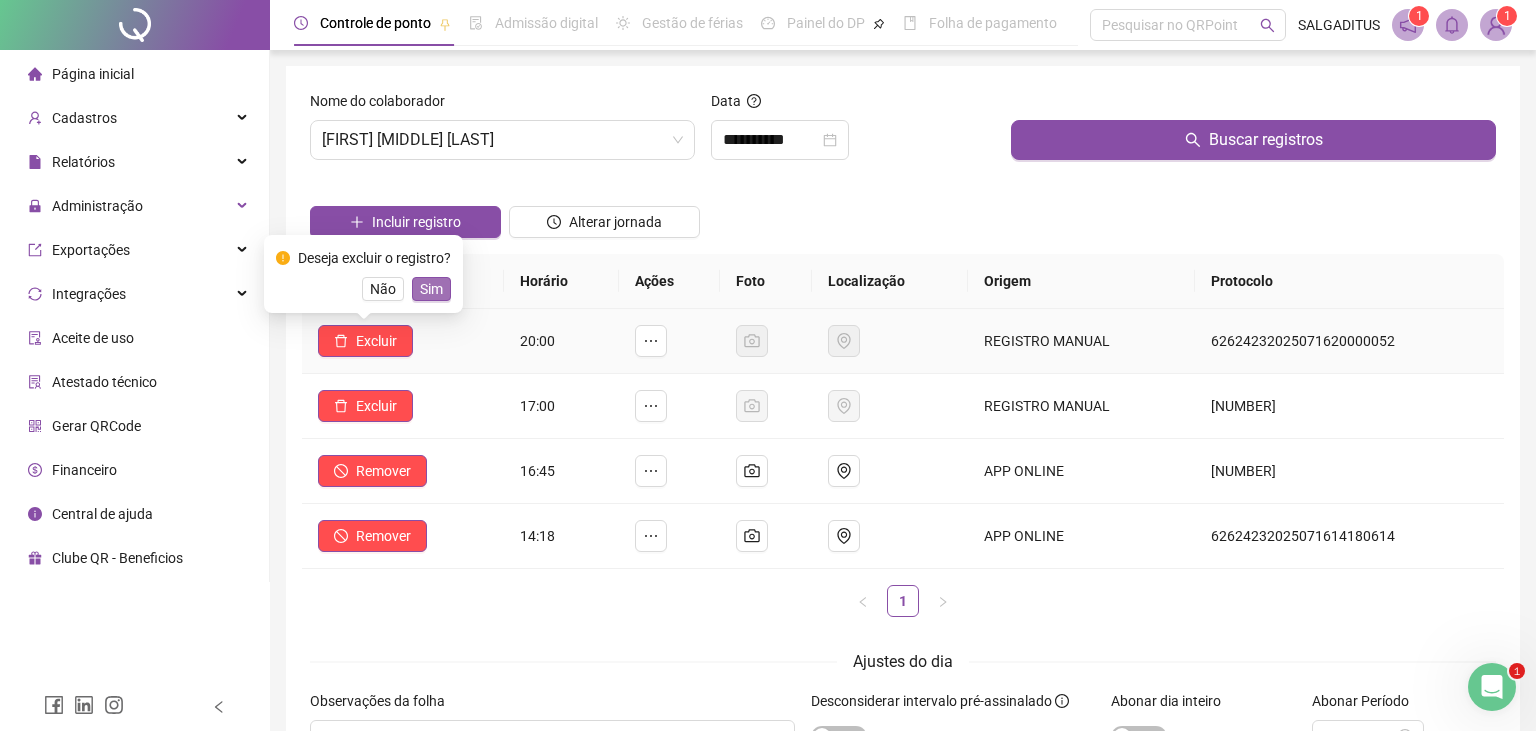 click on "Sim" at bounding box center (431, 289) 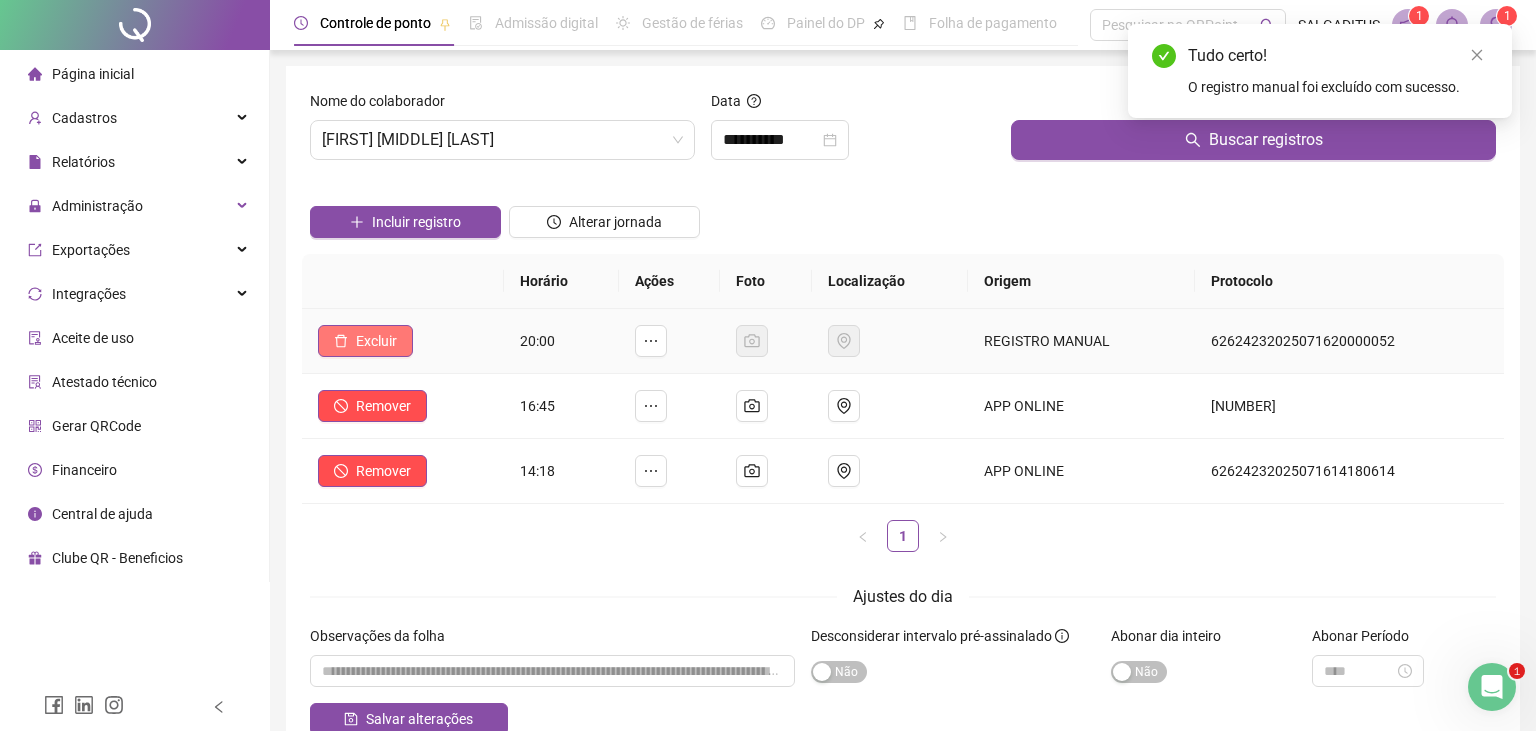 click on "Excluir" at bounding box center (365, 341) 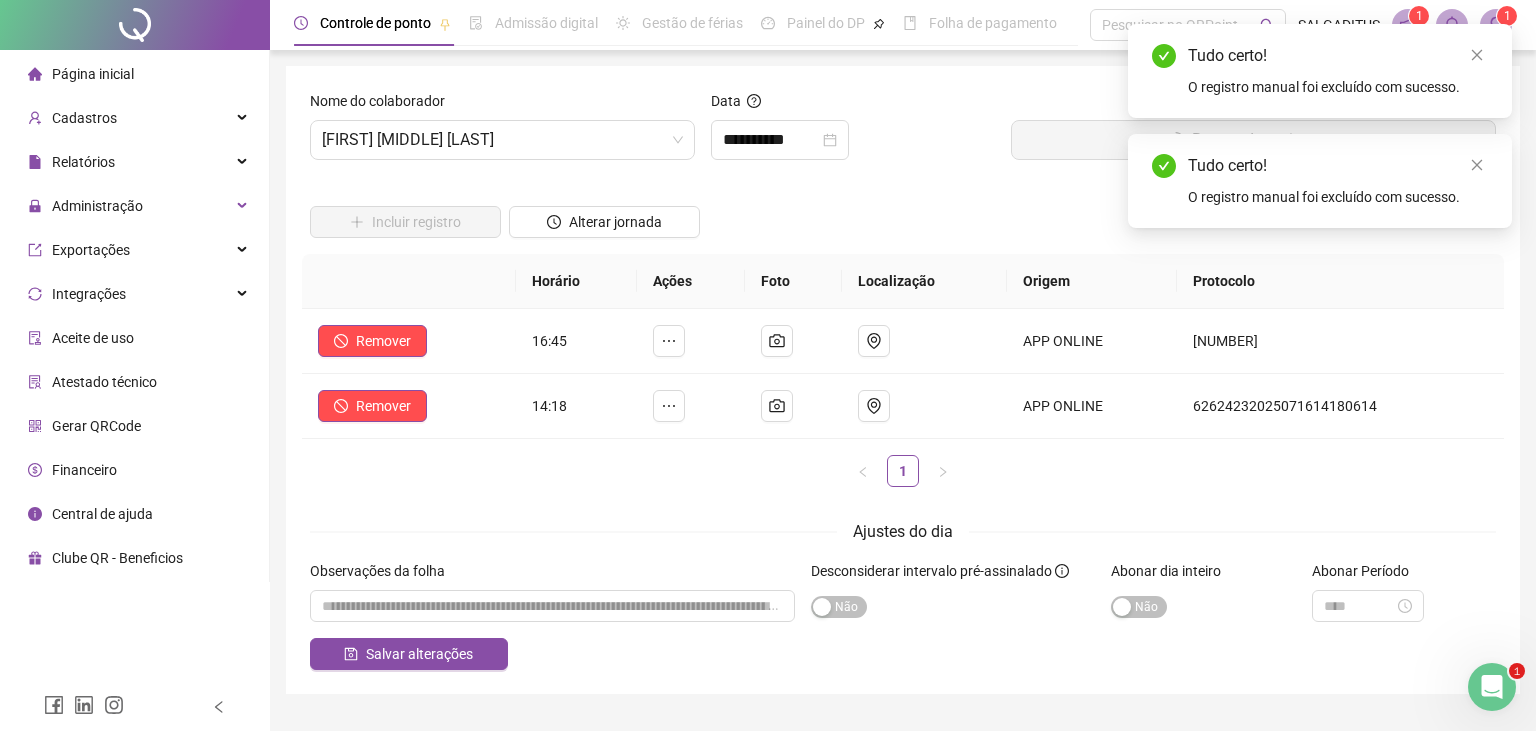 click at bounding box center (409, 281) 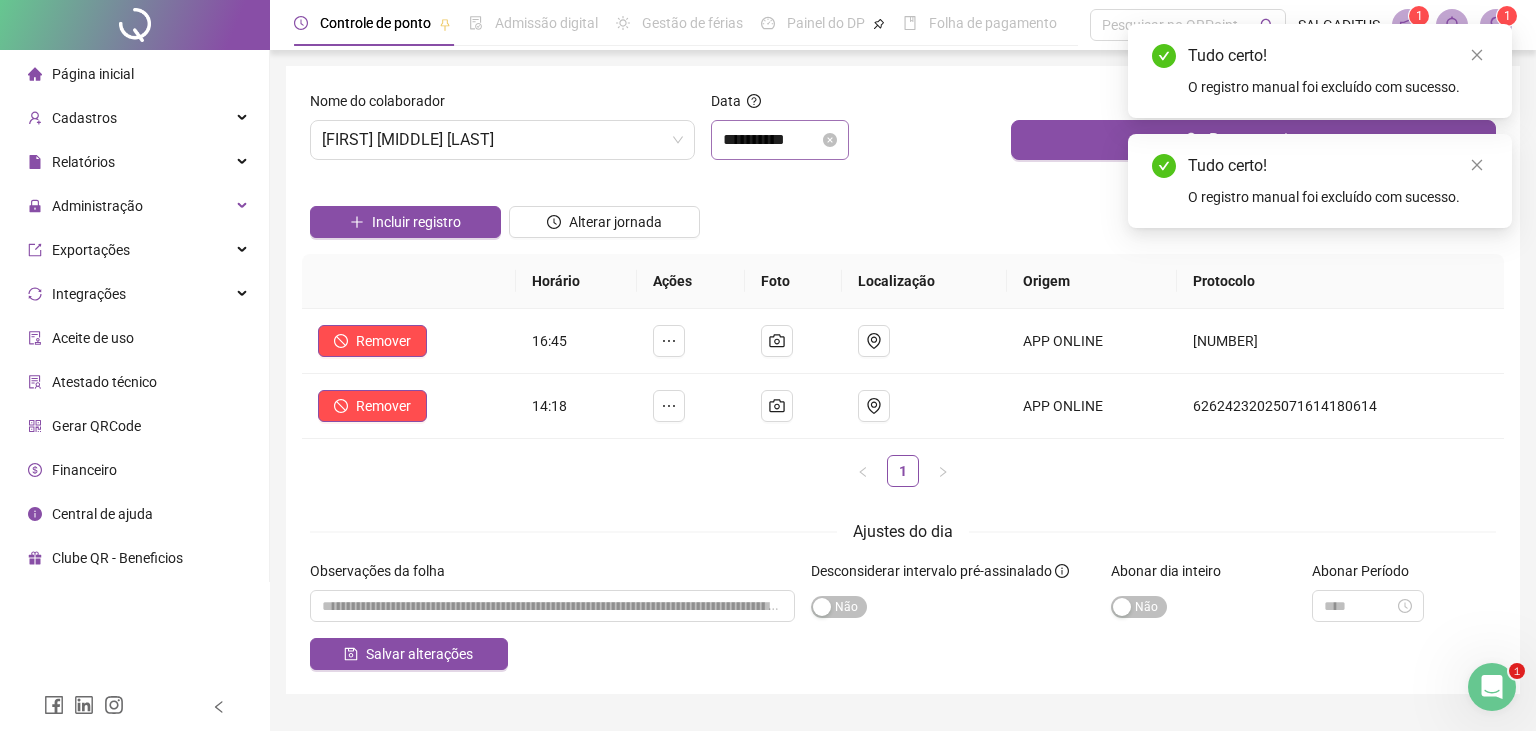 click on "**********" at bounding box center (780, 140) 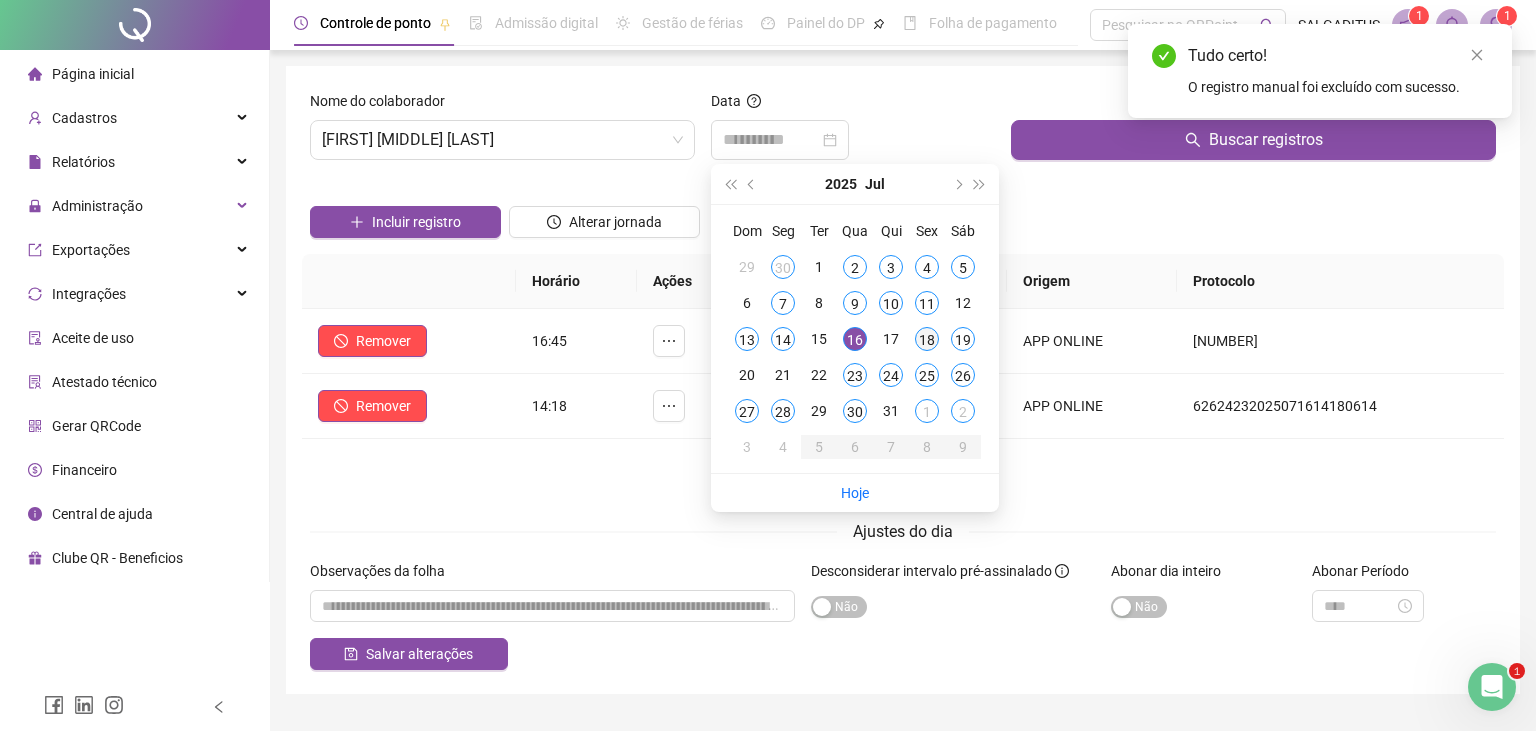 click on "18" at bounding box center (927, 339) 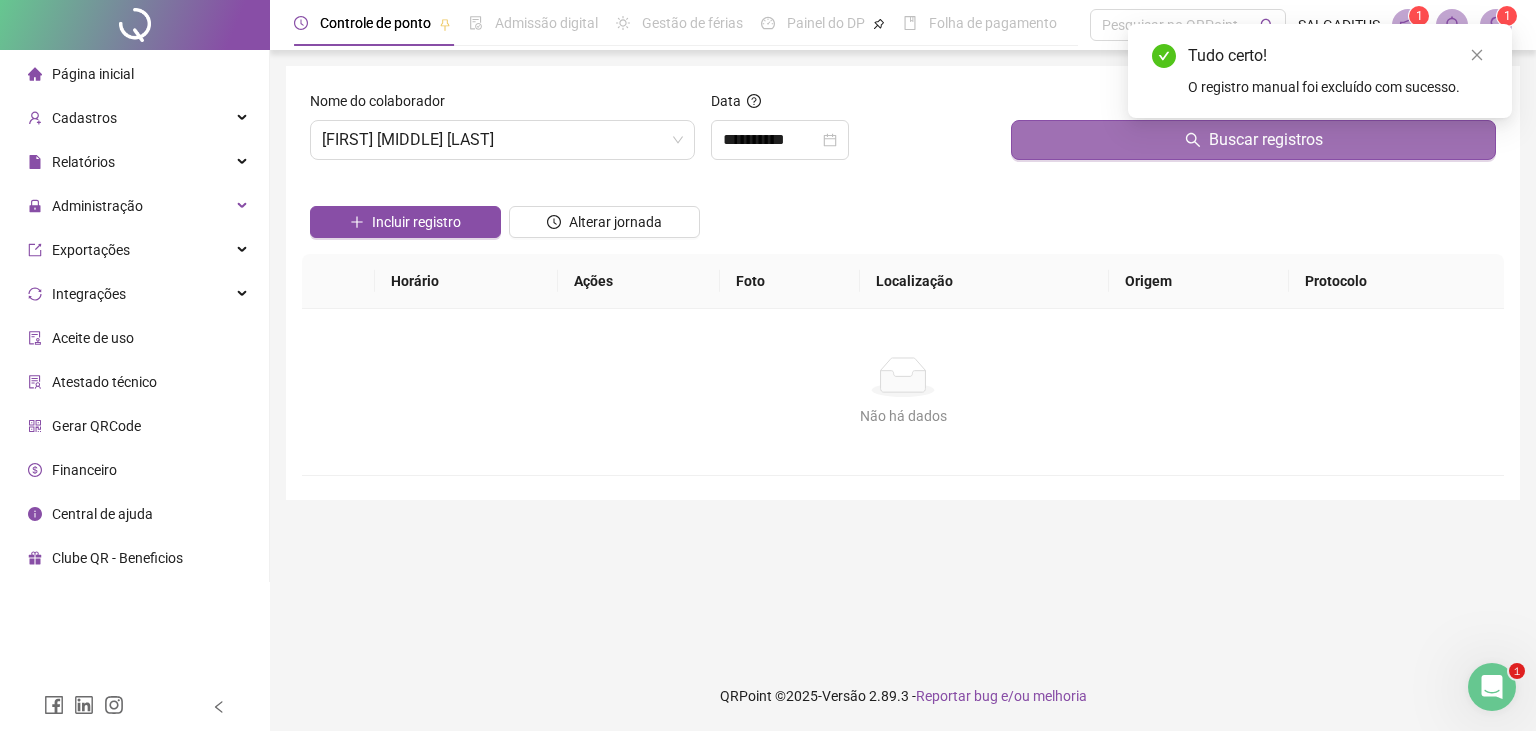 click on "Buscar registros" at bounding box center [1253, 140] 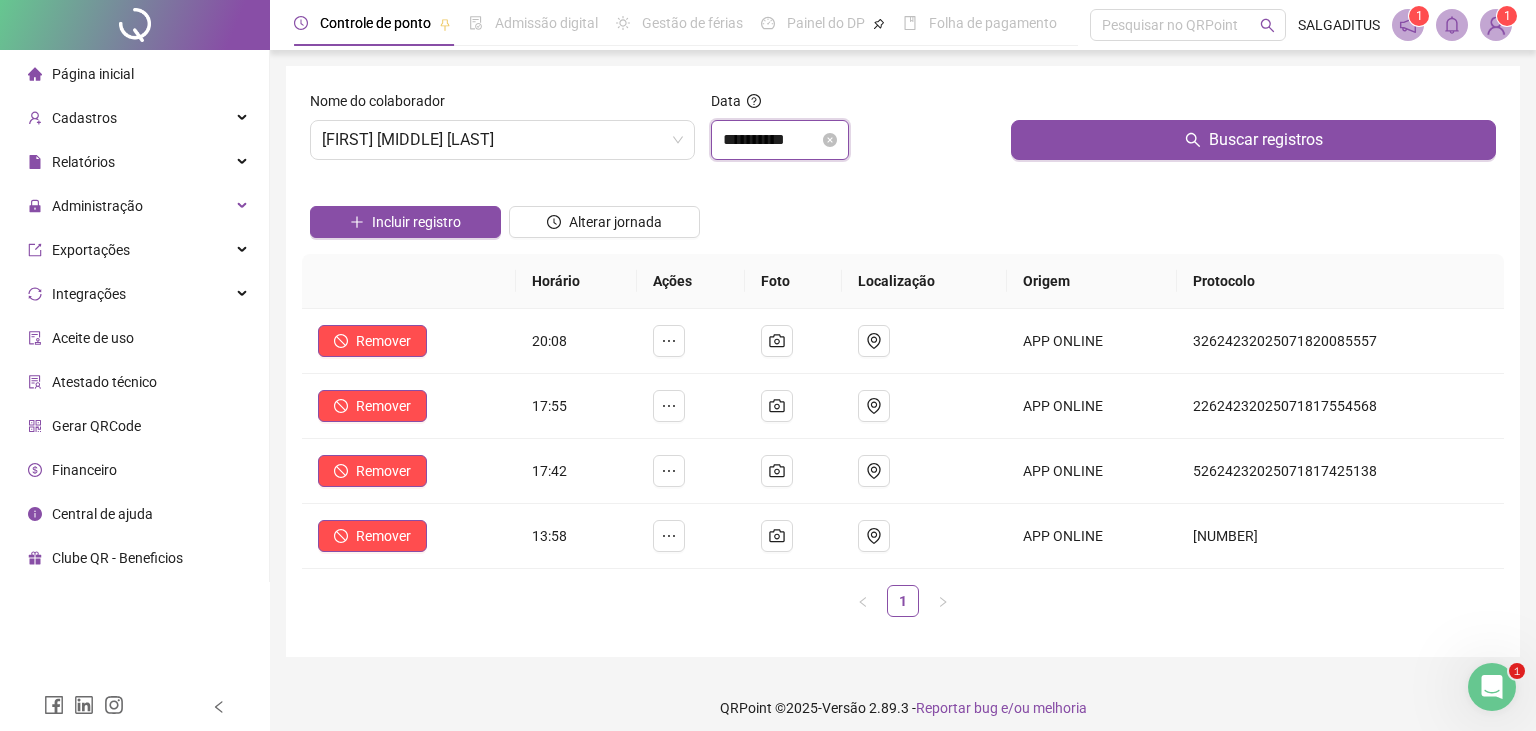 click on "**********" at bounding box center (771, 140) 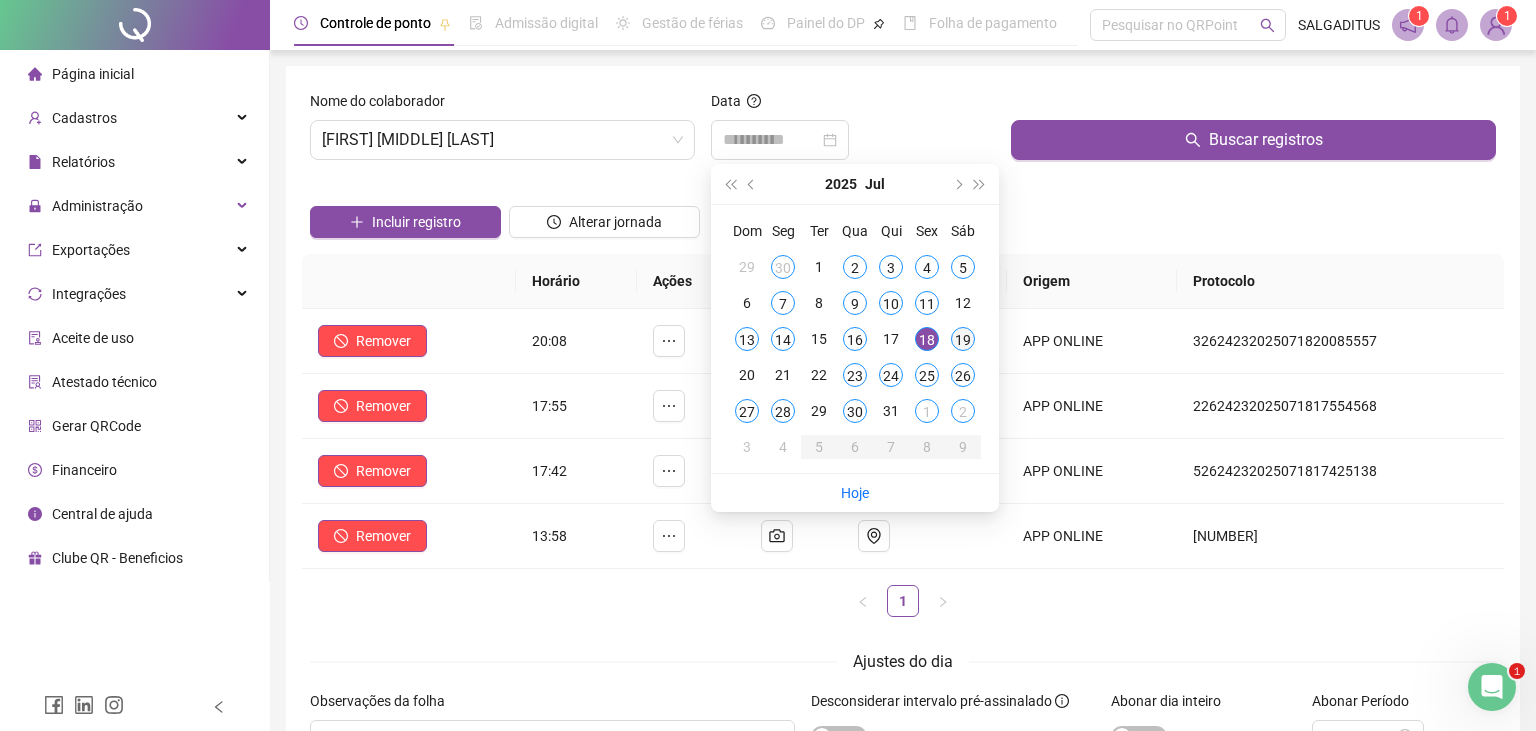 click on "19" at bounding box center [963, 339] 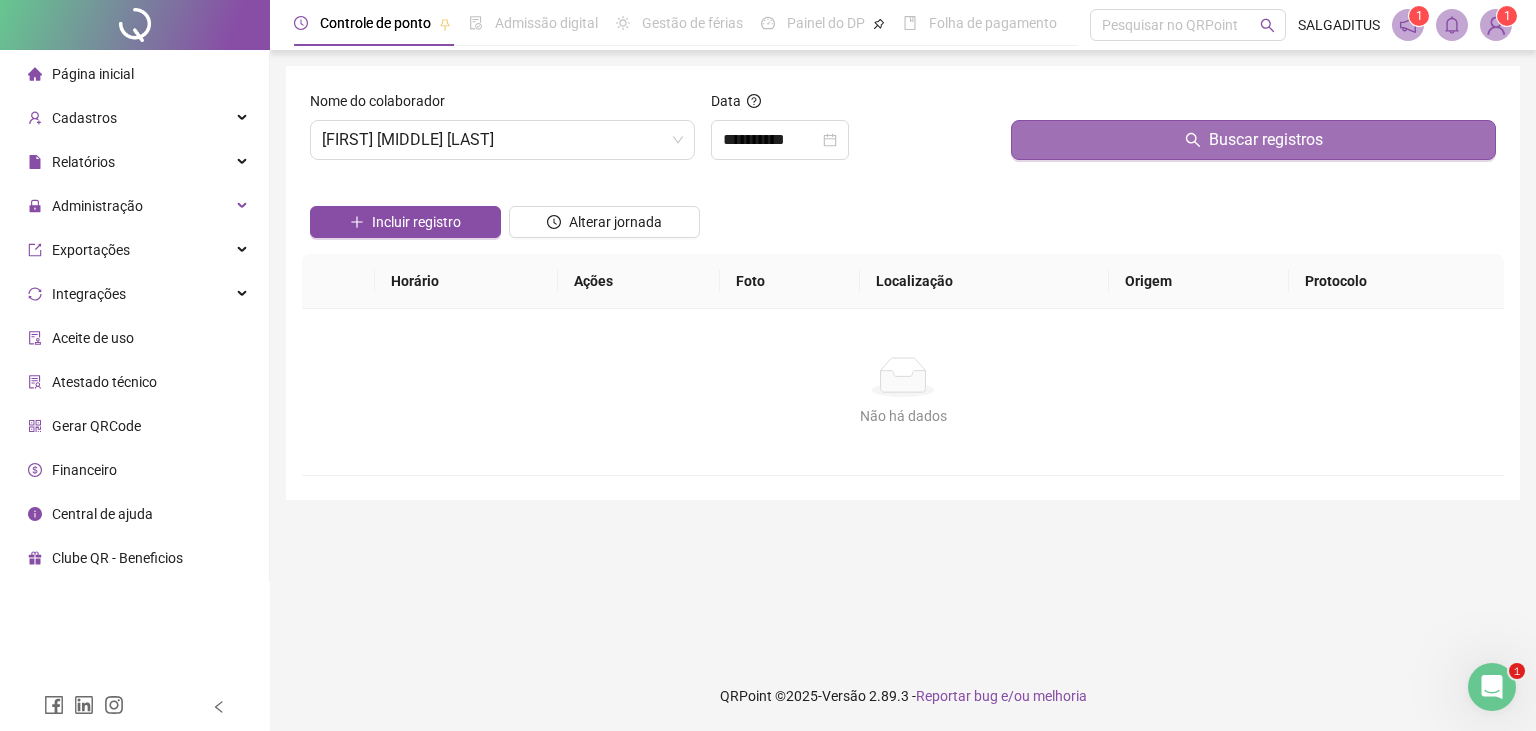 click on "Buscar registros" at bounding box center (1253, 140) 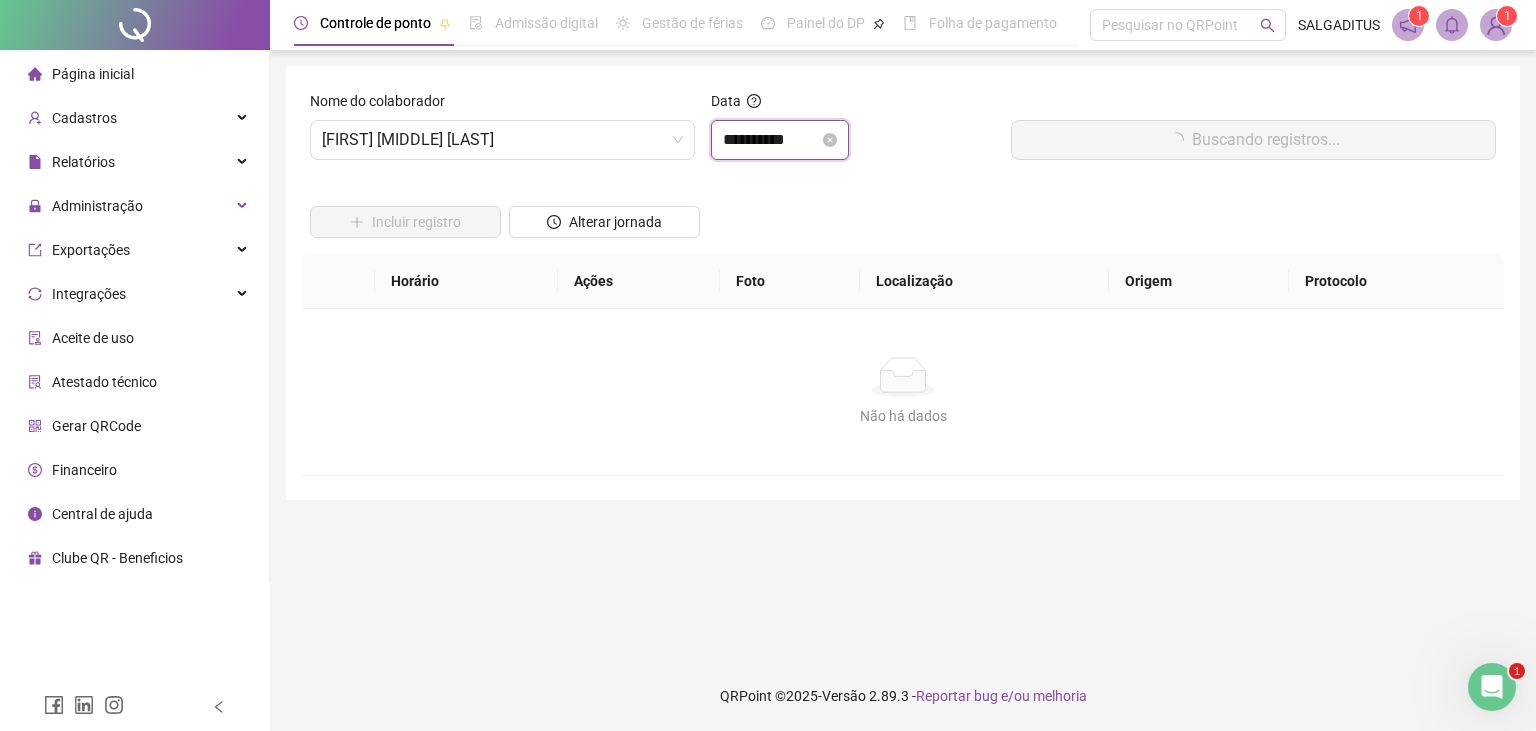 click on "**********" at bounding box center [771, 140] 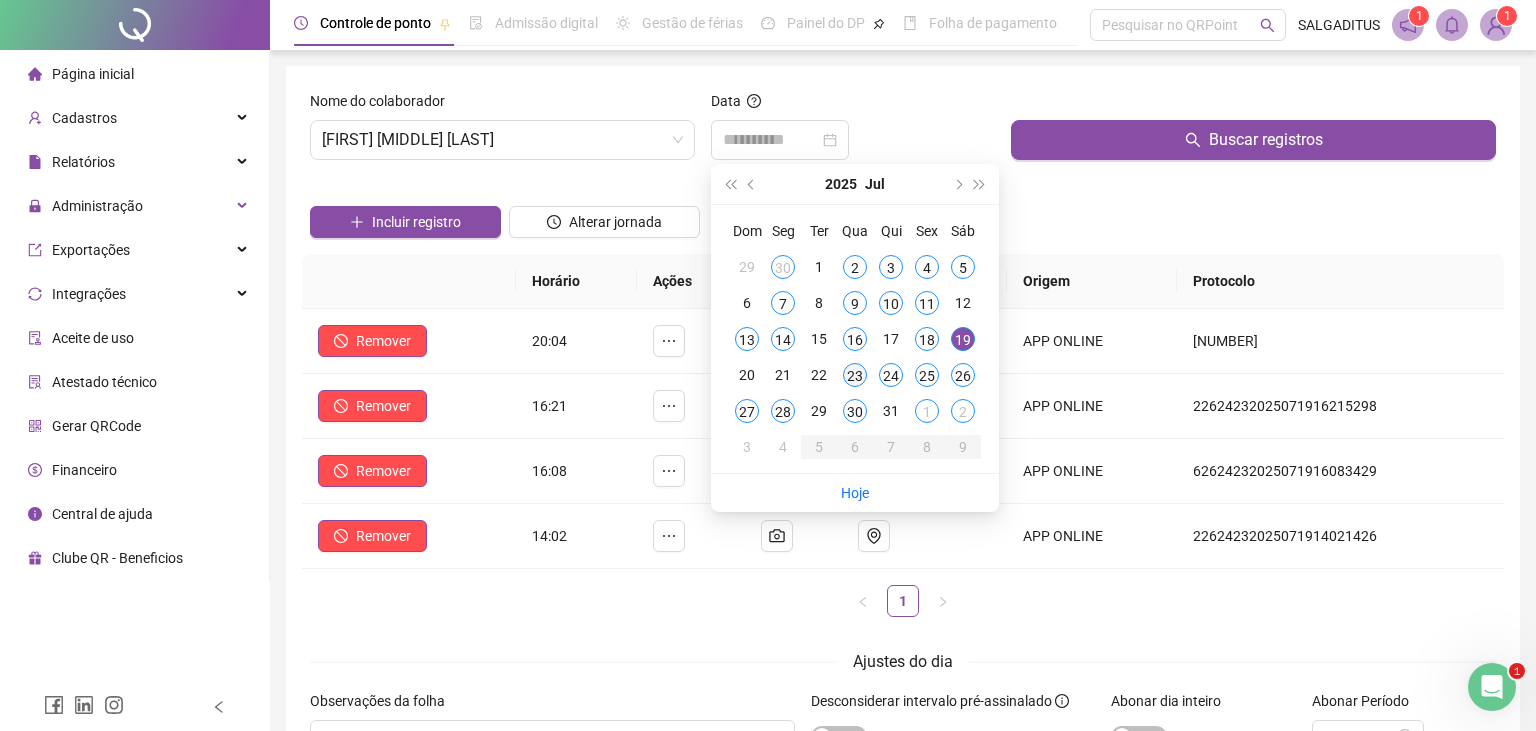 click on "23" at bounding box center (855, 375) 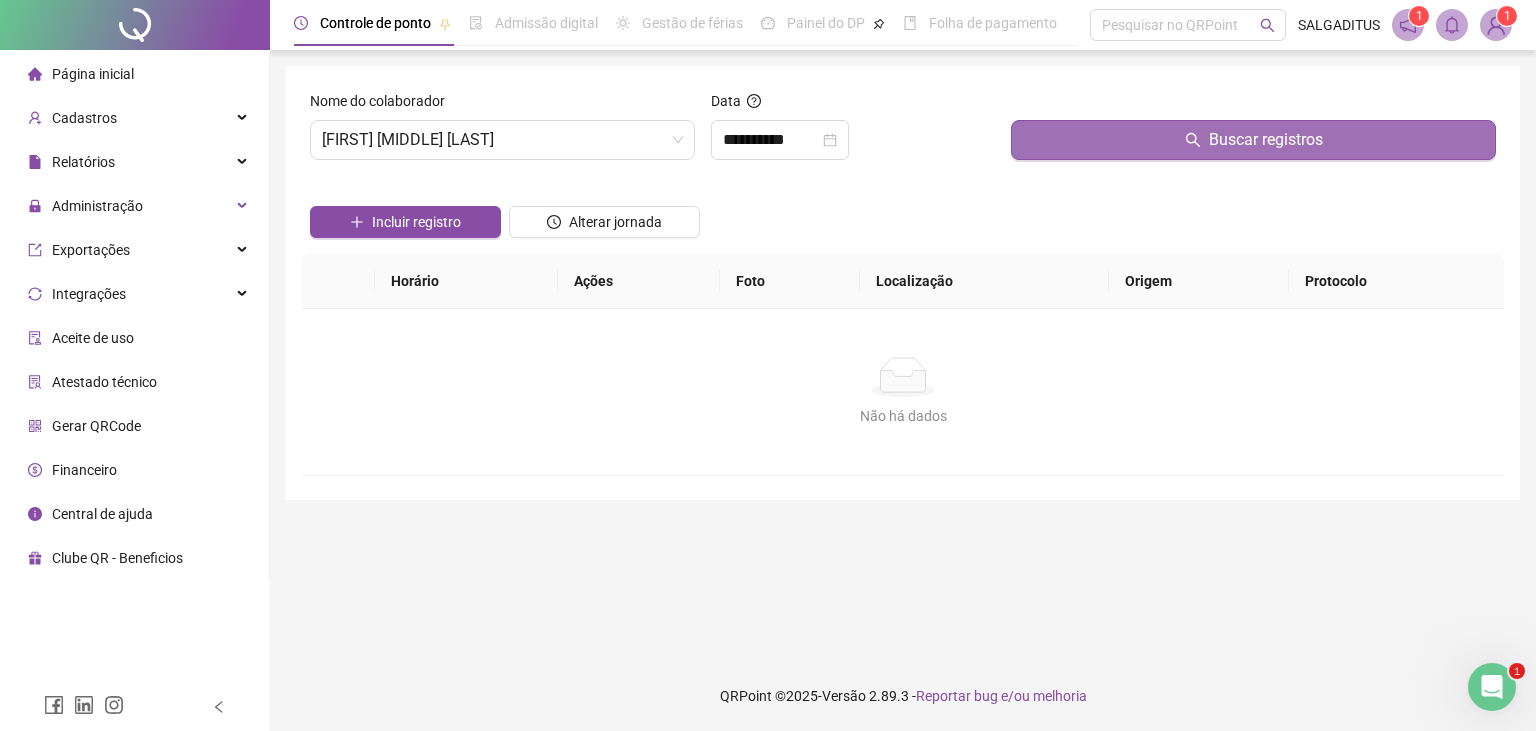 click on "Buscar registros" at bounding box center [1253, 140] 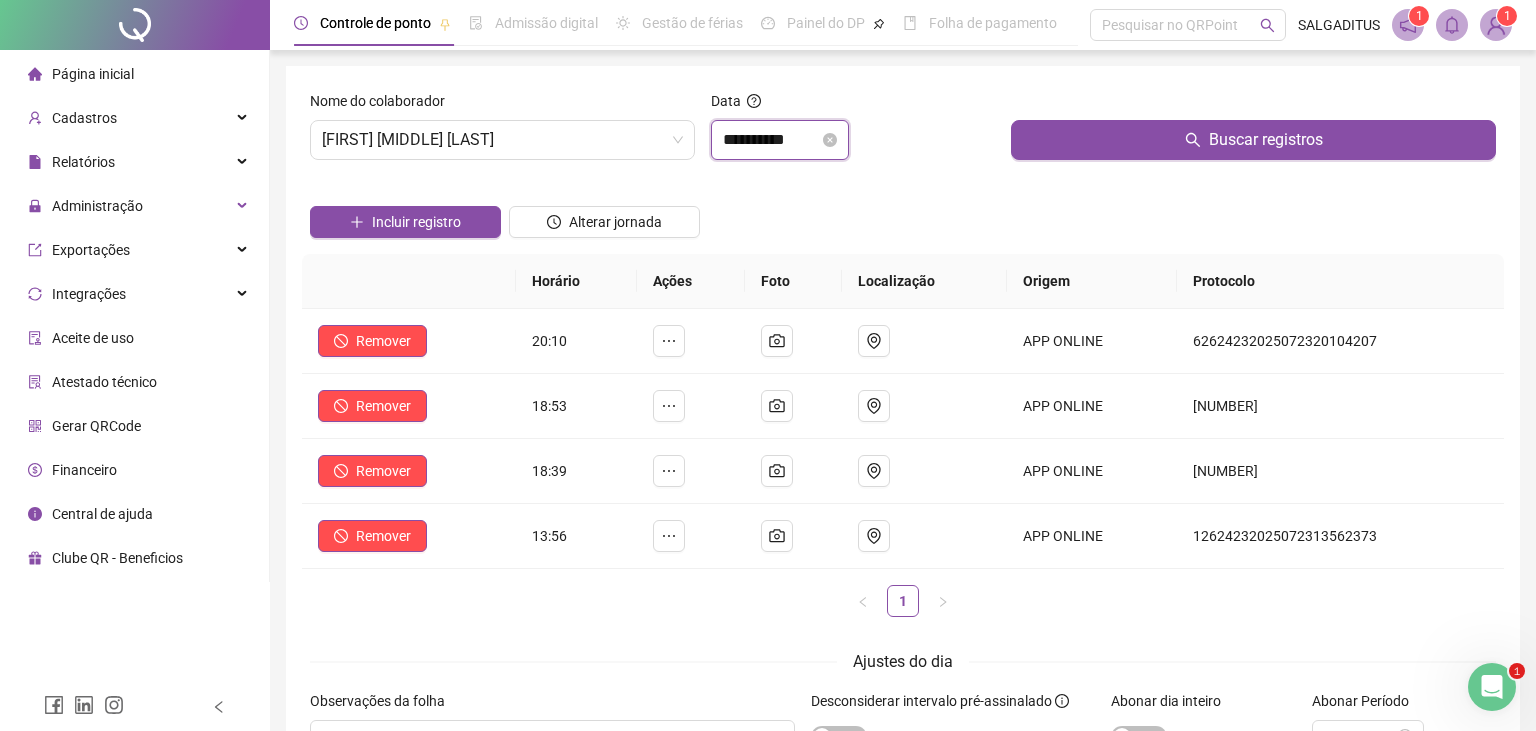 click on "**********" at bounding box center [771, 140] 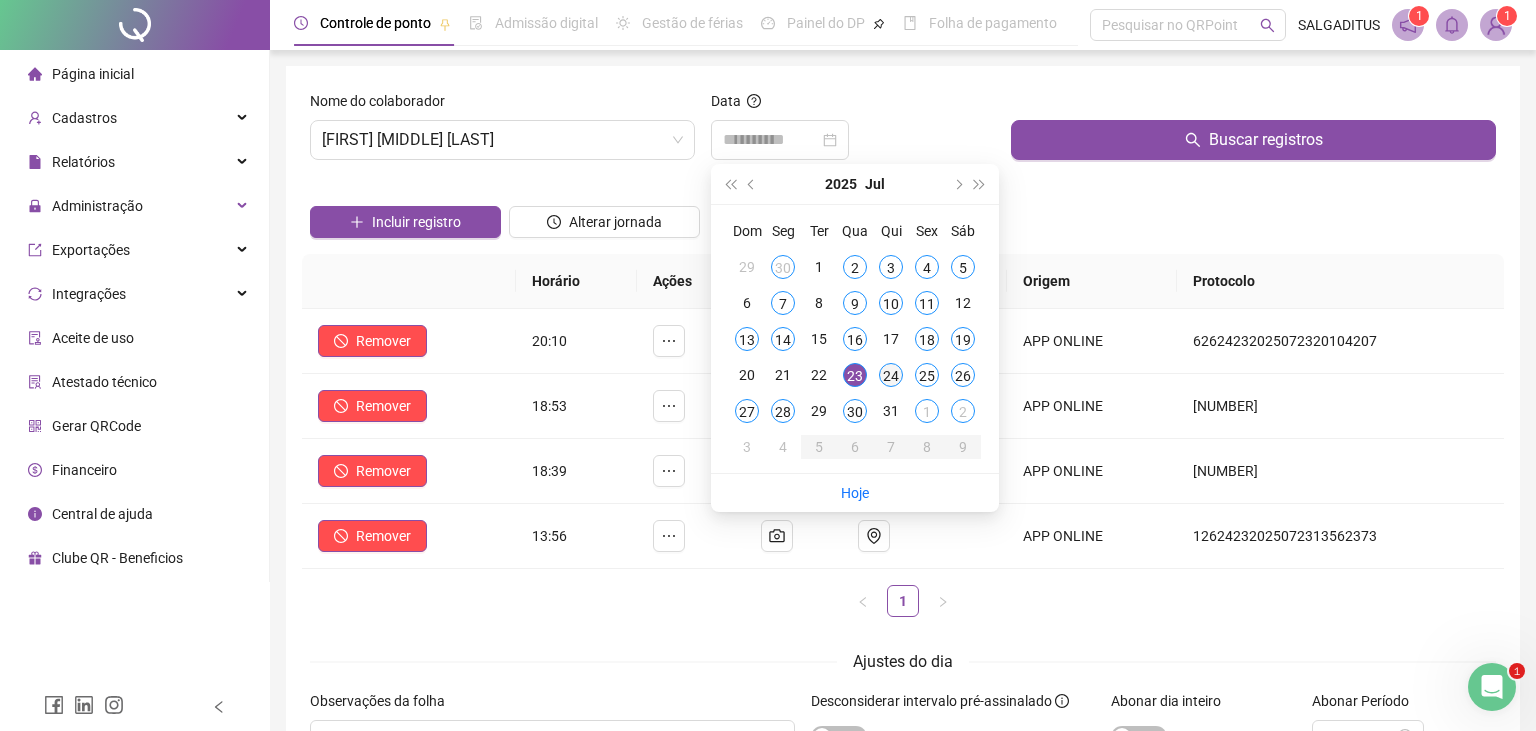 click on "24" at bounding box center (891, 375) 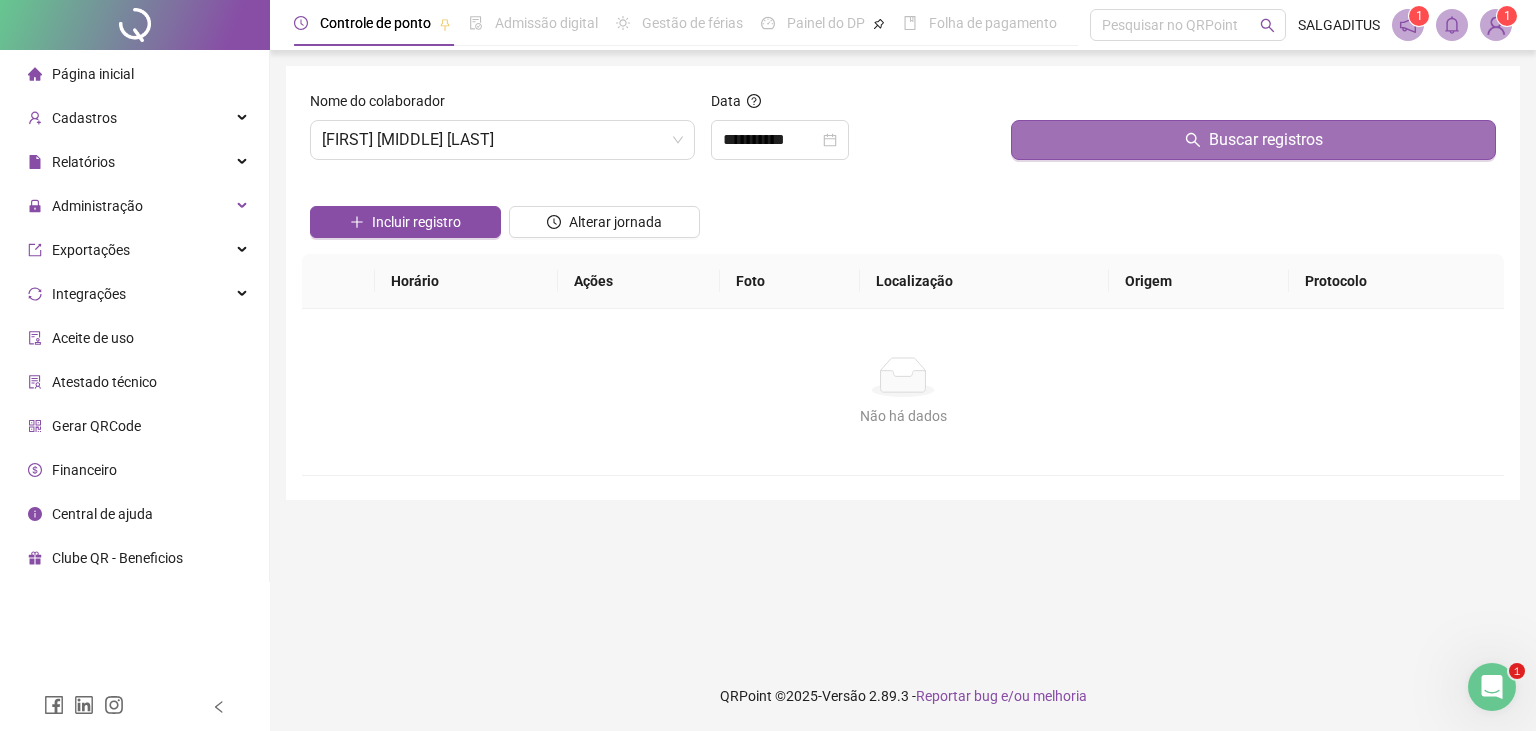 click on "Buscar registros" at bounding box center [1253, 140] 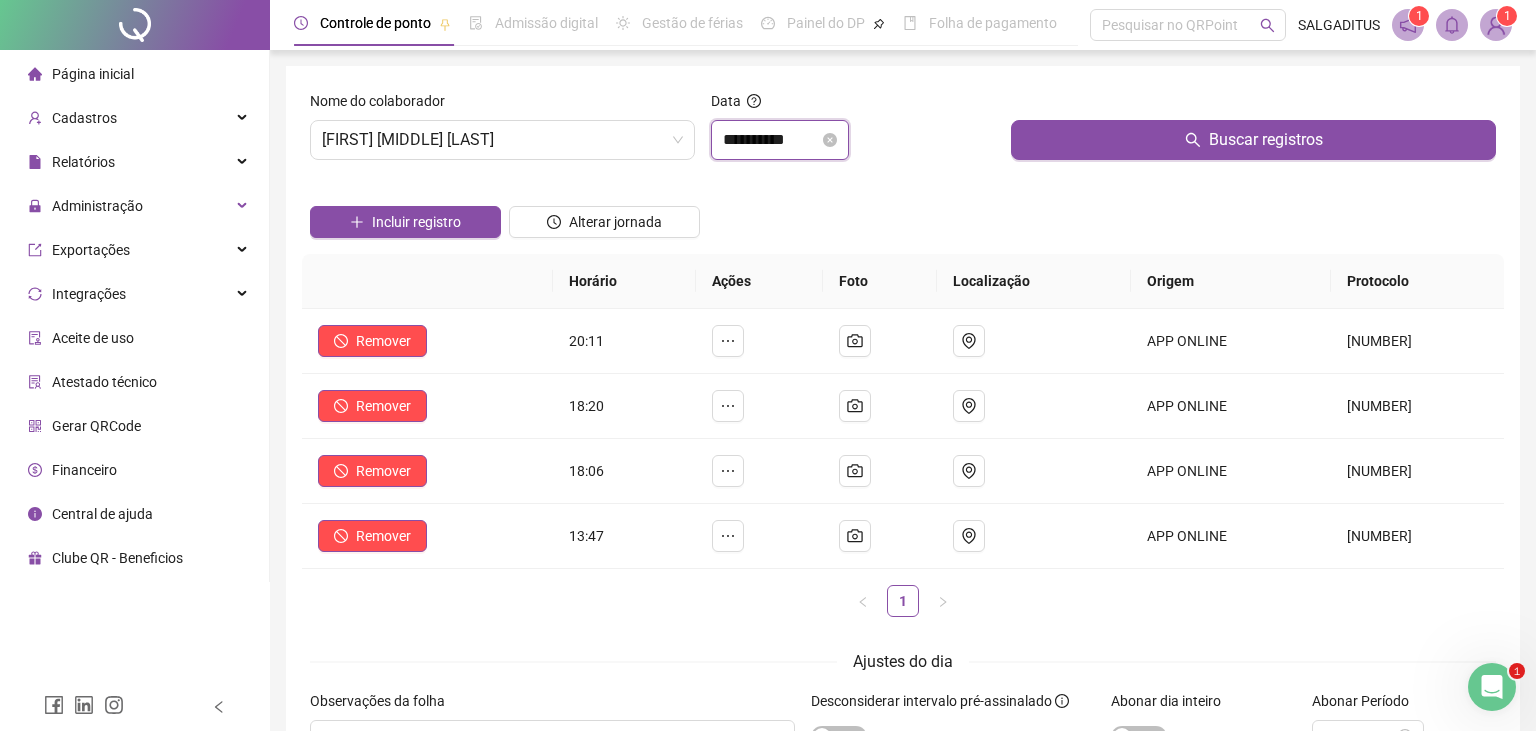 click on "**********" at bounding box center [771, 140] 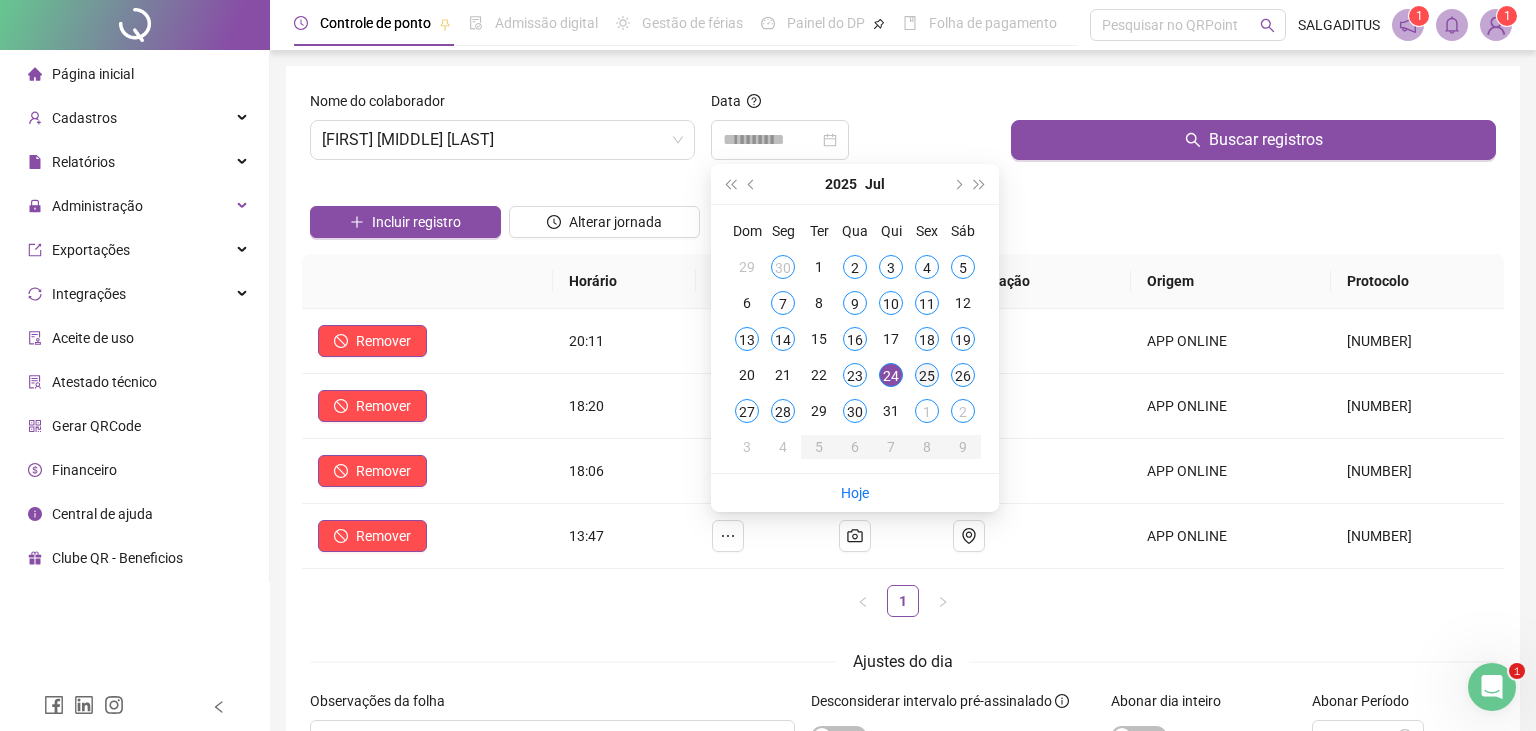 click on "25" at bounding box center [927, 375] 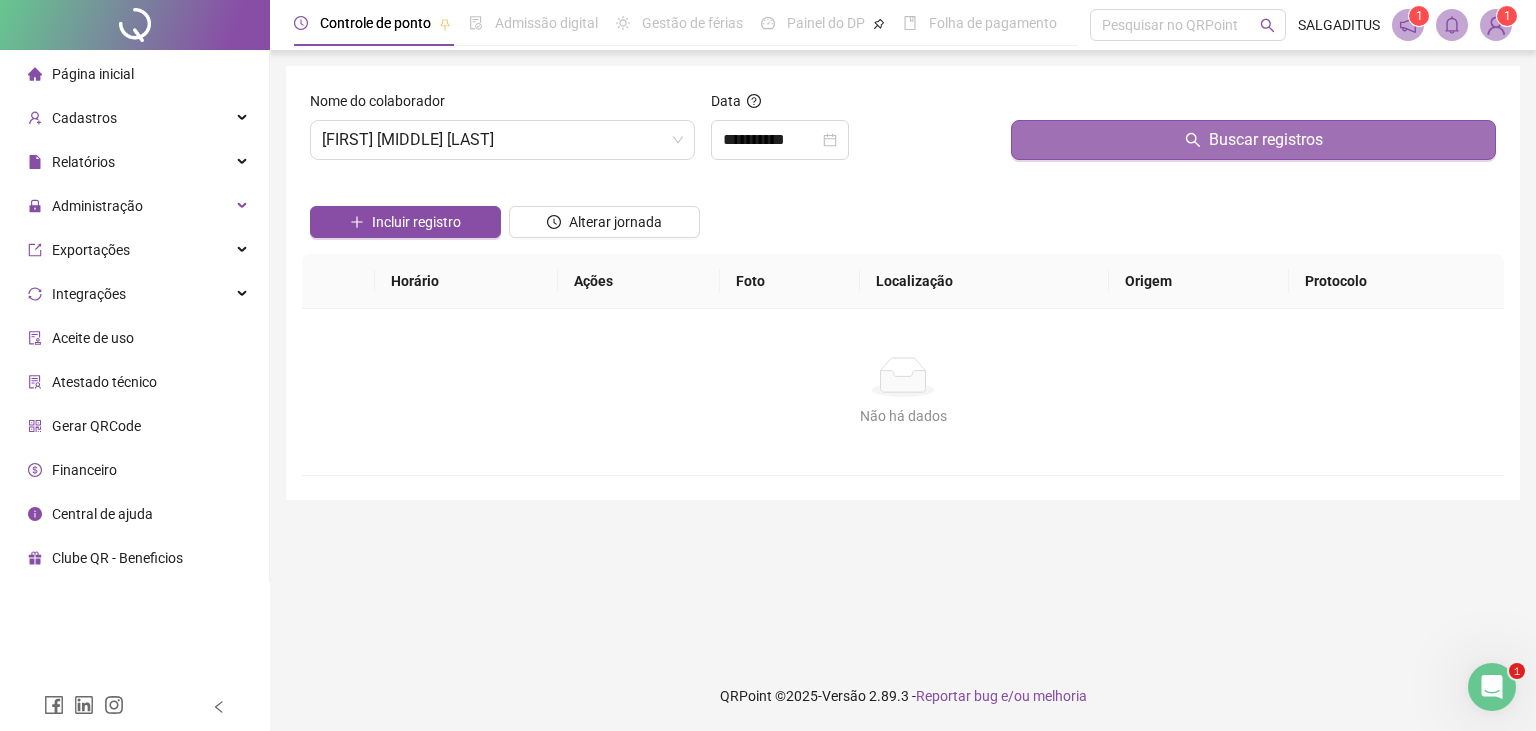 click on "Buscar registros" at bounding box center (1253, 140) 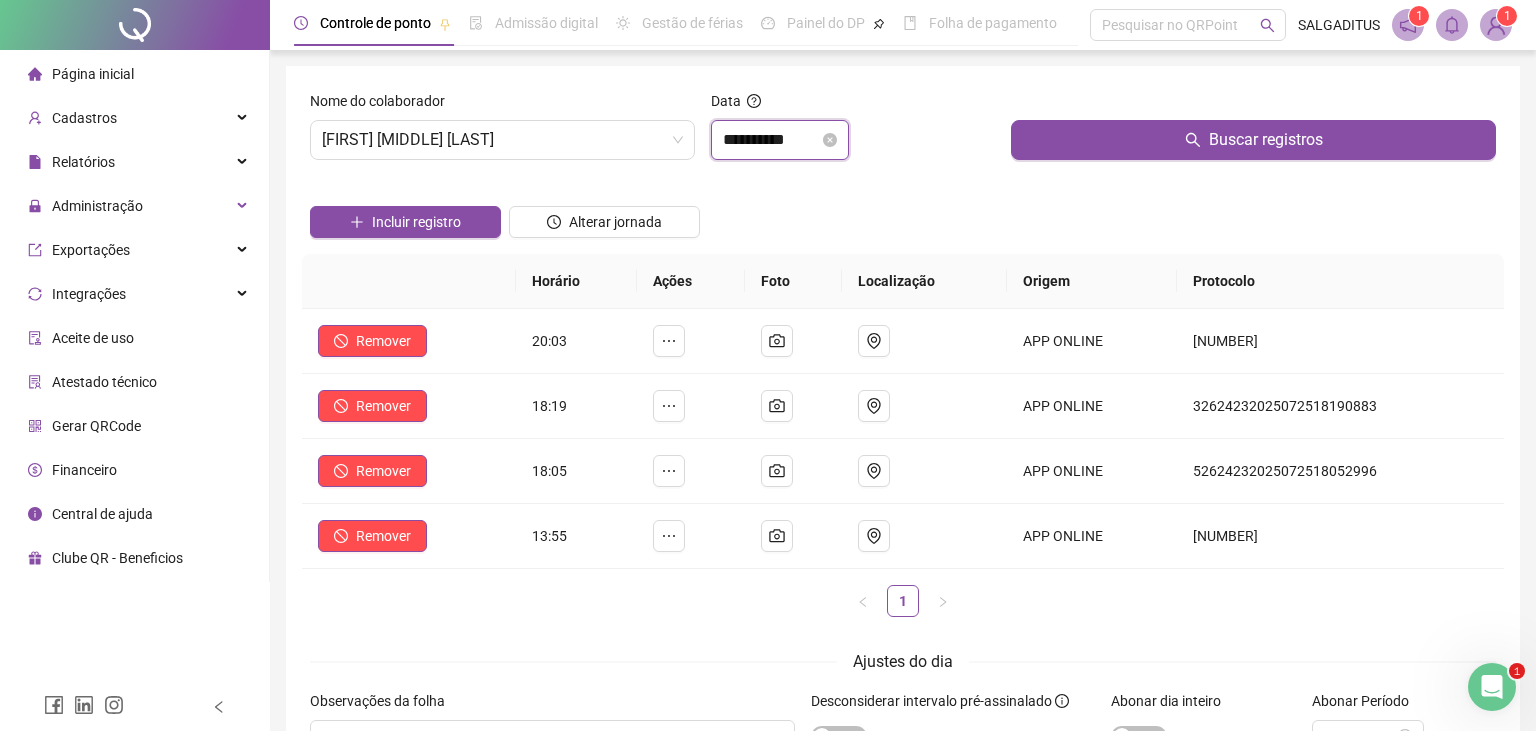 click on "**********" at bounding box center [771, 140] 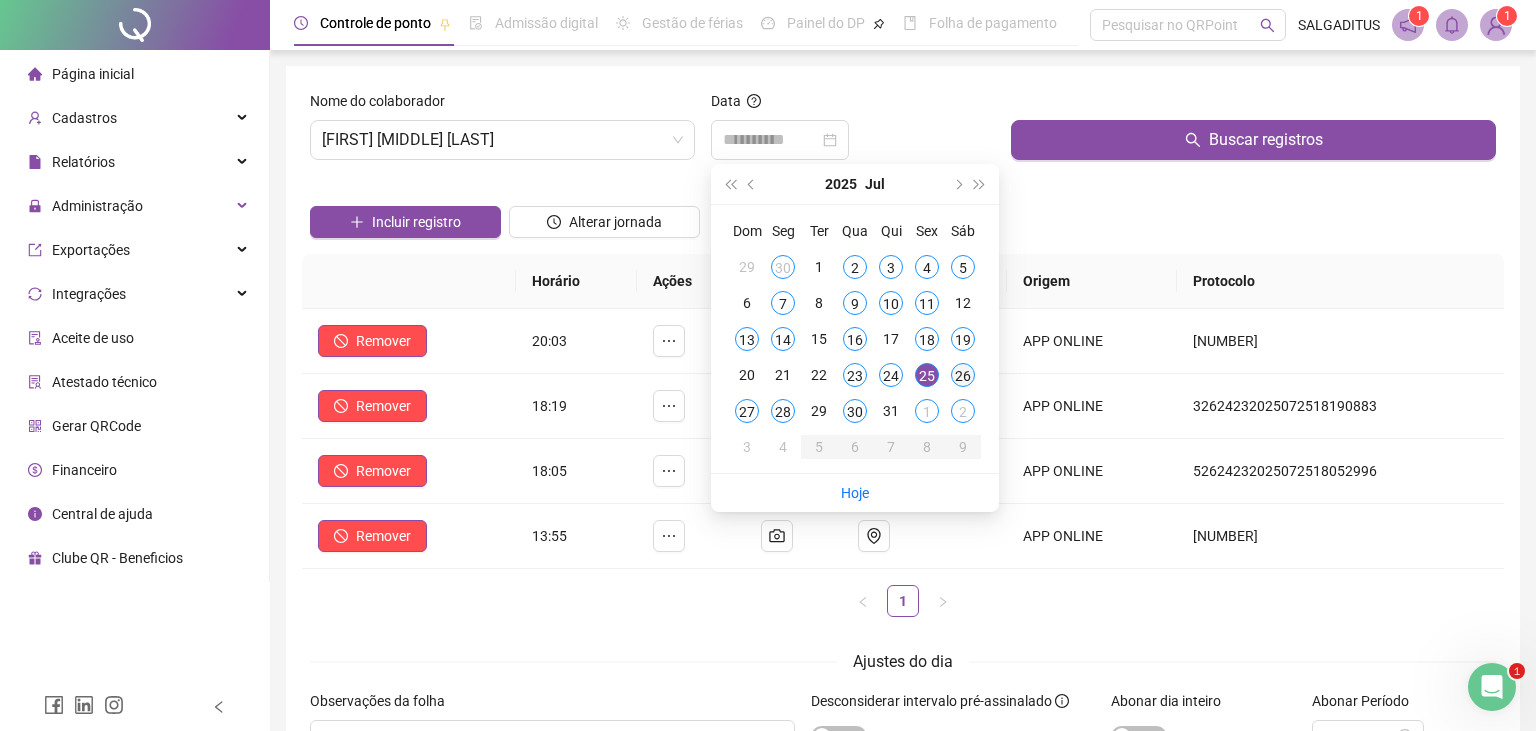 click on "26" at bounding box center [963, 375] 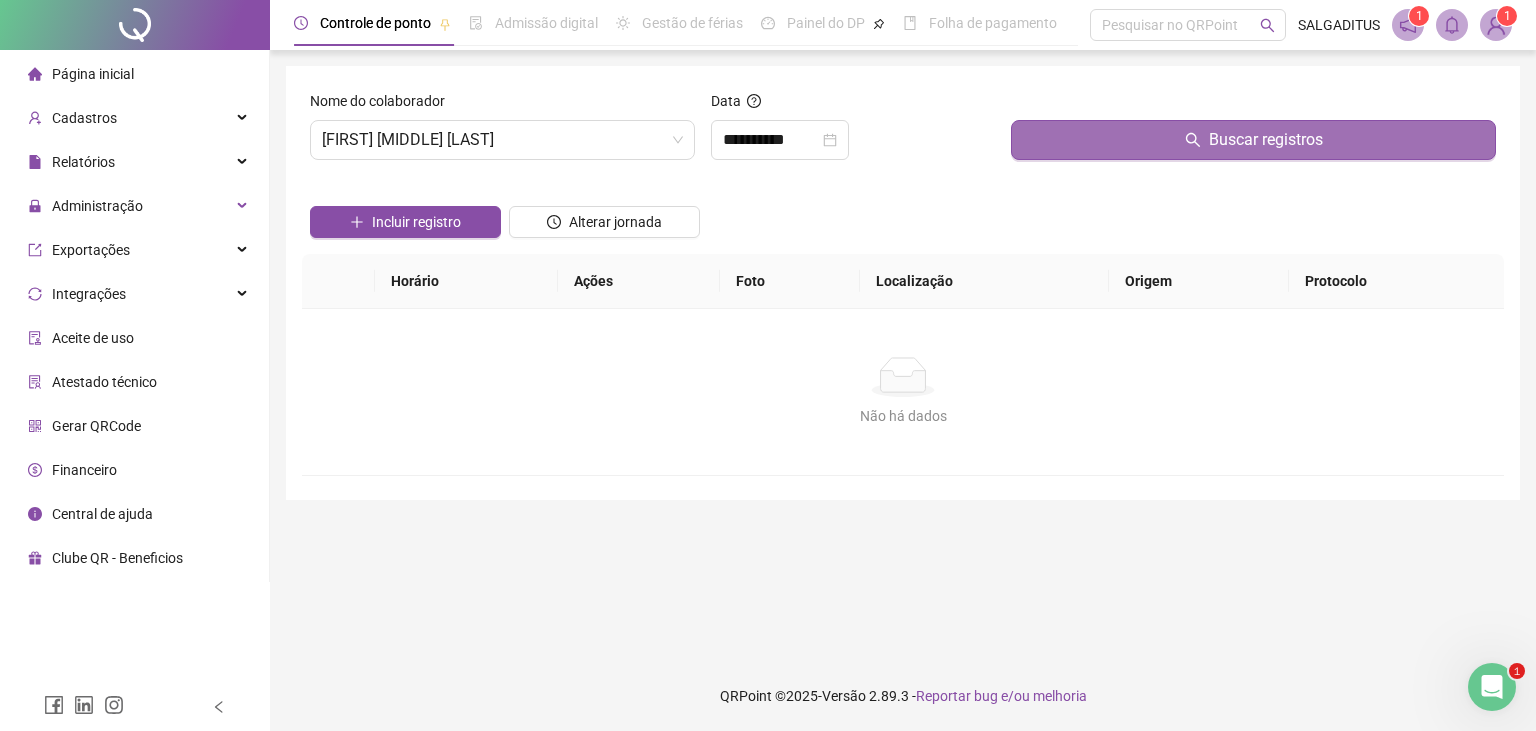 click on "Buscar registros" at bounding box center [1253, 140] 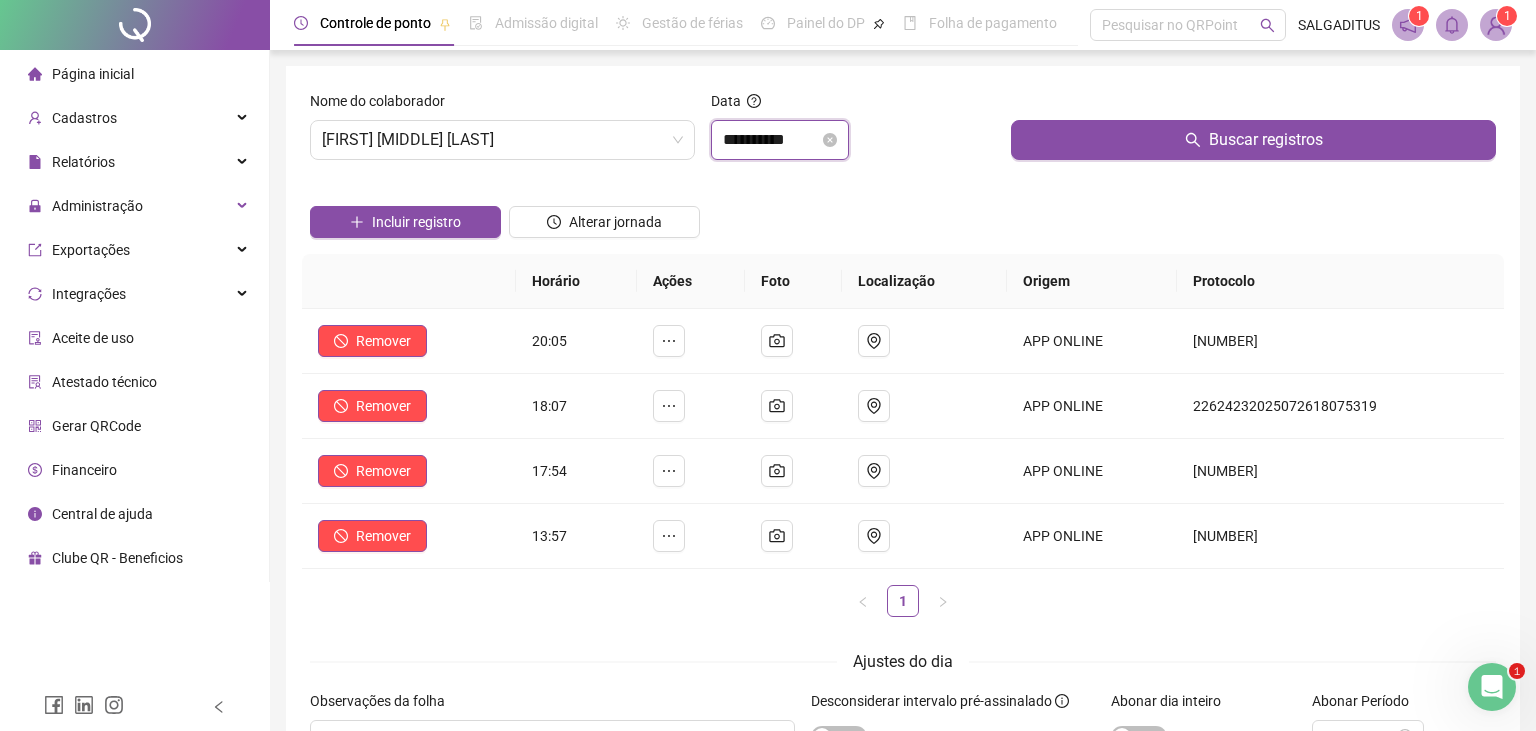 click on "**********" at bounding box center (771, 140) 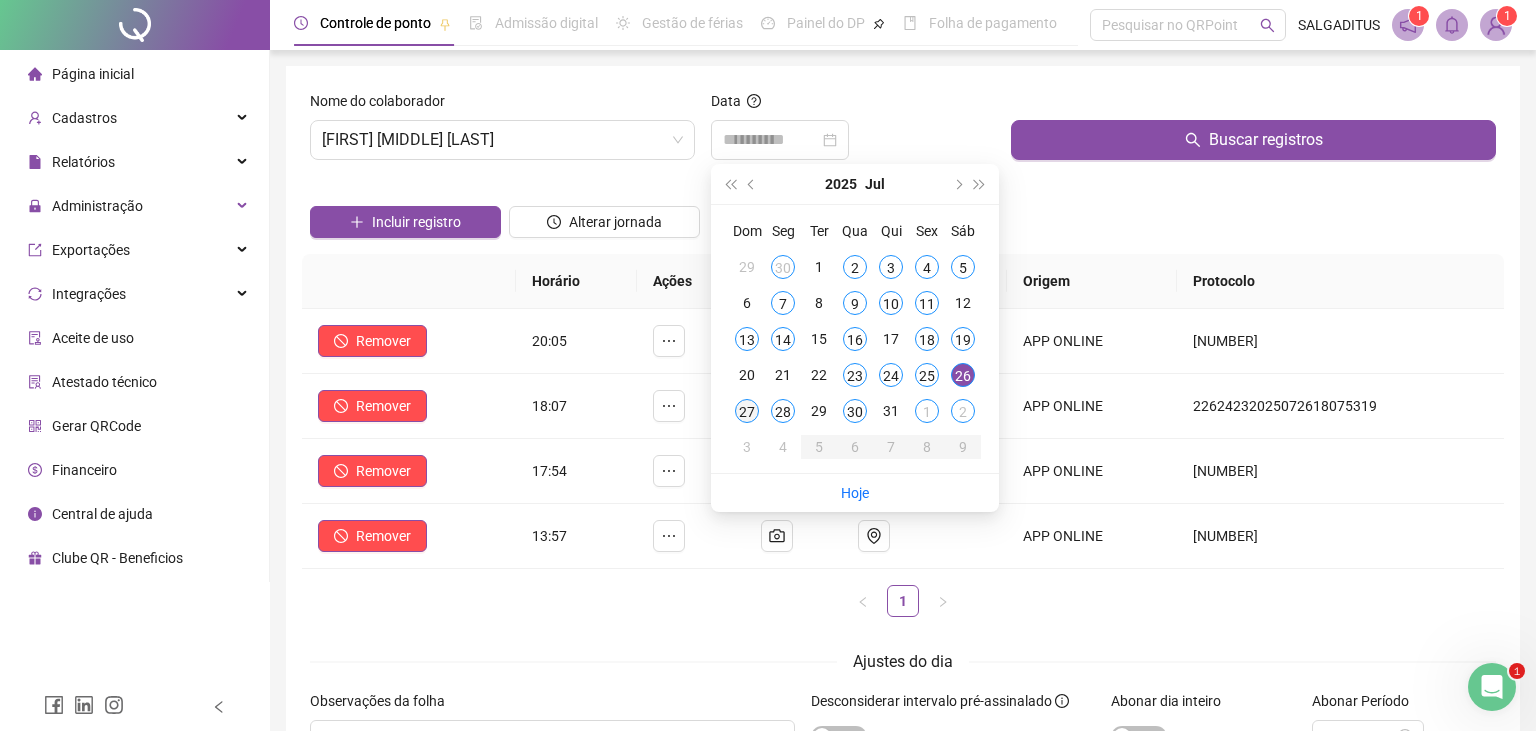 click on "27" at bounding box center [747, 411] 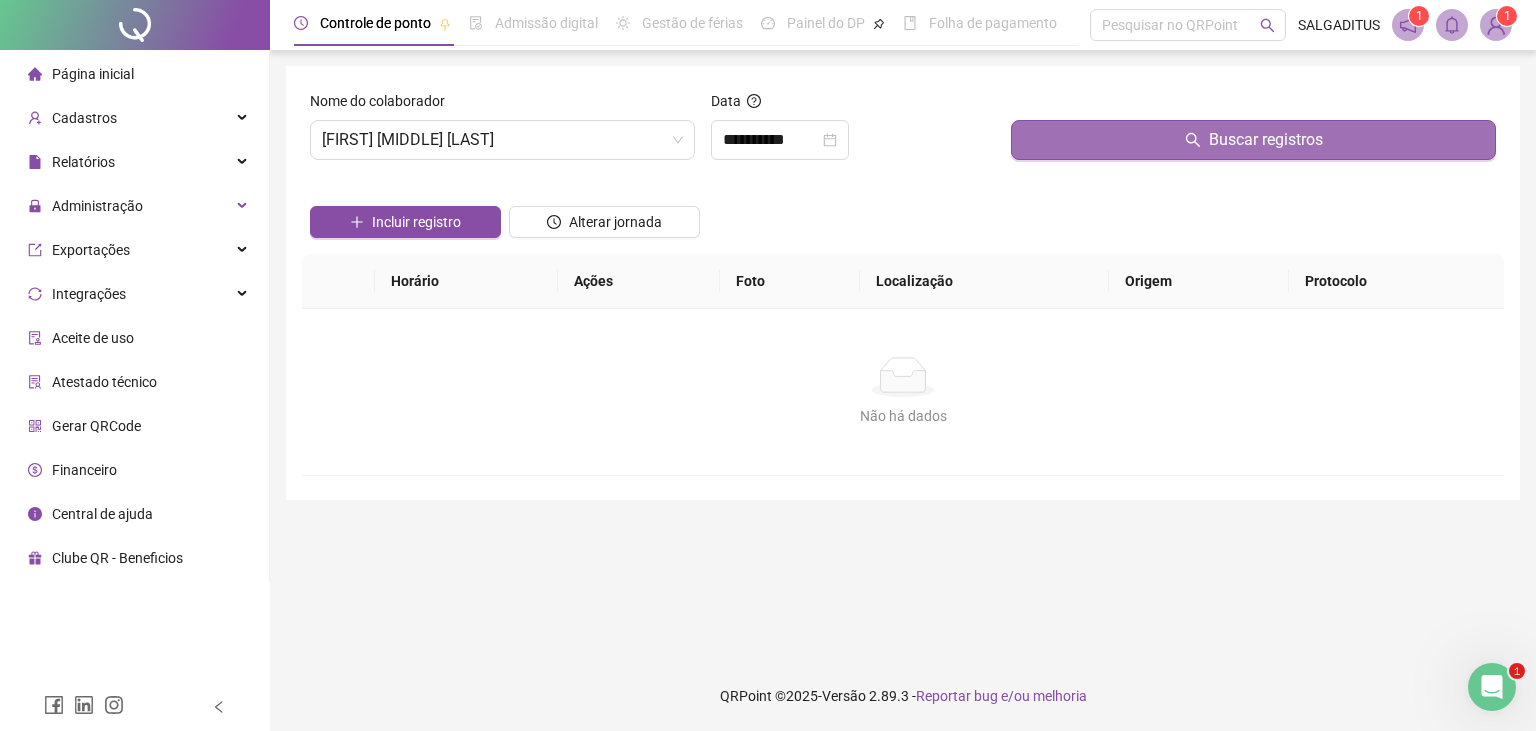 click on "Buscar registros" at bounding box center (1253, 140) 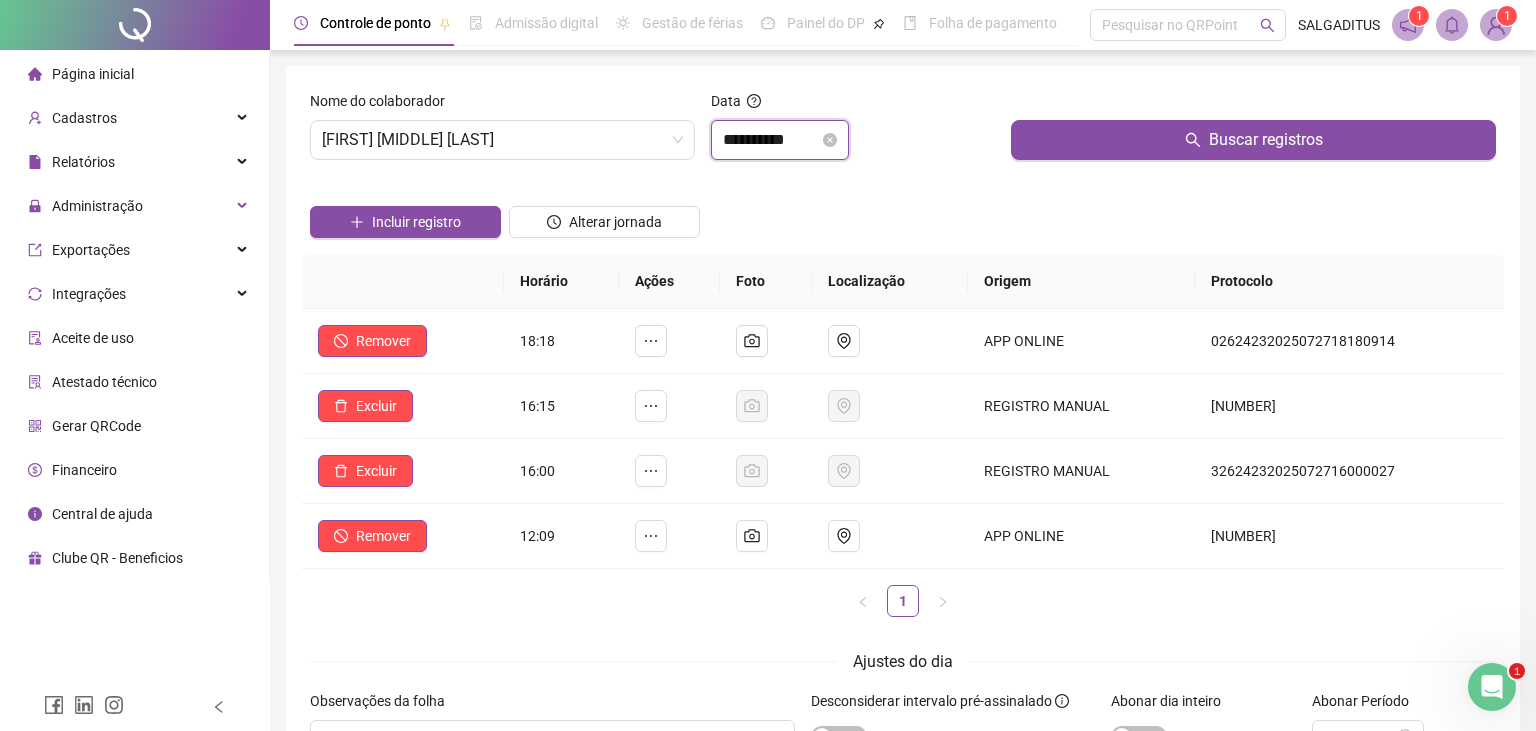 click on "**********" at bounding box center (771, 140) 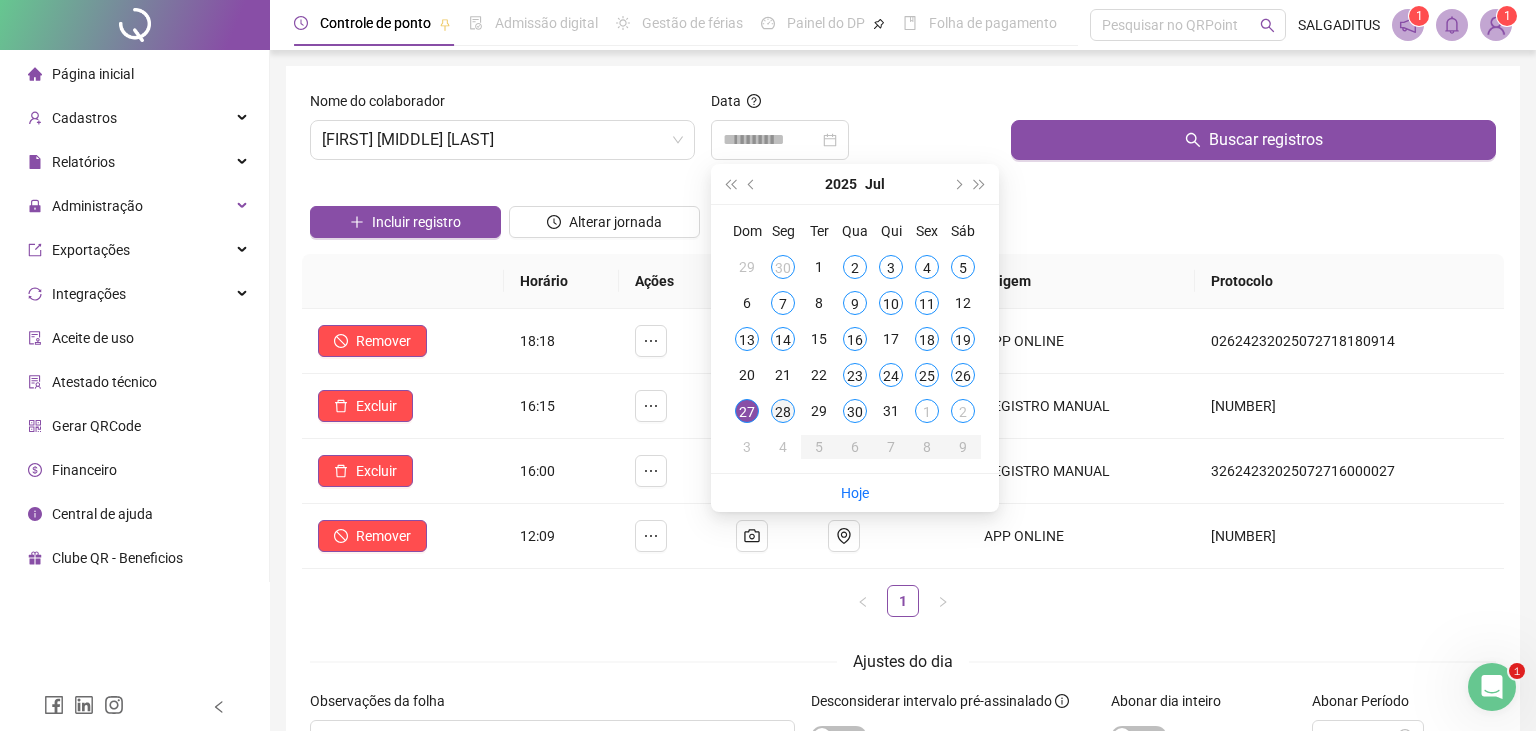 click on "28" at bounding box center [783, 411] 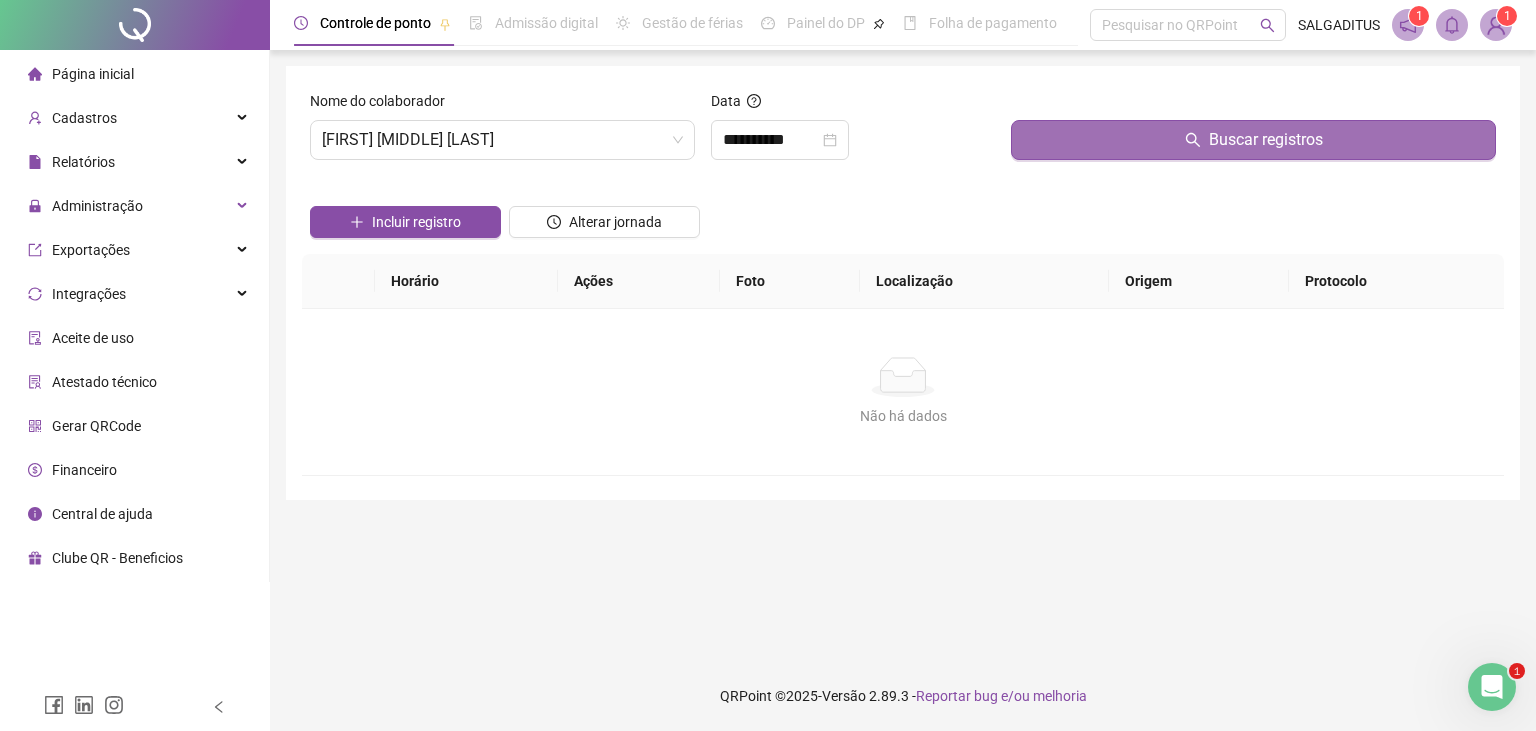 click on "Buscar registros" at bounding box center (1253, 140) 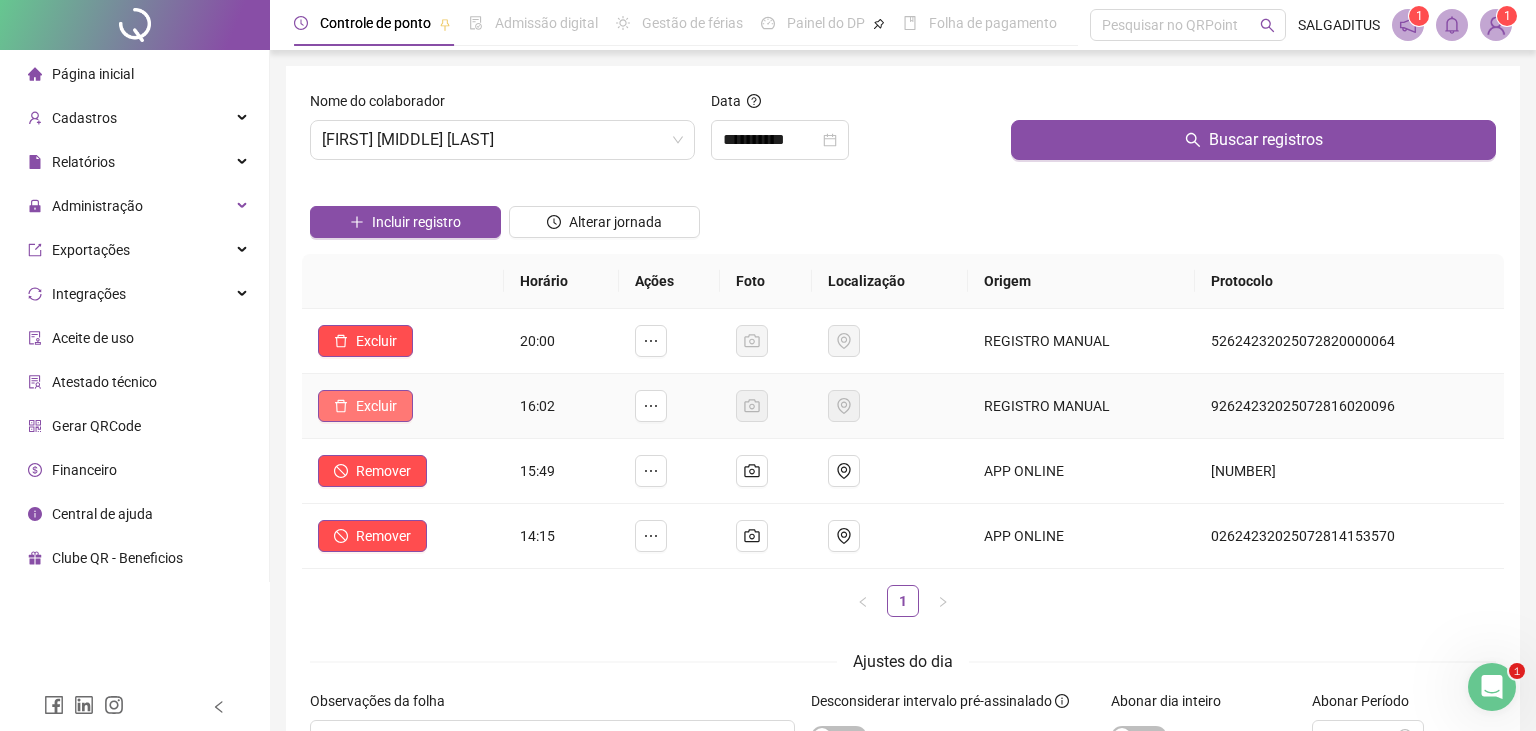 click on "Excluir" at bounding box center (376, 406) 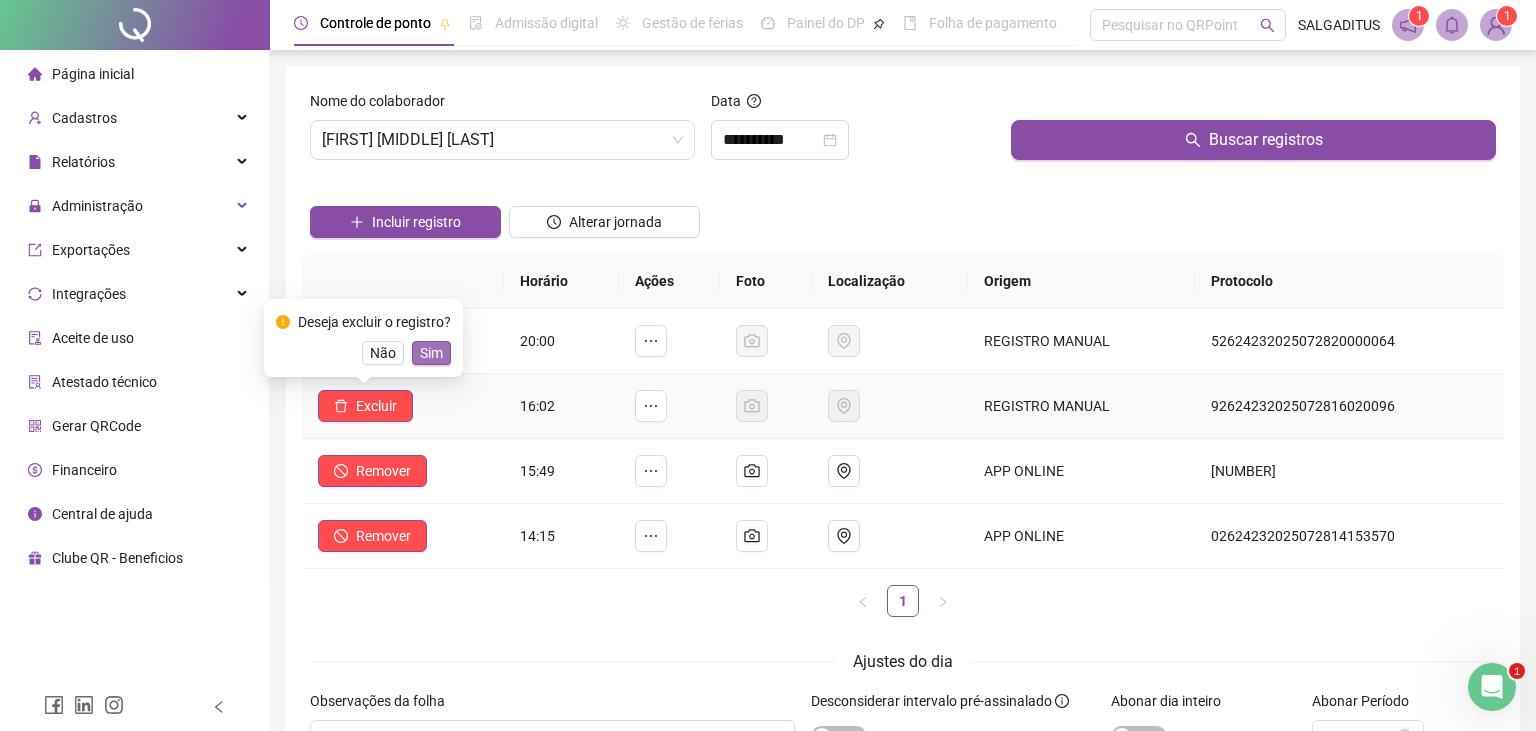click on "Sim" at bounding box center (431, 353) 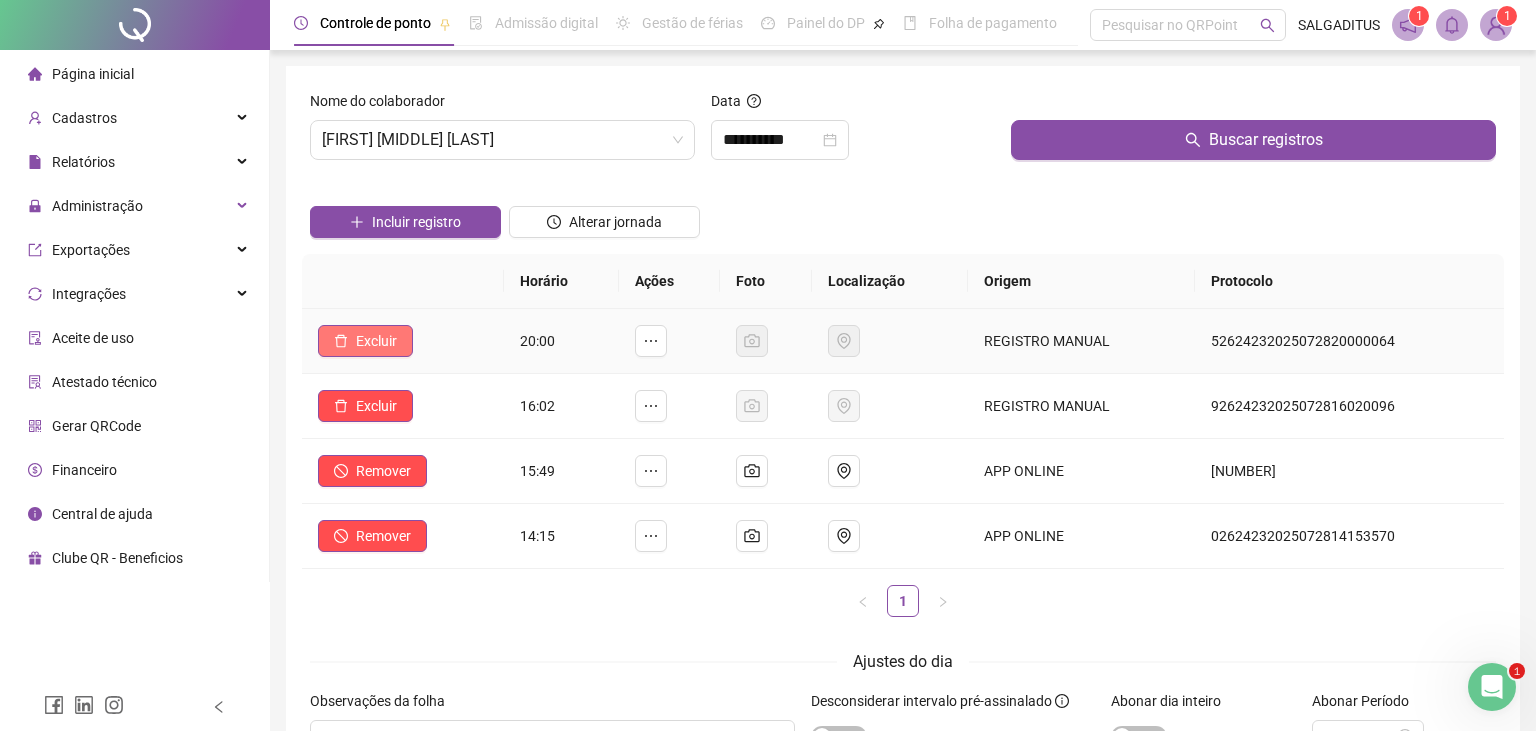 click on "Excluir" at bounding box center [365, 341] 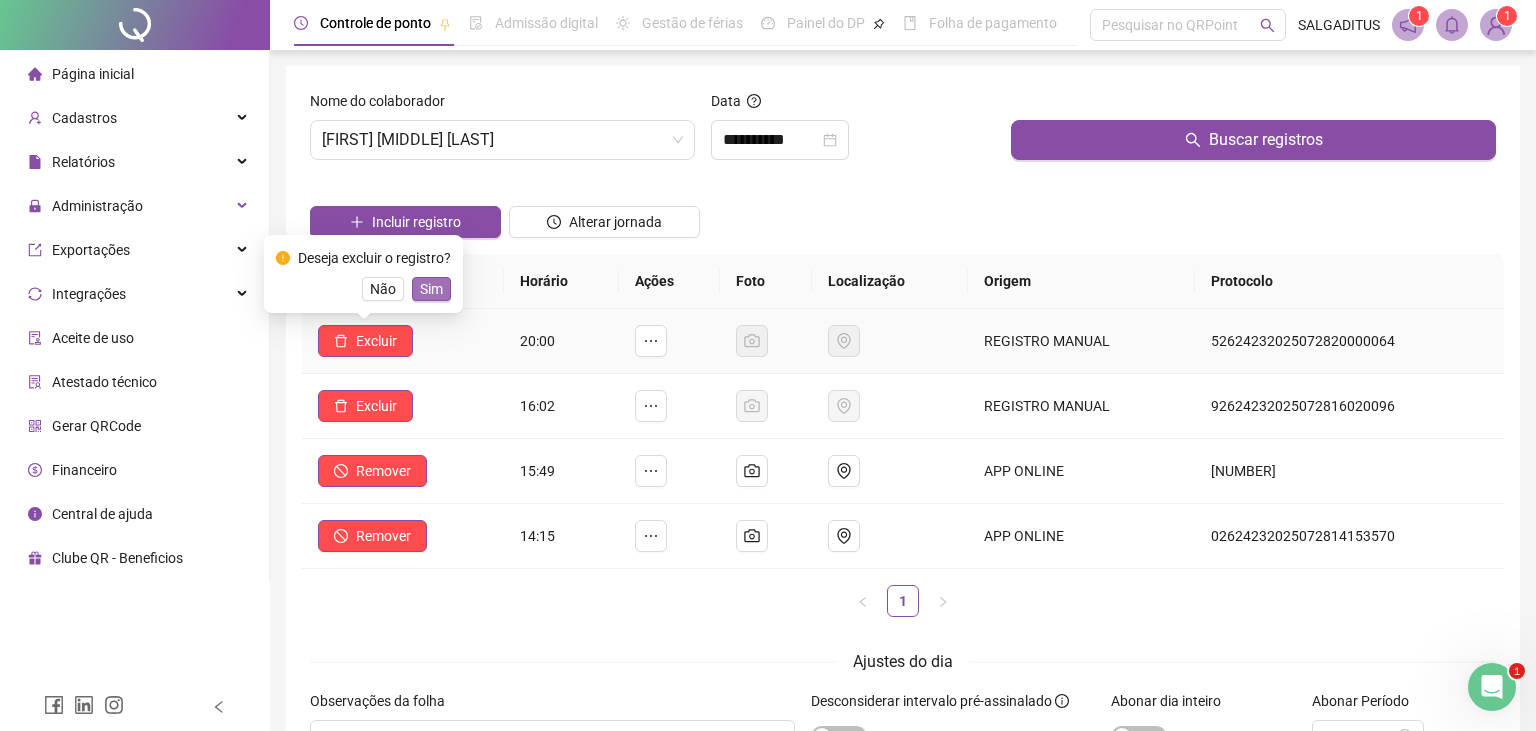 click on "Sim" at bounding box center (431, 289) 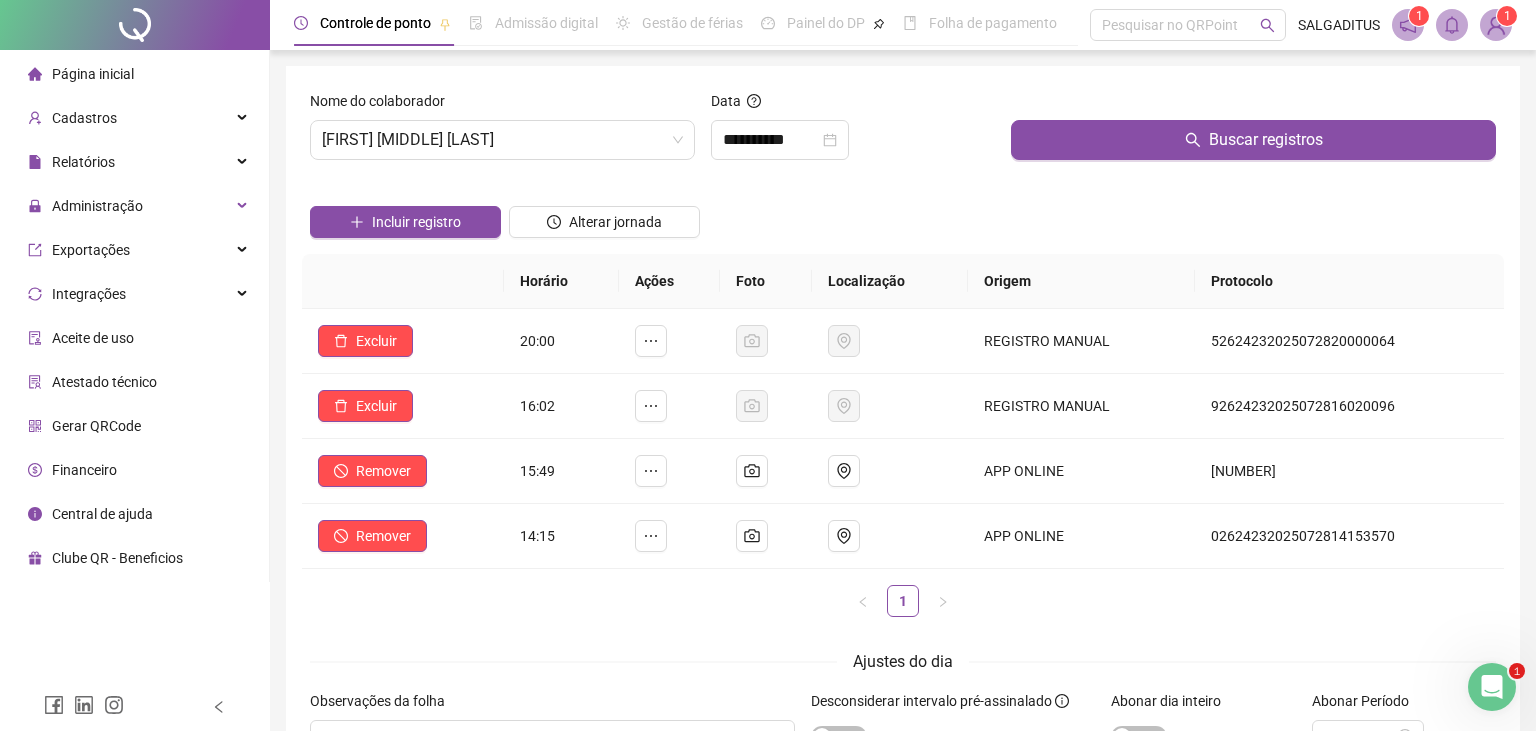 click on "**********" at bounding box center (903, 445) 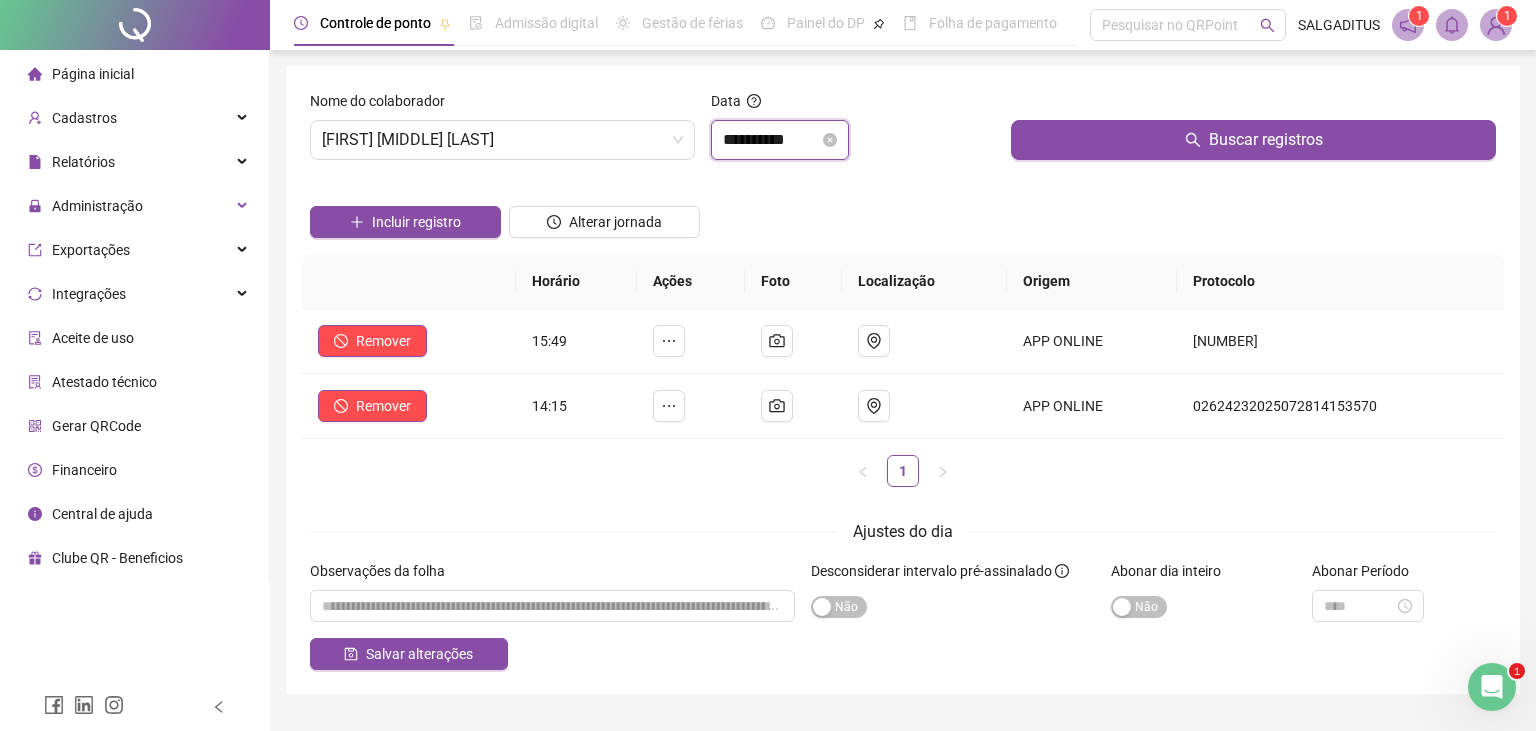 click on "**********" at bounding box center [771, 140] 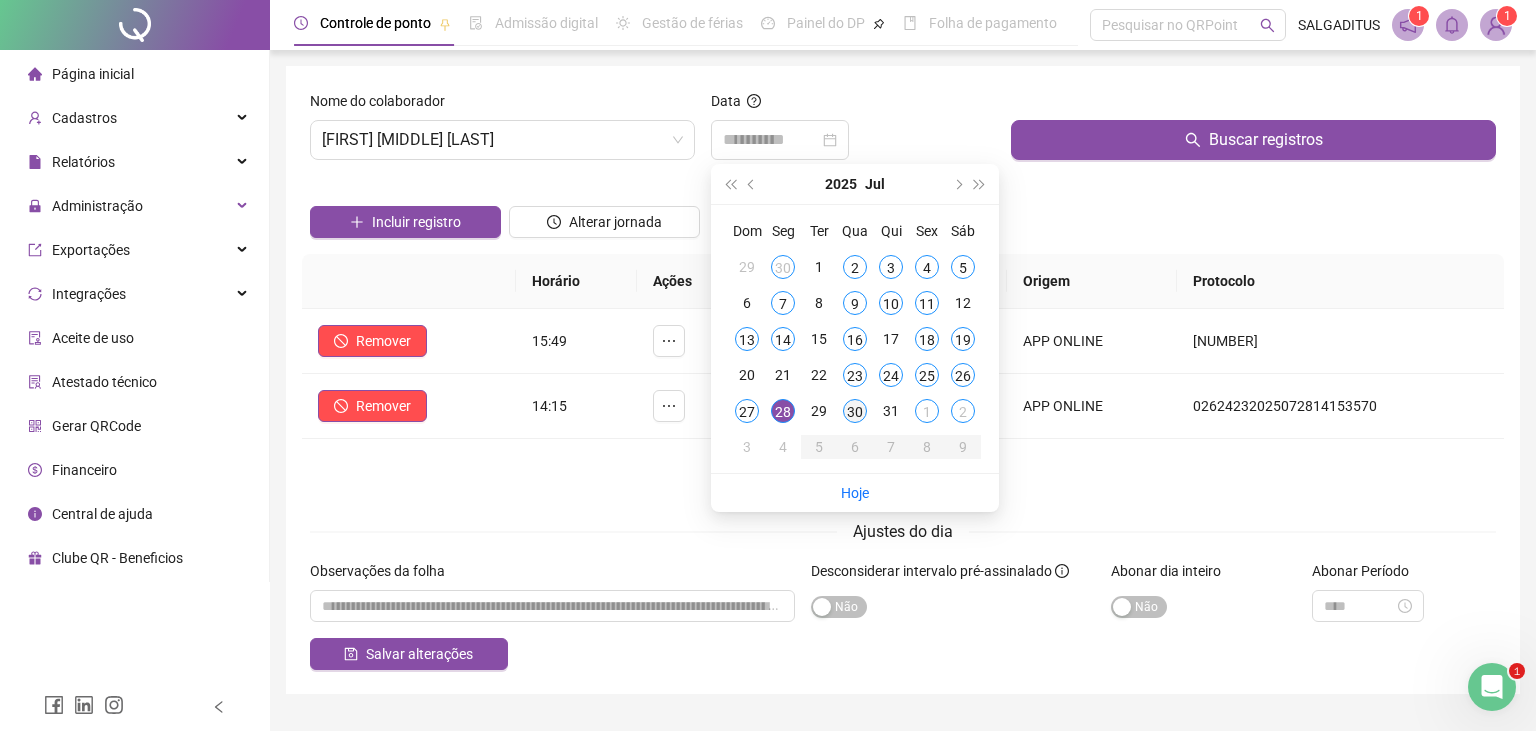 click on "30" at bounding box center [855, 411] 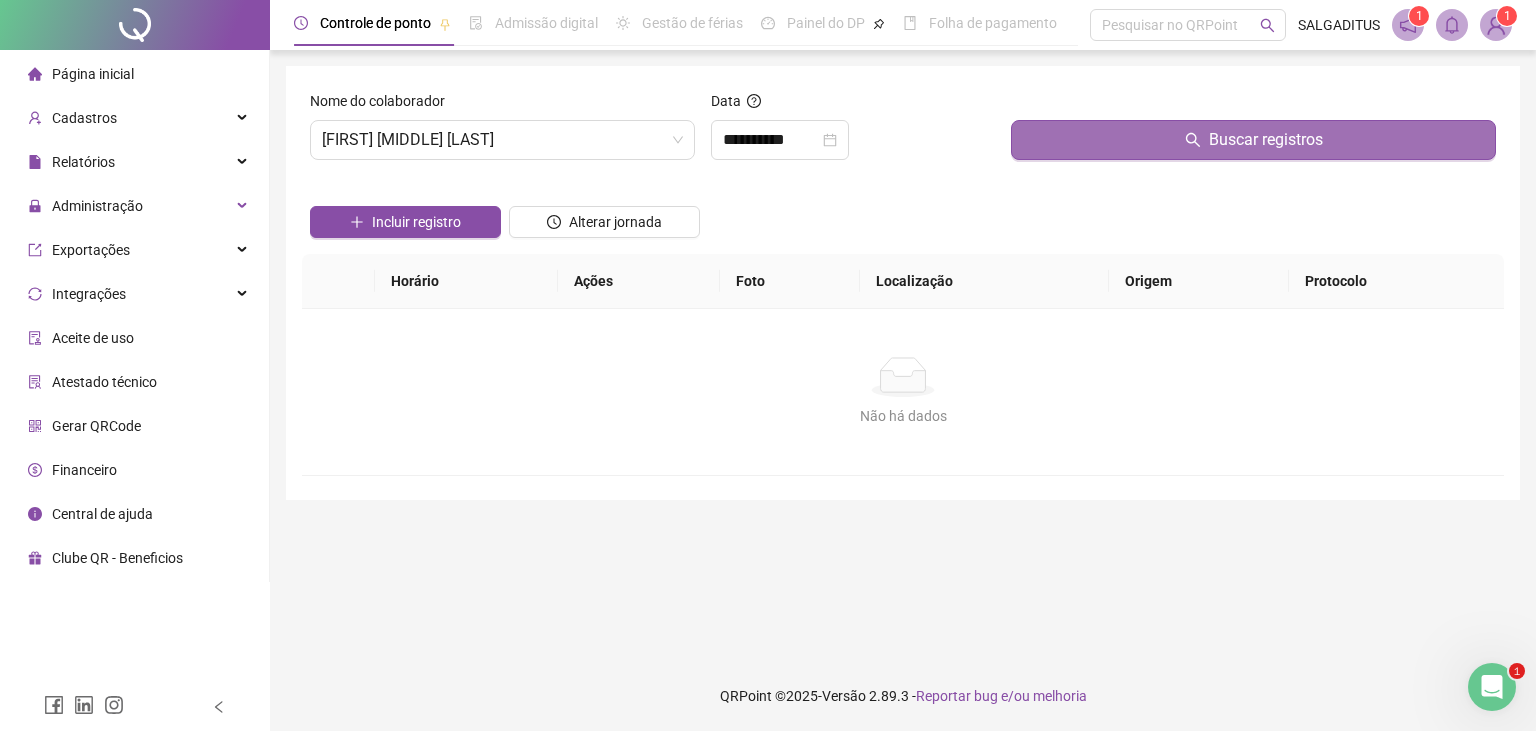 click on "Buscar registros" at bounding box center [1253, 140] 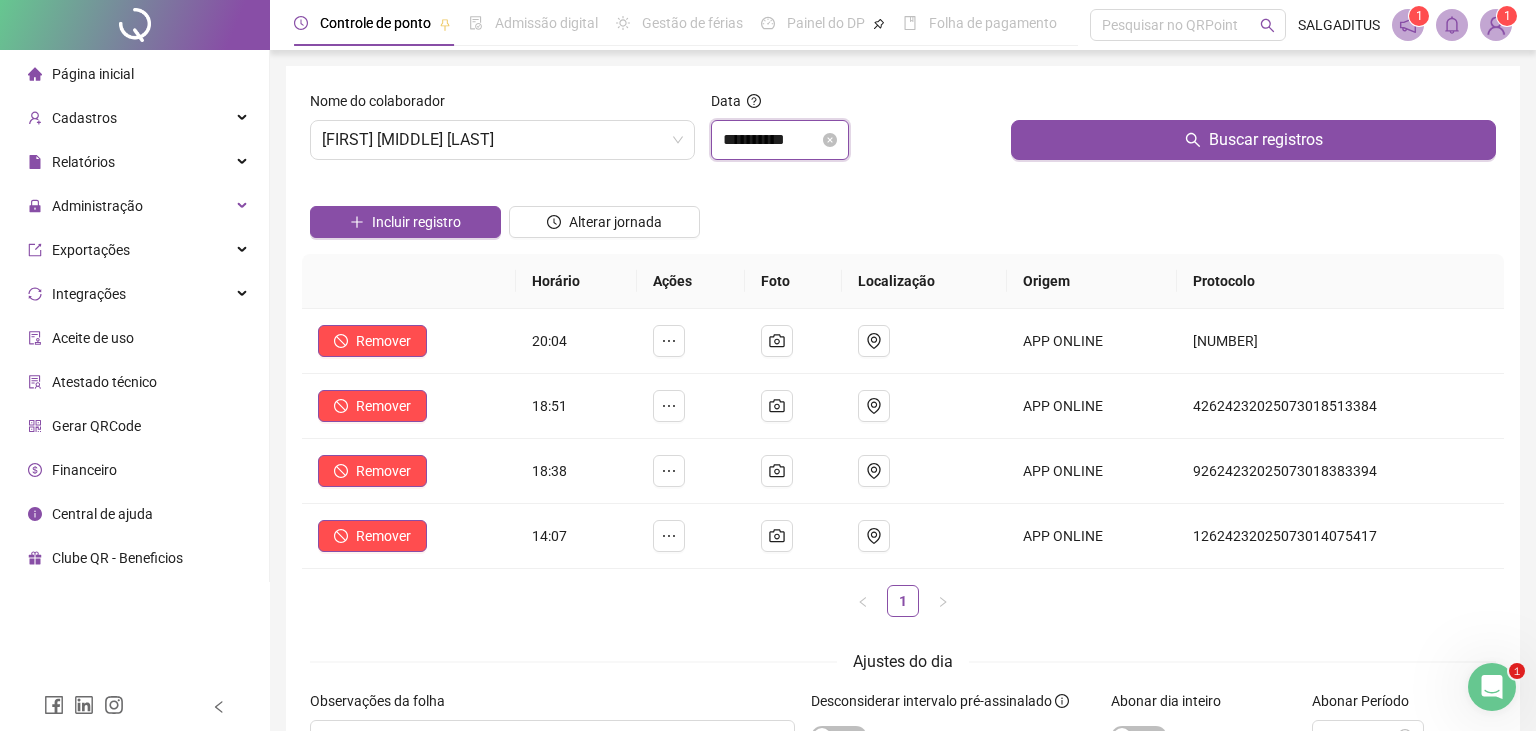 click on "**********" at bounding box center (771, 140) 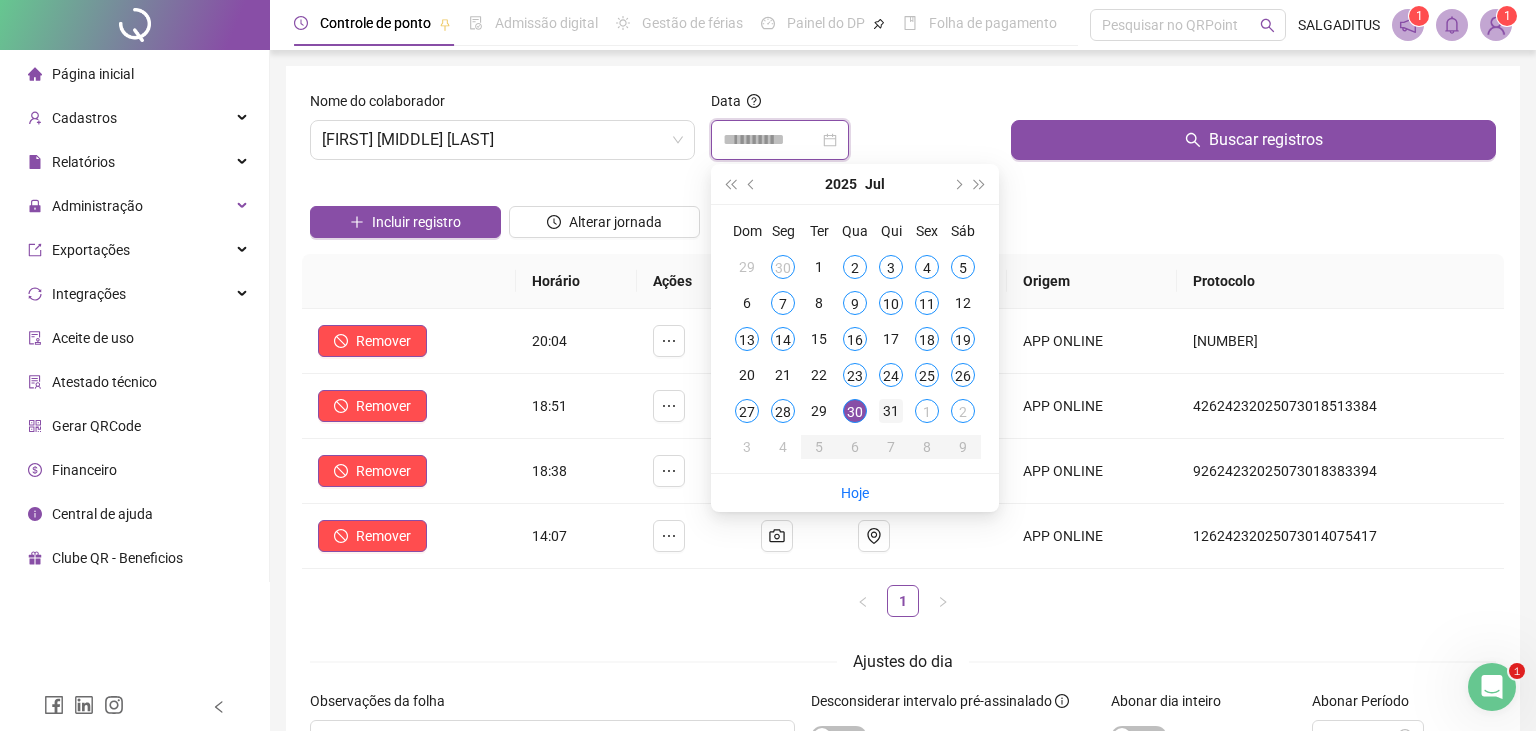 type on "**********" 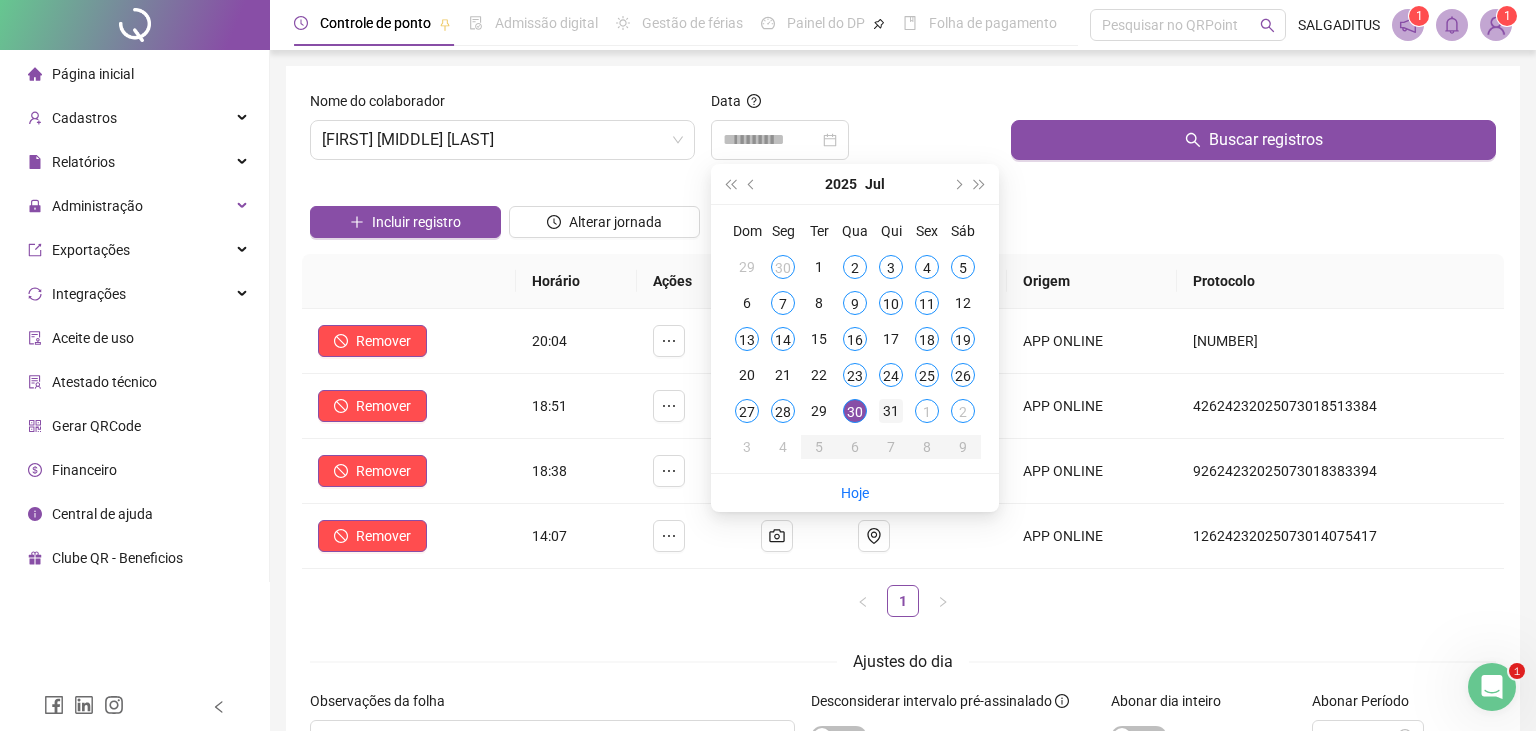 click on "31" at bounding box center [891, 411] 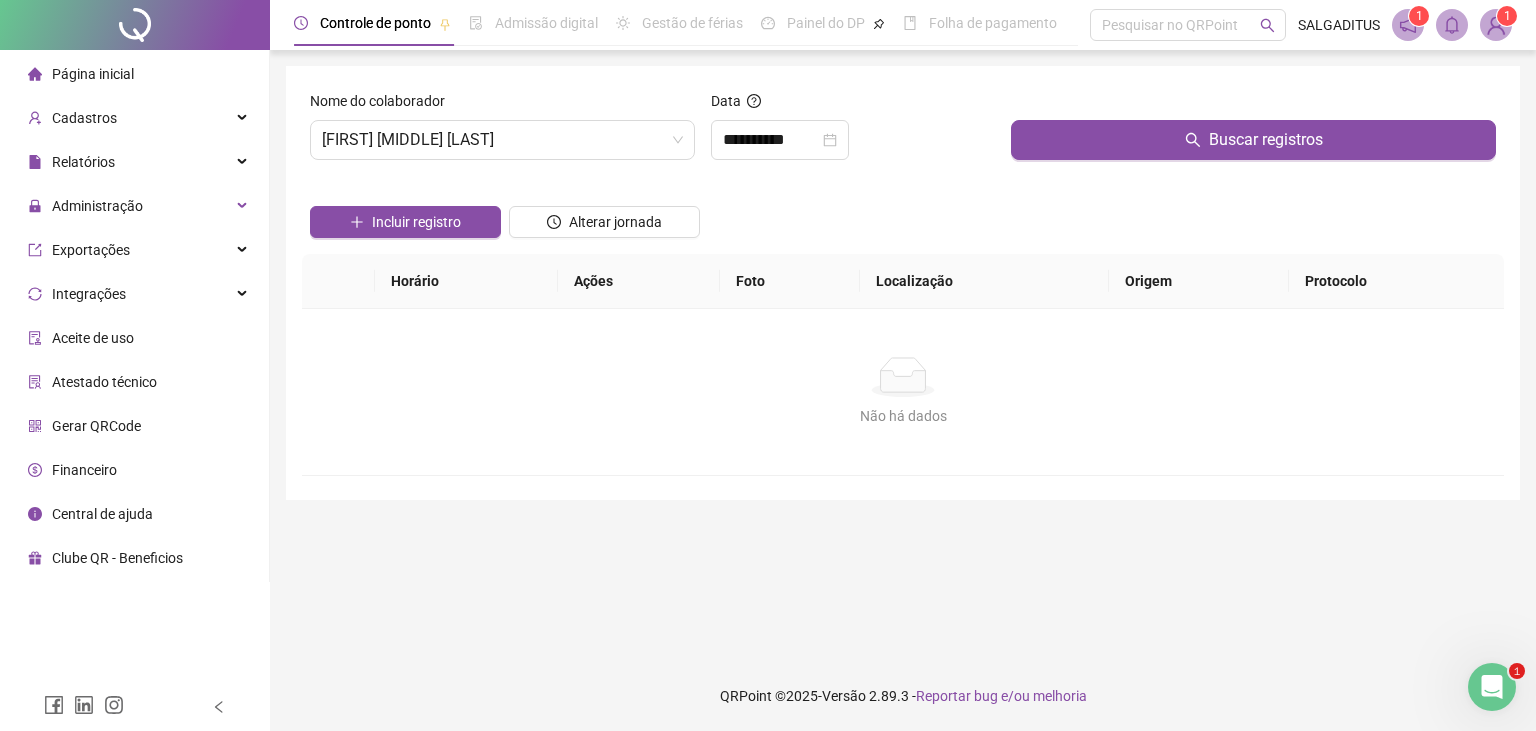 click on "Buscar registros" at bounding box center (1253, 133) 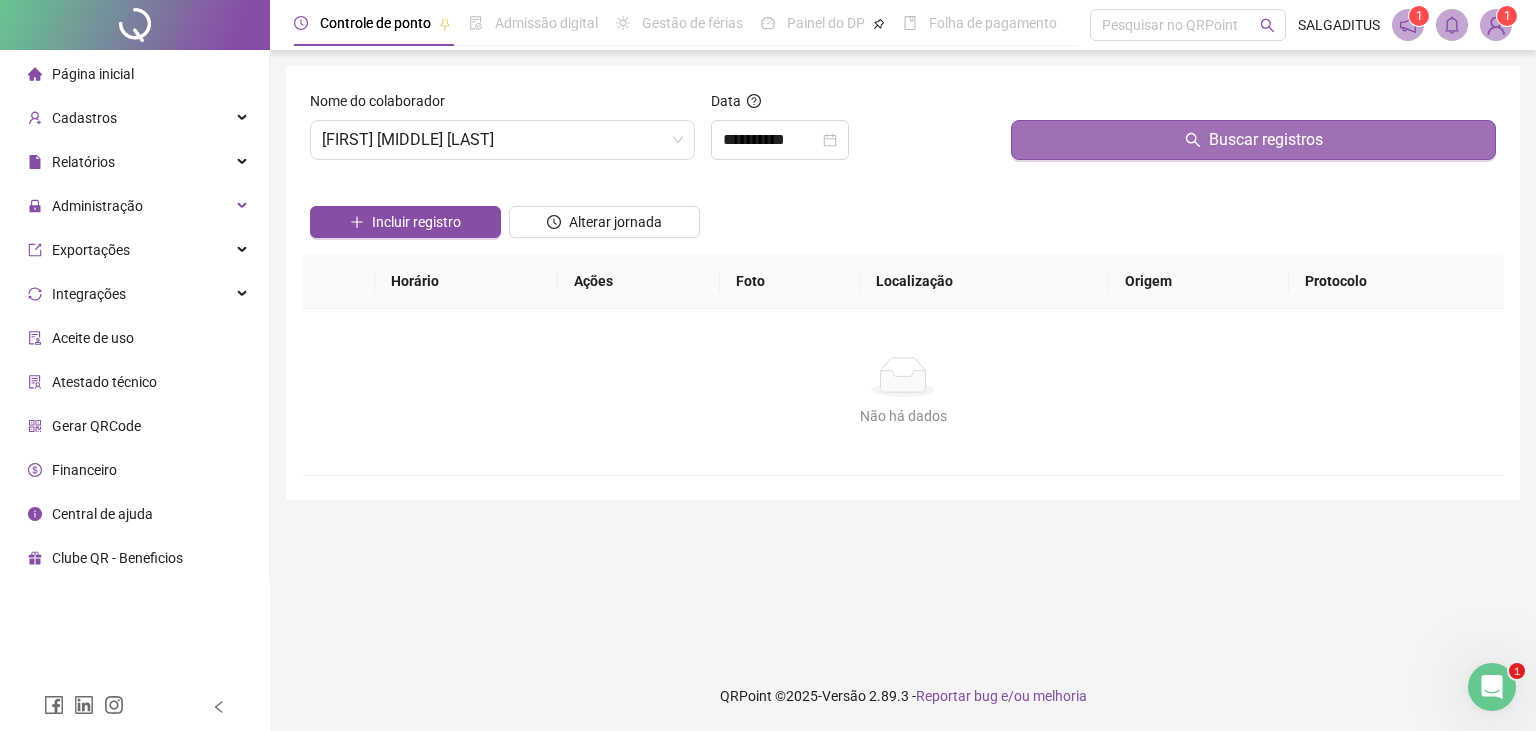 click on "Buscar registros" at bounding box center [1266, 140] 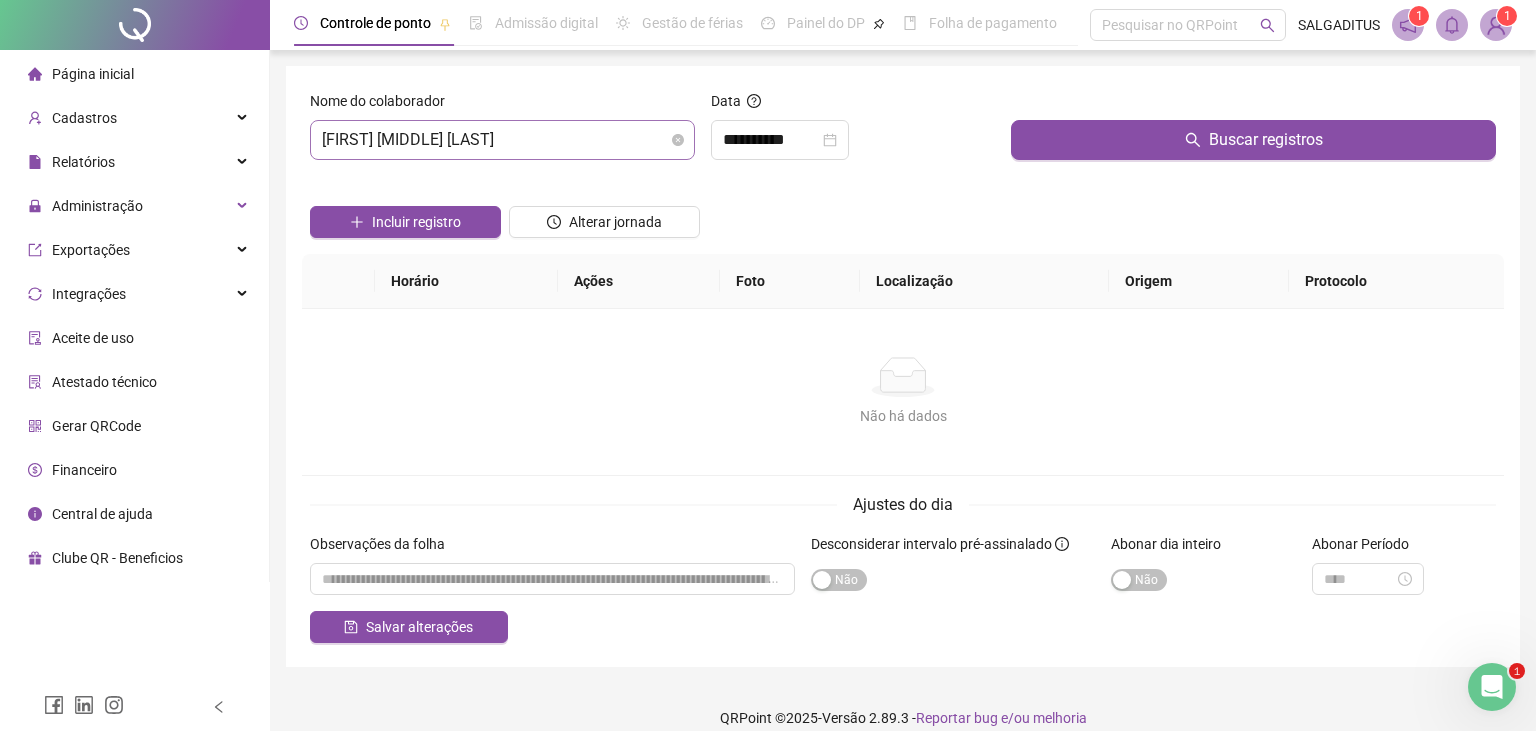 scroll, scrollTop: 216, scrollLeft: 0, axis: vertical 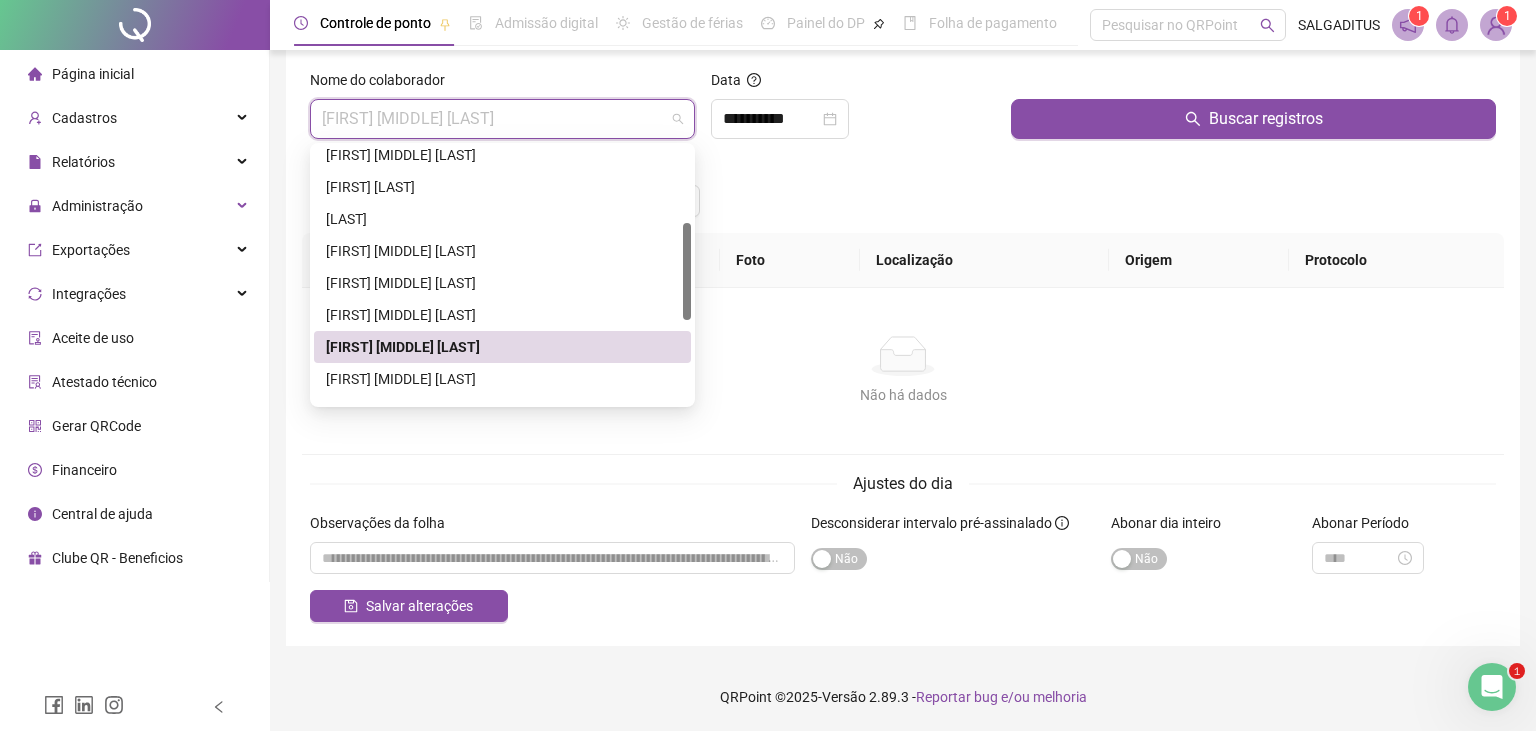click on "[FIRST] [MIDDLE] [LAST]" at bounding box center [502, 283] 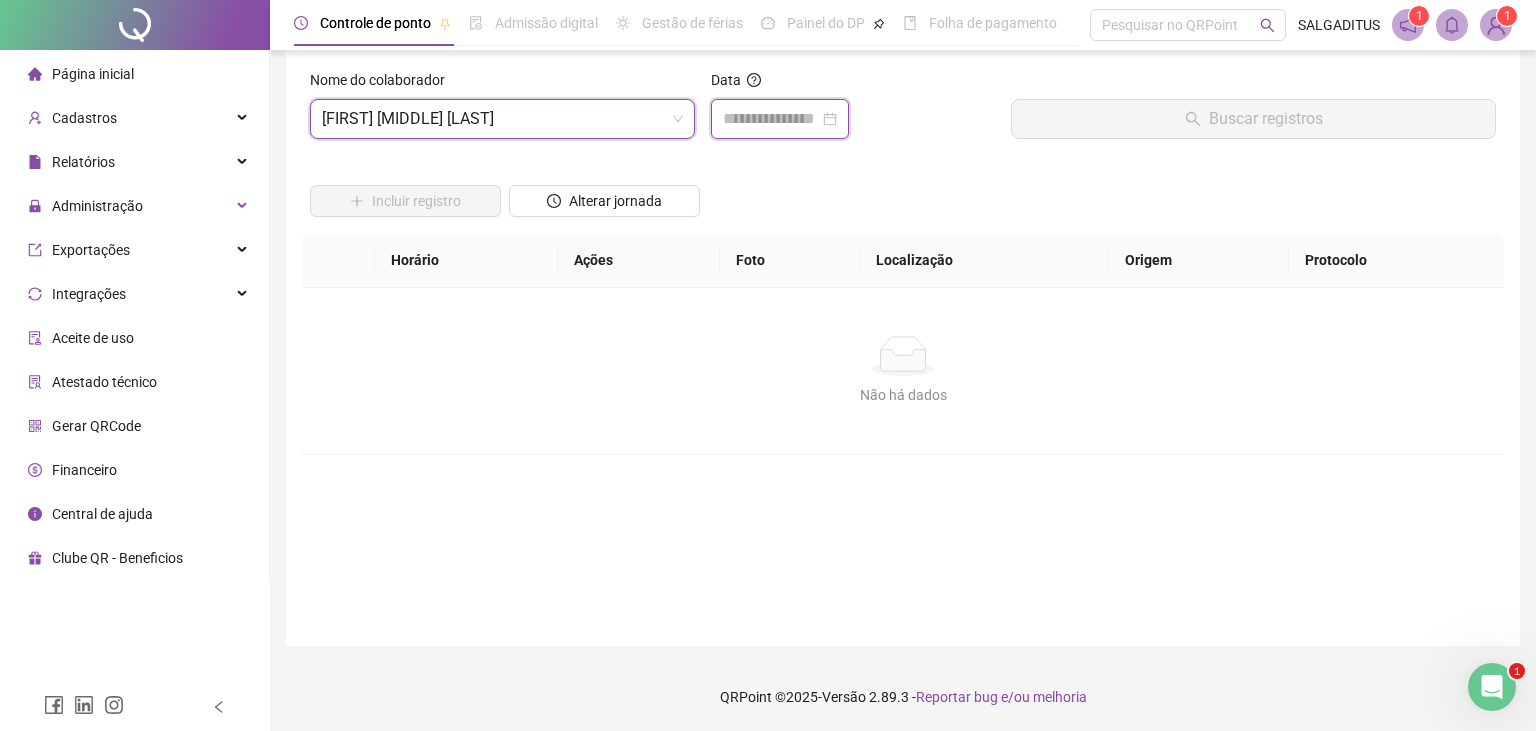 click at bounding box center [771, 119] 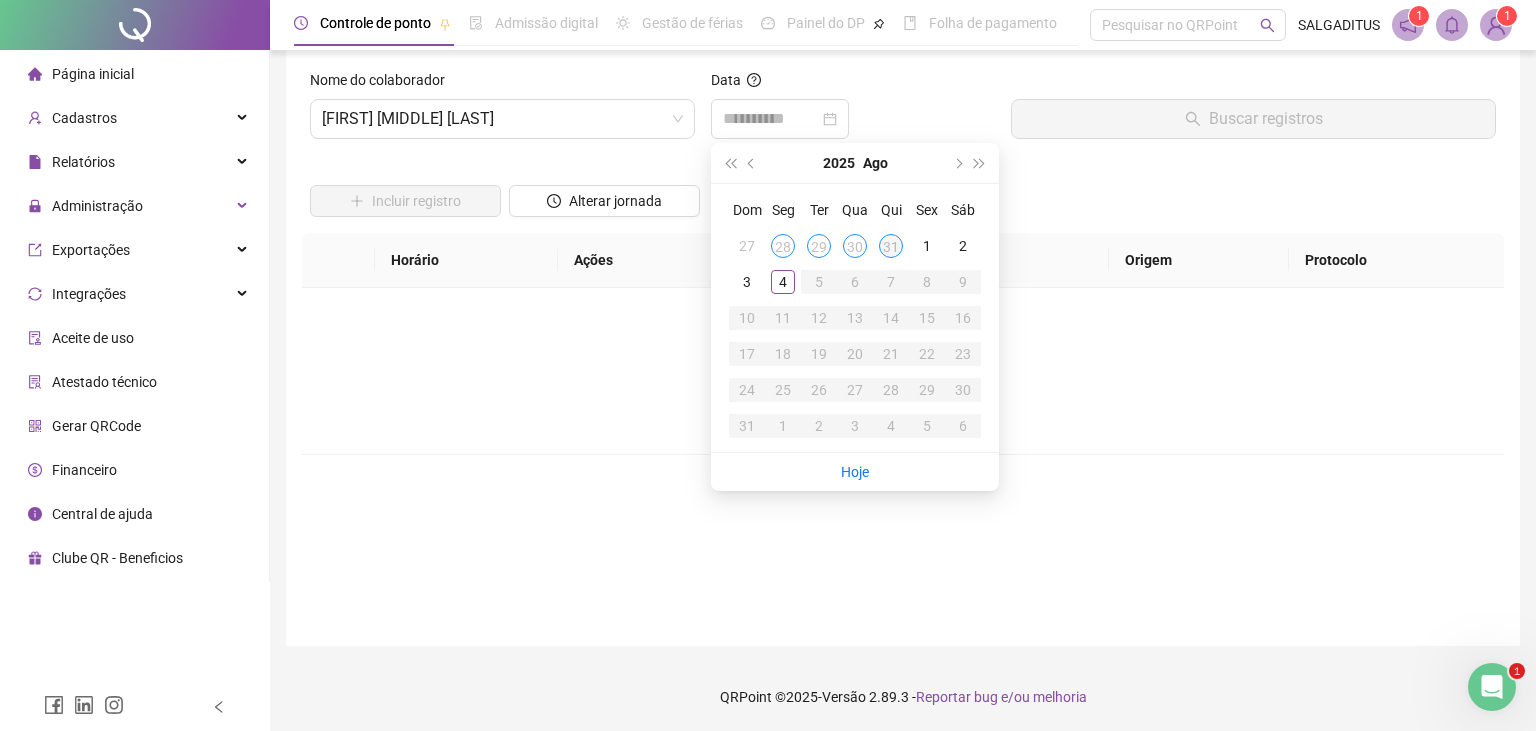 click on "31" at bounding box center [891, 246] 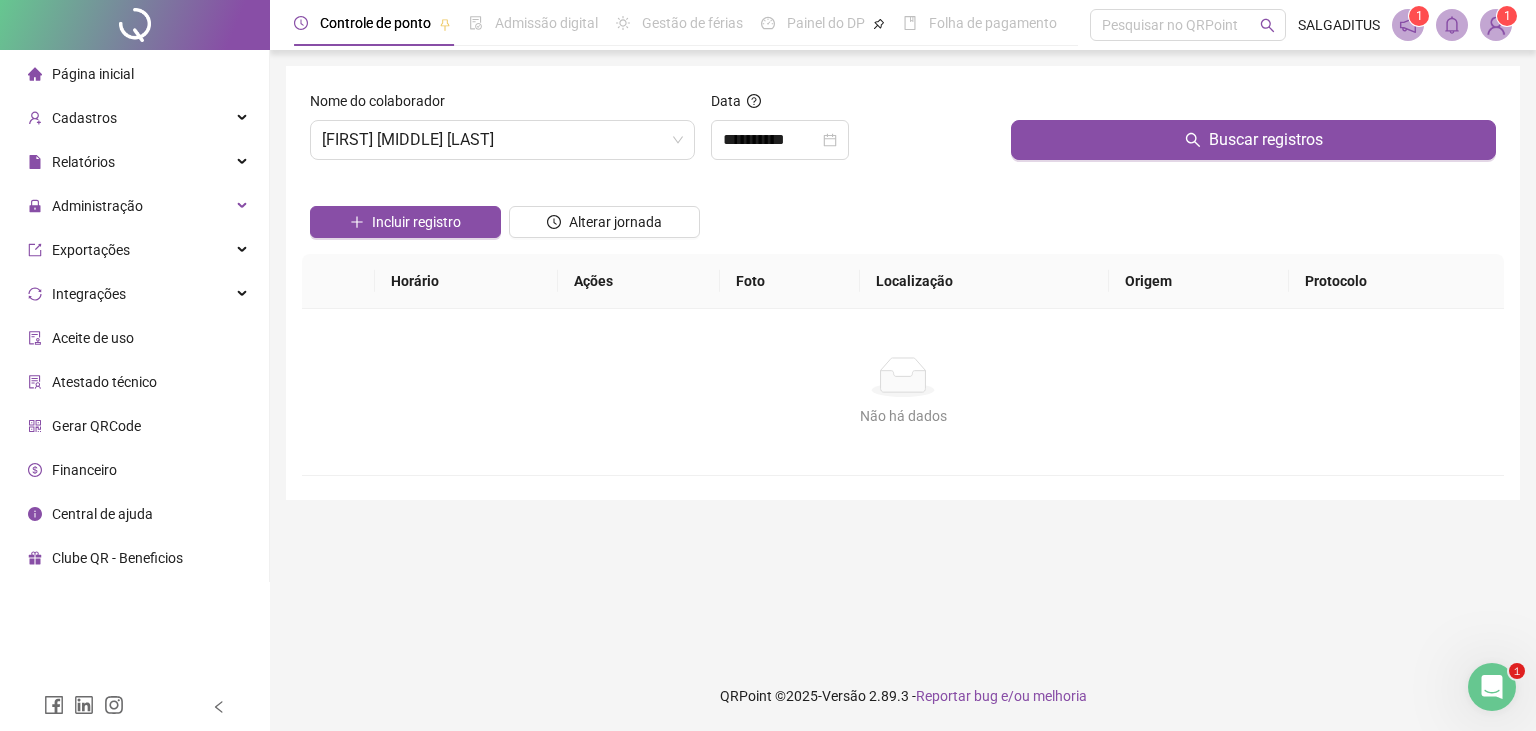 scroll, scrollTop: 0, scrollLeft: 0, axis: both 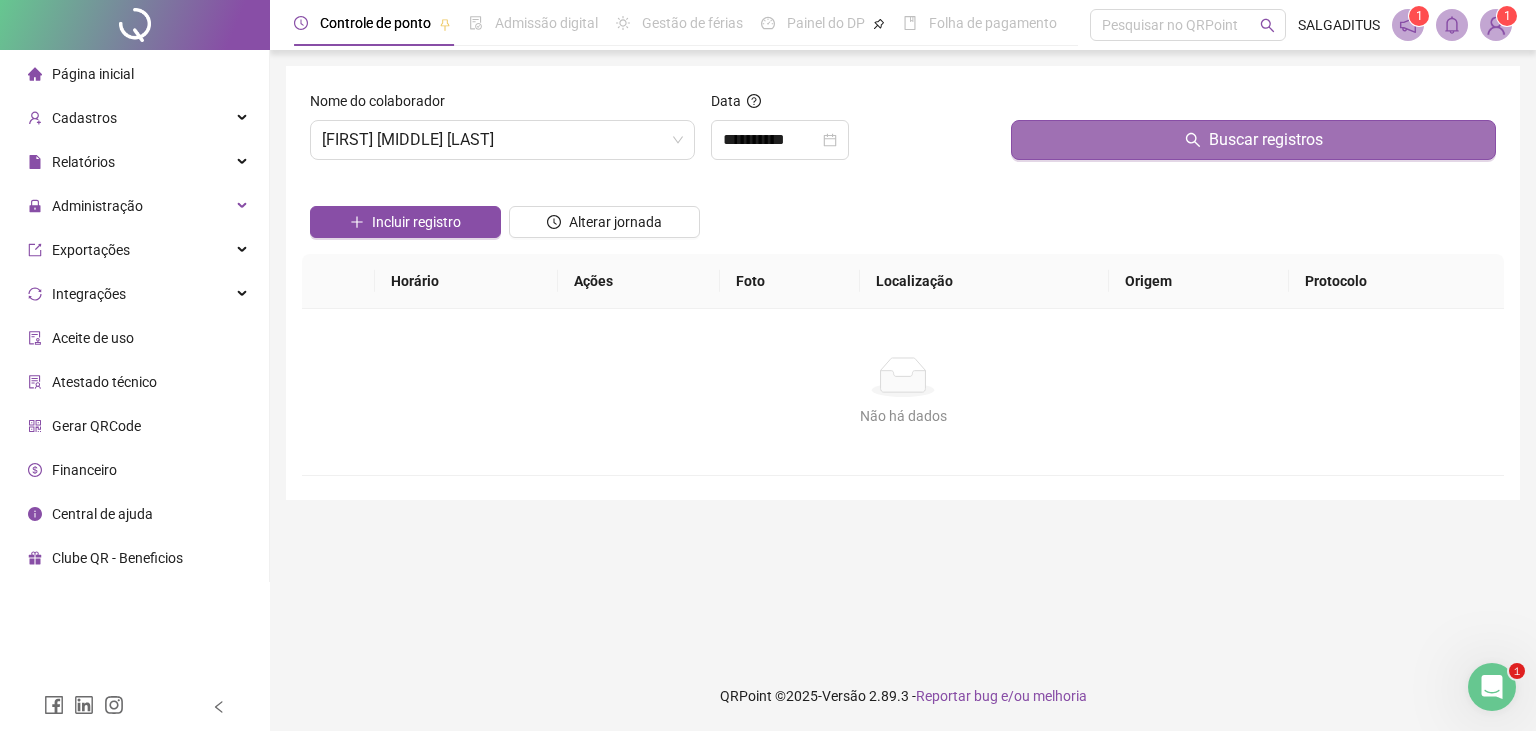 click on "Buscar registros" at bounding box center (1253, 140) 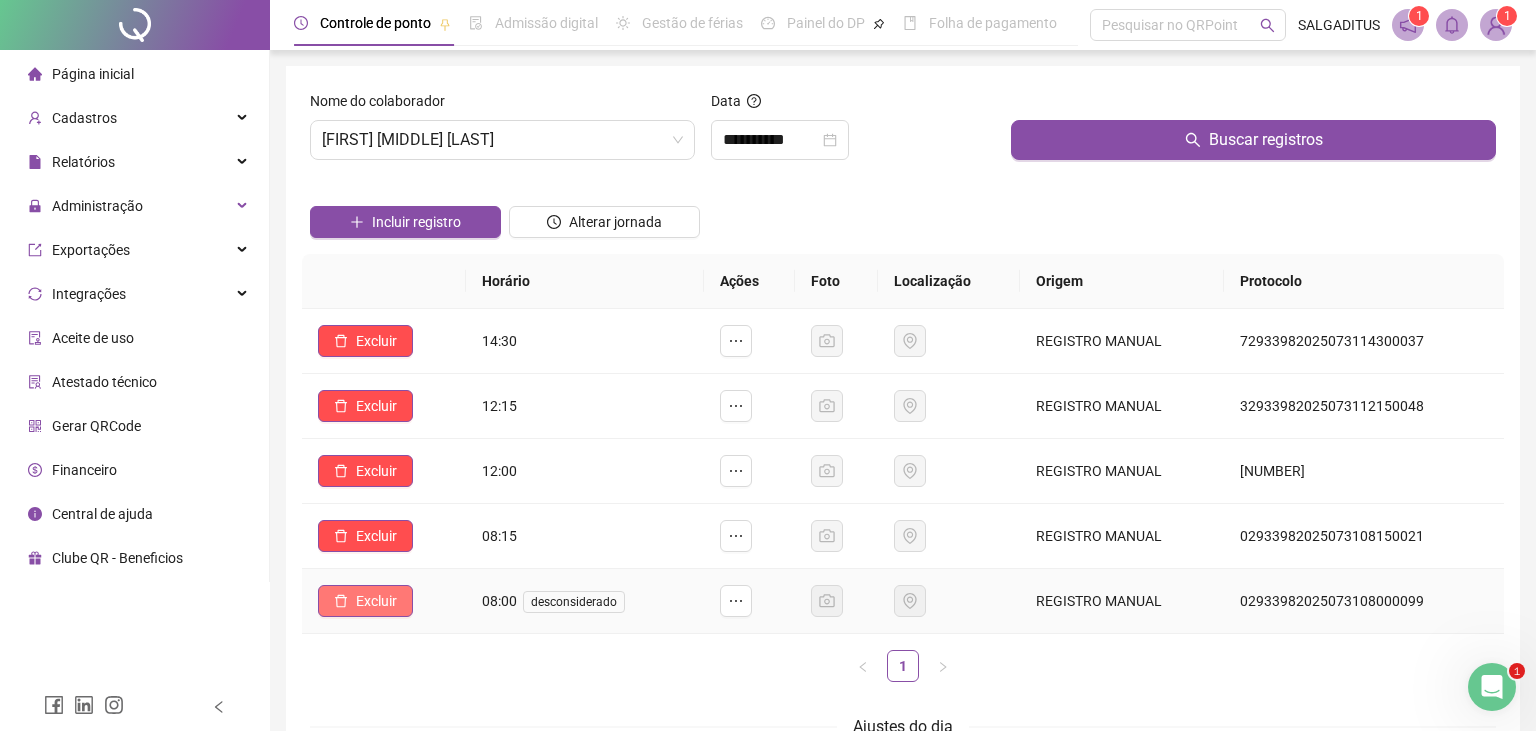 click on "Excluir" at bounding box center (376, 601) 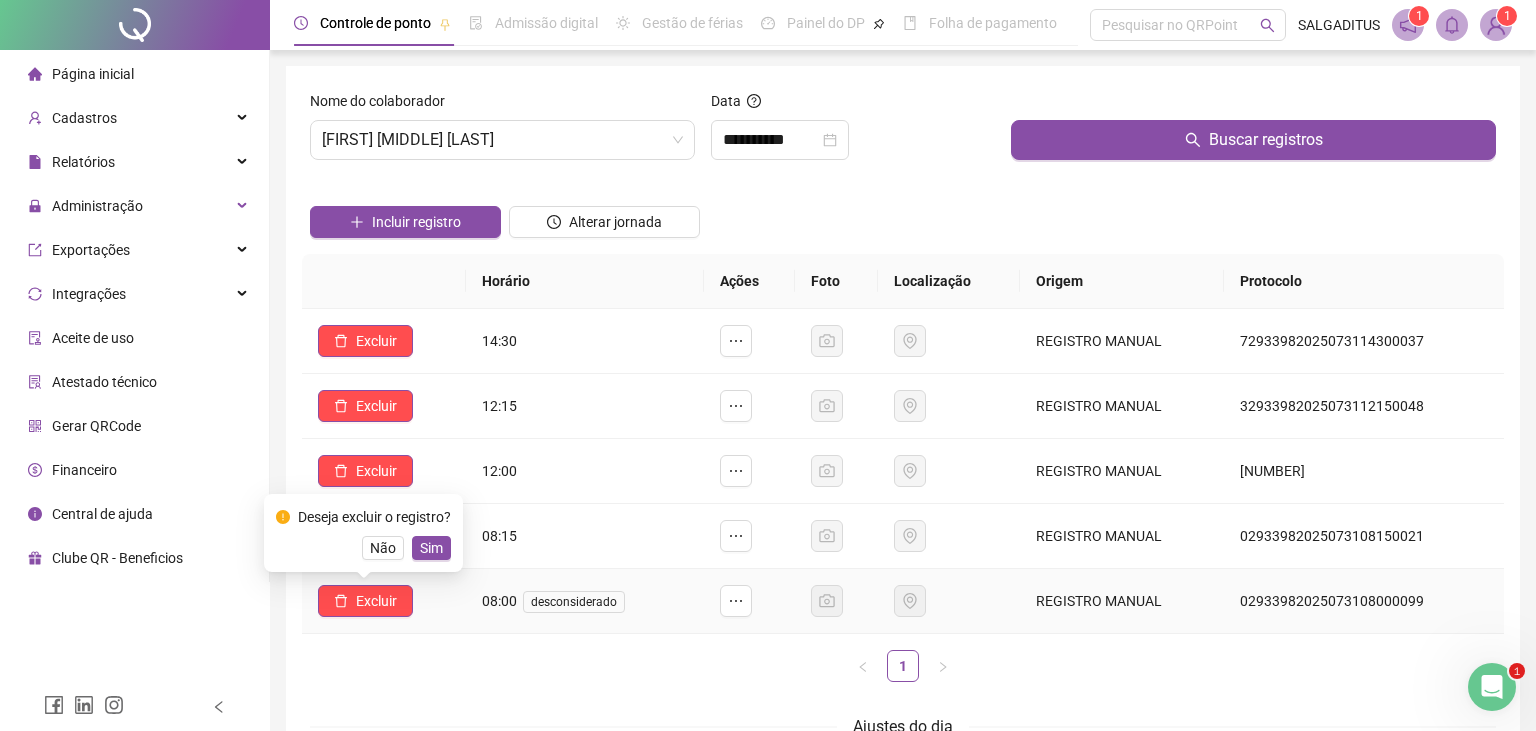drag, startPoint x: 449, startPoint y: 560, endPoint x: 434, endPoint y: 554, distance: 16.155495 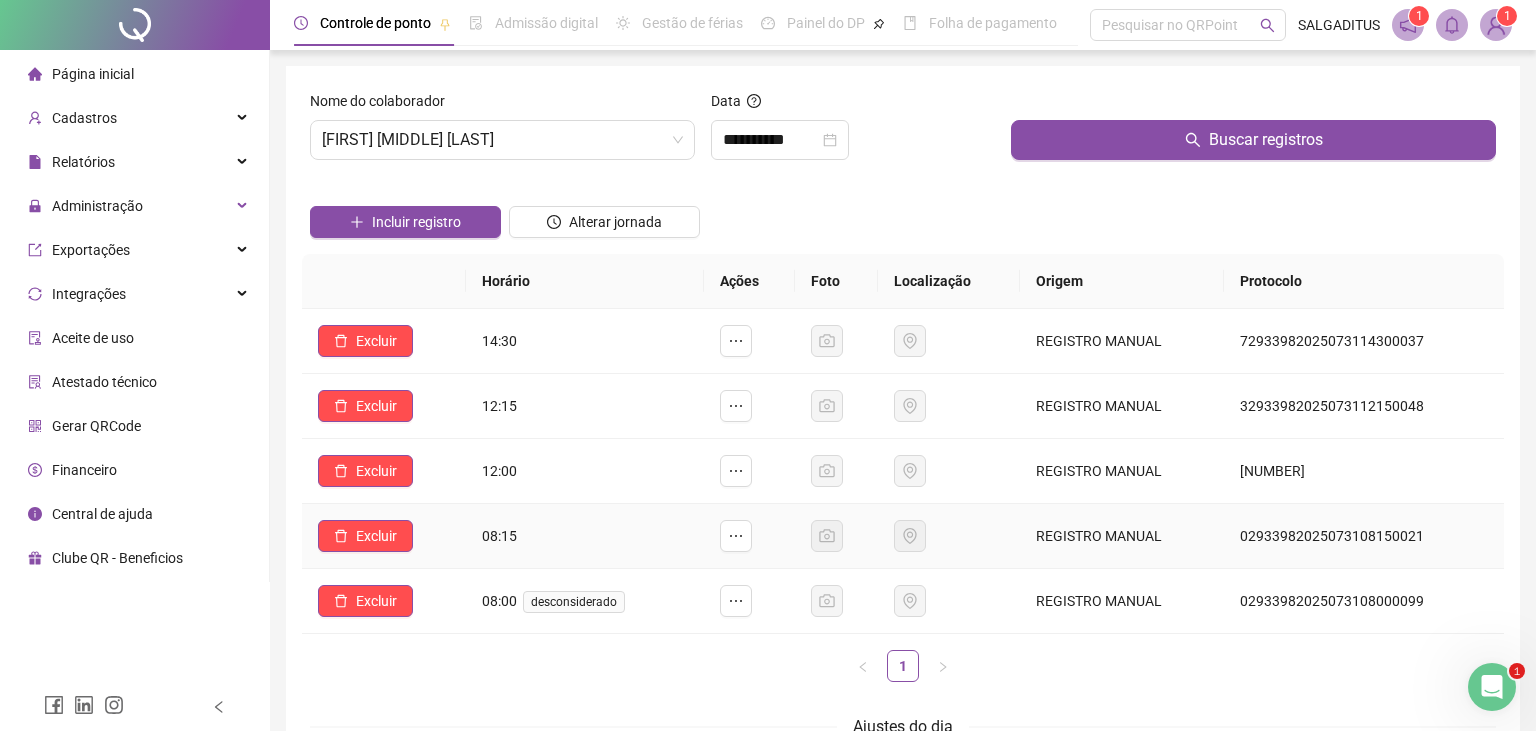click on "Excluir" at bounding box center (384, 536) 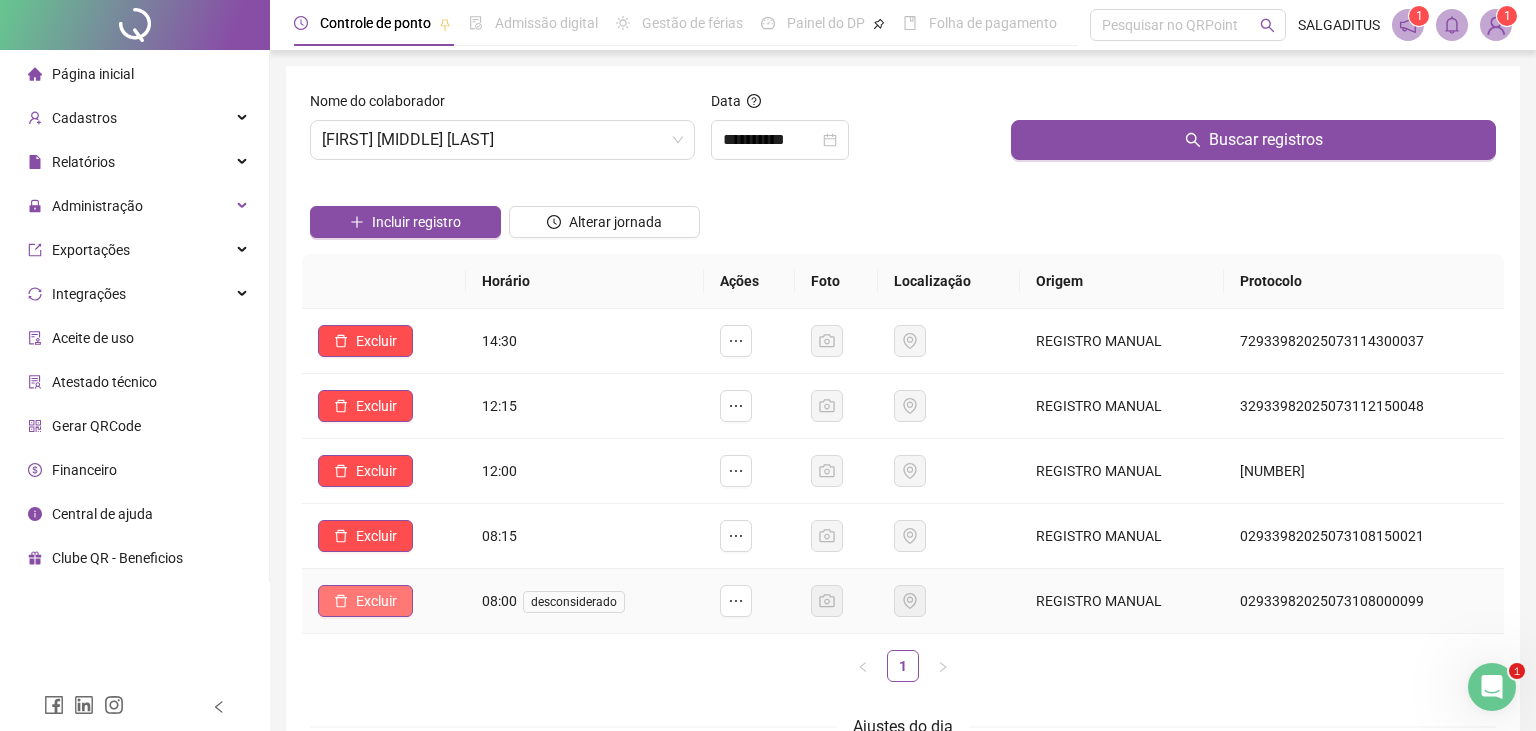 click on "Excluir" at bounding box center [376, 601] 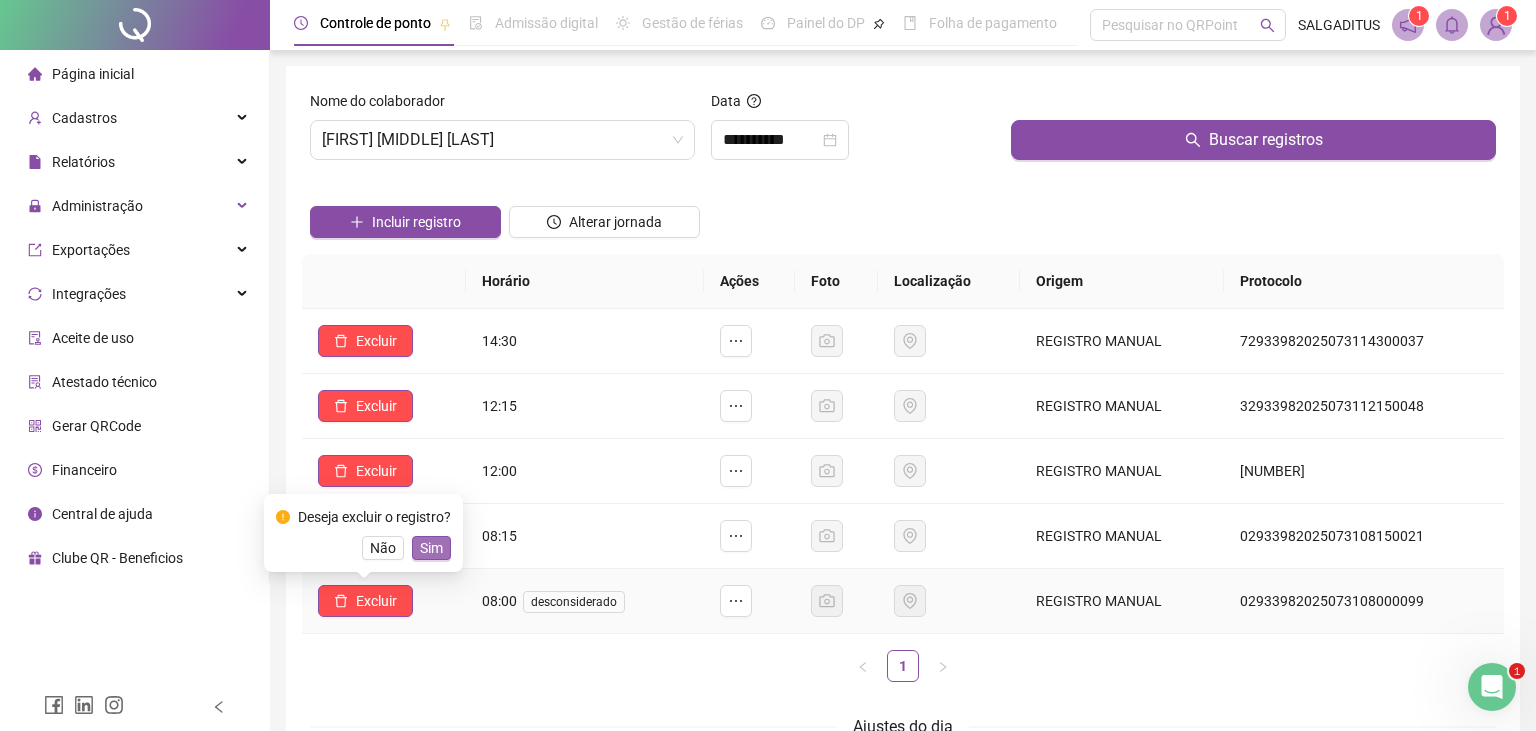 click on "Sim" at bounding box center [431, 548] 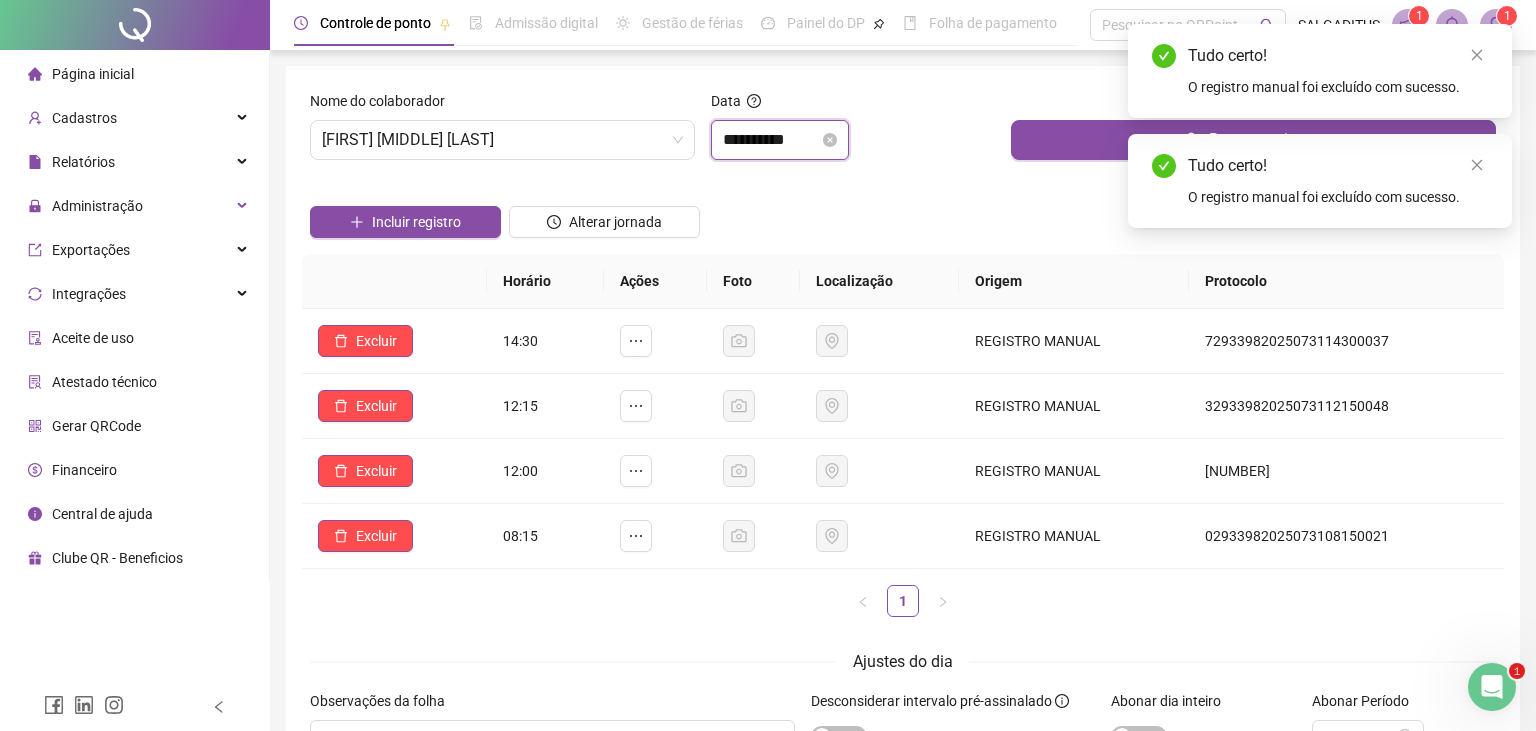 click on "**********" at bounding box center (771, 140) 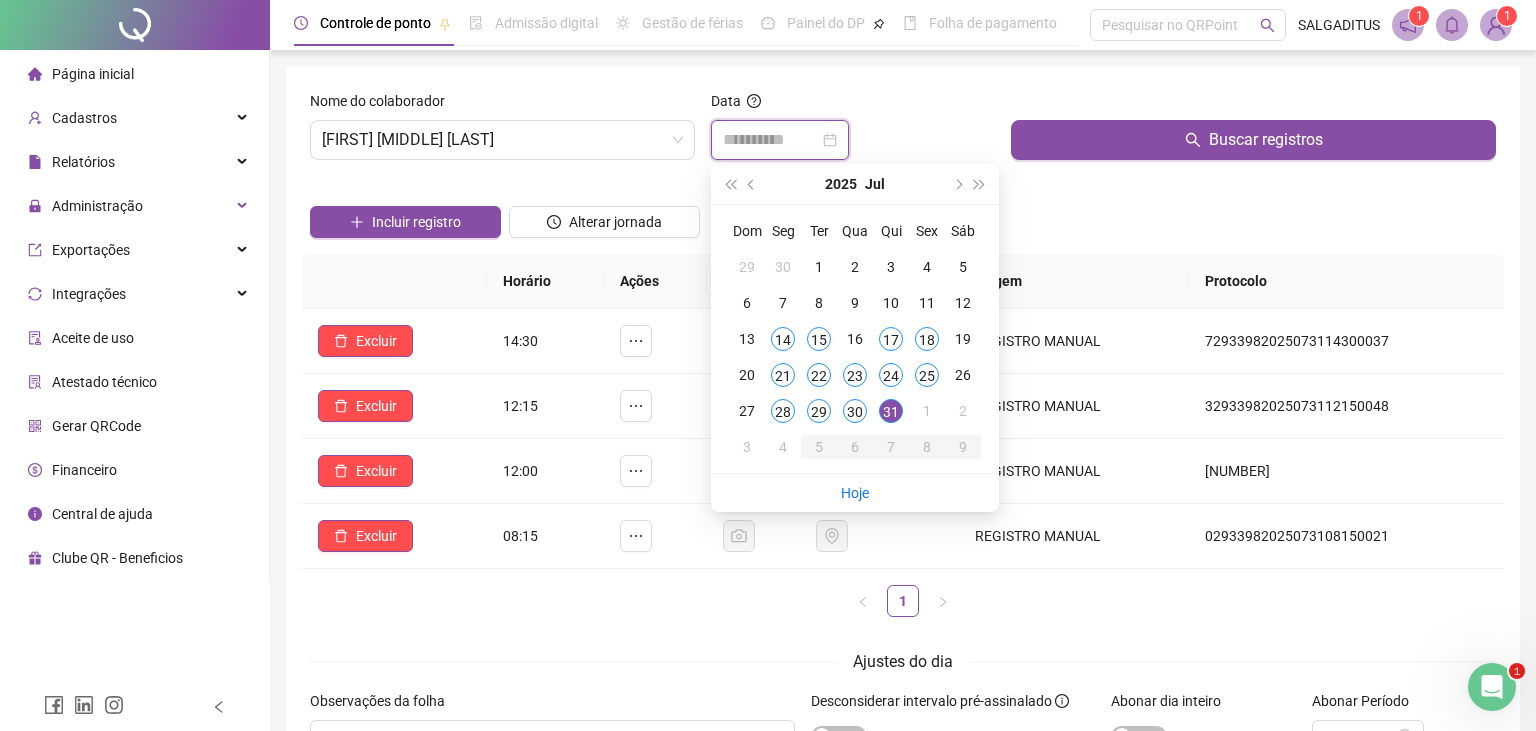 type on "**********" 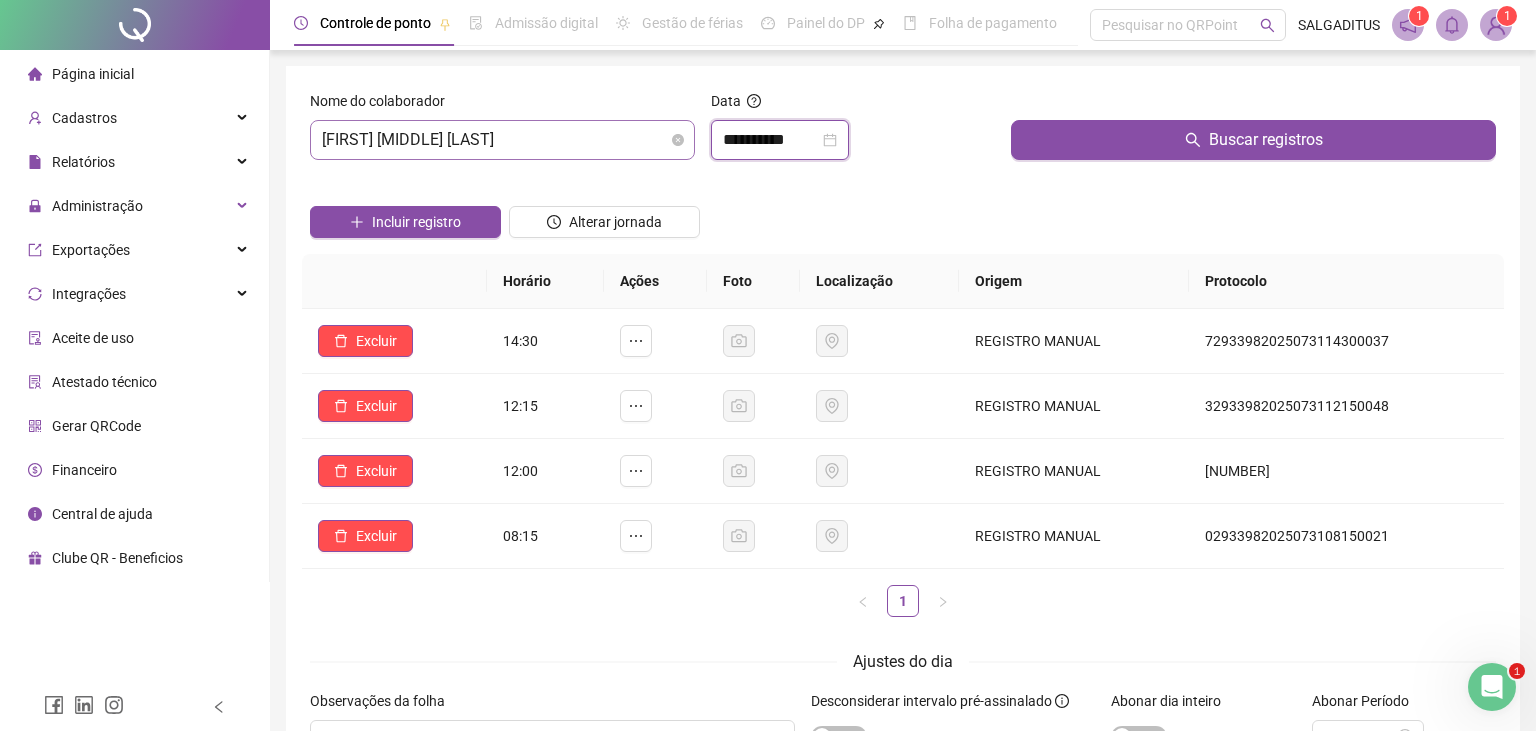 click on "[FIRST] [MIDDLE] [LAST]" at bounding box center [502, 140] 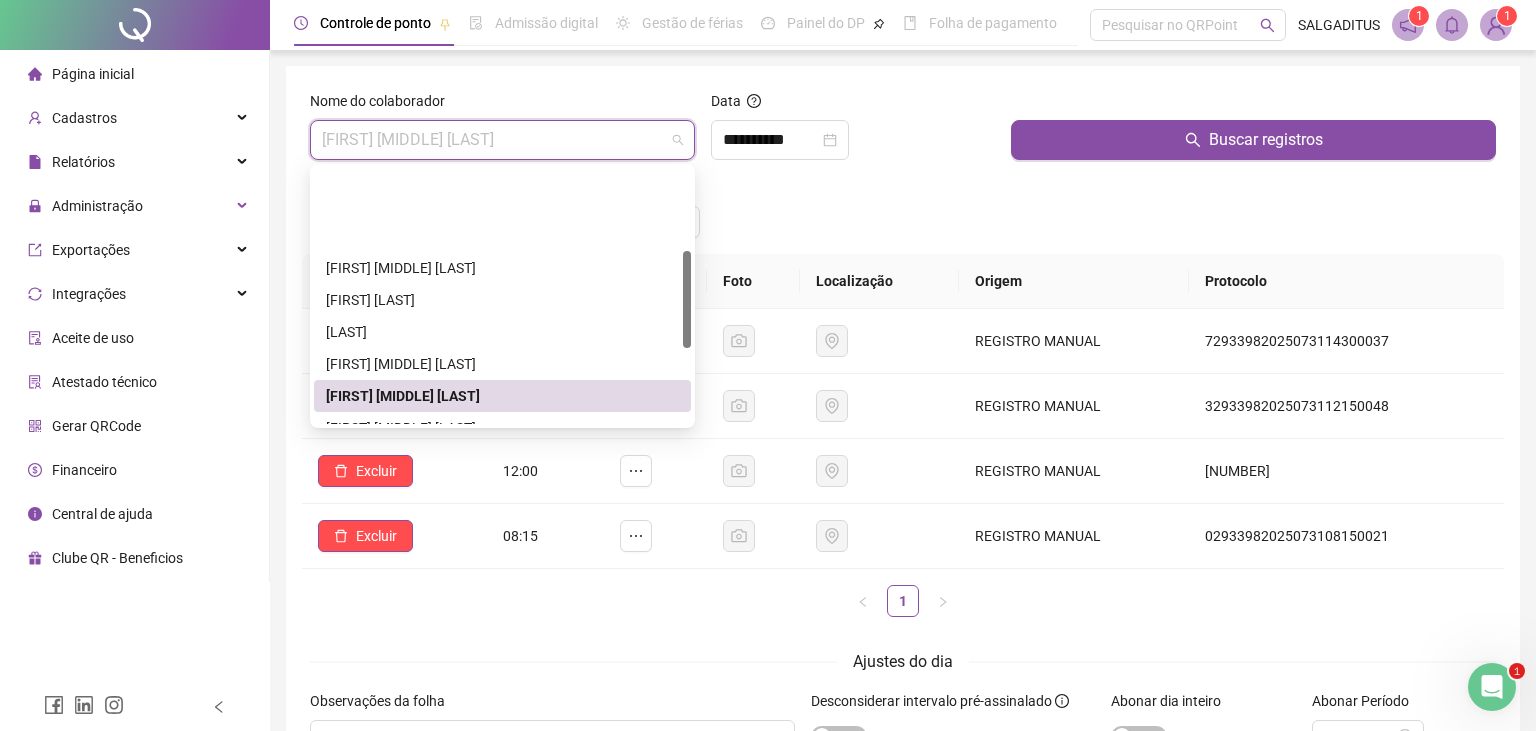 scroll, scrollTop: 216, scrollLeft: 0, axis: vertical 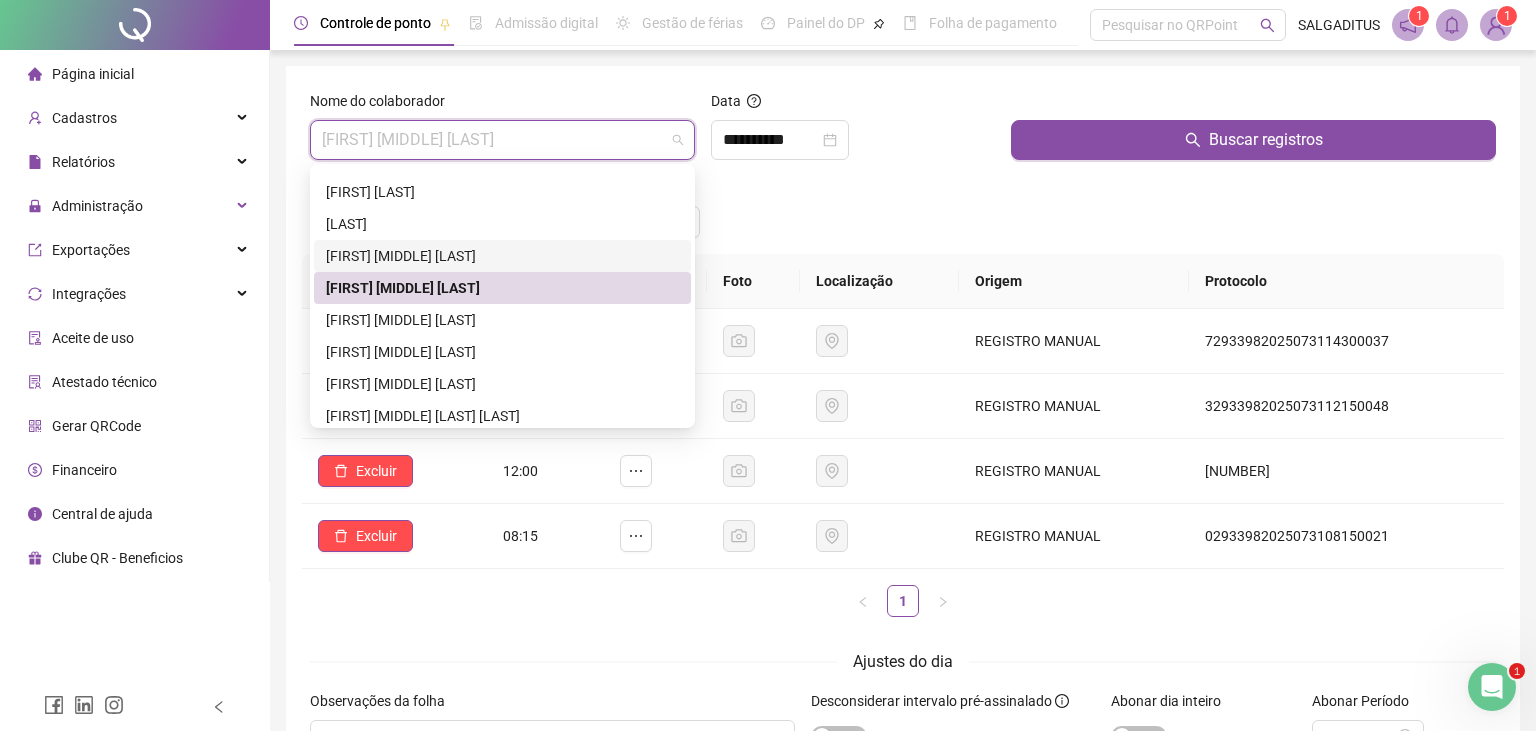 click on "[FIRST] [MIDDLE] [LAST]" at bounding box center [502, 256] 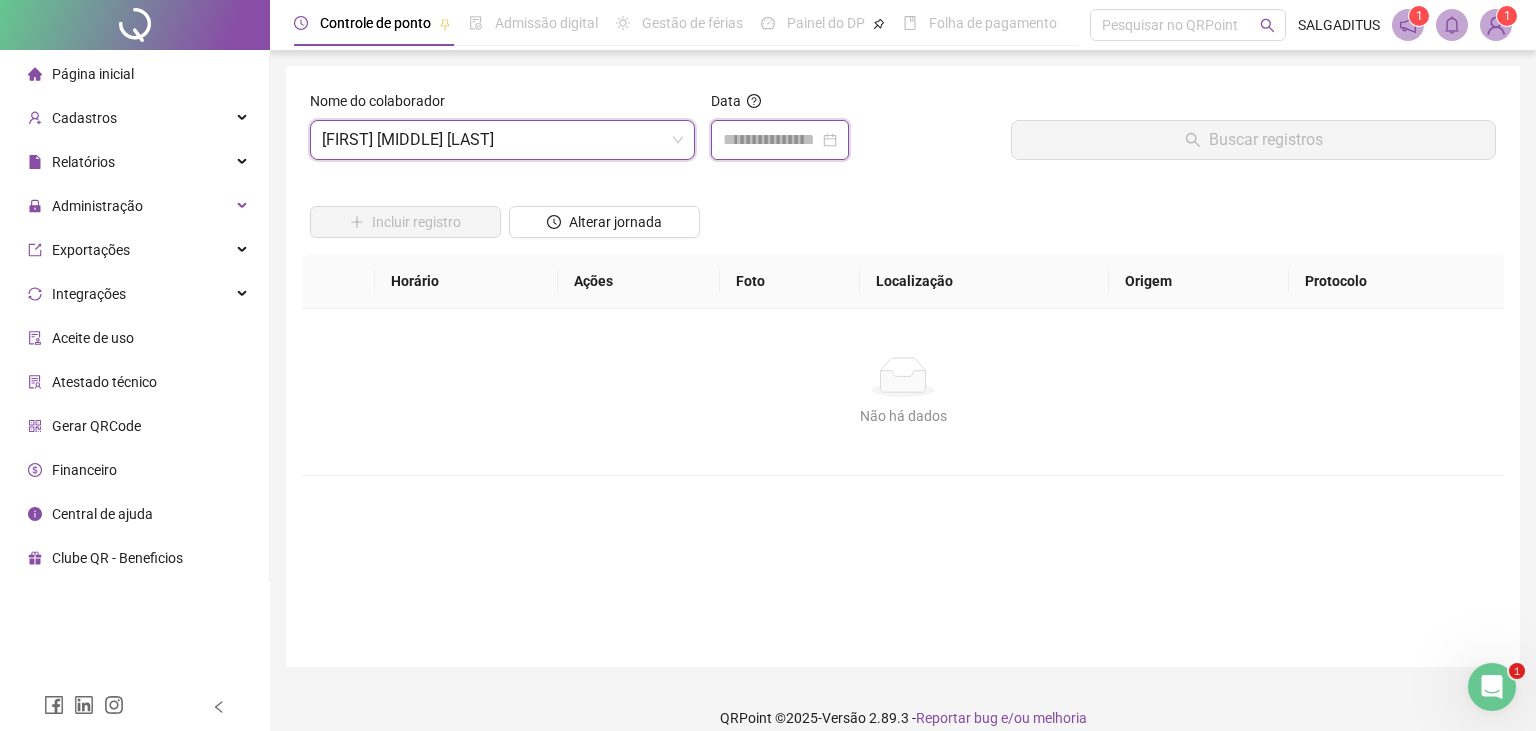 click at bounding box center (771, 140) 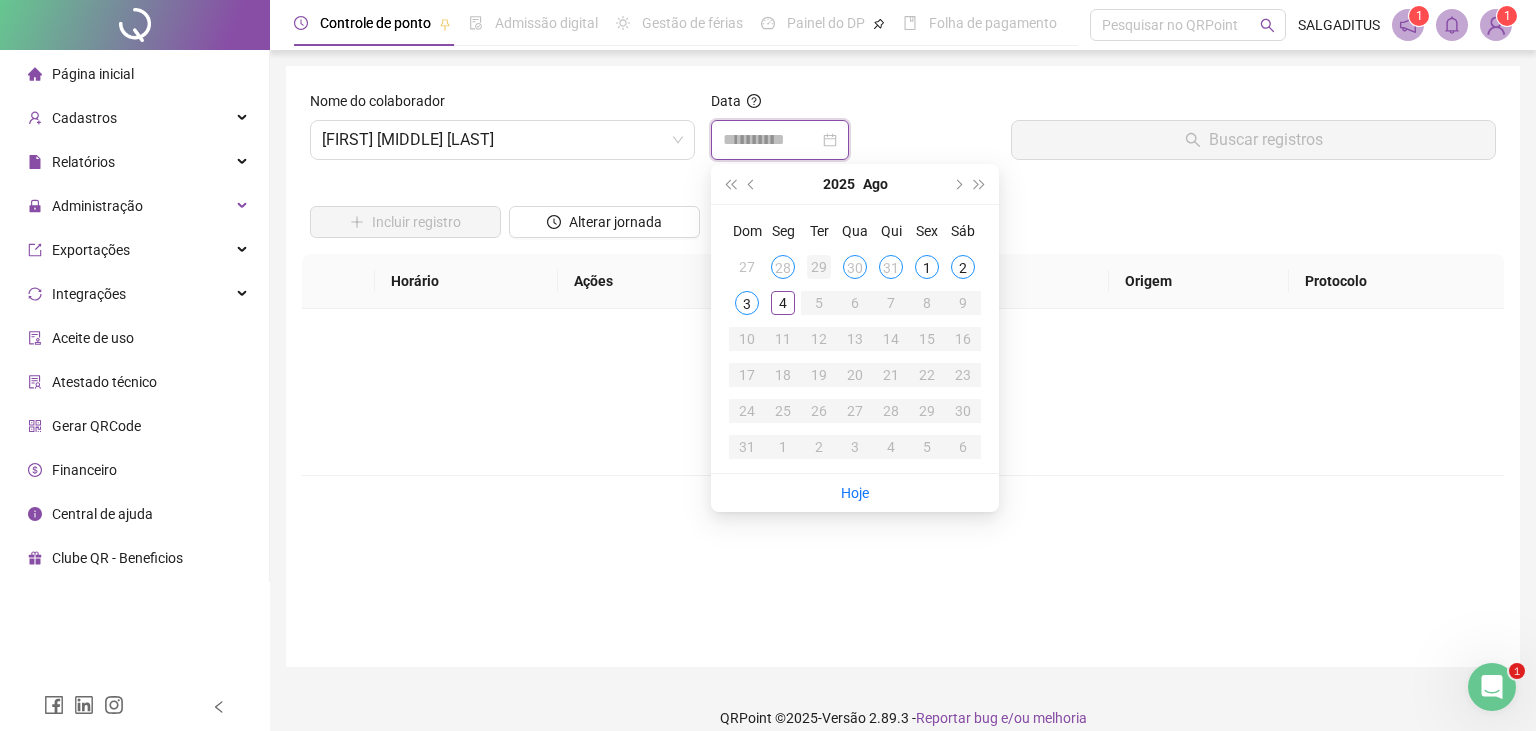 type on "**********" 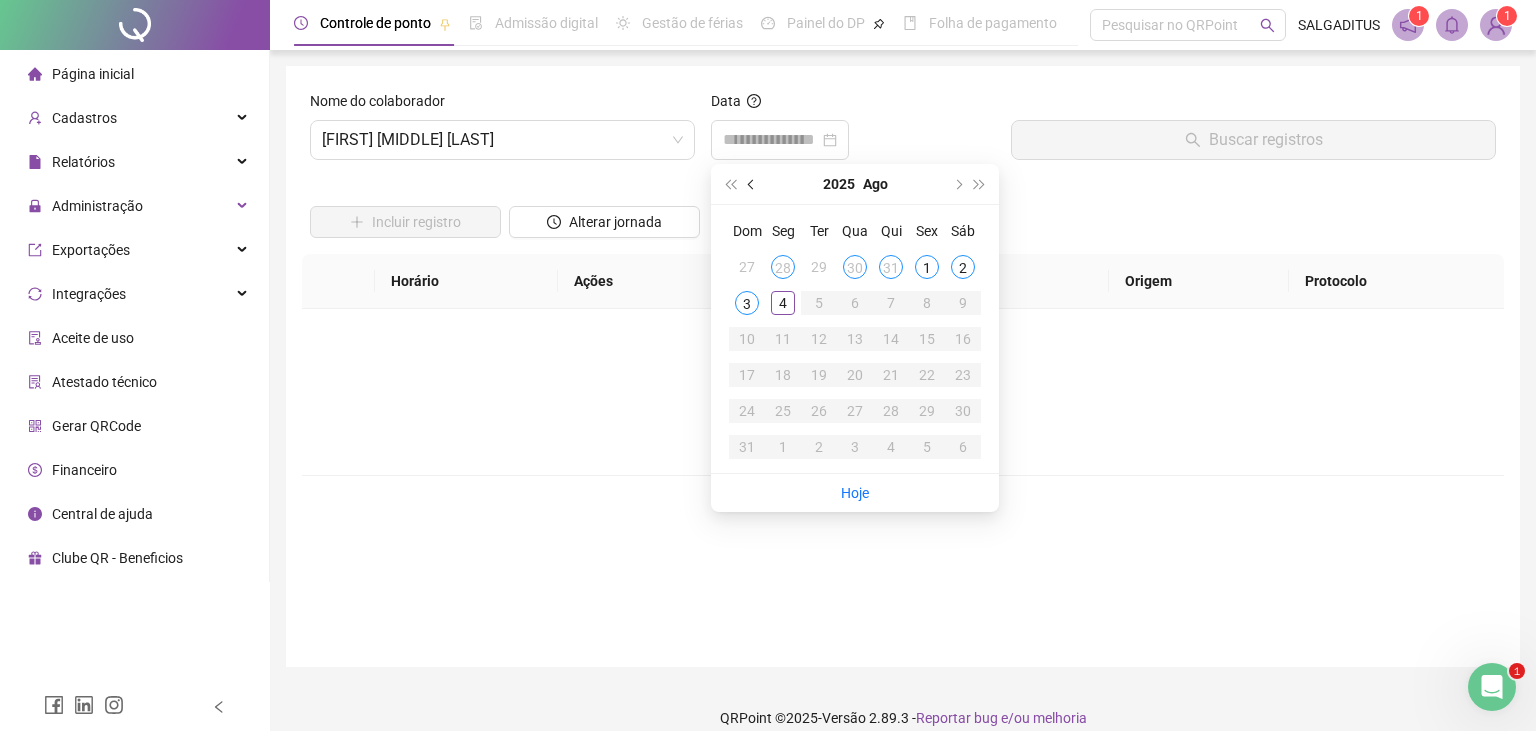 click on "2025 Ago" at bounding box center [855, 184] 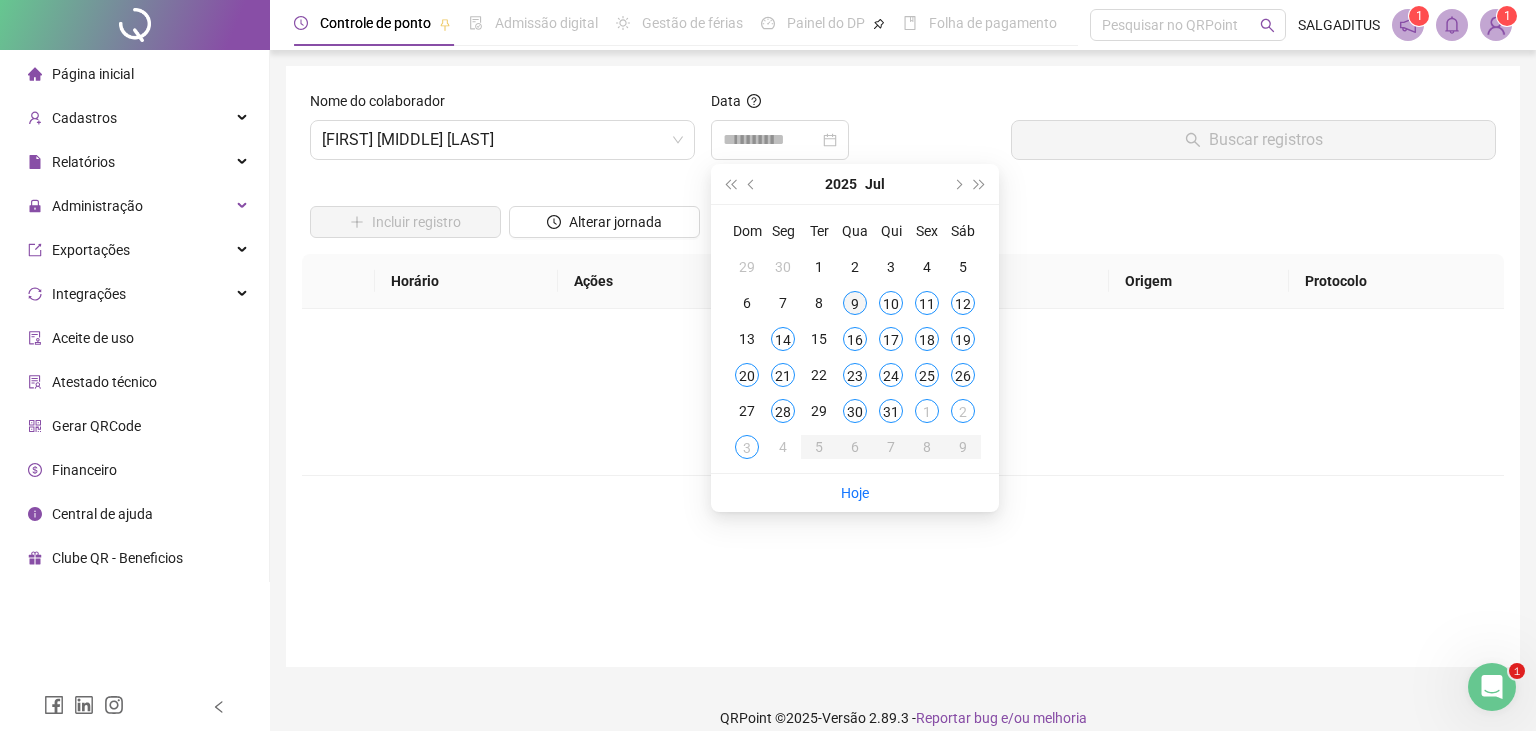 click on "9" at bounding box center (855, 303) 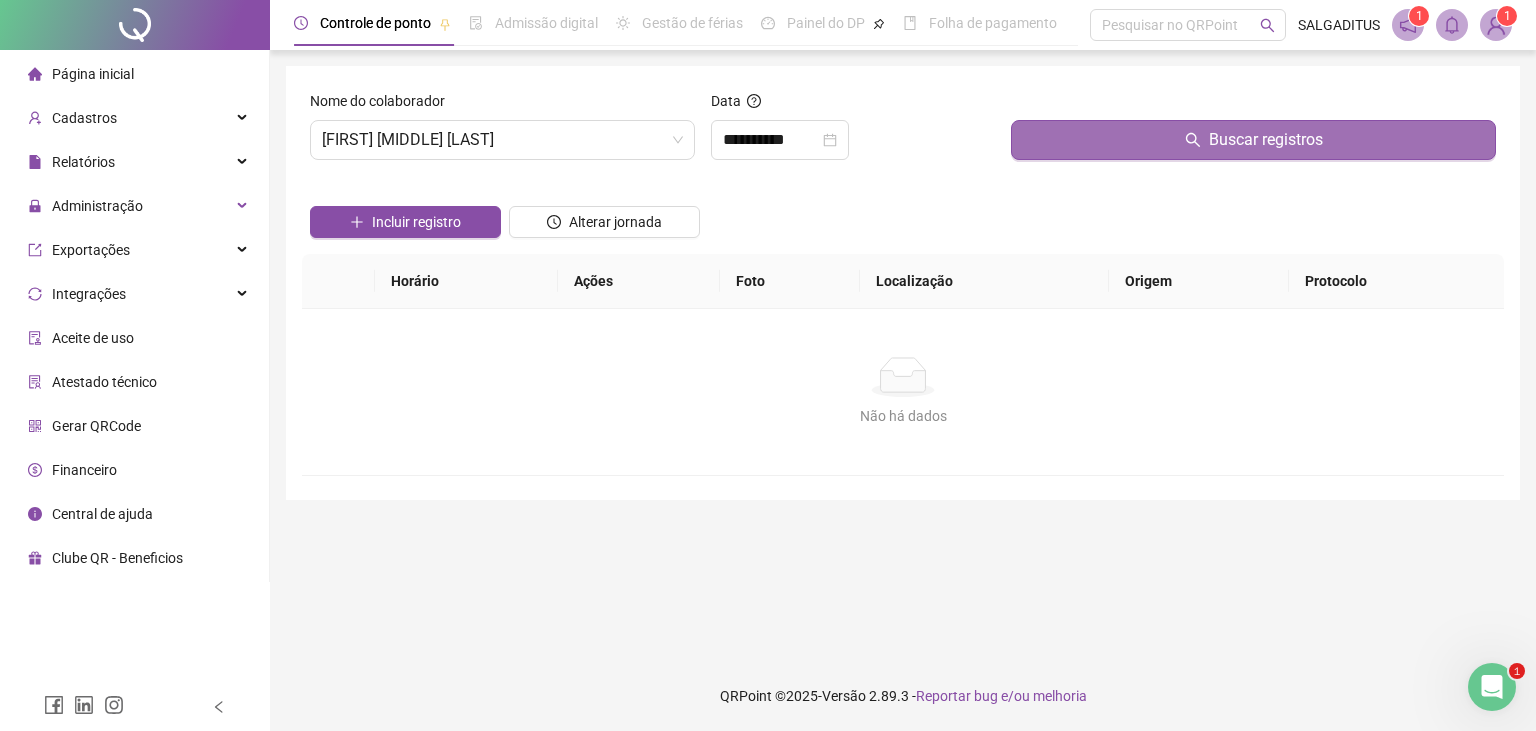 click on "Buscar registros" at bounding box center (1253, 140) 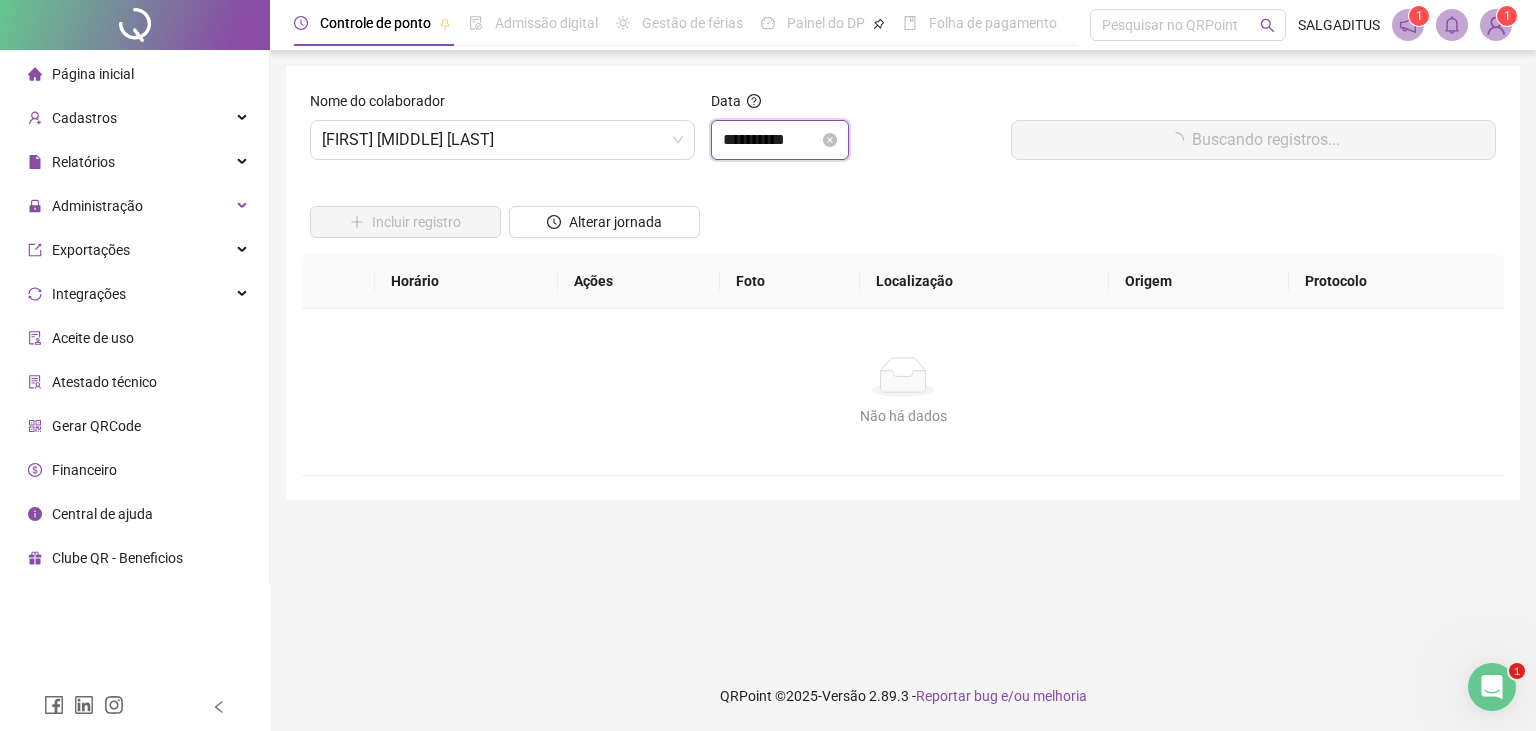 click on "**********" at bounding box center [771, 140] 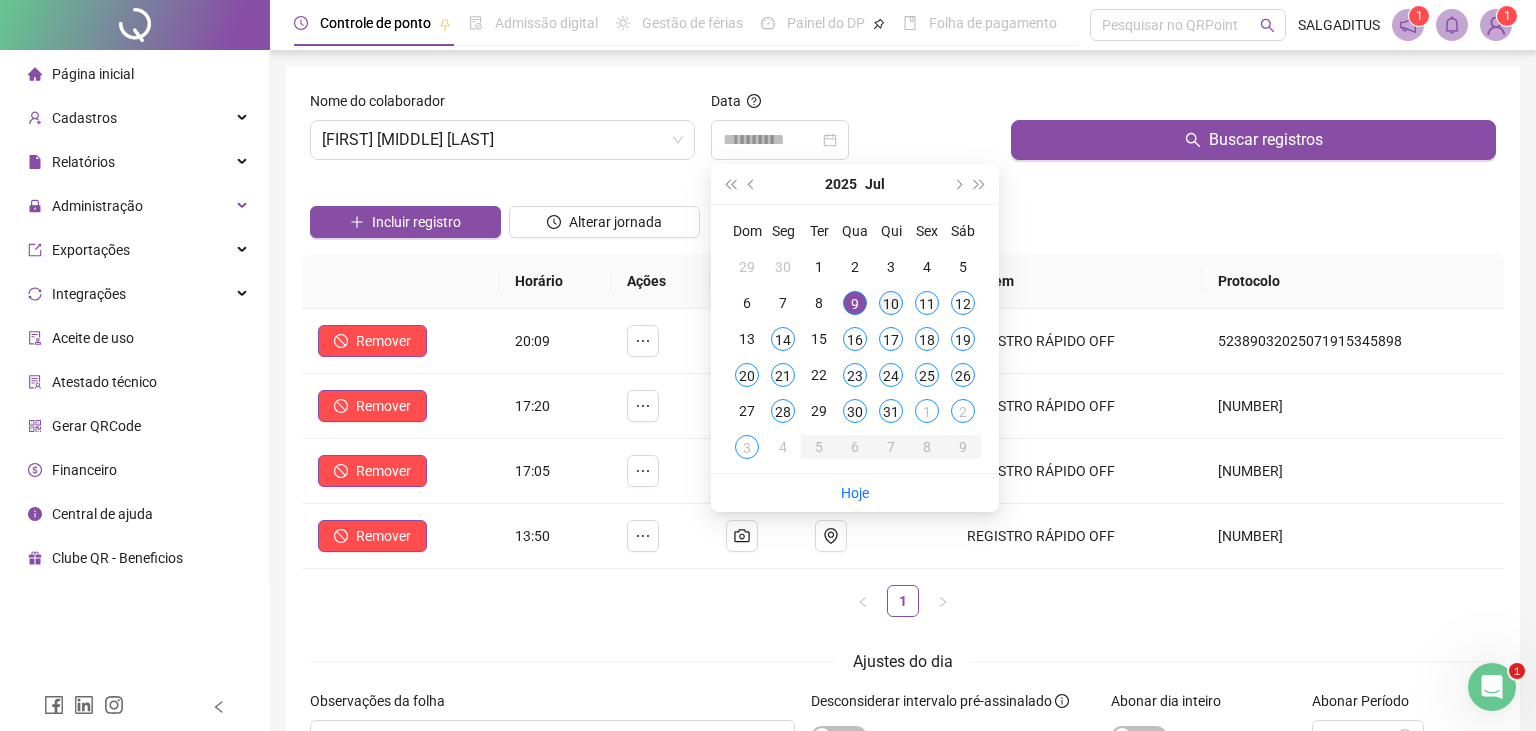 click on "10" at bounding box center (891, 303) 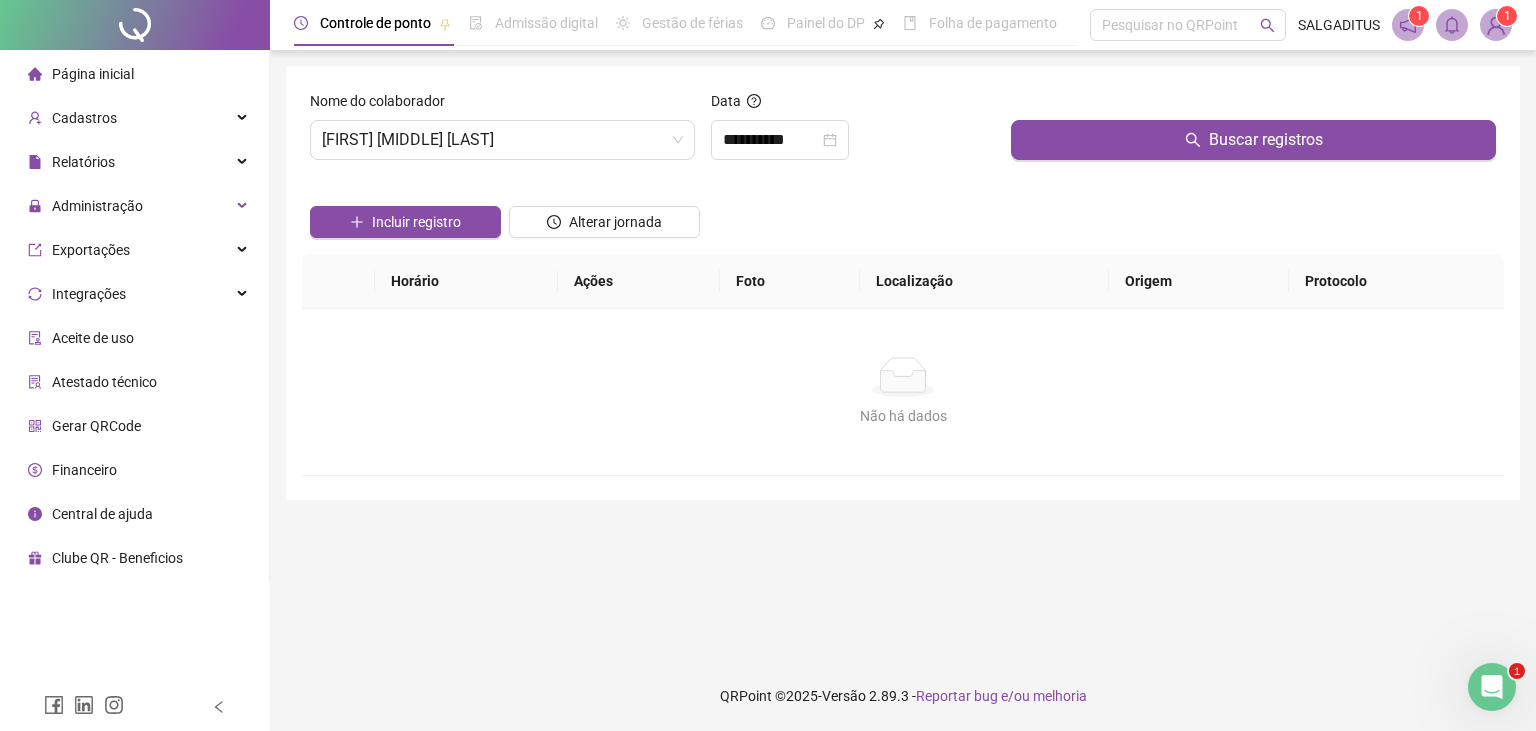 drag, startPoint x: 1110, startPoint y: 139, endPoint x: 891, endPoint y: 138, distance: 219.00229 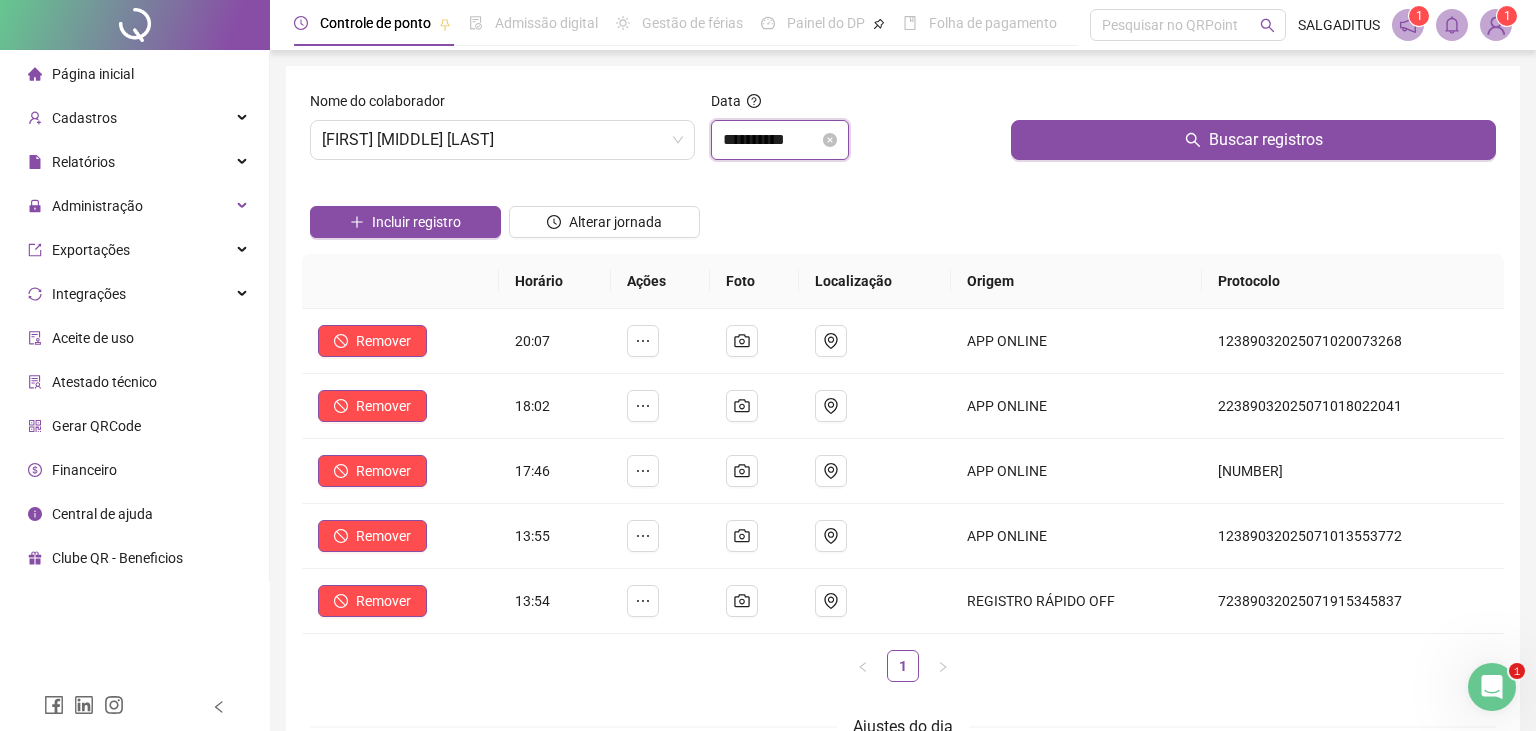 click on "**********" at bounding box center [771, 140] 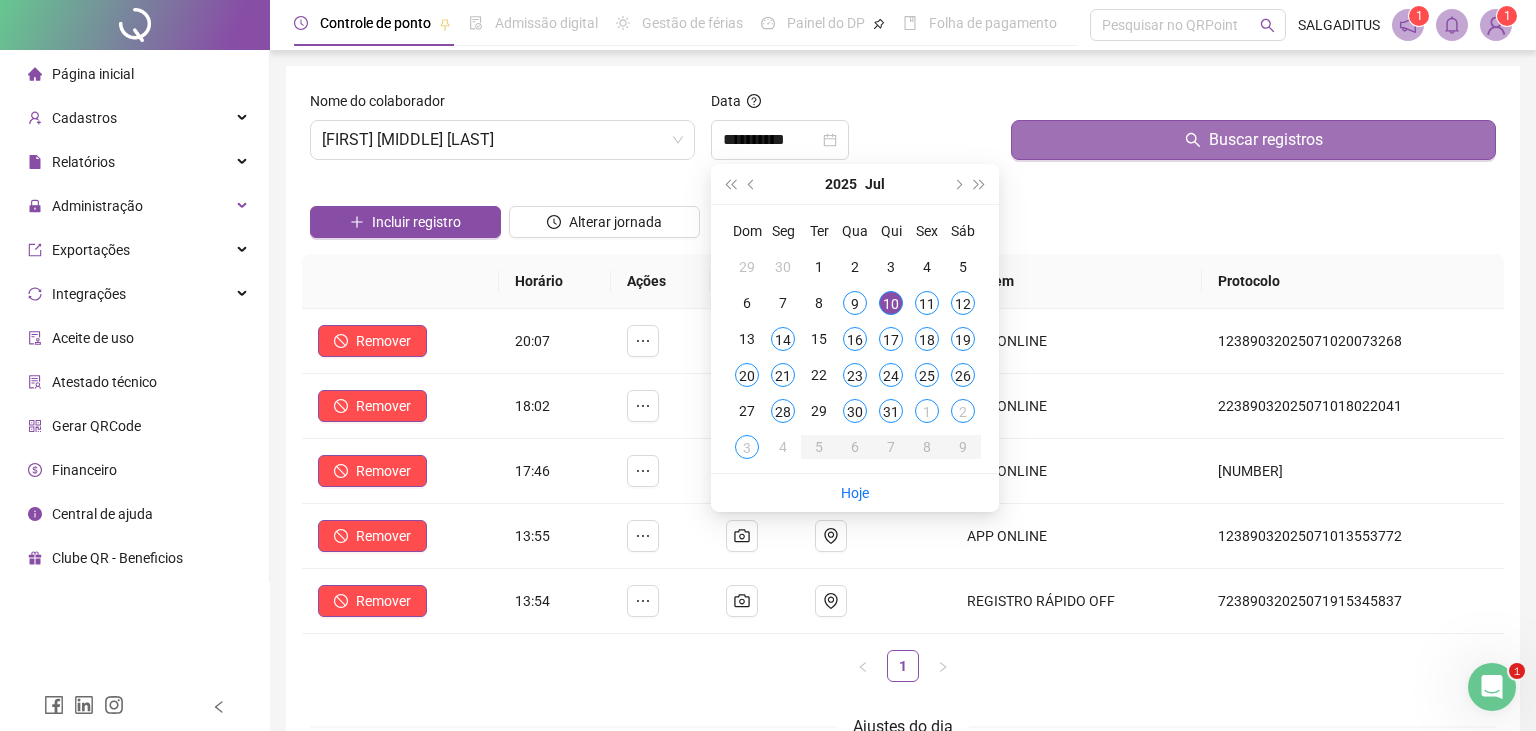 click on "Buscar registros" at bounding box center (1253, 140) 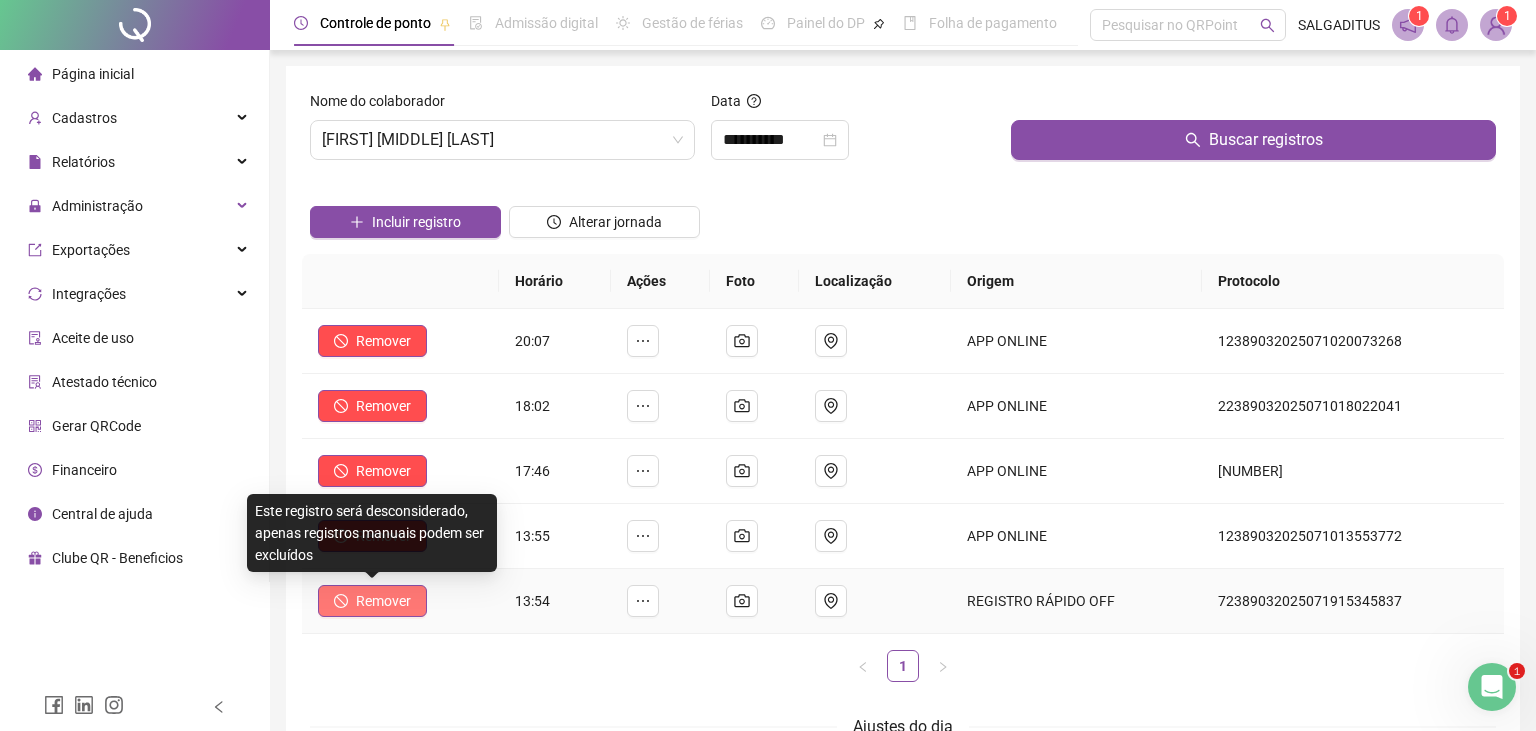 click on "Remover" at bounding box center (383, 601) 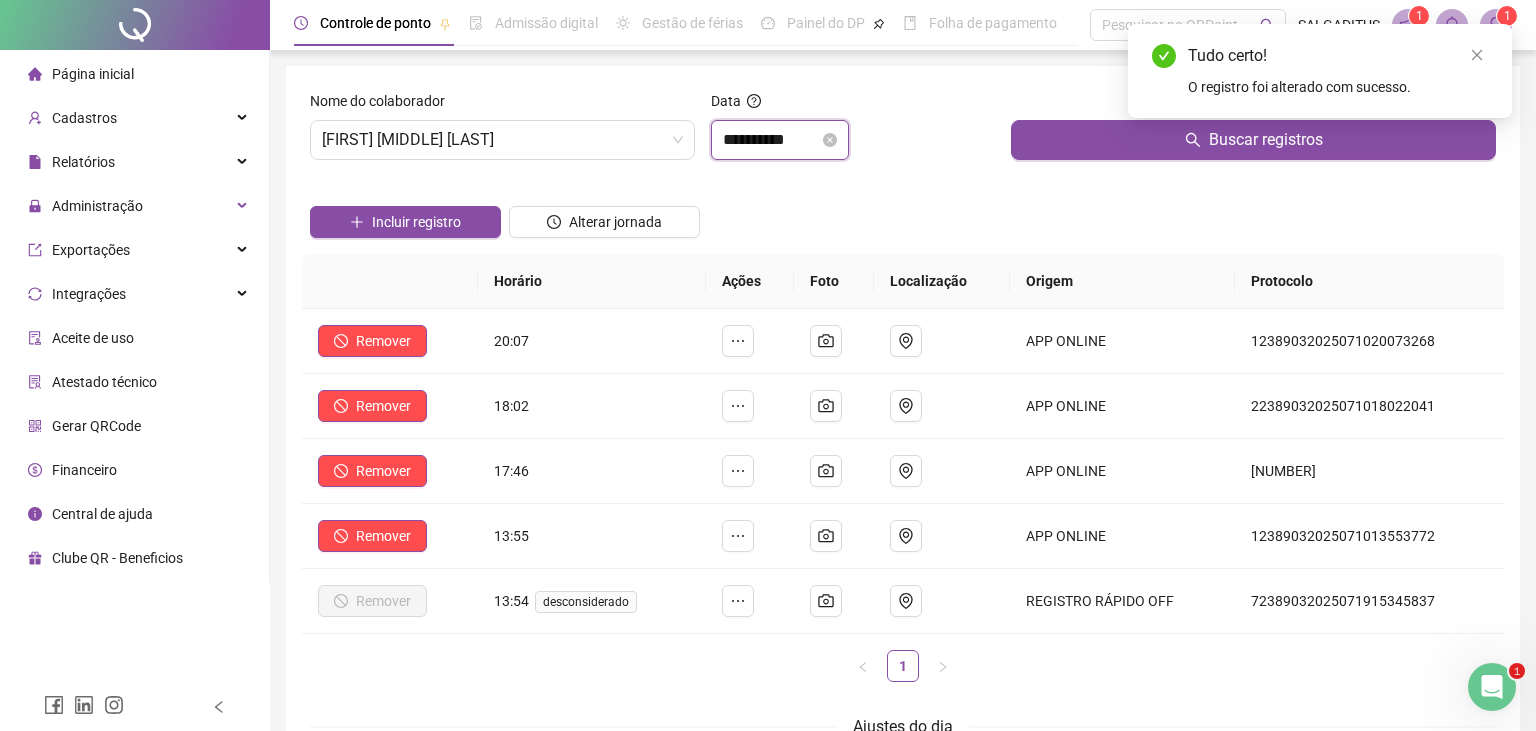 click on "**********" at bounding box center [771, 140] 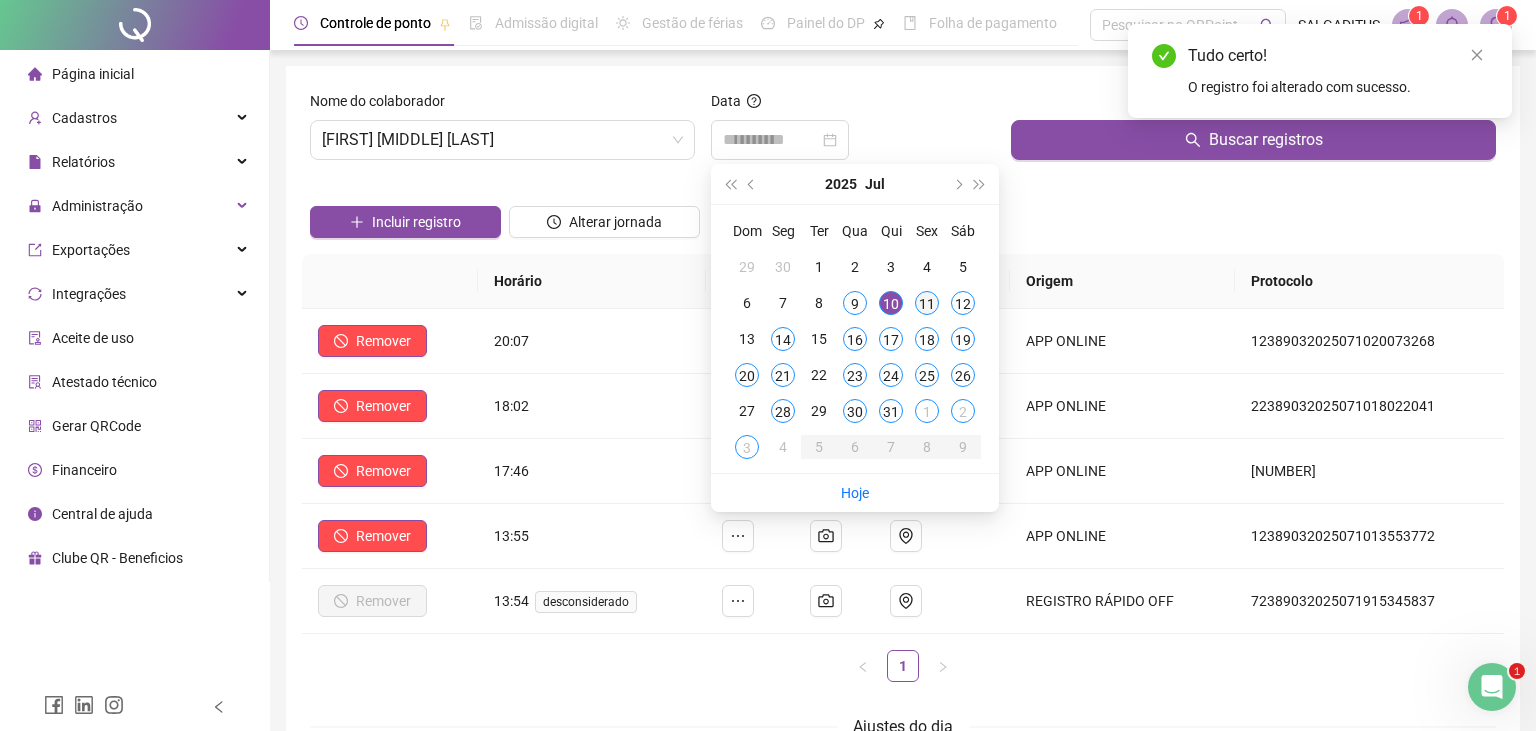 click on "11" at bounding box center [927, 303] 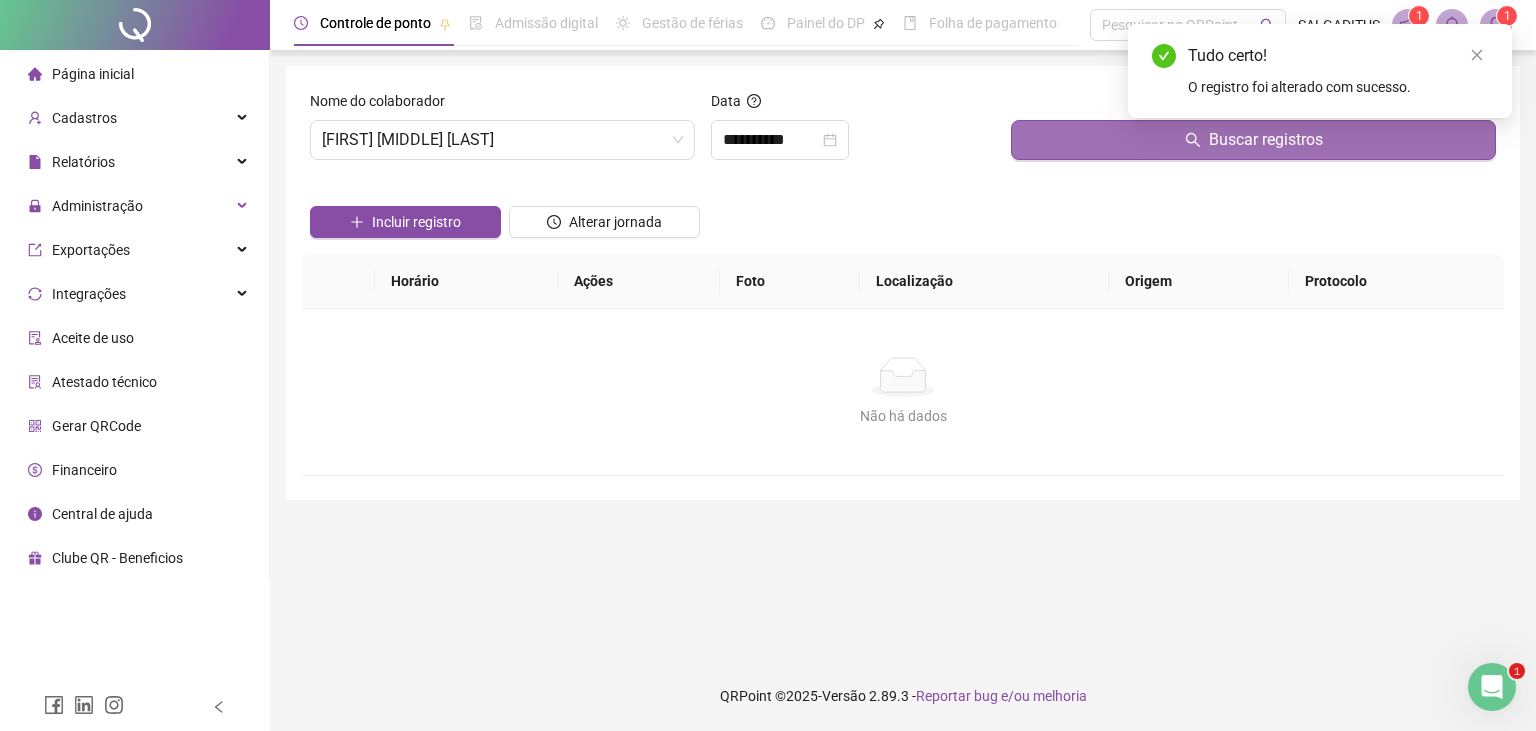 click on "Buscar registros" at bounding box center [1253, 140] 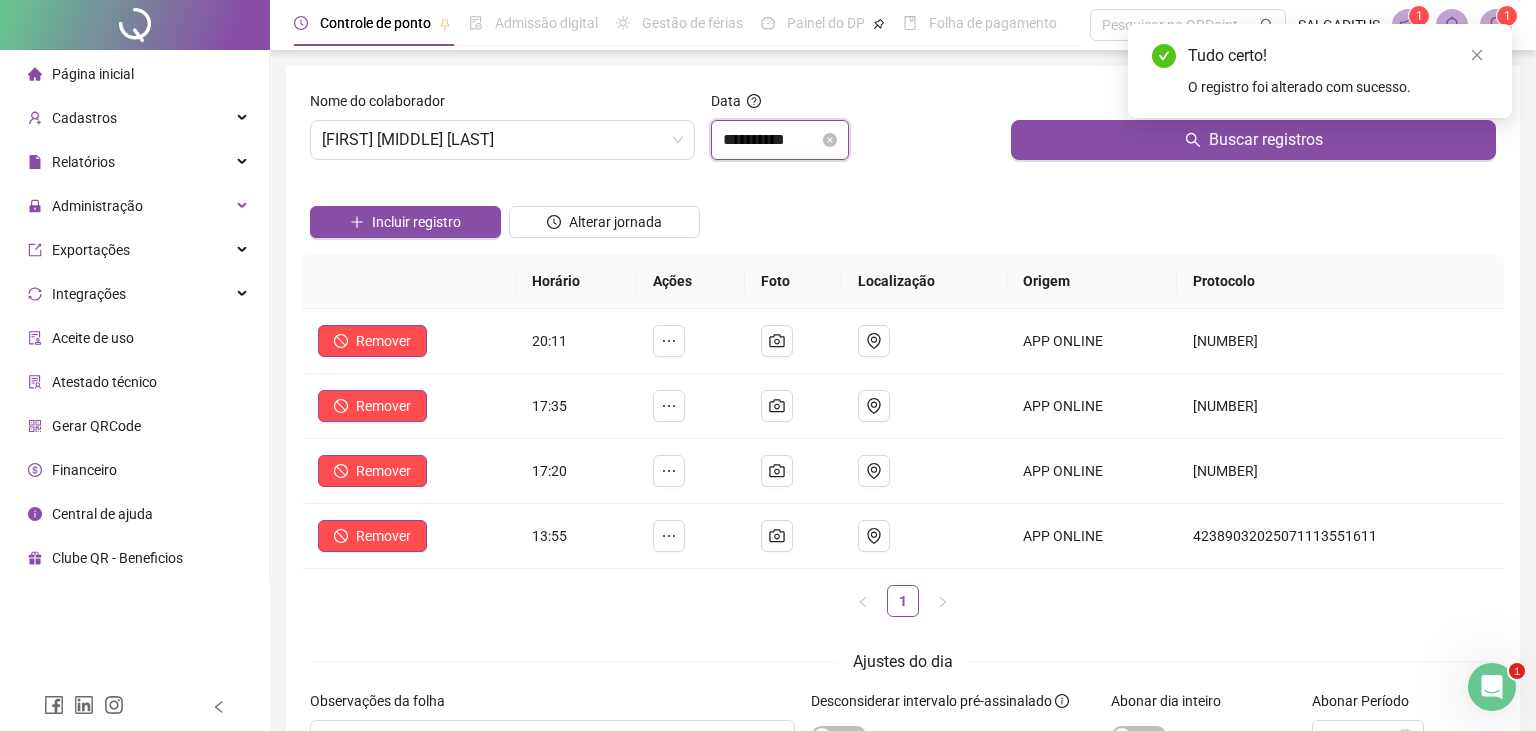 click on "**********" at bounding box center (771, 140) 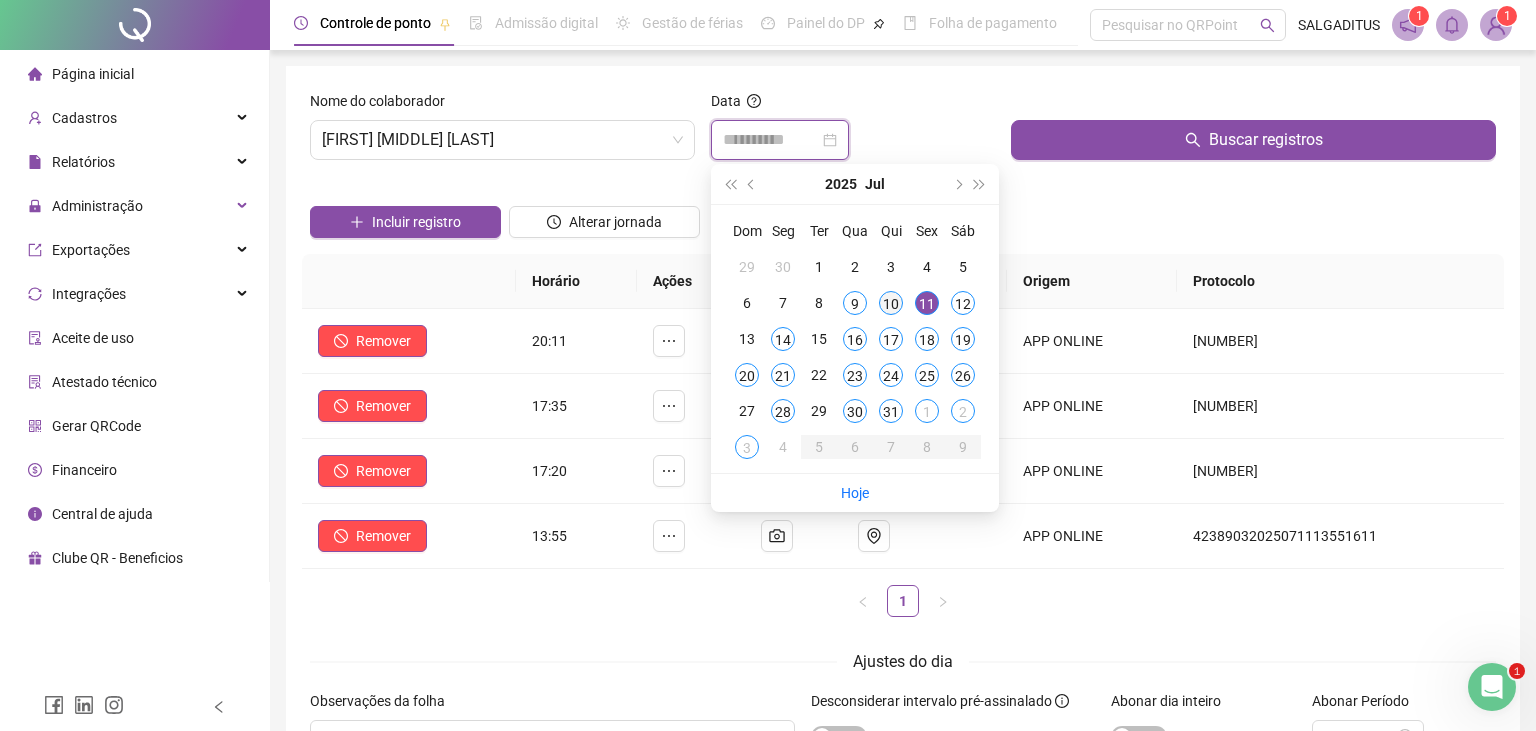 type on "**********" 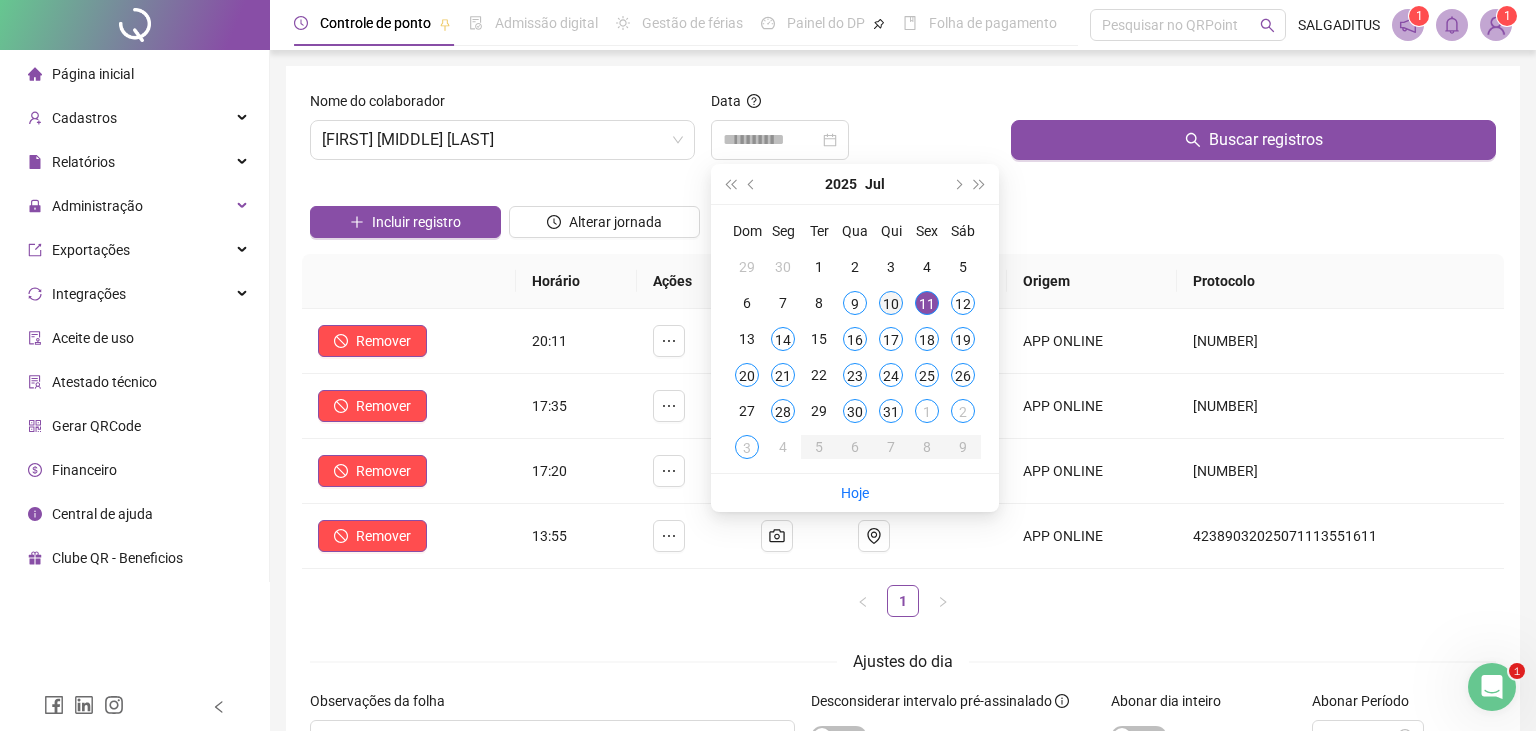 click on "10" at bounding box center (891, 303) 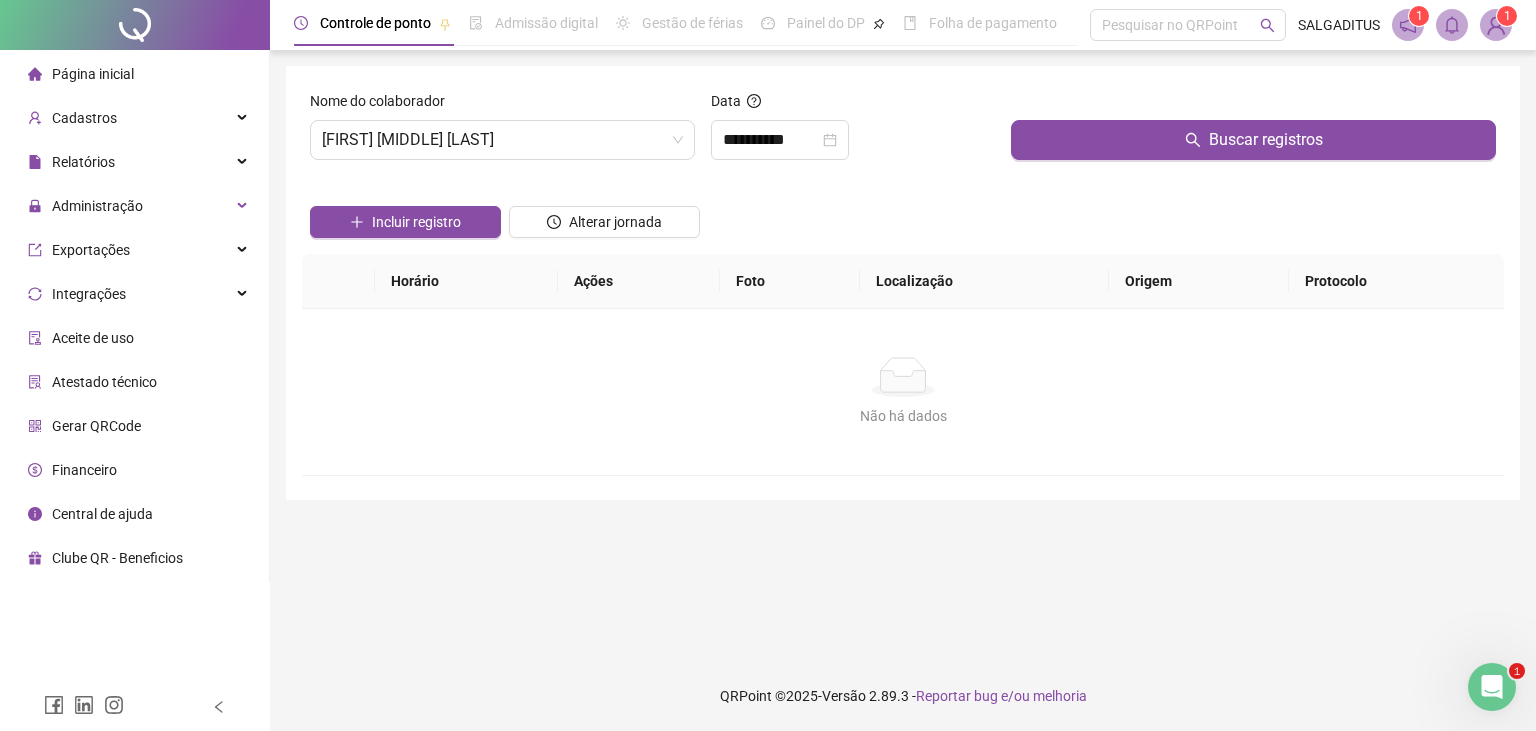 click 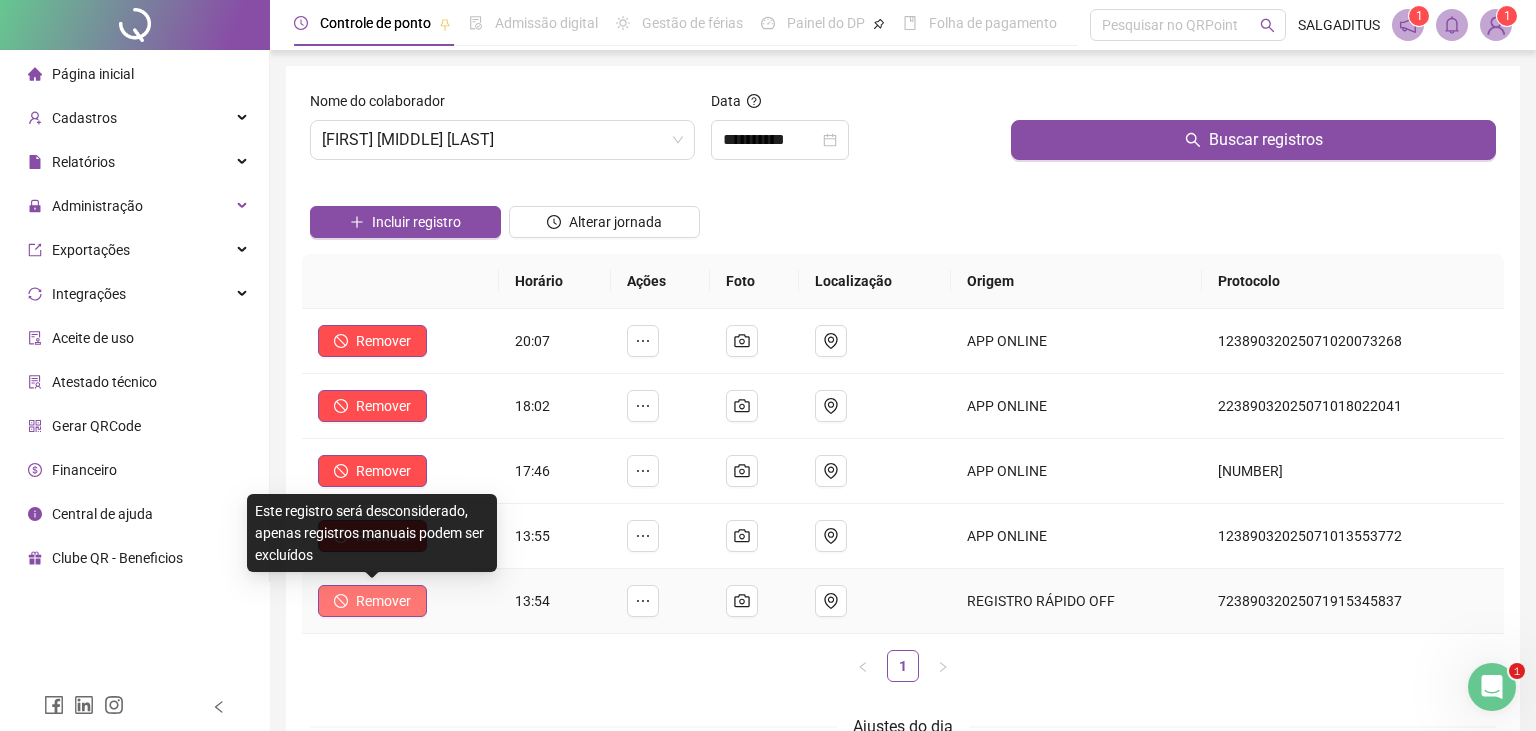 click on "Remover" at bounding box center (383, 601) 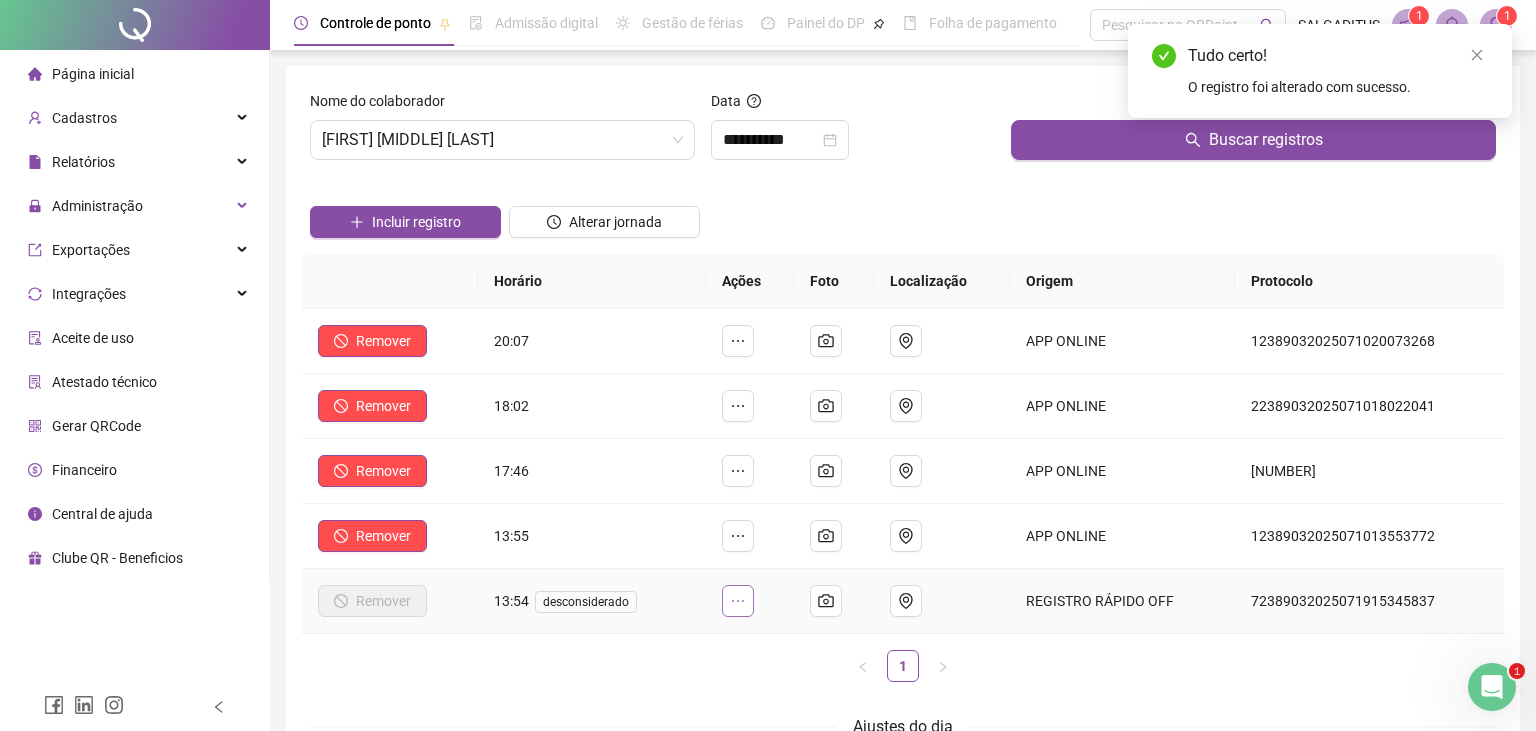 click at bounding box center [738, 601] 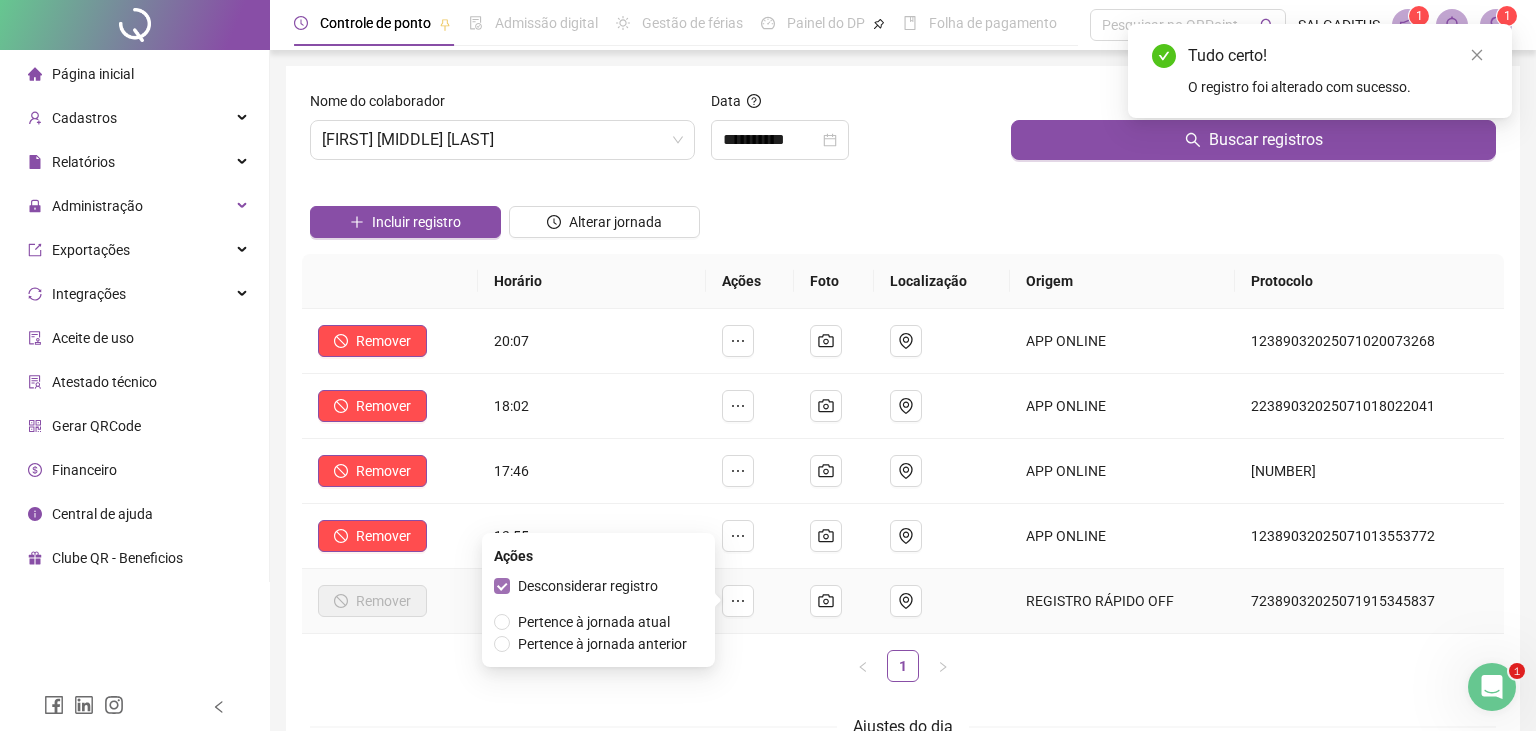click on "Desconsiderar registro" at bounding box center (588, 586) 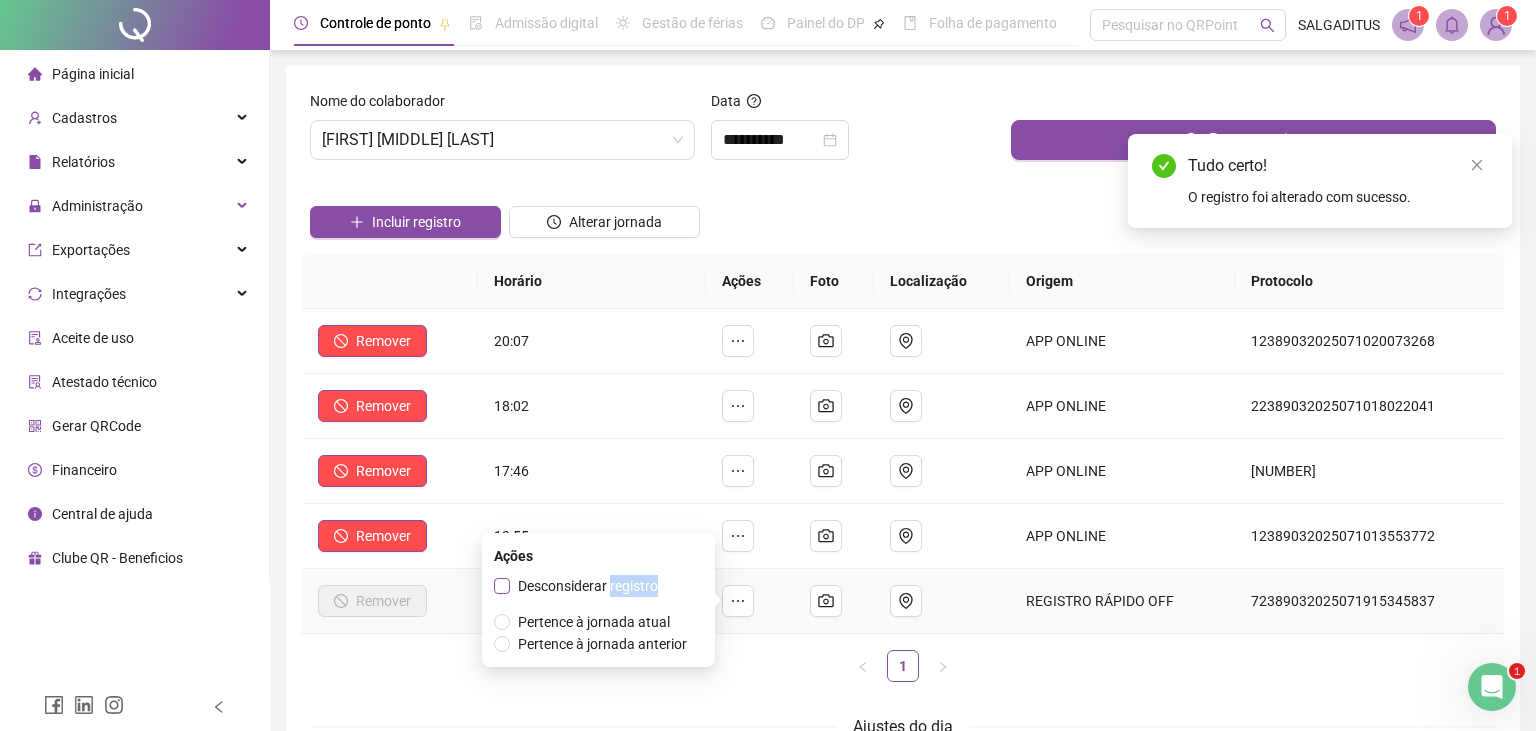 click on "Desconsiderar registro" at bounding box center [588, 586] 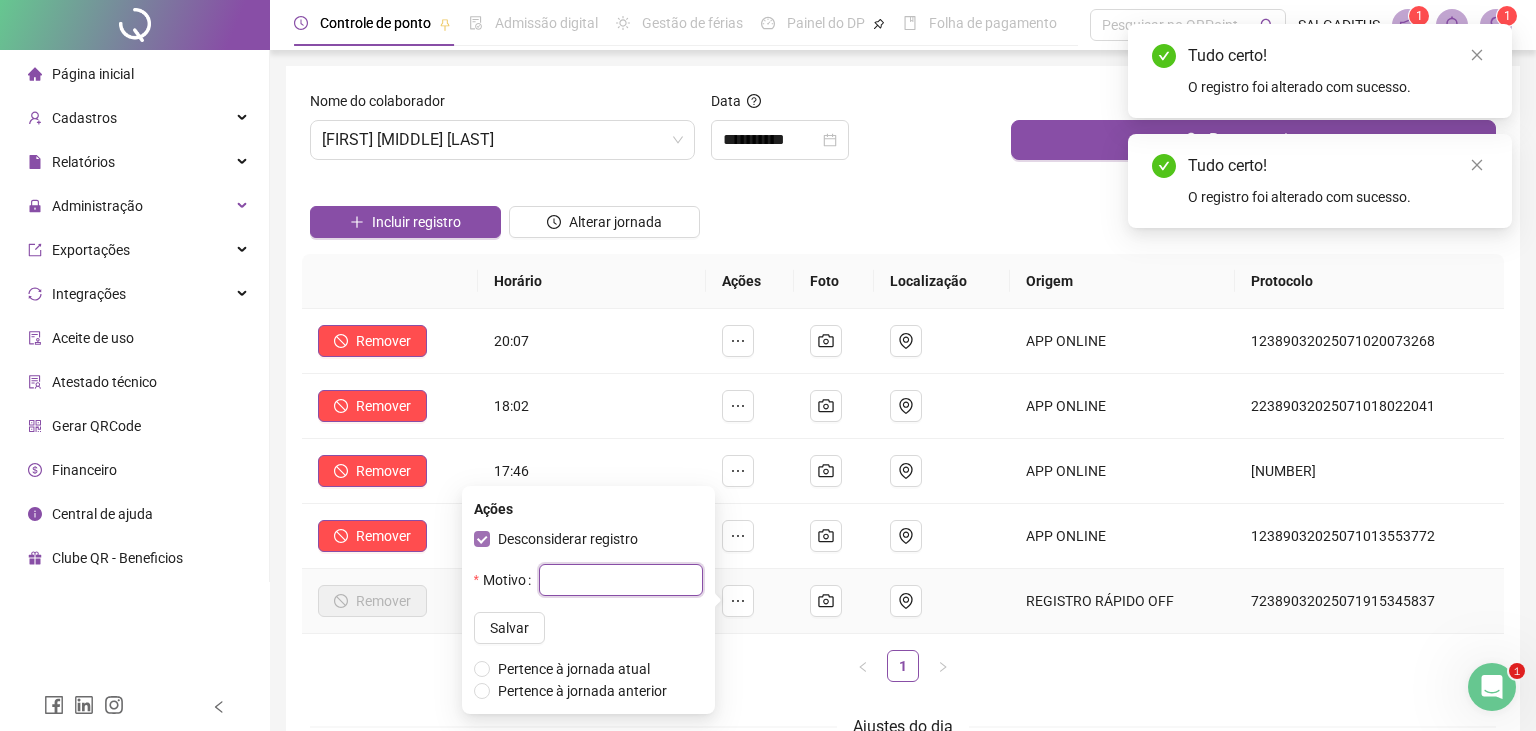 click at bounding box center [621, 580] 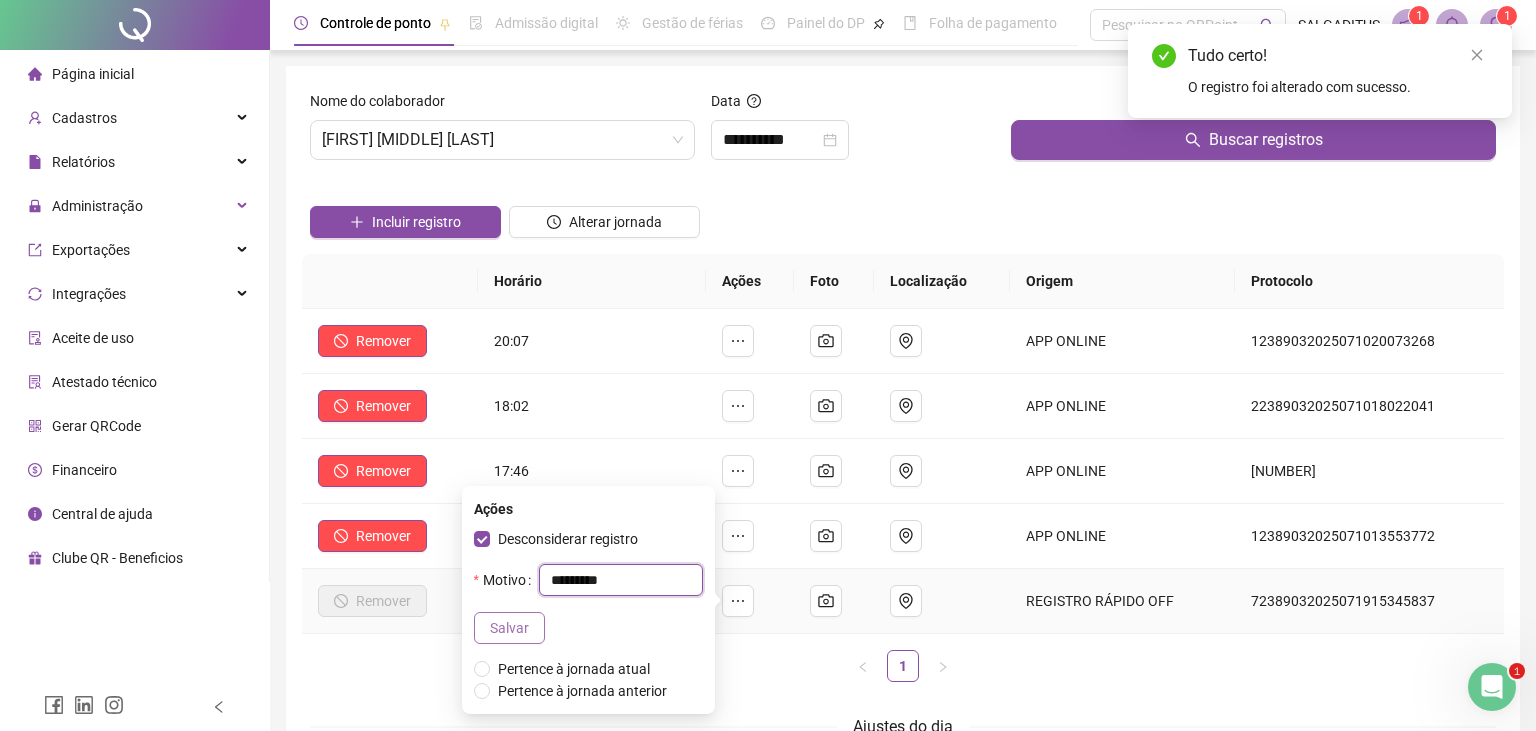 type on "*********" 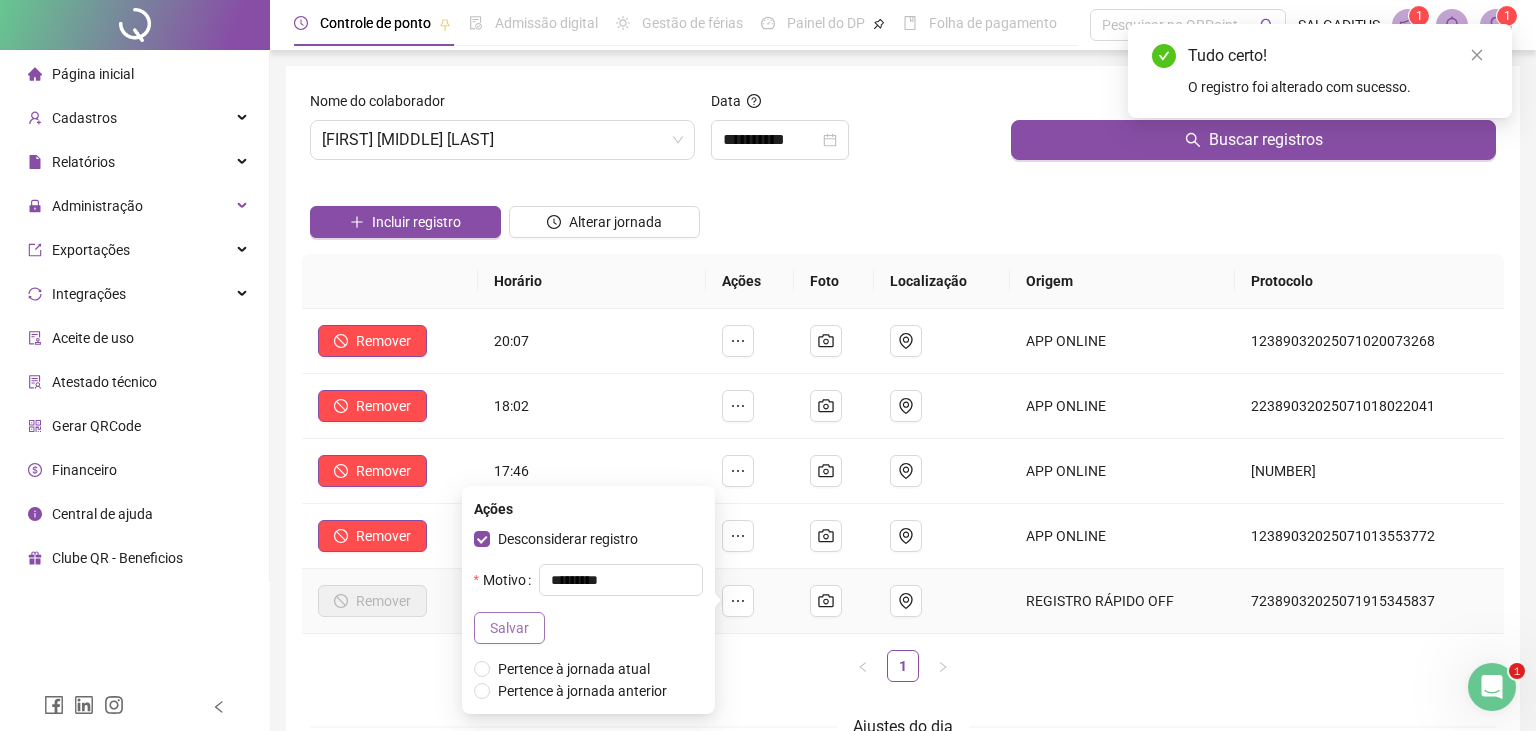click on "Salvar" at bounding box center [509, 628] 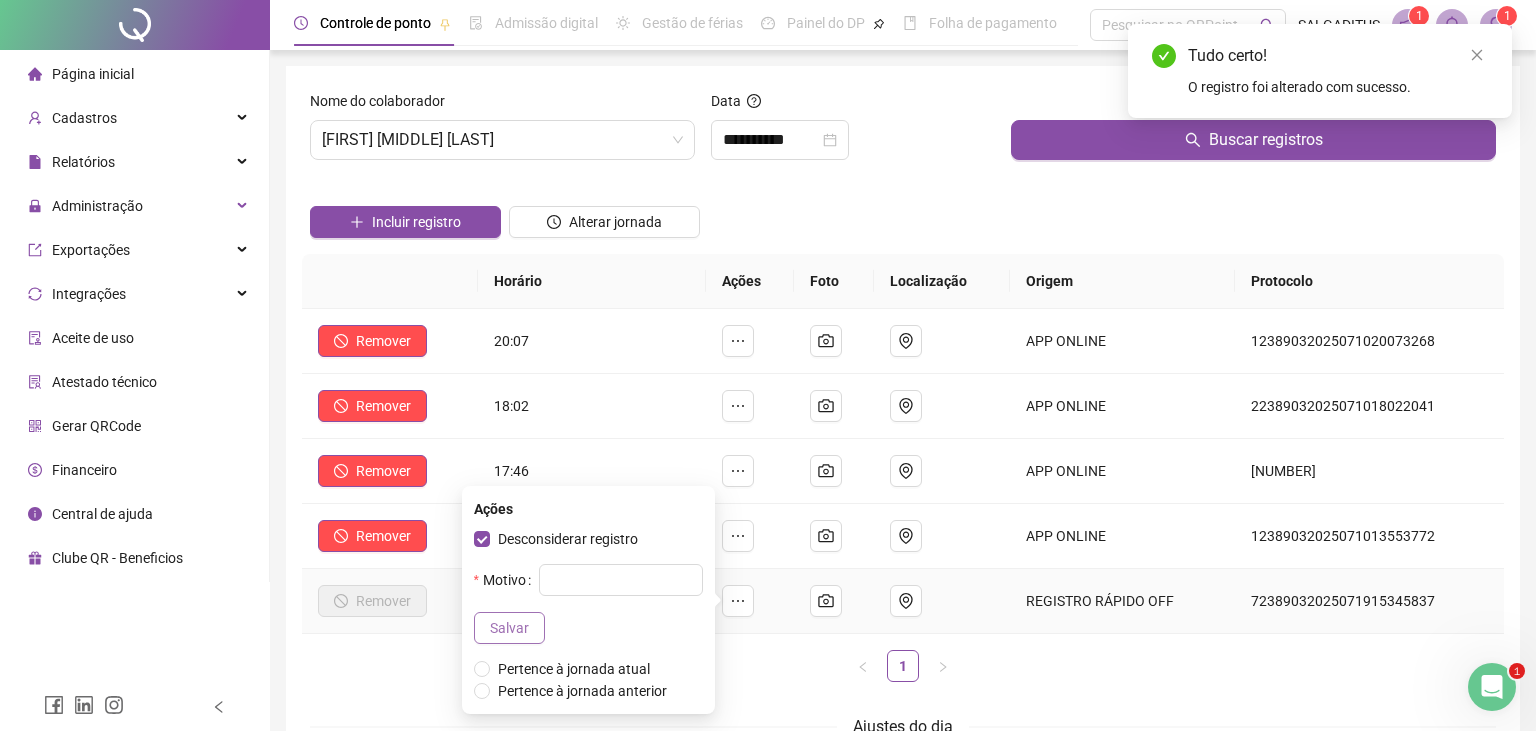 click on "Salvar" at bounding box center (509, 628) 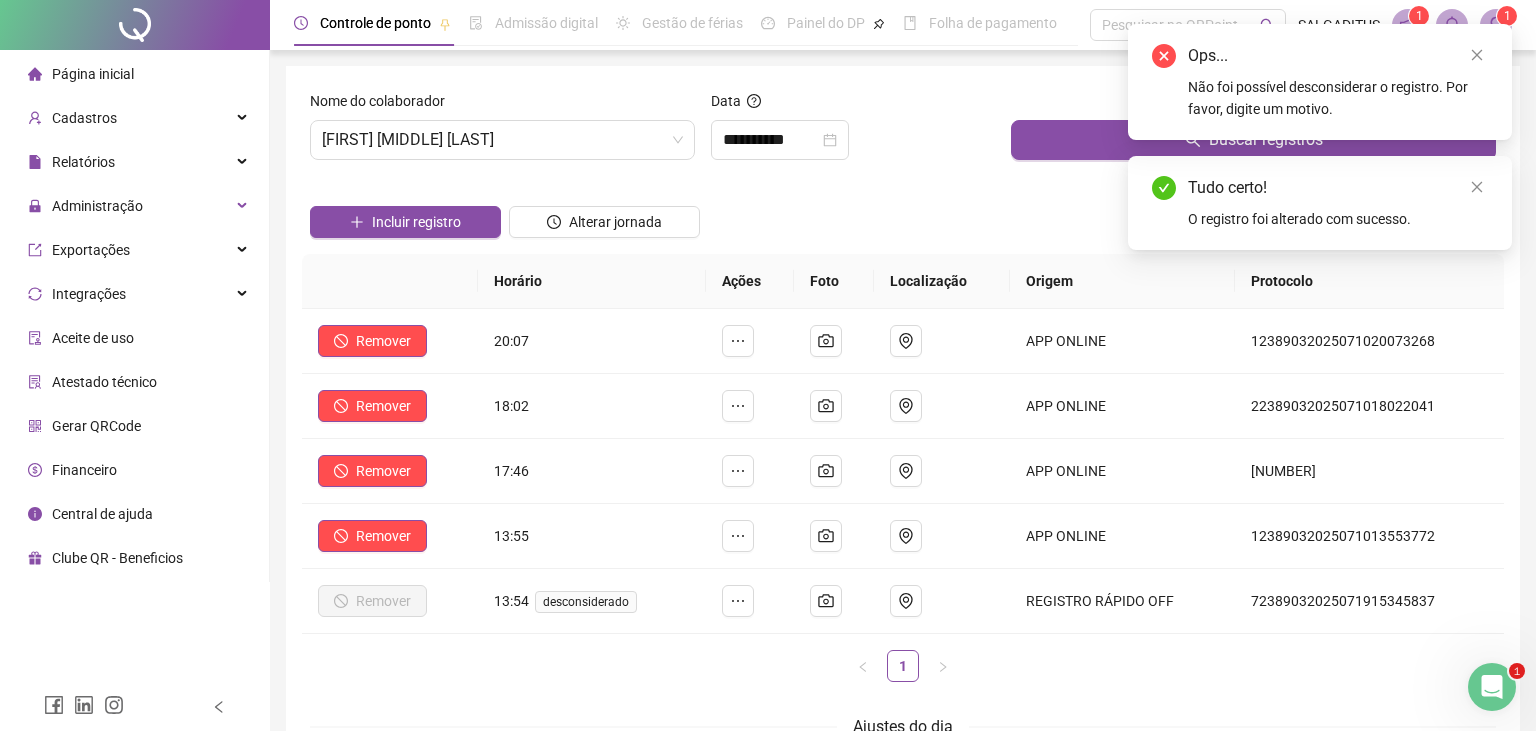 click on "Incluir registro   Alterar jornada" at bounding box center [903, 215] 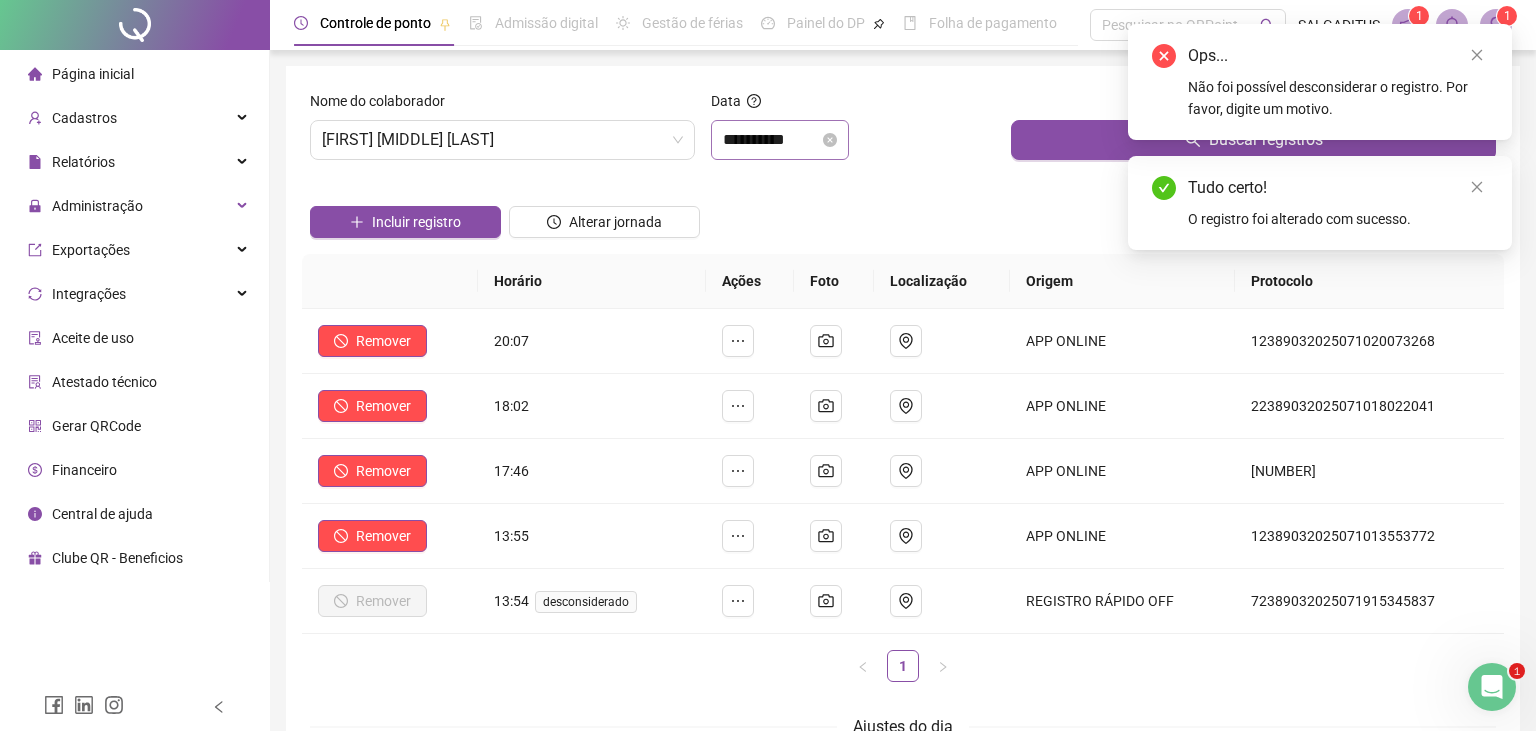 click on "**********" at bounding box center (780, 140) 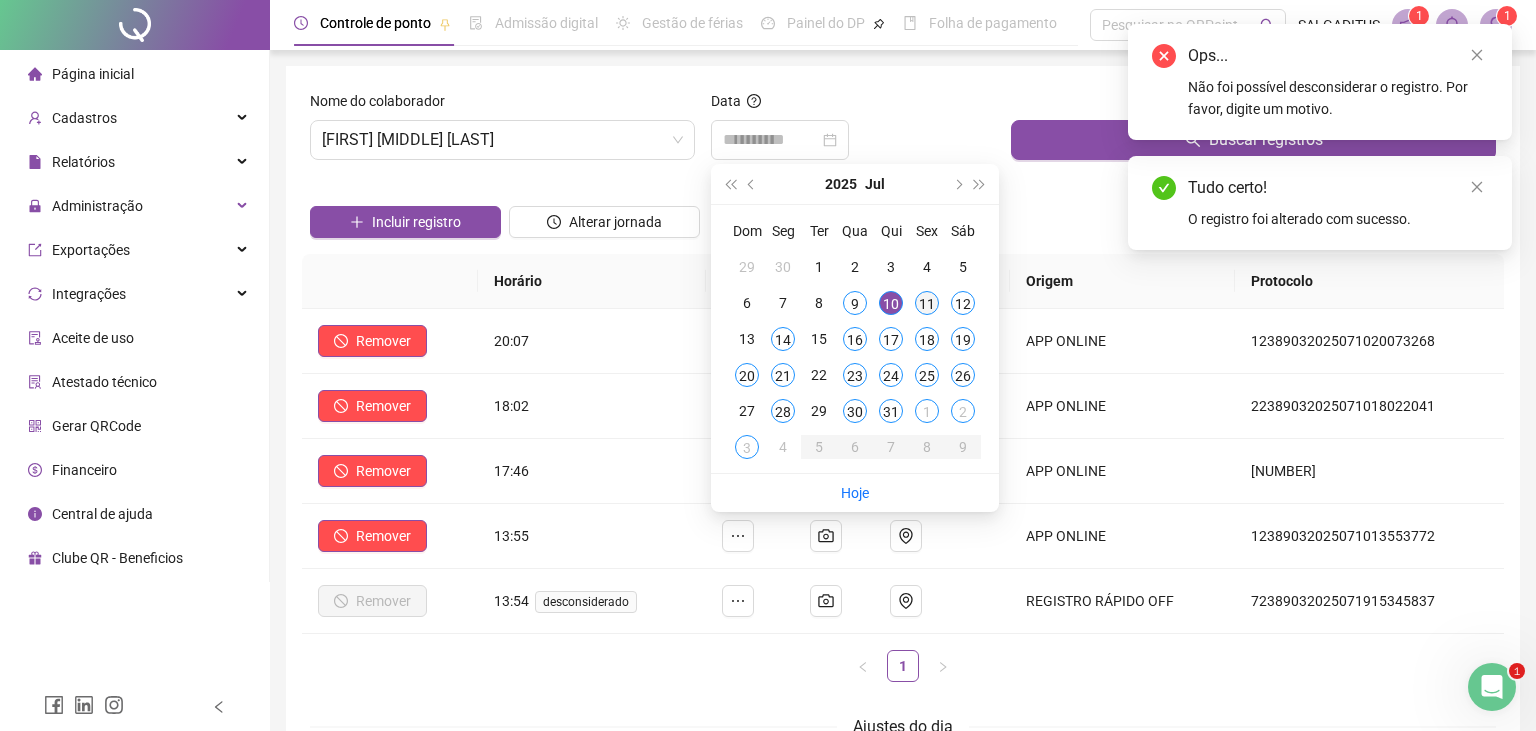 click on "11" at bounding box center [927, 303] 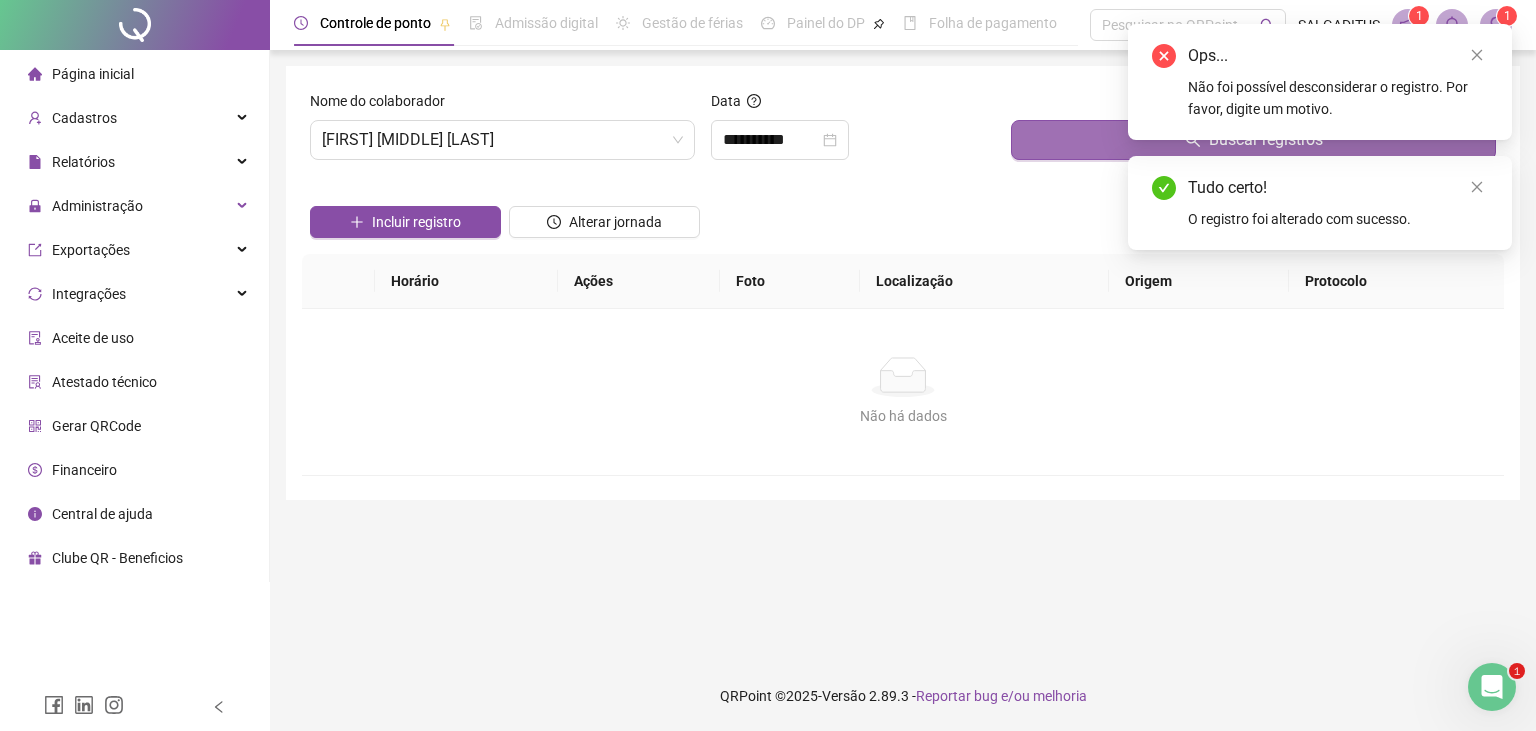 click on "Buscar registros" at bounding box center (1253, 140) 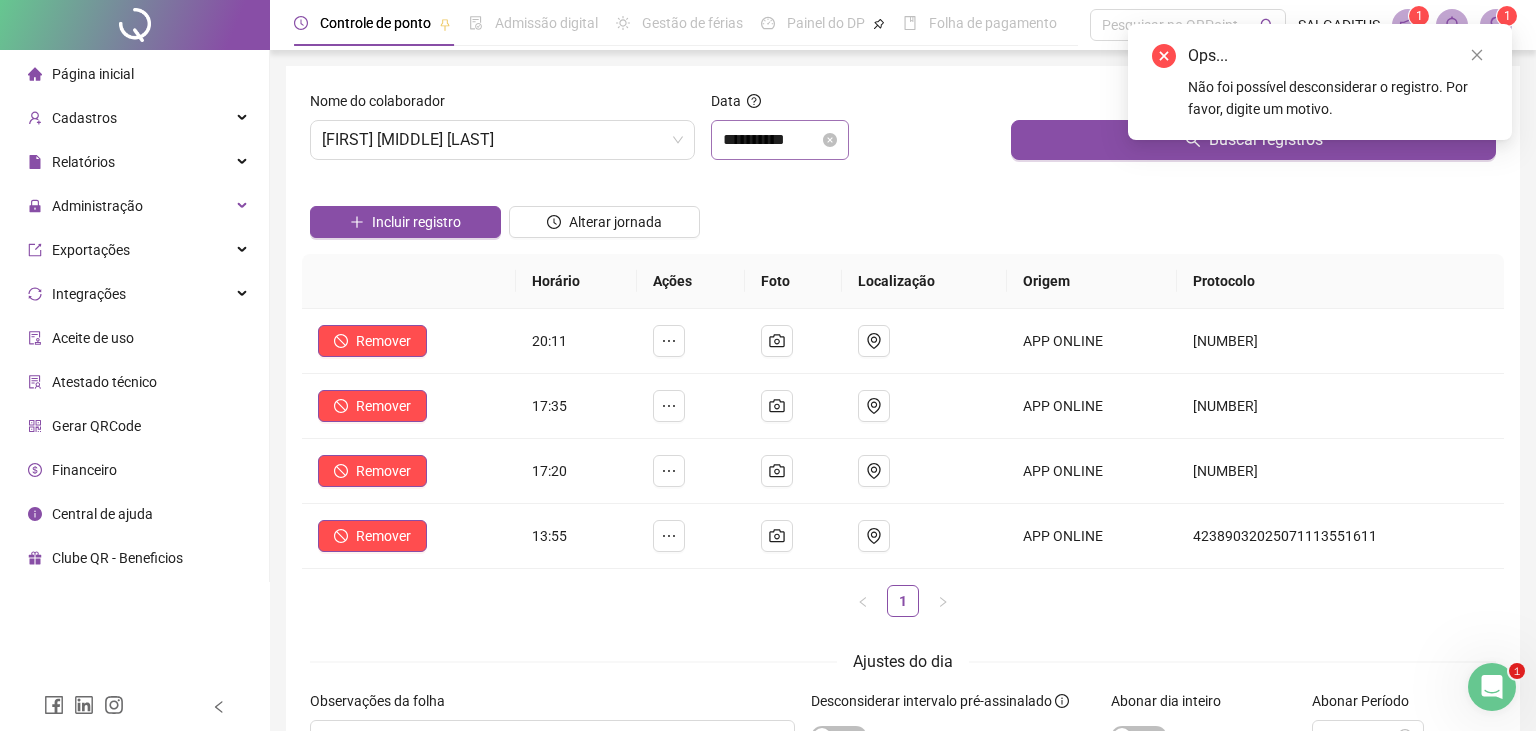 click on "**********" at bounding box center (780, 140) 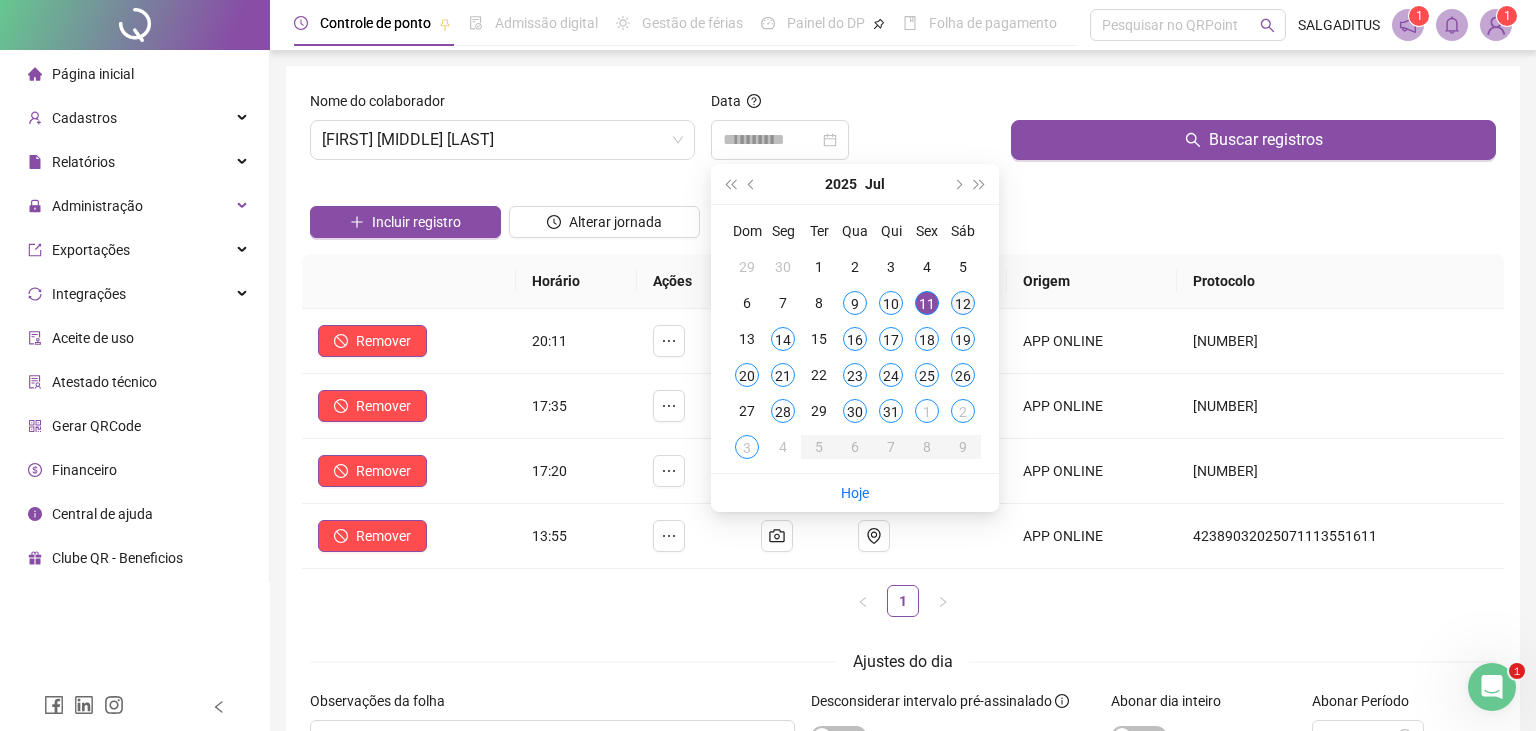 click on "12" at bounding box center [963, 303] 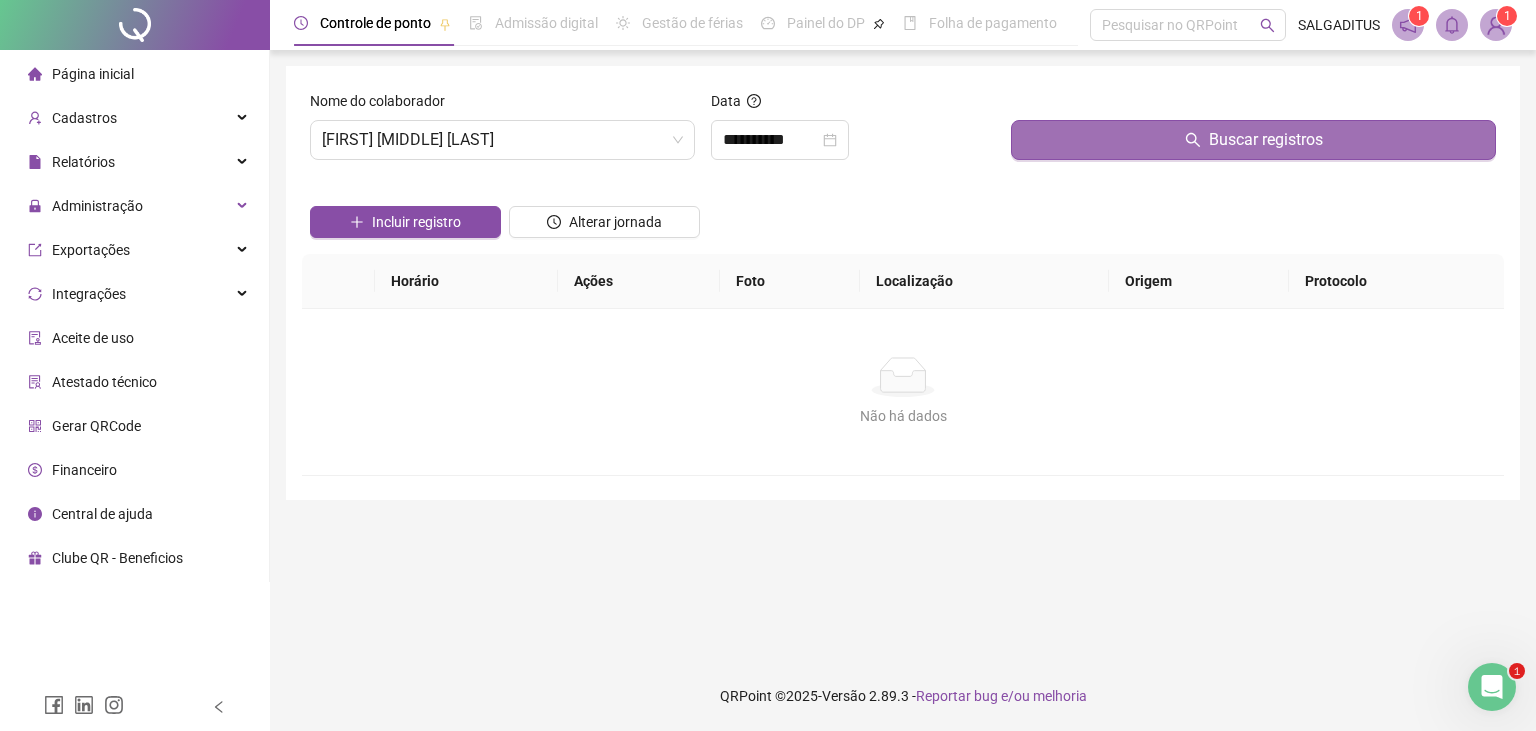 click on "Buscar registros" at bounding box center (1253, 140) 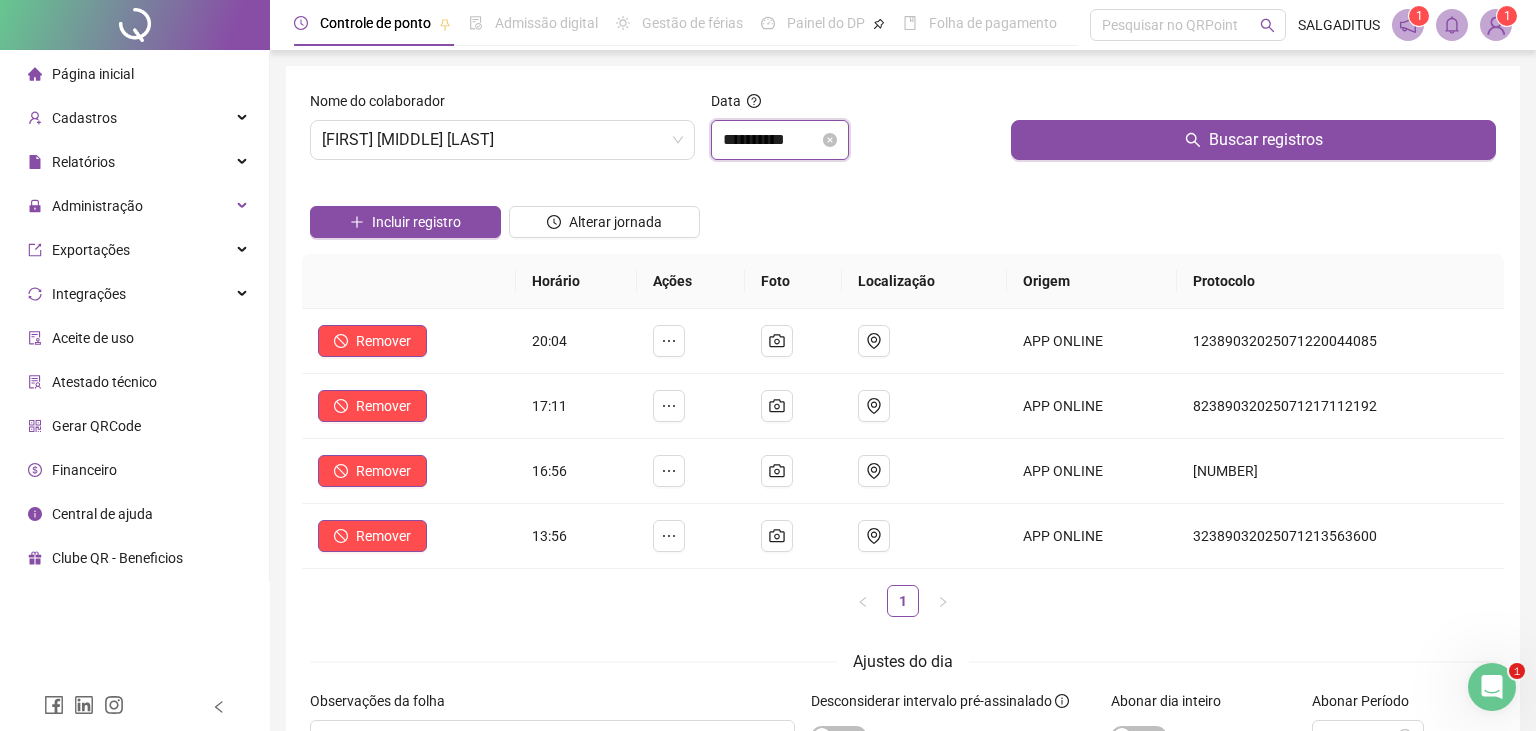 click on "**********" at bounding box center (771, 140) 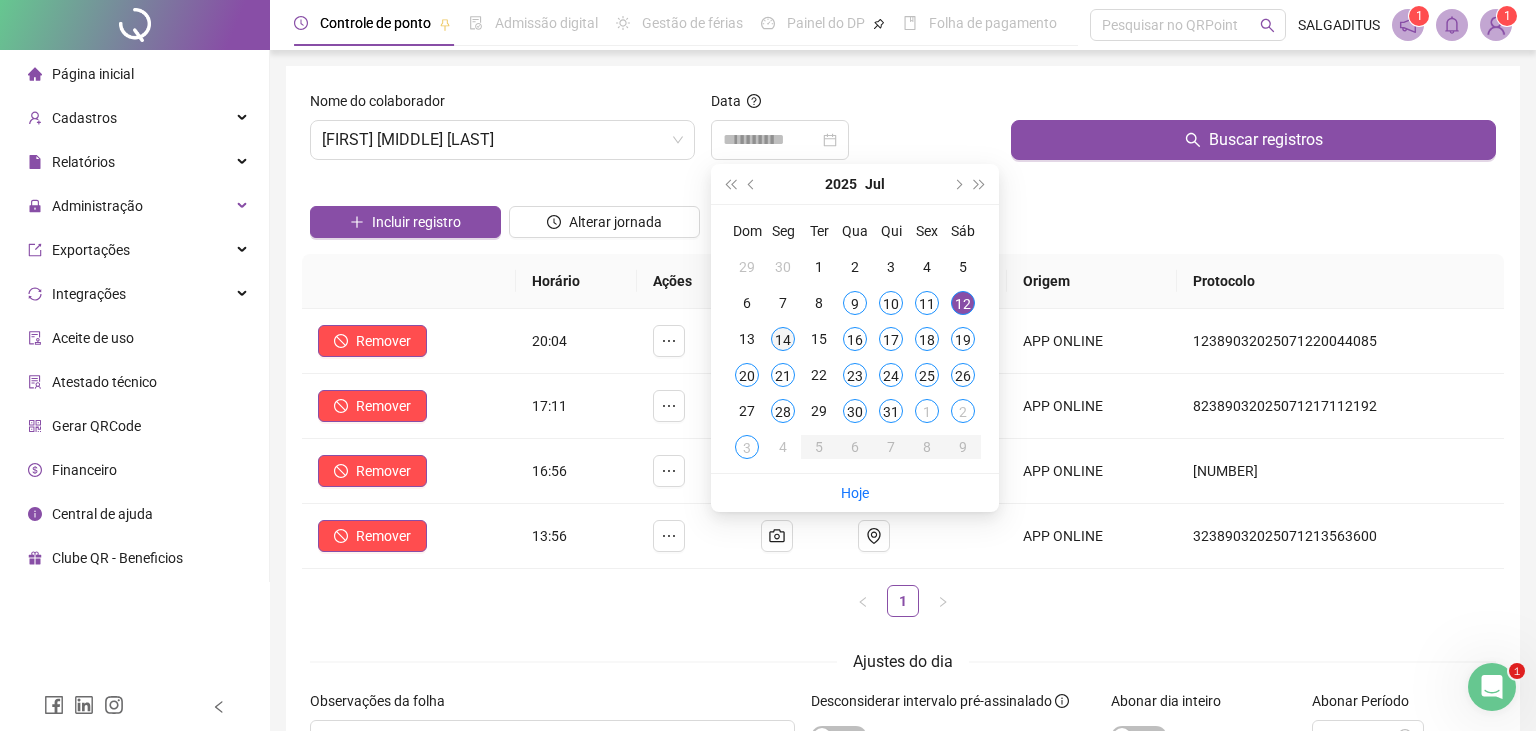 click on "14" at bounding box center [783, 339] 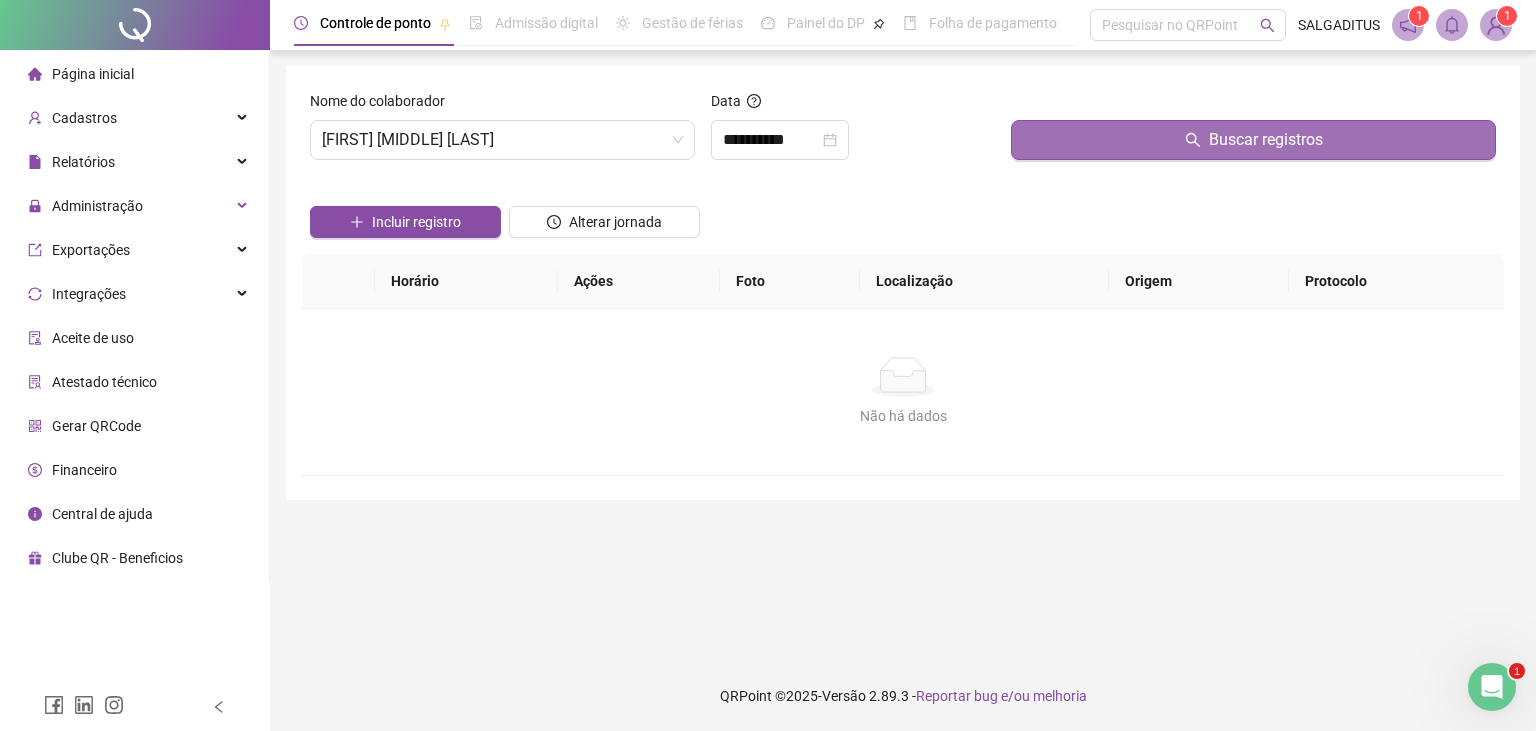 click on "Buscar registros" at bounding box center [1253, 140] 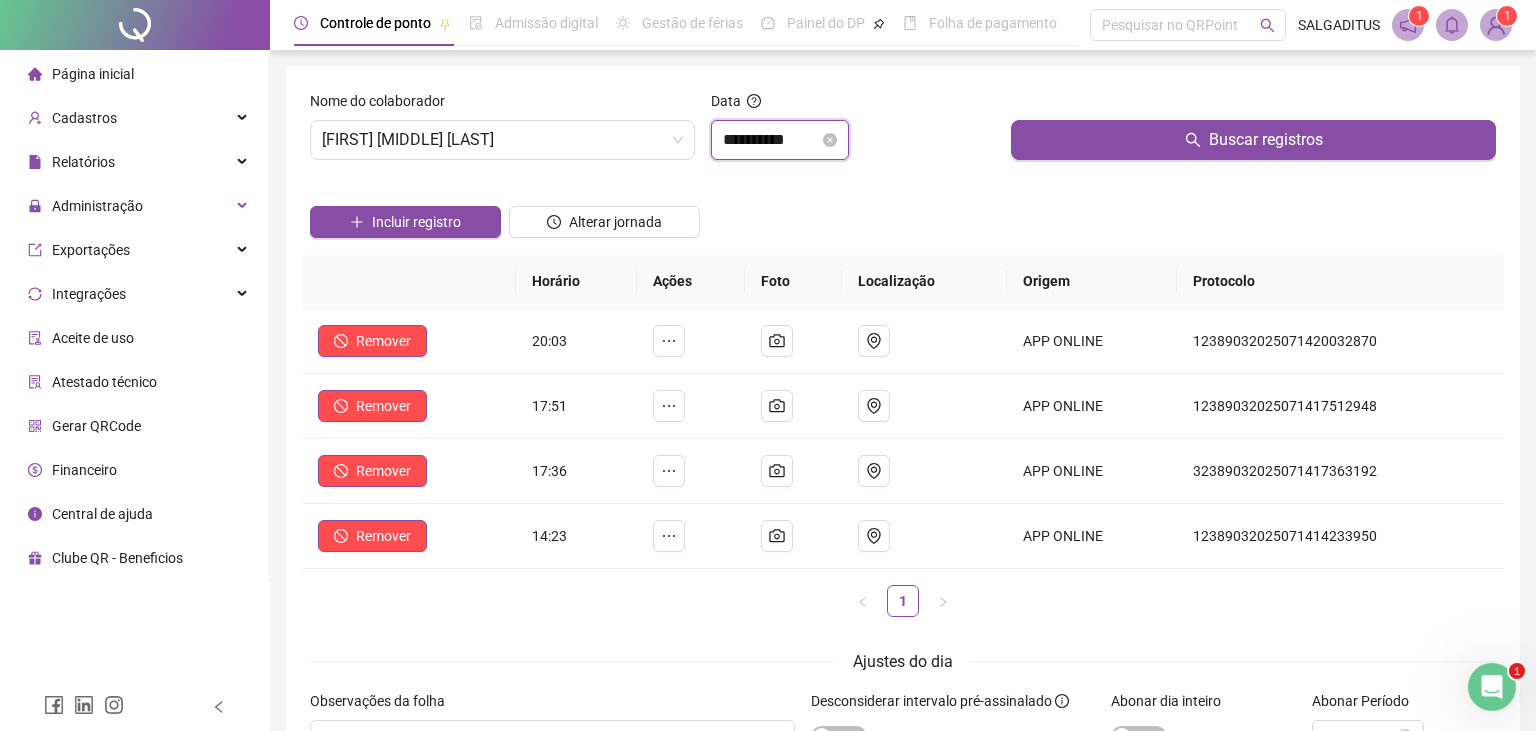 click on "**********" at bounding box center (771, 140) 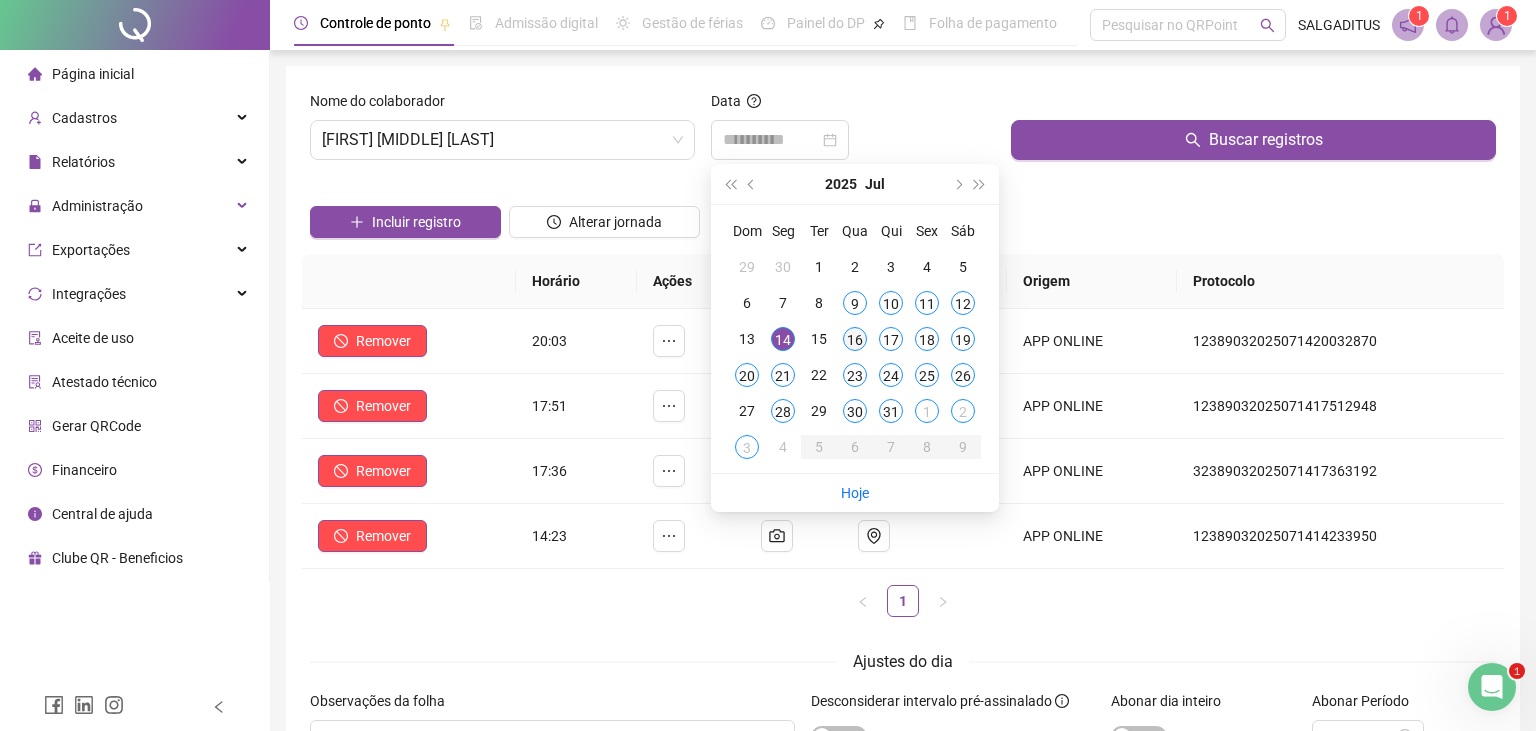 click on "16" at bounding box center (855, 339) 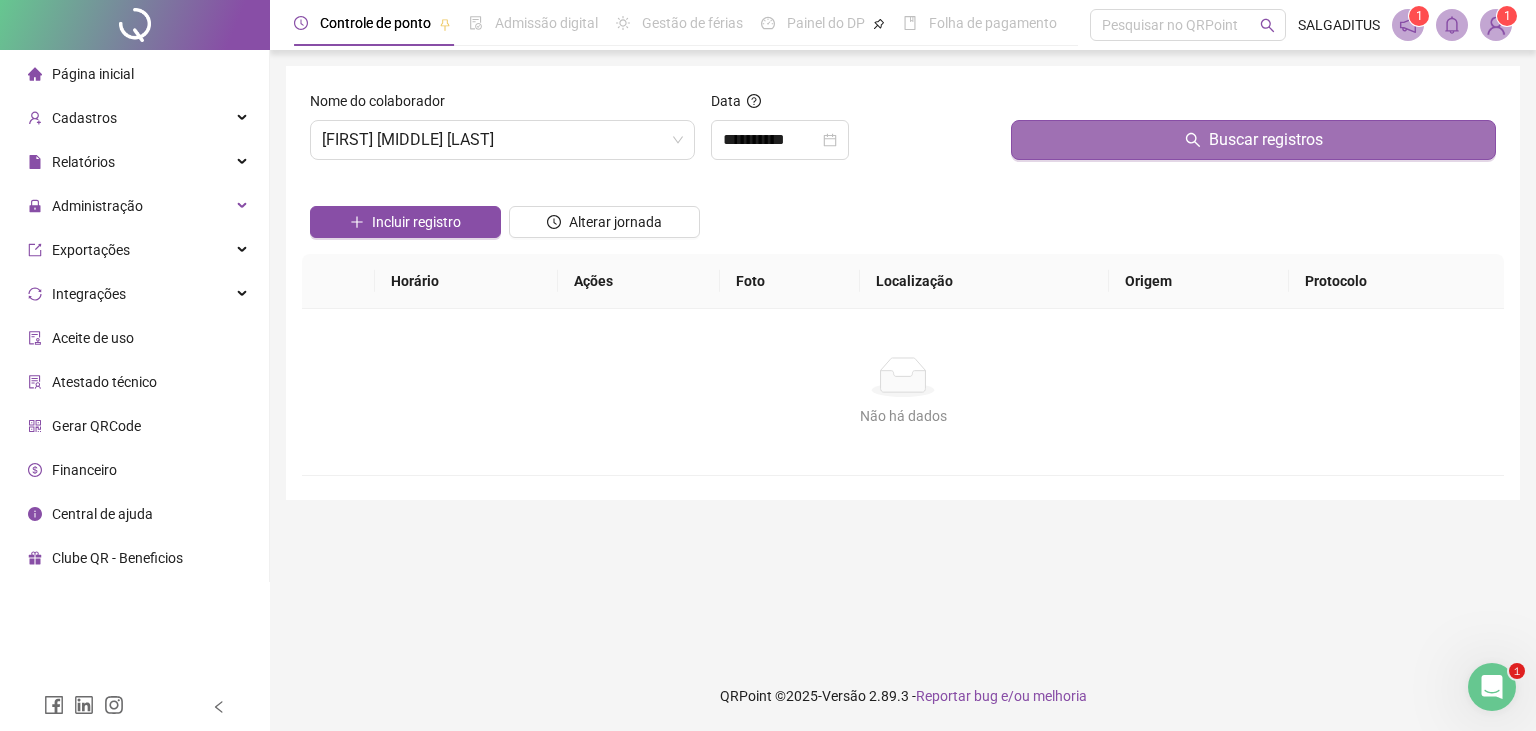 click on "Buscar registros" at bounding box center [1253, 140] 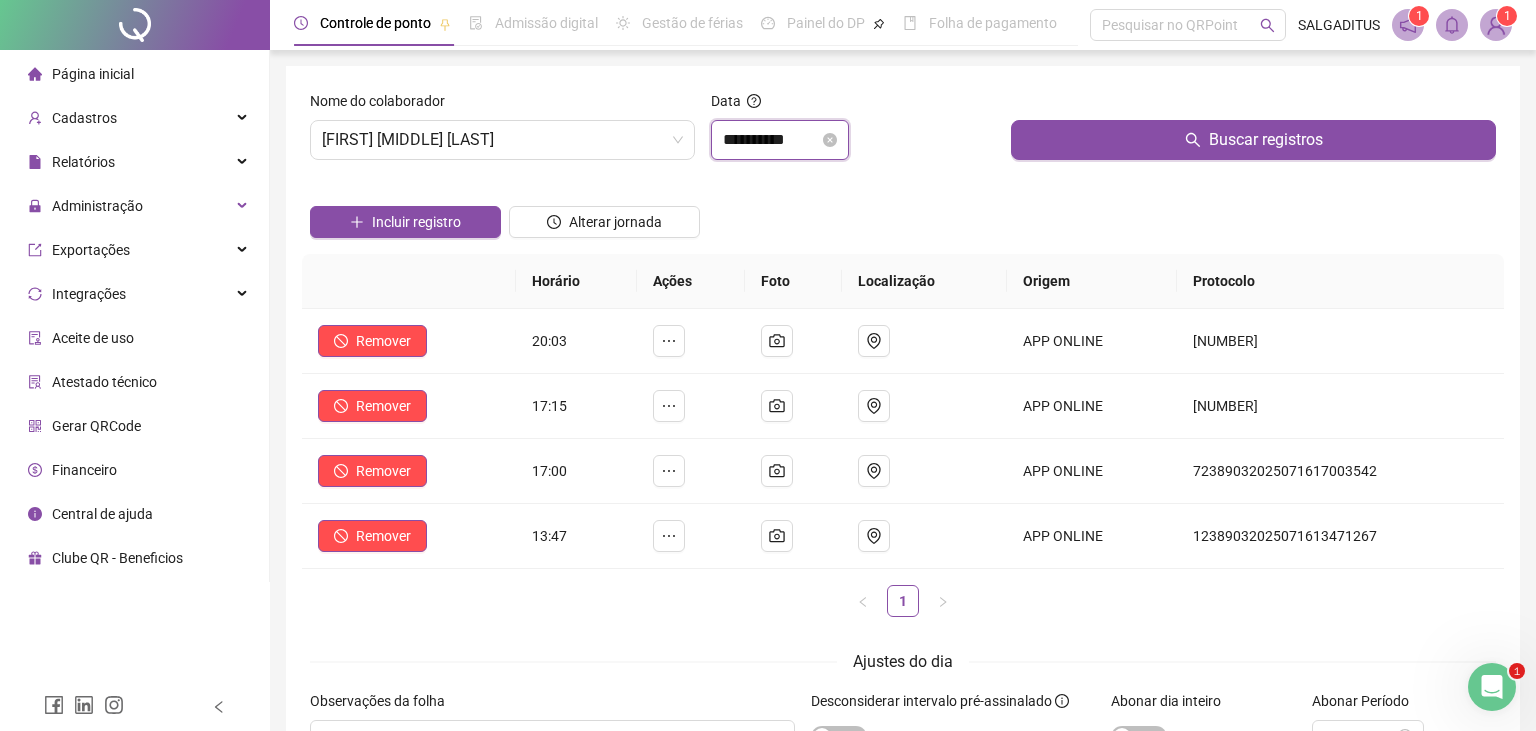 click on "**********" at bounding box center [771, 140] 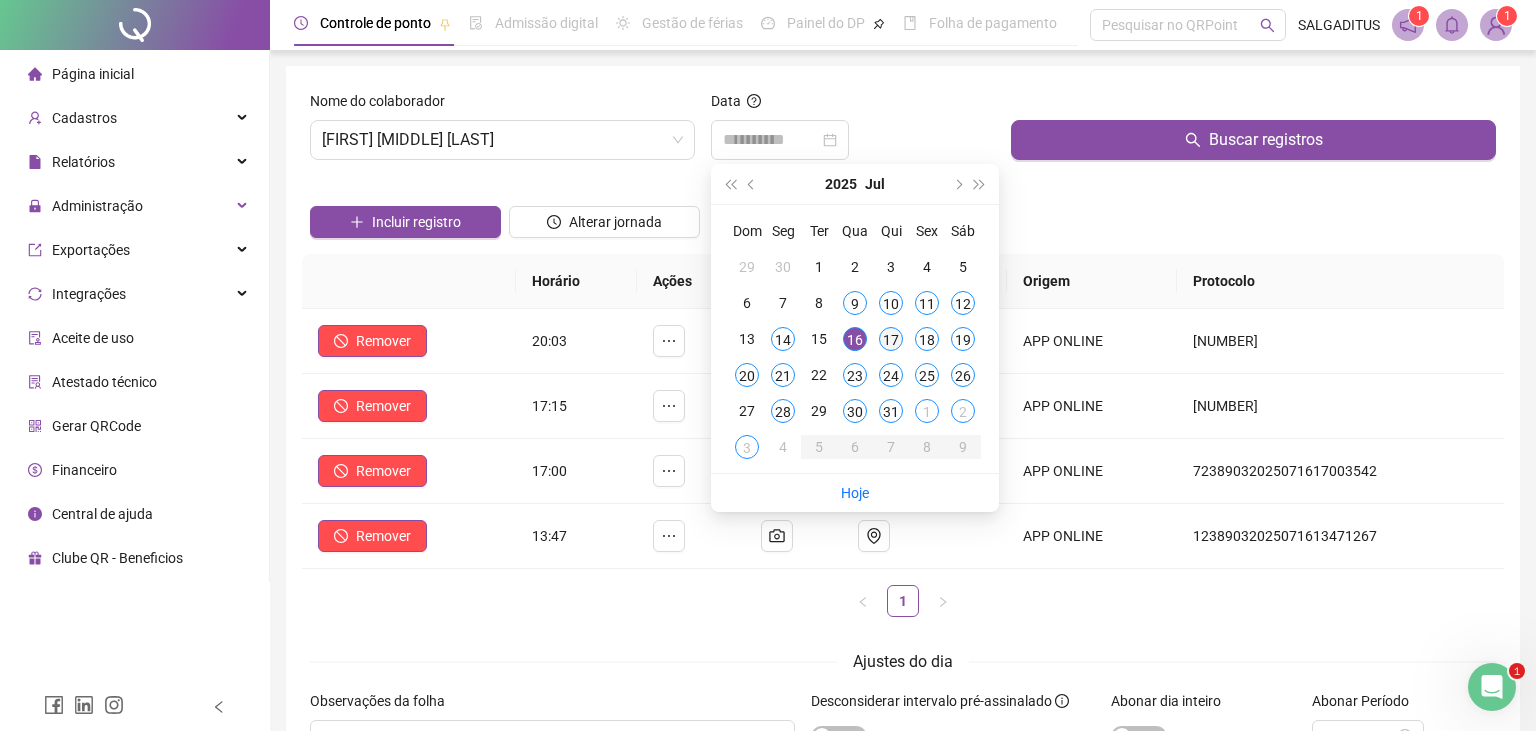 click on "17" at bounding box center (891, 339) 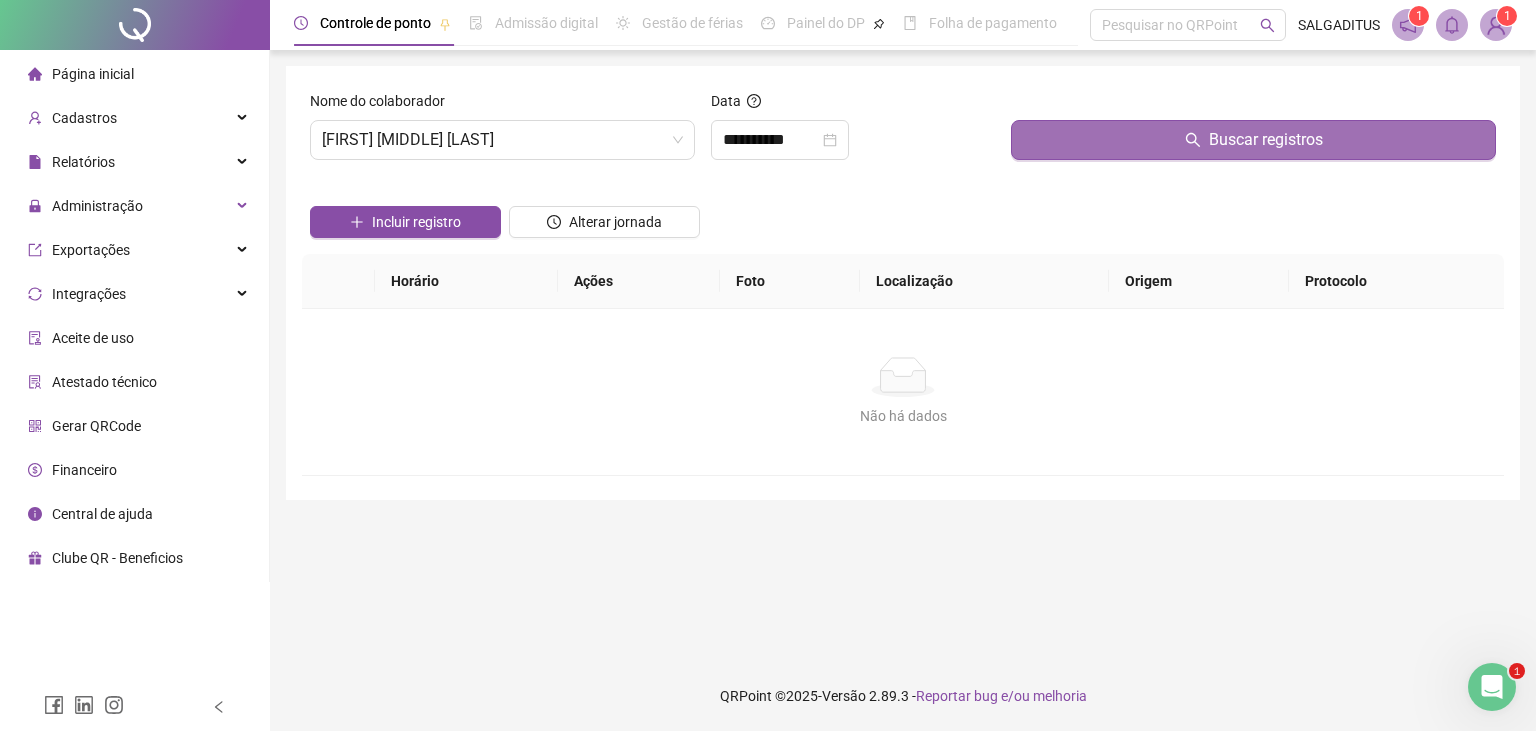 click on "Buscar registros" at bounding box center (1253, 140) 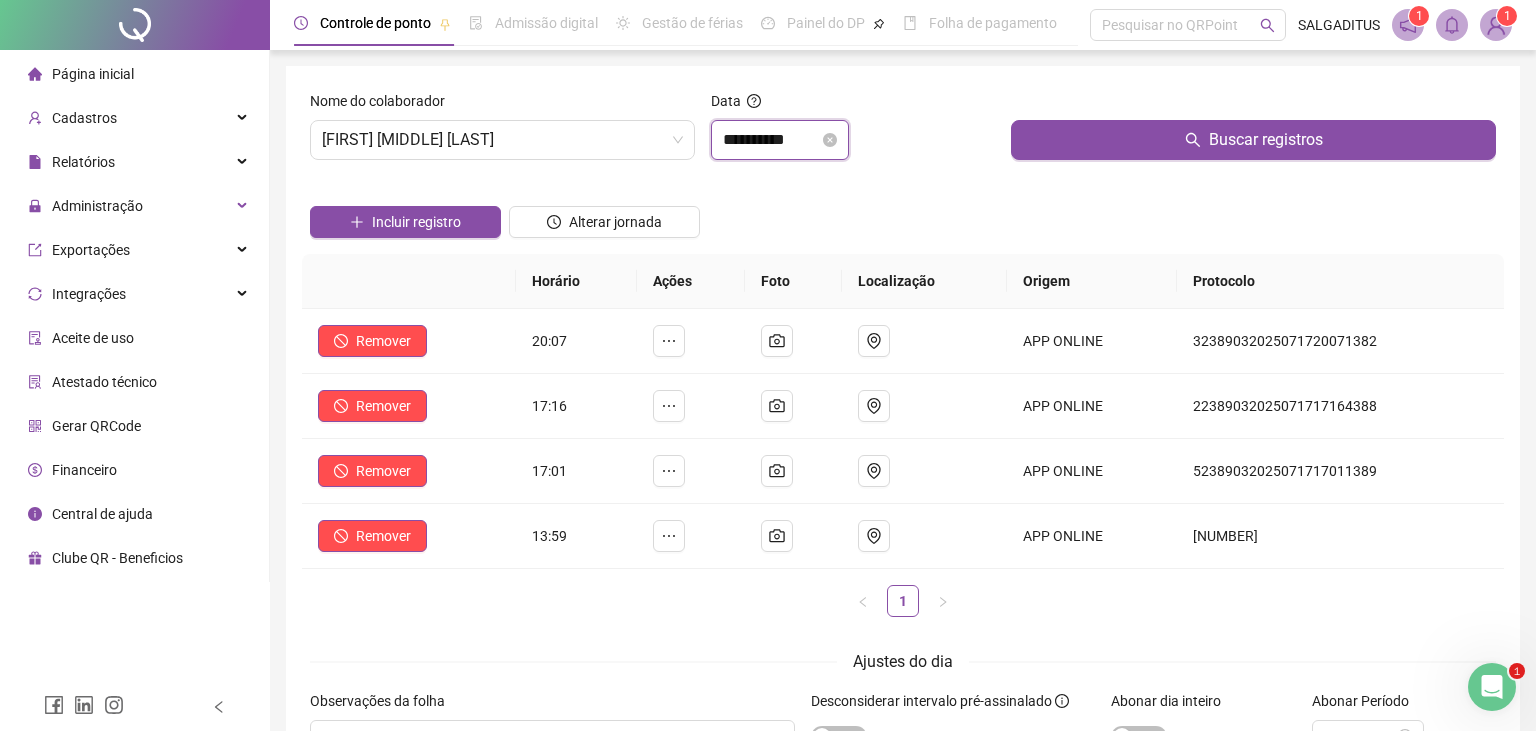 click on "**********" at bounding box center (771, 140) 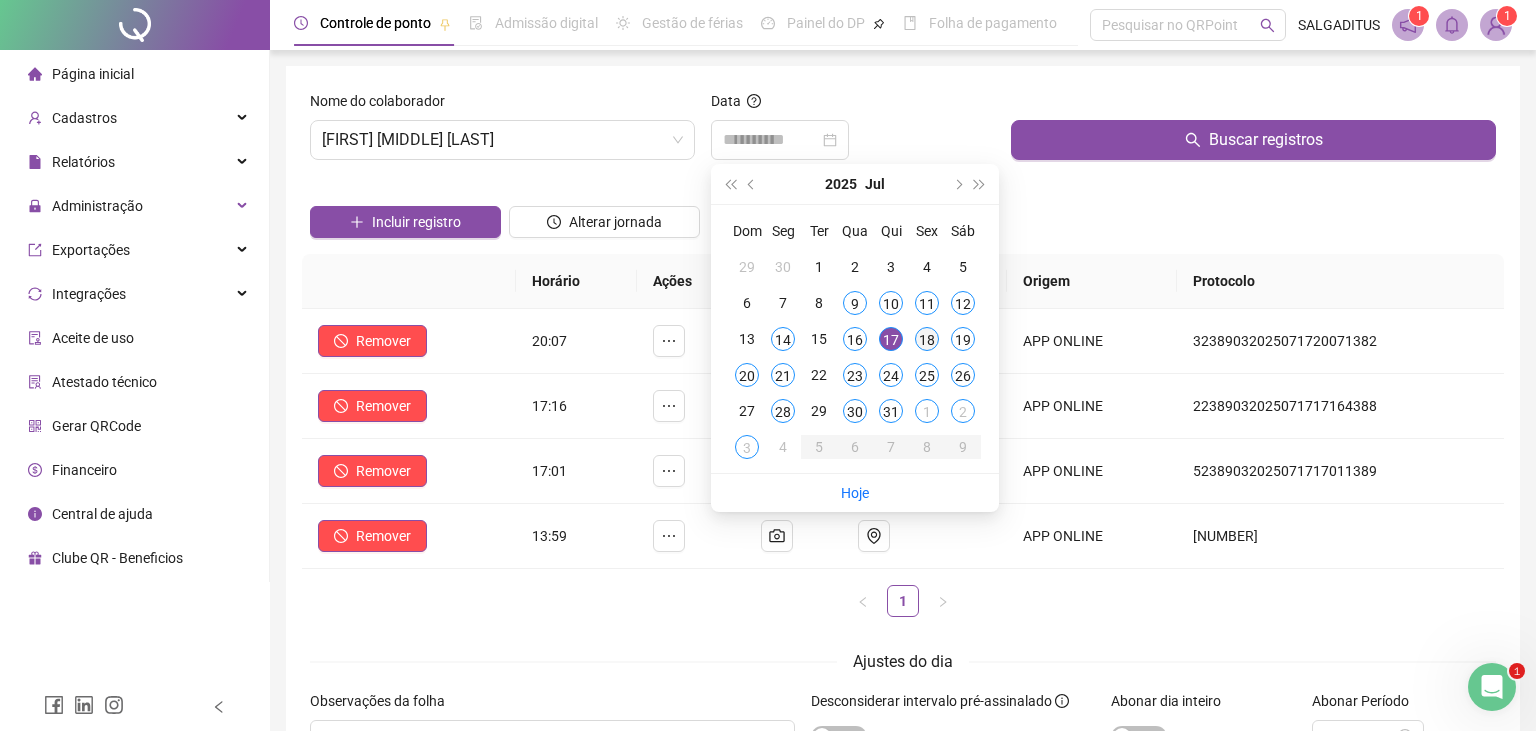 click on "18" at bounding box center (927, 339) 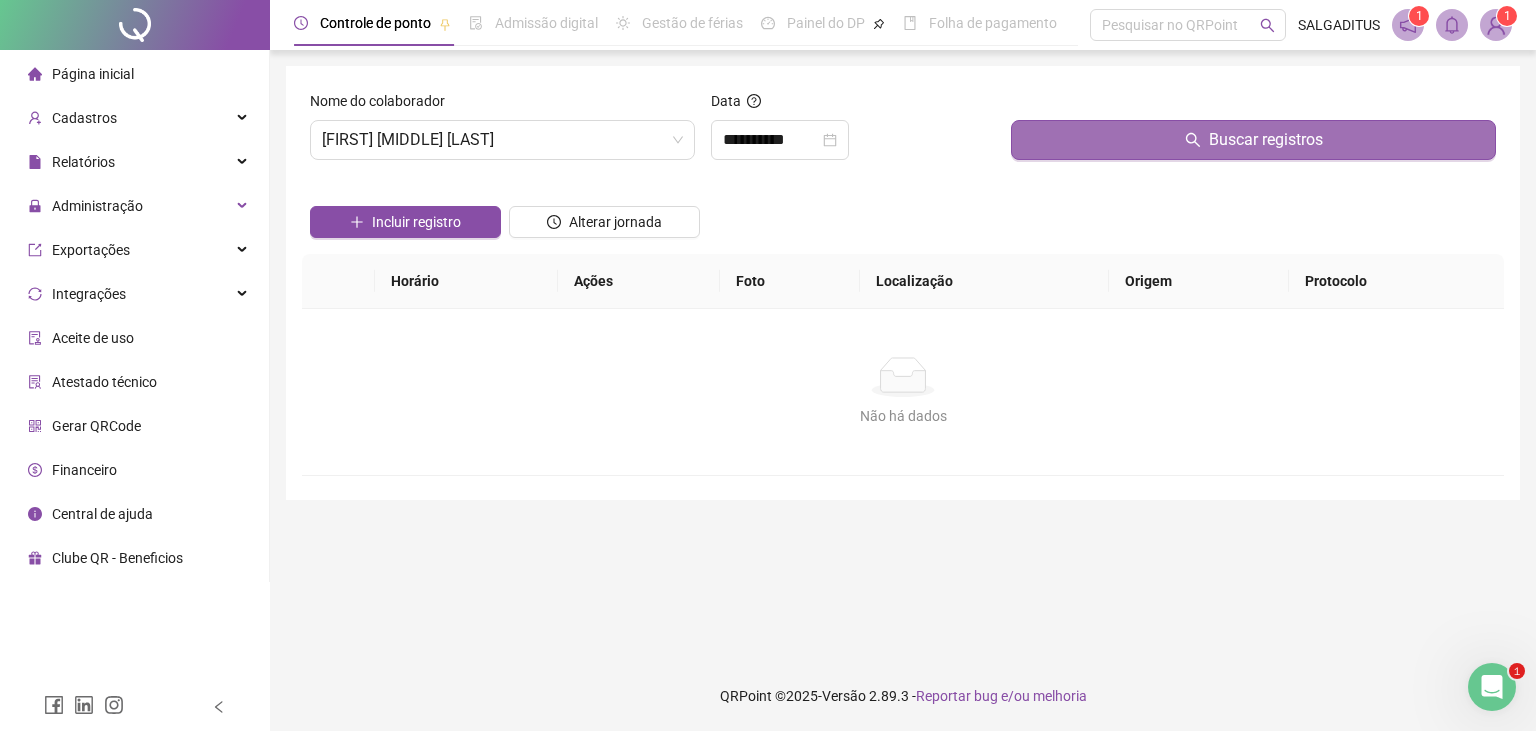 click on "Buscar registros" at bounding box center (1253, 140) 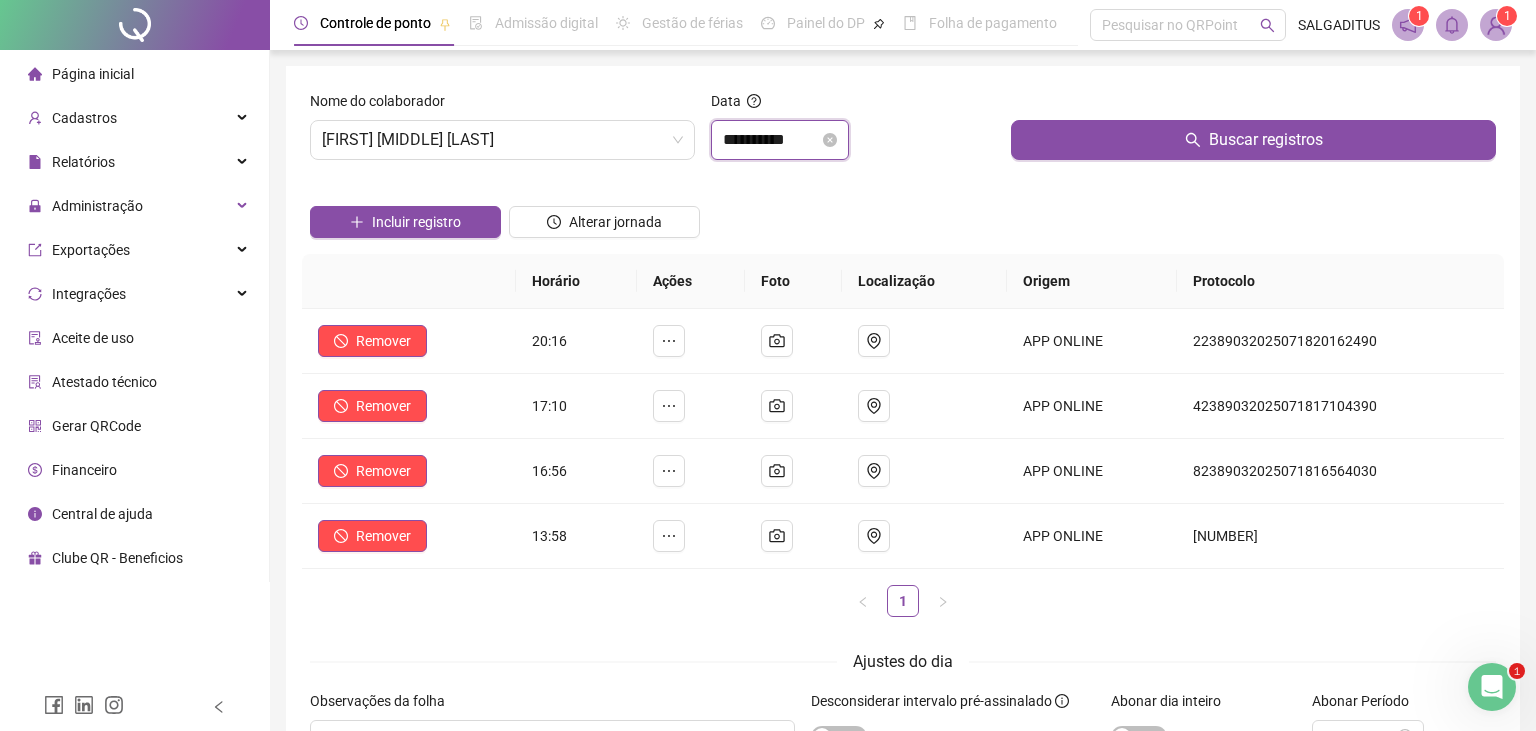click on "**********" at bounding box center [771, 140] 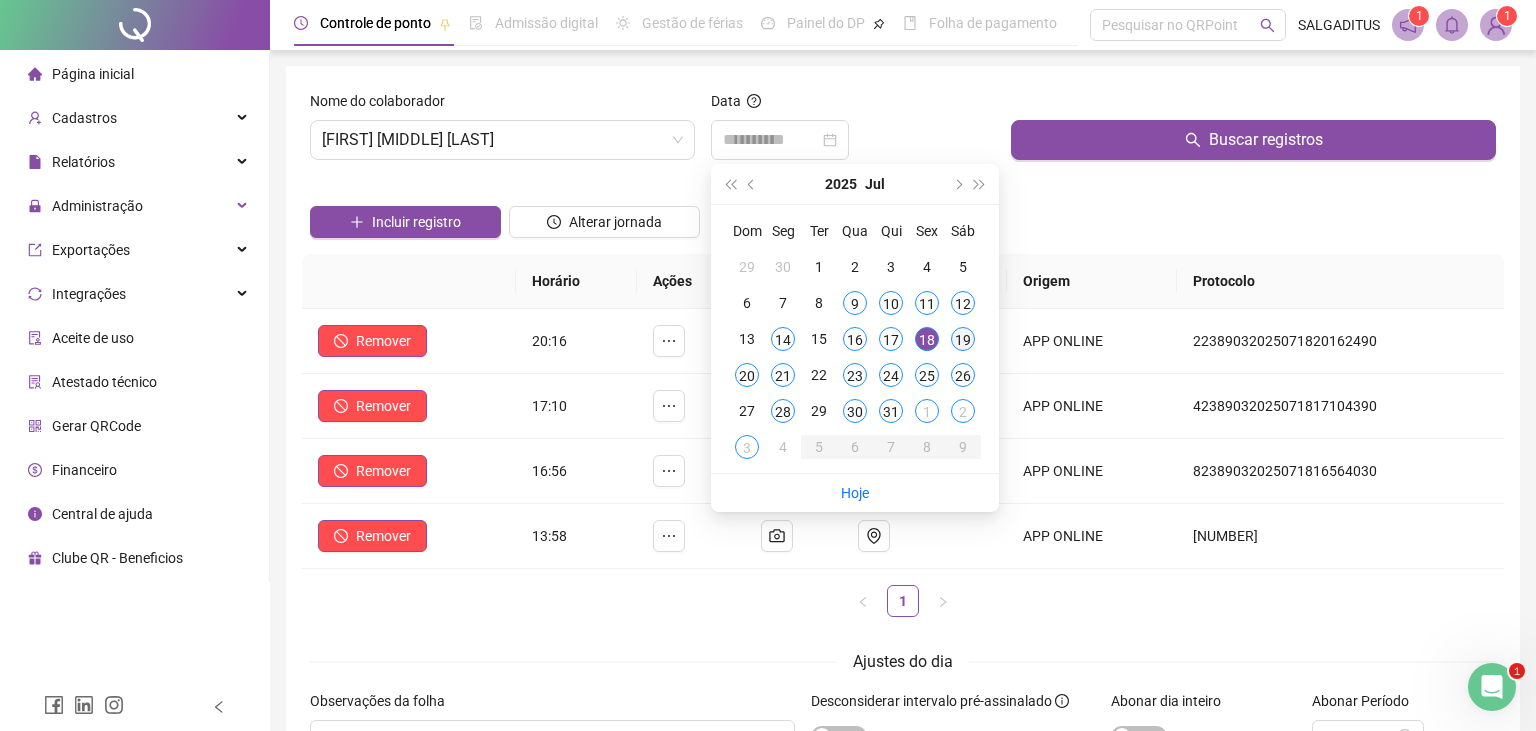 click on "19" at bounding box center [963, 339] 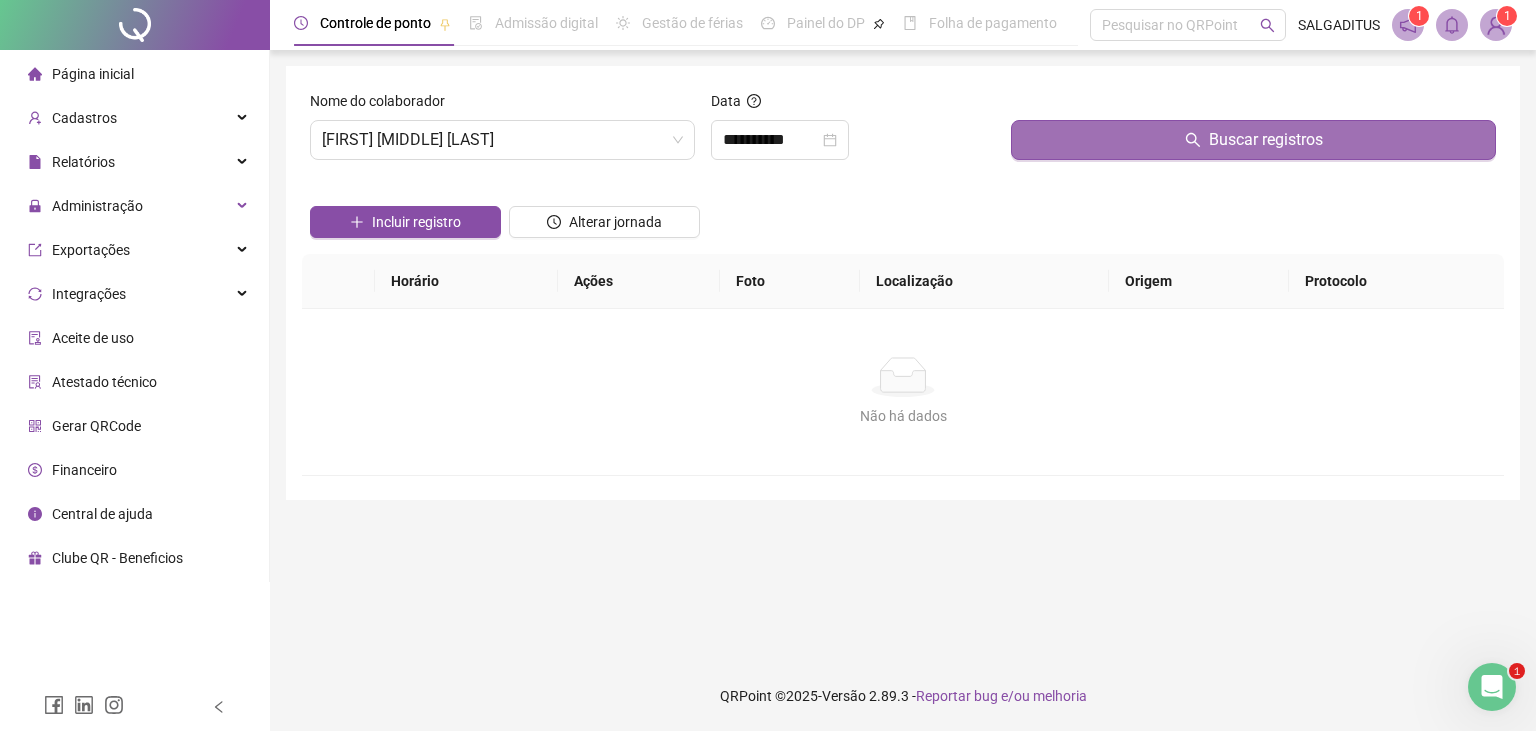 click on "Buscar registros" at bounding box center [1253, 140] 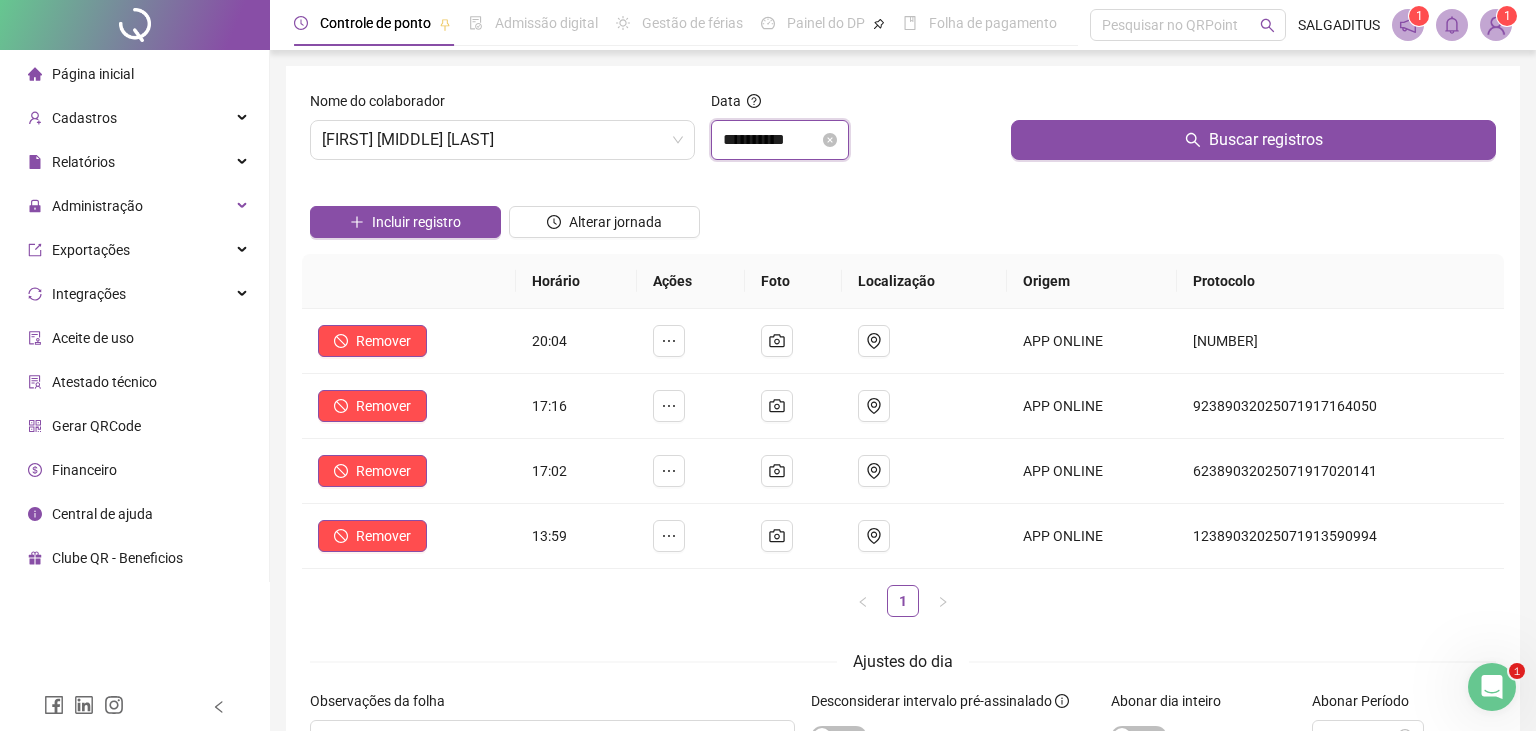 click on "**********" at bounding box center [771, 140] 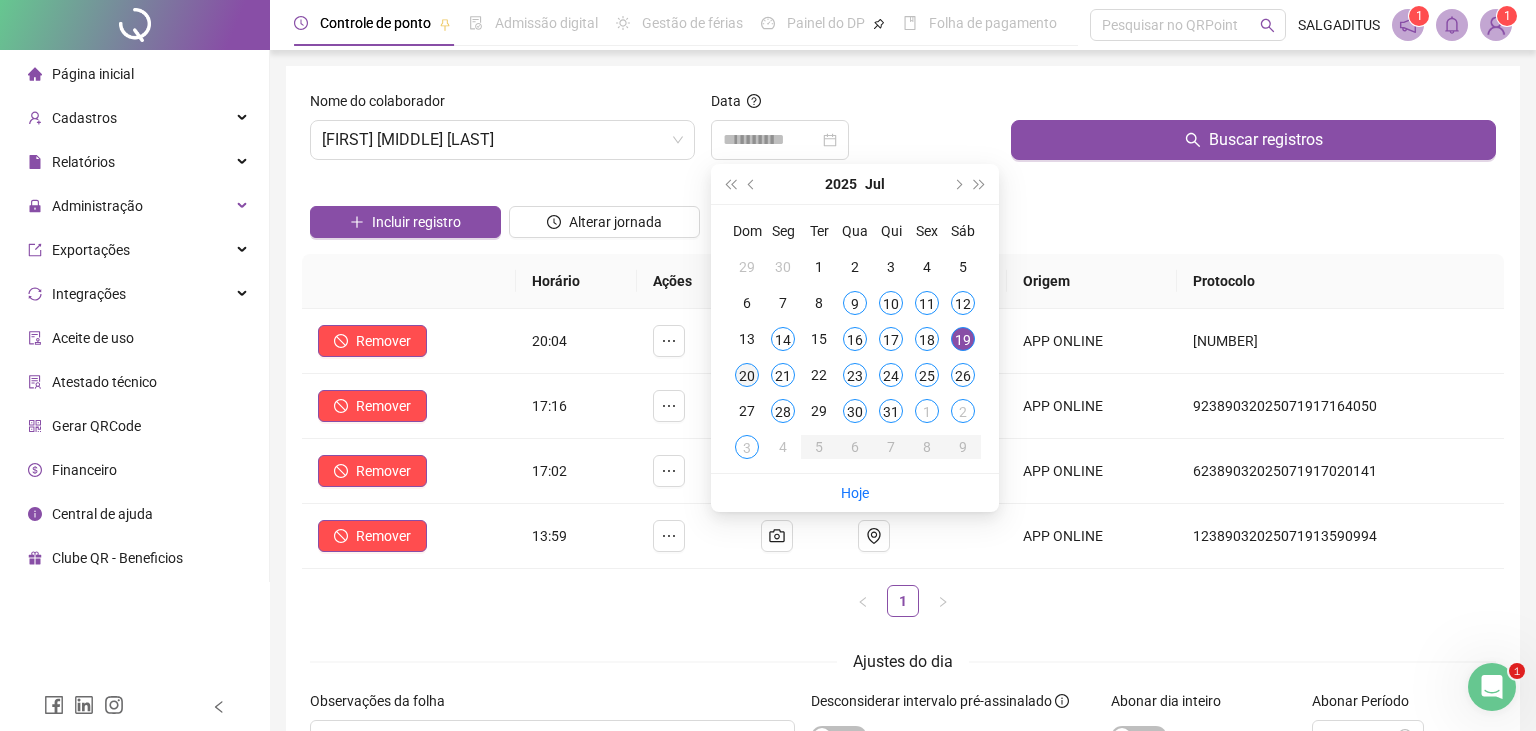 click on "20" at bounding box center (747, 375) 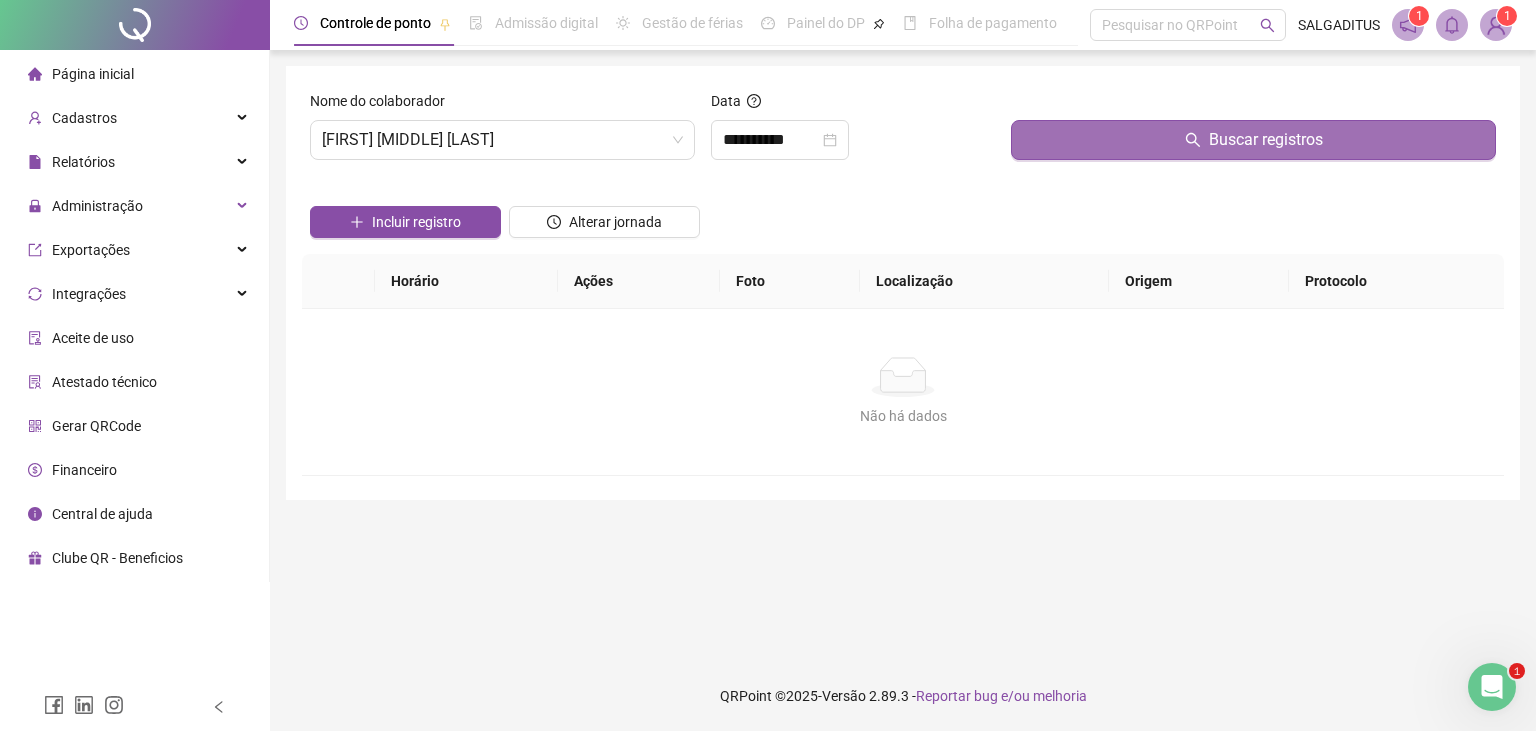drag, startPoint x: 1118, startPoint y: 134, endPoint x: 1103, endPoint y: 139, distance: 15.811388 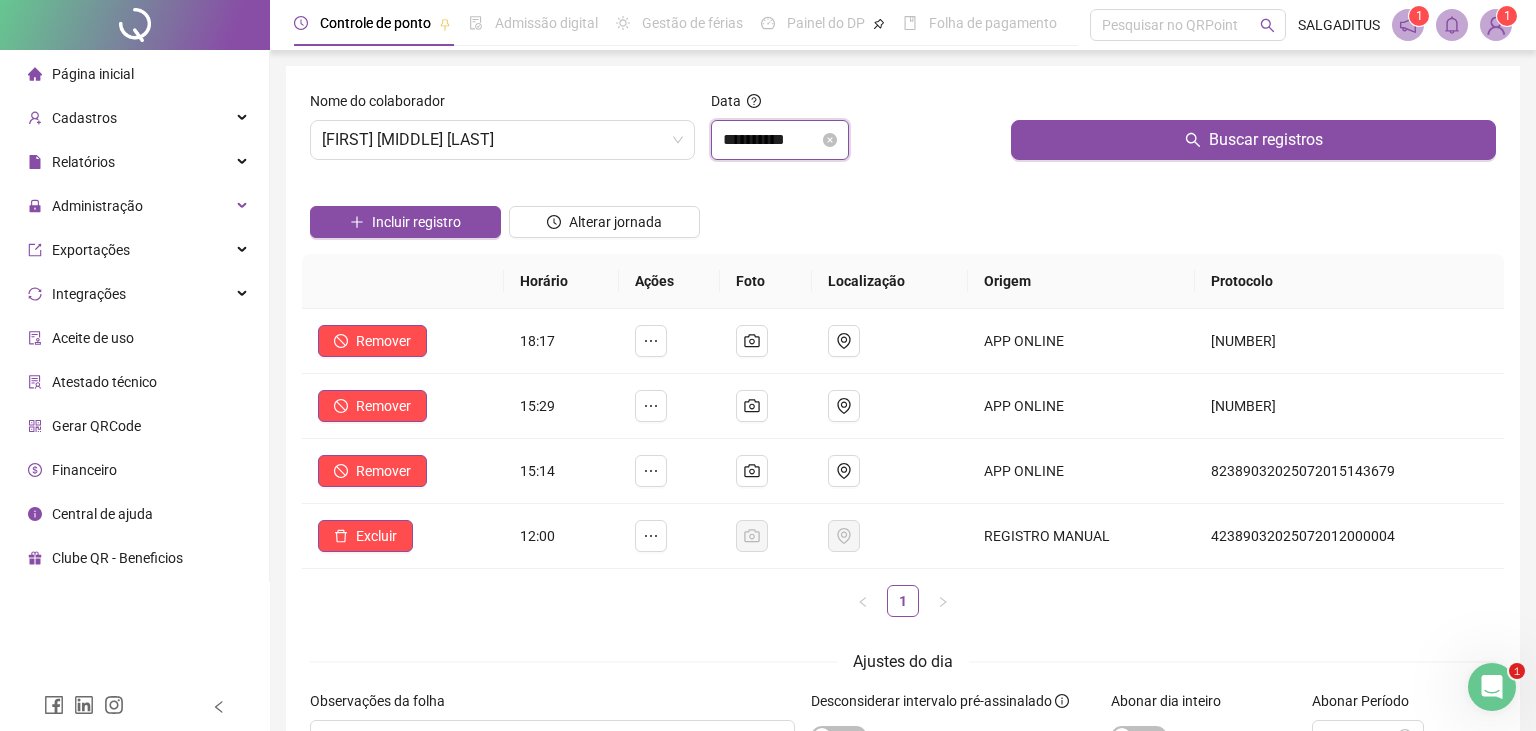 click on "**********" at bounding box center [771, 140] 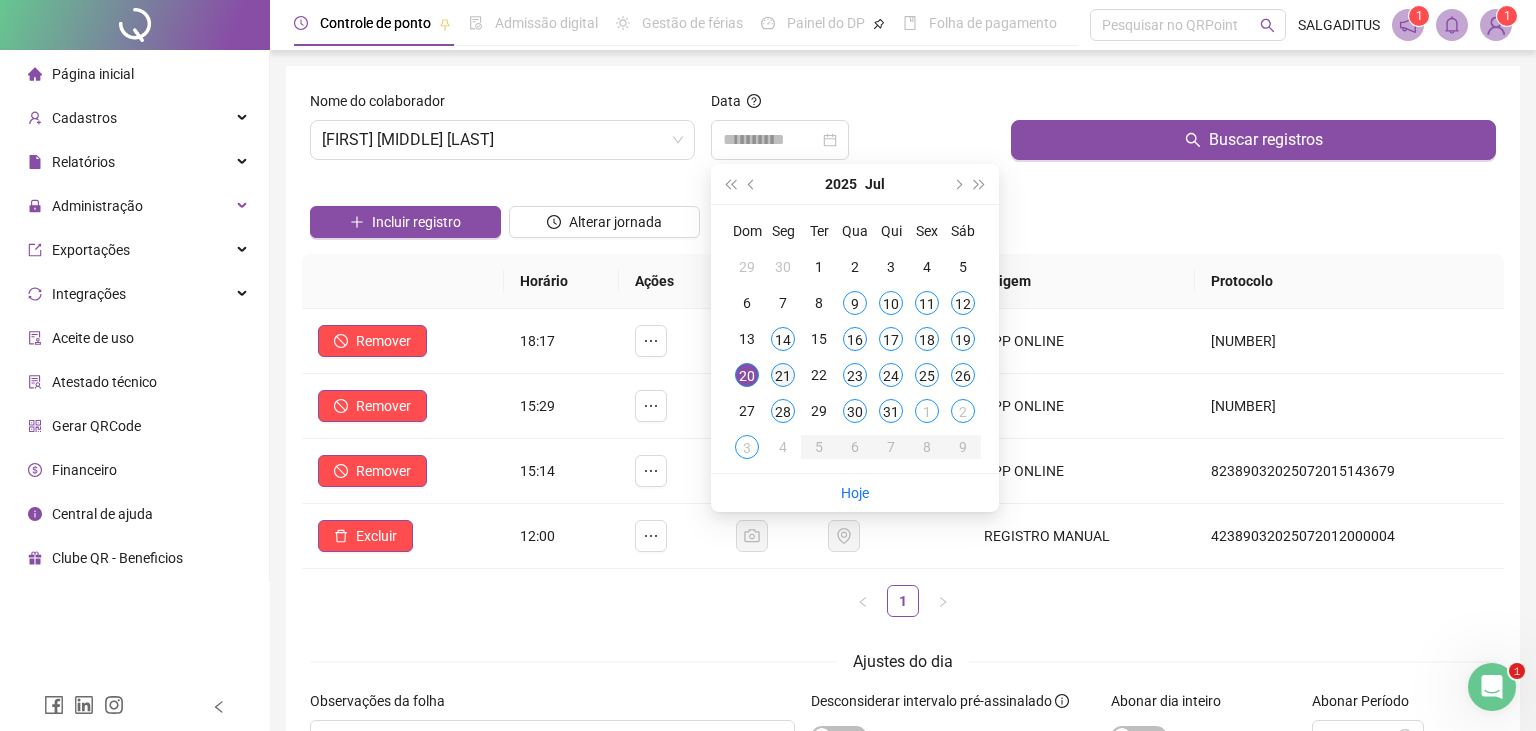click on "21" at bounding box center [783, 375] 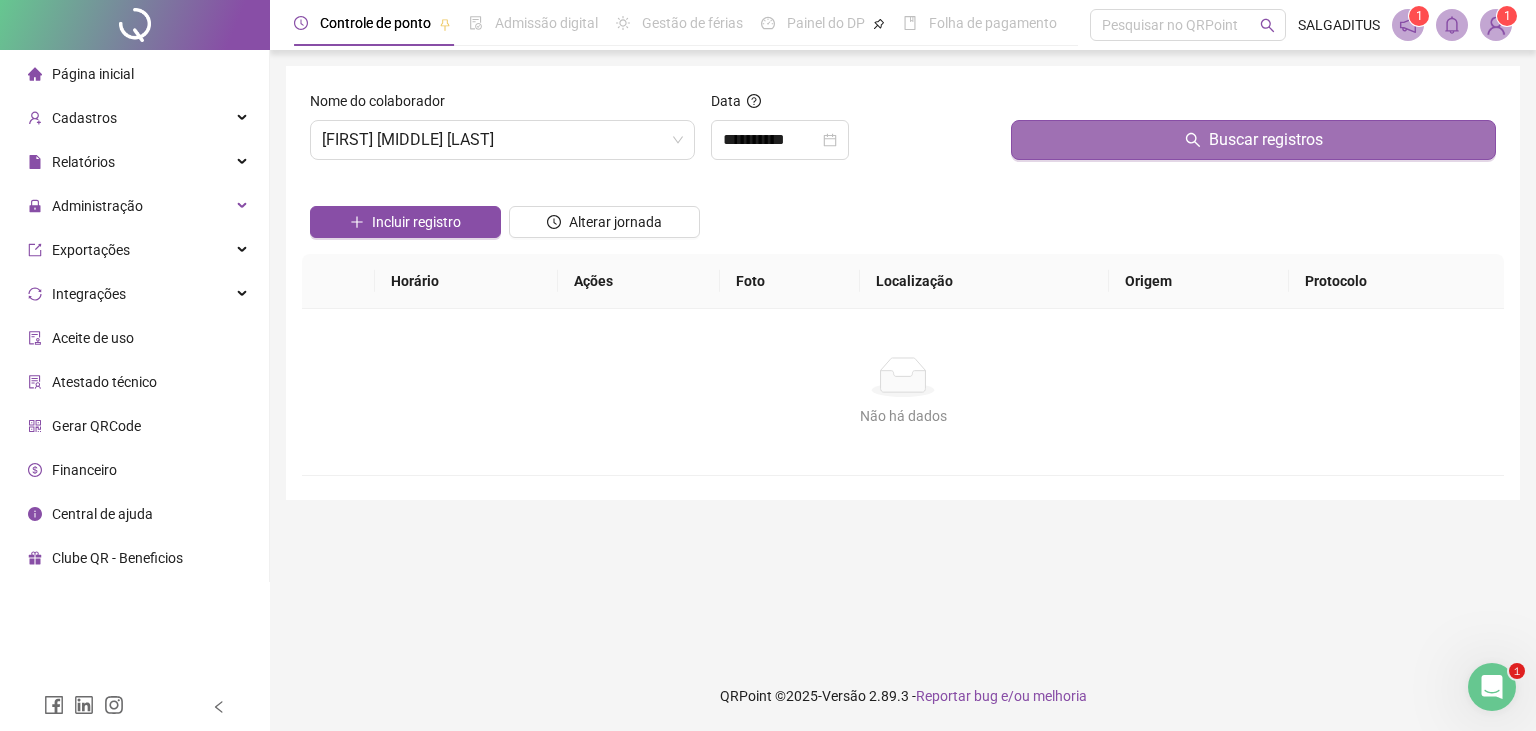 drag, startPoint x: 1137, startPoint y: 135, endPoint x: 866, endPoint y: 132, distance: 271.0166 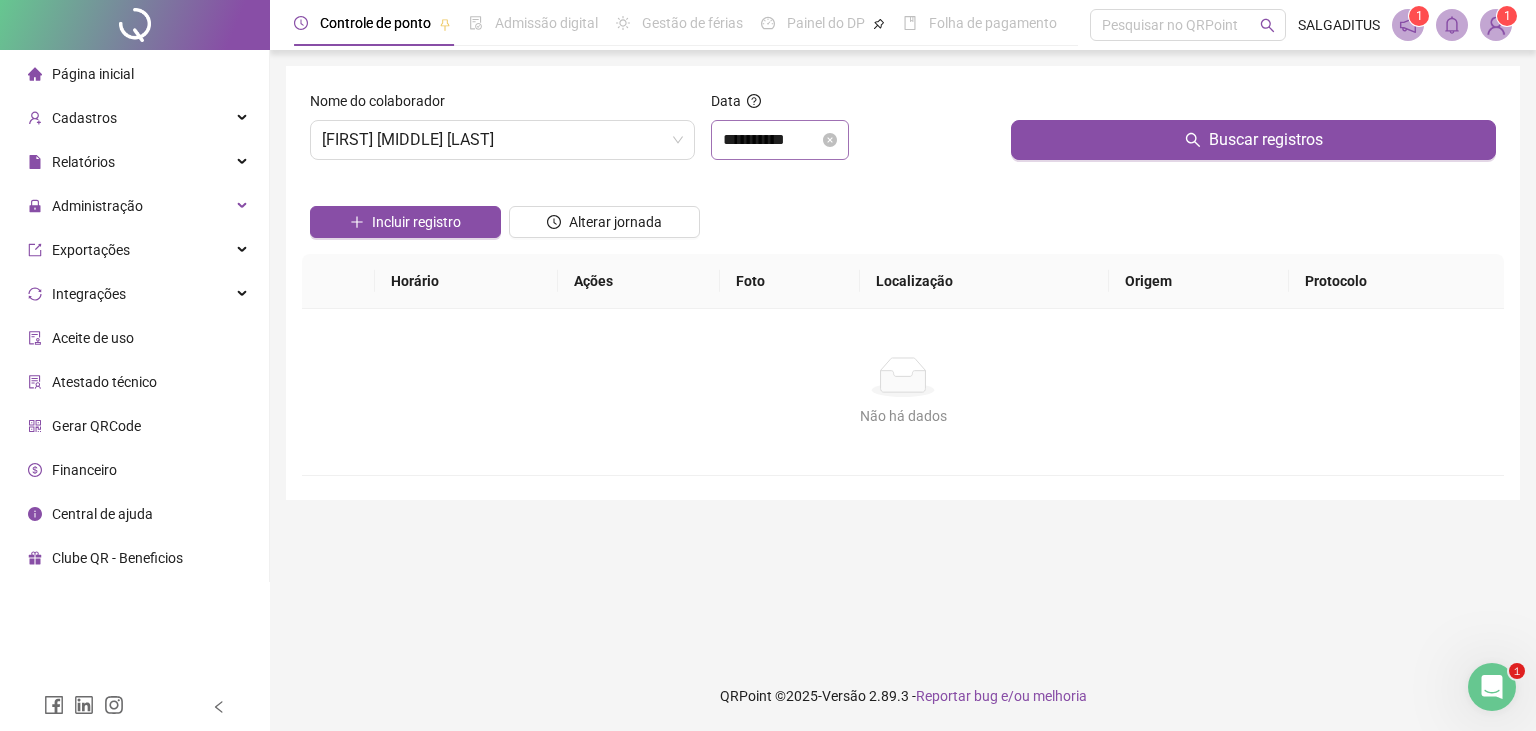 click on "Buscar registros" at bounding box center (1253, 140) 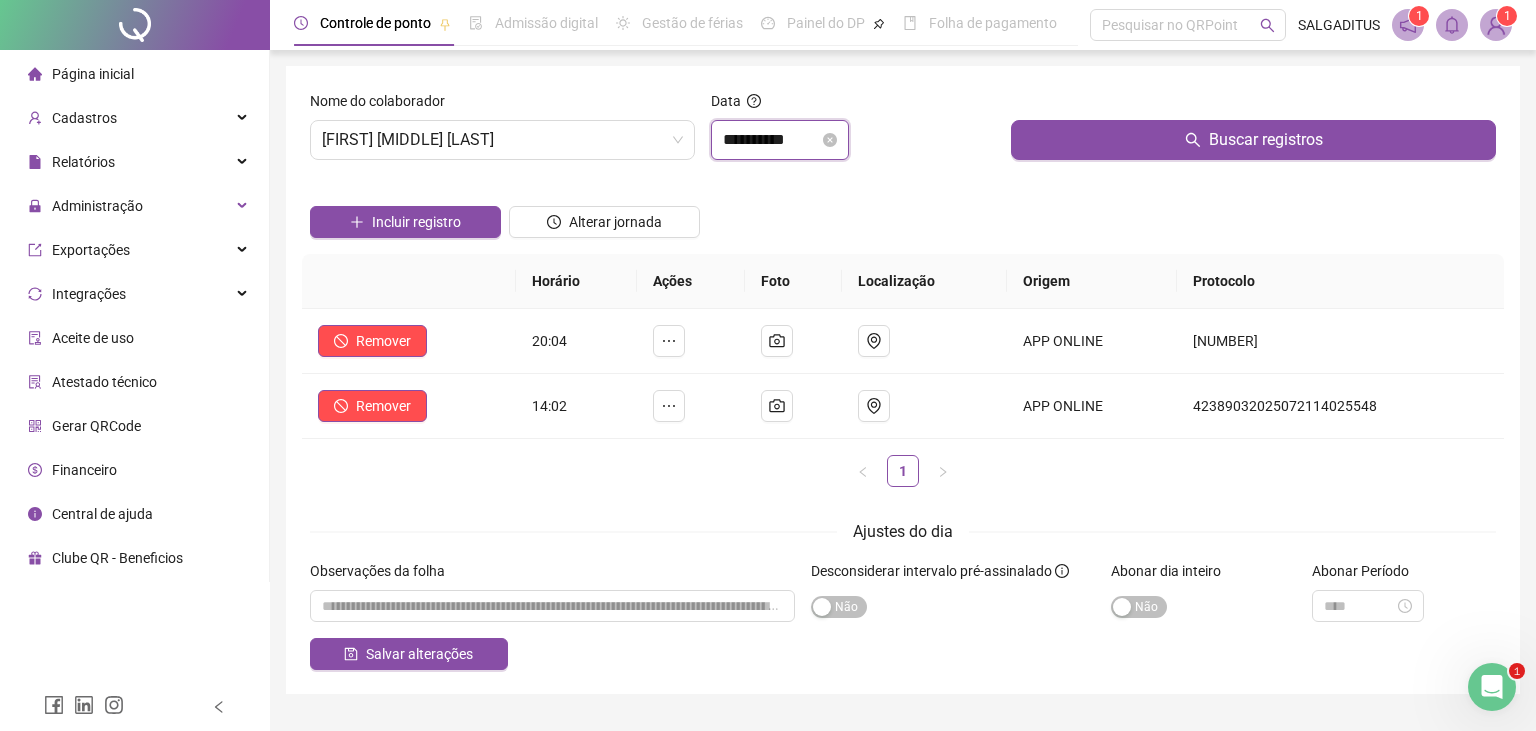 click on "**********" at bounding box center (771, 140) 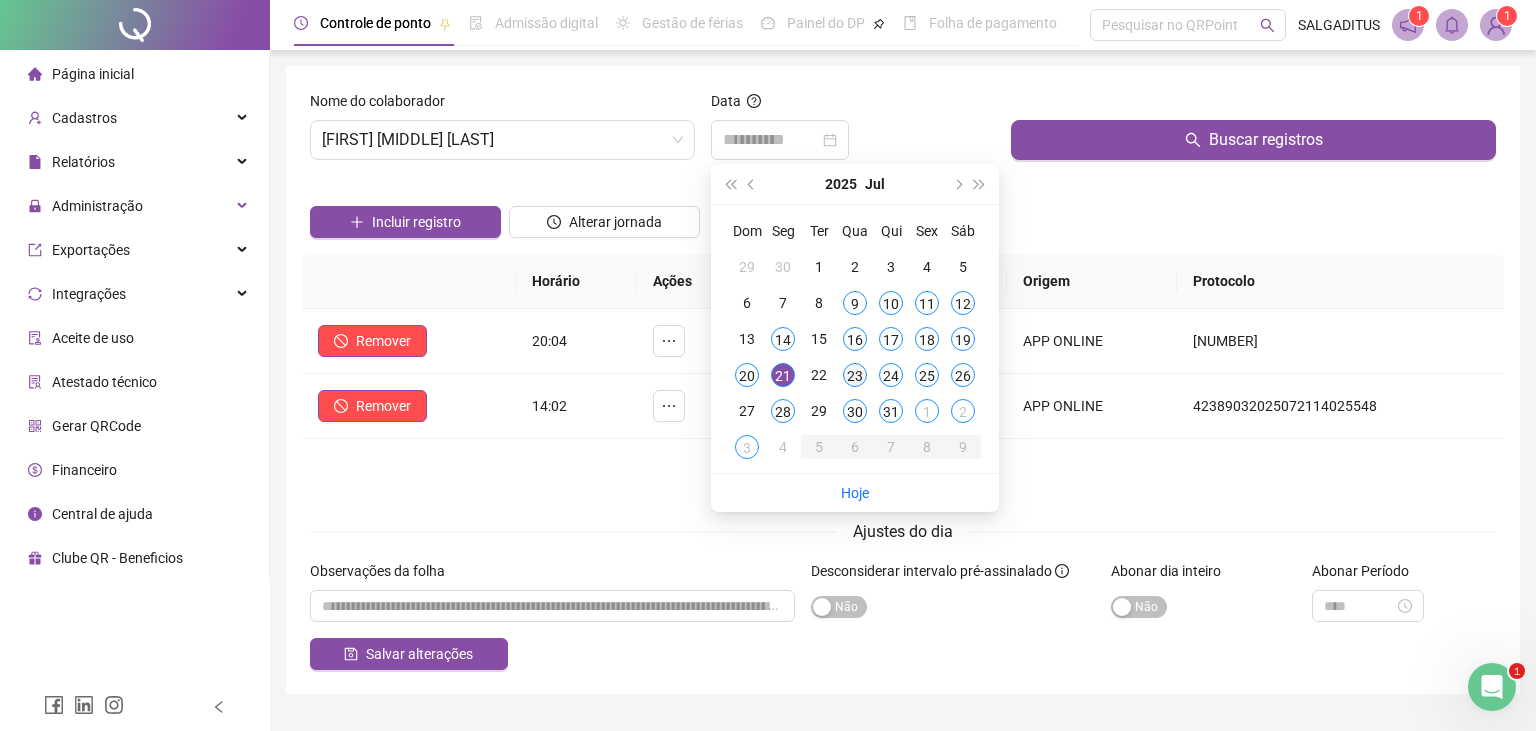 click on "23" at bounding box center [855, 375] 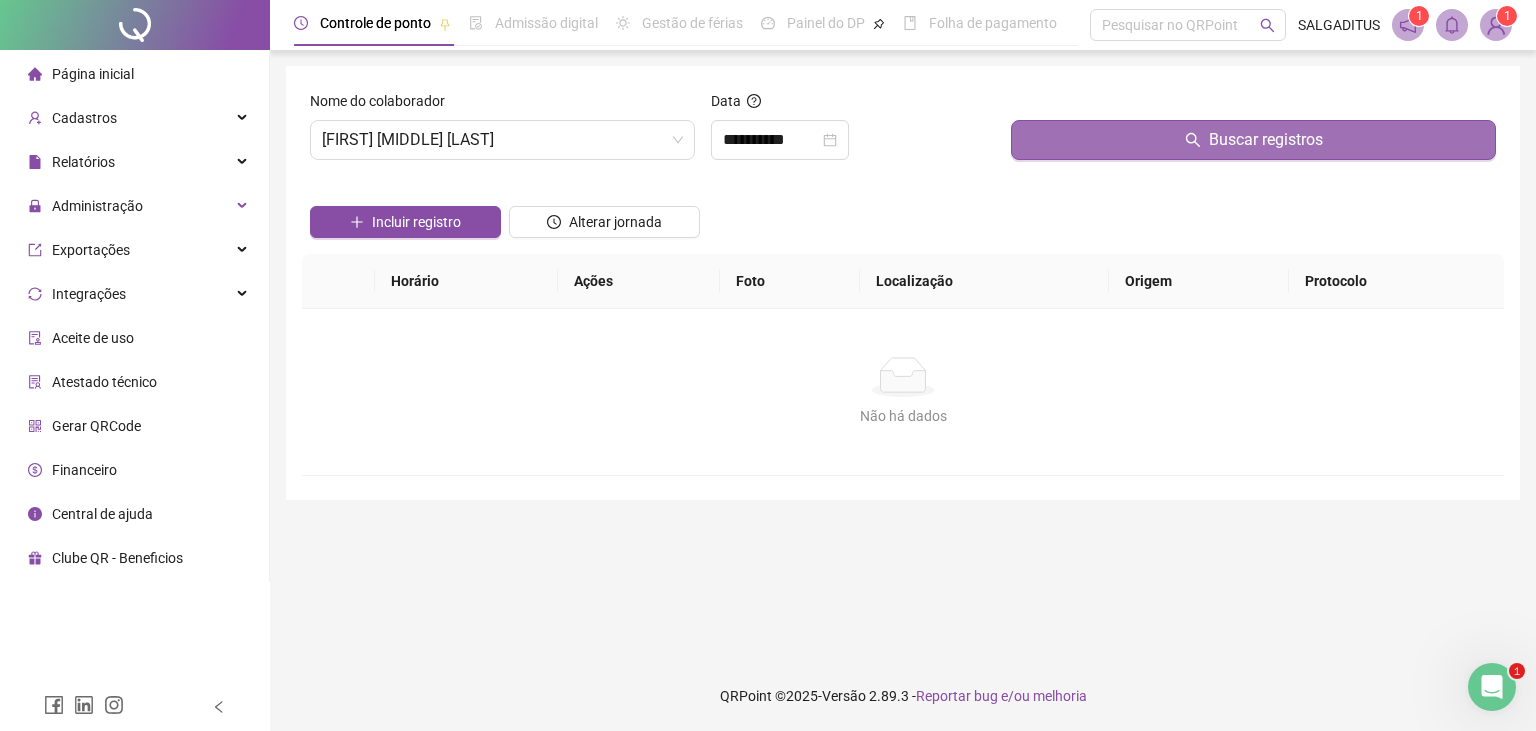 click on "Buscar registros" at bounding box center (1253, 140) 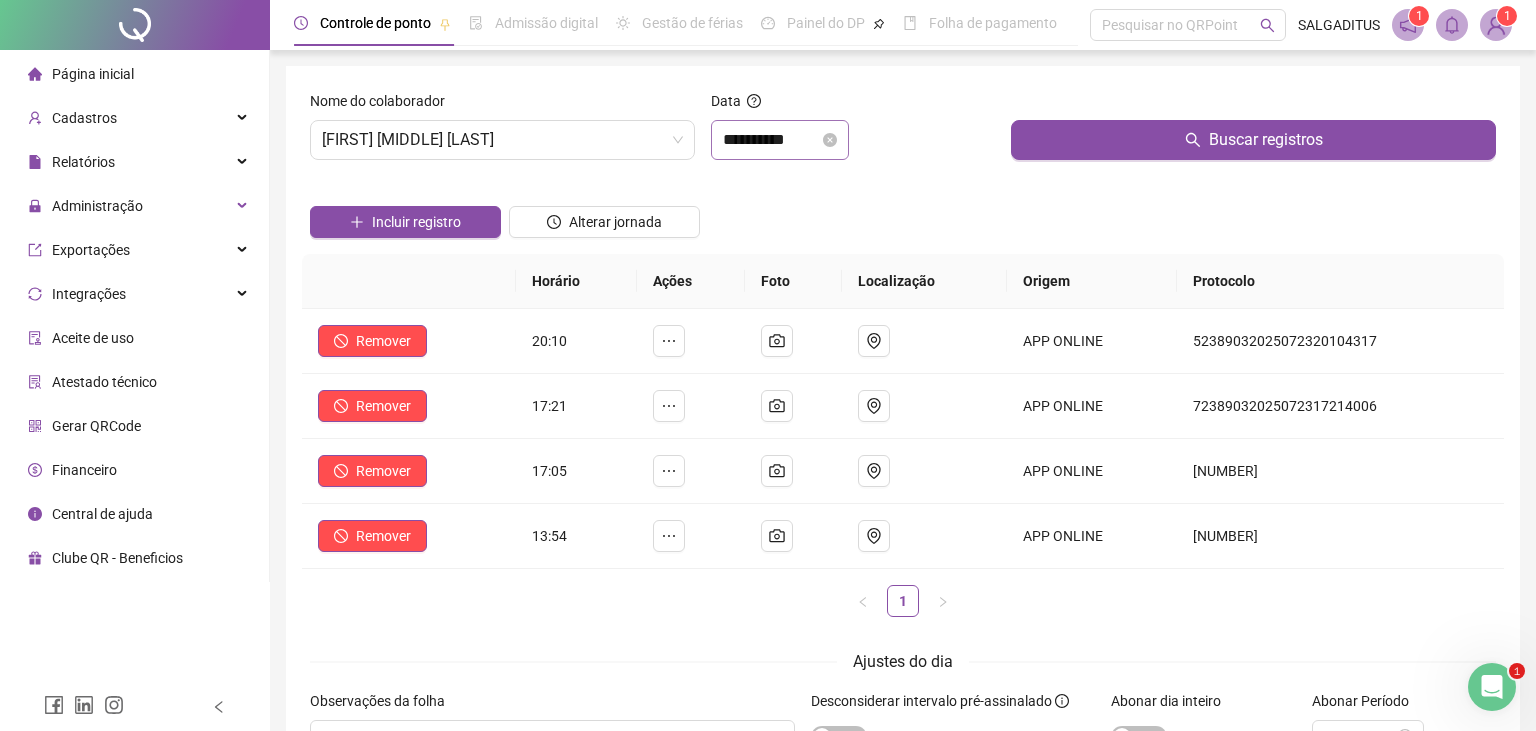 click on "**********" at bounding box center (780, 140) 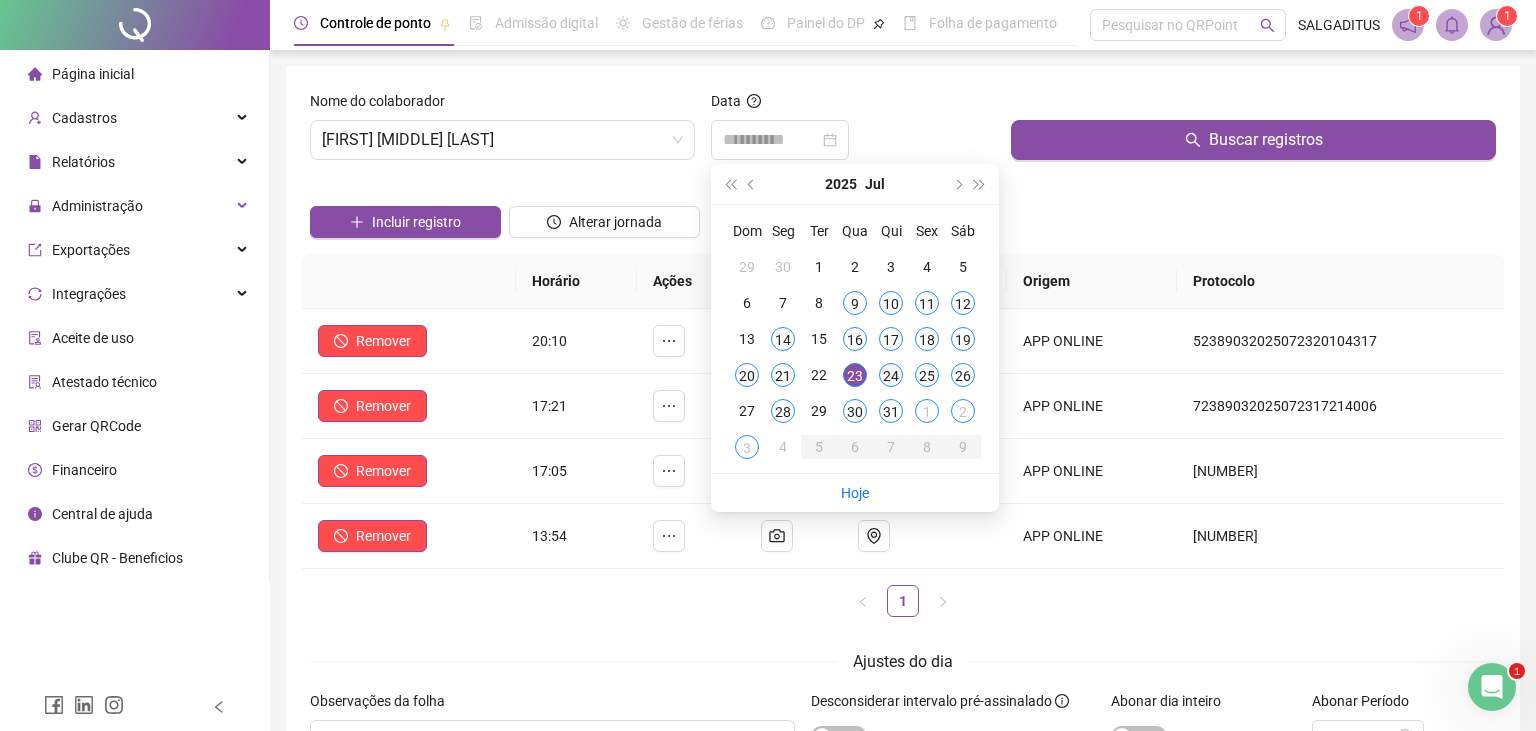 click on "24" at bounding box center [891, 375] 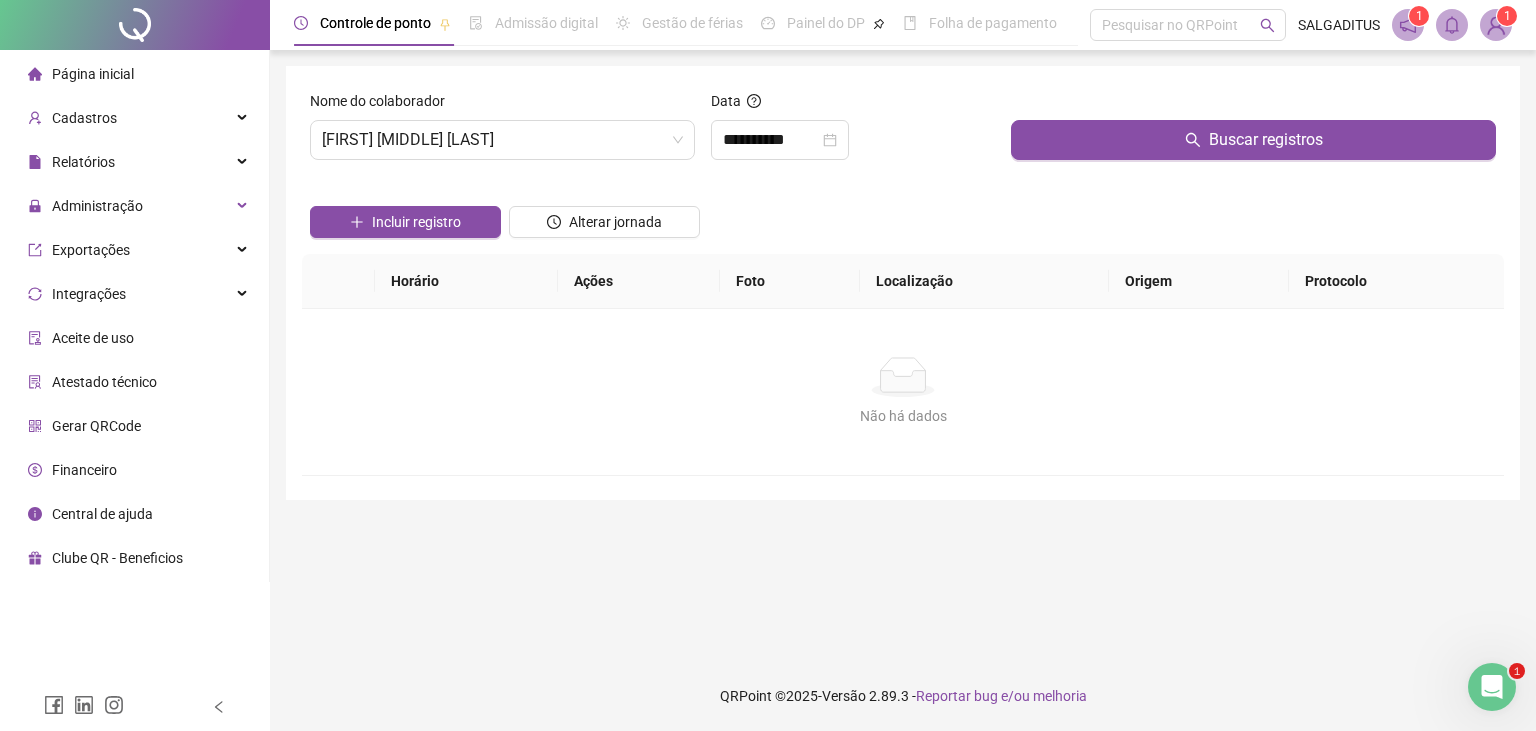click at bounding box center [1253, 105] 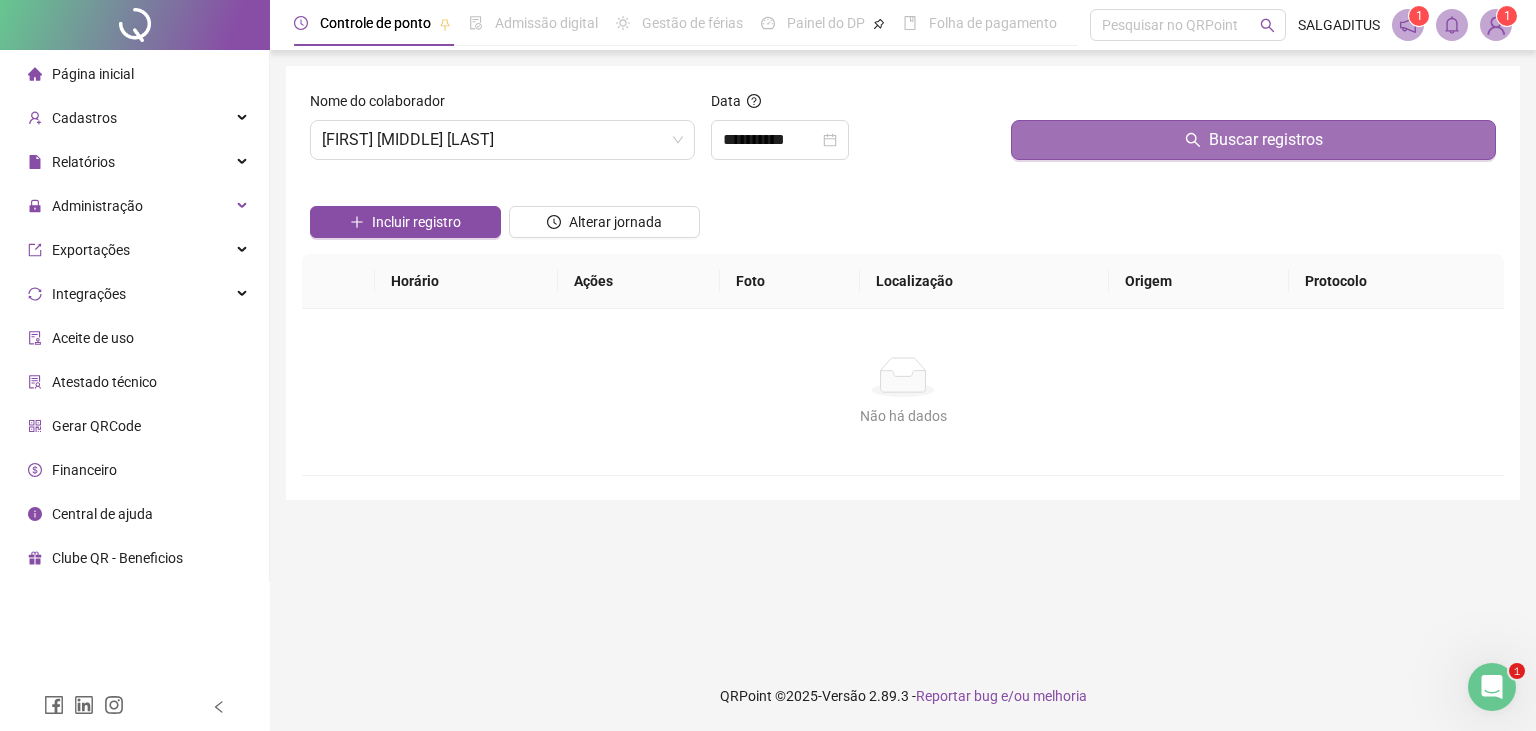 click on "Buscar registros" at bounding box center [1253, 140] 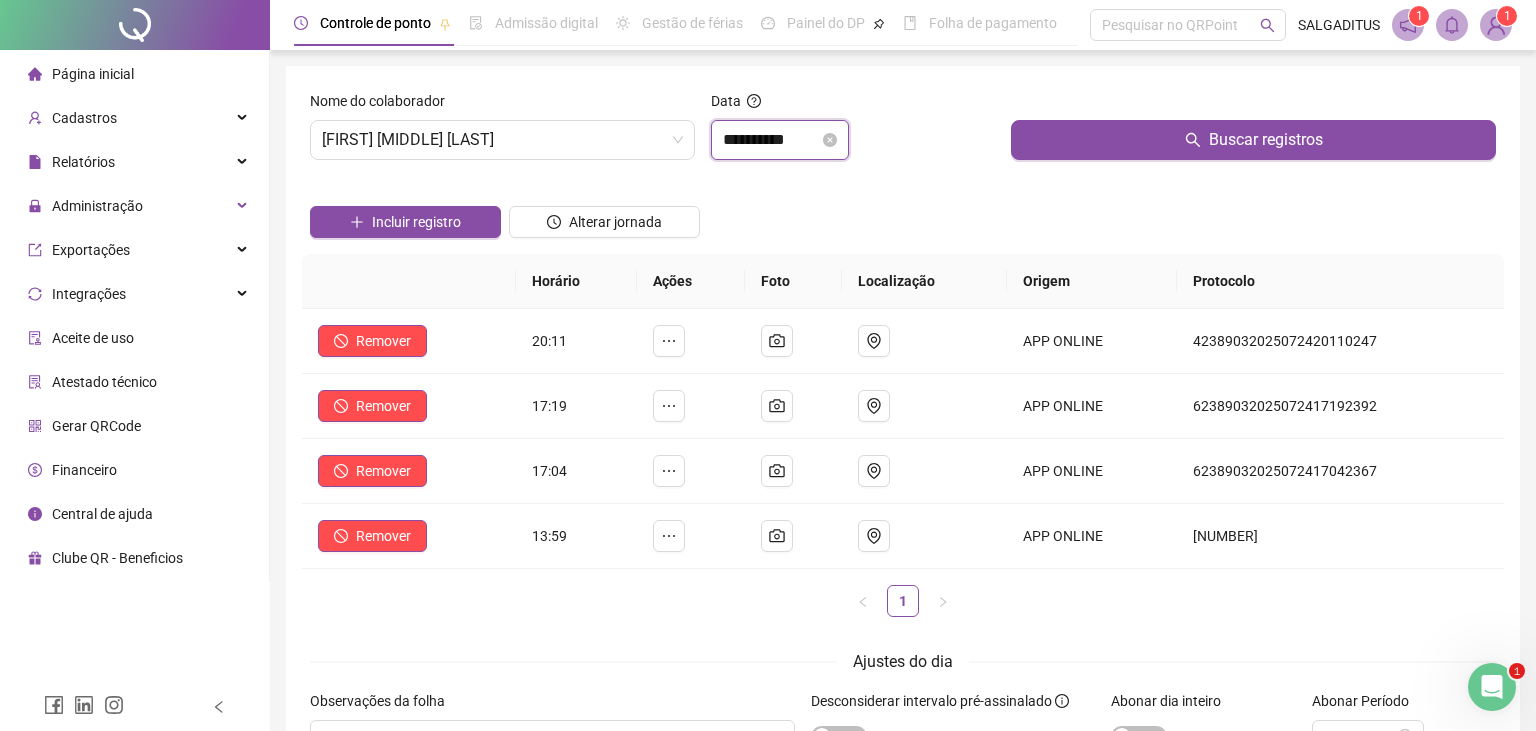 click on "**********" at bounding box center [771, 140] 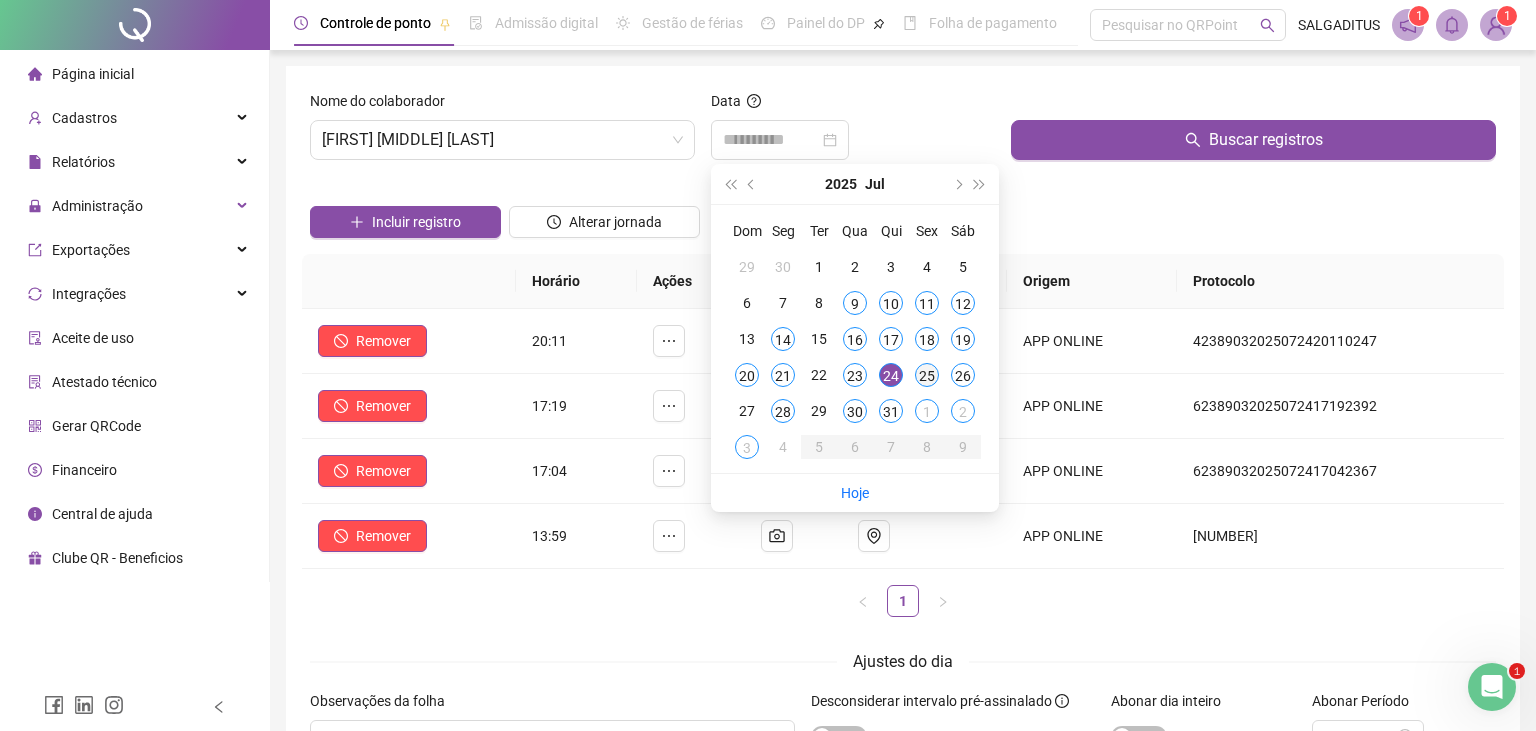 click on "25" at bounding box center (927, 375) 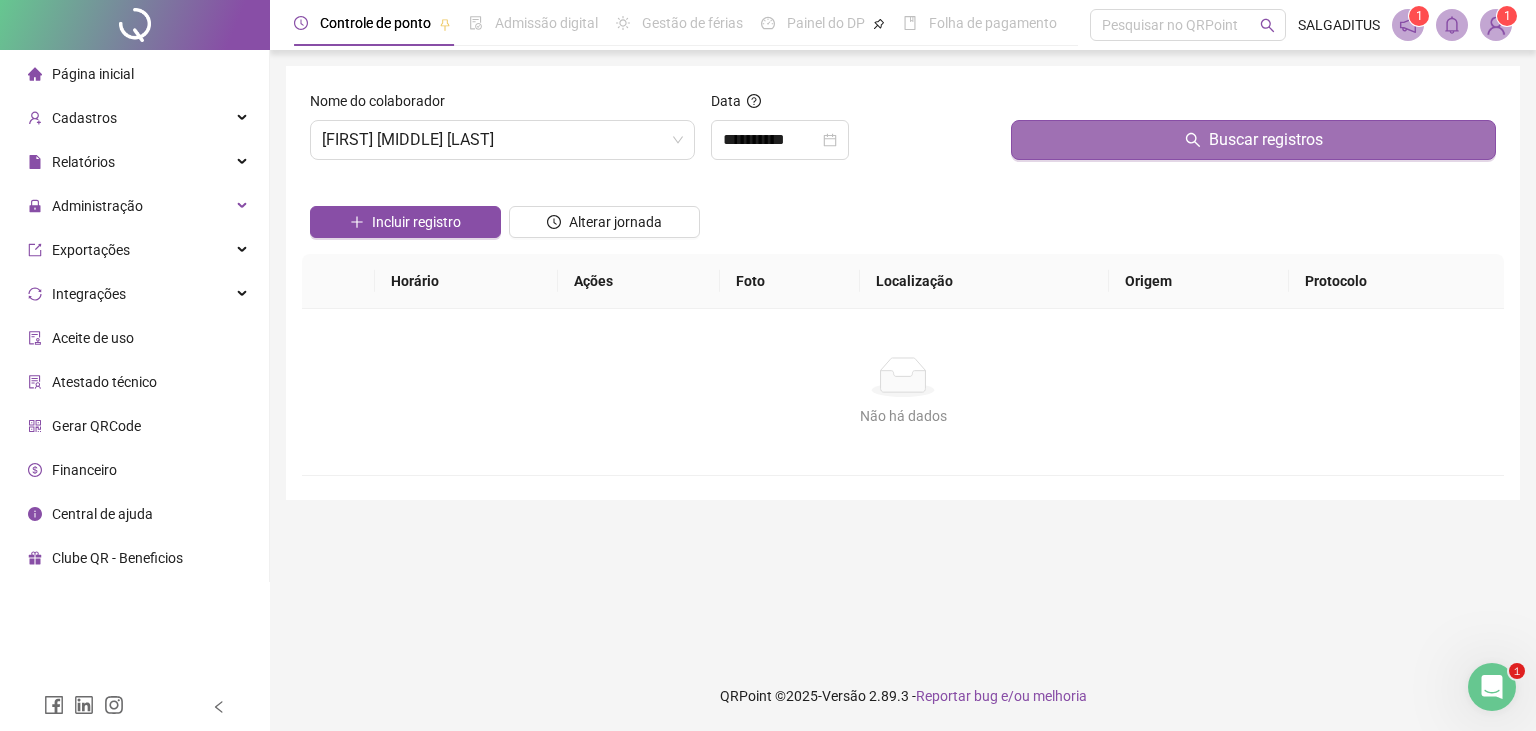click on "Buscar registros" at bounding box center [1253, 140] 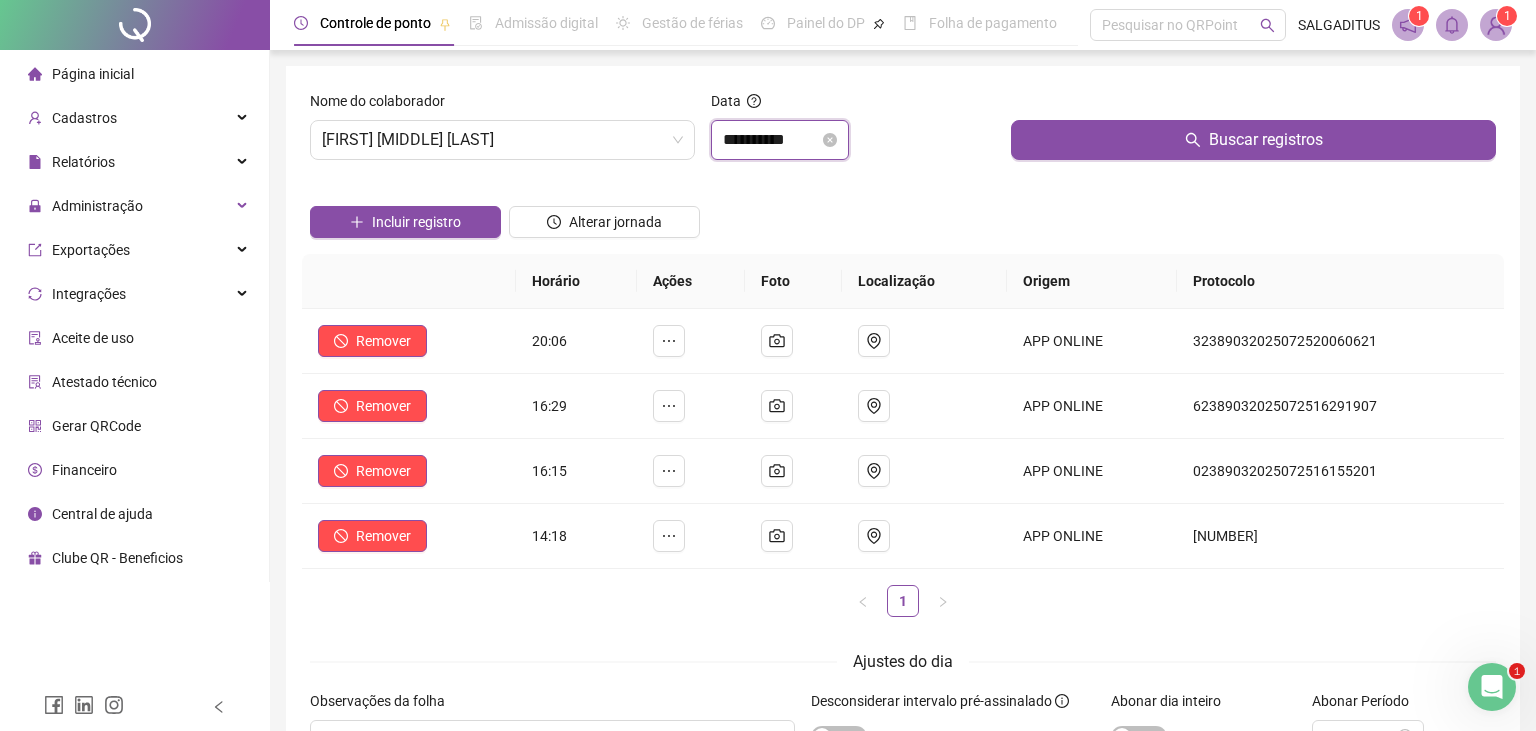 click on "**********" at bounding box center [771, 140] 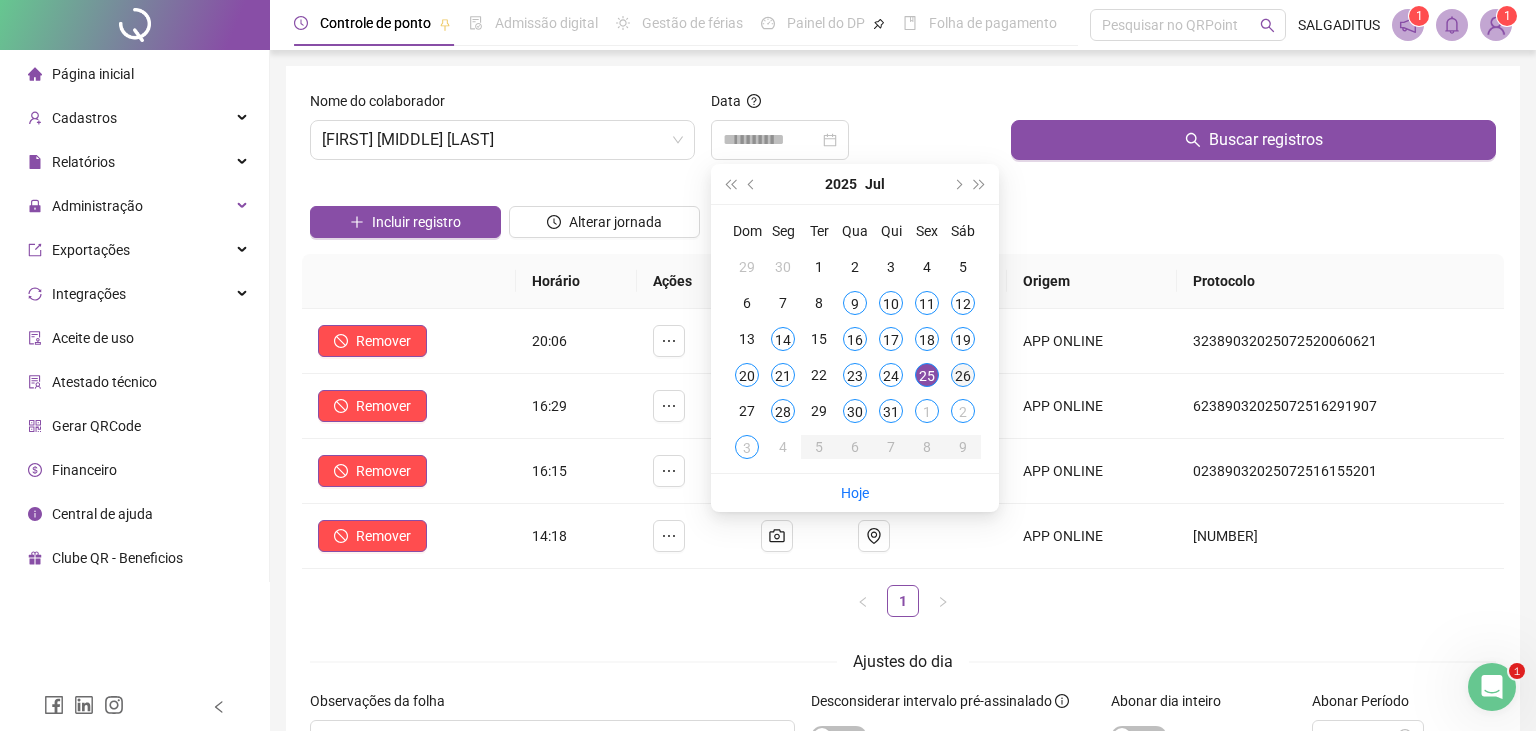 click on "26" at bounding box center (963, 375) 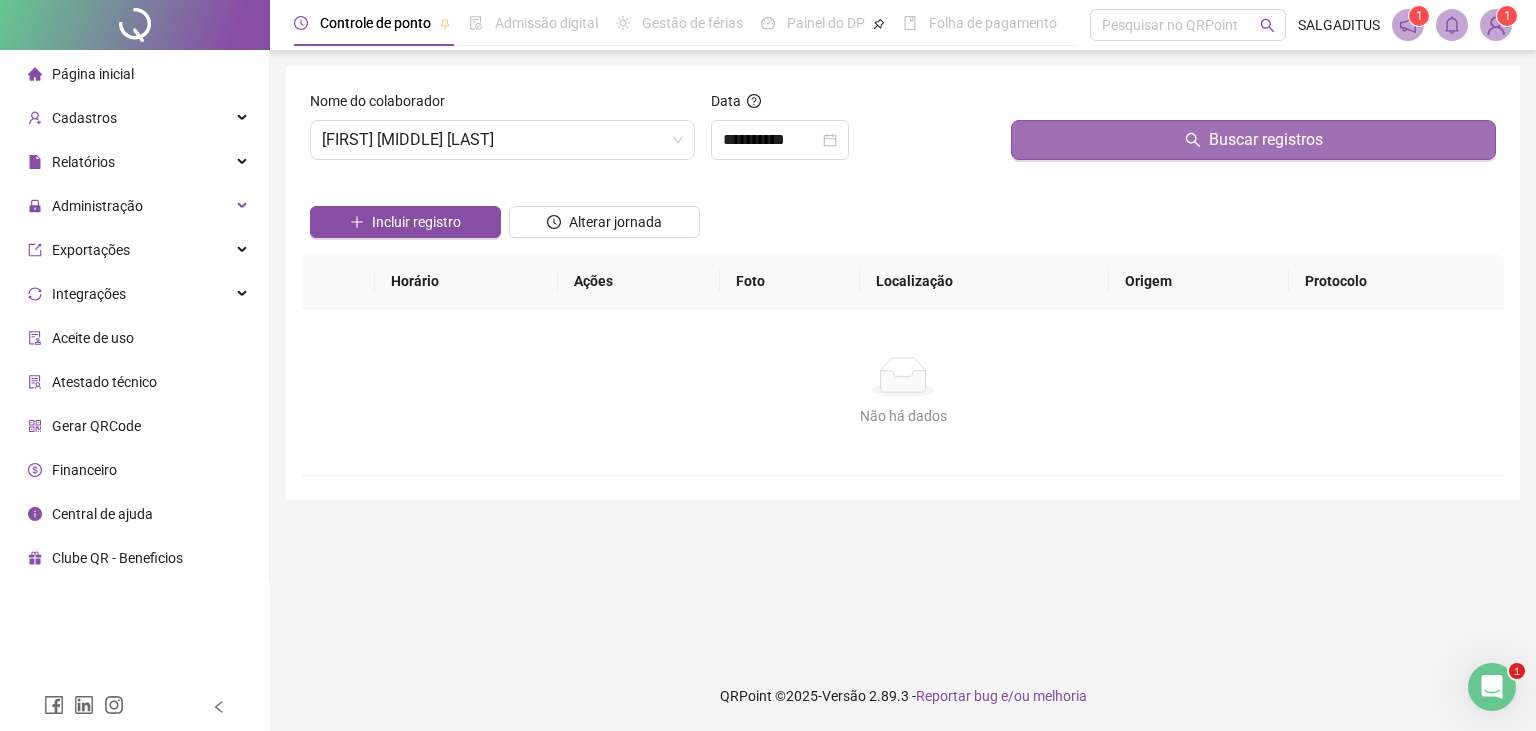 click on "Buscar registros" at bounding box center [1253, 140] 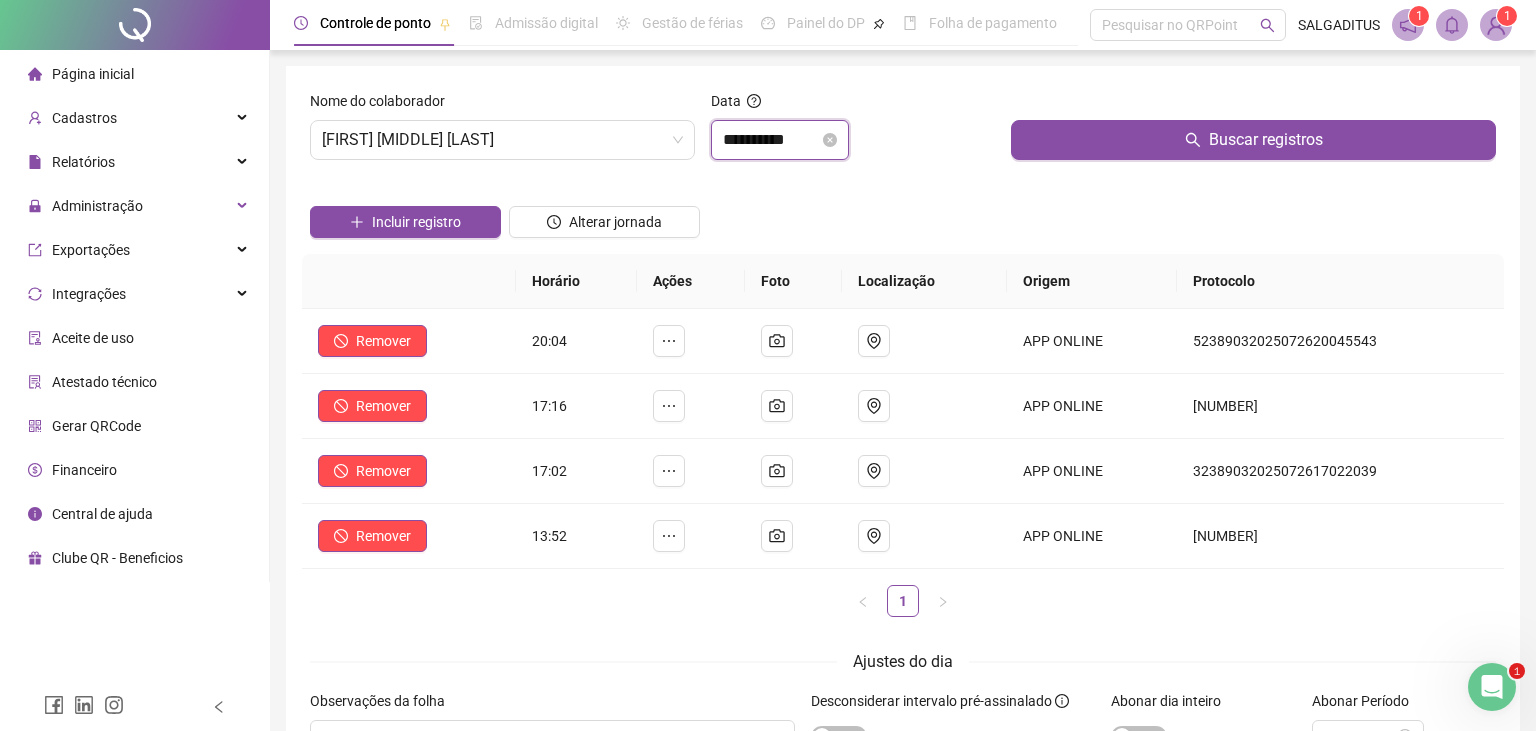 click on "**********" at bounding box center (771, 140) 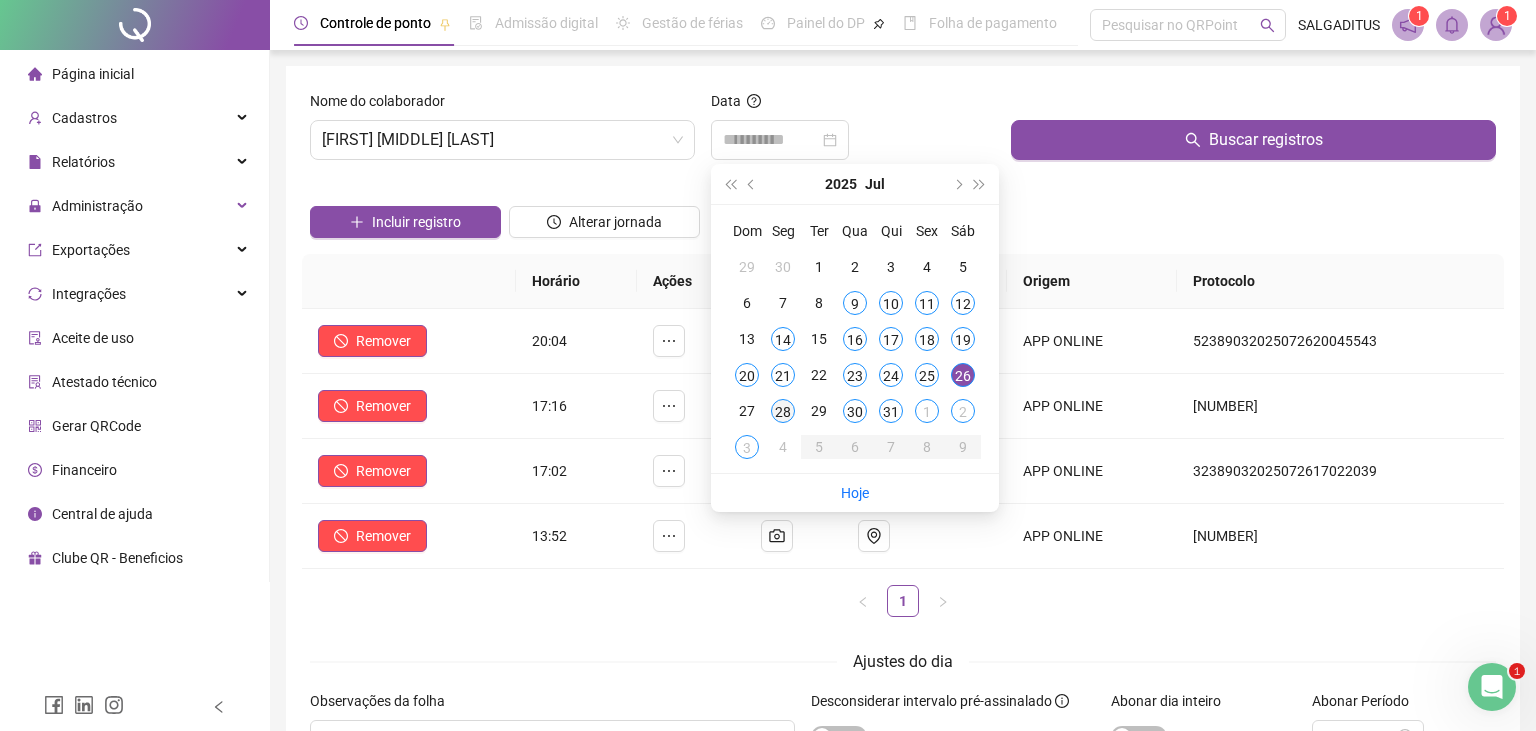 click on "28" at bounding box center [783, 411] 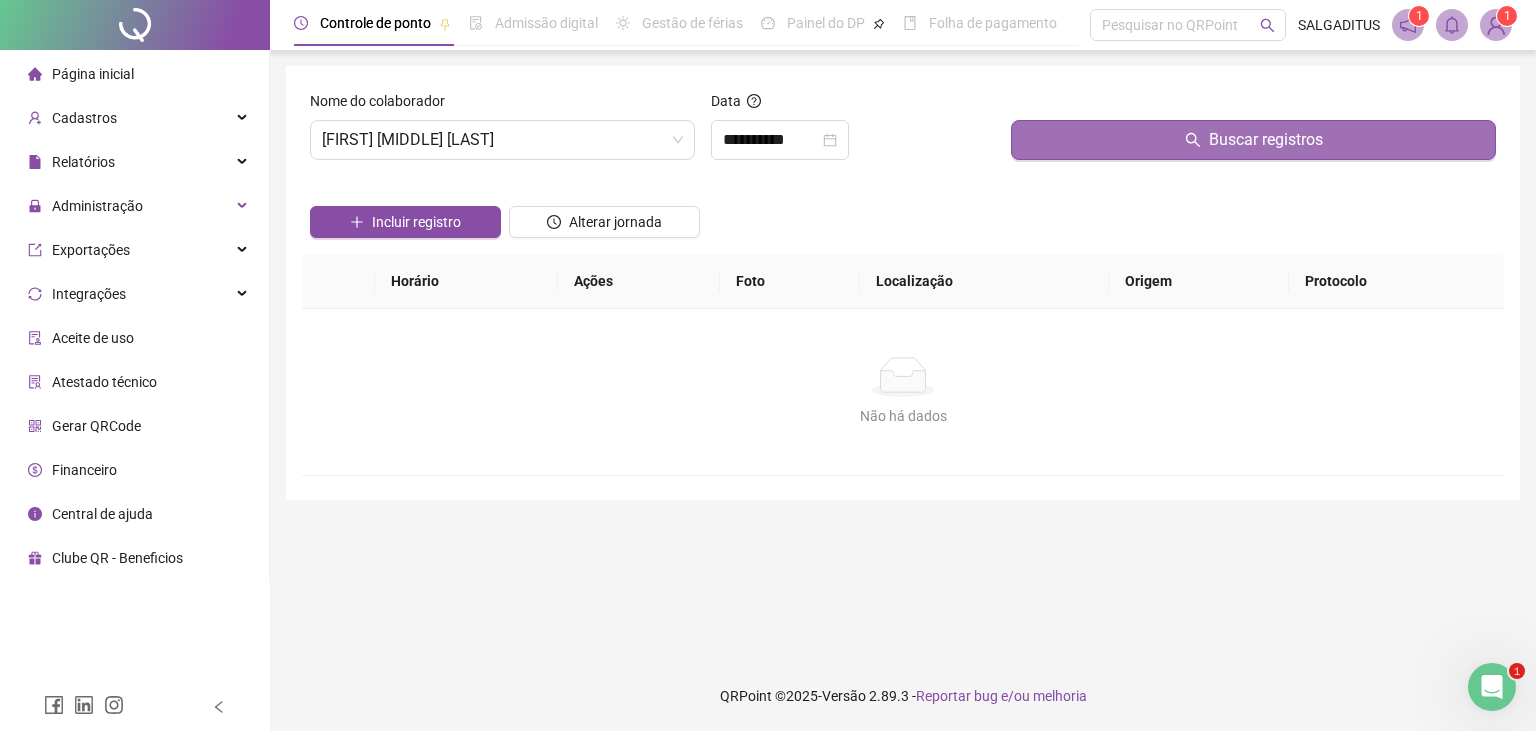 click on "Buscar registros" at bounding box center [1253, 140] 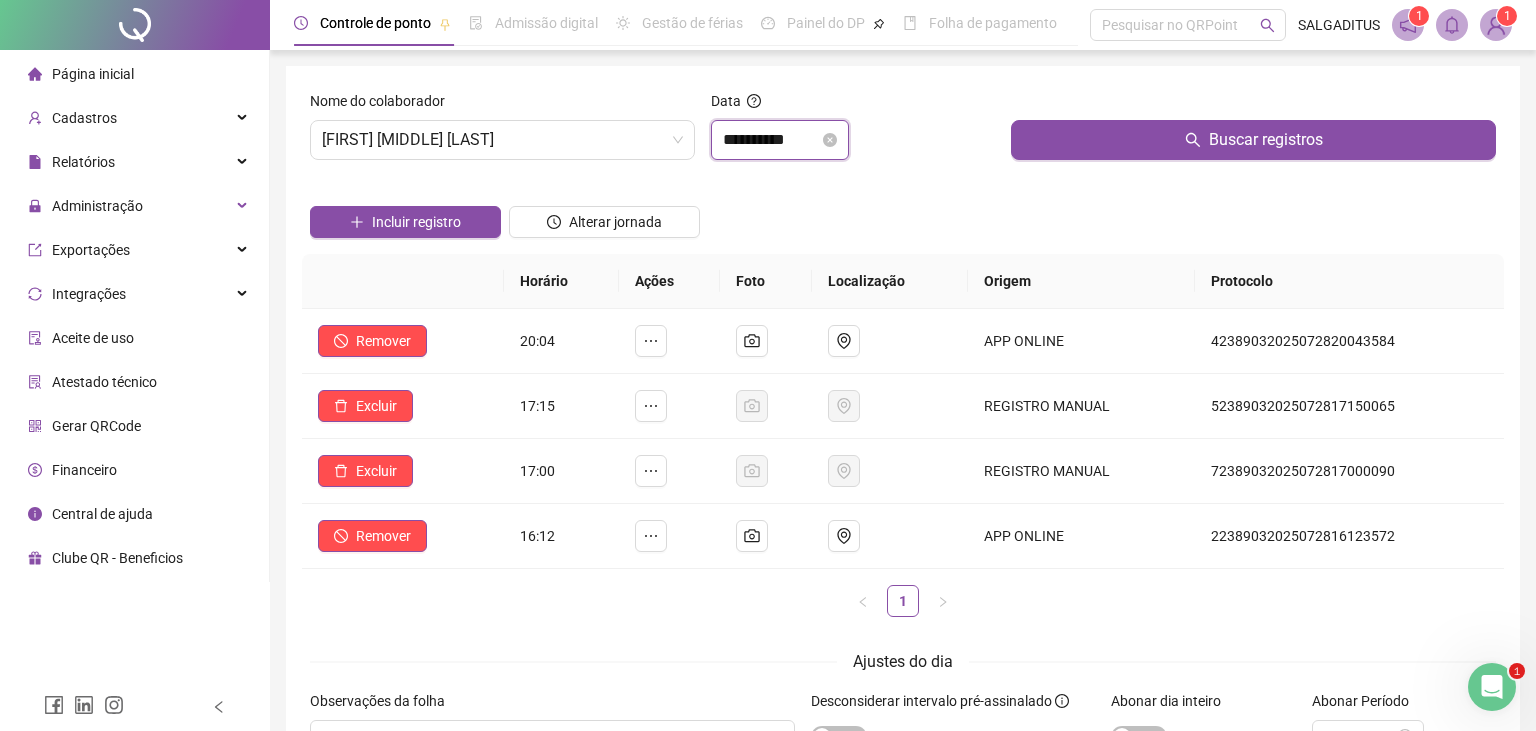 click on "**********" at bounding box center [771, 140] 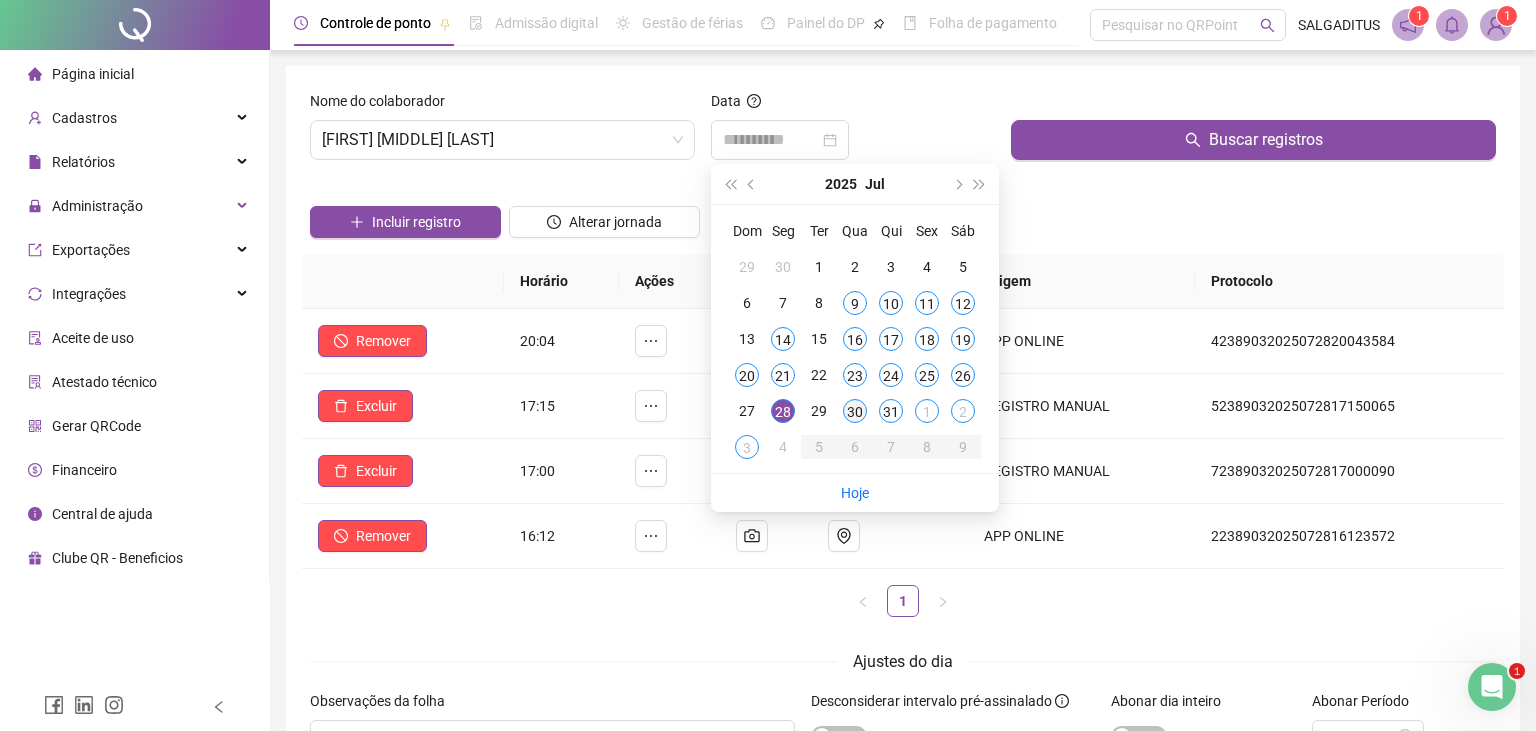click on "30" at bounding box center [855, 411] 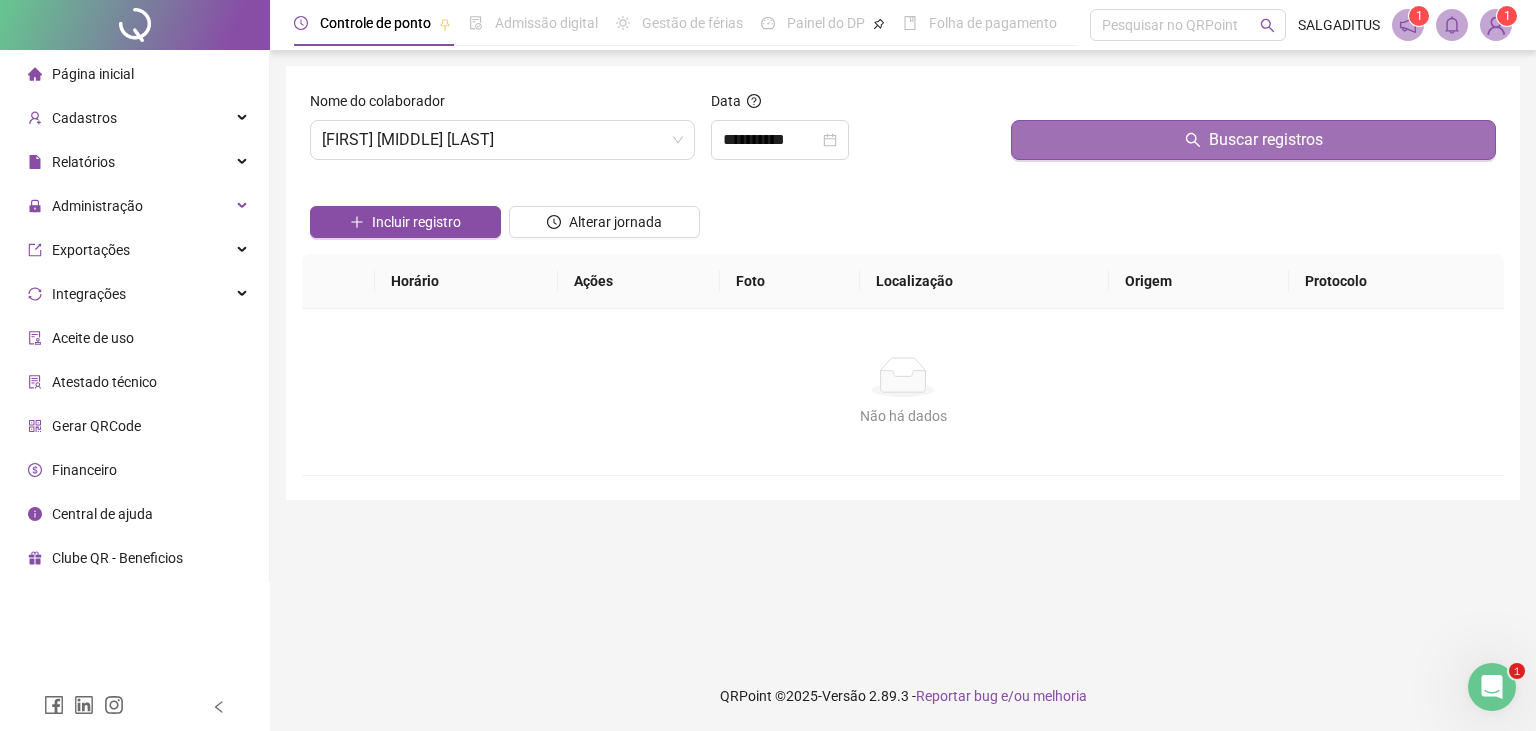 drag, startPoint x: 1118, startPoint y: 170, endPoint x: 1130, endPoint y: 156, distance: 18.439089 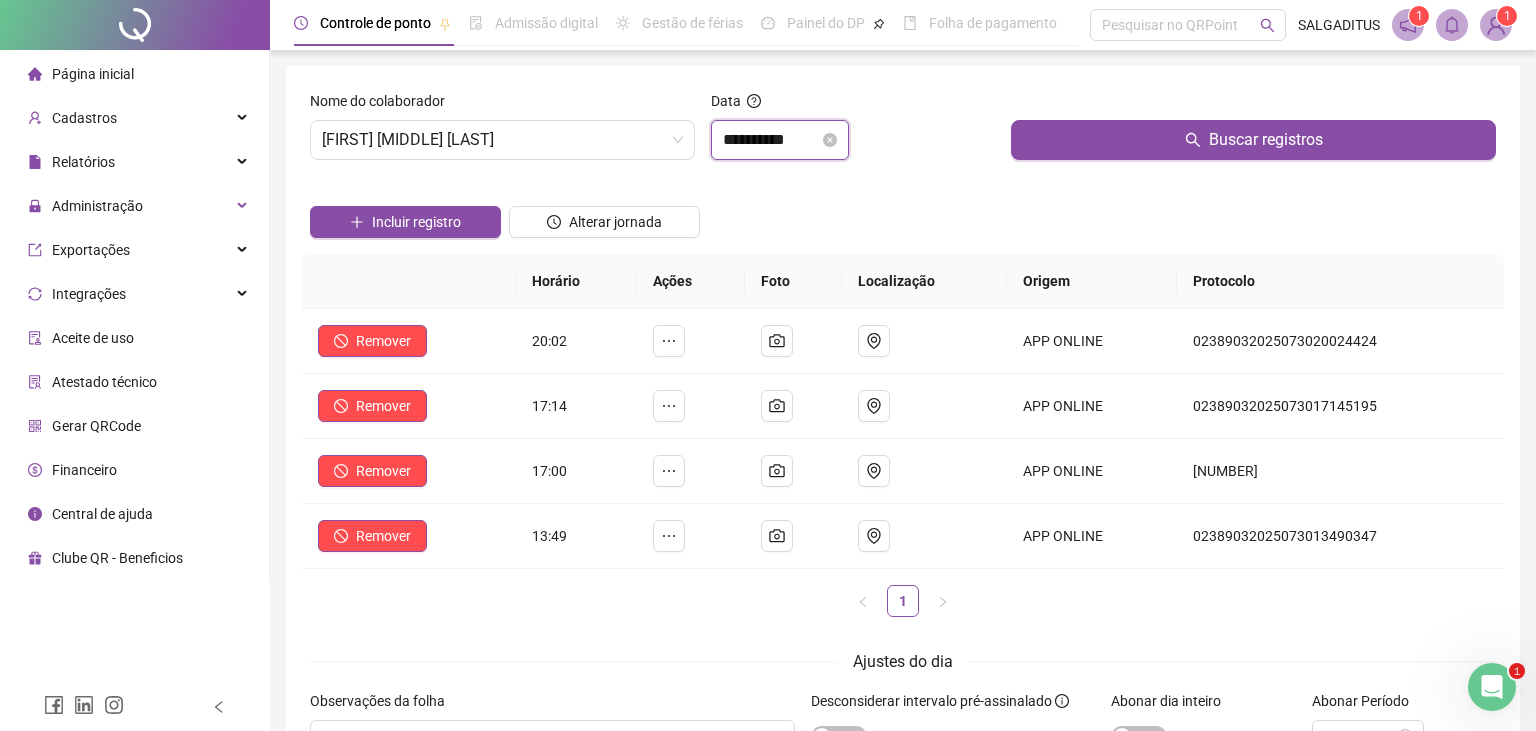 click on "**********" at bounding box center [771, 140] 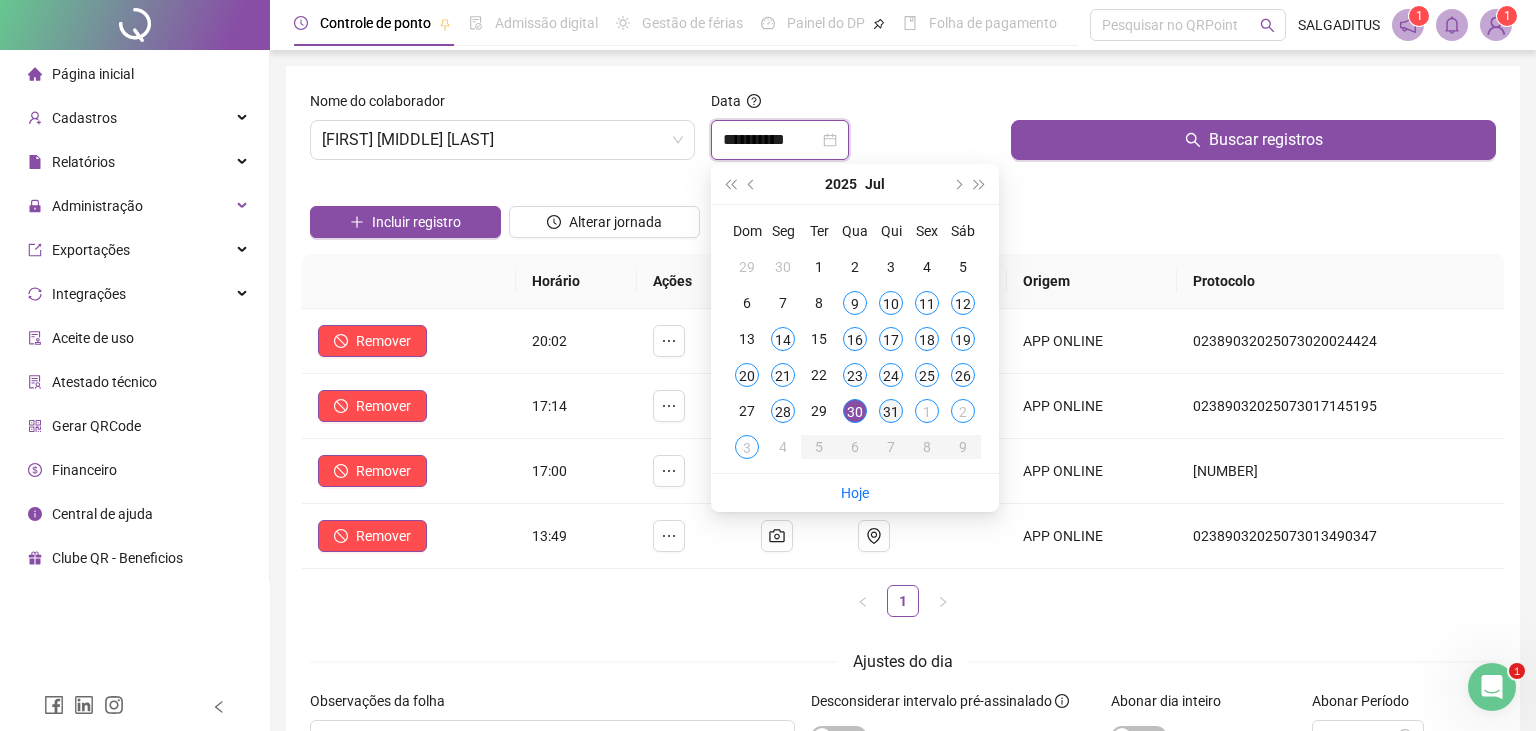 type on "**********" 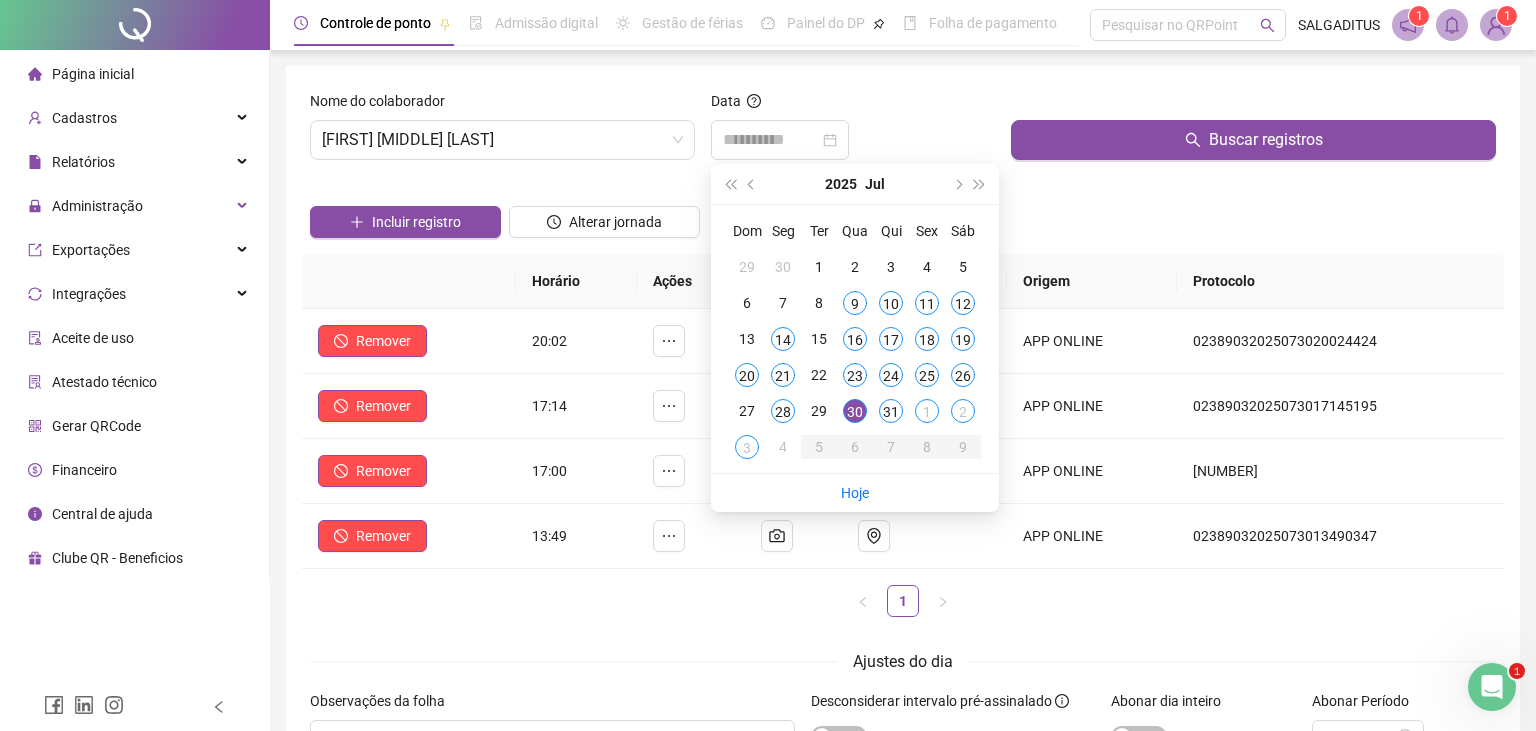 click on "31" at bounding box center [891, 411] 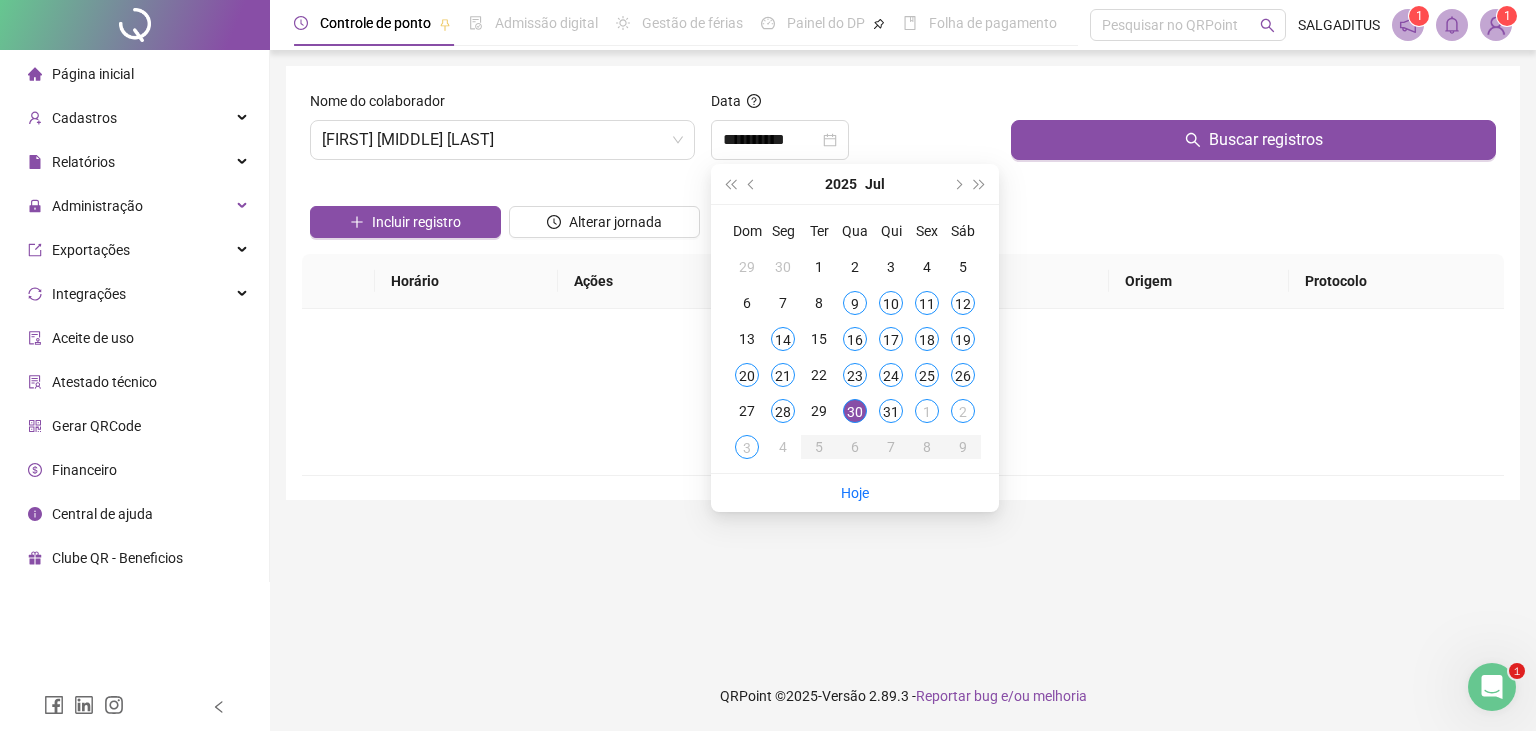click at bounding box center (1253, 105) 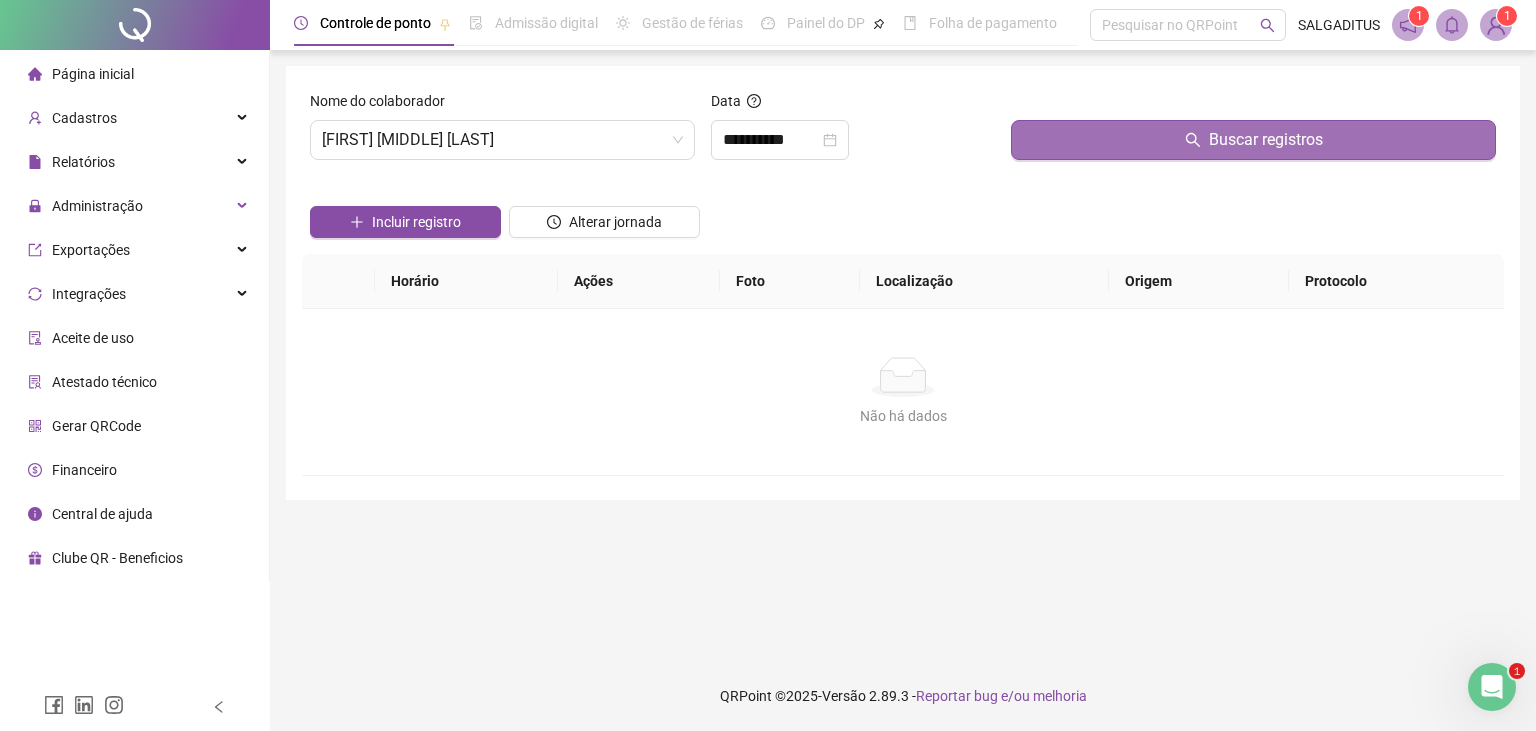 click on "Buscar registros" at bounding box center (1253, 140) 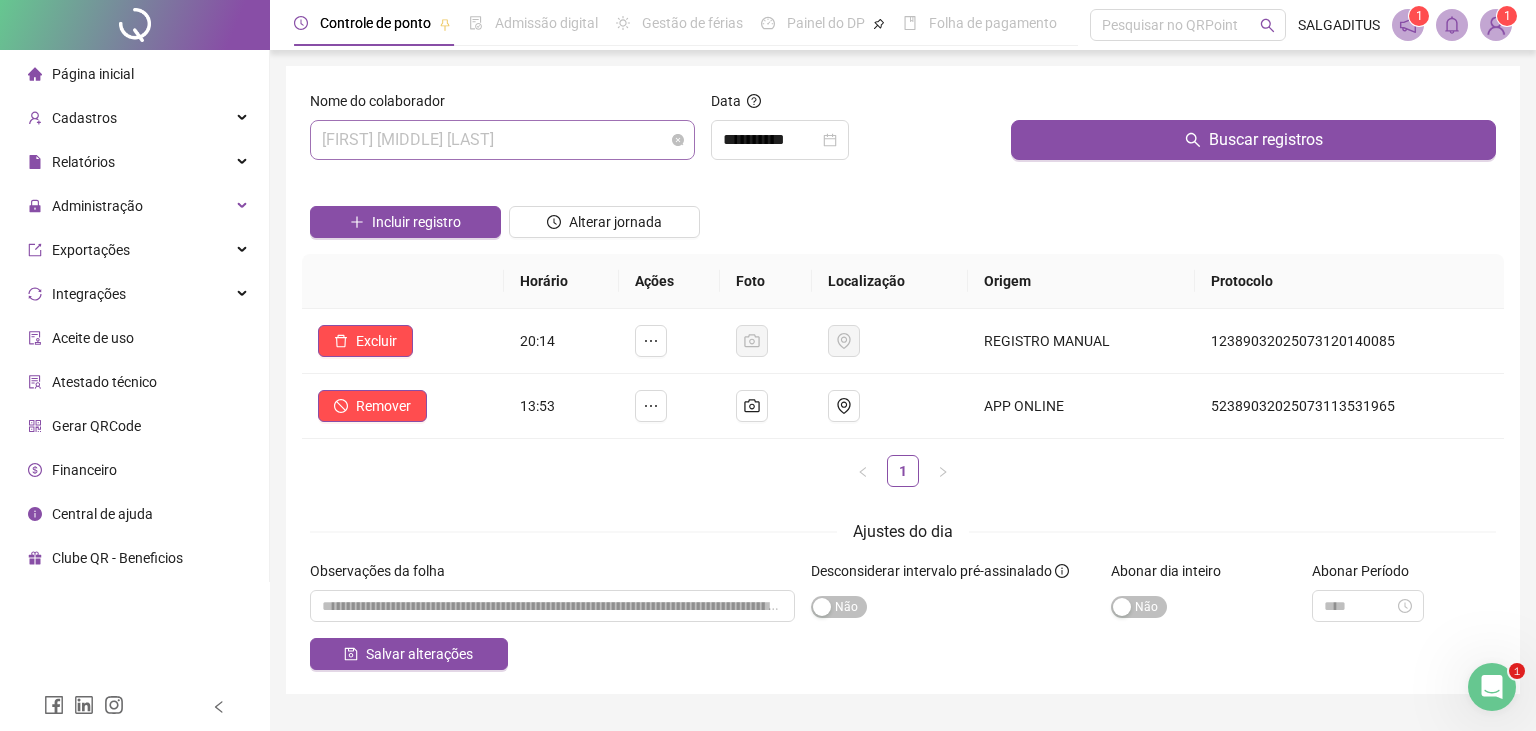 click on "[FIRST] [MIDDLE] [LAST]" at bounding box center (502, 140) 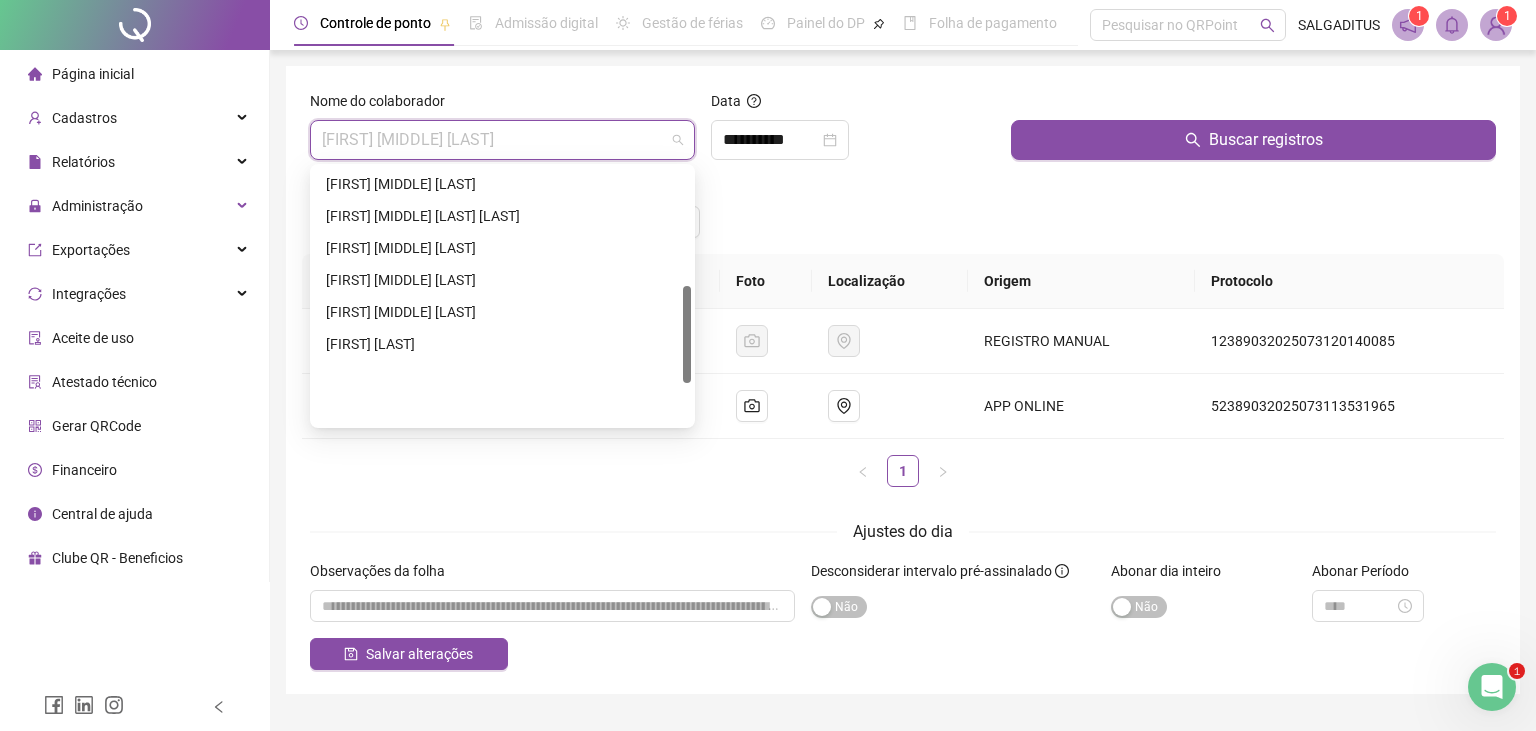 scroll, scrollTop: 308, scrollLeft: 0, axis: vertical 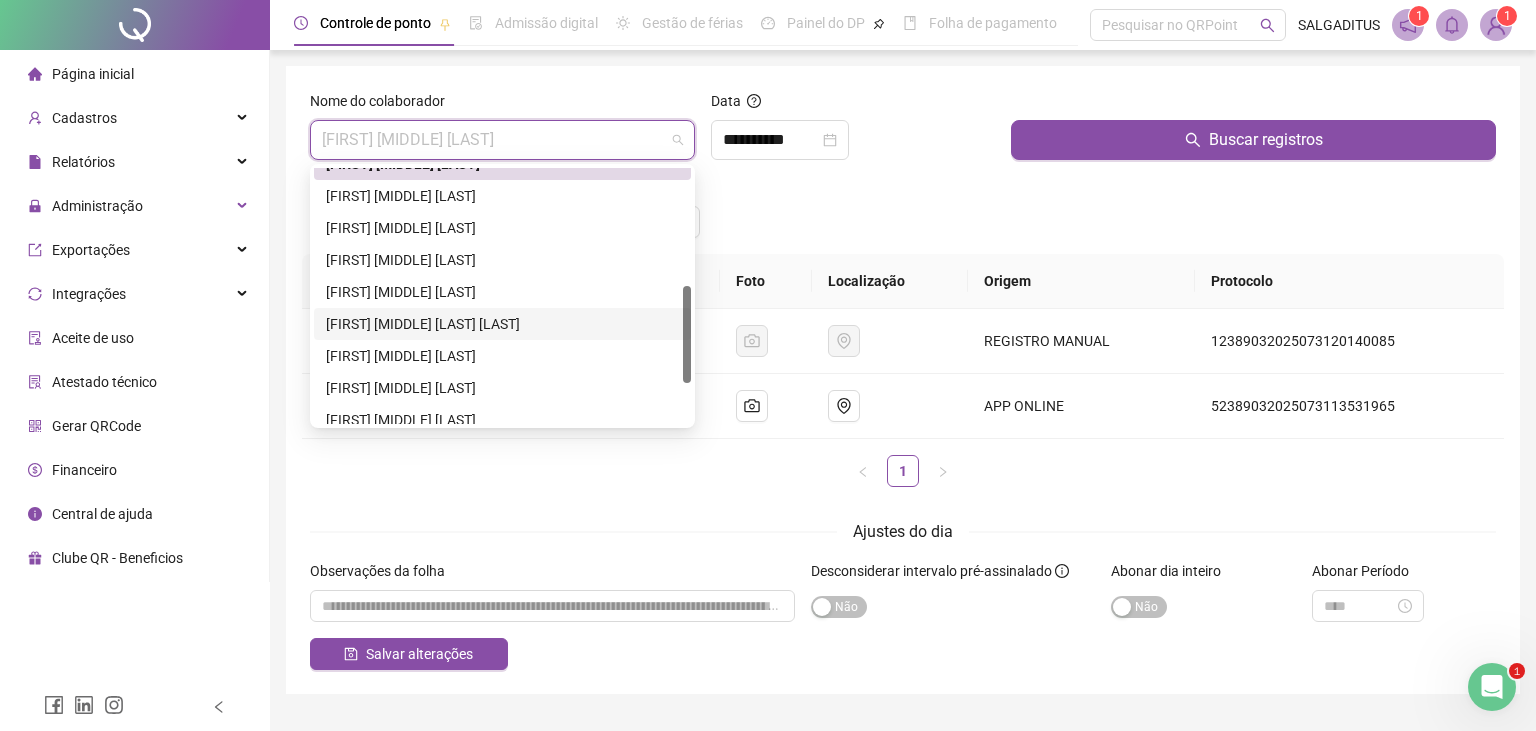 click on "[FIRST] [MIDDLE] [LAST] [LAST]" at bounding box center [502, 324] 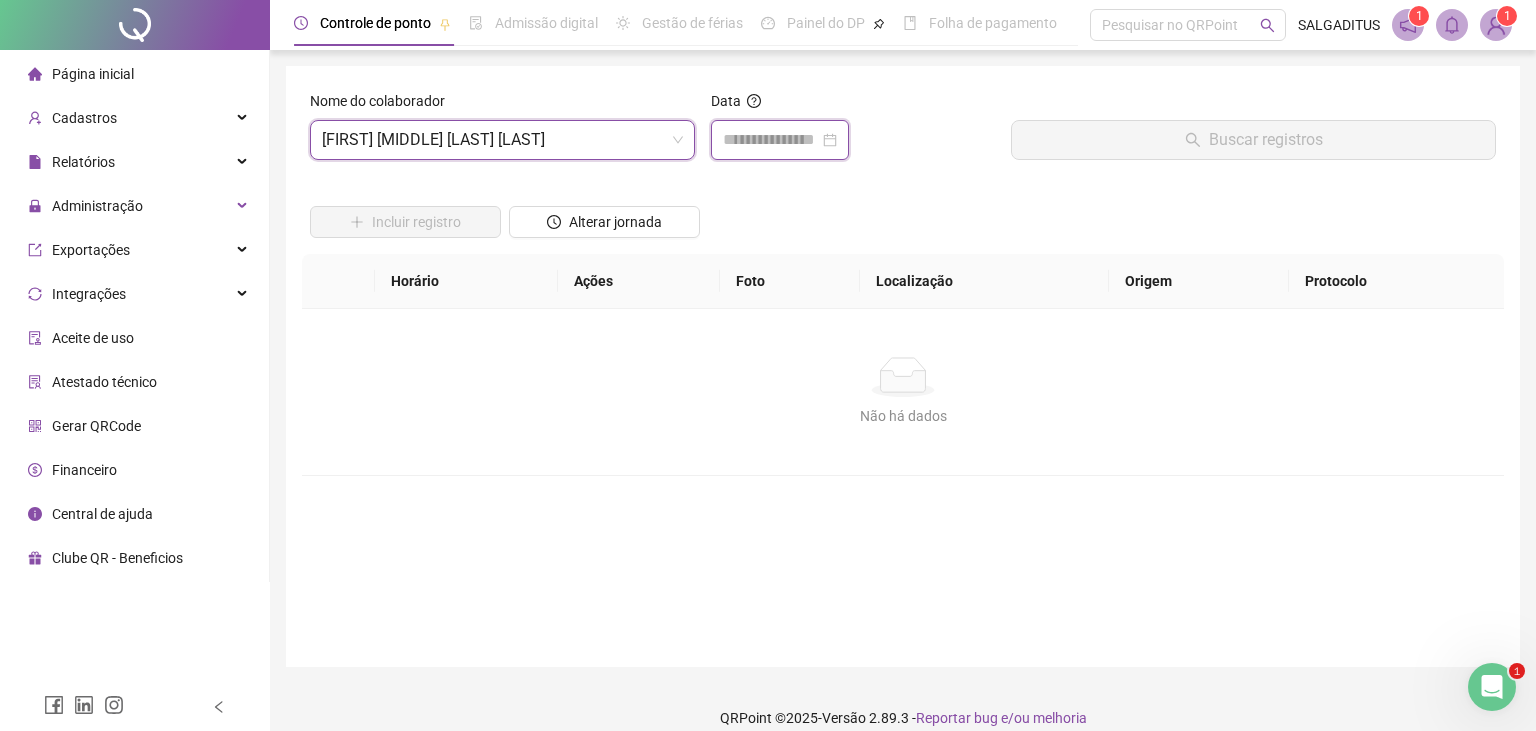 click at bounding box center (771, 140) 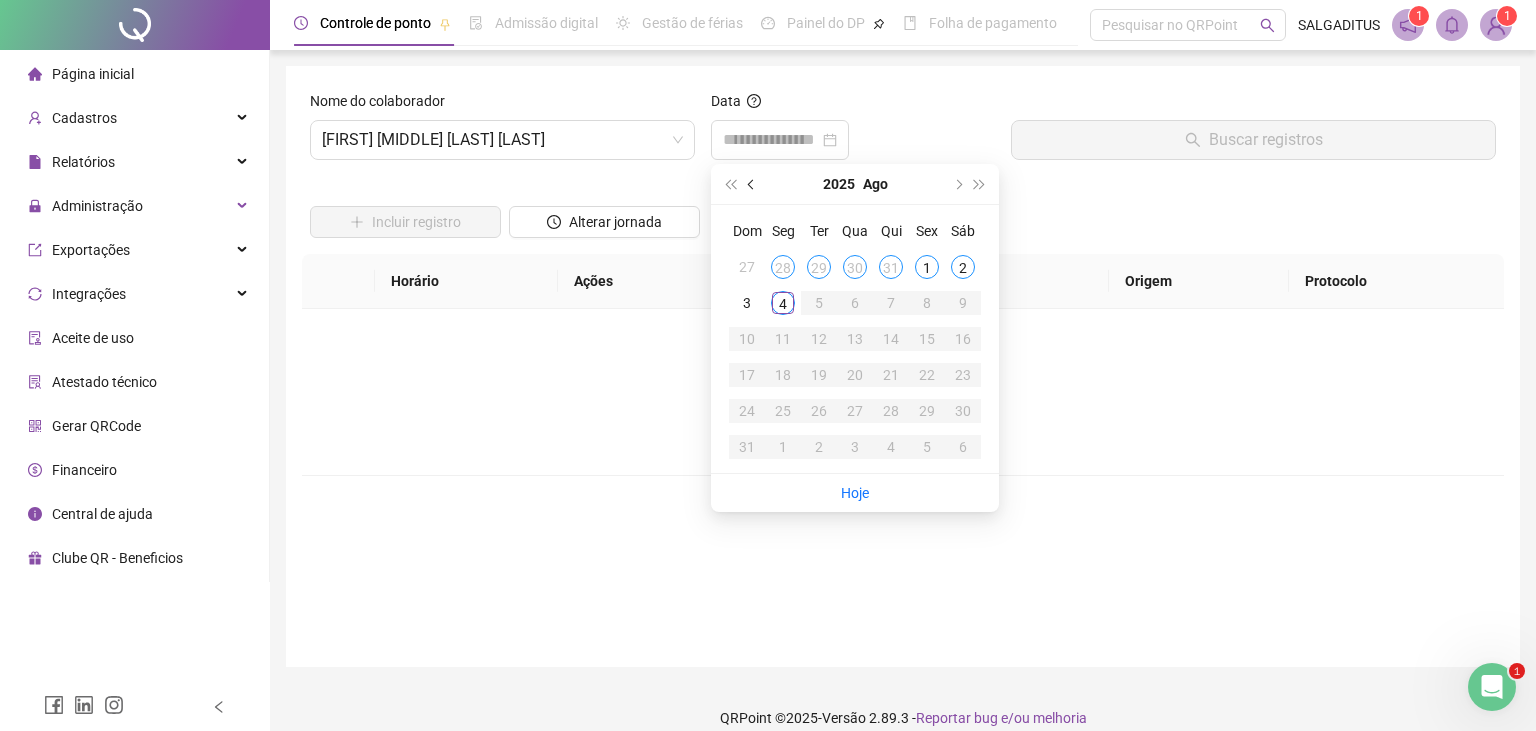 click at bounding box center (752, 184) 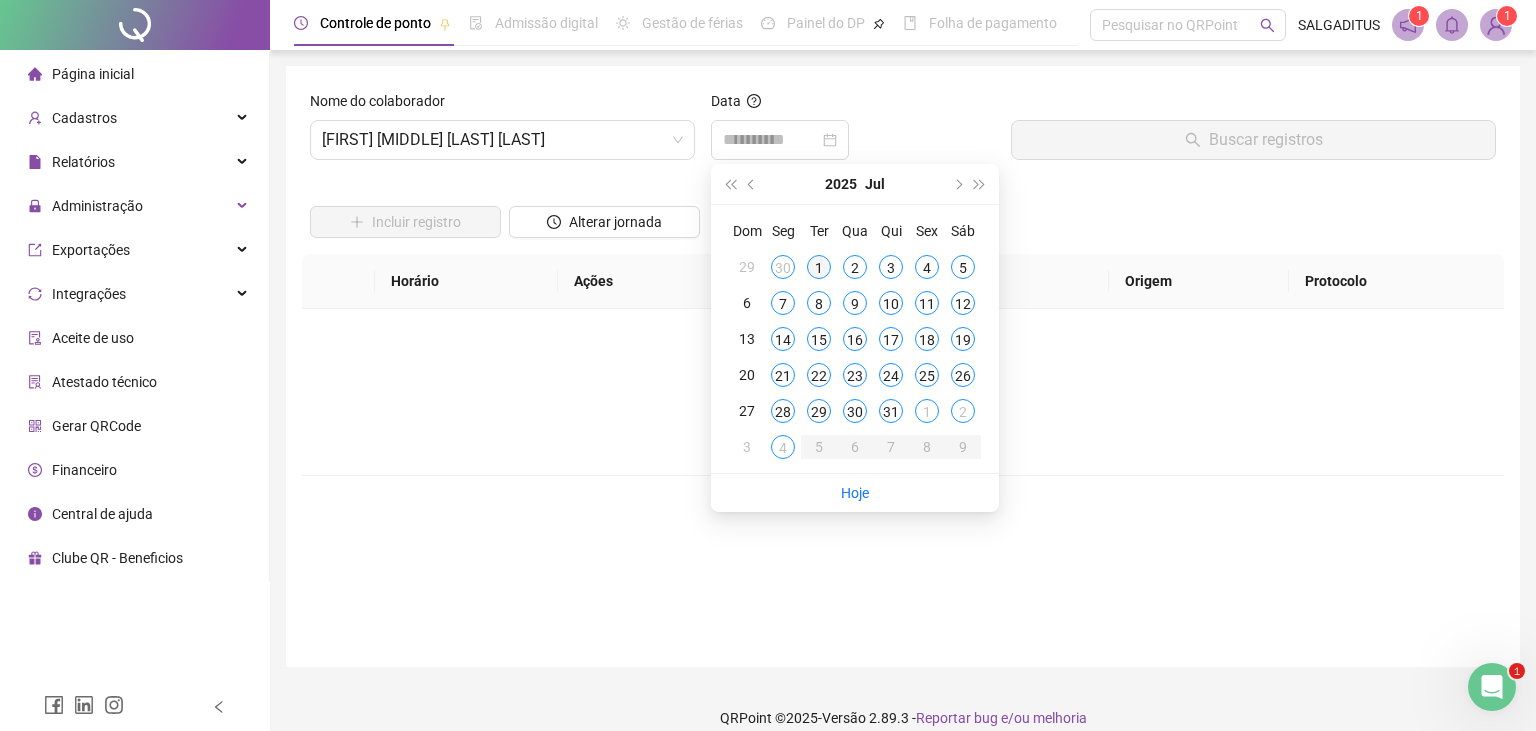 click on "1" at bounding box center [819, 267] 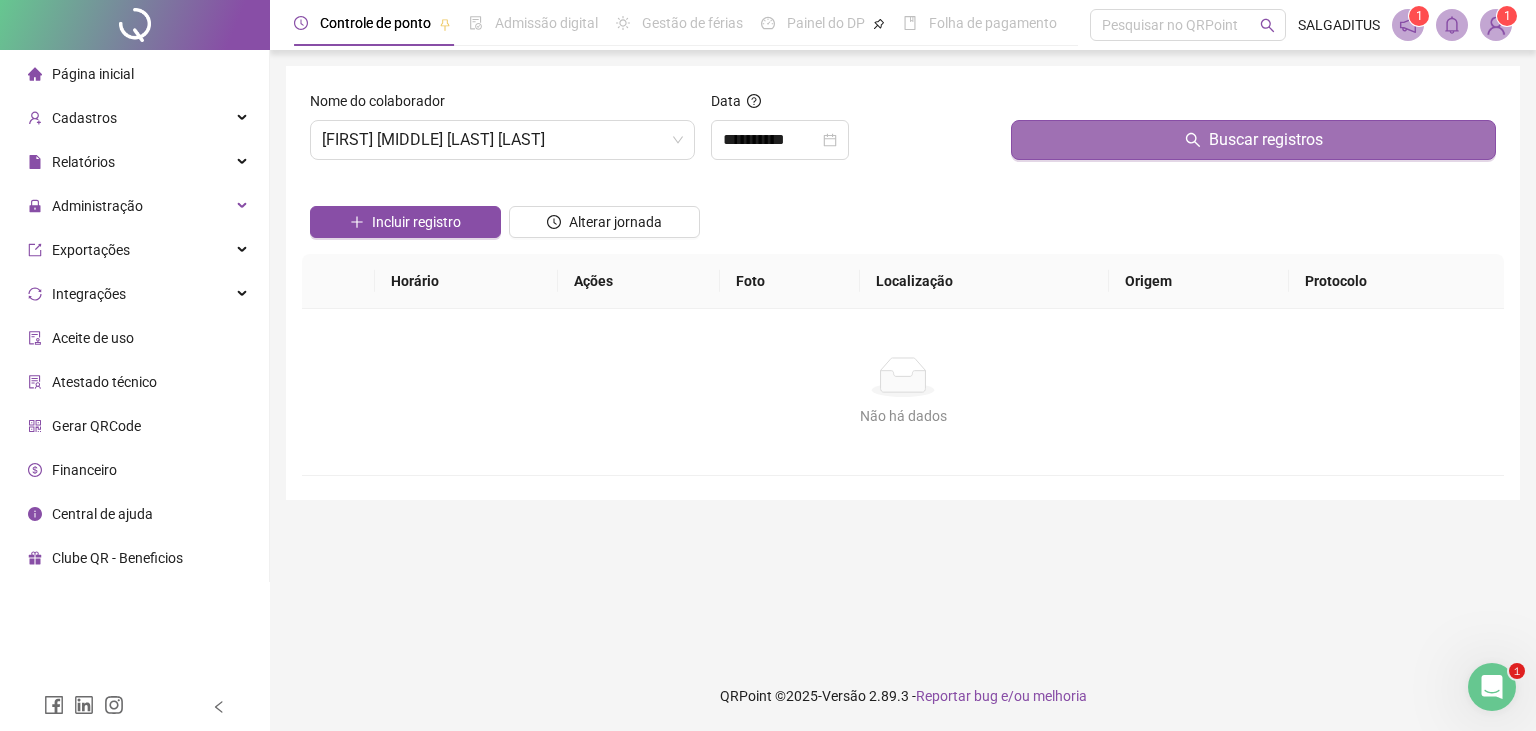 click on "Buscar registros" at bounding box center [1253, 140] 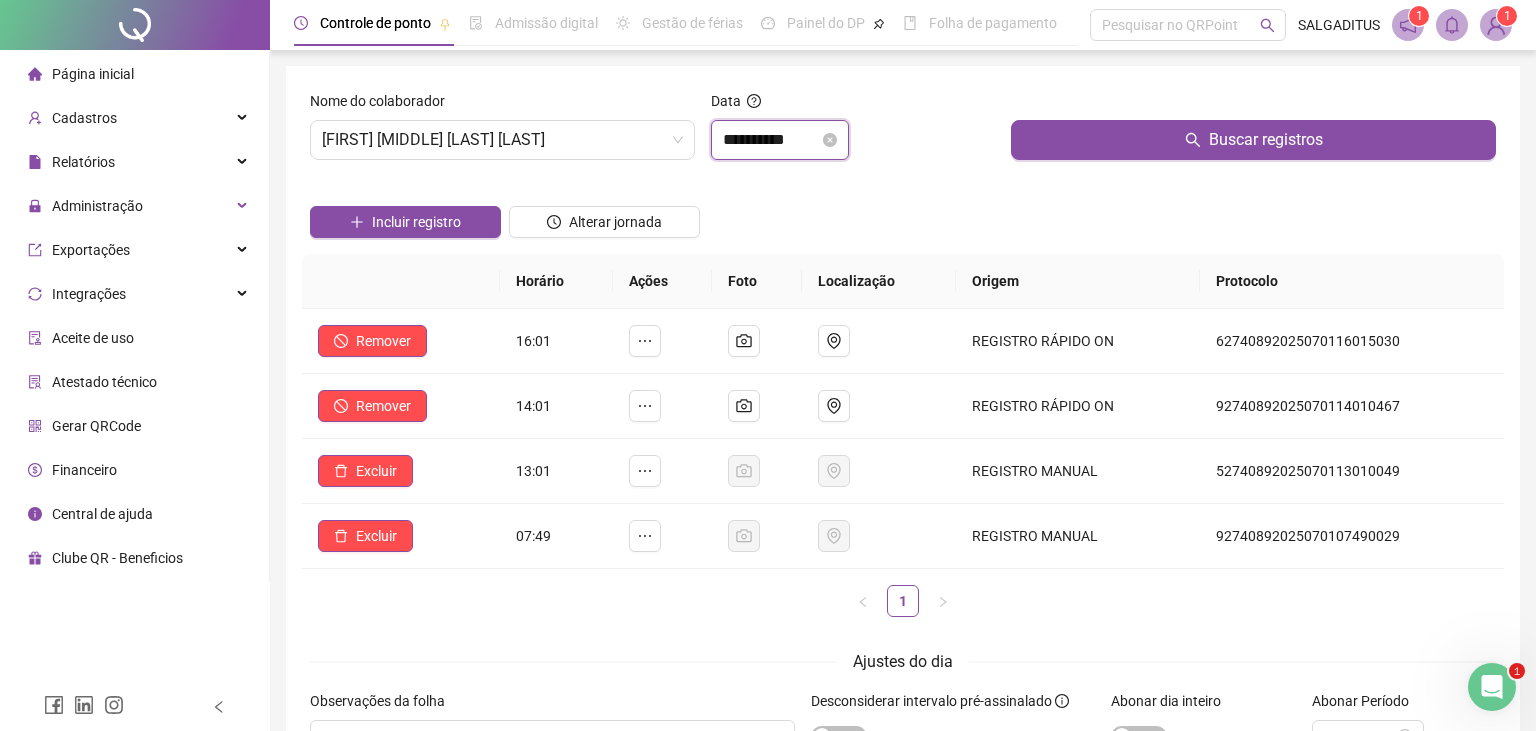click on "**********" at bounding box center [771, 140] 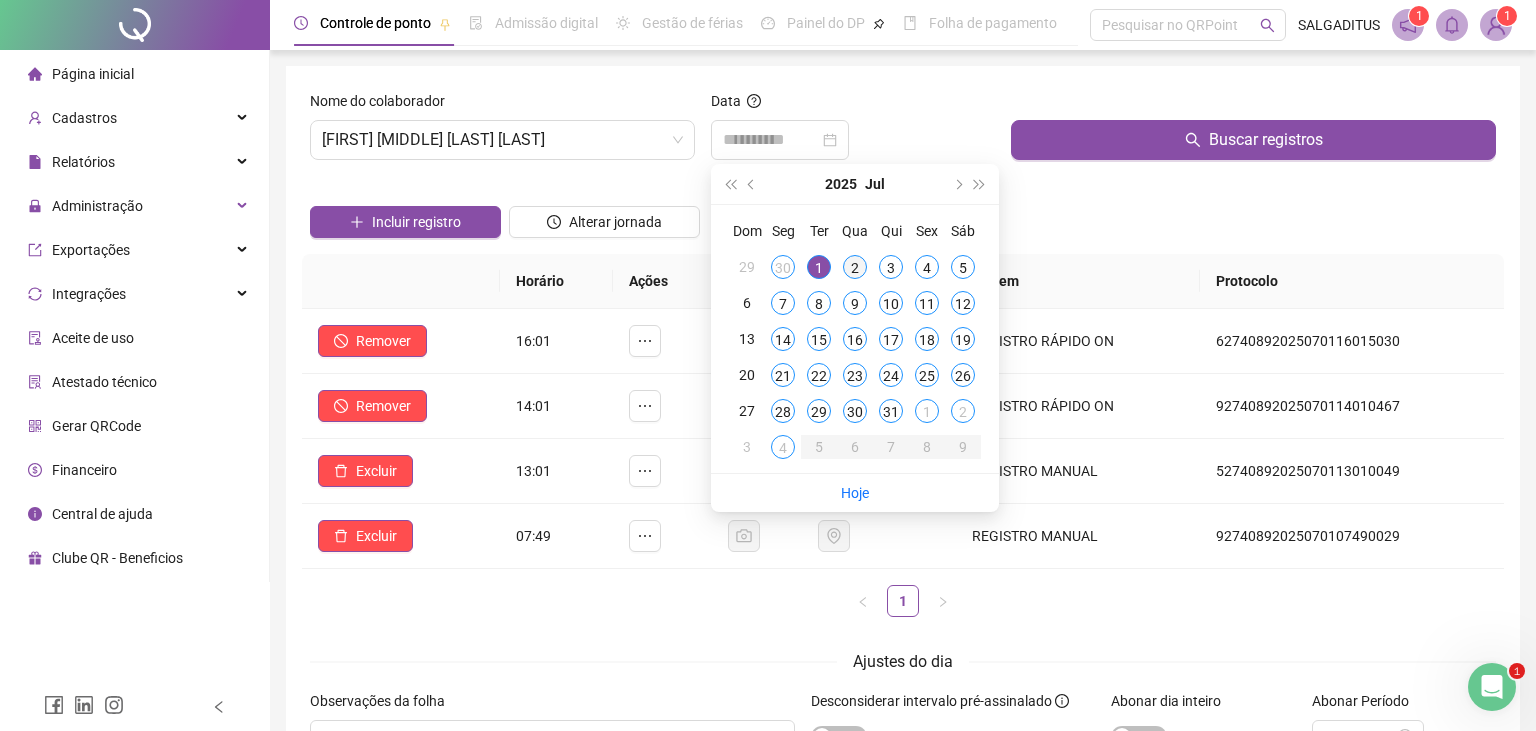 click on "2" at bounding box center (855, 267) 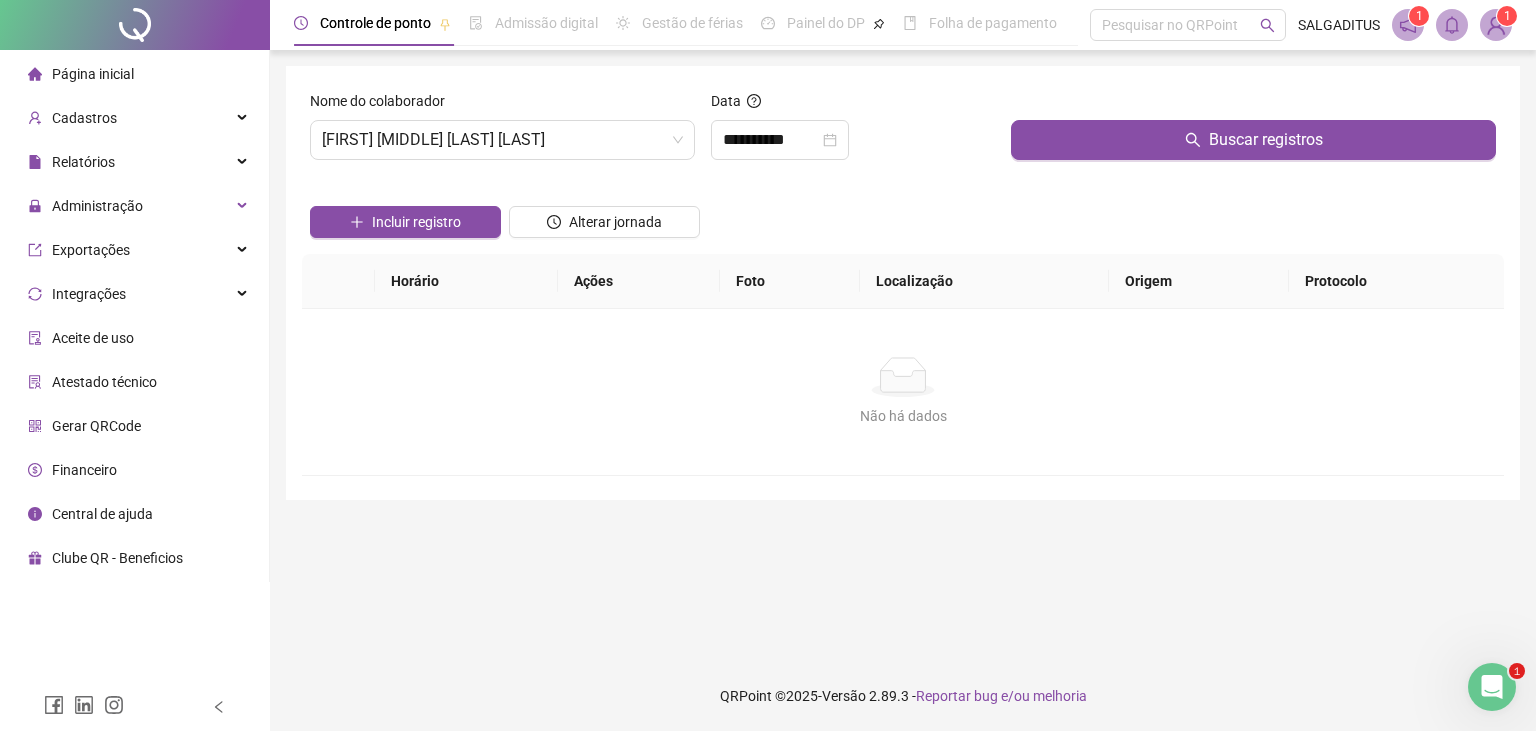 click at bounding box center [1253, 105] 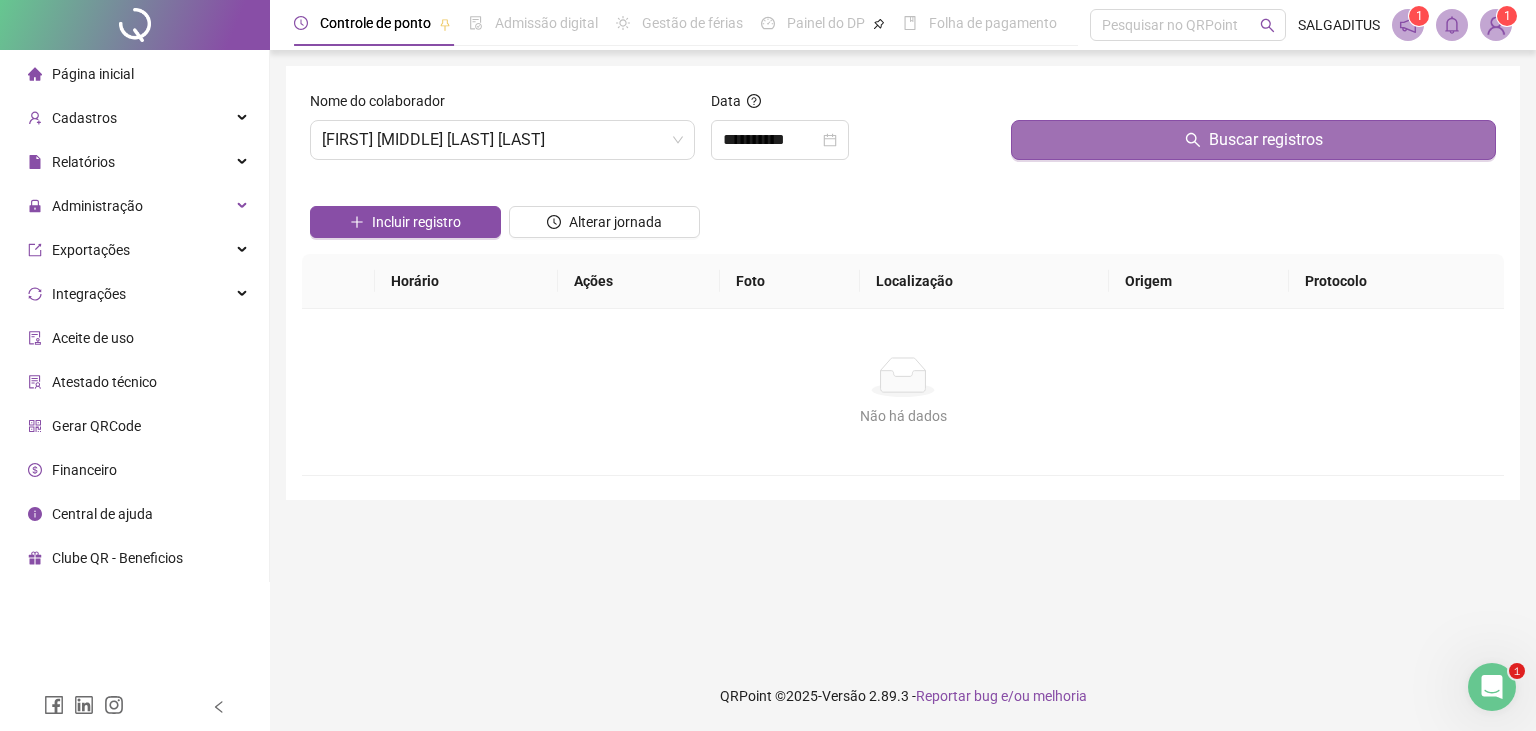 click on "Buscar registros" at bounding box center [1253, 140] 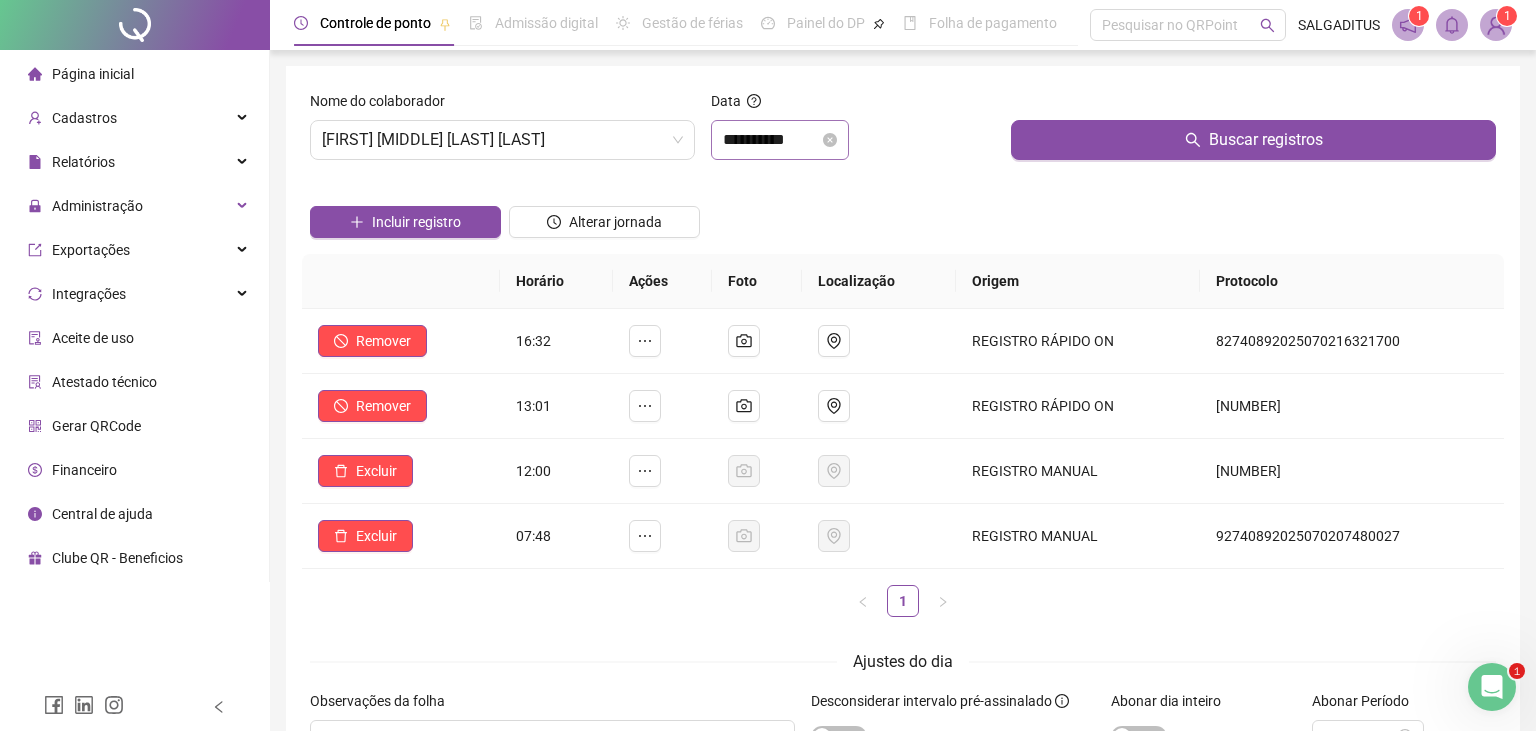 click on "**********" at bounding box center (780, 140) 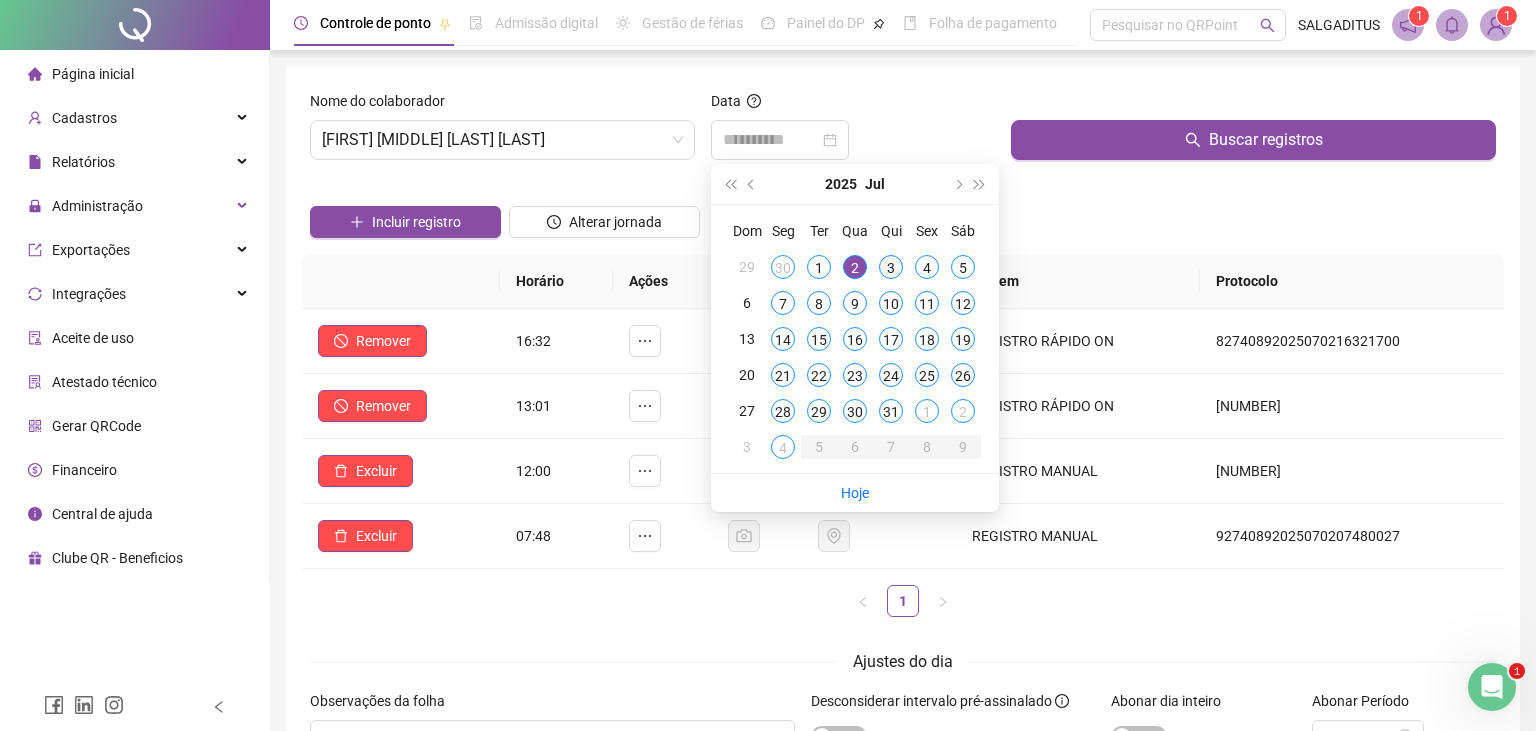 click on "3" at bounding box center (891, 267) 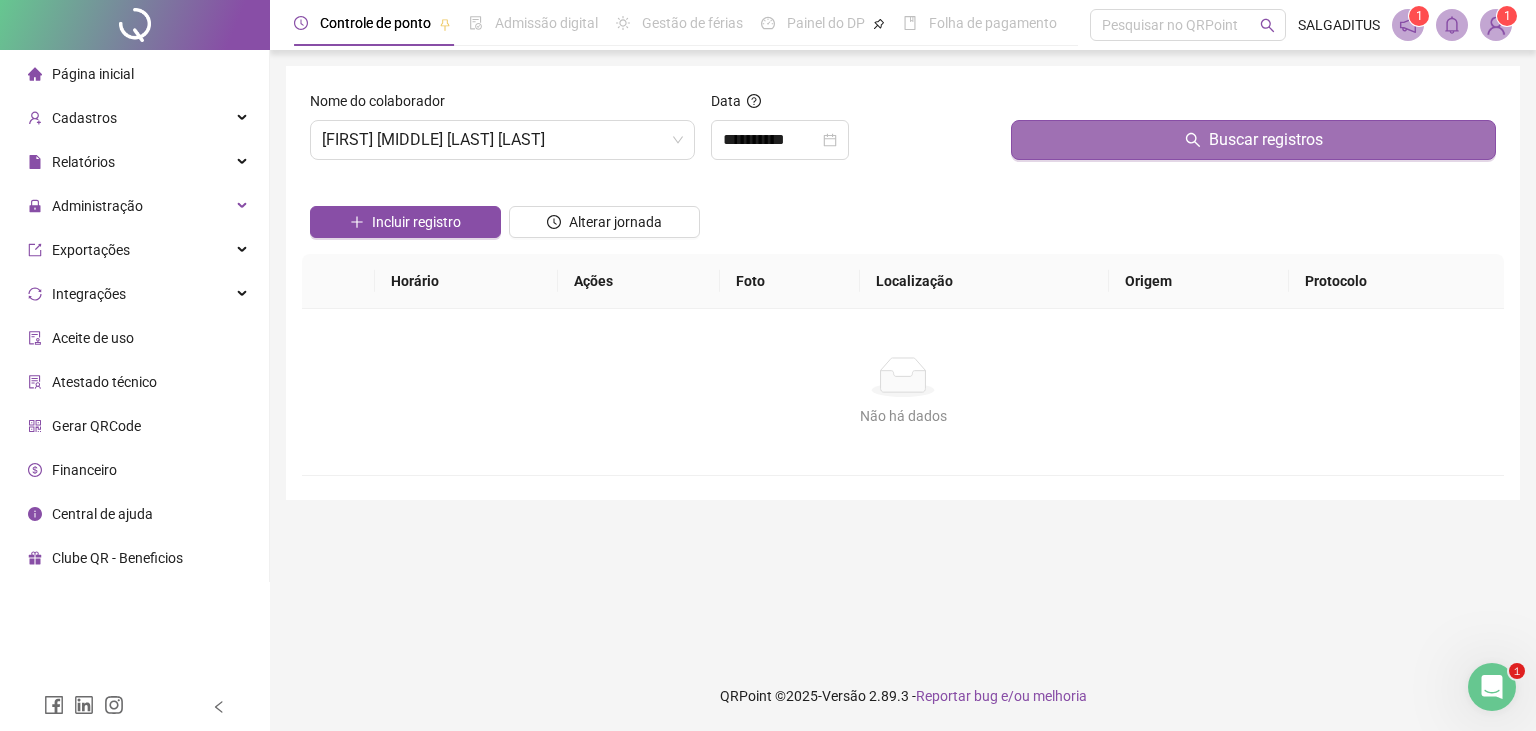 click on "Buscar registros" at bounding box center (1253, 140) 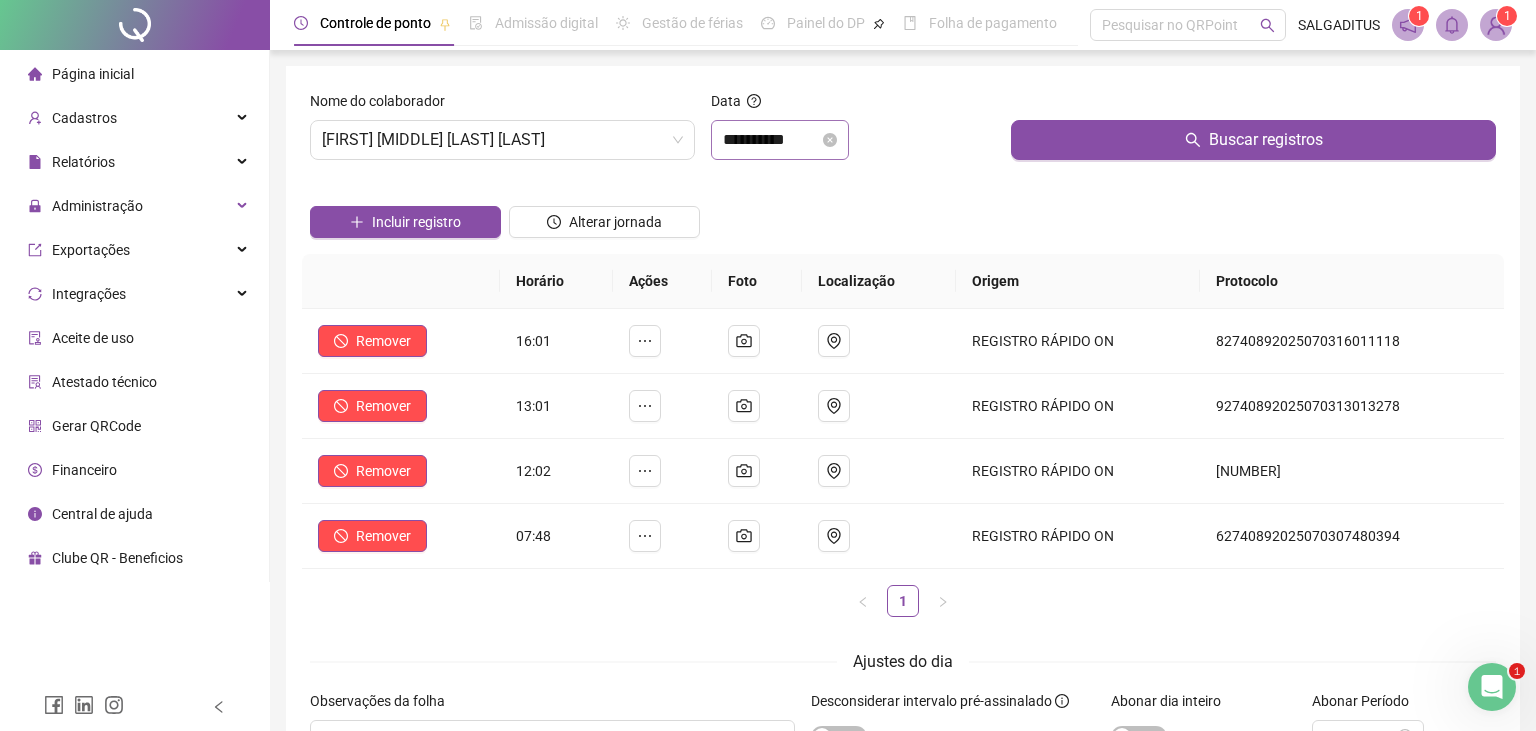click on "**********" at bounding box center (780, 140) 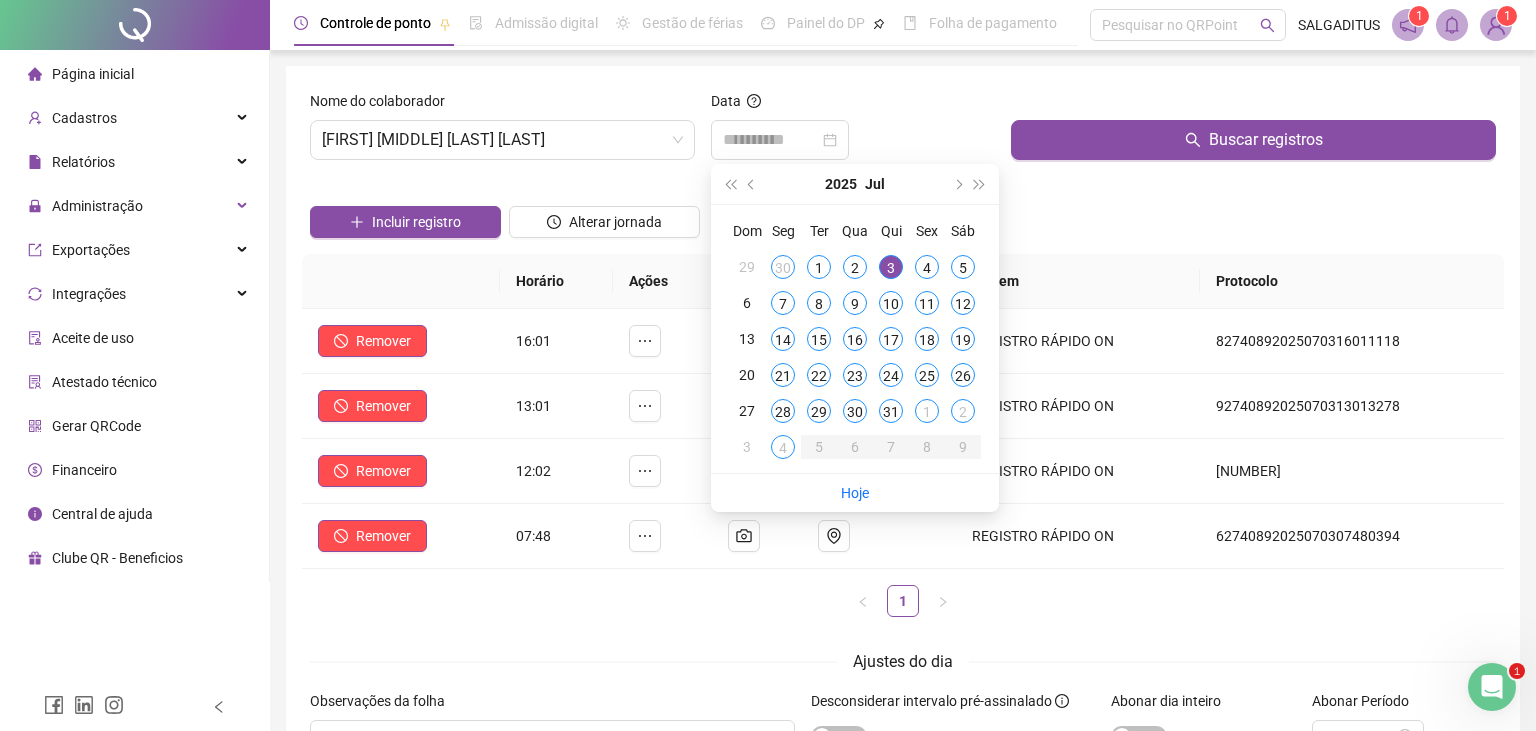 drag, startPoint x: 918, startPoint y: 260, endPoint x: 968, endPoint y: 206, distance: 73.593475 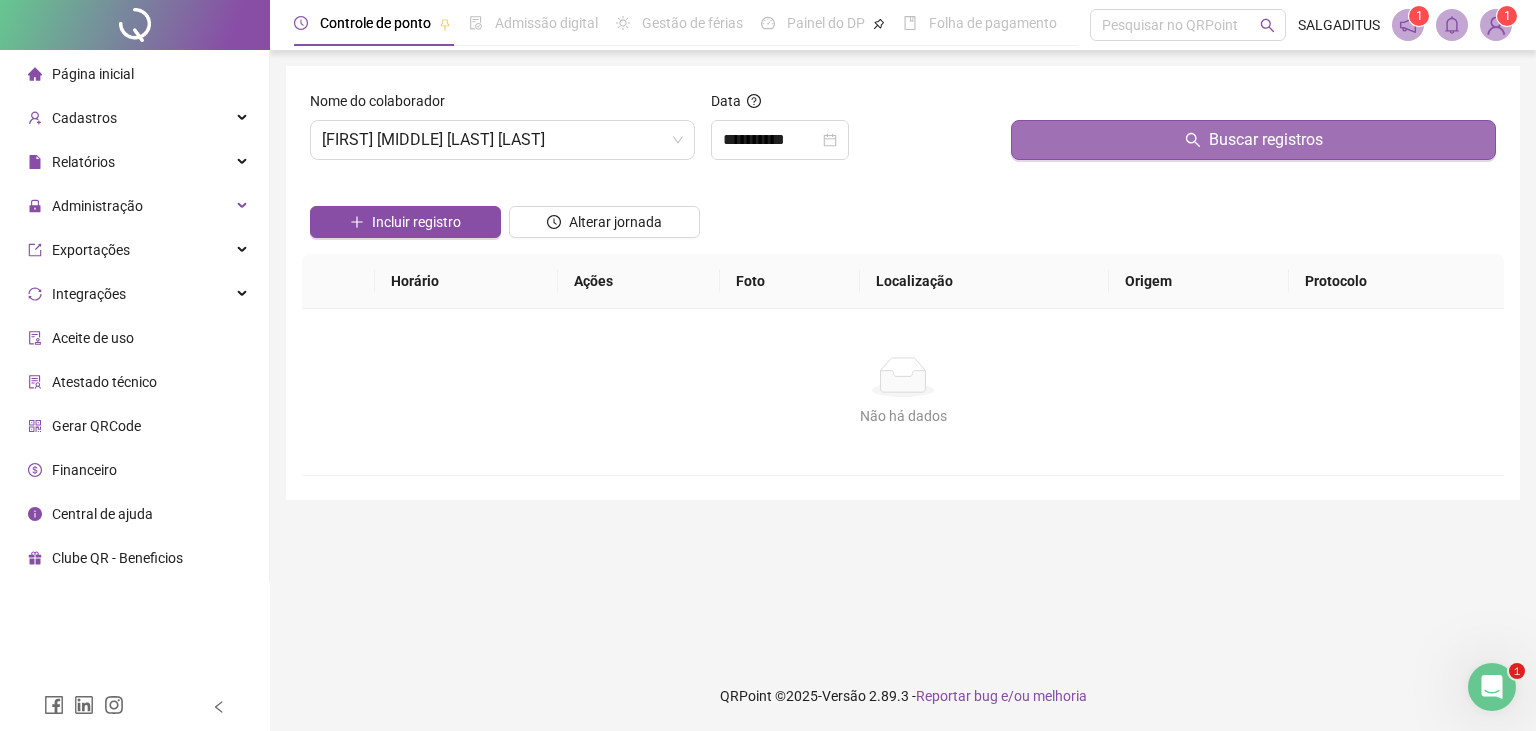 click on "Buscar registros" at bounding box center (1253, 140) 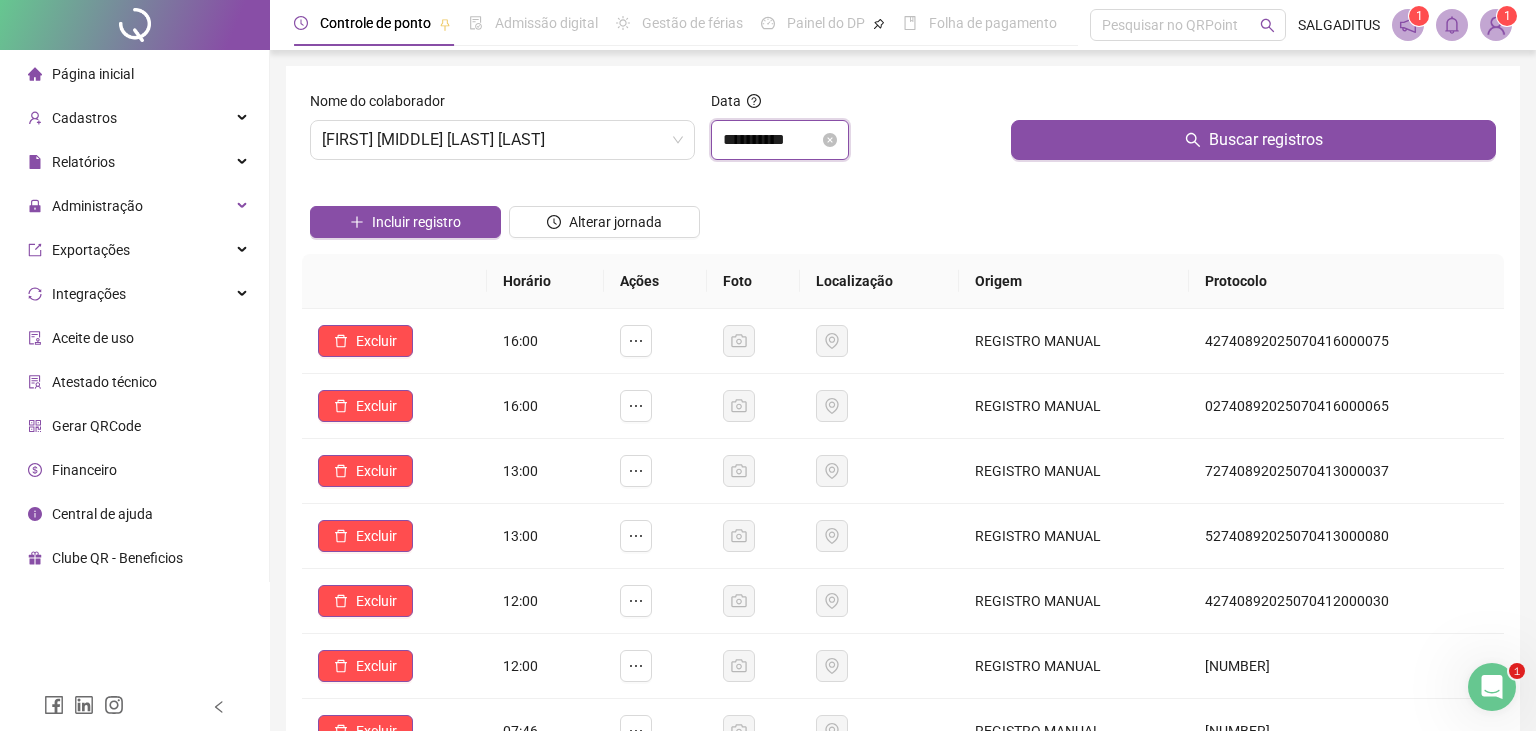 click on "**********" at bounding box center (771, 140) 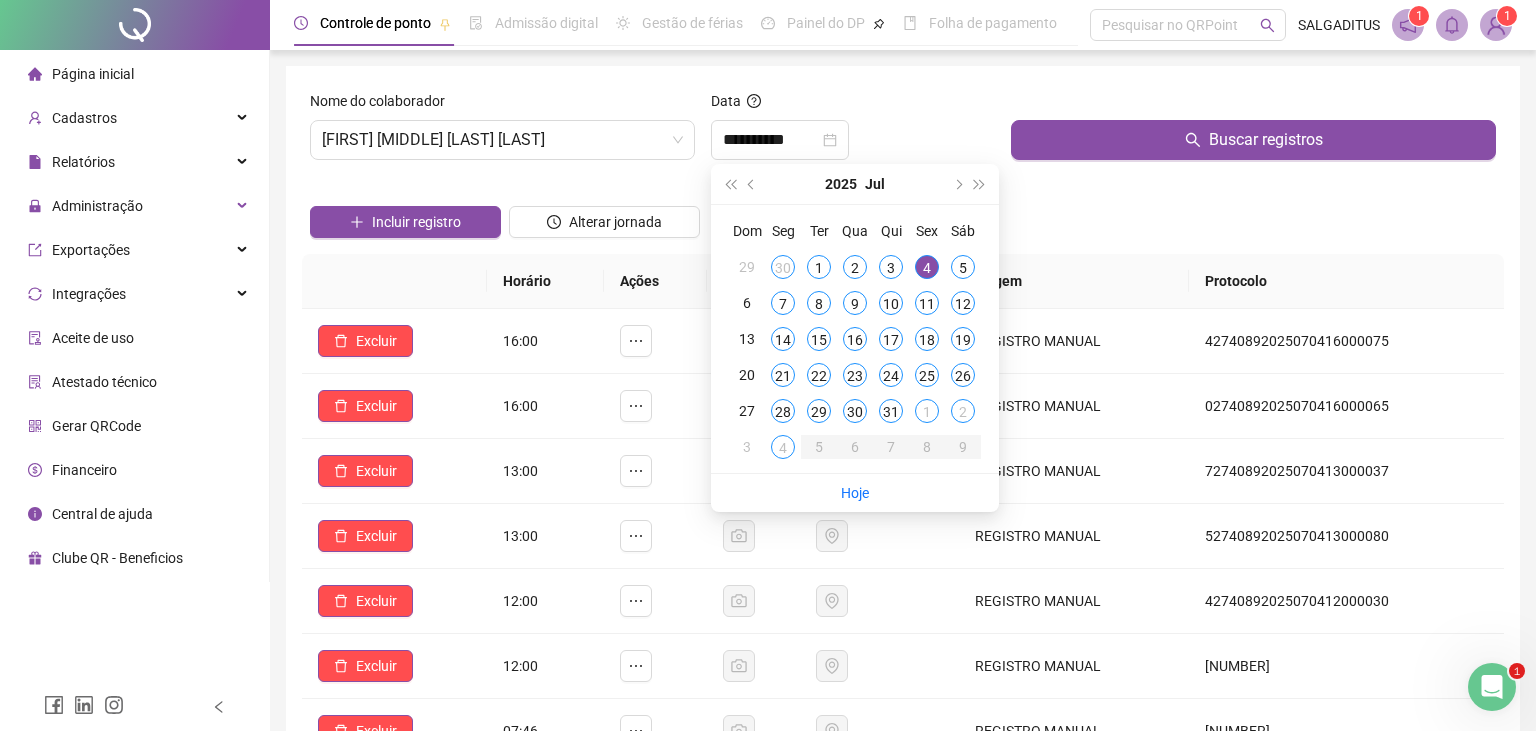 click on "**********" at bounding box center [903, 575] 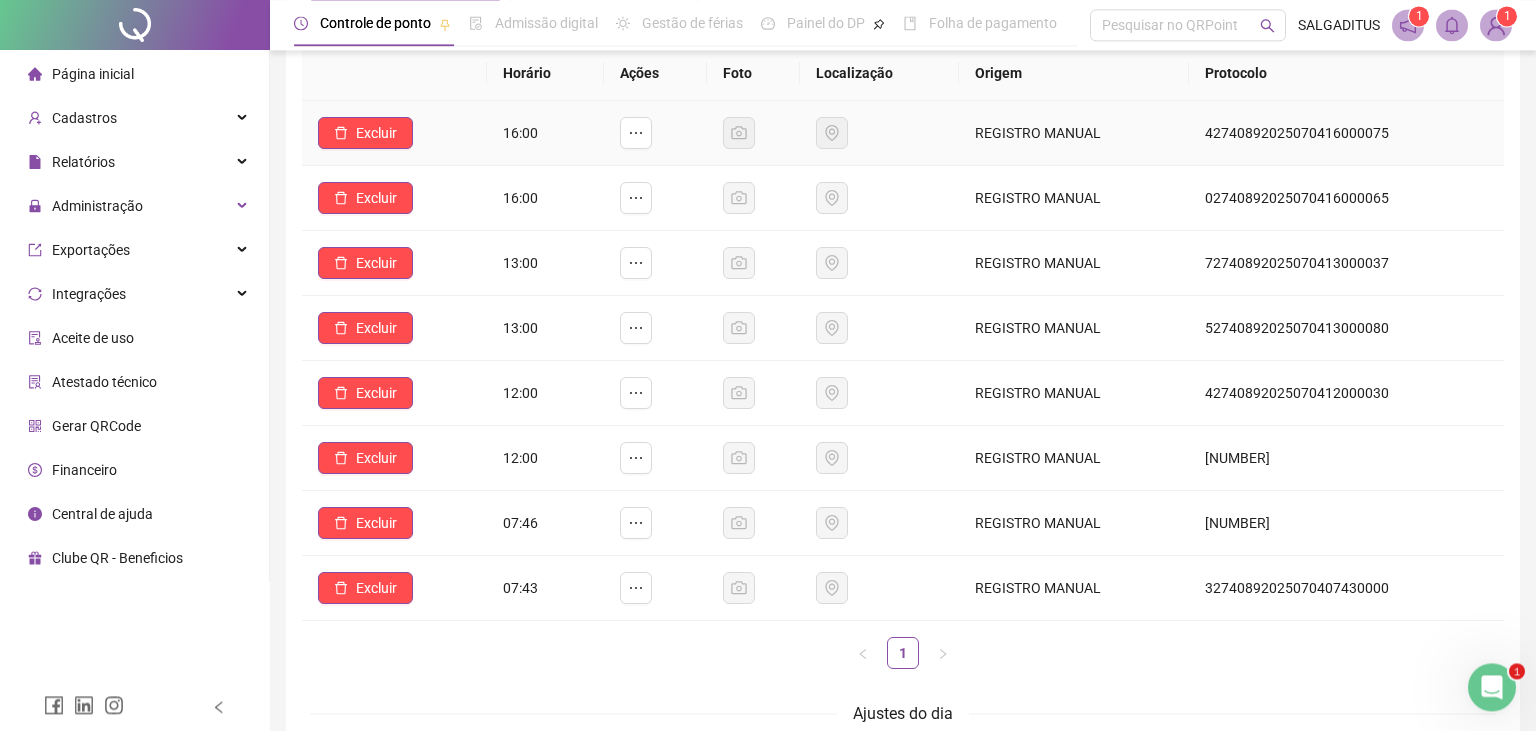scroll, scrollTop: 211, scrollLeft: 0, axis: vertical 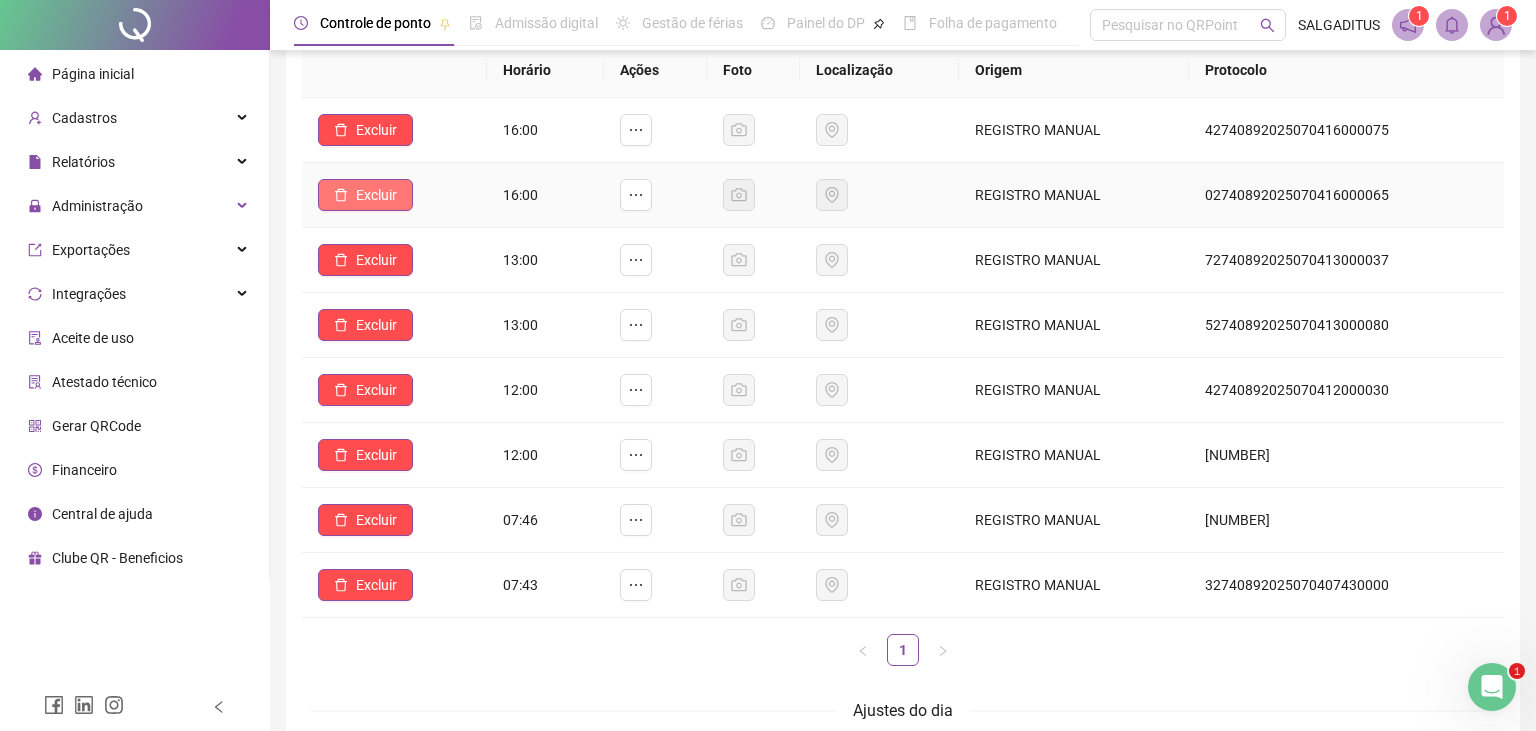 click on "Excluir" at bounding box center [365, 195] 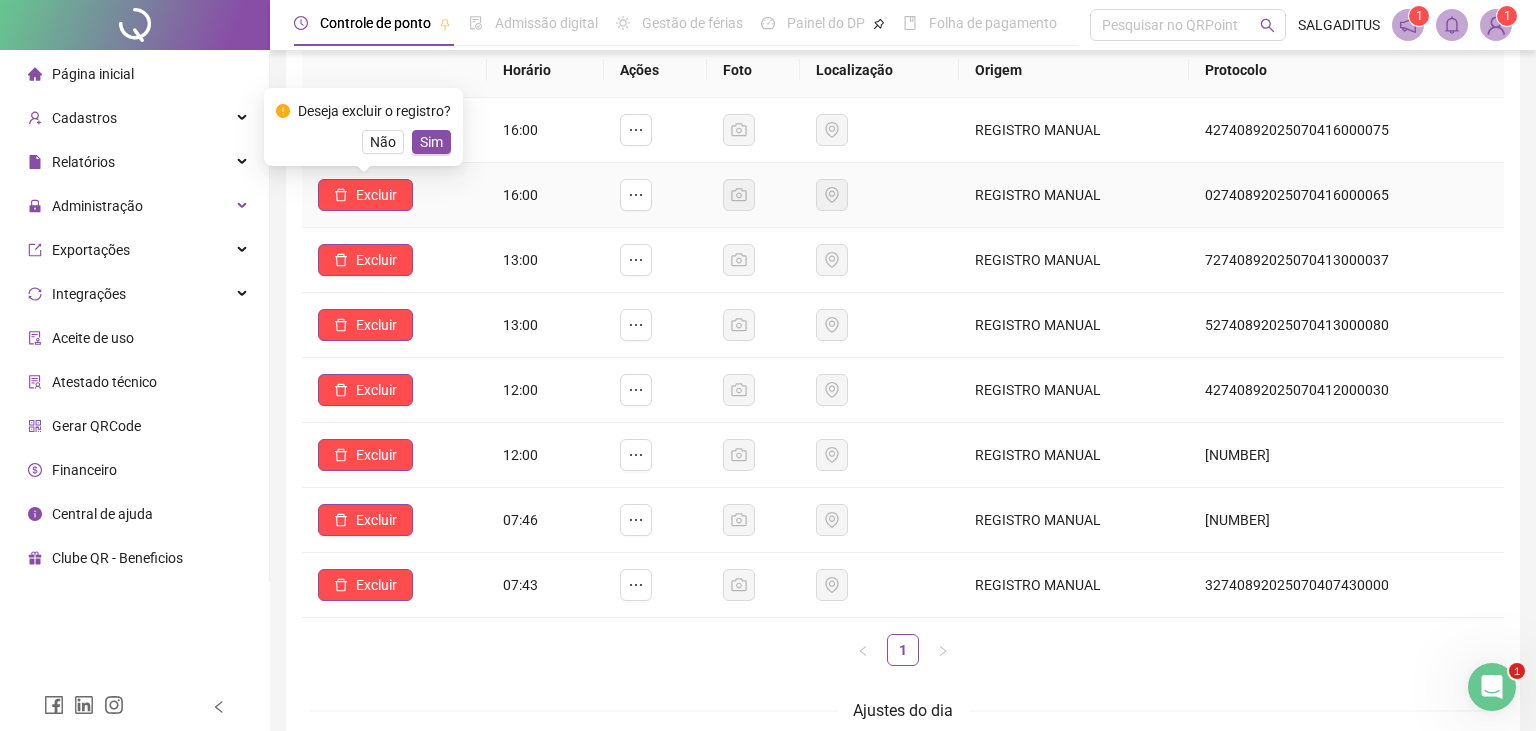 drag, startPoint x: 420, startPoint y: 142, endPoint x: 447, endPoint y: 150, distance: 28.160255 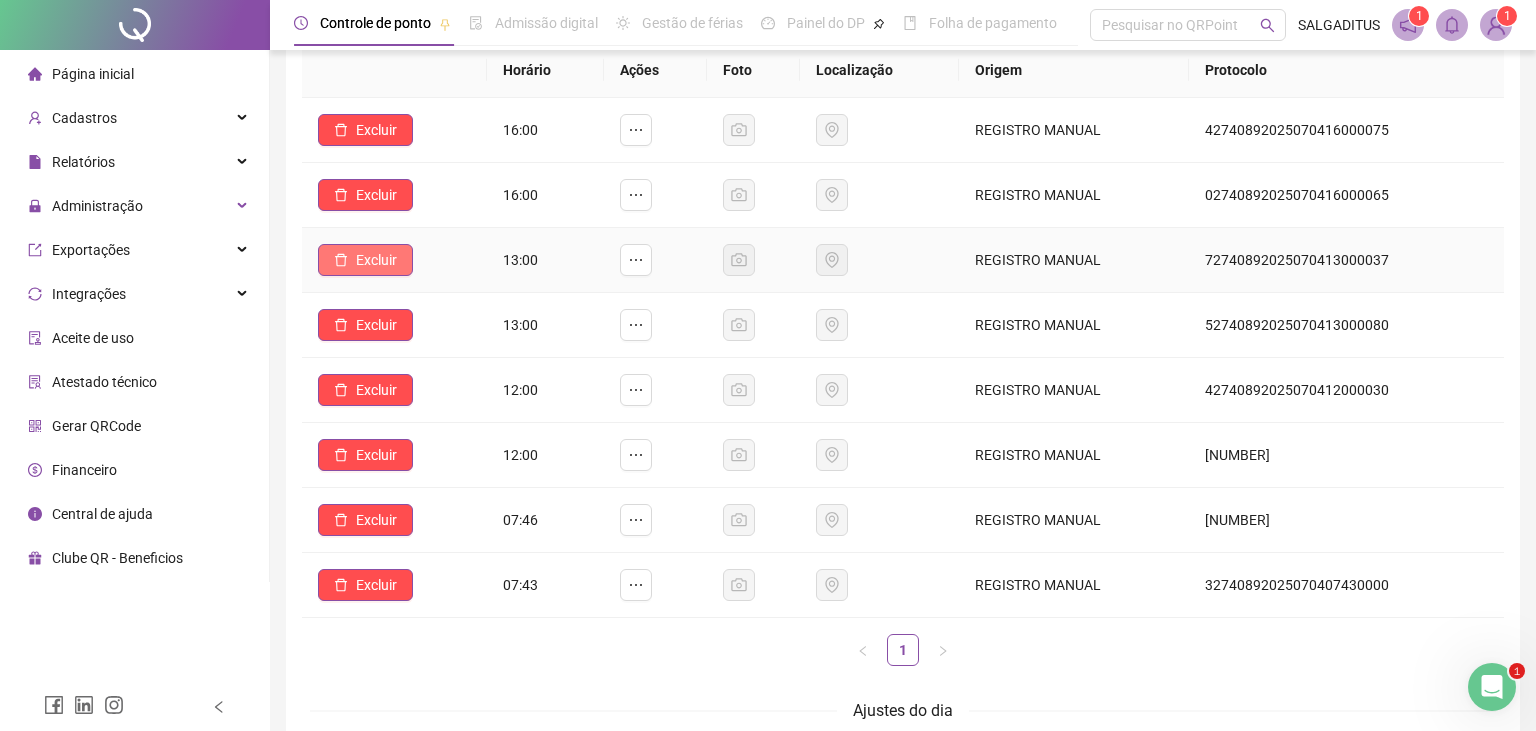 click on "Excluir" at bounding box center (365, 260) 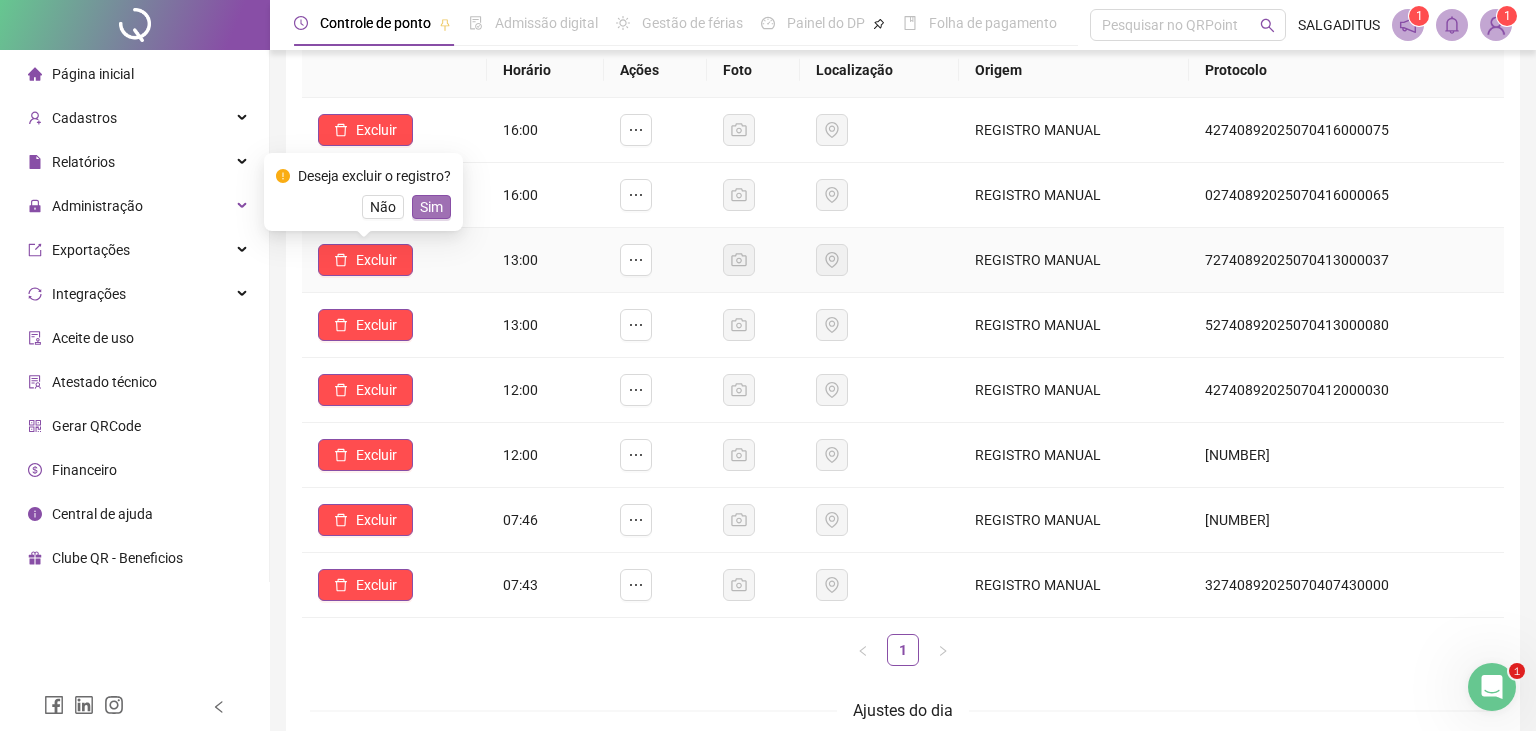 click on "Sim" at bounding box center [431, 207] 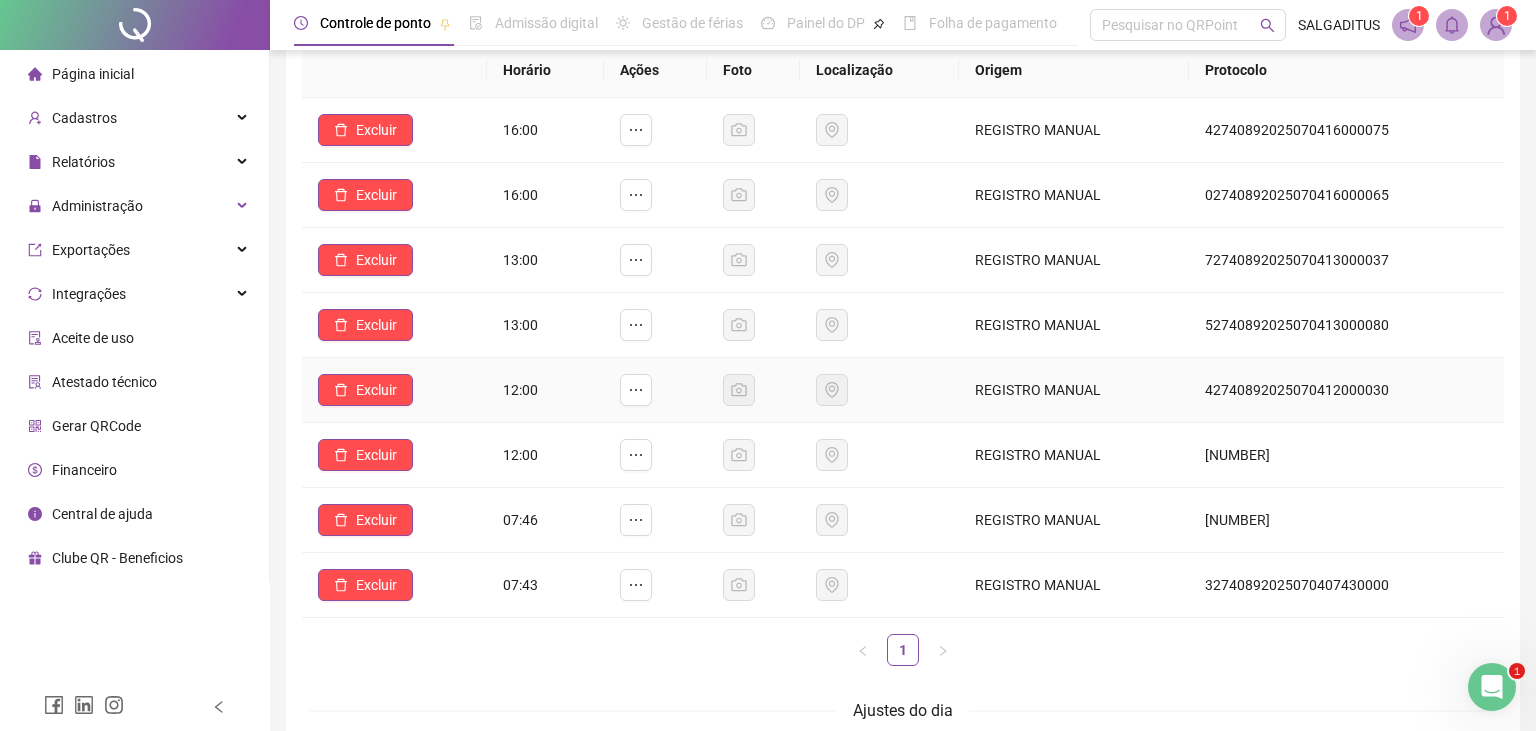 click on "Excluir" at bounding box center (394, 390) 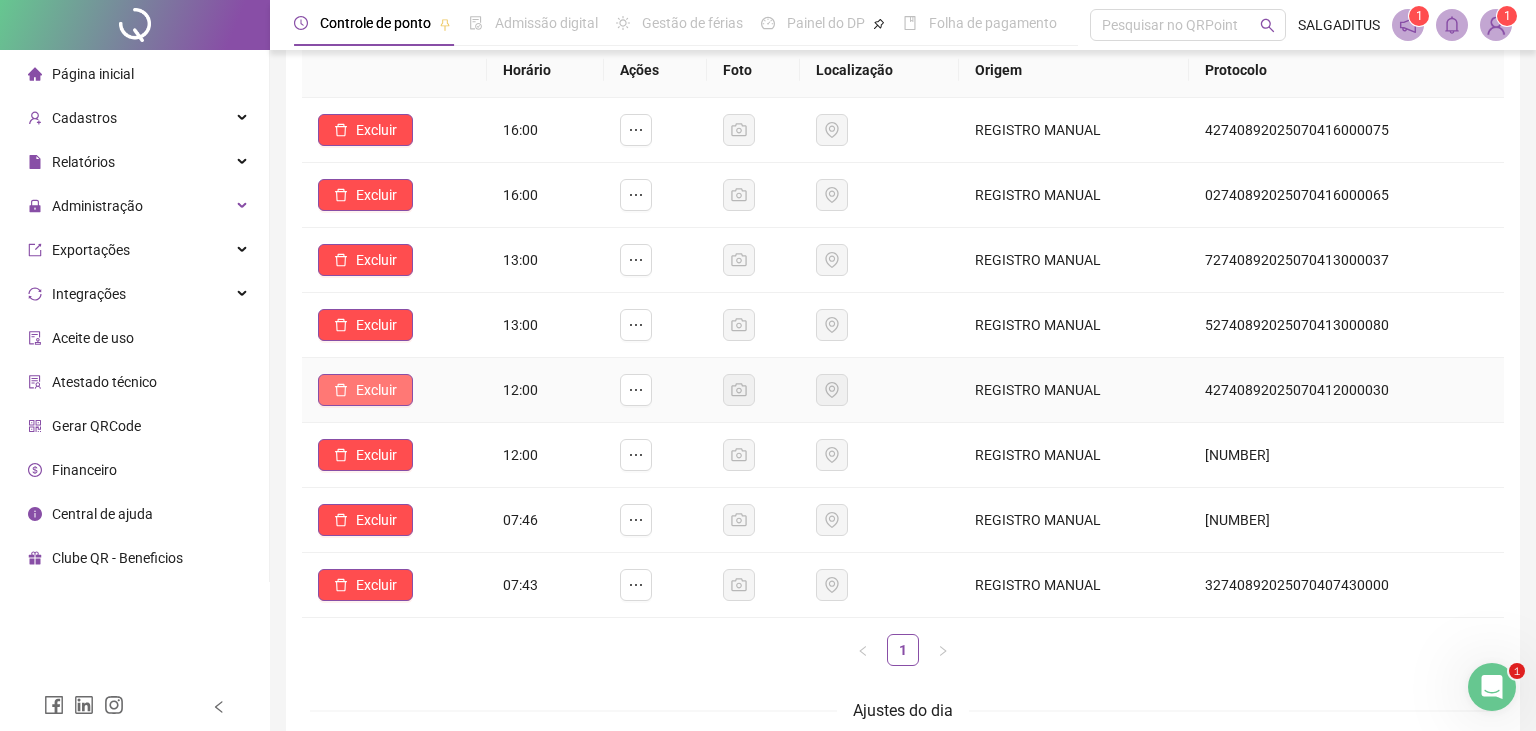 click on "Excluir" at bounding box center [365, 390] 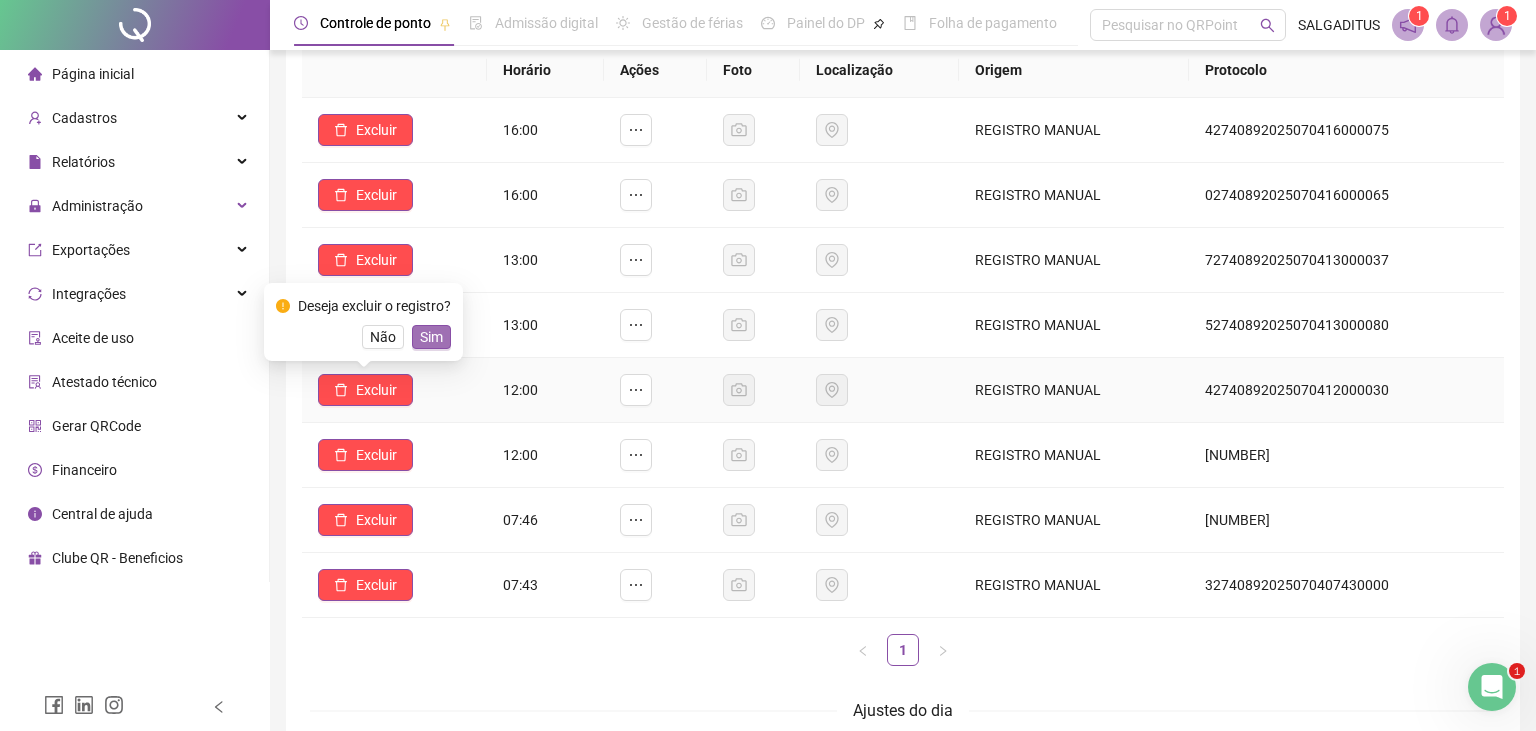 click on "Sim" at bounding box center [431, 337] 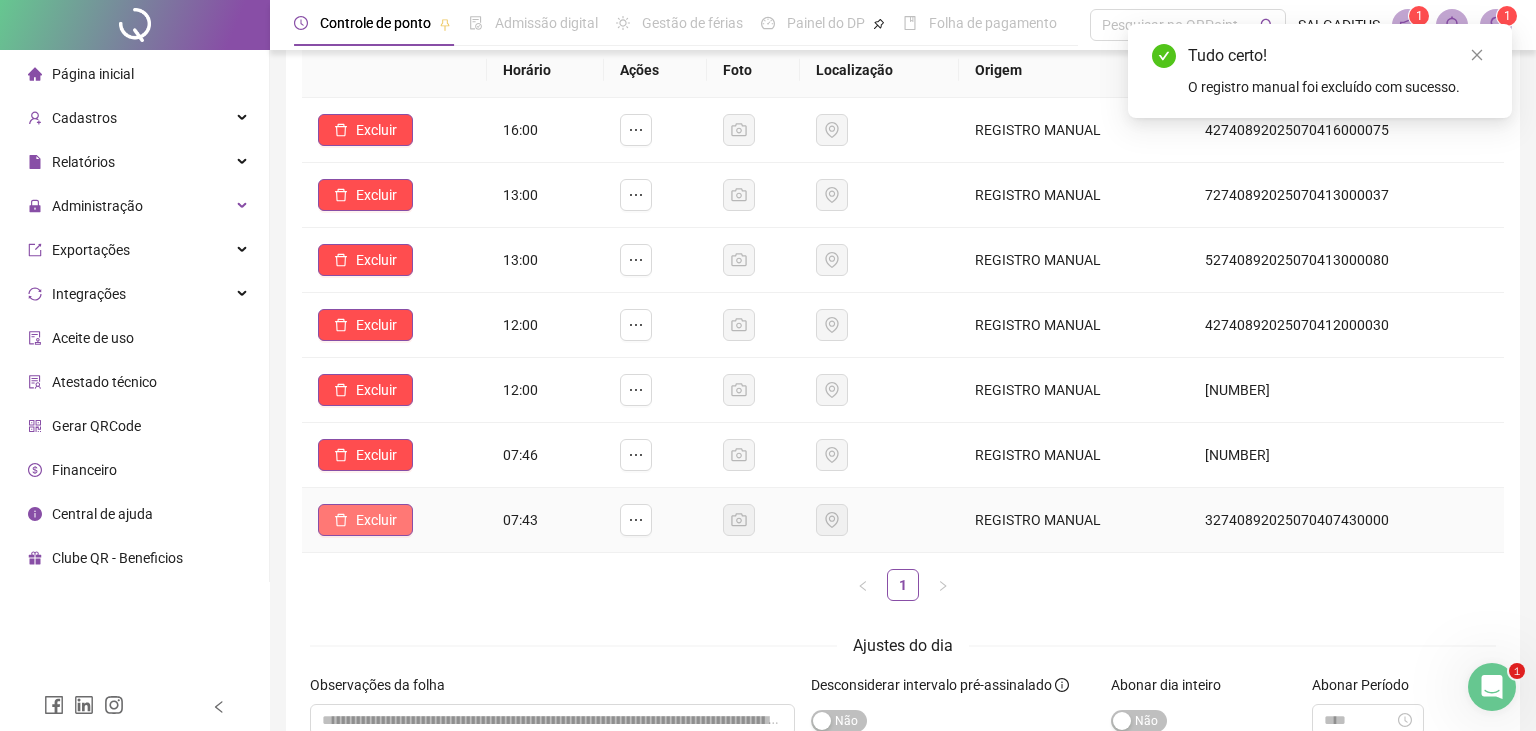 click on "Excluir" at bounding box center (376, 520) 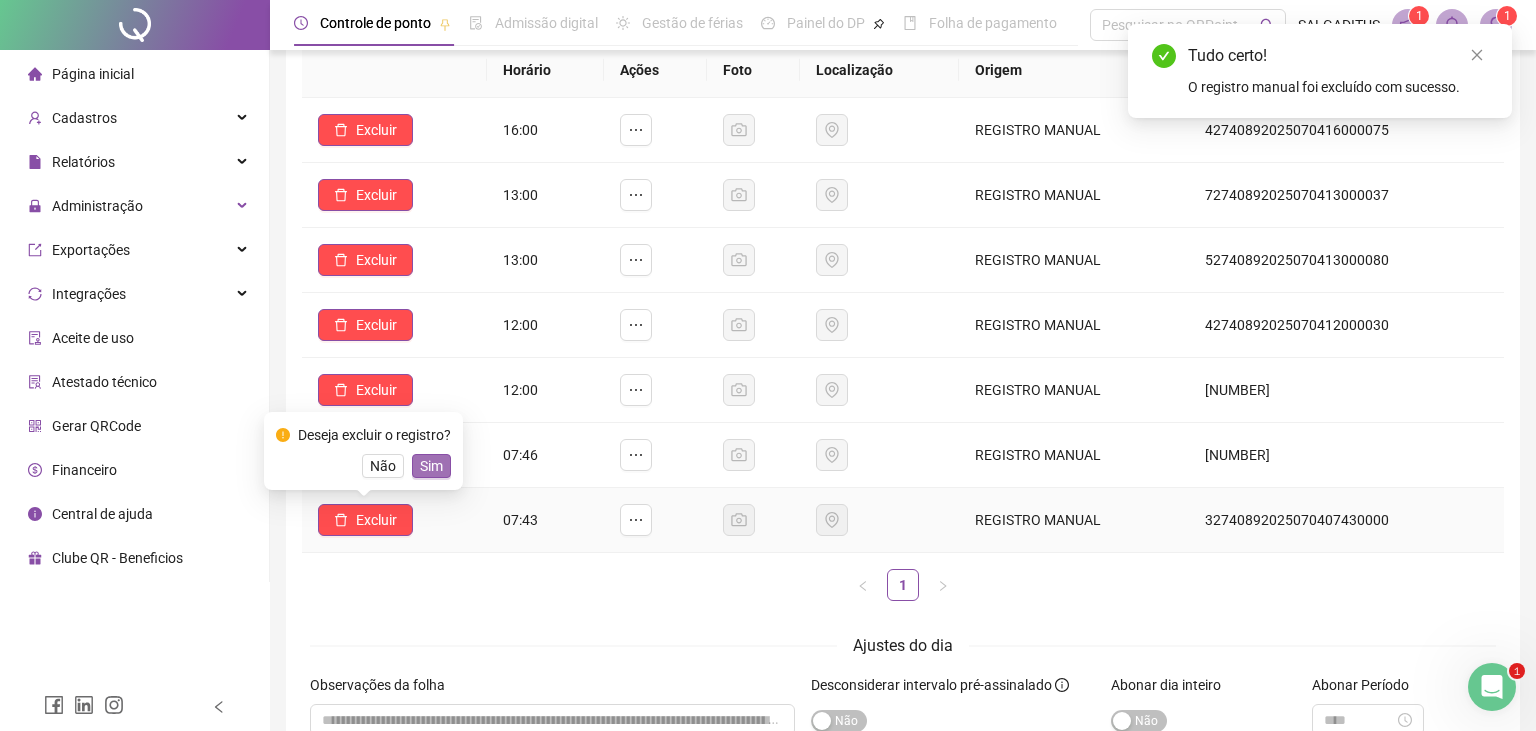 click on "Sim" at bounding box center [431, 466] 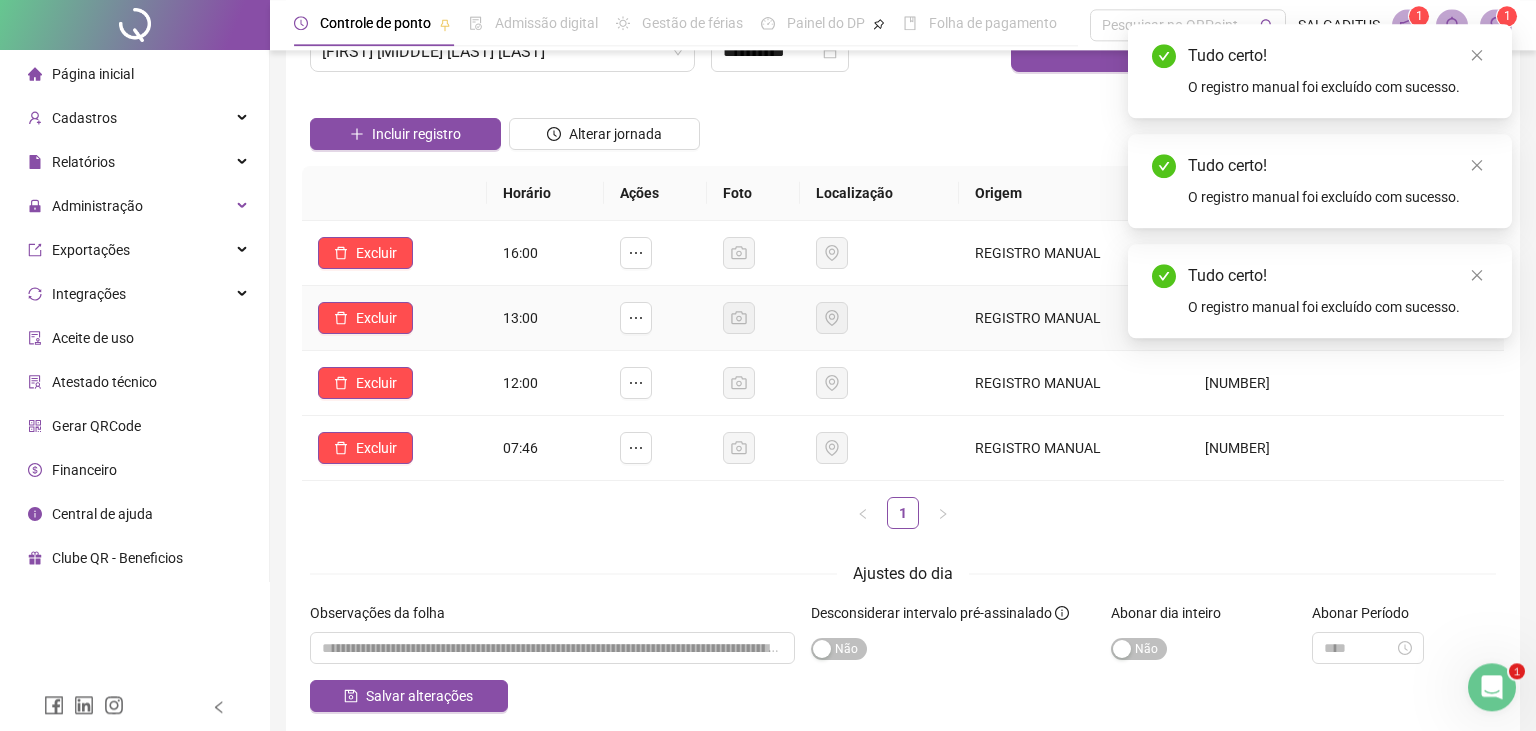 scroll, scrollTop: 0, scrollLeft: 0, axis: both 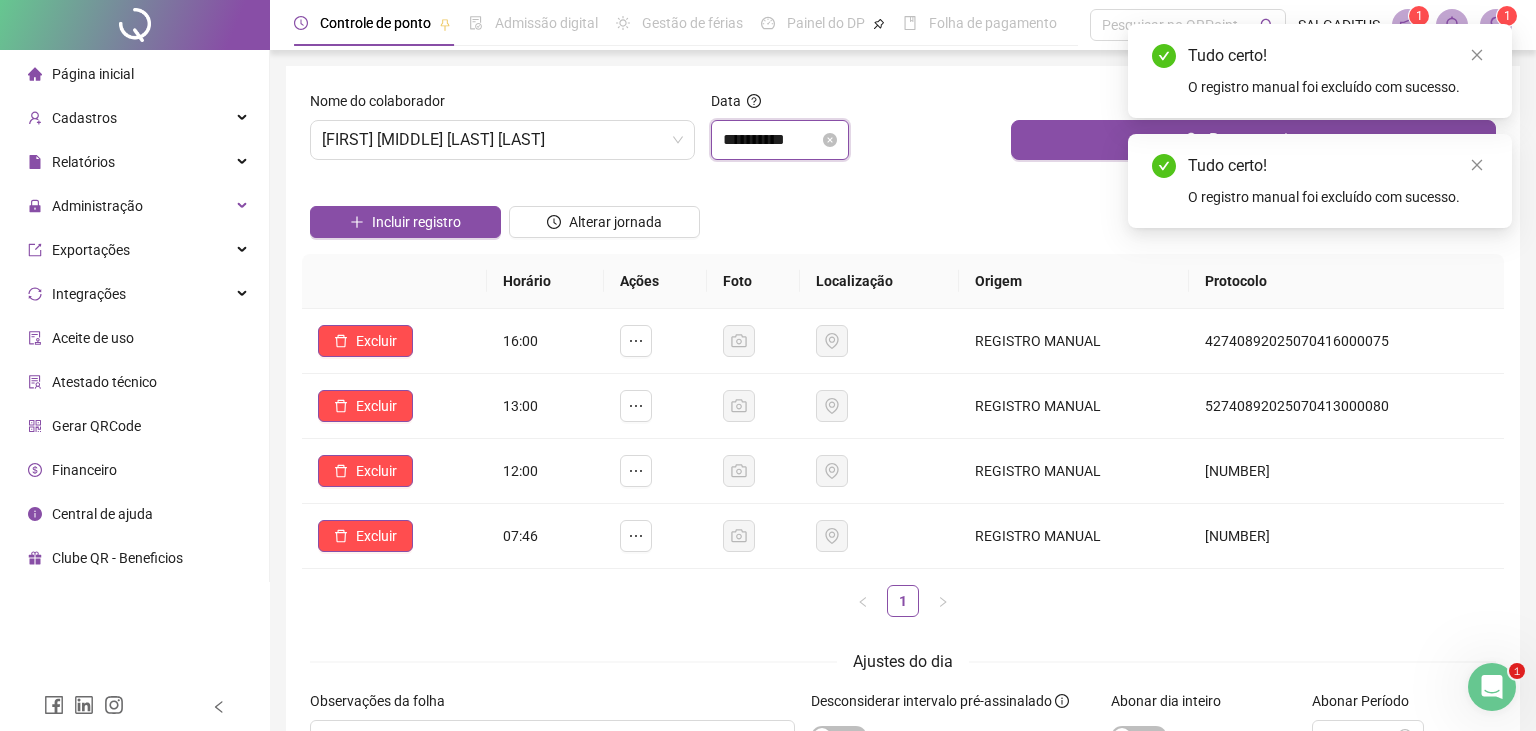 click on "**********" at bounding box center [771, 140] 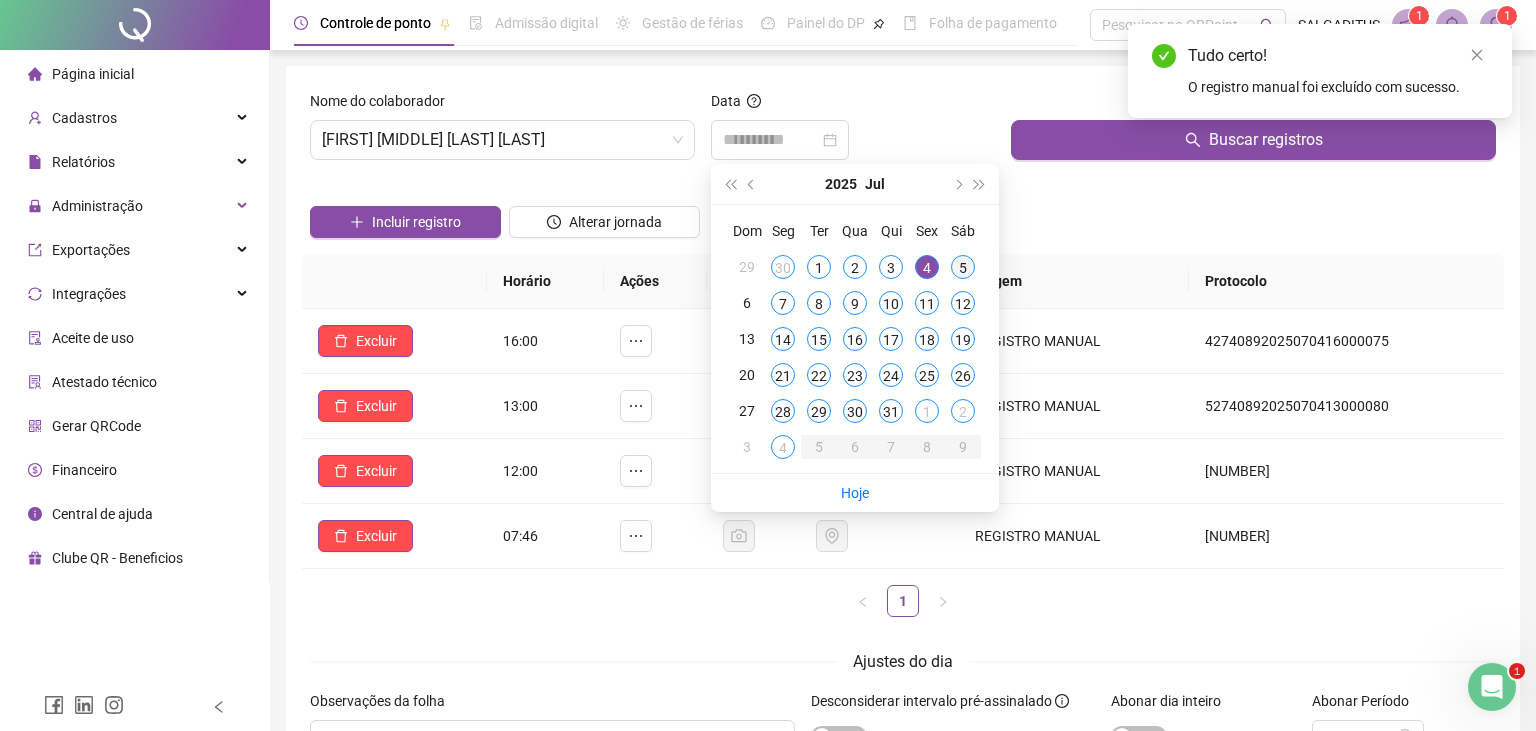click on "5" at bounding box center [963, 267] 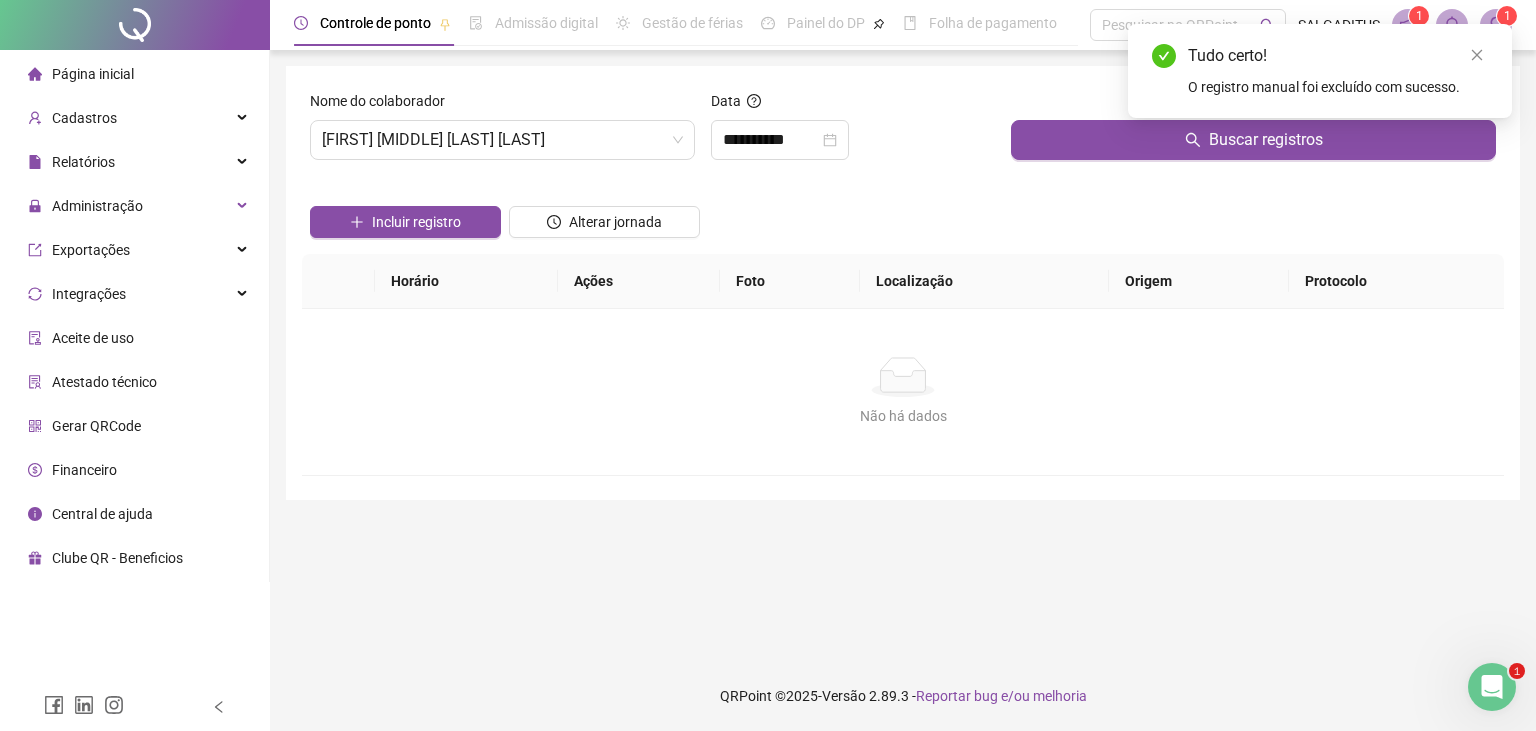 click on "Buscar registros" at bounding box center (1253, 133) 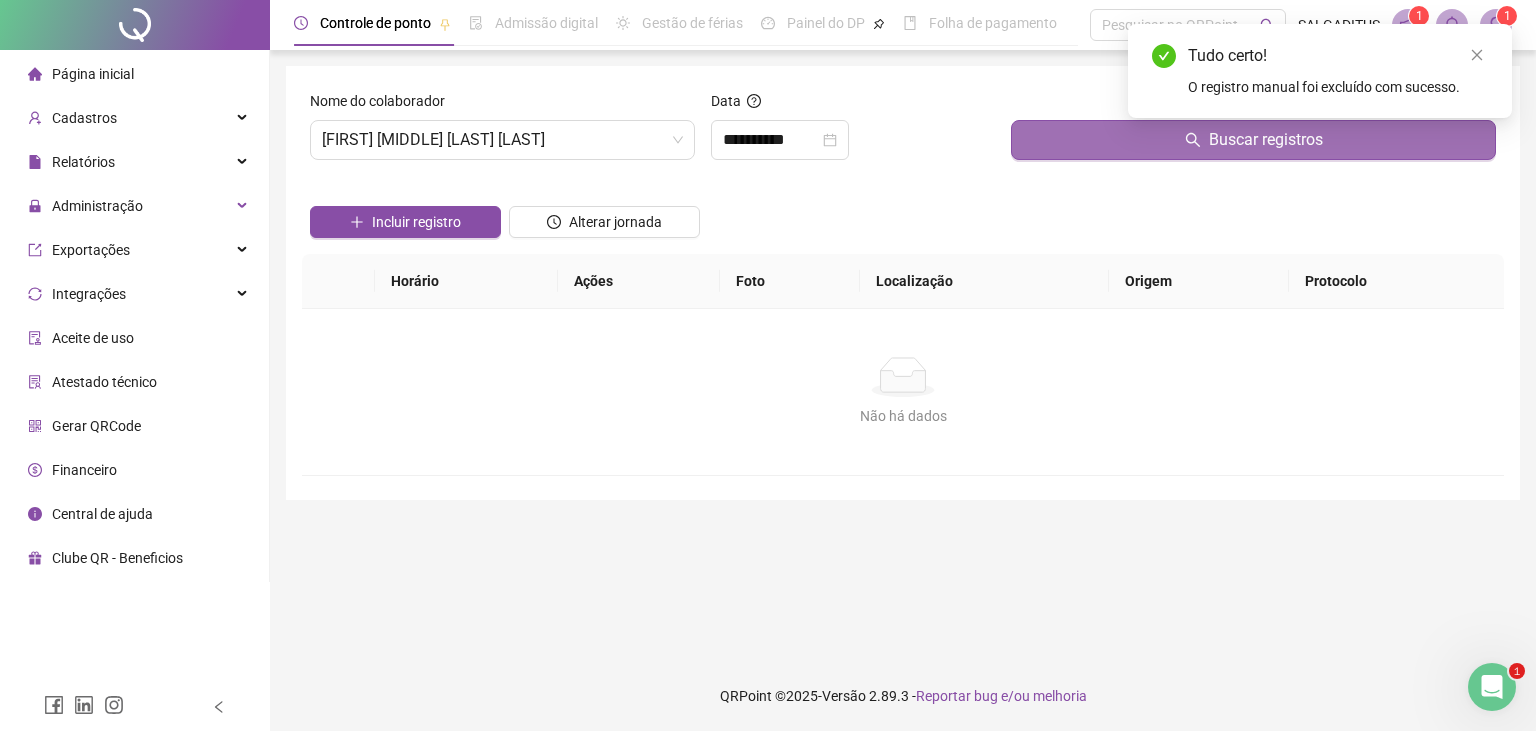 click on "Buscar registros" at bounding box center (1253, 140) 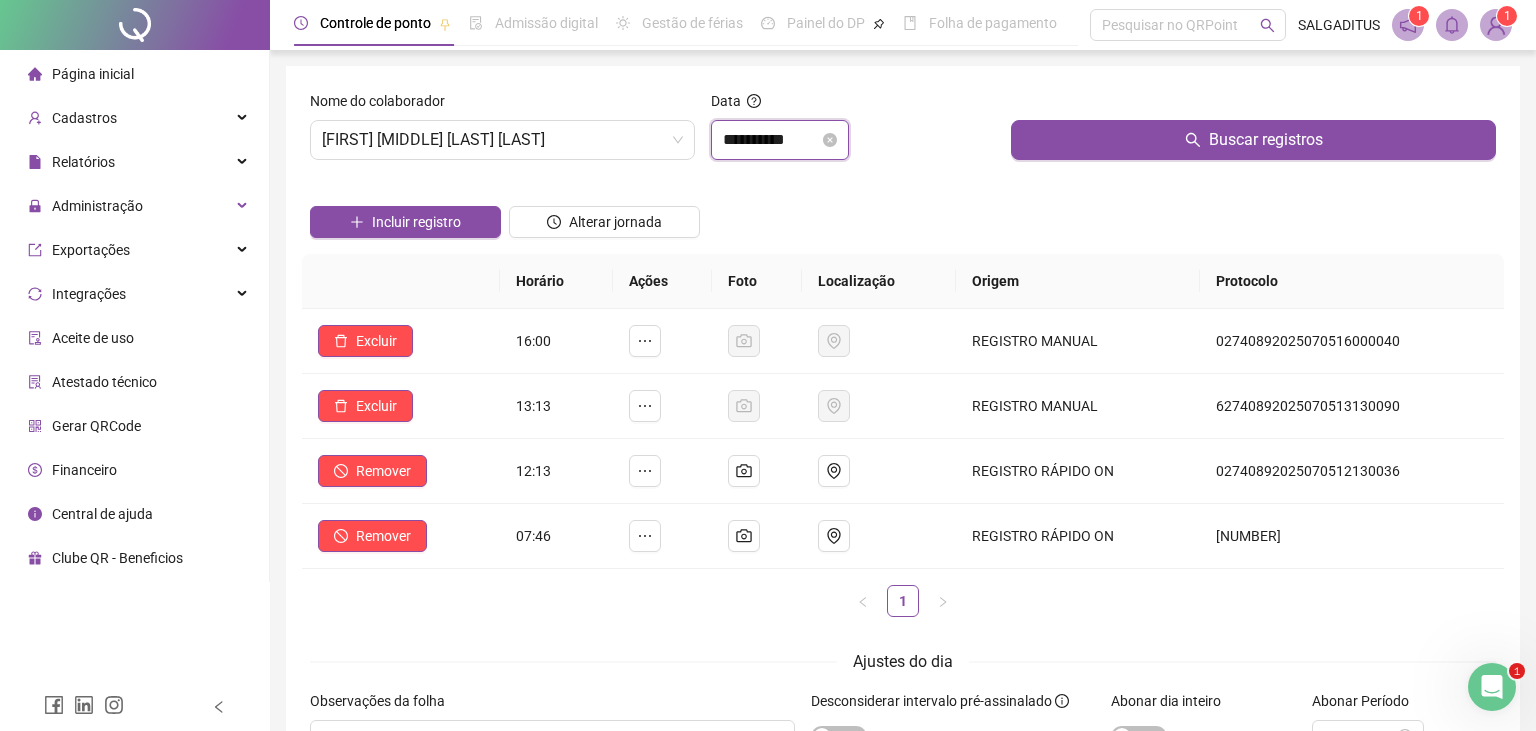 click on "**********" at bounding box center [771, 140] 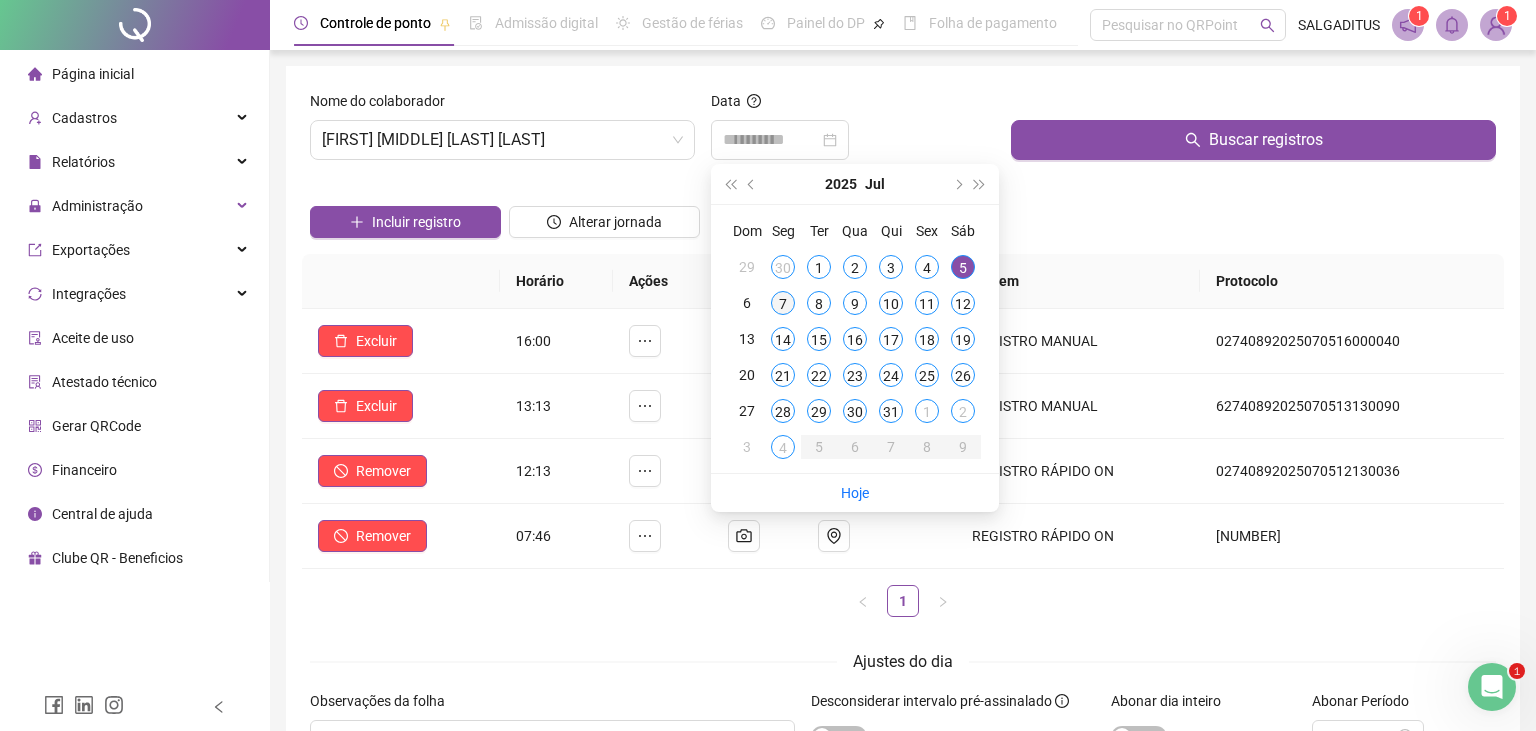 click on "7" at bounding box center [783, 303] 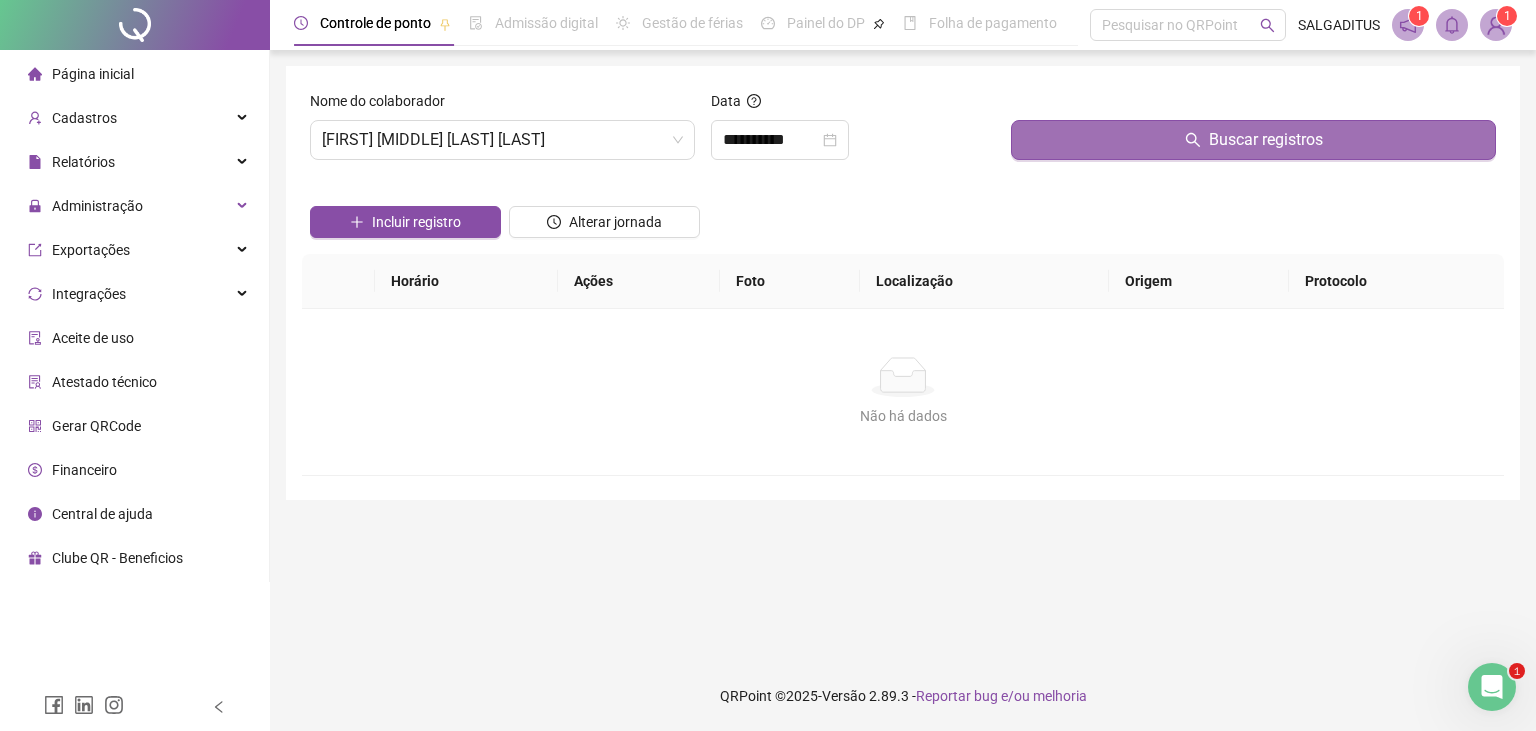 click on "Buscar registros" at bounding box center (1253, 140) 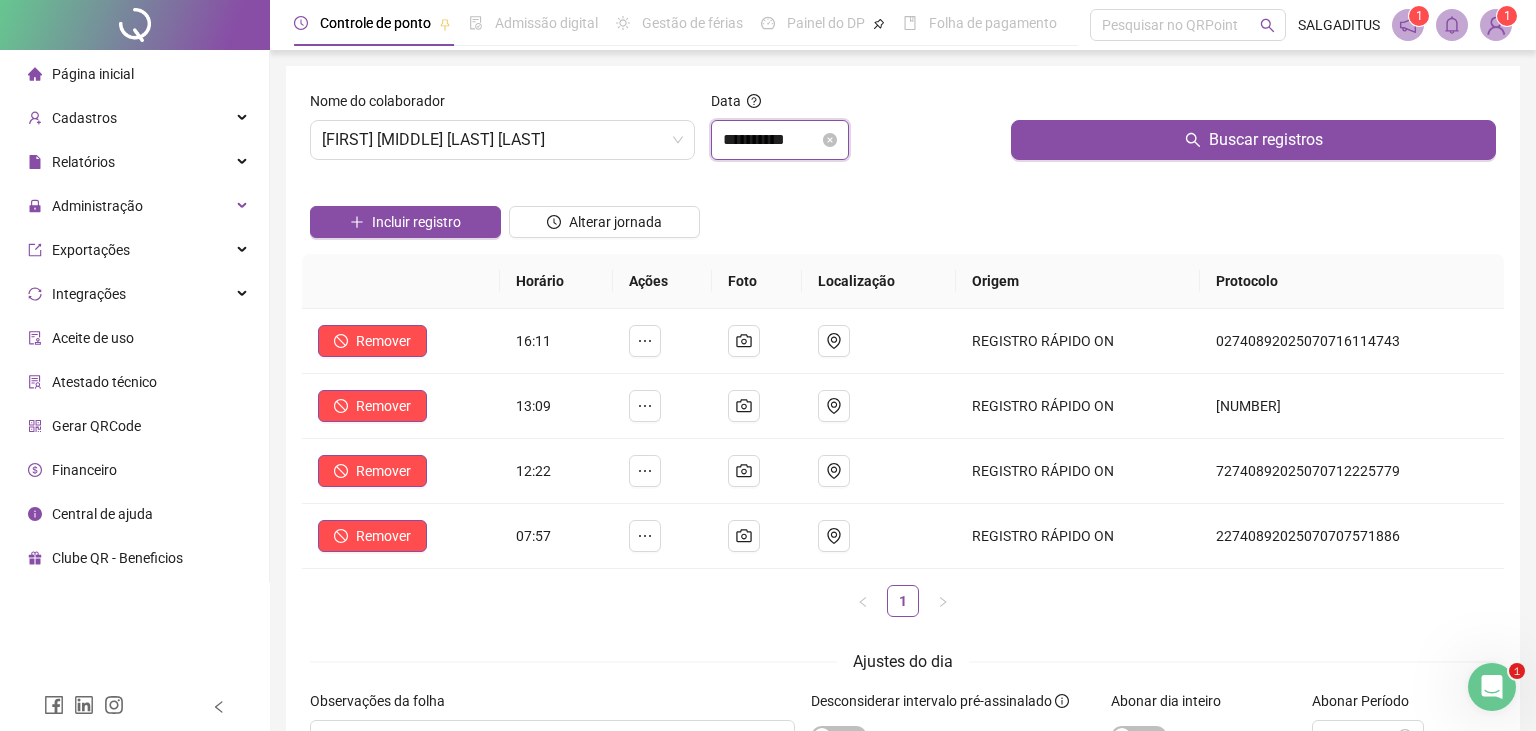 click on "**********" at bounding box center (771, 140) 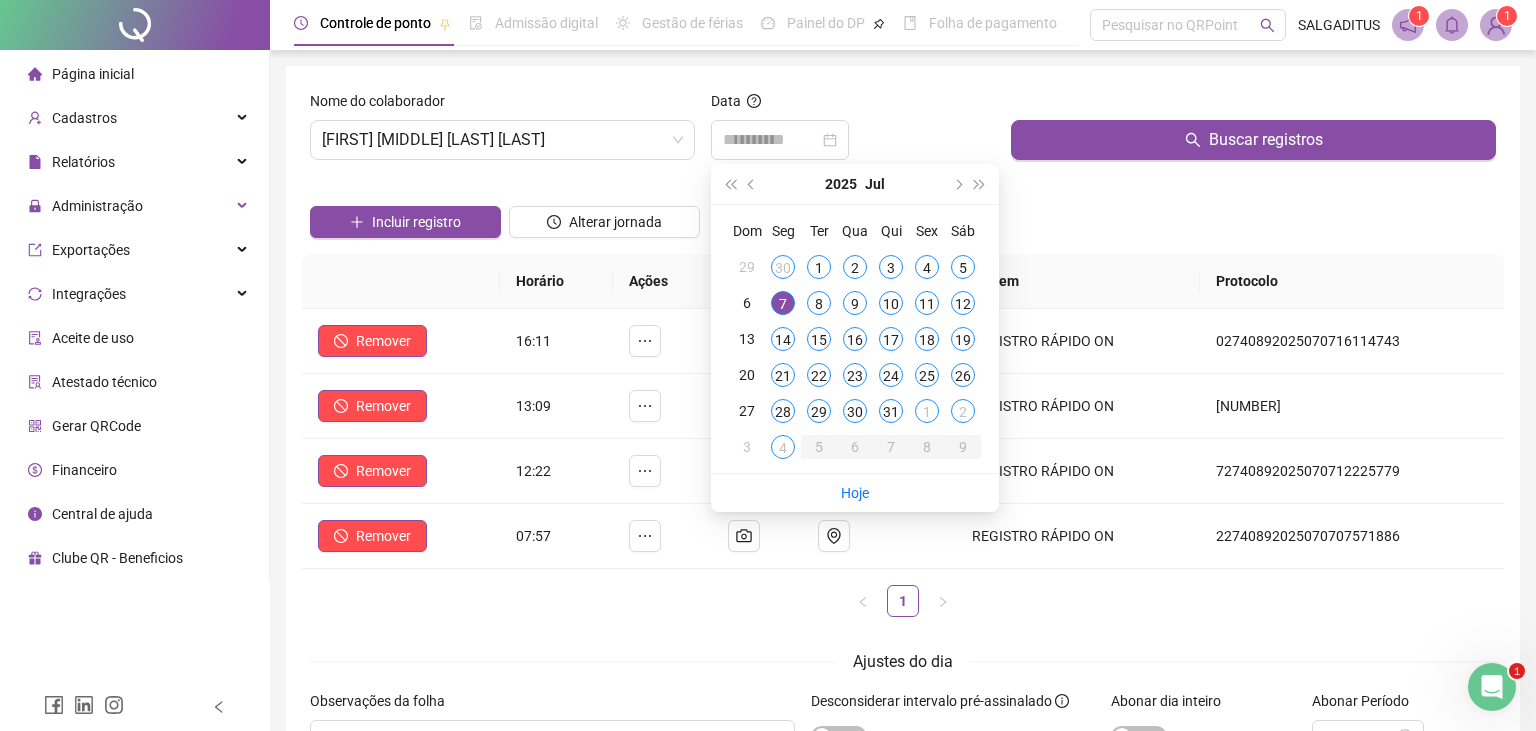 drag, startPoint x: 822, startPoint y: 305, endPoint x: 881, endPoint y: 278, distance: 64.884514 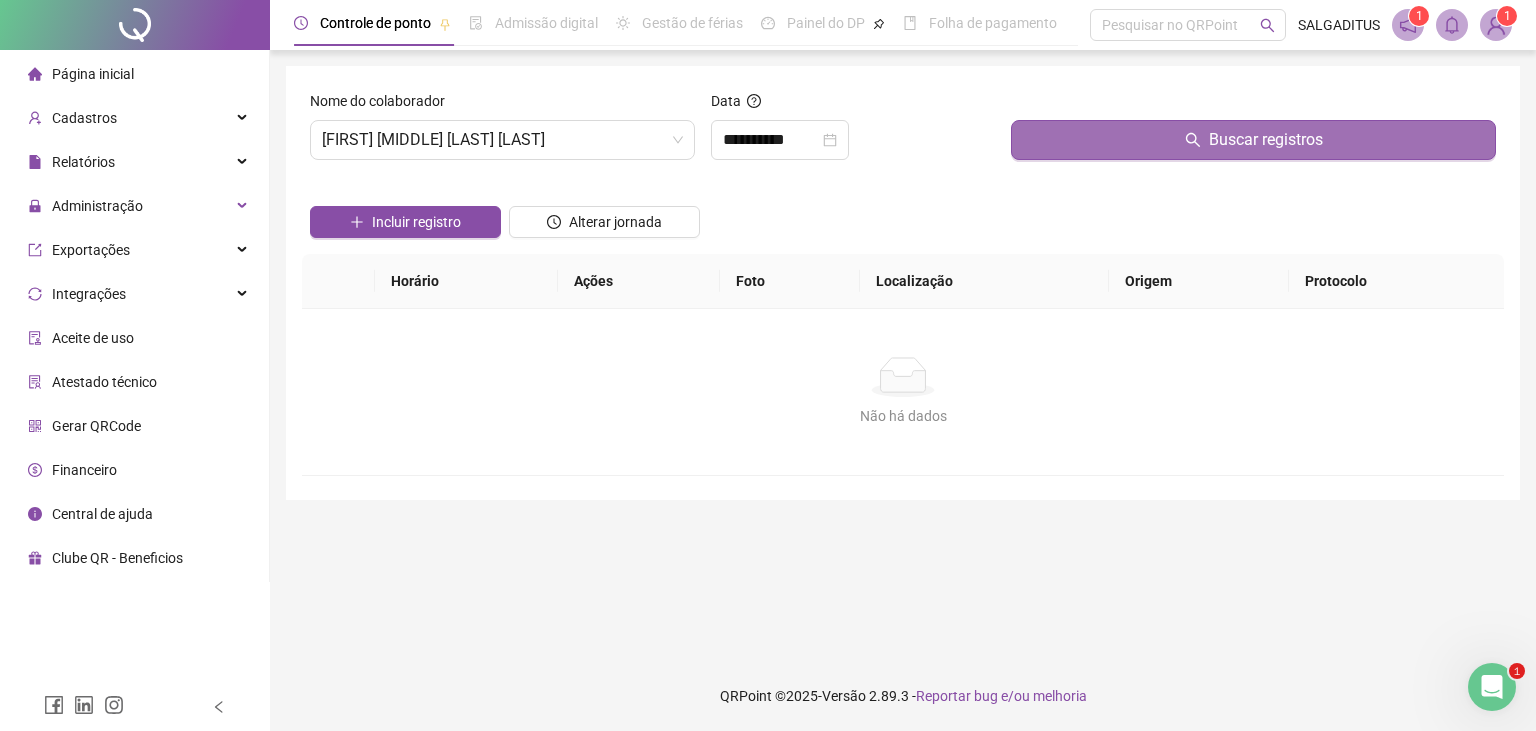 click on "Buscar registros" at bounding box center (1253, 140) 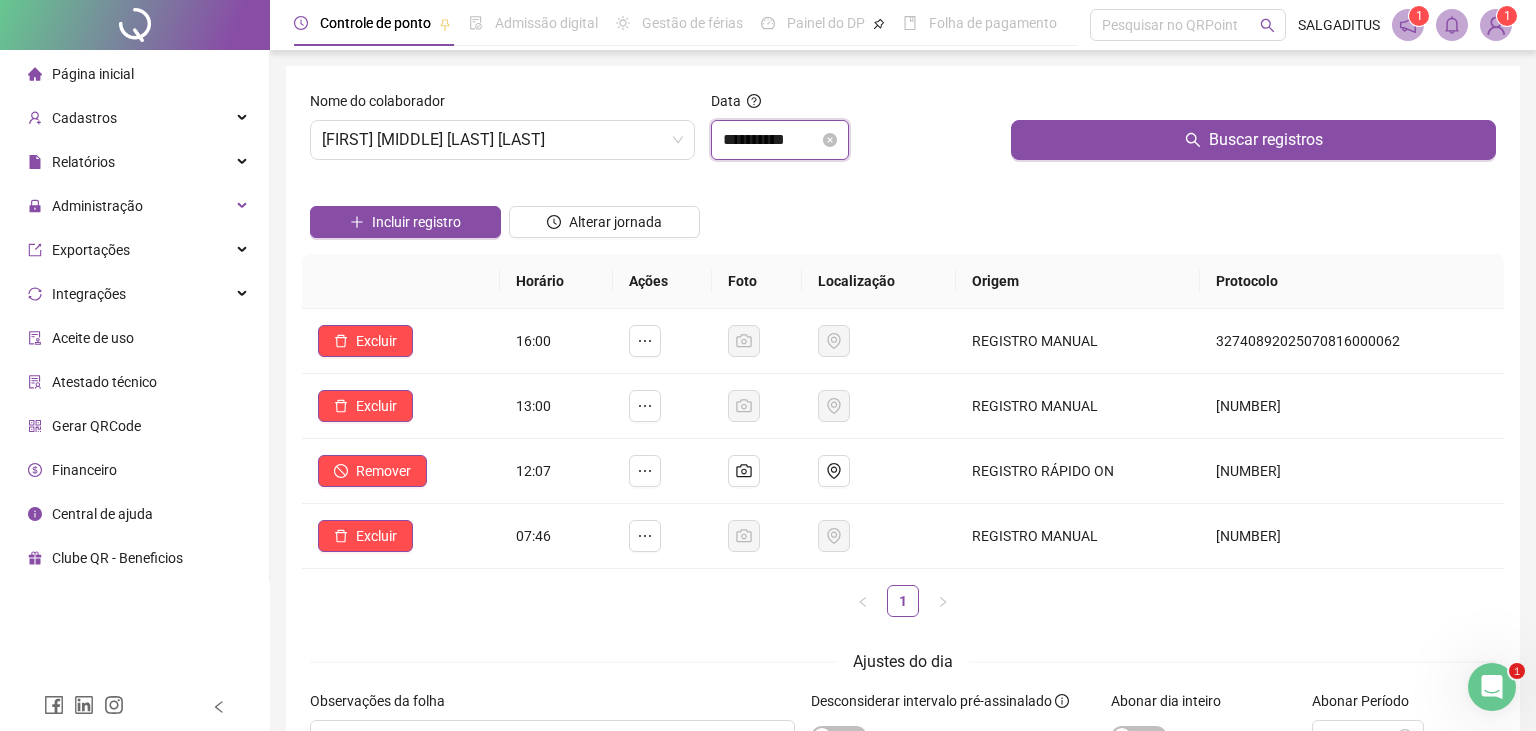 click on "**********" at bounding box center [771, 140] 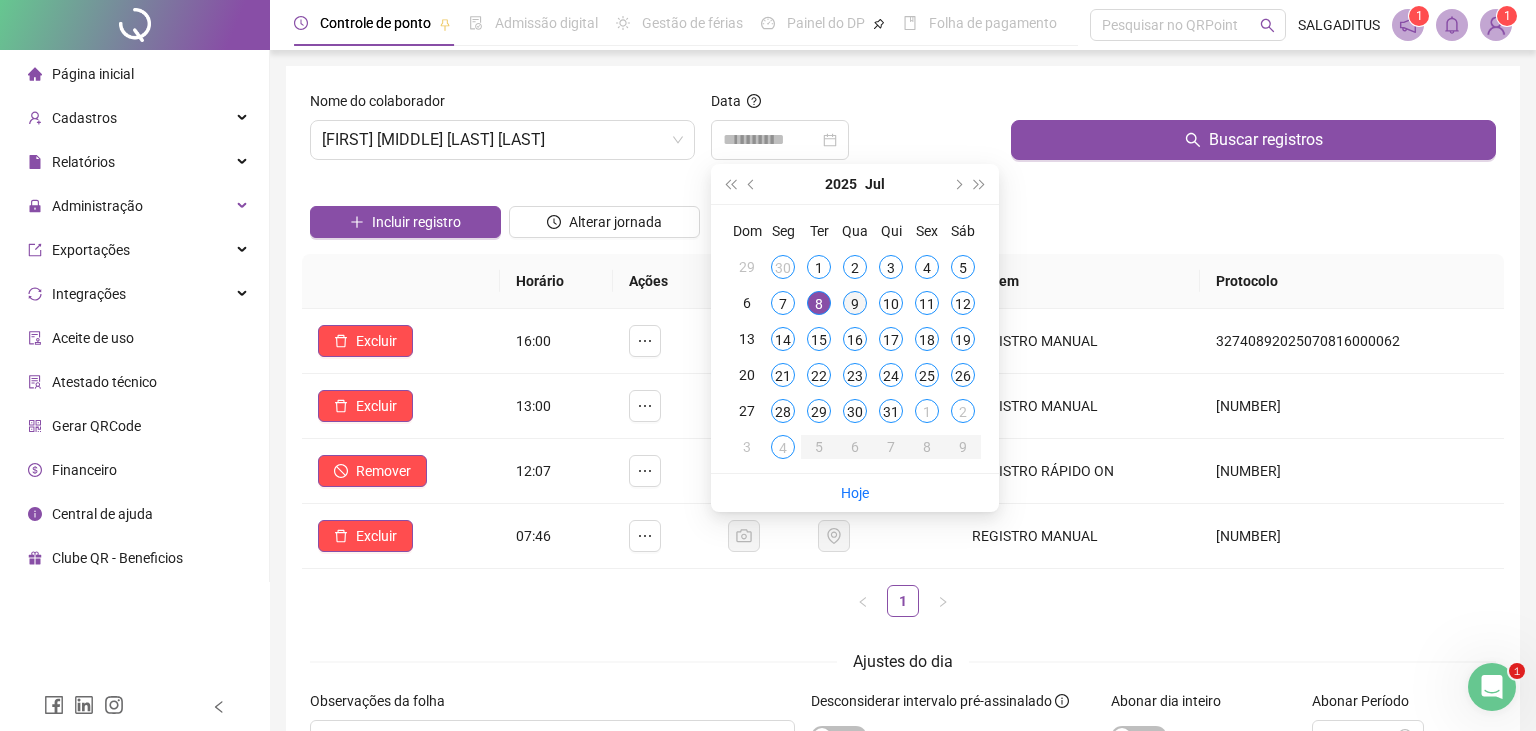 click on "9" at bounding box center [855, 303] 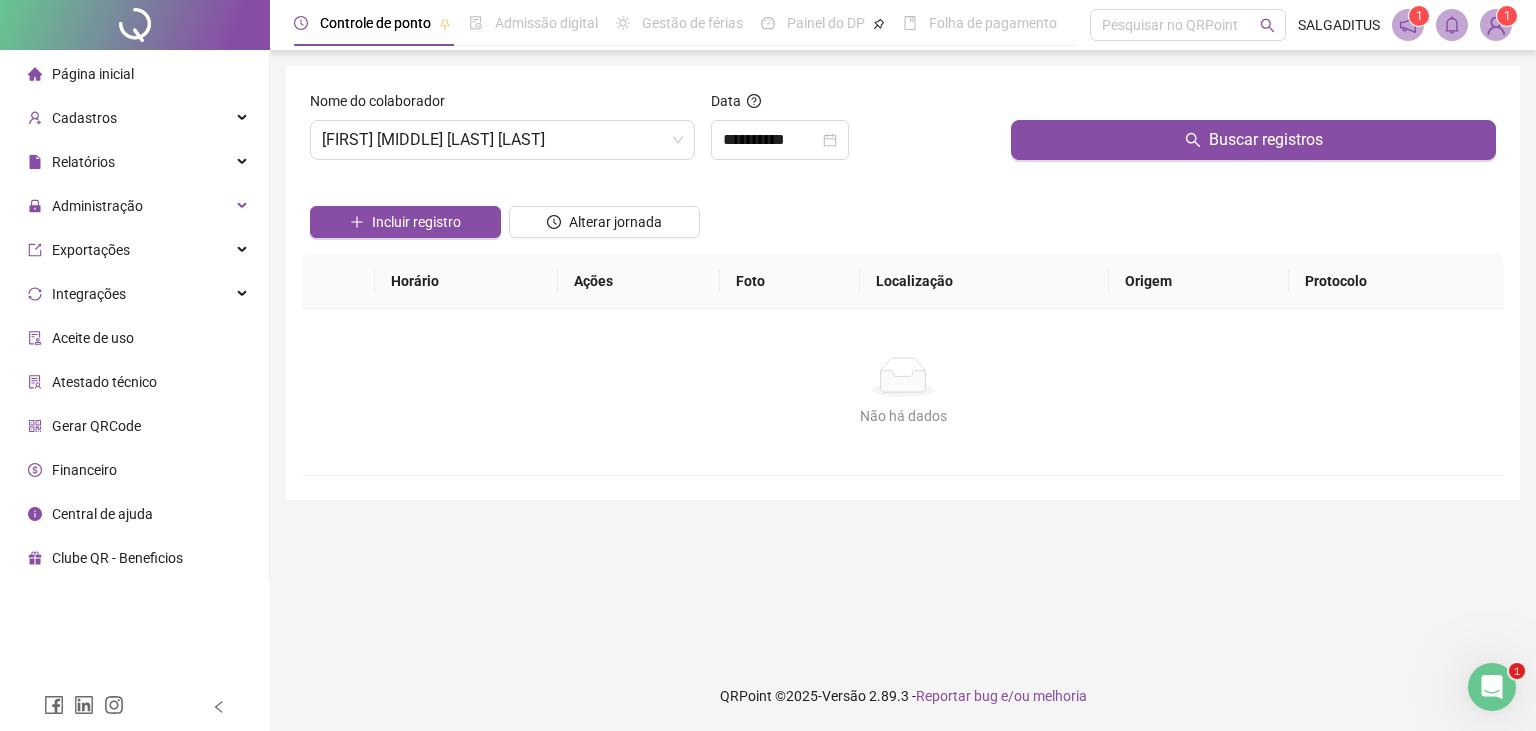 click on "Buscar registros" at bounding box center (1253, 133) 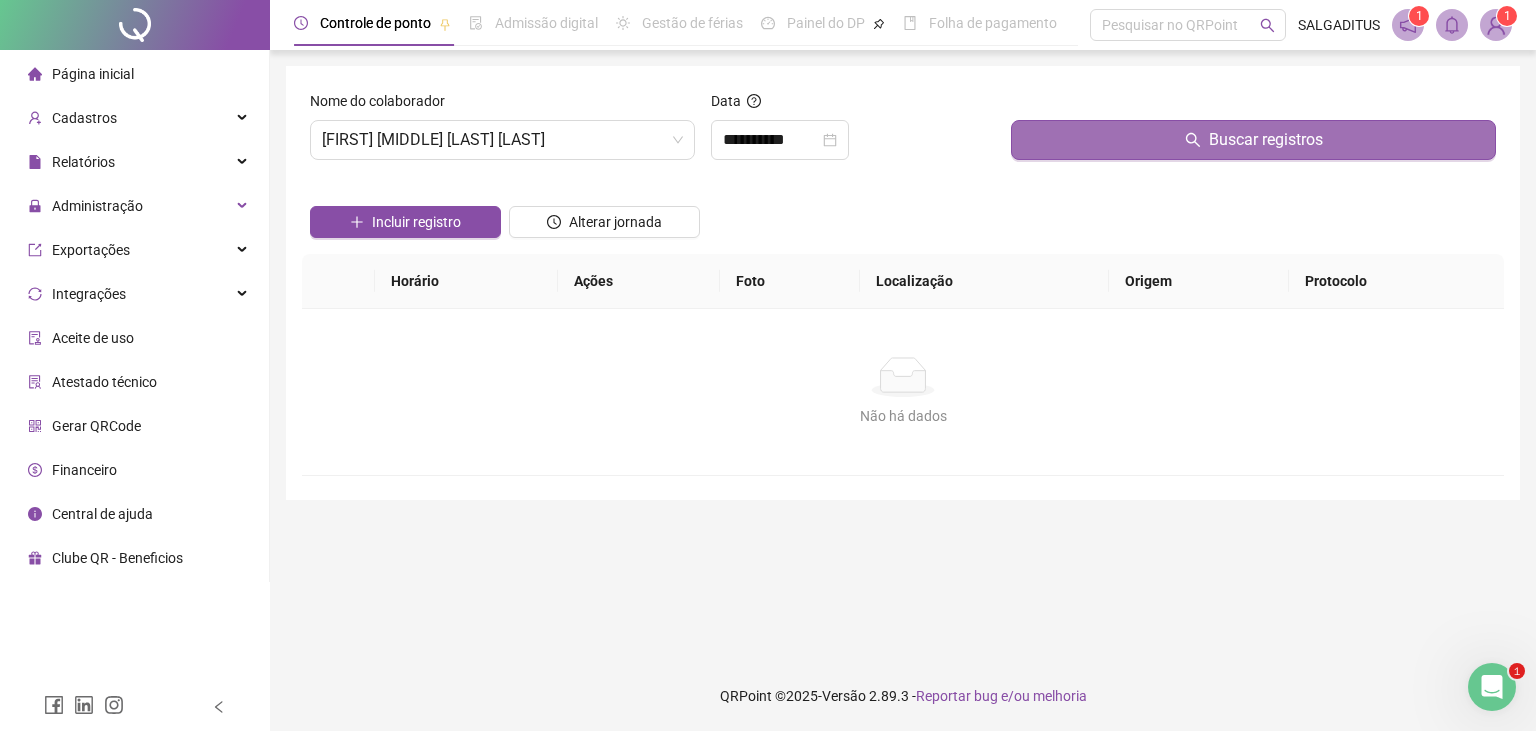 click on "Buscar registros" at bounding box center [1253, 140] 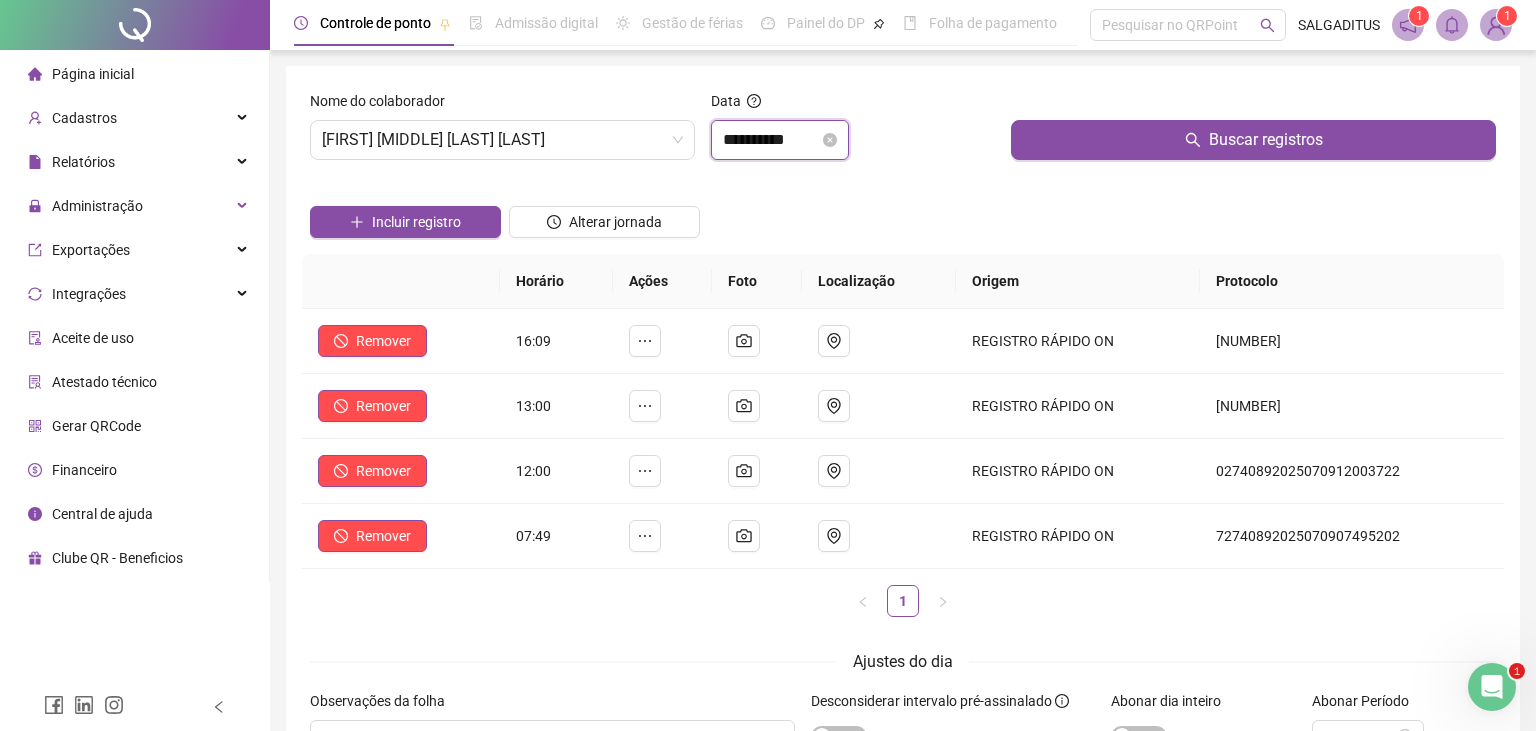 click on "**********" at bounding box center (771, 140) 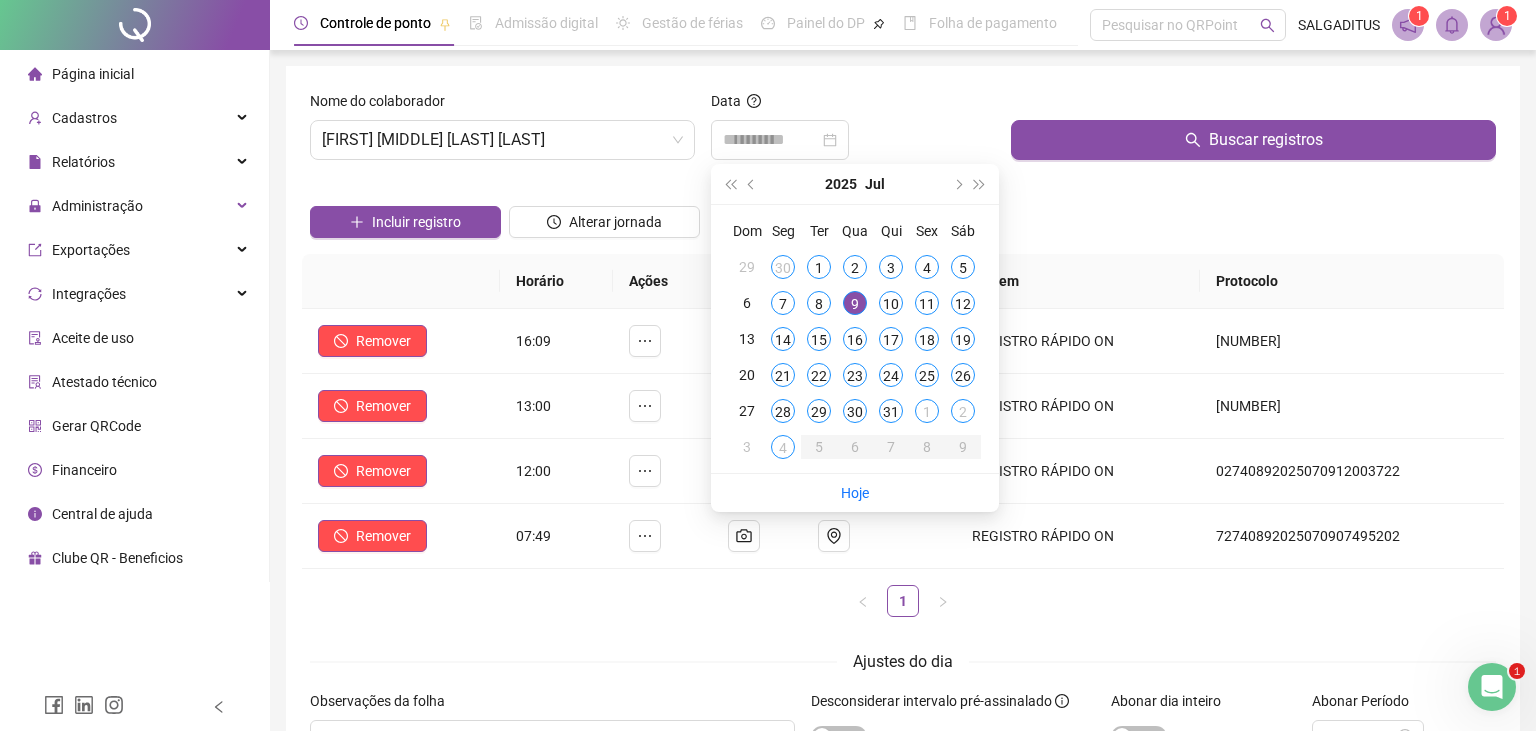 click on "10" at bounding box center [891, 303] 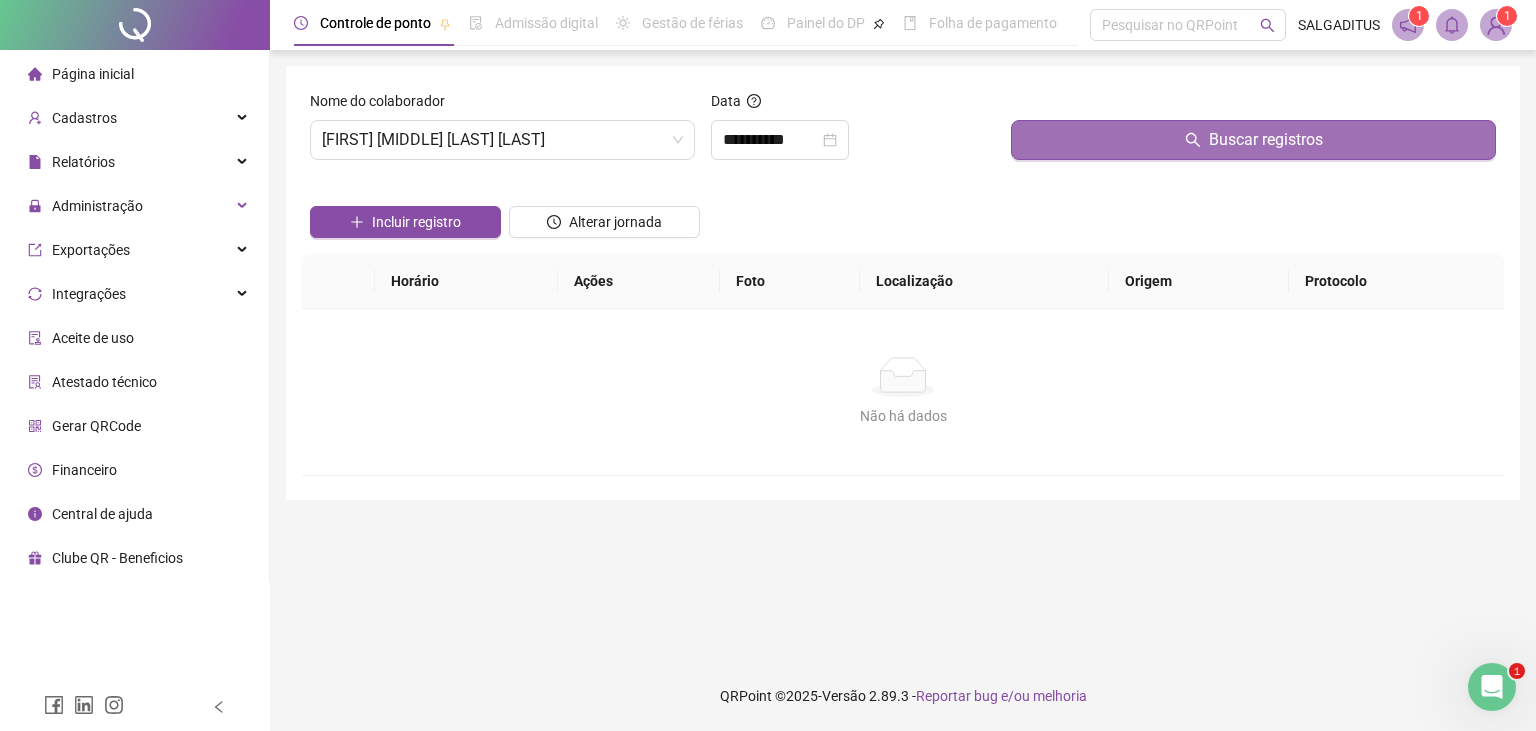 click on "Buscar registros" at bounding box center [1253, 140] 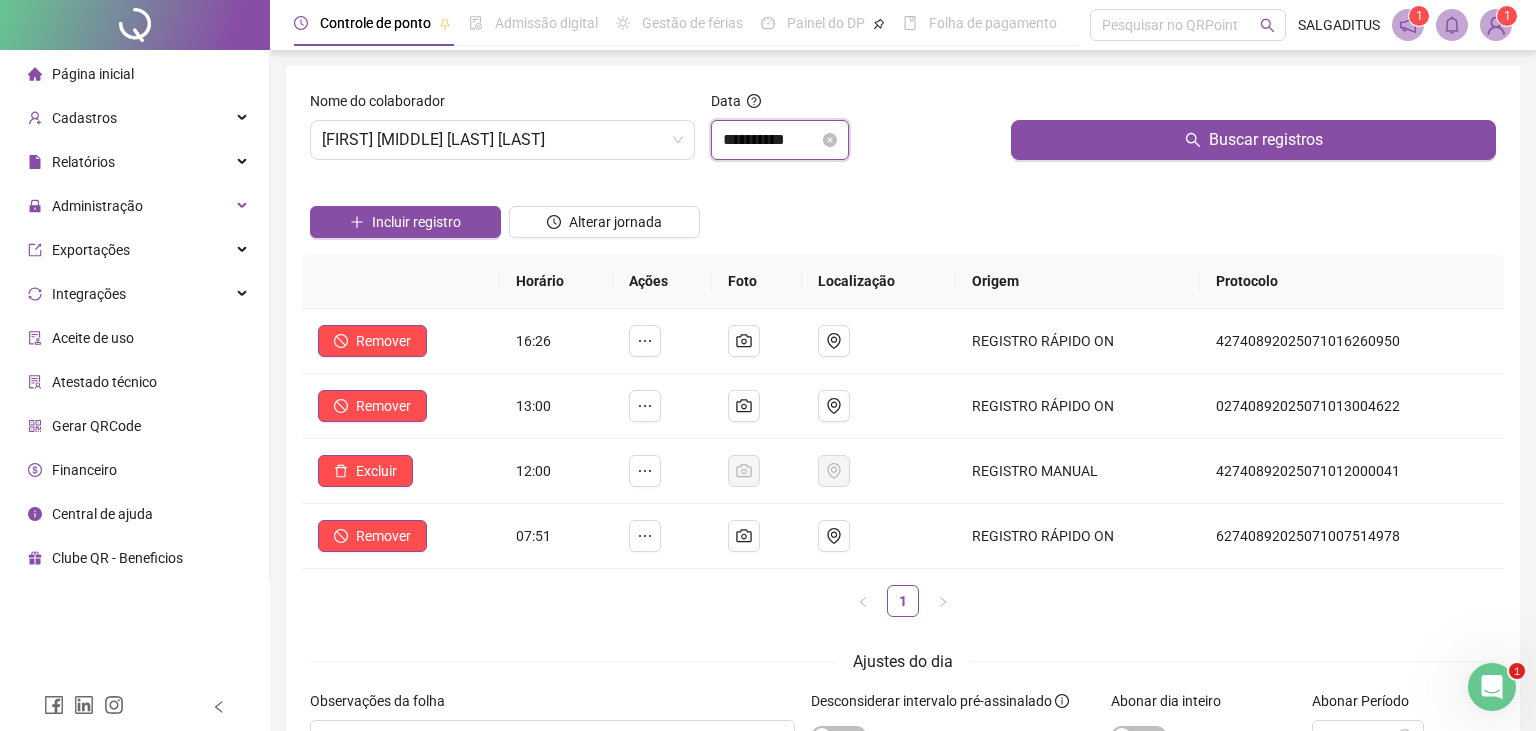 click on "**********" at bounding box center (771, 140) 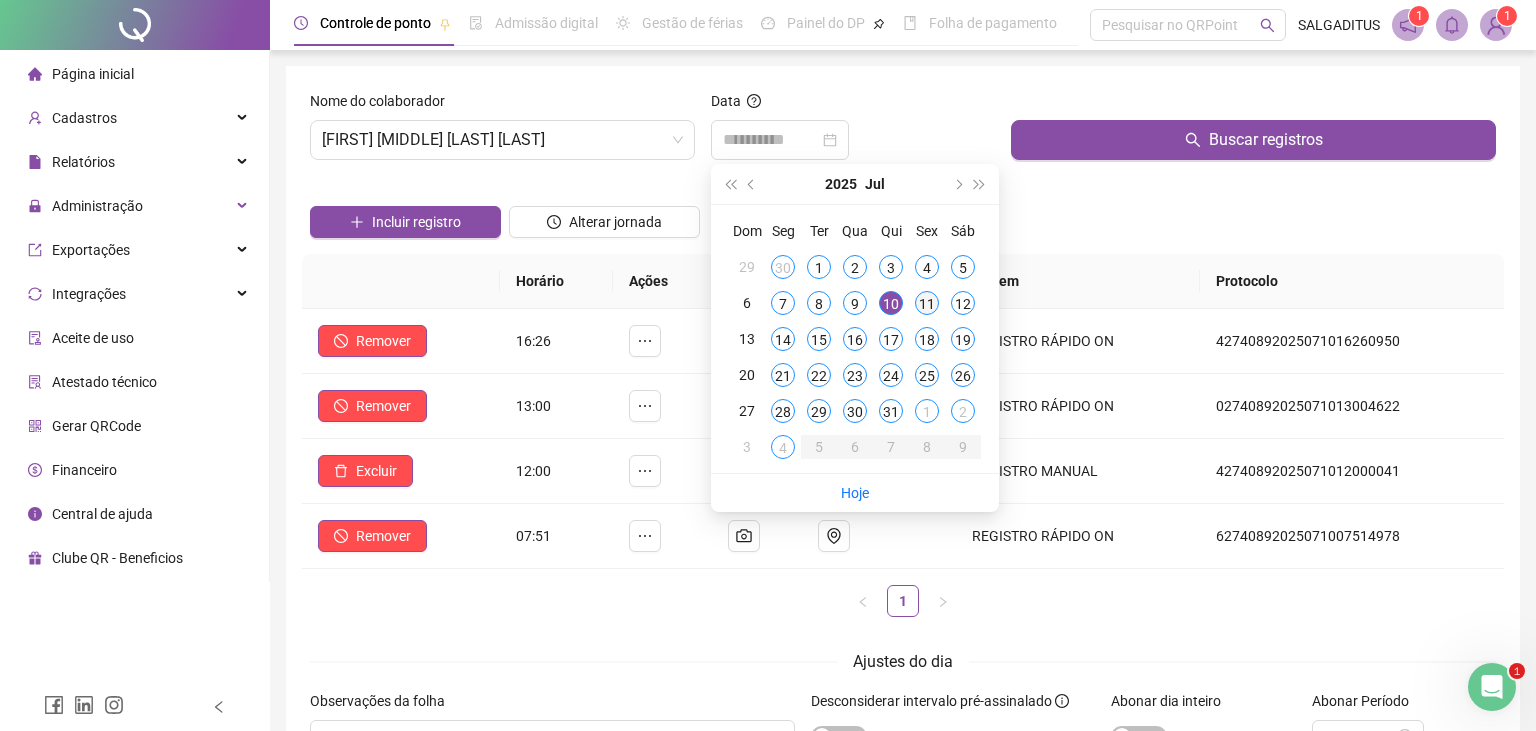 click on "11" at bounding box center [927, 303] 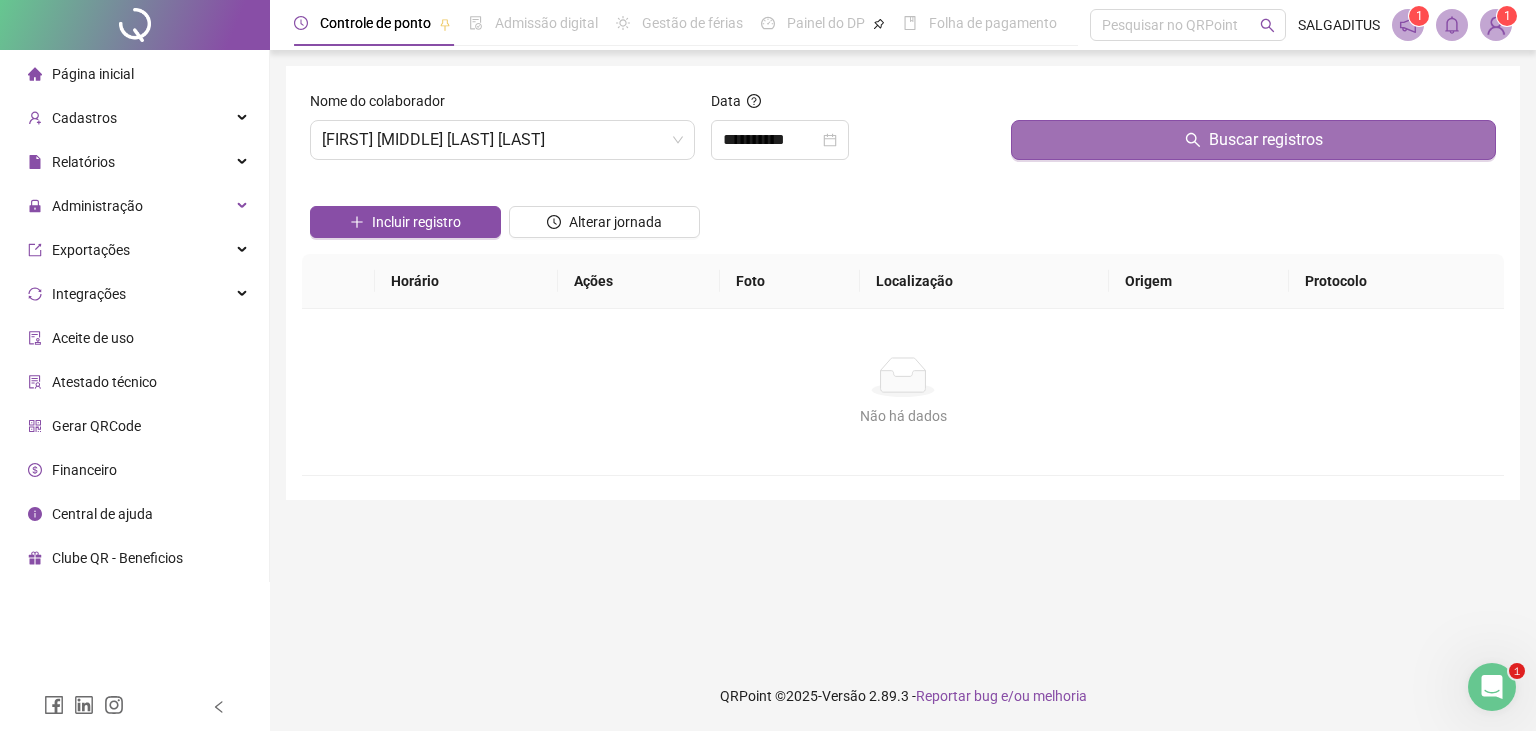 click on "Buscar registros" at bounding box center (1253, 140) 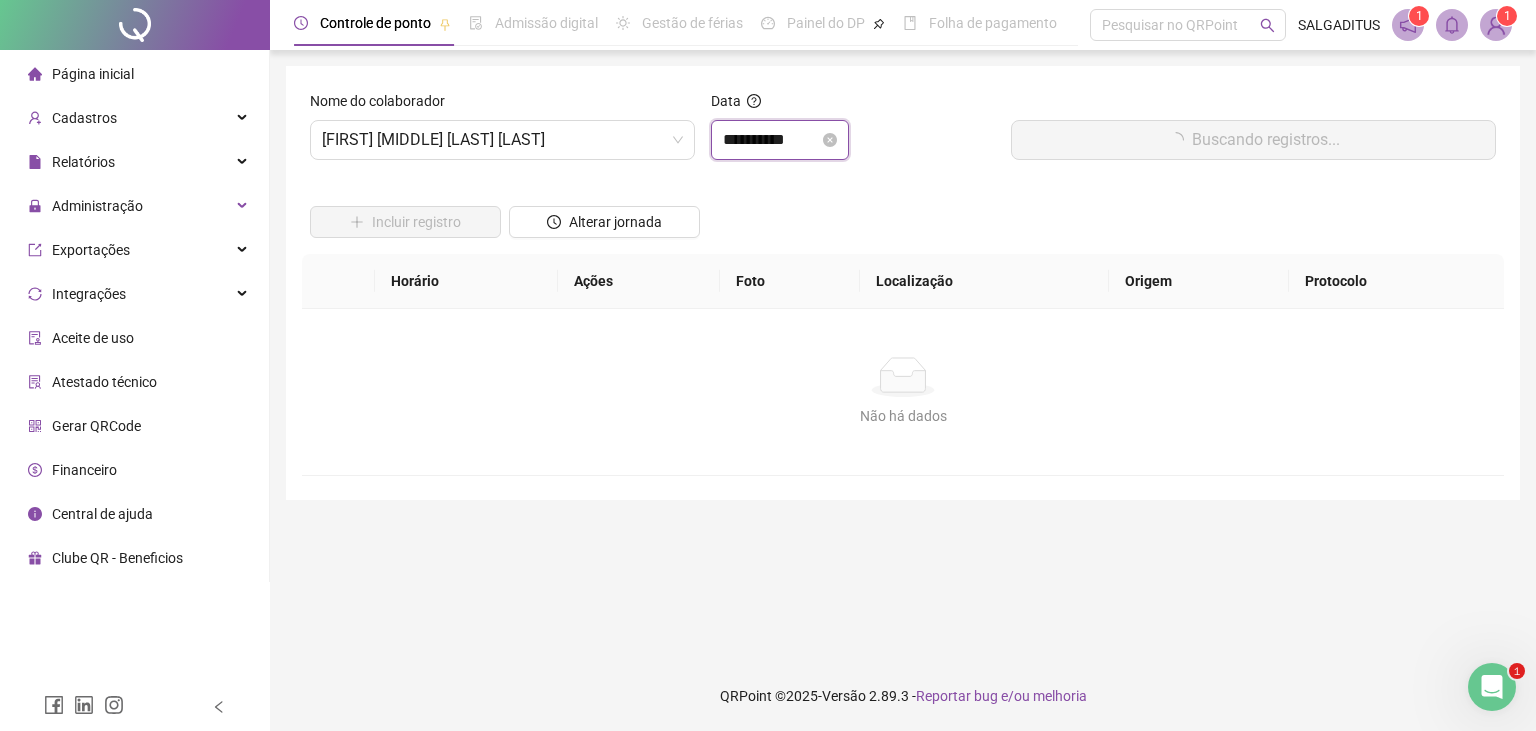 click on "**********" at bounding box center [771, 140] 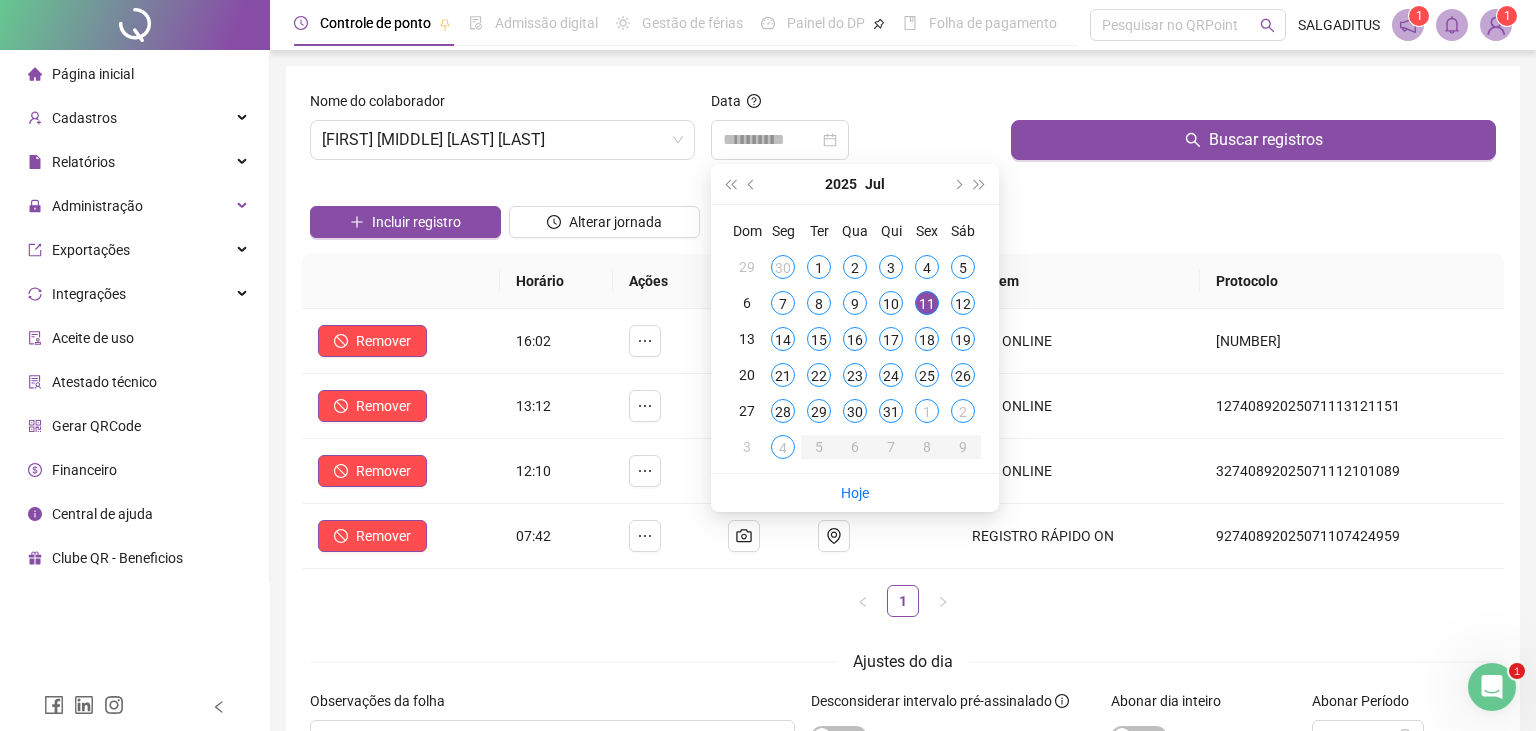 drag, startPoint x: 969, startPoint y: 294, endPoint x: 1164, endPoint y: 98, distance: 276.47964 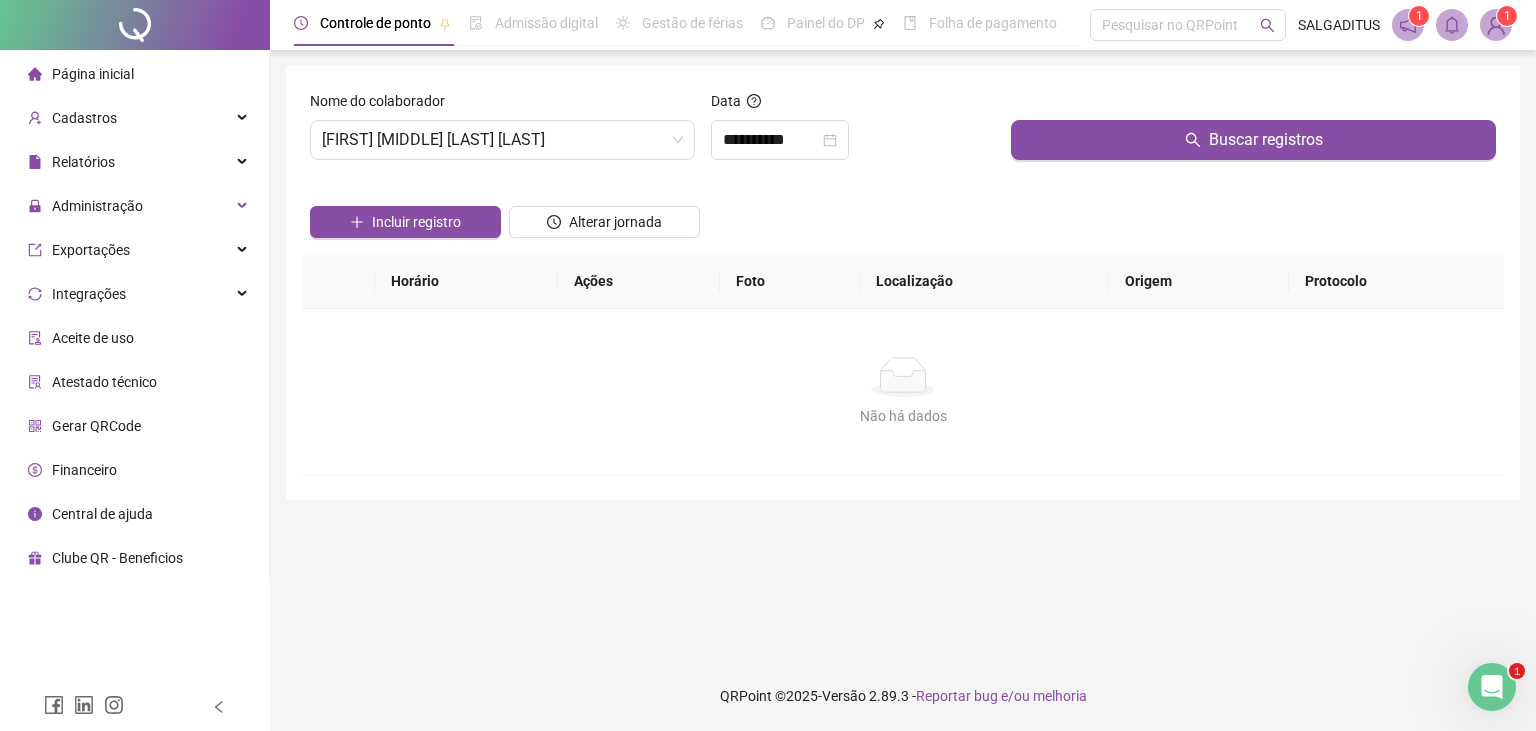 click at bounding box center (1253, 105) 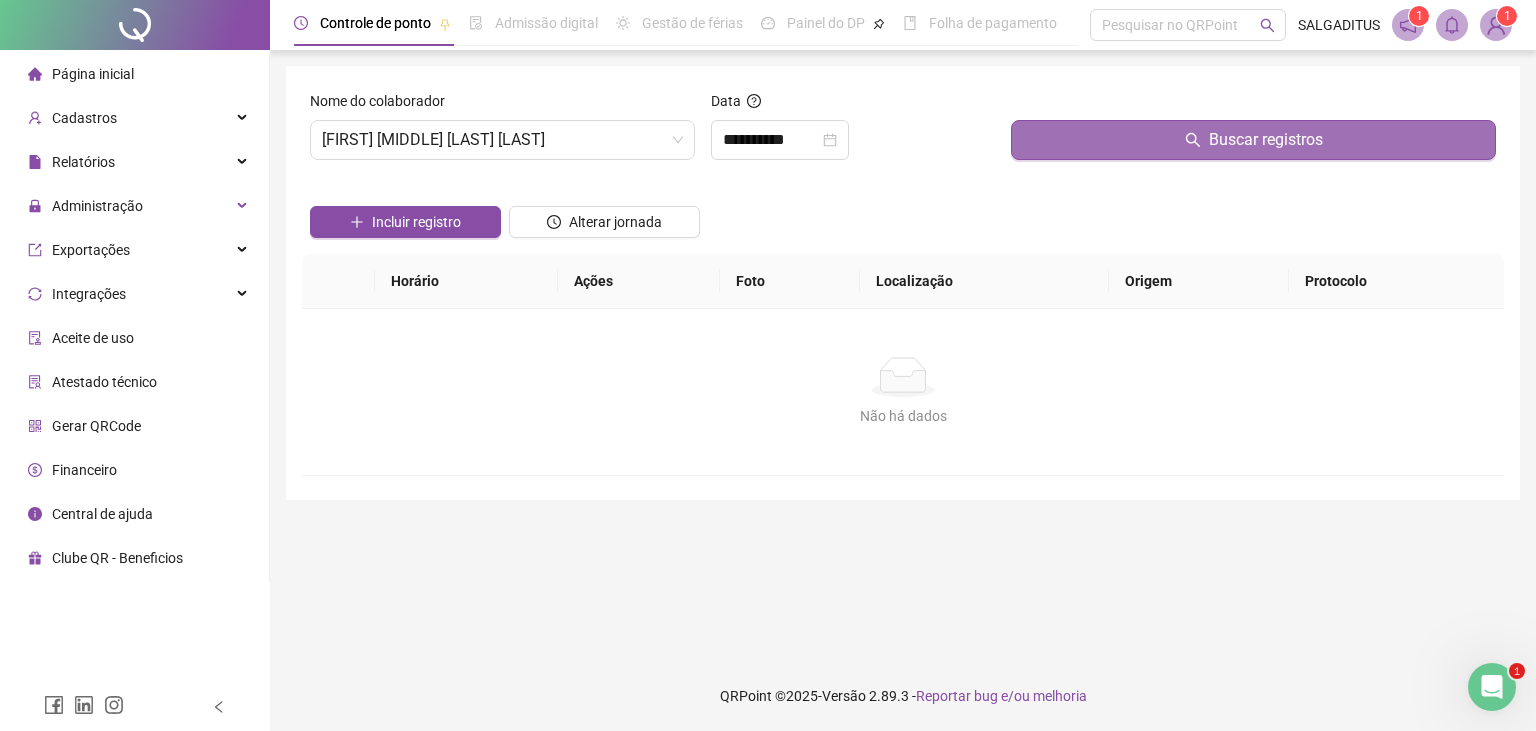 drag, startPoint x: 1043, startPoint y: 129, endPoint x: 1022, endPoint y: 138, distance: 22.847319 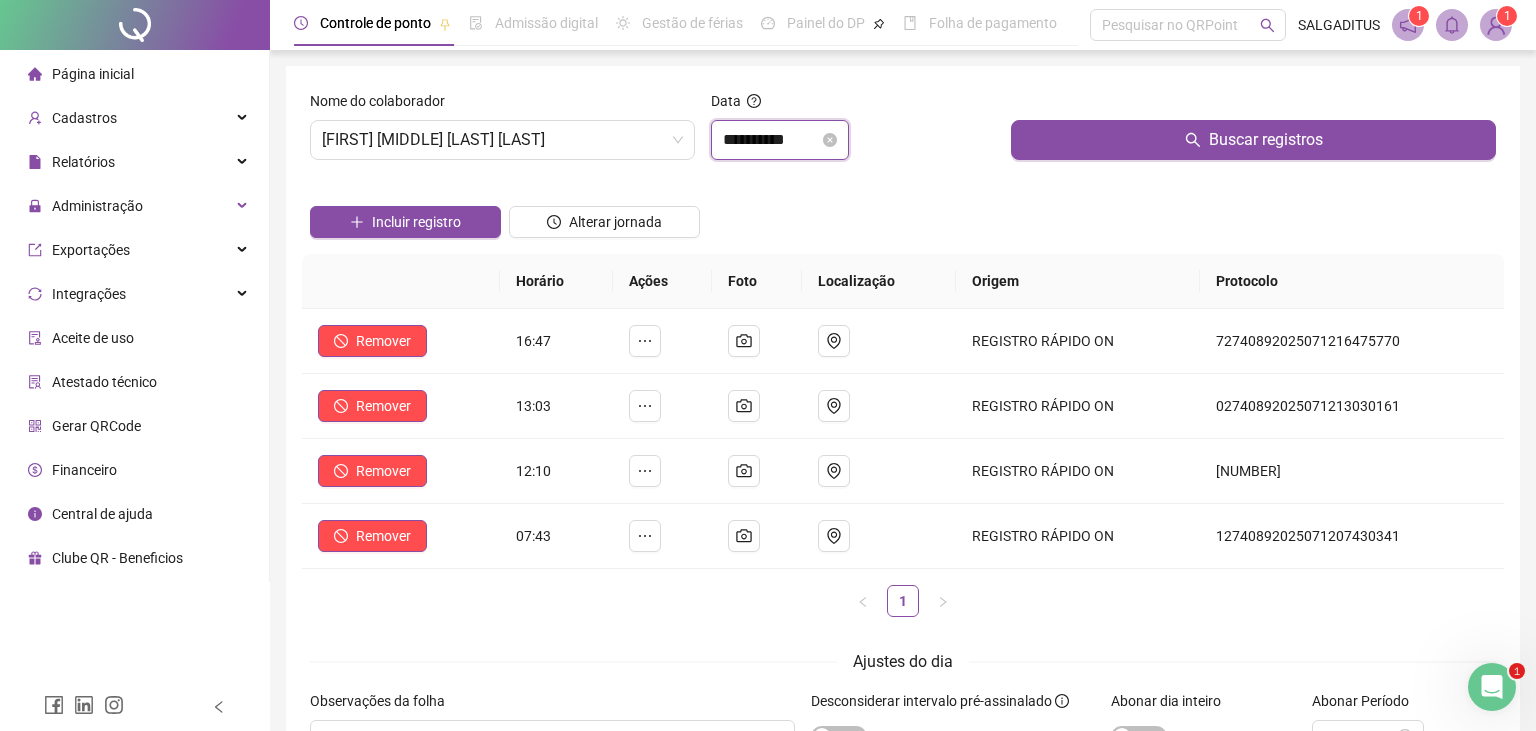 click on "**********" at bounding box center [771, 140] 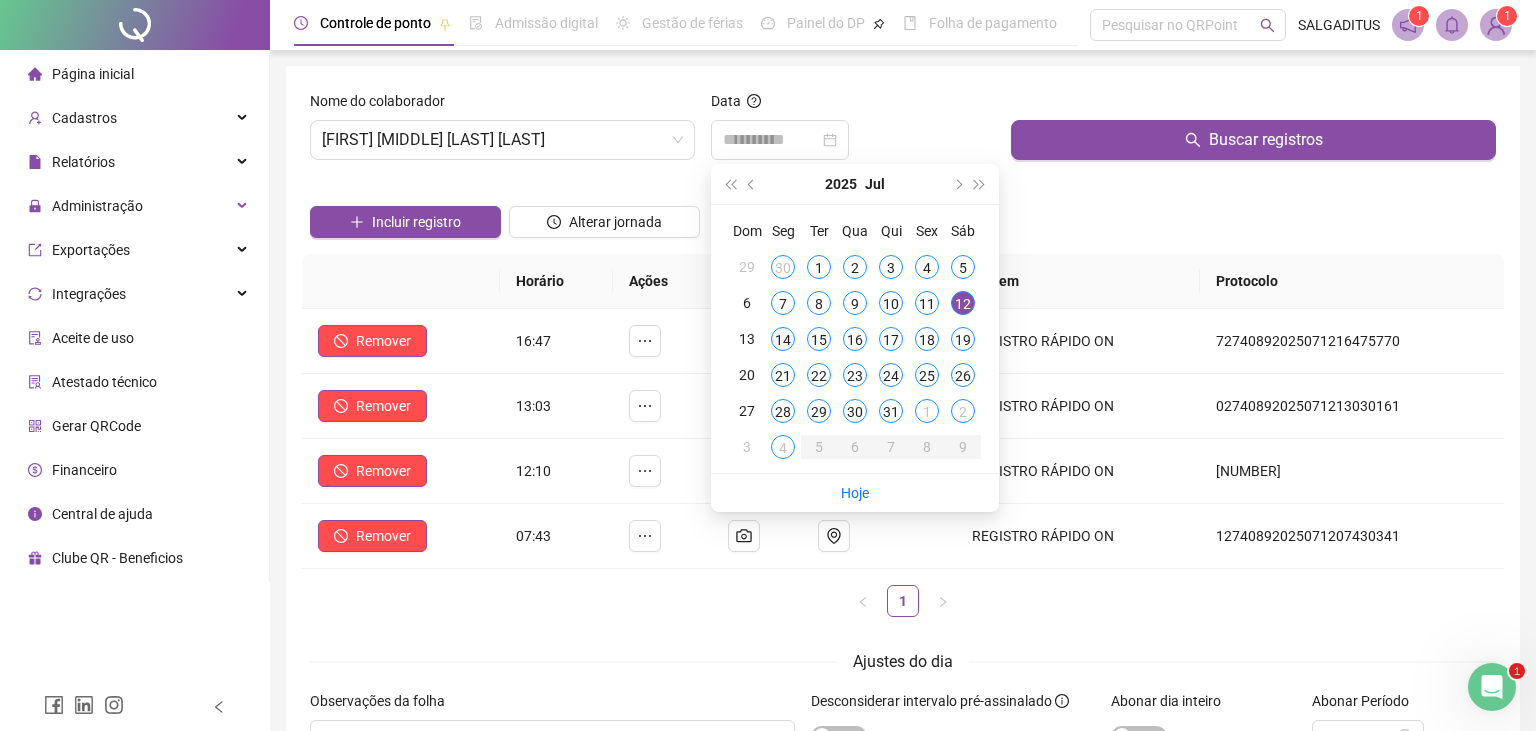 click on "14" at bounding box center (783, 339) 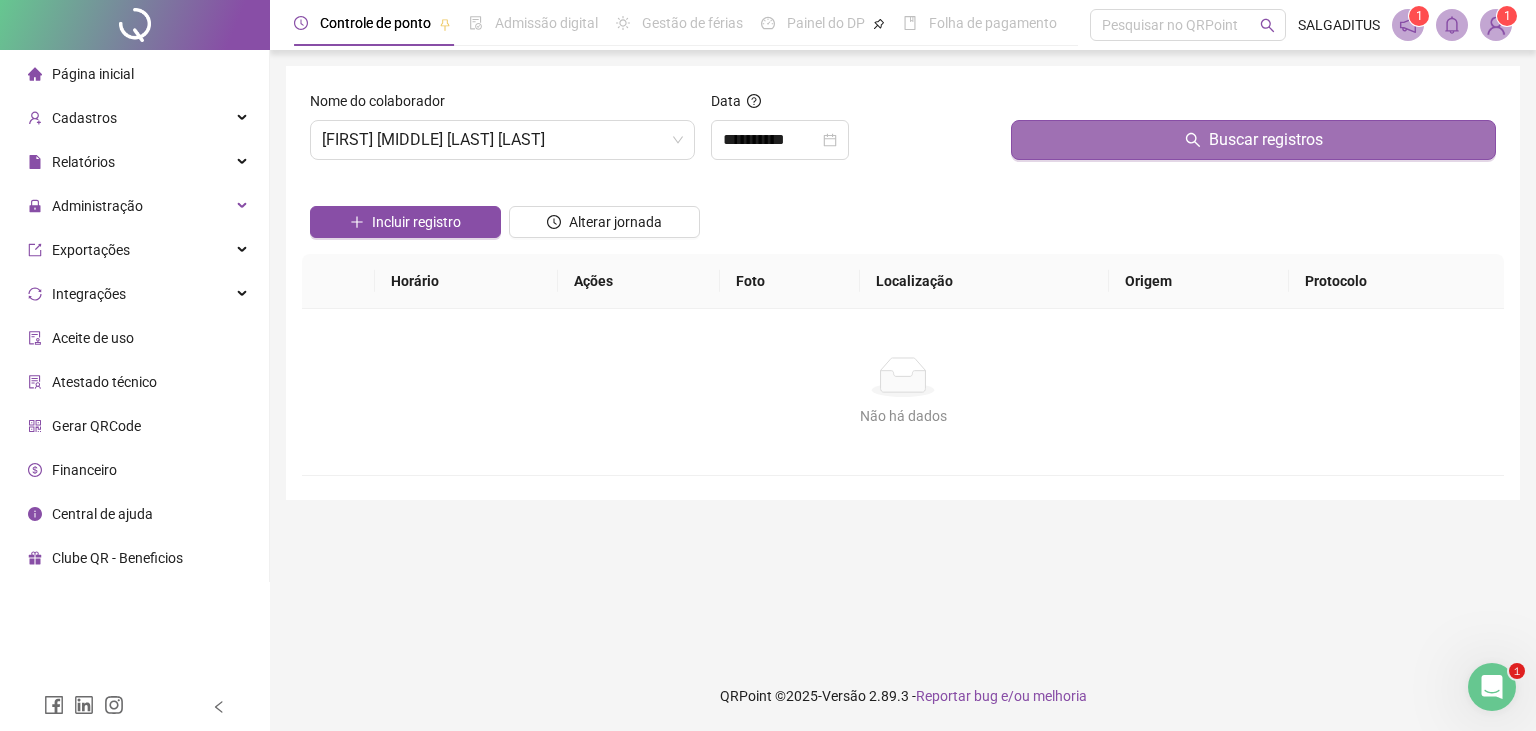 click on "Buscar registros" at bounding box center (1253, 140) 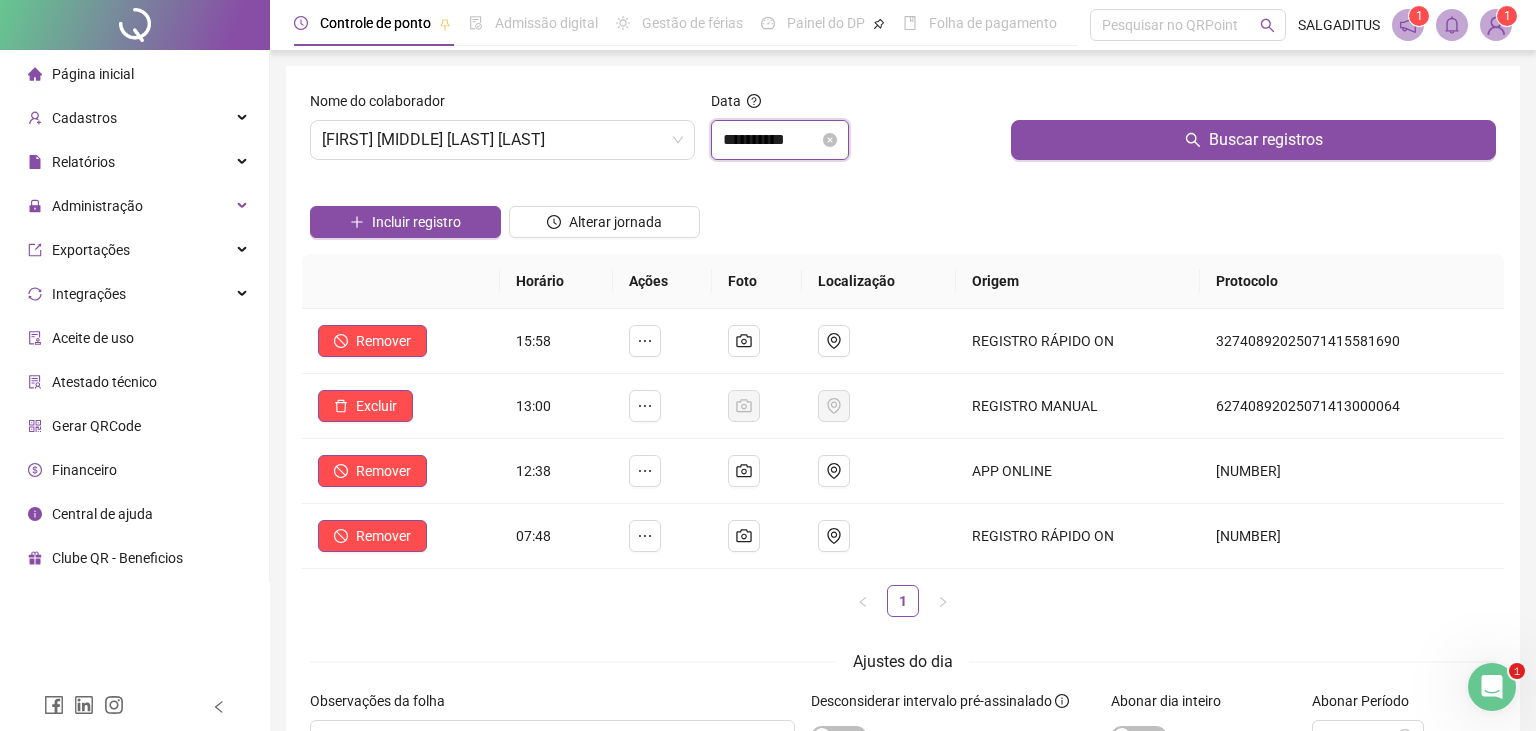 click on "**********" at bounding box center [771, 140] 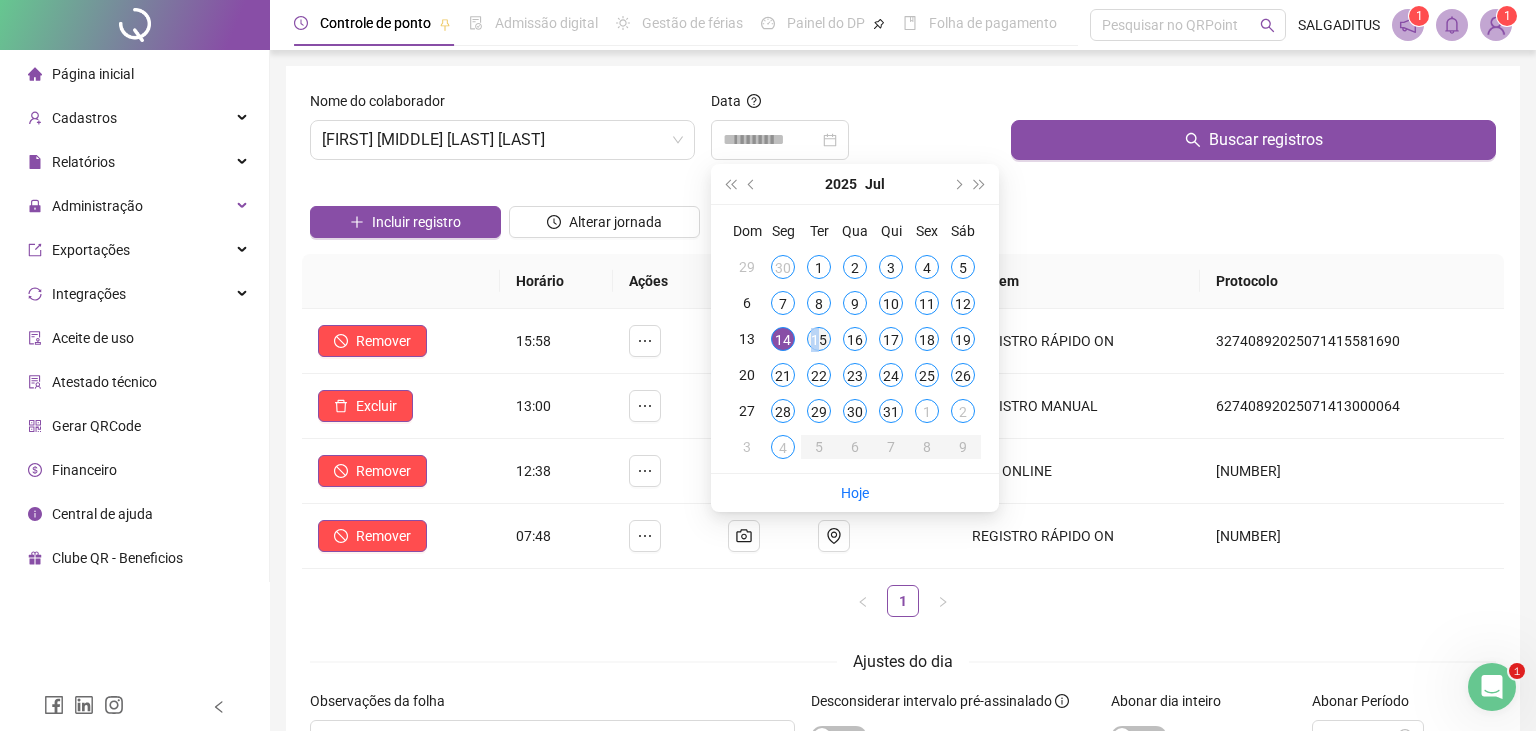 click on "15" at bounding box center [819, 339] 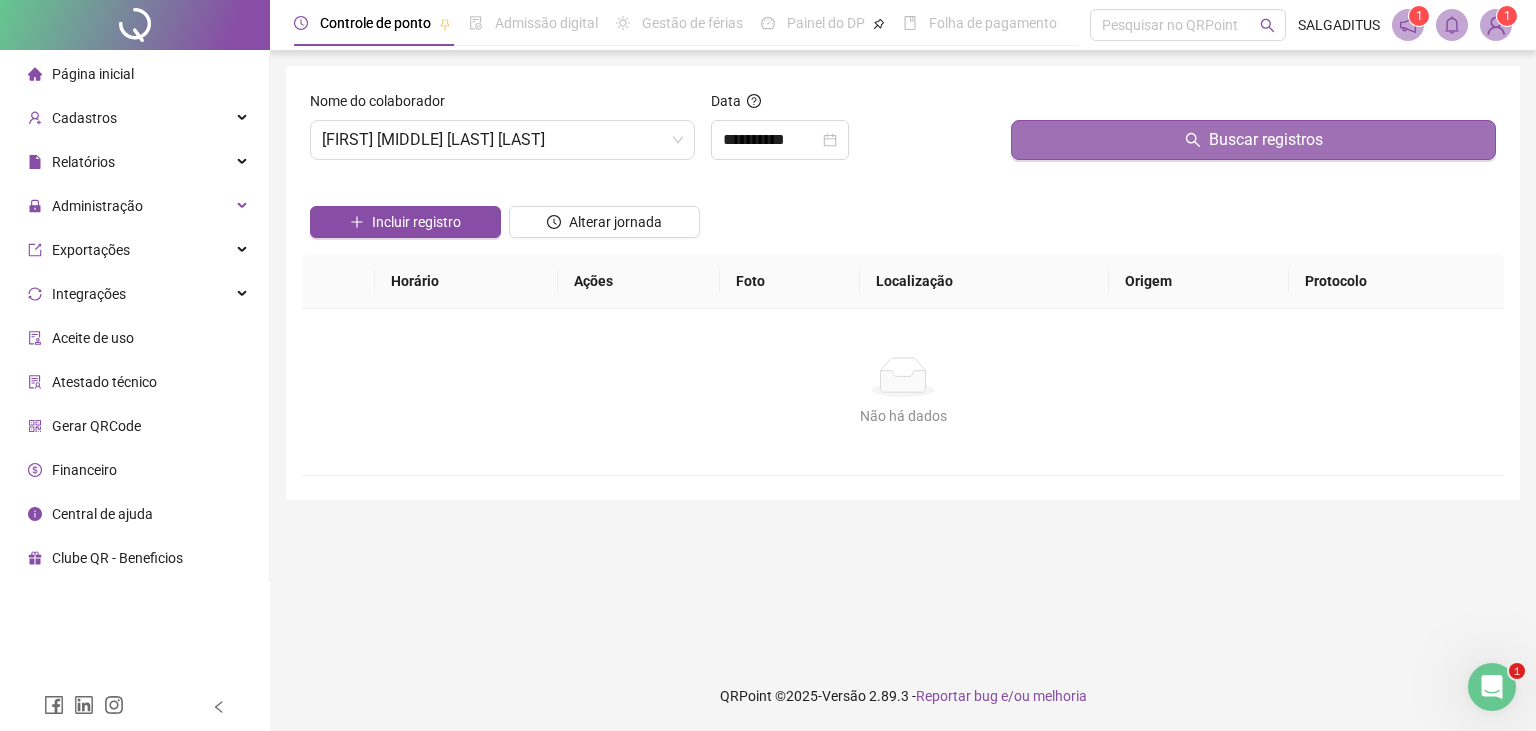 drag, startPoint x: 1109, startPoint y: 145, endPoint x: 770, endPoint y: 140, distance: 339.03687 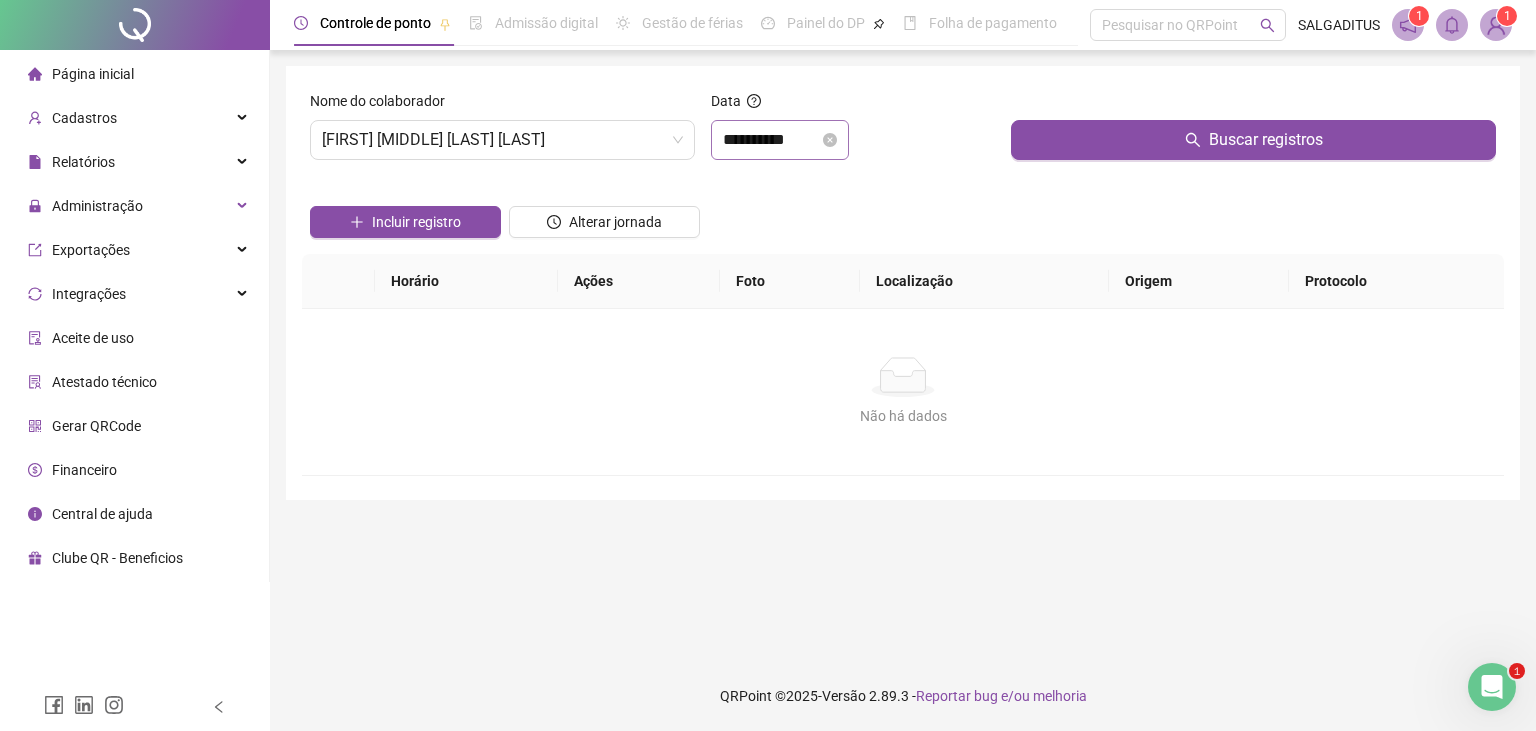 click on "Buscar registros" at bounding box center [1253, 140] 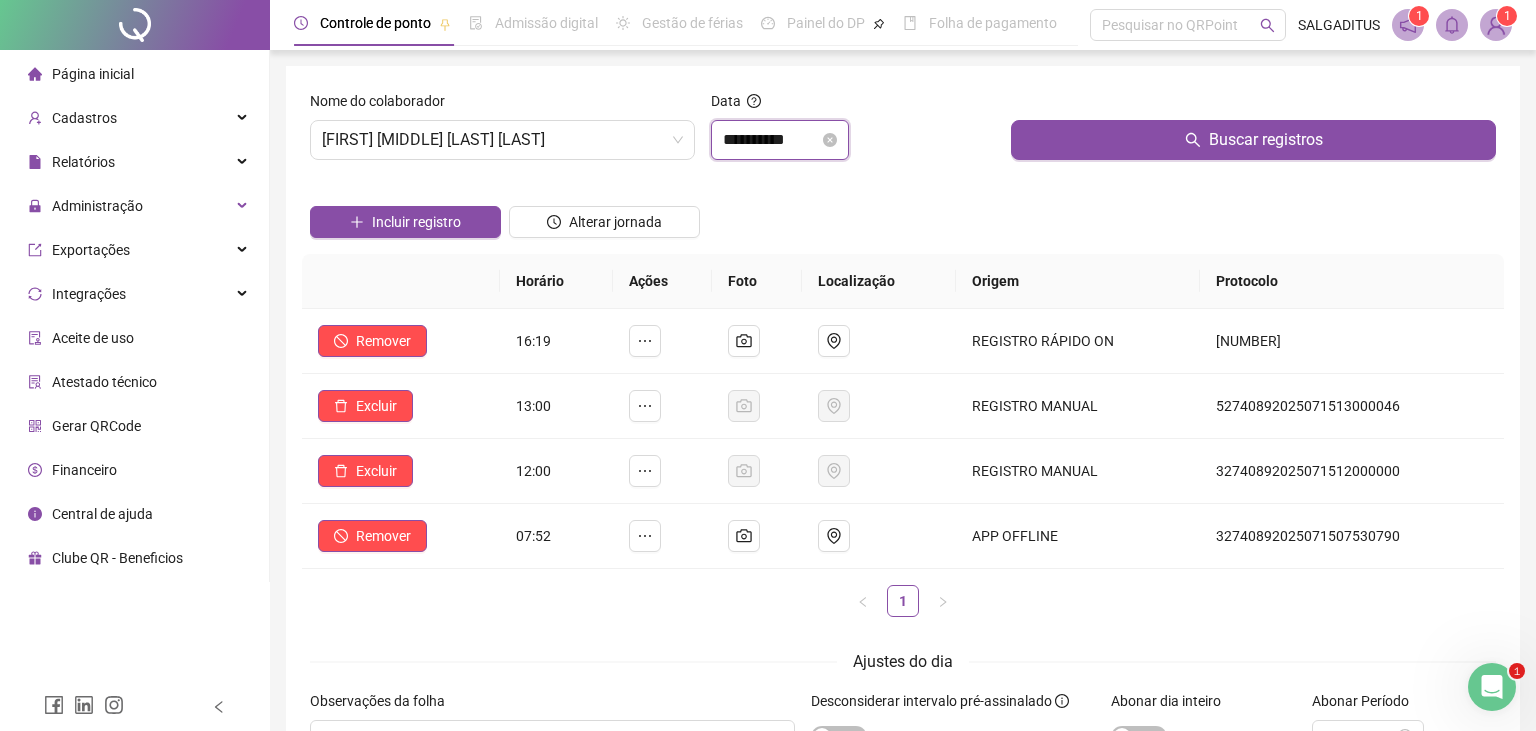 click on "**********" at bounding box center [771, 140] 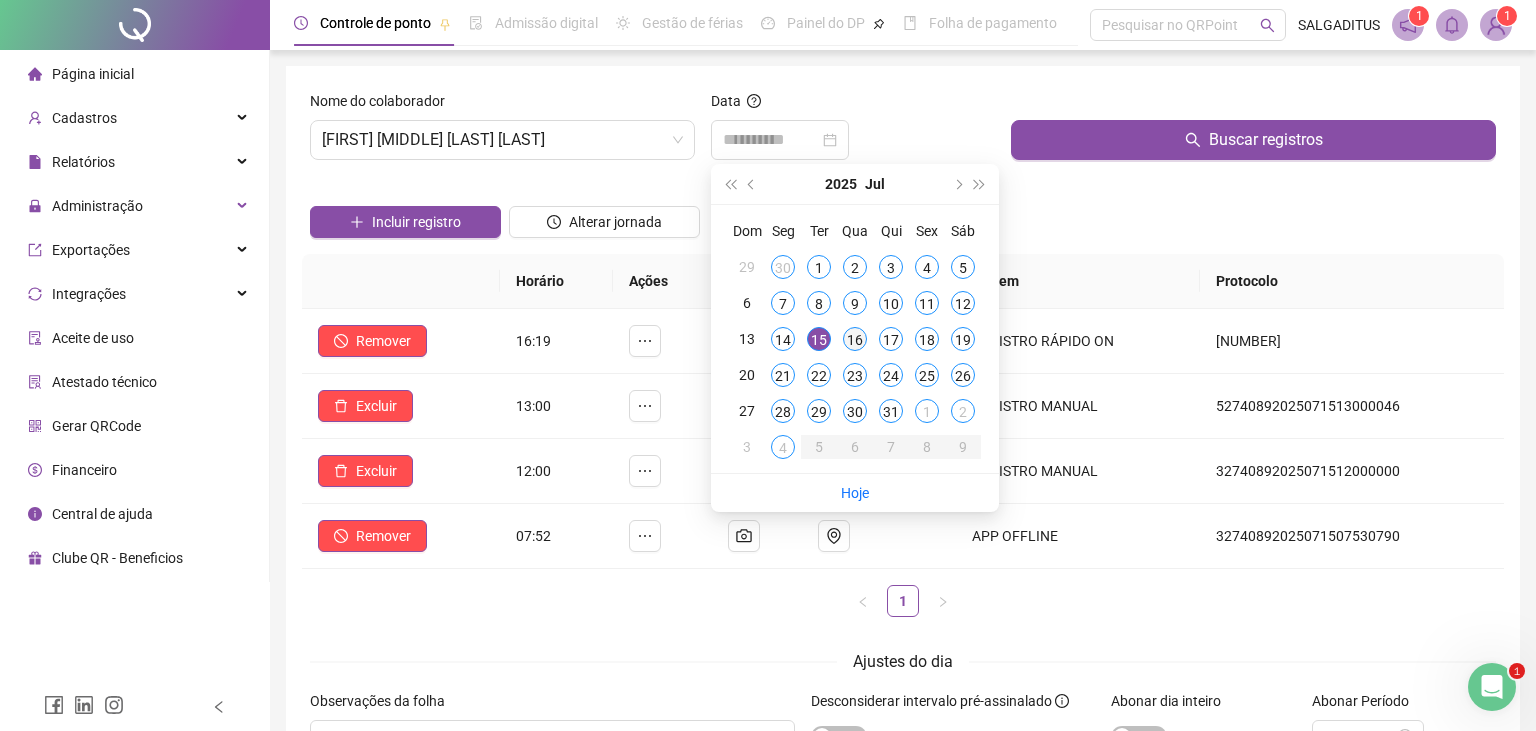 click on "16" at bounding box center (855, 339) 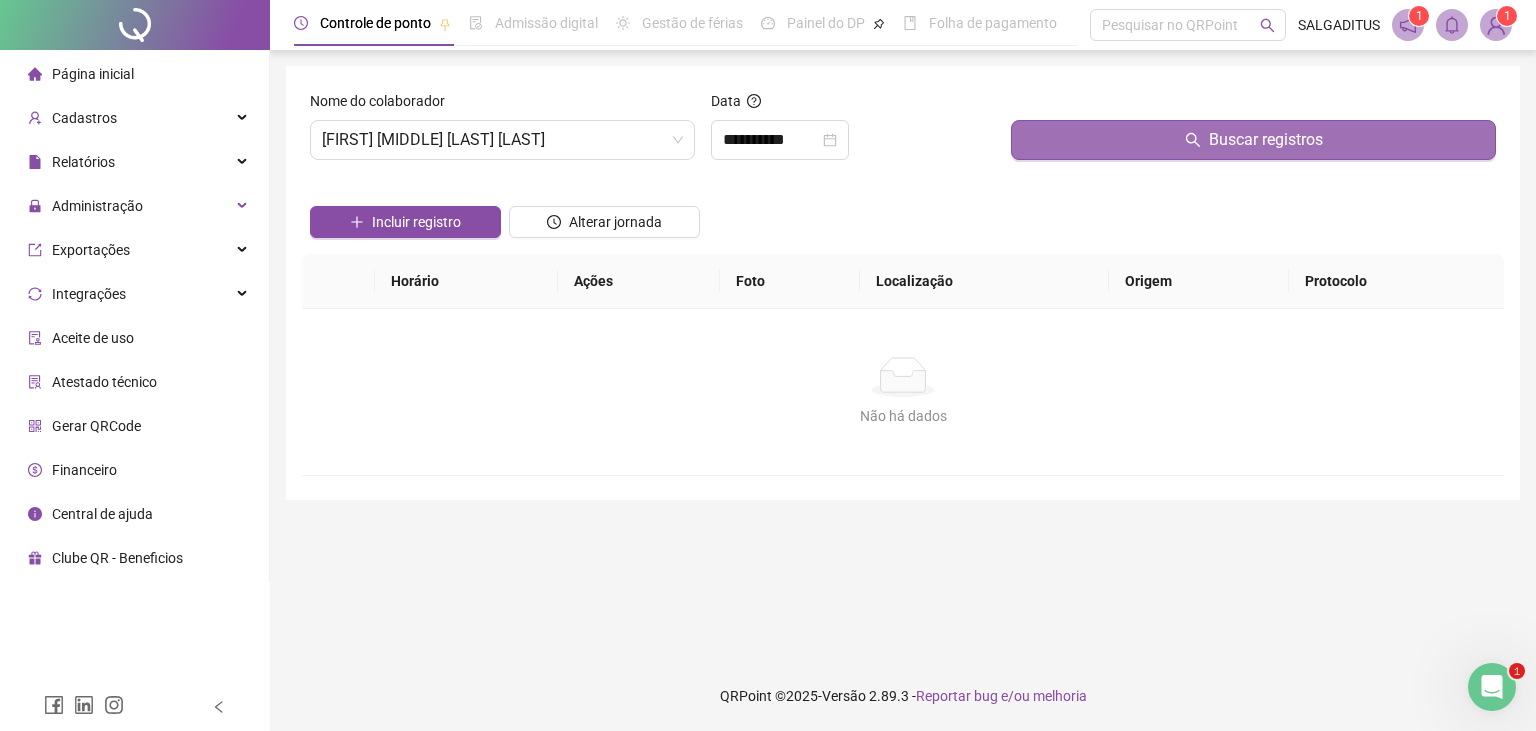 click on "Buscar registros" at bounding box center [1253, 140] 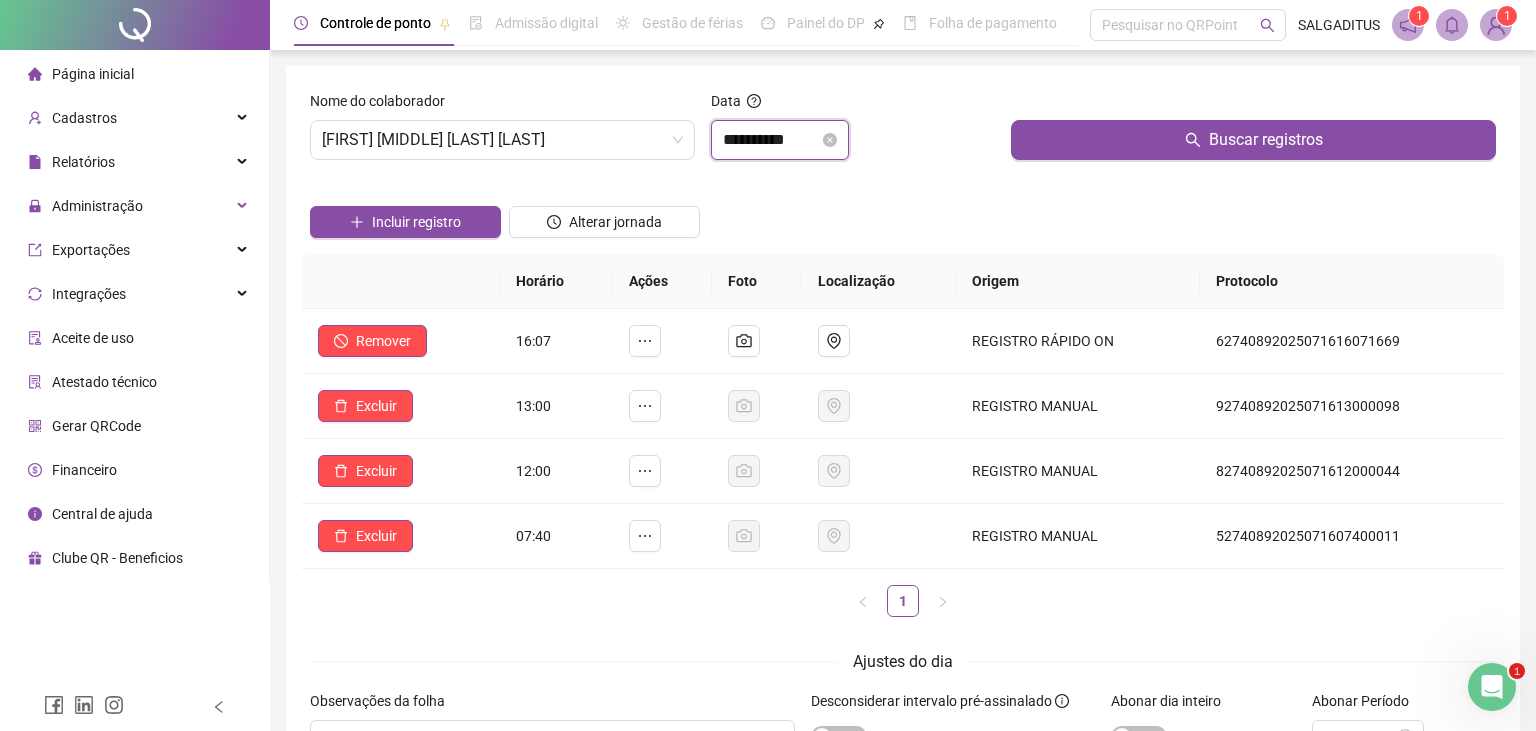 click on "**********" at bounding box center [771, 140] 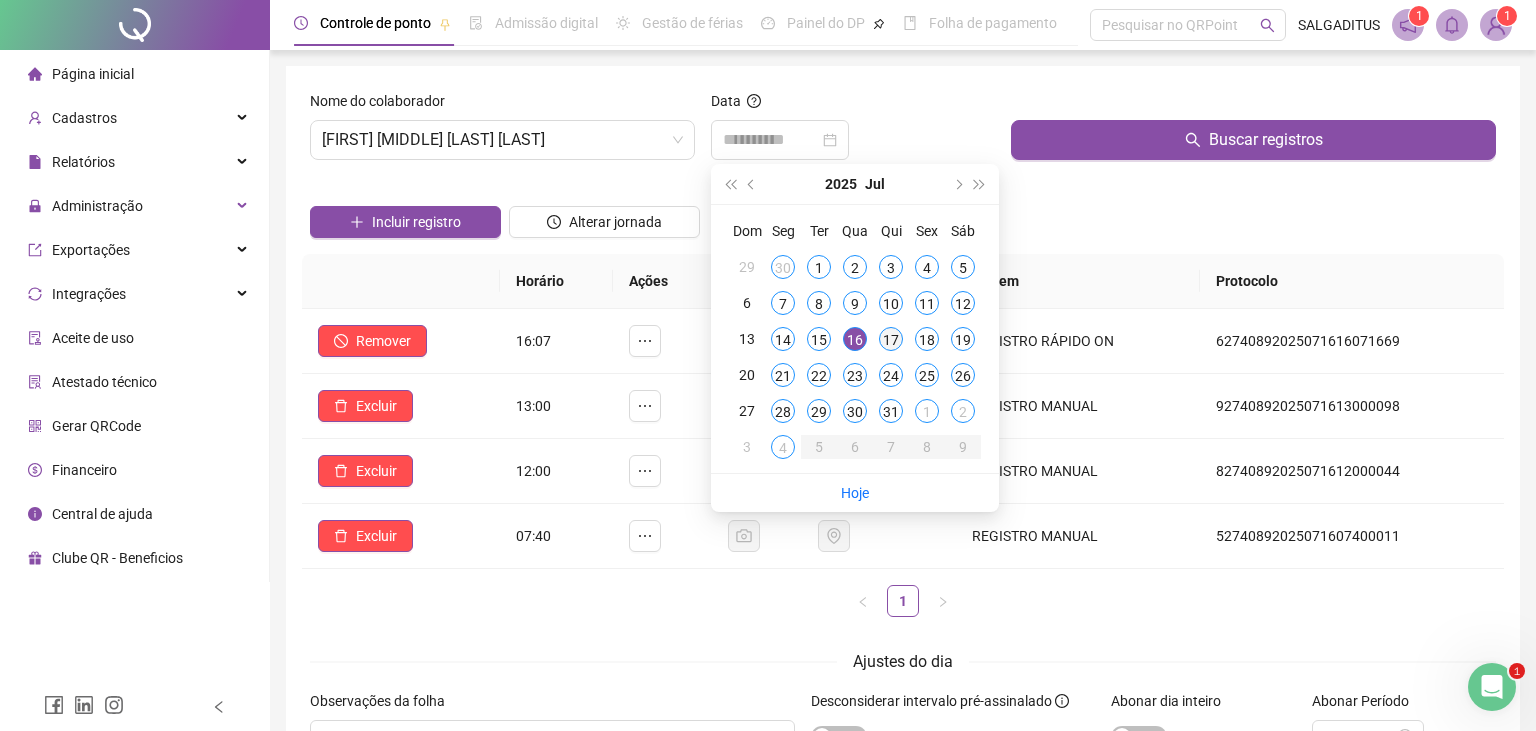 click on "17" at bounding box center (891, 339) 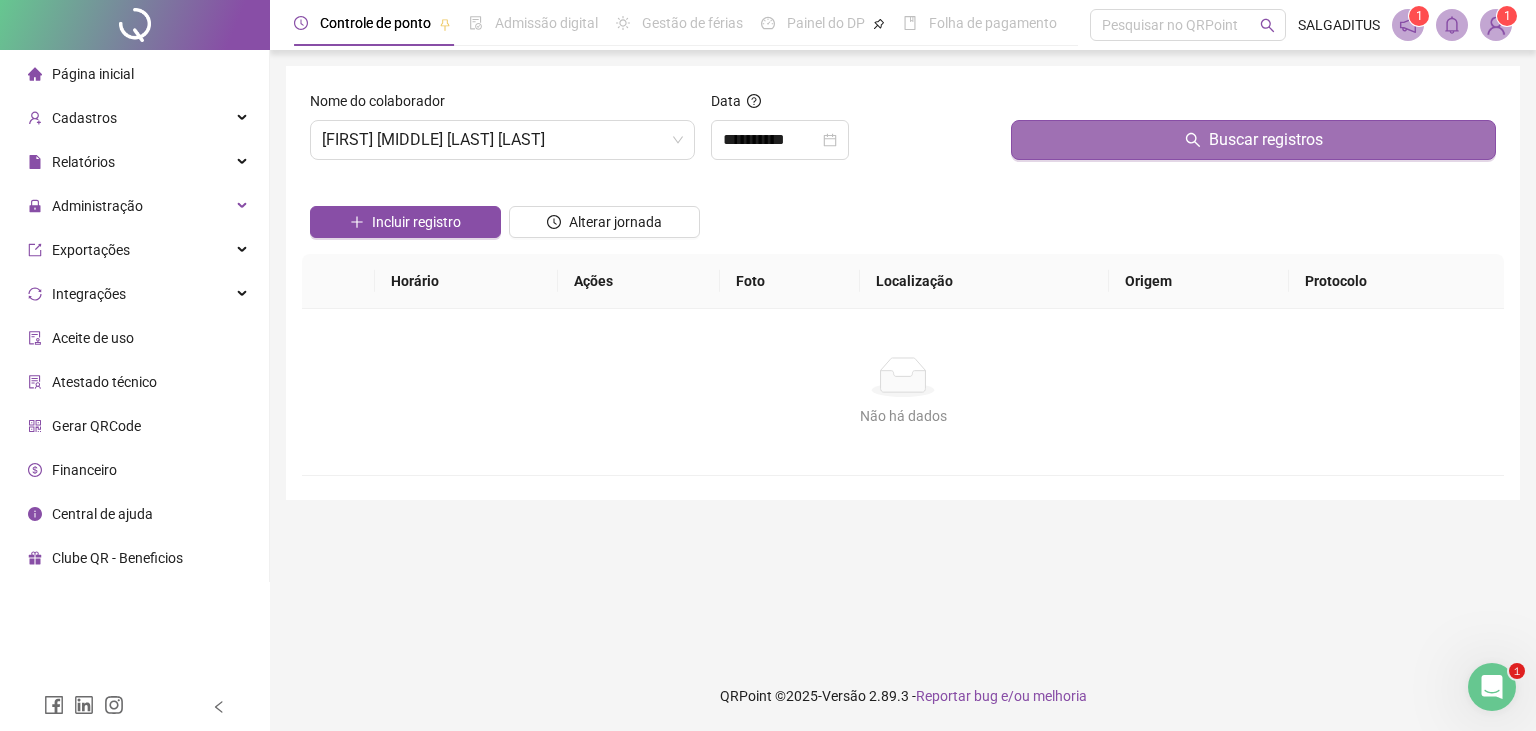 click on "Buscar registros" at bounding box center (1253, 140) 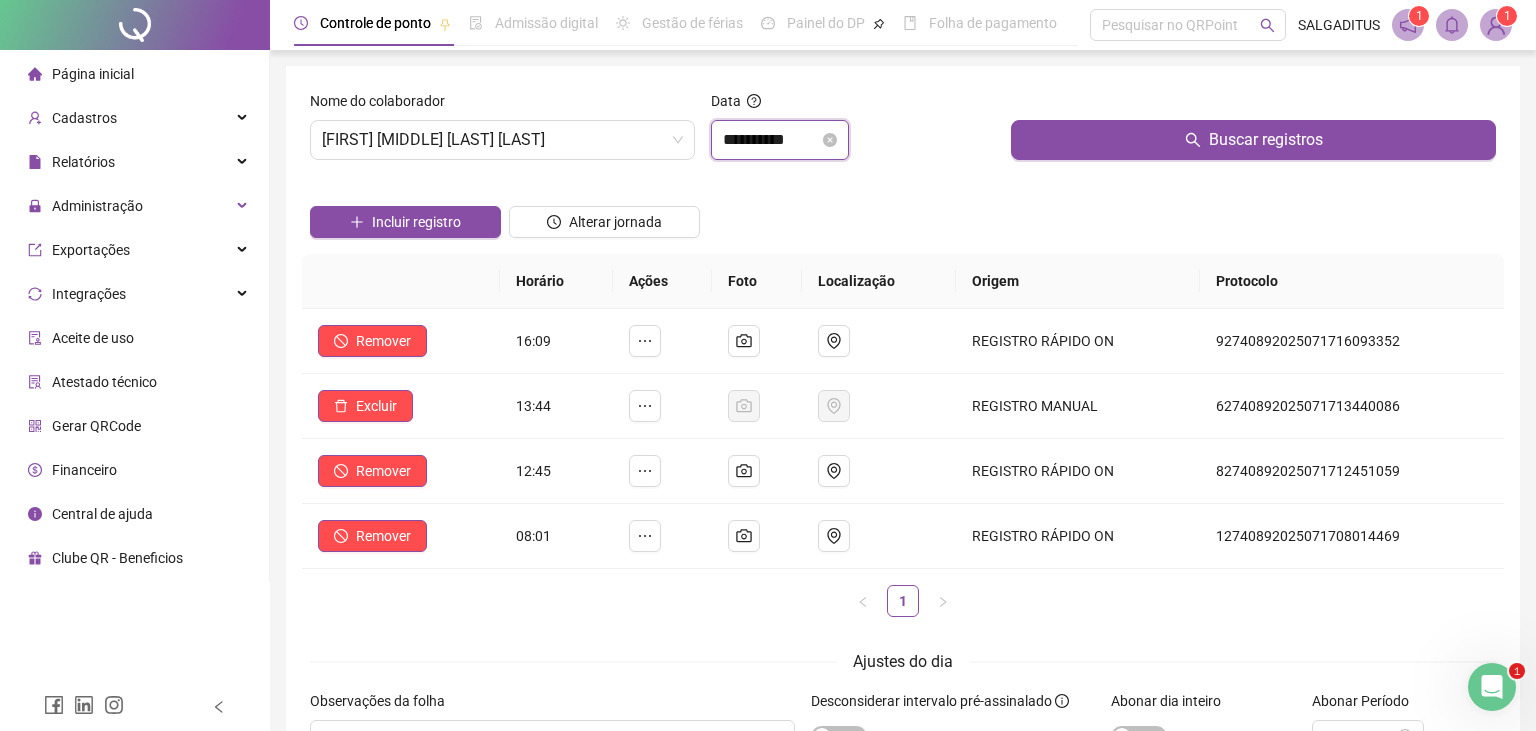 click on "**********" at bounding box center (771, 140) 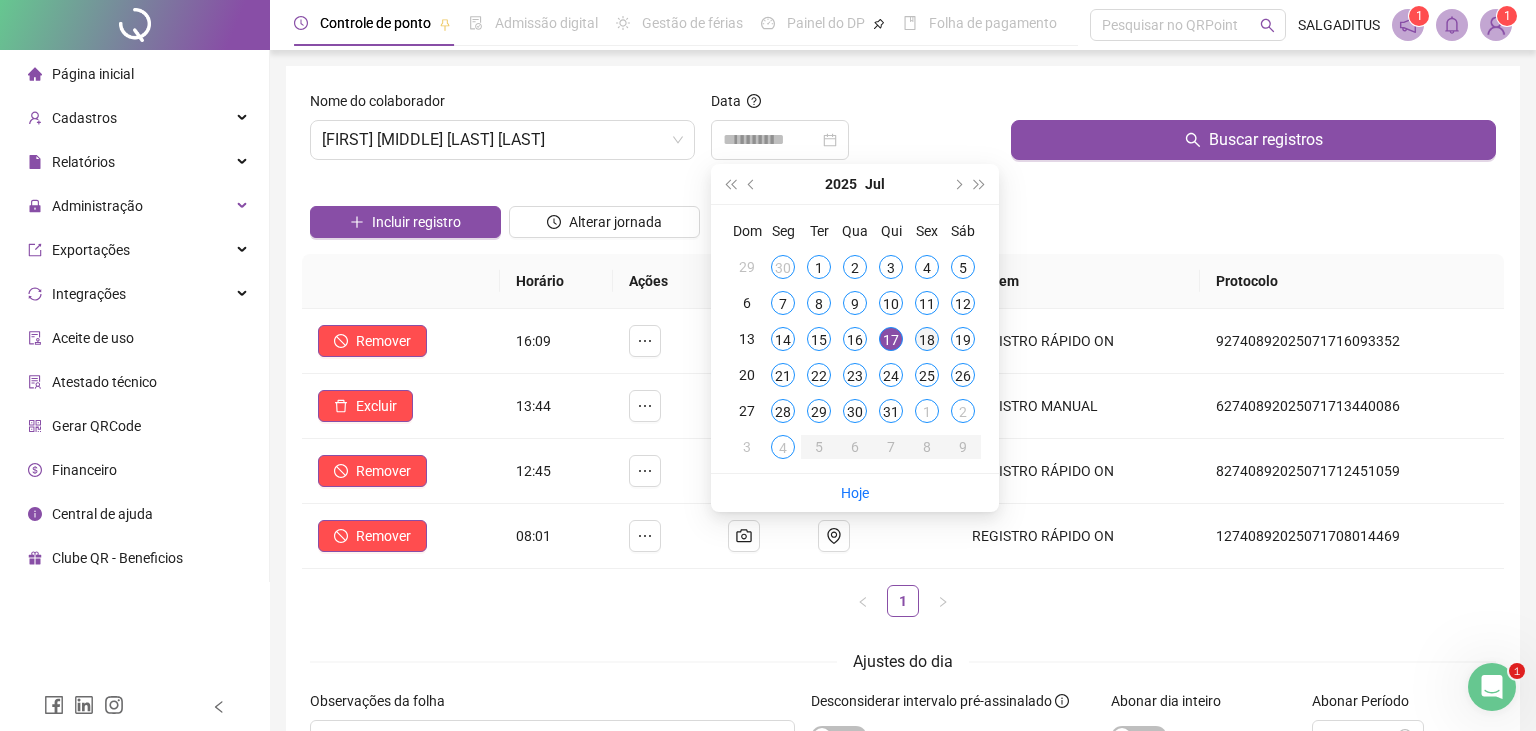 click on "18" at bounding box center [927, 339] 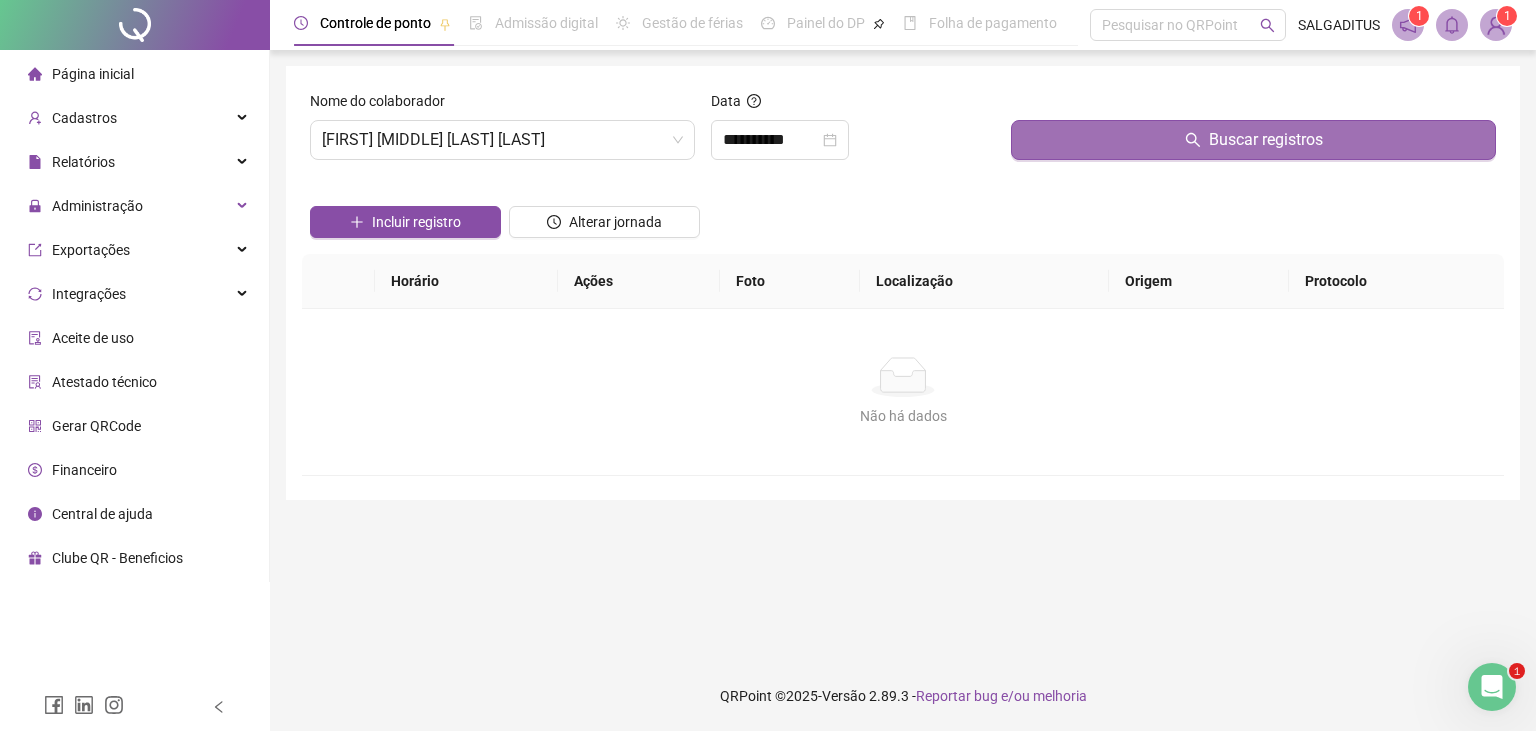 click on "Buscar registros" at bounding box center [1253, 140] 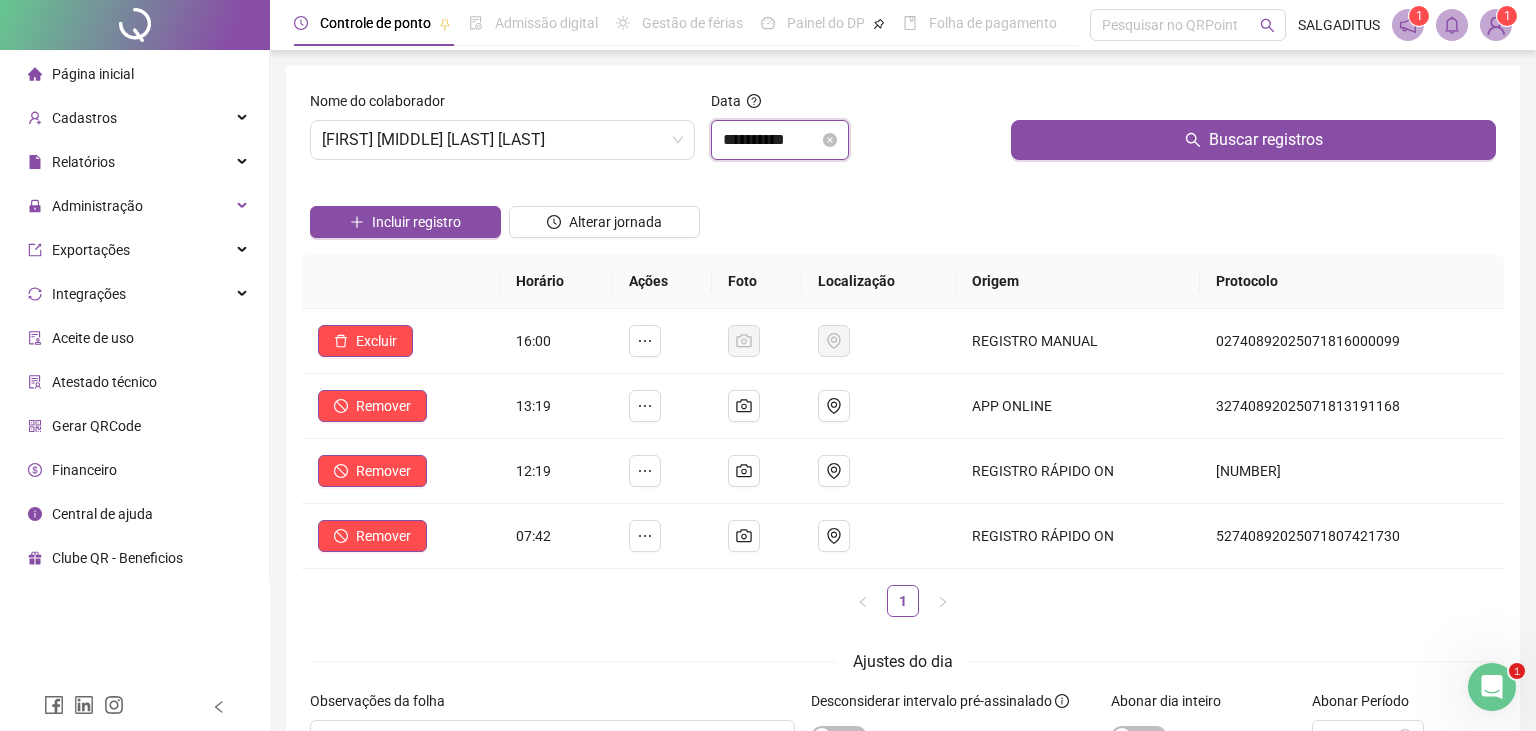 click on "**********" at bounding box center (771, 140) 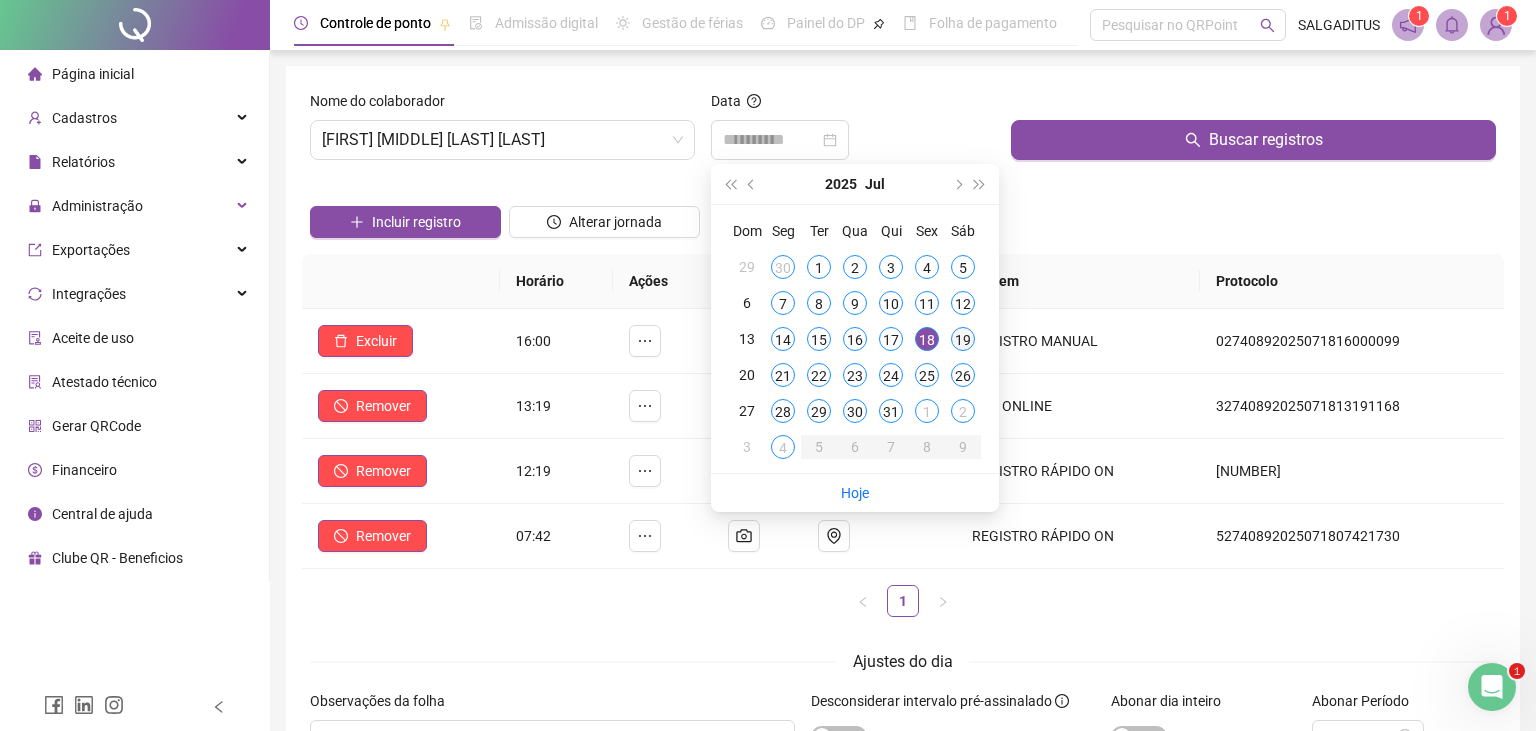 click on "19" at bounding box center (963, 339) 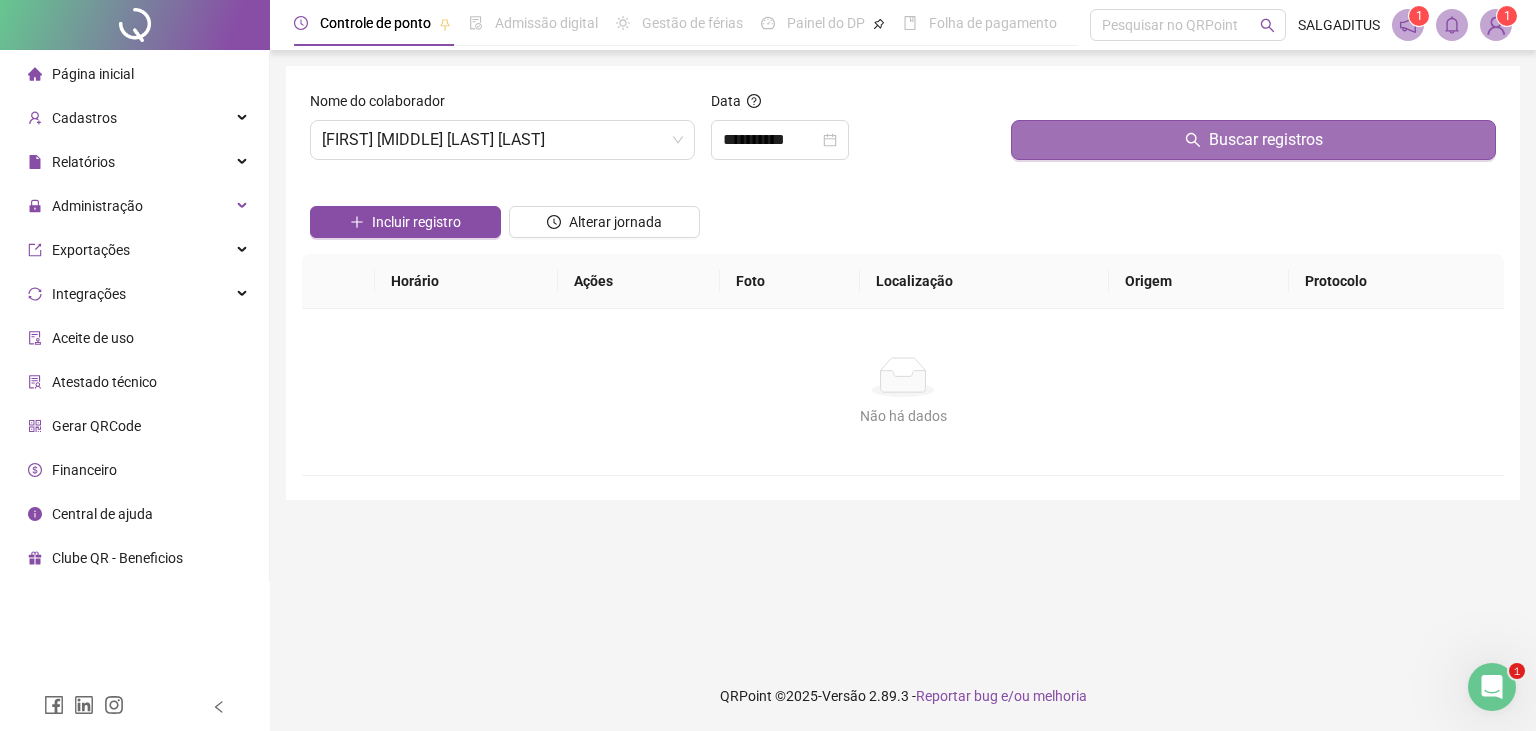 click on "Buscar registros" at bounding box center [1253, 140] 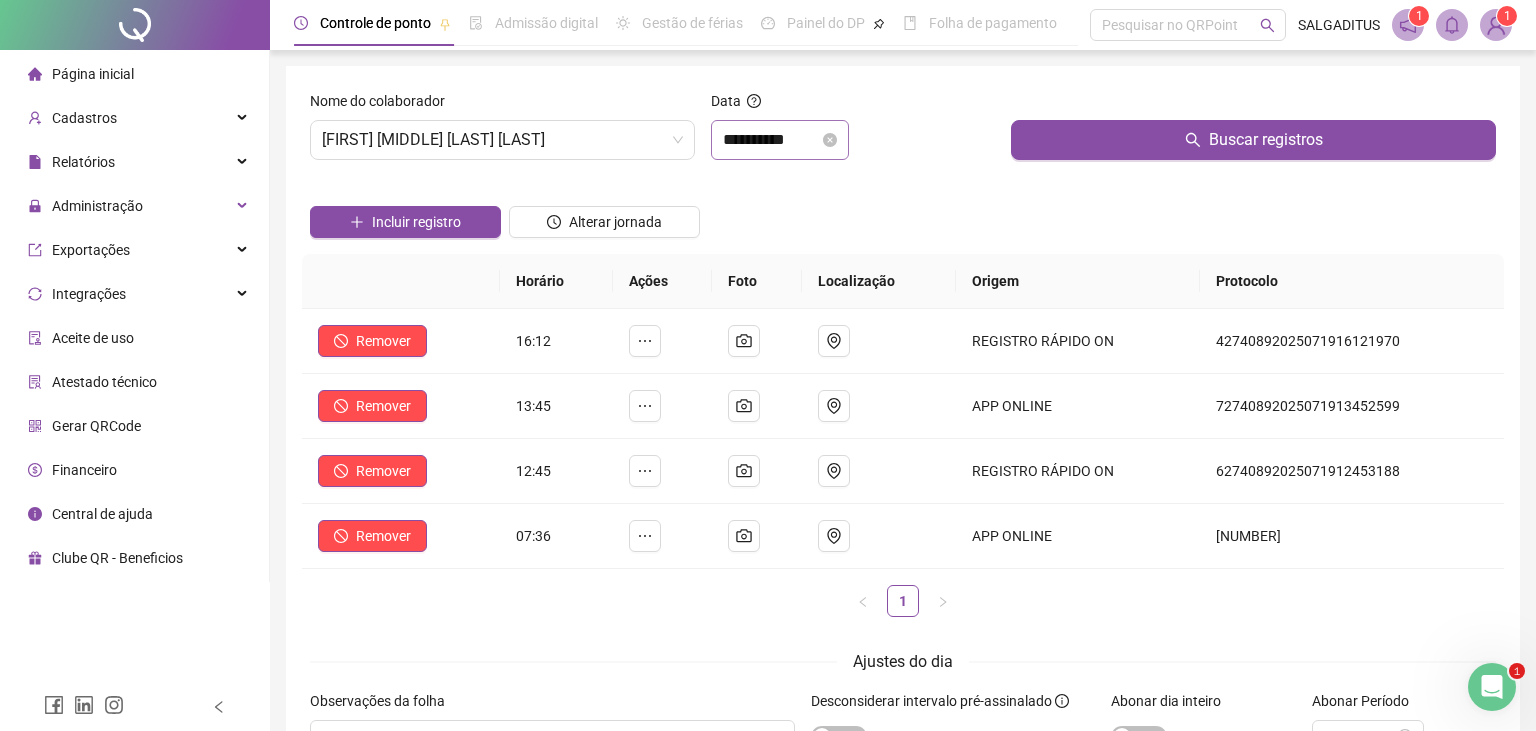 drag, startPoint x: 870, startPoint y: 147, endPoint x: 853, endPoint y: 148, distance: 17.029387 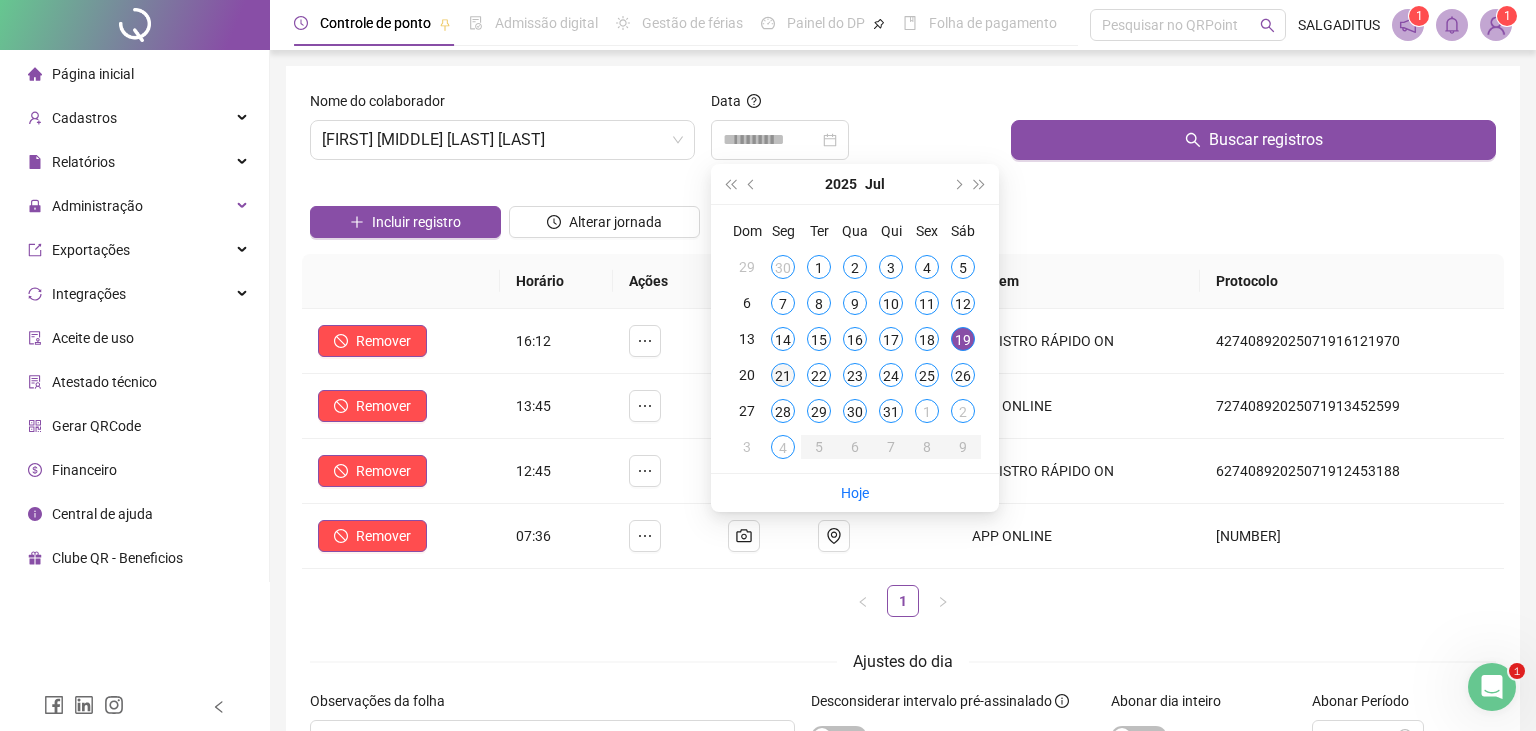 click on "21" at bounding box center (783, 375) 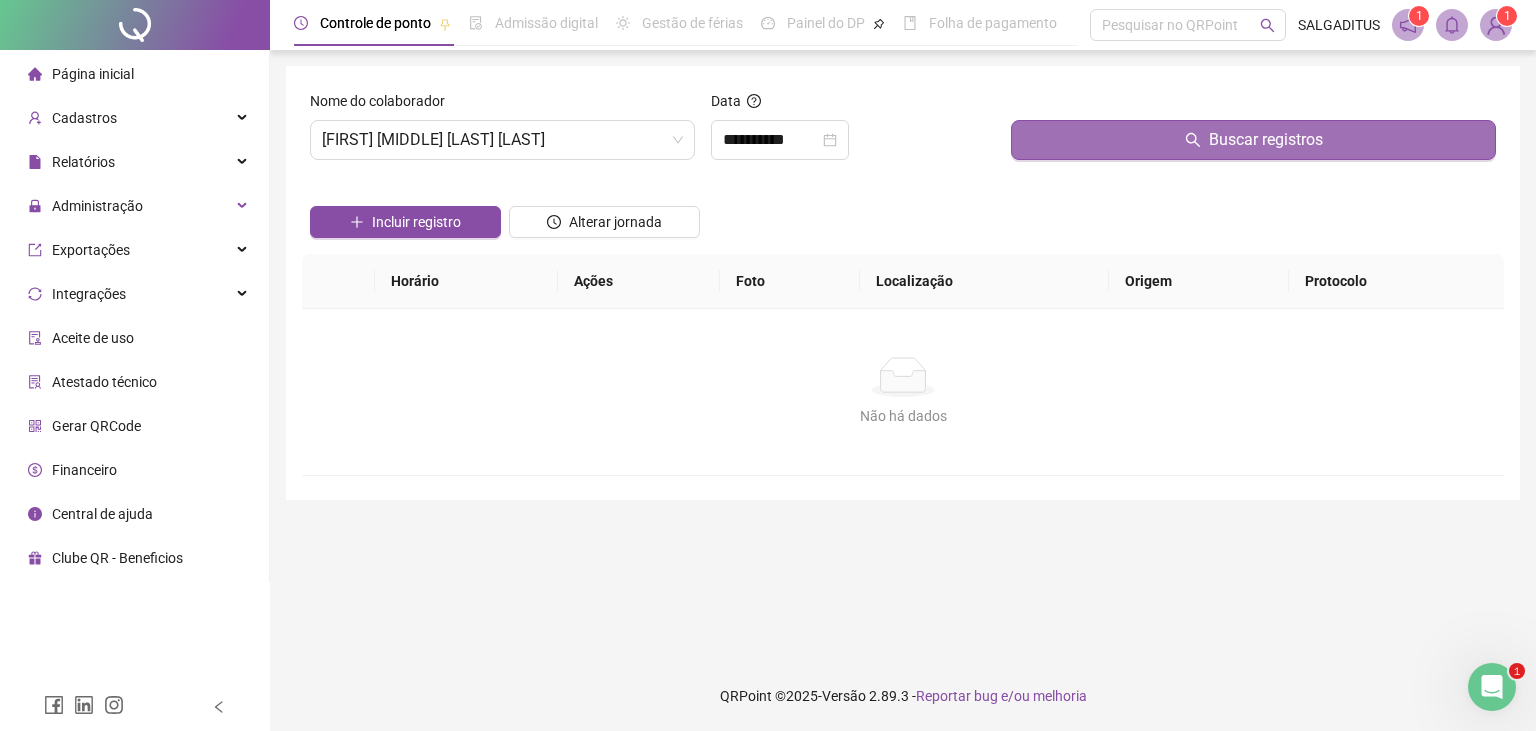 click on "Buscar registros" at bounding box center [1253, 140] 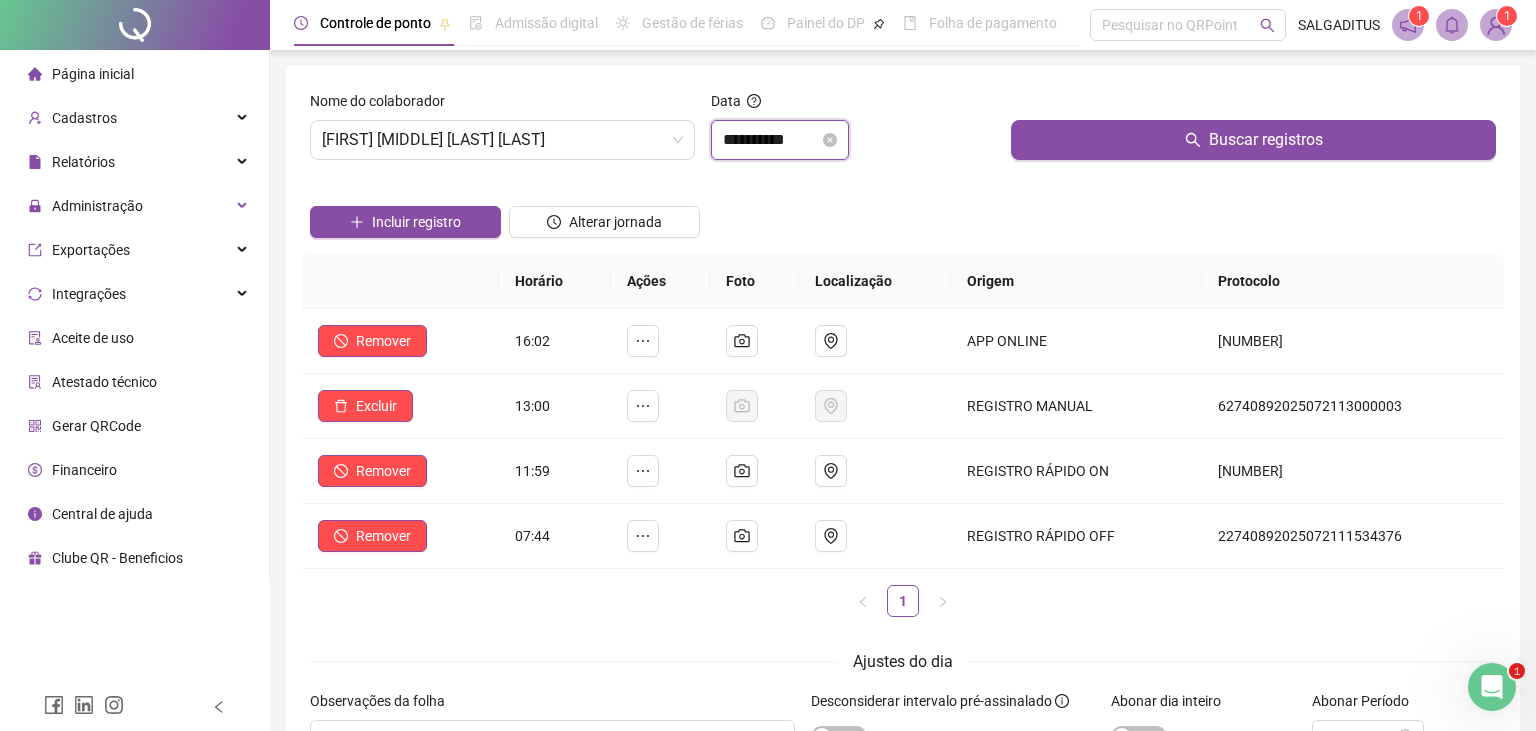 click on "**********" at bounding box center (771, 140) 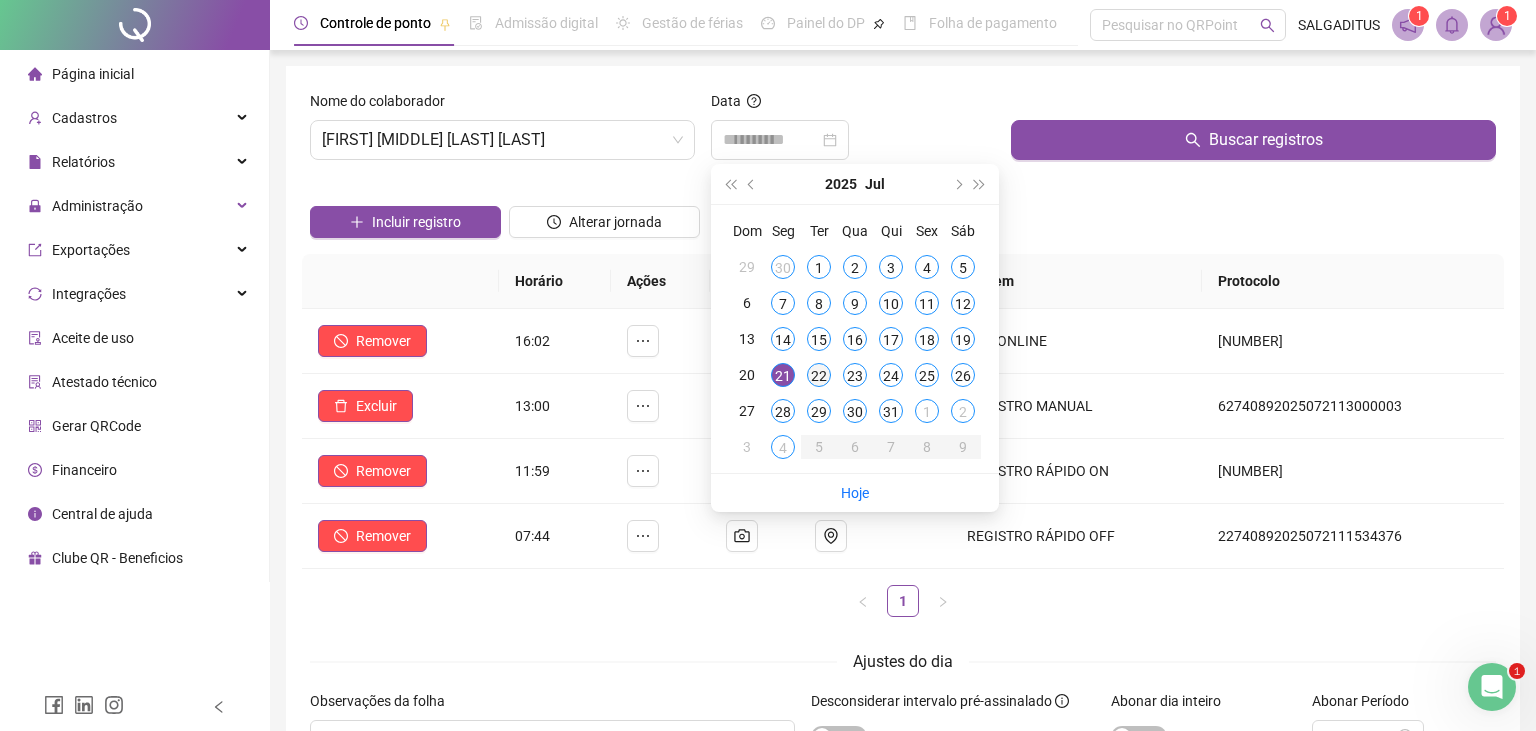click on "22" at bounding box center (819, 375) 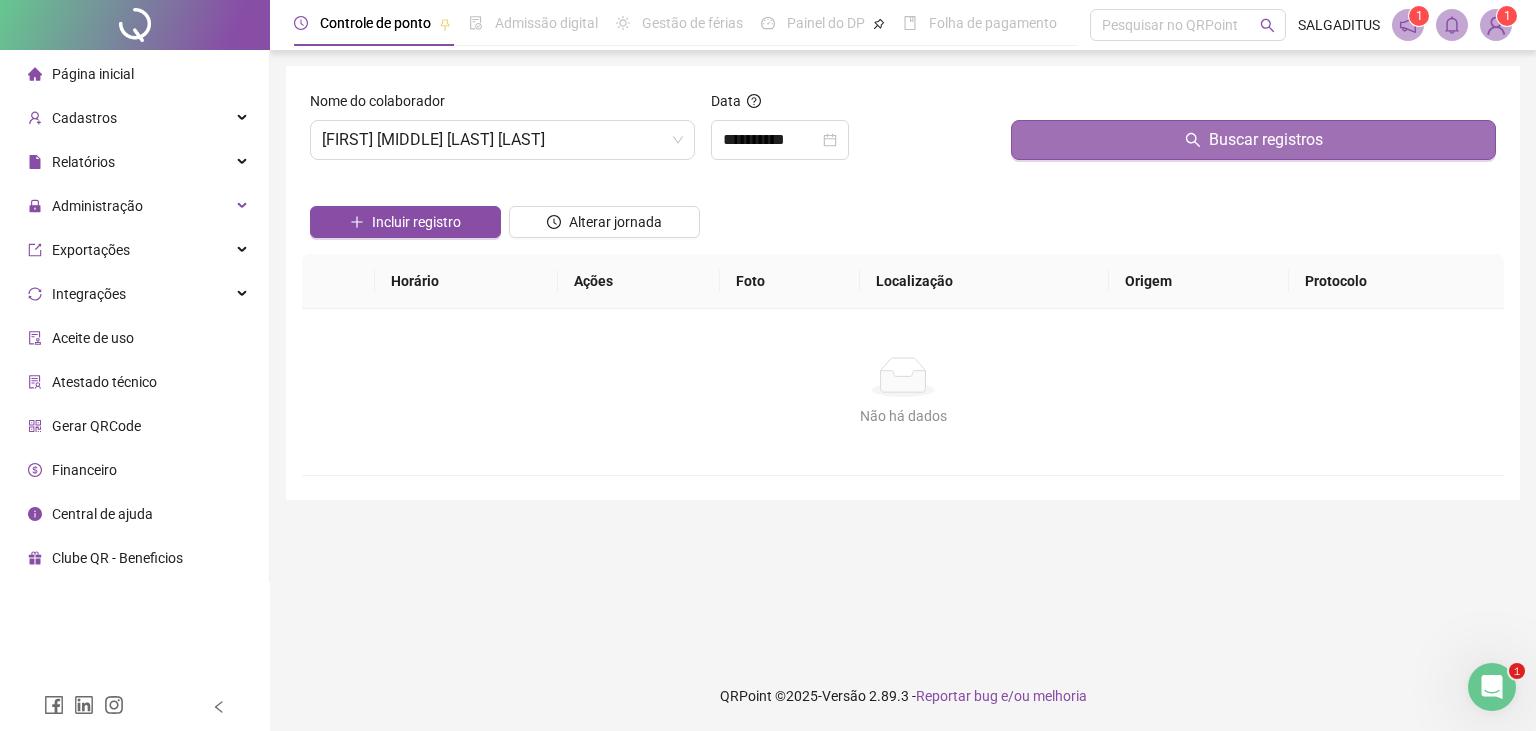 click on "Buscar registros" at bounding box center [1253, 140] 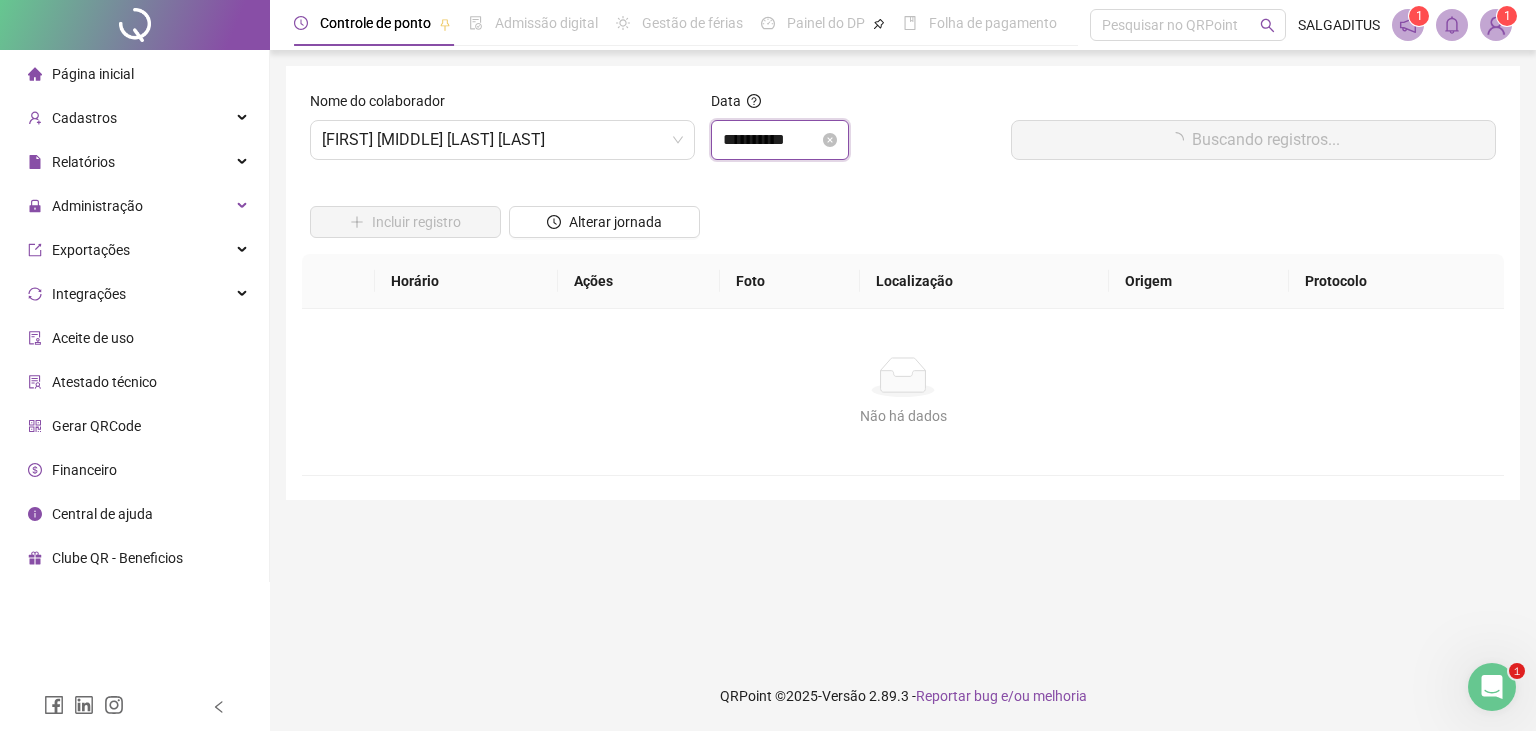 click on "**********" at bounding box center (771, 140) 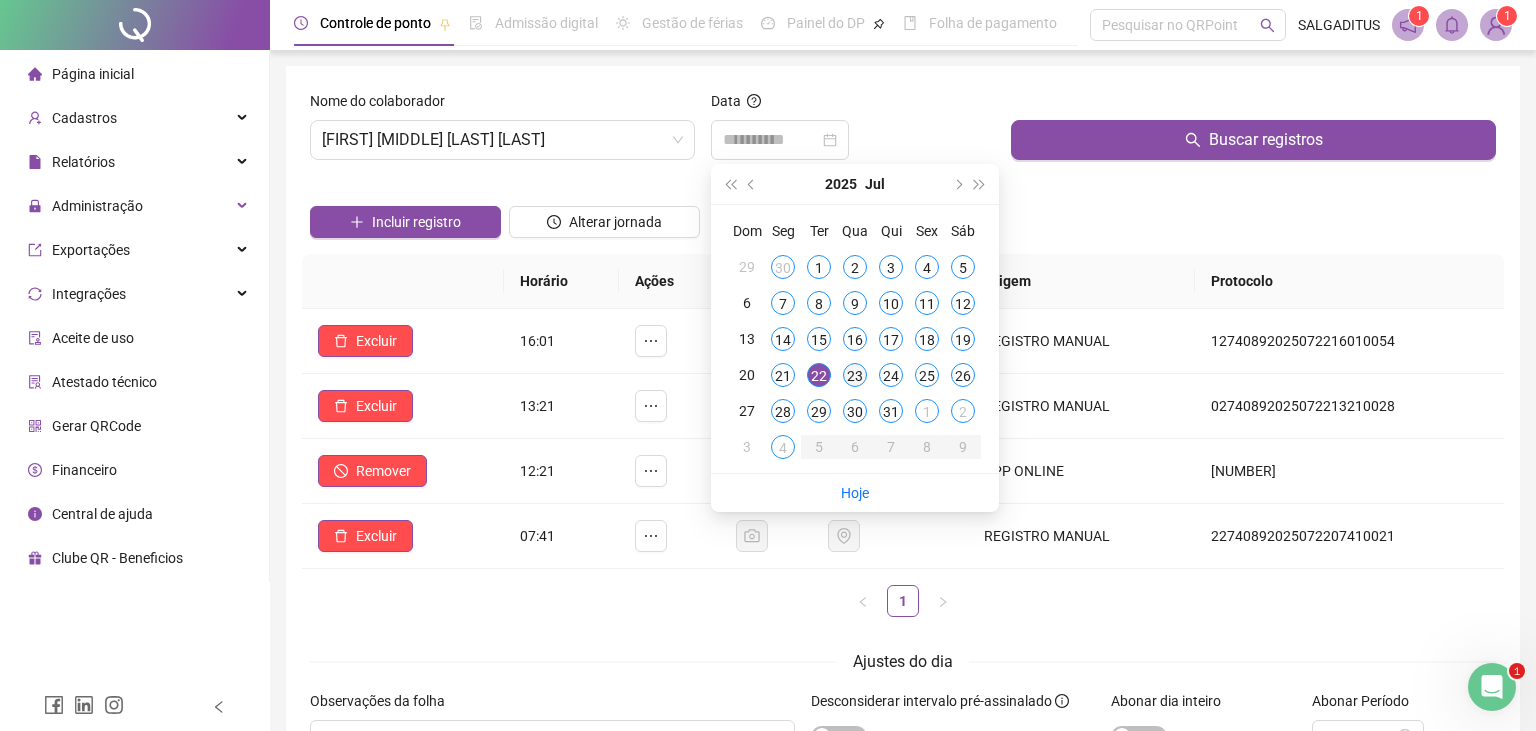 click on "23" at bounding box center (855, 375) 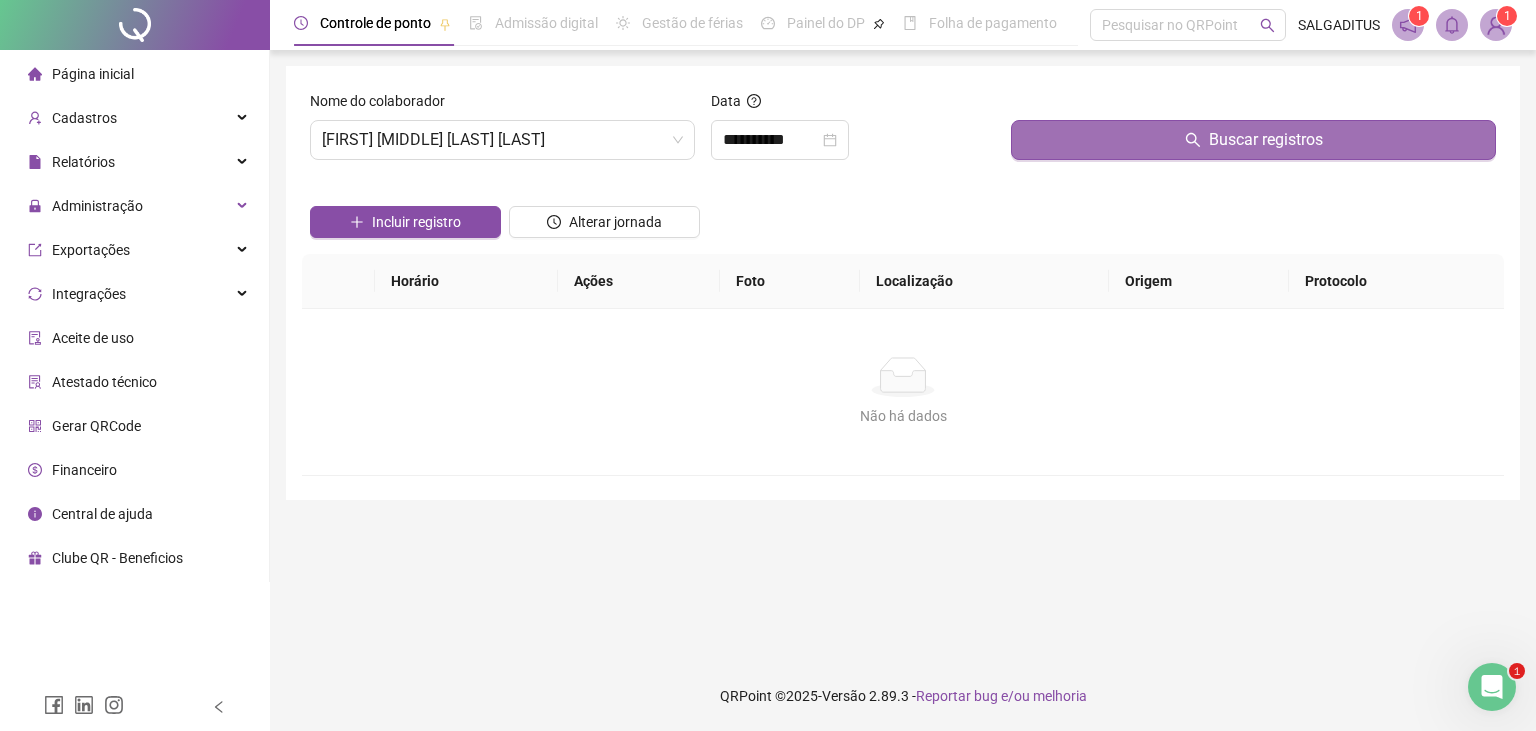 click on "Buscar registros" at bounding box center [1253, 140] 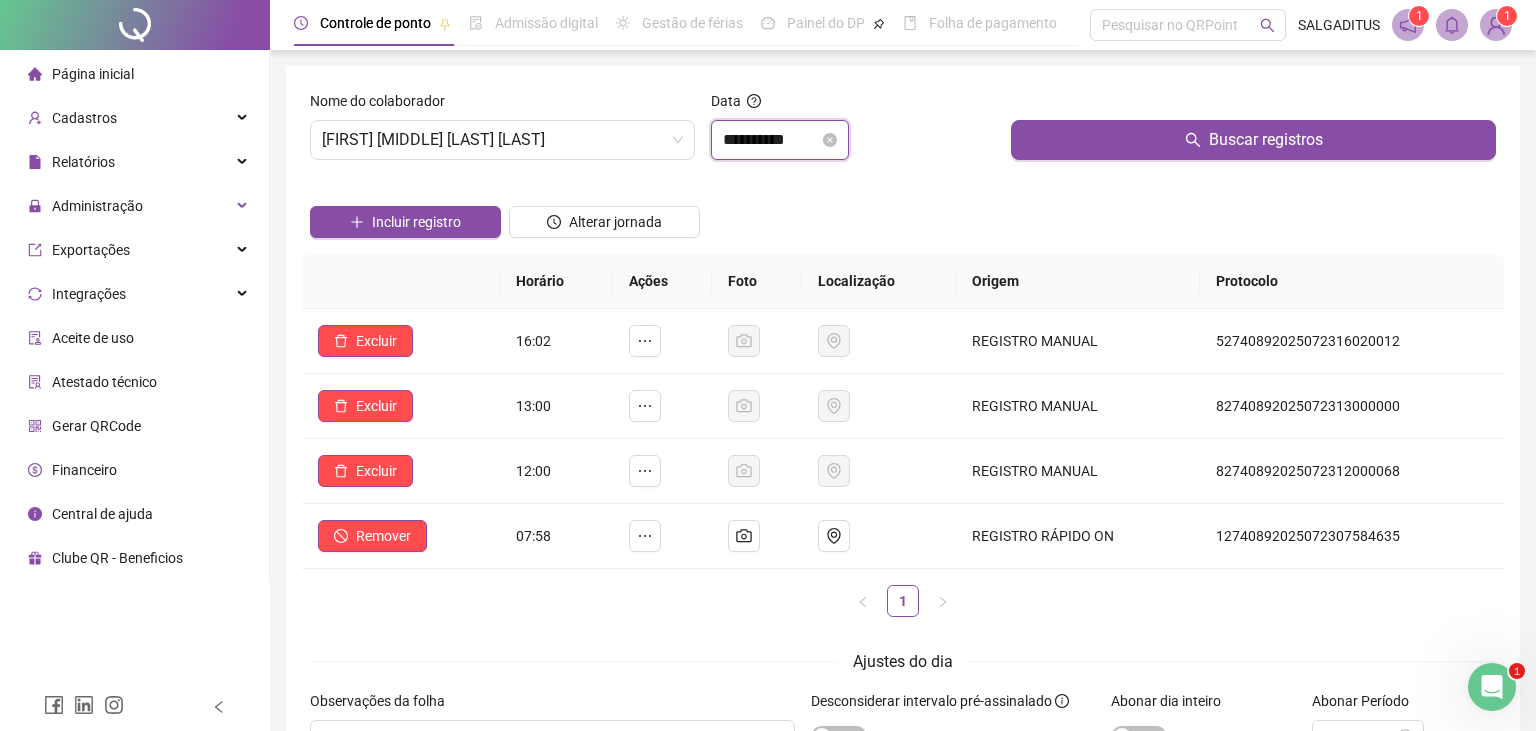 click on "**********" at bounding box center [771, 140] 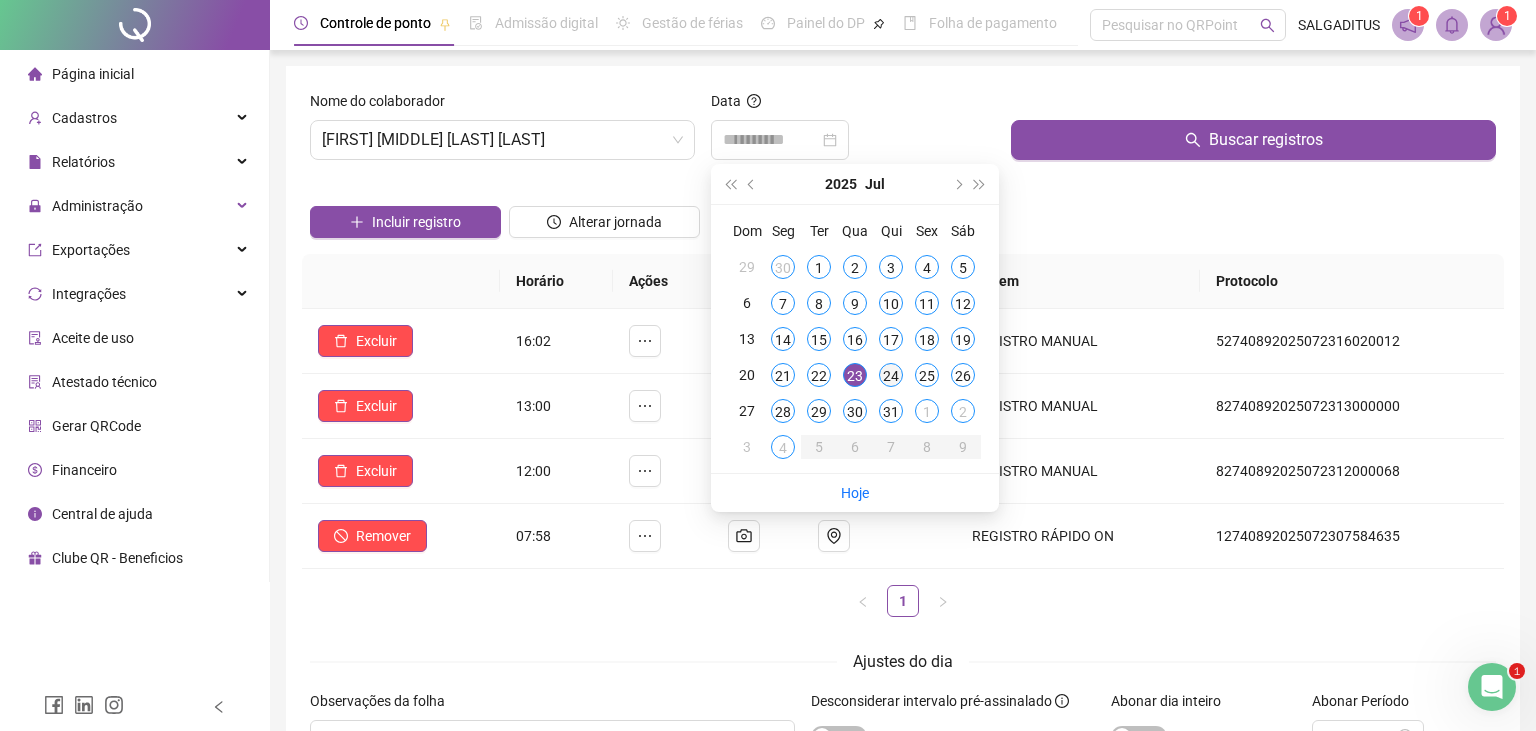 click on "24" at bounding box center [891, 375] 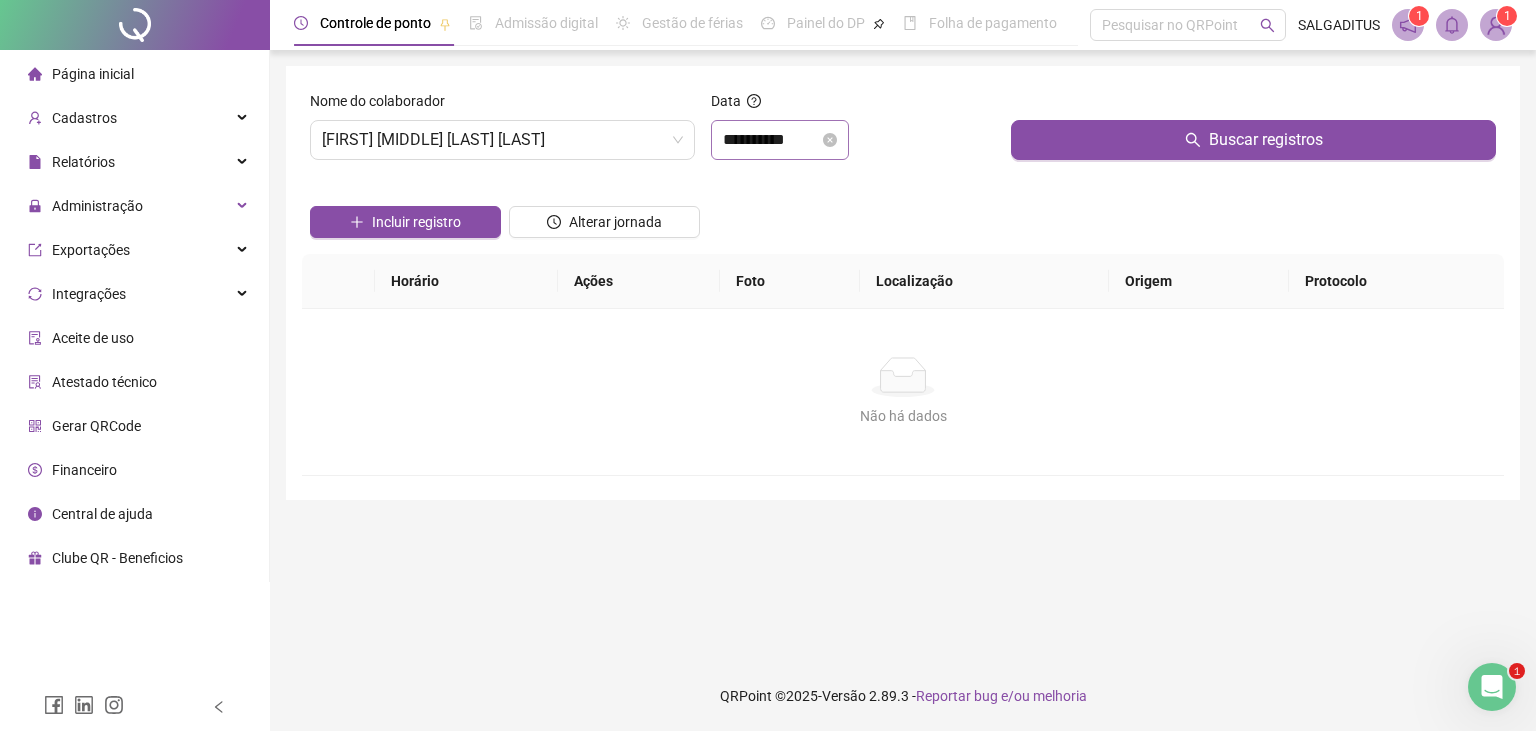 drag, startPoint x: 1116, startPoint y: 141, endPoint x: 725, endPoint y: 150, distance: 391.10358 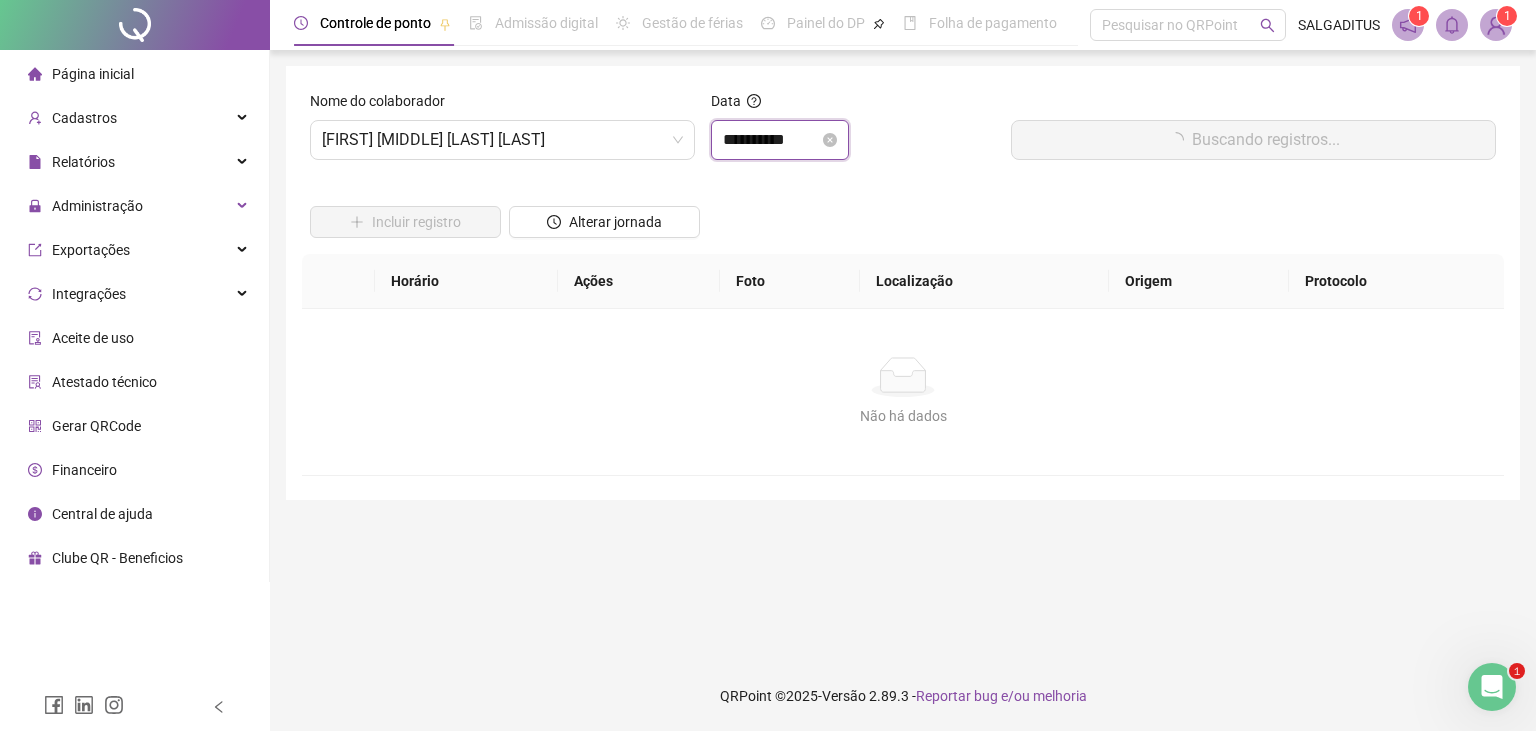 click on "**********" at bounding box center [771, 140] 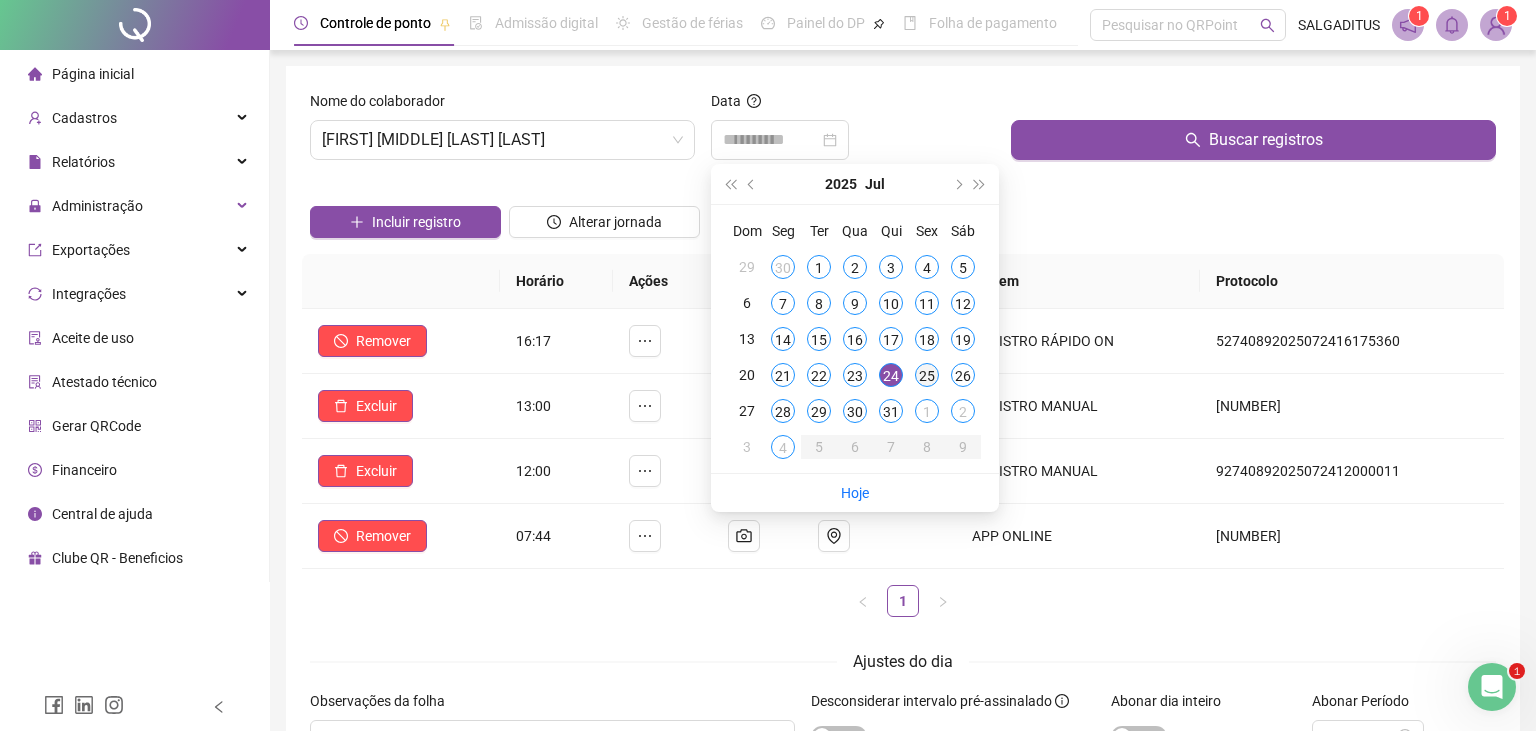 click on "25" at bounding box center (927, 375) 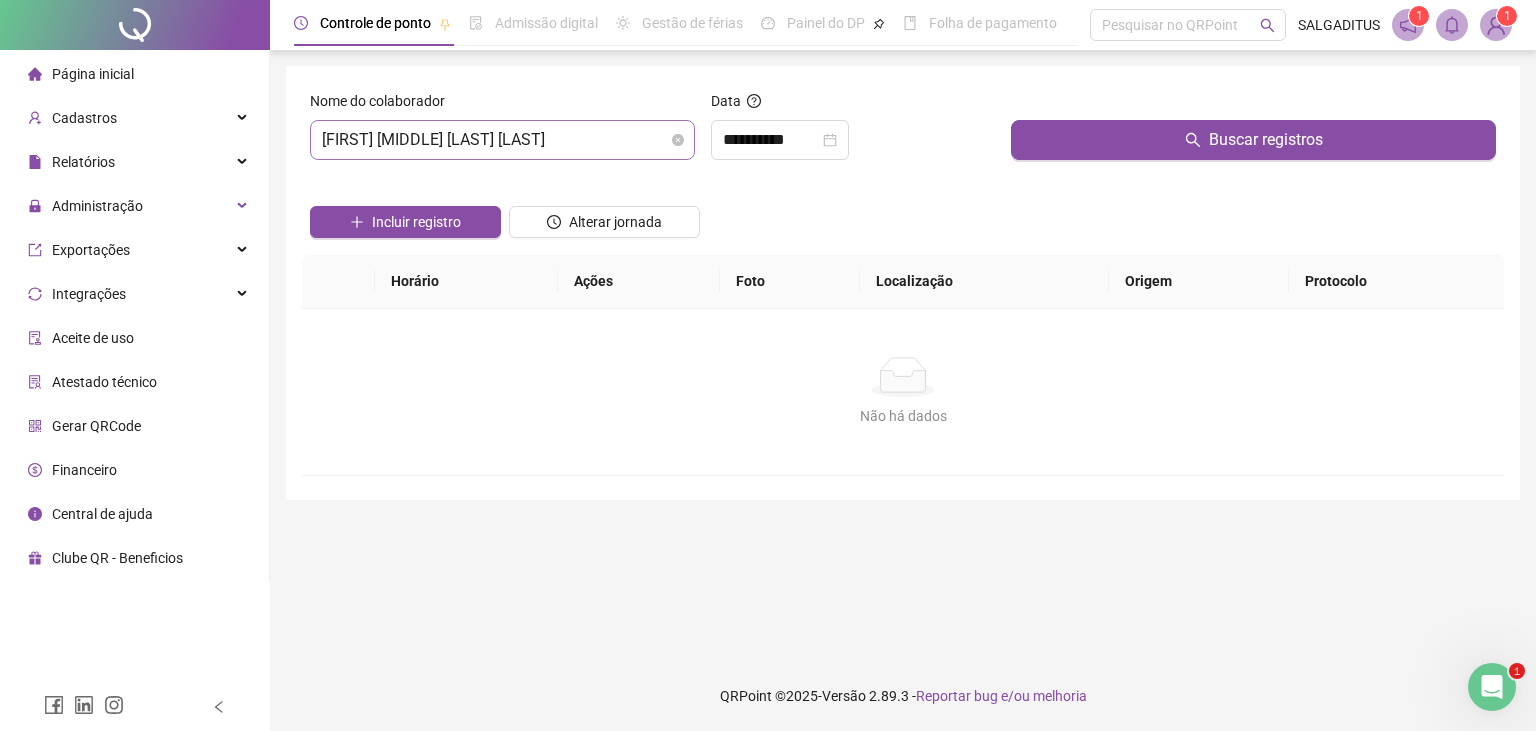 drag, startPoint x: 1147, startPoint y: 152, endPoint x: 666, endPoint y: 142, distance: 481.10394 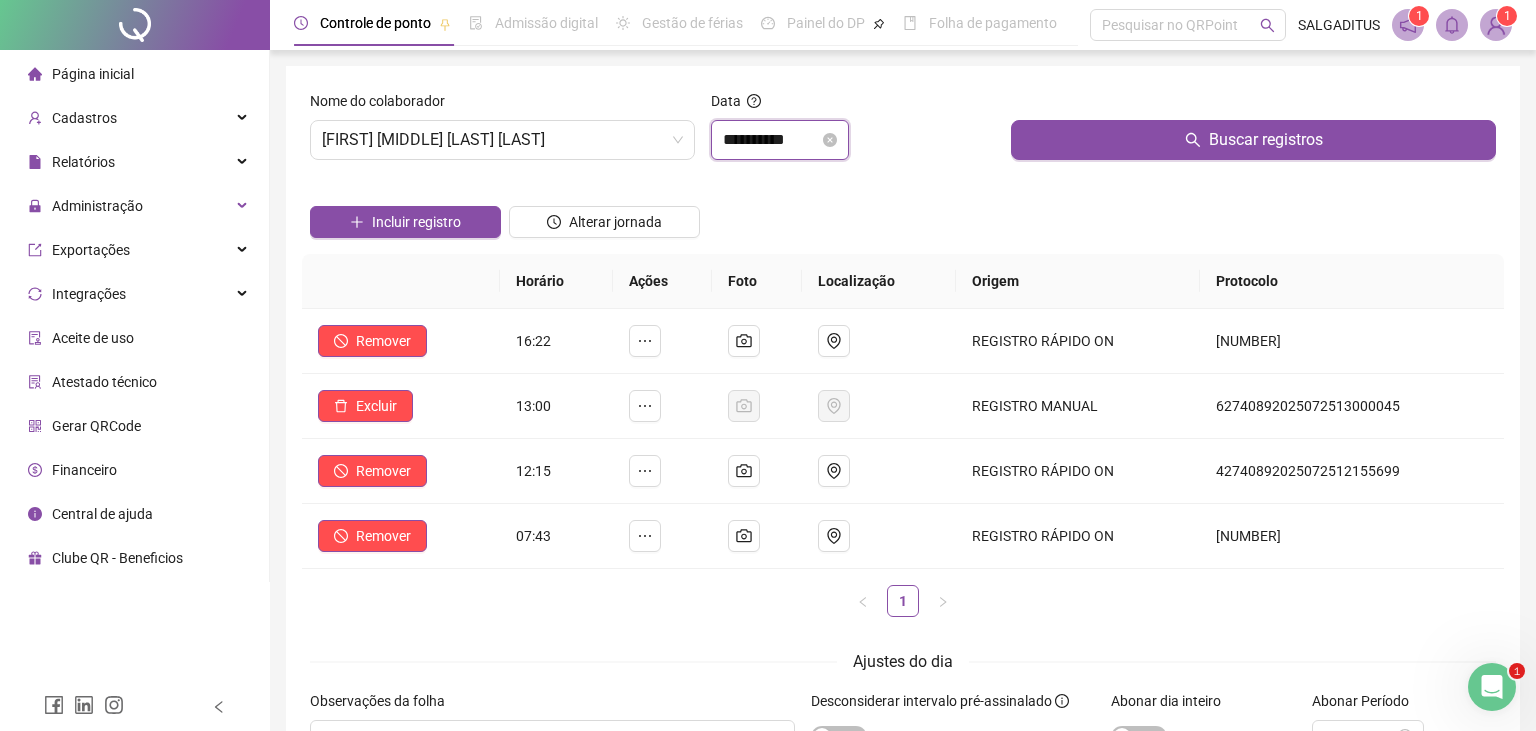 click on "**********" at bounding box center (771, 140) 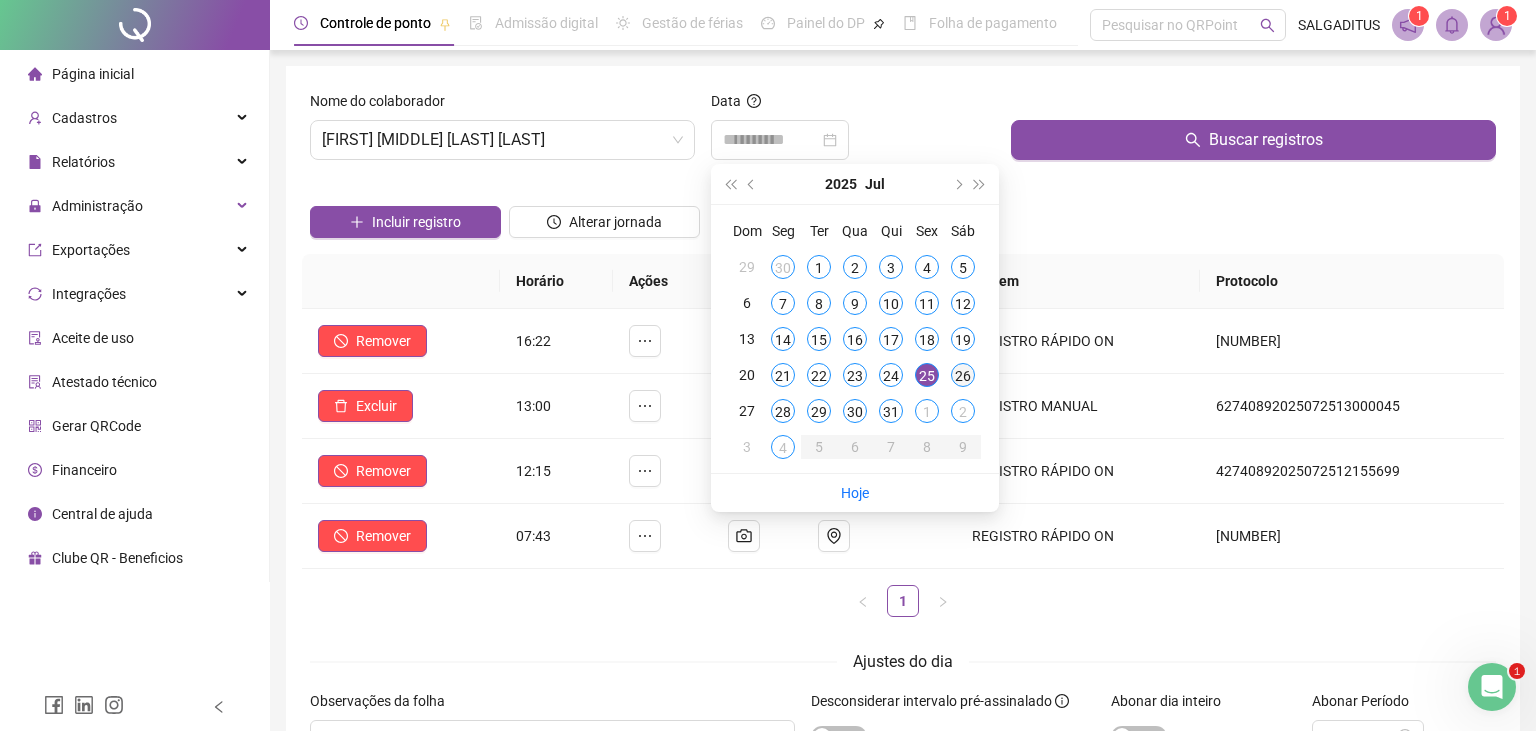 click on "26" at bounding box center (963, 375) 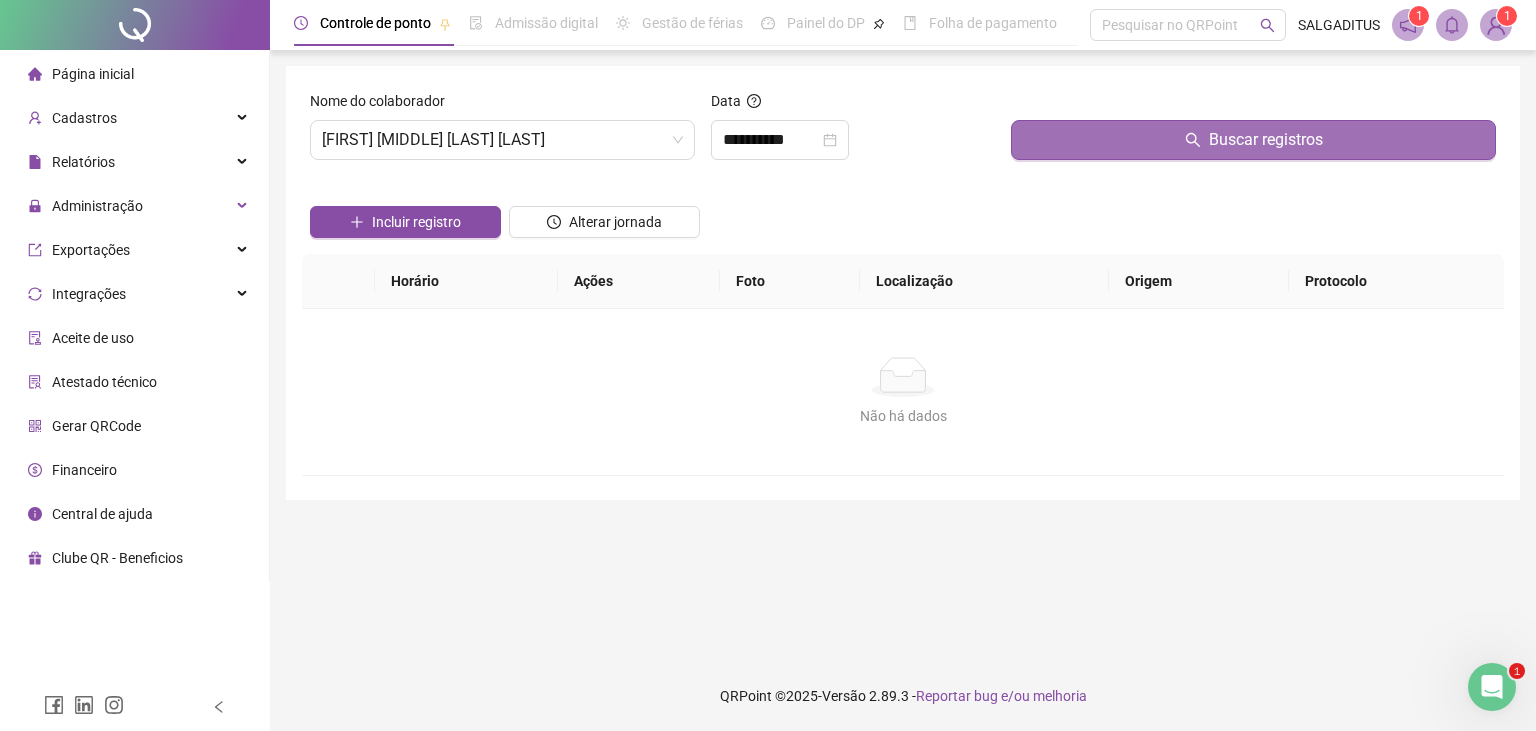 click on "Buscar registros" at bounding box center [1253, 140] 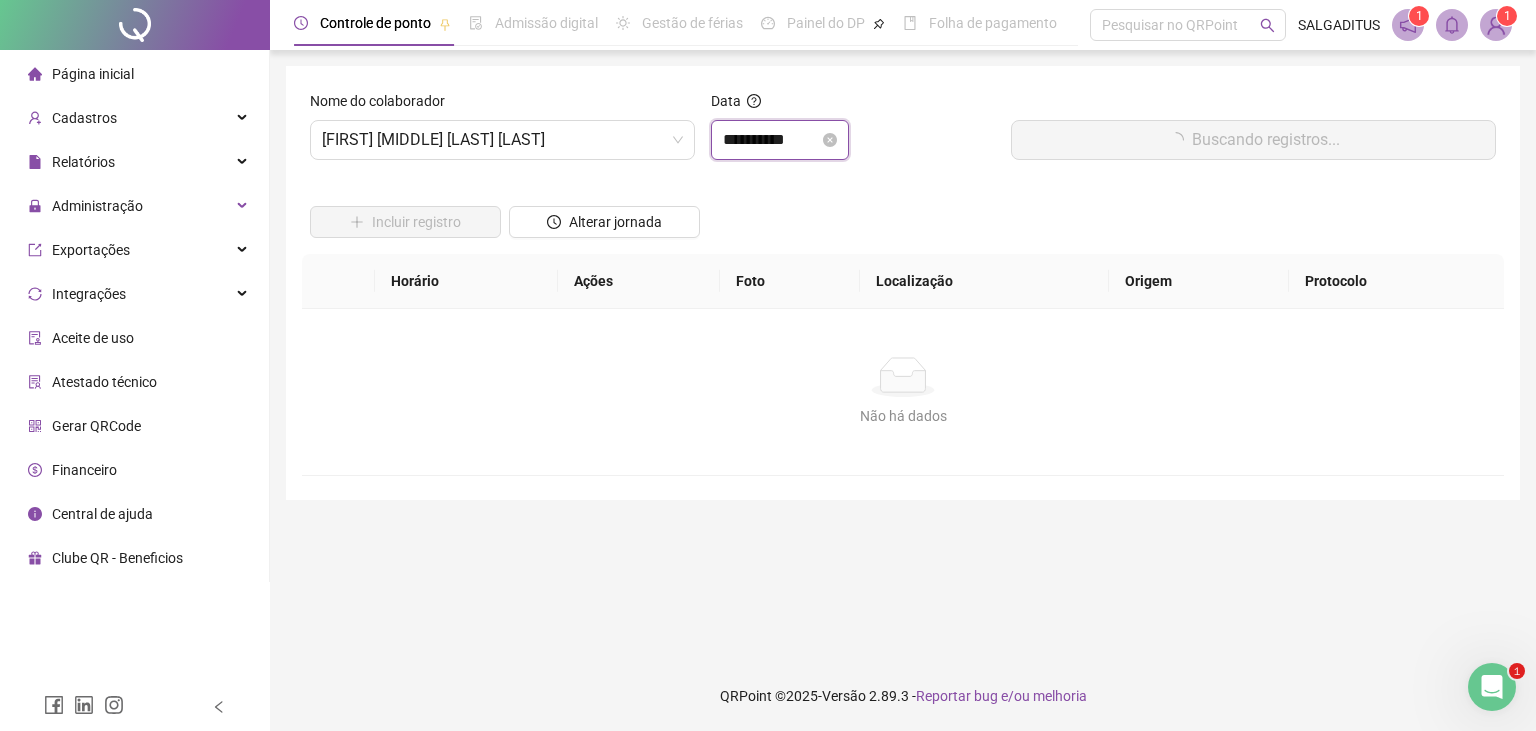 click on "**********" at bounding box center [771, 140] 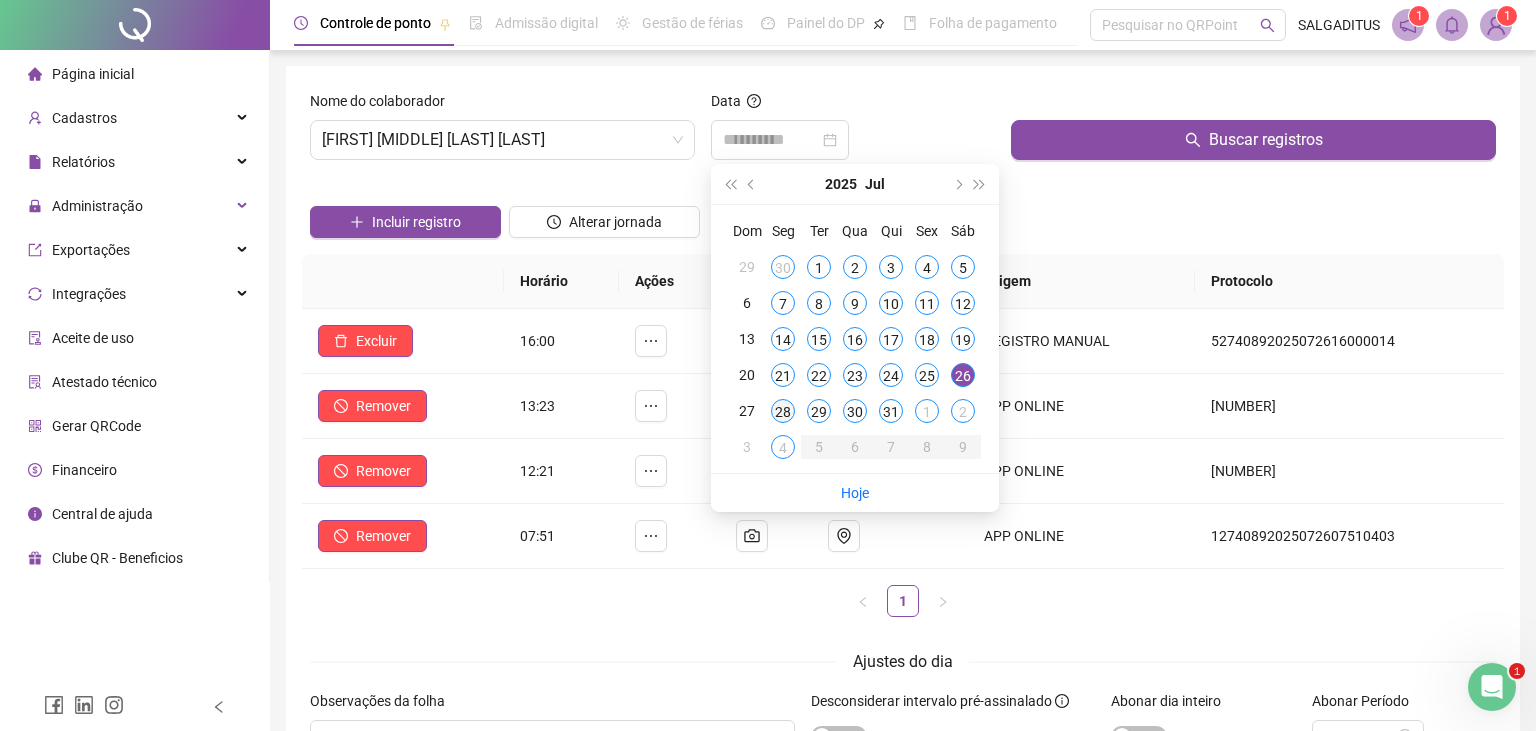 click on "28" at bounding box center [783, 411] 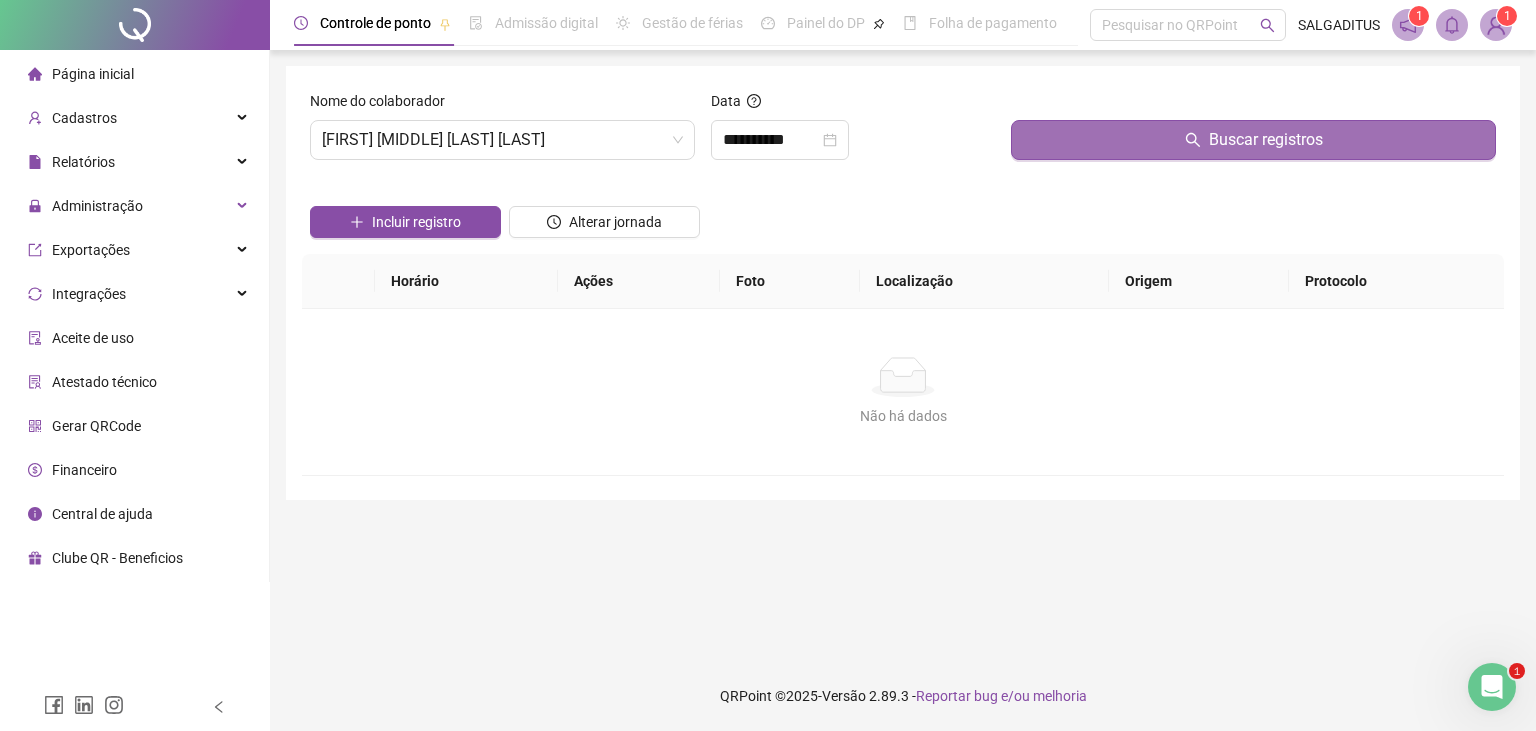 click on "Buscar registros" at bounding box center (1253, 140) 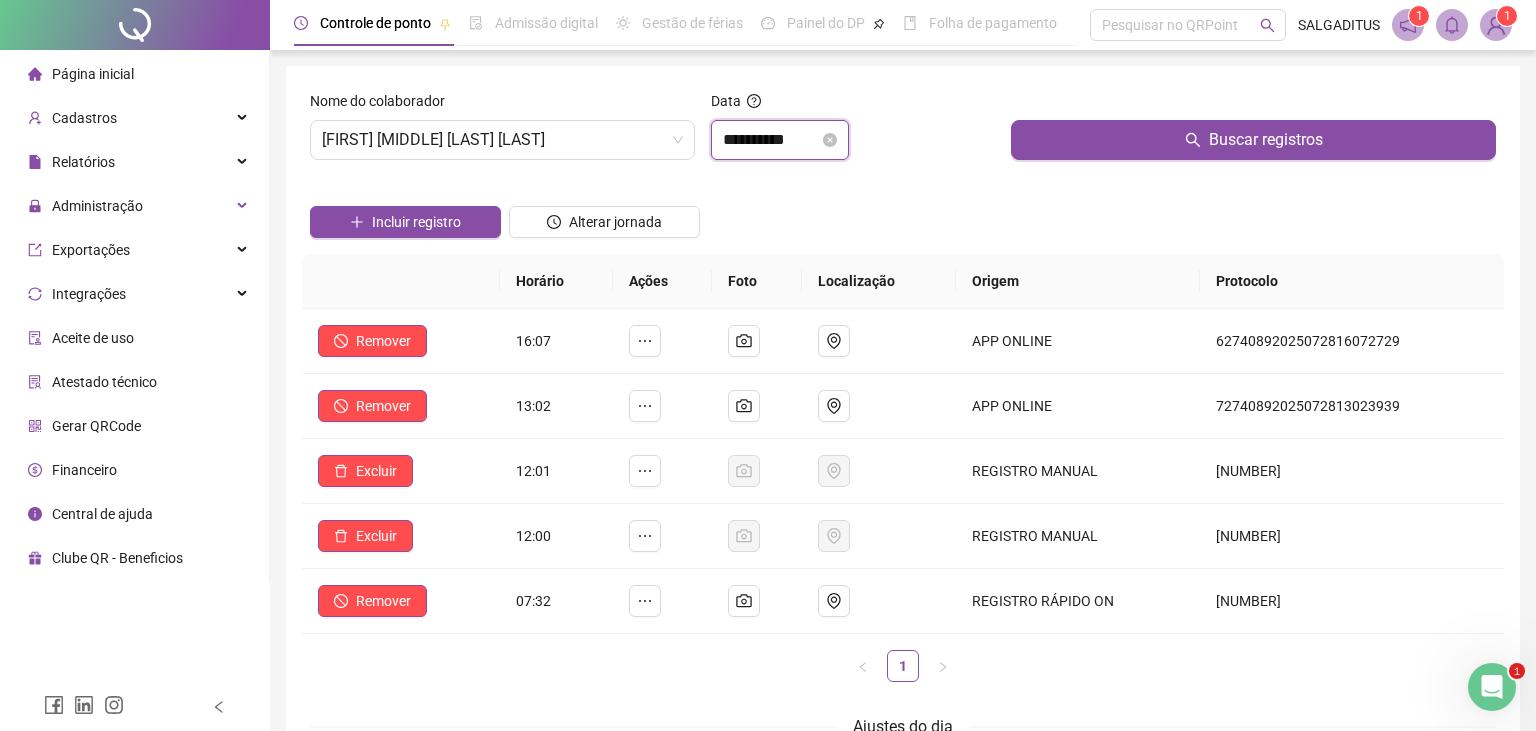 click on "**********" at bounding box center (771, 140) 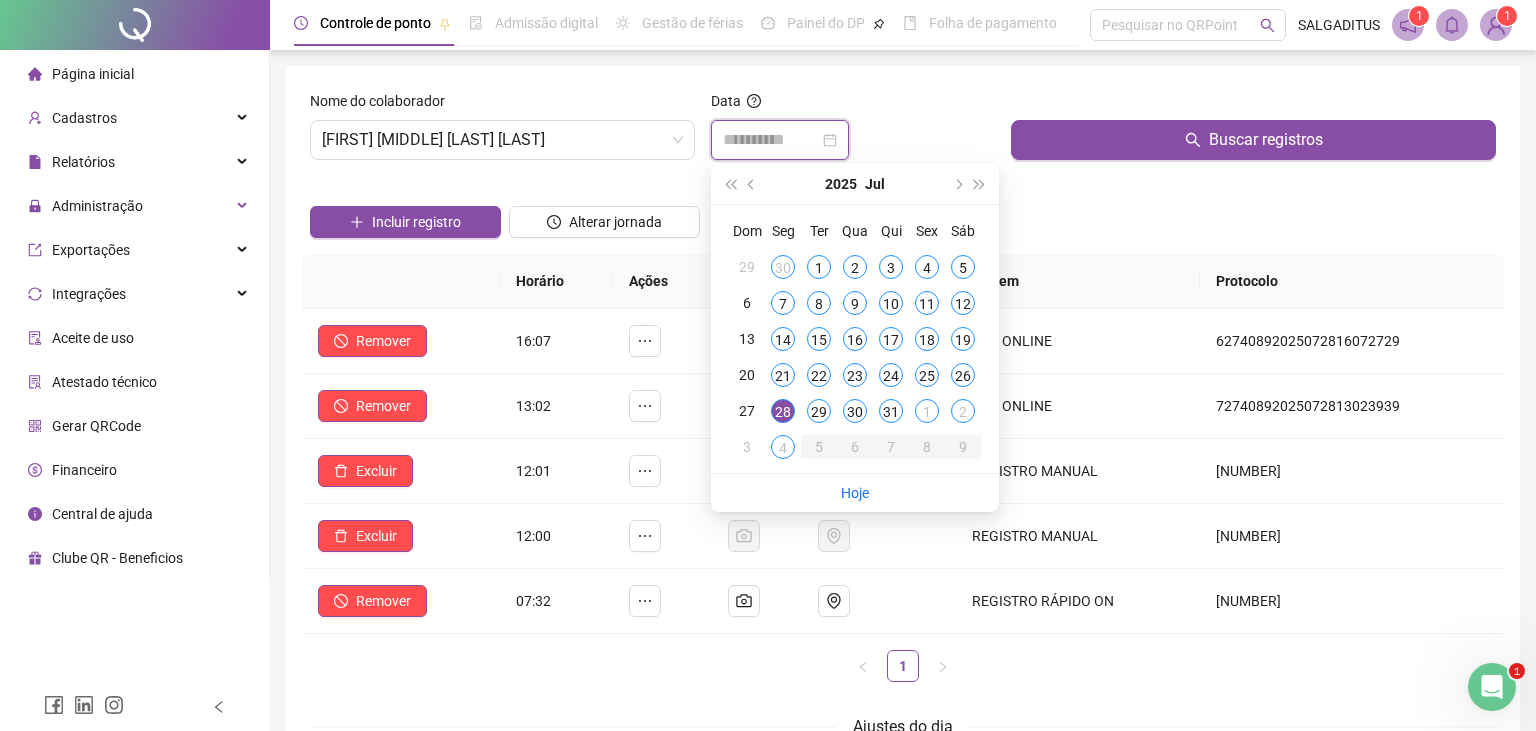 type on "**********" 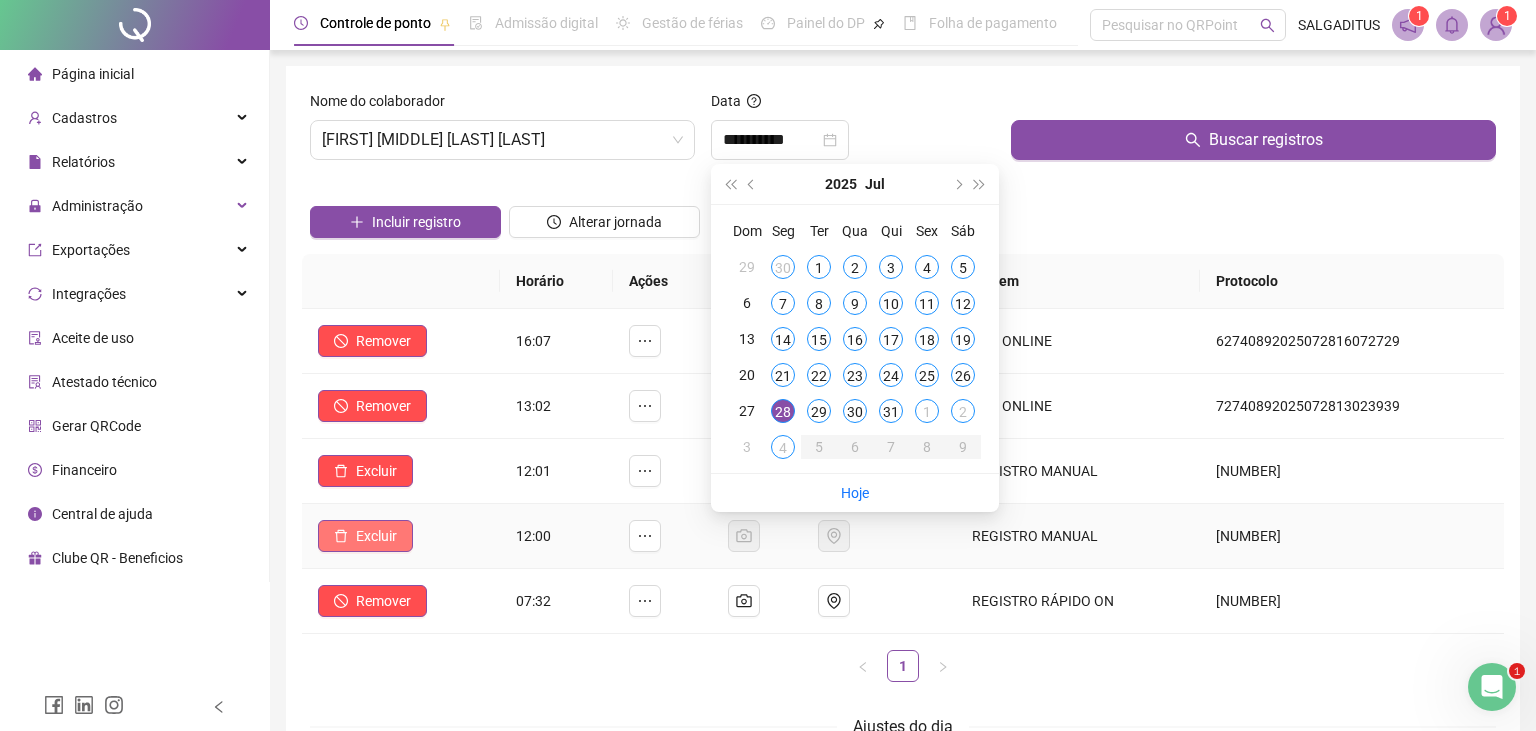drag, startPoint x: 440, startPoint y: 552, endPoint x: 406, endPoint y: 542, distance: 35.44009 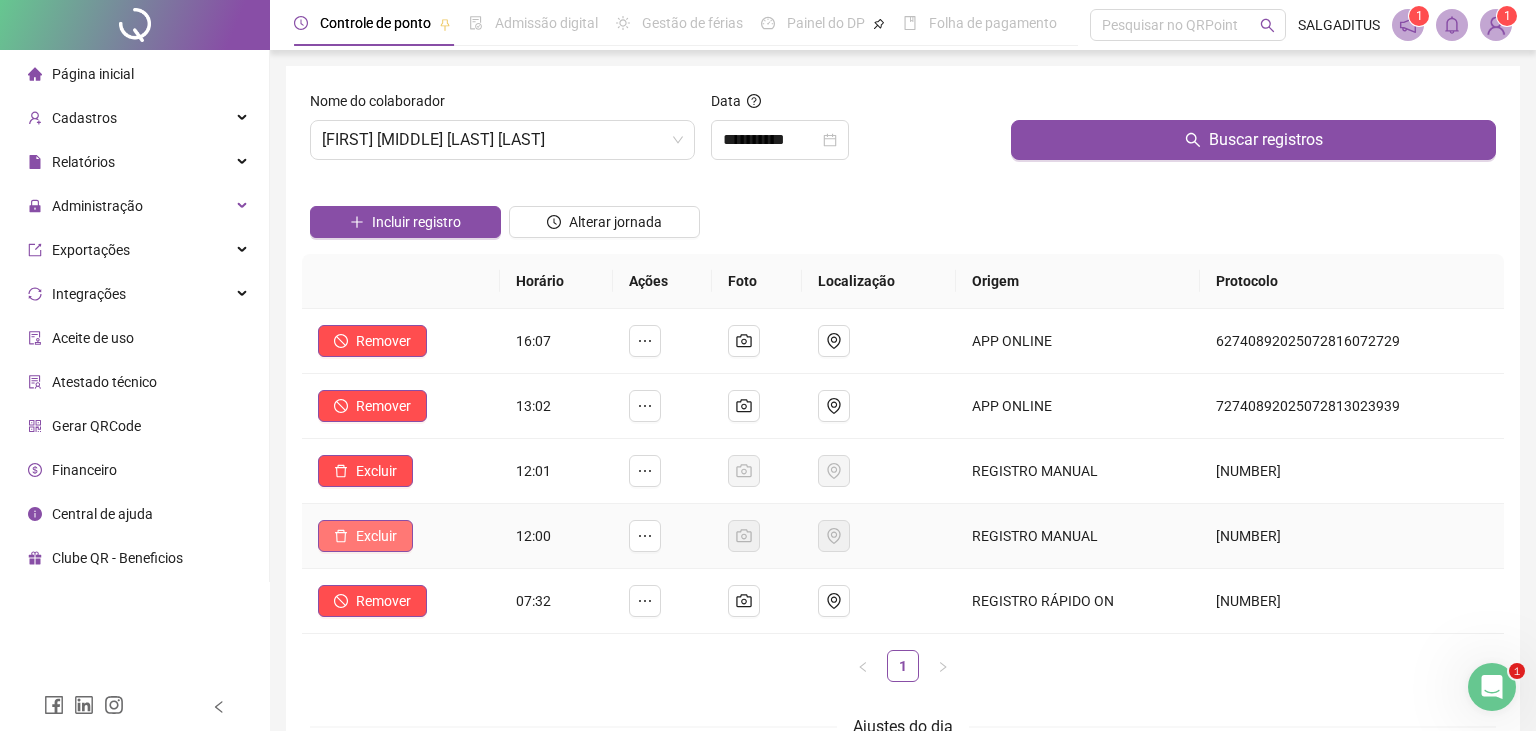 click on "Excluir" at bounding box center (365, 536) 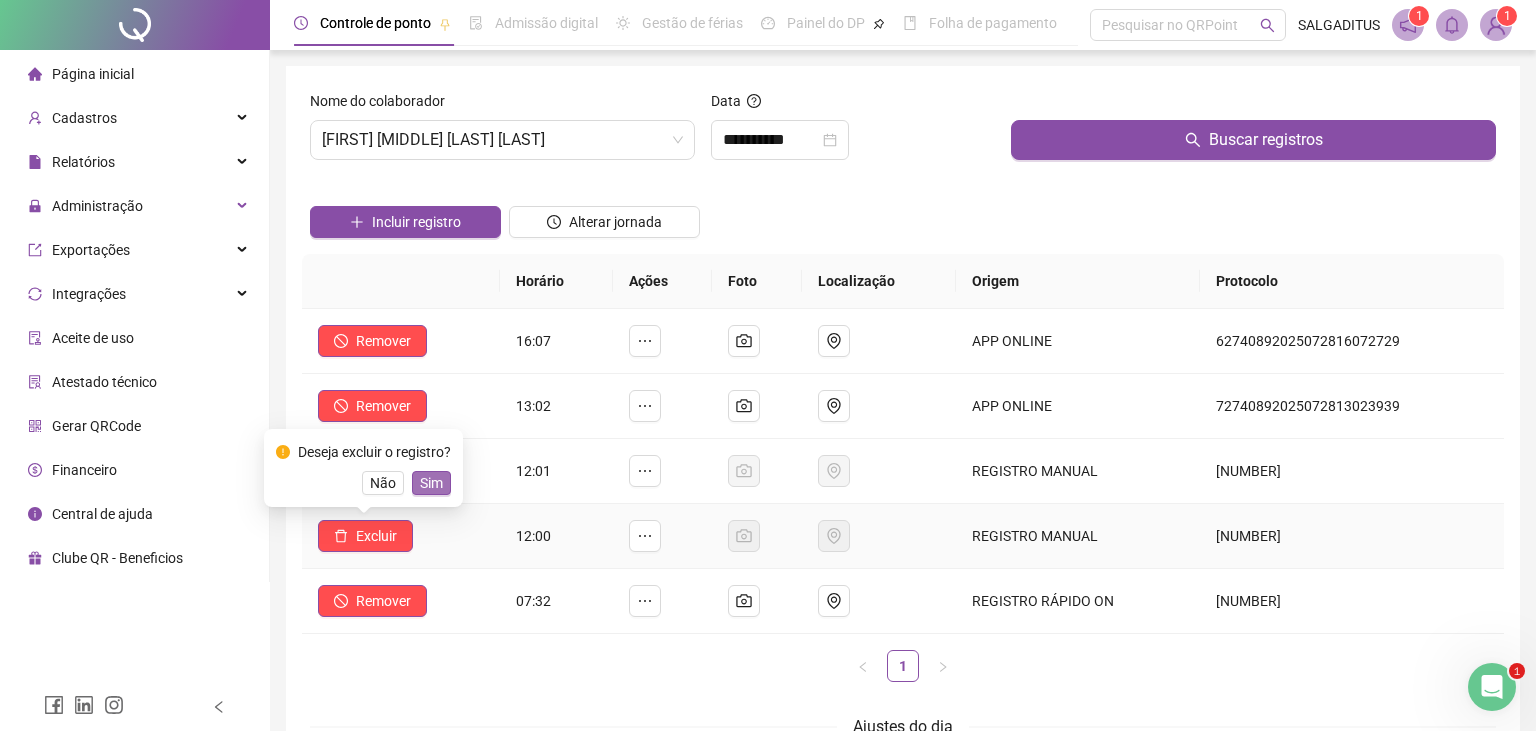 click on "Sim" at bounding box center [431, 483] 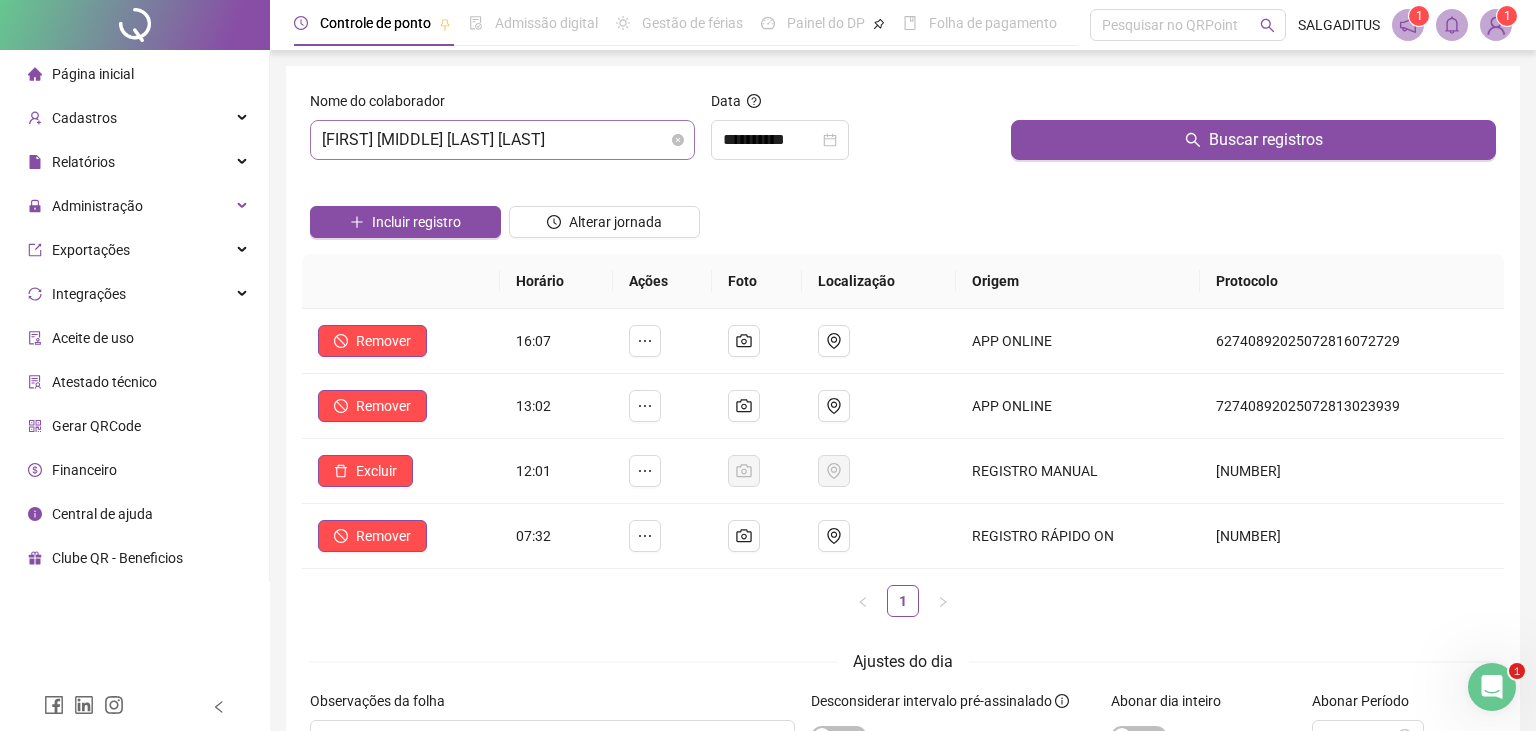 scroll, scrollTop: 308, scrollLeft: 0, axis: vertical 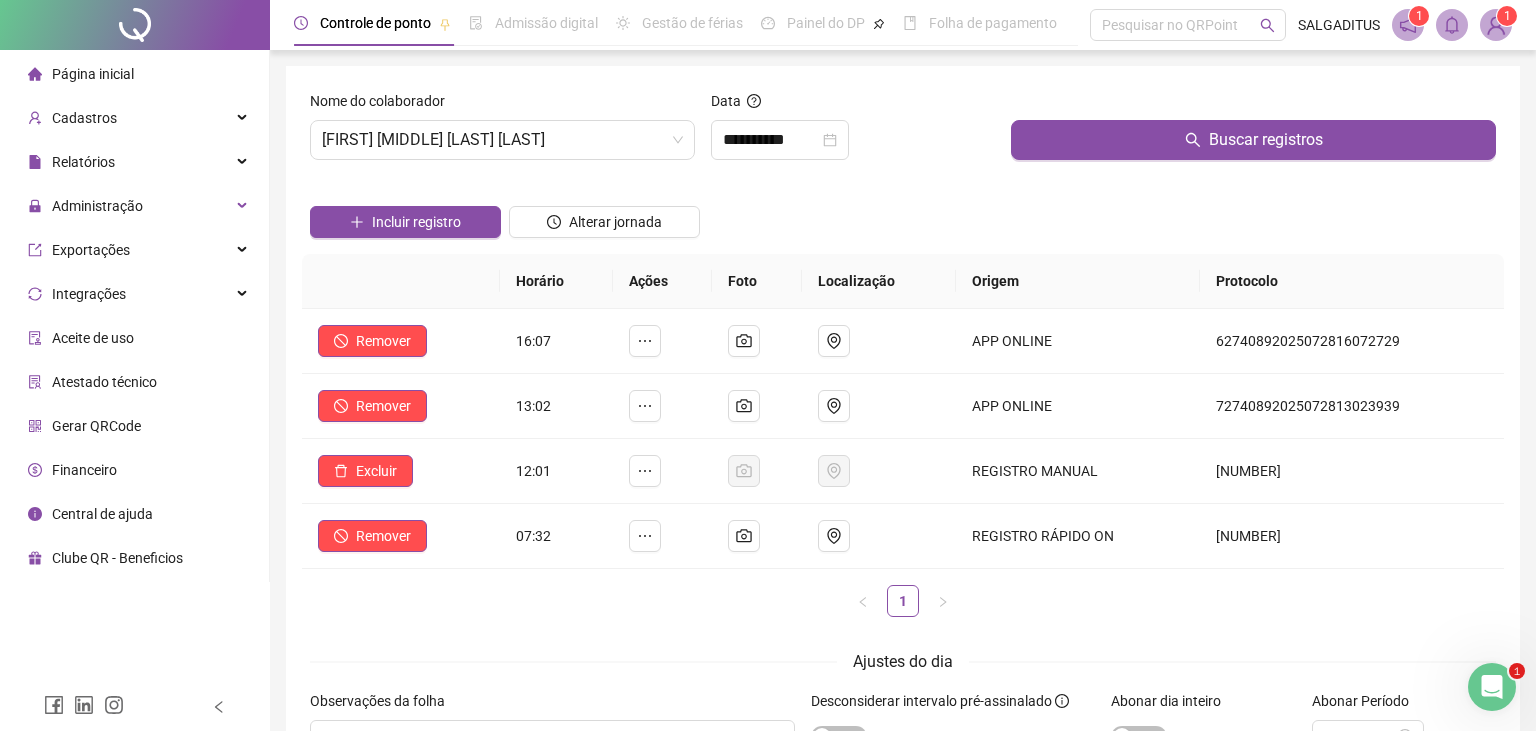 click on "Incluir registro   Alterar jornada" at bounding box center (903, 215) 